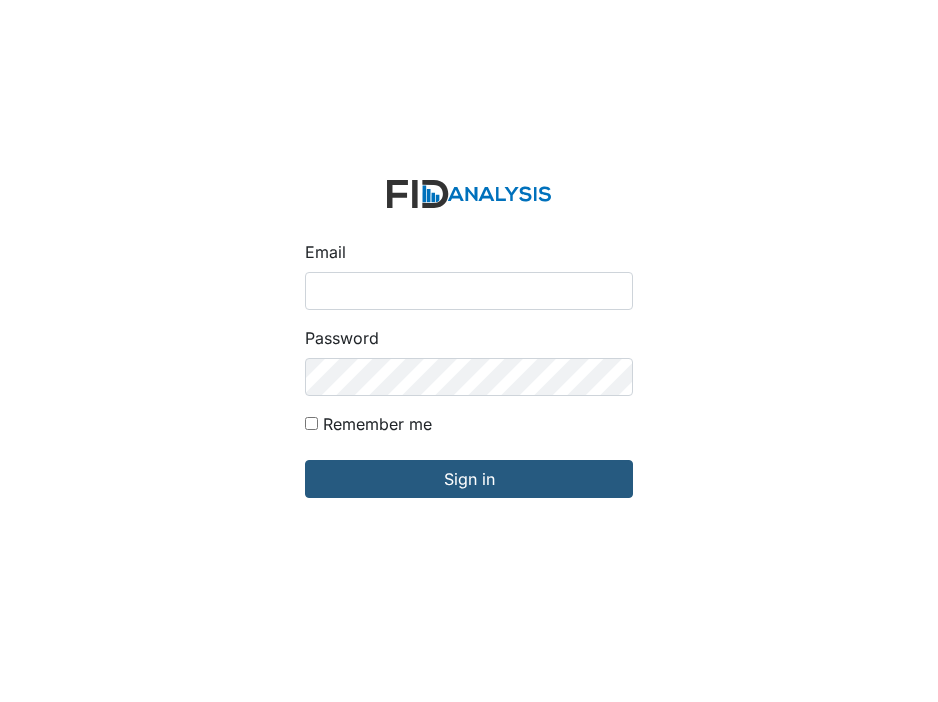 scroll, scrollTop: 0, scrollLeft: 0, axis: both 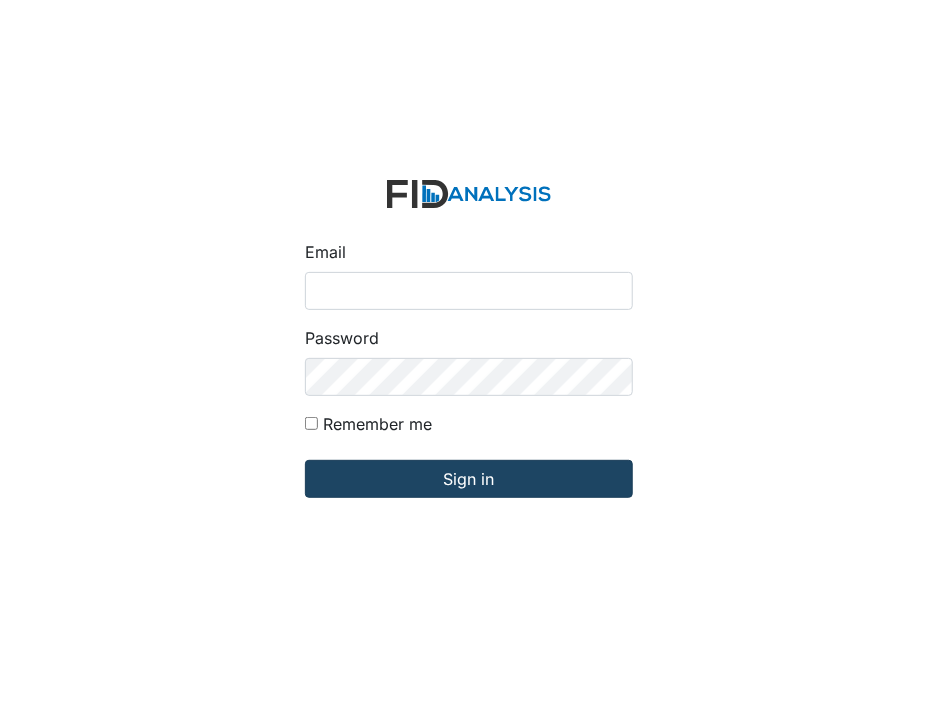 type on "[USERNAME]@example.com" 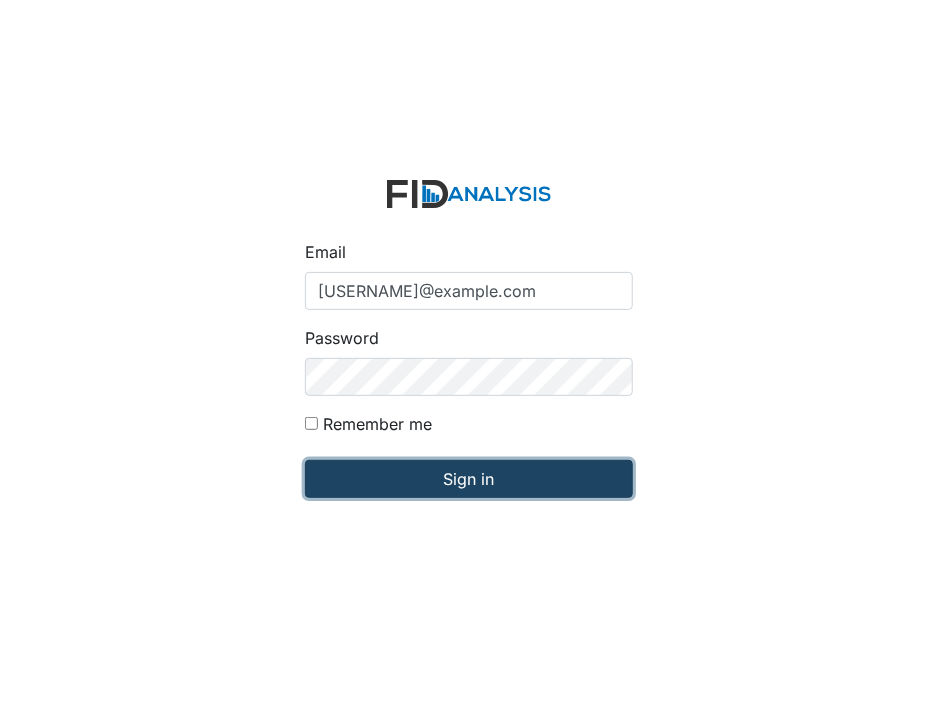 click on "Sign in" at bounding box center (469, 479) 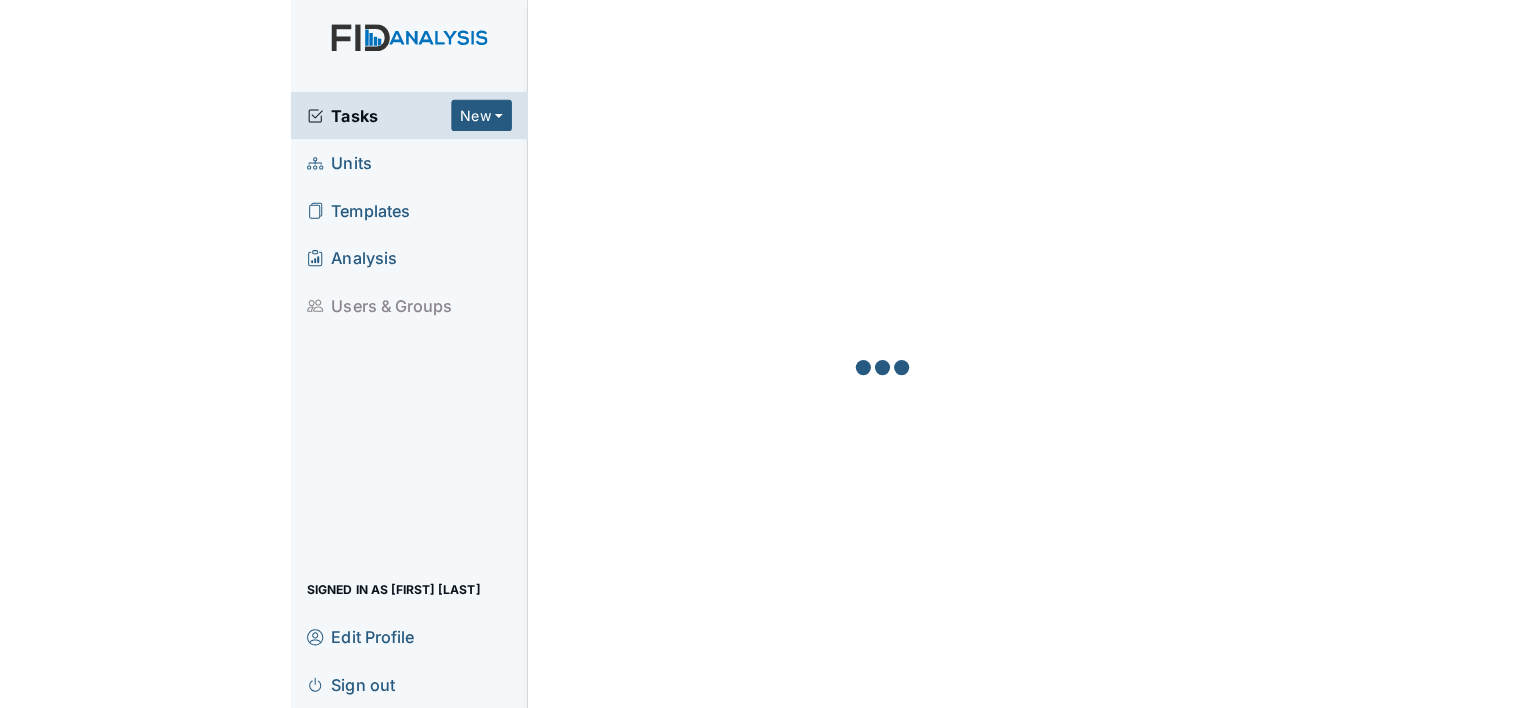 scroll, scrollTop: 0, scrollLeft: 0, axis: both 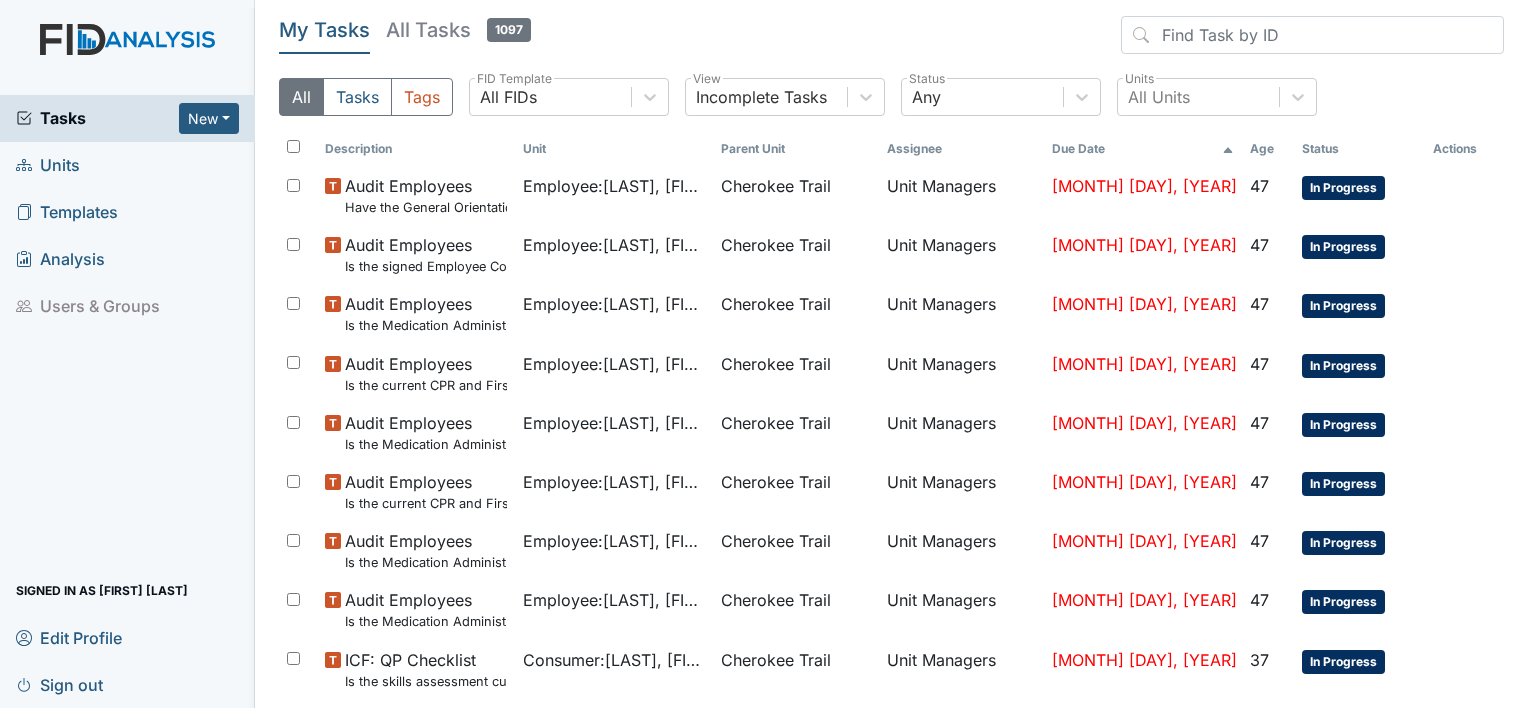 click on "Units" at bounding box center [48, 165] 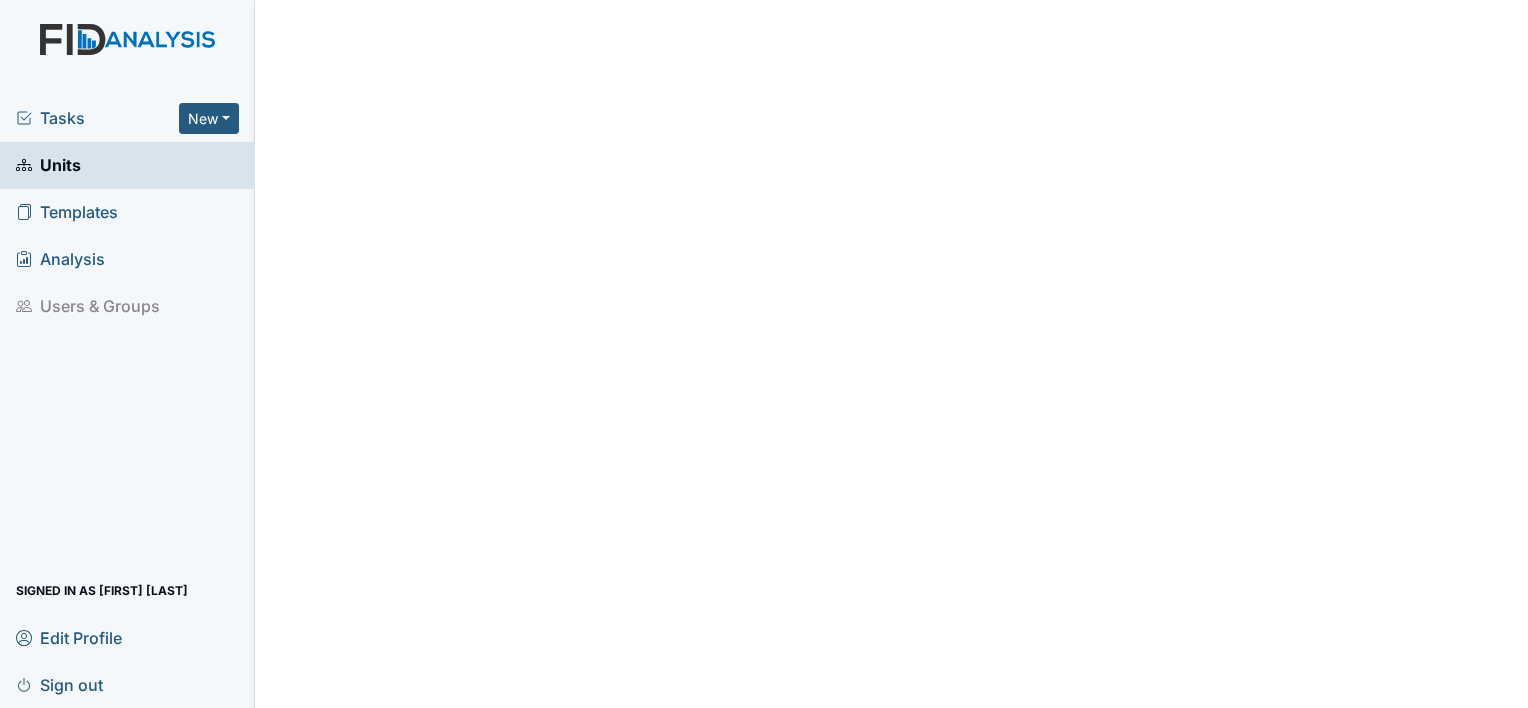 scroll, scrollTop: 0, scrollLeft: 0, axis: both 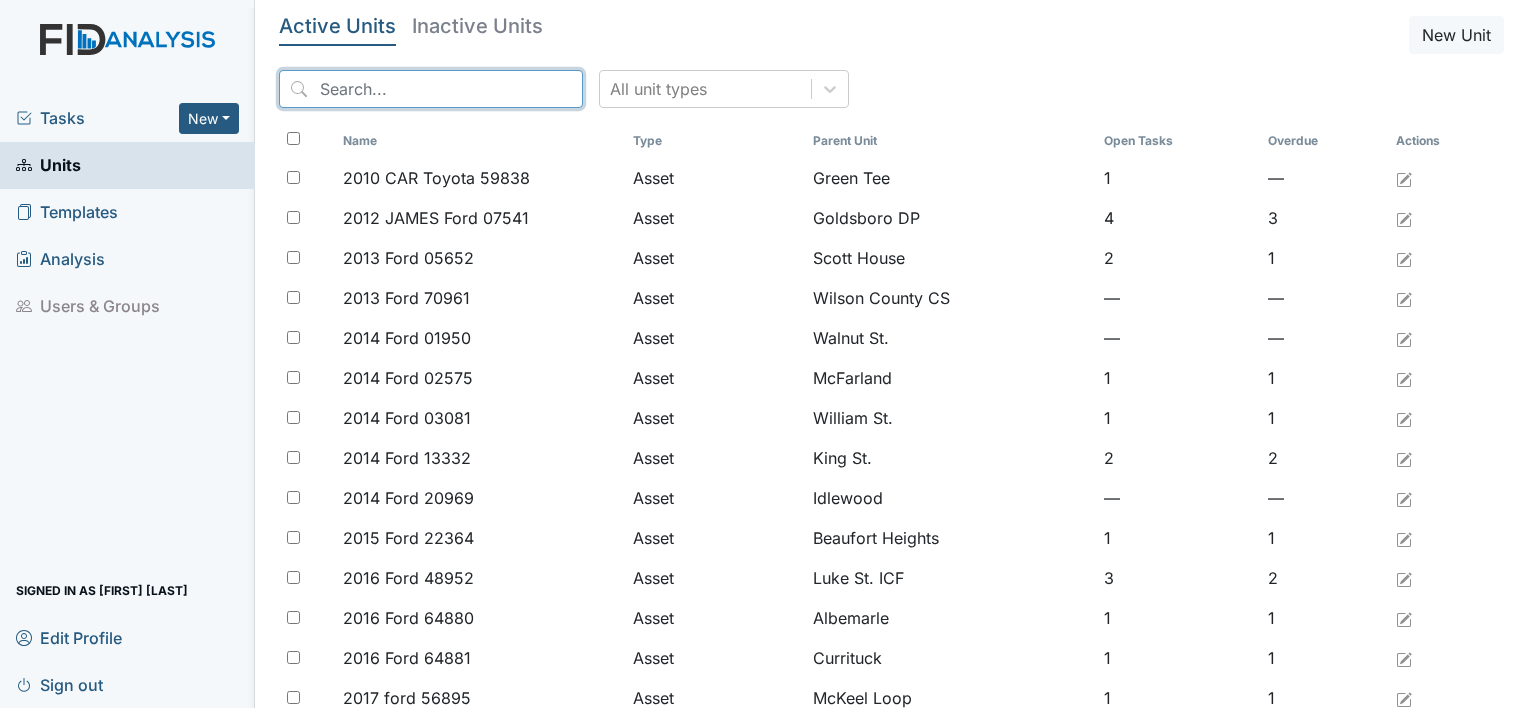 click at bounding box center [431, 89] 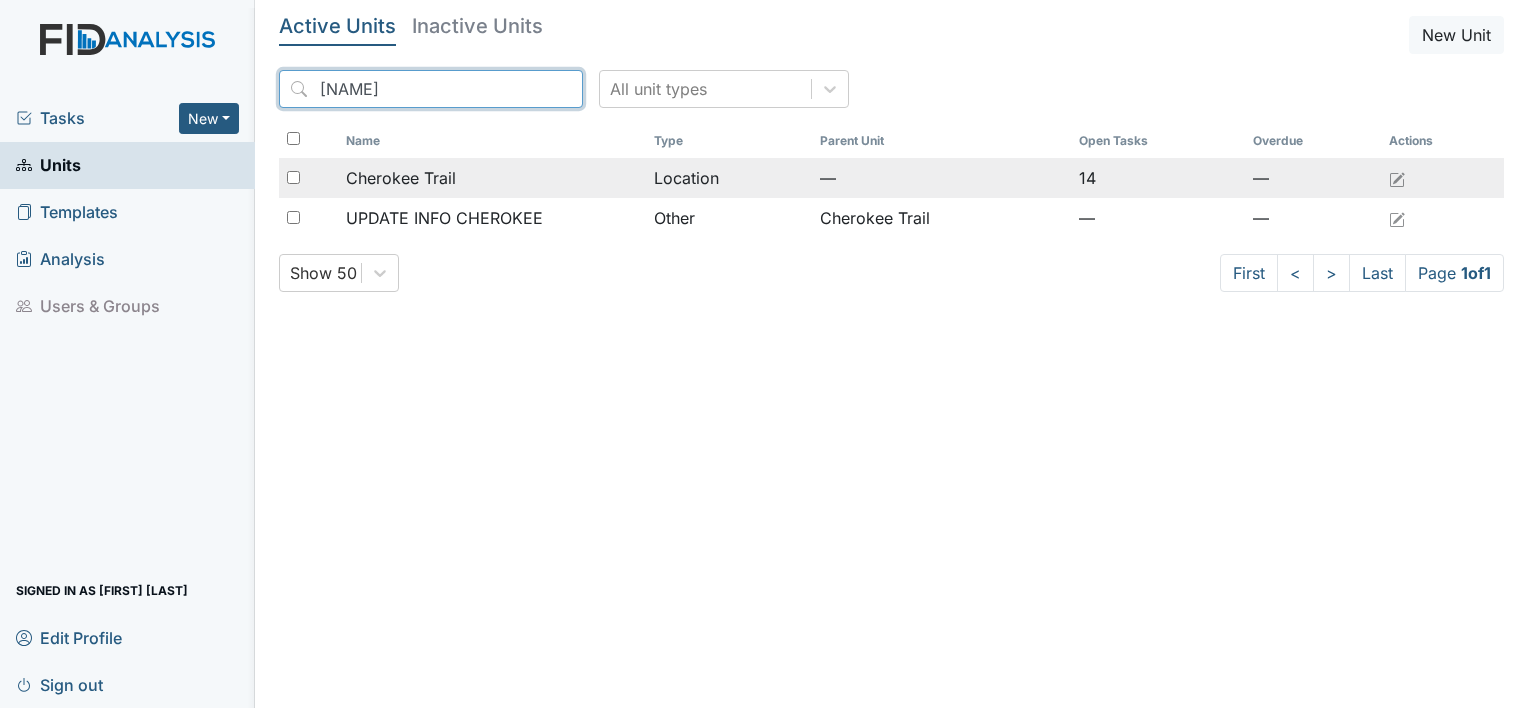 type on "Cherokee" 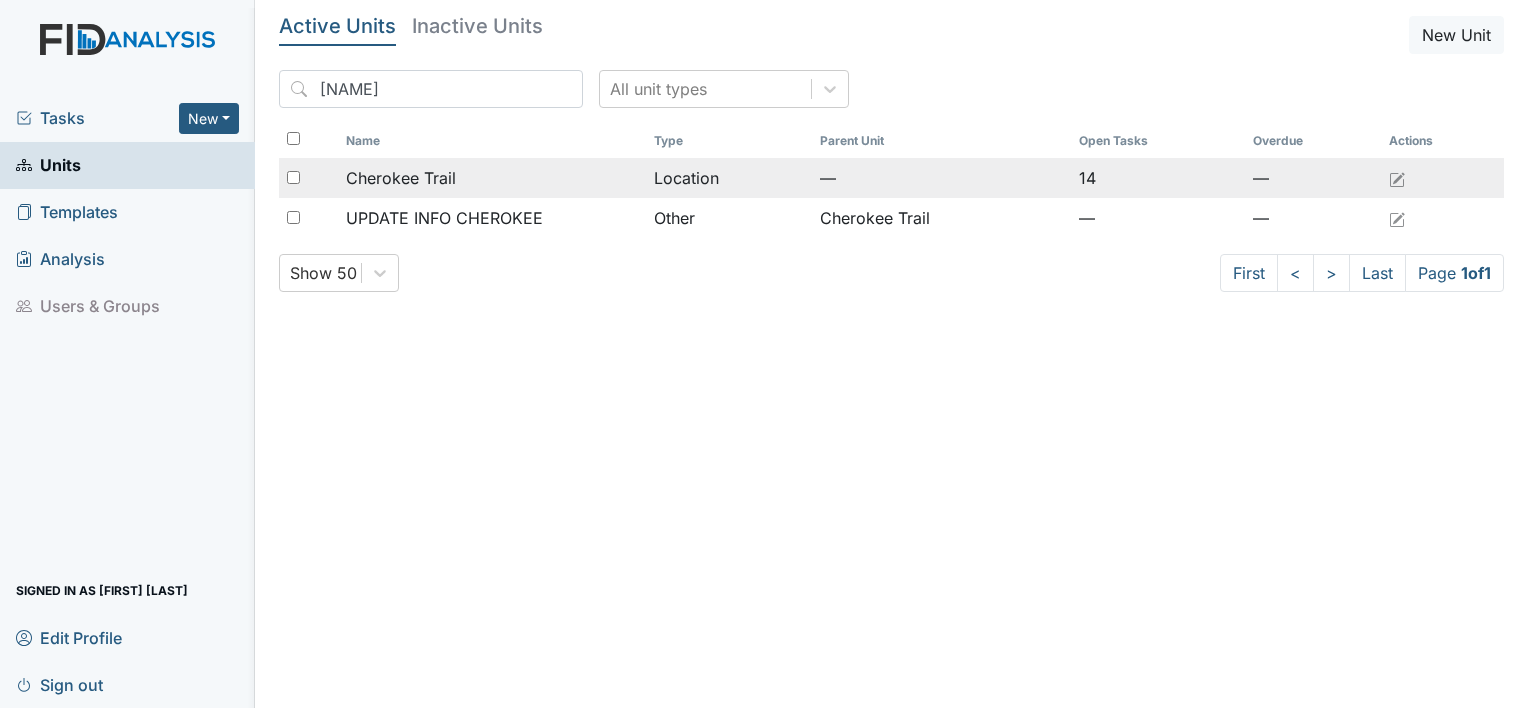 click on "Cherokee Trail" at bounding box center [492, 178] 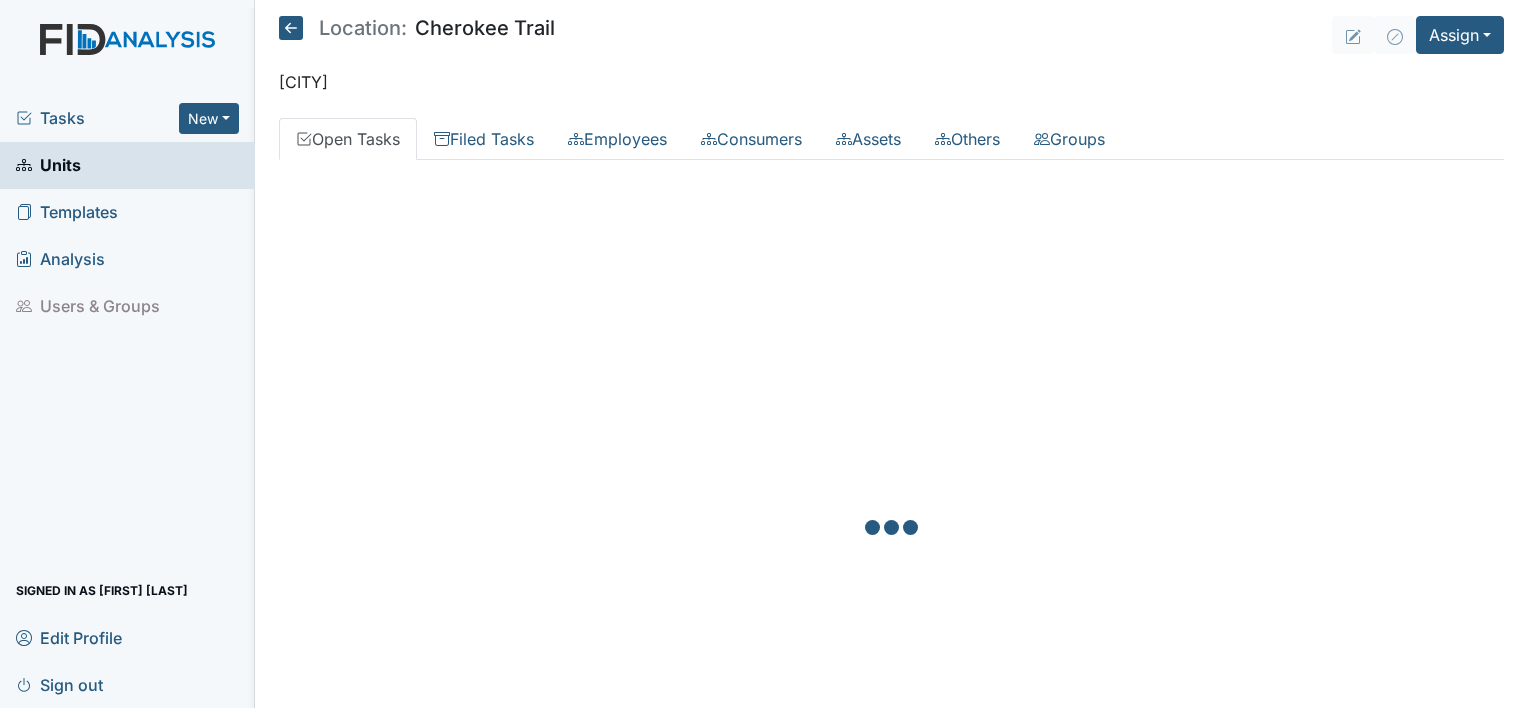 scroll, scrollTop: 0, scrollLeft: 0, axis: both 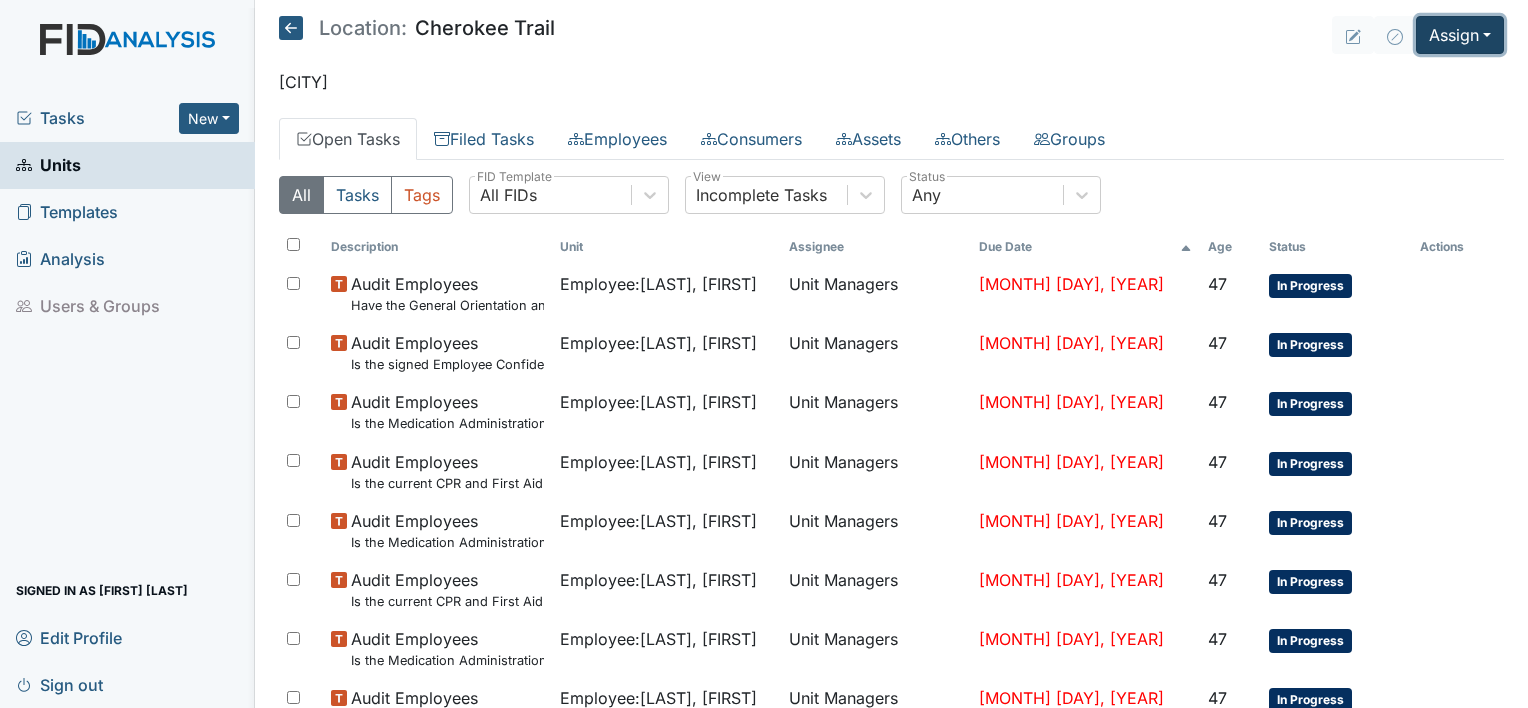 click on "Assign" at bounding box center [1460, 35] 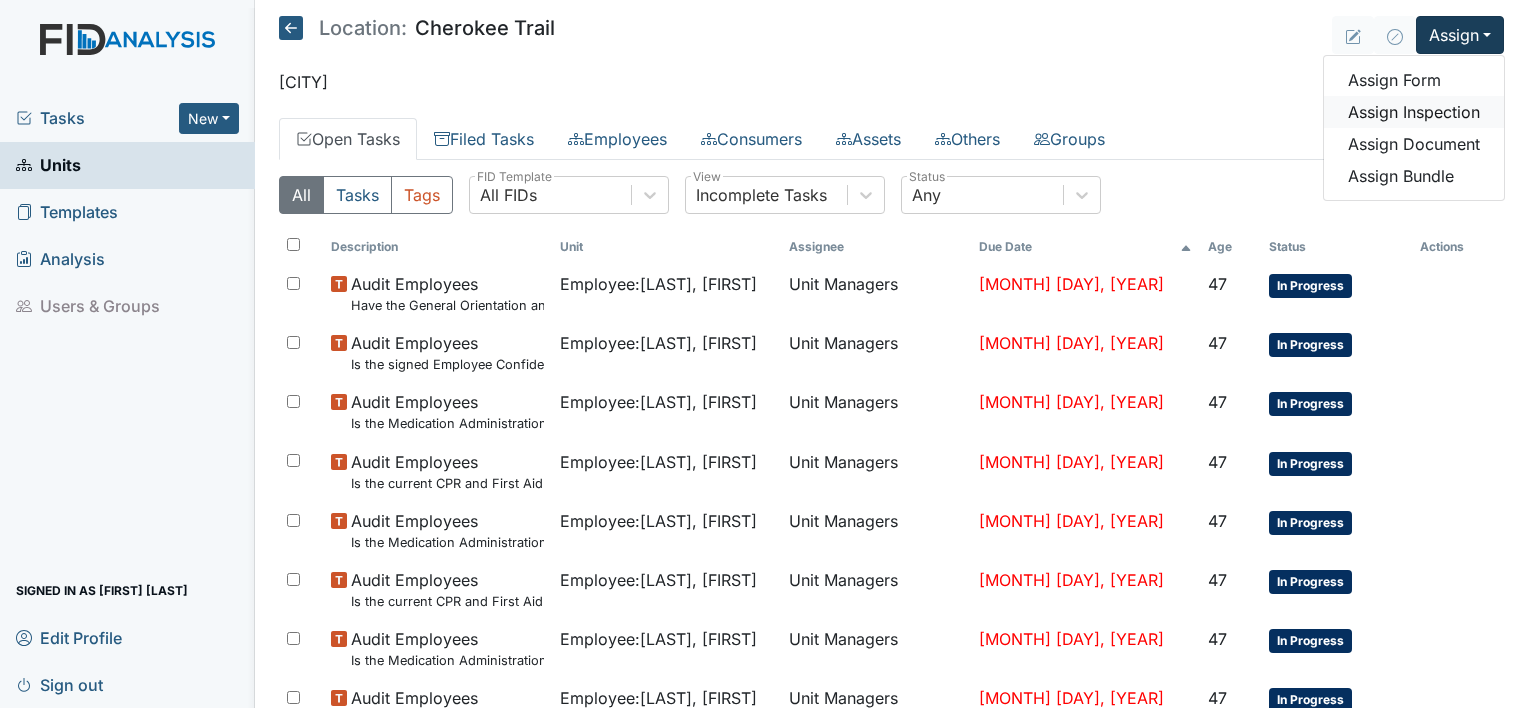 click on "Assign Inspection" at bounding box center (1414, 112) 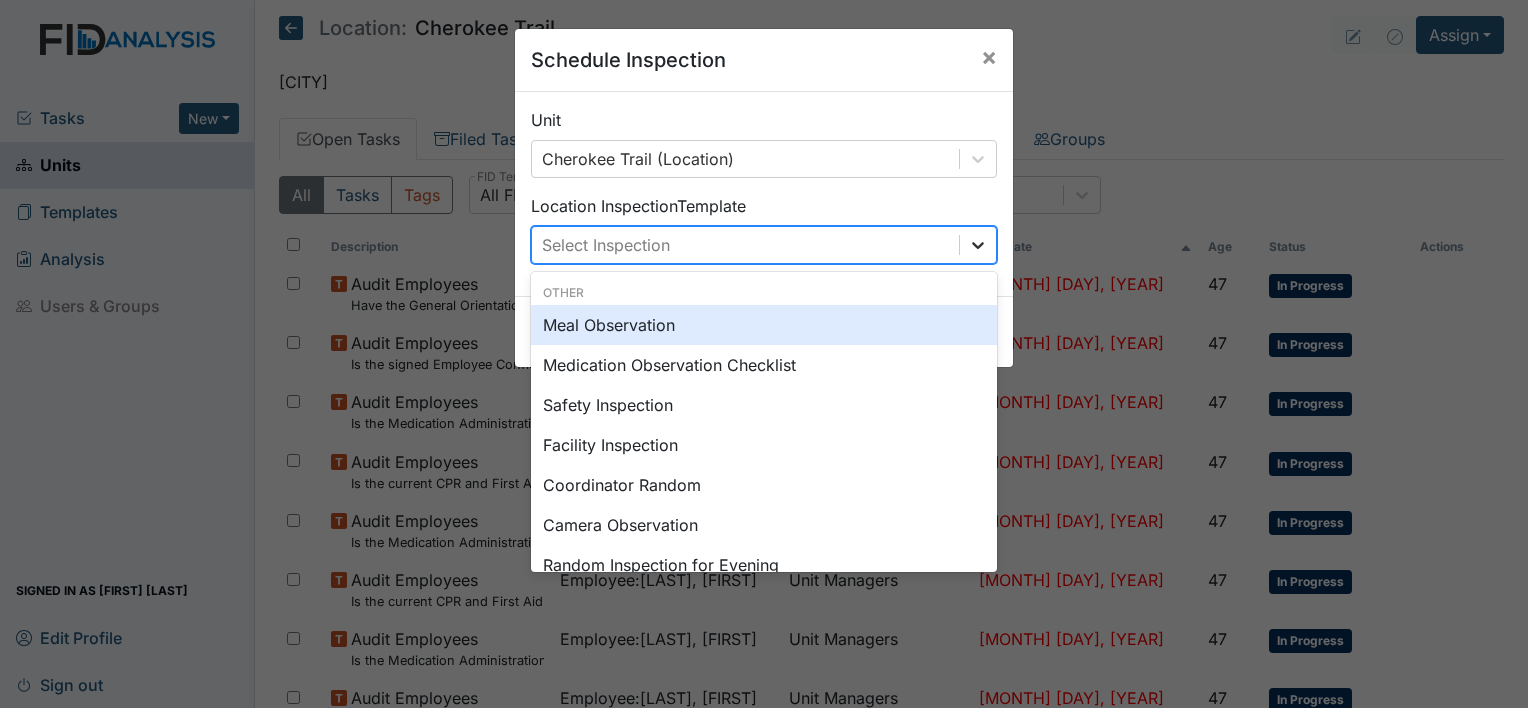 click 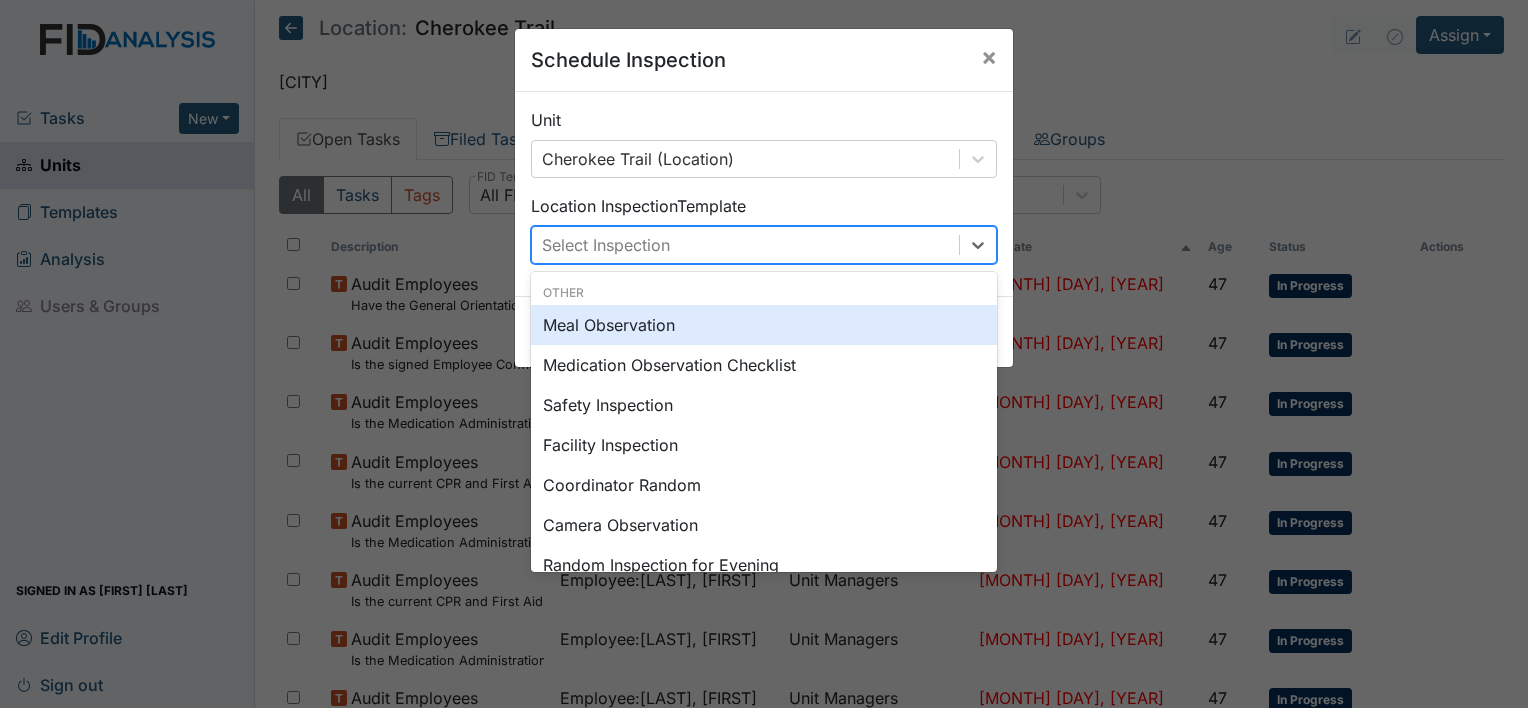 click on "Meal Observation" at bounding box center (764, 325) 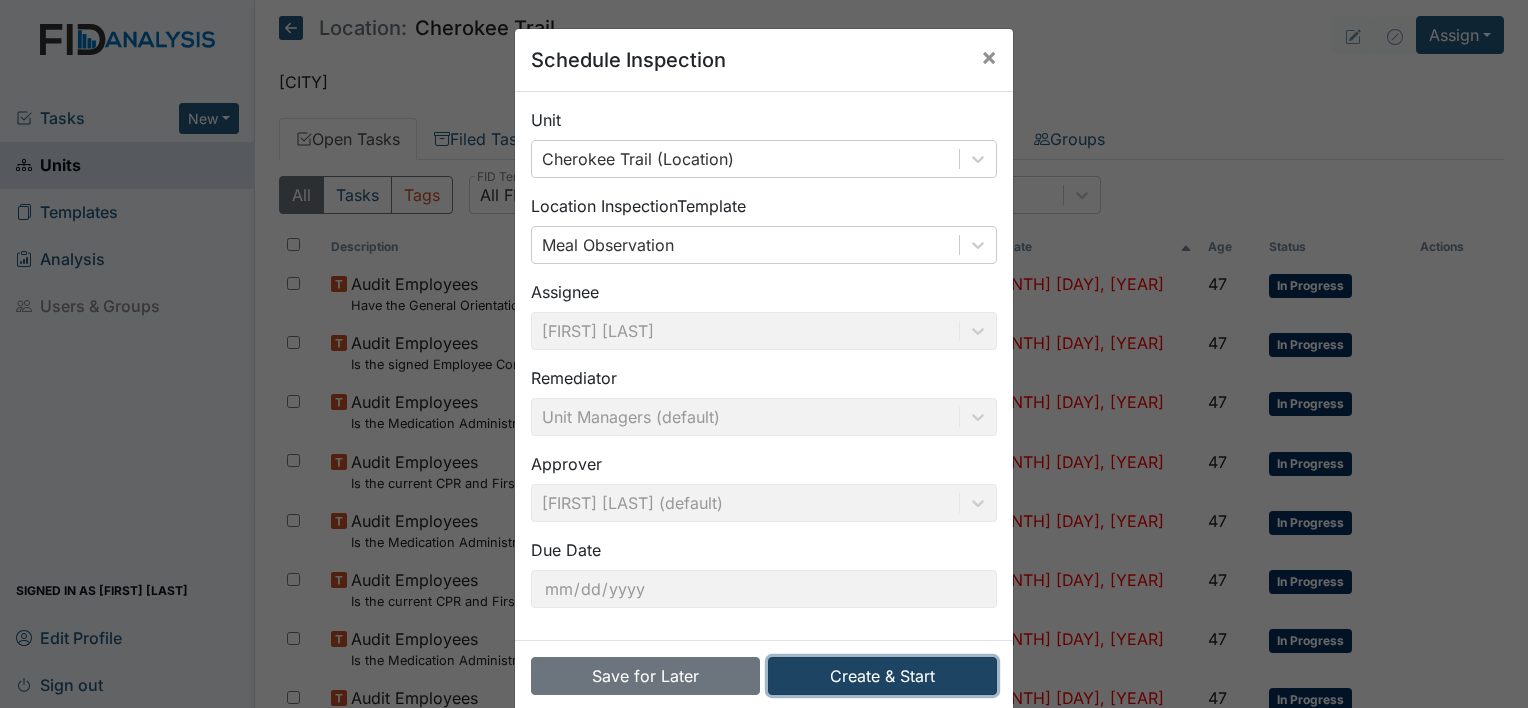 click on "Create & Start" at bounding box center (882, 676) 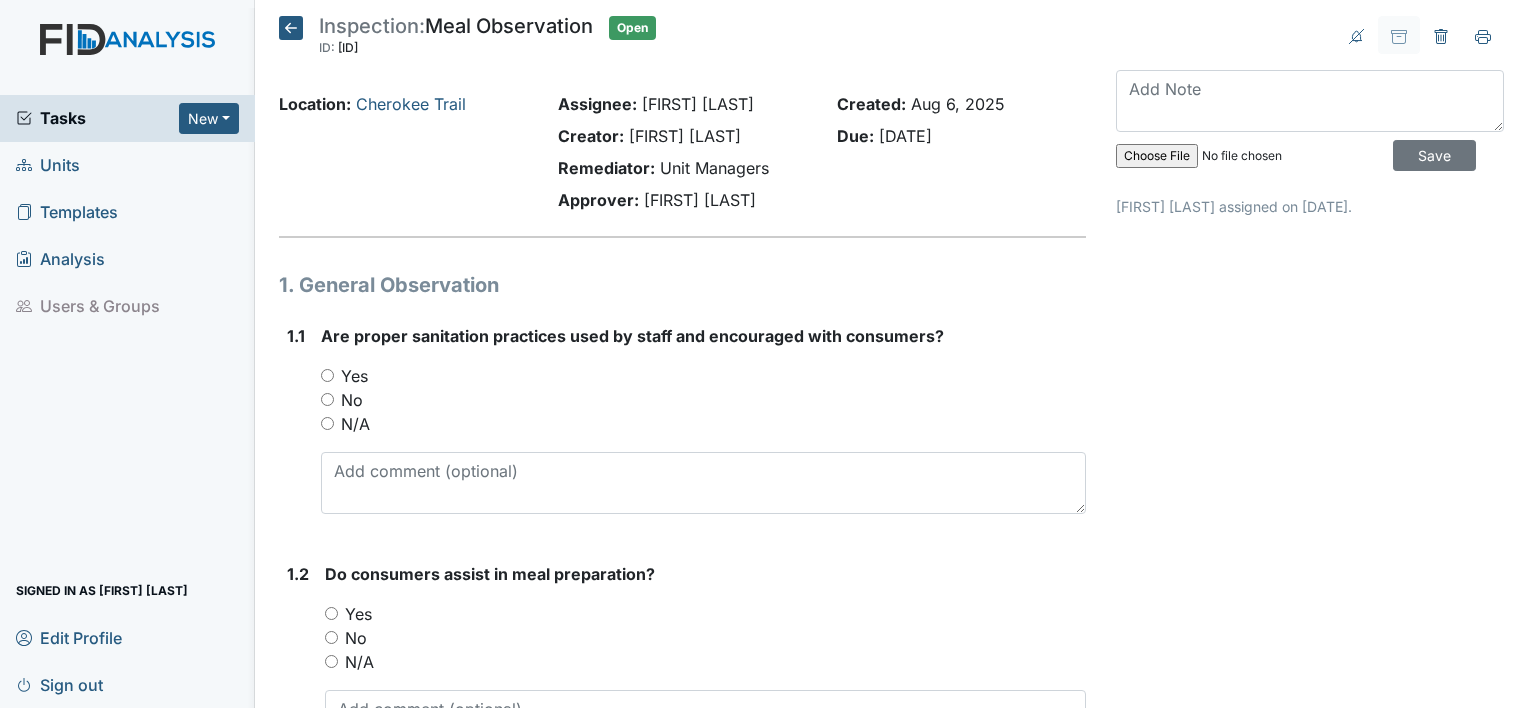 scroll, scrollTop: 0, scrollLeft: 0, axis: both 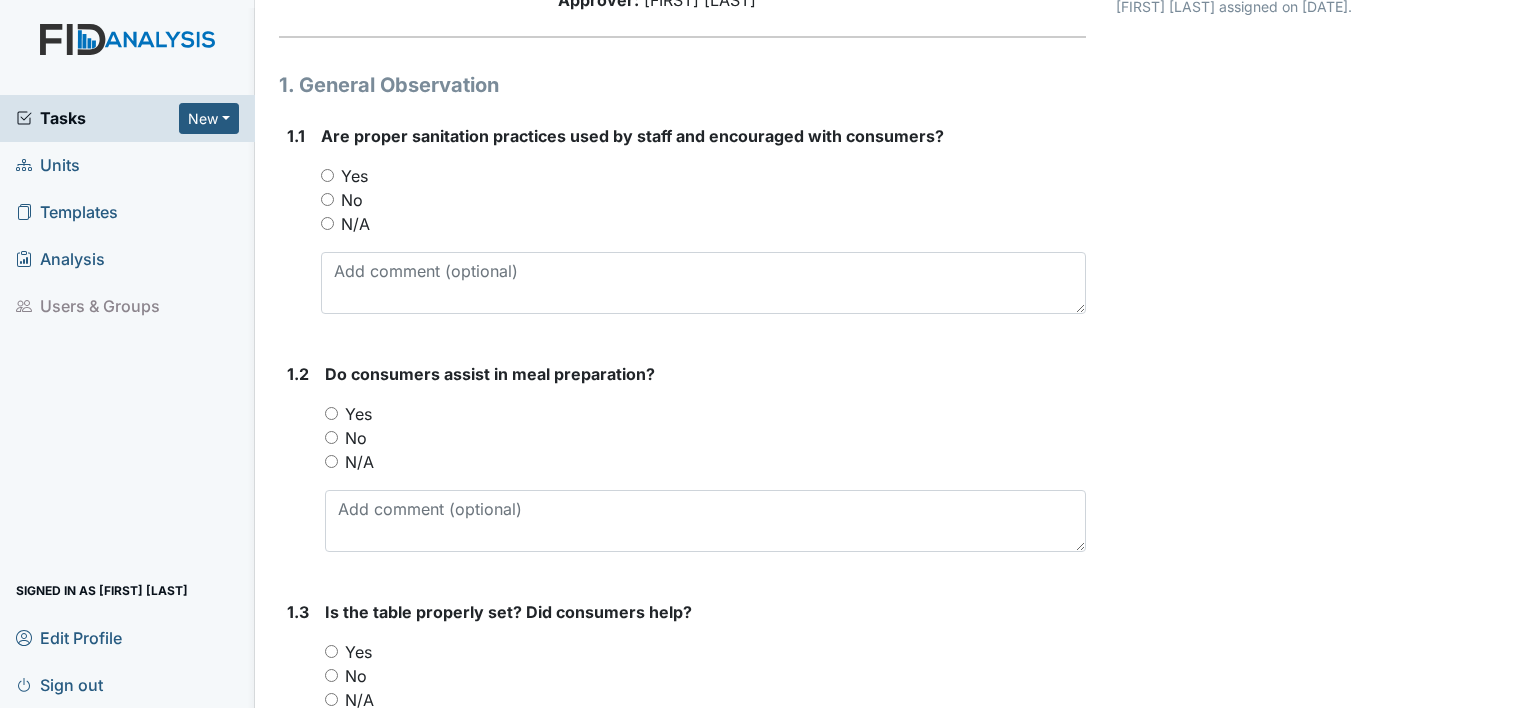 click on "Yes" at bounding box center [327, 175] 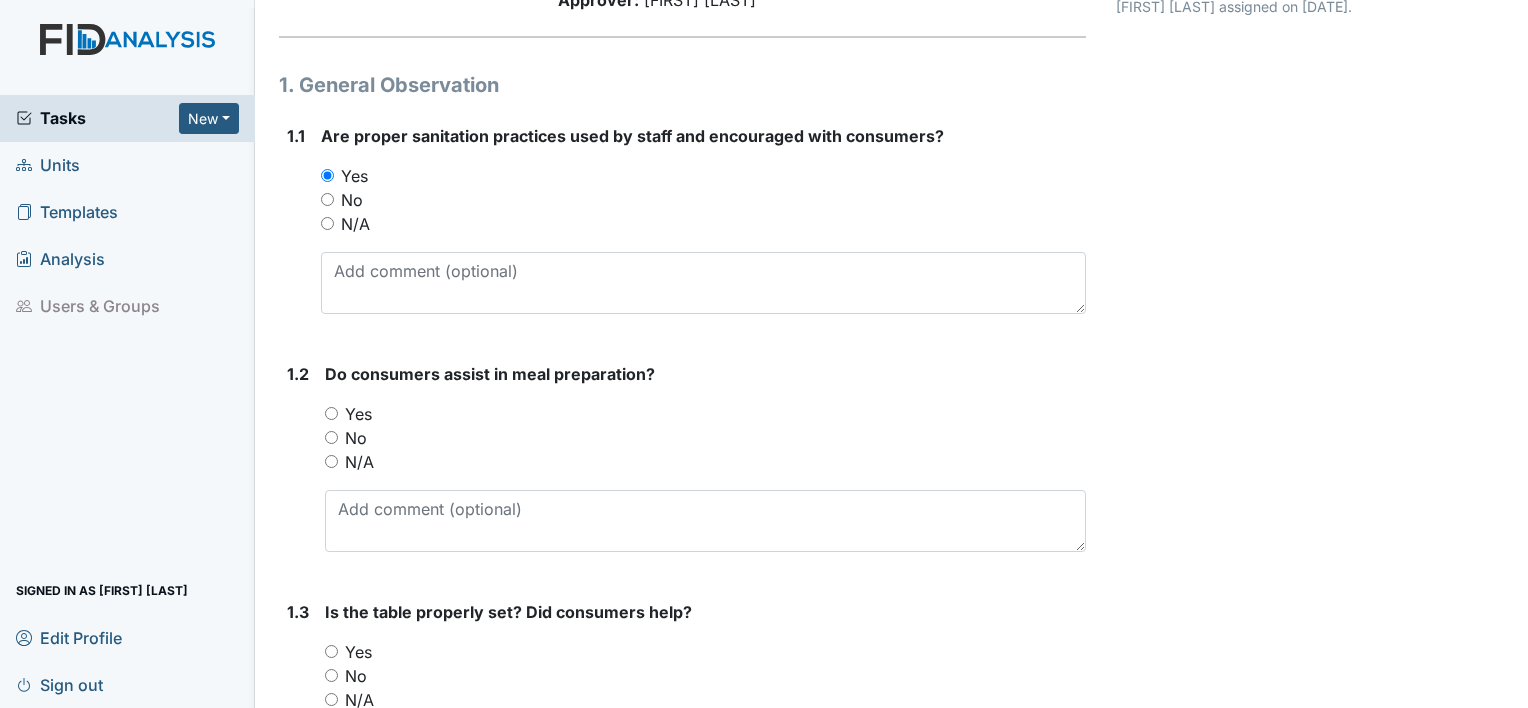 click on "Yes" at bounding box center (331, 413) 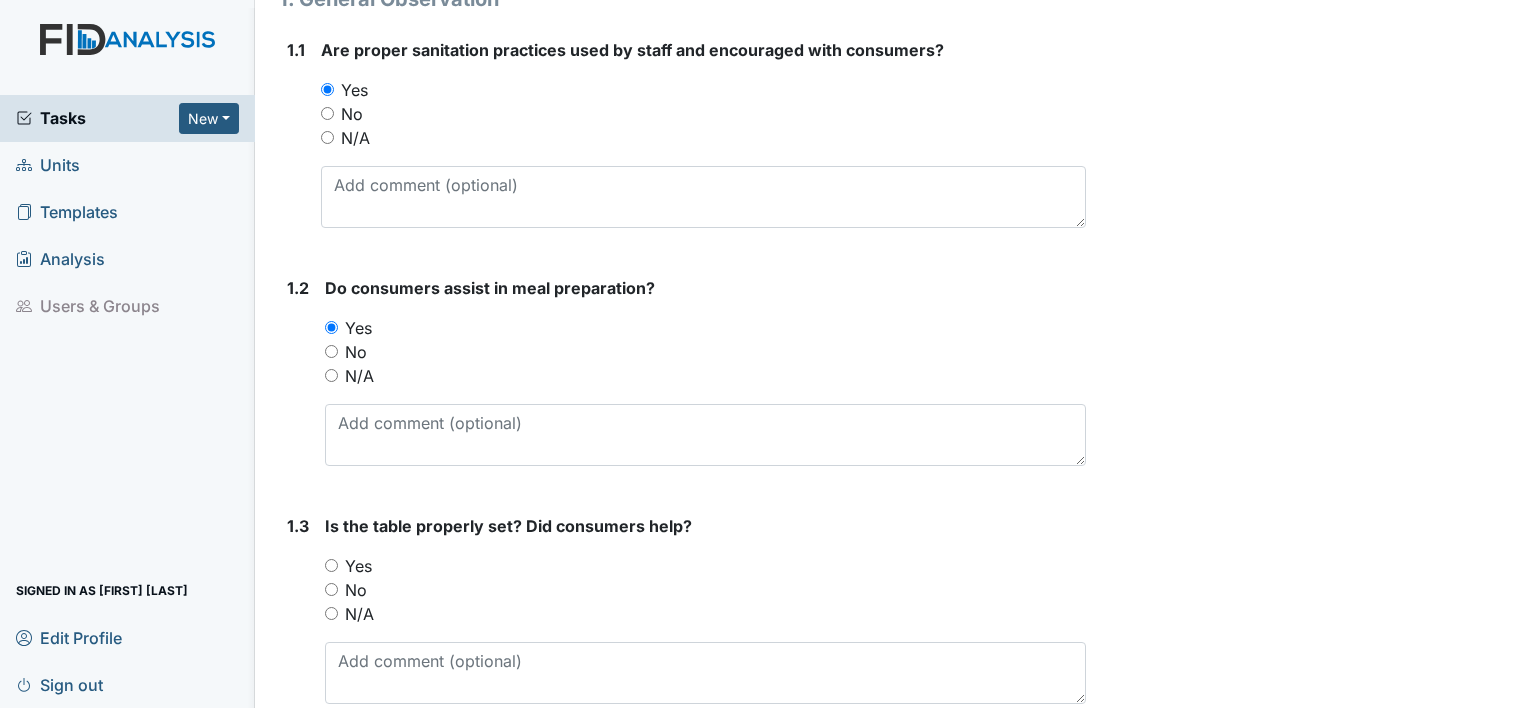 scroll, scrollTop: 300, scrollLeft: 0, axis: vertical 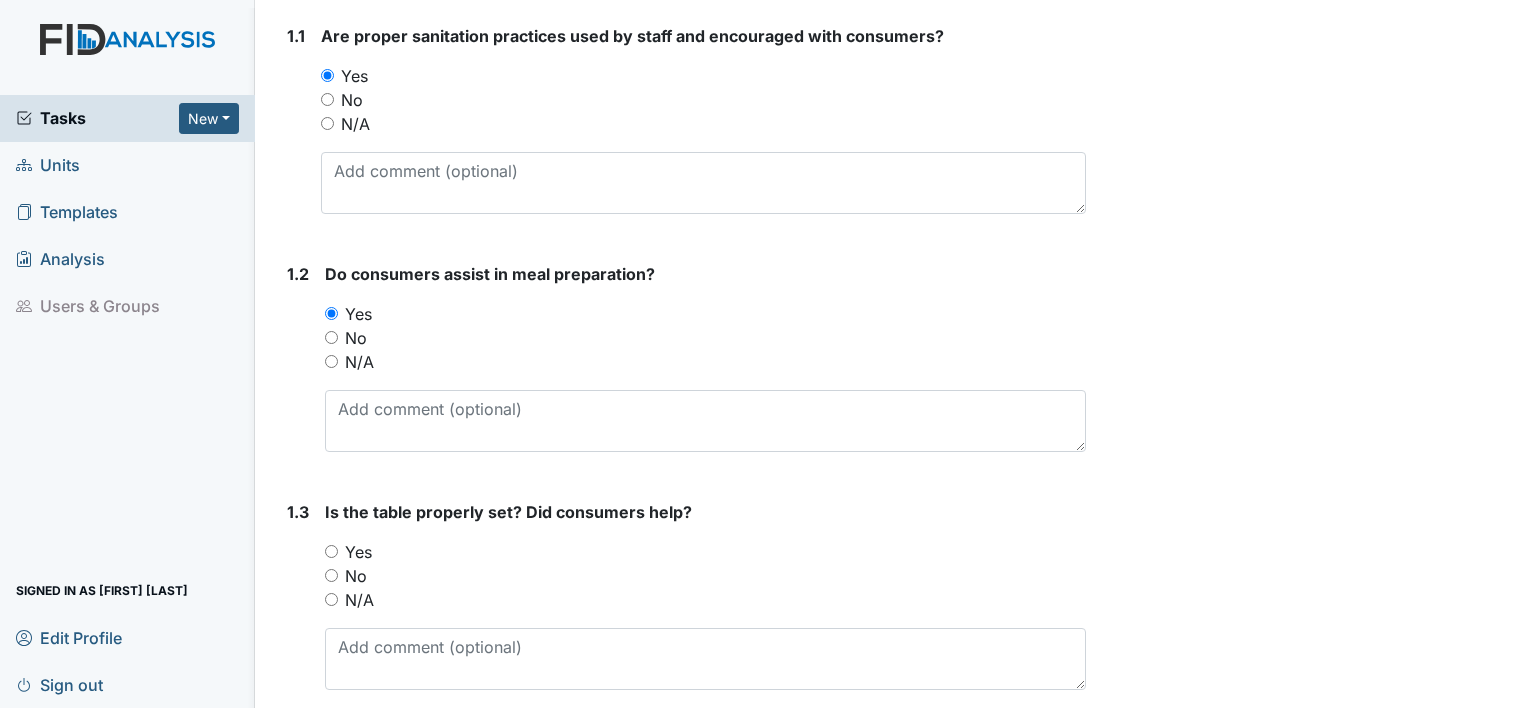 click on "No" at bounding box center (331, 575) 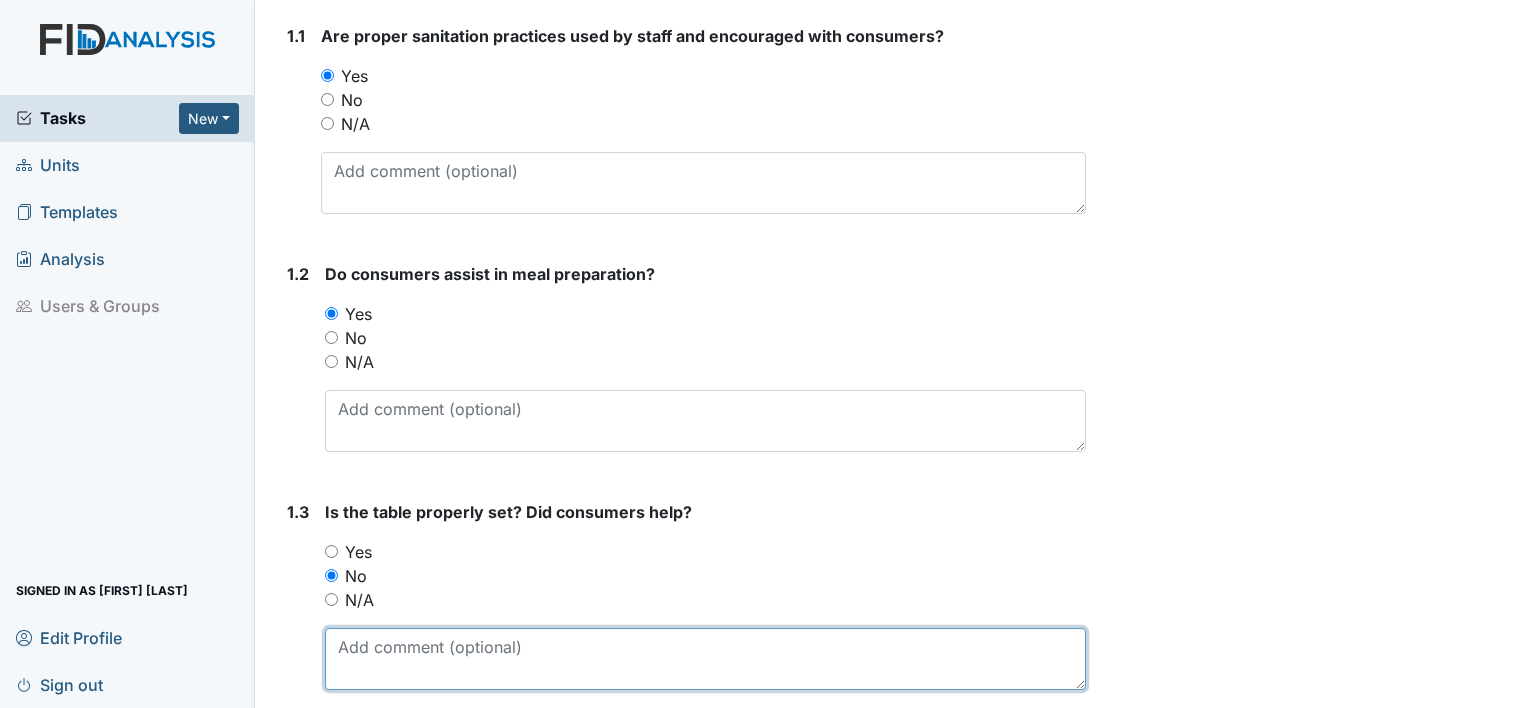 click at bounding box center (705, 659) 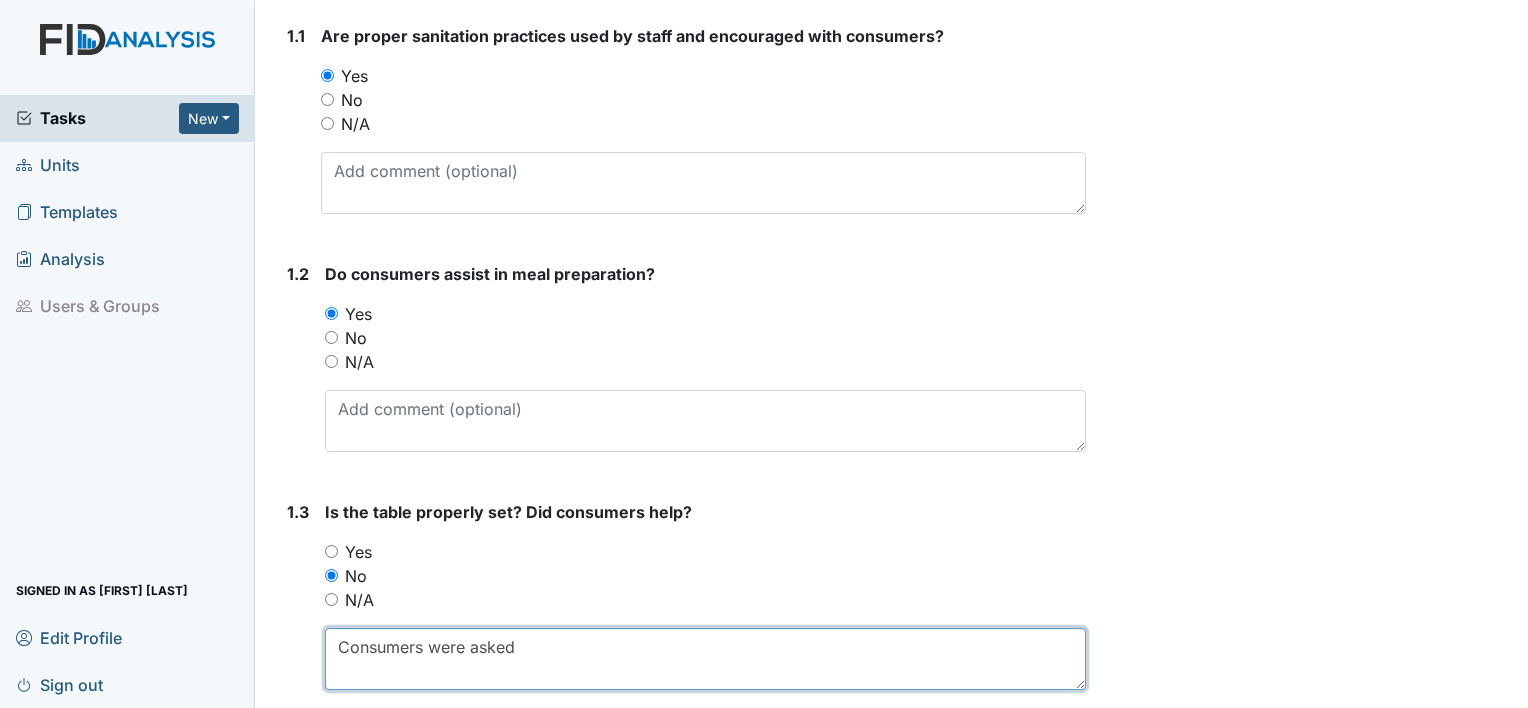 click on "Consumers were asked" at bounding box center [705, 659] 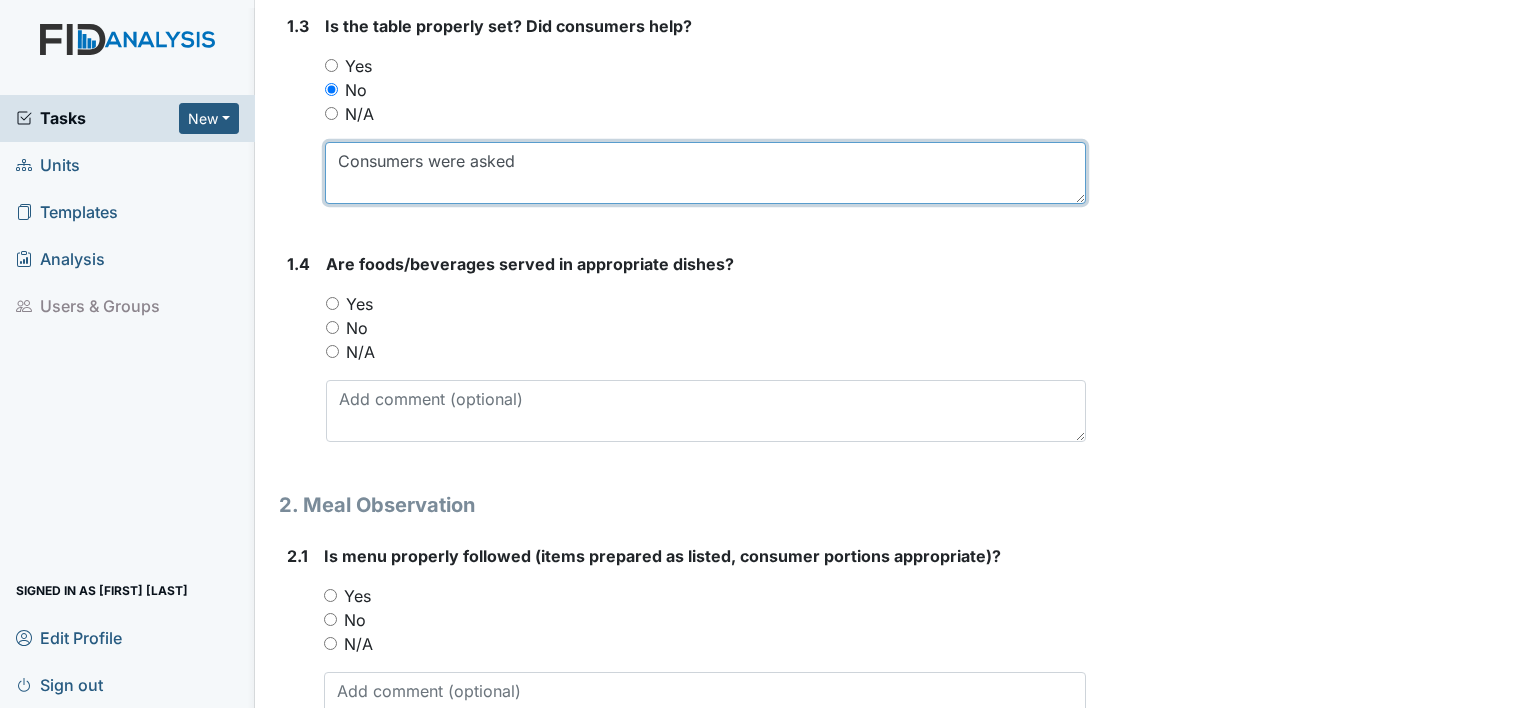 scroll, scrollTop: 700, scrollLeft: 0, axis: vertical 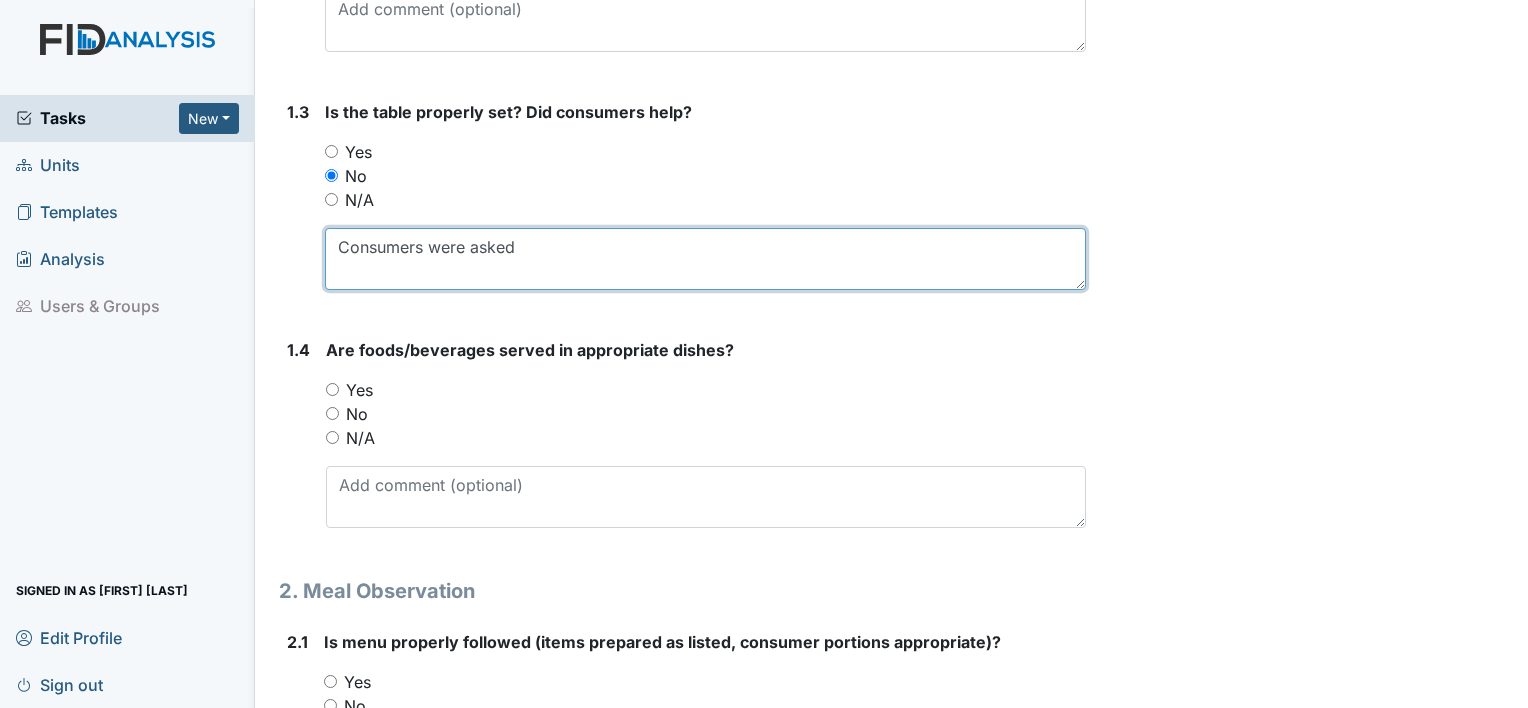 type on "Consumers were asked" 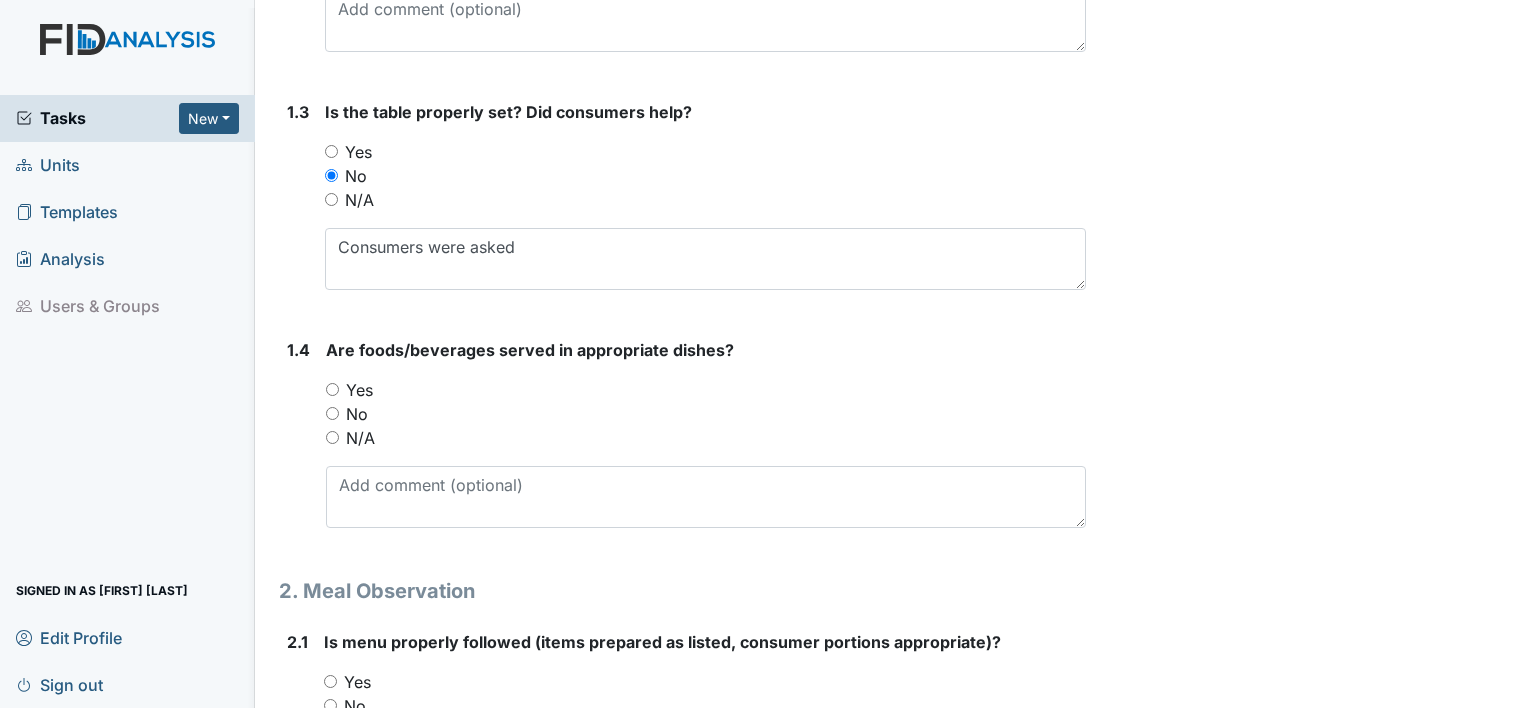 click on "1.4
Are foods/beverages served in appropriate dishes?
You must select one of the below options.
Yes
No
N/A" at bounding box center (682, 441) 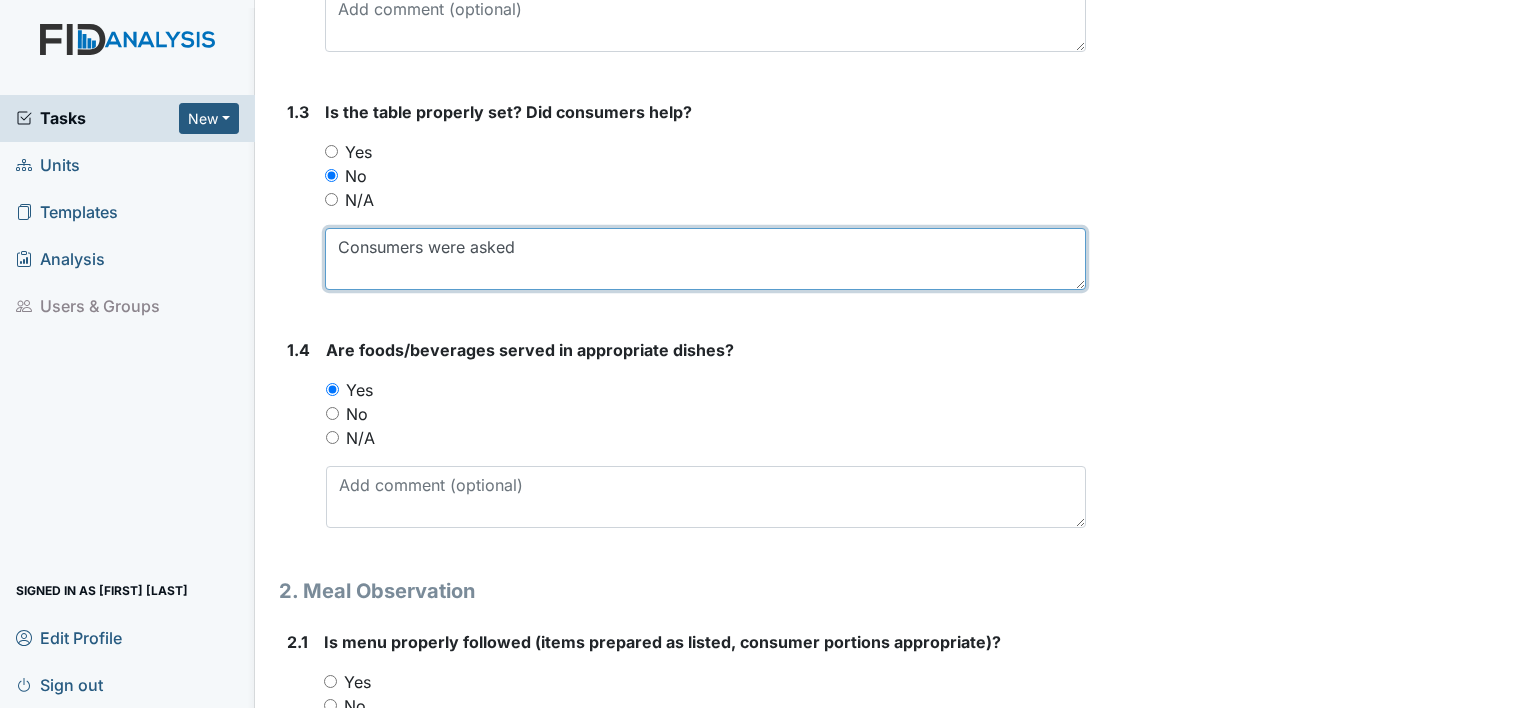 click on "Consumers were asked" at bounding box center [705, 259] 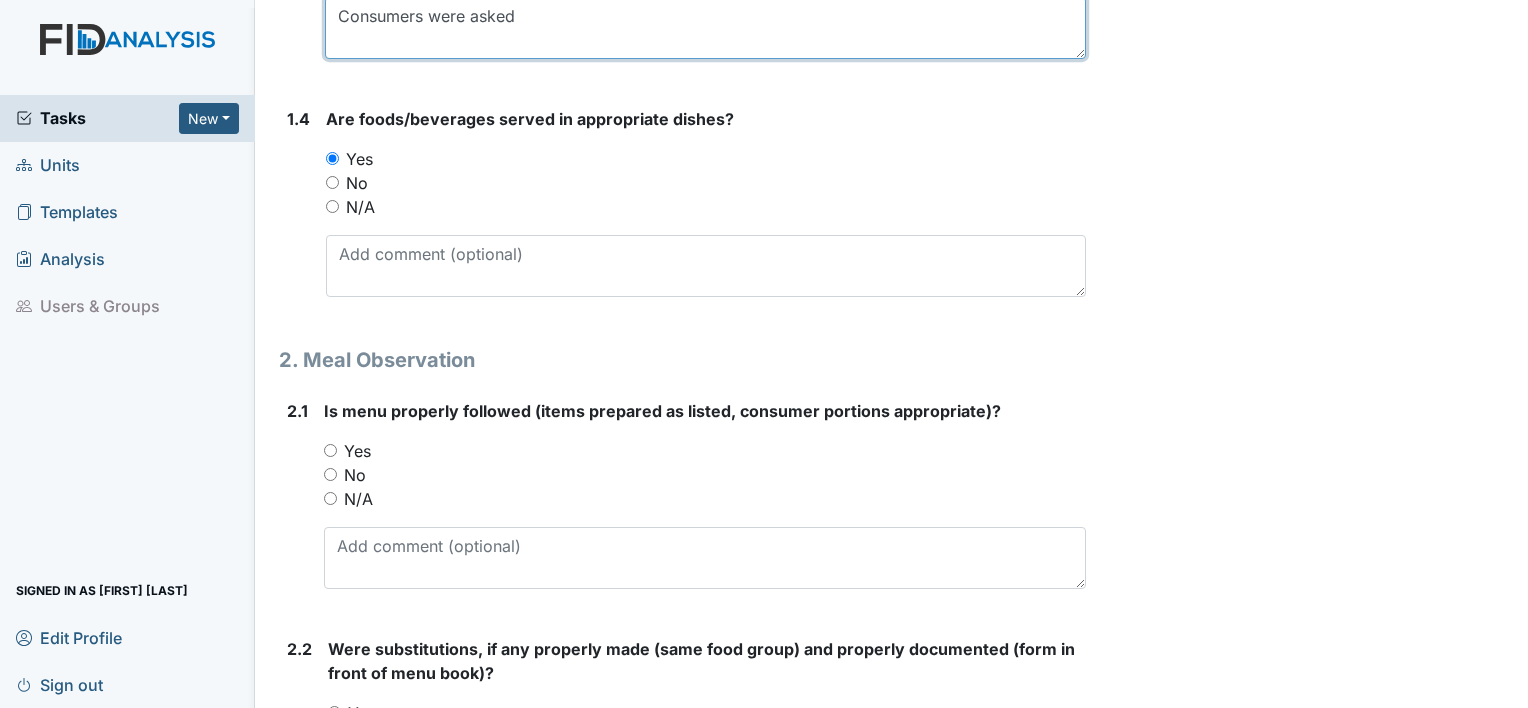 scroll, scrollTop: 1000, scrollLeft: 0, axis: vertical 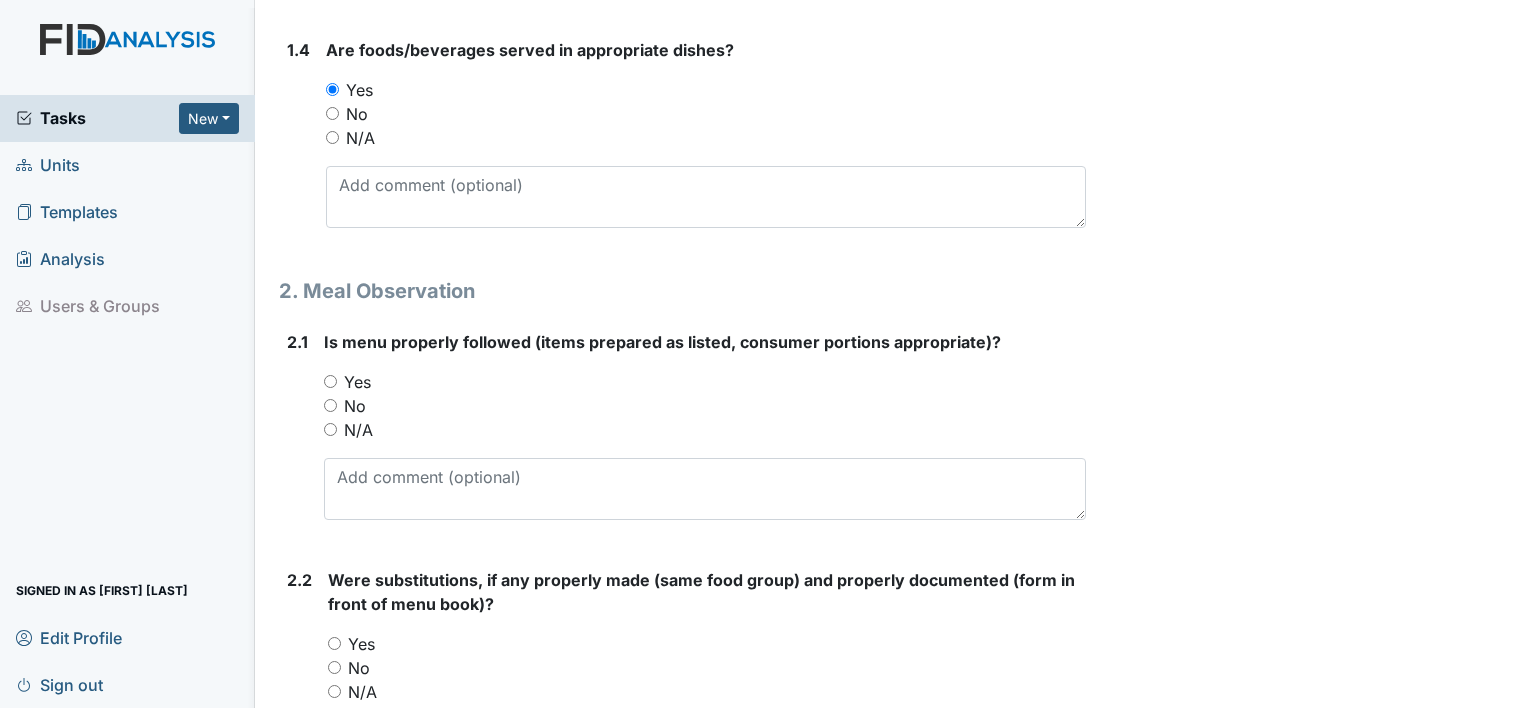 click on "Yes" at bounding box center (330, 381) 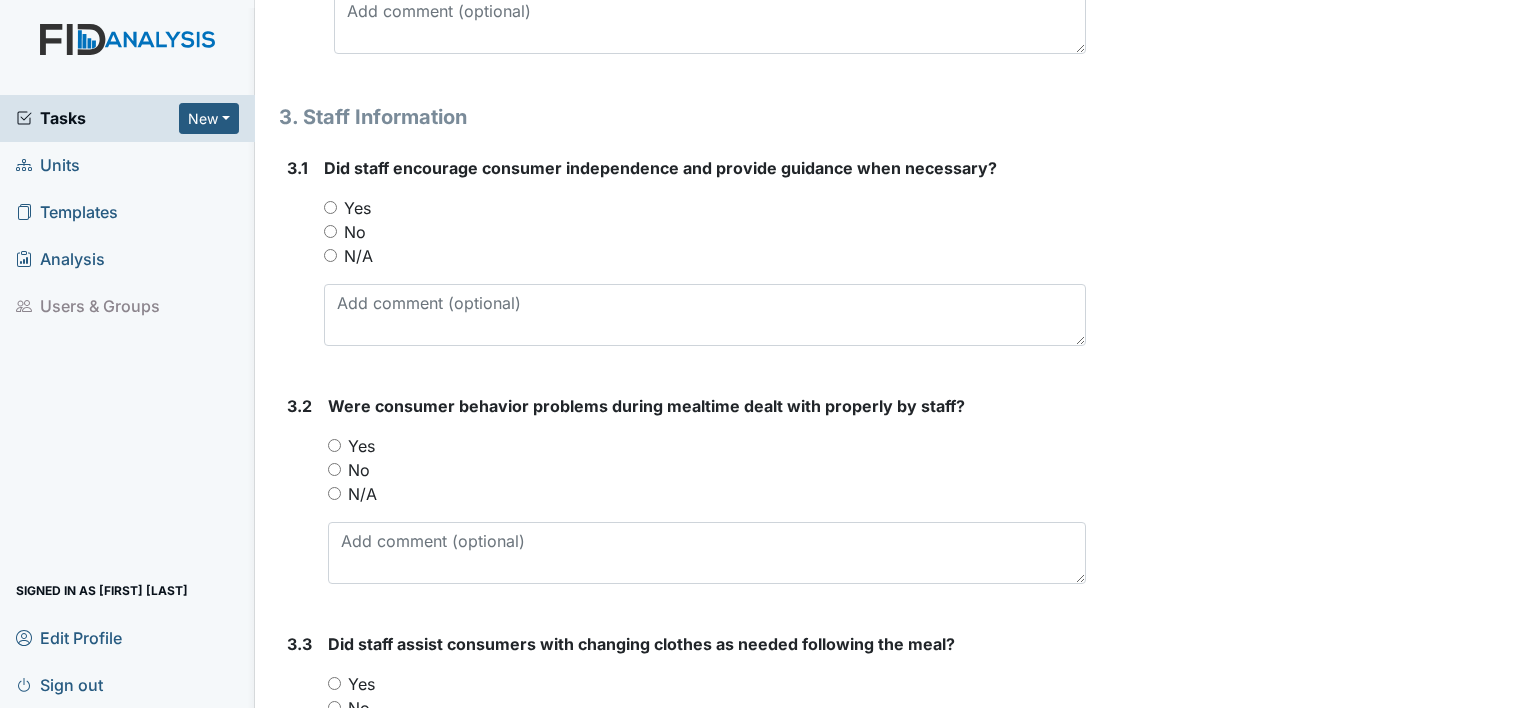 scroll, scrollTop: 6005, scrollLeft: 0, axis: vertical 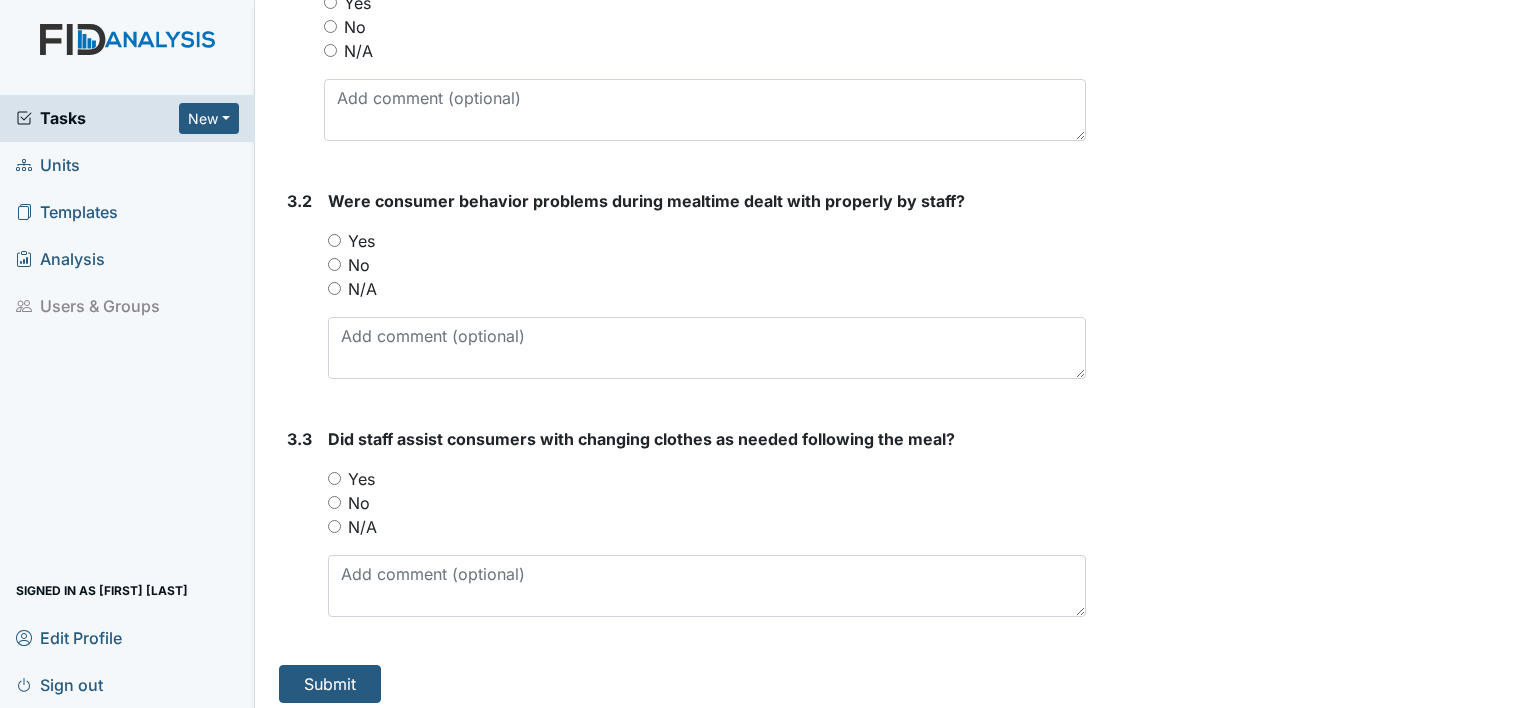 click on "Yes" at bounding box center (334, 478) 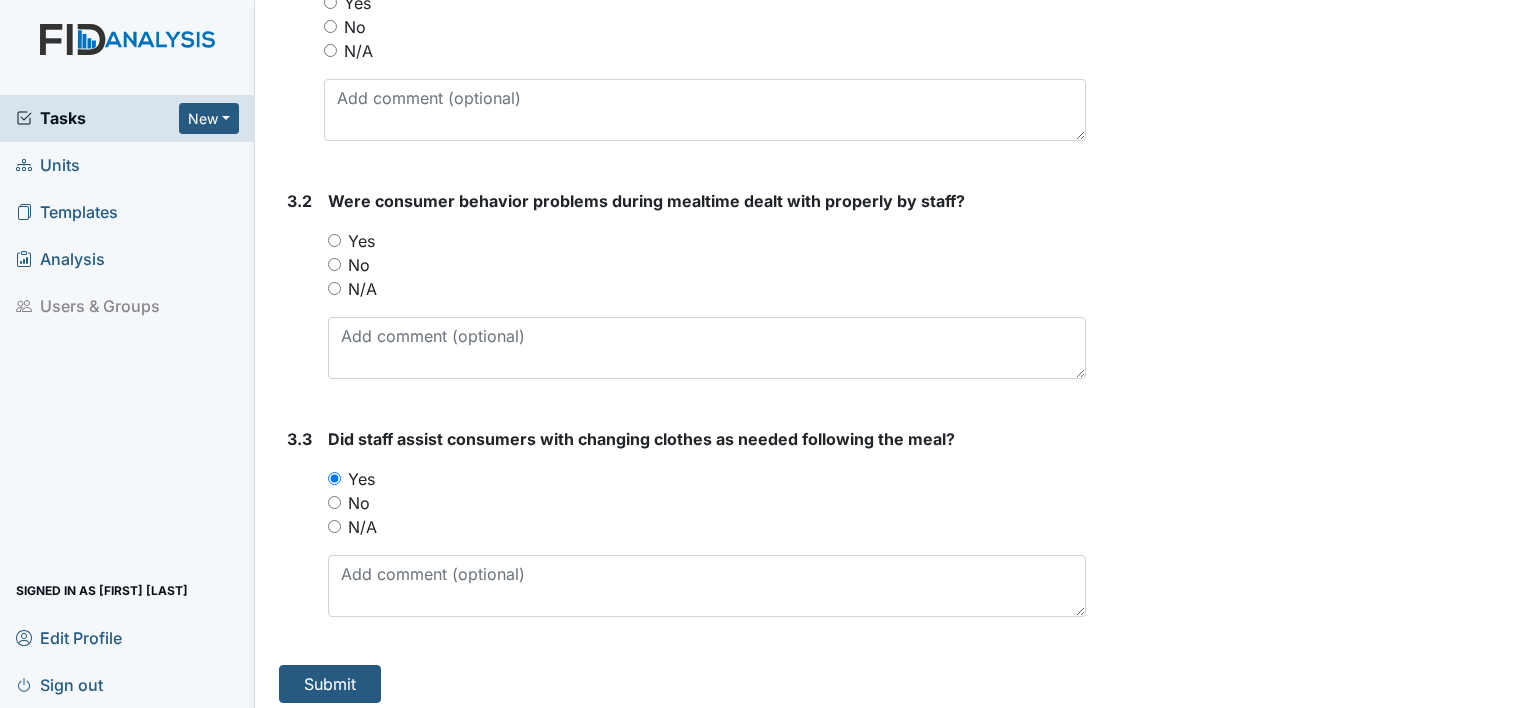 click on "Yes" at bounding box center [334, 240] 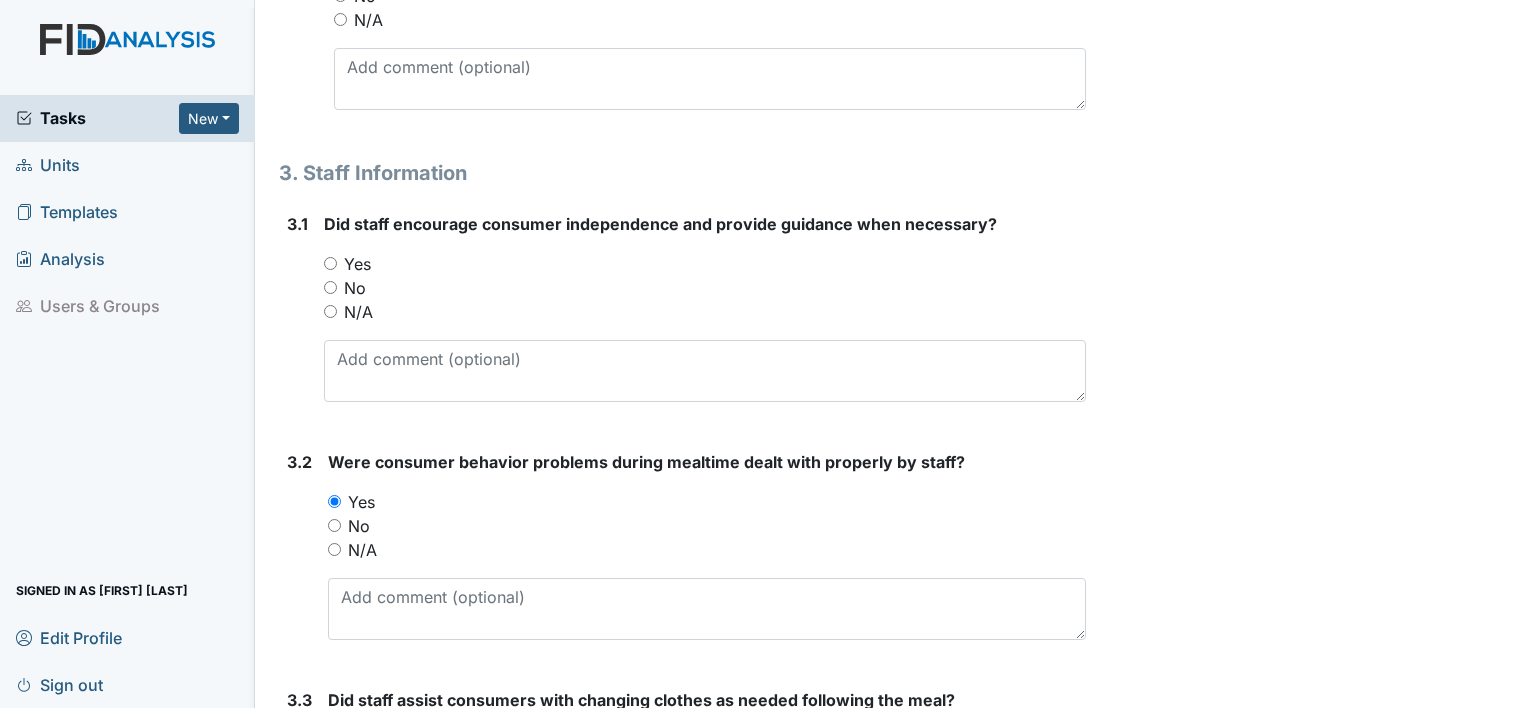 scroll, scrollTop: 5705, scrollLeft: 0, axis: vertical 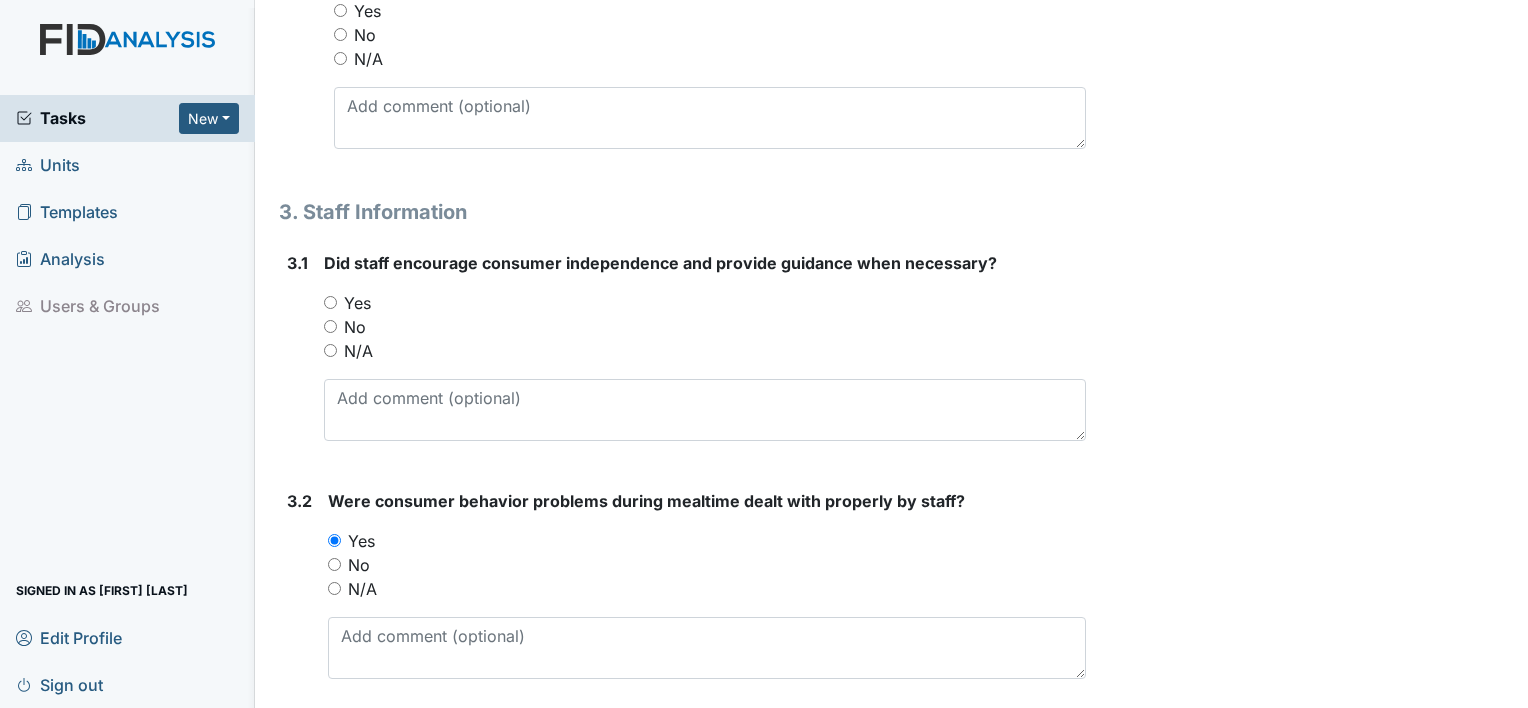 click on "Yes" at bounding box center (705, 303) 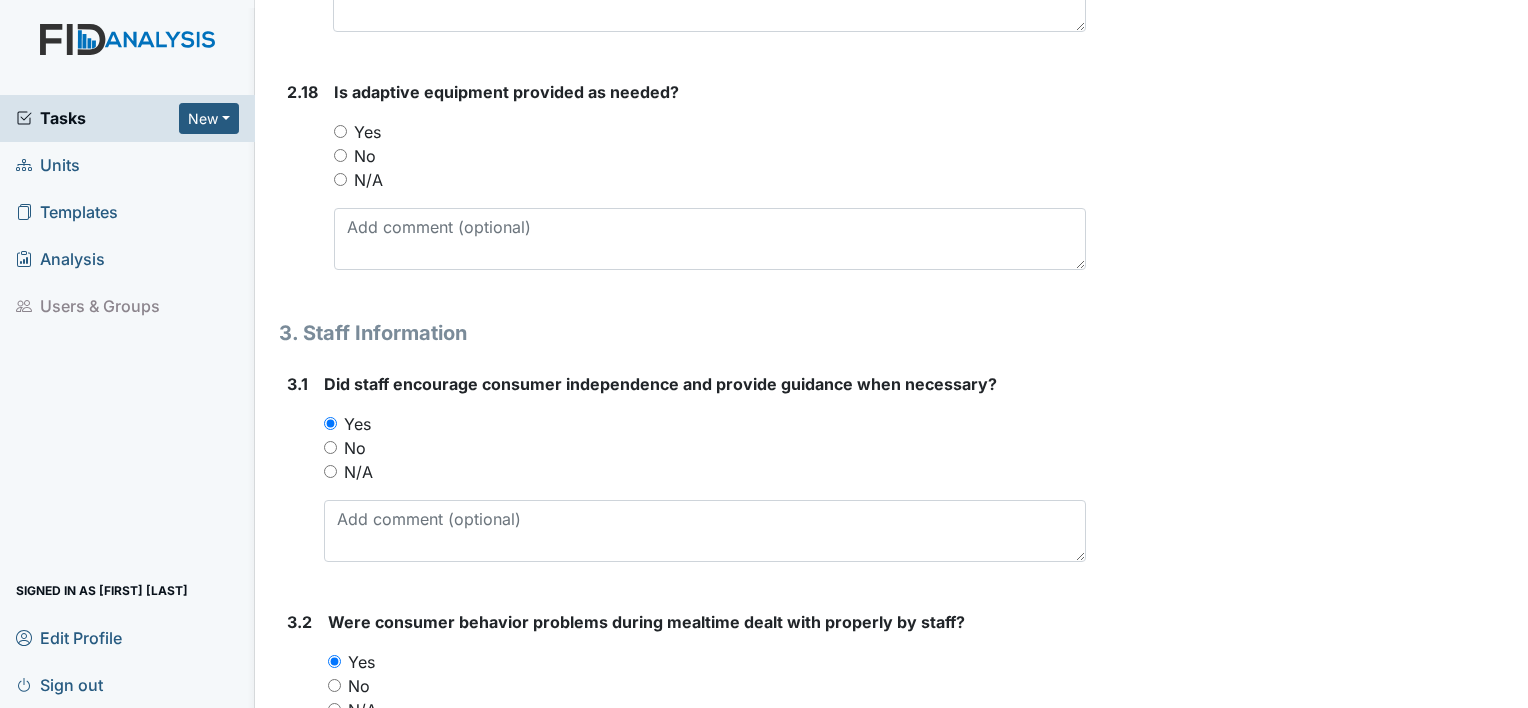 scroll, scrollTop: 5405, scrollLeft: 0, axis: vertical 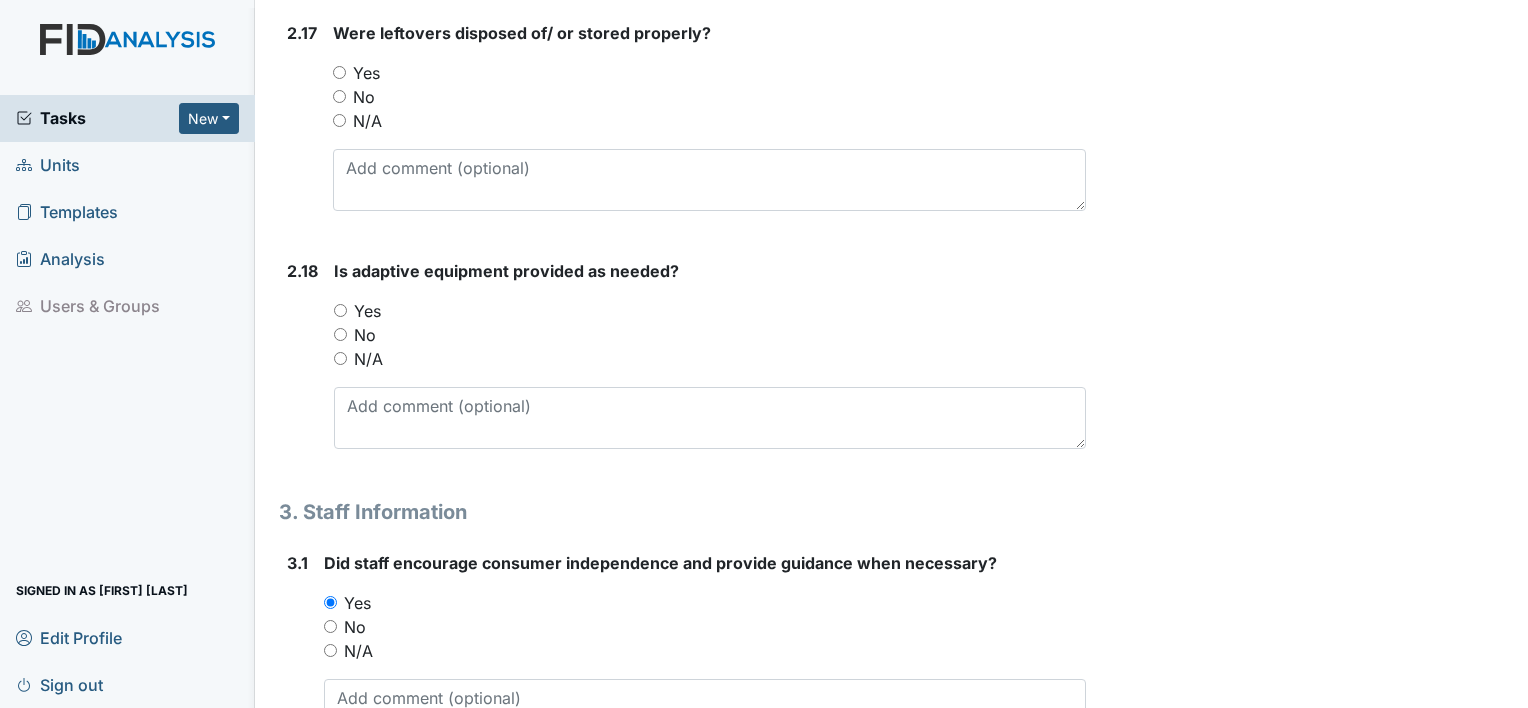 click on "Yes" at bounding box center (340, 310) 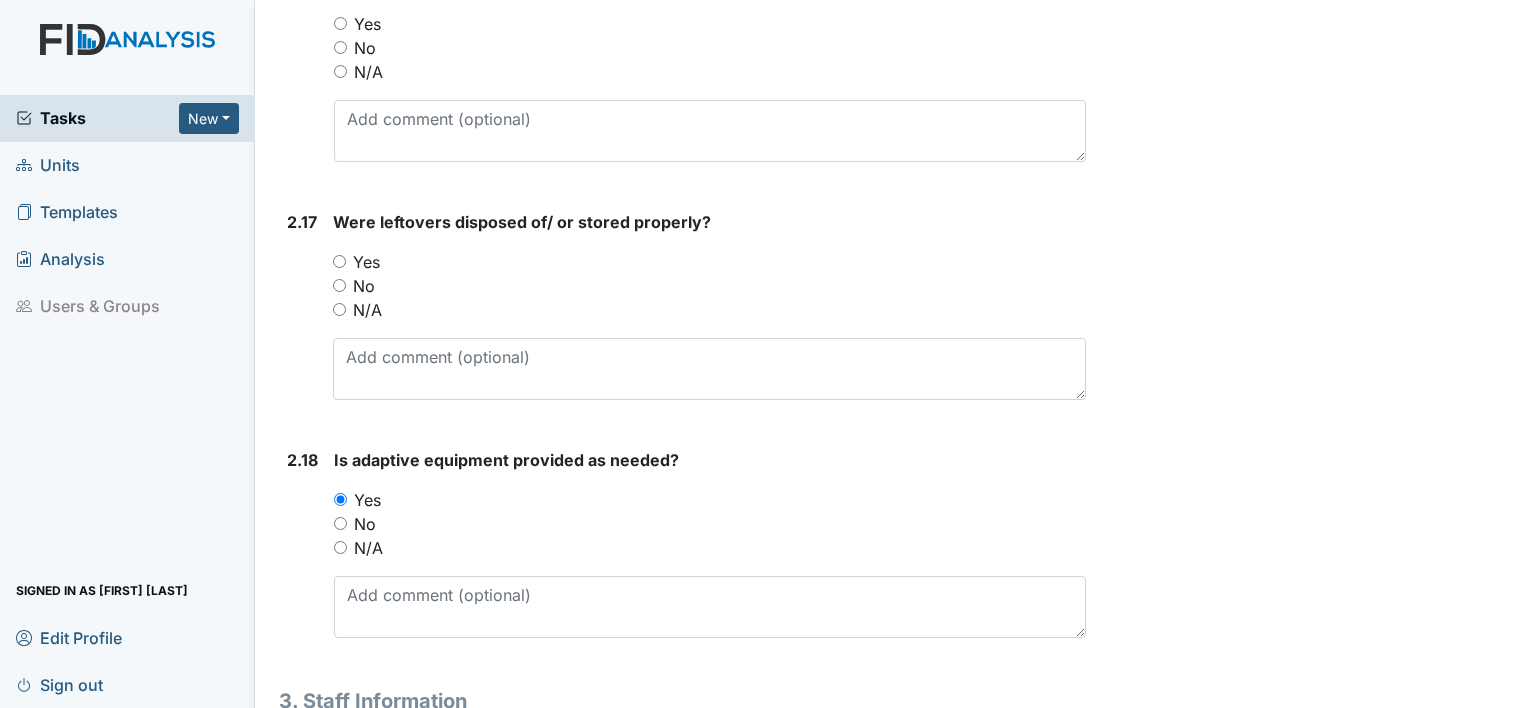 scroll, scrollTop: 5205, scrollLeft: 0, axis: vertical 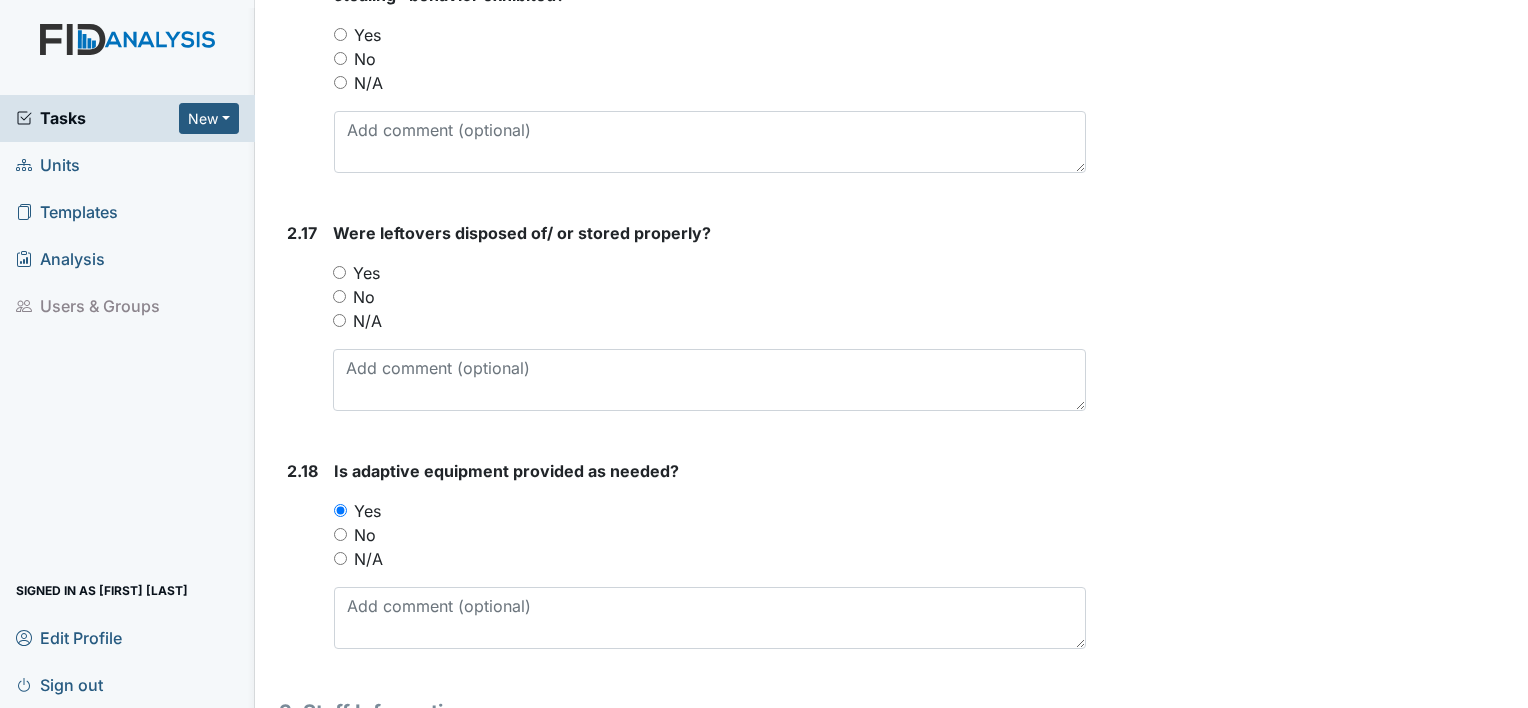 click on "Yes" at bounding box center (339, 272) 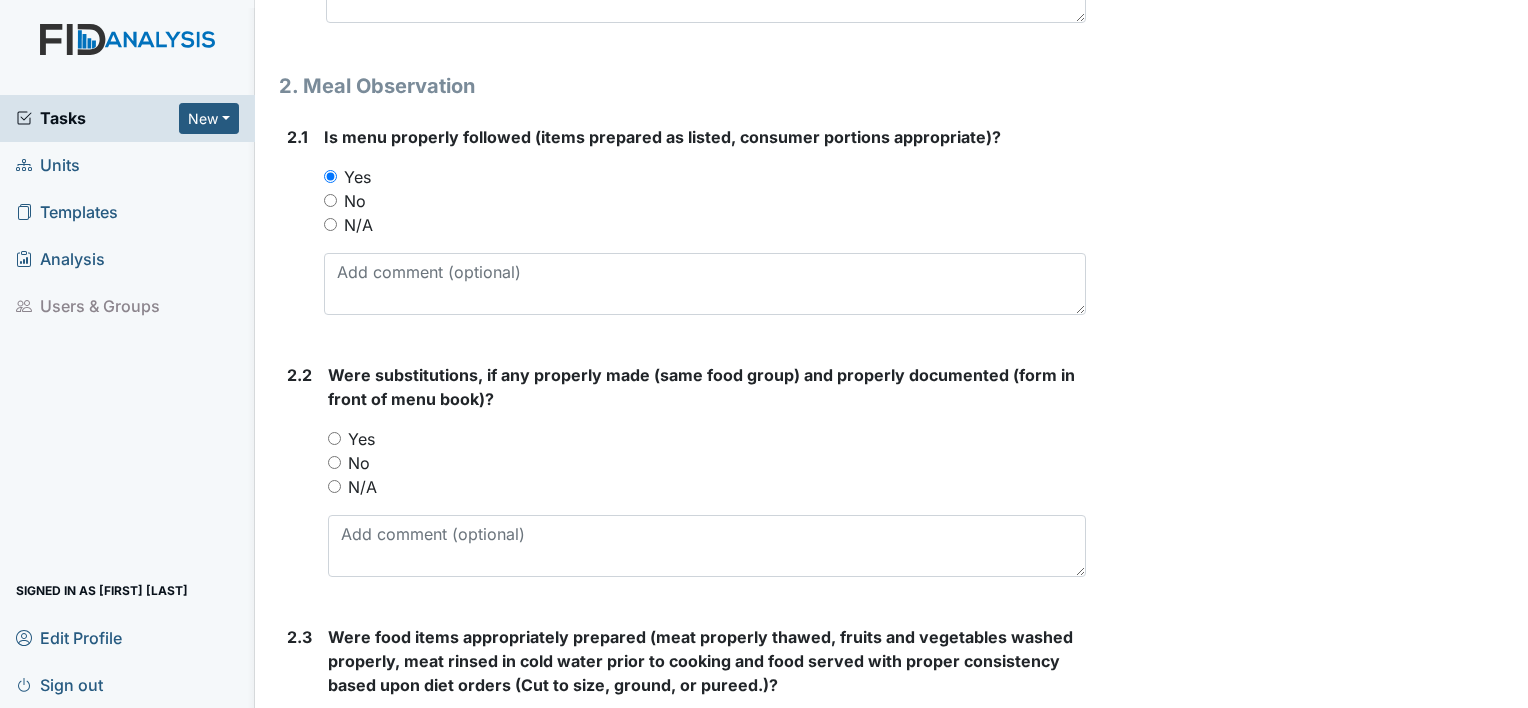 scroll, scrollTop: 1405, scrollLeft: 0, axis: vertical 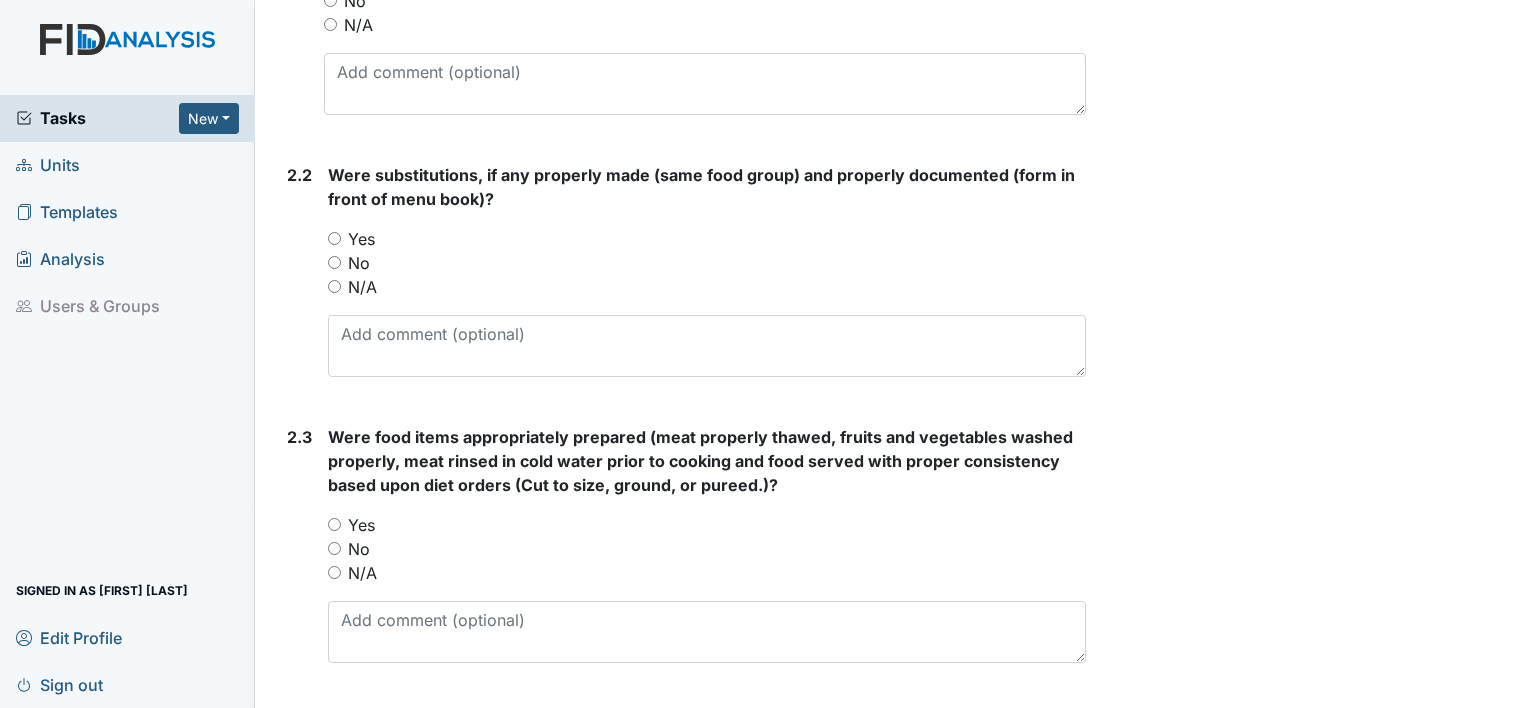 click on "Yes" at bounding box center [334, 238] 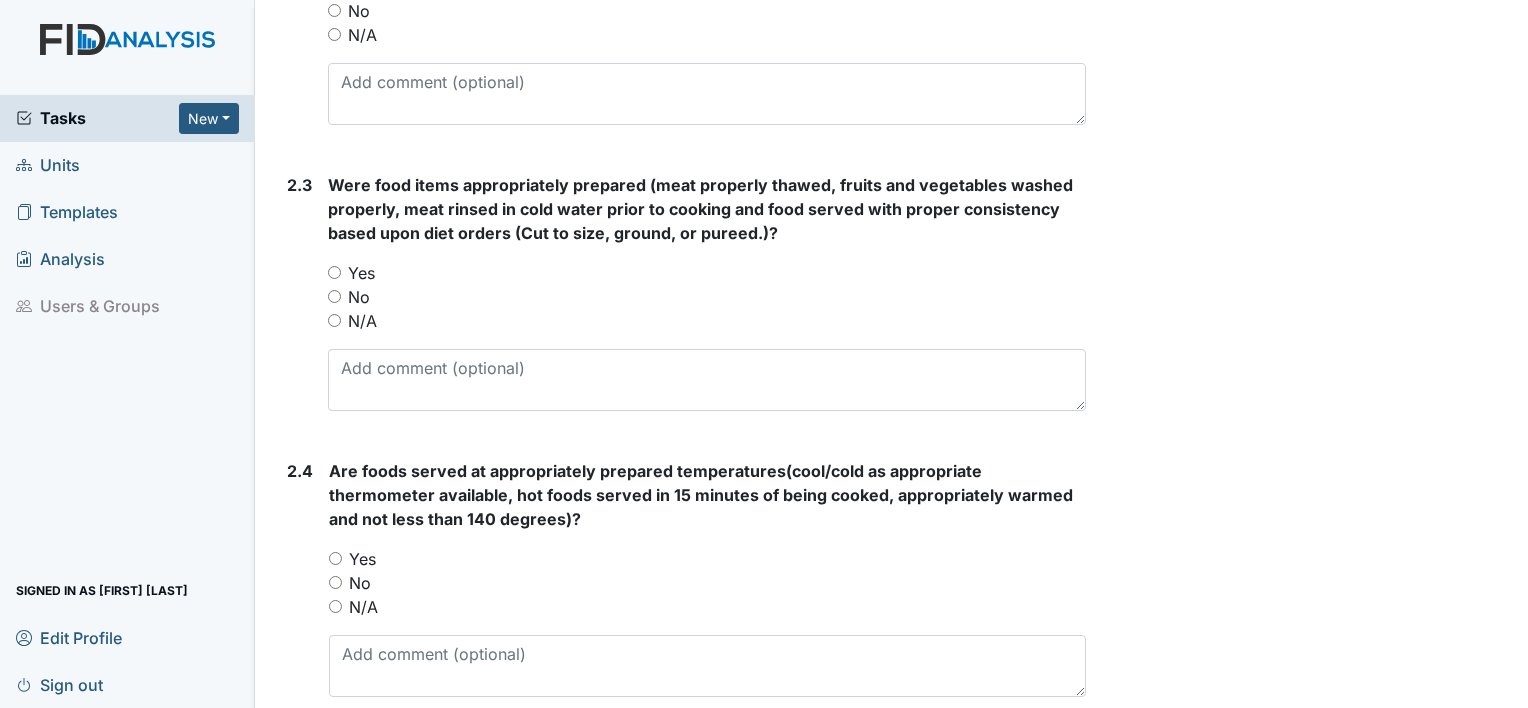 scroll, scrollTop: 1705, scrollLeft: 0, axis: vertical 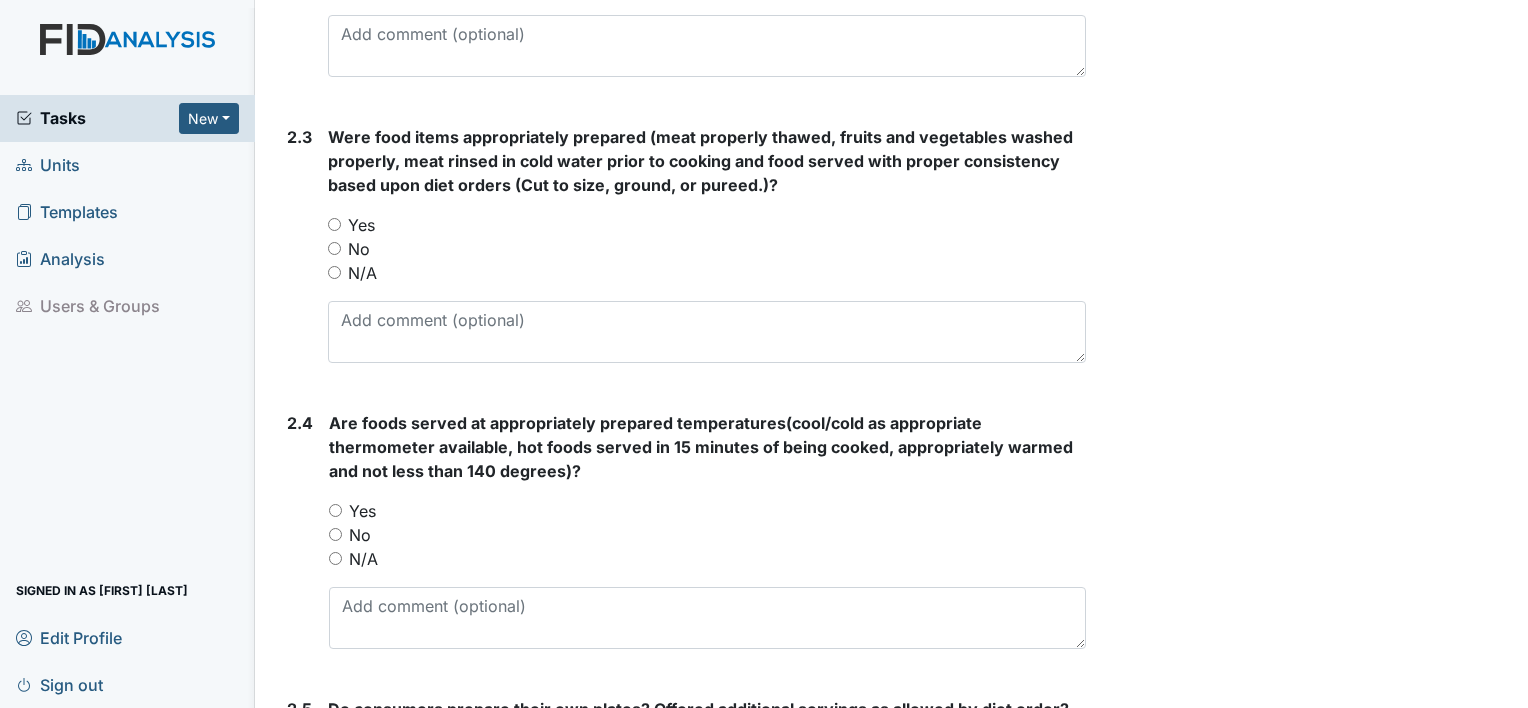 click on "Yes" at bounding box center (334, 224) 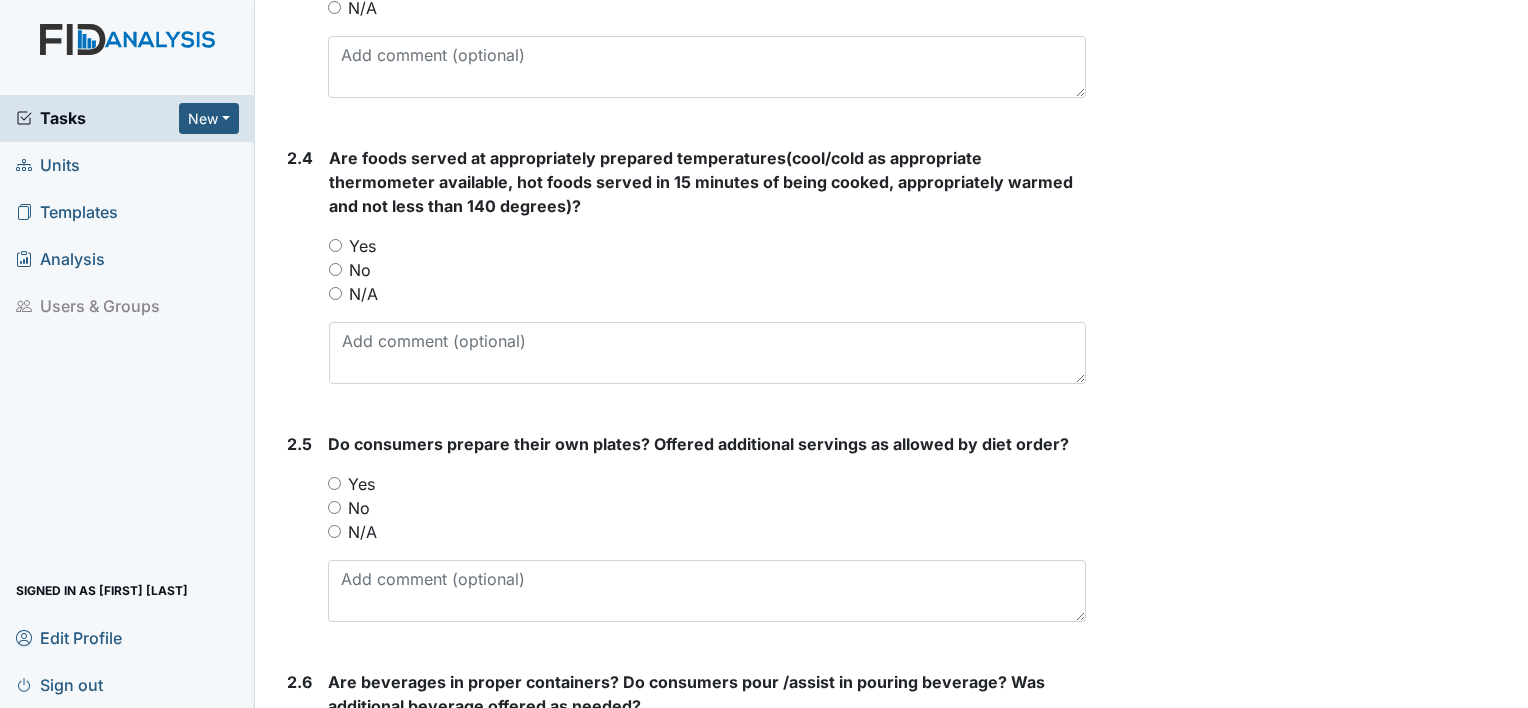 scroll, scrollTop: 2005, scrollLeft: 0, axis: vertical 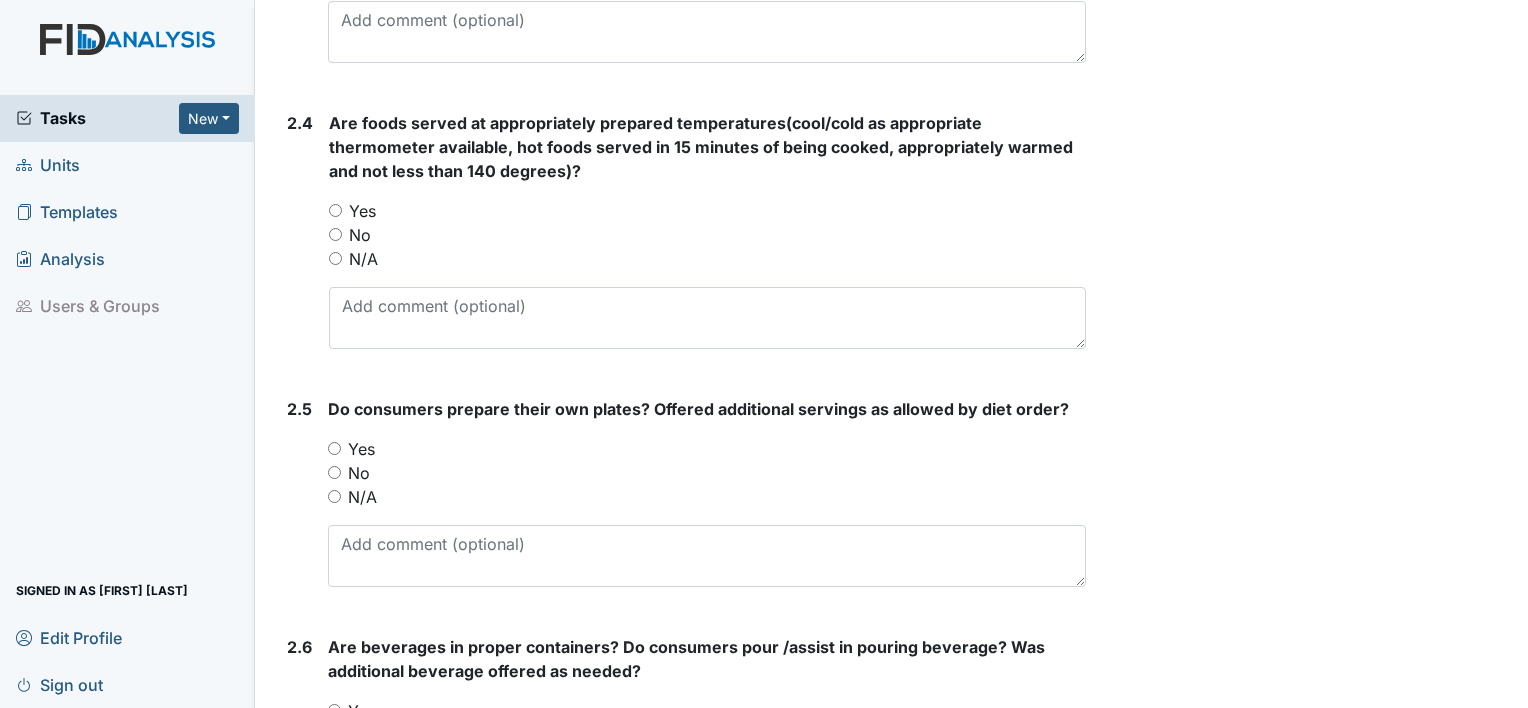 click on "Yes" at bounding box center (335, 210) 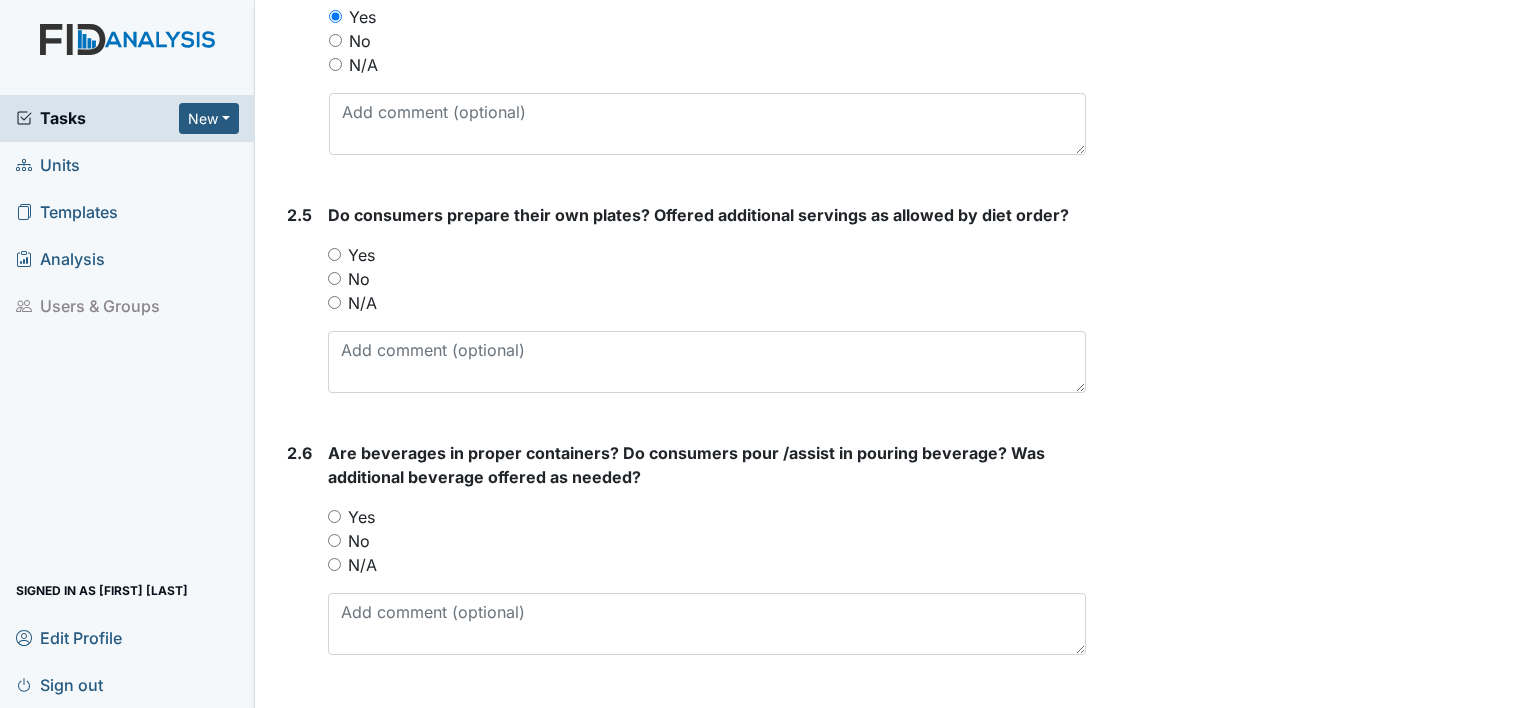 scroll, scrollTop: 2205, scrollLeft: 0, axis: vertical 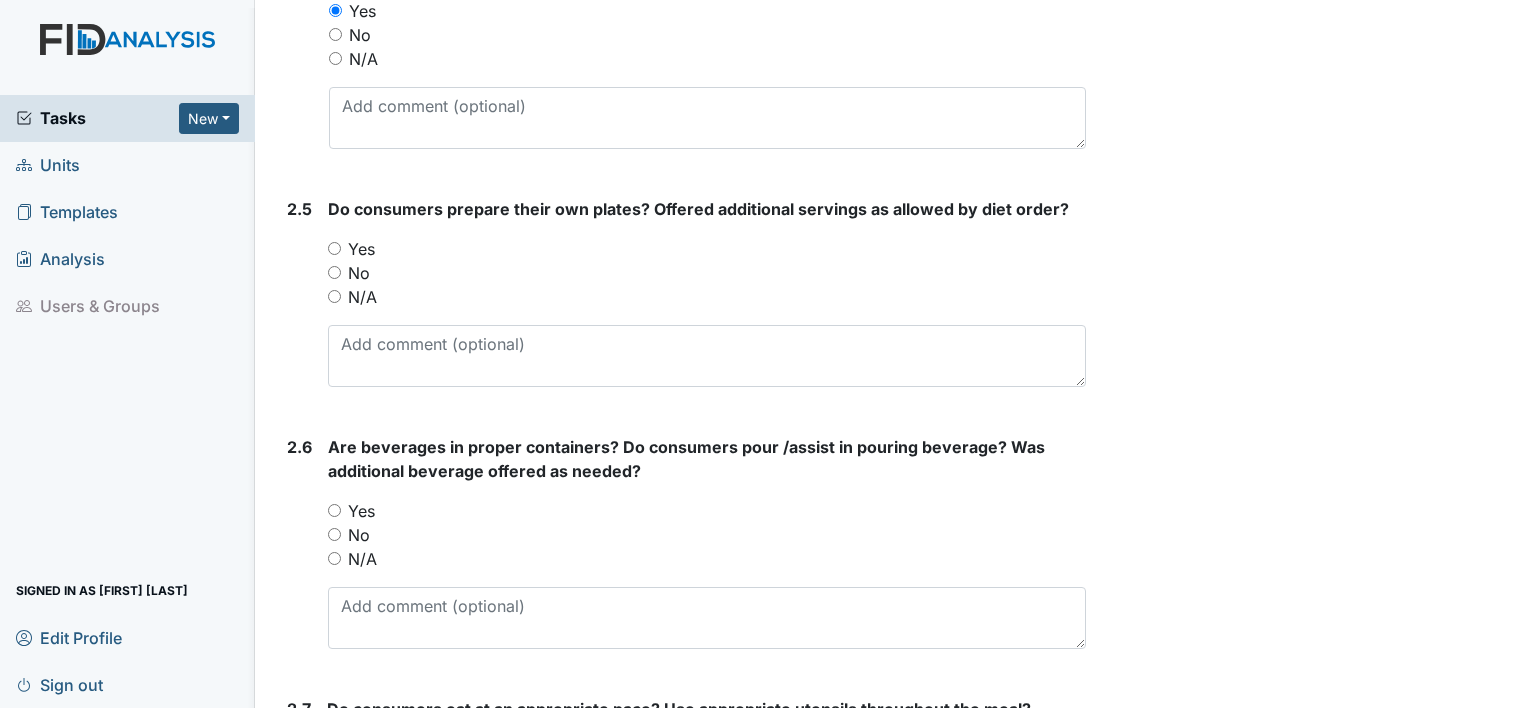 click on "Yes" at bounding box center (334, 248) 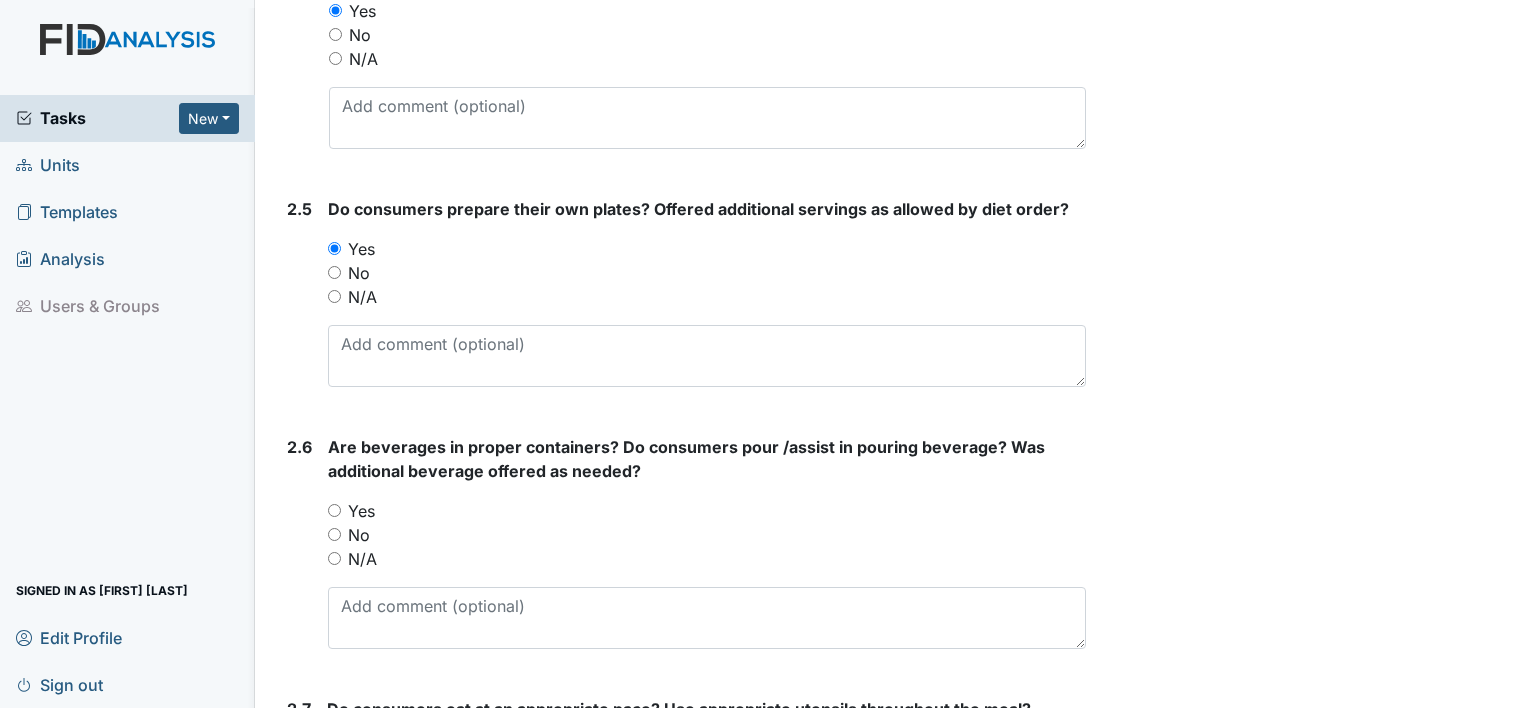 click on "Yes" at bounding box center [334, 510] 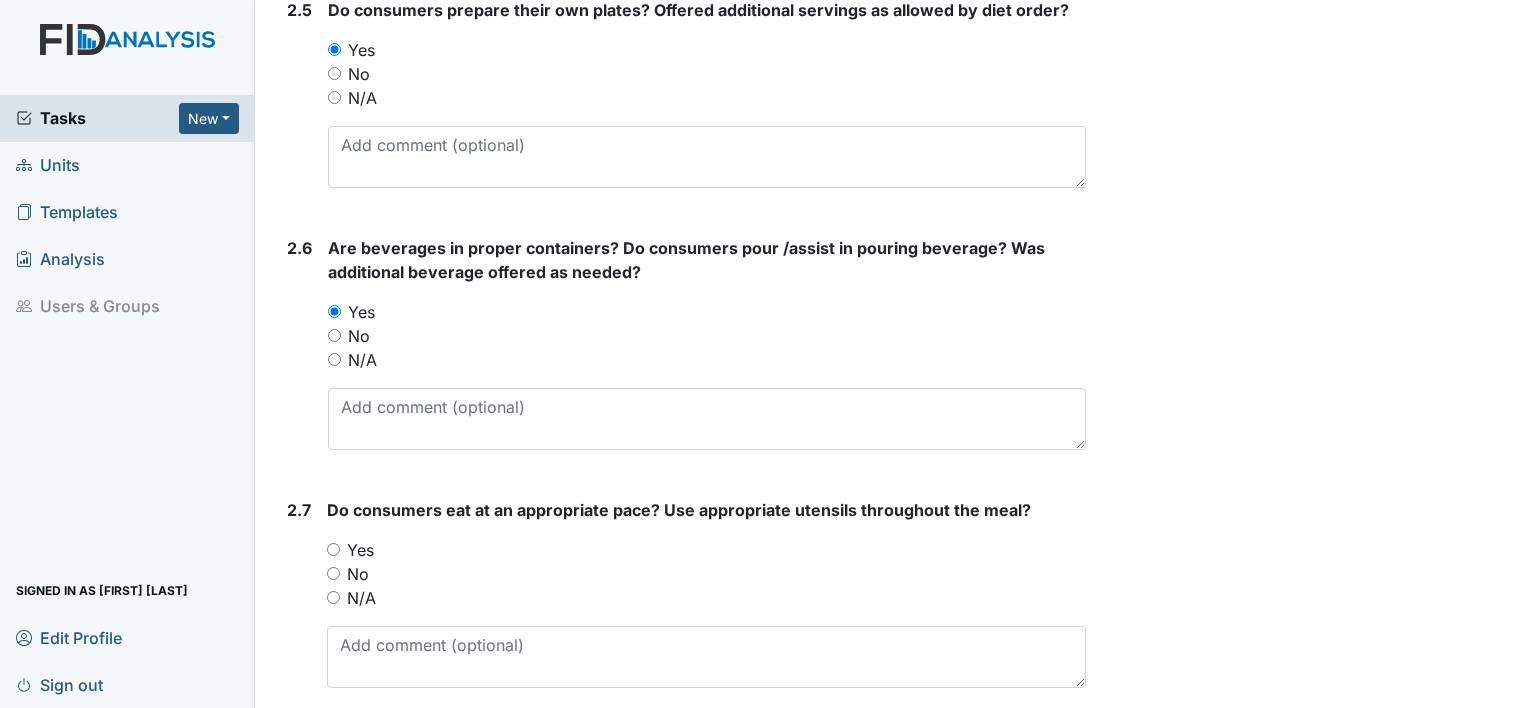 scroll, scrollTop: 2405, scrollLeft: 0, axis: vertical 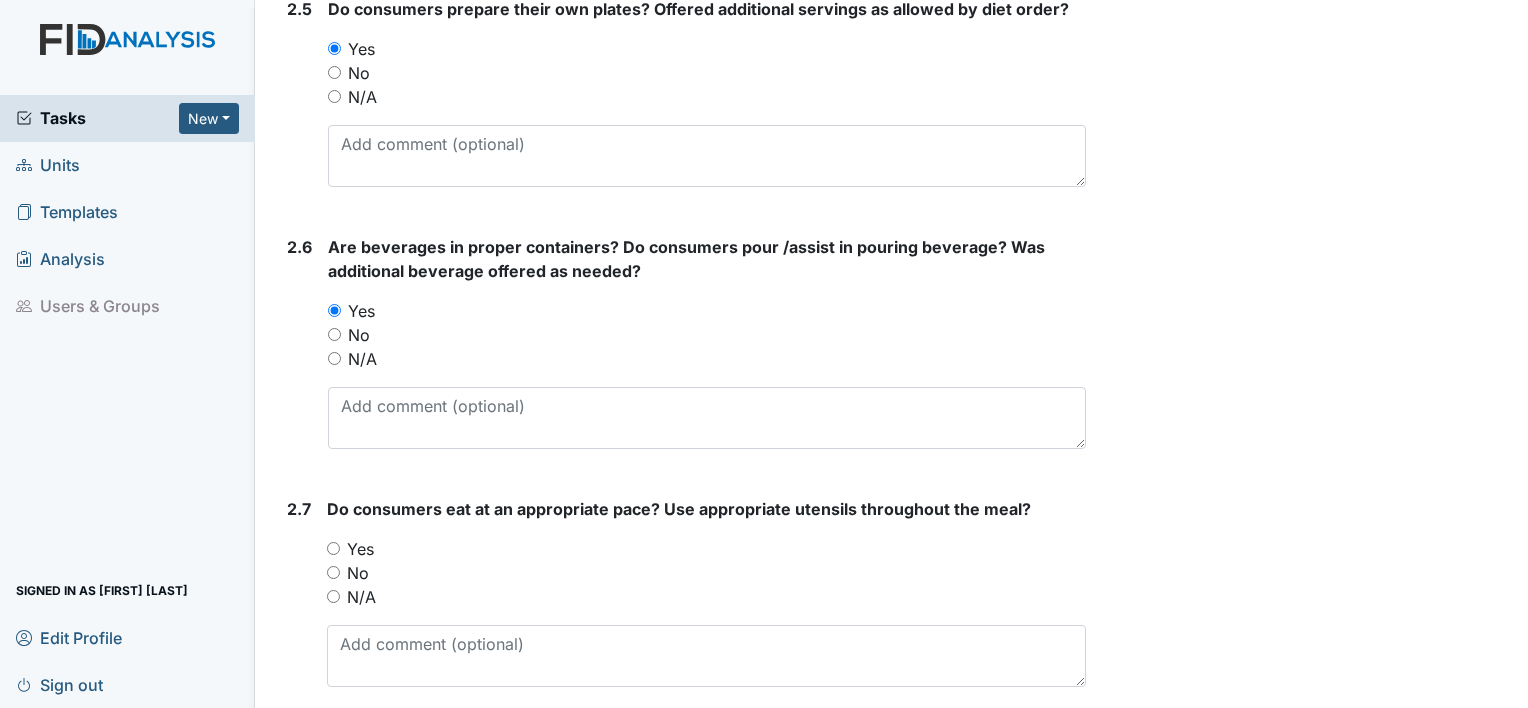 click on "Yes" at bounding box center [706, 549] 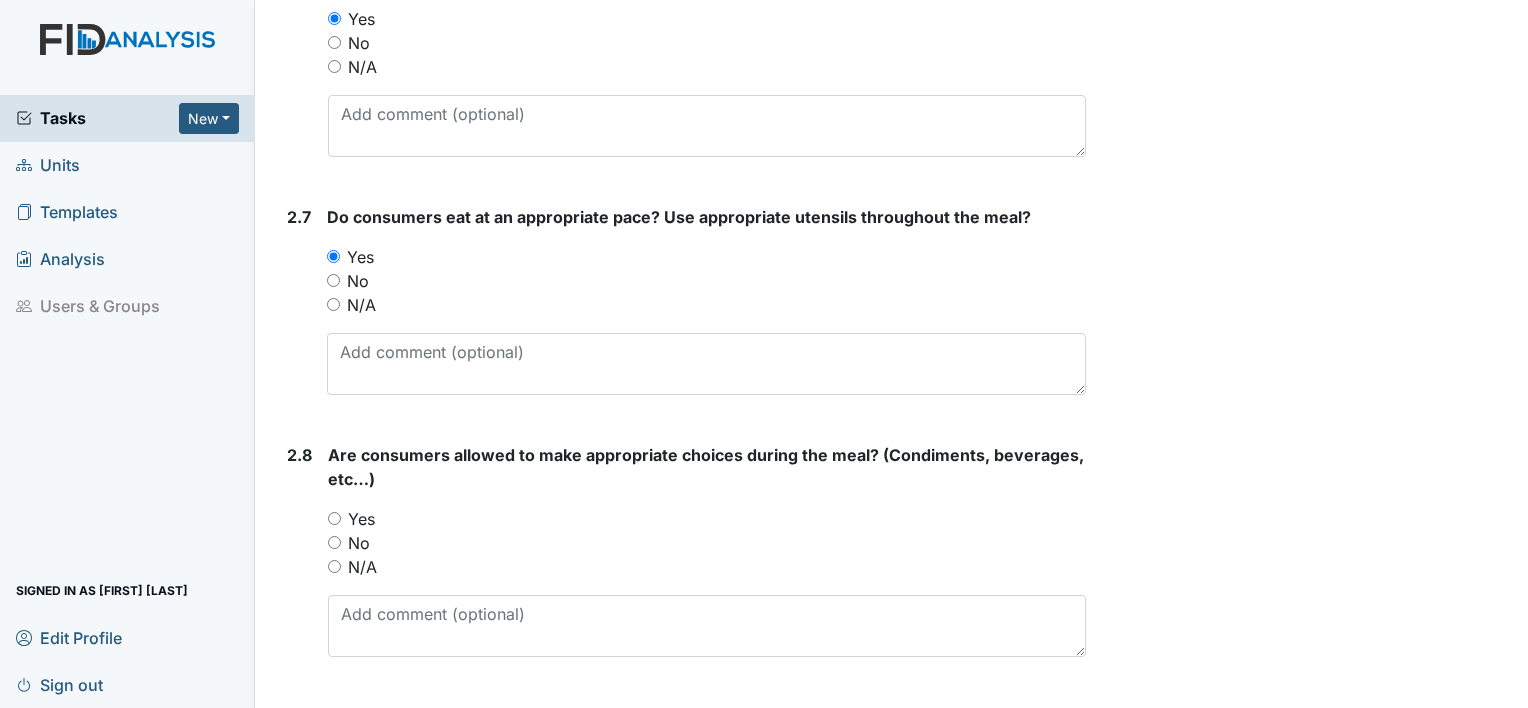 scroll, scrollTop: 2705, scrollLeft: 0, axis: vertical 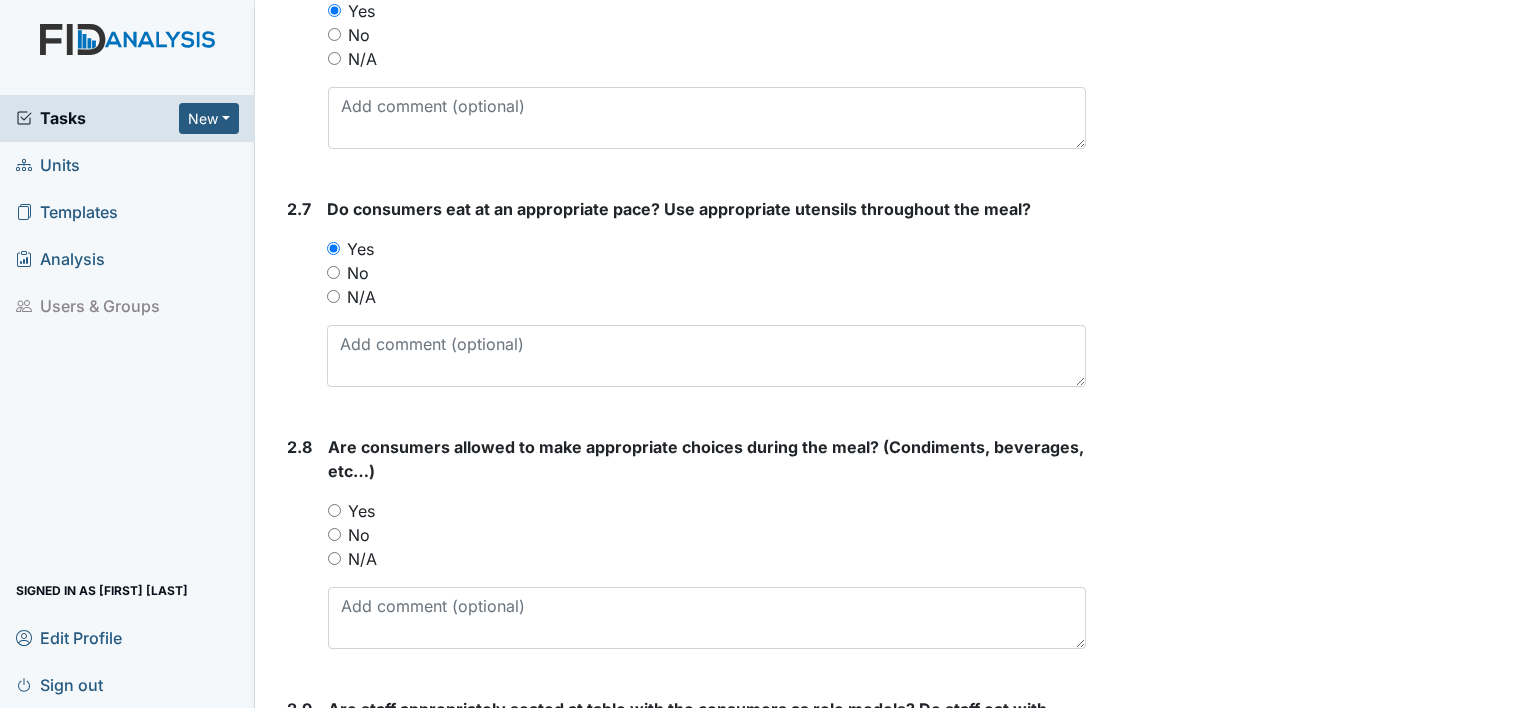 click on "Yes" at bounding box center [707, 511] 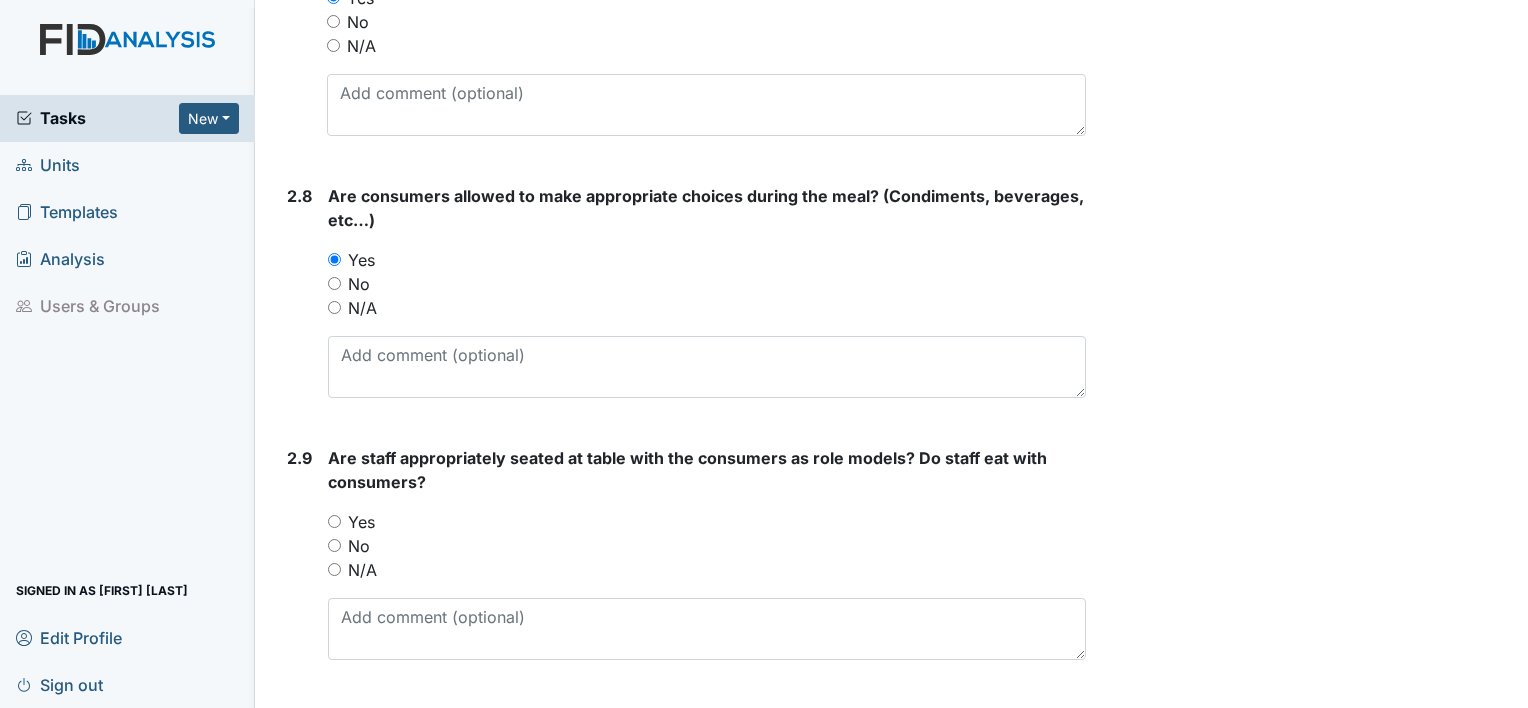 scroll, scrollTop: 3005, scrollLeft: 0, axis: vertical 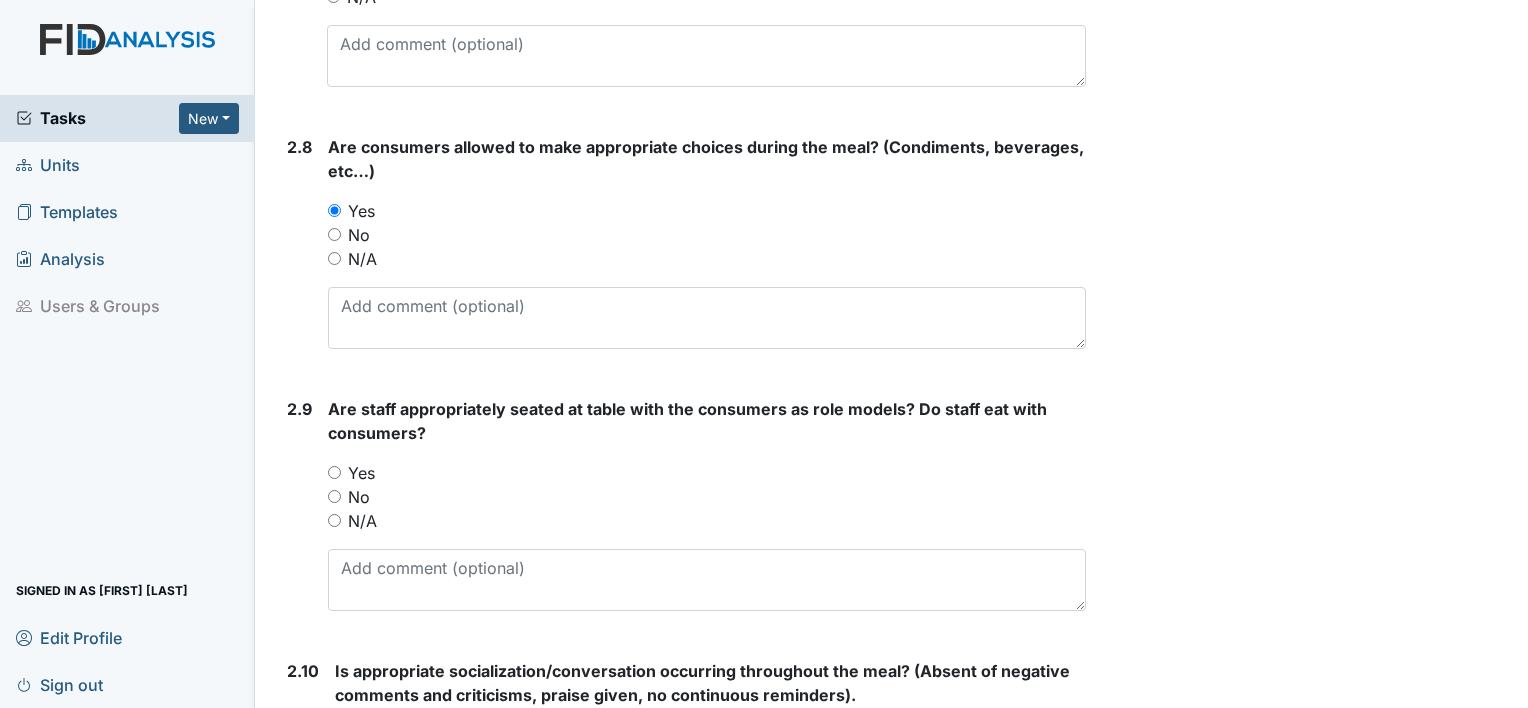 click on "Yes" at bounding box center [334, 472] 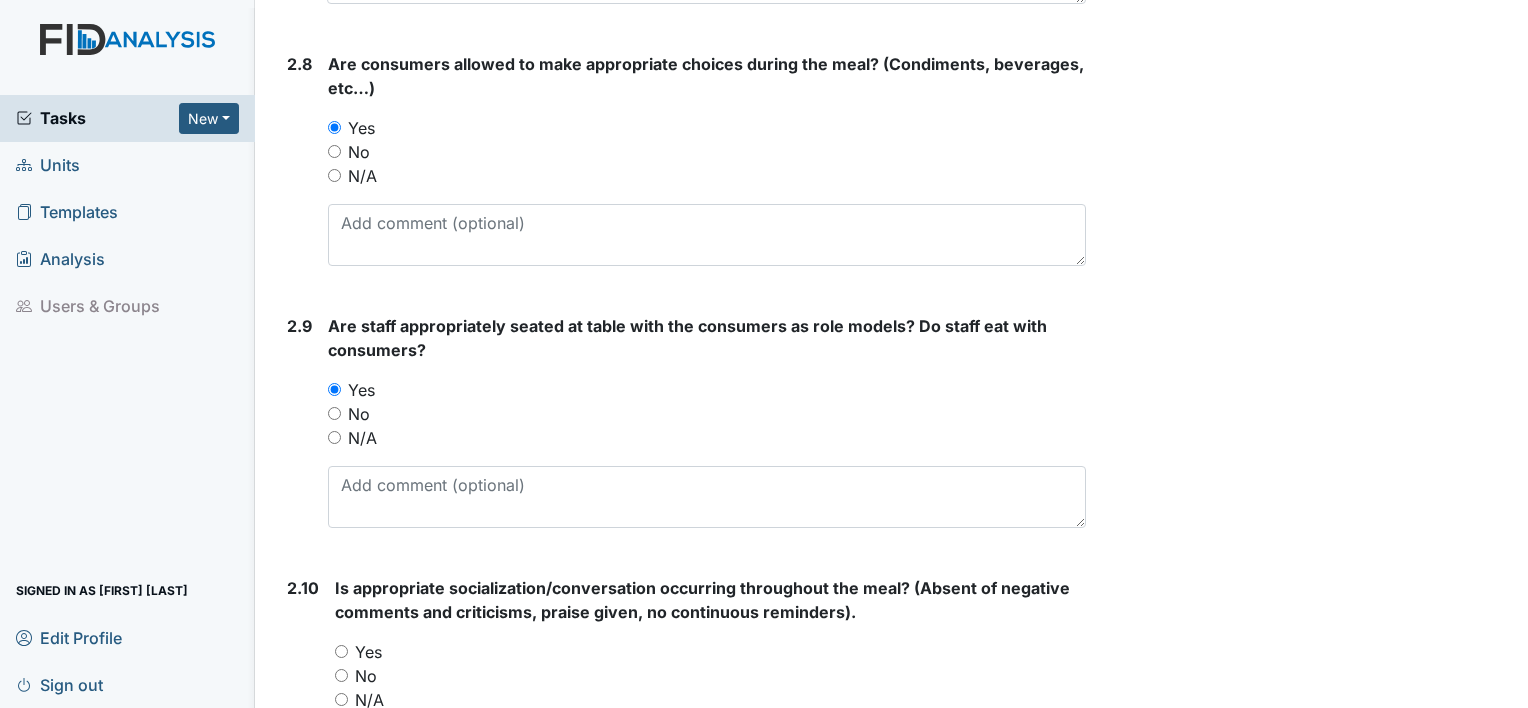 scroll, scrollTop: 3305, scrollLeft: 0, axis: vertical 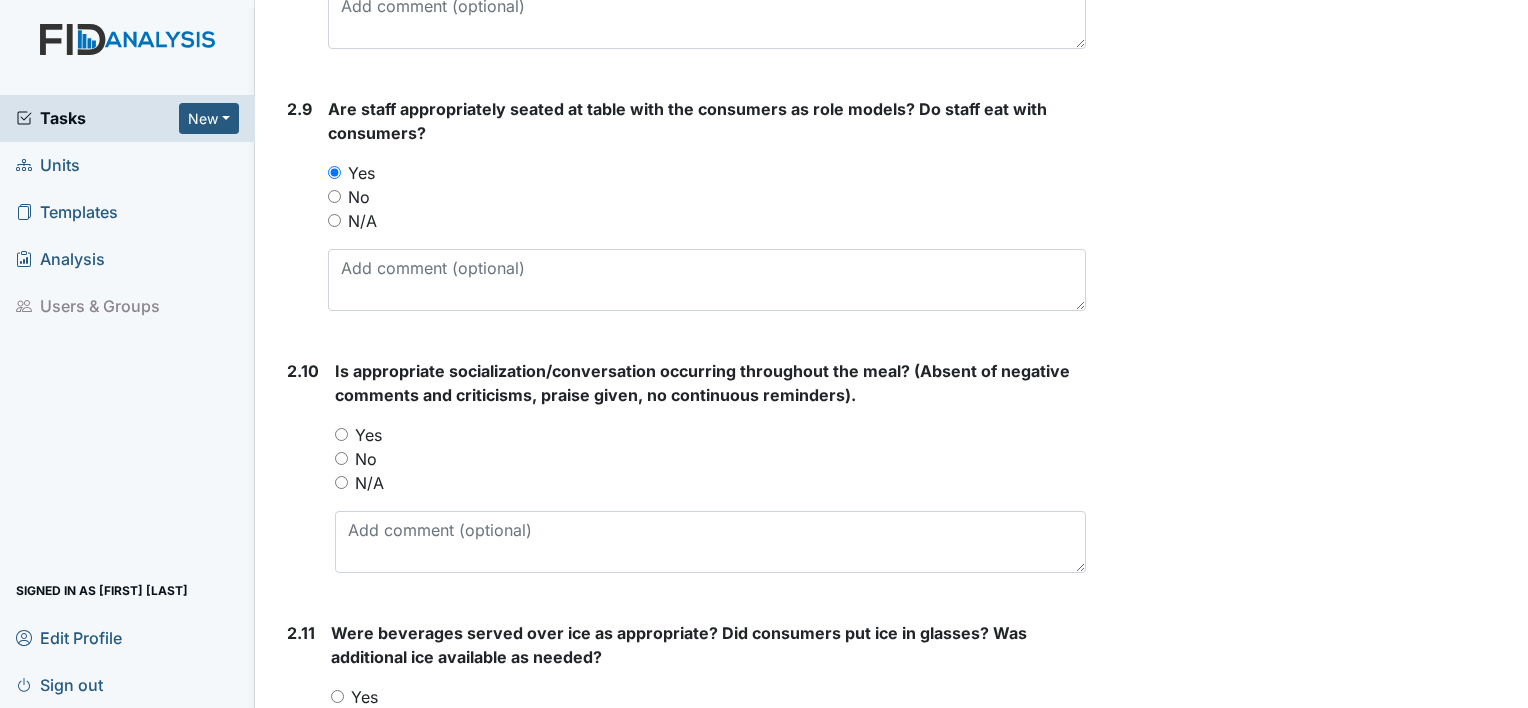 click on "Yes" at bounding box center (341, 434) 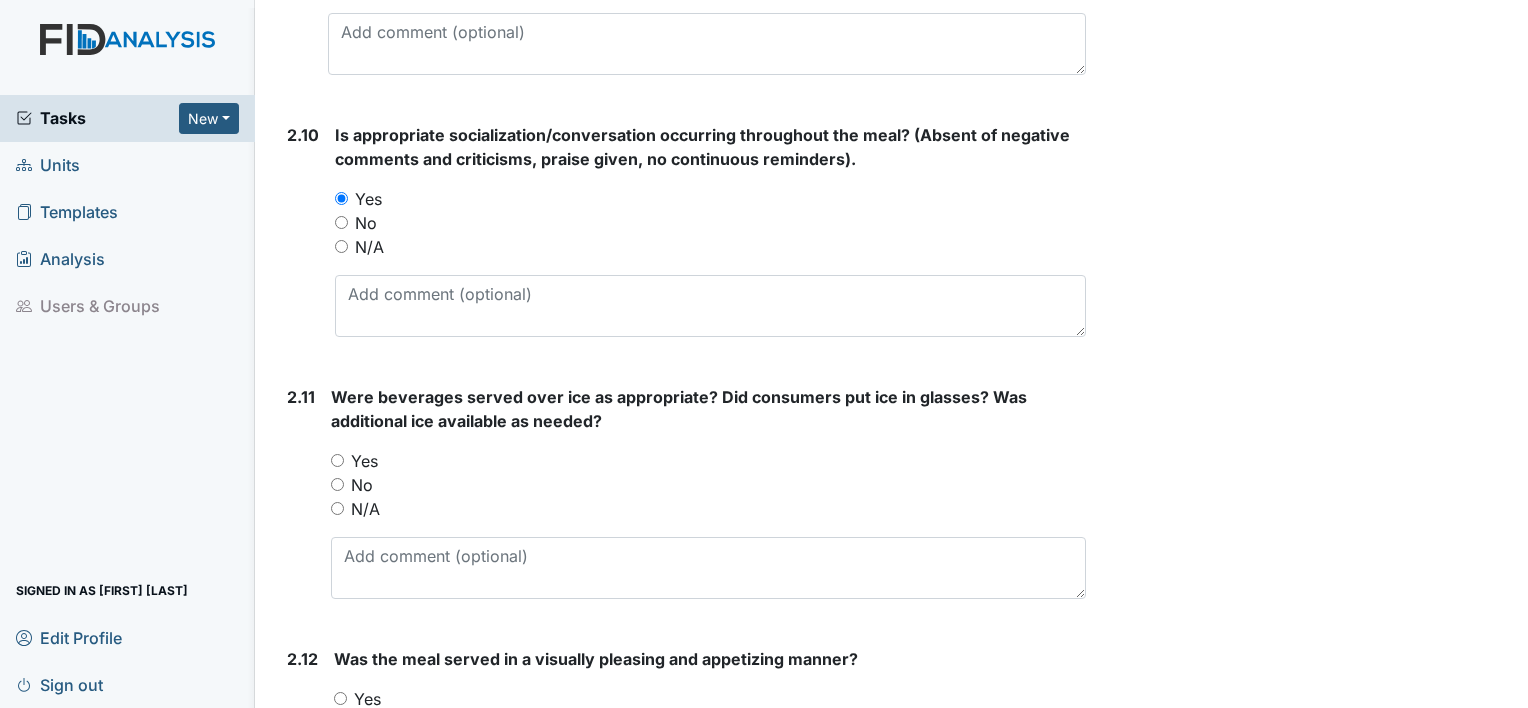 scroll, scrollTop: 3605, scrollLeft: 0, axis: vertical 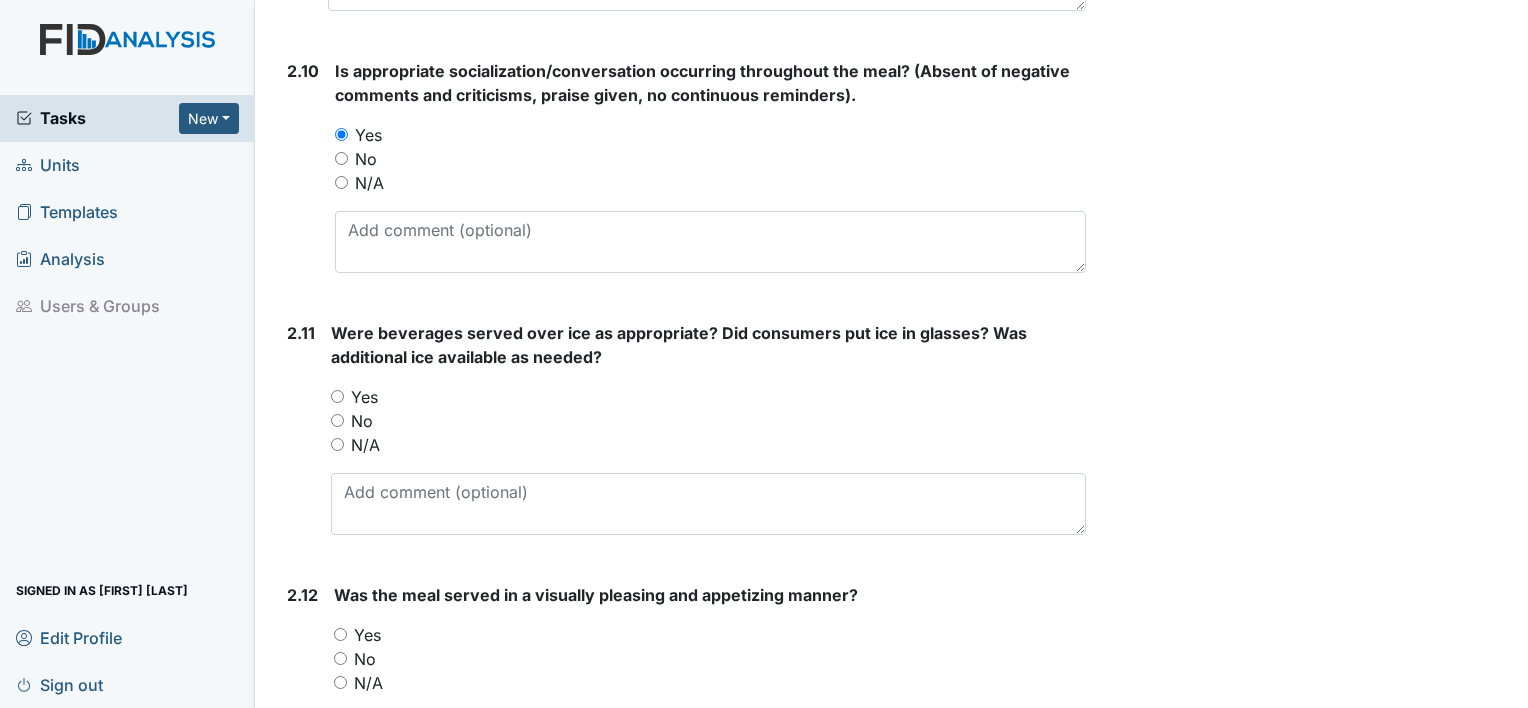 click on "Yes" at bounding box center [337, 396] 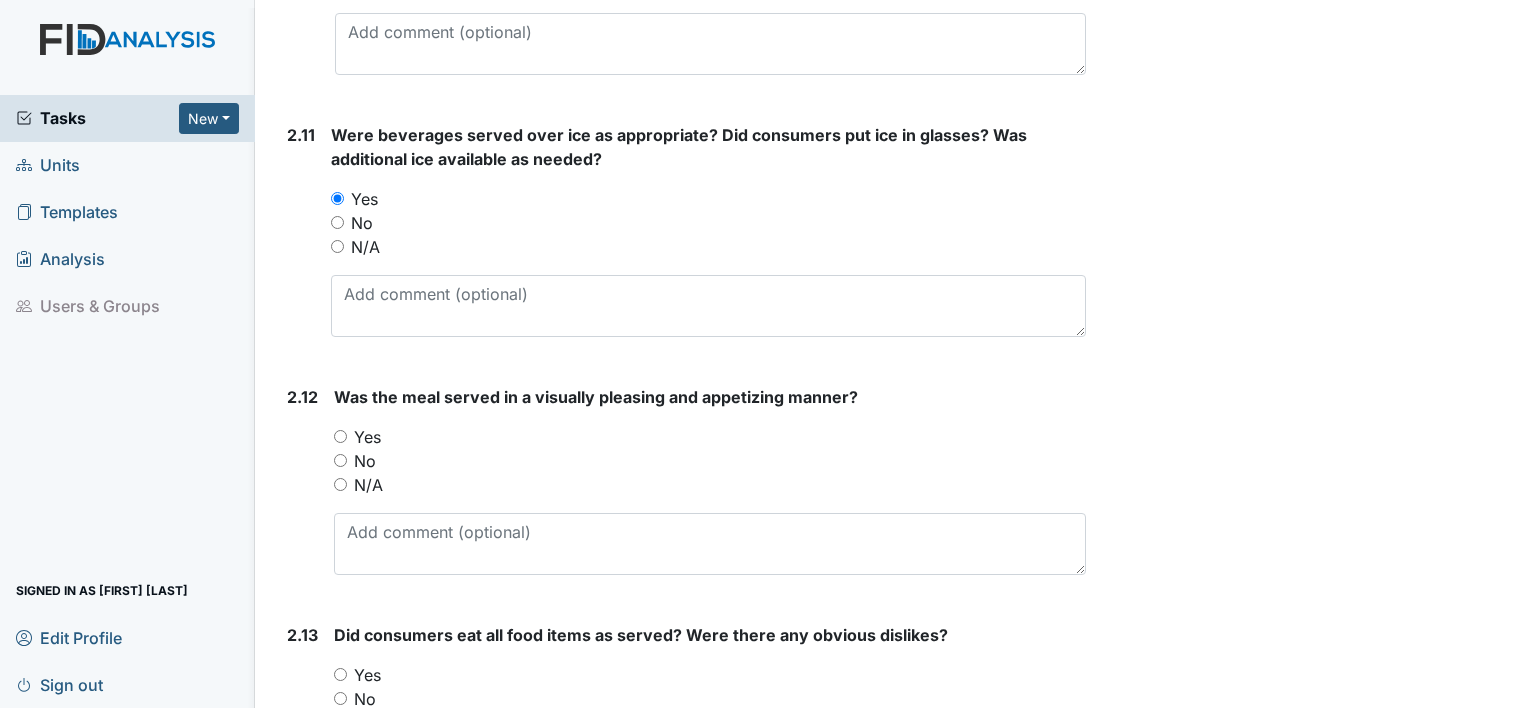 scroll, scrollTop: 3805, scrollLeft: 0, axis: vertical 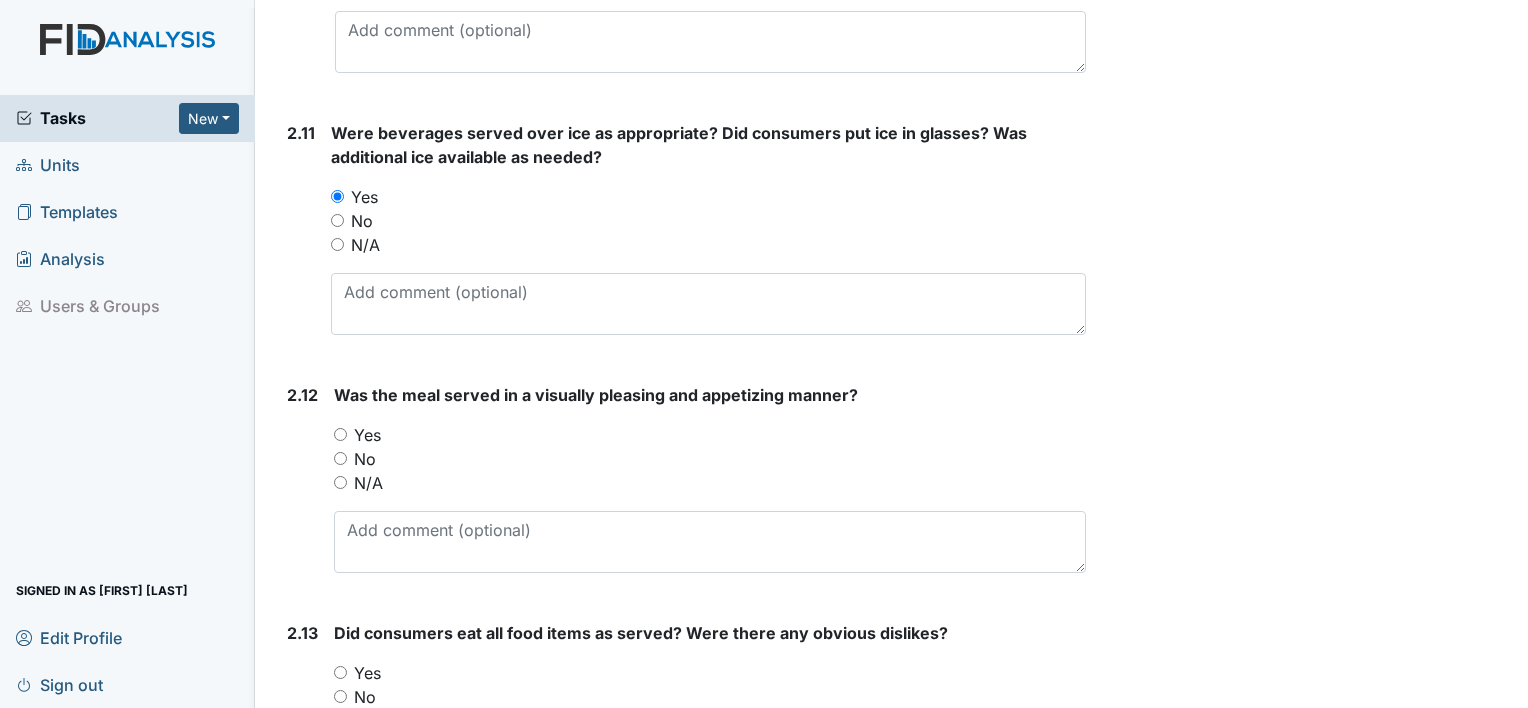 click on "Yes" at bounding box center [367, 435] 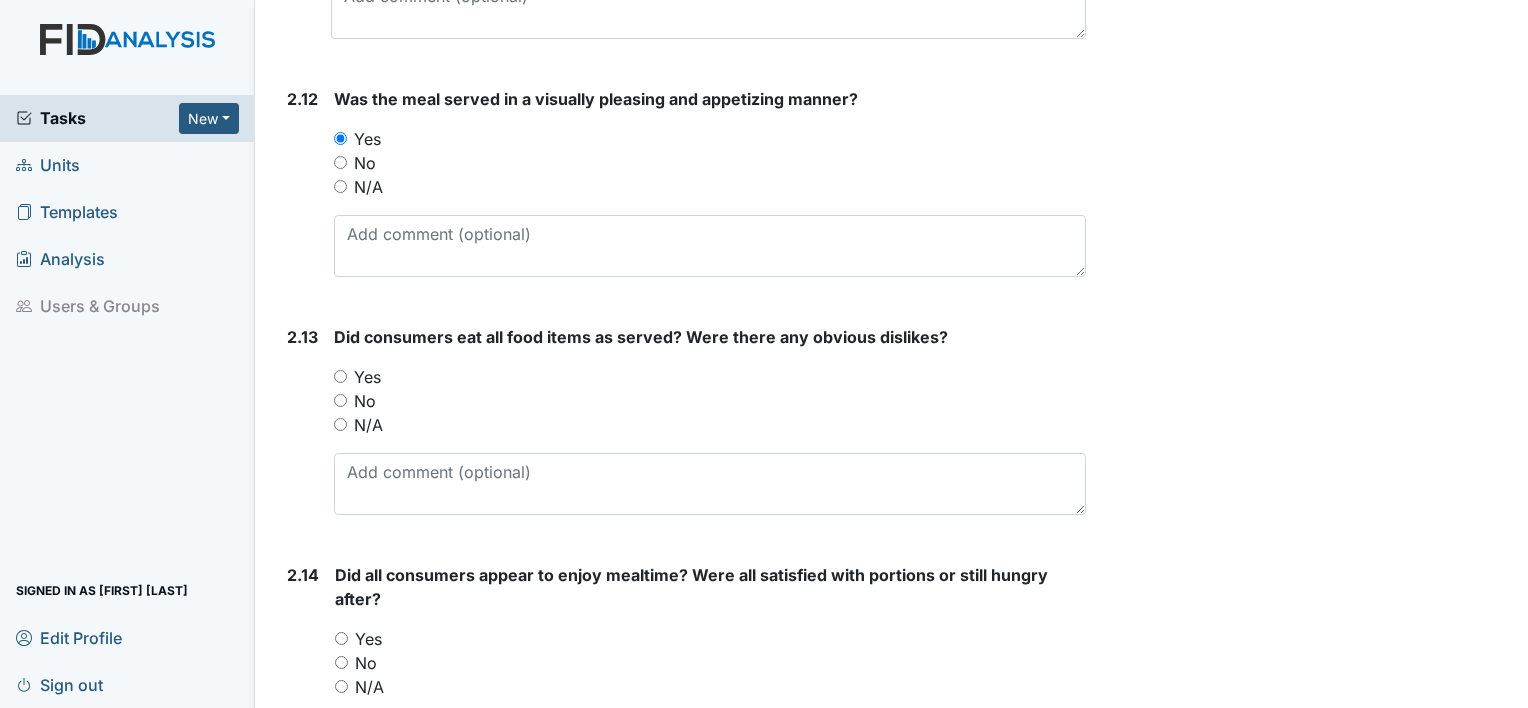 scroll, scrollTop: 4105, scrollLeft: 0, axis: vertical 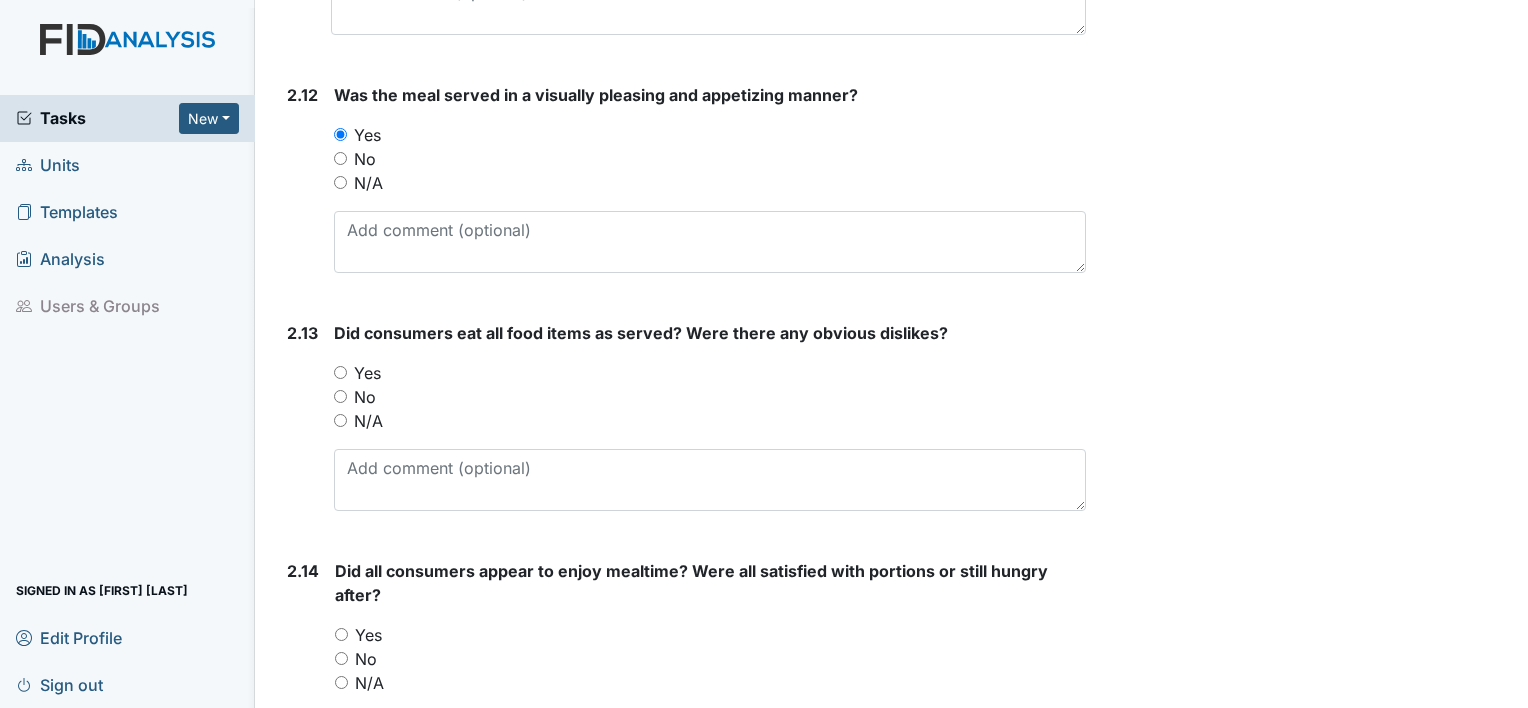 click on "Yes" at bounding box center (340, 372) 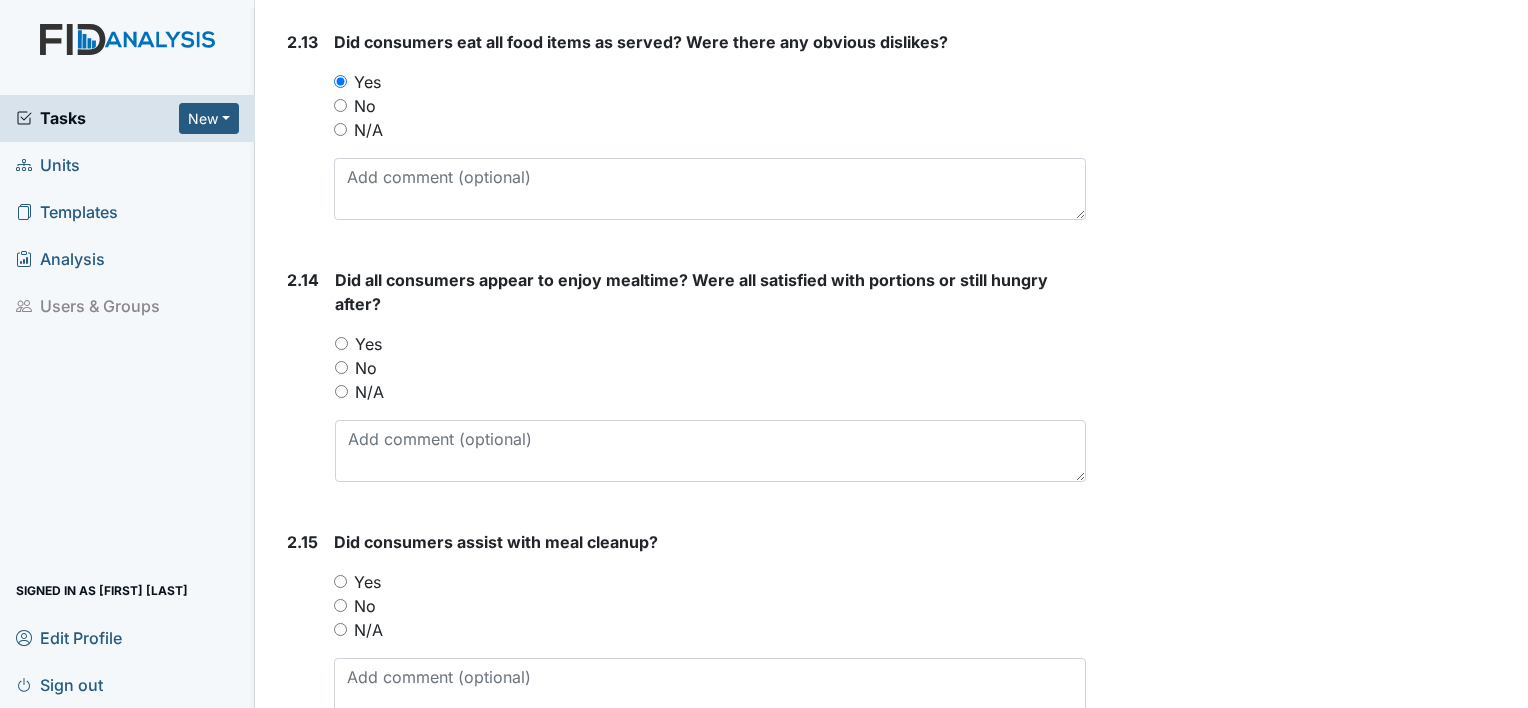 scroll, scrollTop: 4405, scrollLeft: 0, axis: vertical 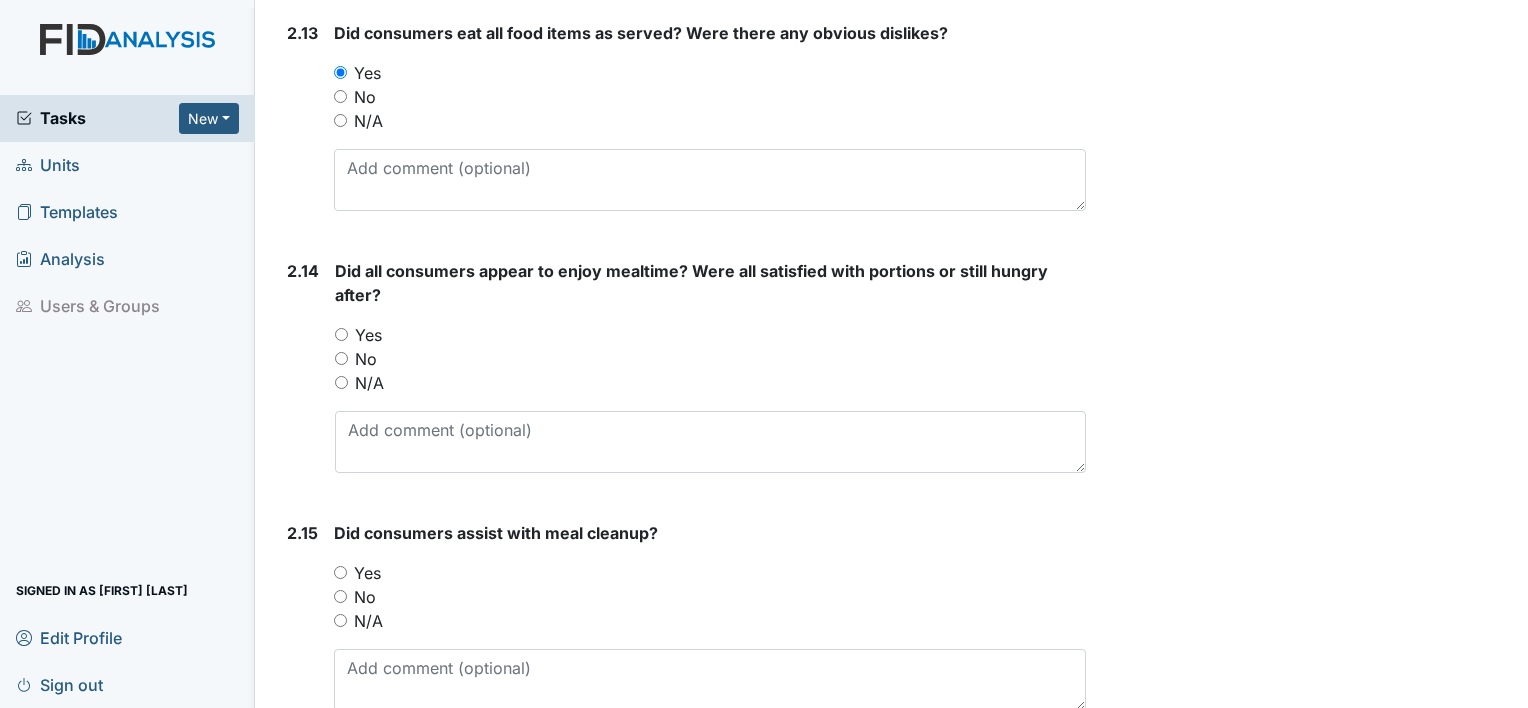 click on "Yes" at bounding box center (341, 334) 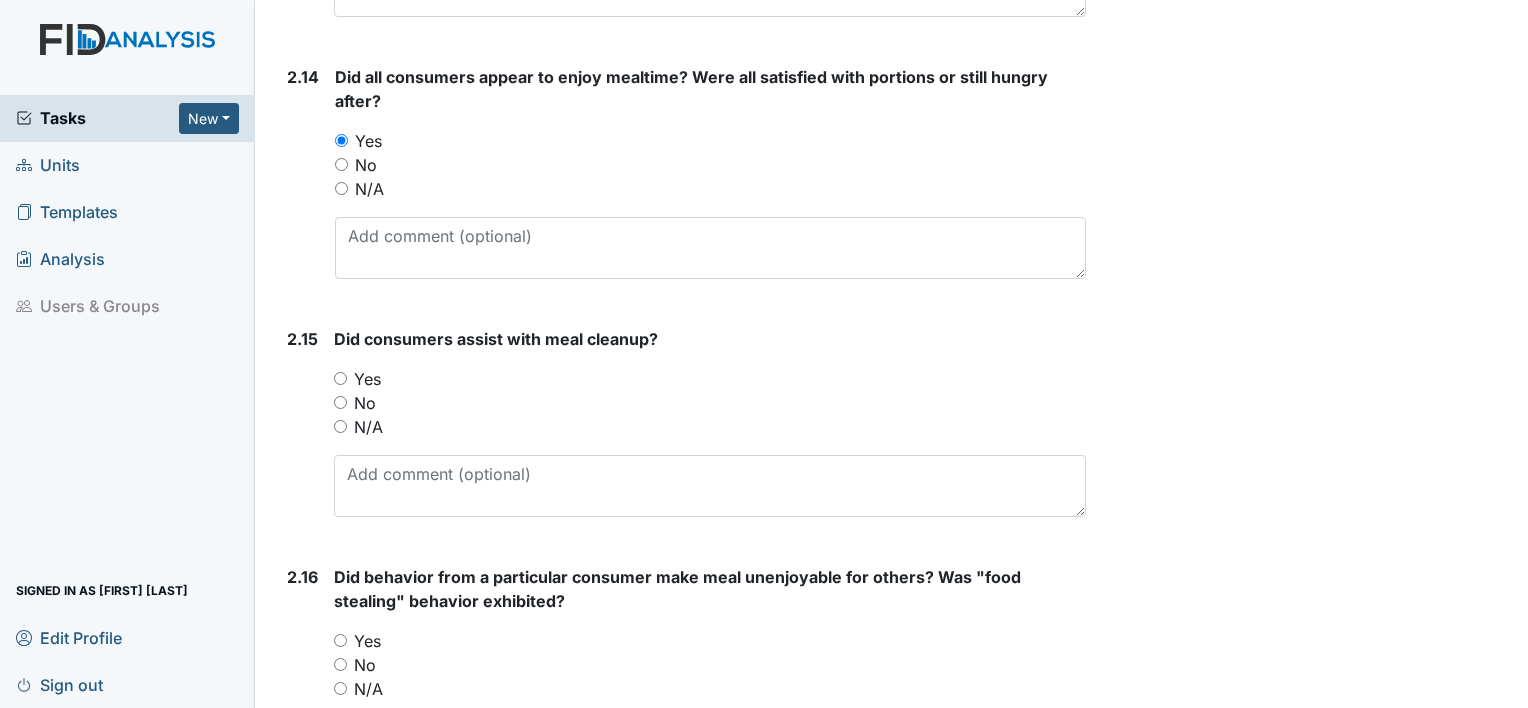 scroll, scrollTop: 4605, scrollLeft: 0, axis: vertical 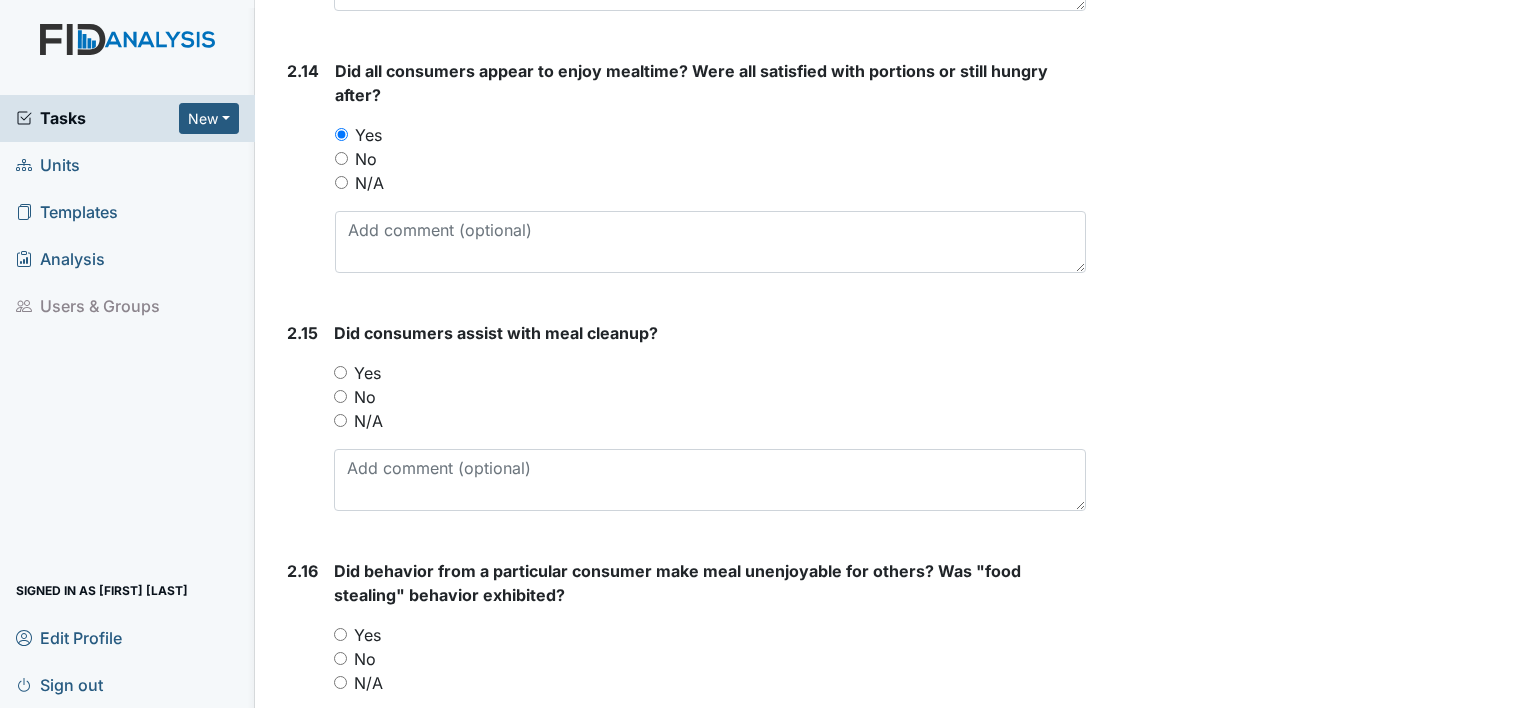click on "Yes" at bounding box center (340, 372) 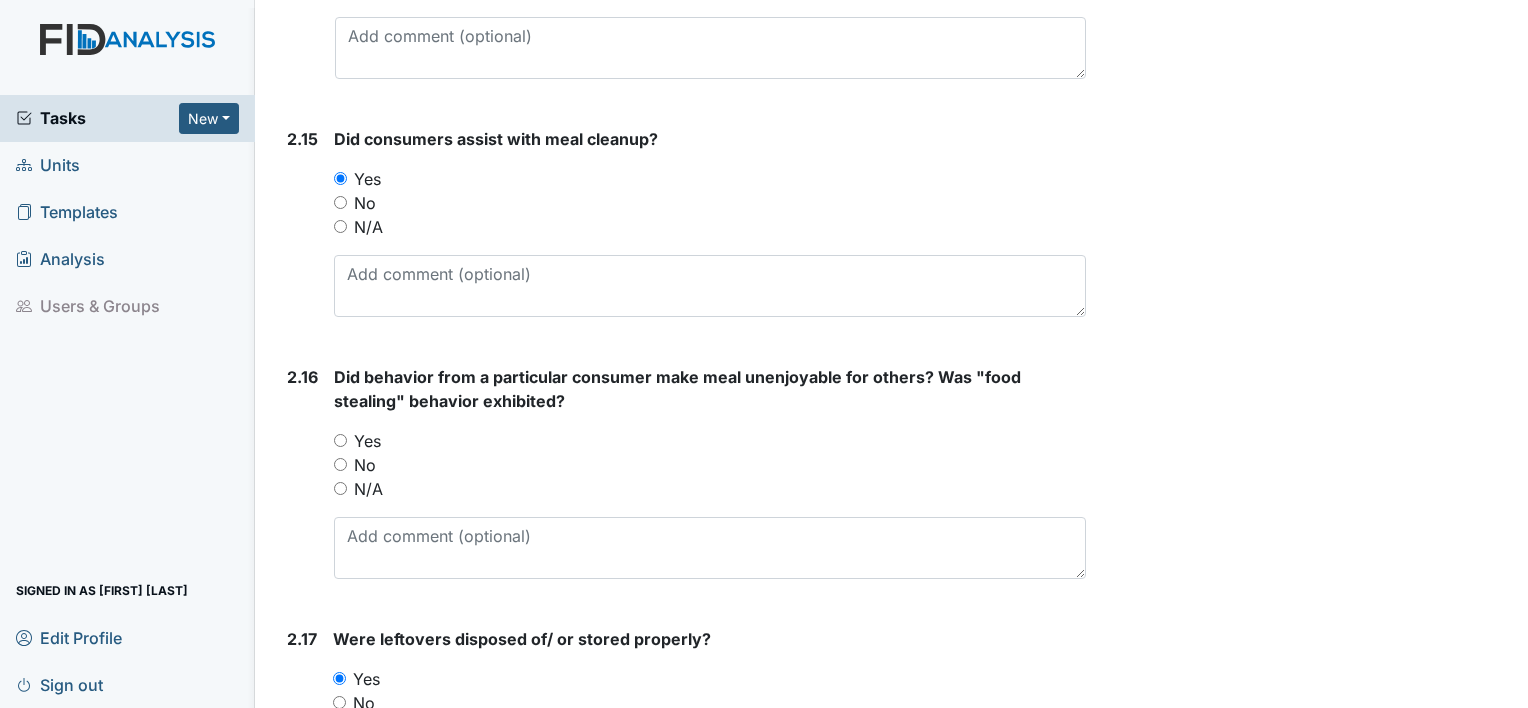 scroll, scrollTop: 4805, scrollLeft: 0, axis: vertical 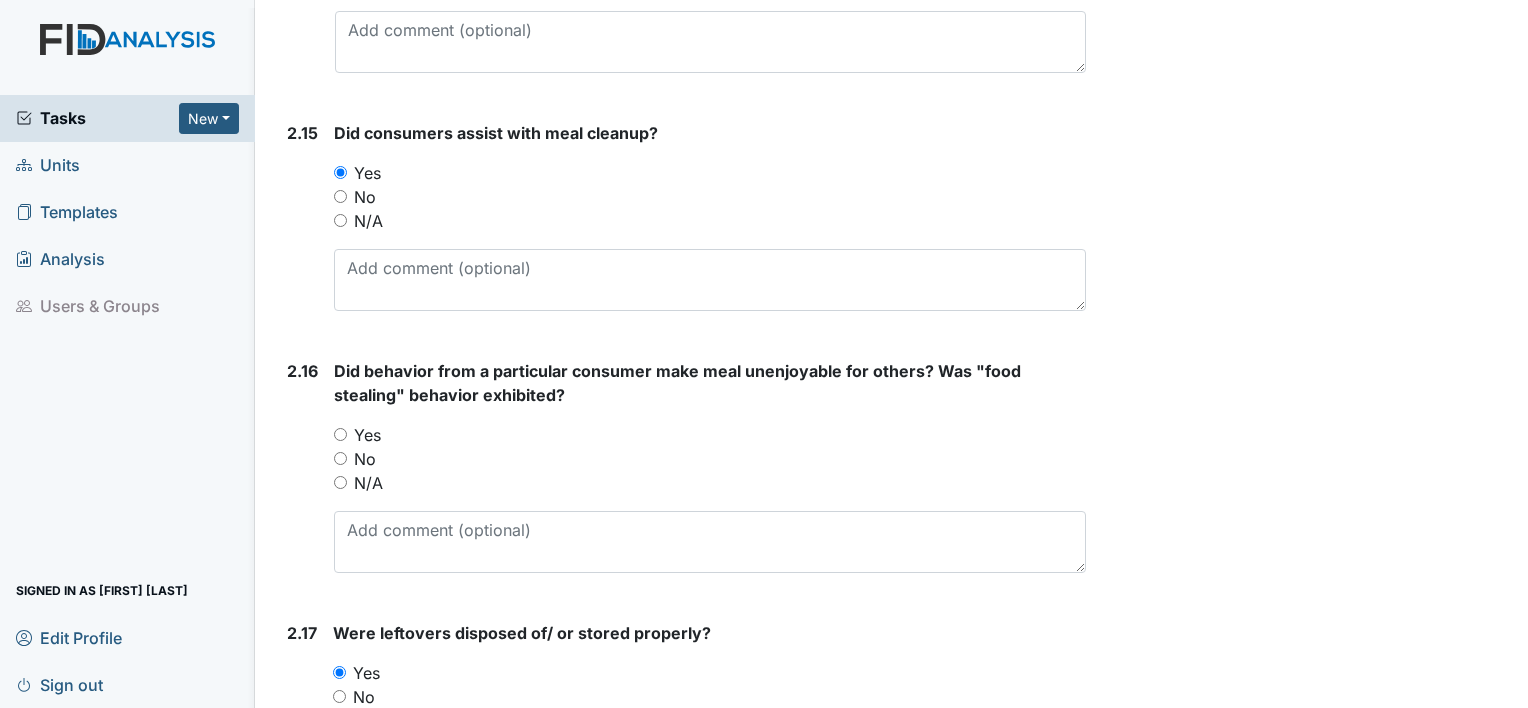 click on "Yes" at bounding box center (340, 434) 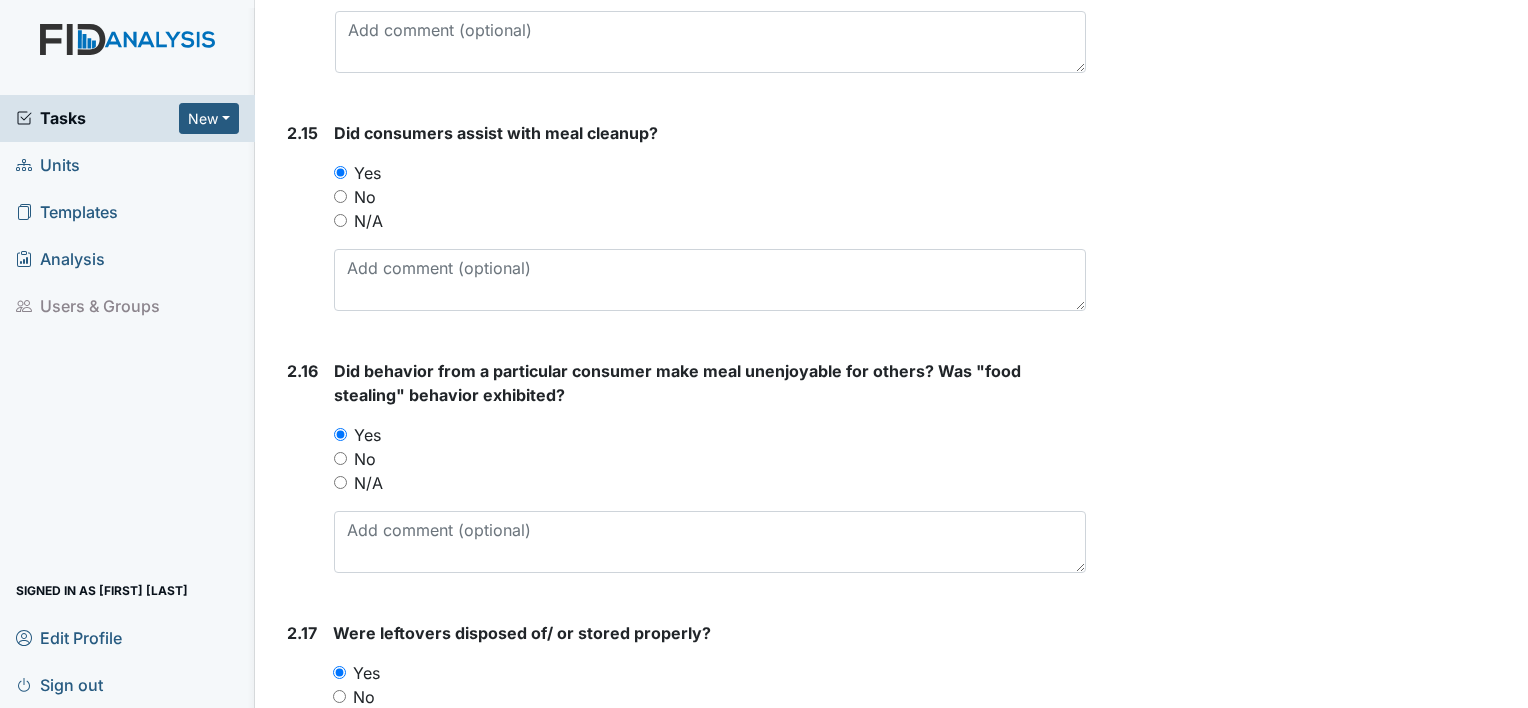 click on "No" at bounding box center (340, 196) 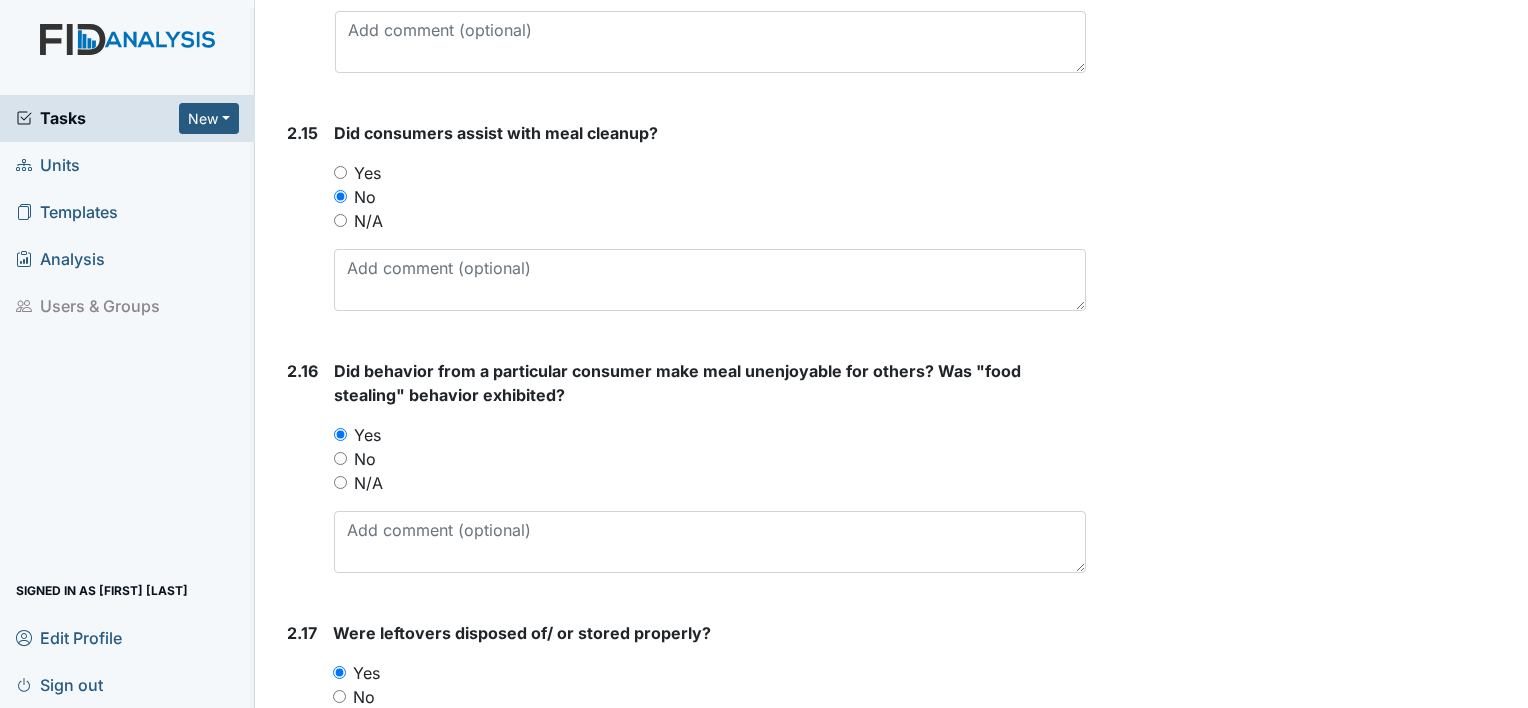click on "Yes" at bounding box center (340, 172) 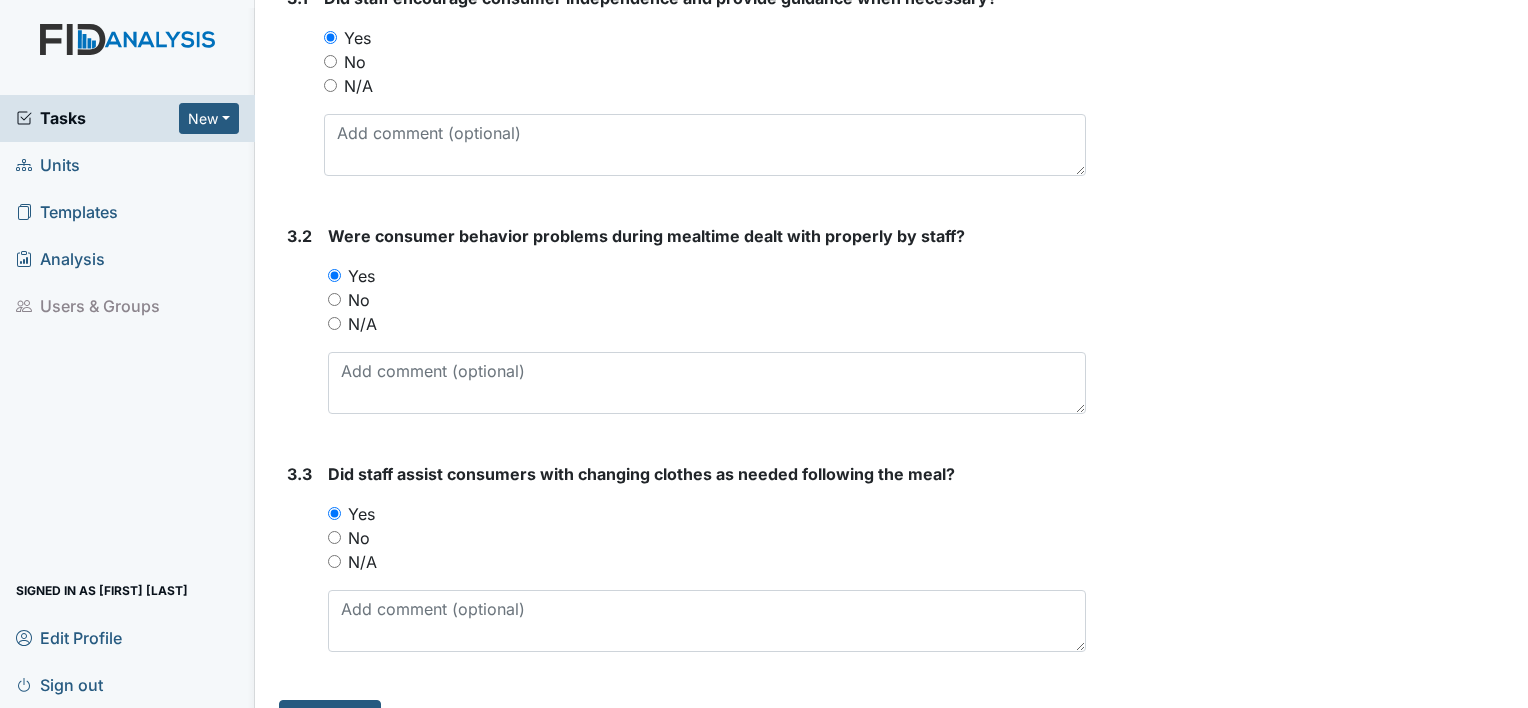 scroll, scrollTop: 6005, scrollLeft: 0, axis: vertical 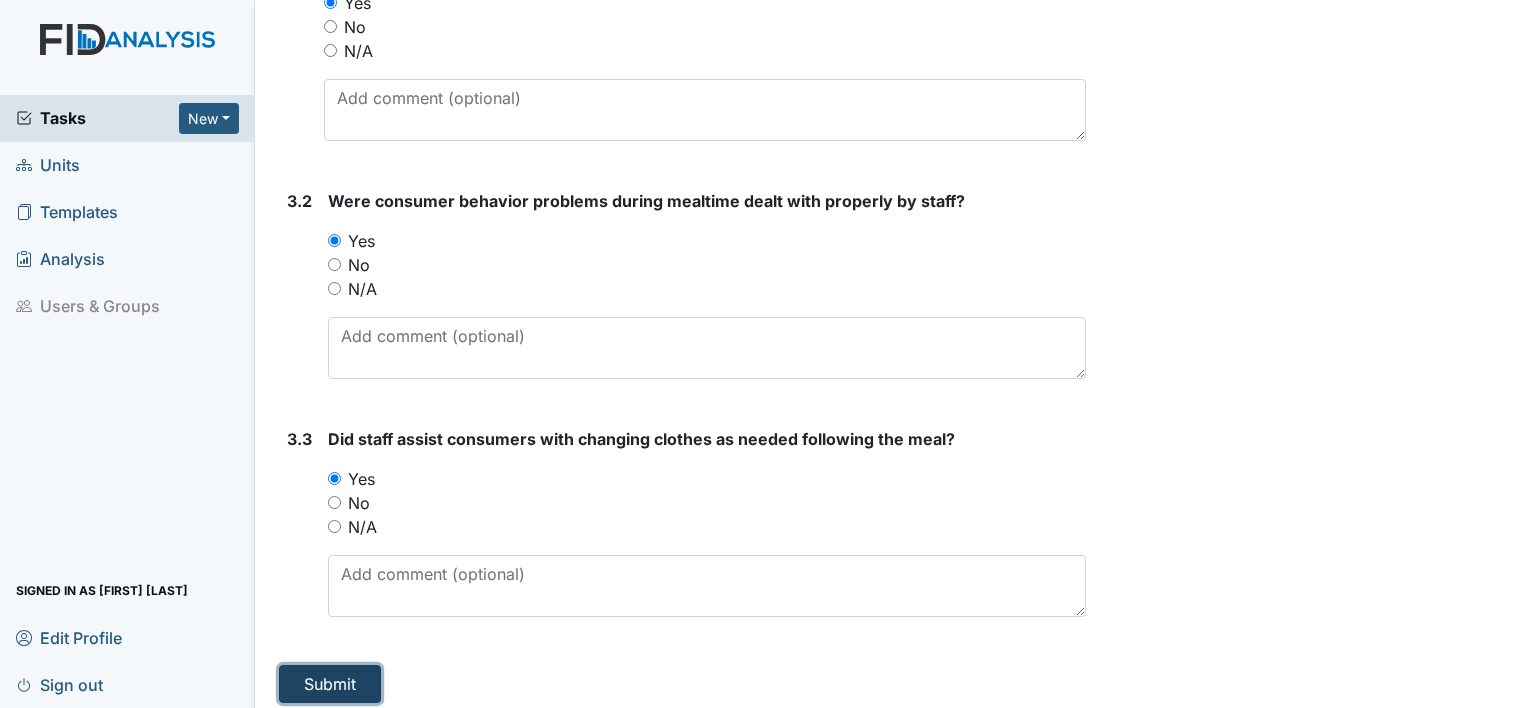 click on "Submit" at bounding box center (330, 684) 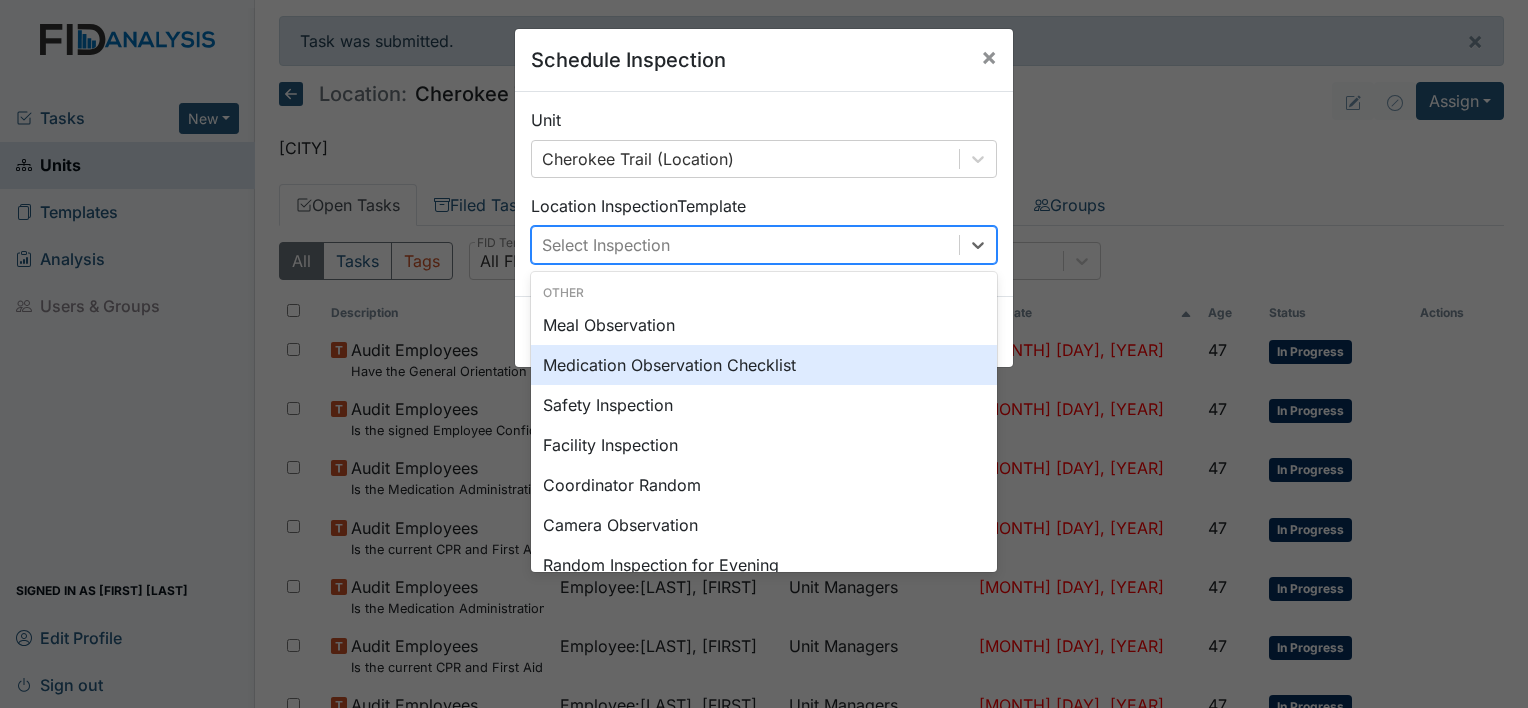 scroll, scrollTop: 0, scrollLeft: 0, axis: both 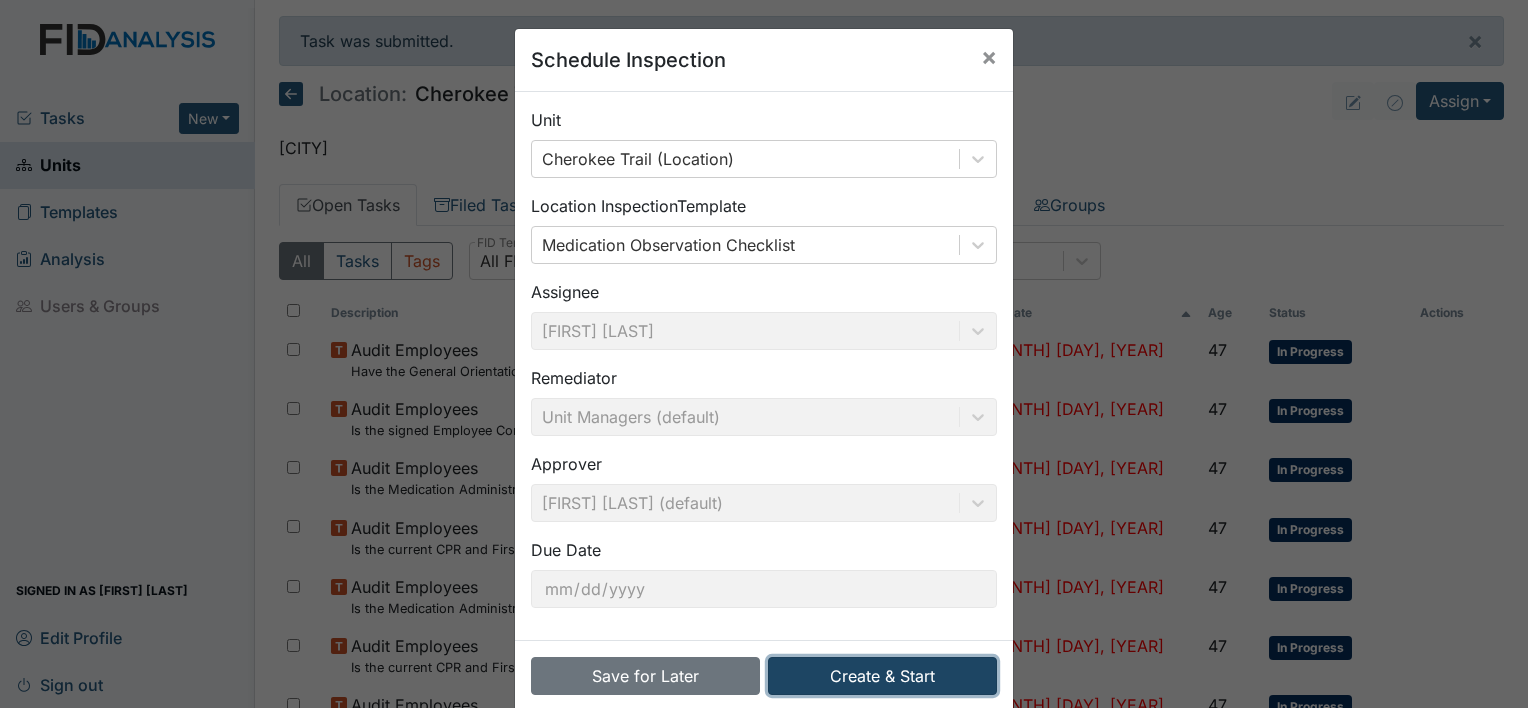 click on "Create & Start" at bounding box center (882, 676) 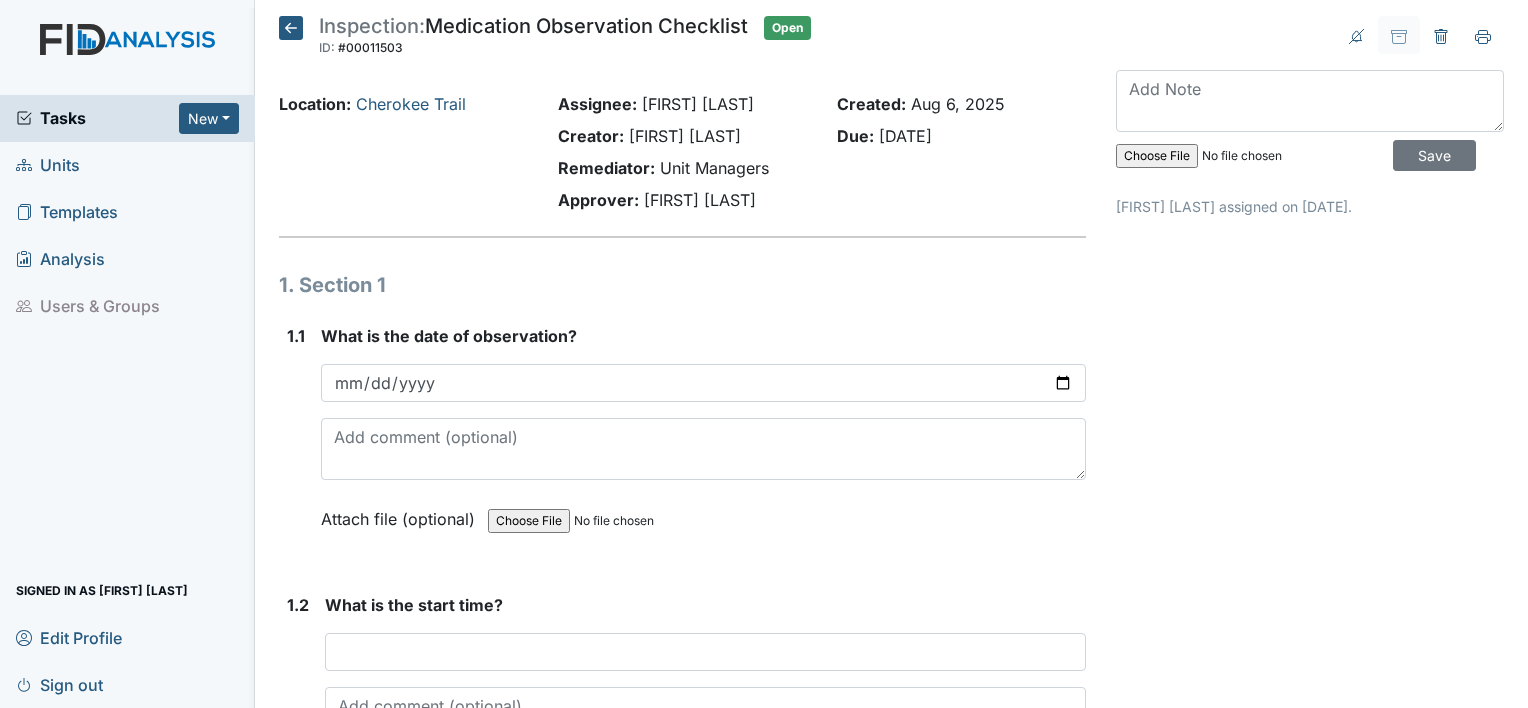 scroll, scrollTop: 0, scrollLeft: 0, axis: both 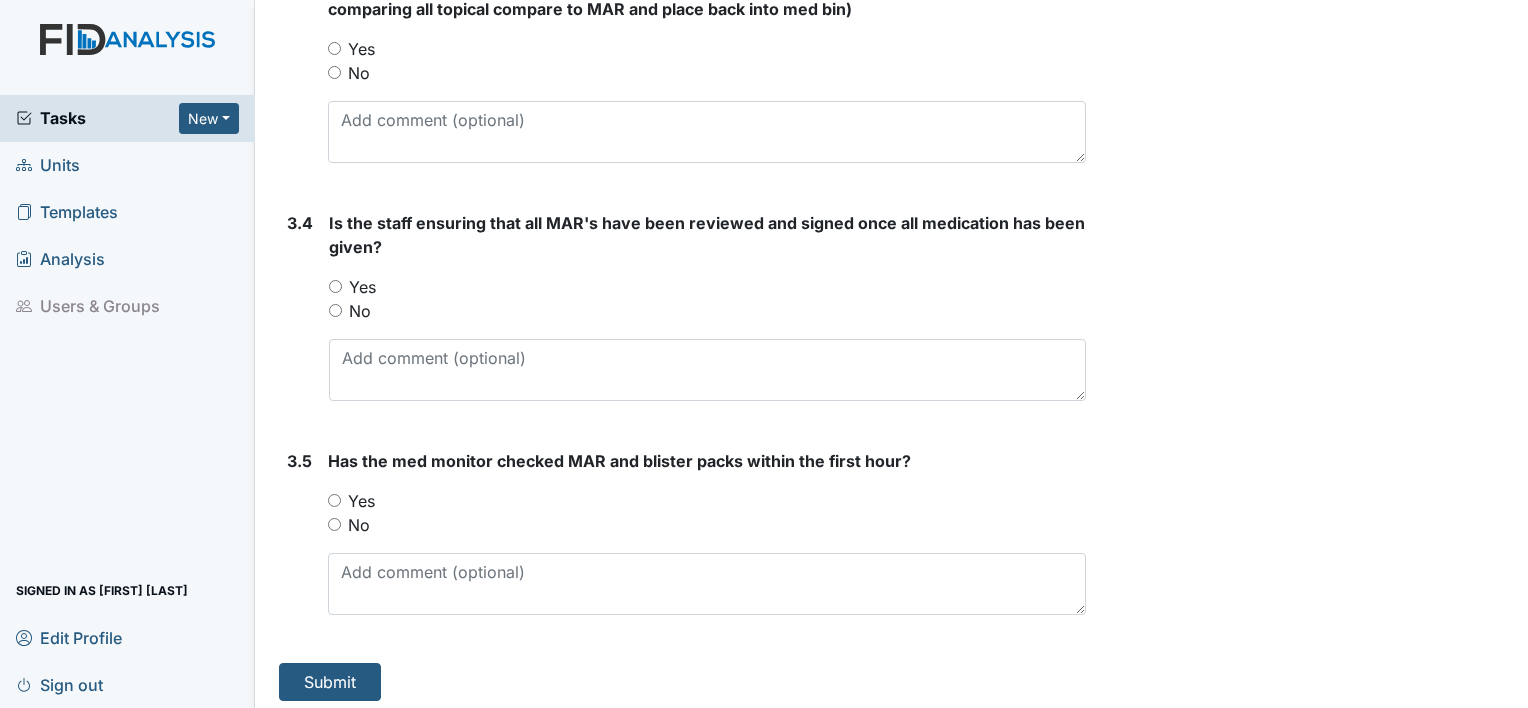 click on "Yes" at bounding box center [334, 500] 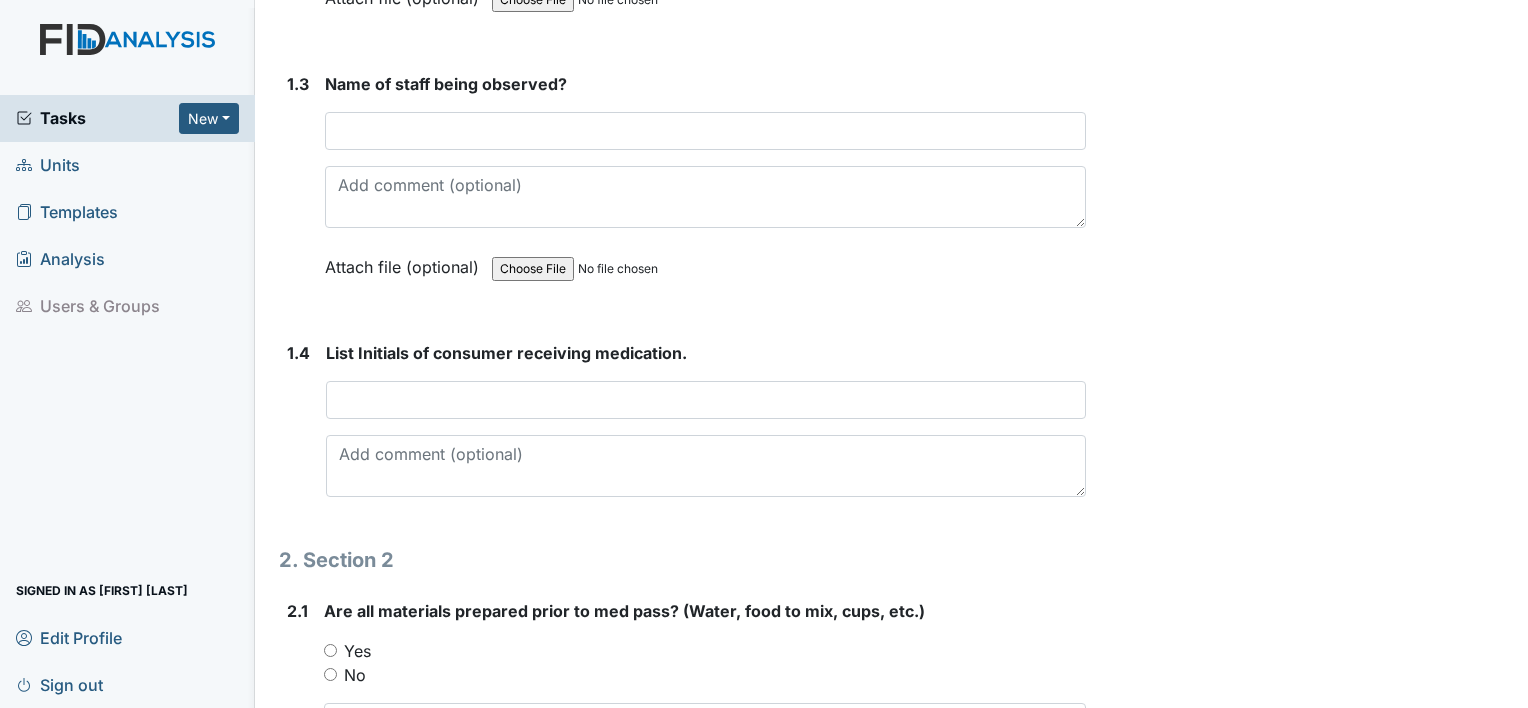 scroll, scrollTop: 825, scrollLeft: 0, axis: vertical 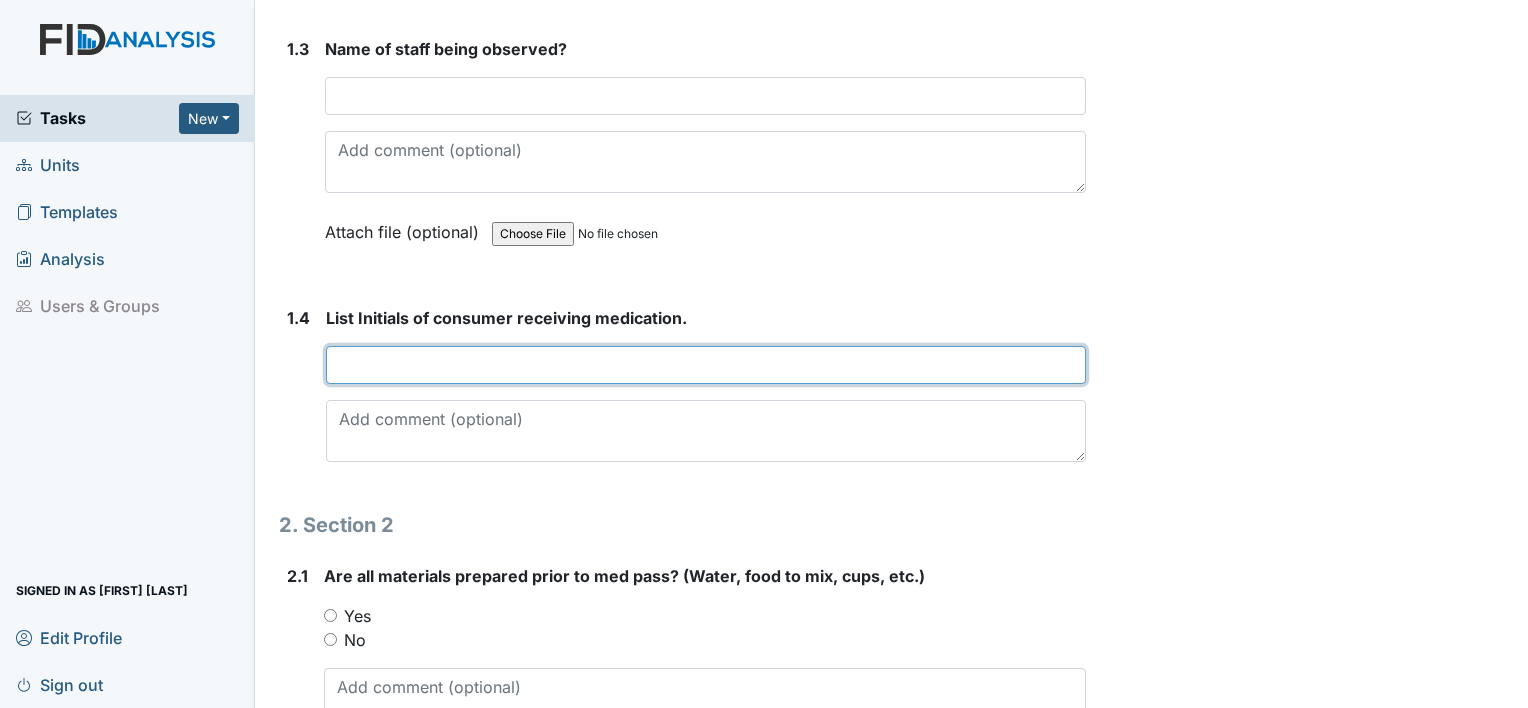 click at bounding box center [706, 365] 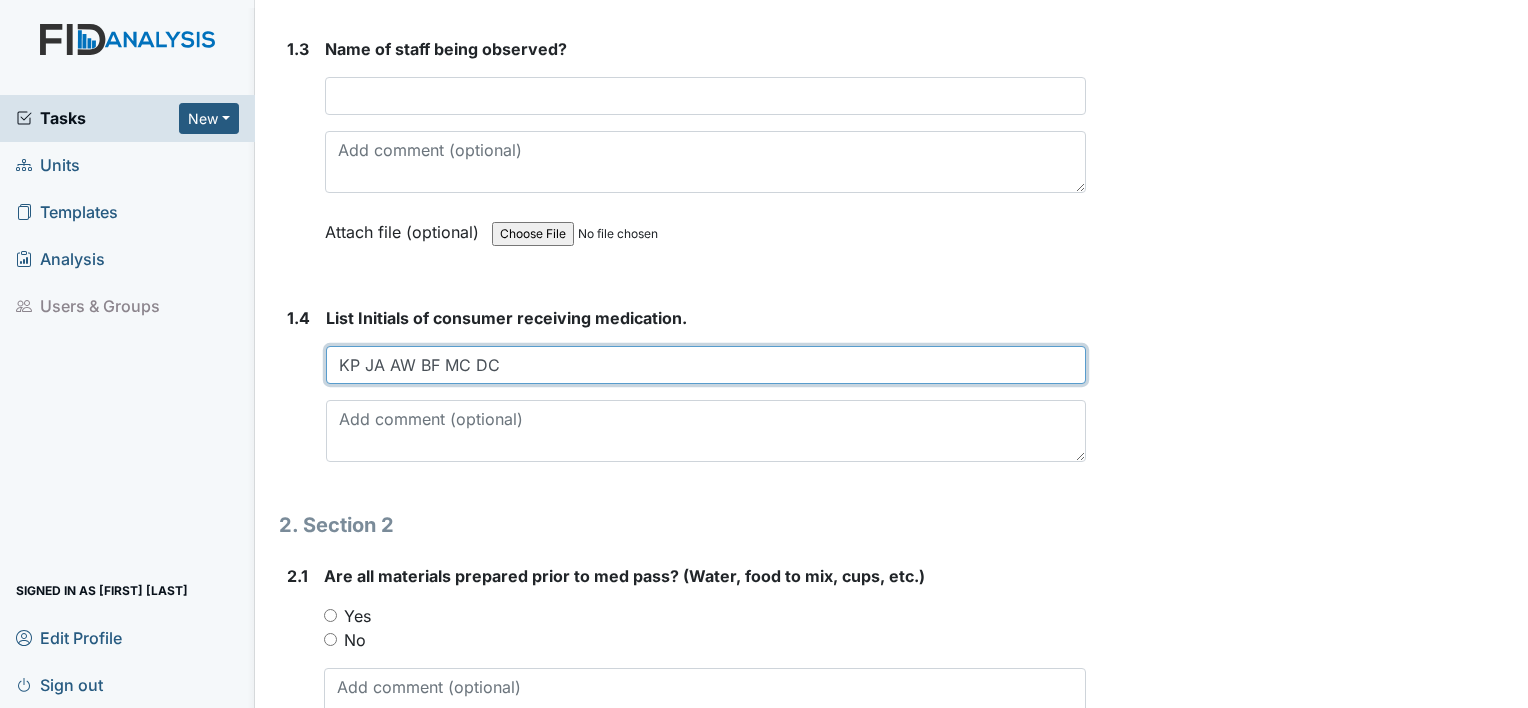 type on "KP JA AW BF MC DC" 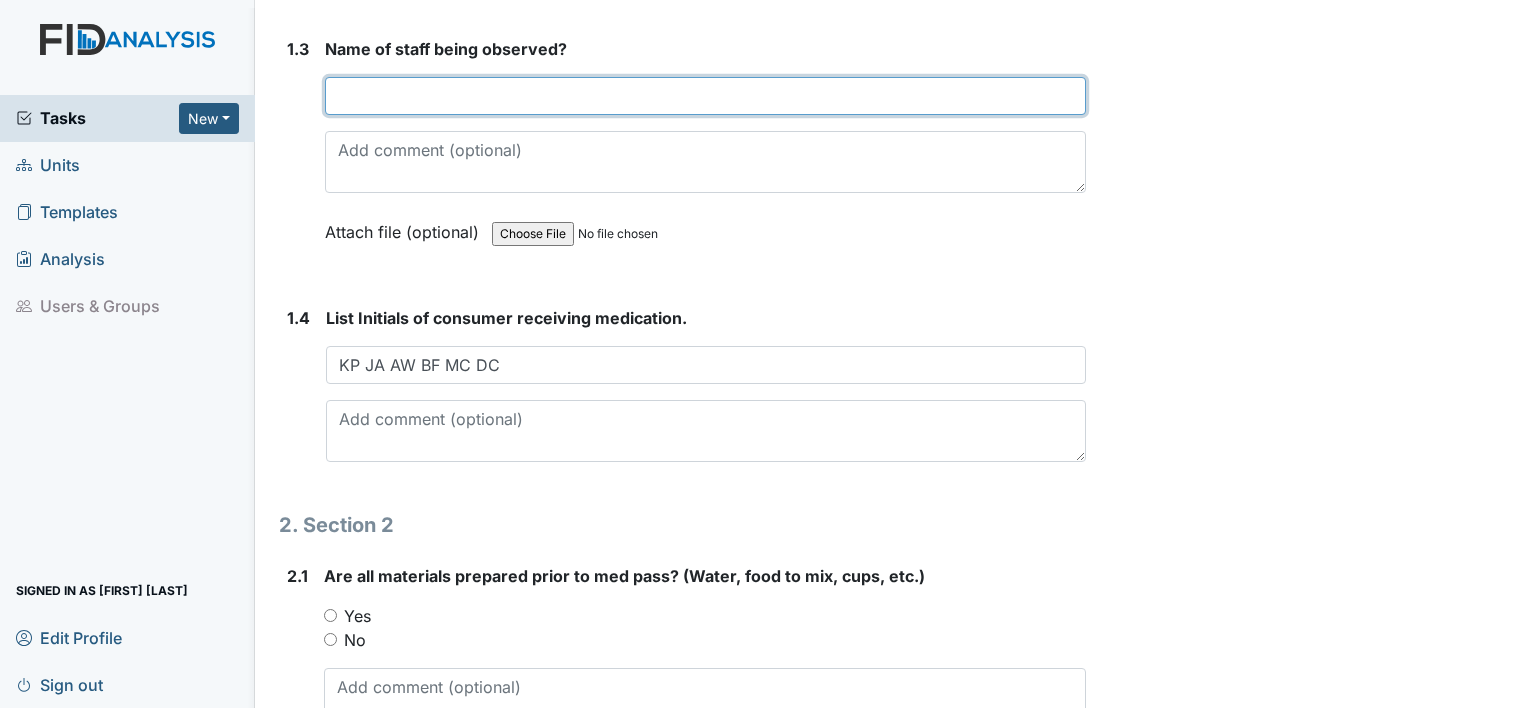 click at bounding box center [705, 96] 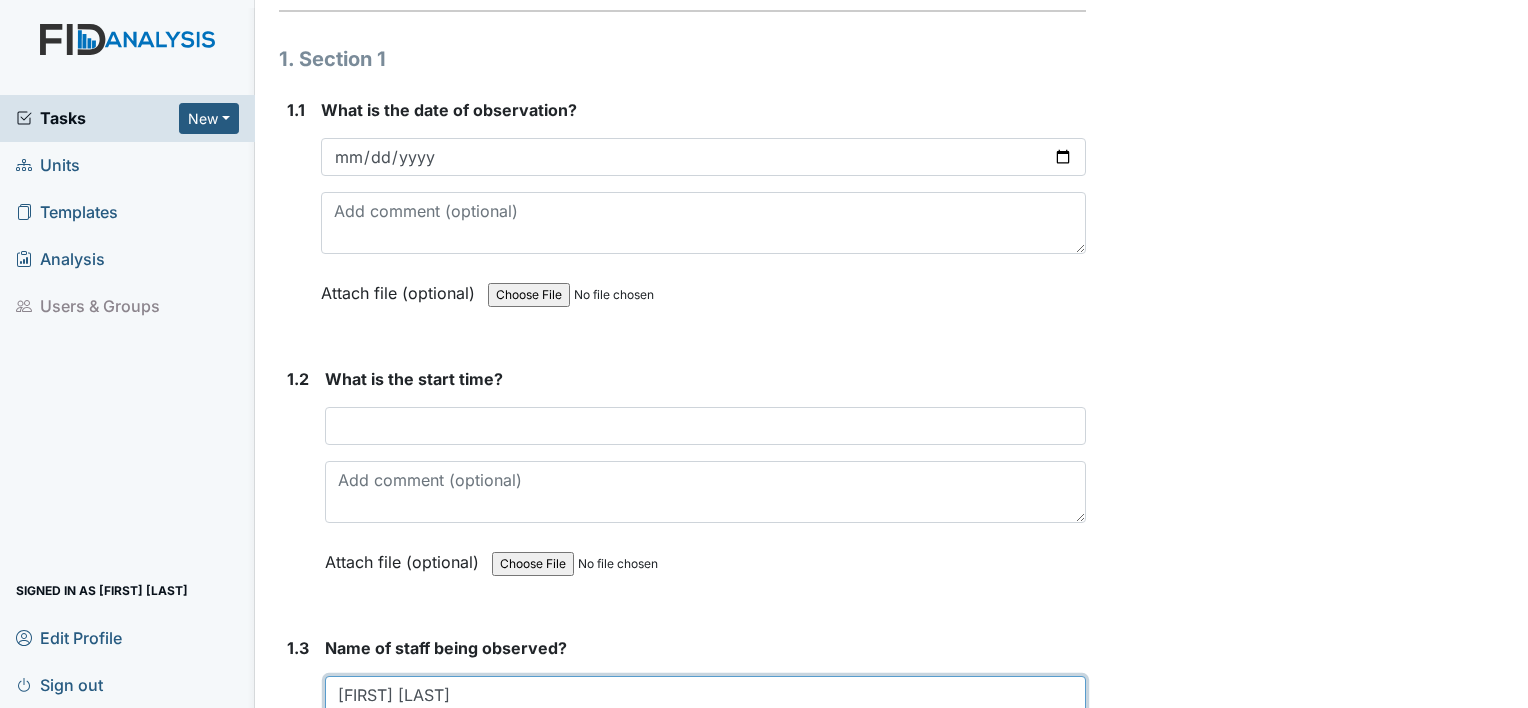 scroll, scrollTop: 225, scrollLeft: 0, axis: vertical 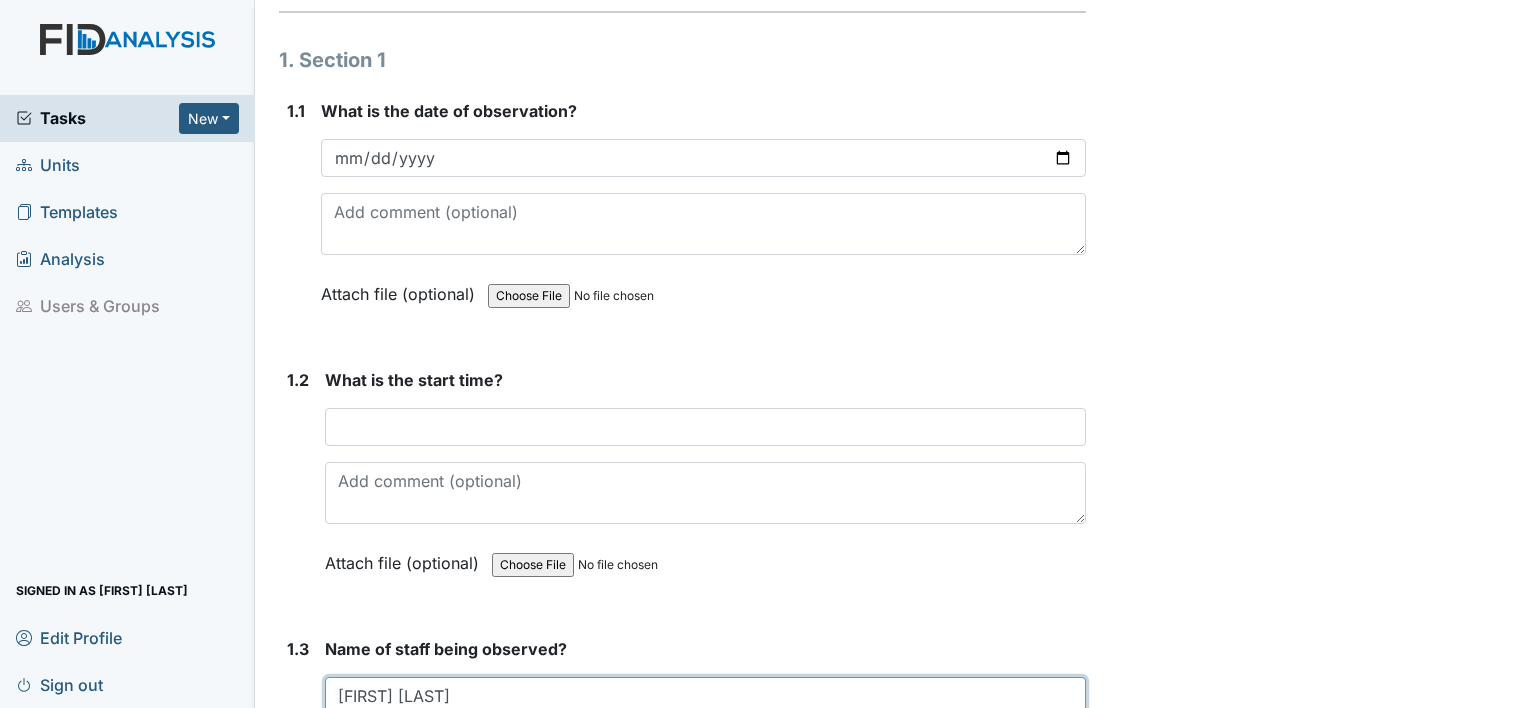 type on "[FIRST] [LAST]" 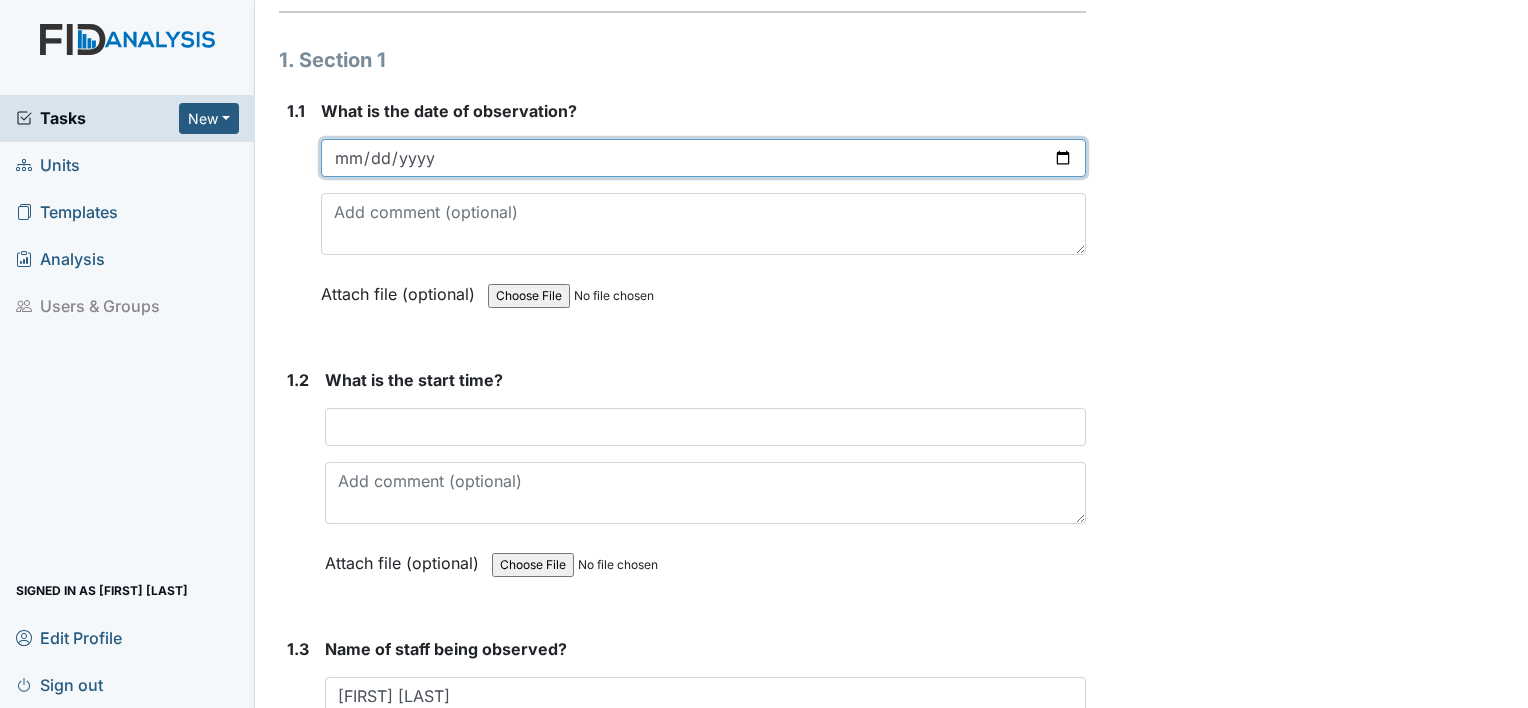 click at bounding box center (703, 158) 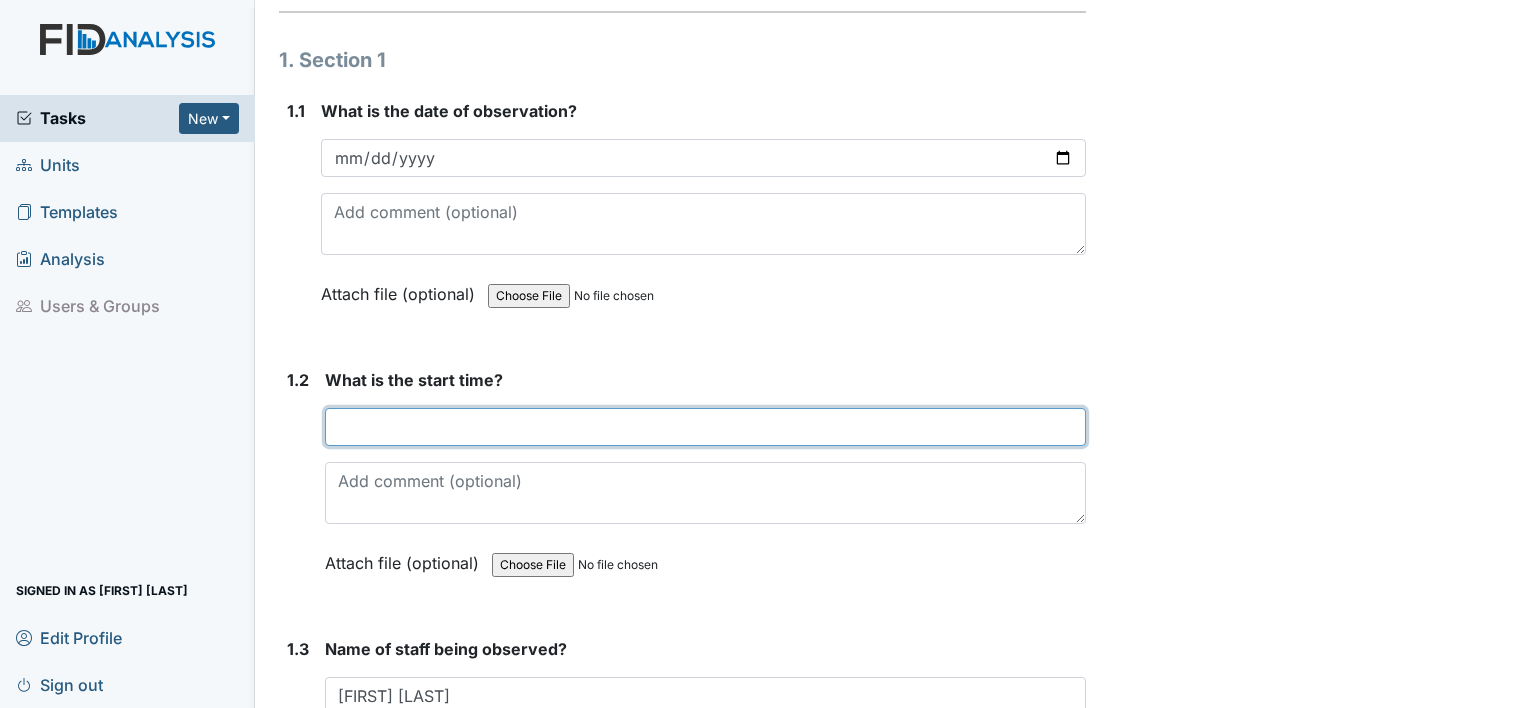 click at bounding box center (705, 427) 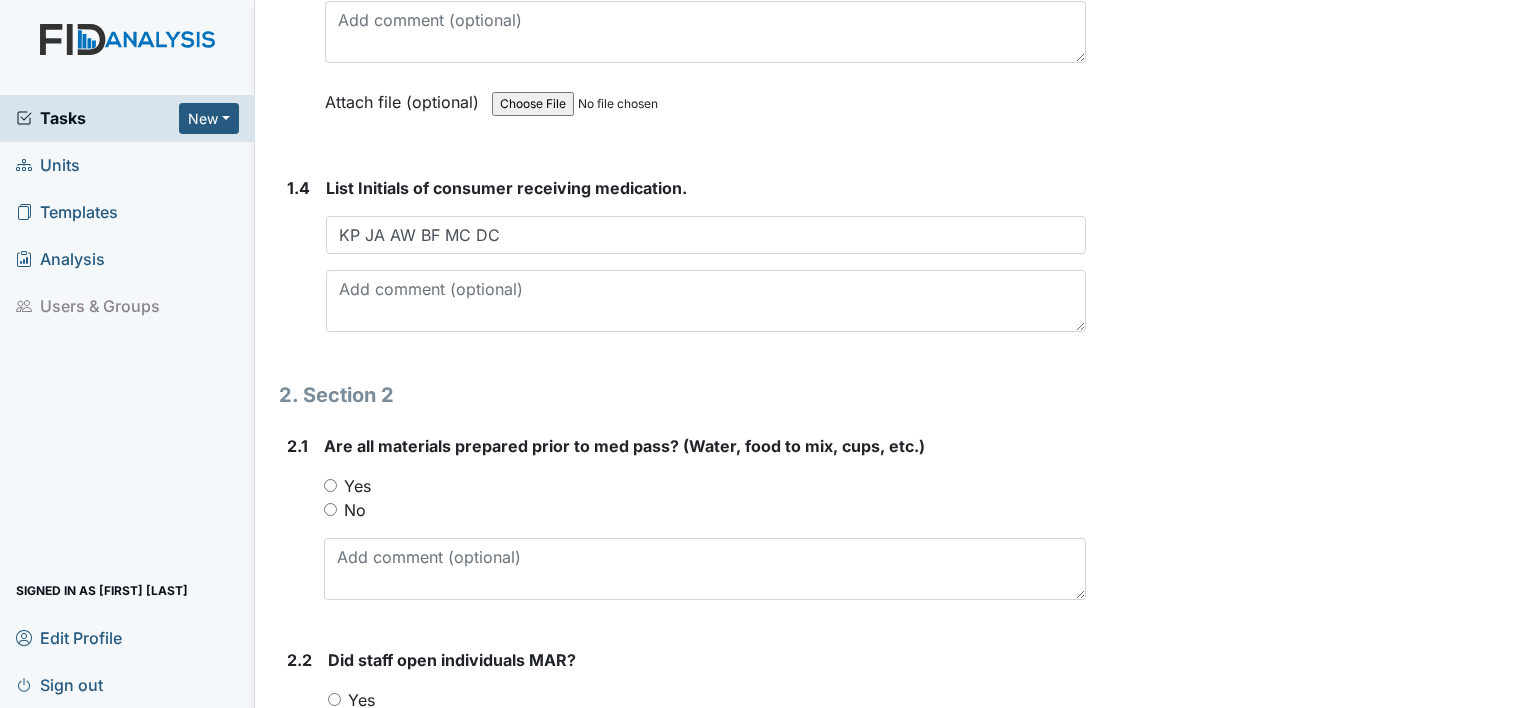 scroll, scrollTop: 1025, scrollLeft: 0, axis: vertical 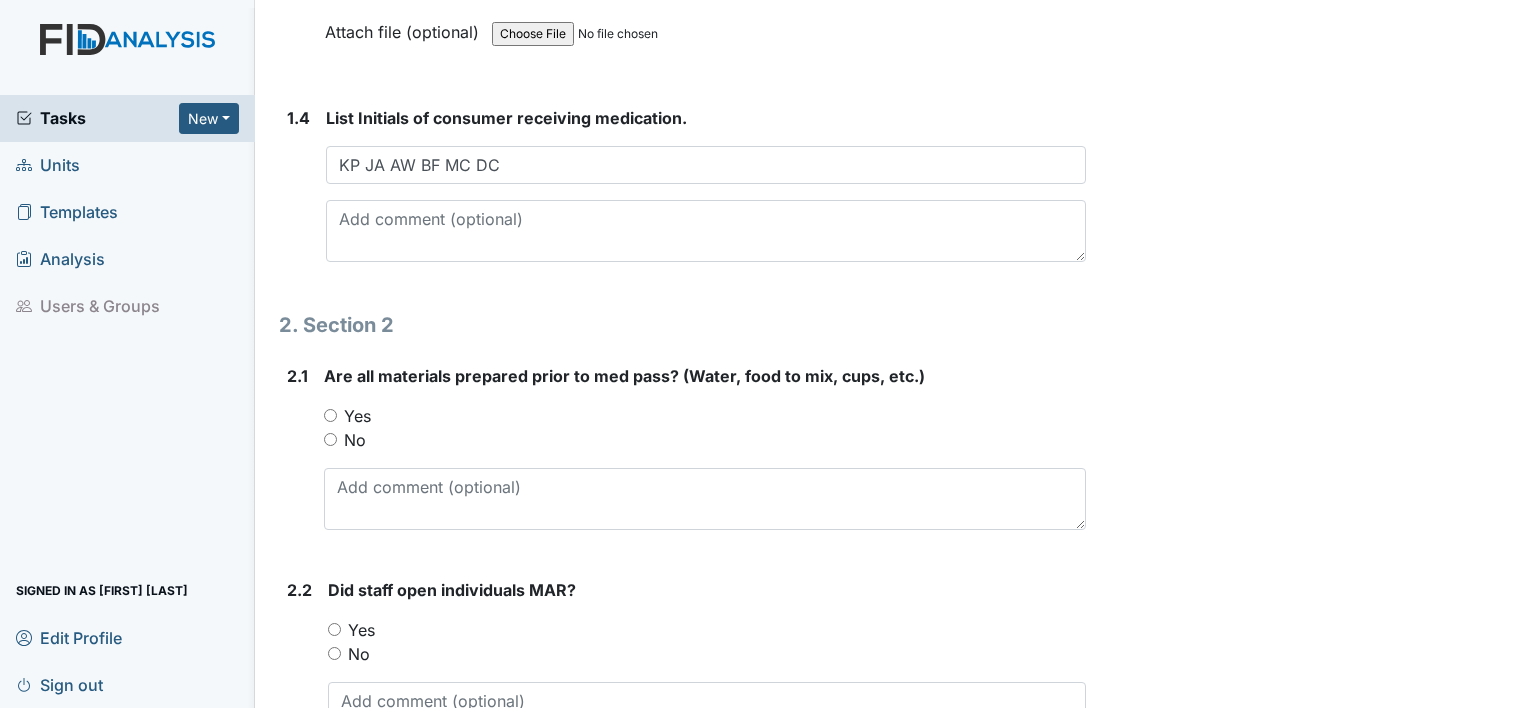 type on "7:00am" 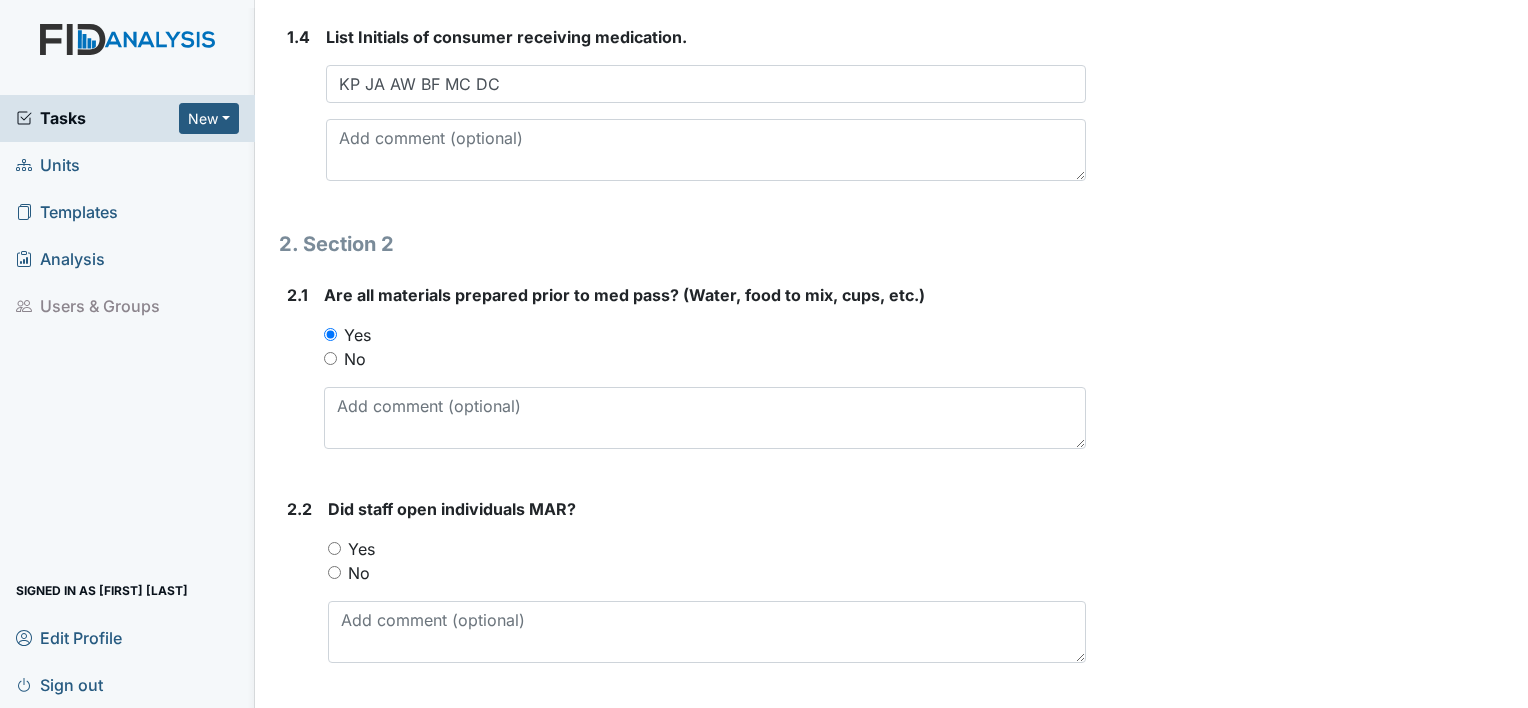 scroll, scrollTop: 1225, scrollLeft: 0, axis: vertical 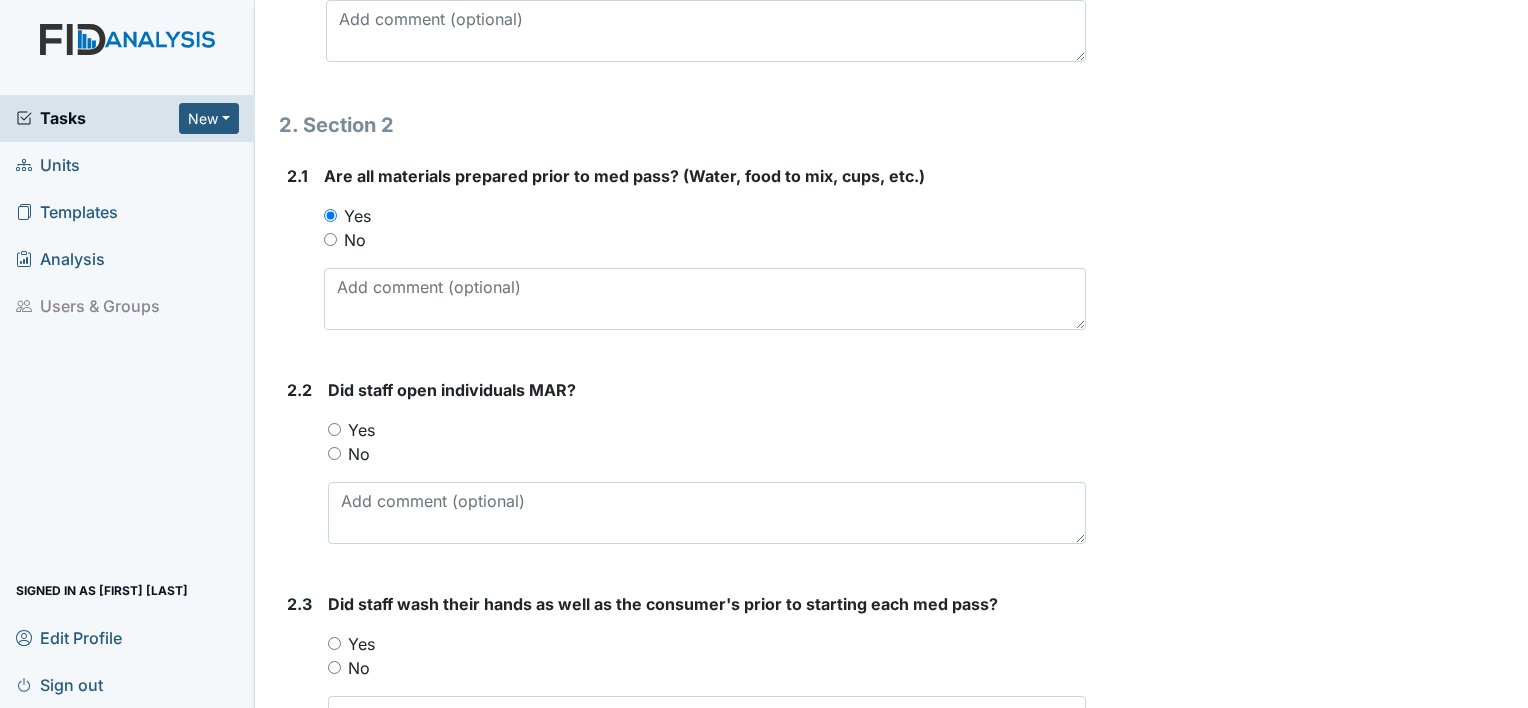 click on "Yes" at bounding box center (334, 429) 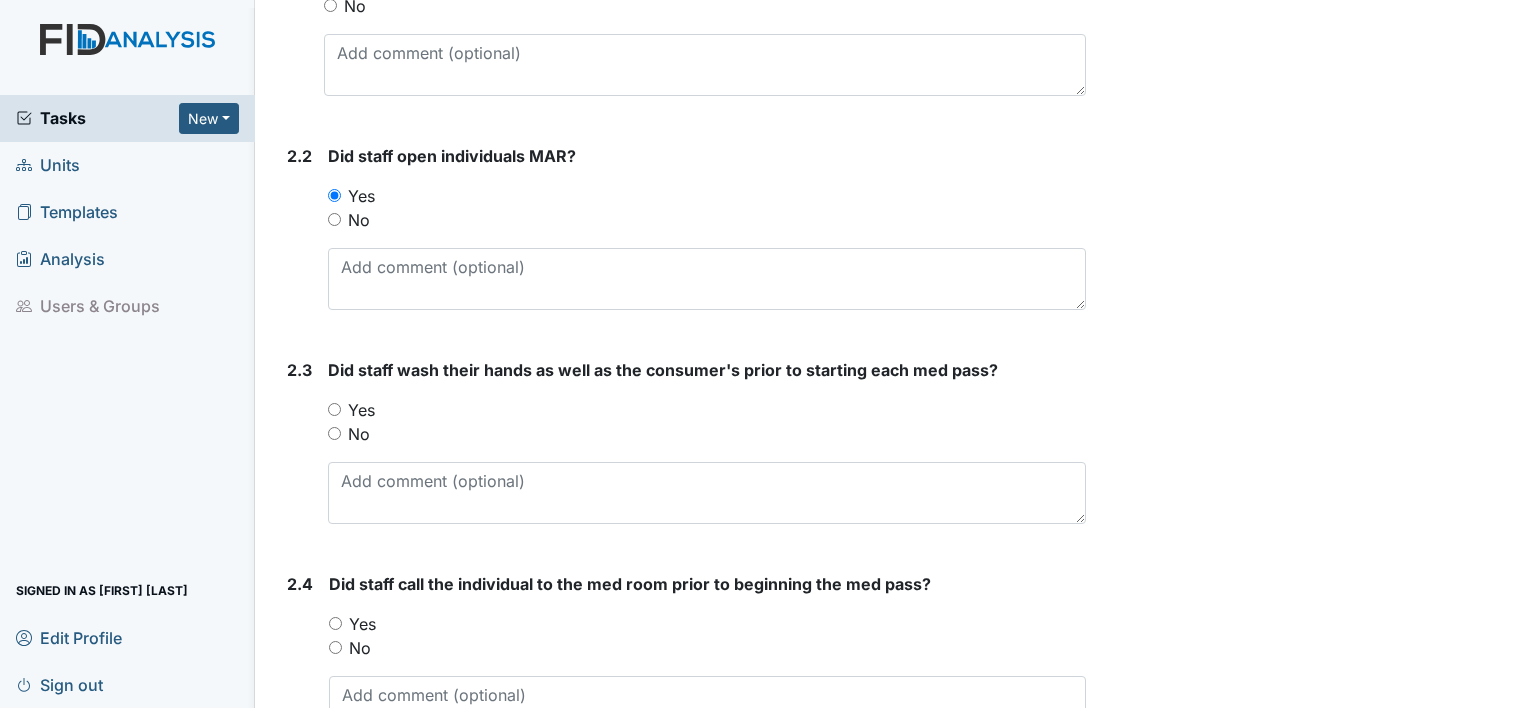 scroll, scrollTop: 1525, scrollLeft: 0, axis: vertical 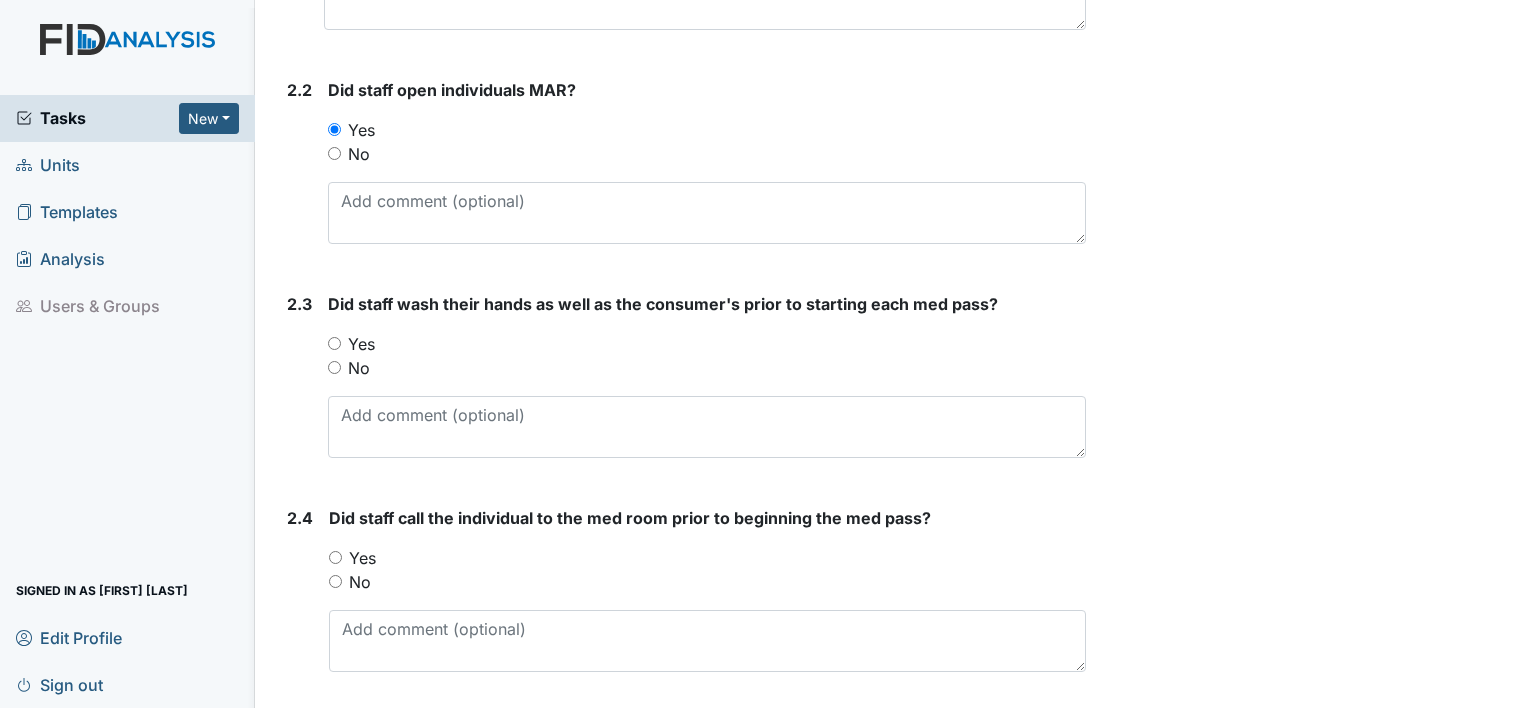 click on "Yes" at bounding box center (334, 343) 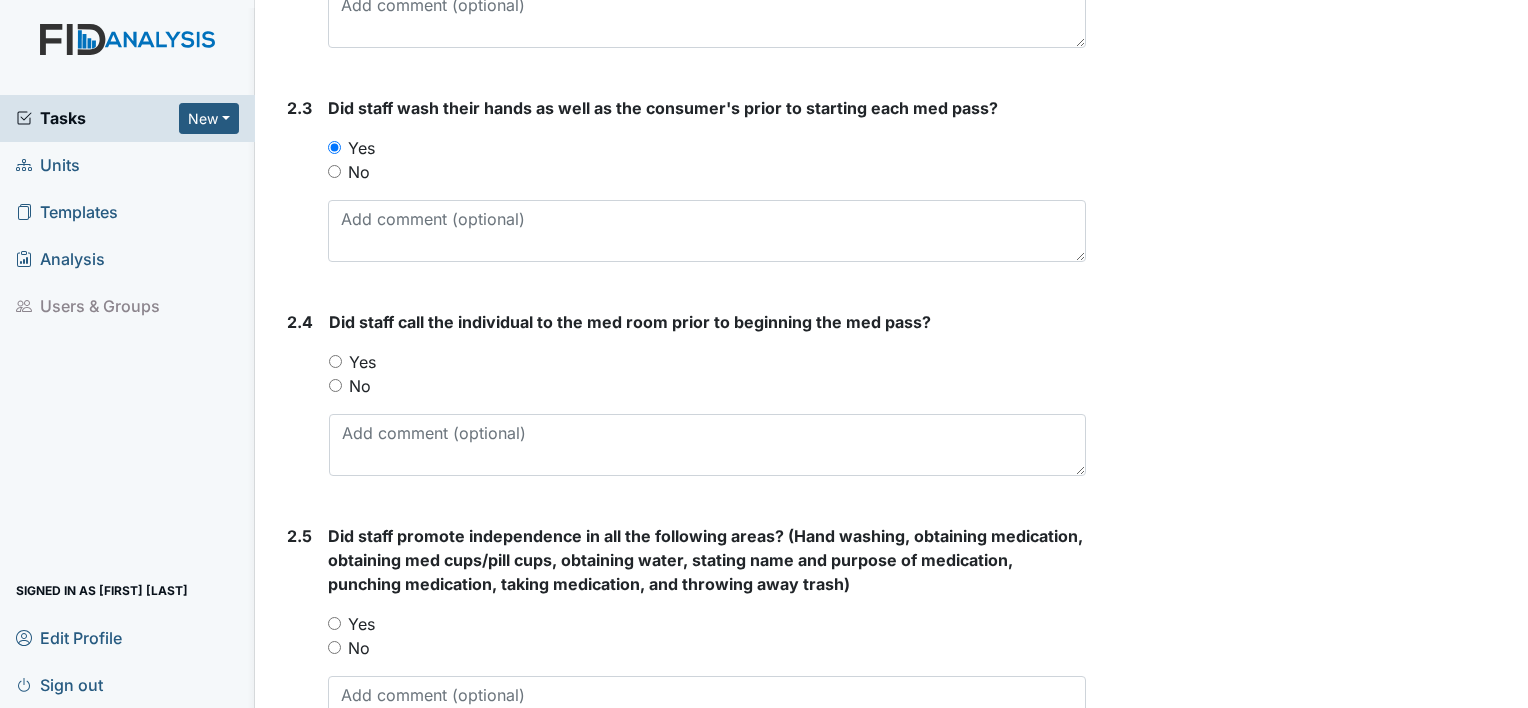 scroll, scrollTop: 1725, scrollLeft: 0, axis: vertical 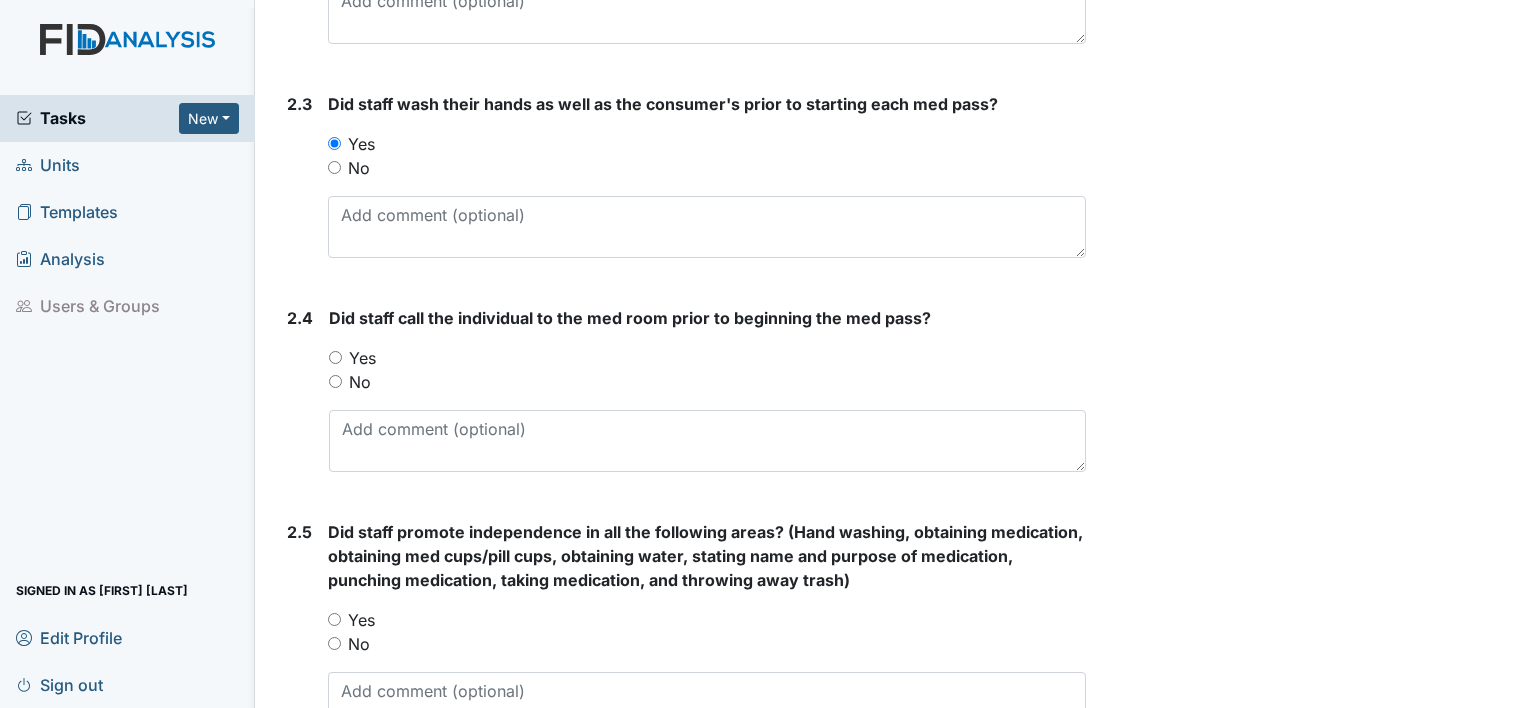 click on "Yes" at bounding box center [707, 358] 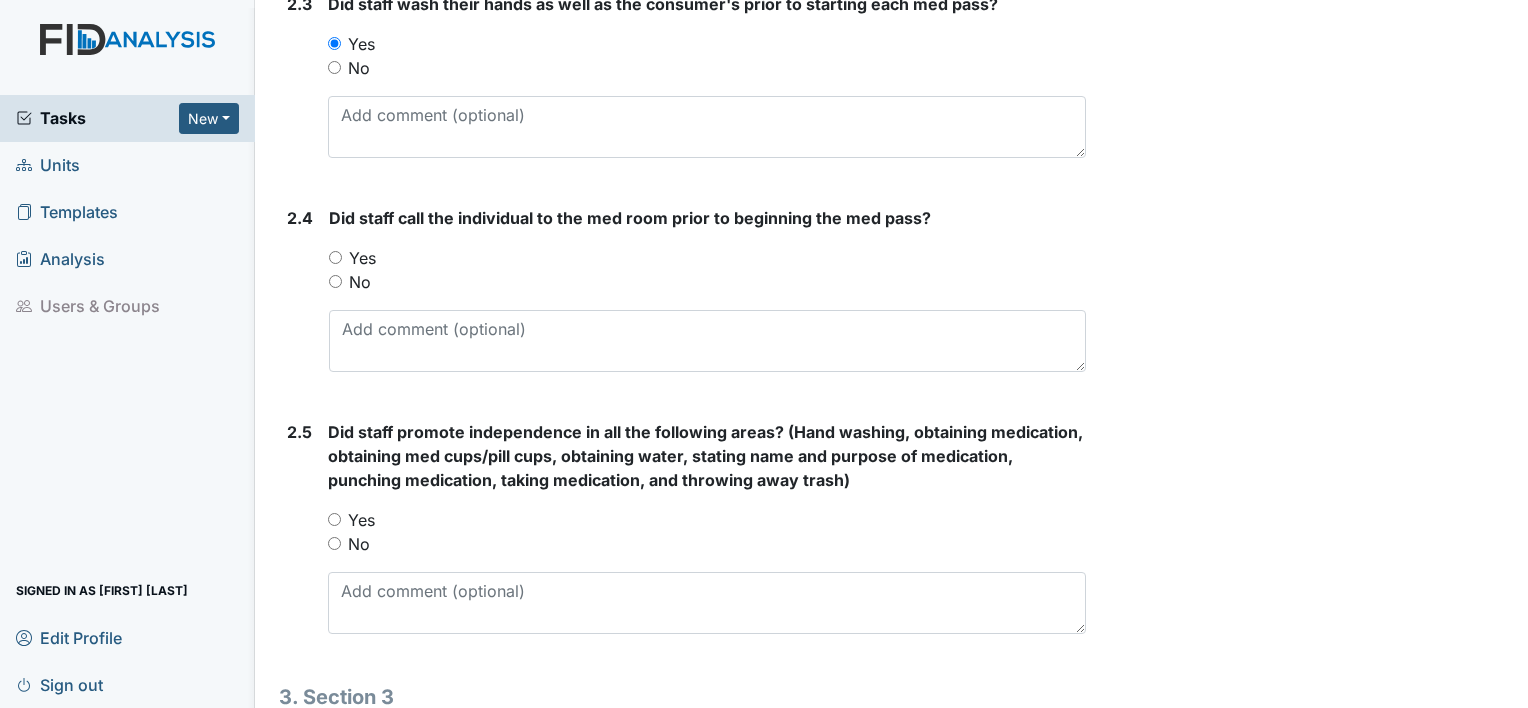 click on "Yes" at bounding box center [335, 257] 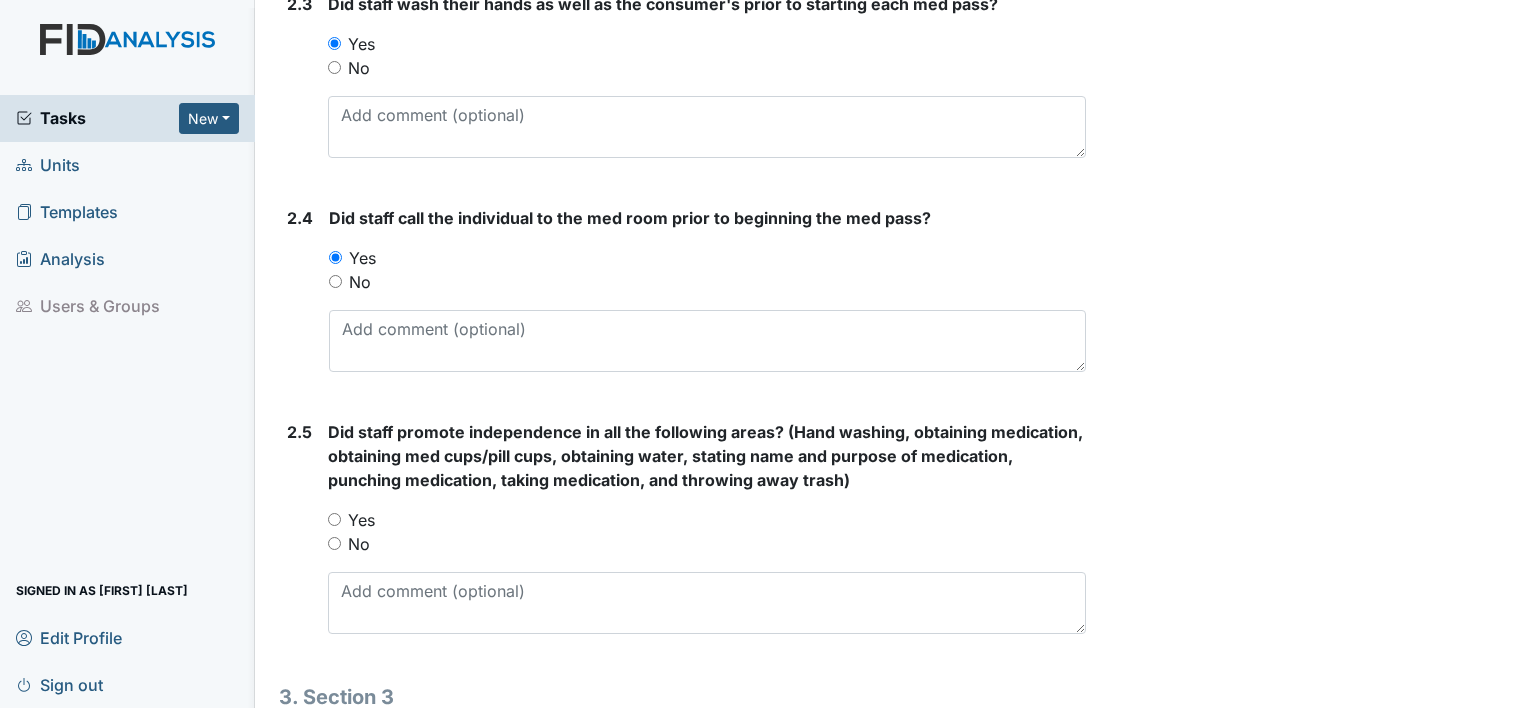 click on "Yes" at bounding box center [334, 519] 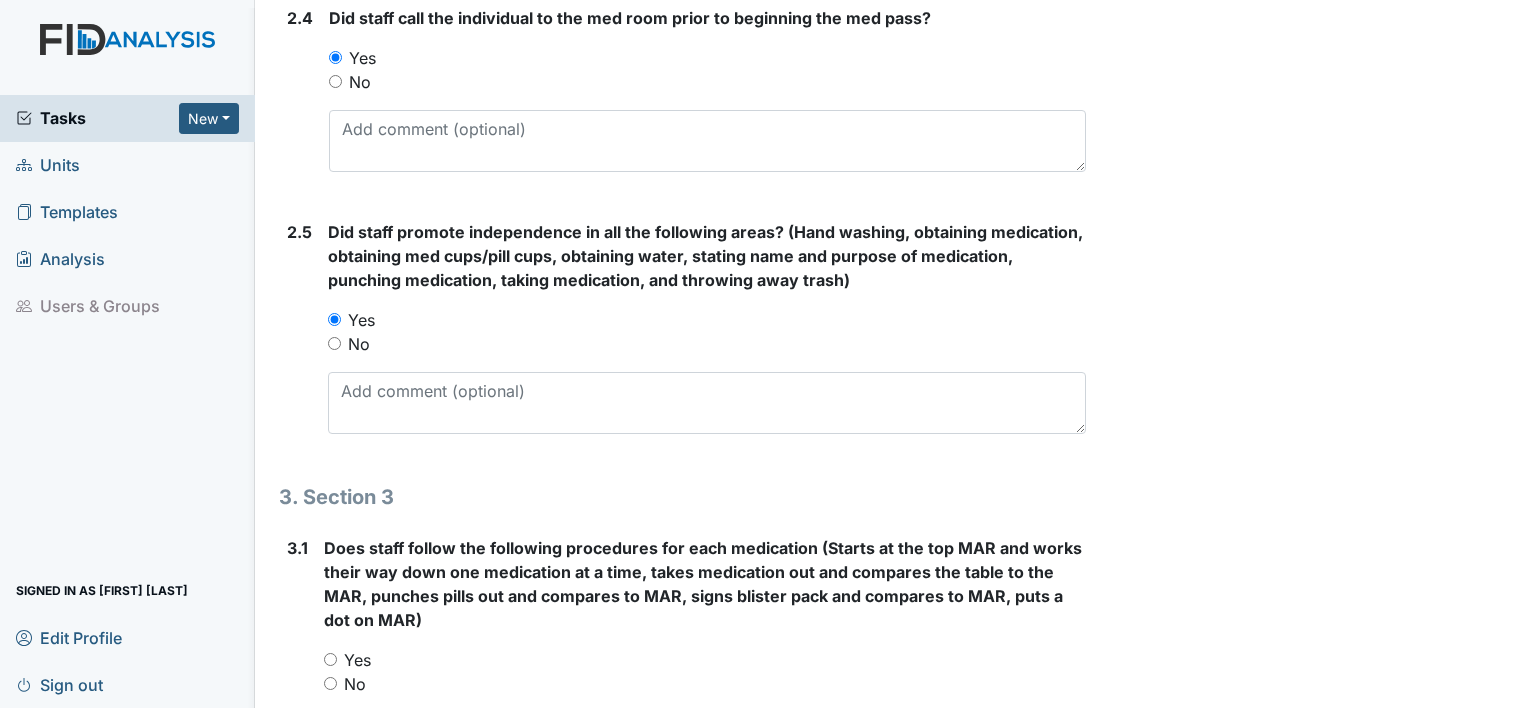 scroll, scrollTop: 2125, scrollLeft: 0, axis: vertical 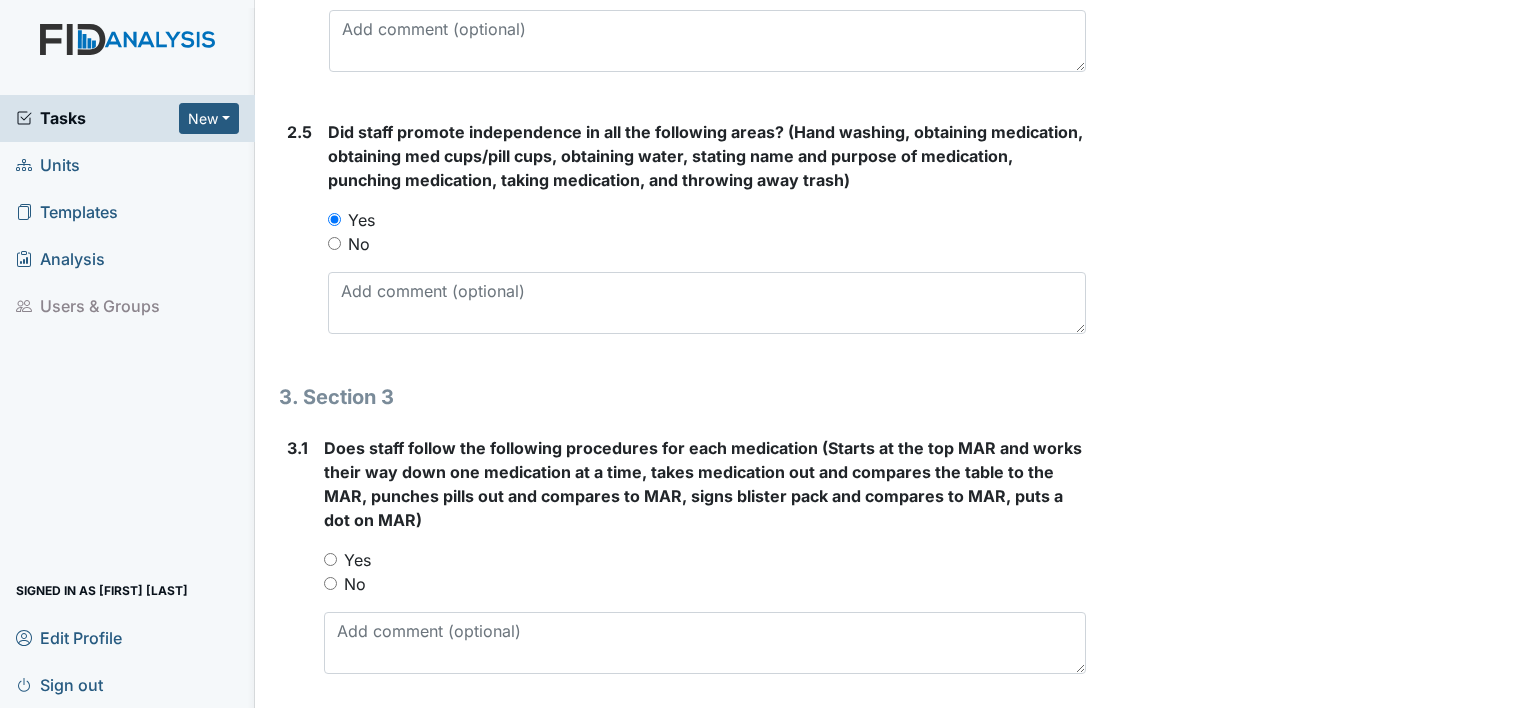 click on "Yes" at bounding box center [330, 559] 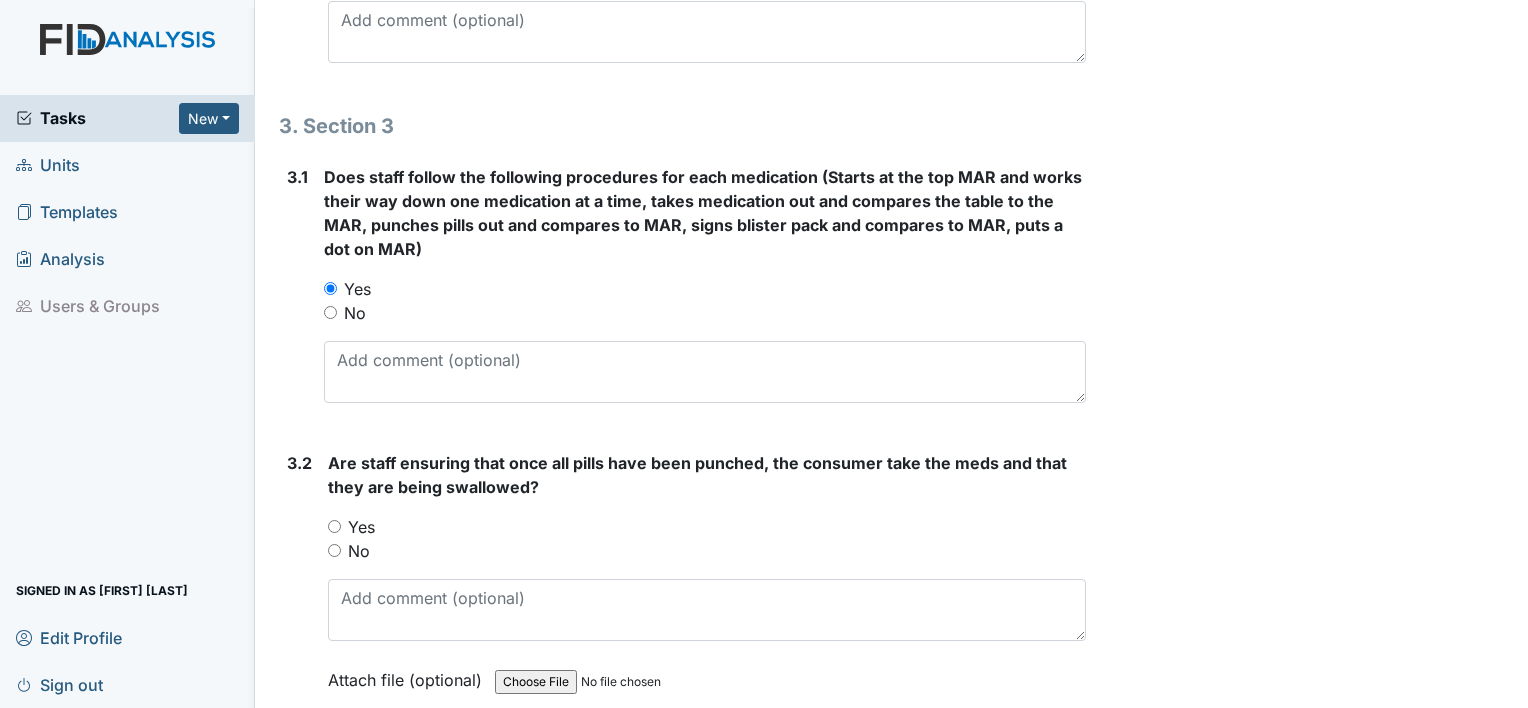 scroll, scrollTop: 2525, scrollLeft: 0, axis: vertical 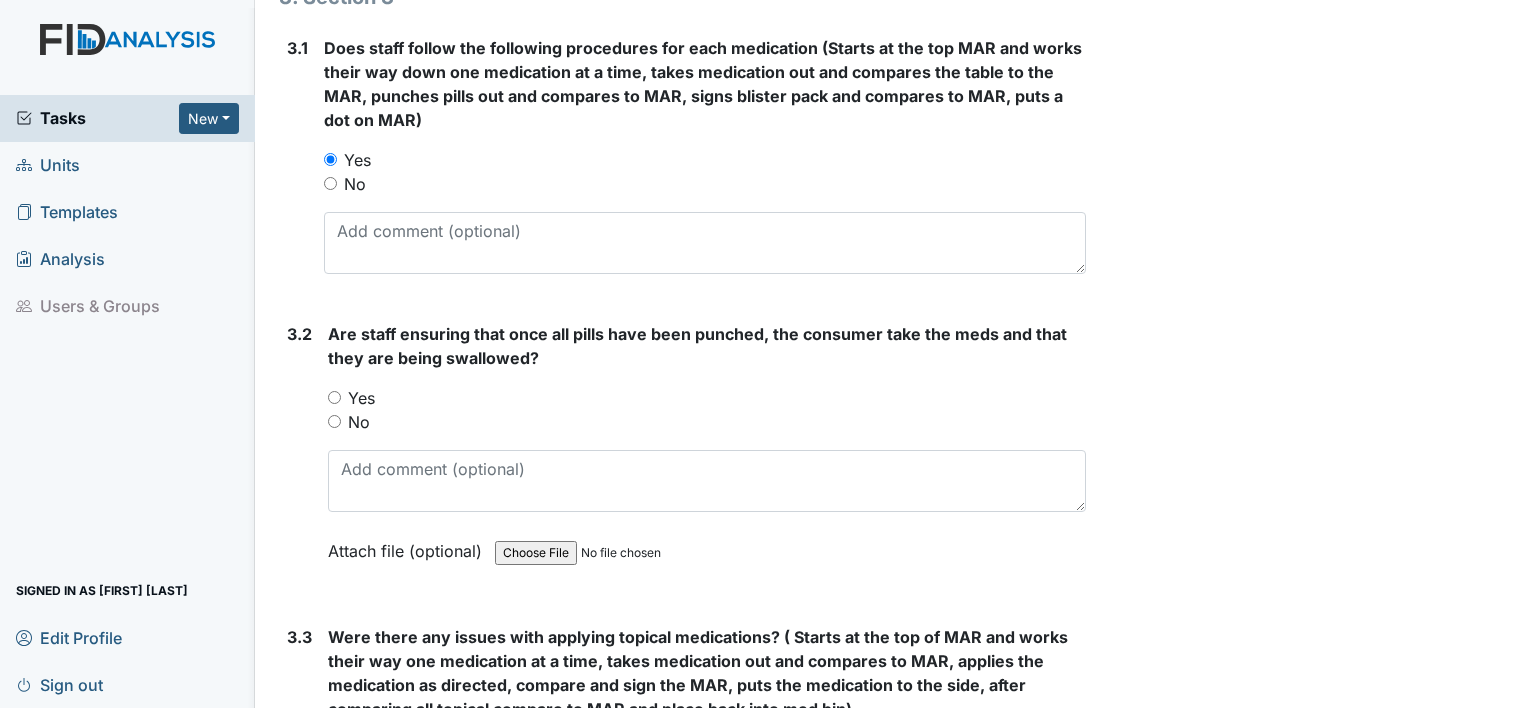 click on "Yes" at bounding box center (334, 397) 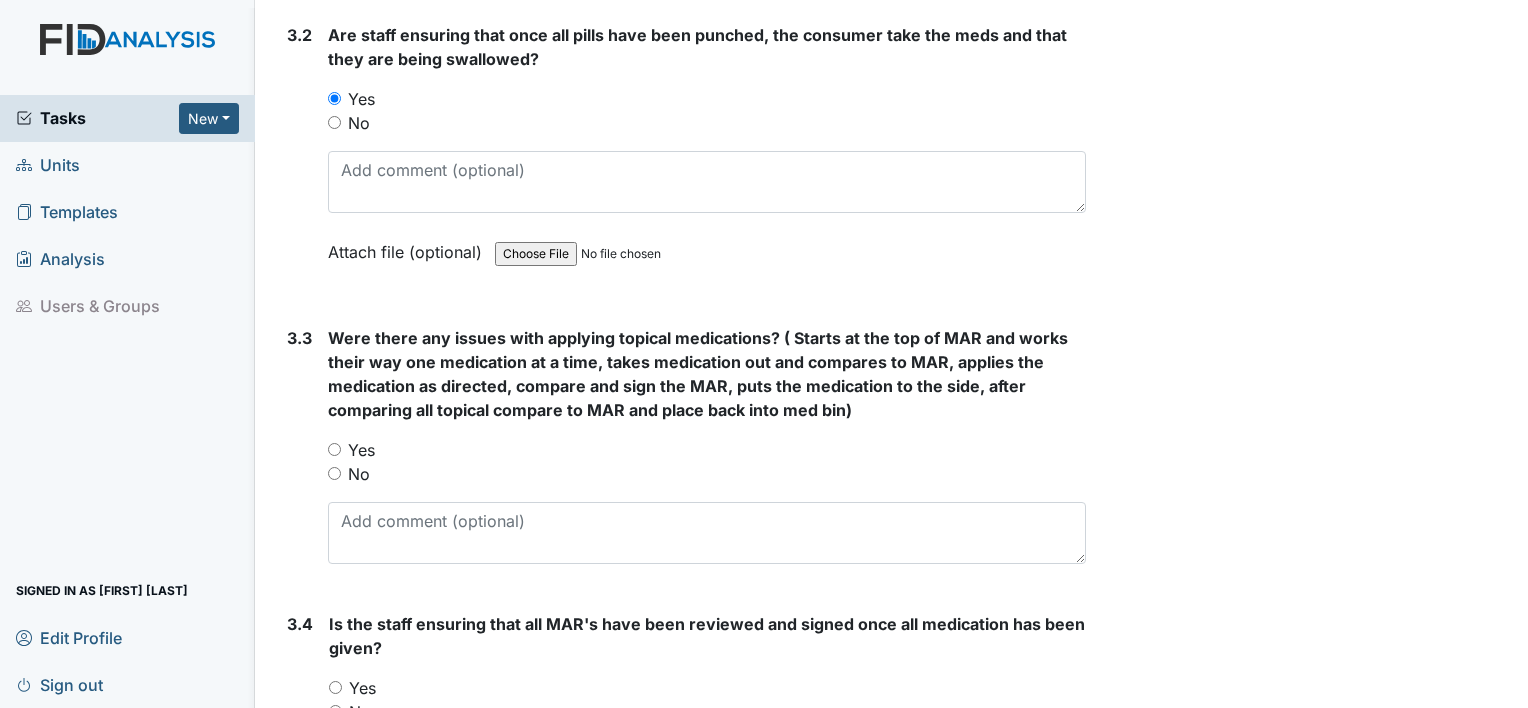 scroll, scrollTop: 2825, scrollLeft: 0, axis: vertical 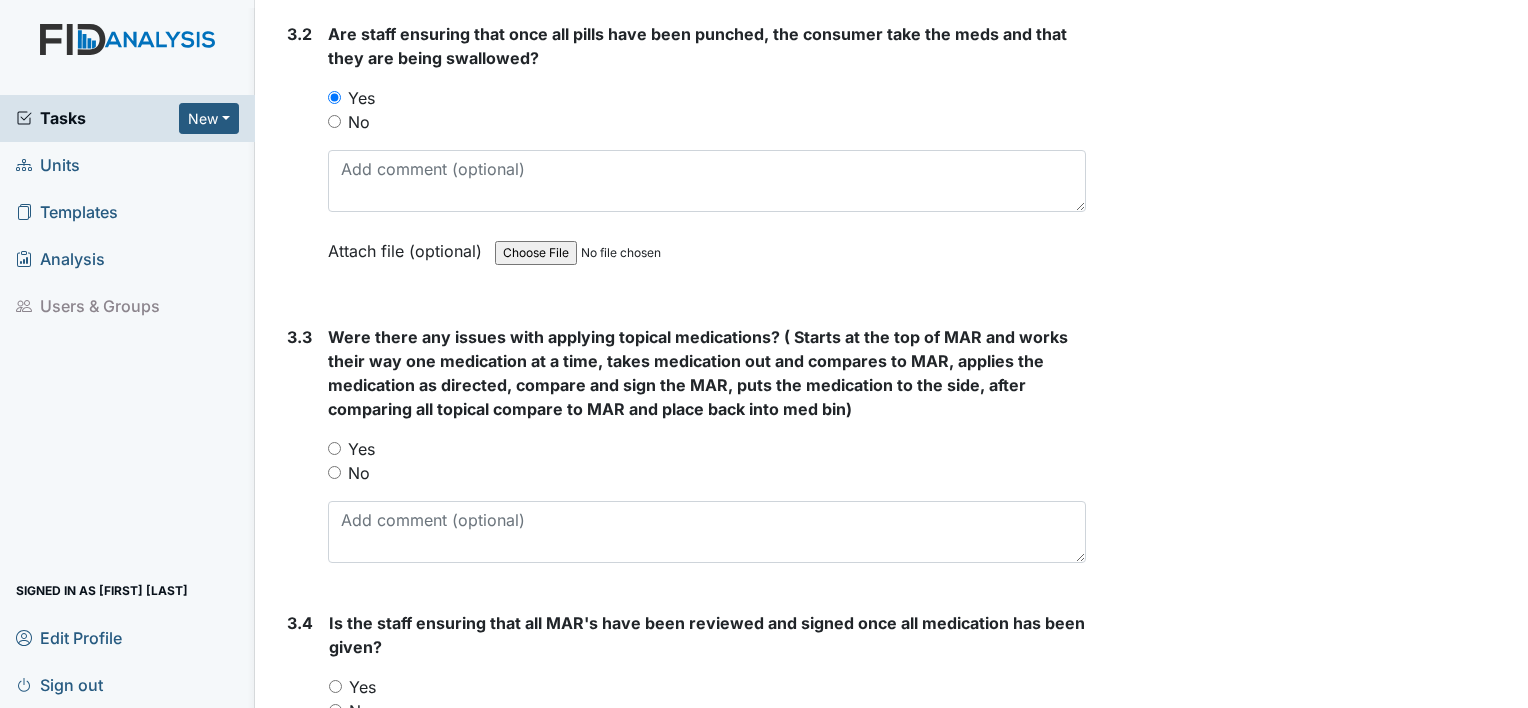click on "Yes" at bounding box center (334, 448) 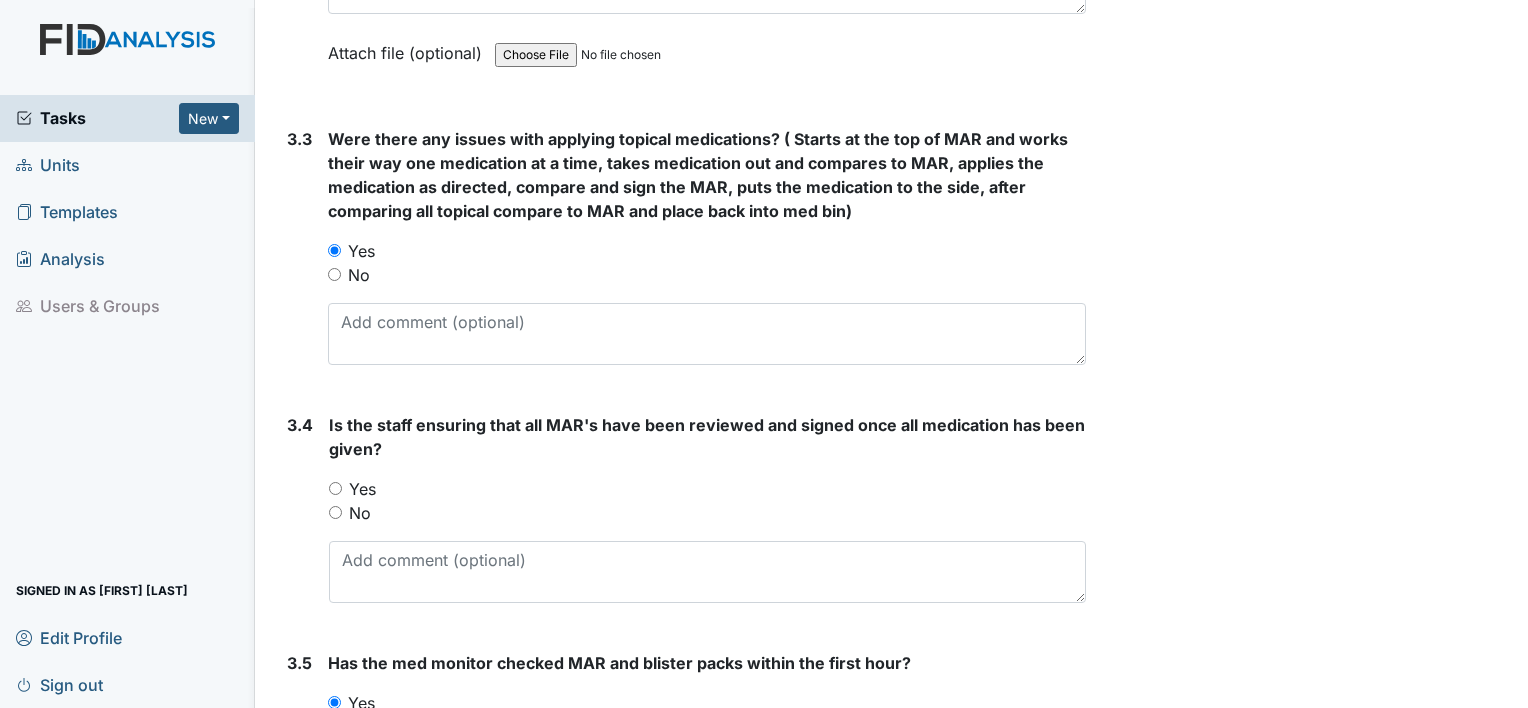 scroll, scrollTop: 3025, scrollLeft: 0, axis: vertical 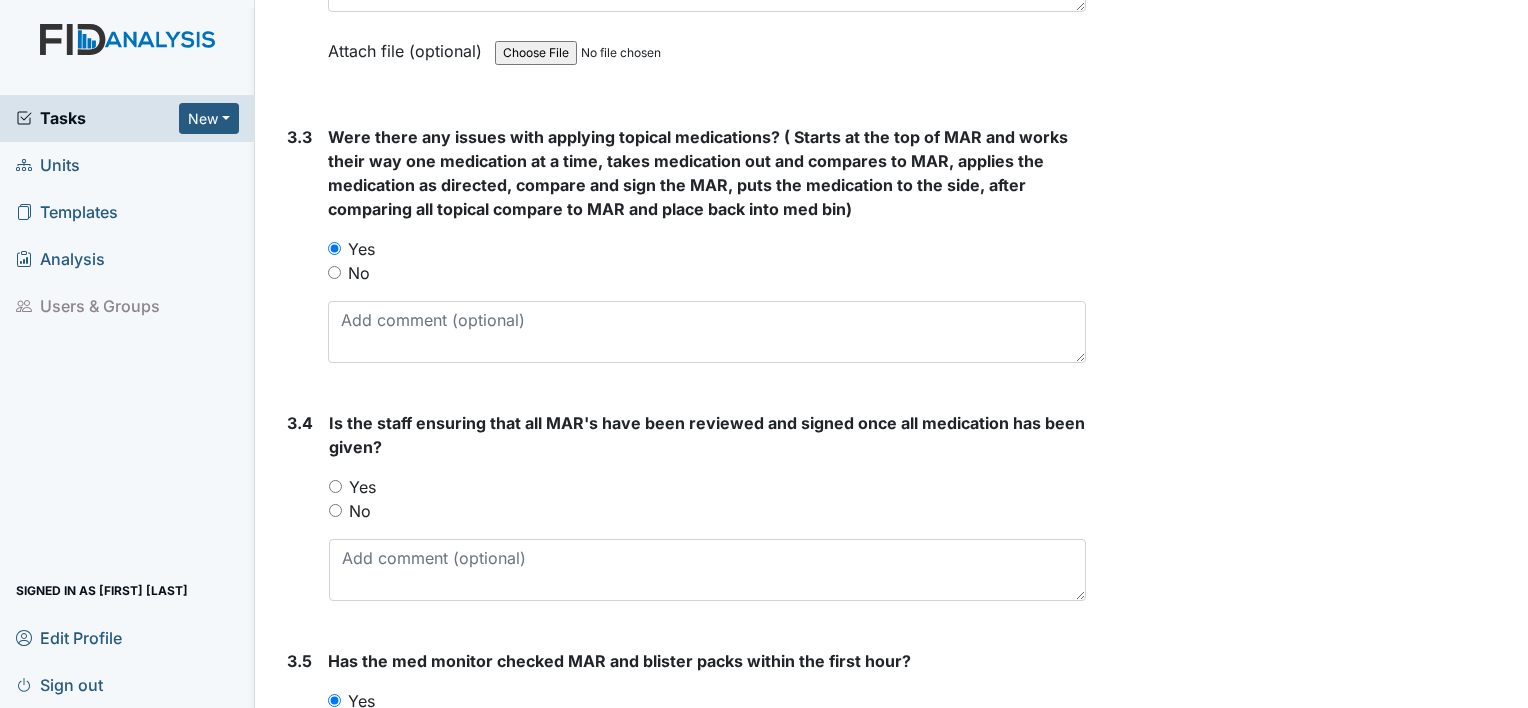 click on "Yes" at bounding box center (335, 486) 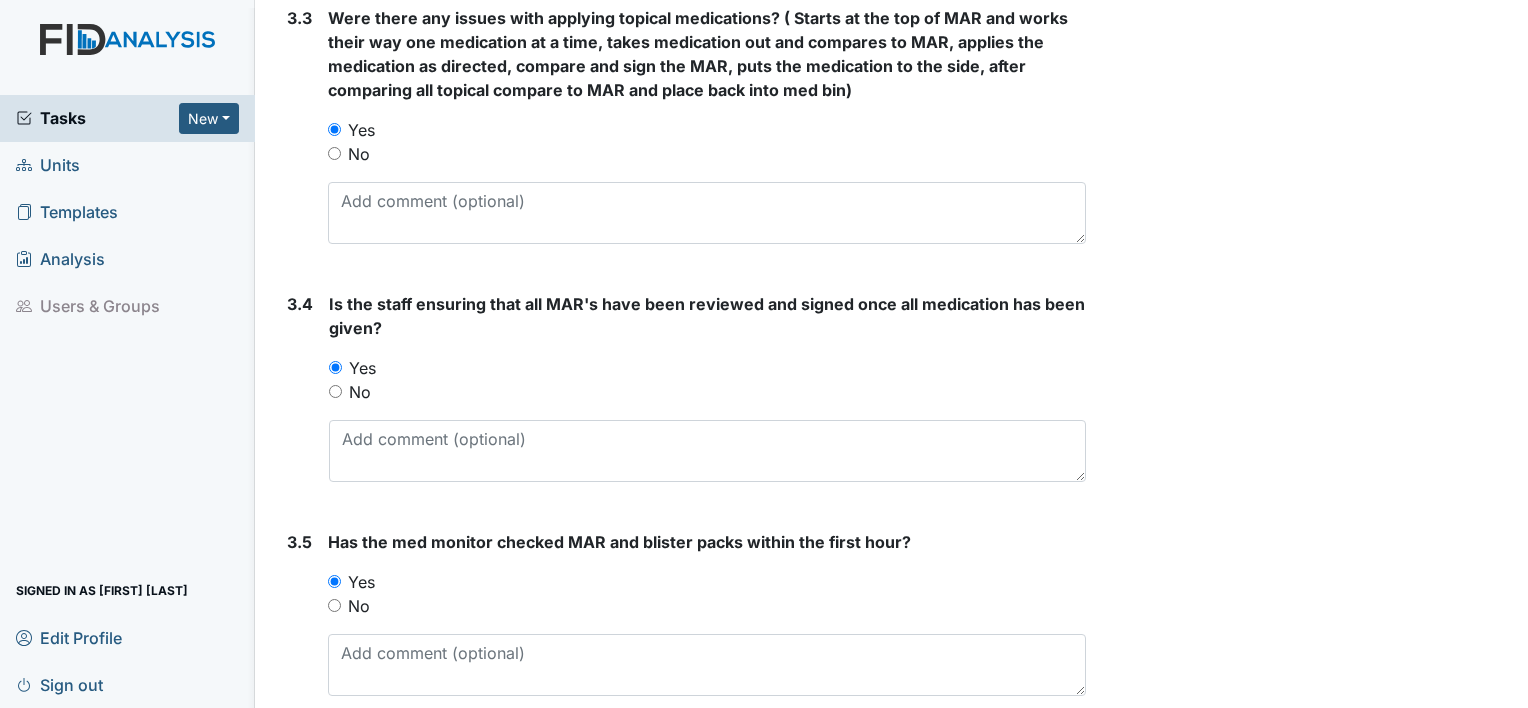 scroll, scrollTop: 3225, scrollLeft: 0, axis: vertical 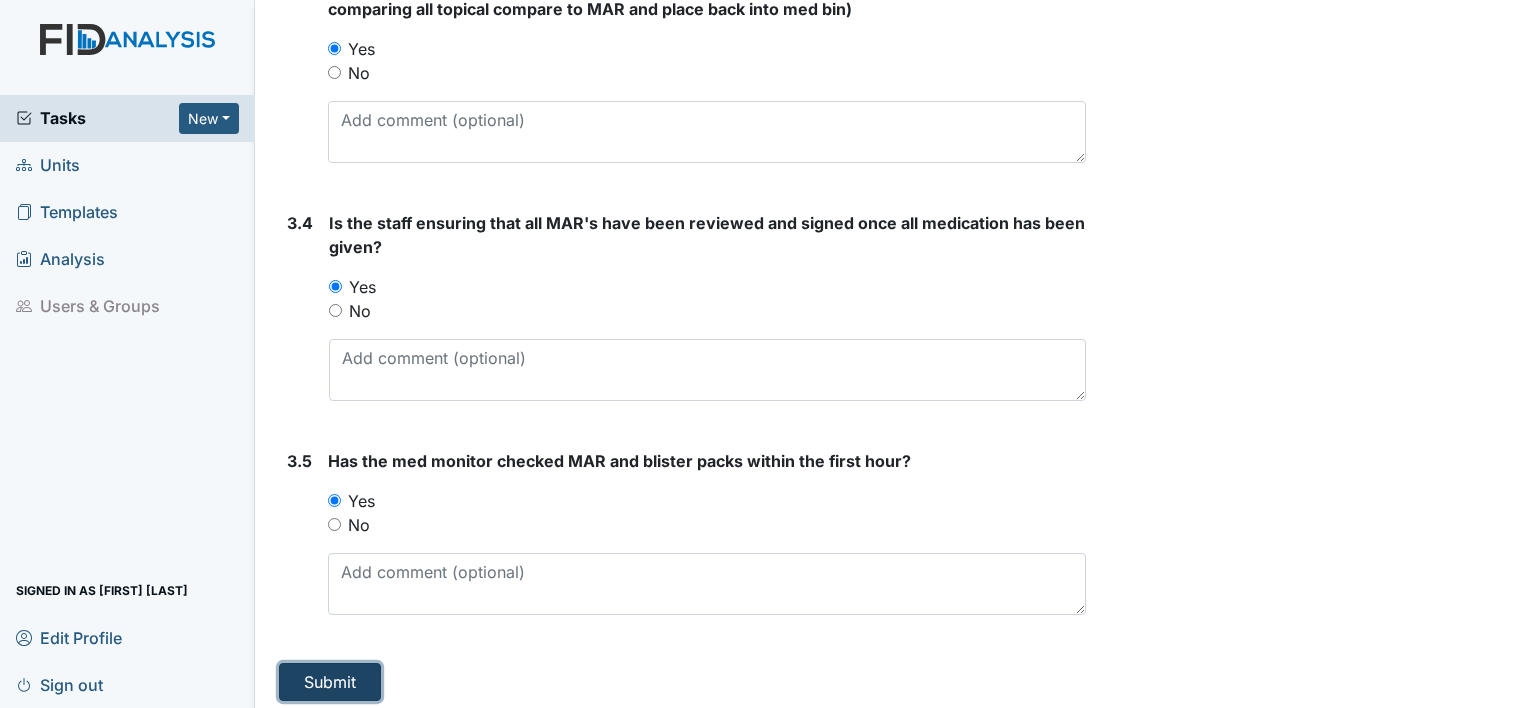 click on "Submit" at bounding box center [330, 682] 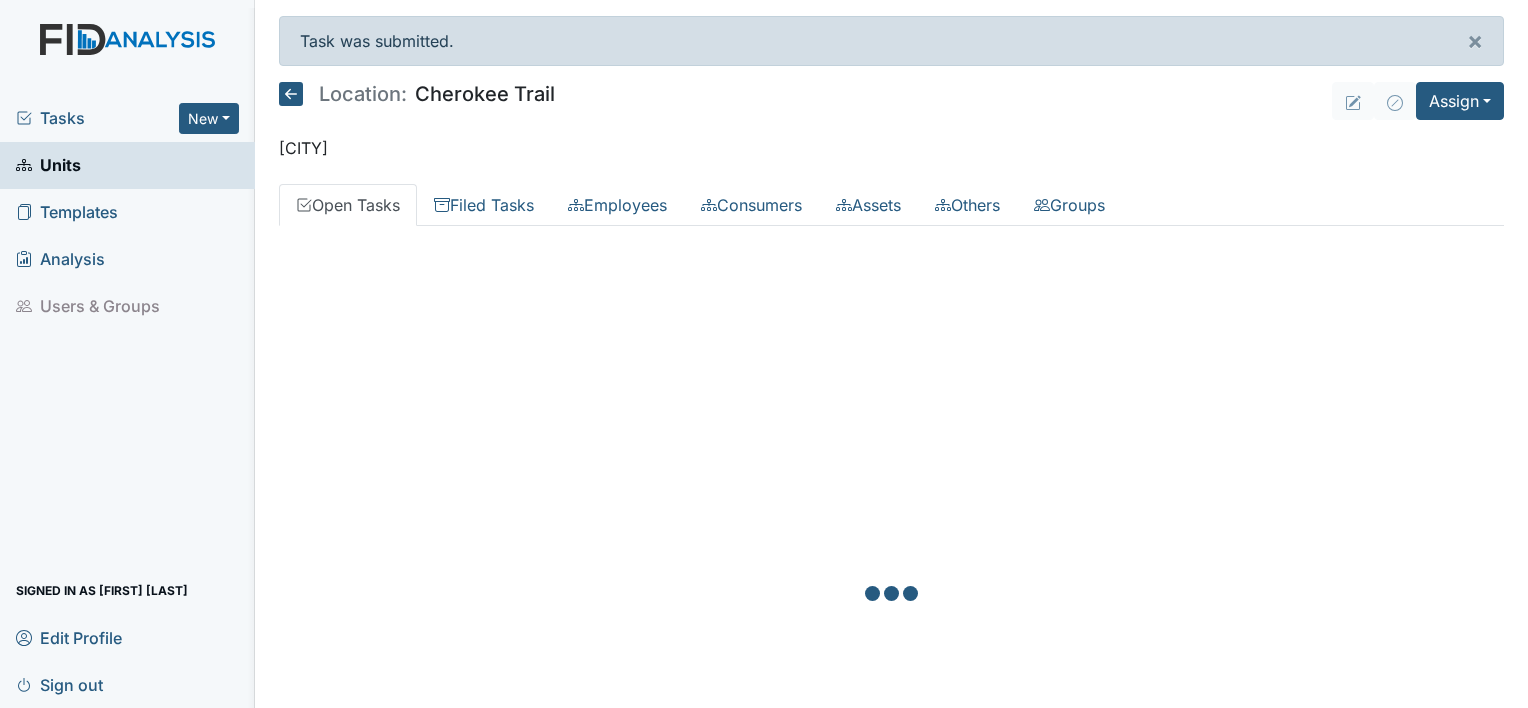 scroll, scrollTop: 0, scrollLeft: 0, axis: both 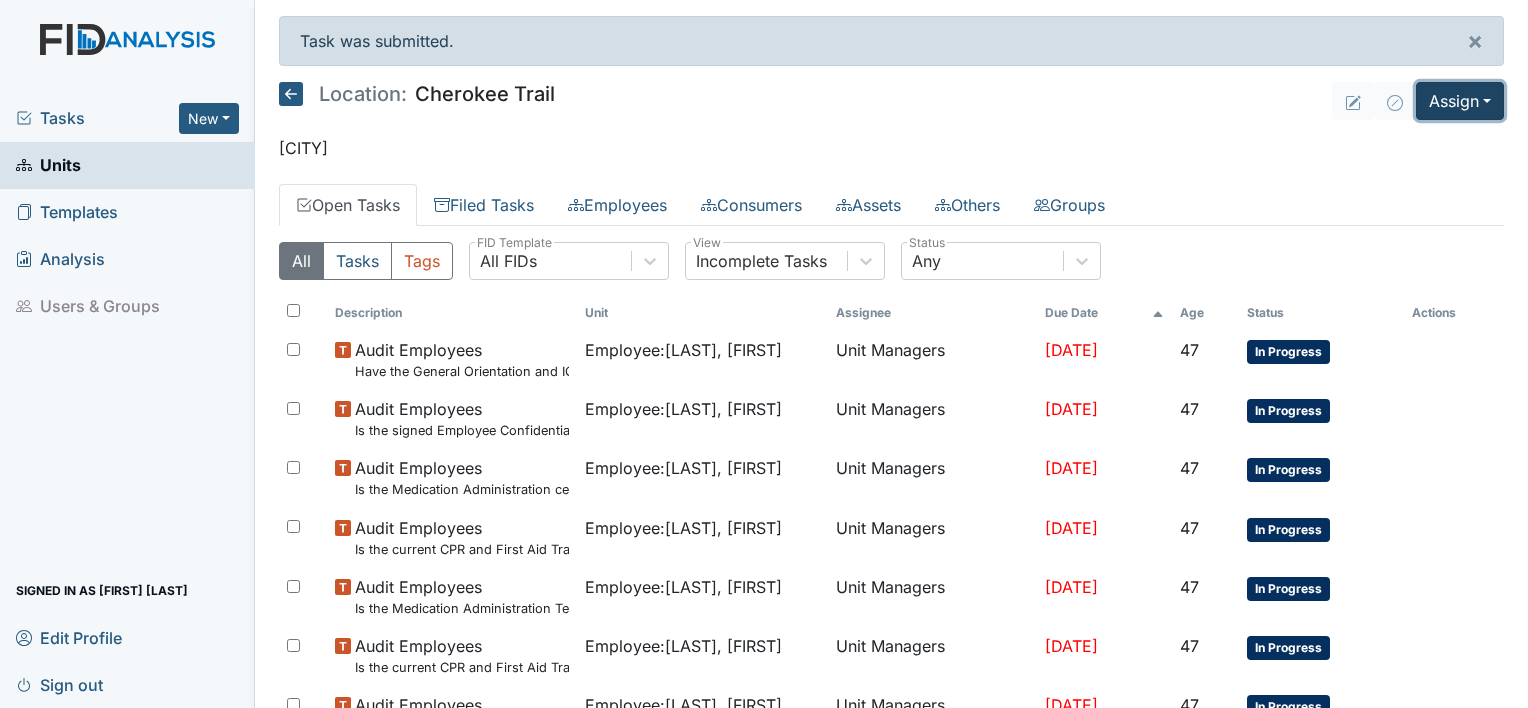 click on "Assign" at bounding box center (1460, 101) 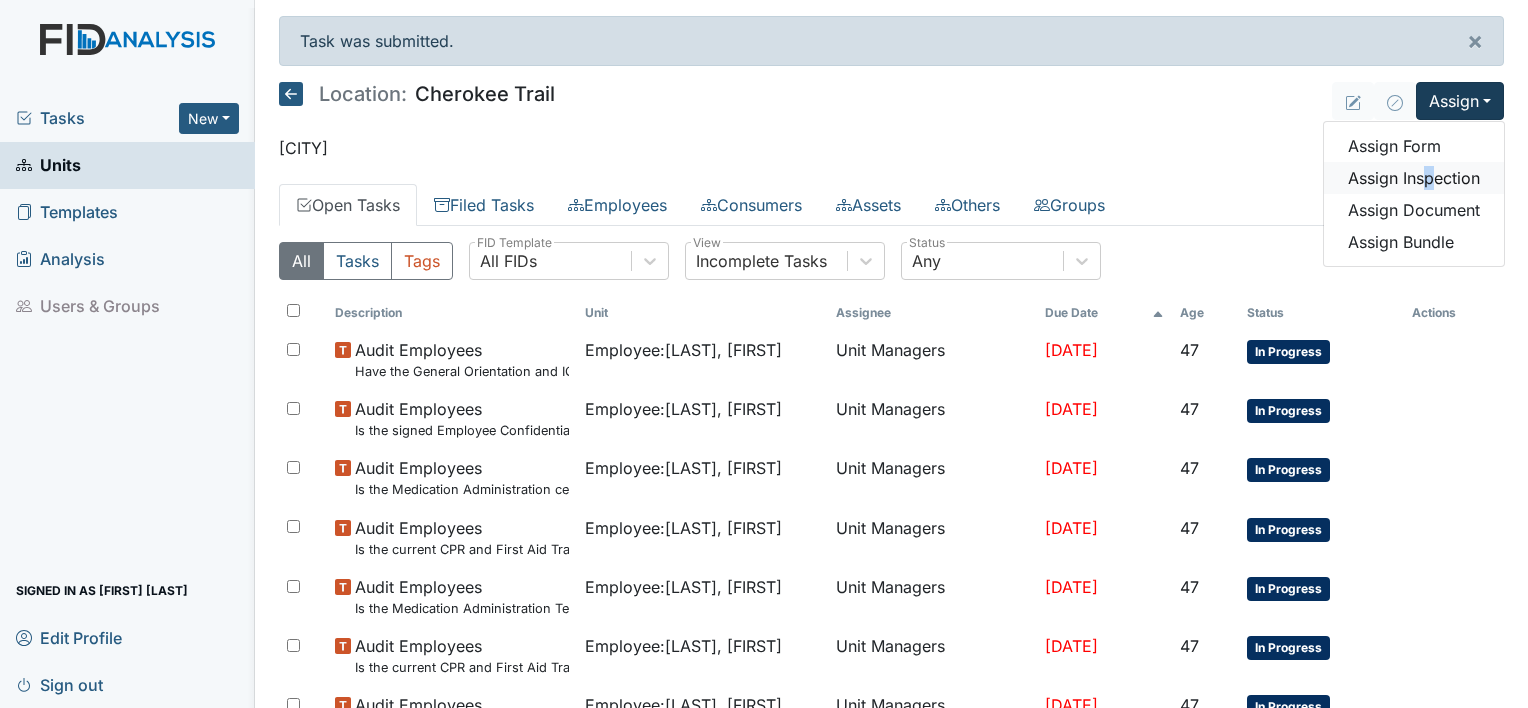 click on "Assign Inspection" at bounding box center (1414, 178) 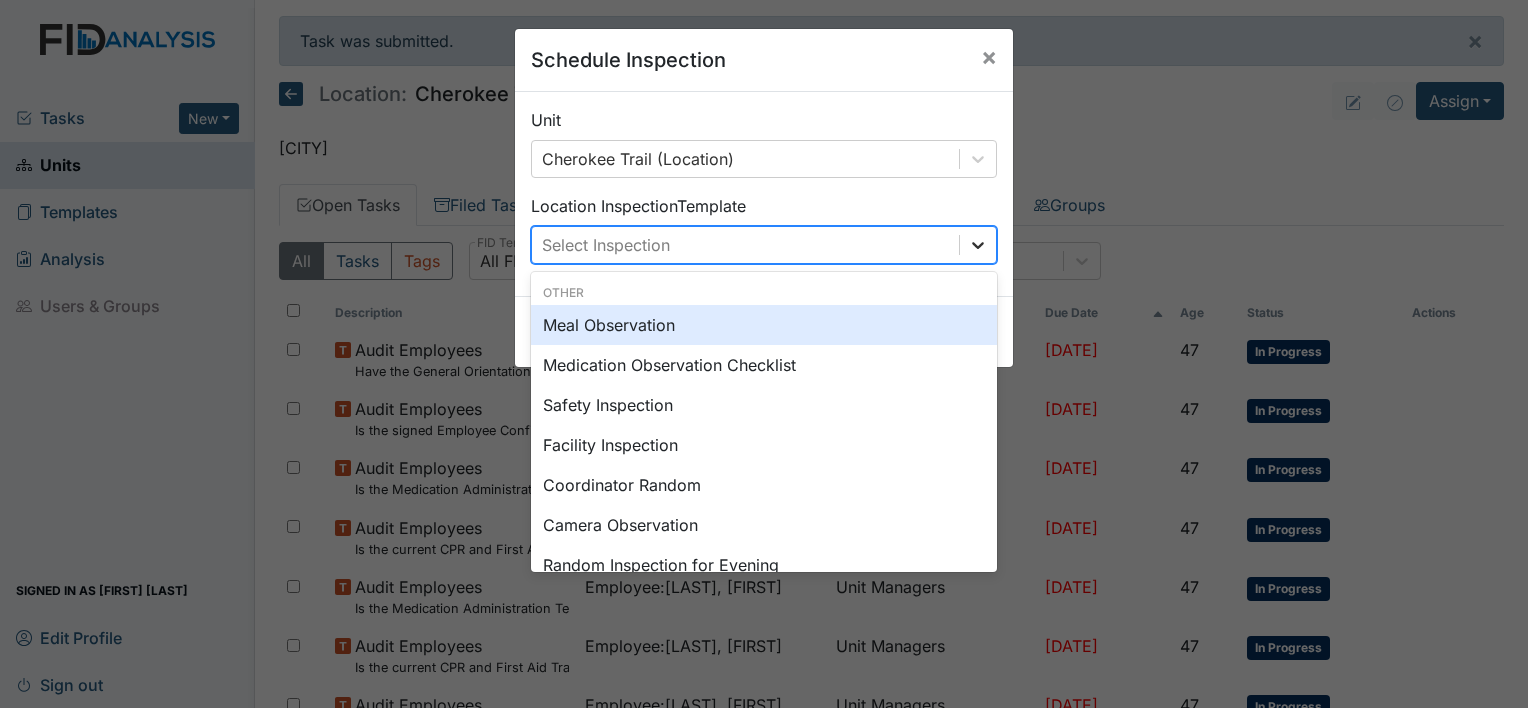 click 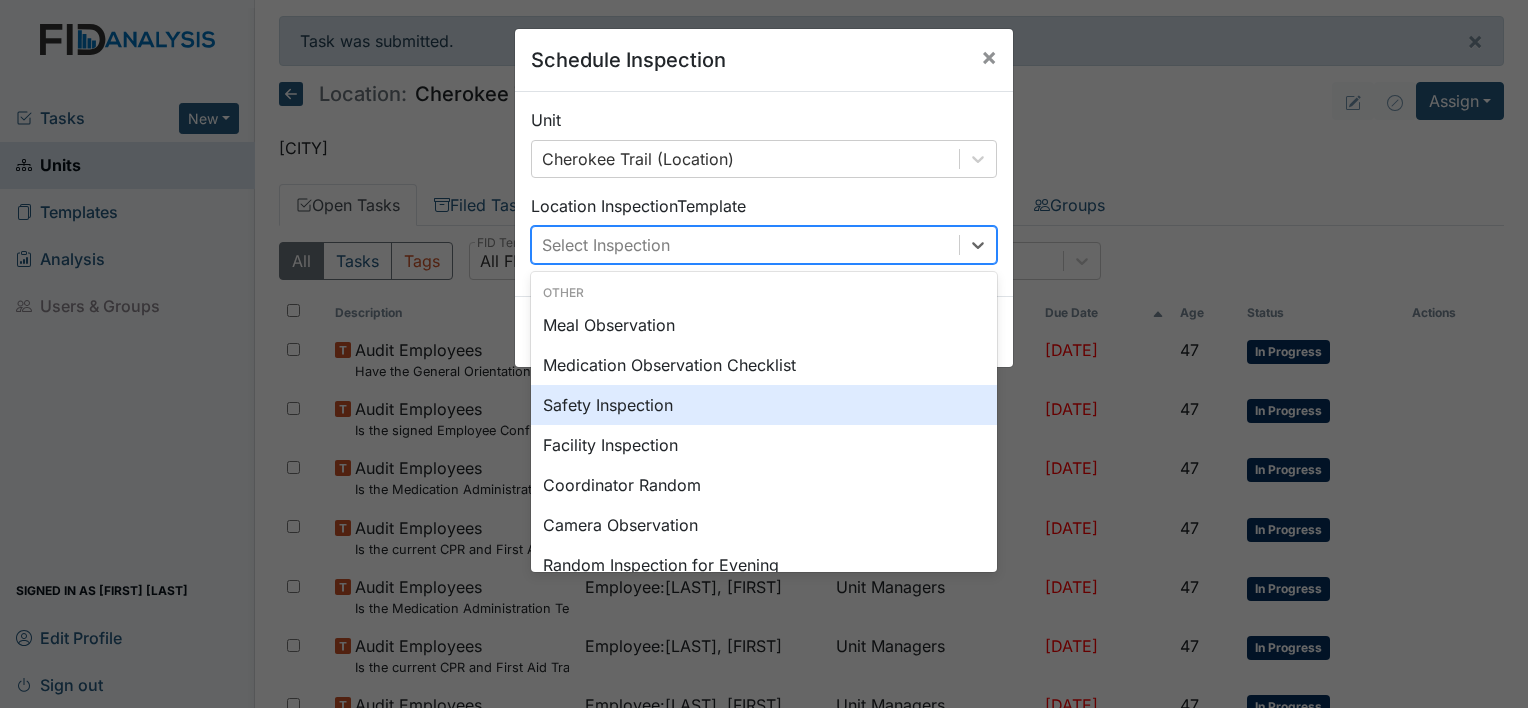 click on "Safety Inspection" at bounding box center (764, 405) 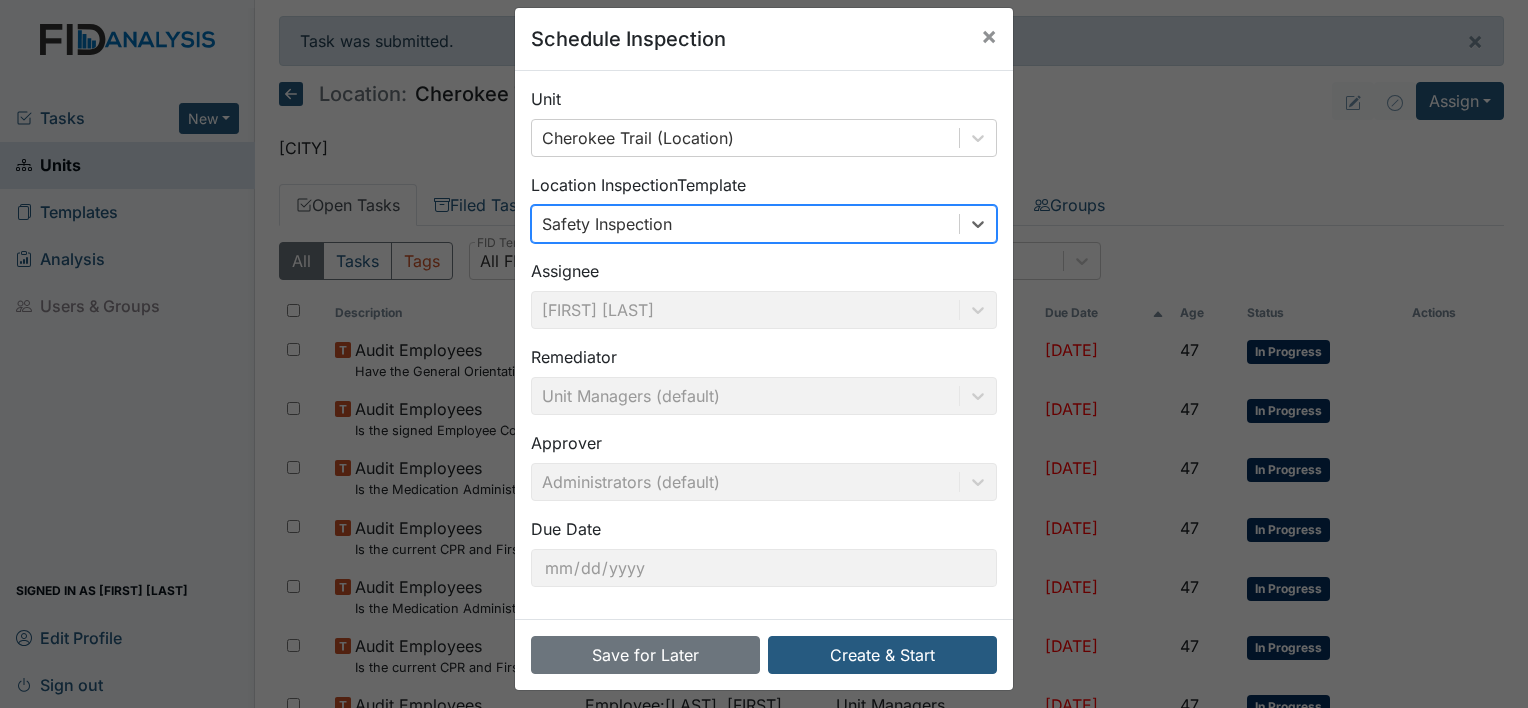 scroll, scrollTop: 31, scrollLeft: 0, axis: vertical 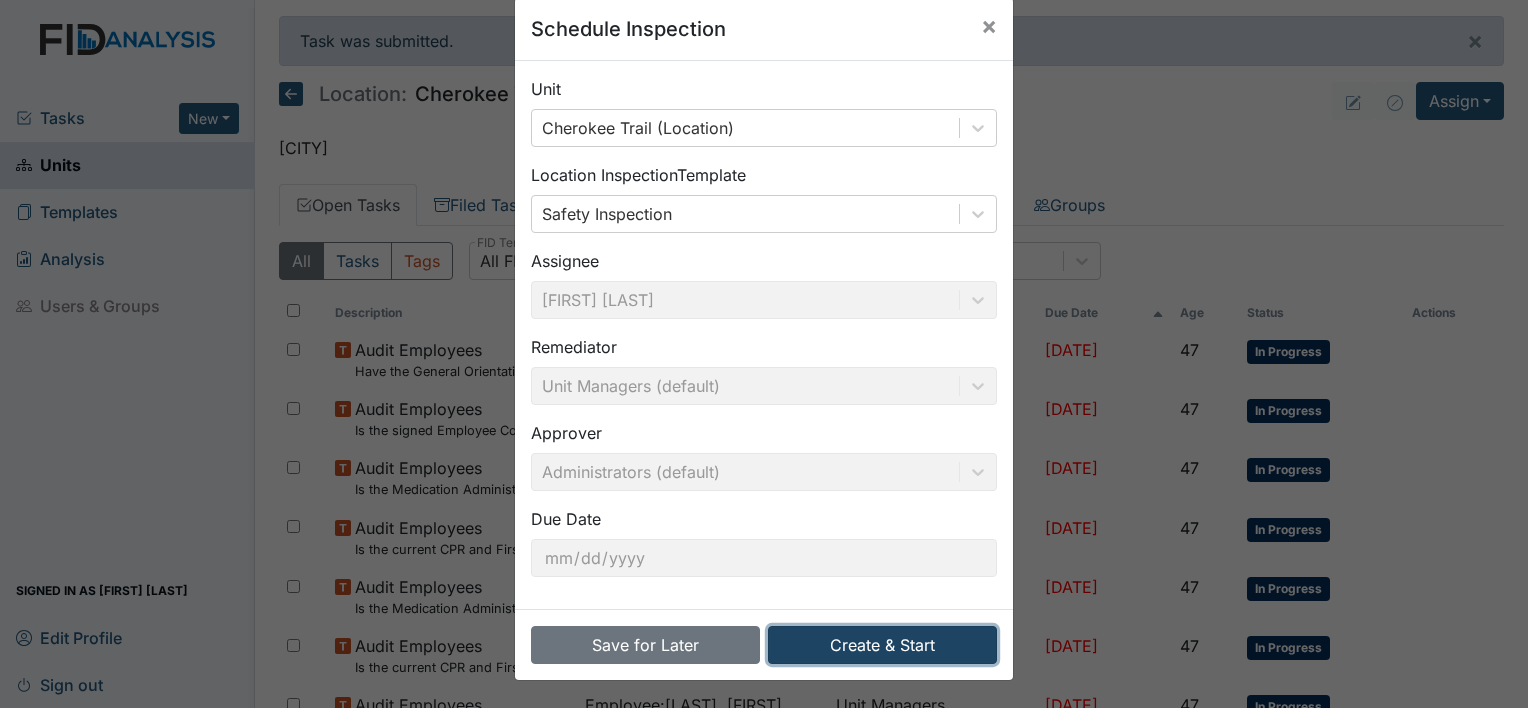 click on "Create & Start" at bounding box center (882, 645) 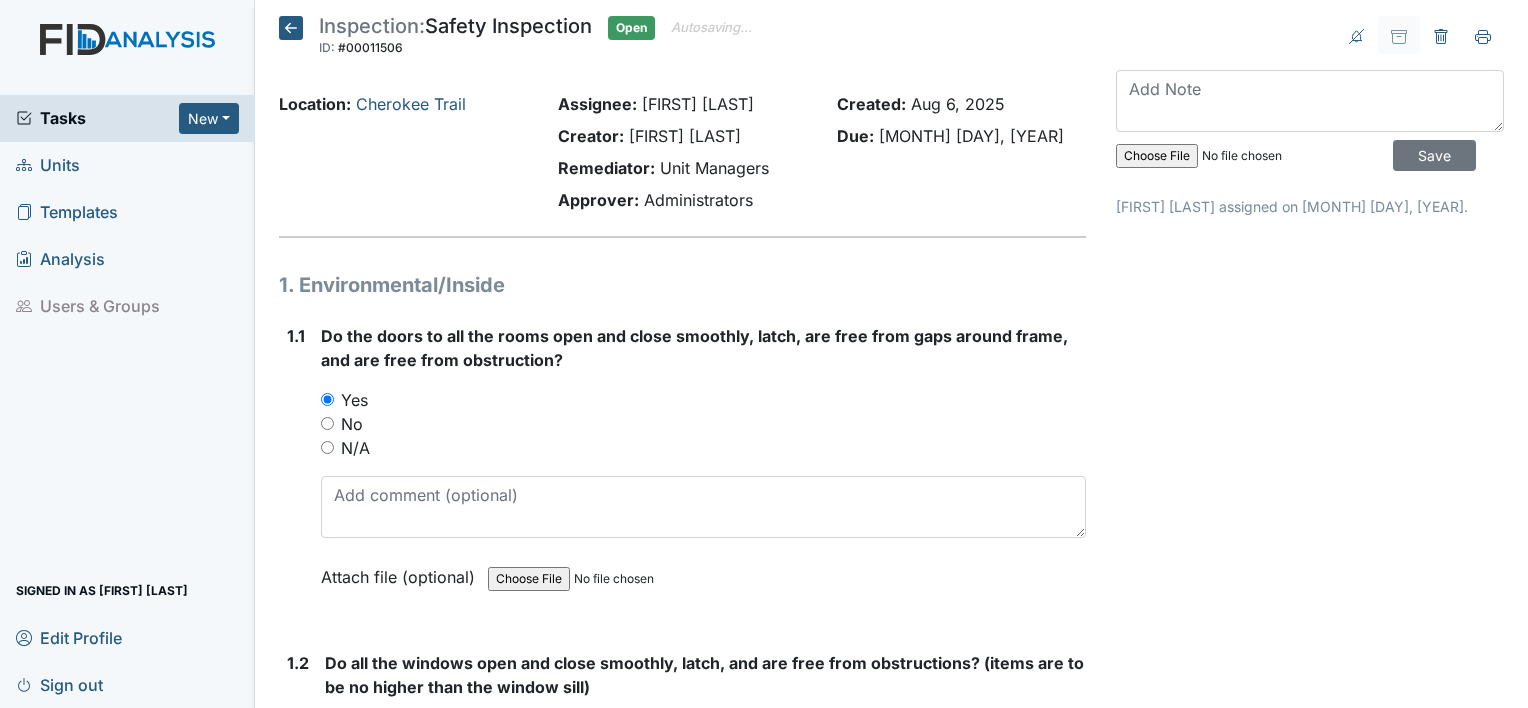 scroll, scrollTop: 0, scrollLeft: 0, axis: both 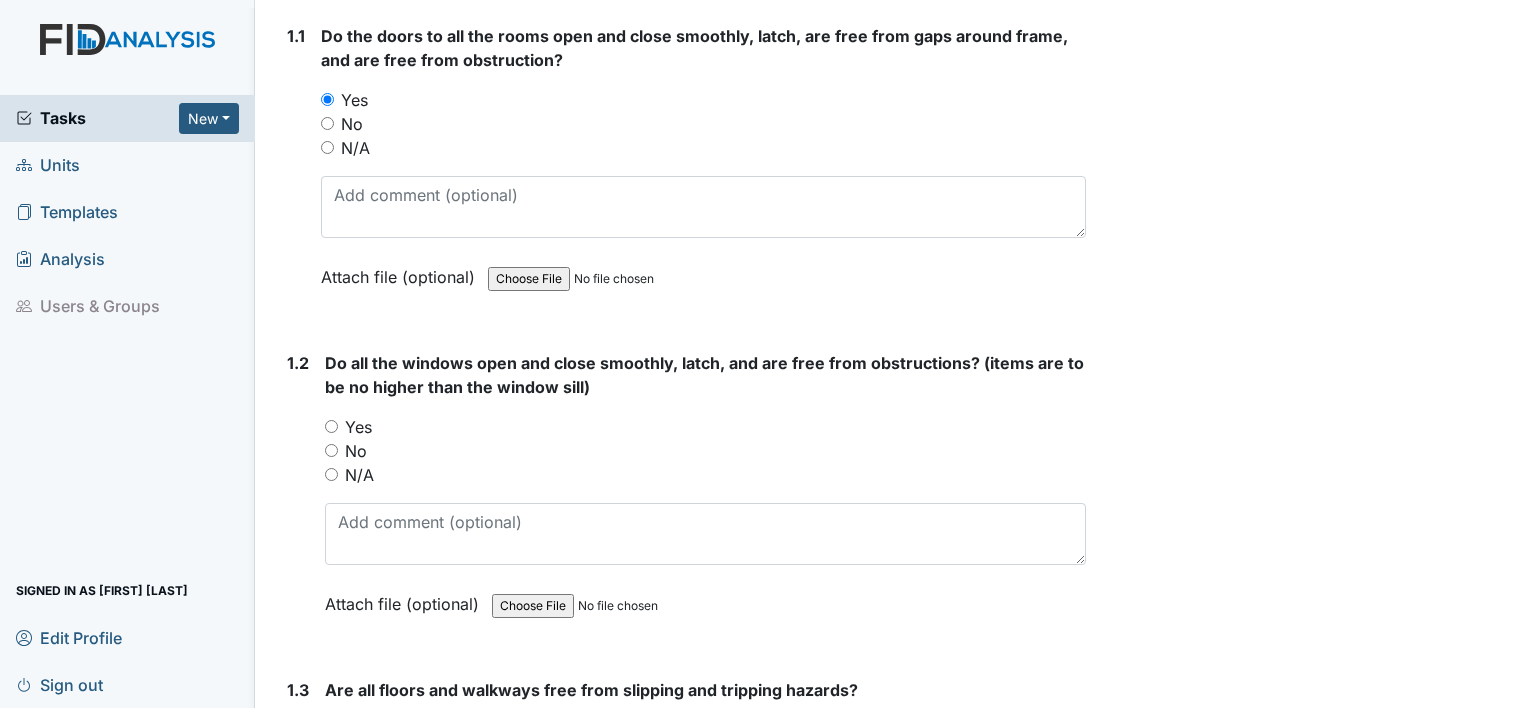 click on "Yes" at bounding box center (331, 426) 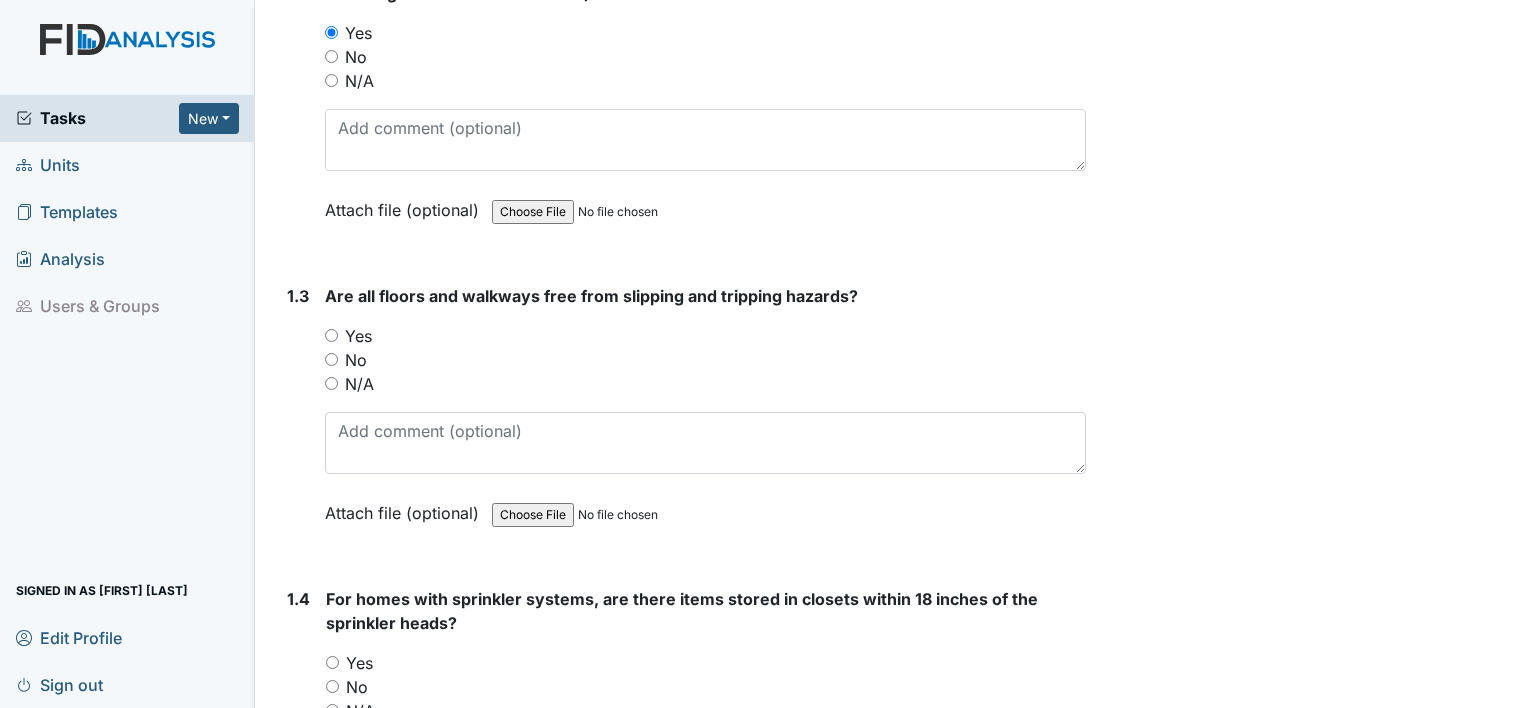 scroll, scrollTop: 700, scrollLeft: 0, axis: vertical 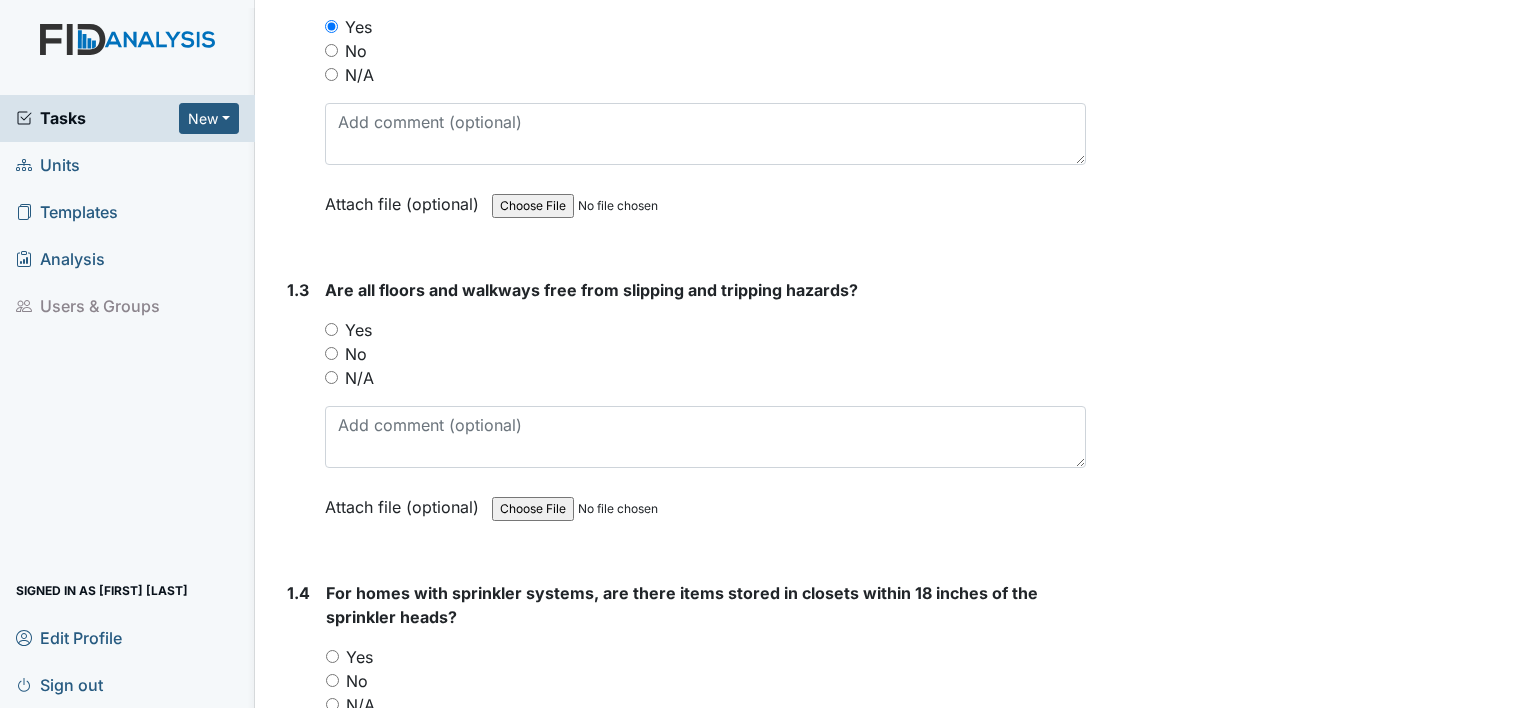 click on "Yes" at bounding box center [331, 329] 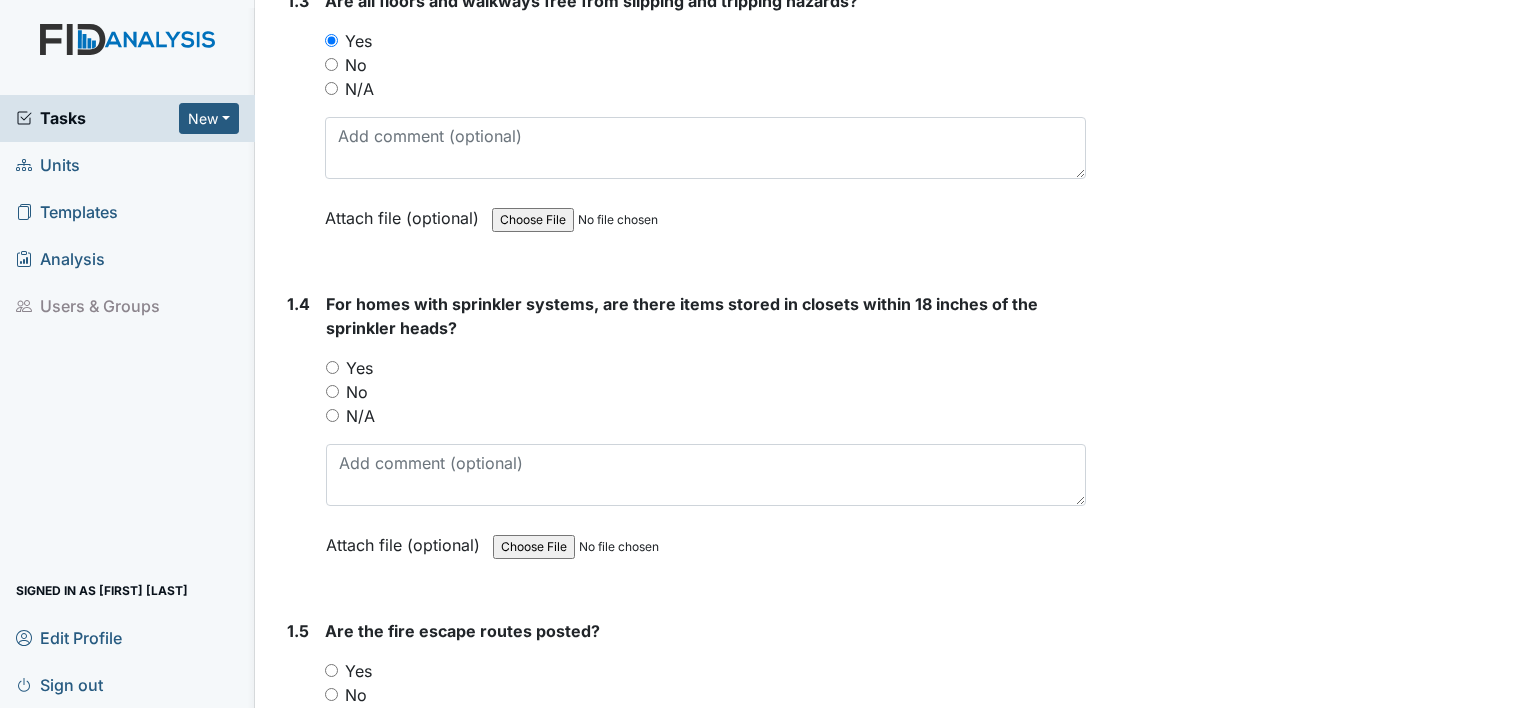 scroll, scrollTop: 1000, scrollLeft: 0, axis: vertical 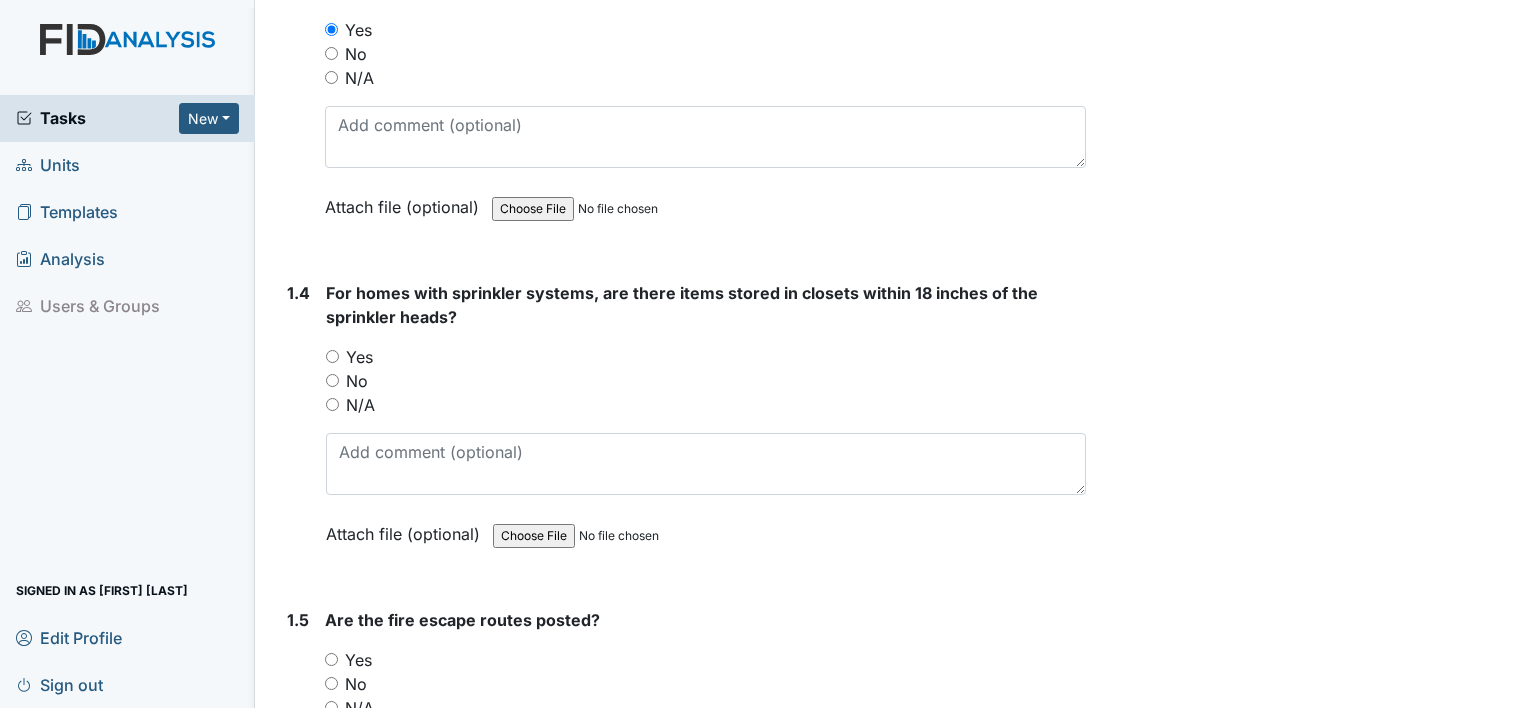 click on "Yes" at bounding box center (332, 356) 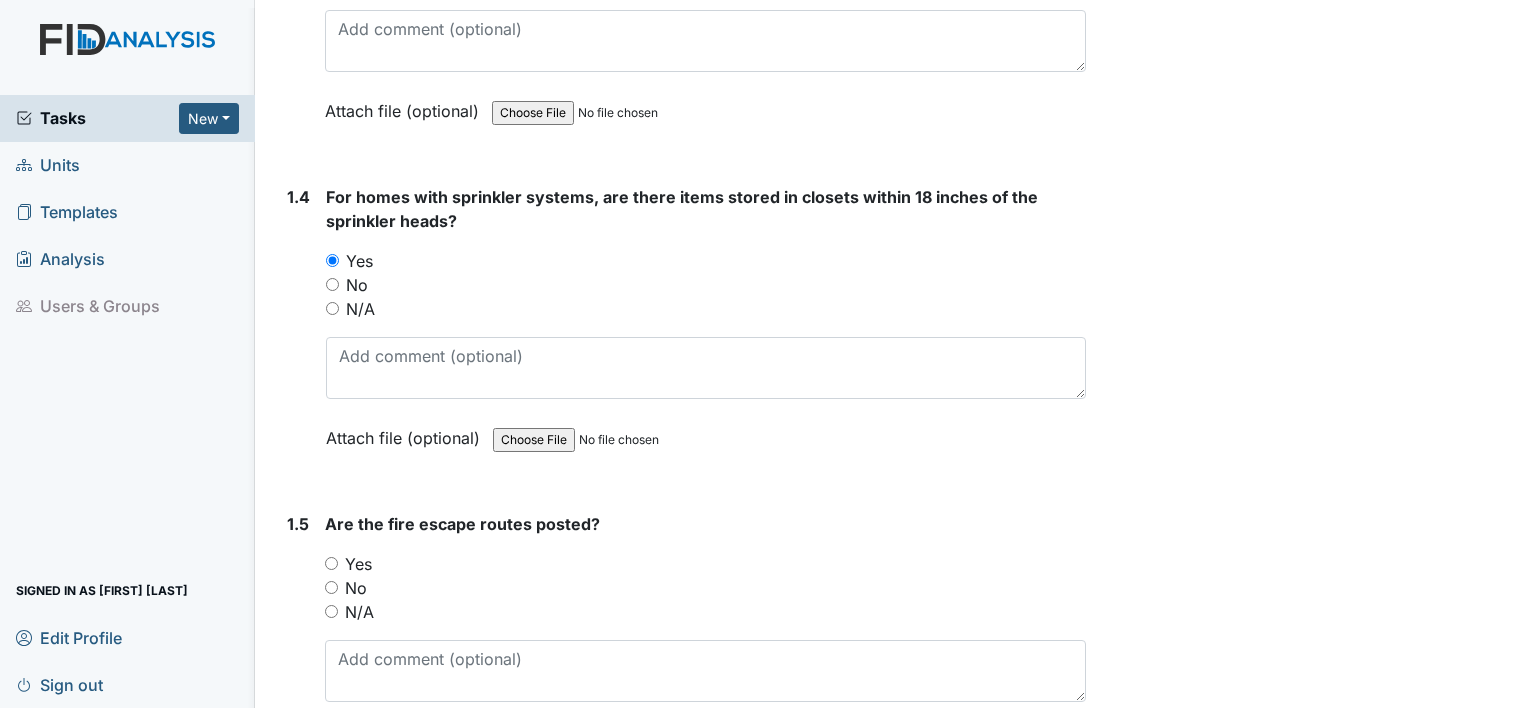 scroll, scrollTop: 1300, scrollLeft: 0, axis: vertical 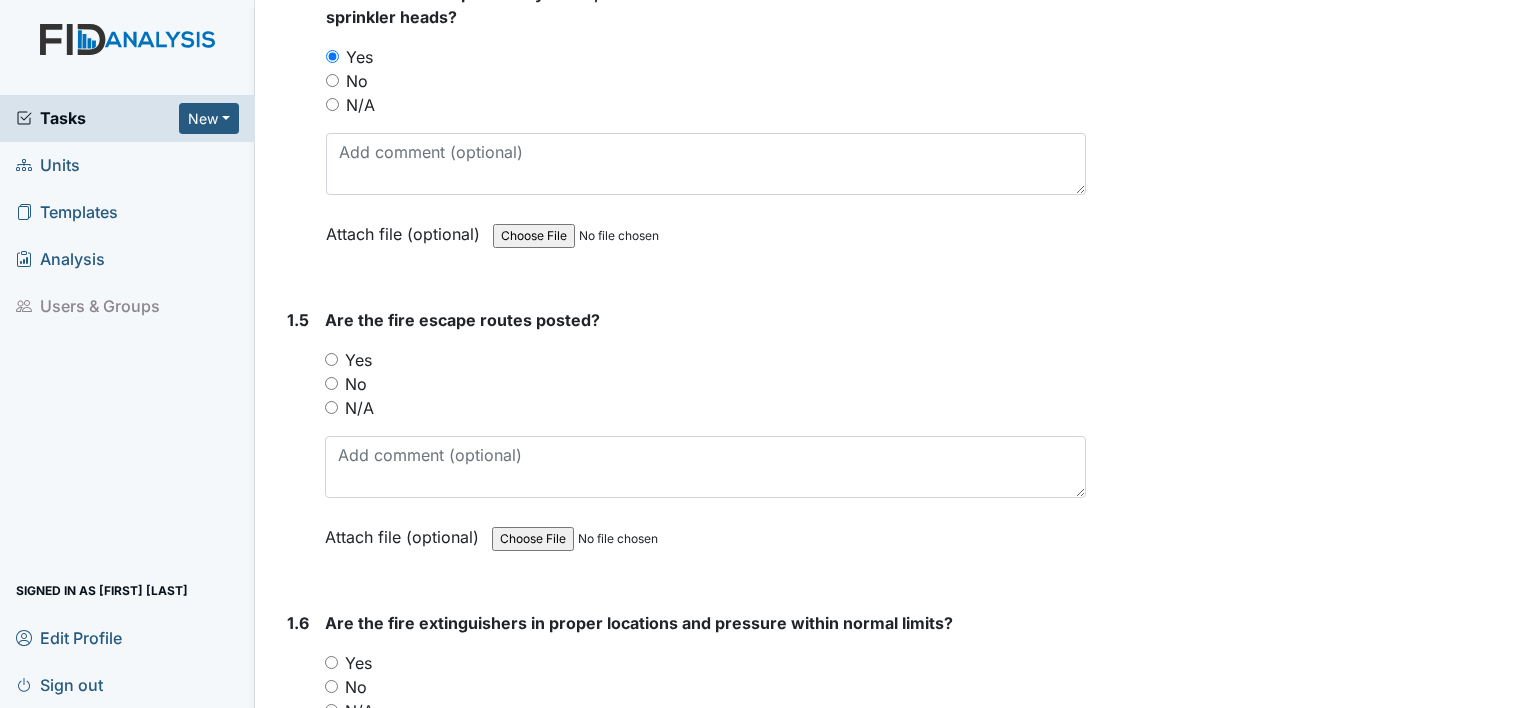 click on "Yes" at bounding box center [331, 359] 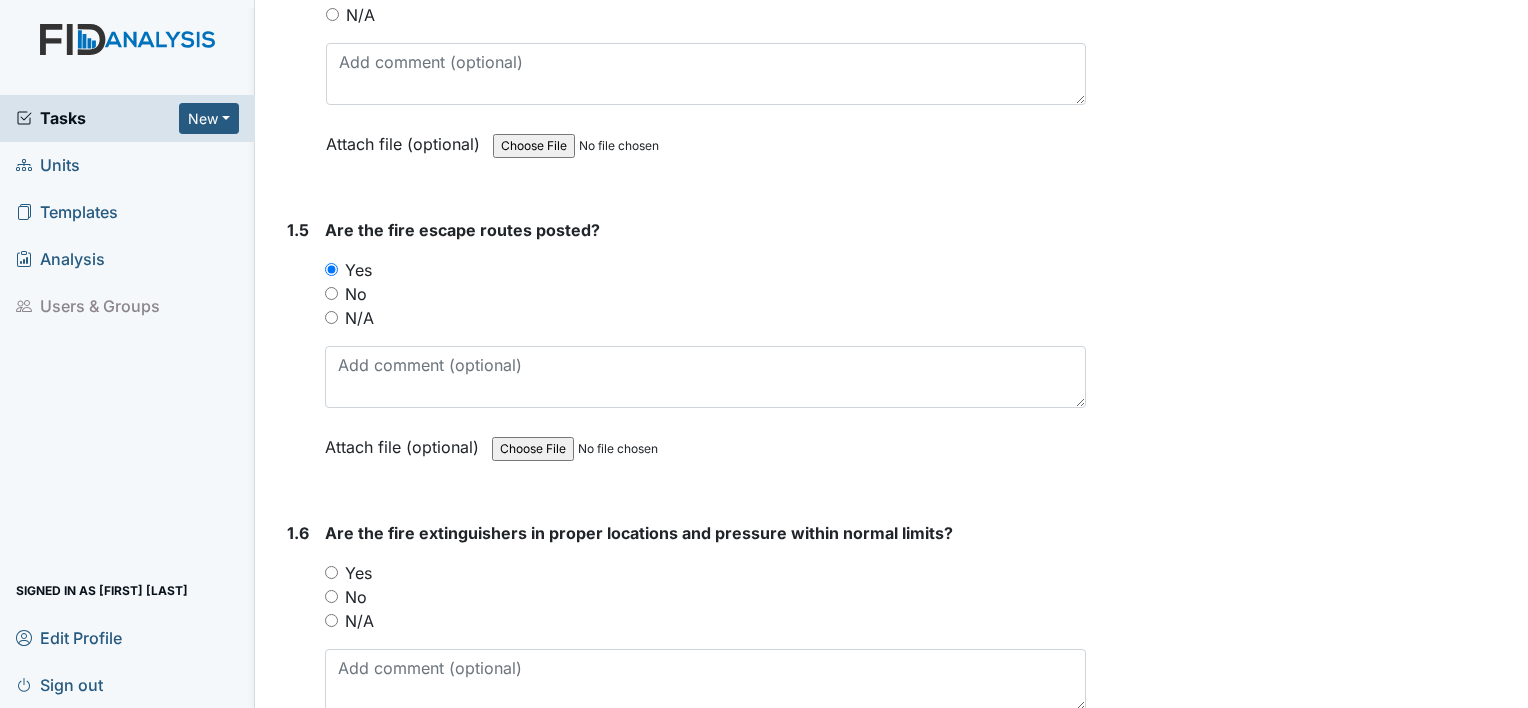 scroll, scrollTop: 1600, scrollLeft: 0, axis: vertical 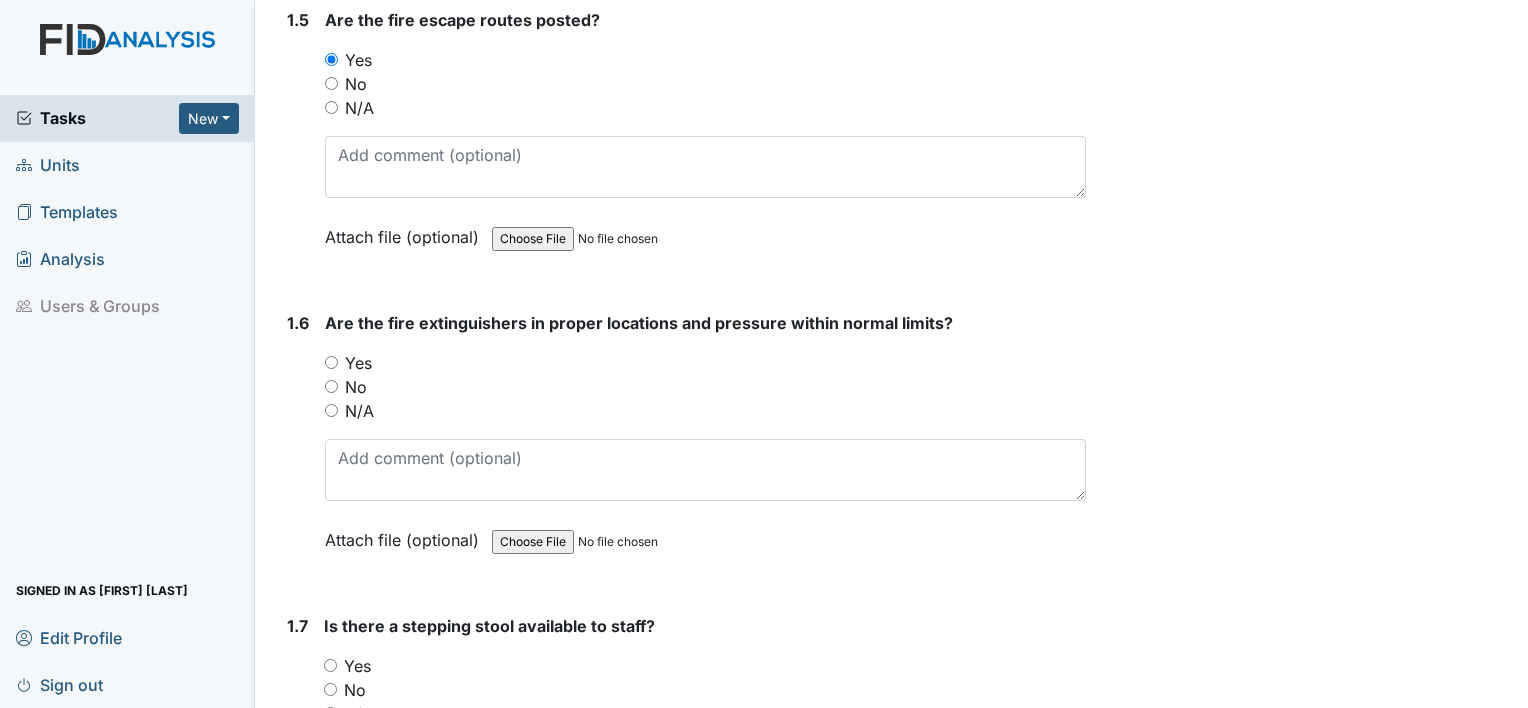 click on "Yes" at bounding box center (331, 362) 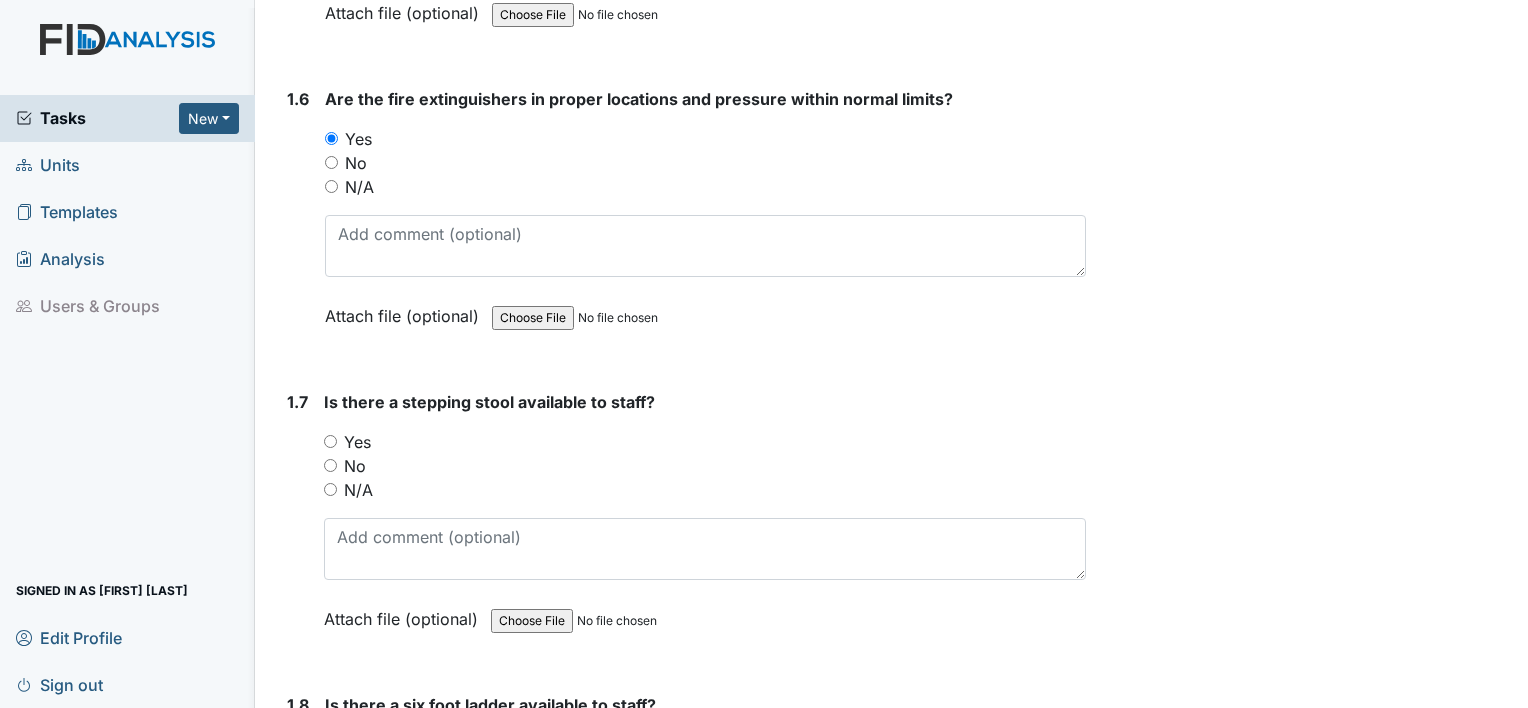 scroll, scrollTop: 1900, scrollLeft: 0, axis: vertical 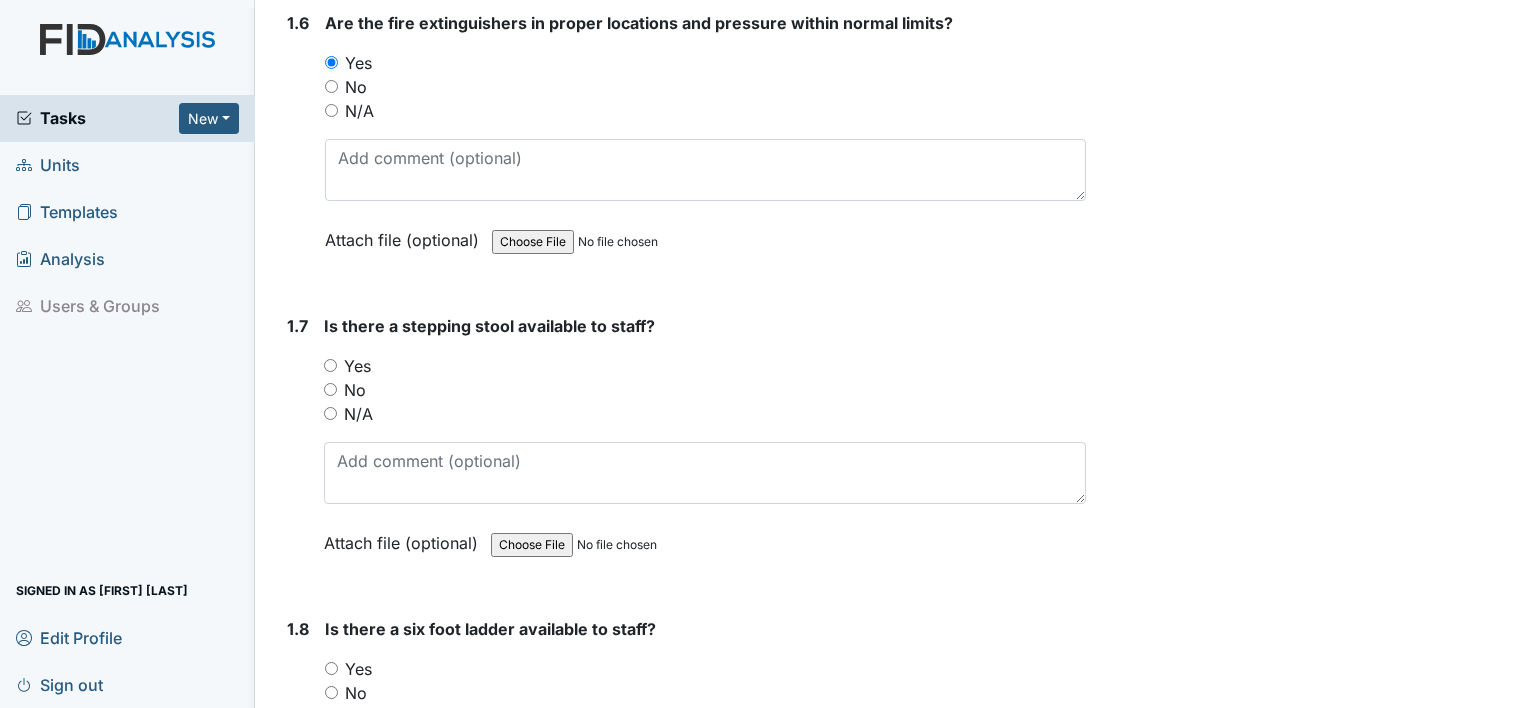 click on "Yes" at bounding box center (705, 366) 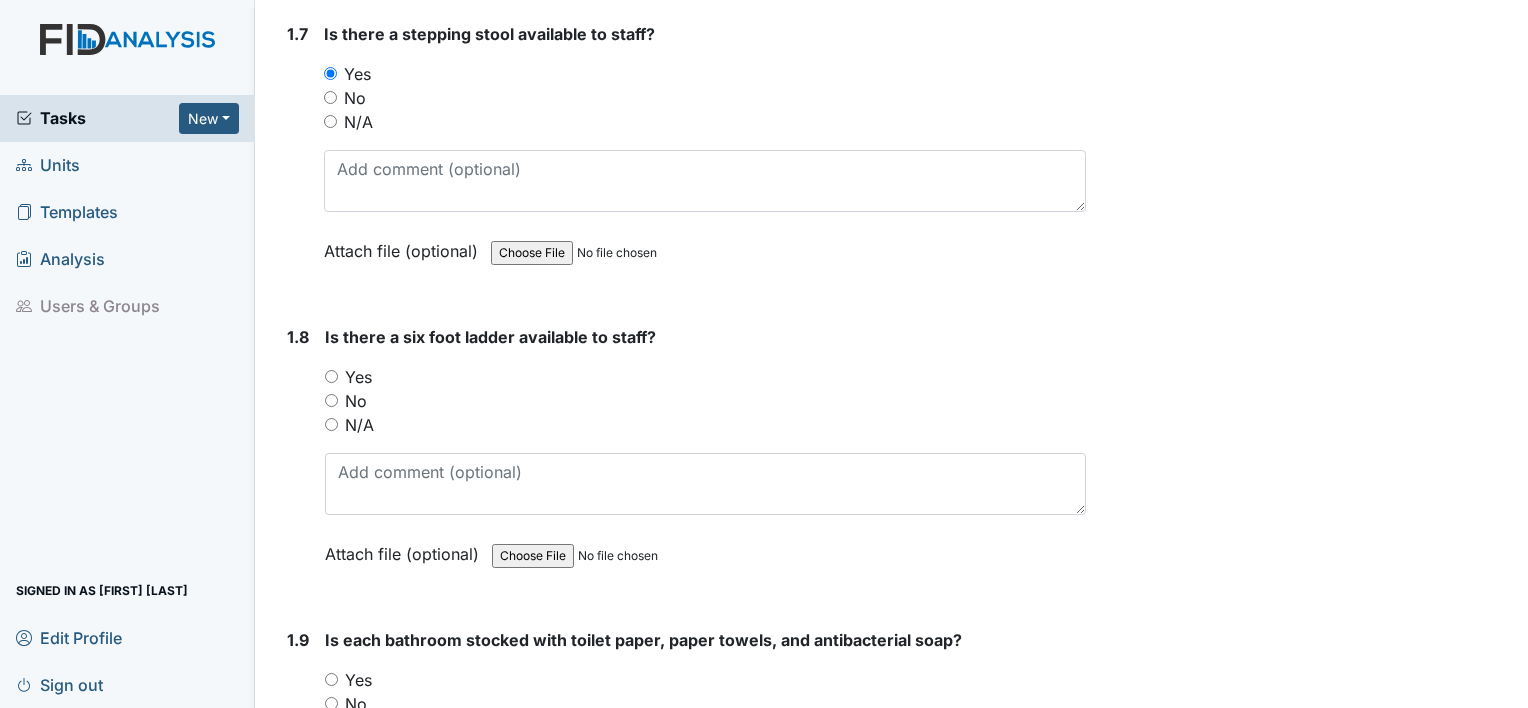 scroll, scrollTop: 2200, scrollLeft: 0, axis: vertical 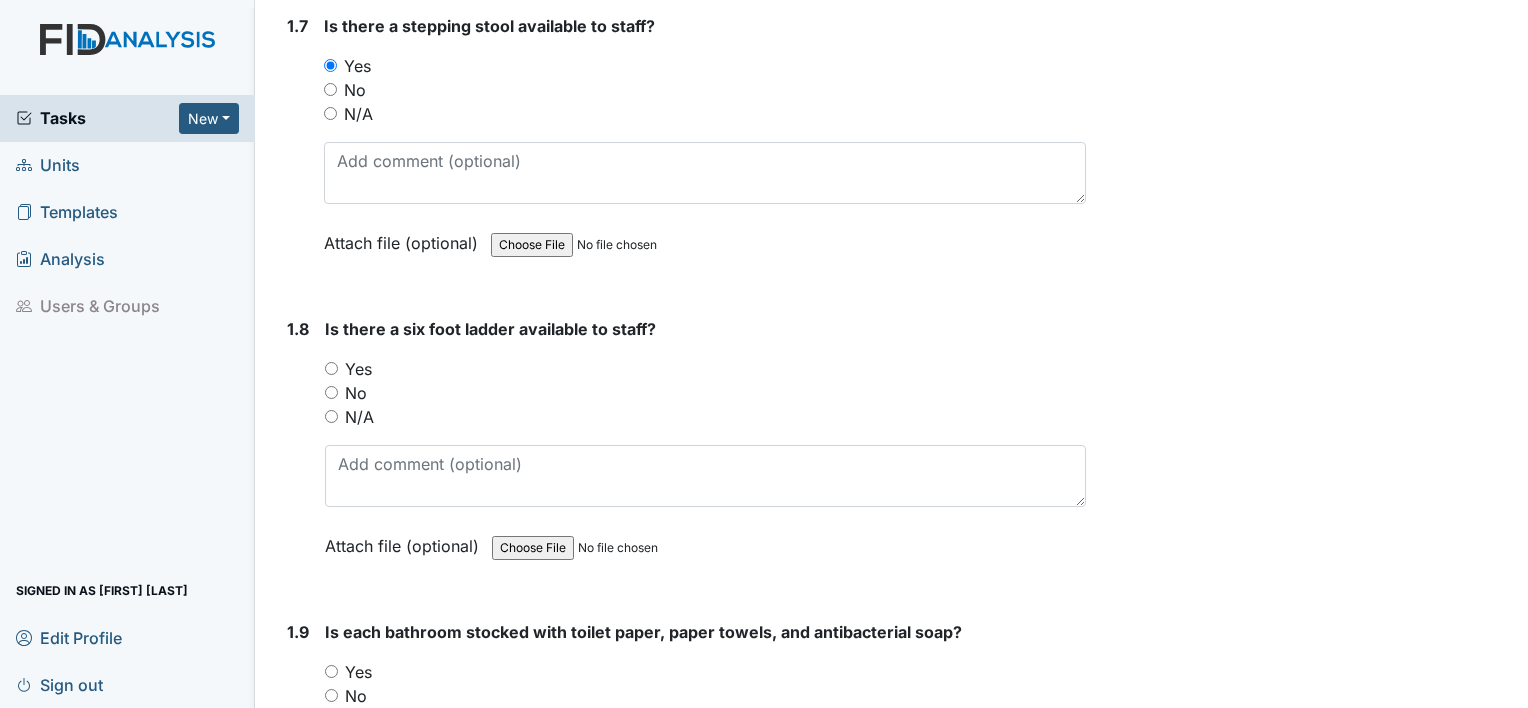 click on "Yes" at bounding box center [331, 368] 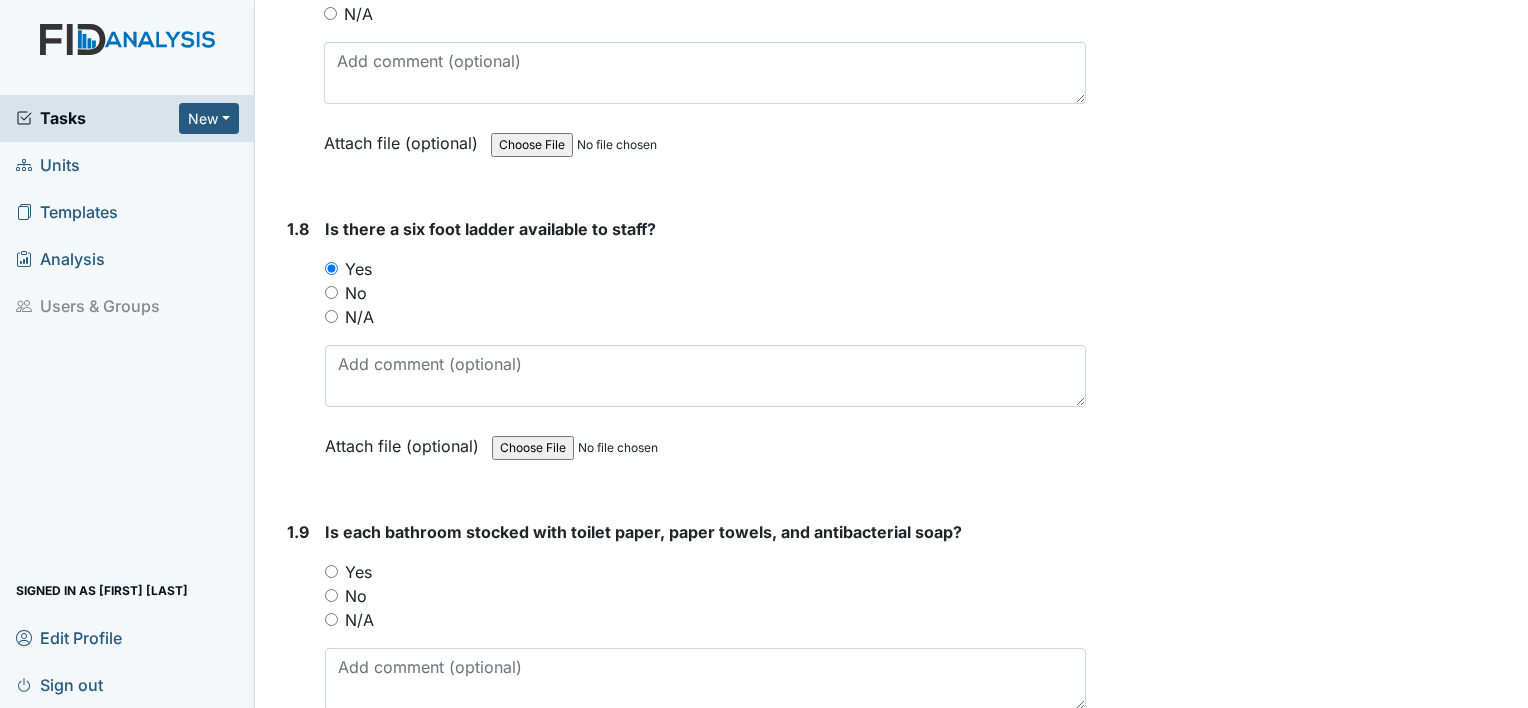 scroll, scrollTop: 2600, scrollLeft: 0, axis: vertical 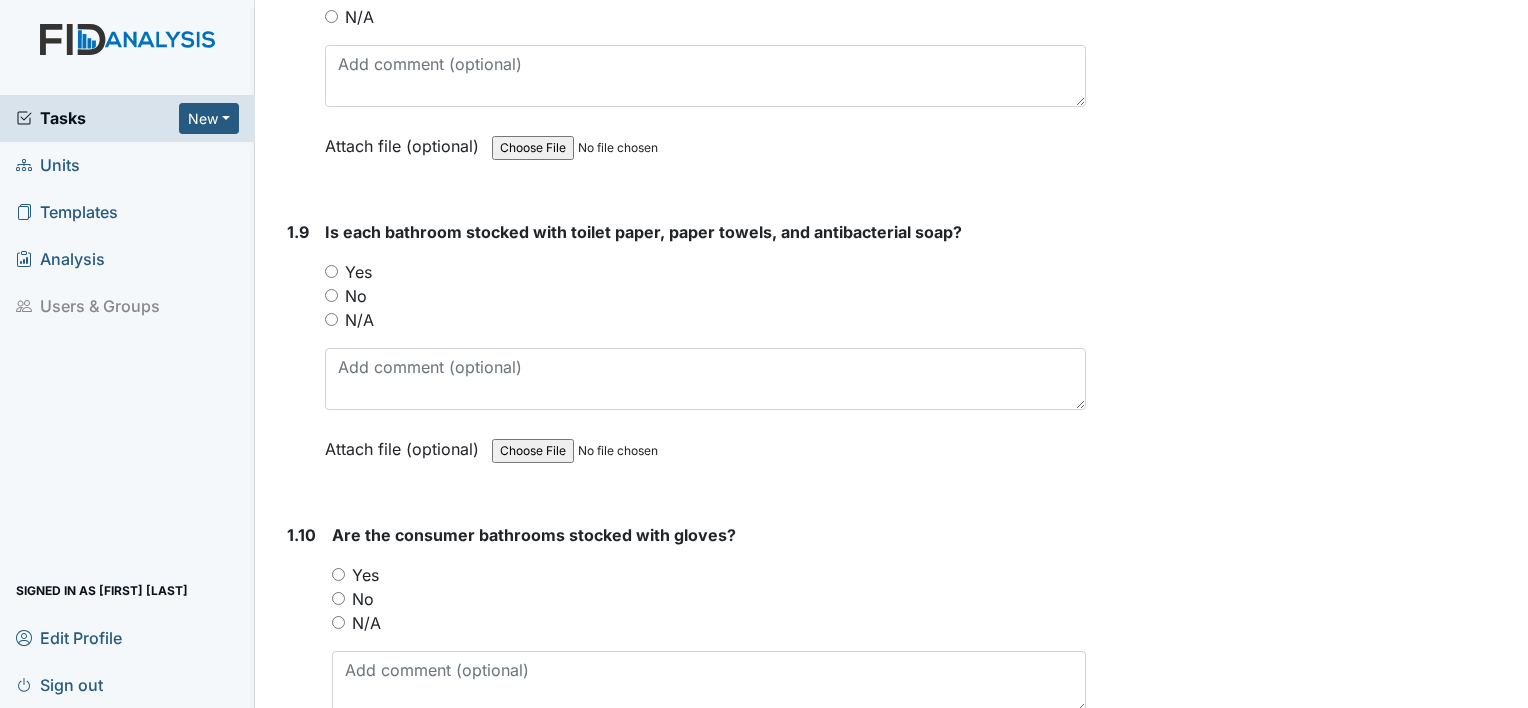 click on "Yes" at bounding box center (331, 271) 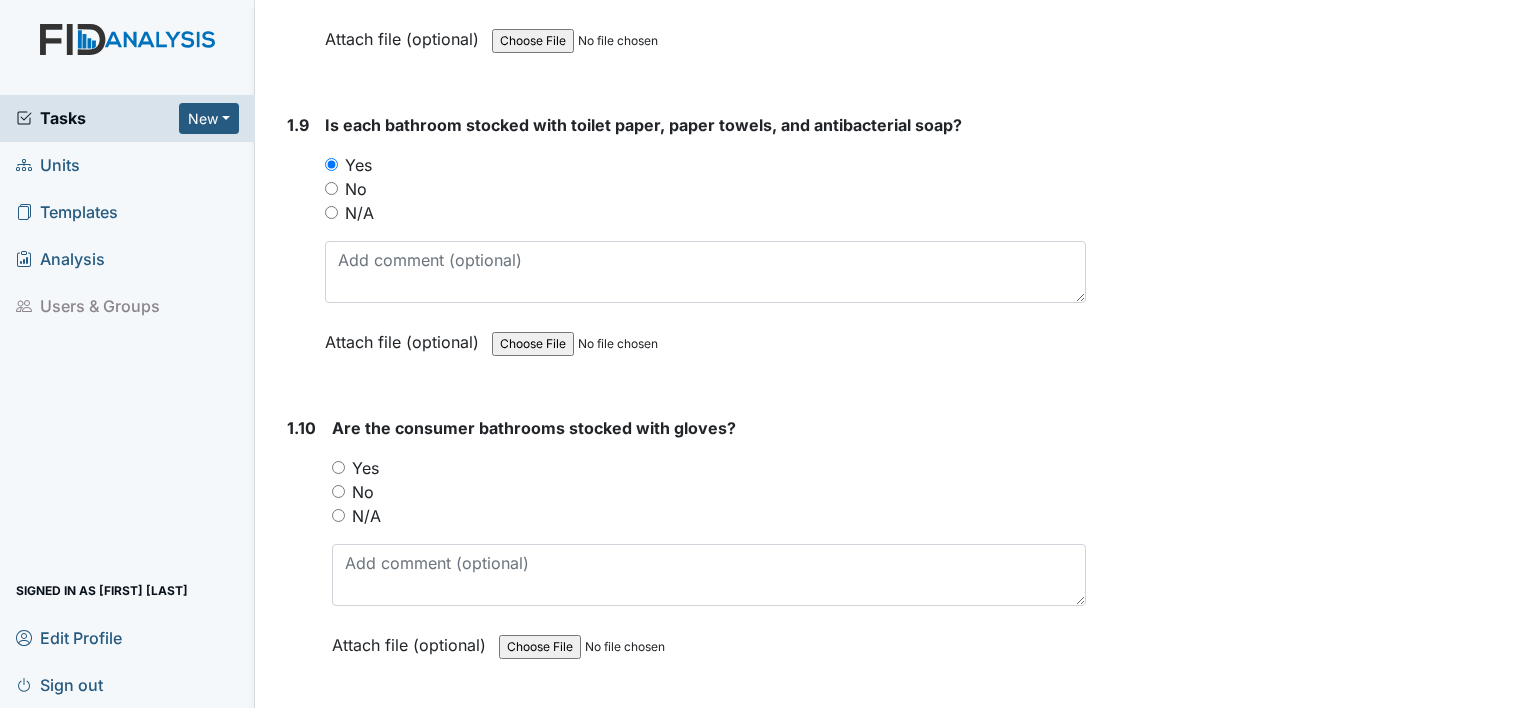 scroll, scrollTop: 2900, scrollLeft: 0, axis: vertical 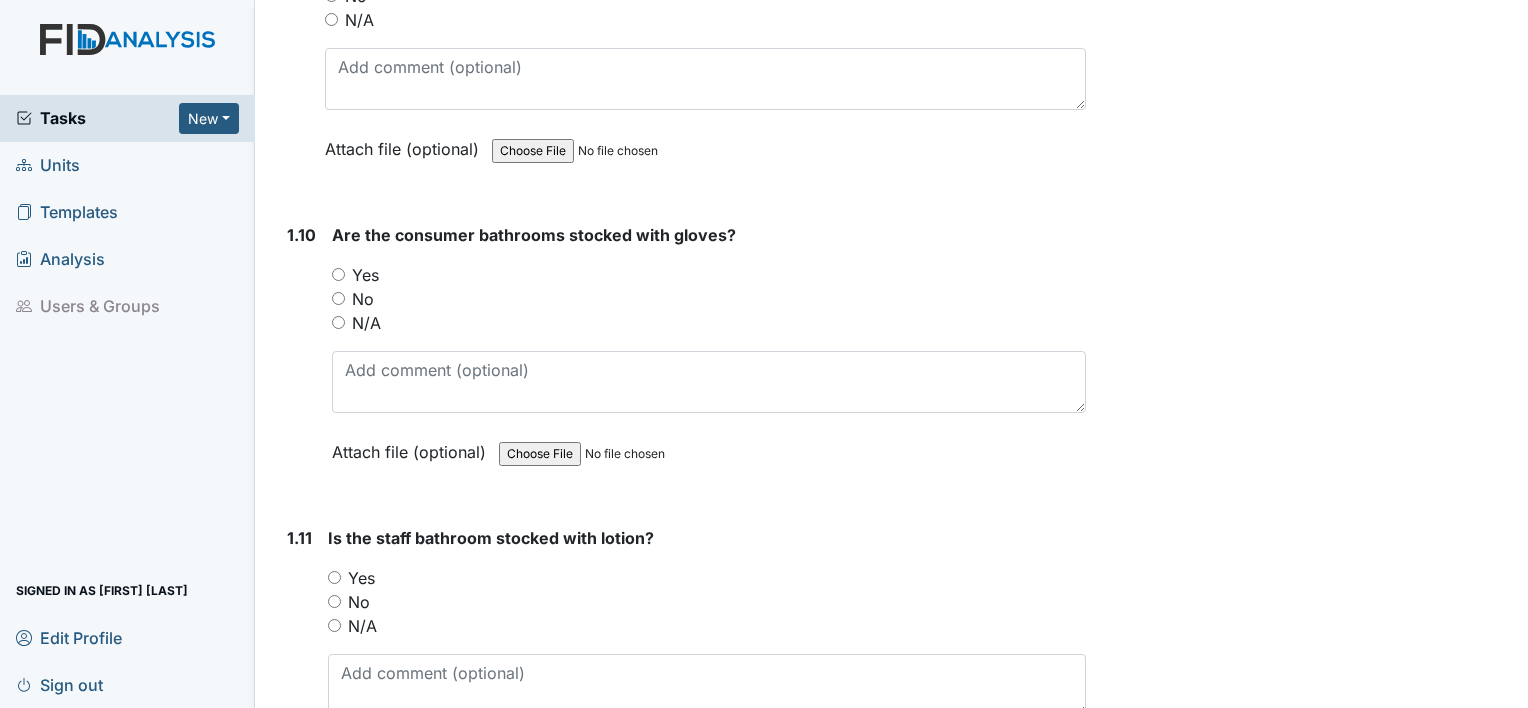 click on "Yes" at bounding box center [338, 274] 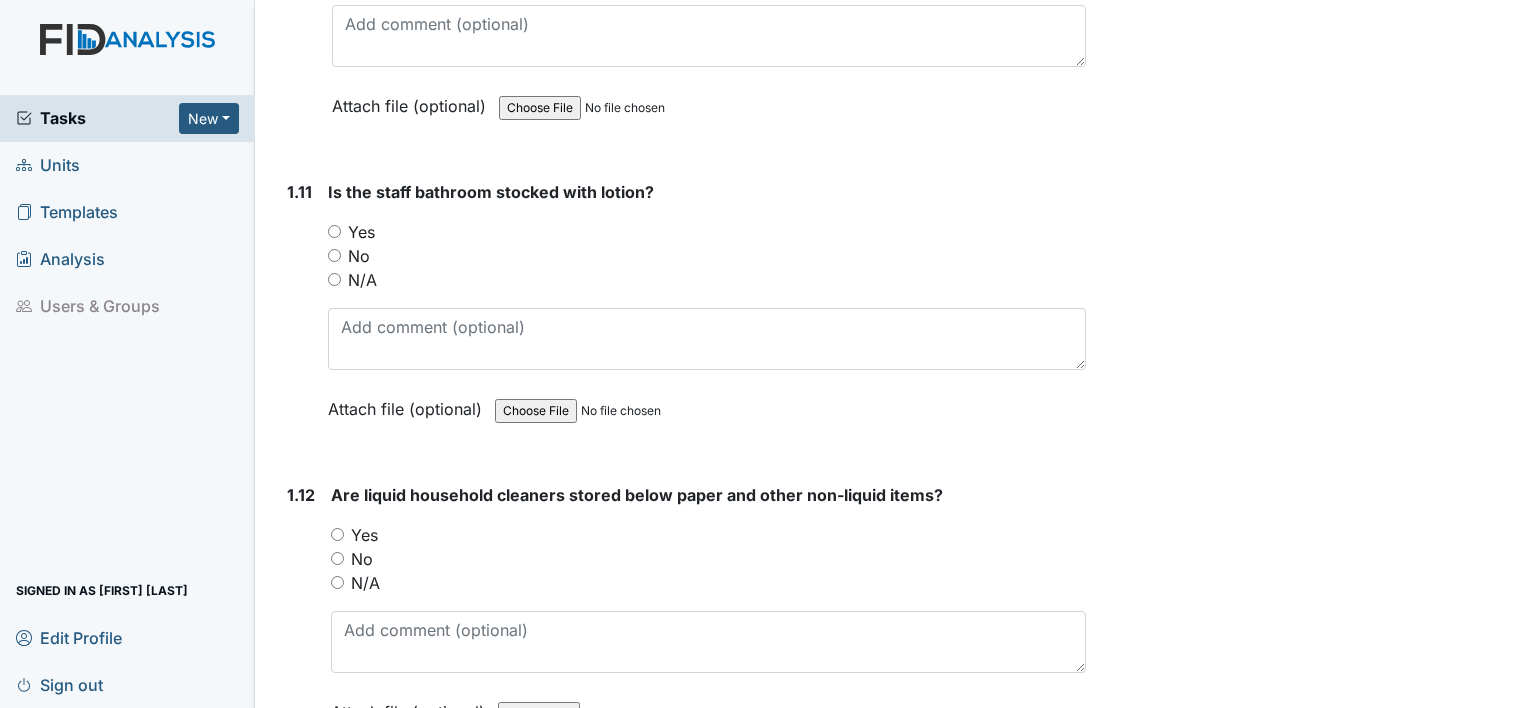 scroll, scrollTop: 3300, scrollLeft: 0, axis: vertical 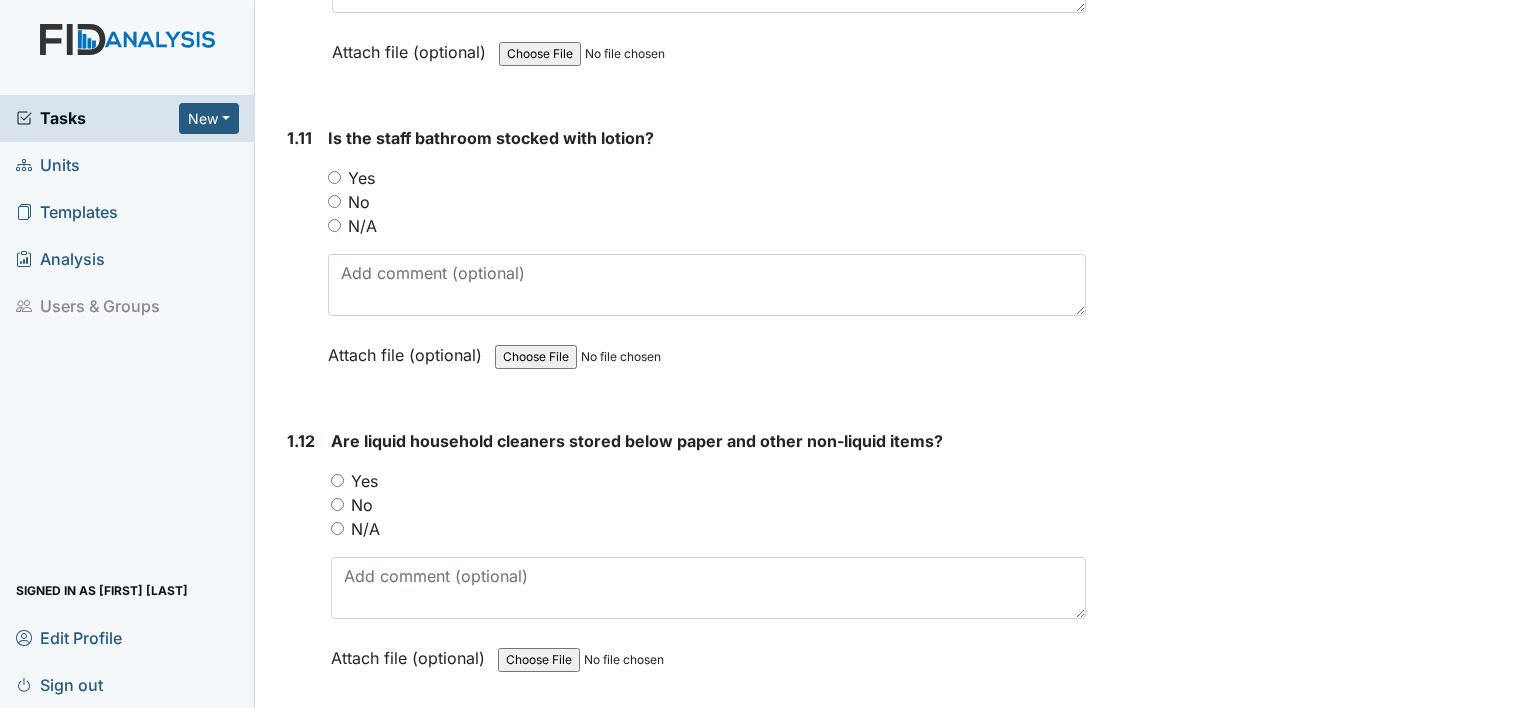 click on "Yes" at bounding box center (334, 177) 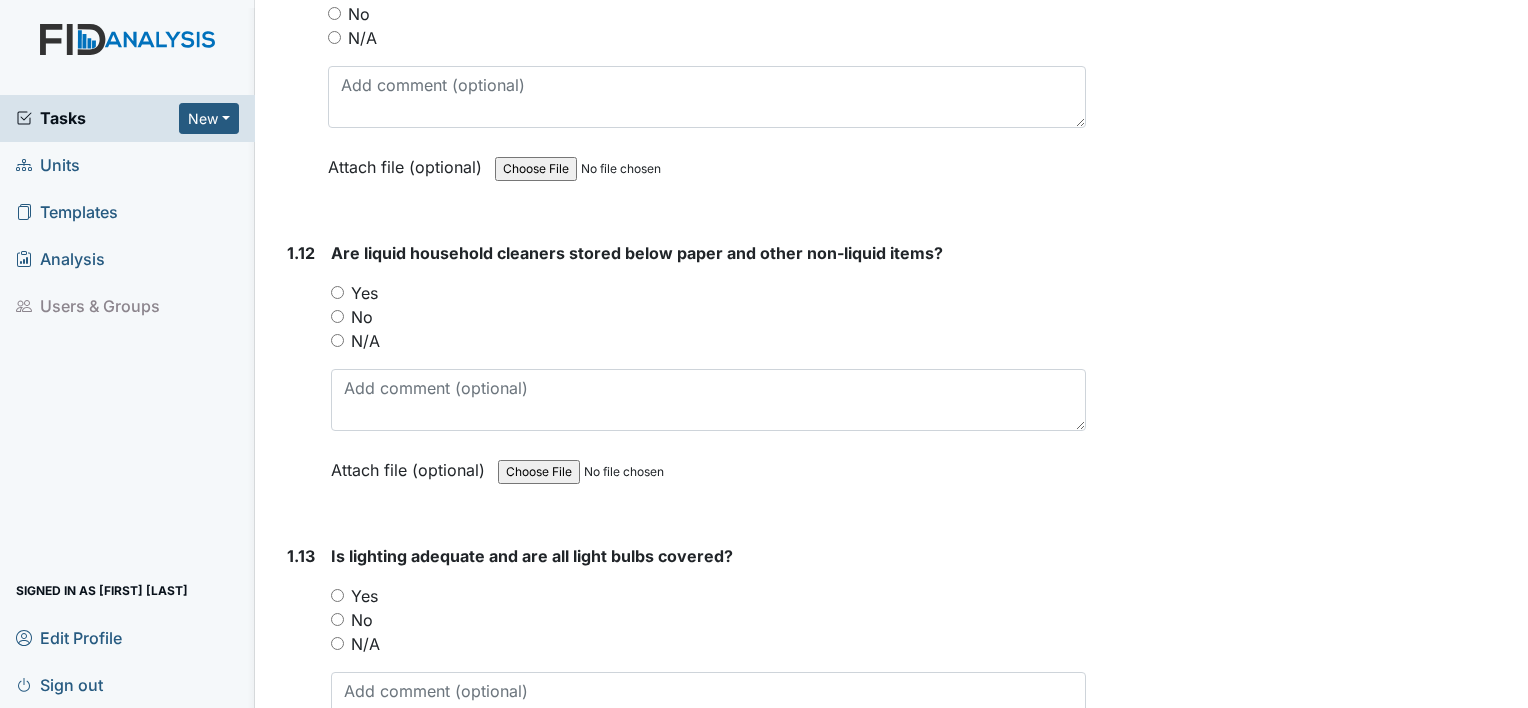 scroll, scrollTop: 3500, scrollLeft: 0, axis: vertical 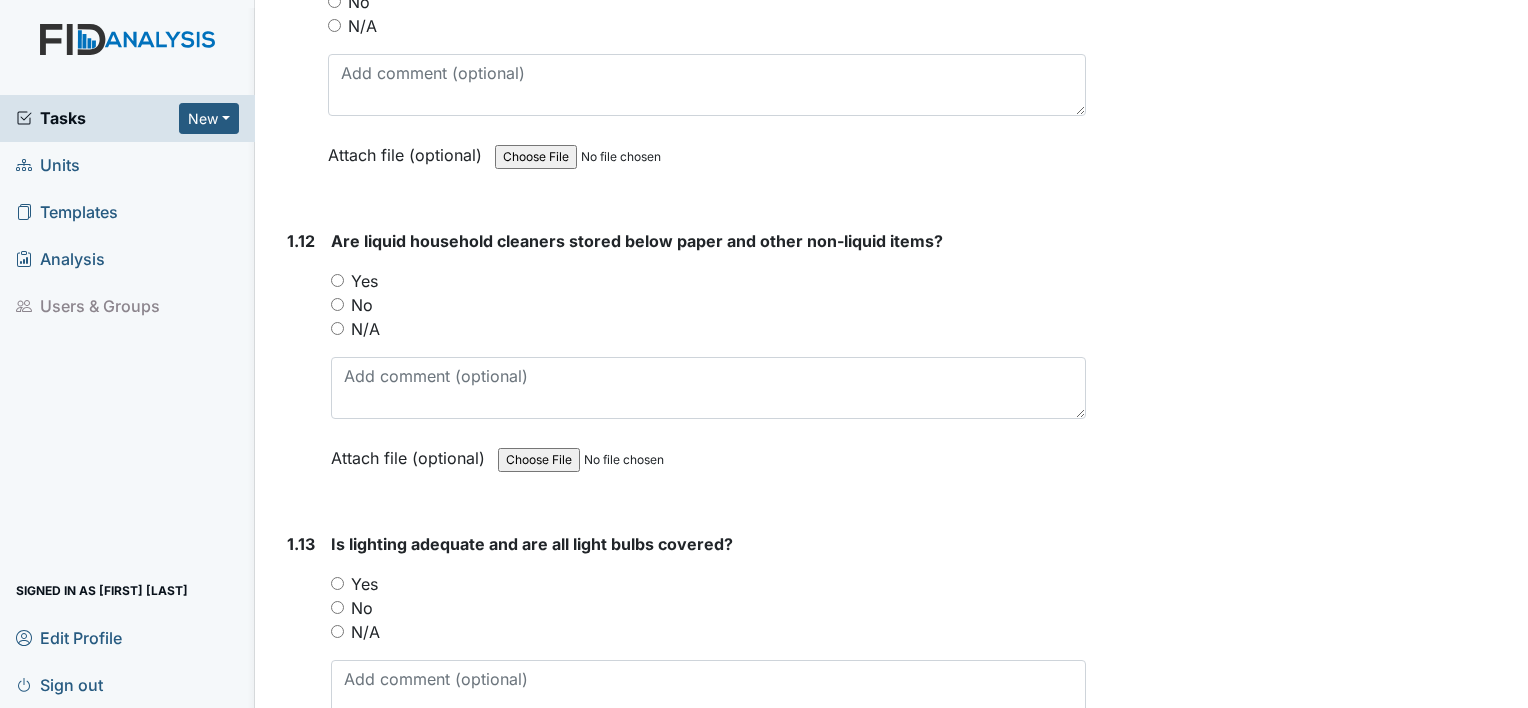 click on "Yes" at bounding box center (708, 281) 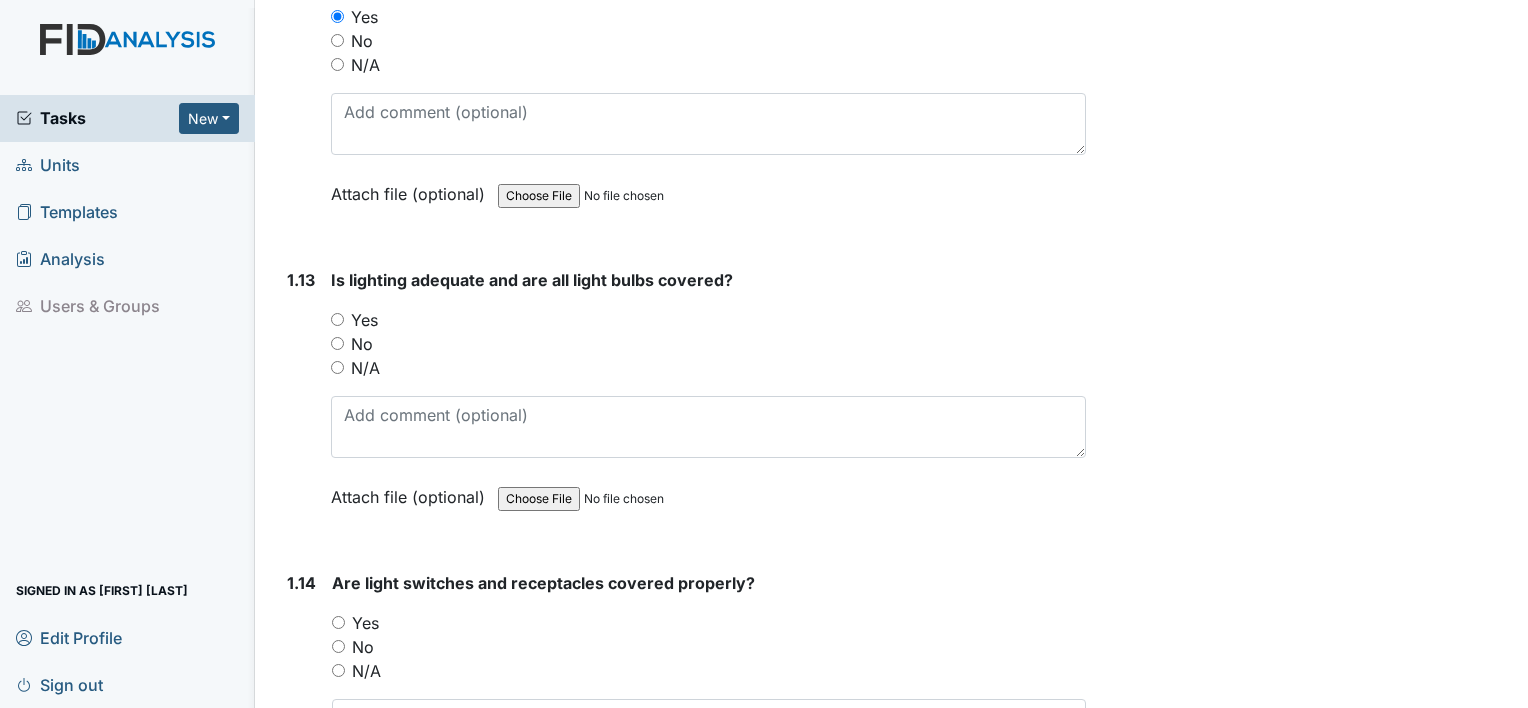 scroll, scrollTop: 3800, scrollLeft: 0, axis: vertical 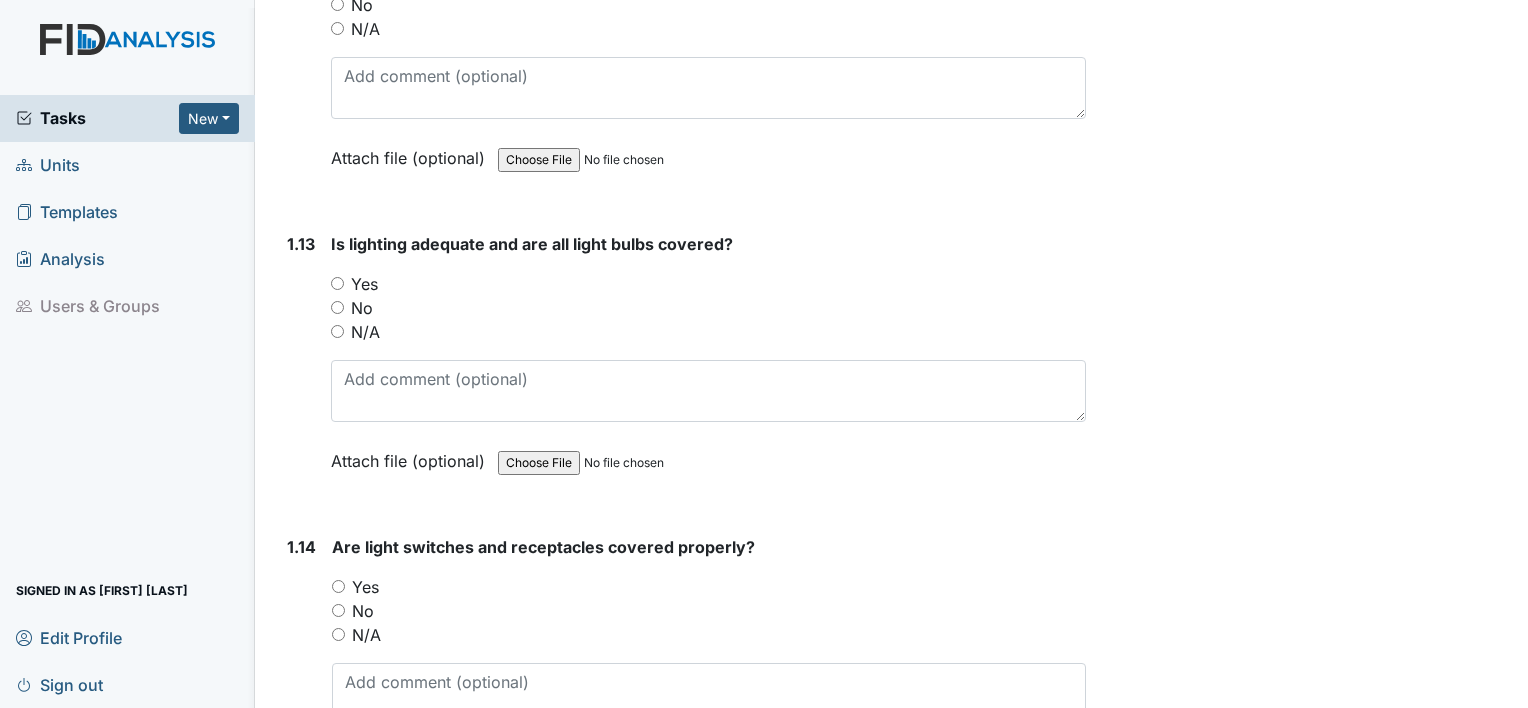 click on "Yes" at bounding box center (337, 283) 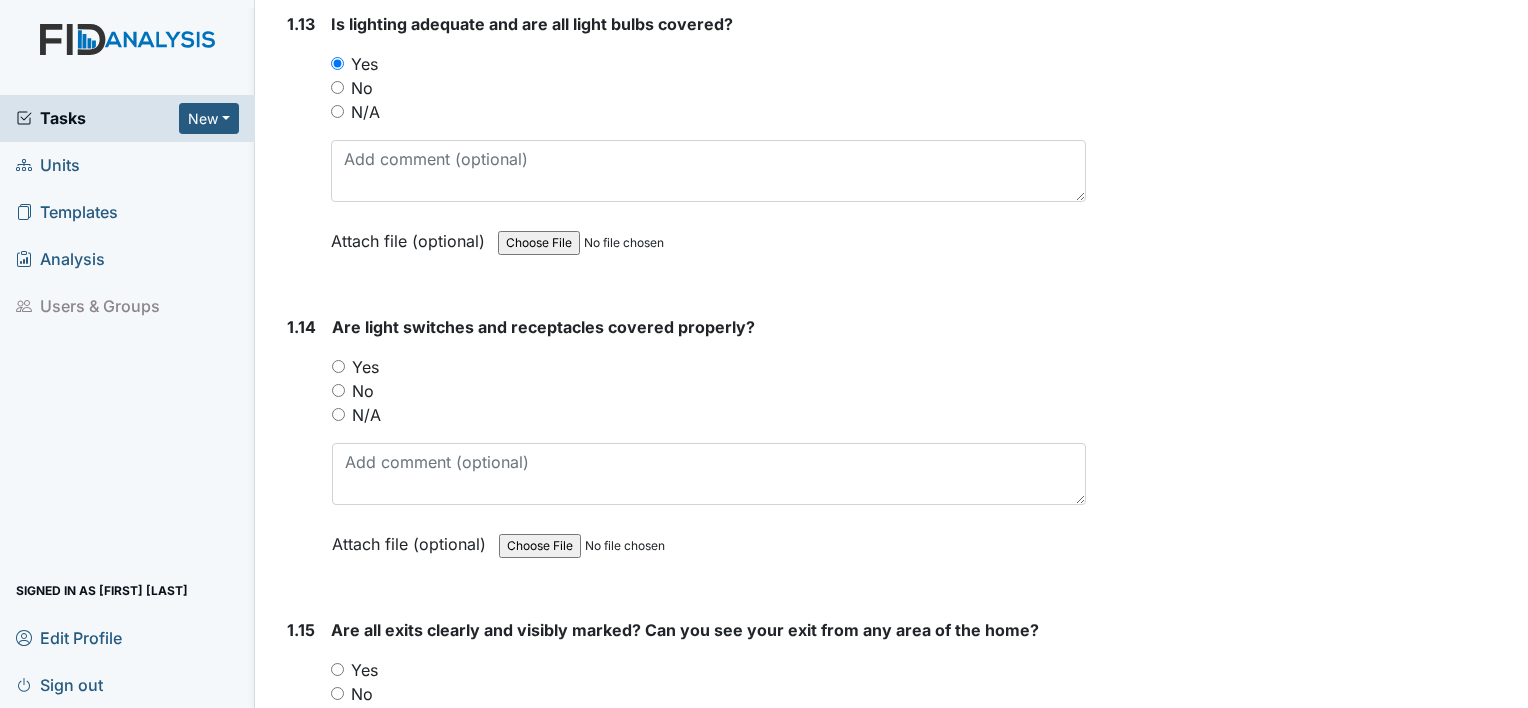 scroll, scrollTop: 4100, scrollLeft: 0, axis: vertical 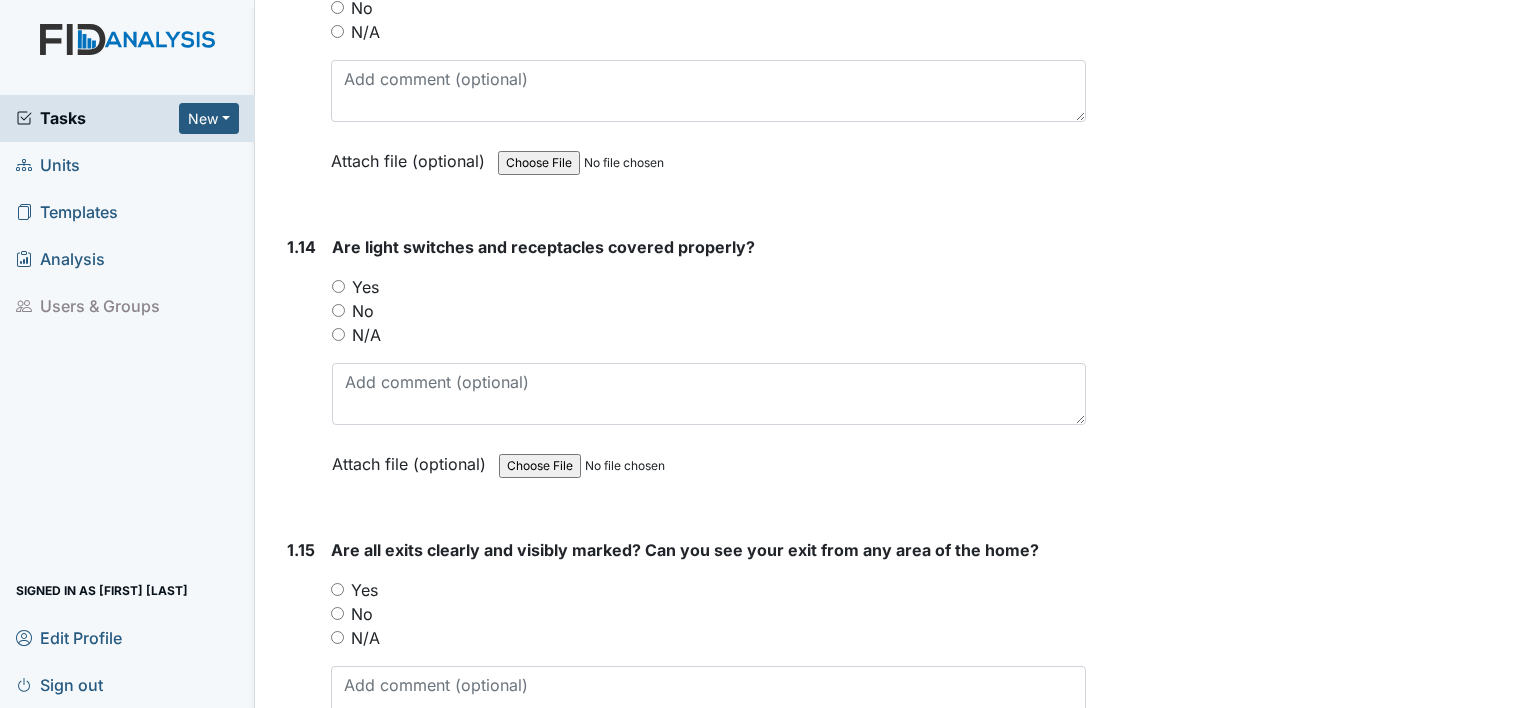click on "Yes" at bounding box center [338, 286] 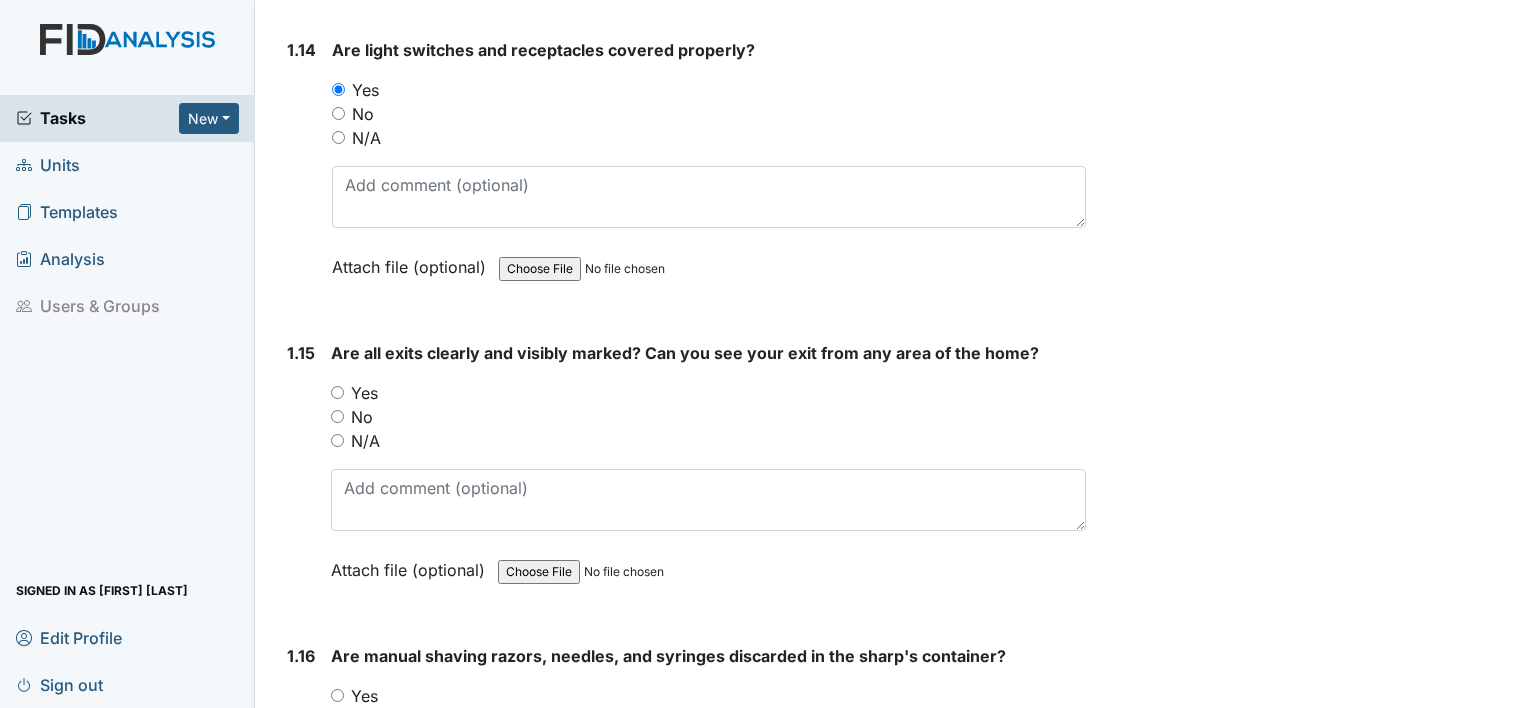scroll, scrollTop: 4300, scrollLeft: 0, axis: vertical 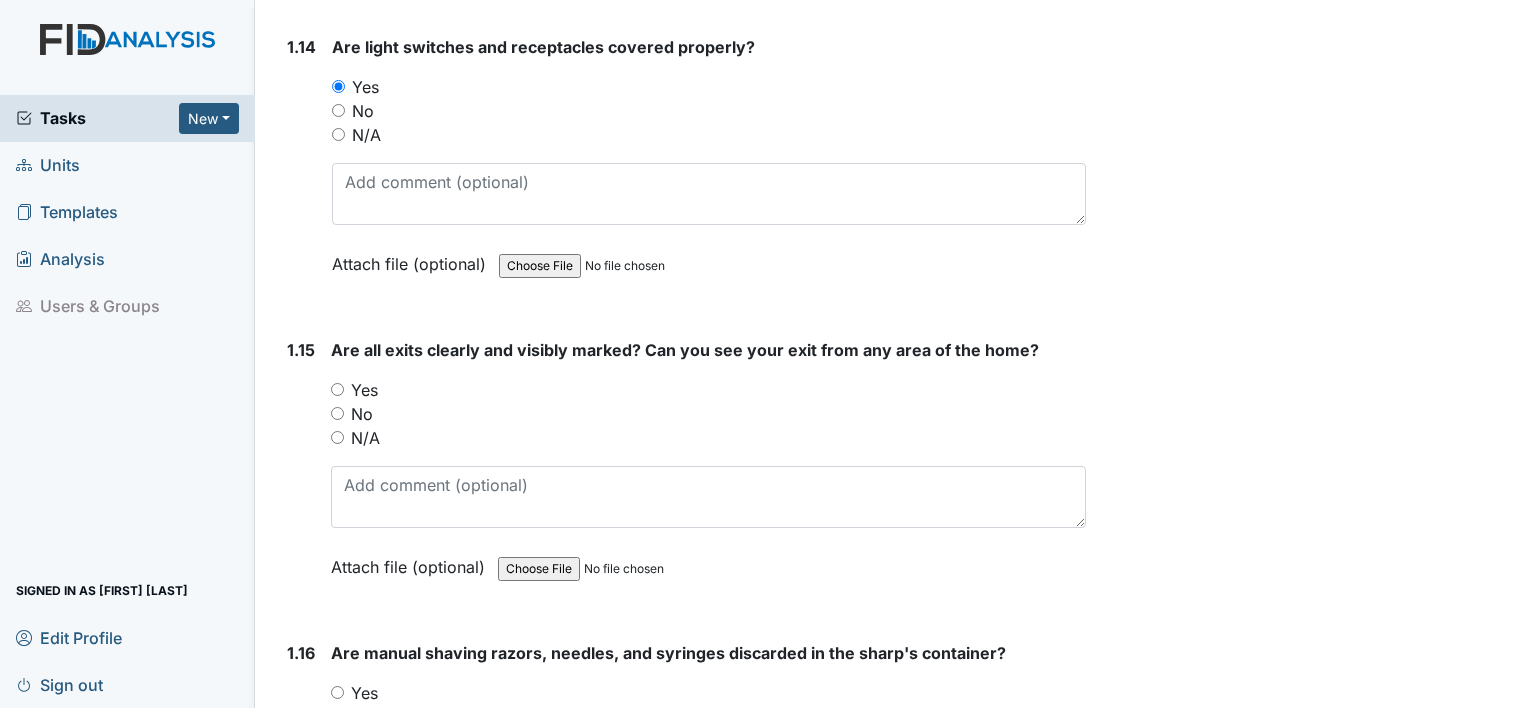 click on "Are all exits clearly and visibly marked? Can you see your exit from any area of the home?
You must select one of the below options.
Yes
No
N/A
Attach file (optional)
You can upload .pdf, .txt, .jpg, .jpeg, .png, .csv, .xls, or .doc files under 100MB." at bounding box center (708, 465) 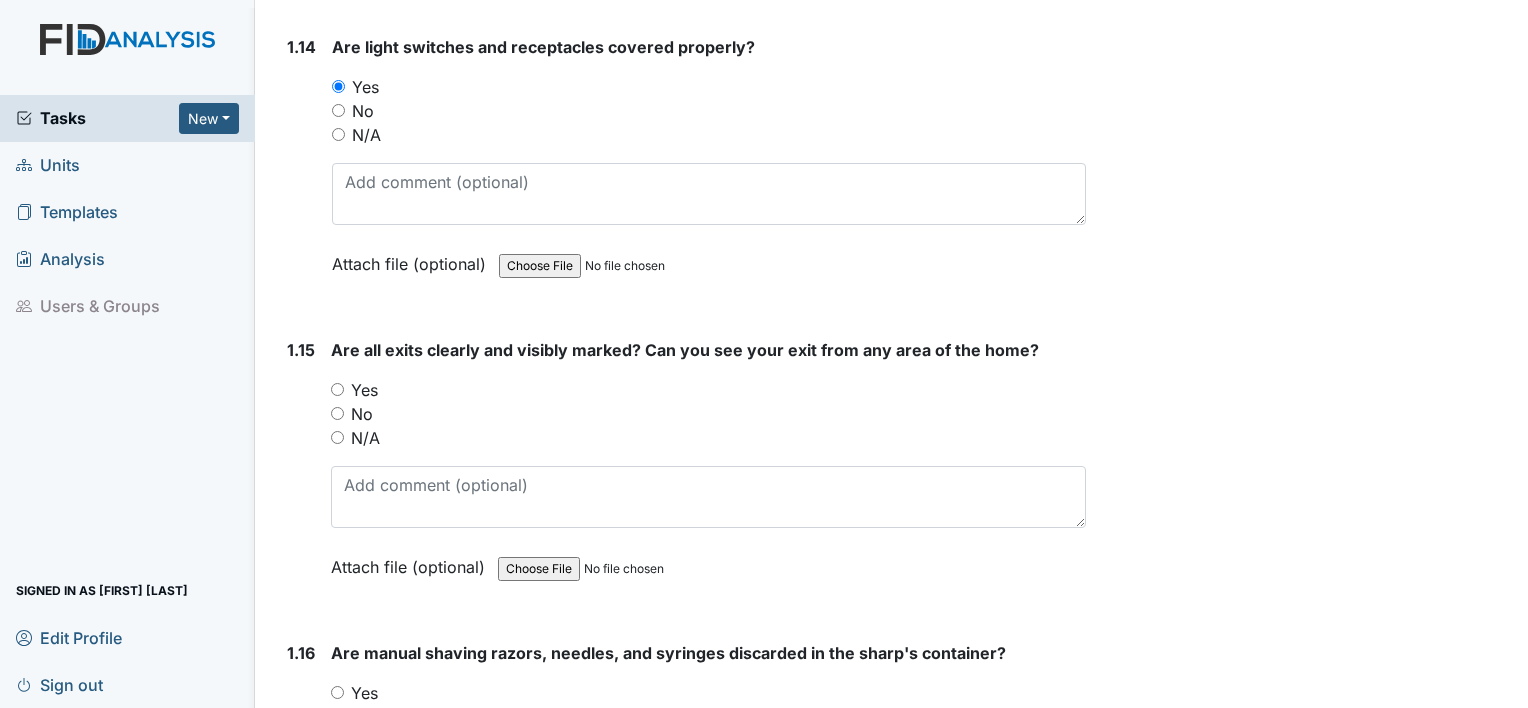 click on "Yes" at bounding box center (337, 389) 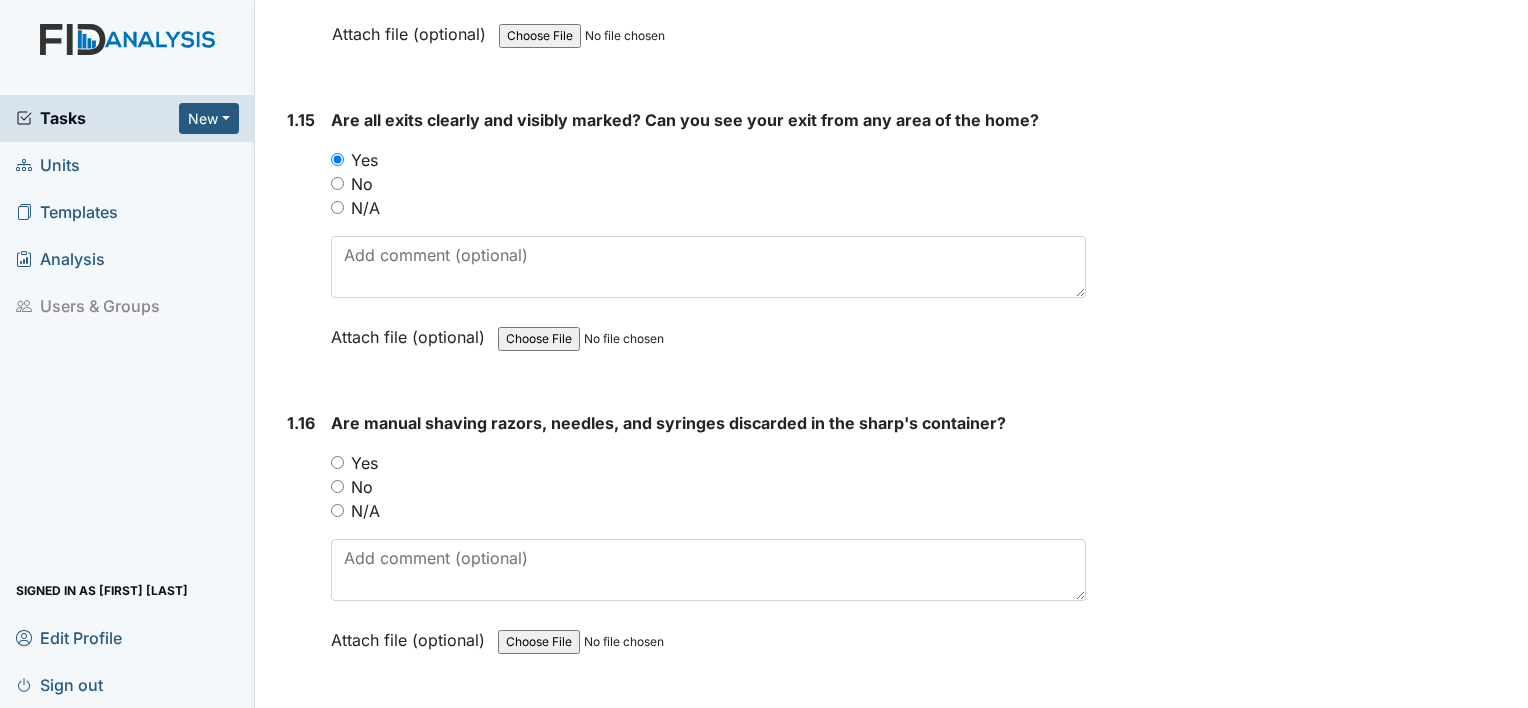 scroll, scrollTop: 4600, scrollLeft: 0, axis: vertical 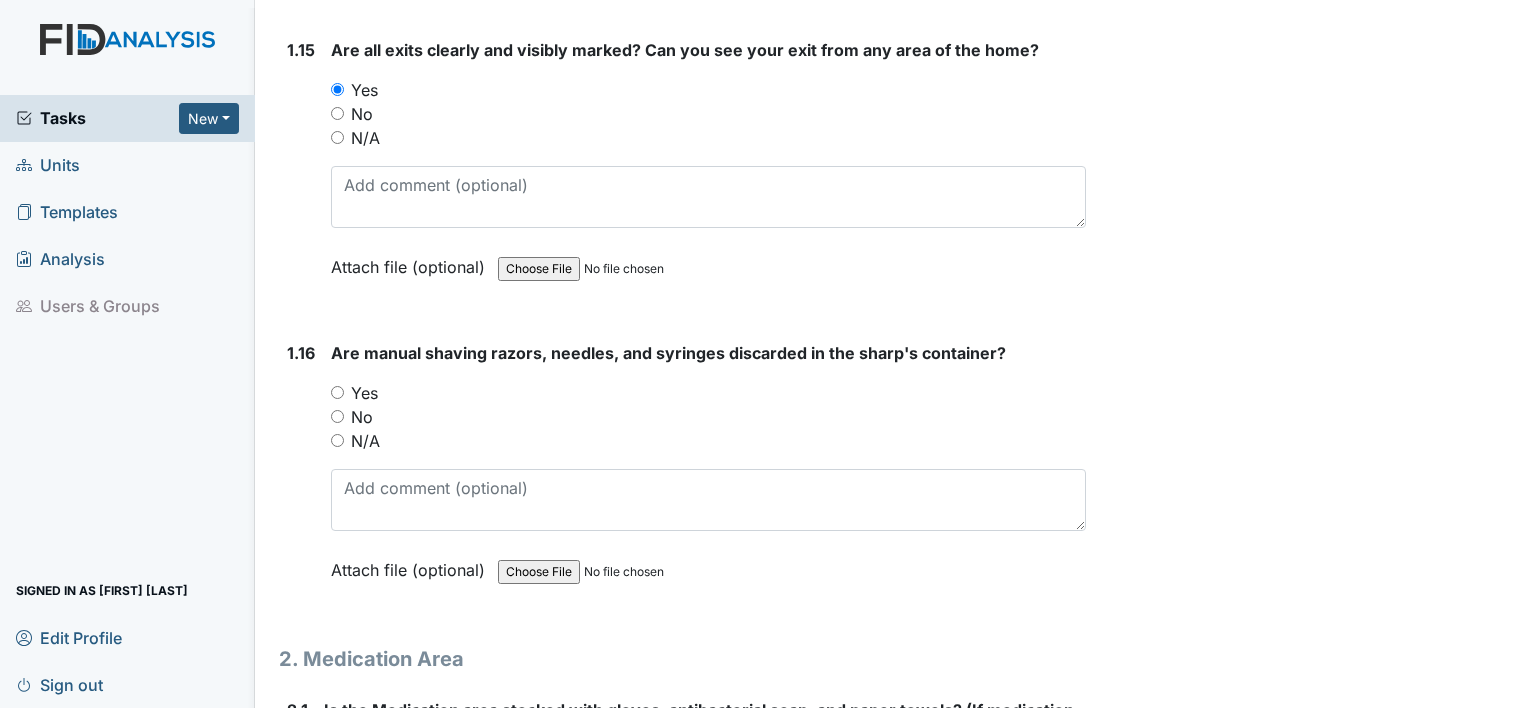 click on "Yes" at bounding box center [337, 392] 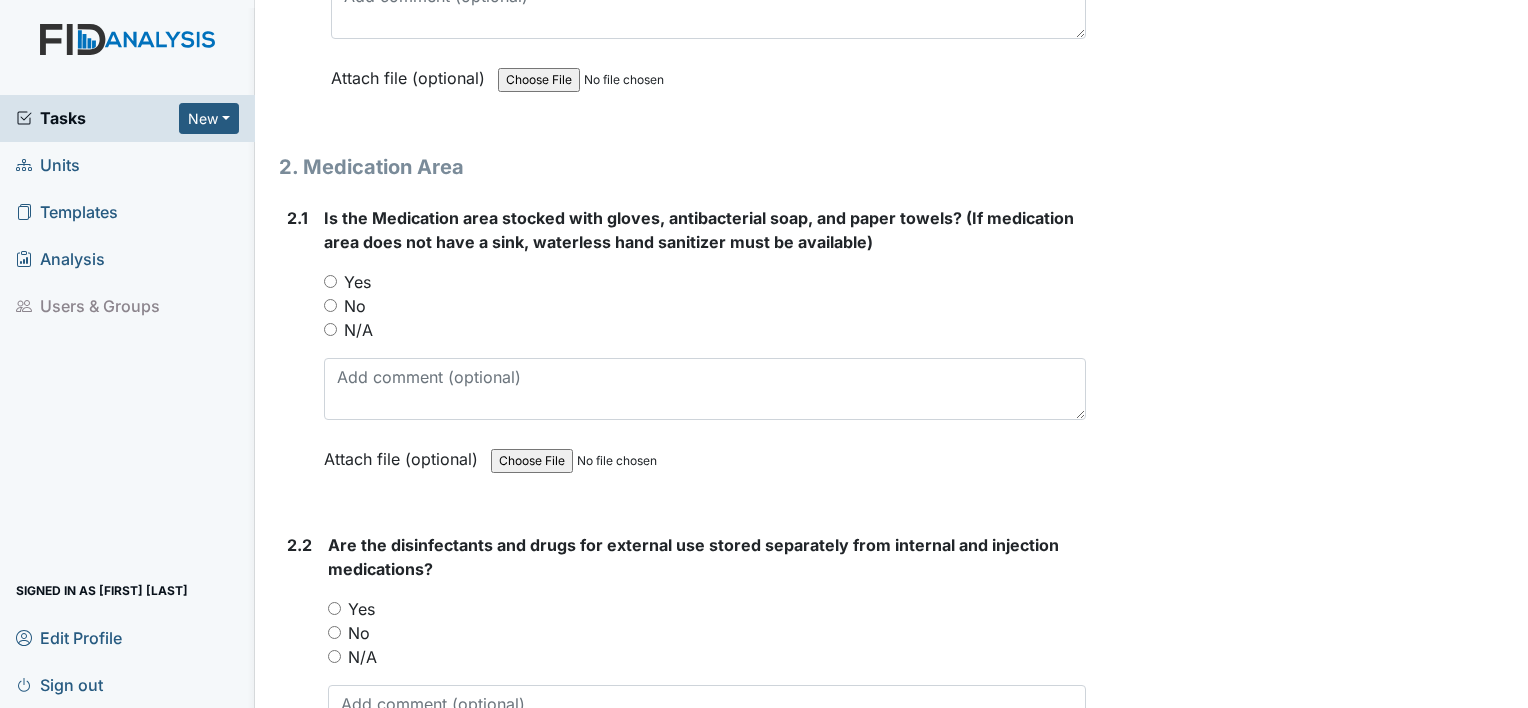 scroll, scrollTop: 5100, scrollLeft: 0, axis: vertical 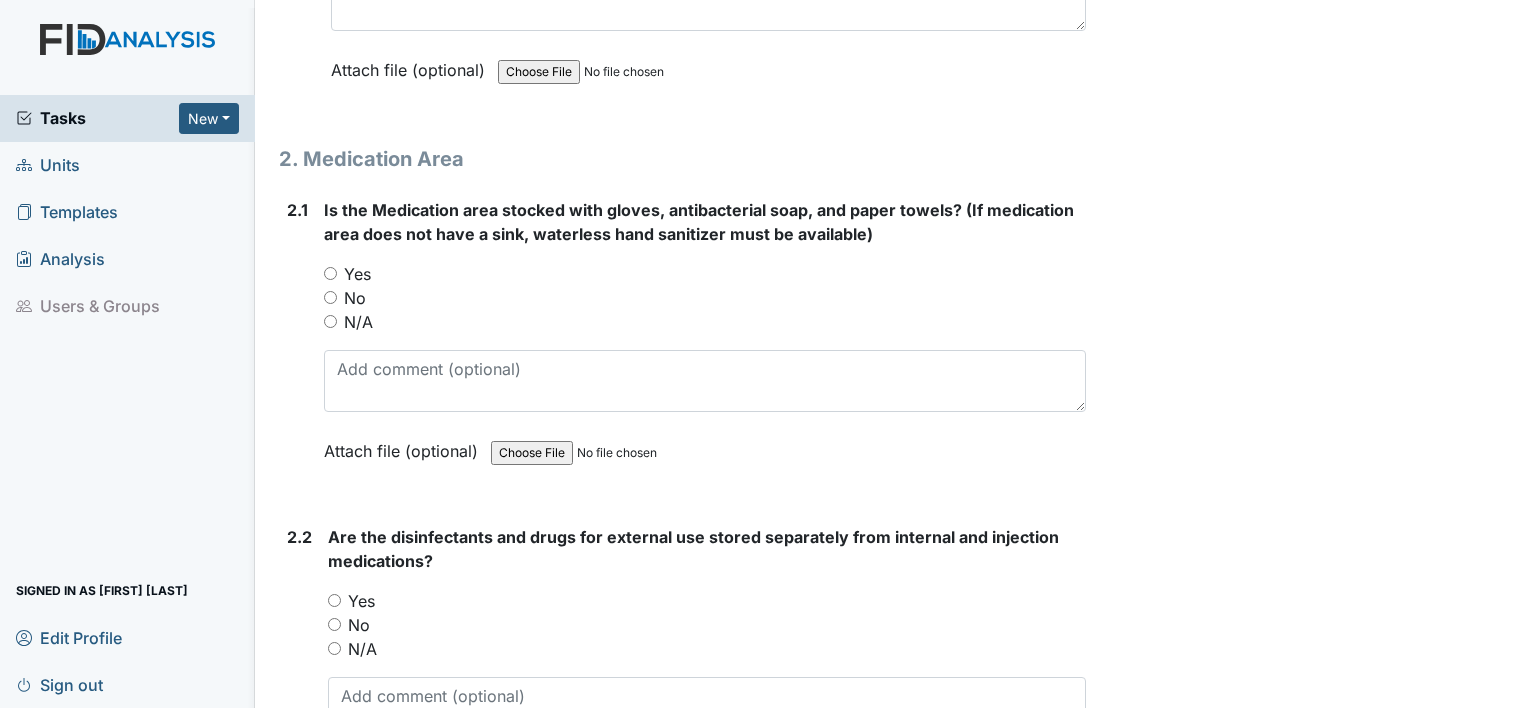 click on "Yes" at bounding box center (330, 273) 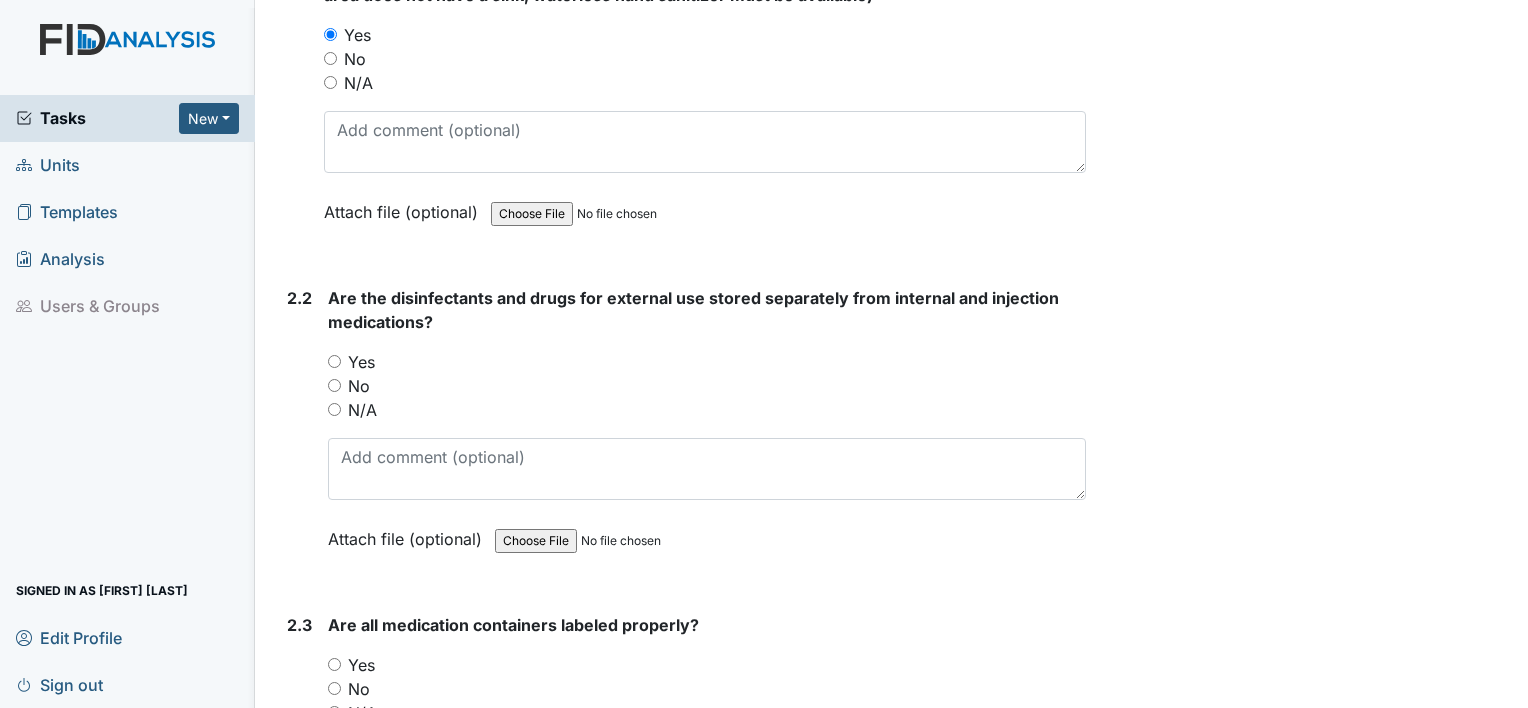 scroll, scrollTop: 5400, scrollLeft: 0, axis: vertical 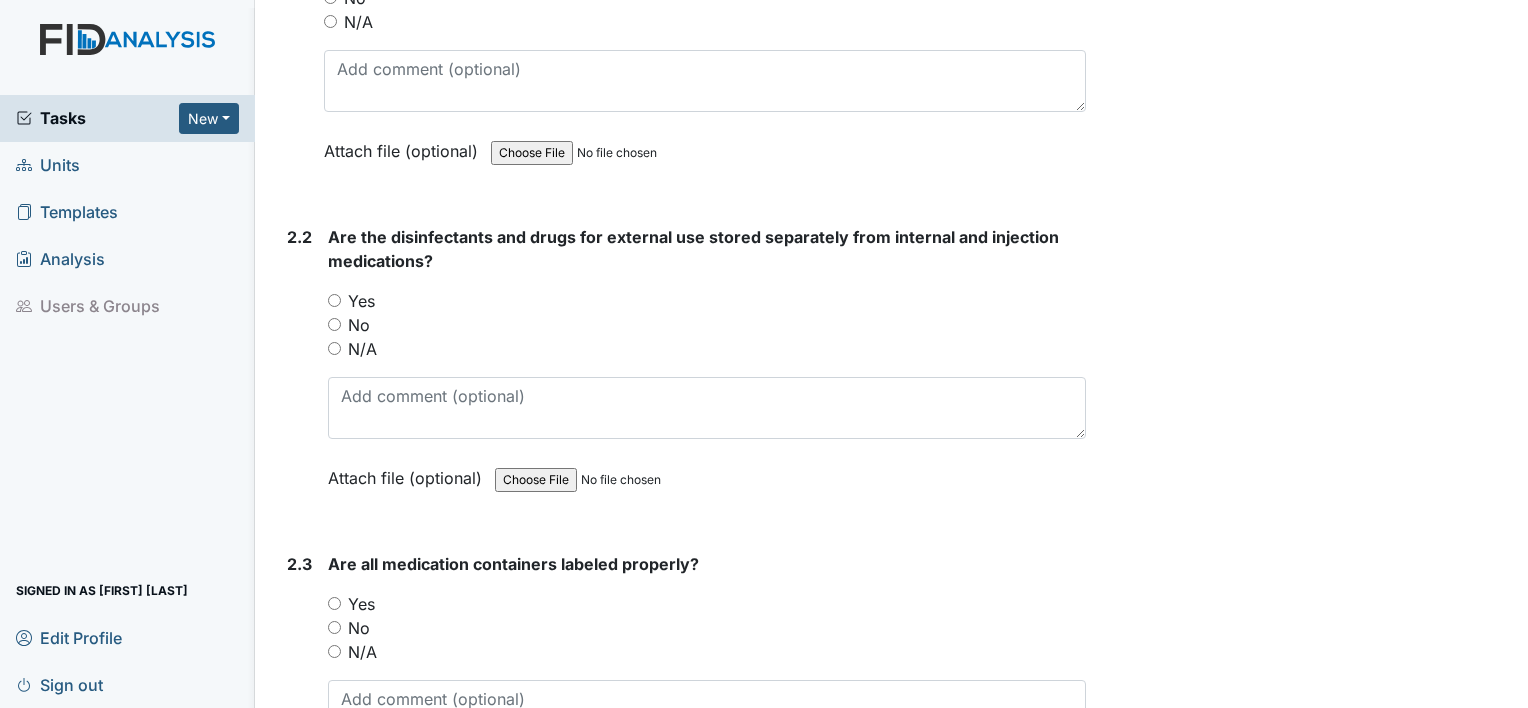 click on "Yes" at bounding box center [334, 300] 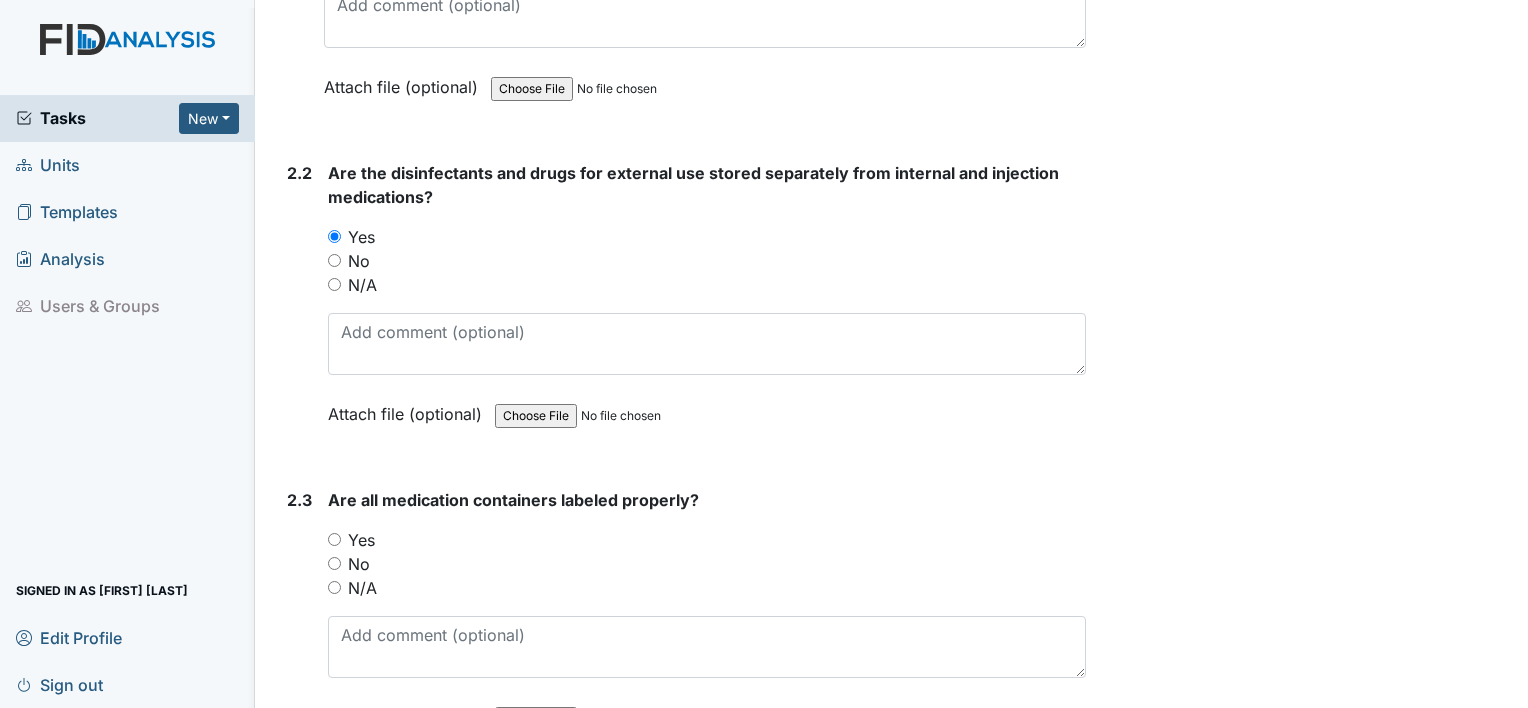 scroll, scrollTop: 5600, scrollLeft: 0, axis: vertical 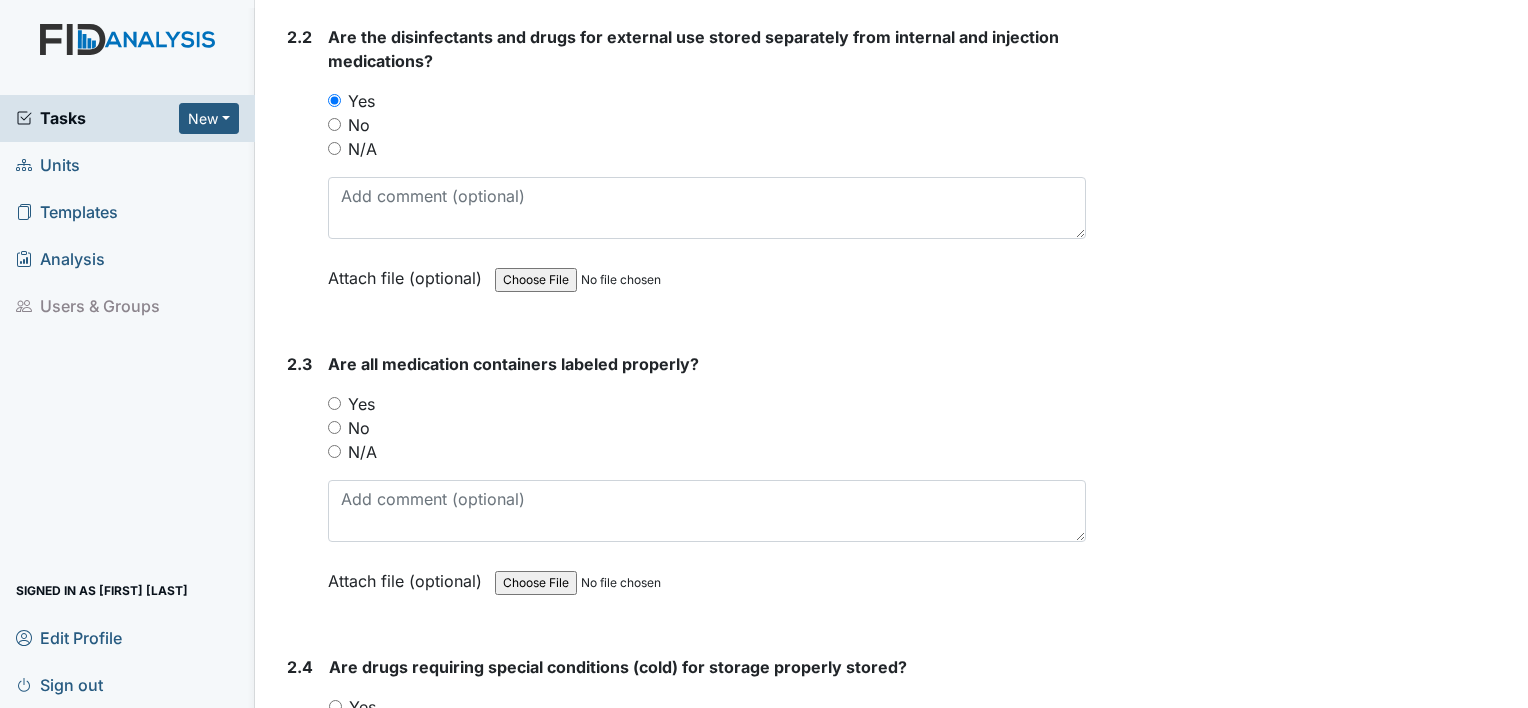 click on "Yes" at bounding box center [334, 403] 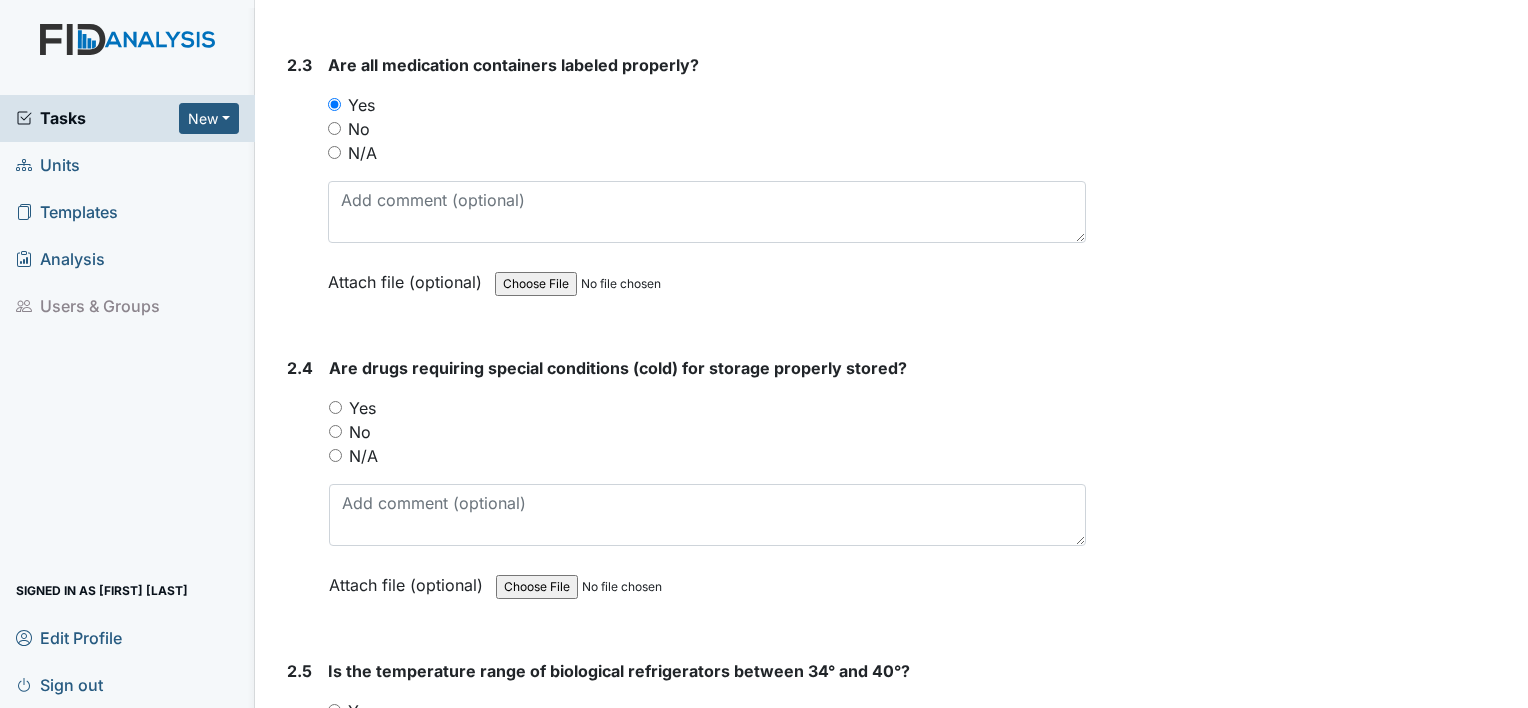 scroll, scrollTop: 5900, scrollLeft: 0, axis: vertical 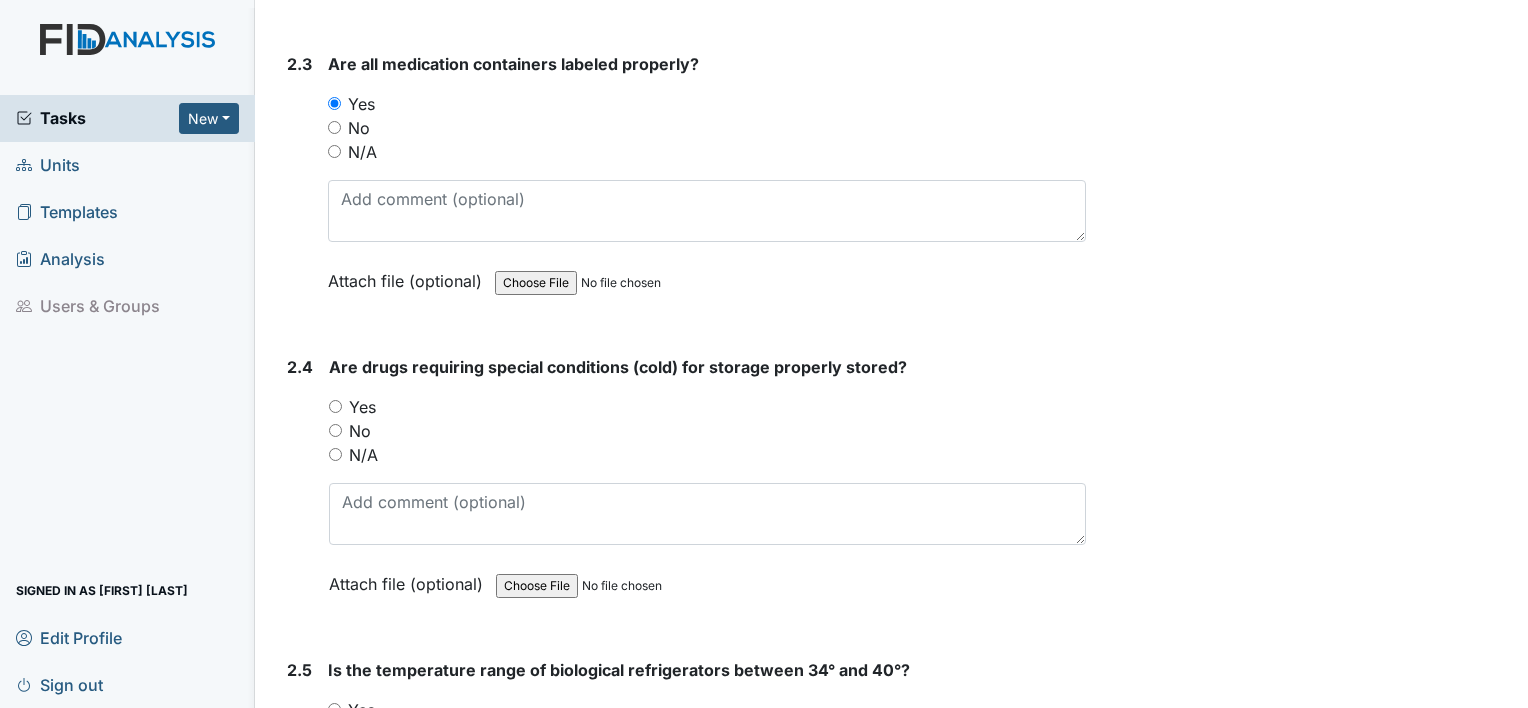 click on "Yes" at bounding box center (335, 406) 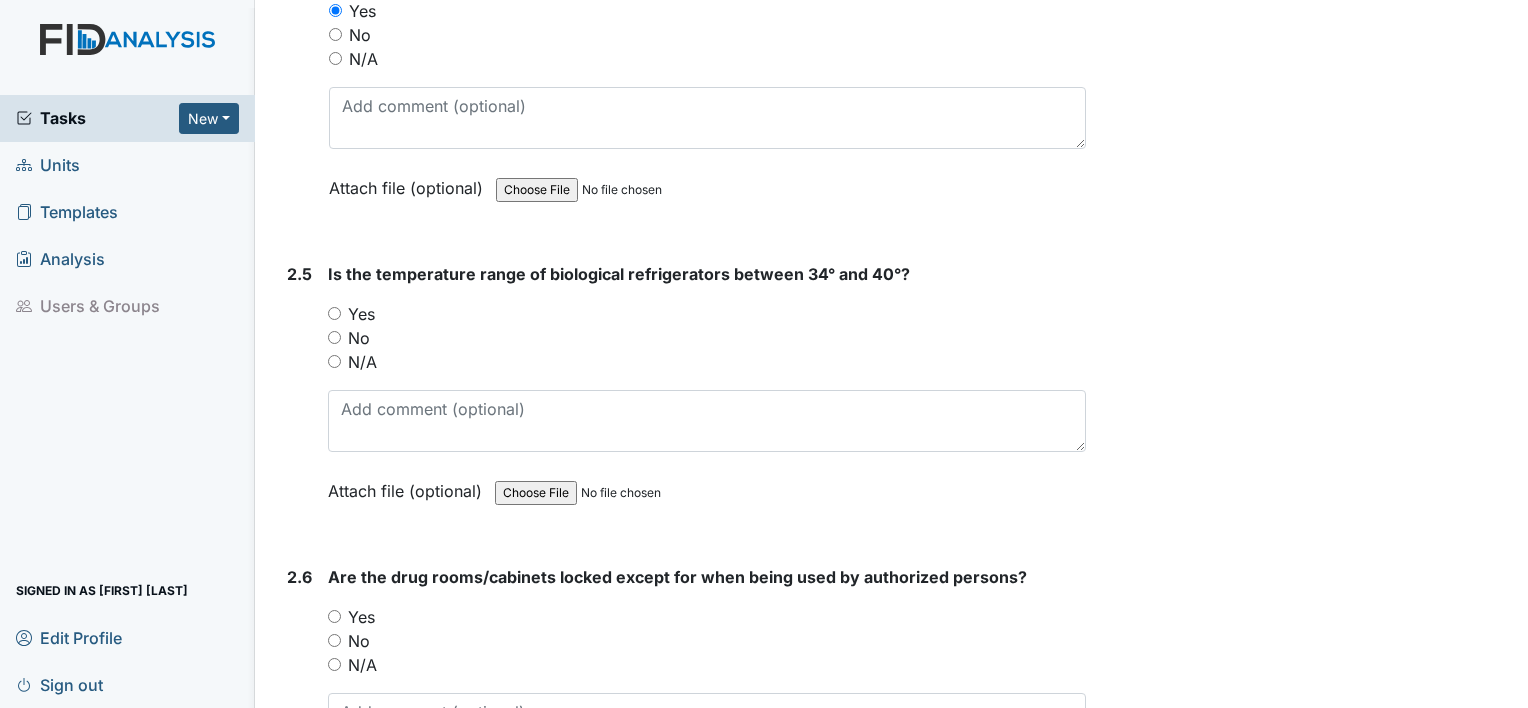 scroll, scrollTop: 6300, scrollLeft: 0, axis: vertical 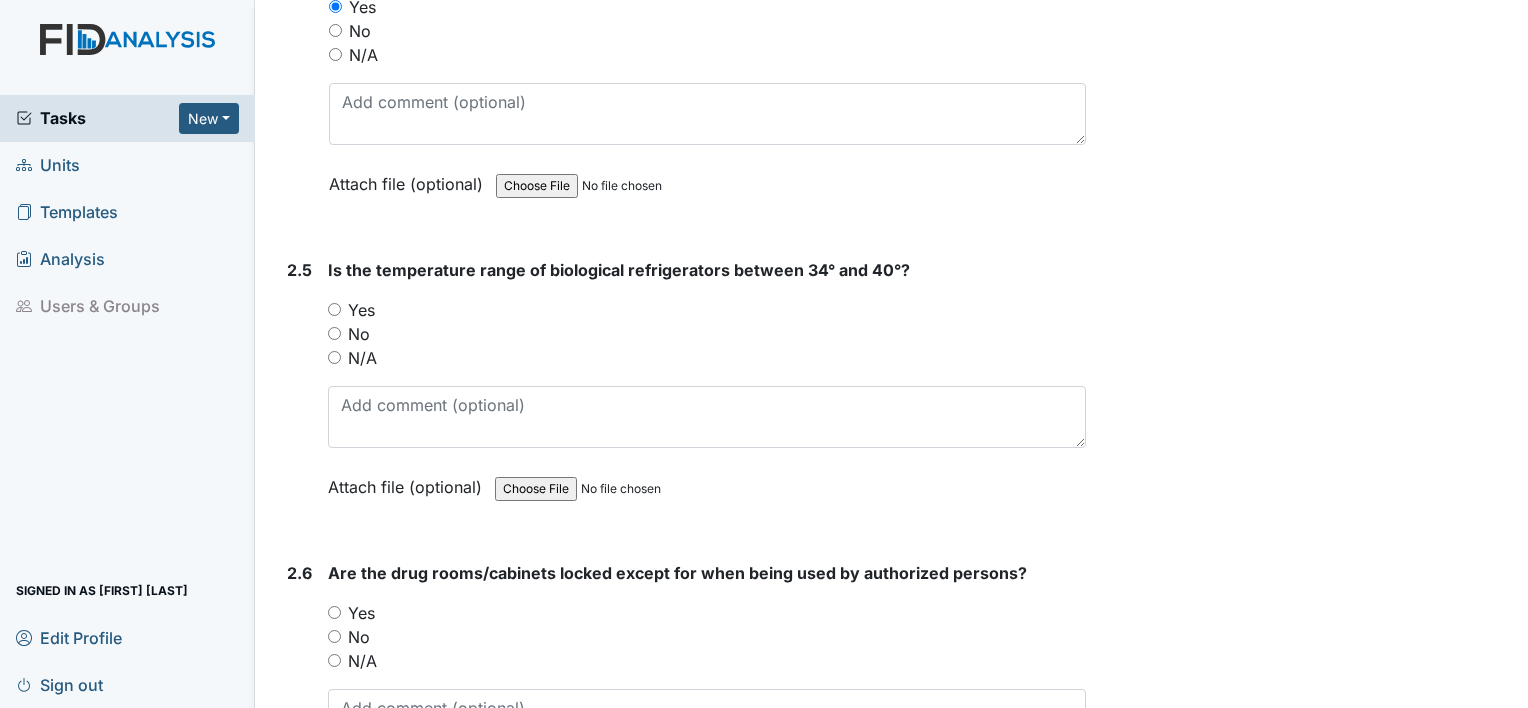 click on "Yes" at bounding box center (334, 309) 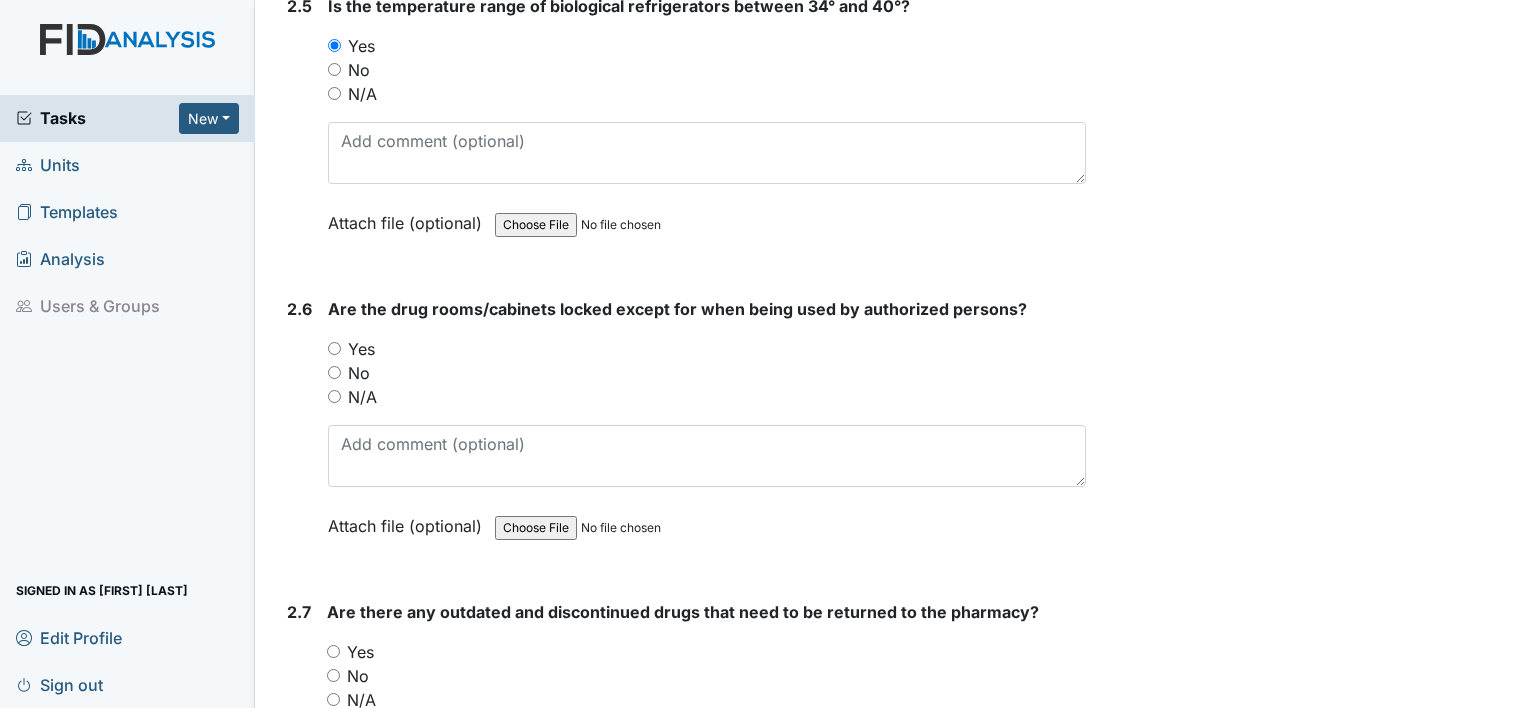 scroll, scrollTop: 6600, scrollLeft: 0, axis: vertical 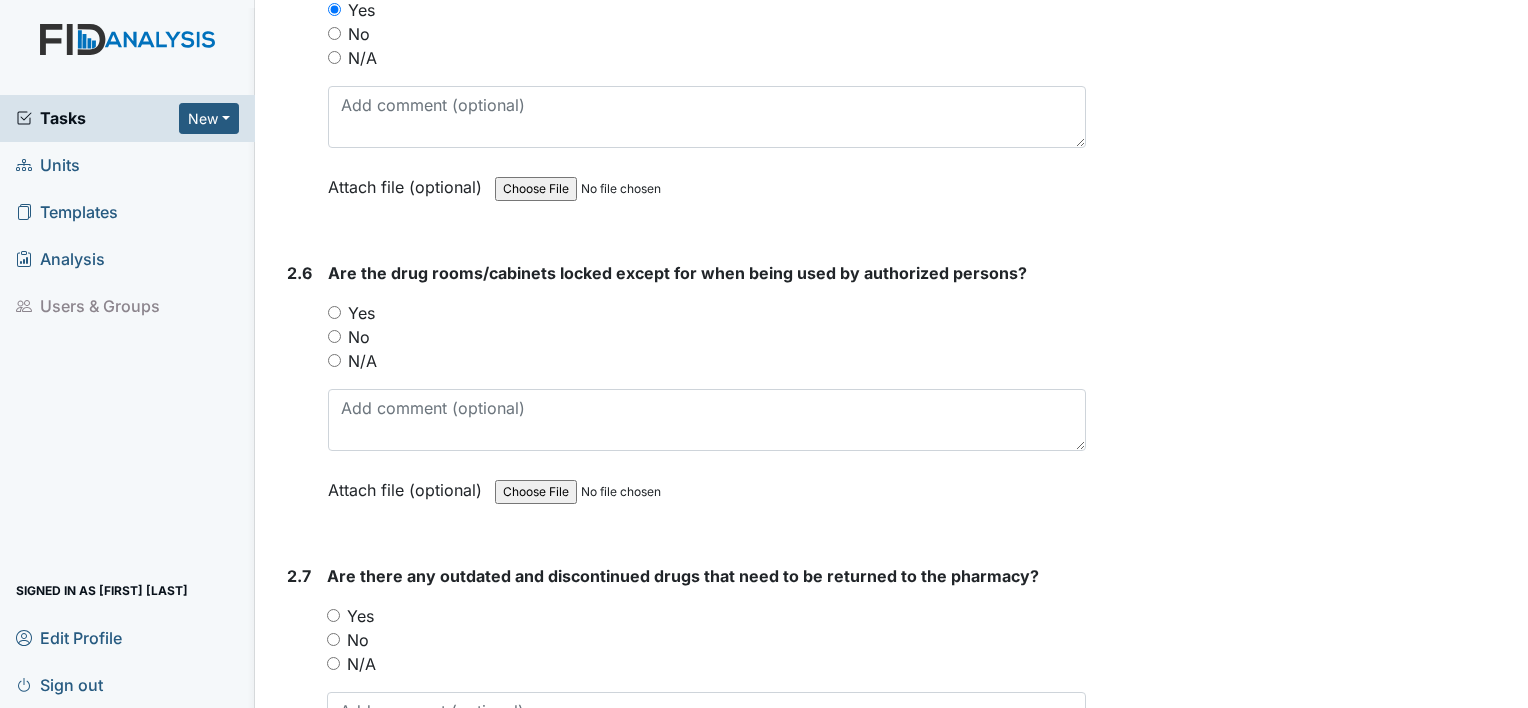 click on "Yes" at bounding box center (334, 312) 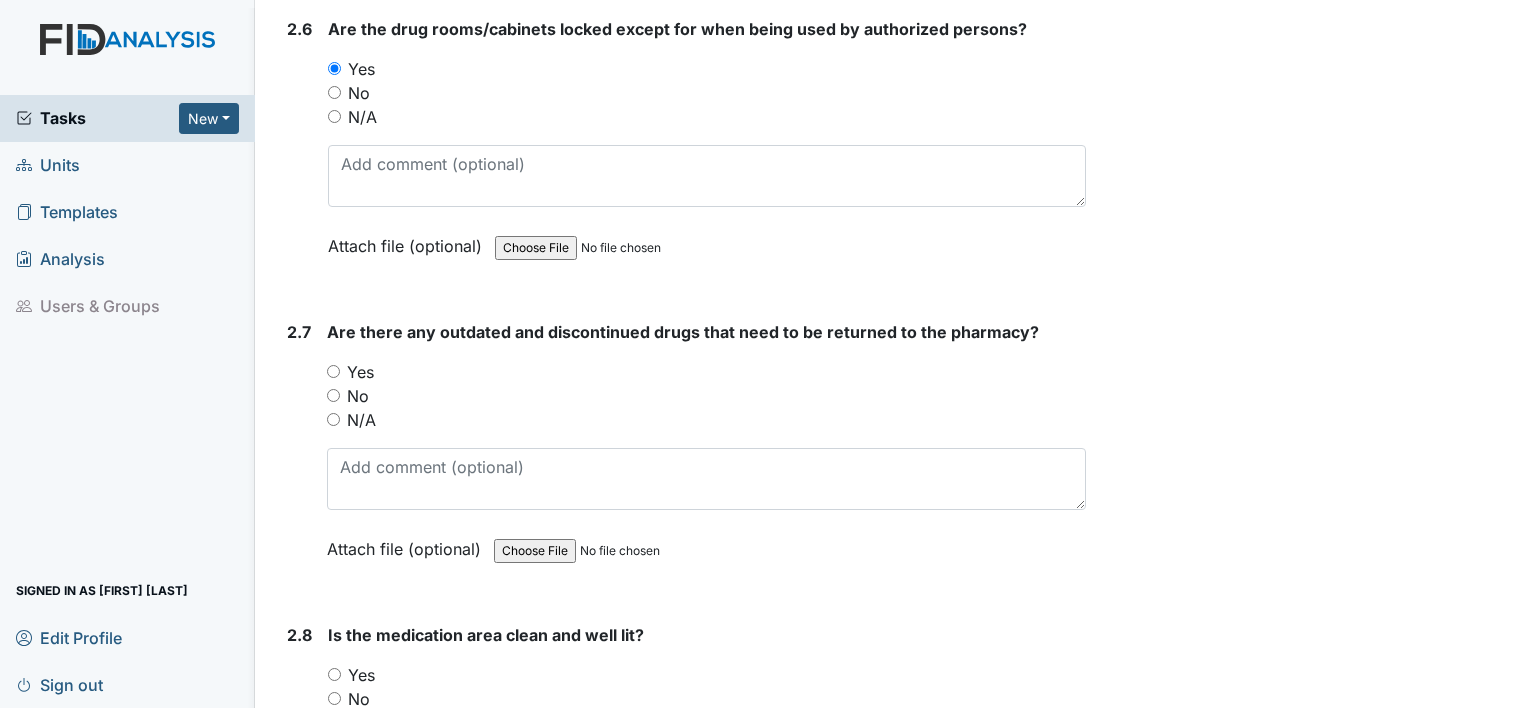 scroll, scrollTop: 6900, scrollLeft: 0, axis: vertical 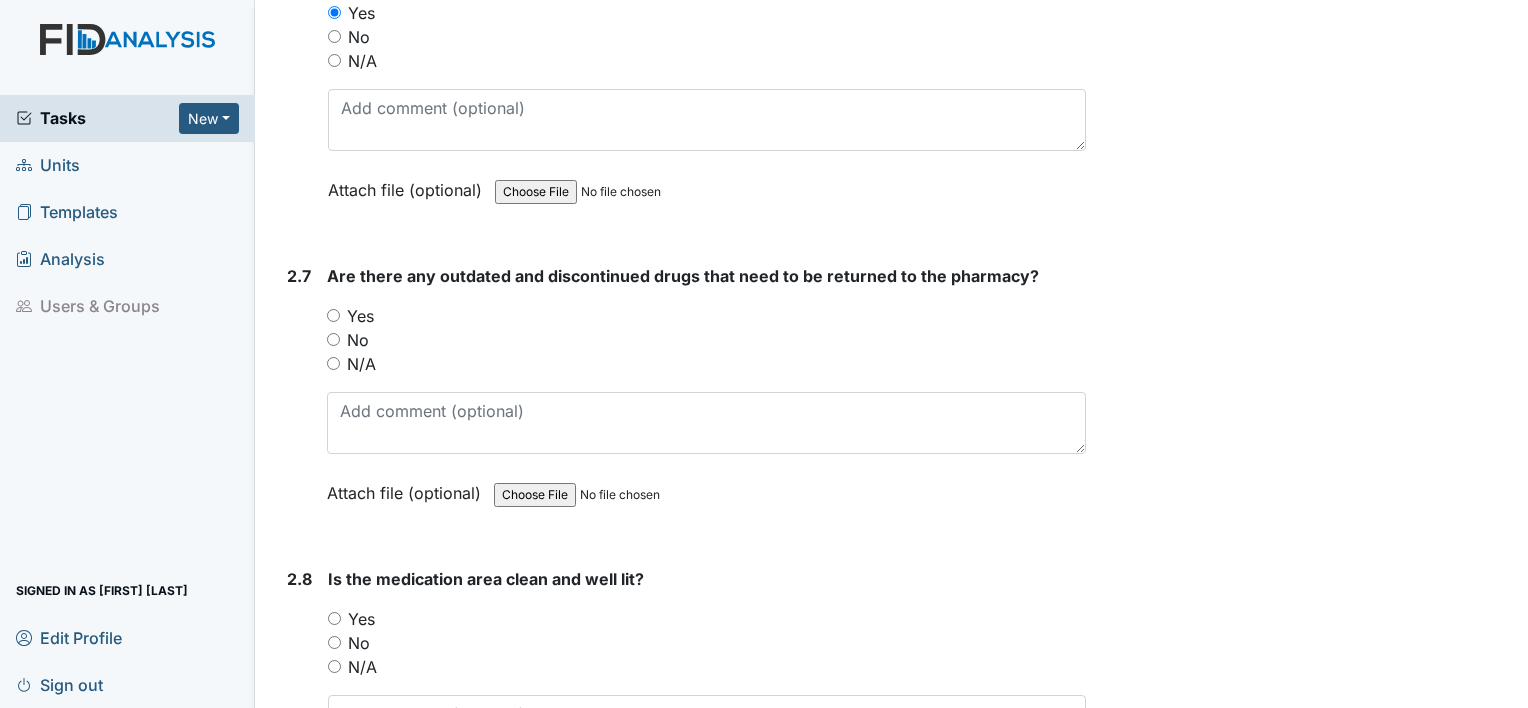 click on "Yes" at bounding box center [333, 315] 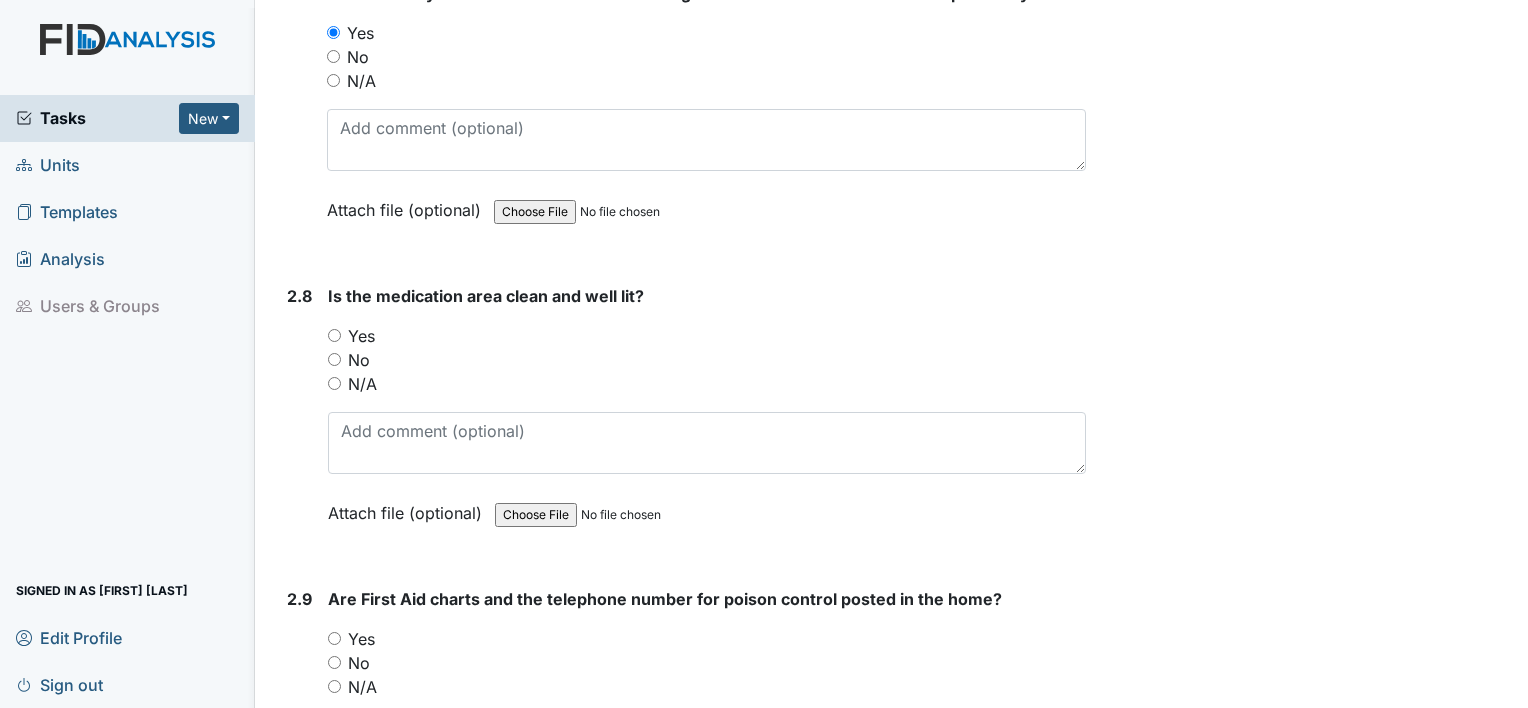 scroll, scrollTop: 7200, scrollLeft: 0, axis: vertical 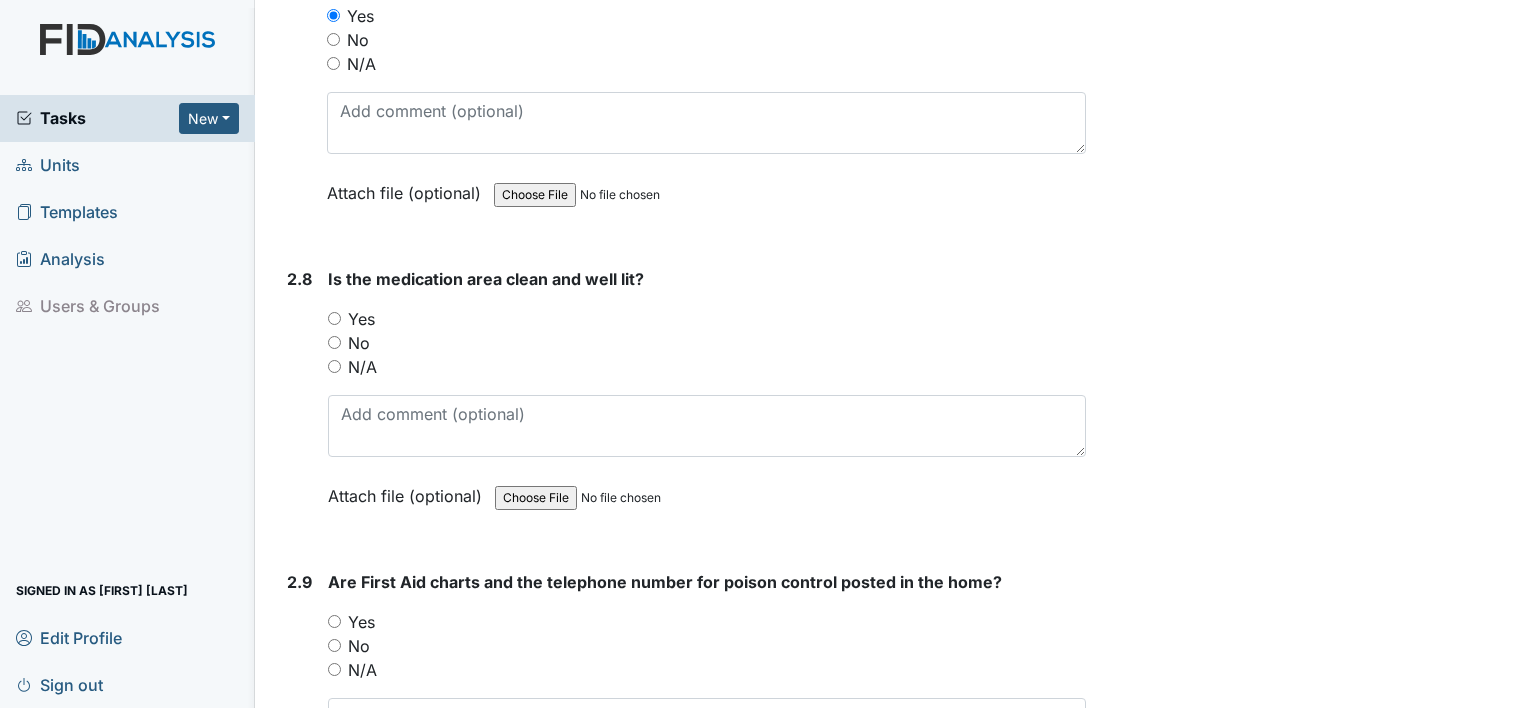 click on "Yes" at bounding box center [334, 318] 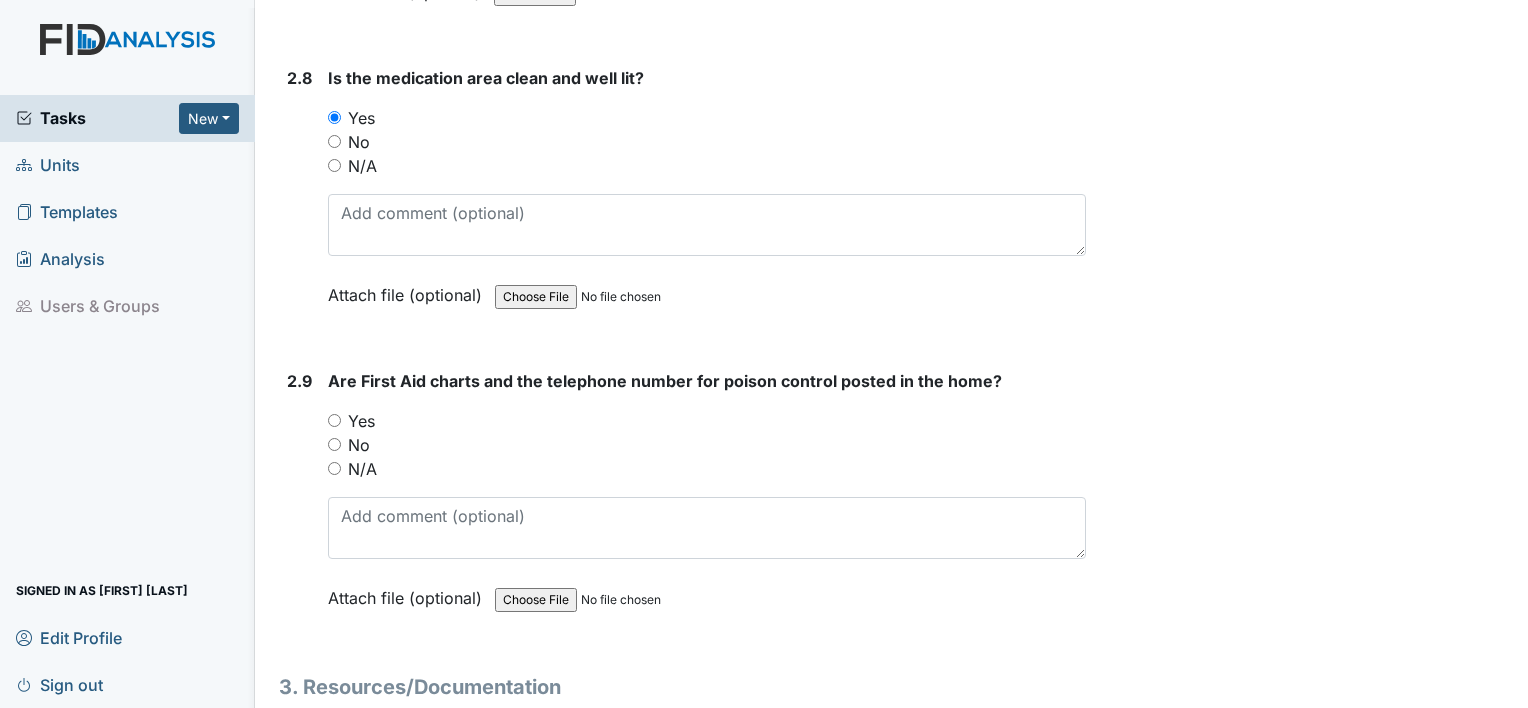 scroll, scrollTop: 7500, scrollLeft: 0, axis: vertical 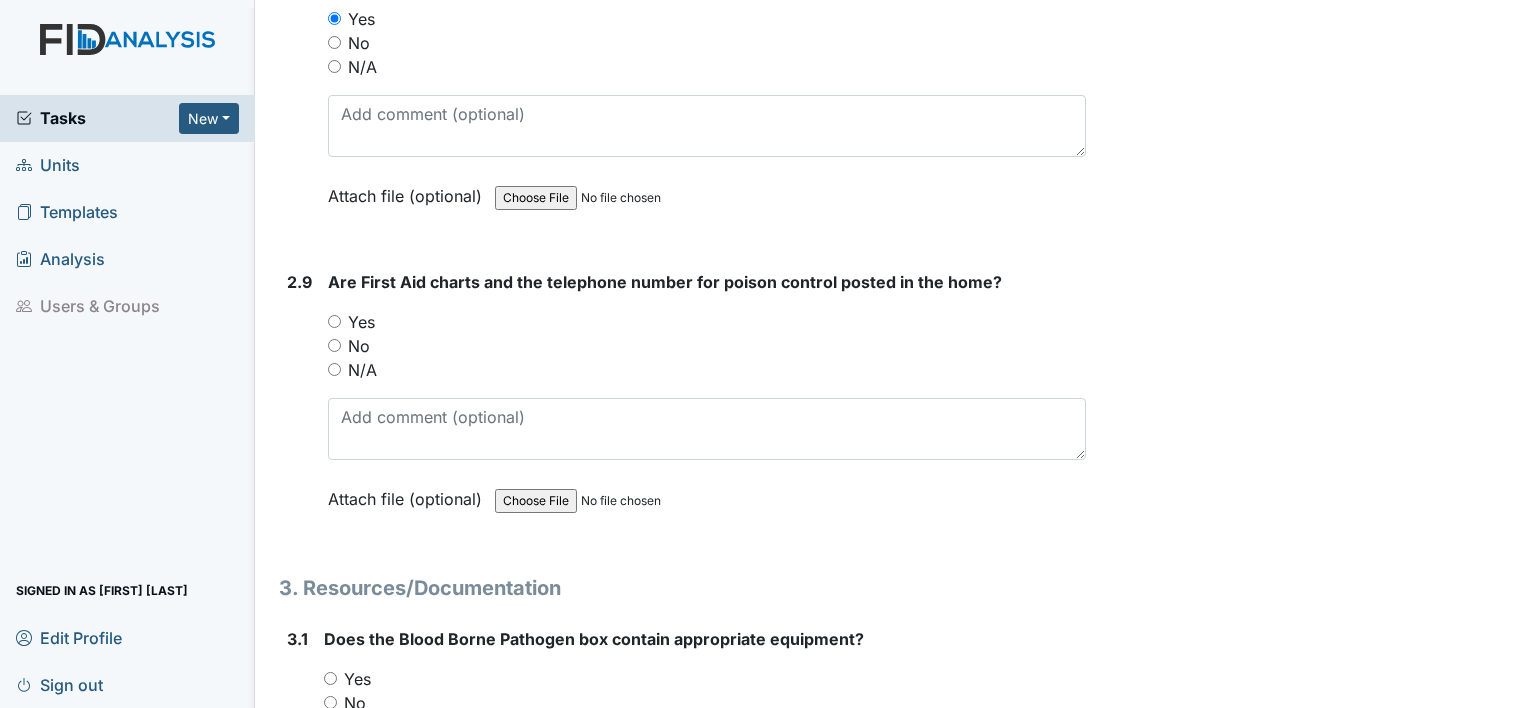 click on "Yes" at bounding box center (334, 321) 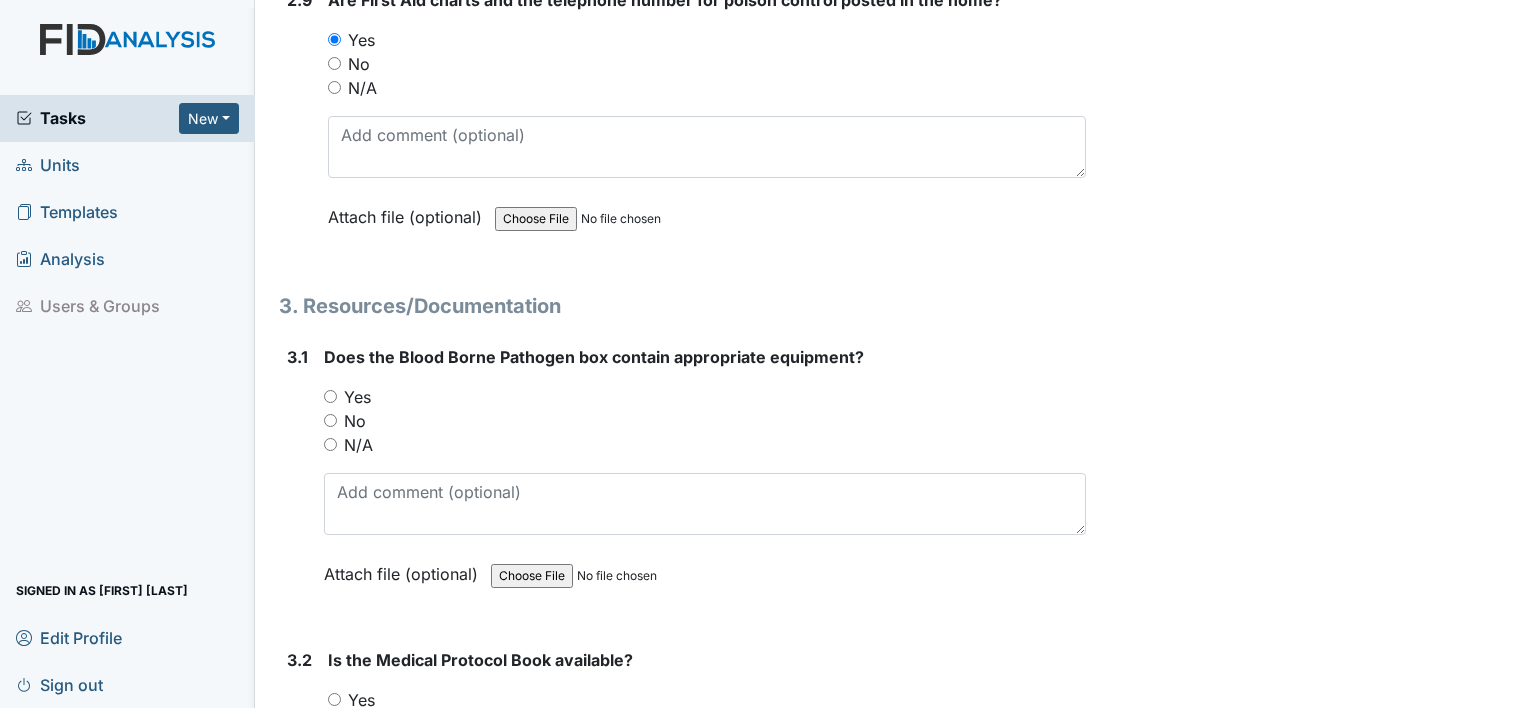 scroll, scrollTop: 7800, scrollLeft: 0, axis: vertical 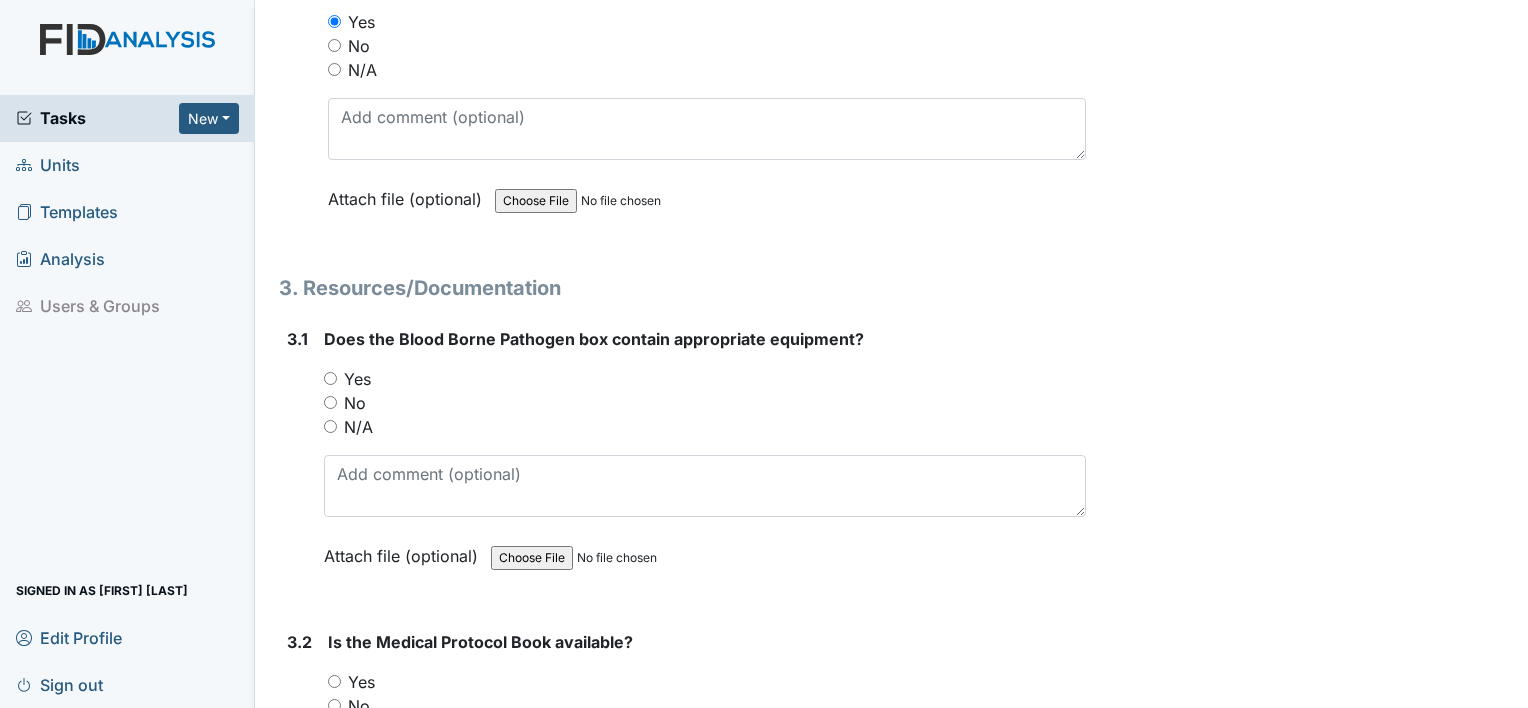 click on "Yes" at bounding box center (330, 378) 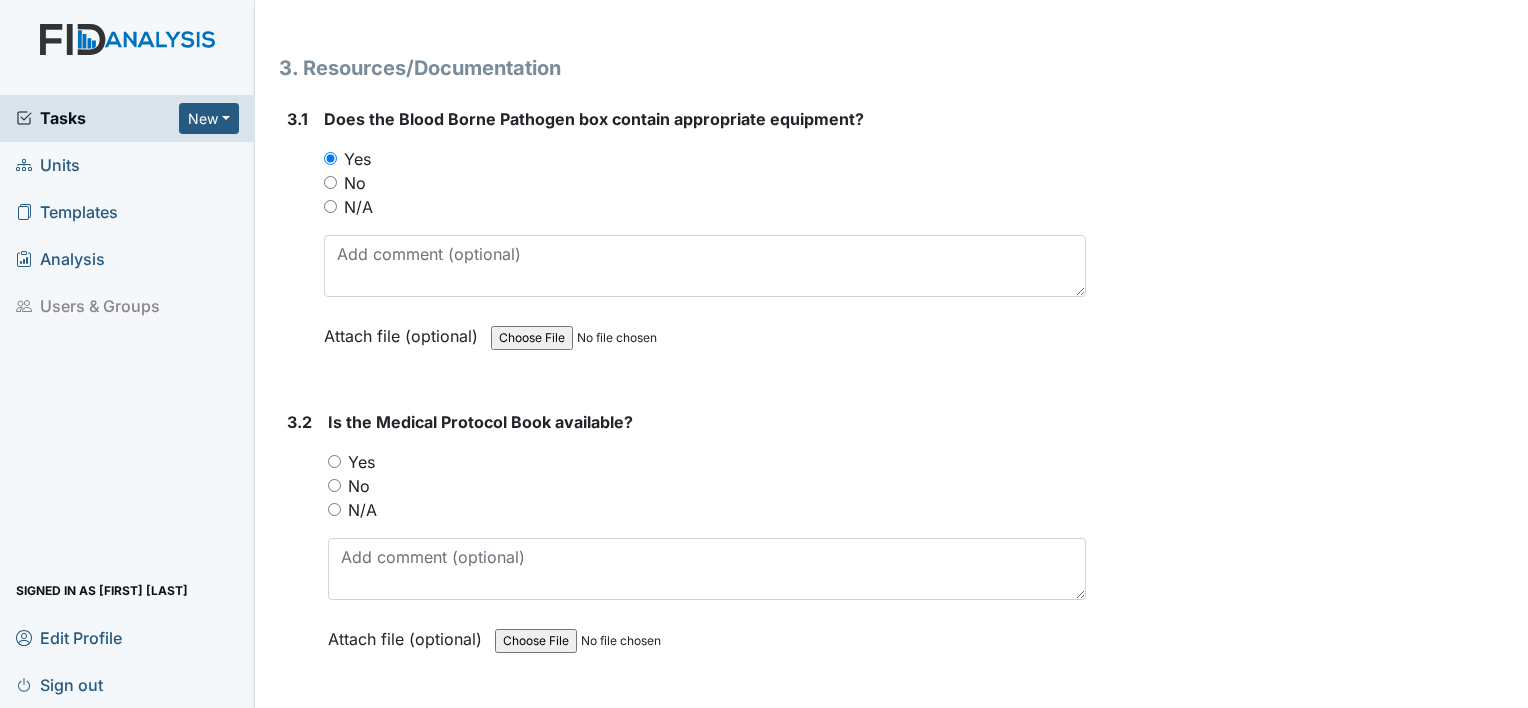 scroll, scrollTop: 8100, scrollLeft: 0, axis: vertical 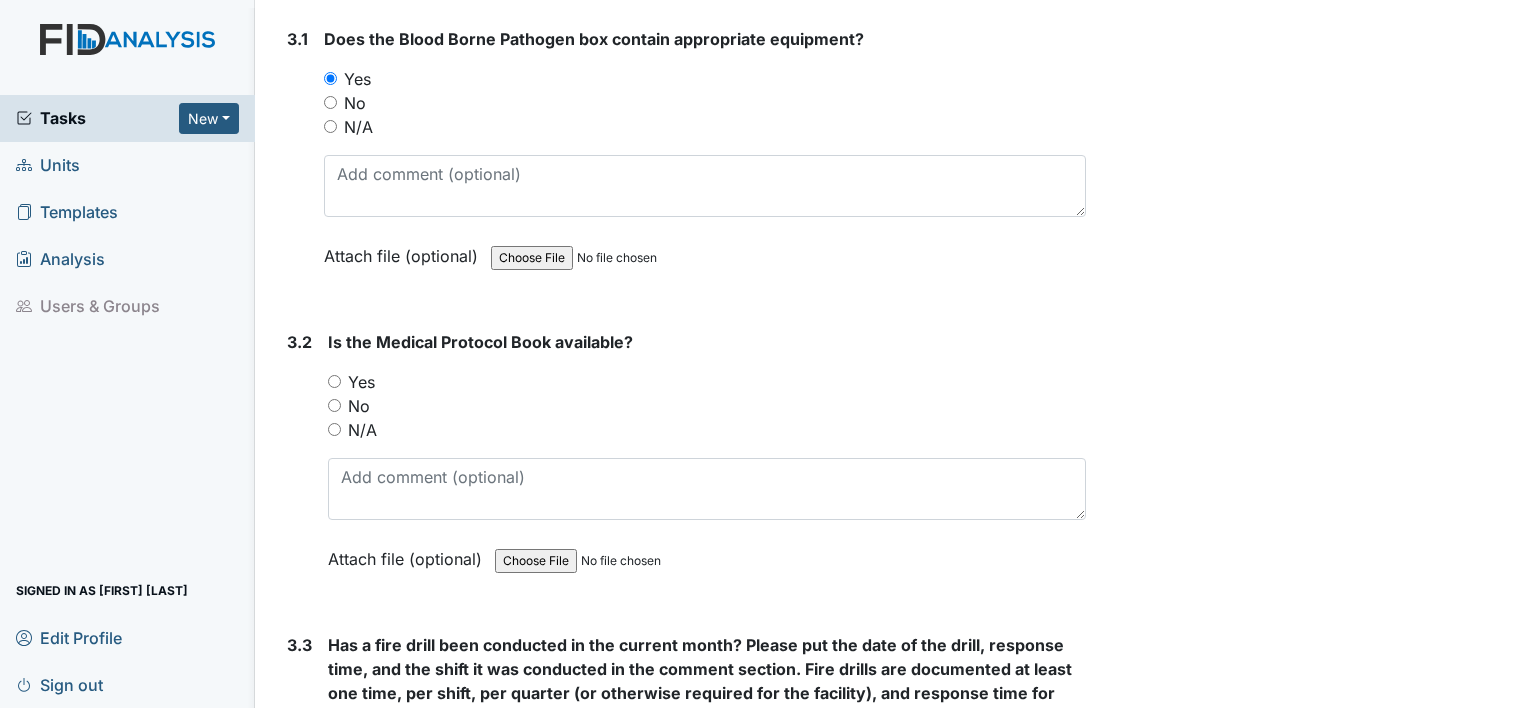click on "Yes" at bounding box center [334, 381] 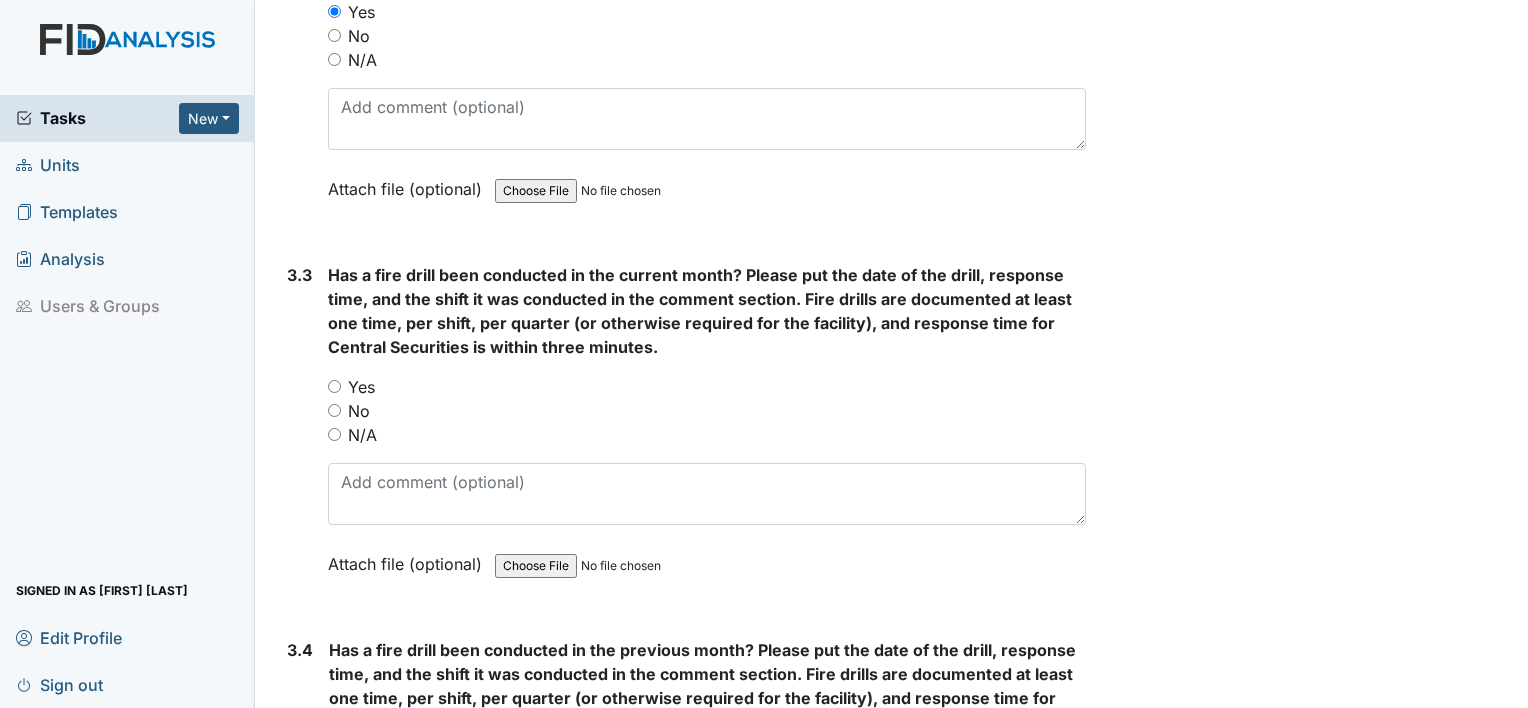 scroll, scrollTop: 8500, scrollLeft: 0, axis: vertical 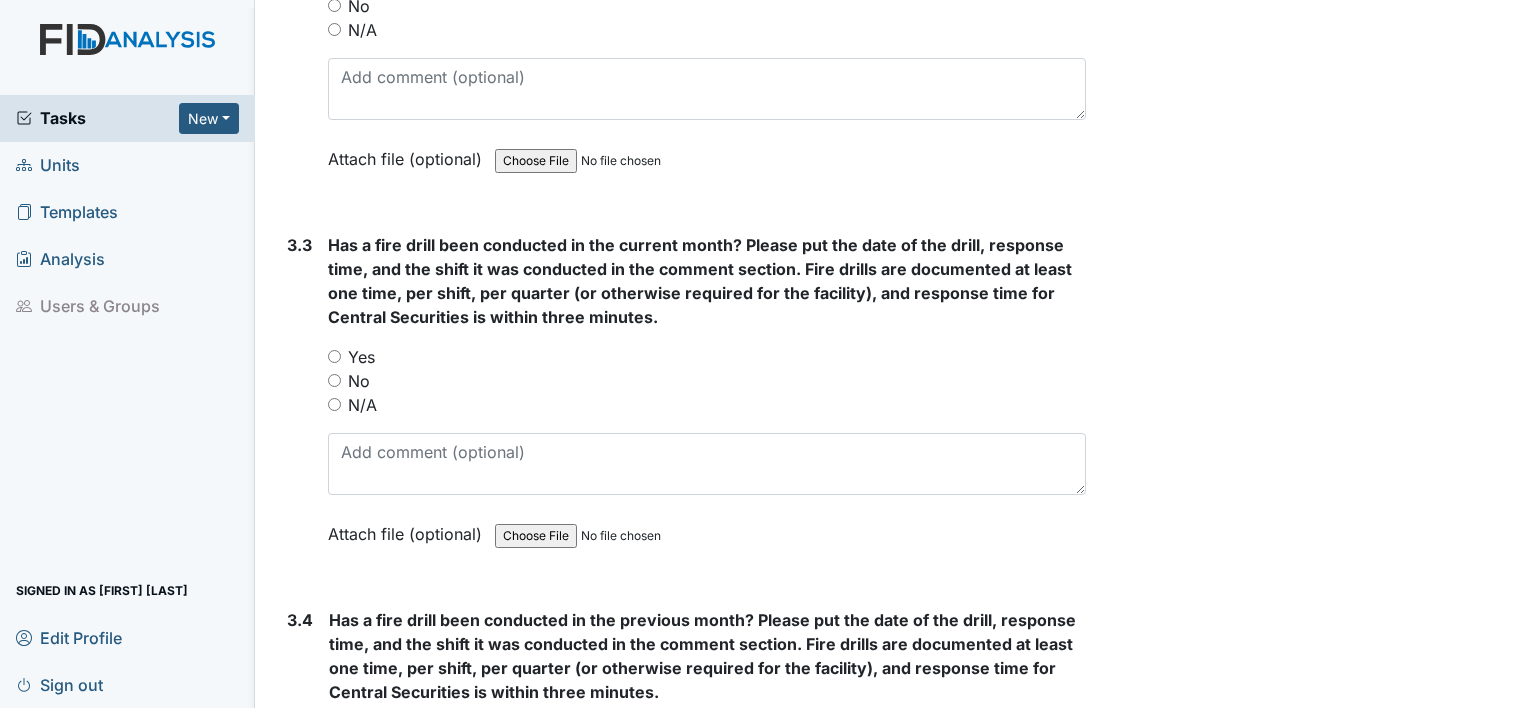 click on "Yes" at bounding box center (707, 357) 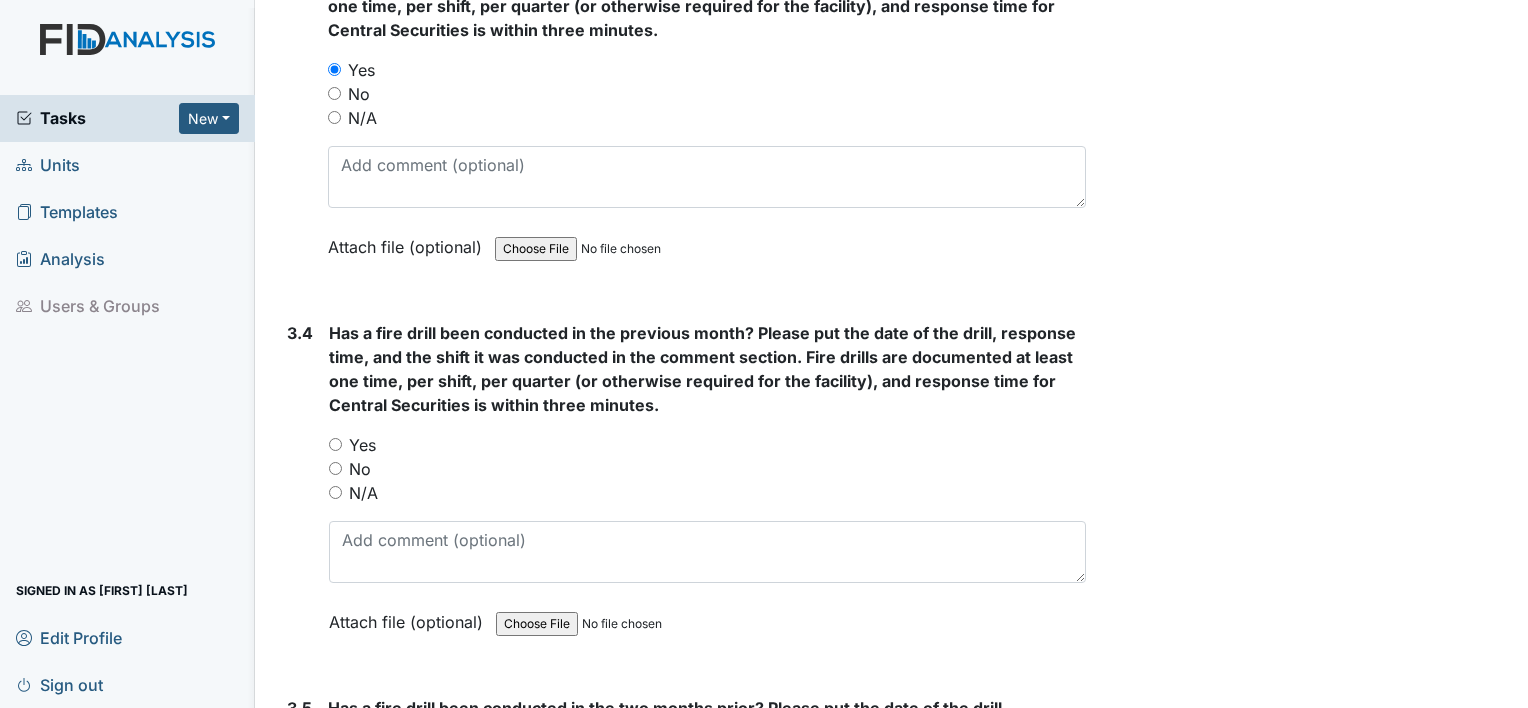 scroll, scrollTop: 8800, scrollLeft: 0, axis: vertical 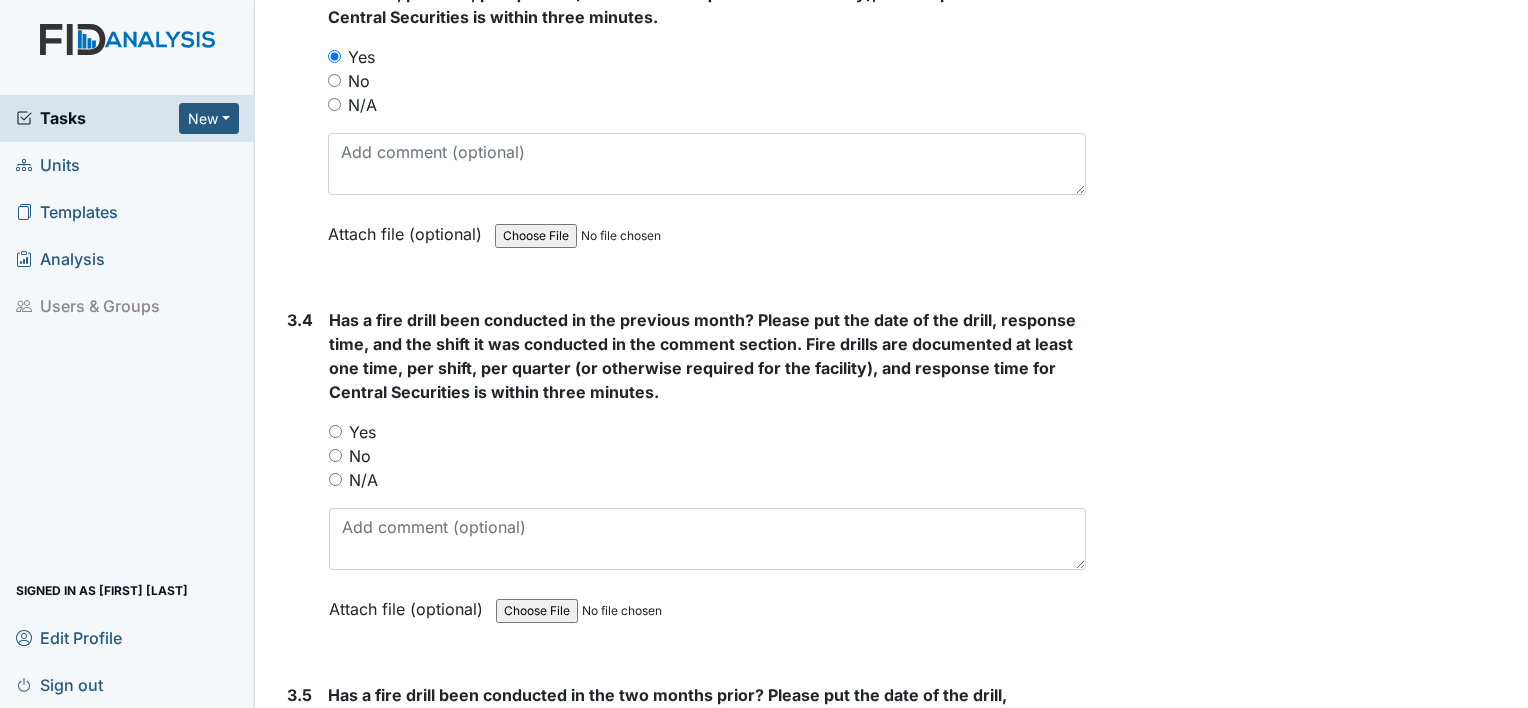 click on "Yes" at bounding box center [335, 431] 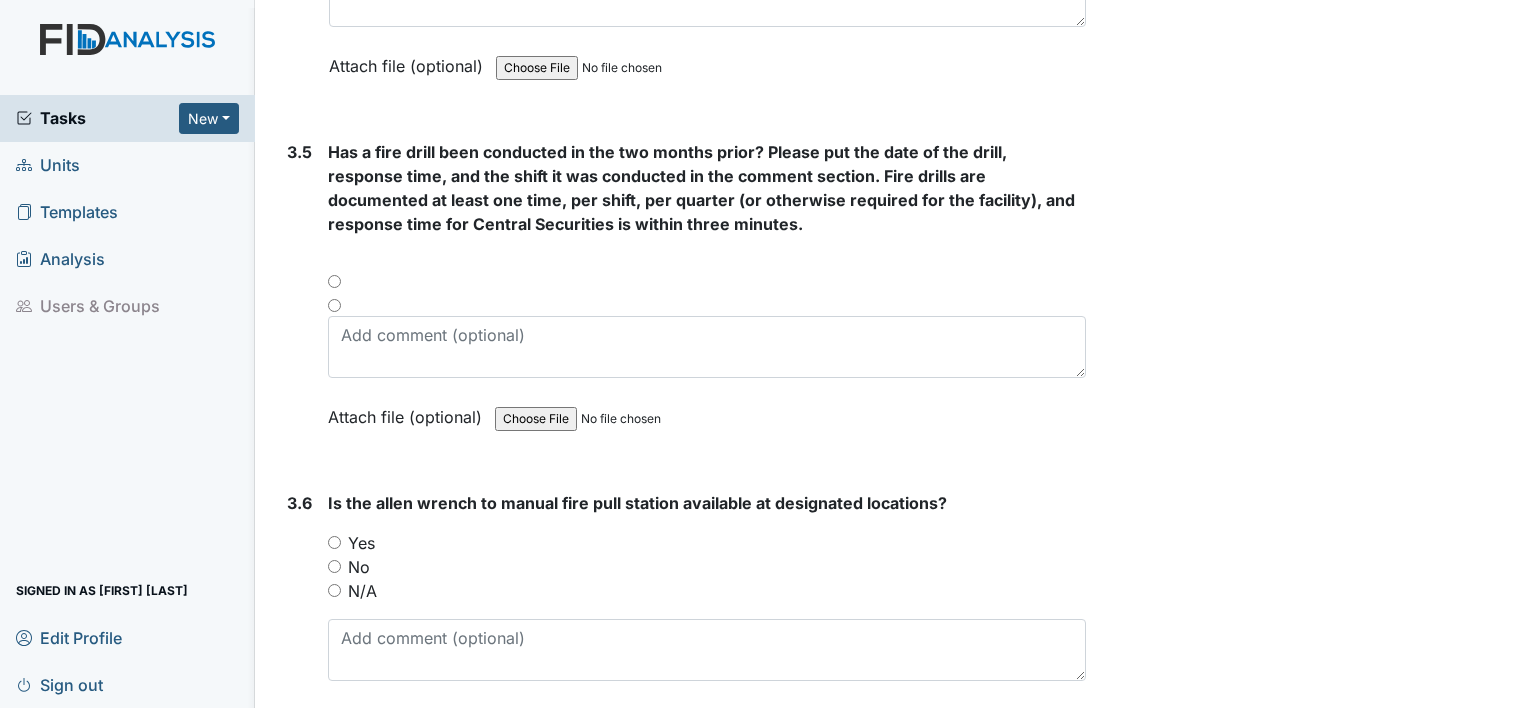 scroll, scrollTop: 9400, scrollLeft: 0, axis: vertical 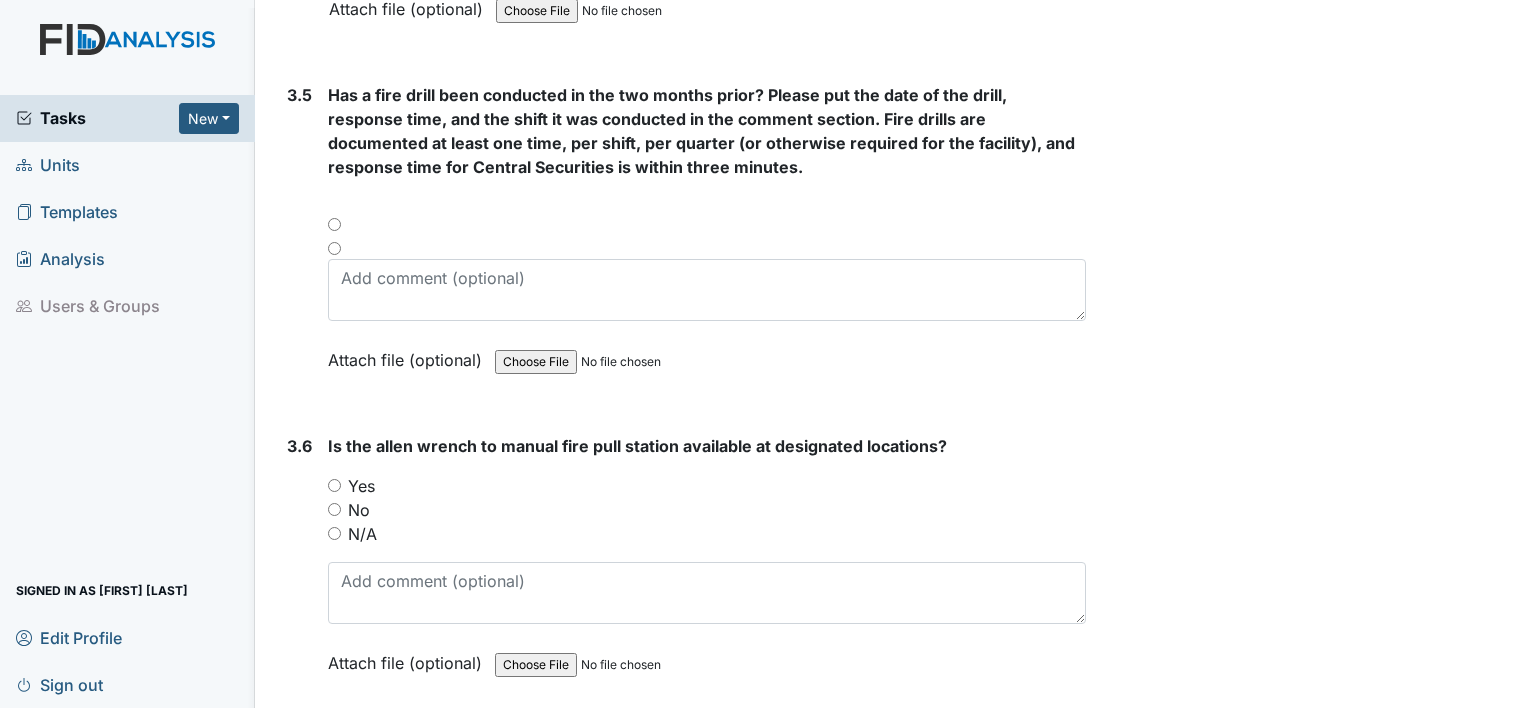 click at bounding box center [707, 231] 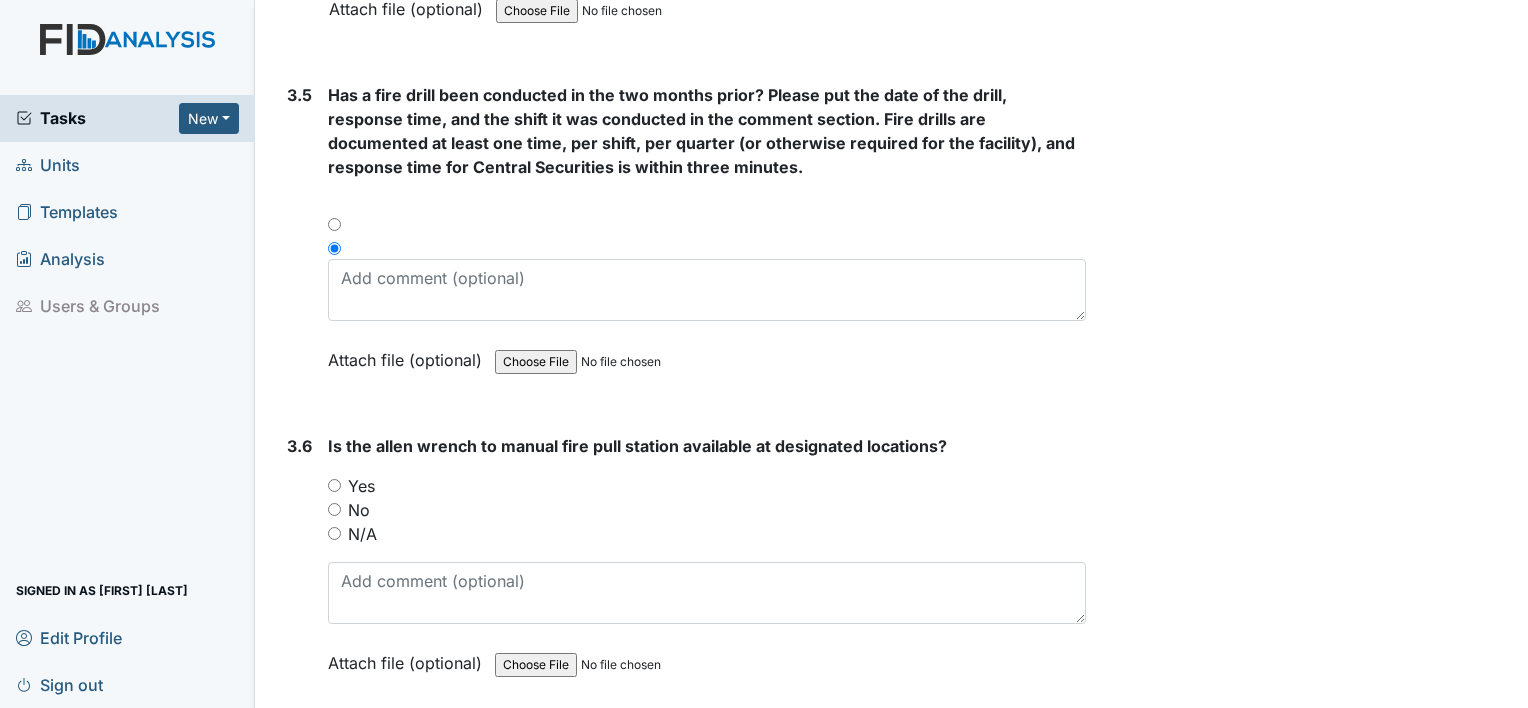 click on "Yes" at bounding box center [334, 485] 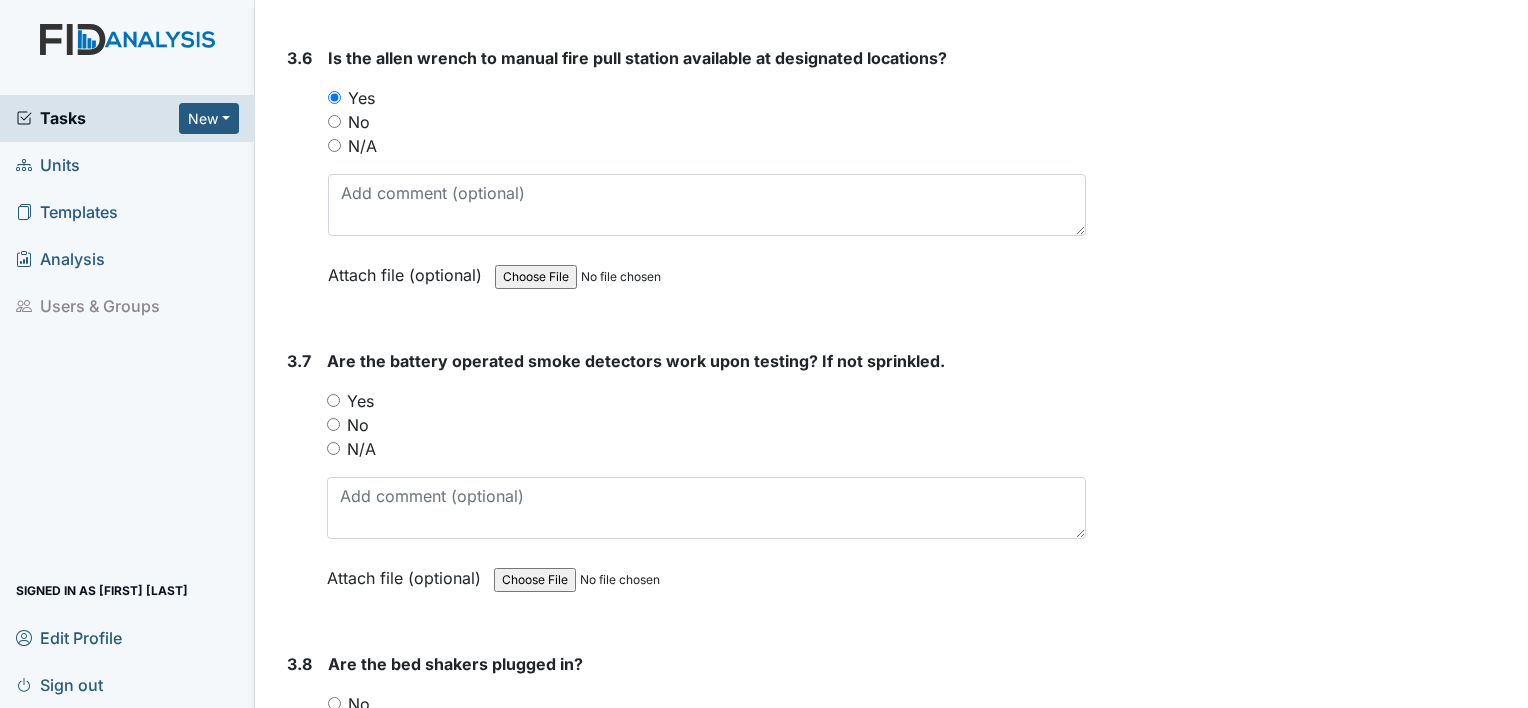 scroll, scrollTop: 9800, scrollLeft: 0, axis: vertical 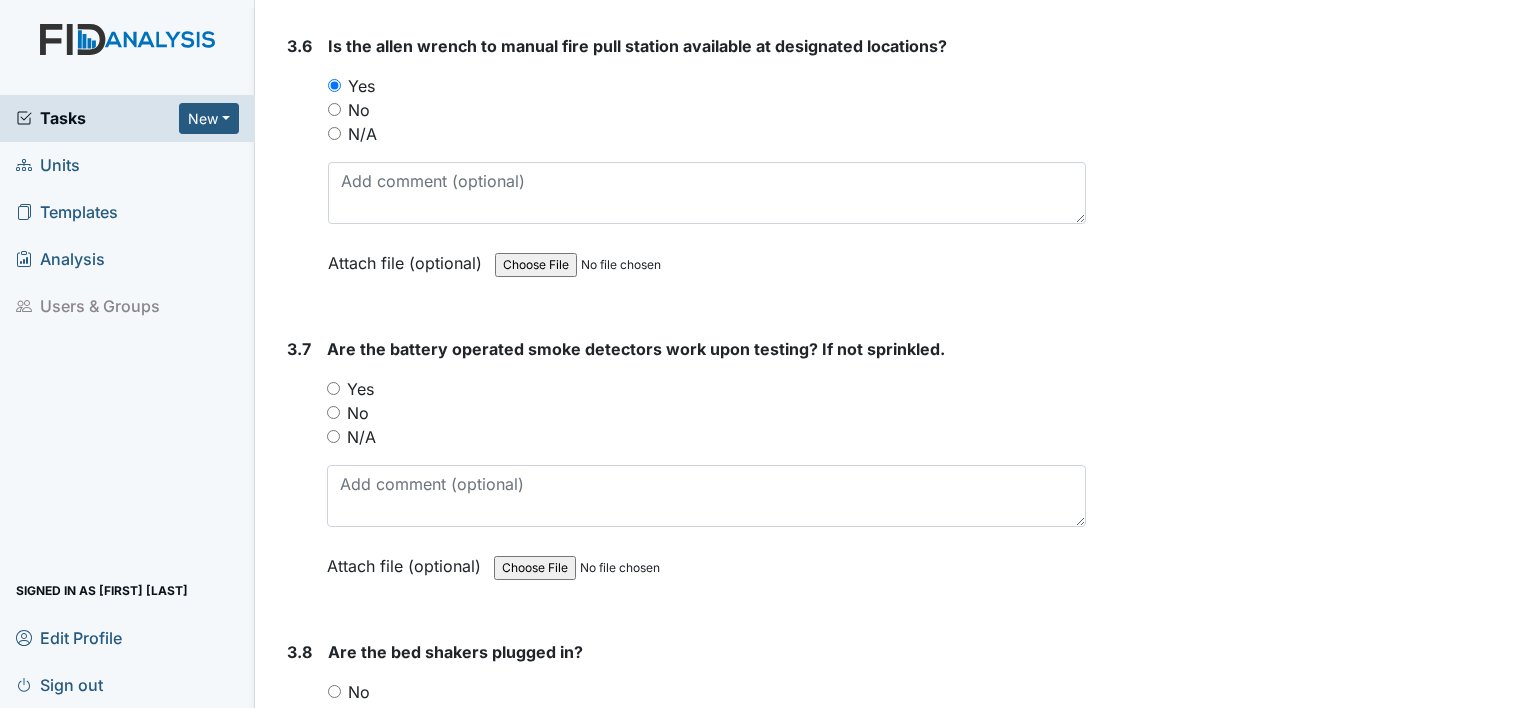 click on "Yes" at bounding box center (706, 389) 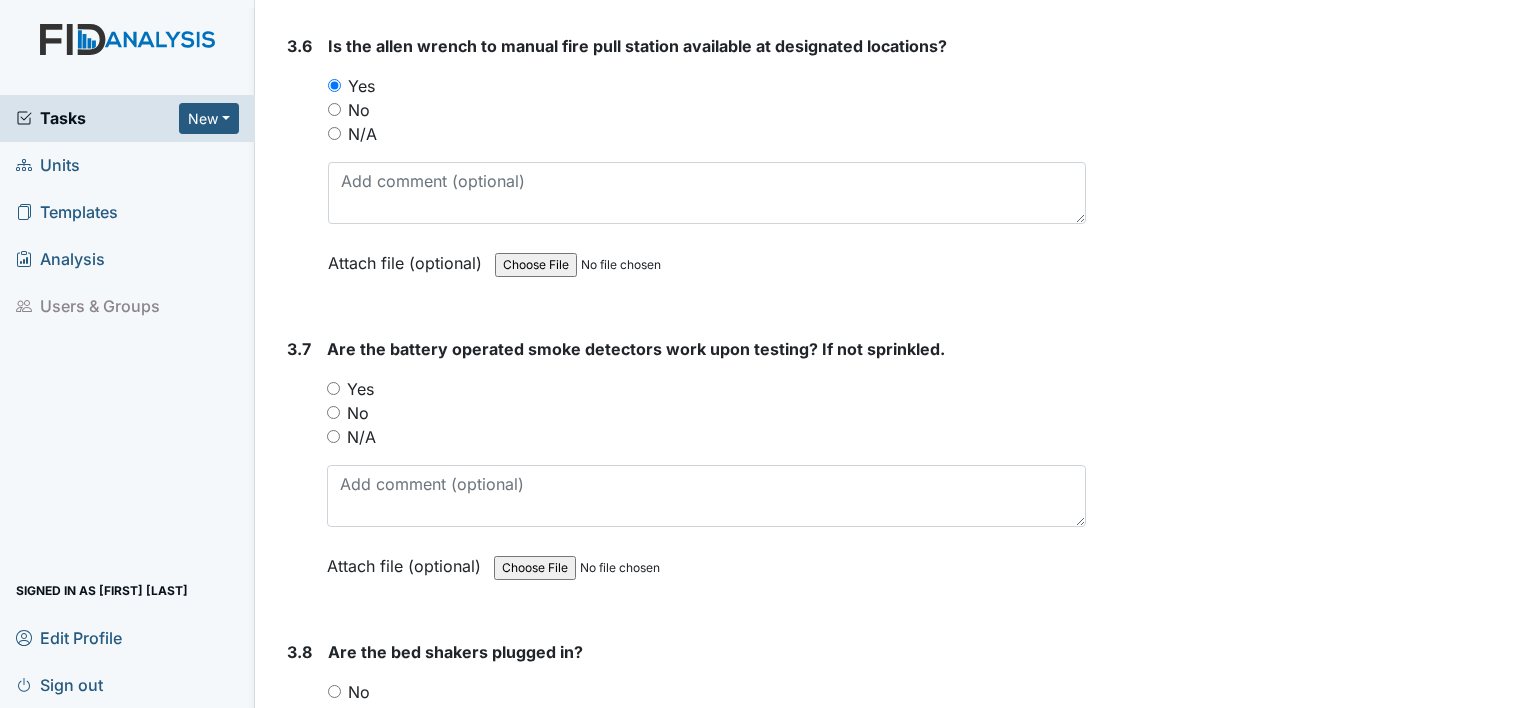 click on "Yes" at bounding box center [333, 388] 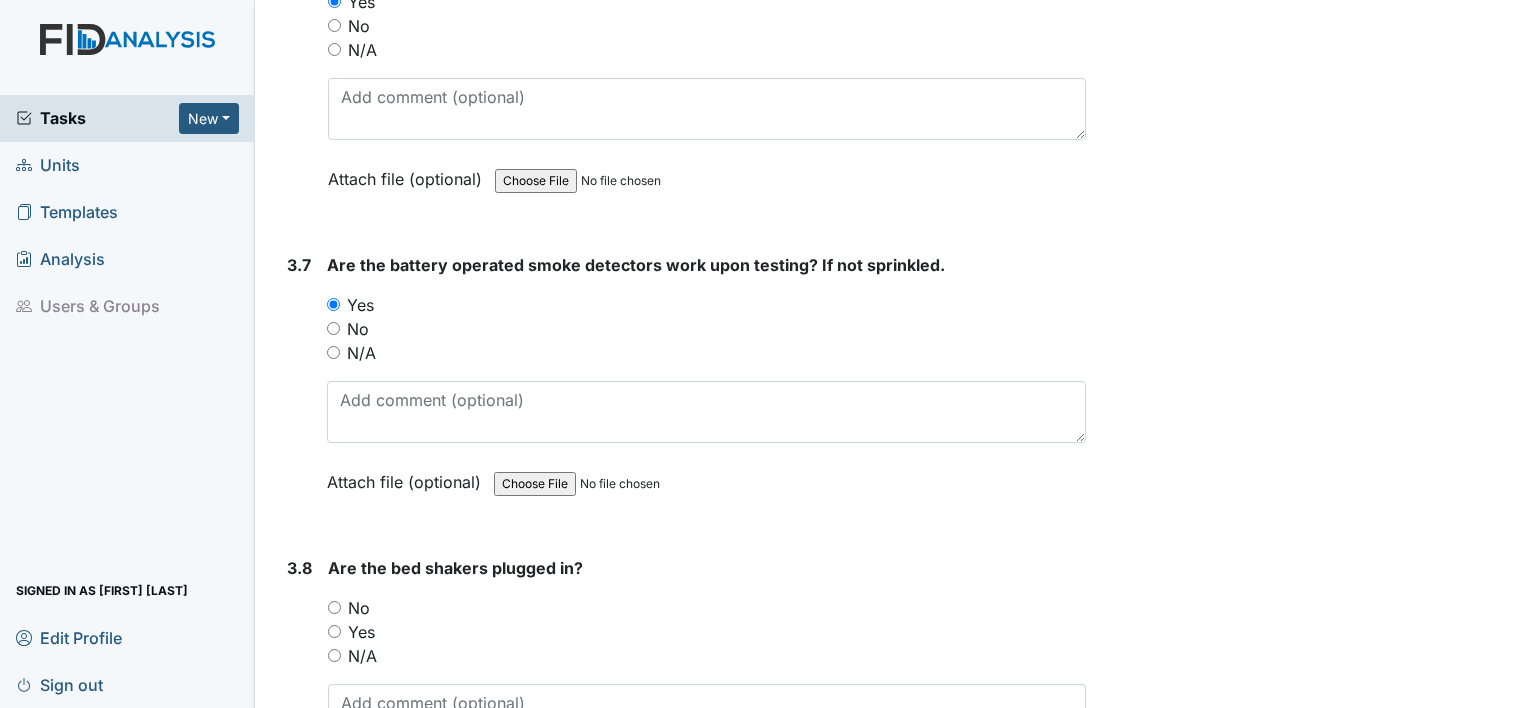 scroll, scrollTop: 10100, scrollLeft: 0, axis: vertical 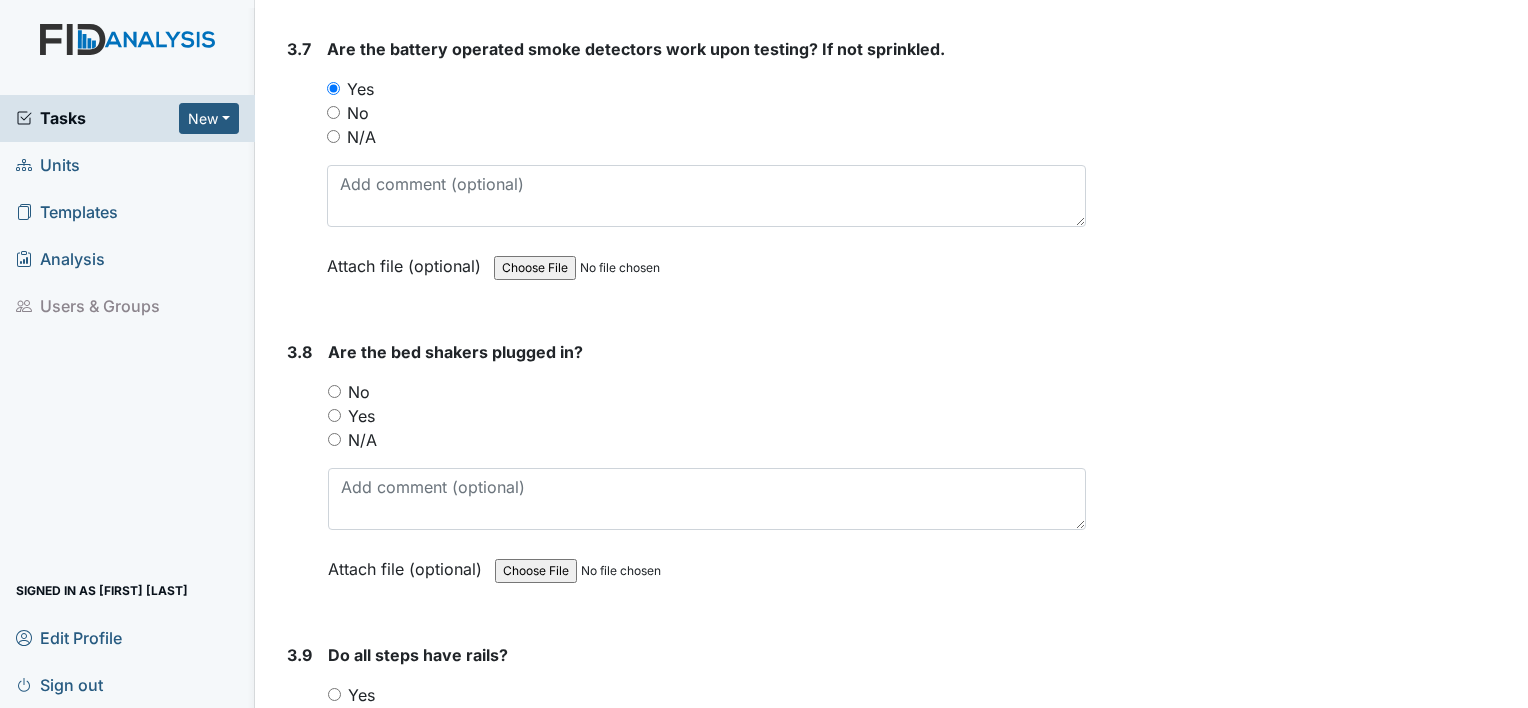 click on "N/A" at bounding box center (707, 440) 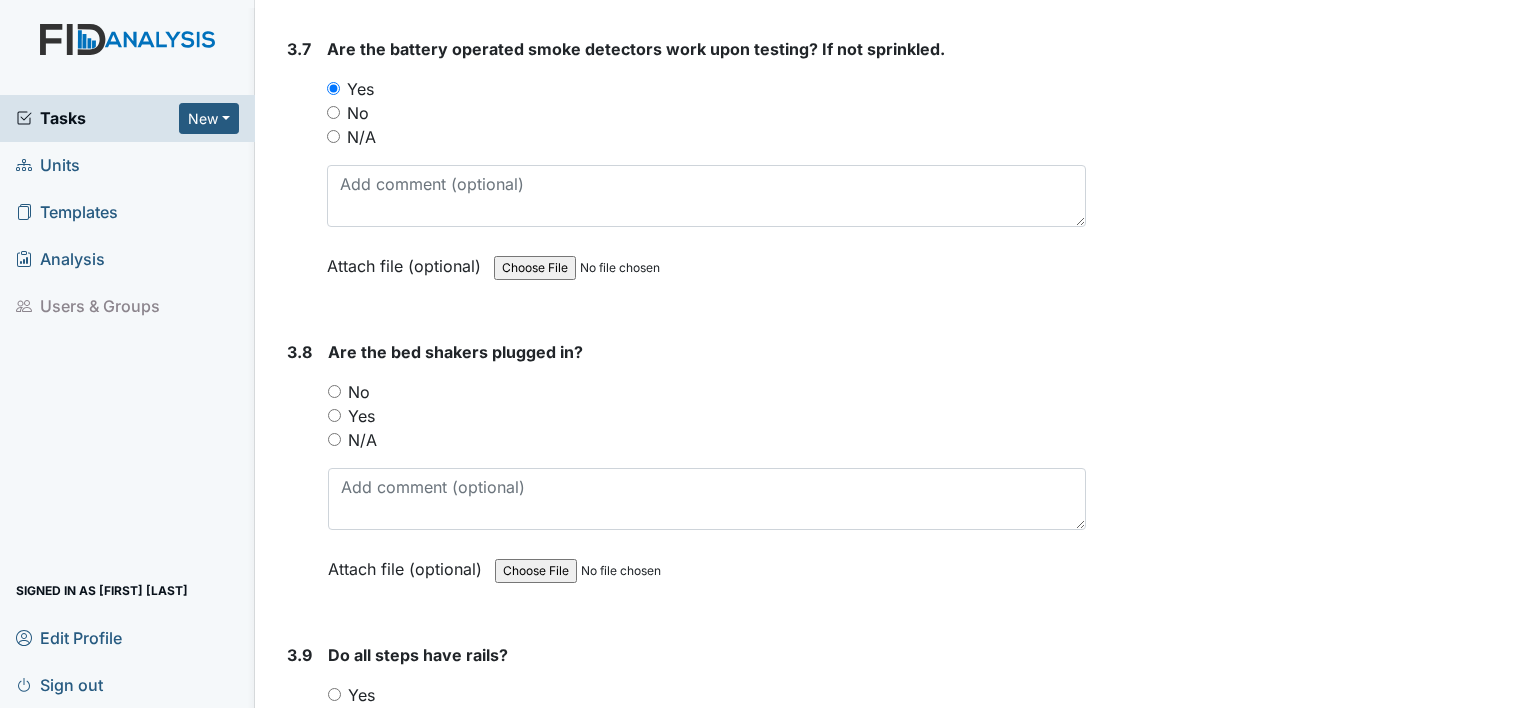 click on "N/A" at bounding box center (334, 439) 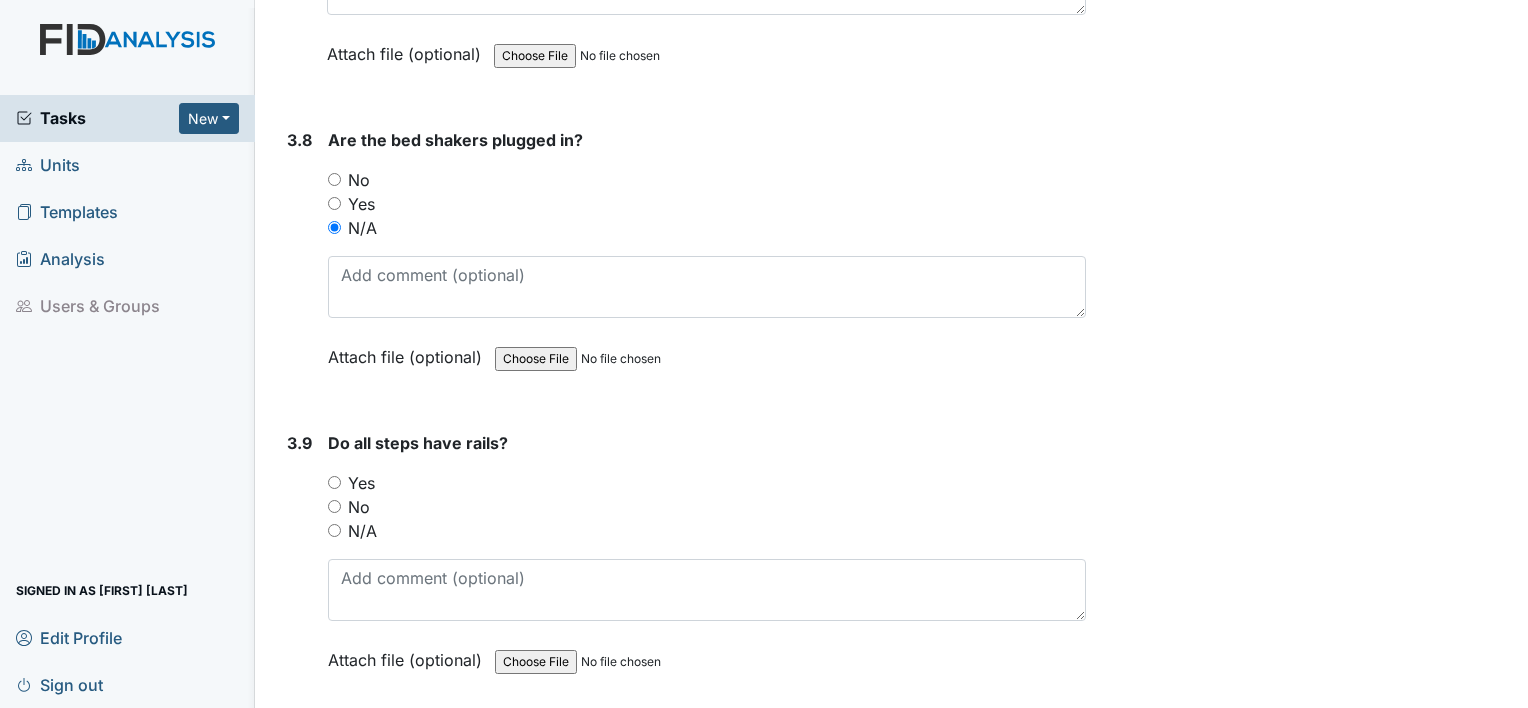 scroll, scrollTop: 10400, scrollLeft: 0, axis: vertical 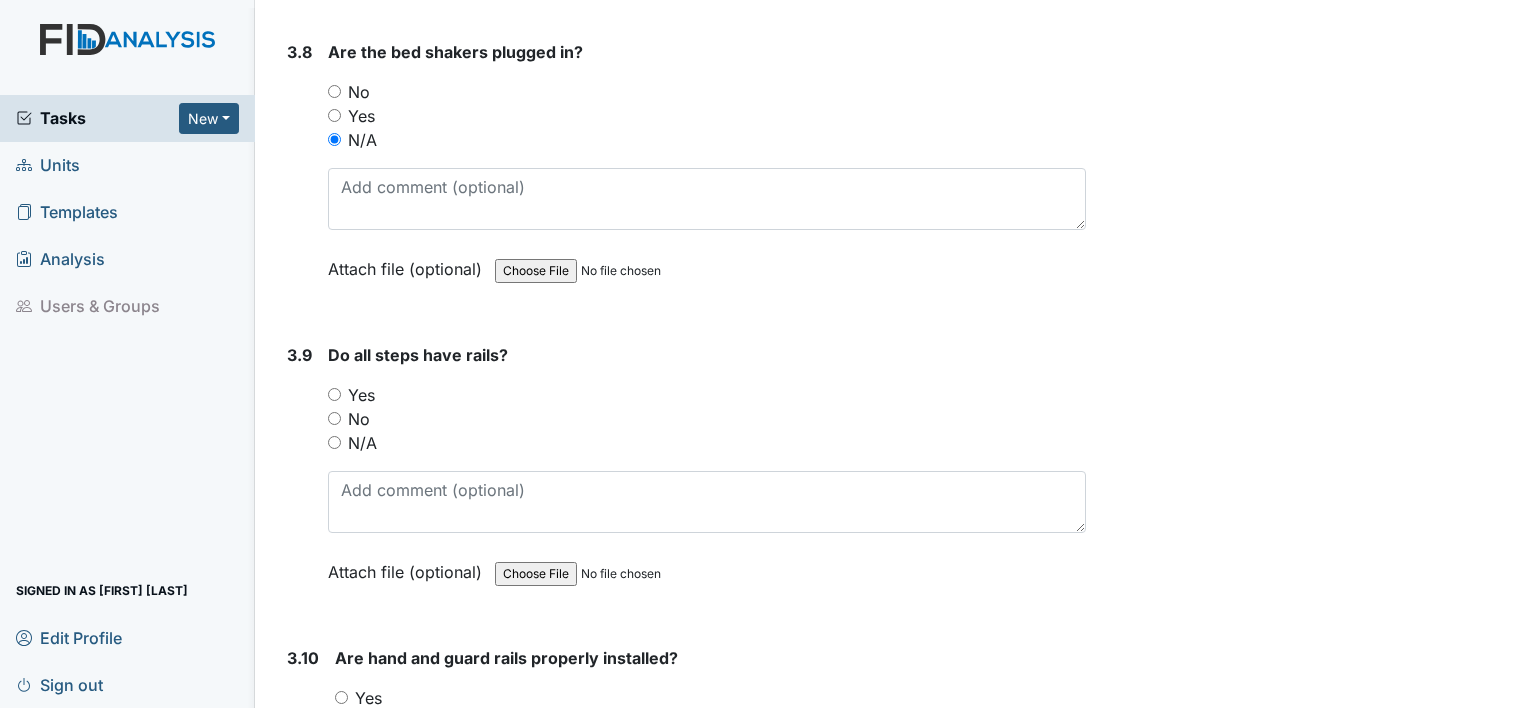 click on "Yes" at bounding box center (707, 395) 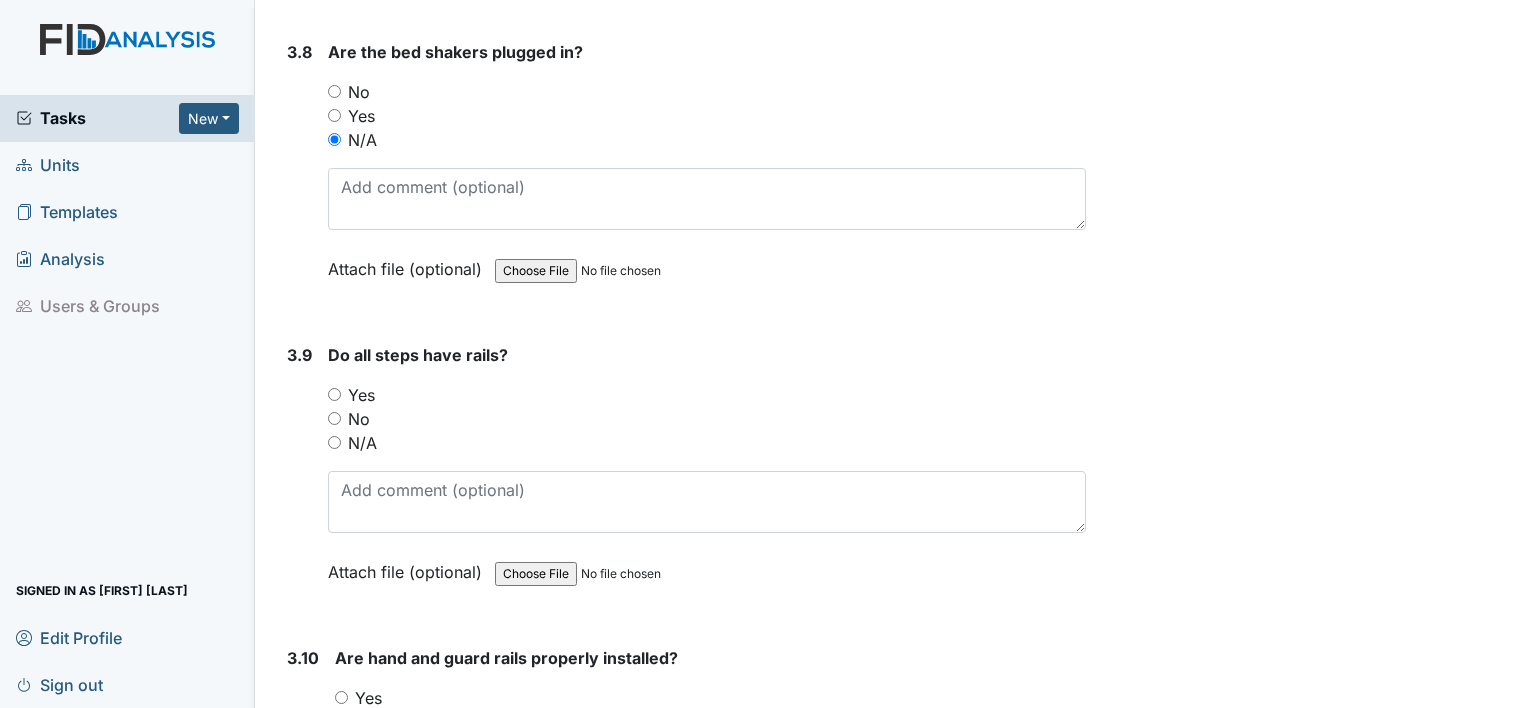 click on "Yes" at bounding box center [334, 394] 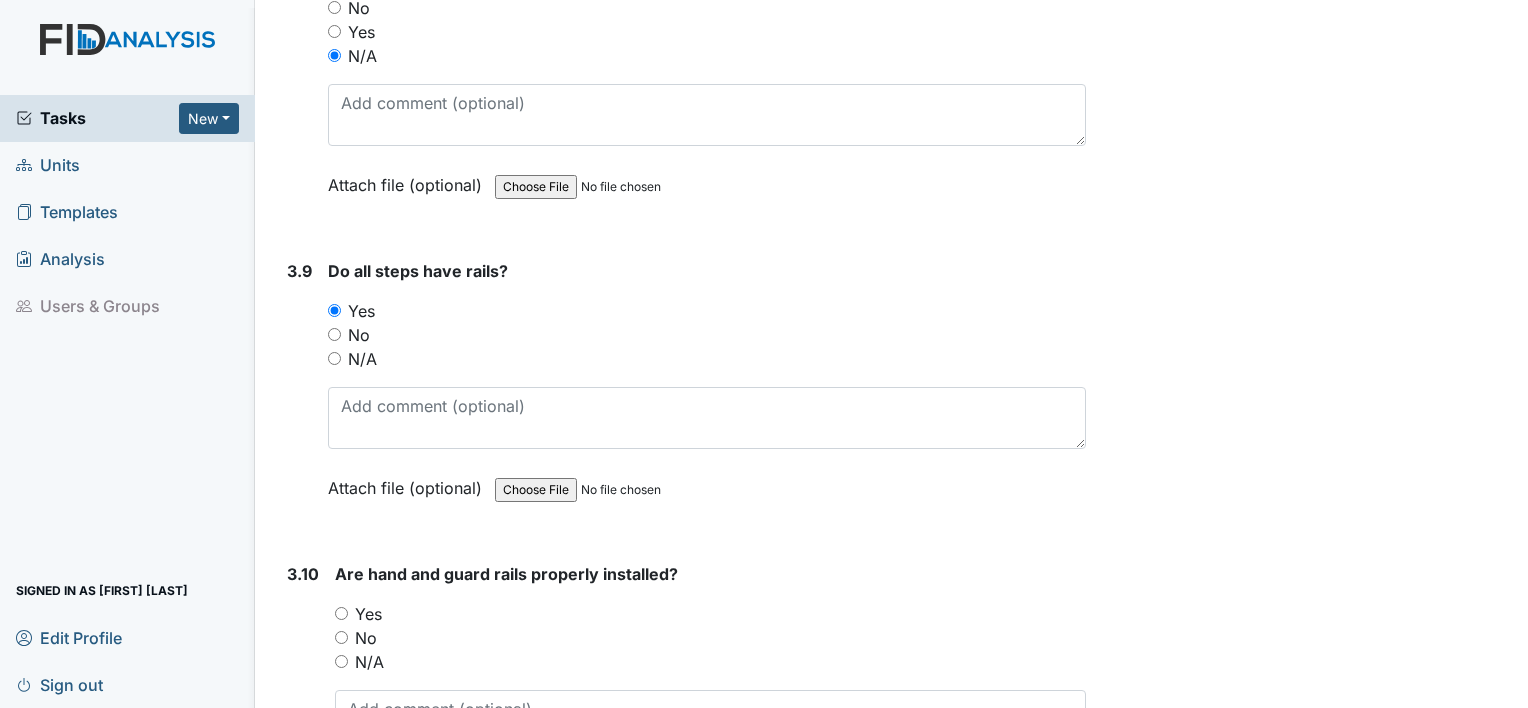 scroll, scrollTop: 10700, scrollLeft: 0, axis: vertical 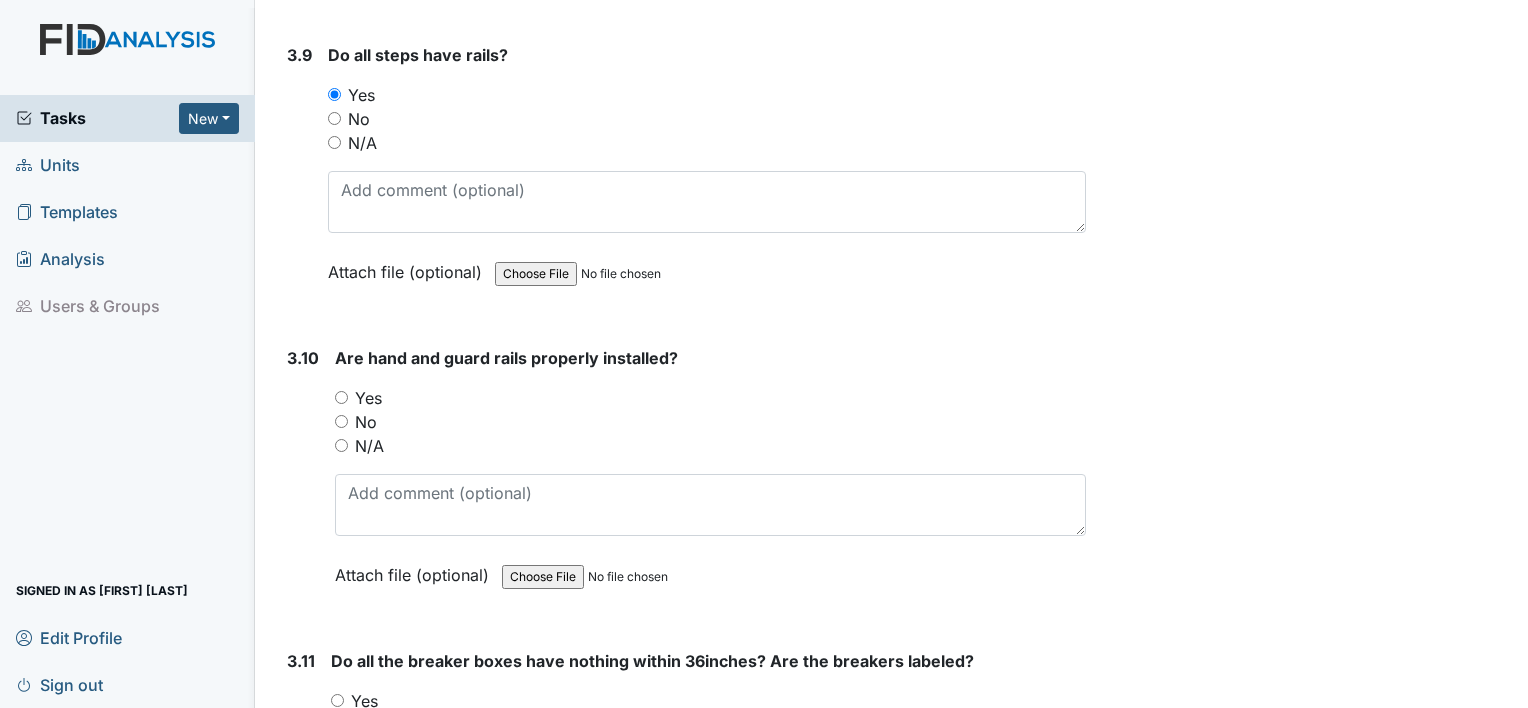 click on "Yes" at bounding box center [710, 398] 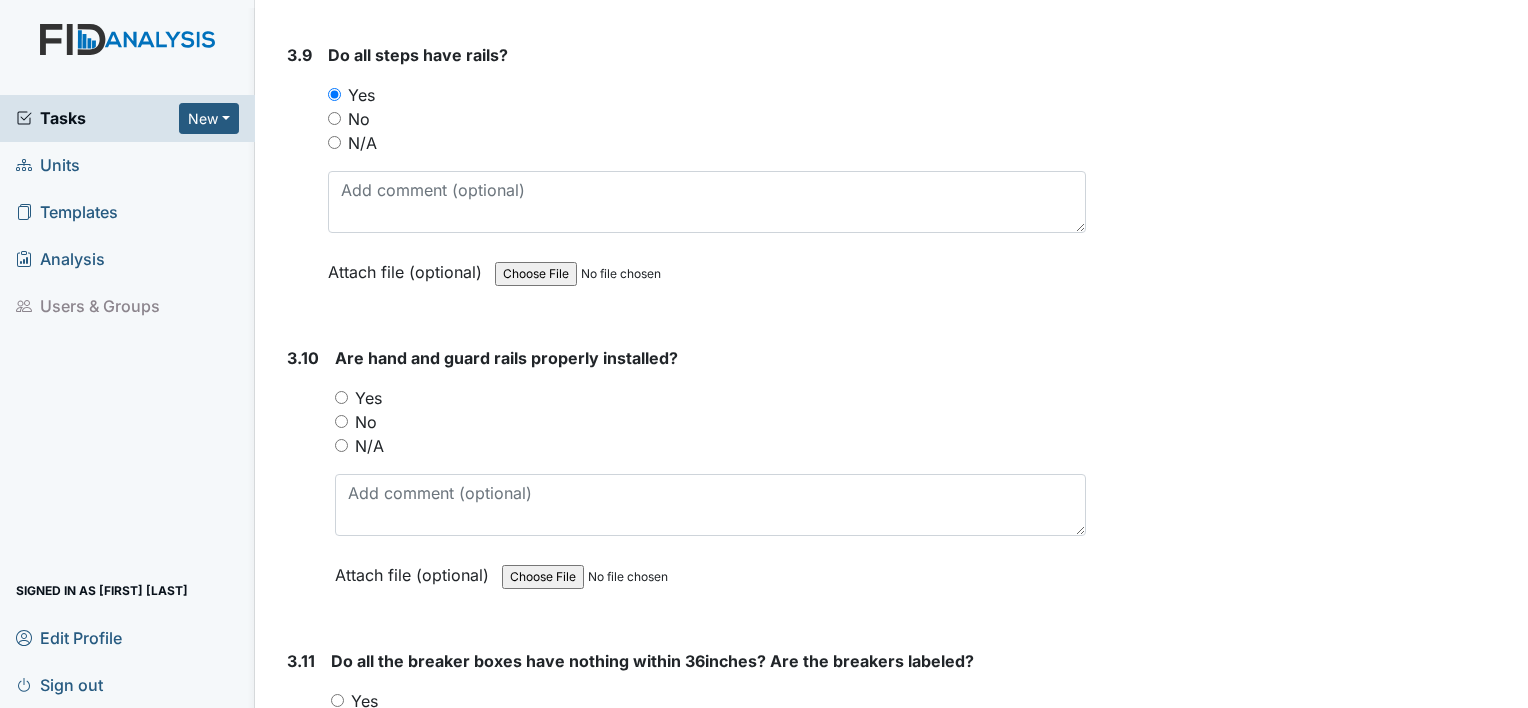 click on "Yes" at bounding box center [341, 397] 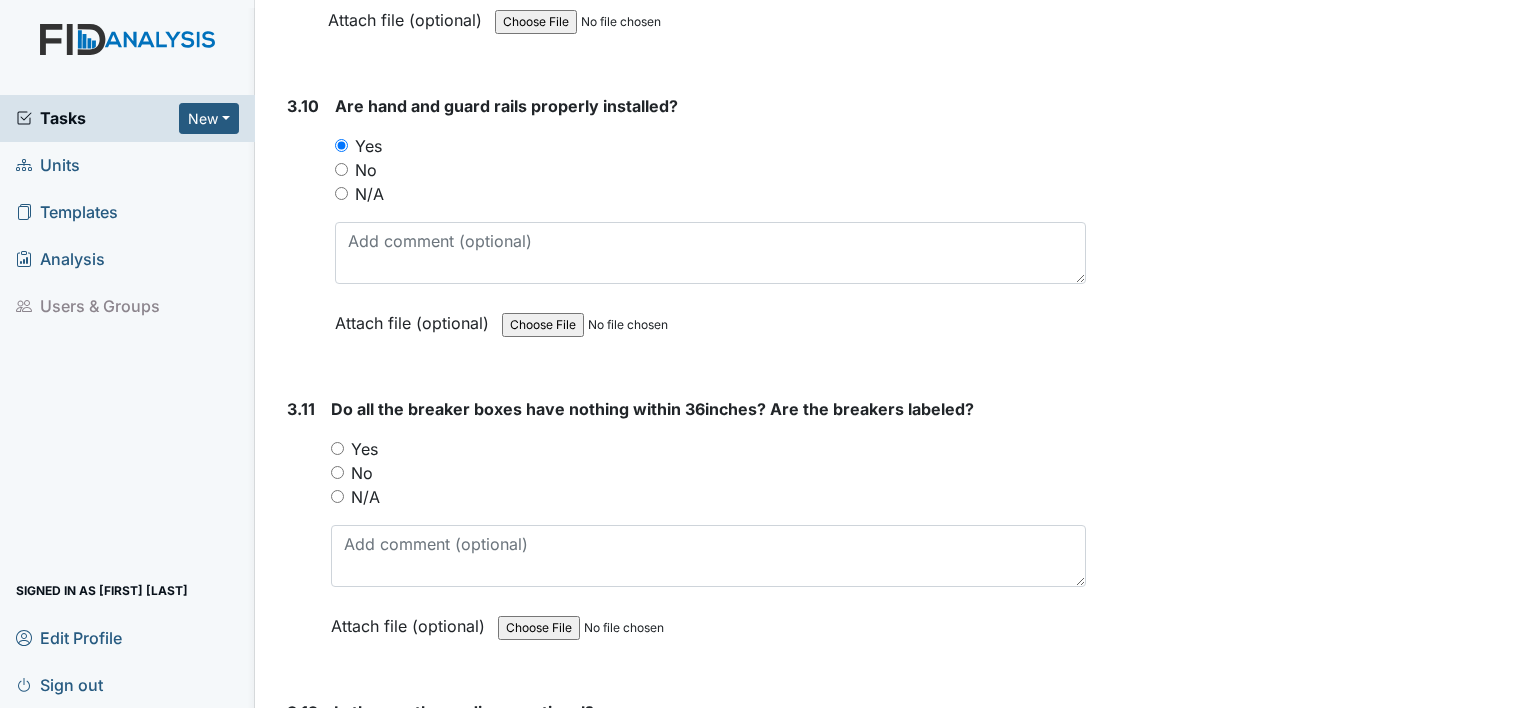 scroll, scrollTop: 11000, scrollLeft: 0, axis: vertical 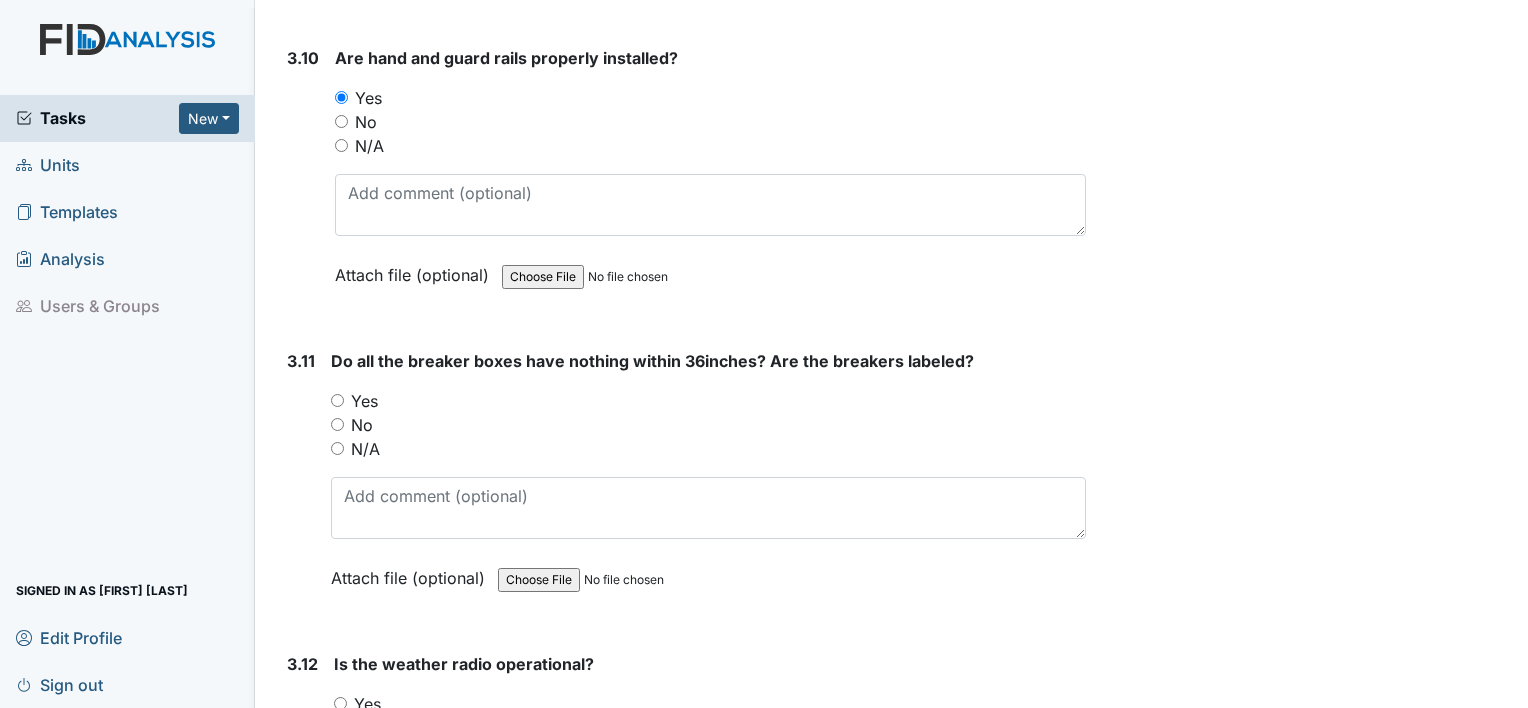 click on "Yes" at bounding box center [708, 401] 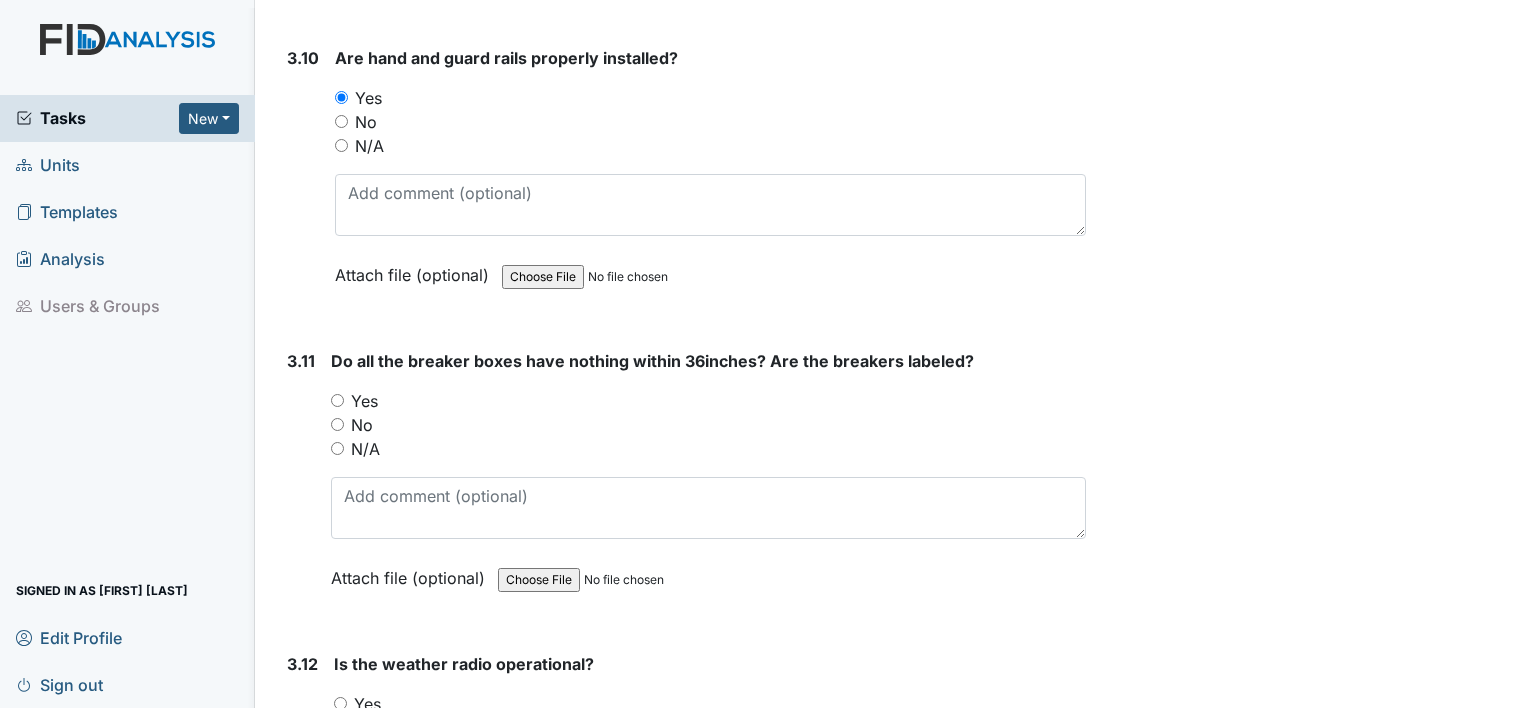 click on "Yes" at bounding box center [337, 400] 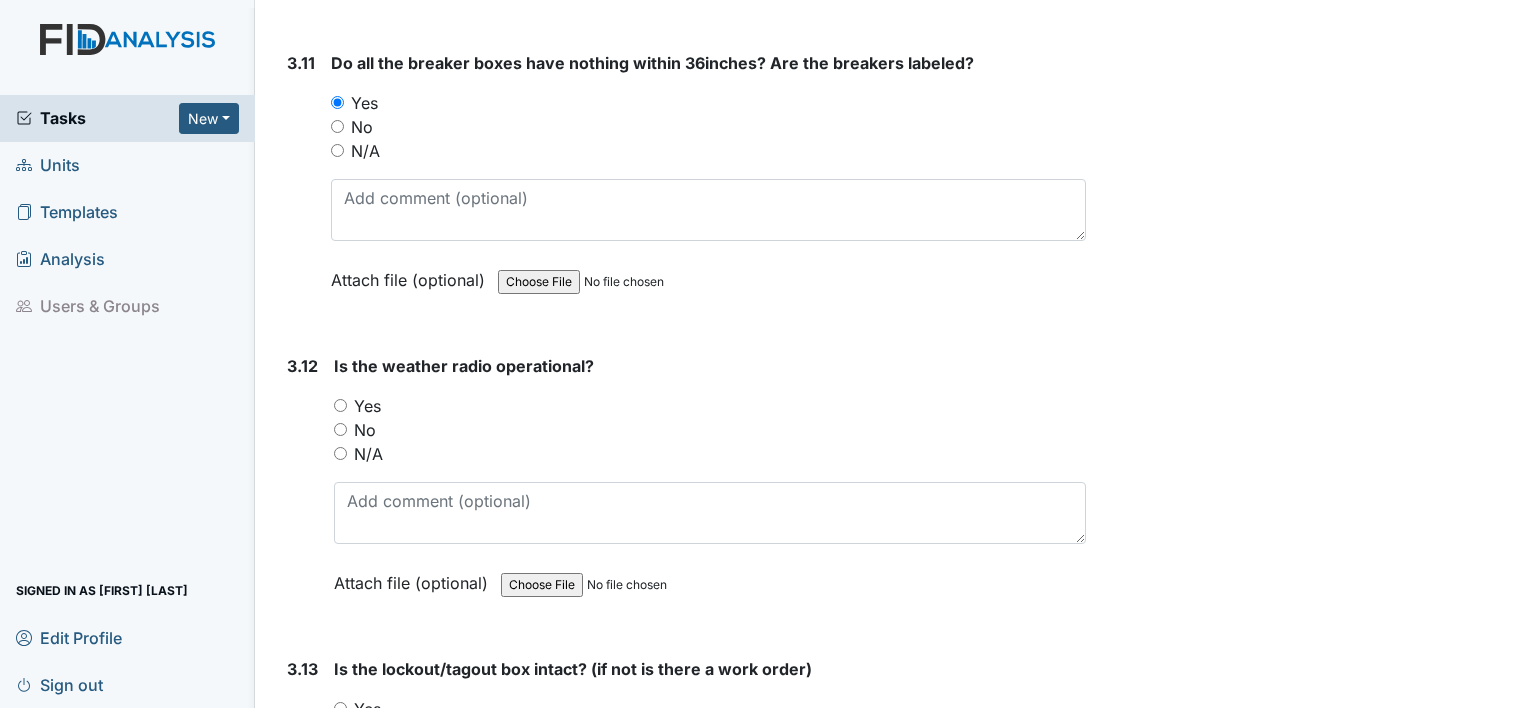 scroll, scrollTop: 11300, scrollLeft: 0, axis: vertical 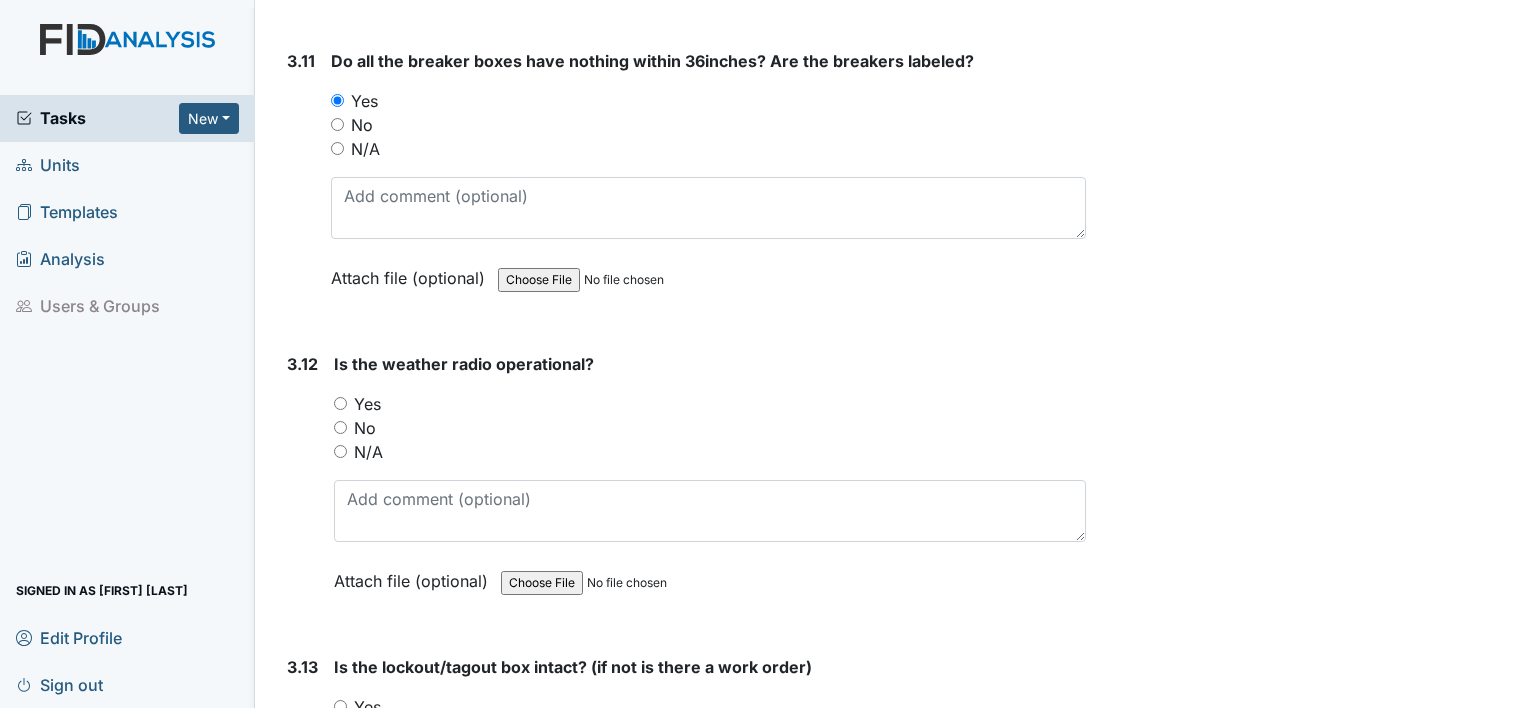 click on "Yes" at bounding box center (340, 403) 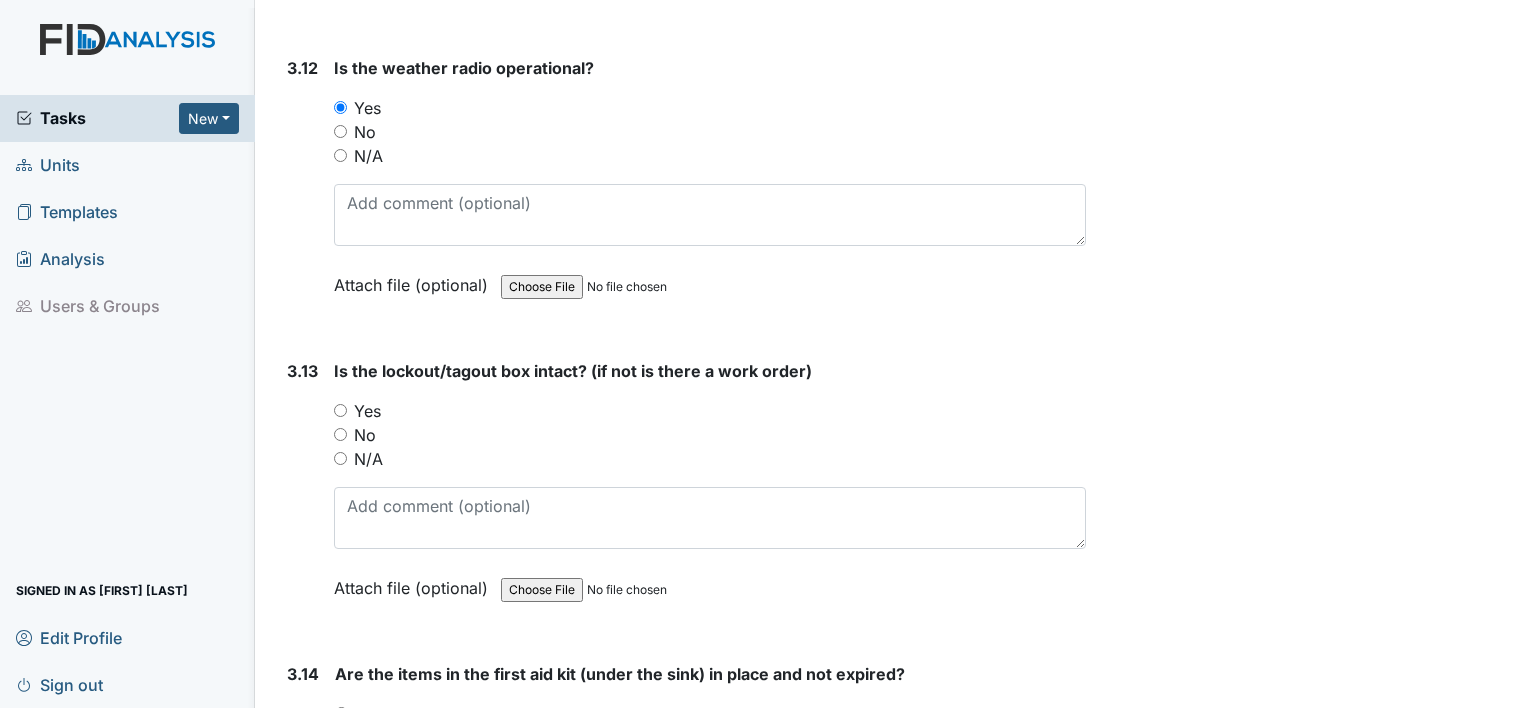 scroll, scrollTop: 11600, scrollLeft: 0, axis: vertical 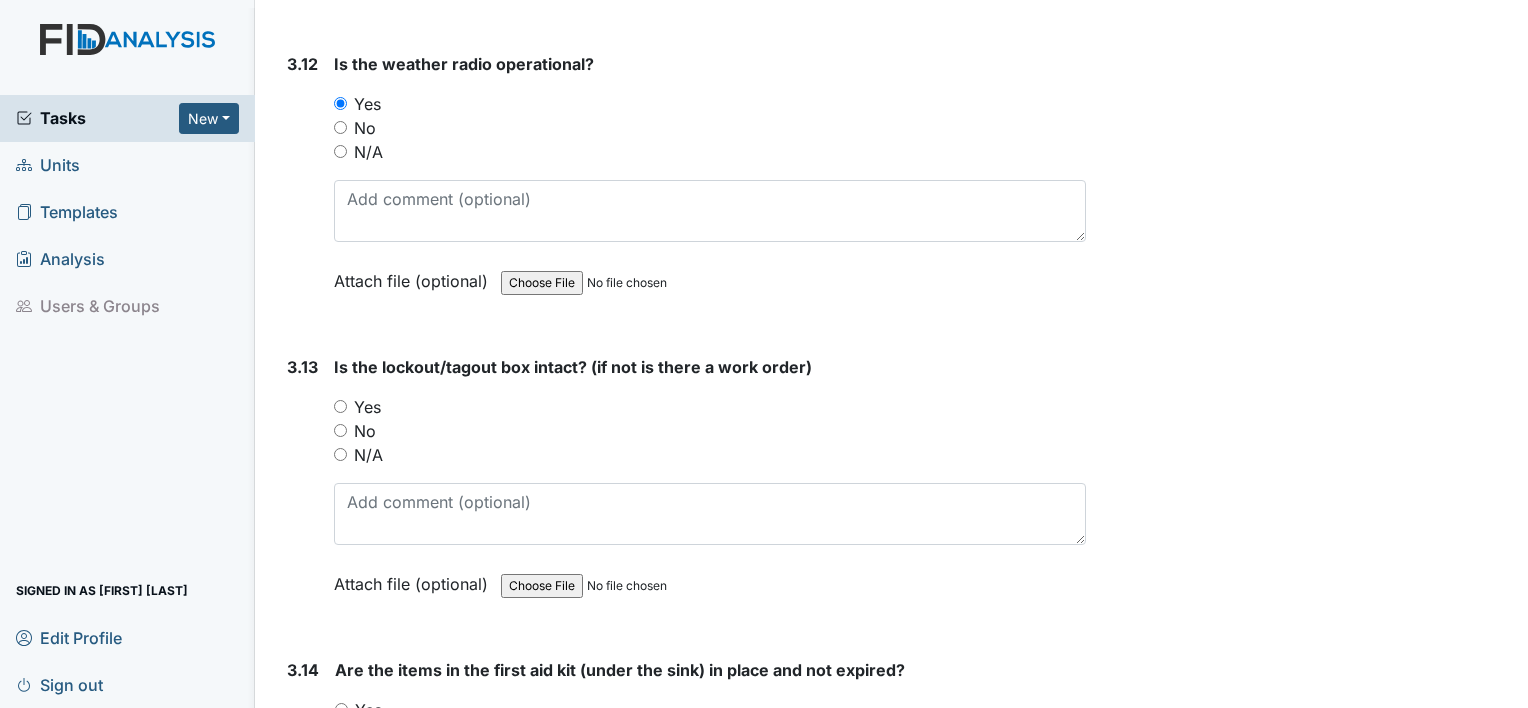 click on "Yes" at bounding box center [340, 406] 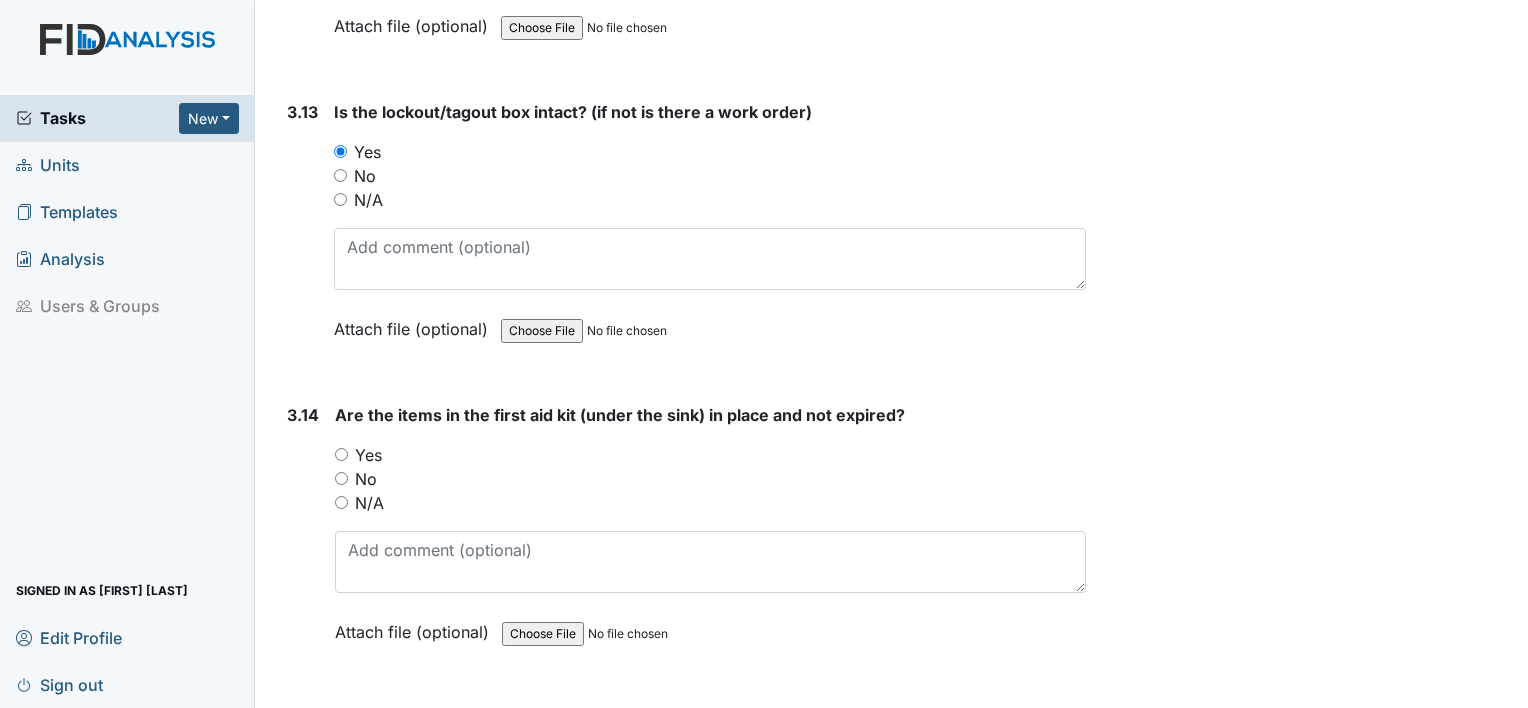 scroll, scrollTop: 11900, scrollLeft: 0, axis: vertical 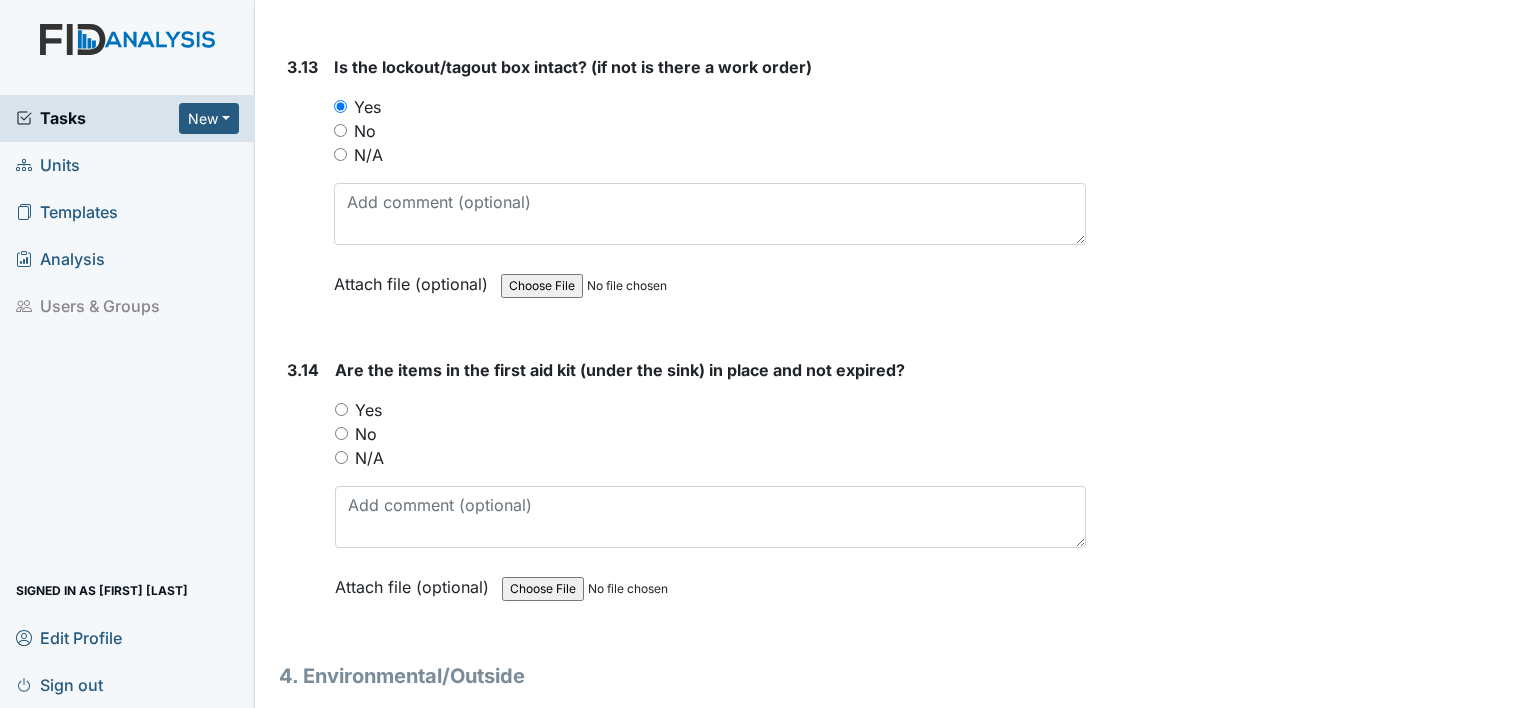 click on "Yes" at bounding box center (341, 409) 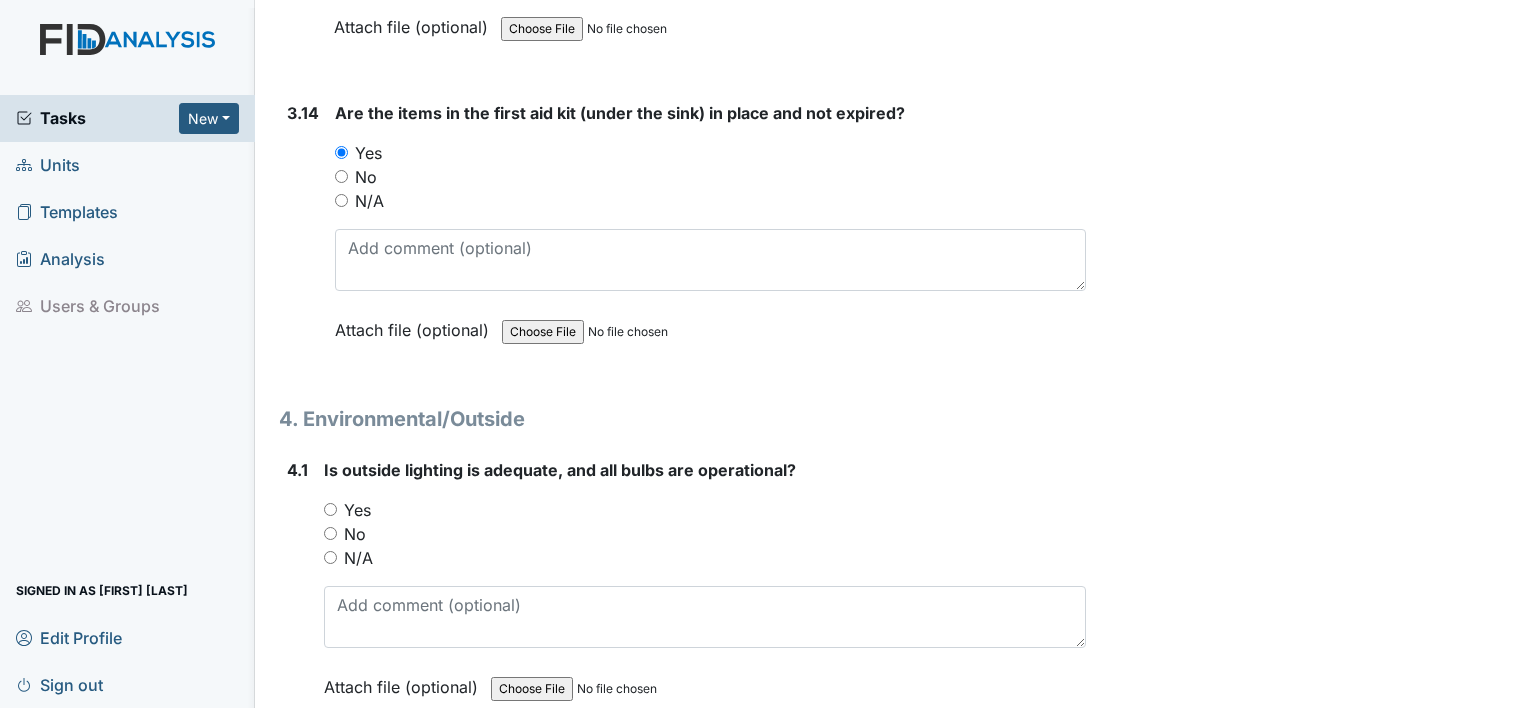 scroll, scrollTop: 12300, scrollLeft: 0, axis: vertical 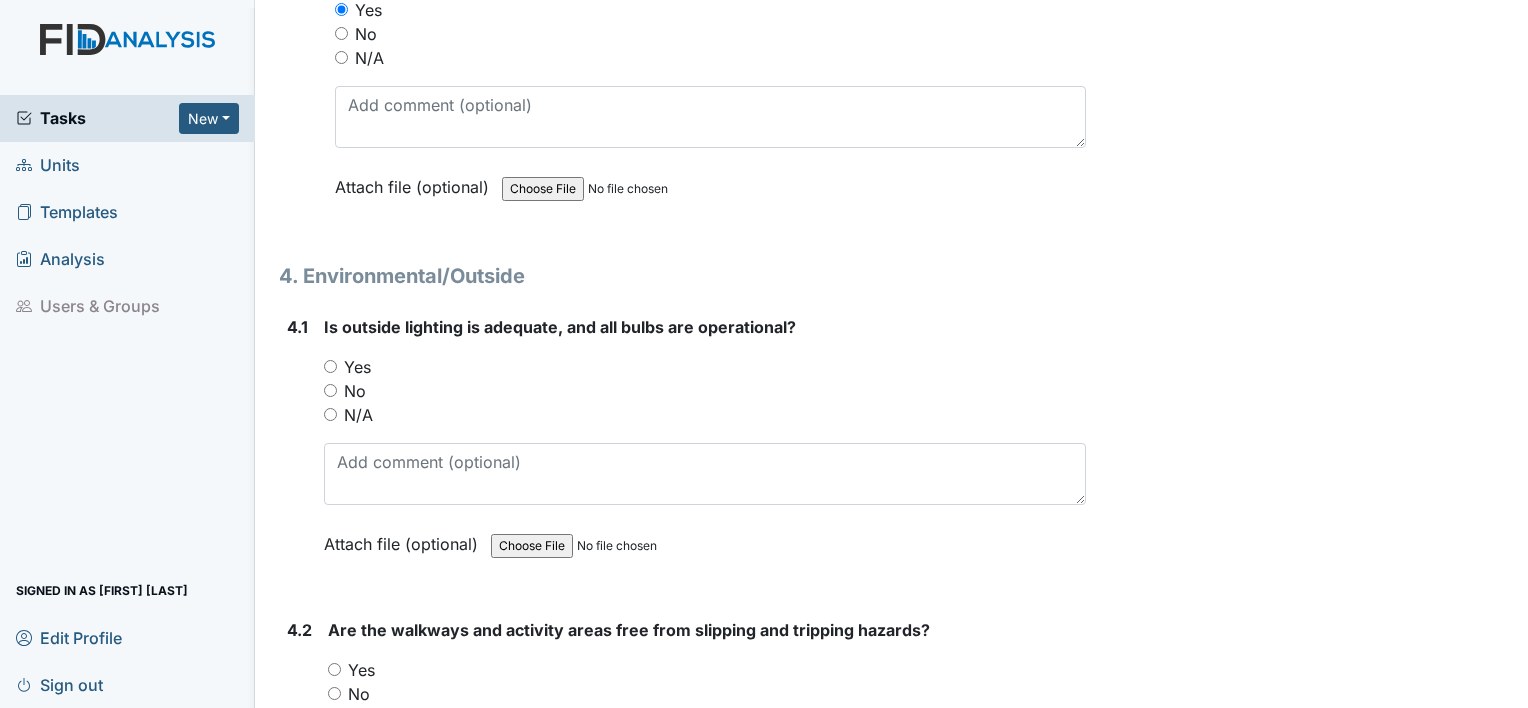 click on "Yes" at bounding box center [330, 366] 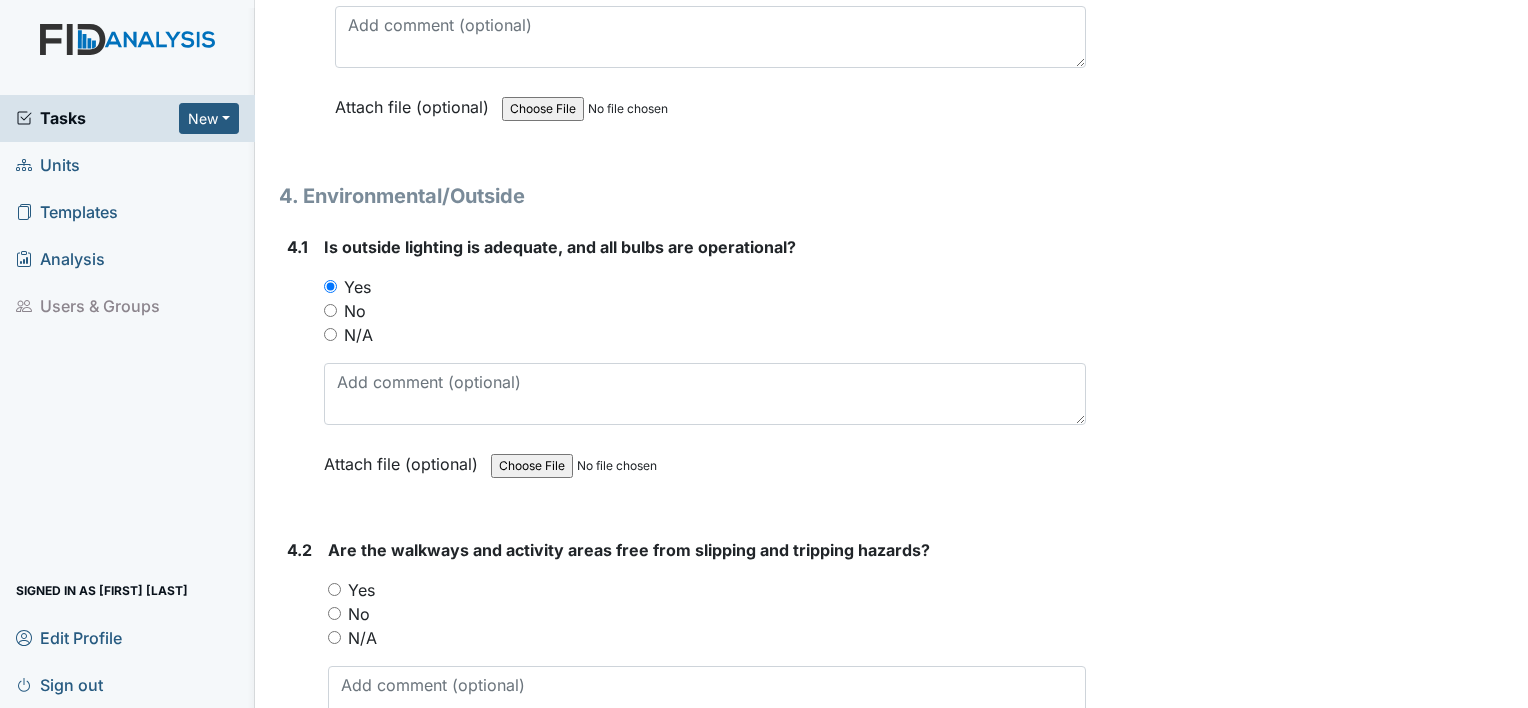 scroll, scrollTop: 12600, scrollLeft: 0, axis: vertical 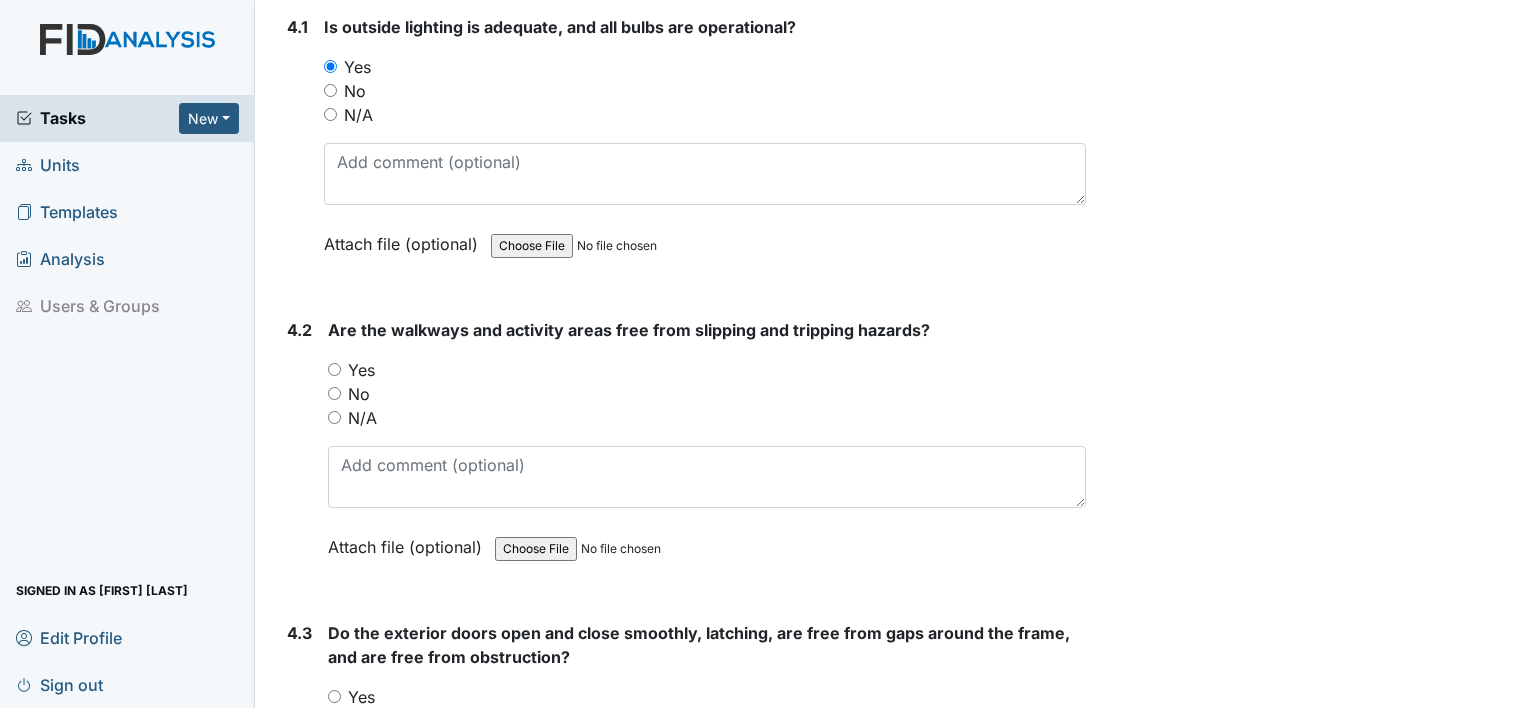 click on "Yes" at bounding box center [334, 369] 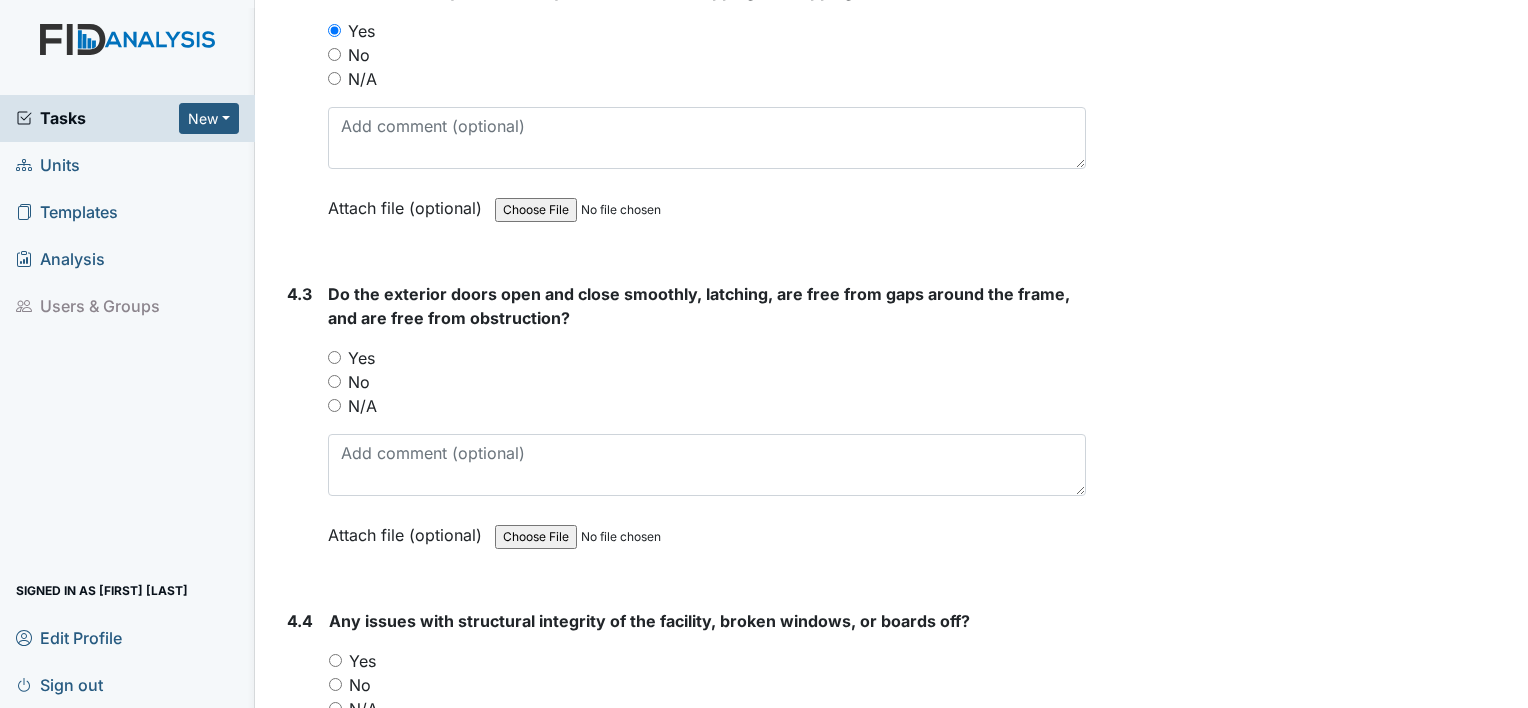scroll, scrollTop: 13000, scrollLeft: 0, axis: vertical 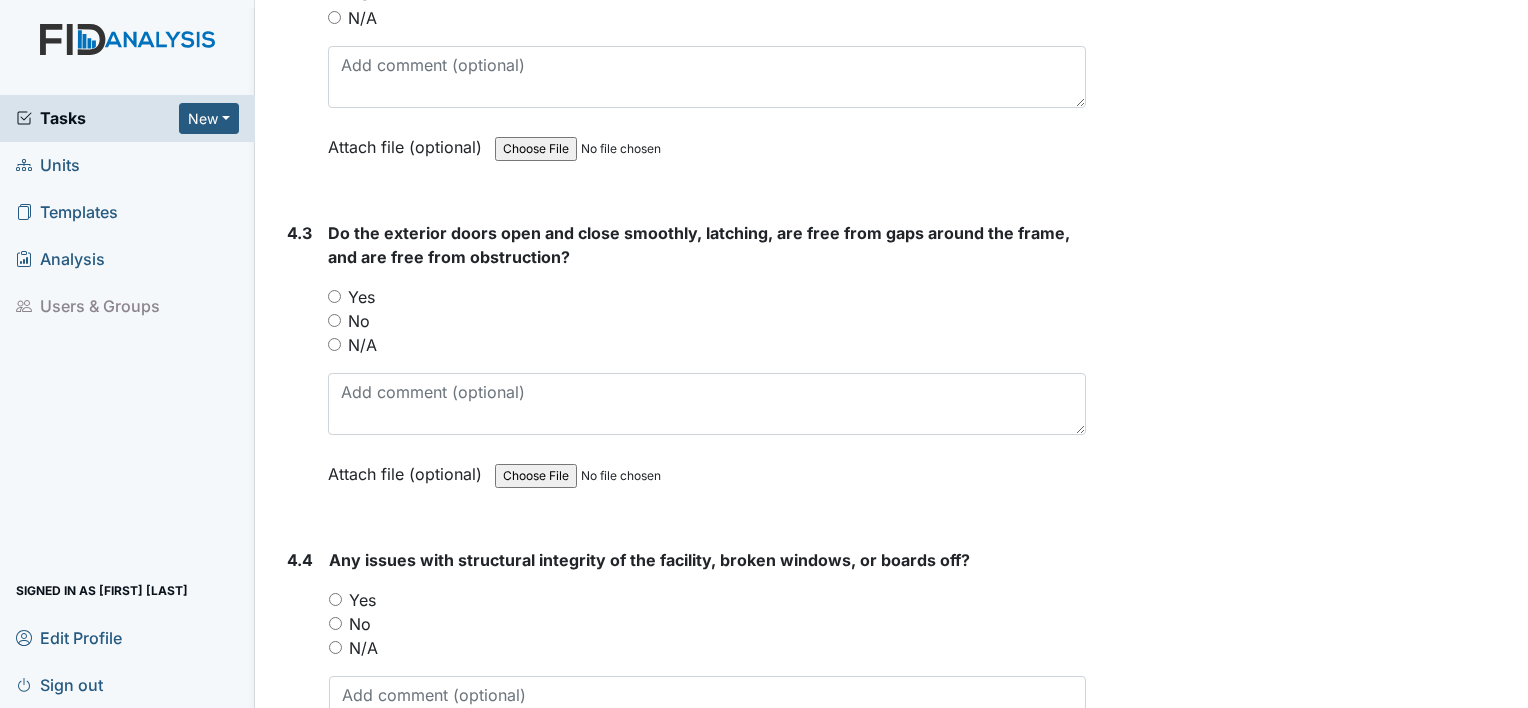 click on "Yes" at bounding box center [334, 296] 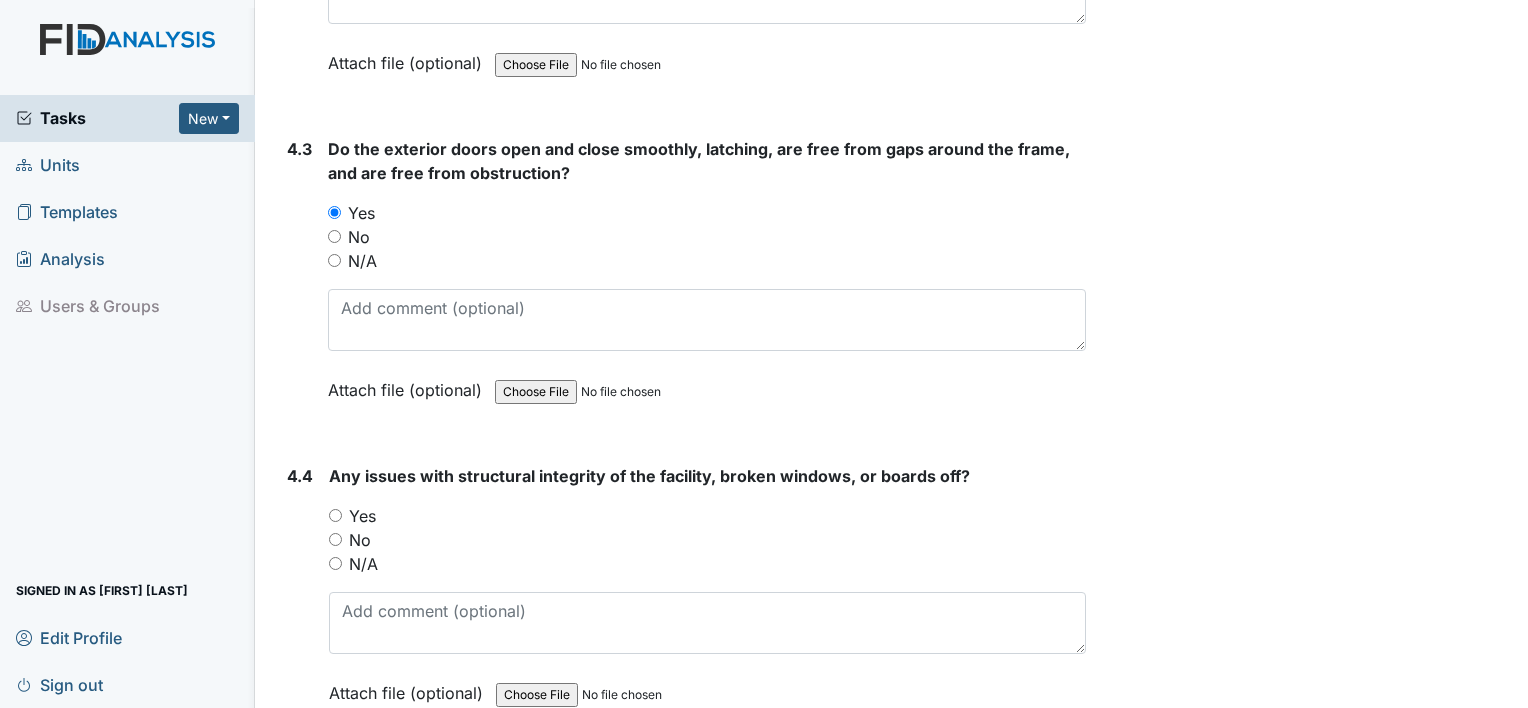 scroll, scrollTop: 13200, scrollLeft: 0, axis: vertical 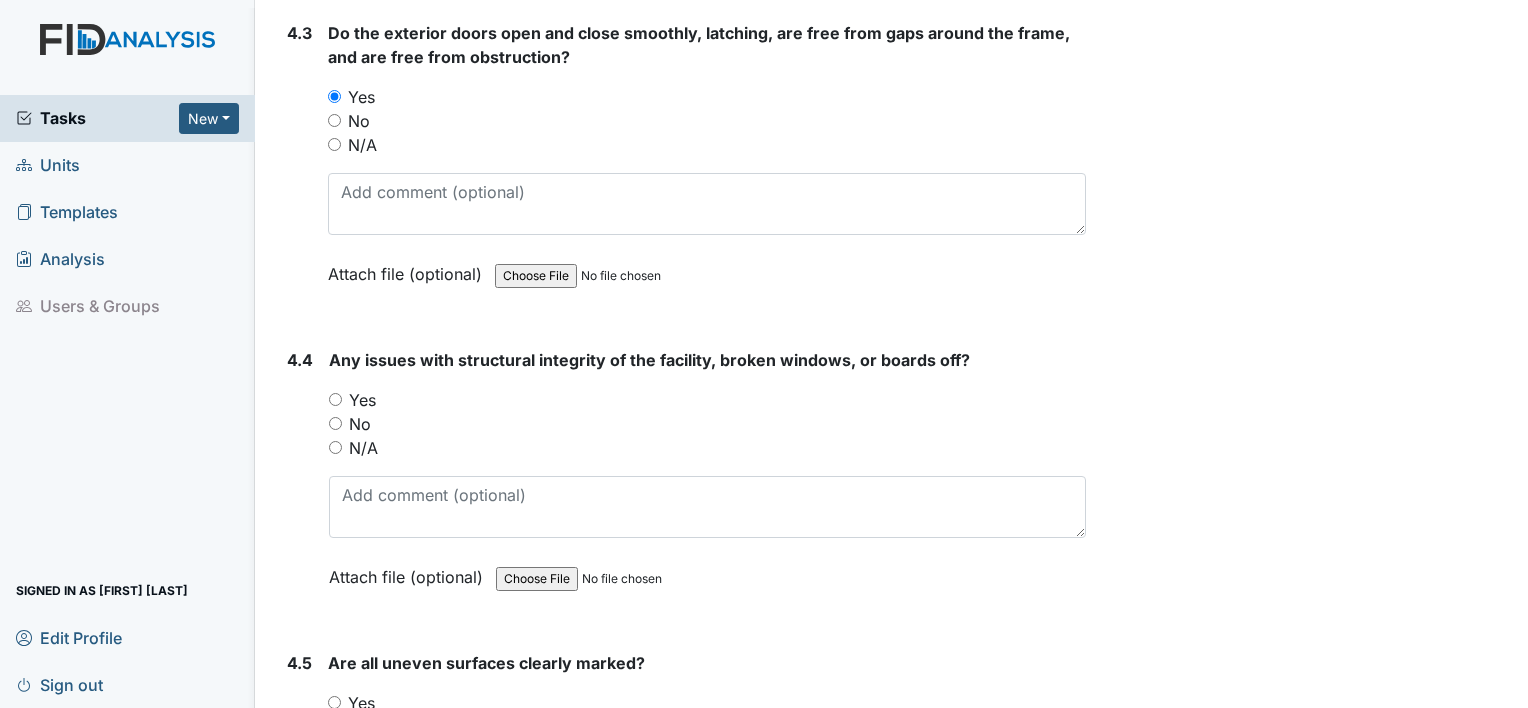click on "Yes" at bounding box center (335, 399) 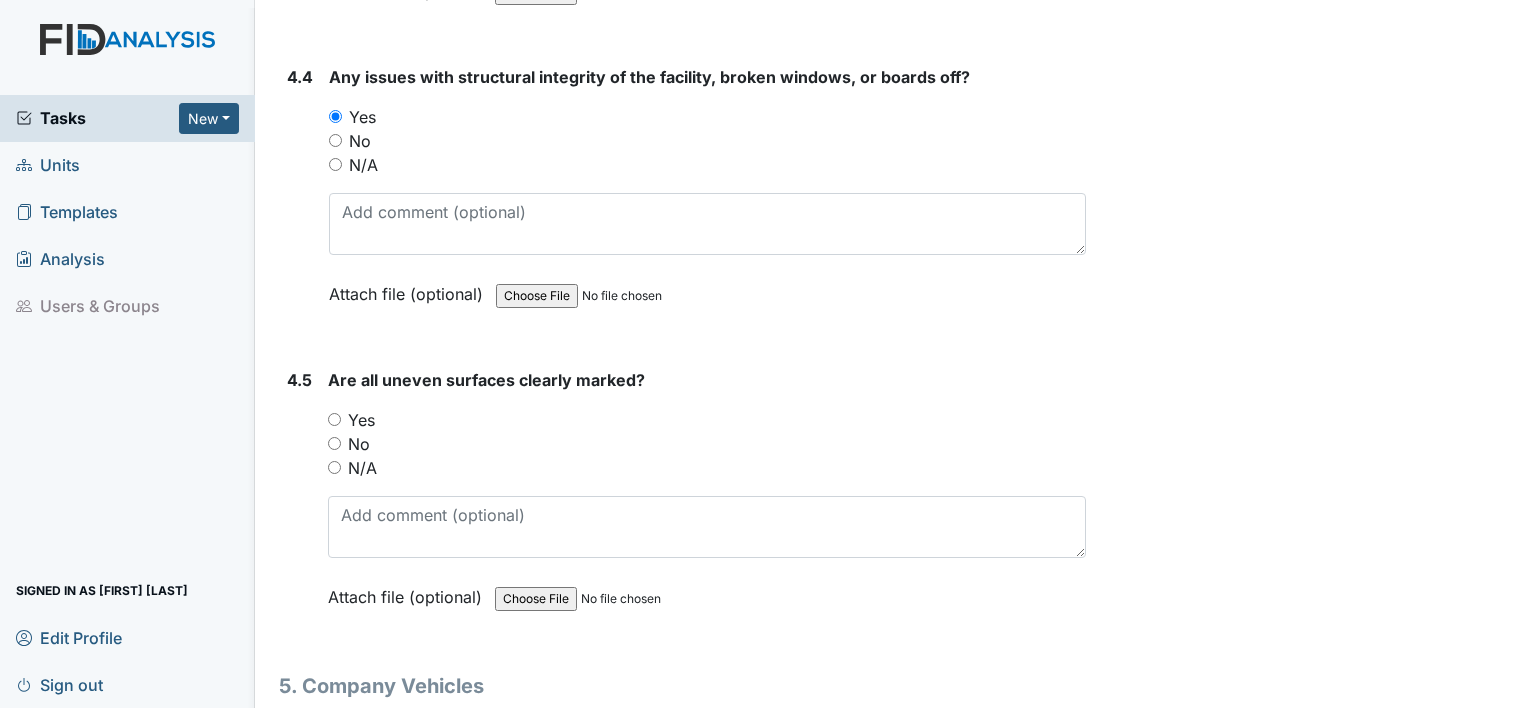 scroll, scrollTop: 13500, scrollLeft: 0, axis: vertical 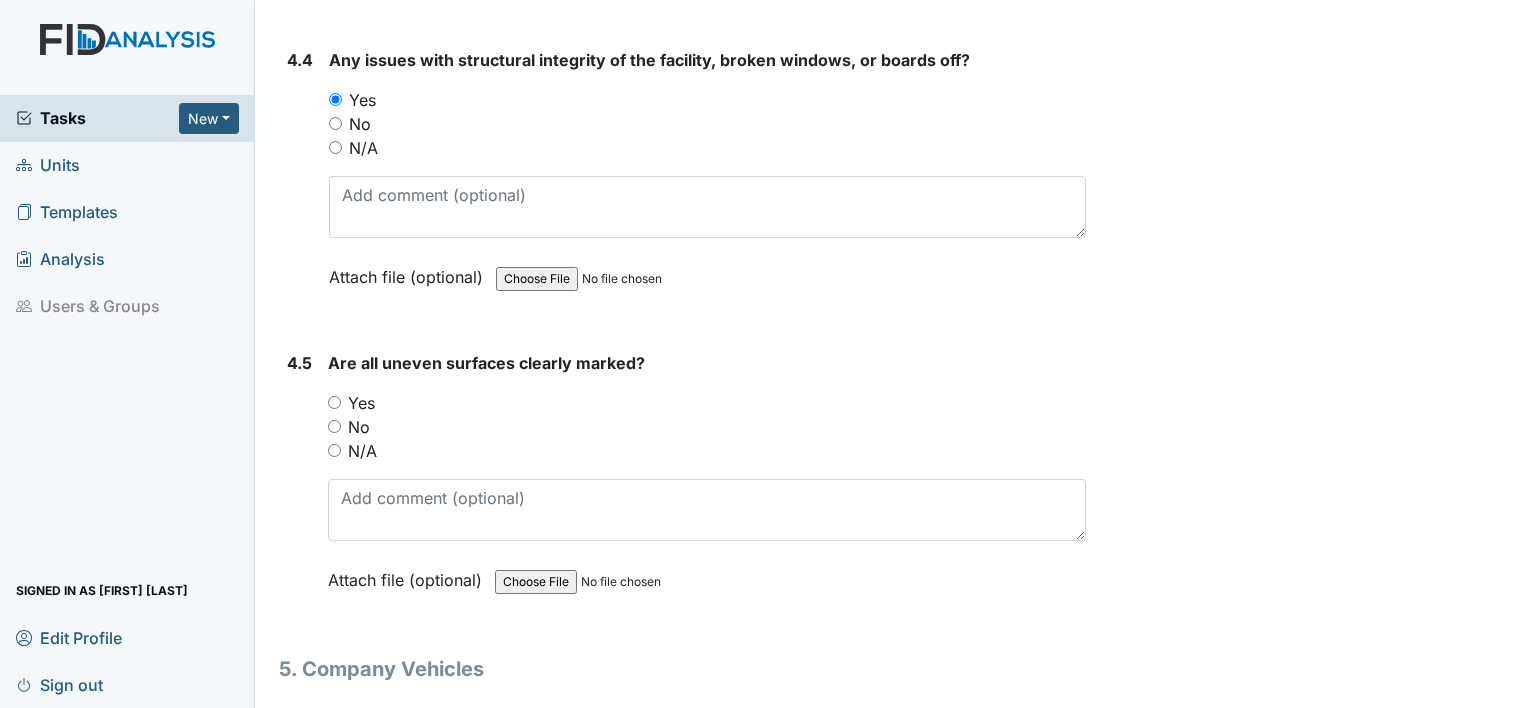 click on "Yes" at bounding box center (334, 402) 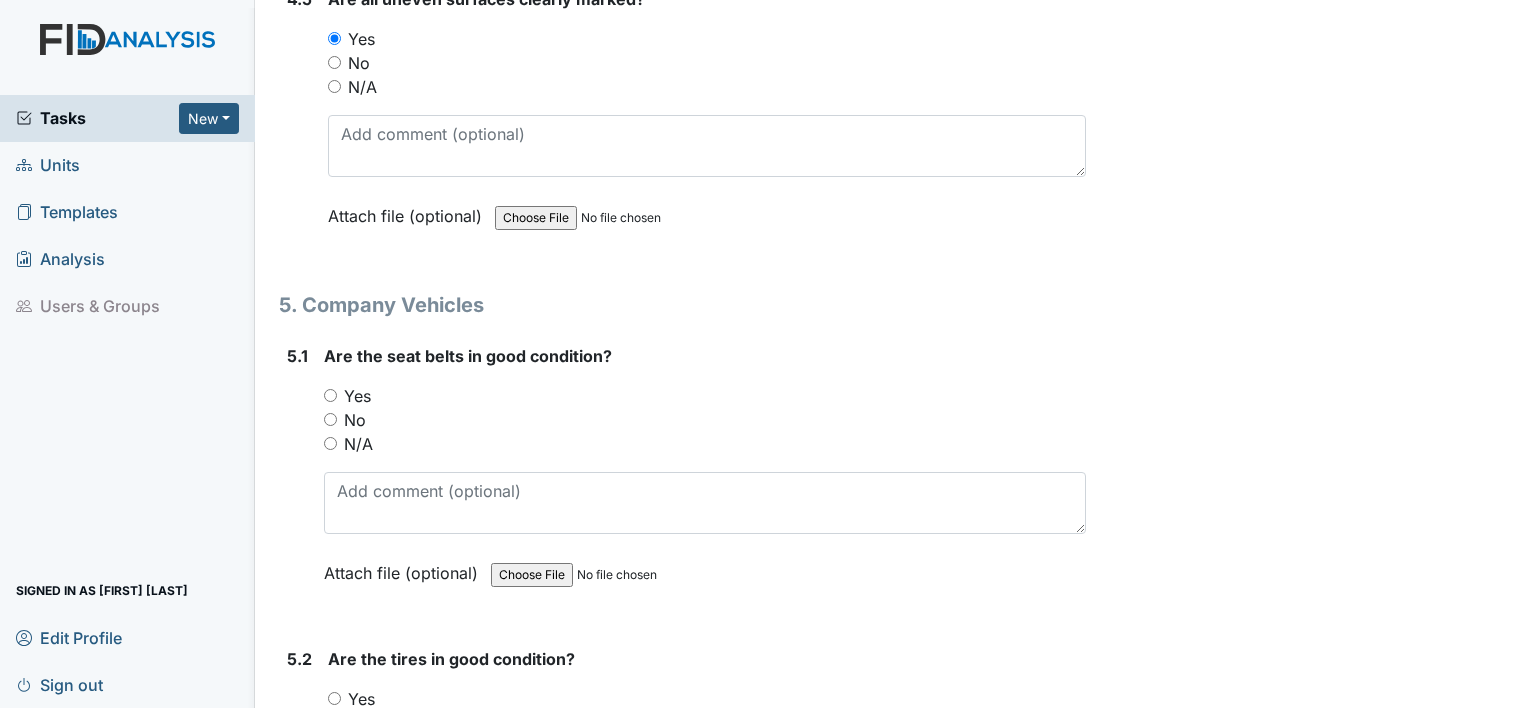 scroll, scrollTop: 13900, scrollLeft: 0, axis: vertical 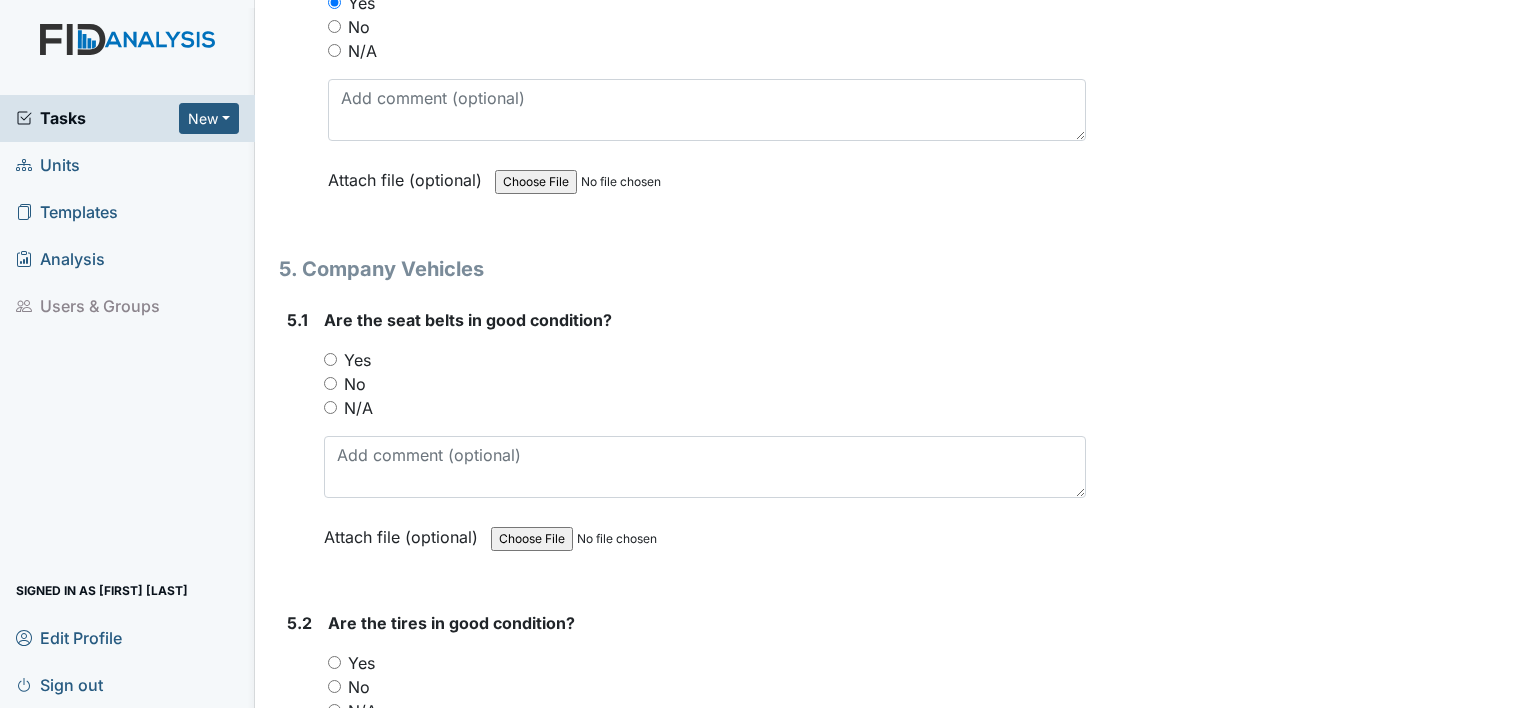 click on "Yes" at bounding box center [357, 360] 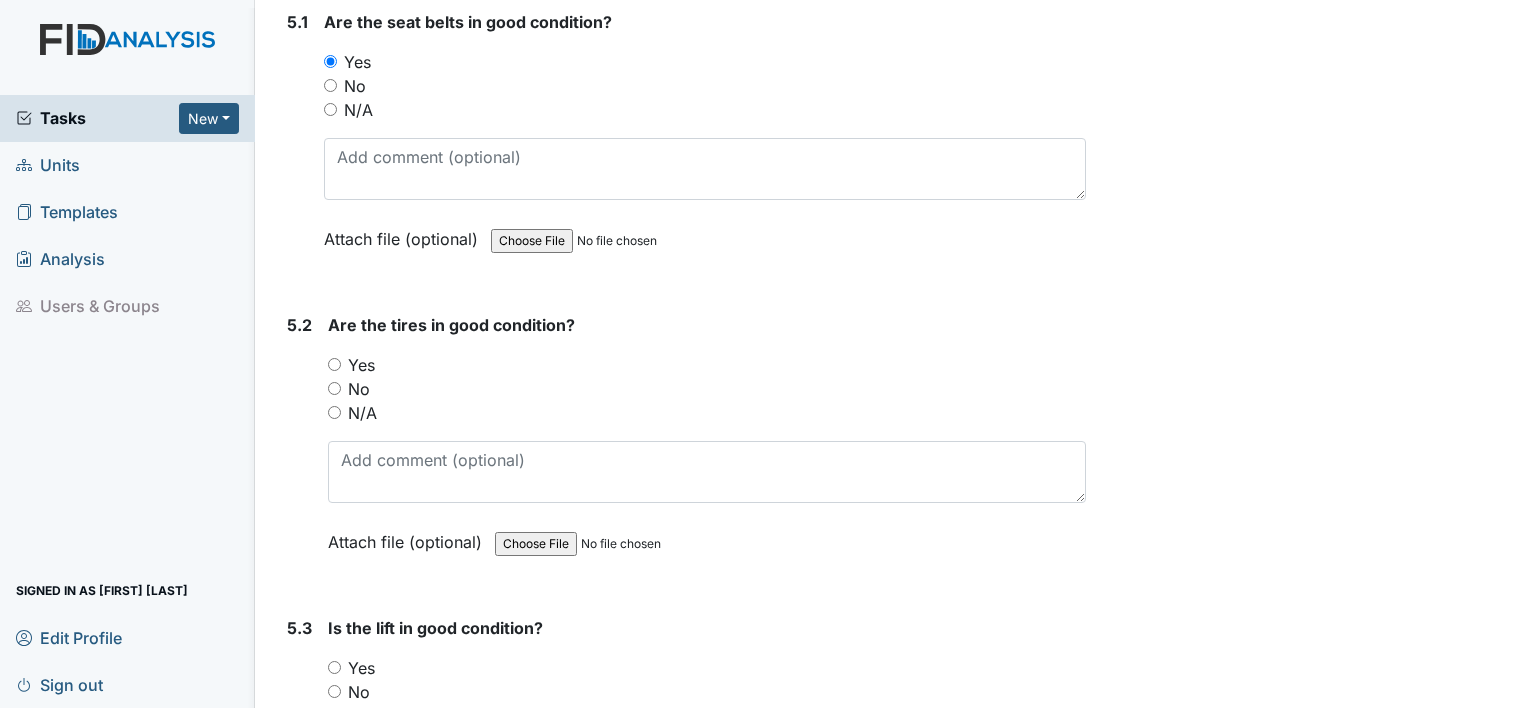 scroll, scrollTop: 14200, scrollLeft: 0, axis: vertical 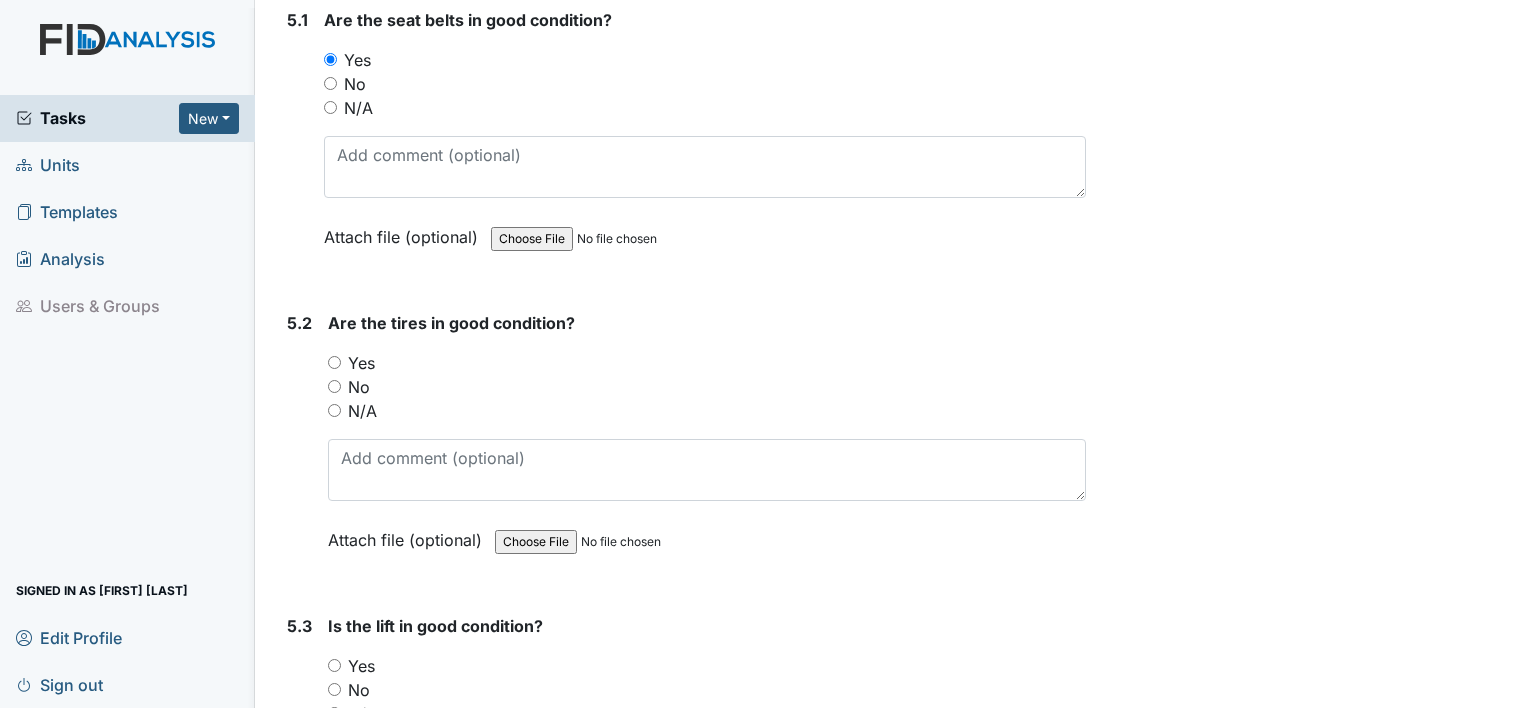 click on "Yes" at bounding box center [707, 363] 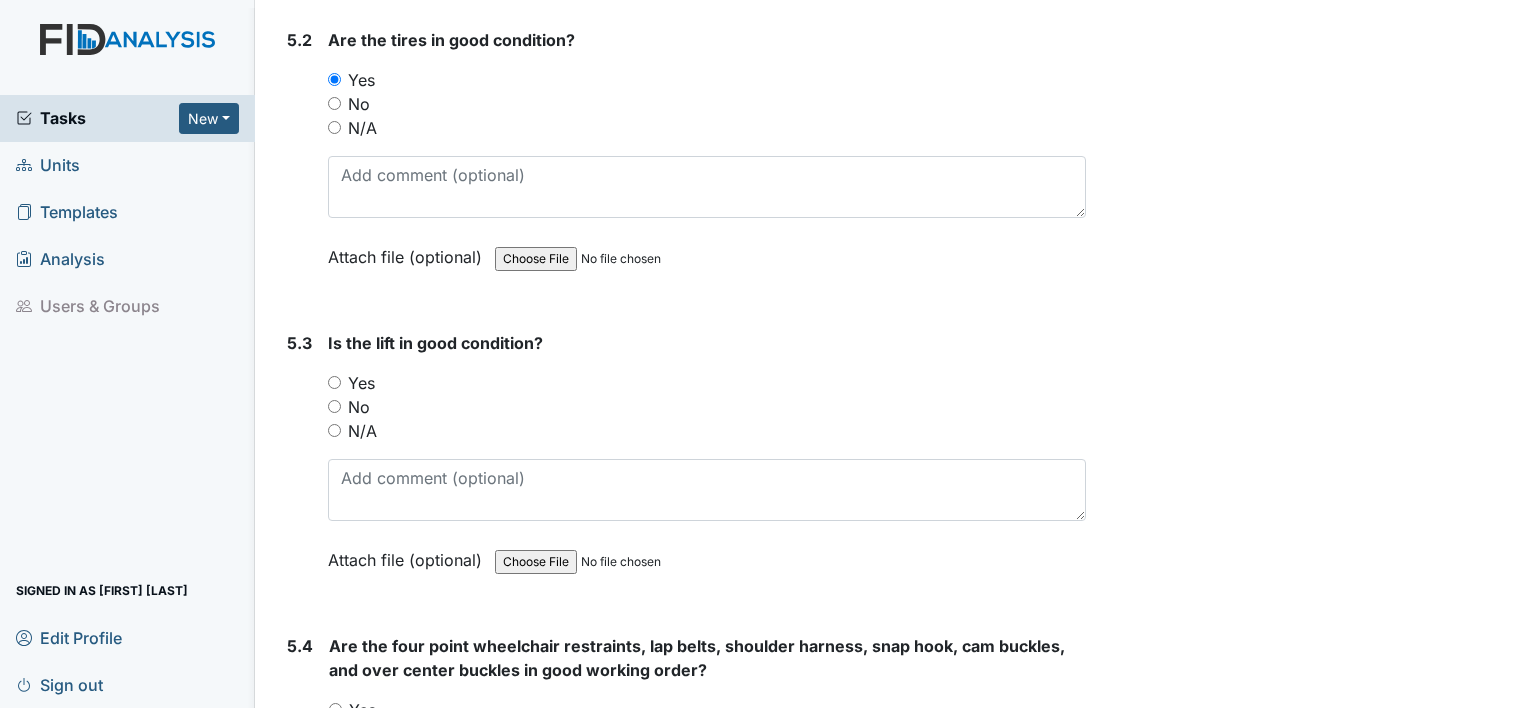 scroll, scrollTop: 14500, scrollLeft: 0, axis: vertical 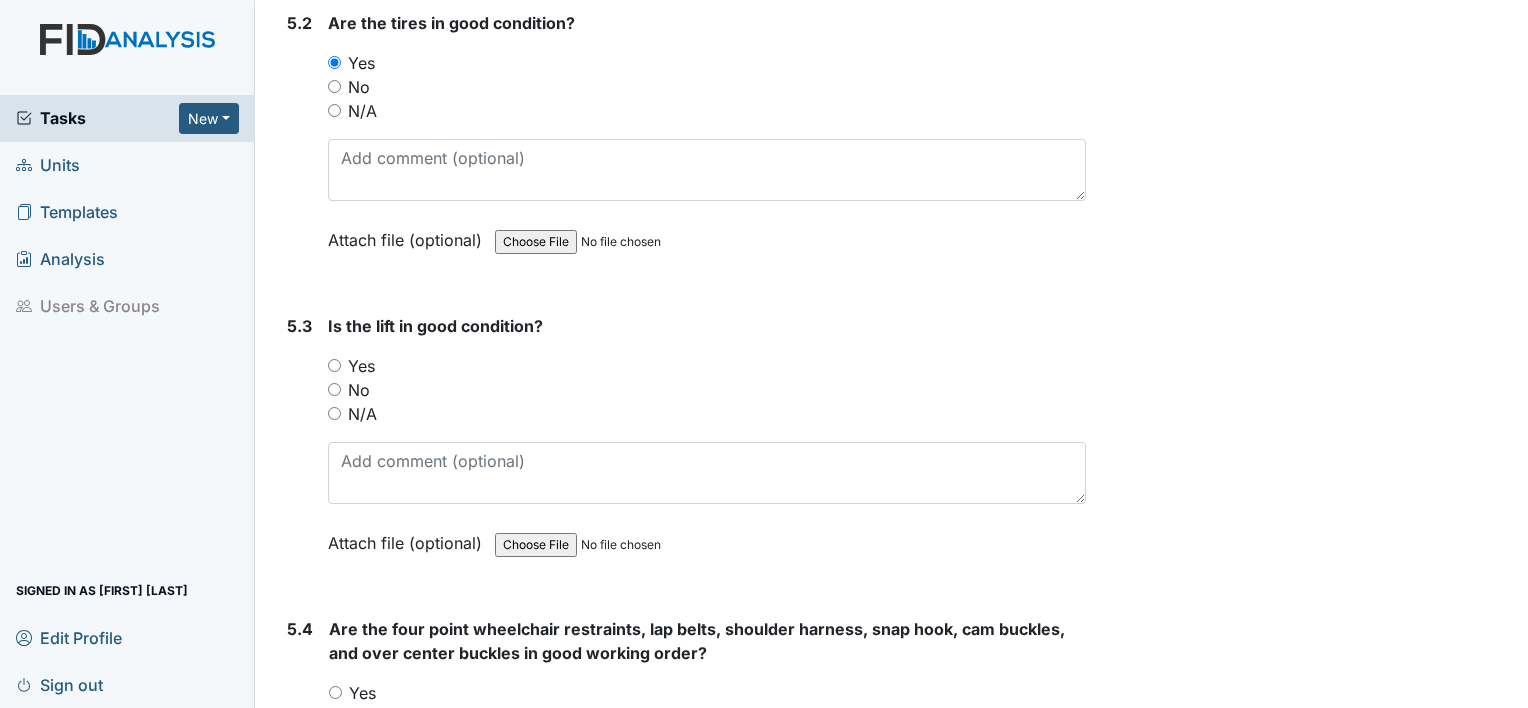 click on "Yes" at bounding box center (334, 365) 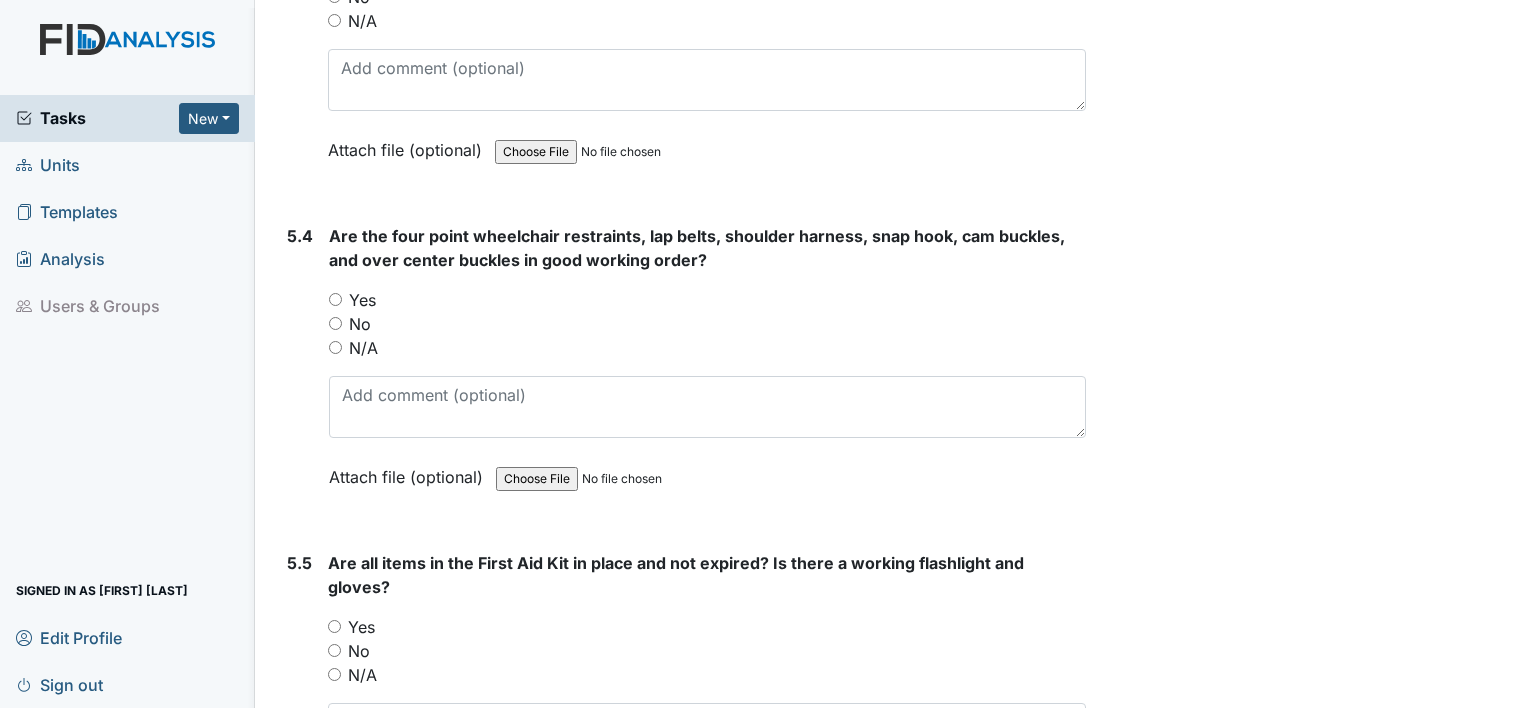 scroll, scrollTop: 14900, scrollLeft: 0, axis: vertical 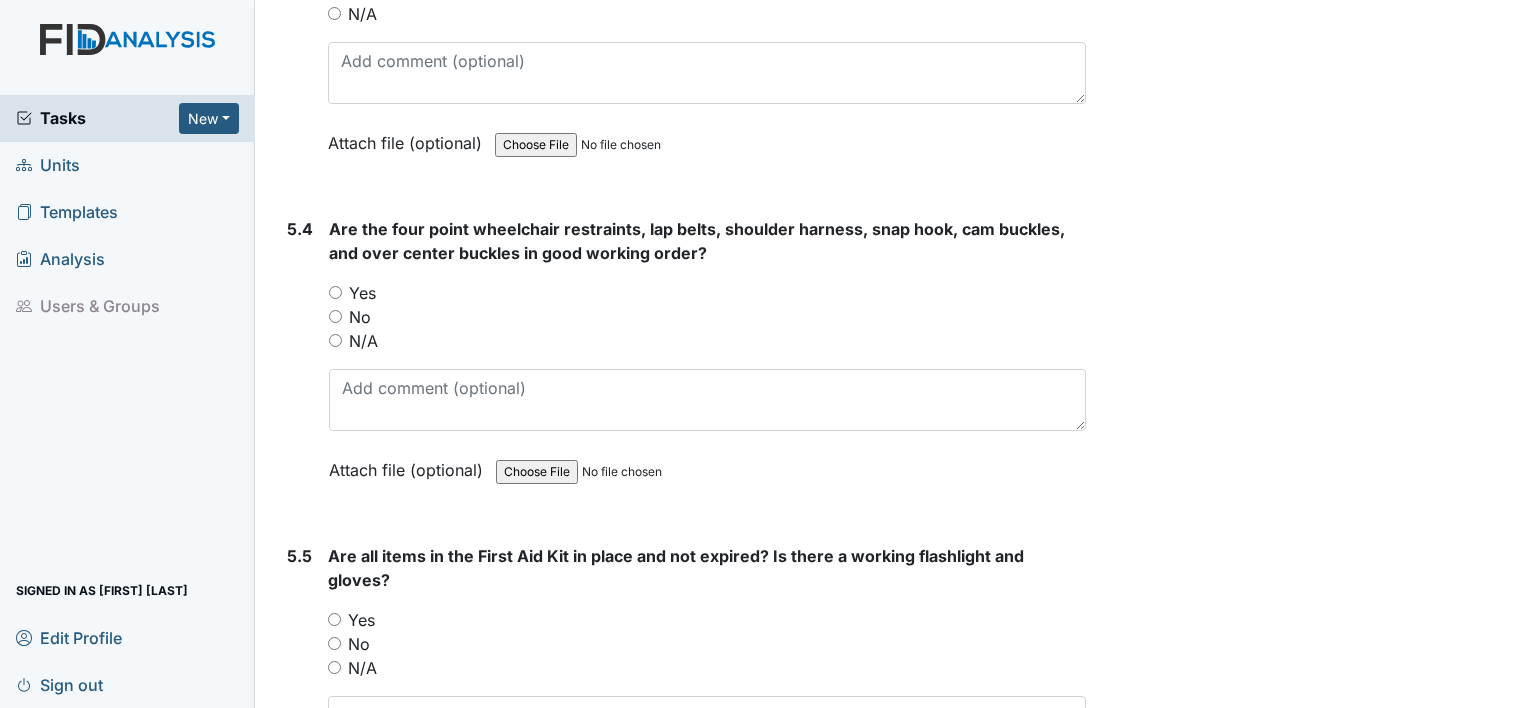 click on "Yes" at bounding box center (707, 293) 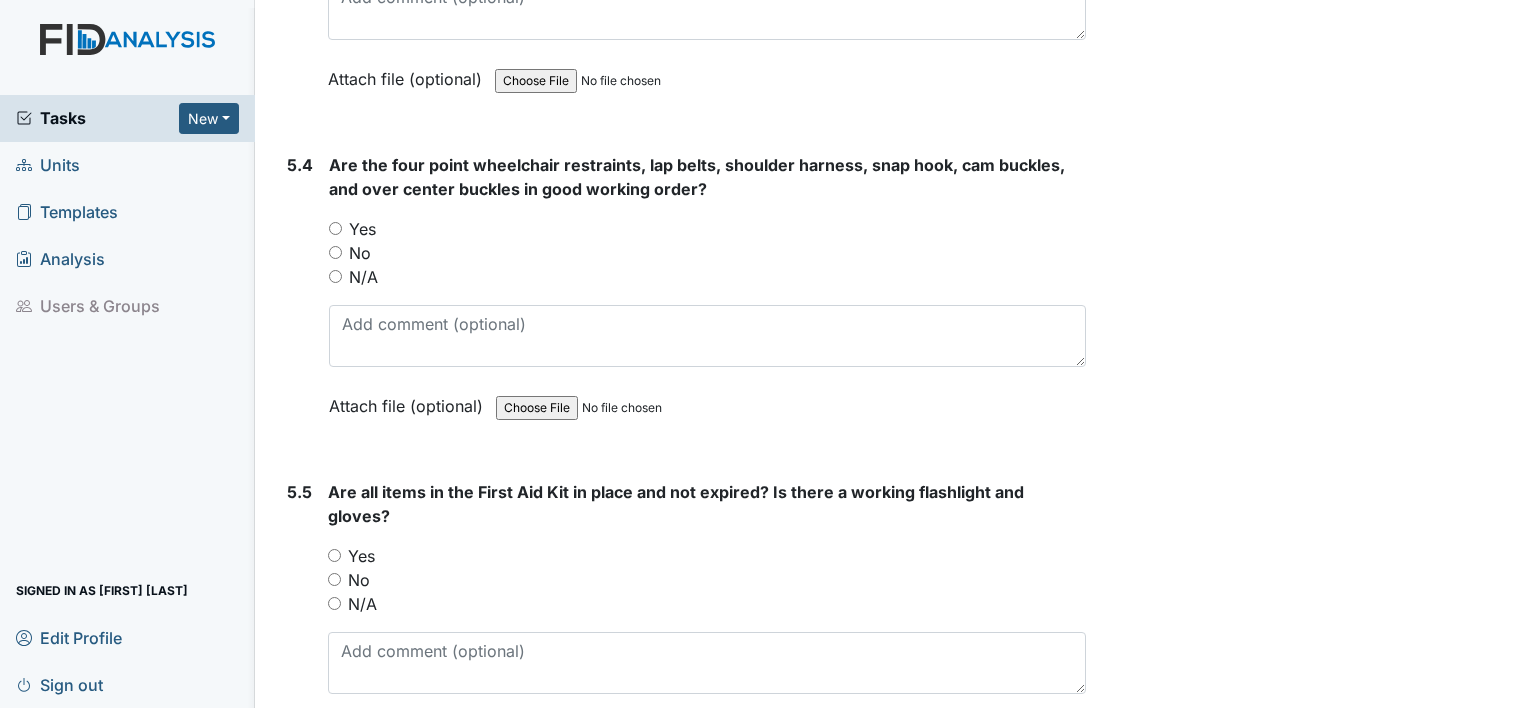 scroll, scrollTop: 15000, scrollLeft: 0, axis: vertical 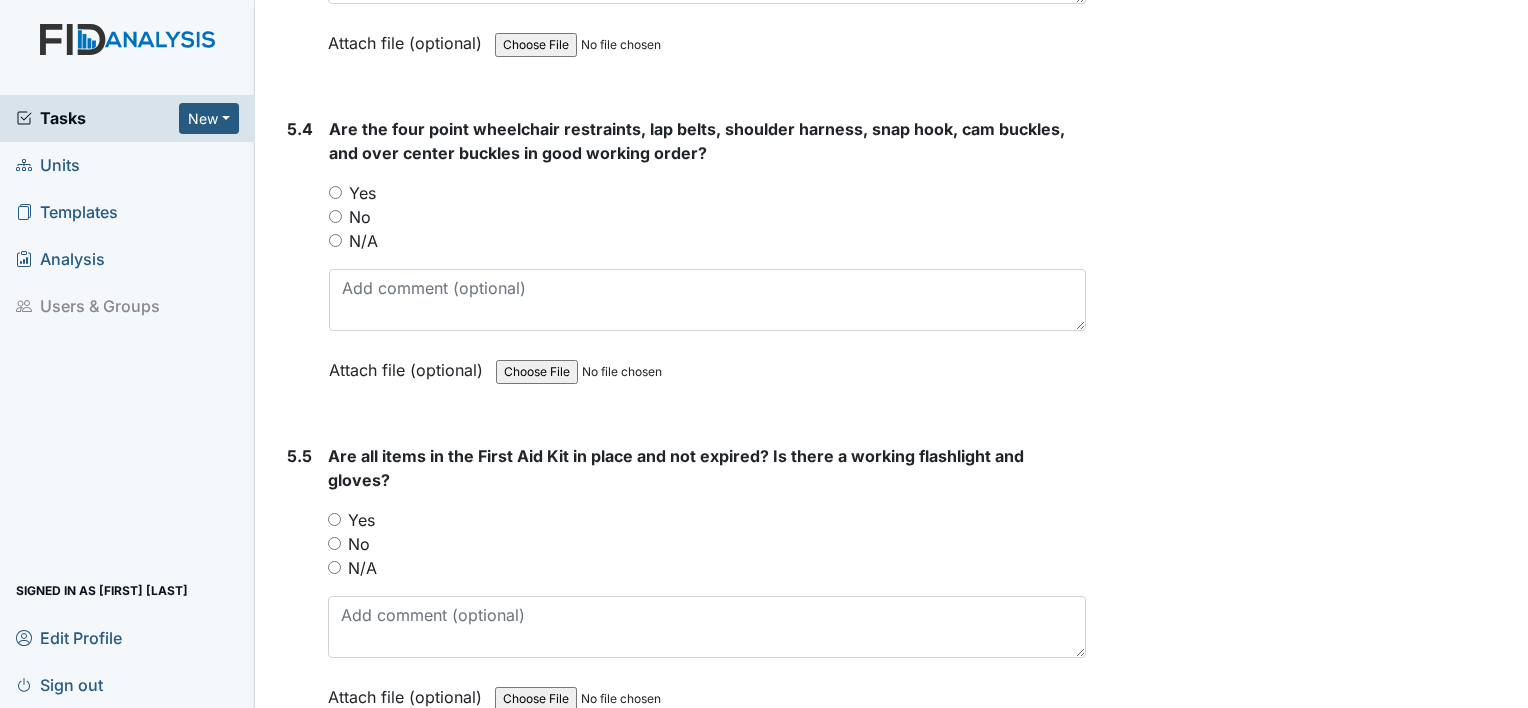 click on "Yes" at bounding box center (335, 192) 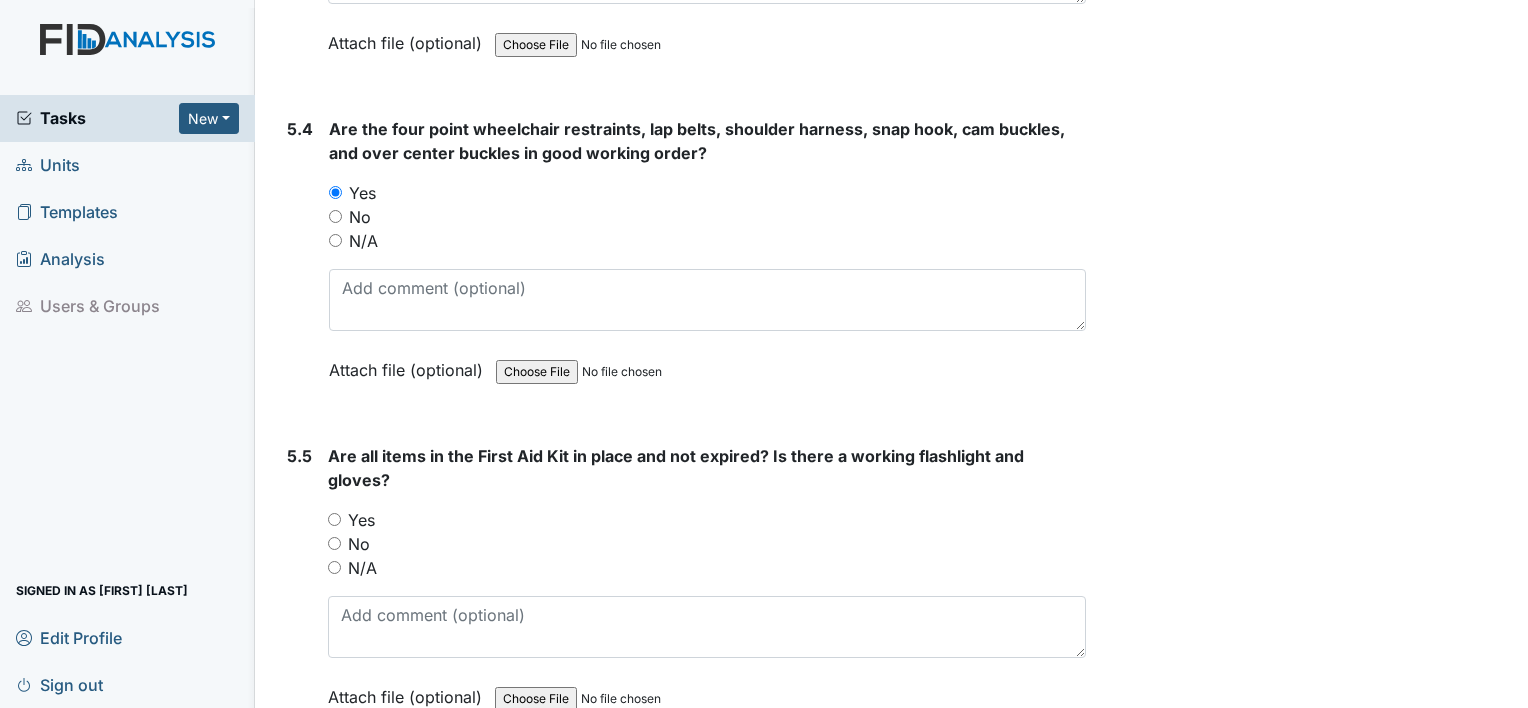 click on "Yes" at bounding box center (707, 520) 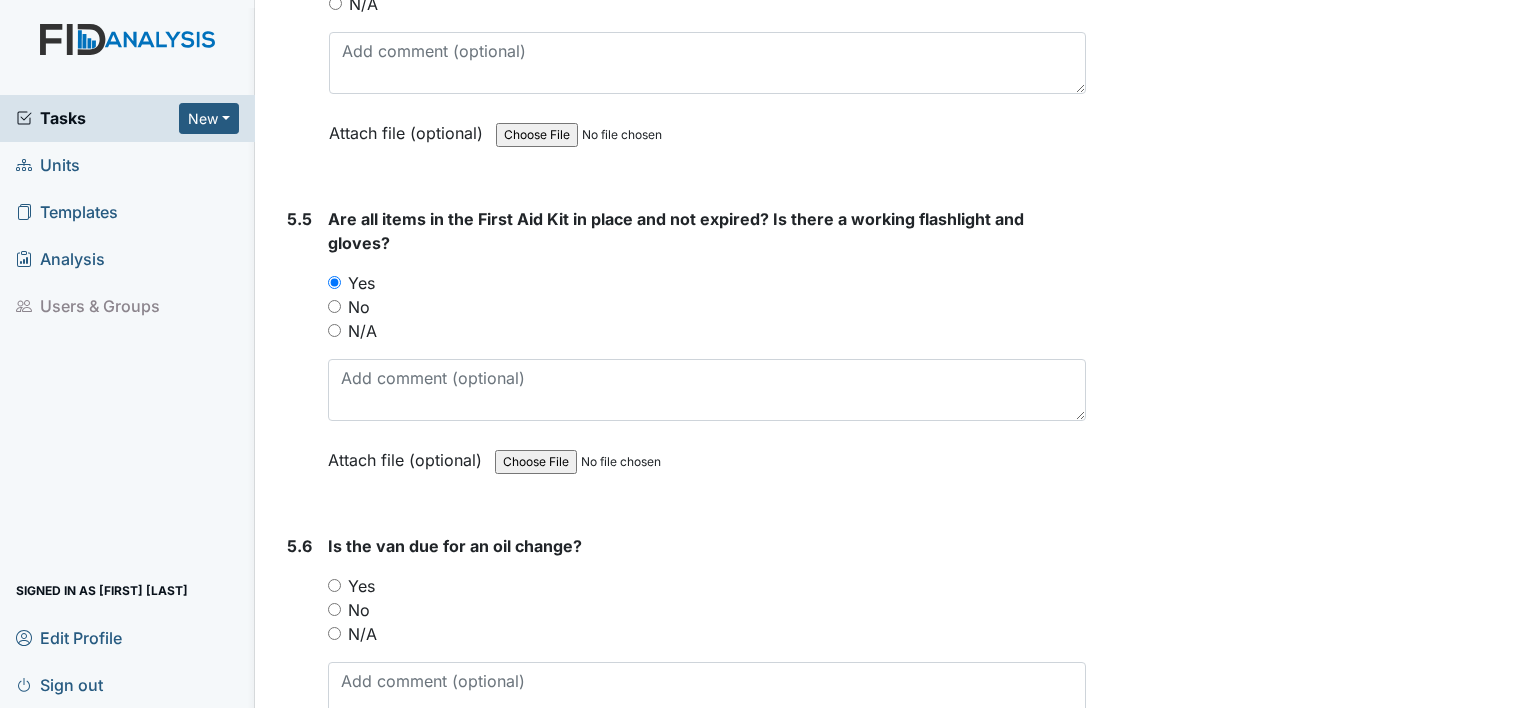 scroll, scrollTop: 15300, scrollLeft: 0, axis: vertical 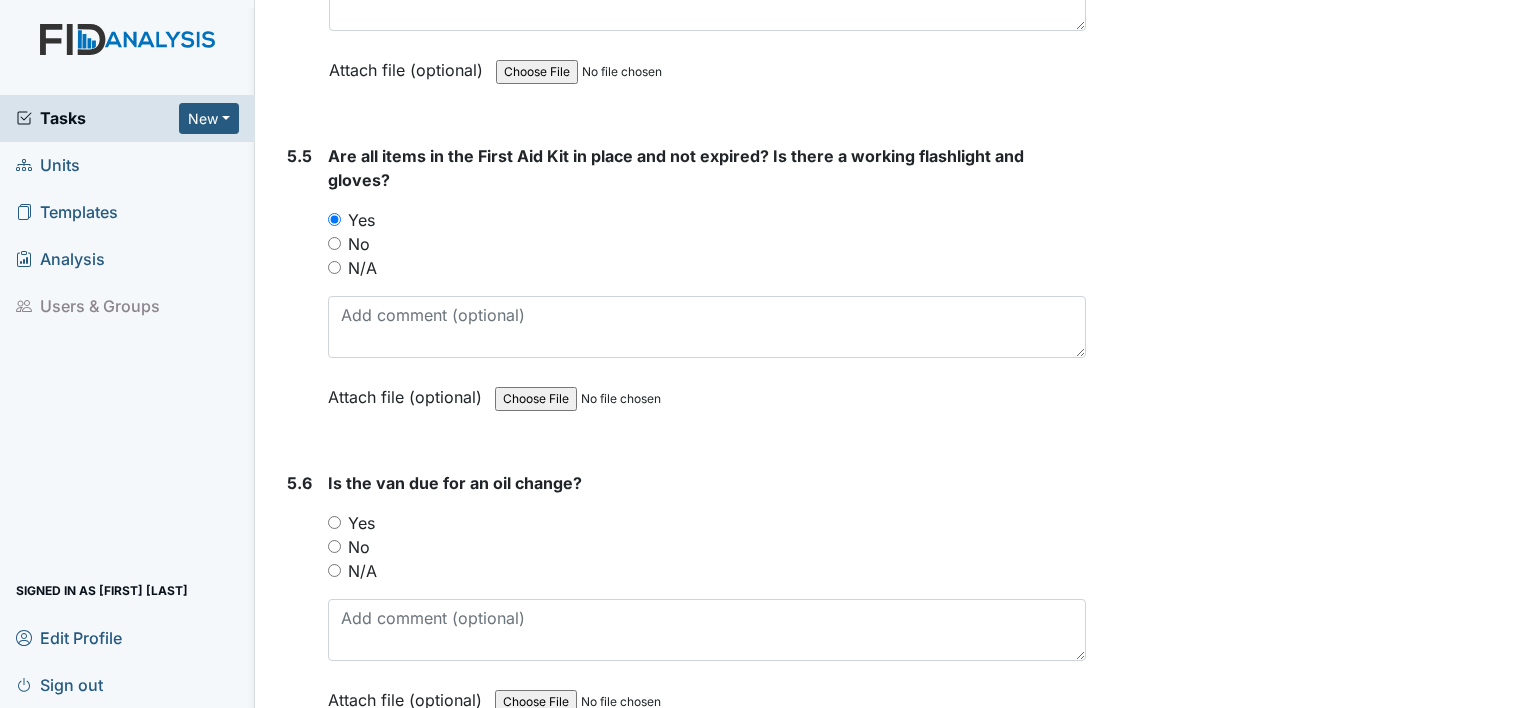 click on "No" at bounding box center [334, 546] 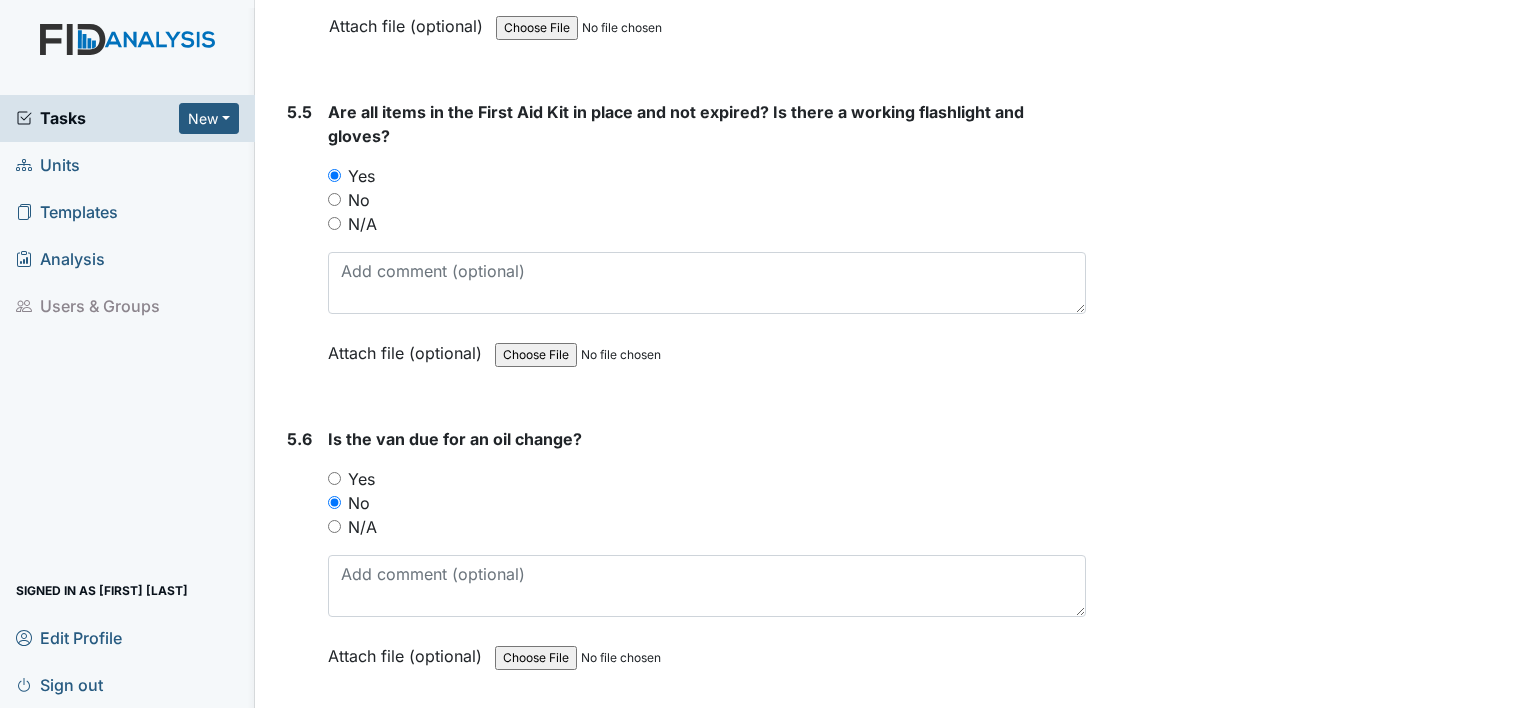 scroll, scrollTop: 15369, scrollLeft: 0, axis: vertical 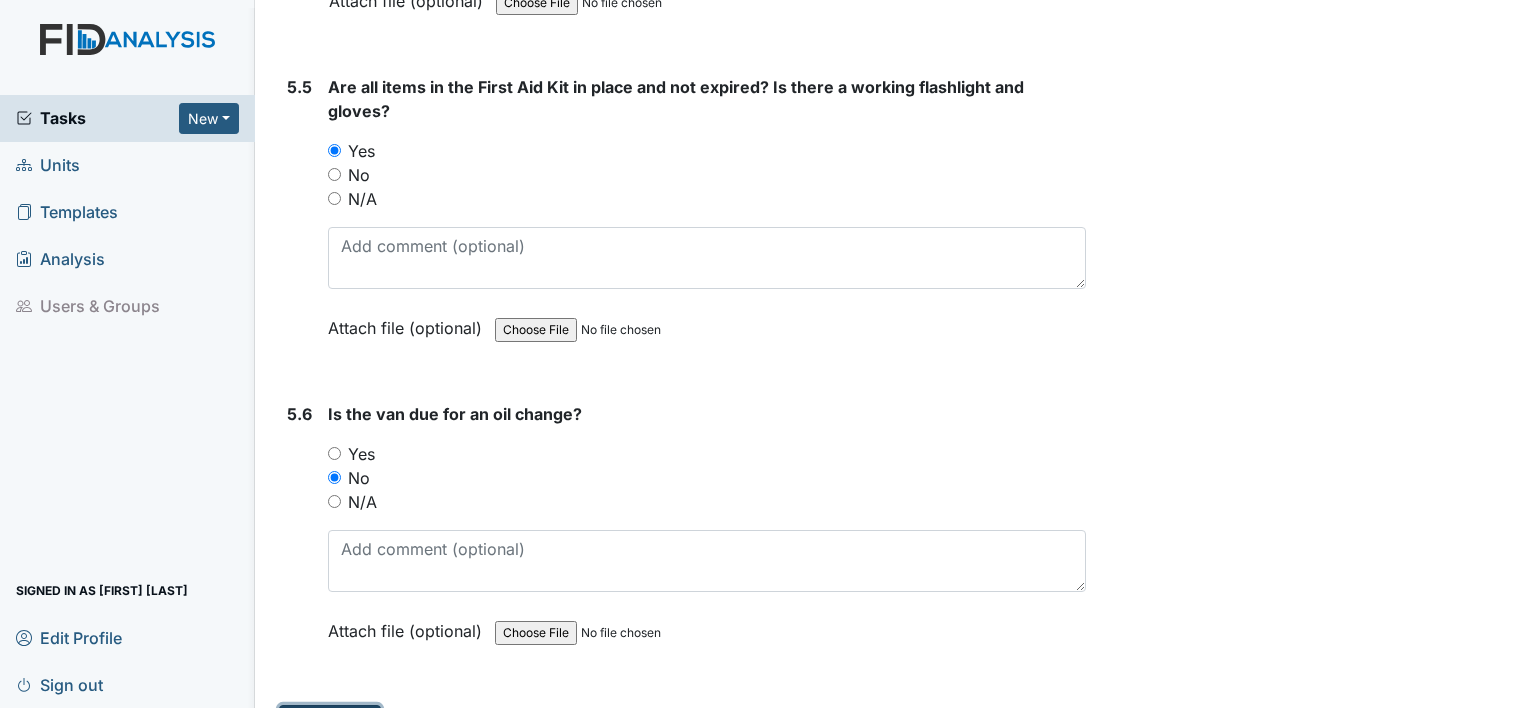 click on "Submit" at bounding box center (330, 724) 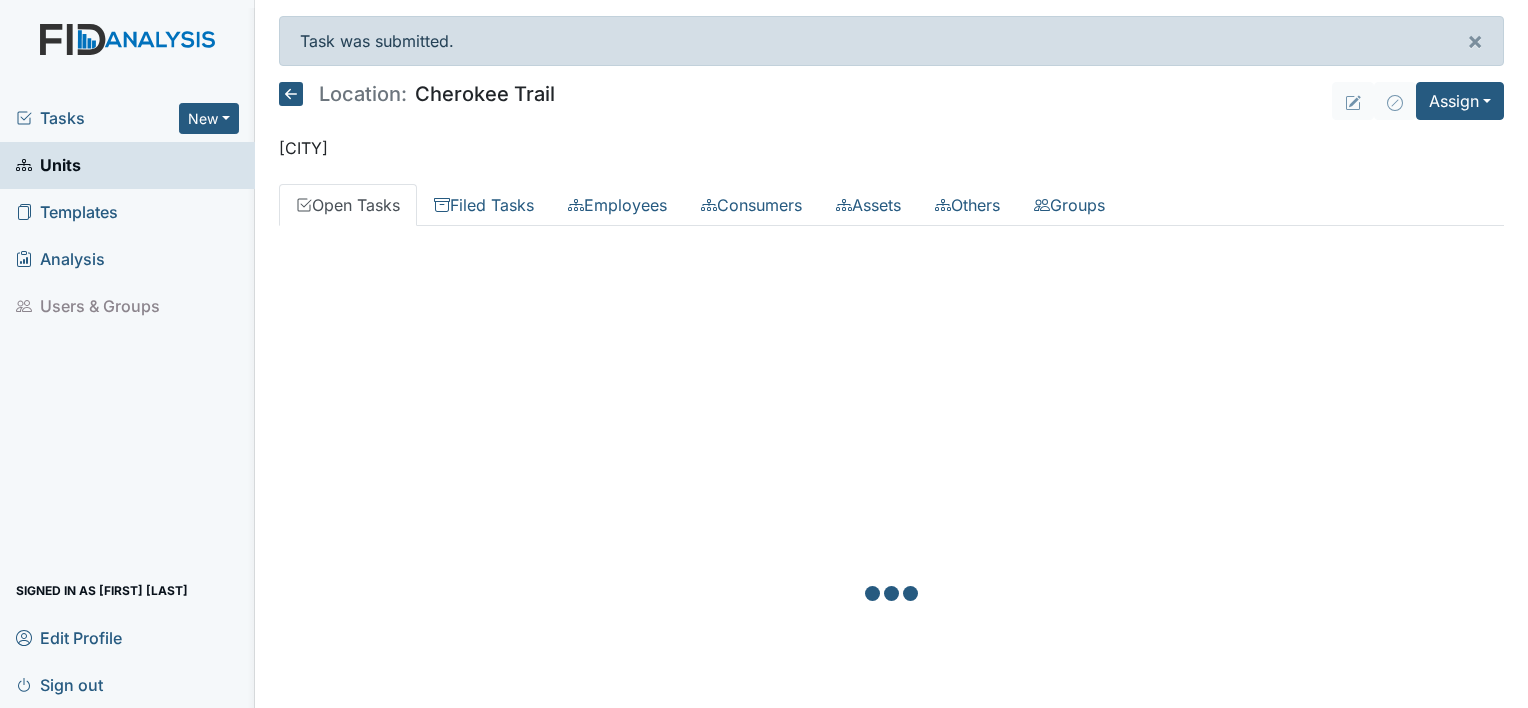 scroll, scrollTop: 0, scrollLeft: 0, axis: both 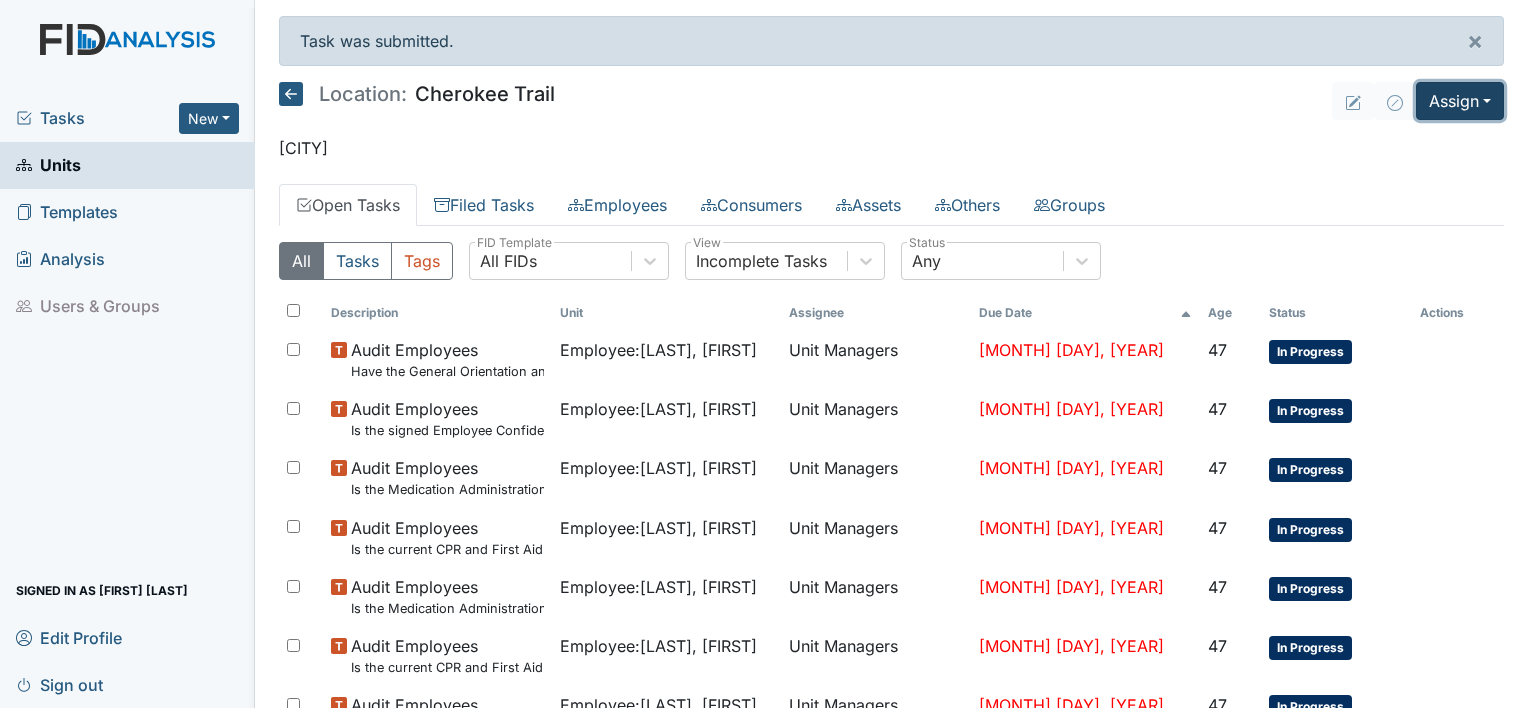 click on "Assign" at bounding box center [1460, 101] 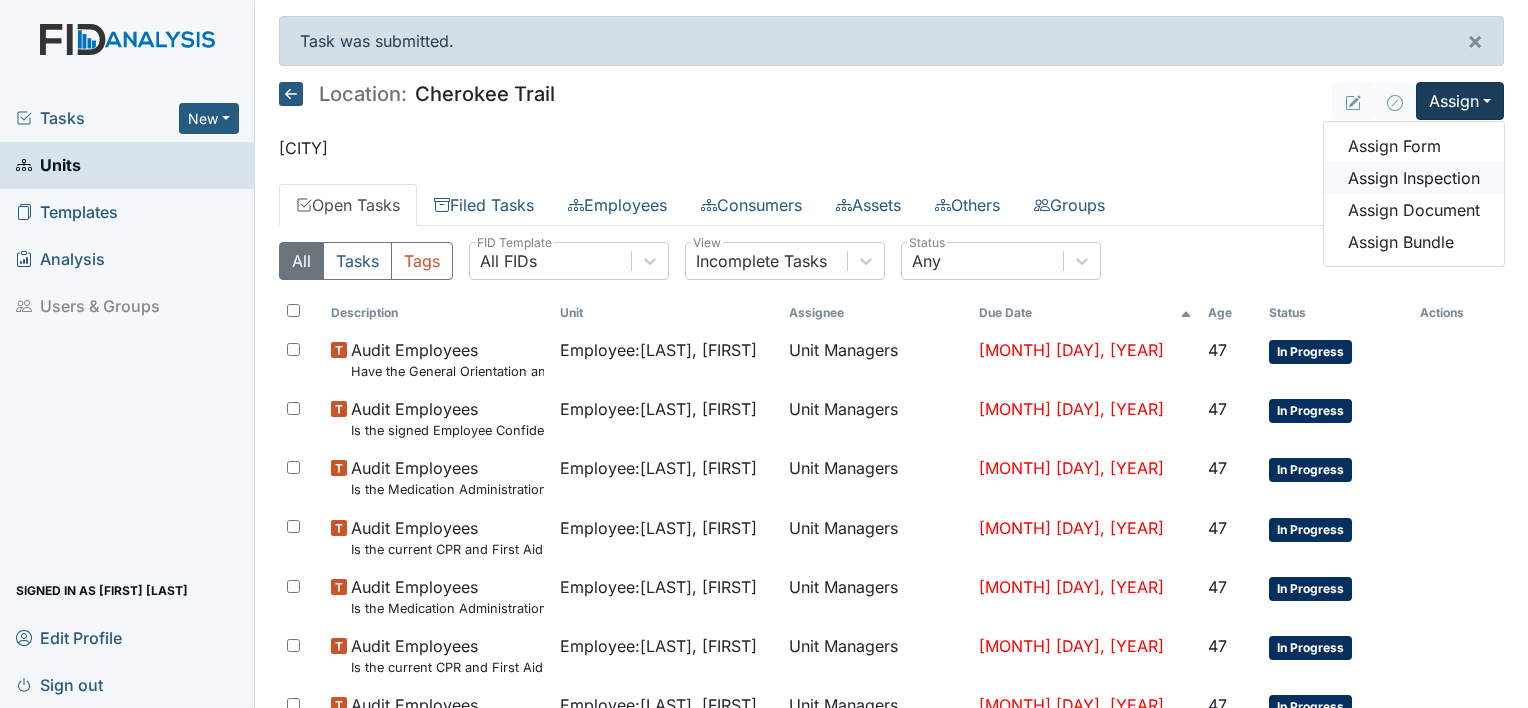 click on "Assign Inspection" at bounding box center [1414, 178] 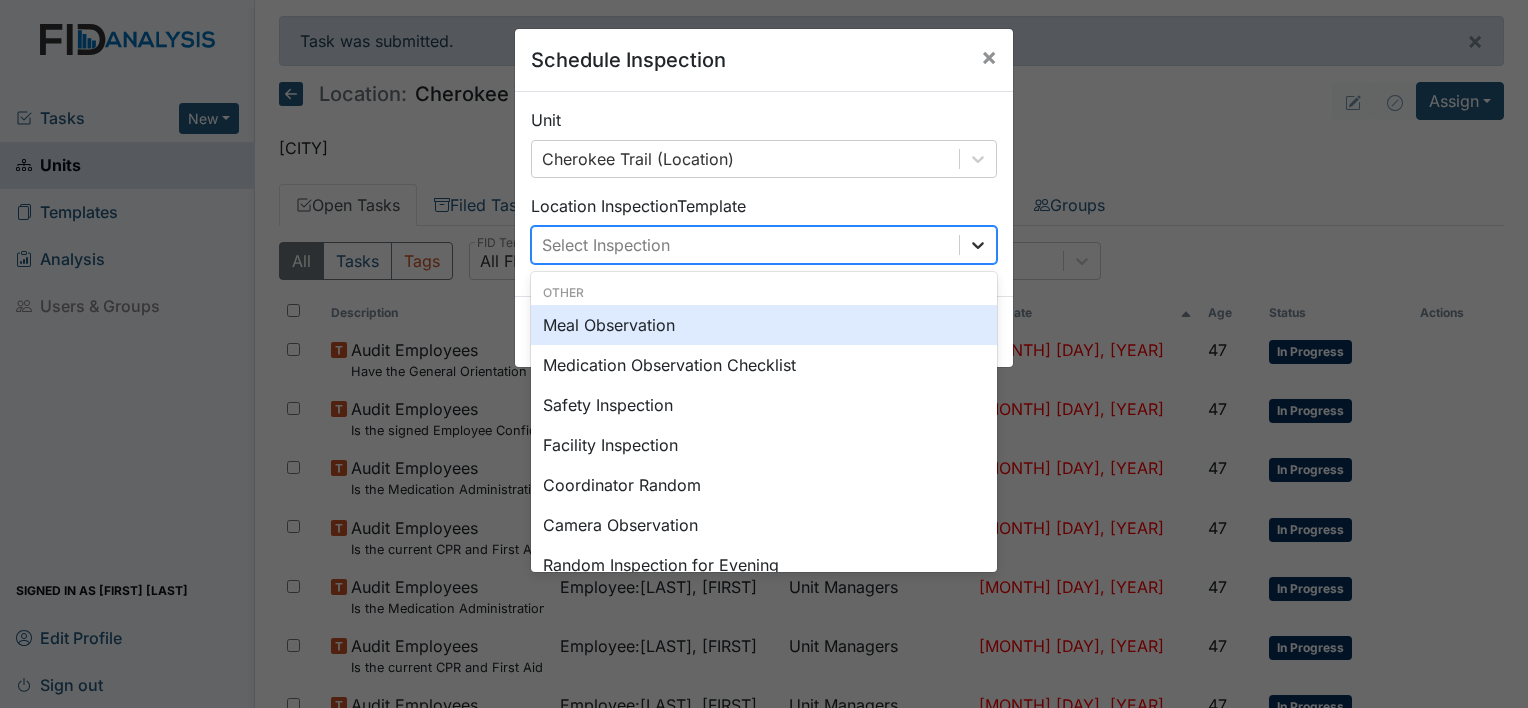 click 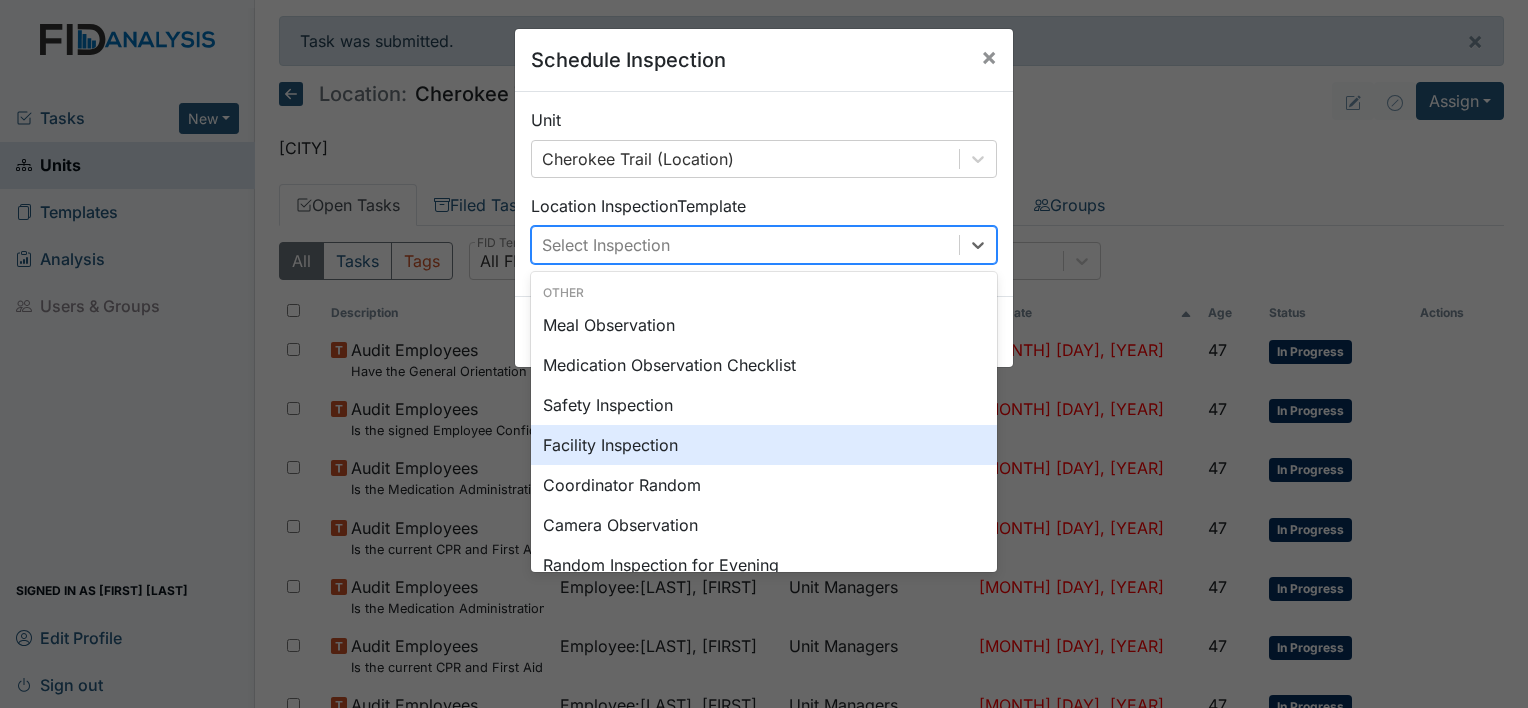 click on "Facility Inspection" at bounding box center [764, 445] 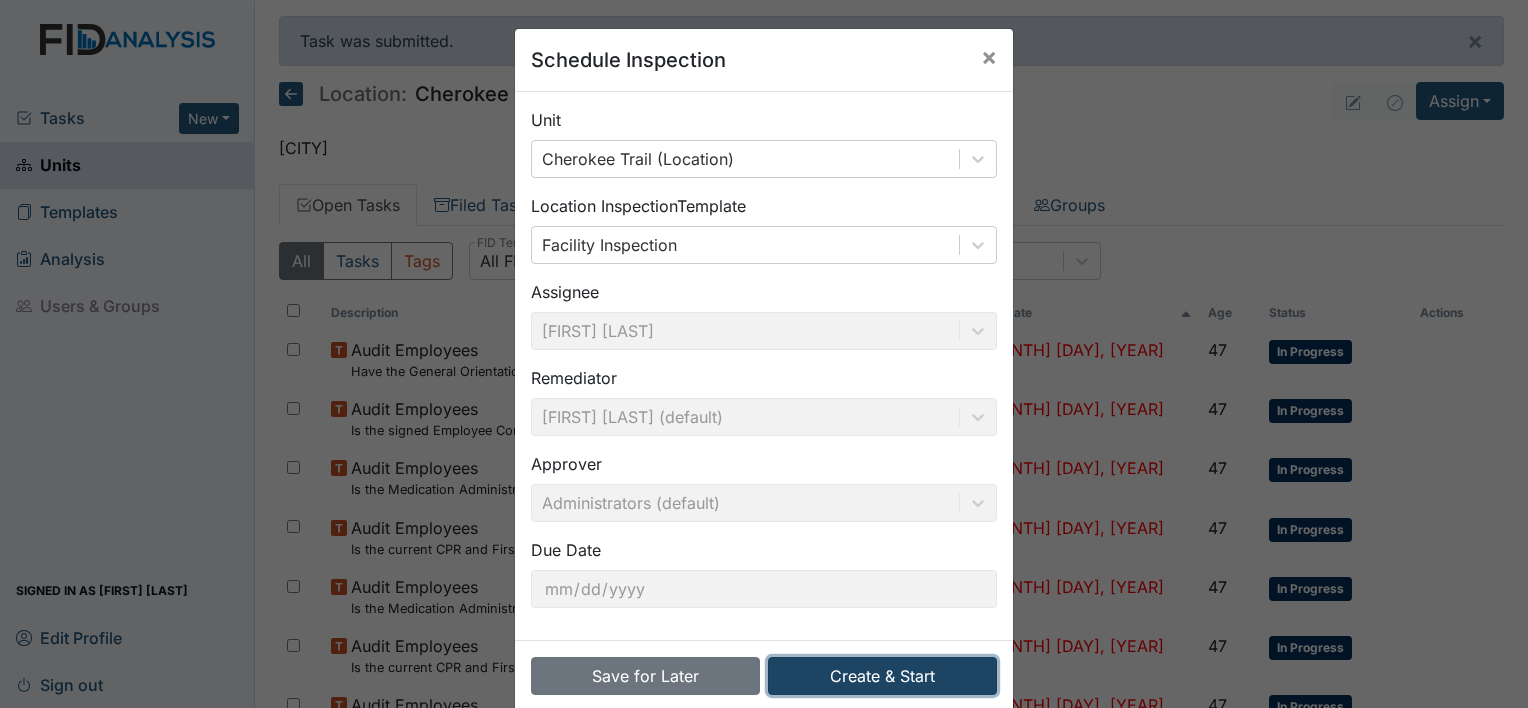 click on "Create & Start" at bounding box center (882, 676) 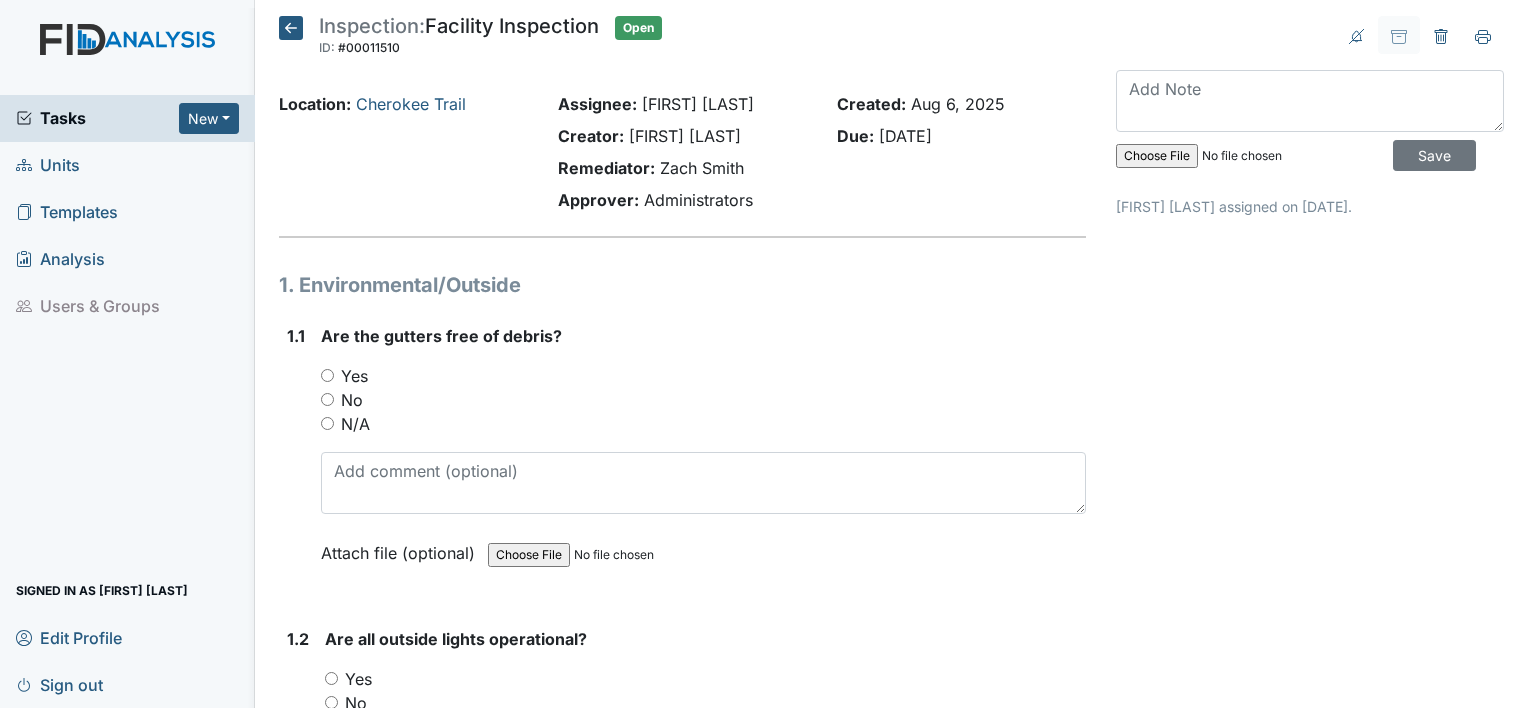 scroll, scrollTop: 0, scrollLeft: 0, axis: both 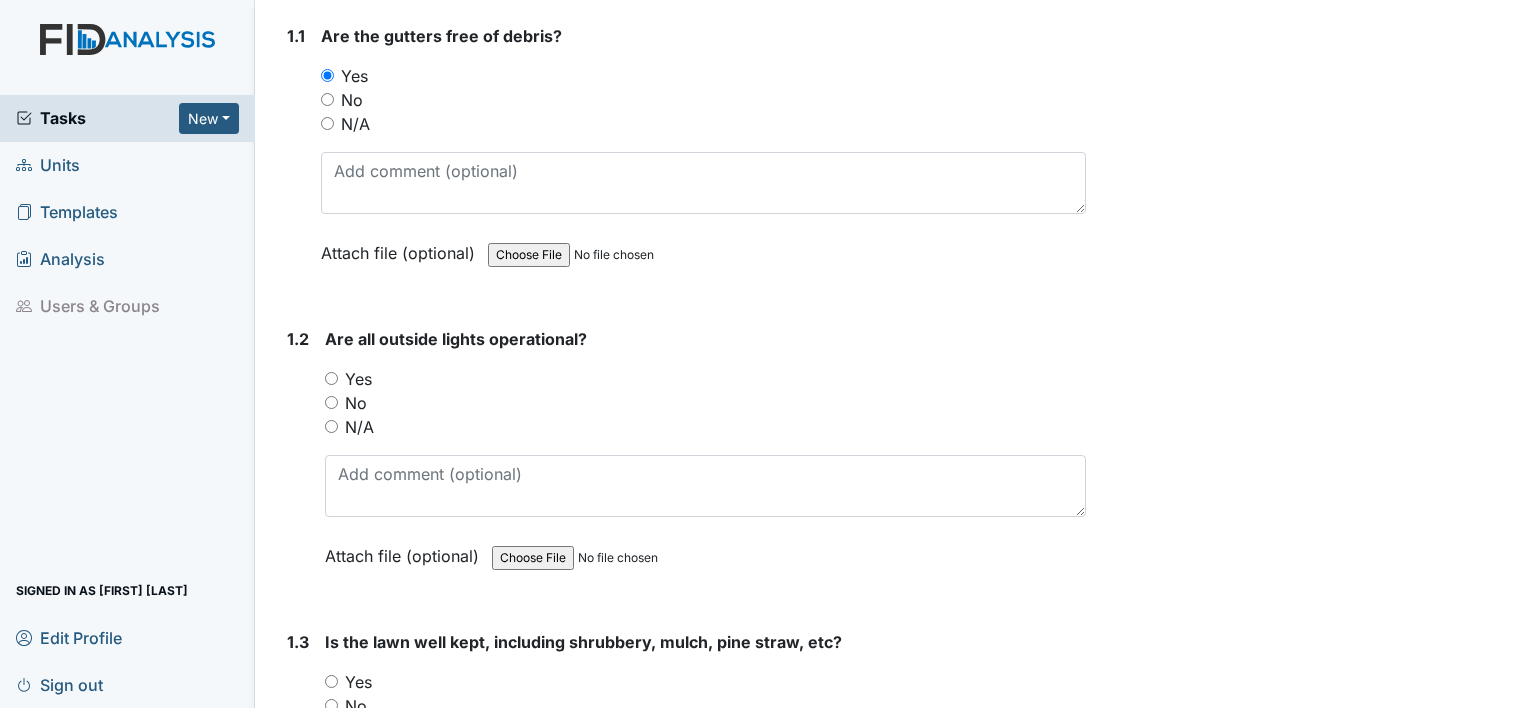 click on "Yes" at bounding box center [331, 378] 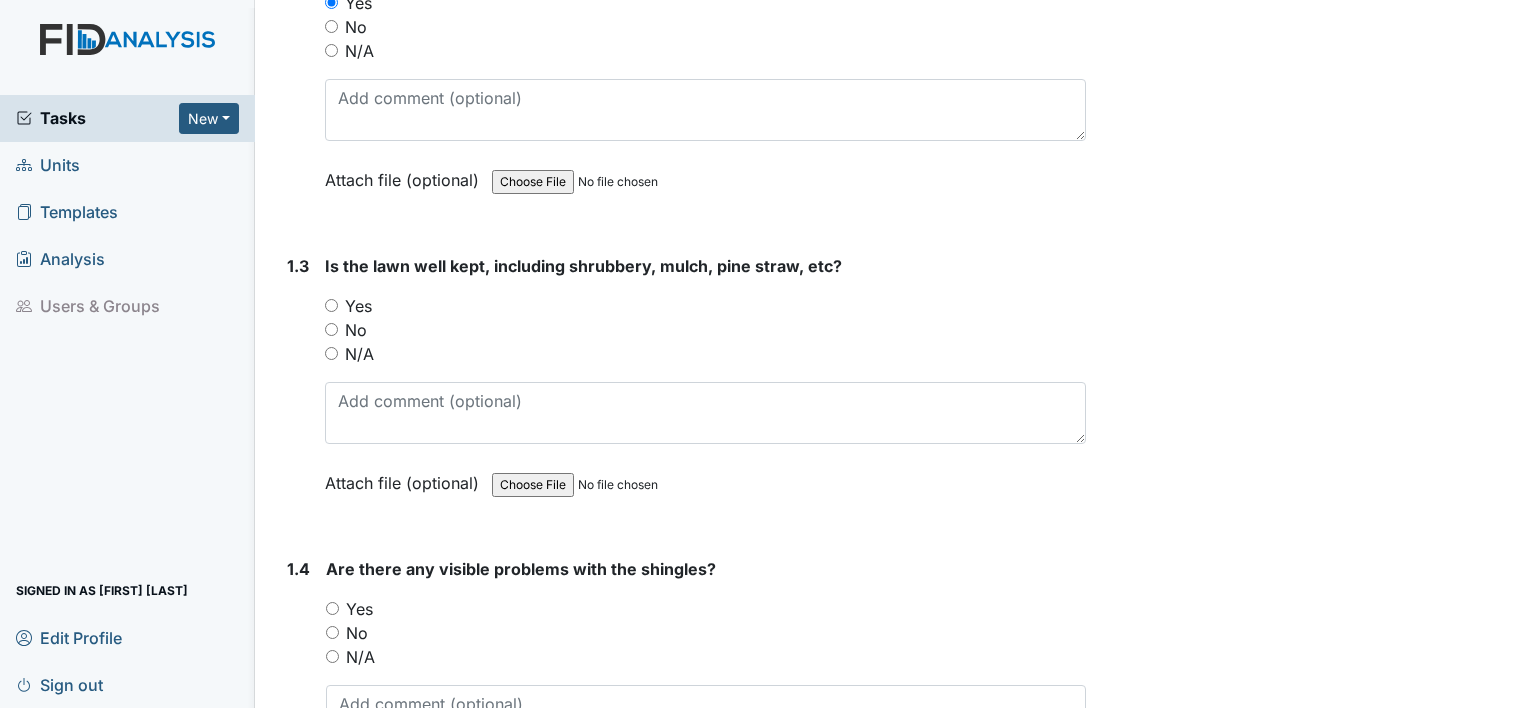 scroll, scrollTop: 700, scrollLeft: 0, axis: vertical 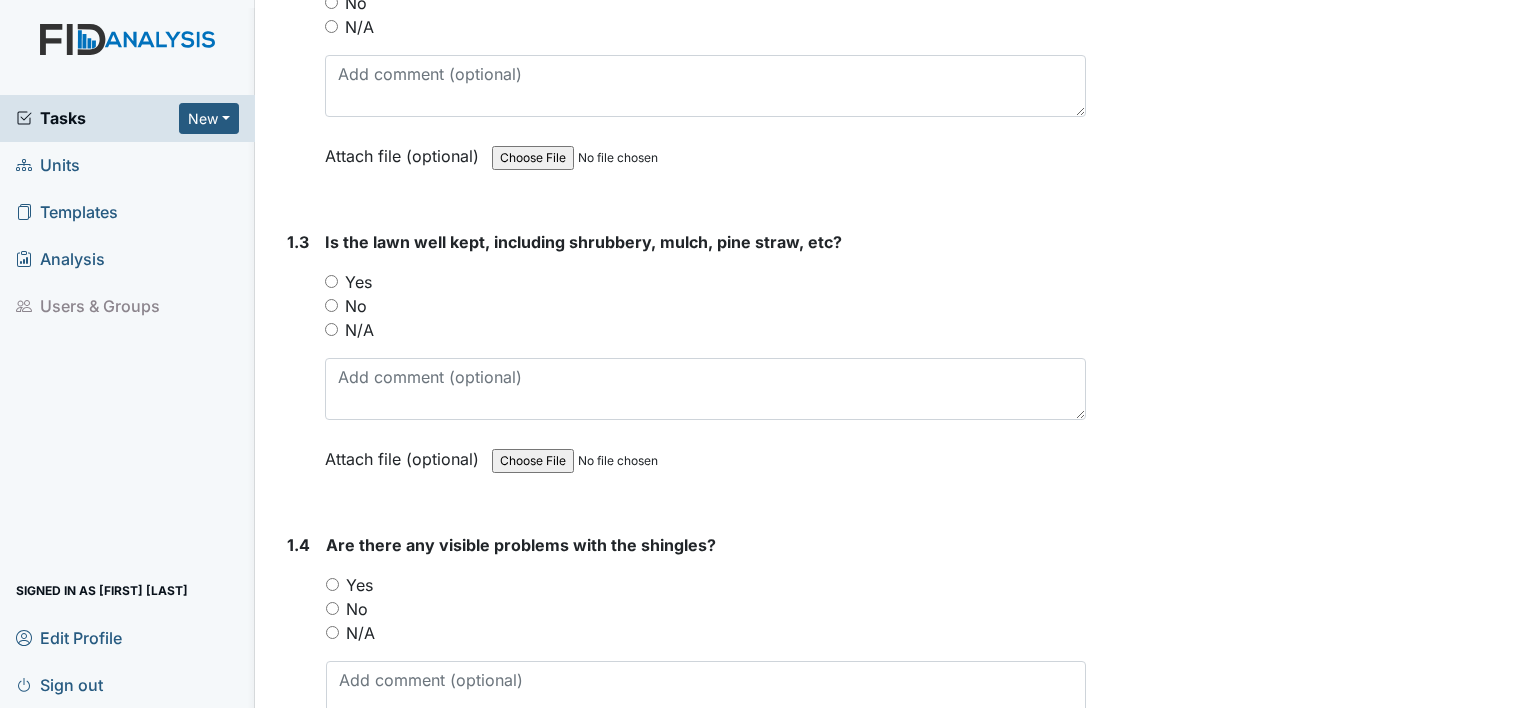 click on "Yes" at bounding box center (331, 281) 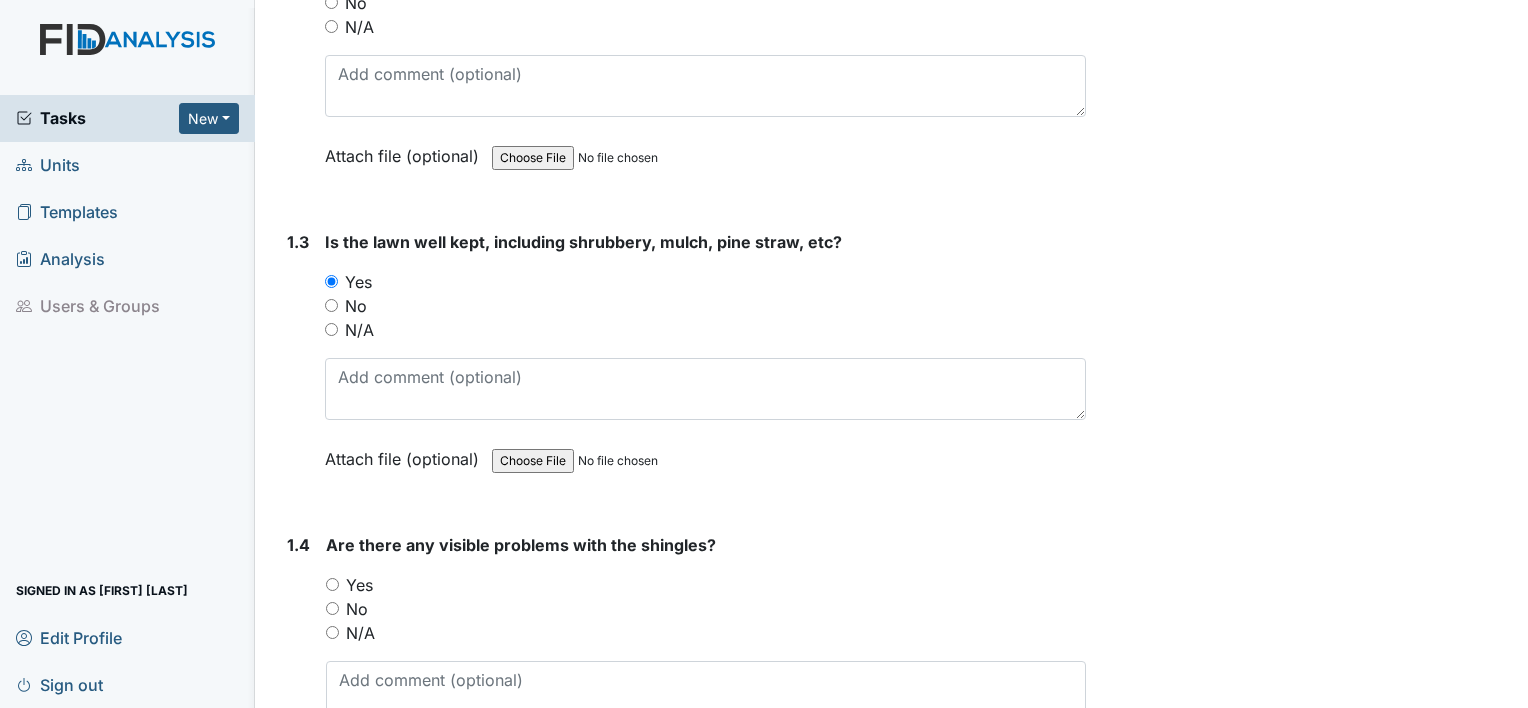 click on "No" at bounding box center (332, 608) 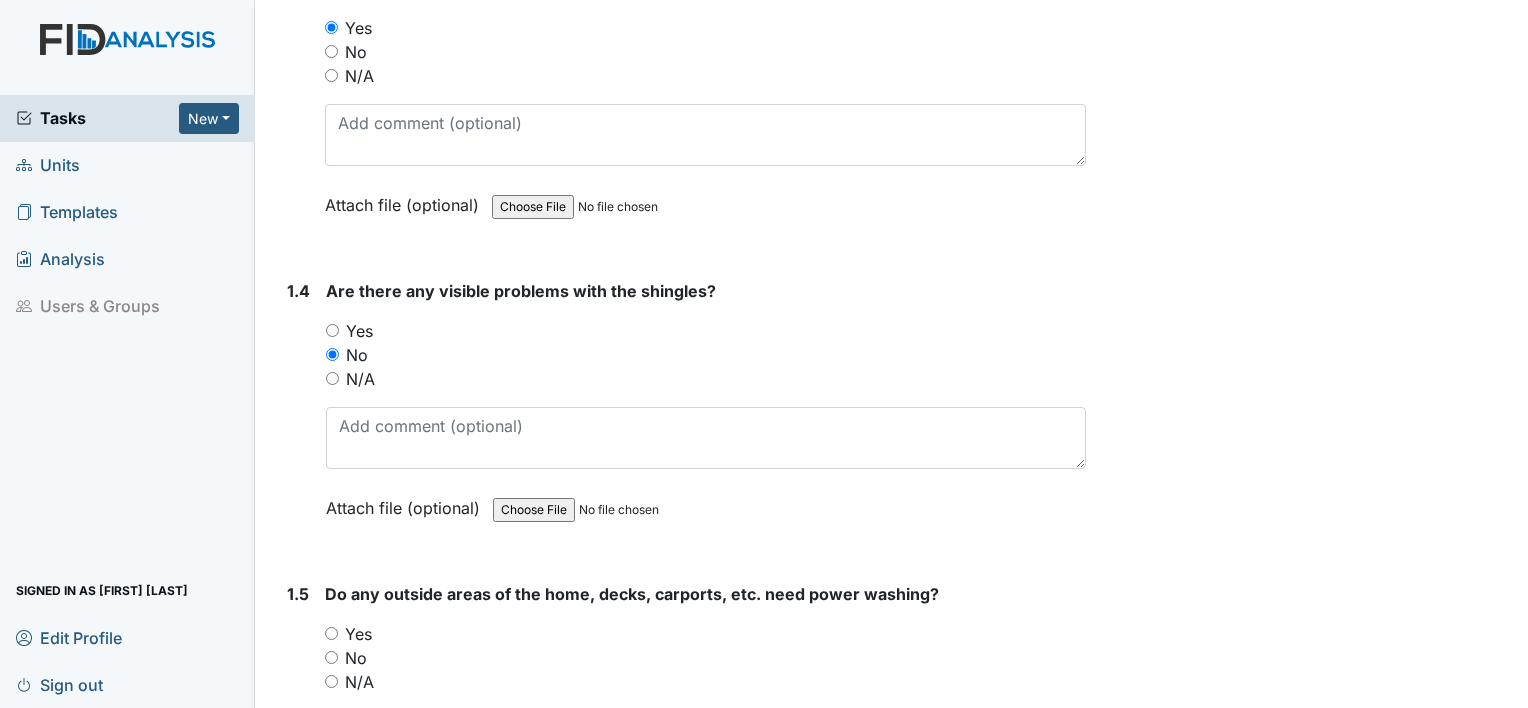 scroll, scrollTop: 1000, scrollLeft: 0, axis: vertical 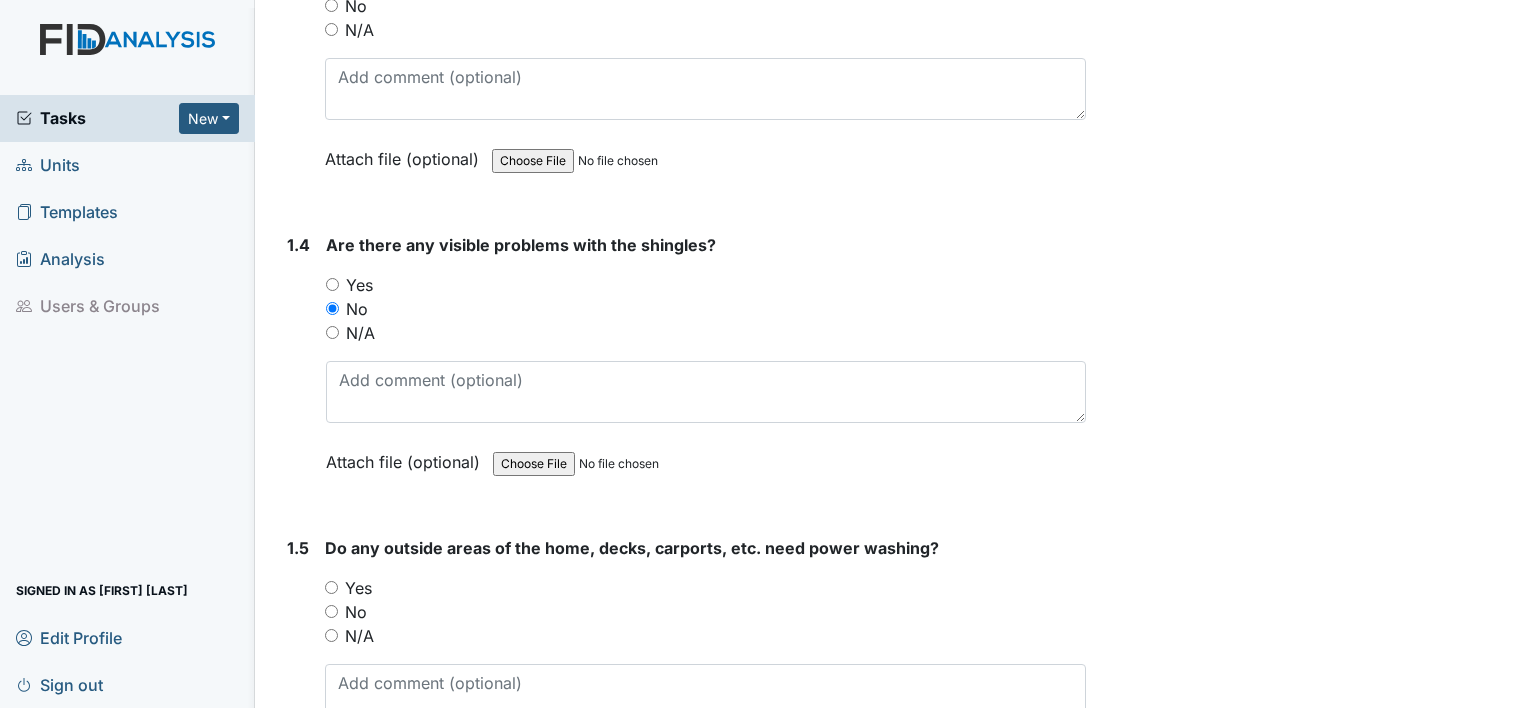drag, startPoint x: 325, startPoint y: 574, endPoint x: 329, endPoint y: 584, distance: 10.770329 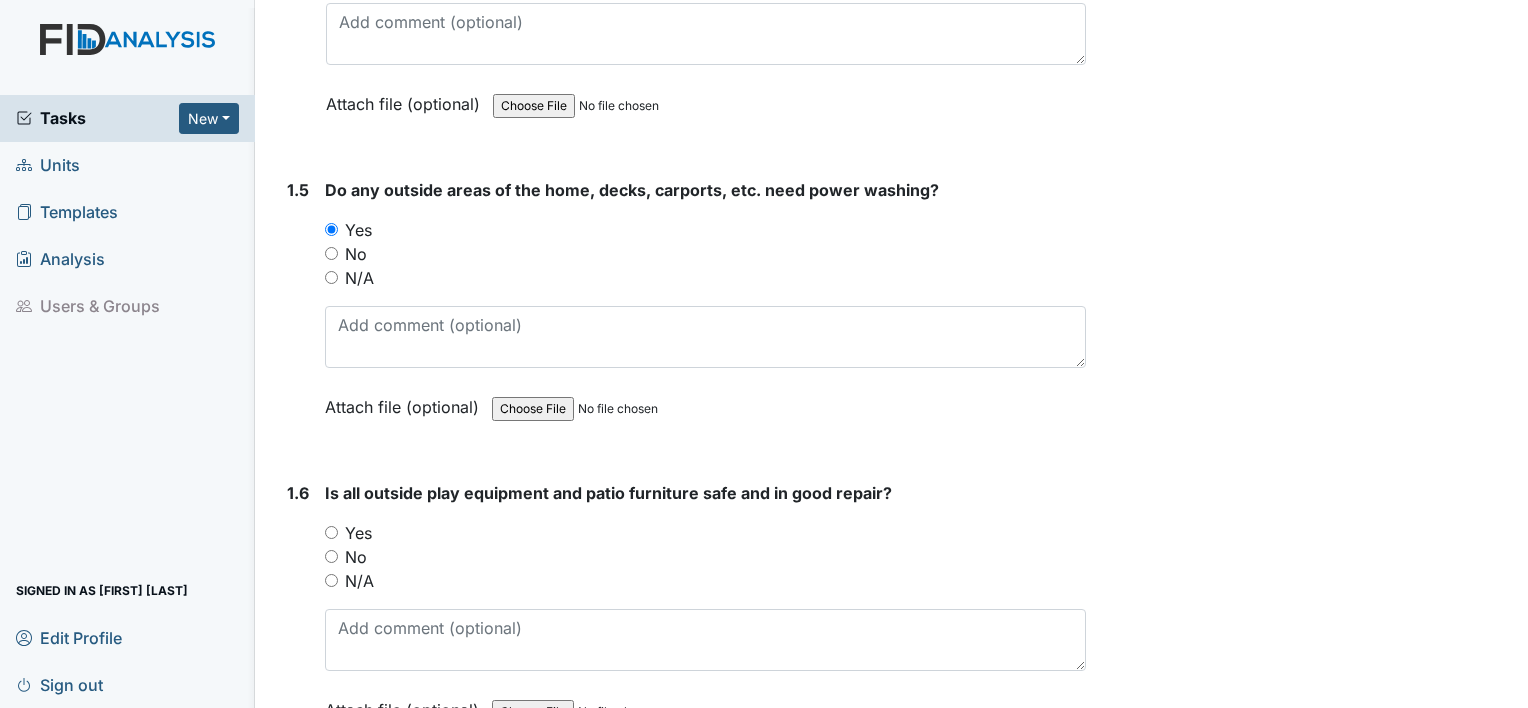 scroll, scrollTop: 1400, scrollLeft: 0, axis: vertical 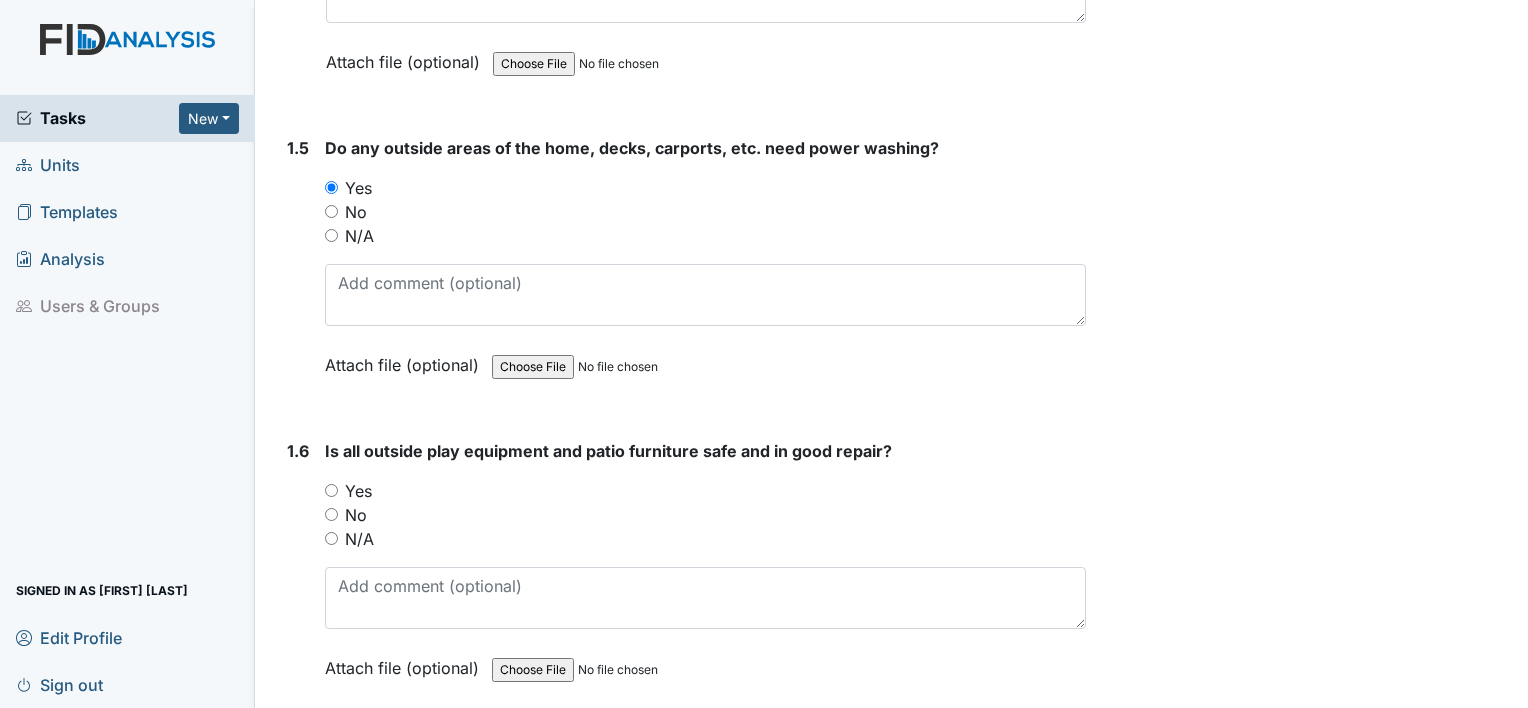 click on "Yes" at bounding box center (331, 490) 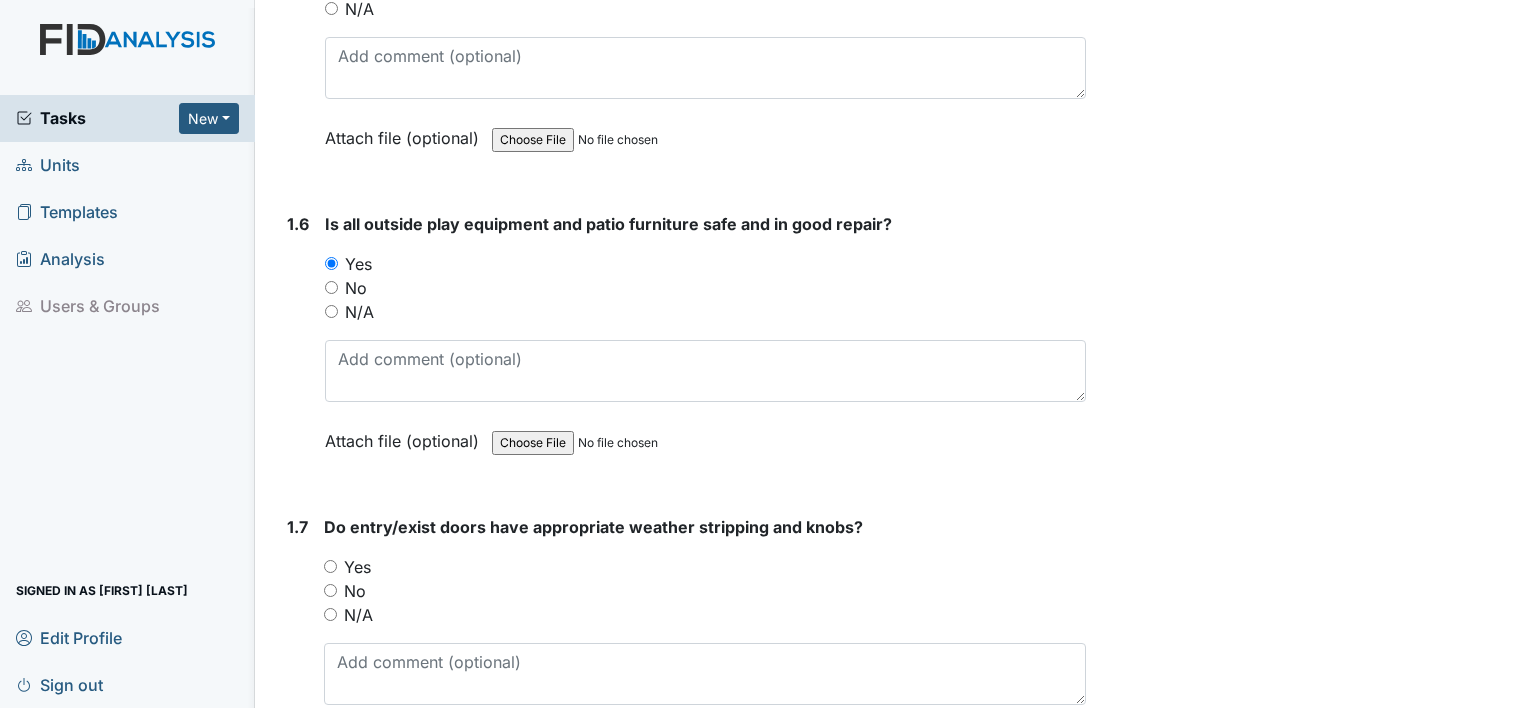 scroll, scrollTop: 1700, scrollLeft: 0, axis: vertical 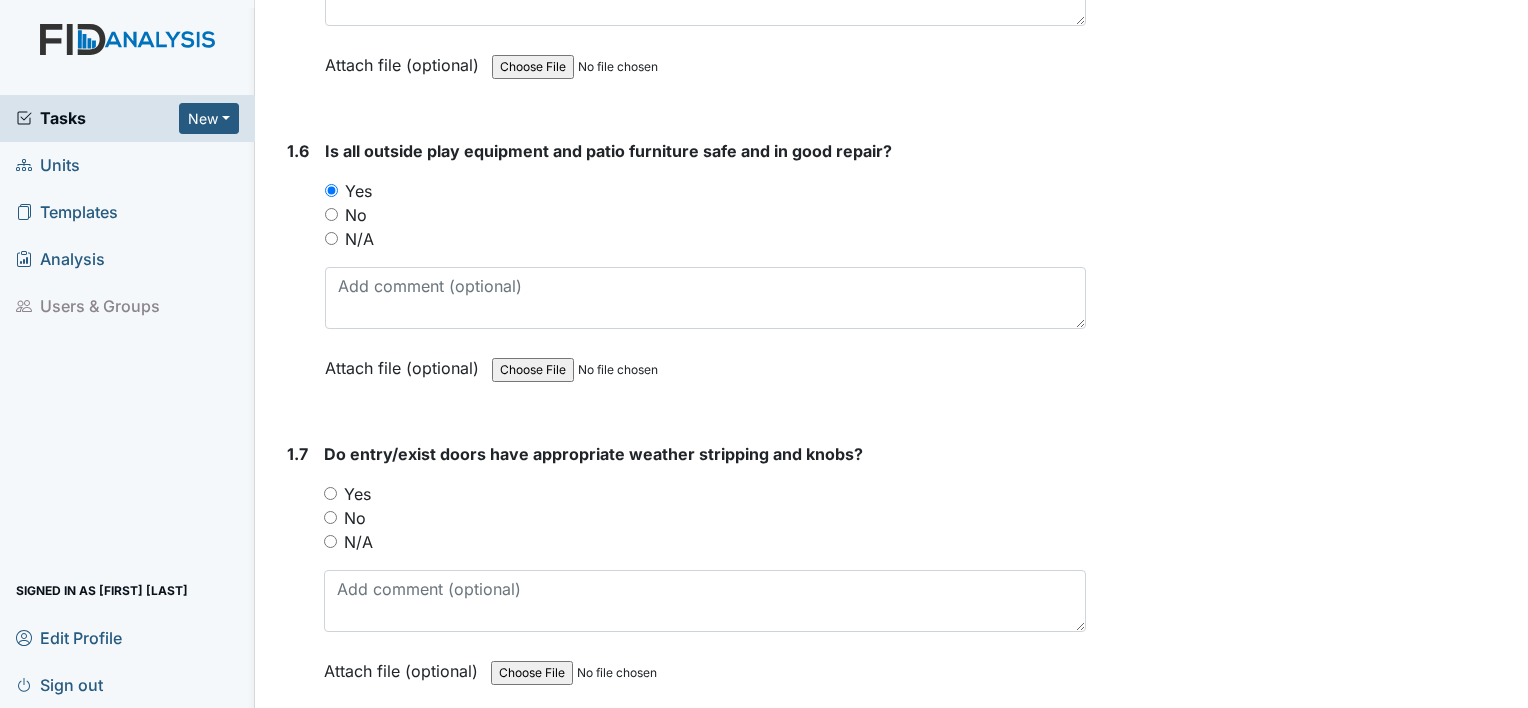 click on "Yes" at bounding box center (330, 493) 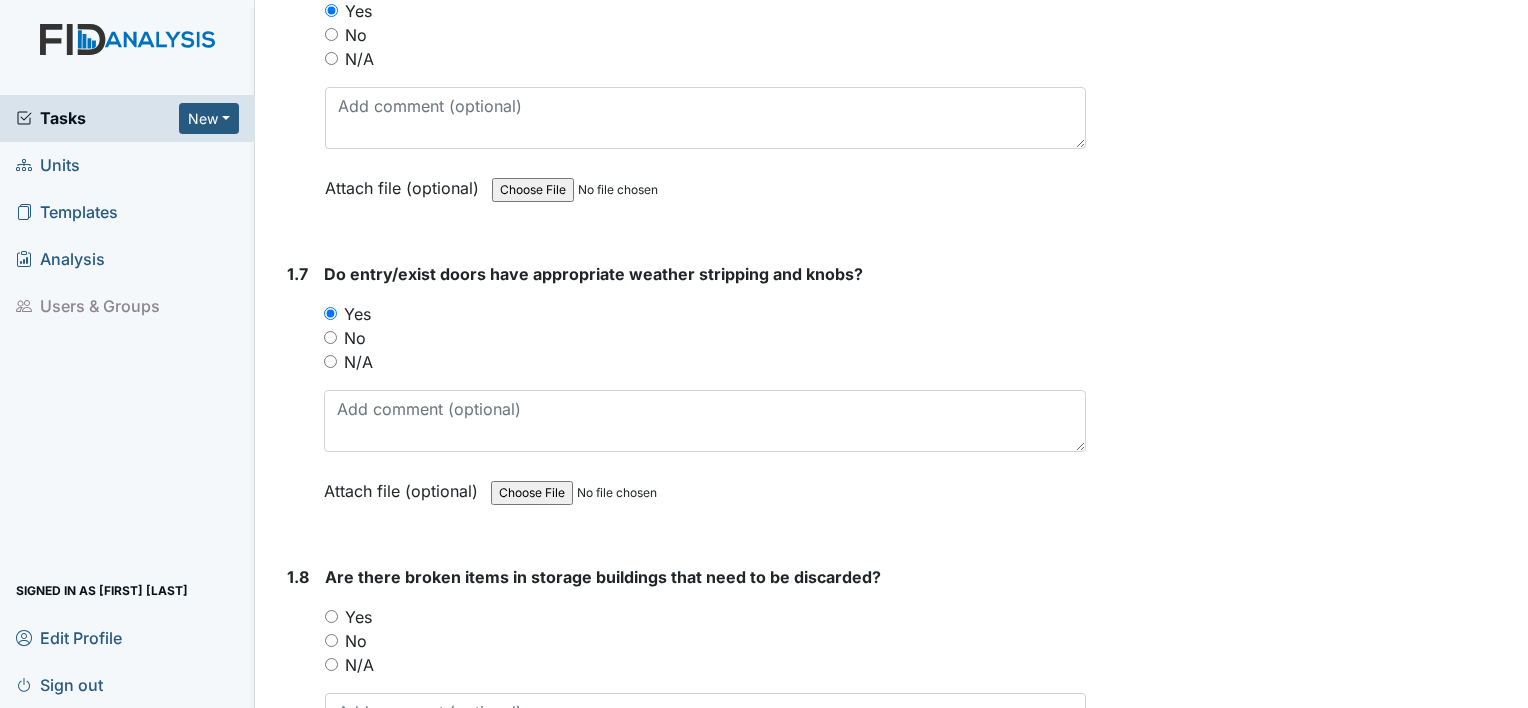 scroll, scrollTop: 1900, scrollLeft: 0, axis: vertical 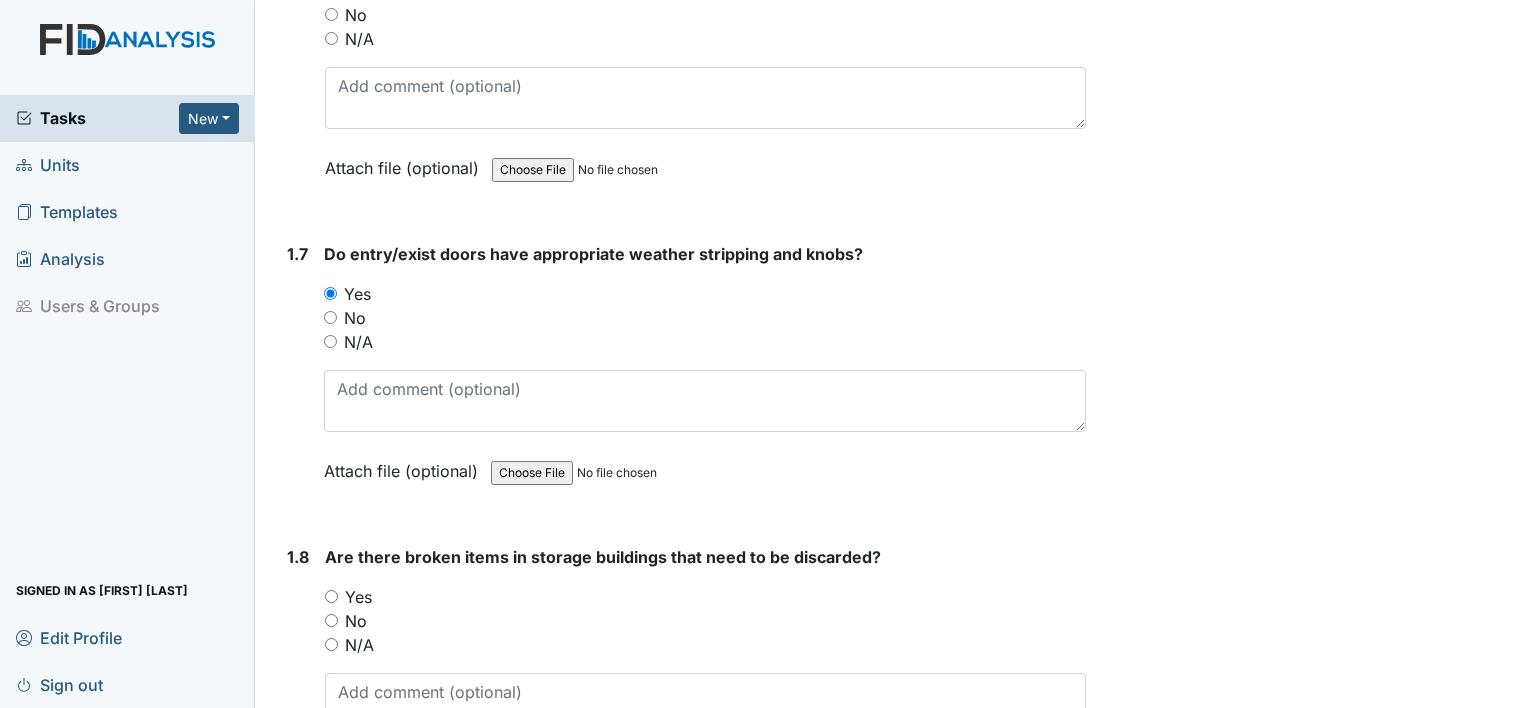 click on "No" at bounding box center [331, 620] 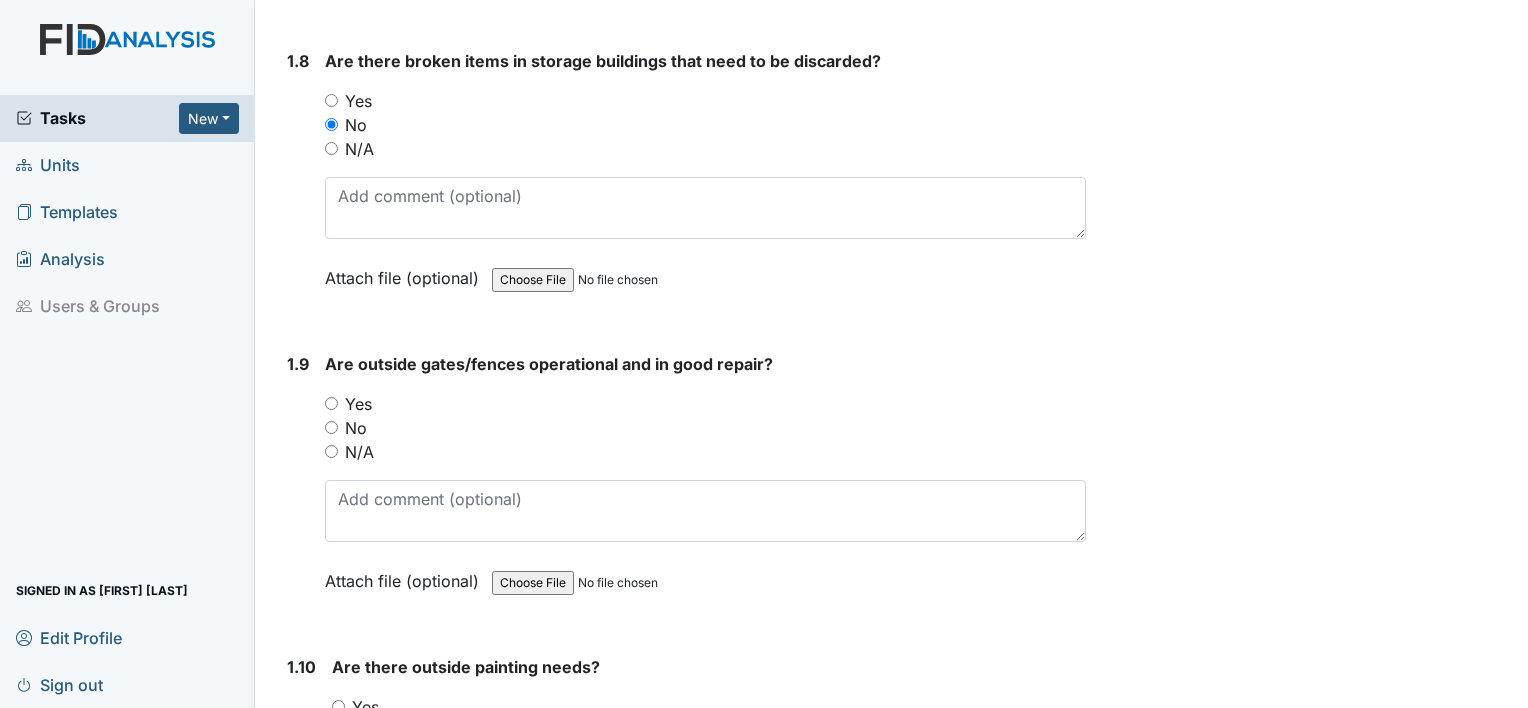 scroll, scrollTop: 2400, scrollLeft: 0, axis: vertical 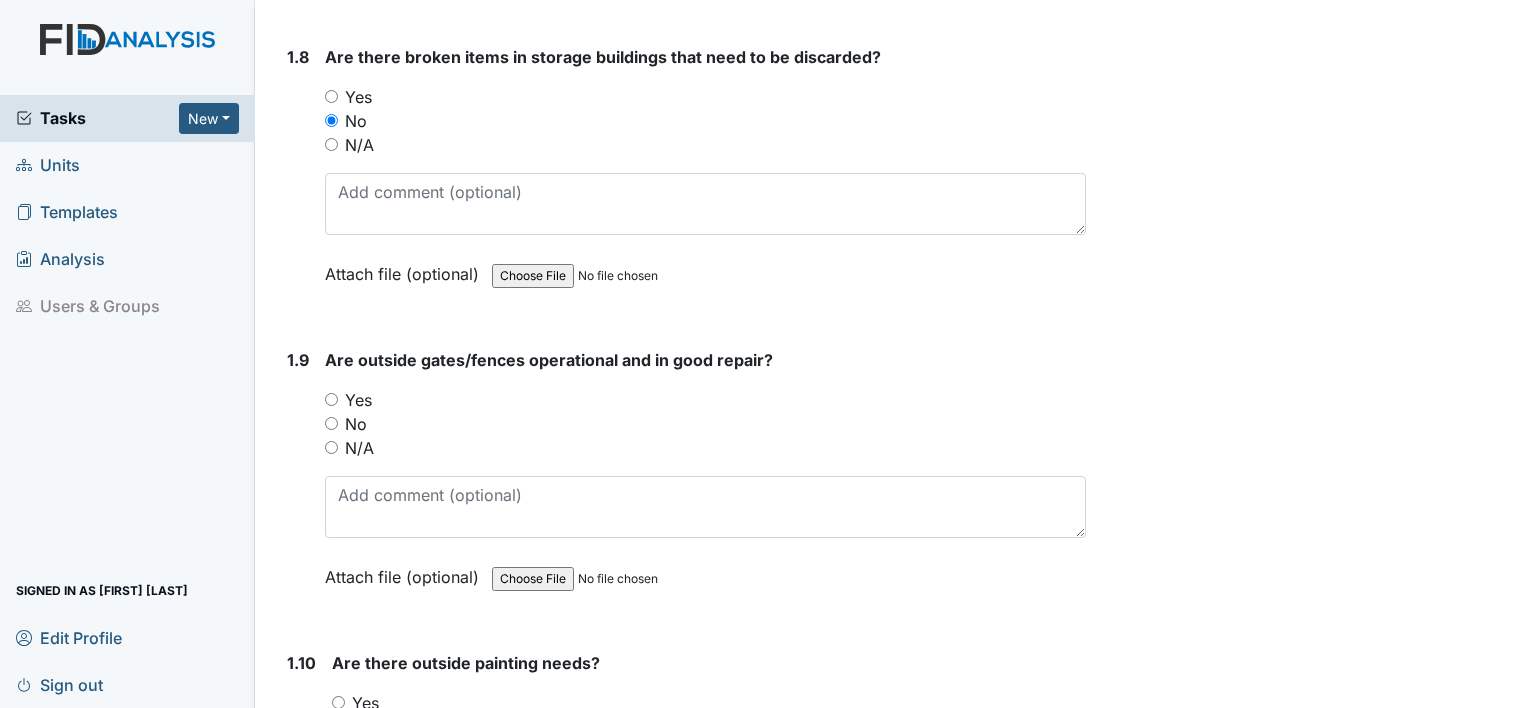 click on "Yes" at bounding box center (331, 399) 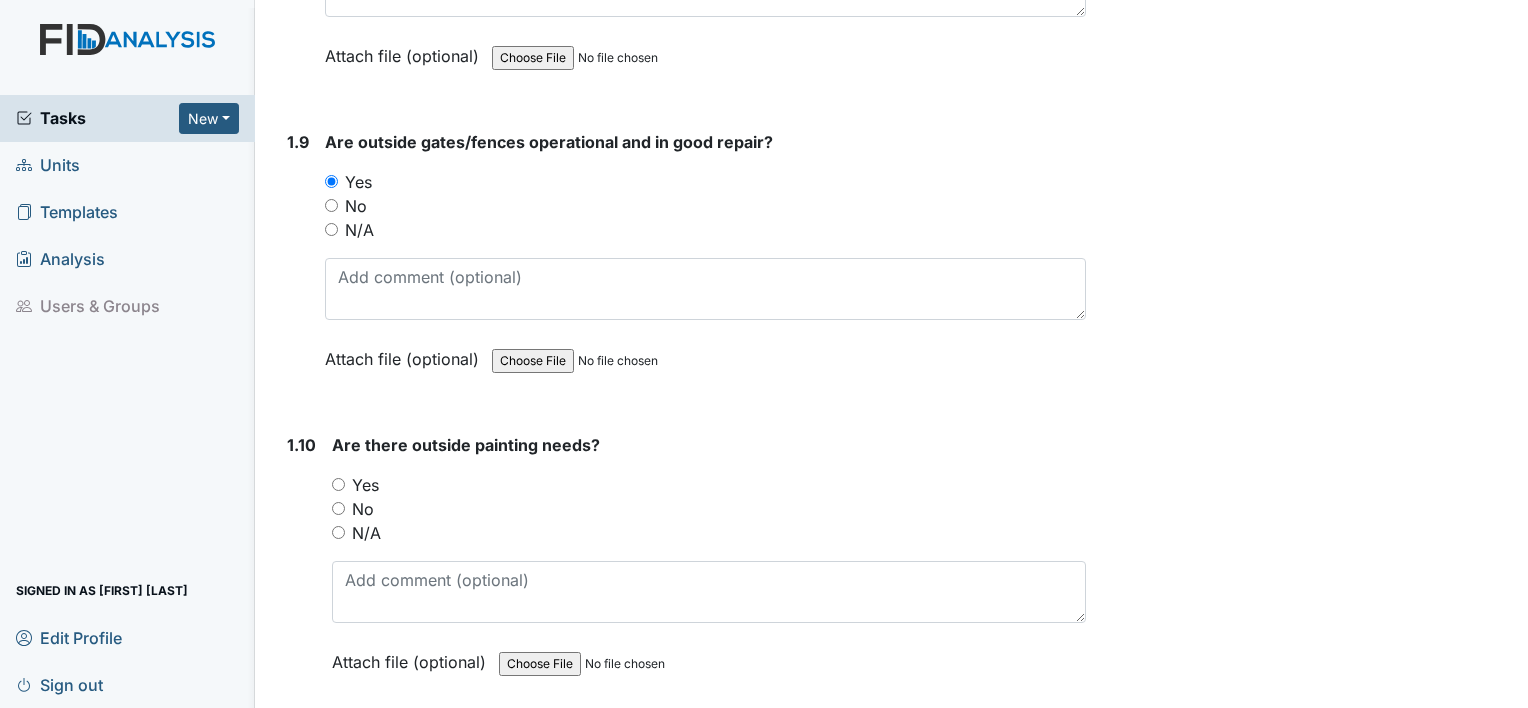 scroll, scrollTop: 2700, scrollLeft: 0, axis: vertical 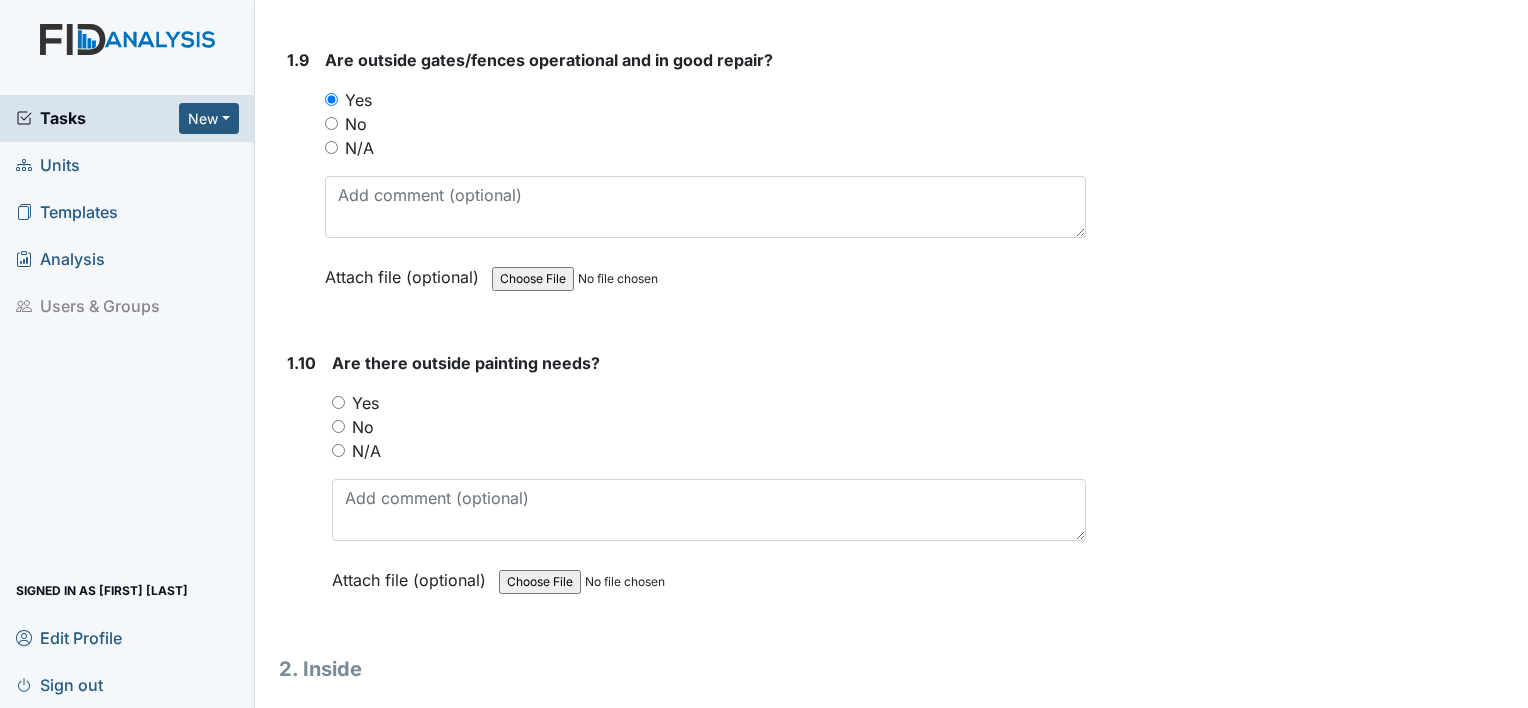 click on "No" at bounding box center (338, 426) 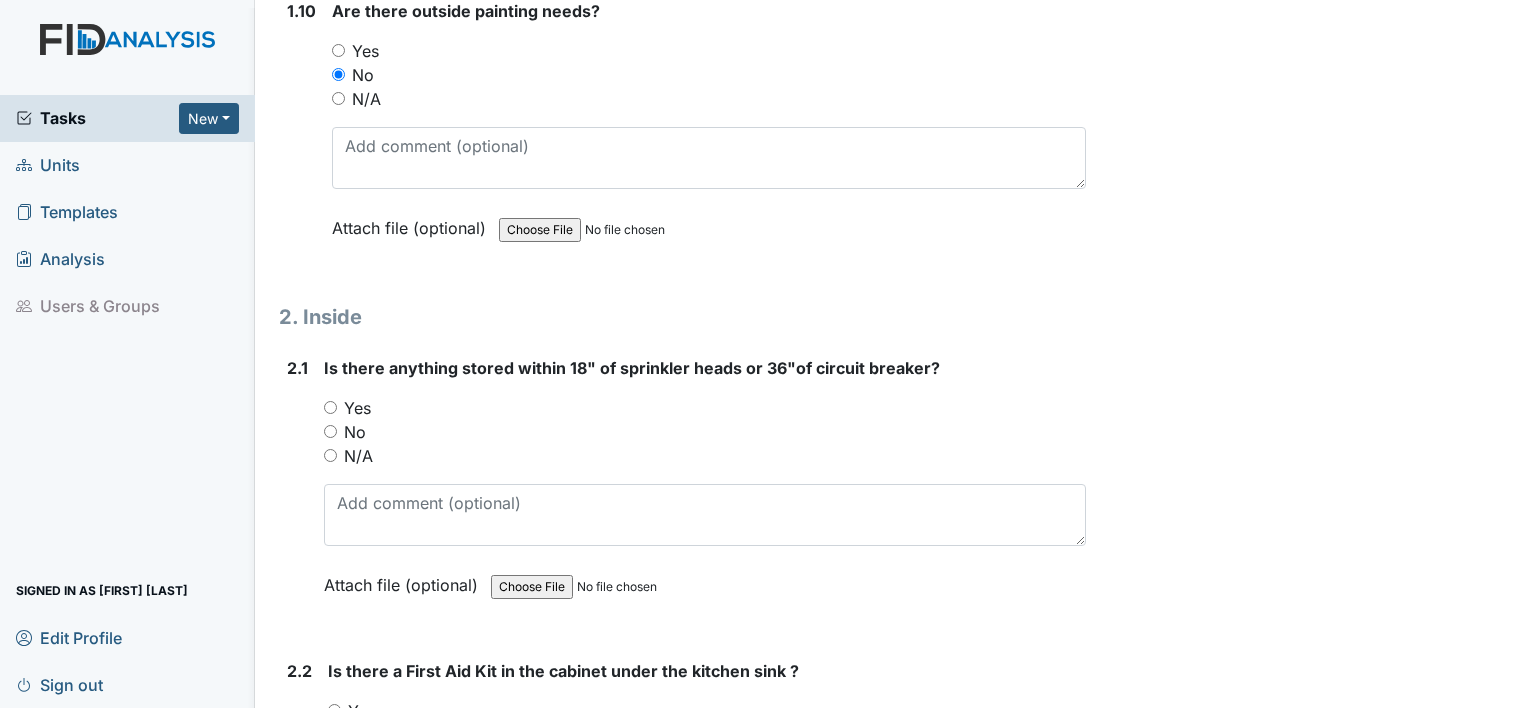 scroll, scrollTop: 3200, scrollLeft: 0, axis: vertical 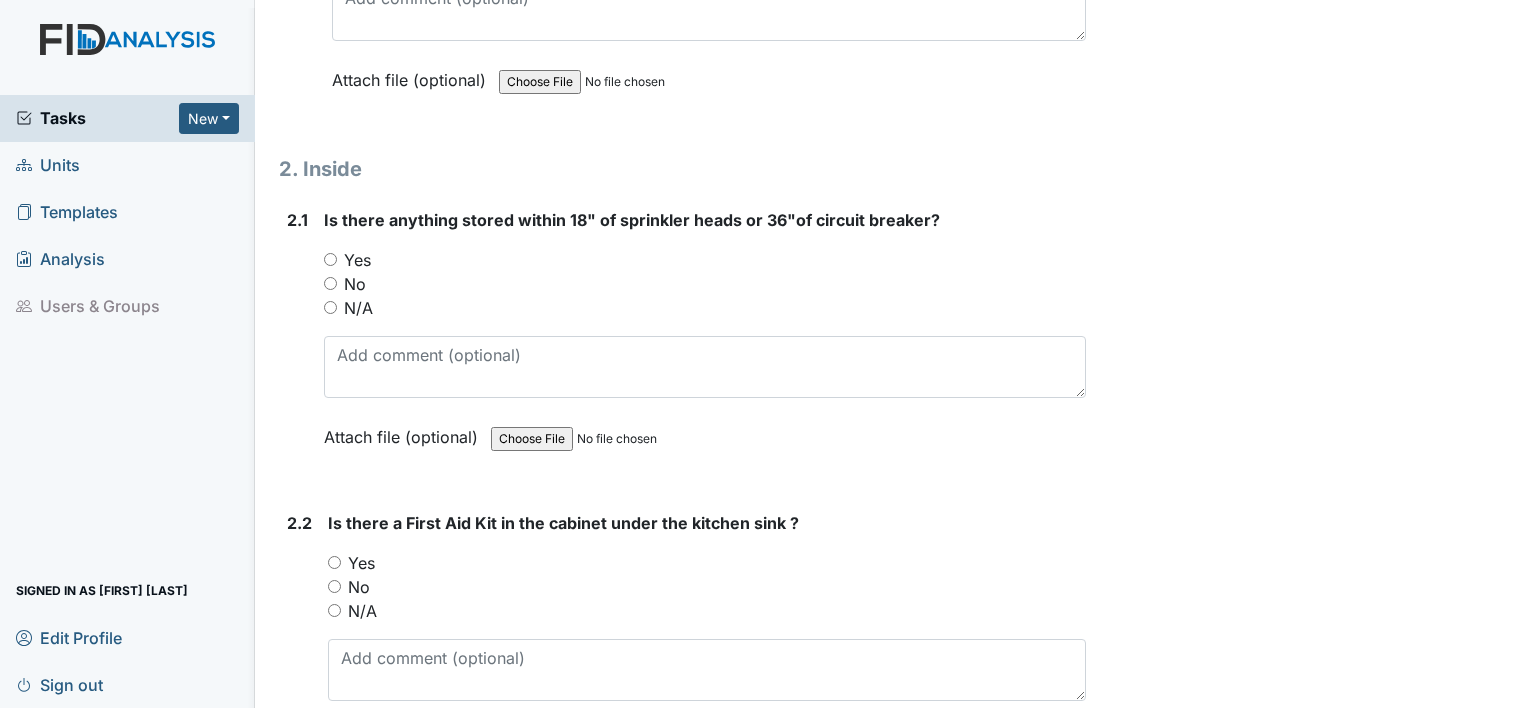 click on "No" at bounding box center (330, 283) 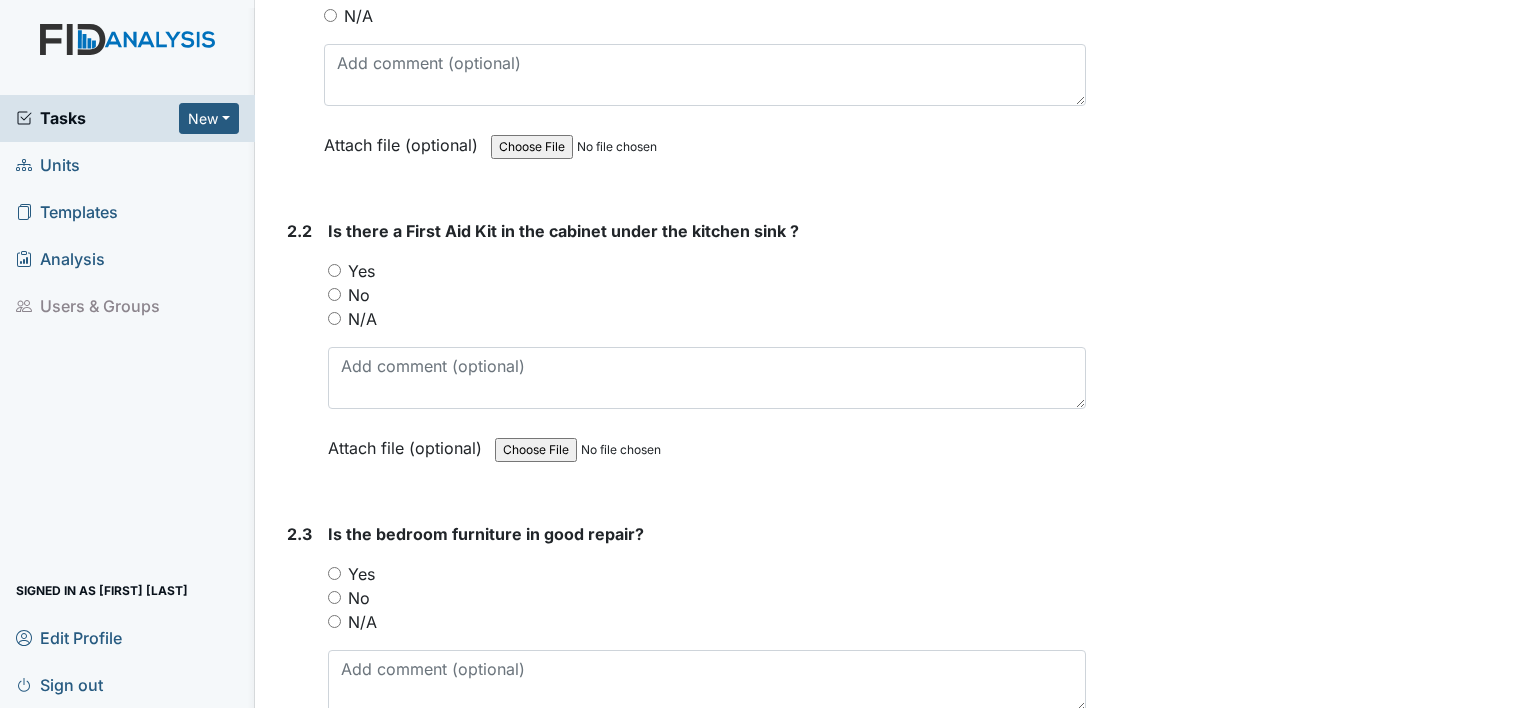scroll, scrollTop: 3500, scrollLeft: 0, axis: vertical 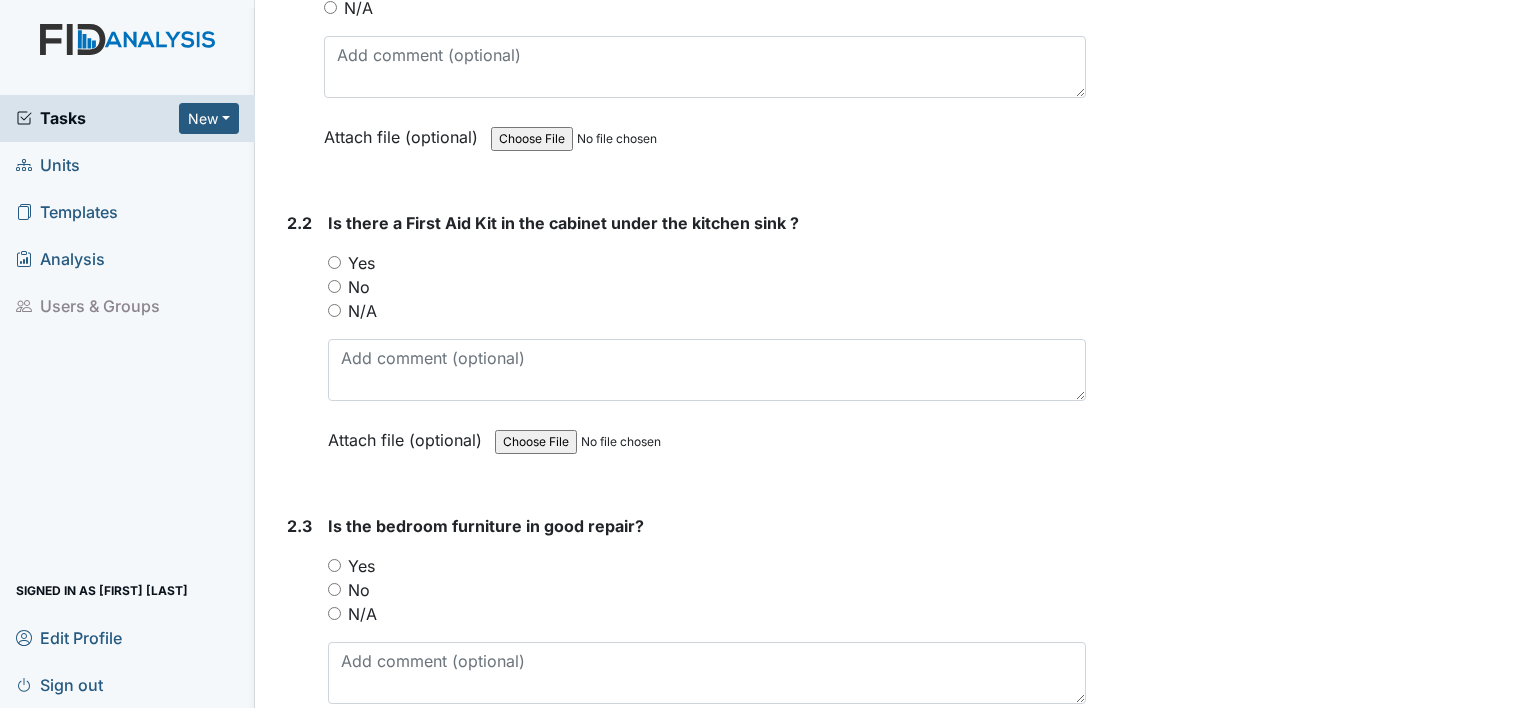 click on "Yes" at bounding box center [334, 262] 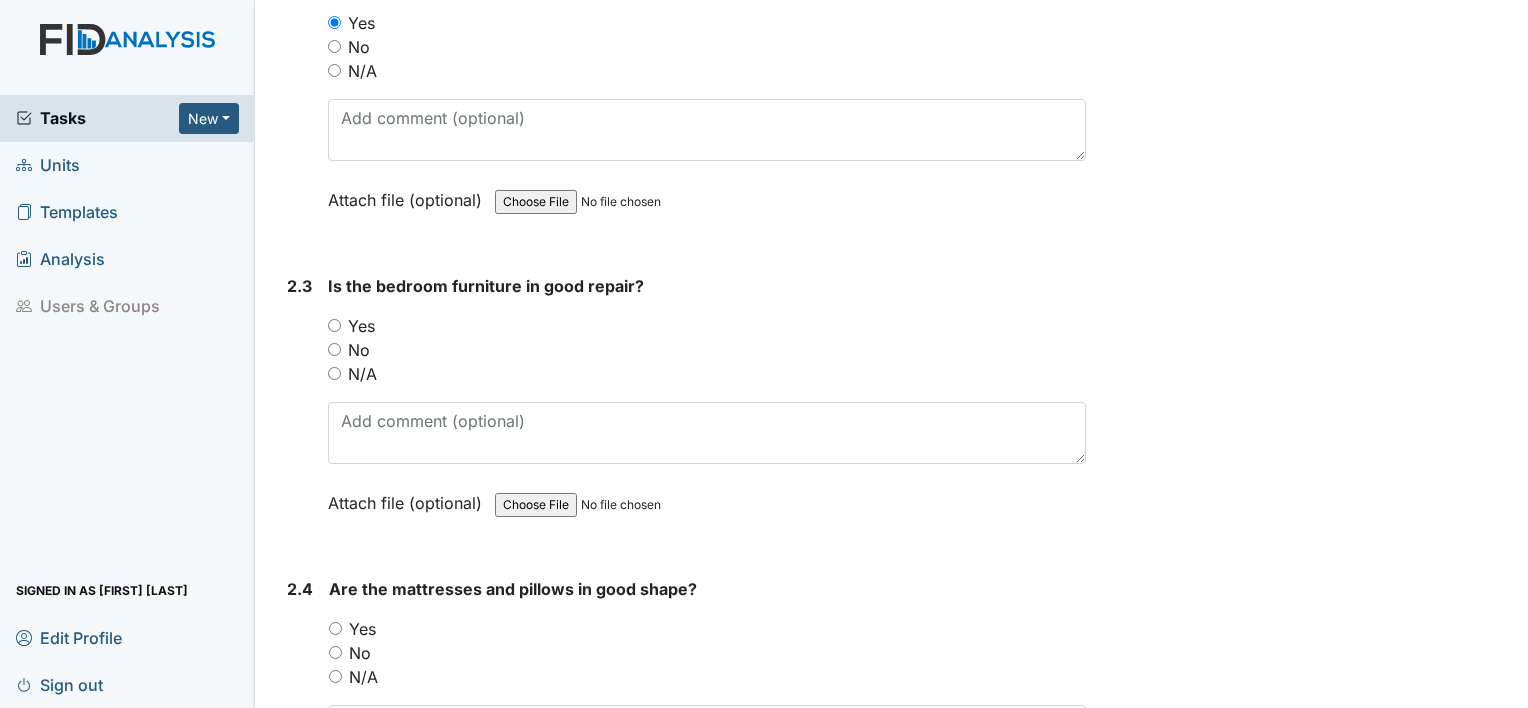 scroll, scrollTop: 3800, scrollLeft: 0, axis: vertical 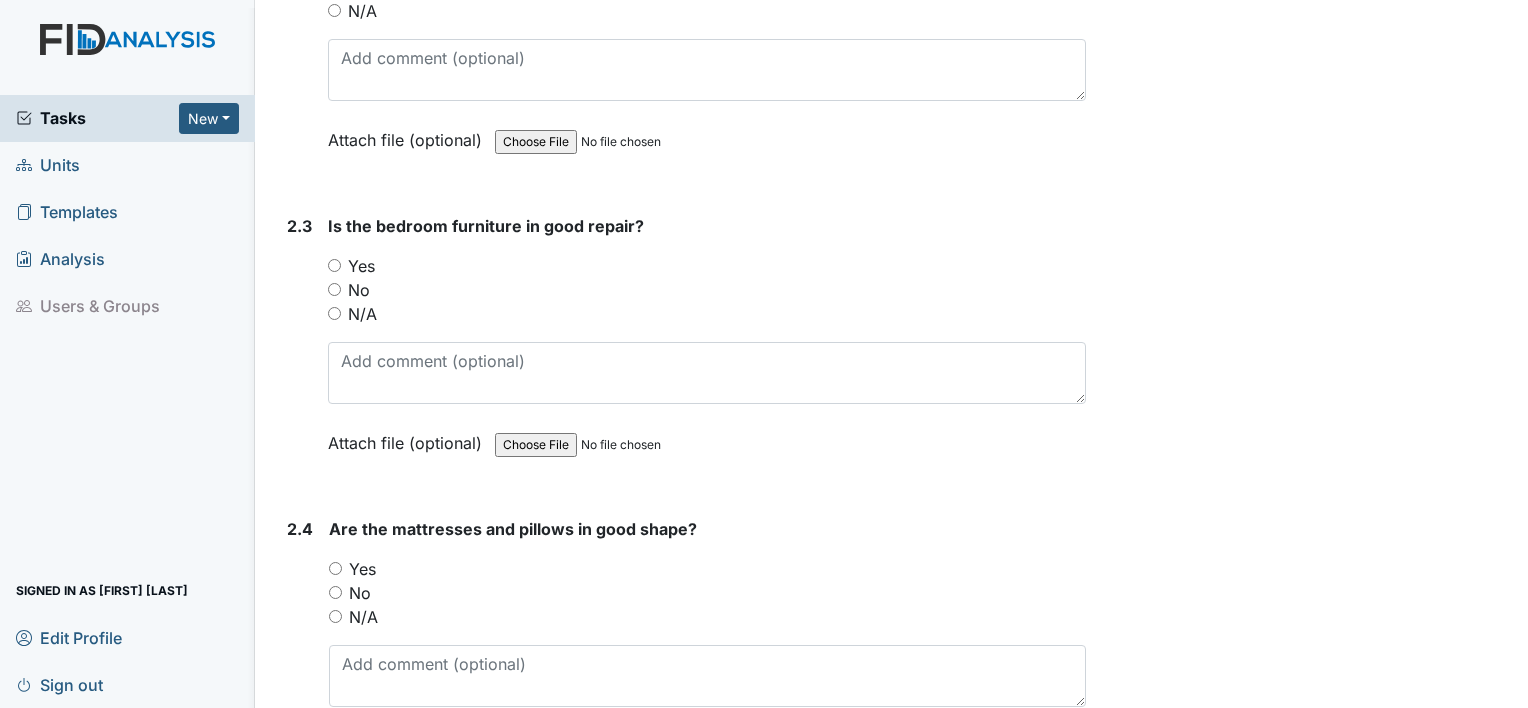 click on "Yes" at bounding box center [334, 265] 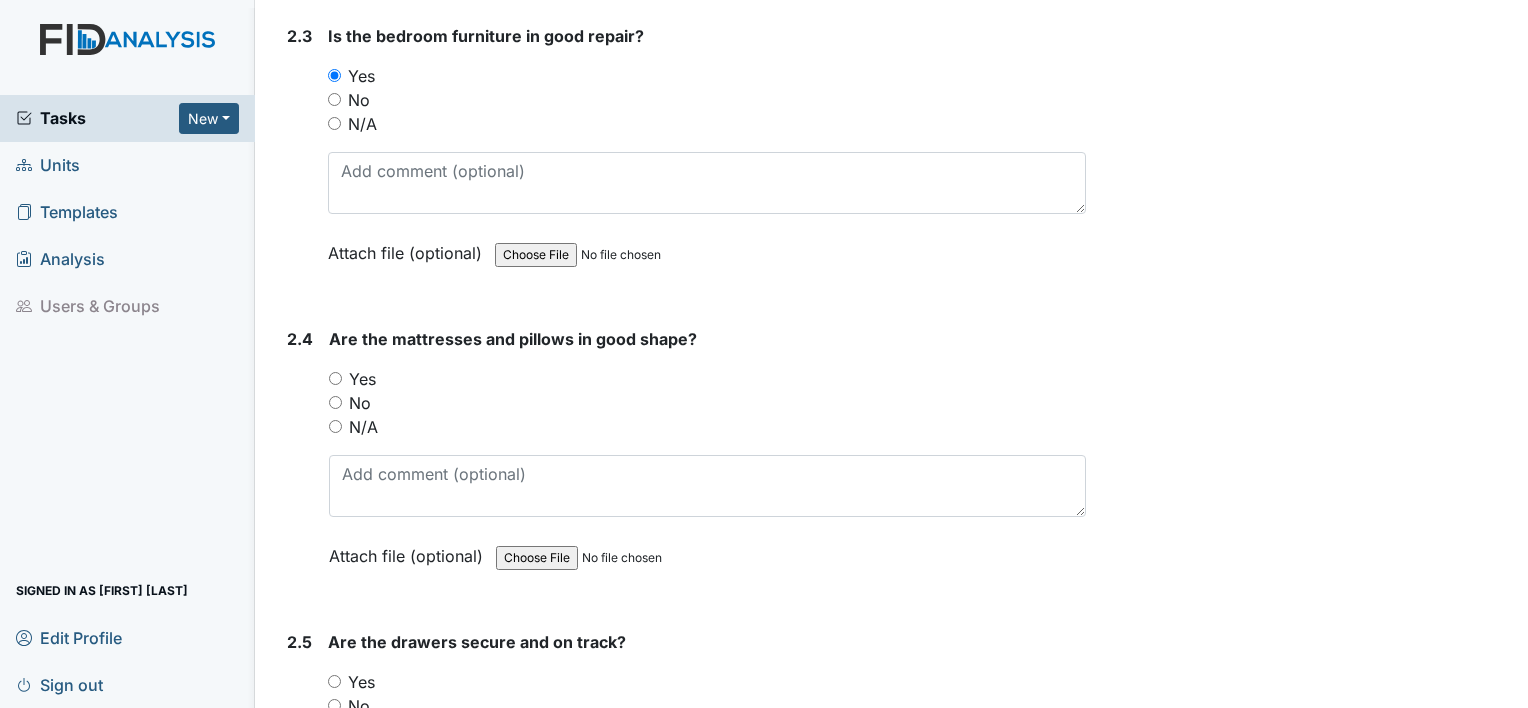 scroll, scrollTop: 4000, scrollLeft: 0, axis: vertical 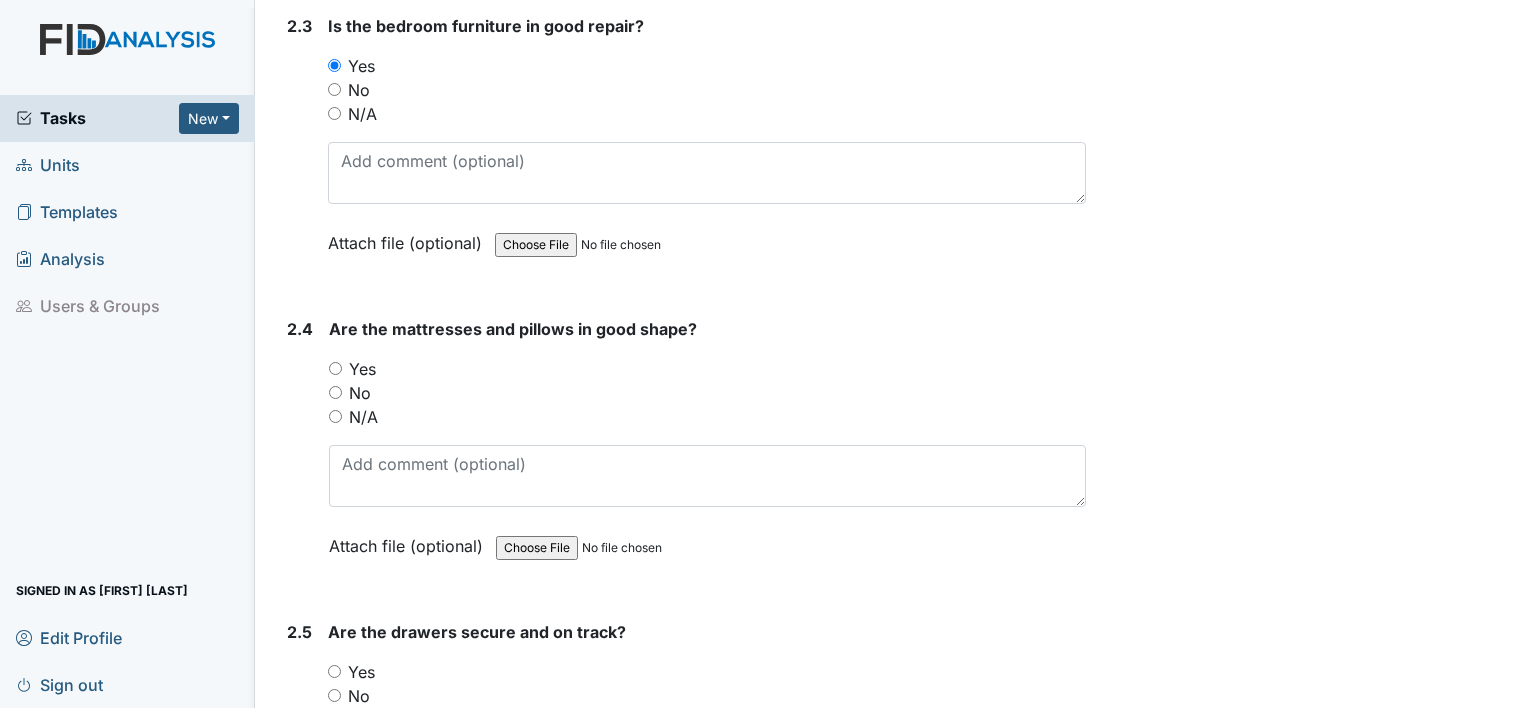 click on "Yes" at bounding box center [335, 368] 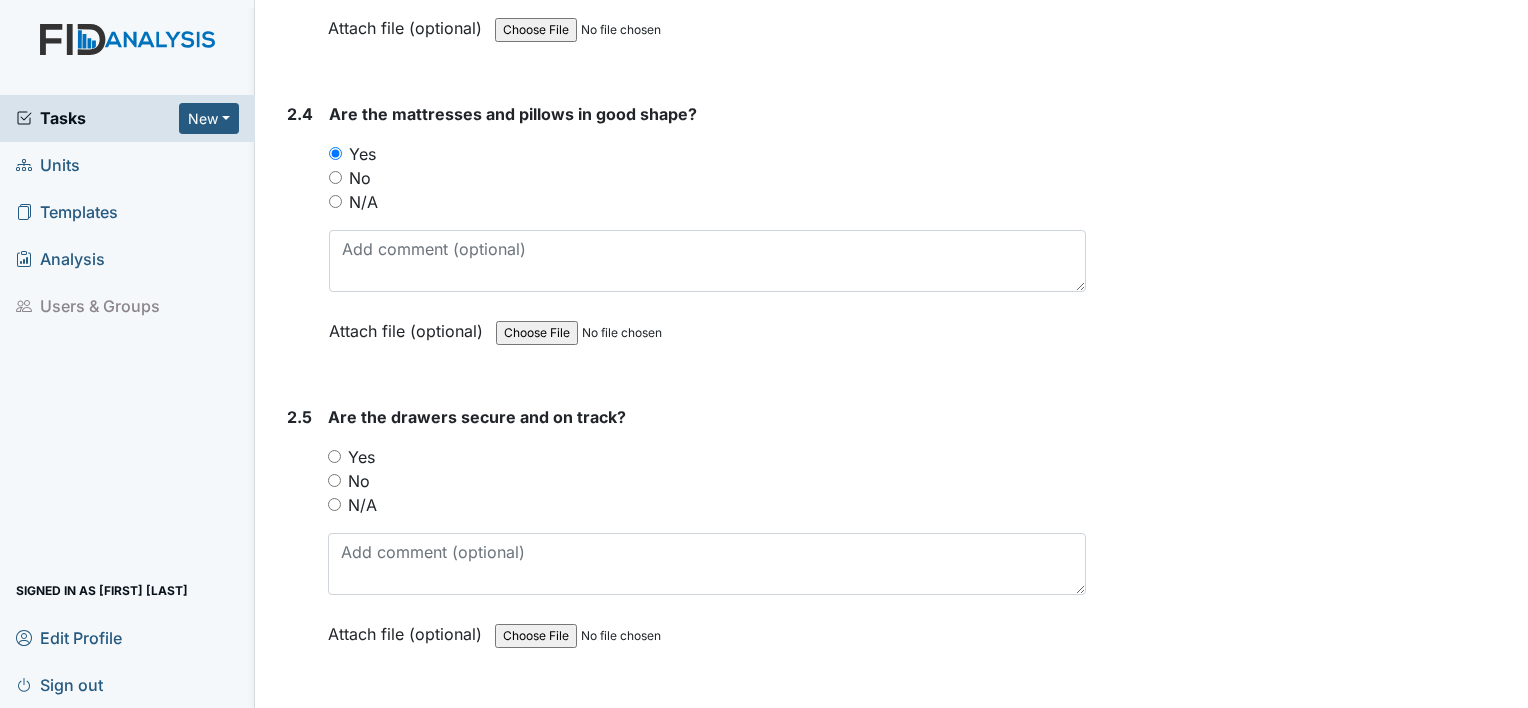 scroll, scrollTop: 4300, scrollLeft: 0, axis: vertical 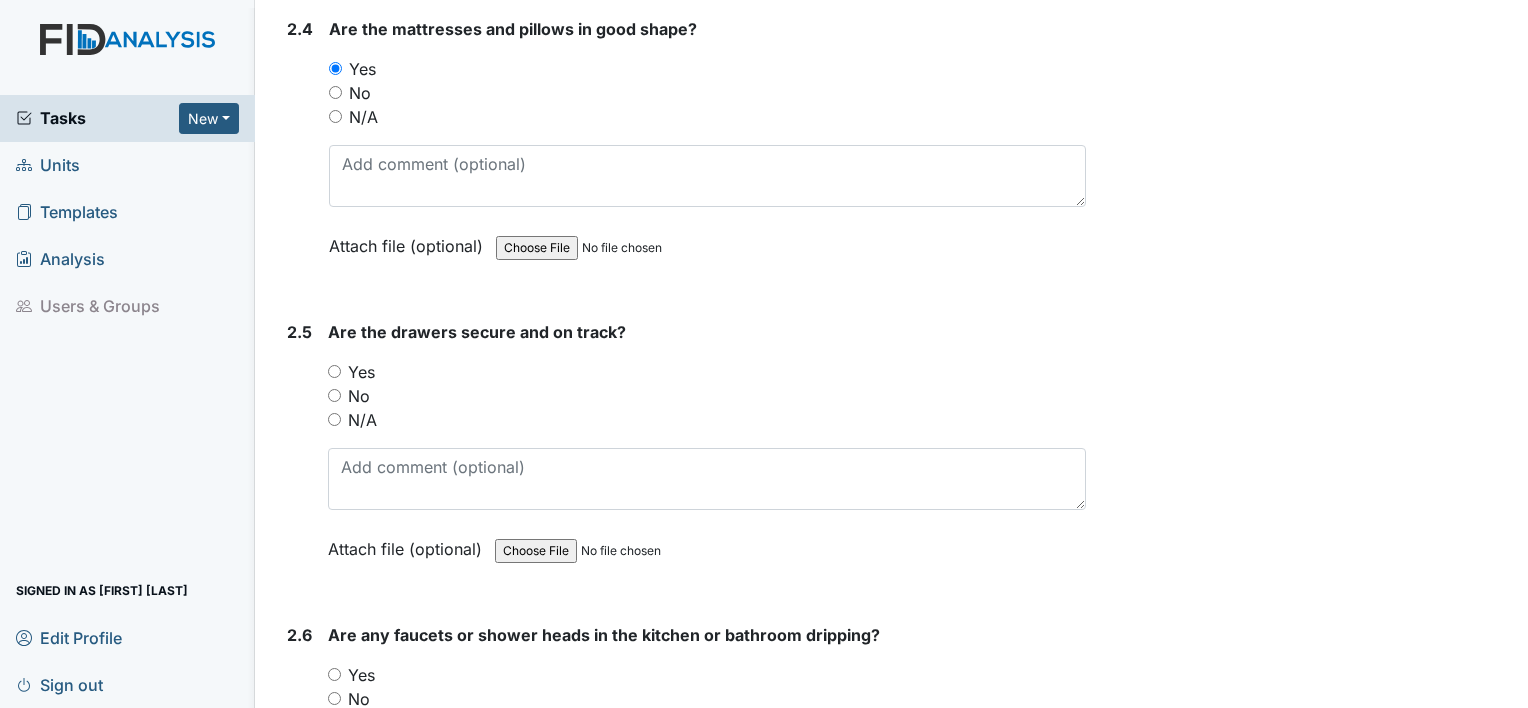 click on "Yes" at bounding box center [334, 371] 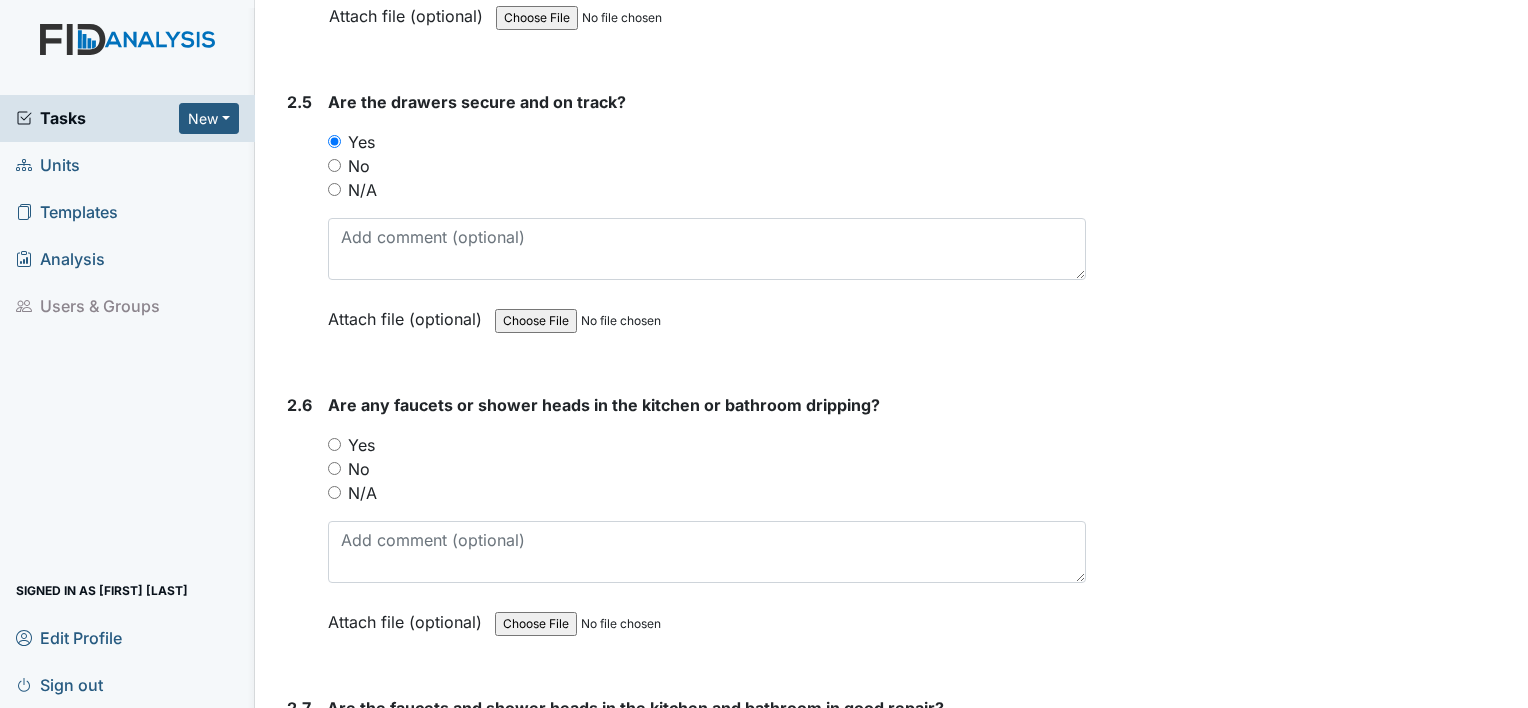 scroll, scrollTop: 4700, scrollLeft: 0, axis: vertical 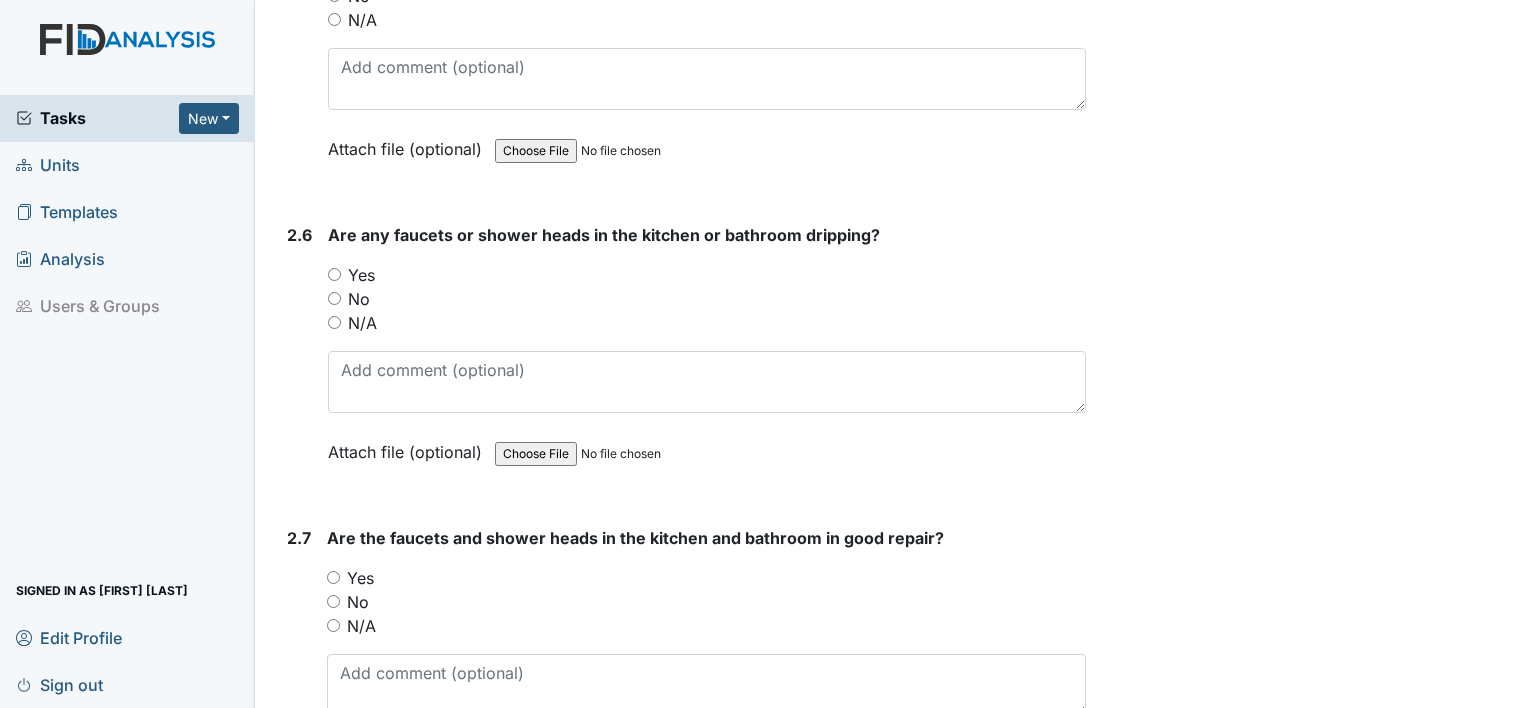 click on "Yes" at bounding box center (707, 275) 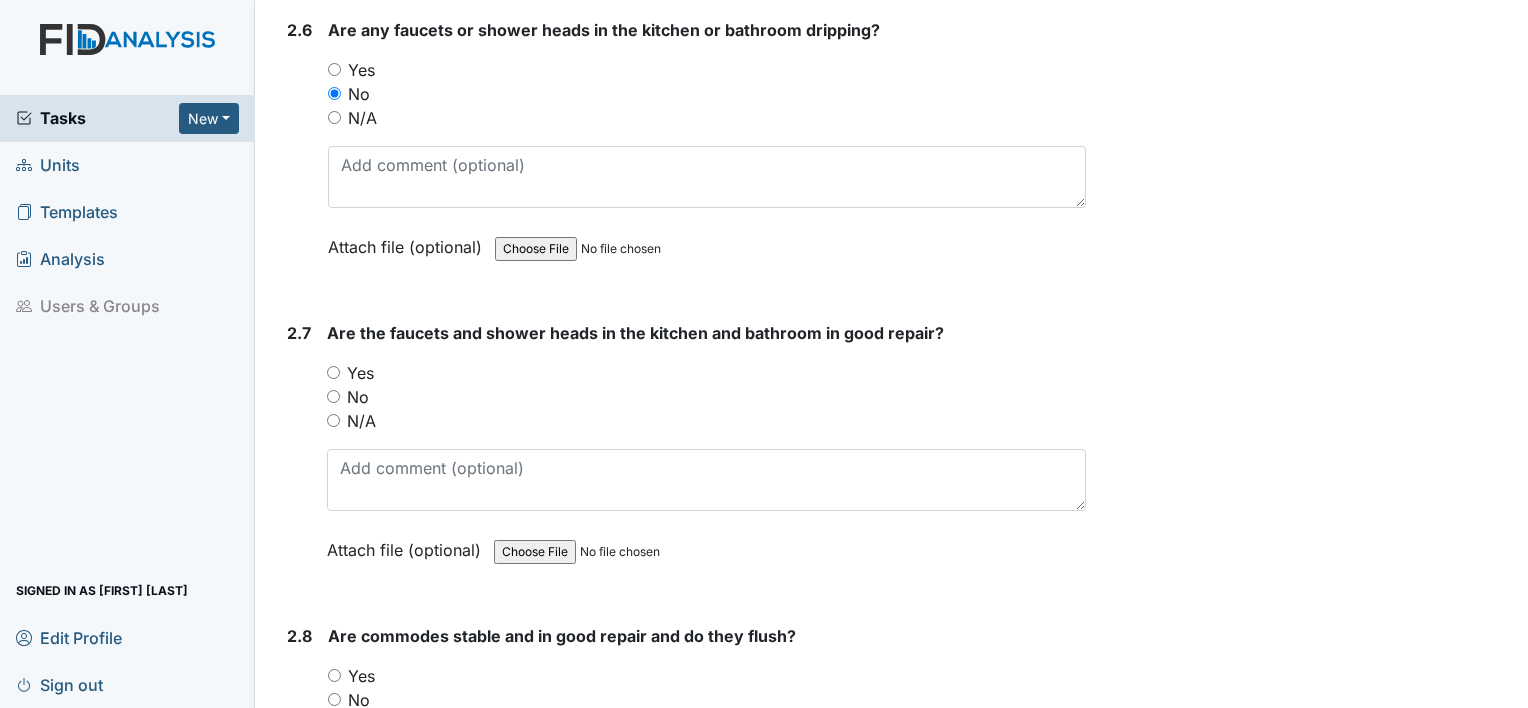 scroll, scrollTop: 4900, scrollLeft: 0, axis: vertical 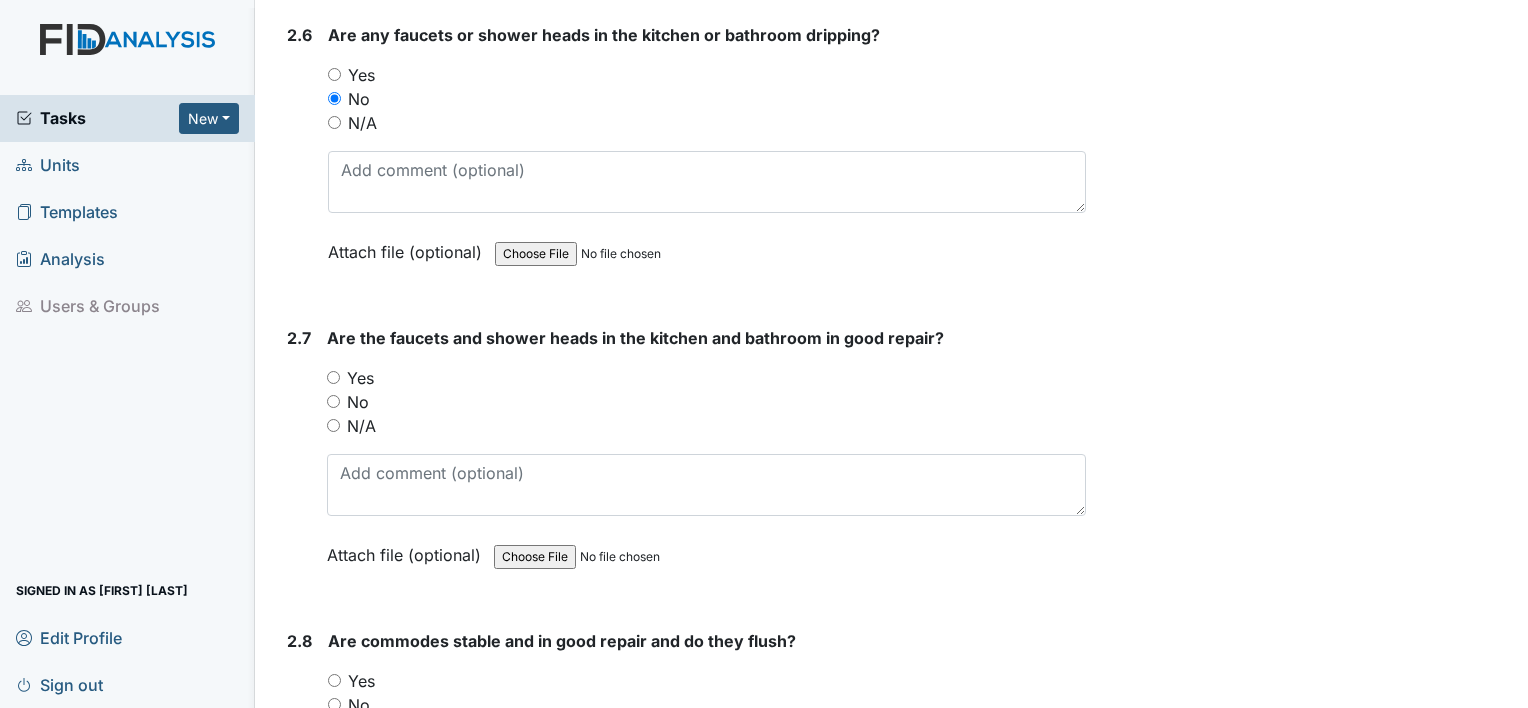 click on "Yes" at bounding box center [333, 377] 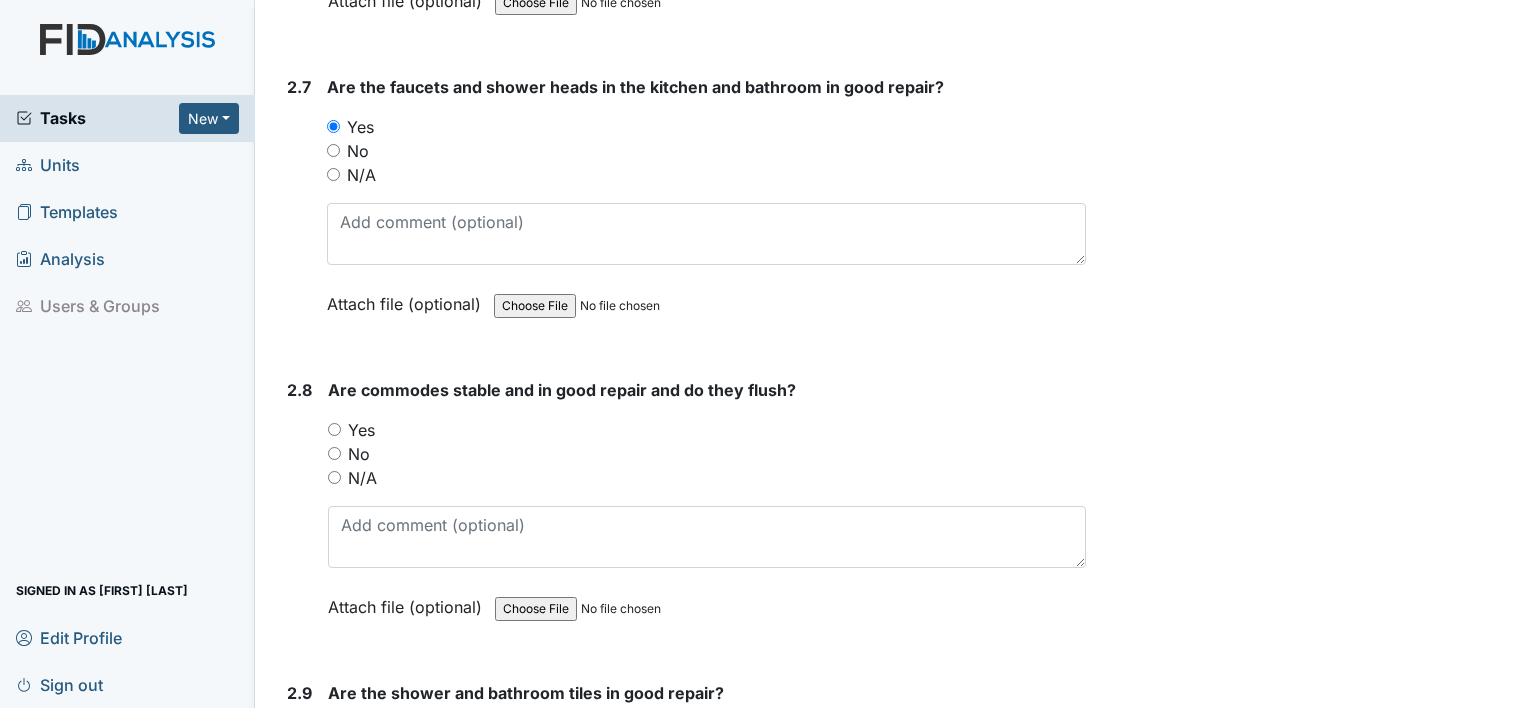 scroll, scrollTop: 5200, scrollLeft: 0, axis: vertical 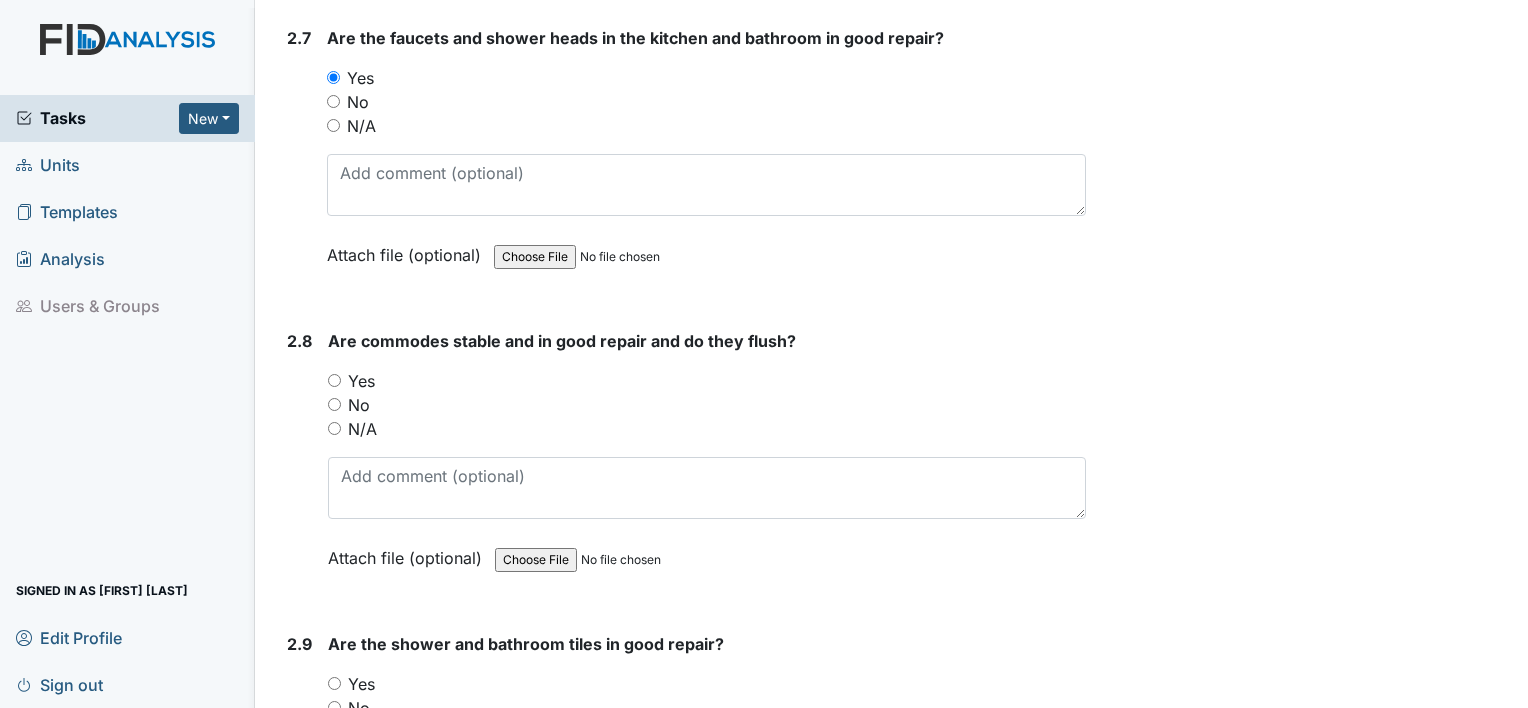 click on "Yes" at bounding box center [334, 380] 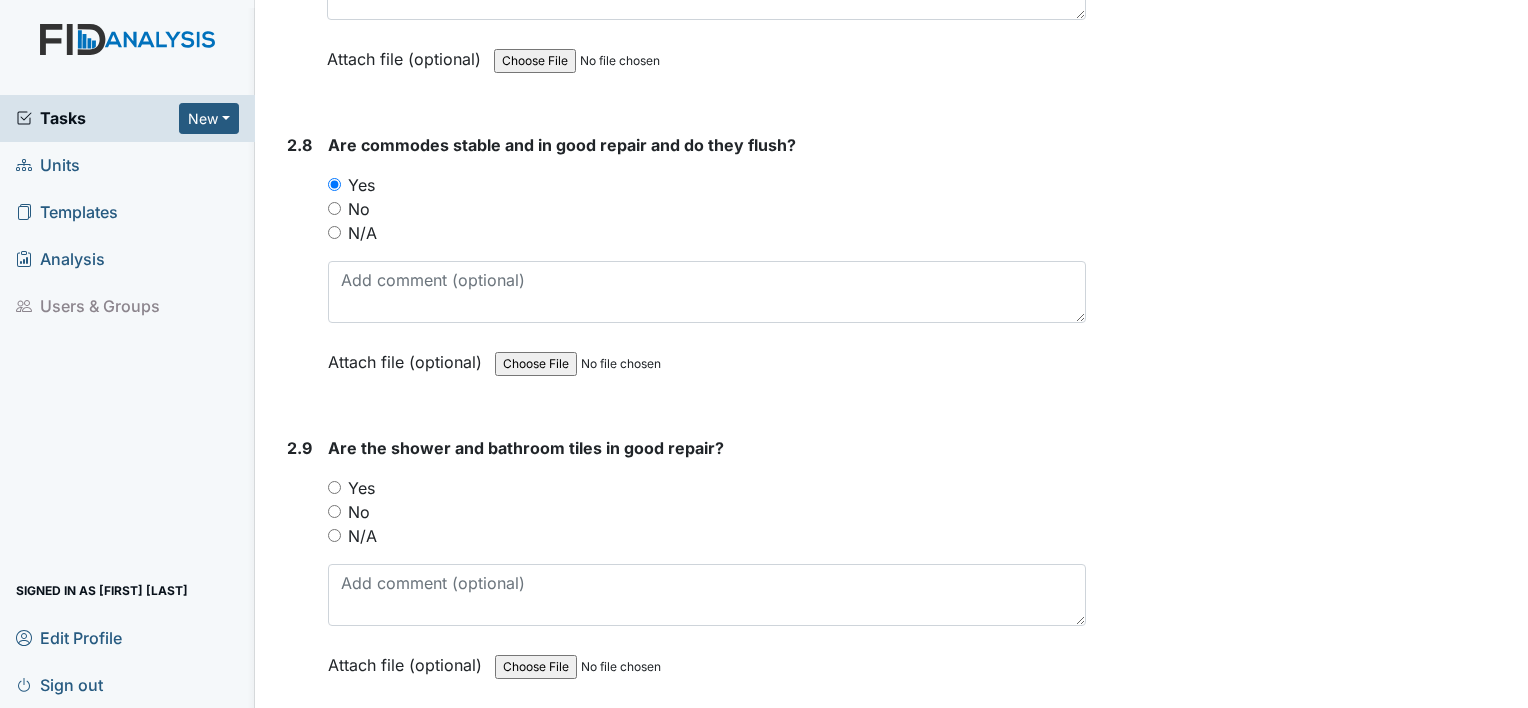 scroll, scrollTop: 5400, scrollLeft: 0, axis: vertical 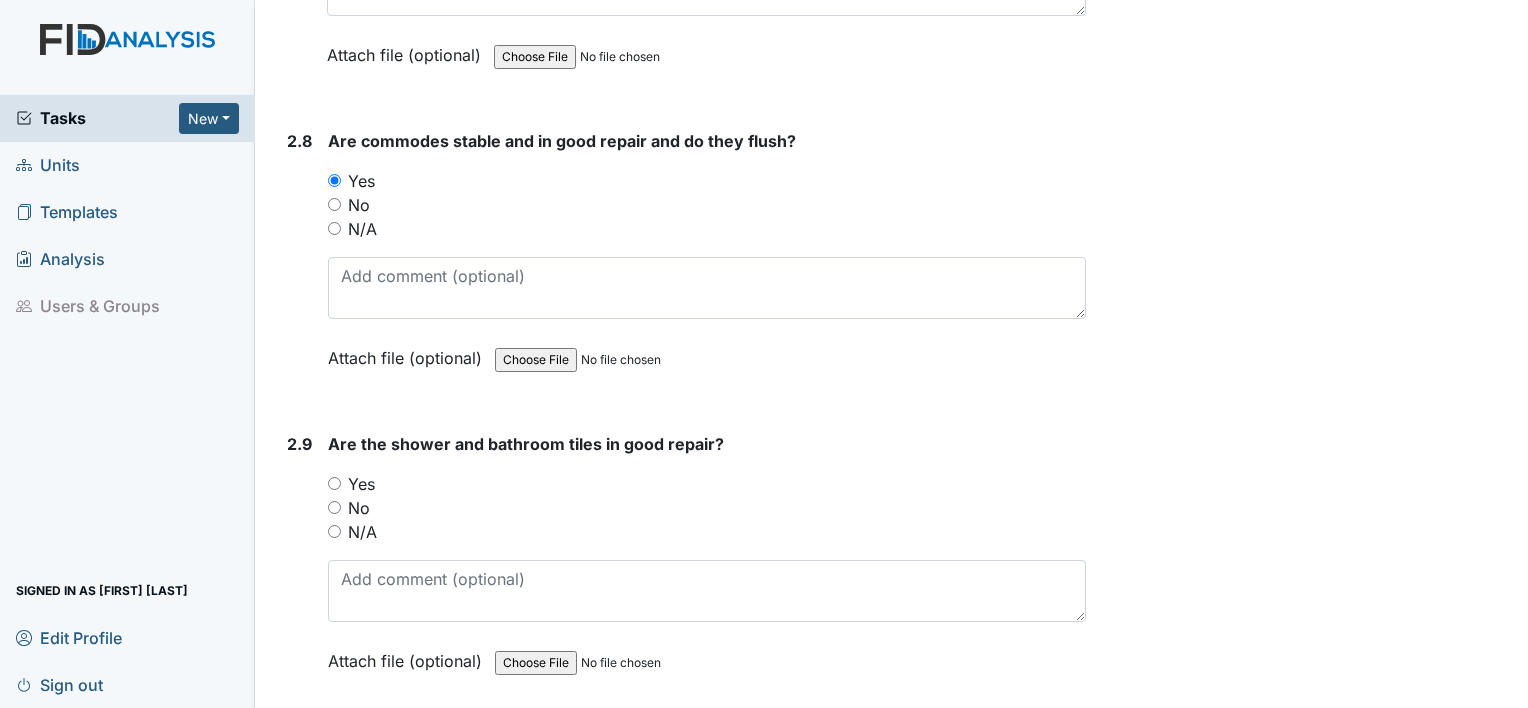 click on "Yes" at bounding box center [707, 484] 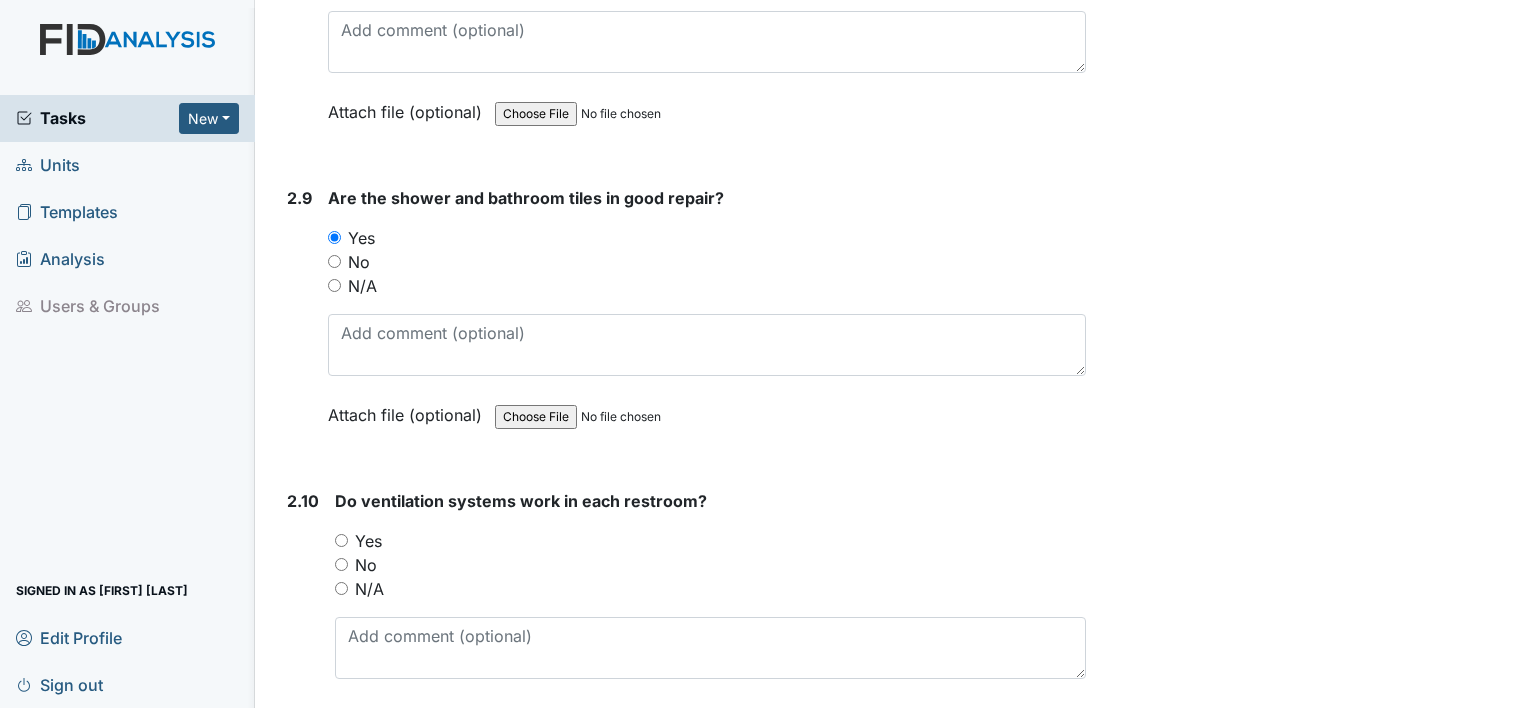 scroll, scrollTop: 5700, scrollLeft: 0, axis: vertical 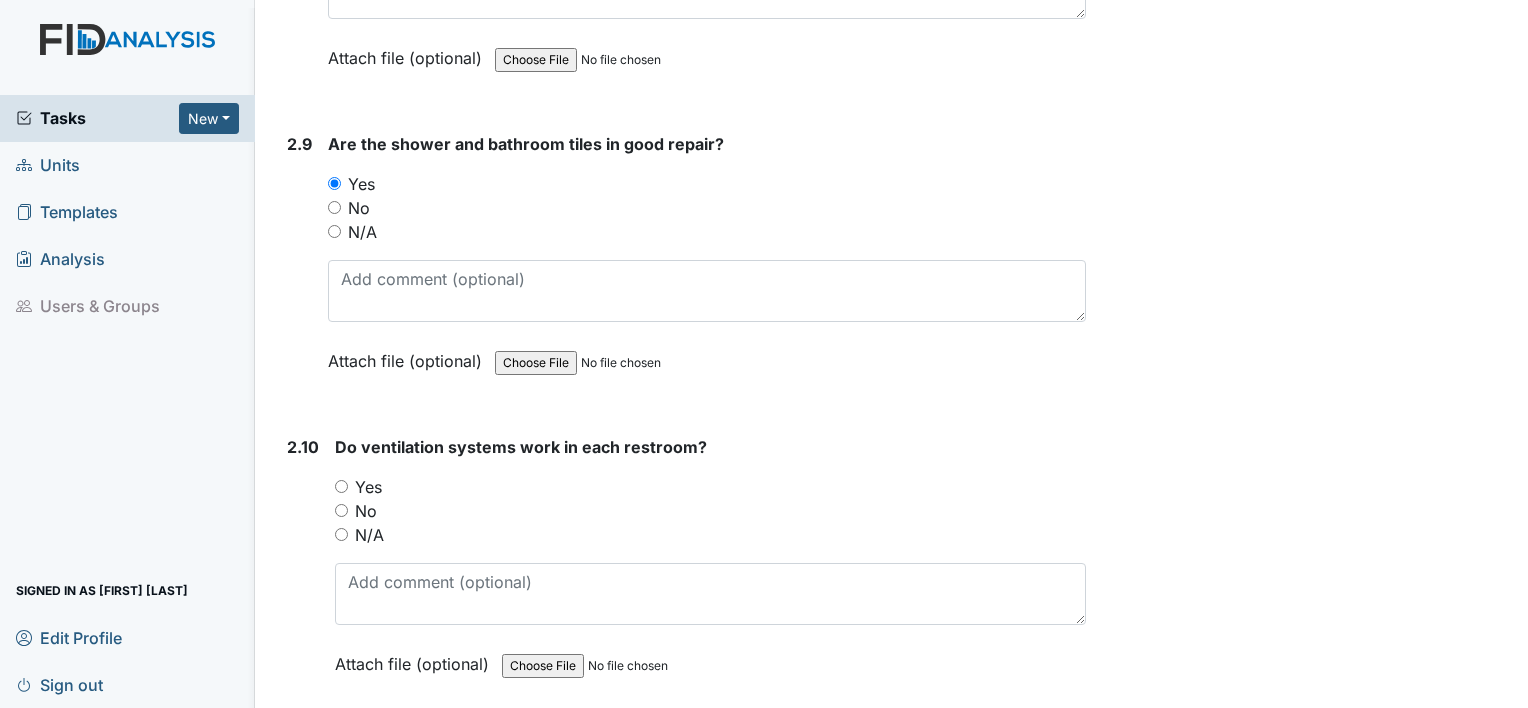 click on "Yes" at bounding box center (341, 486) 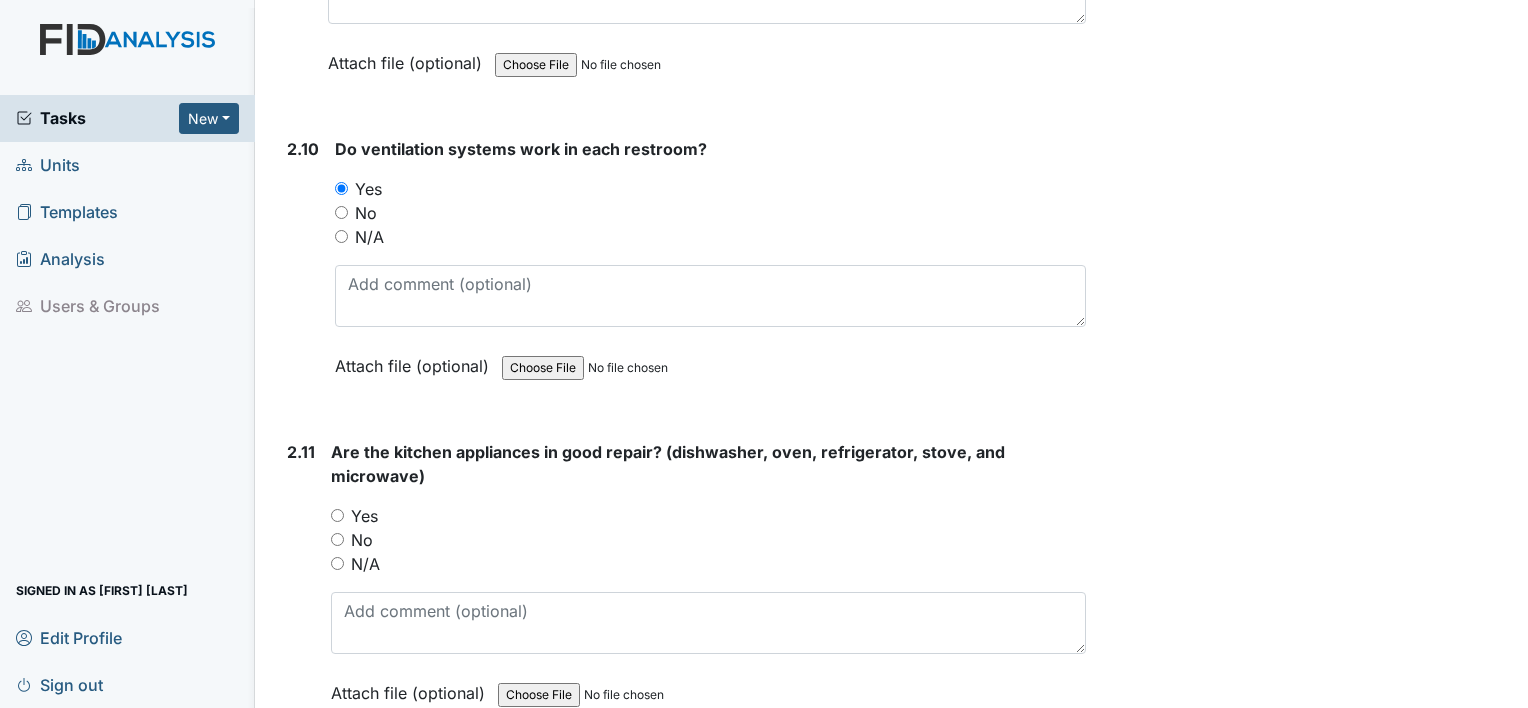 scroll, scrollTop: 6000, scrollLeft: 0, axis: vertical 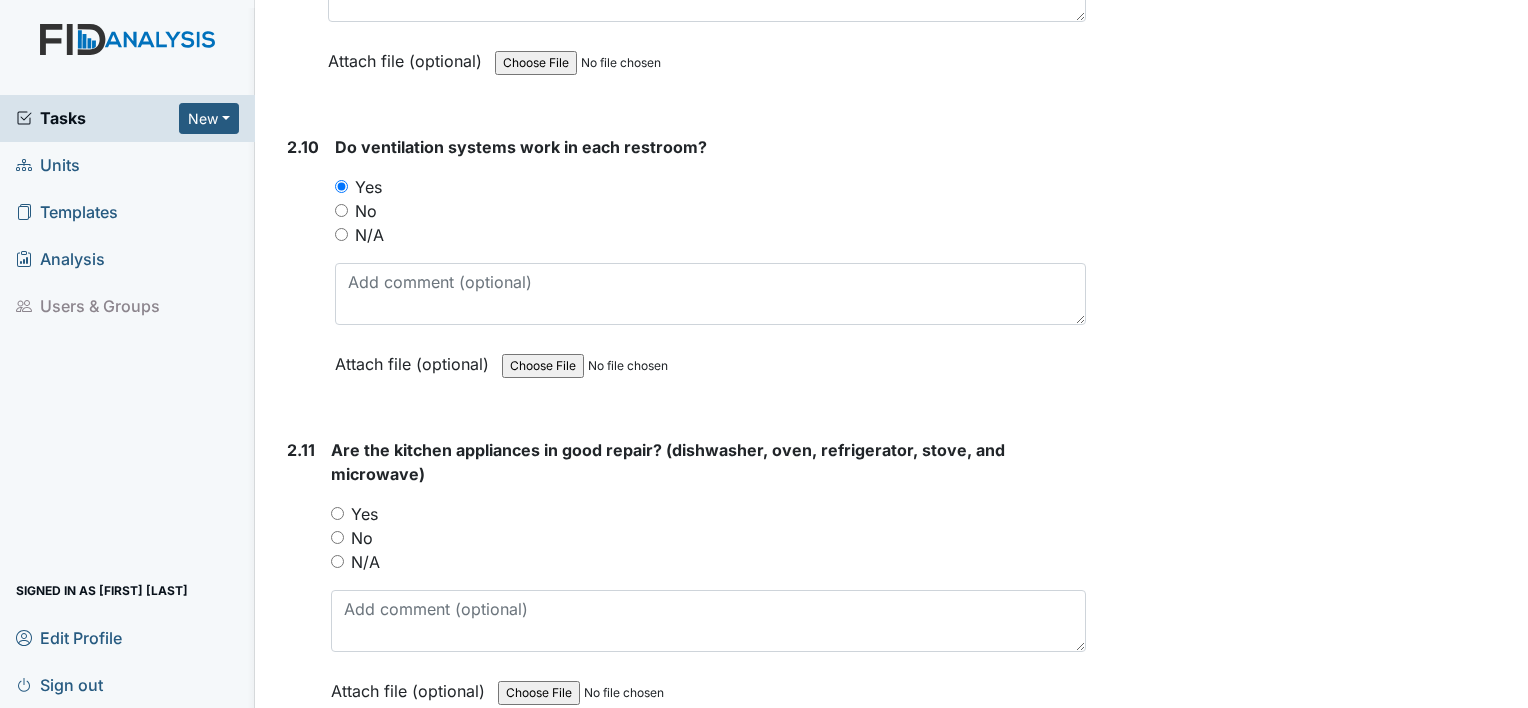 click on "No" at bounding box center [337, 537] 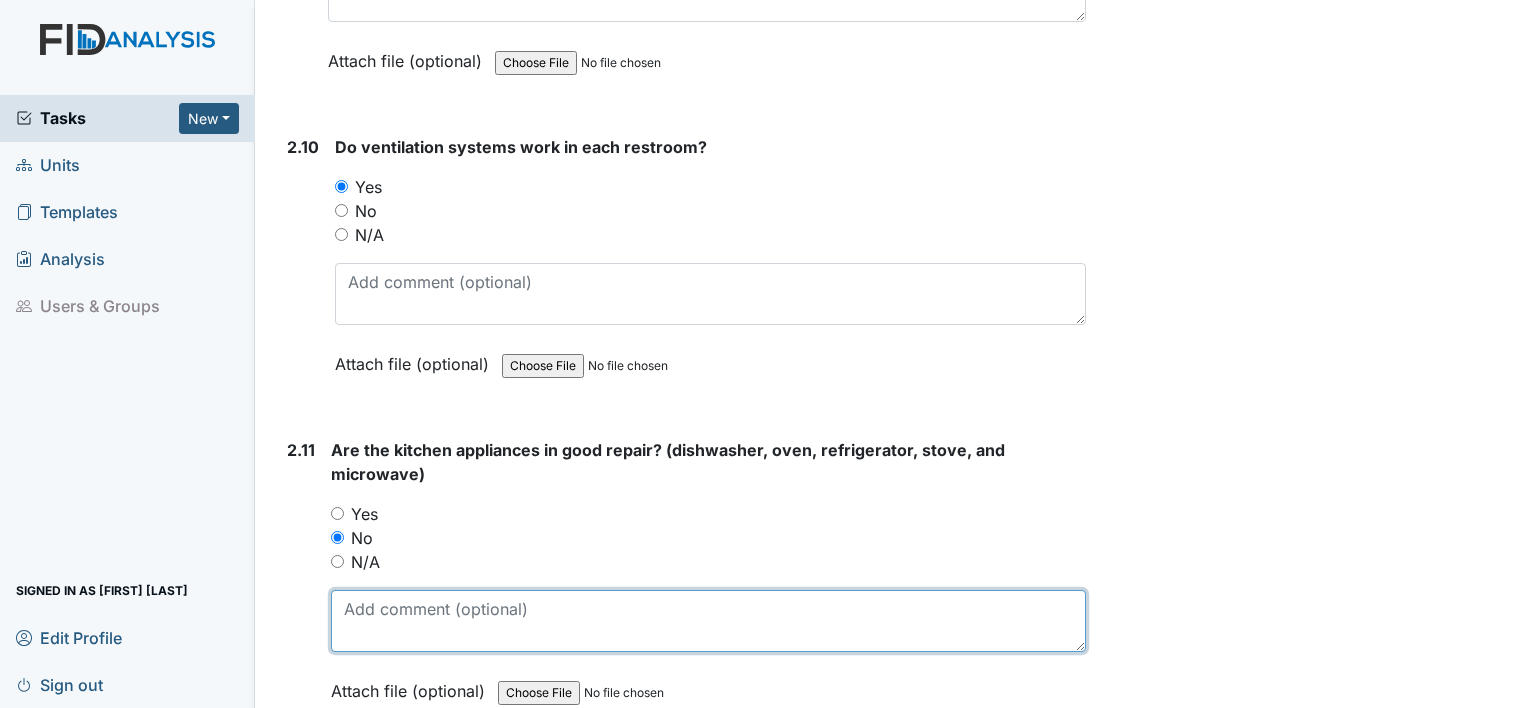 click at bounding box center [708, 621] 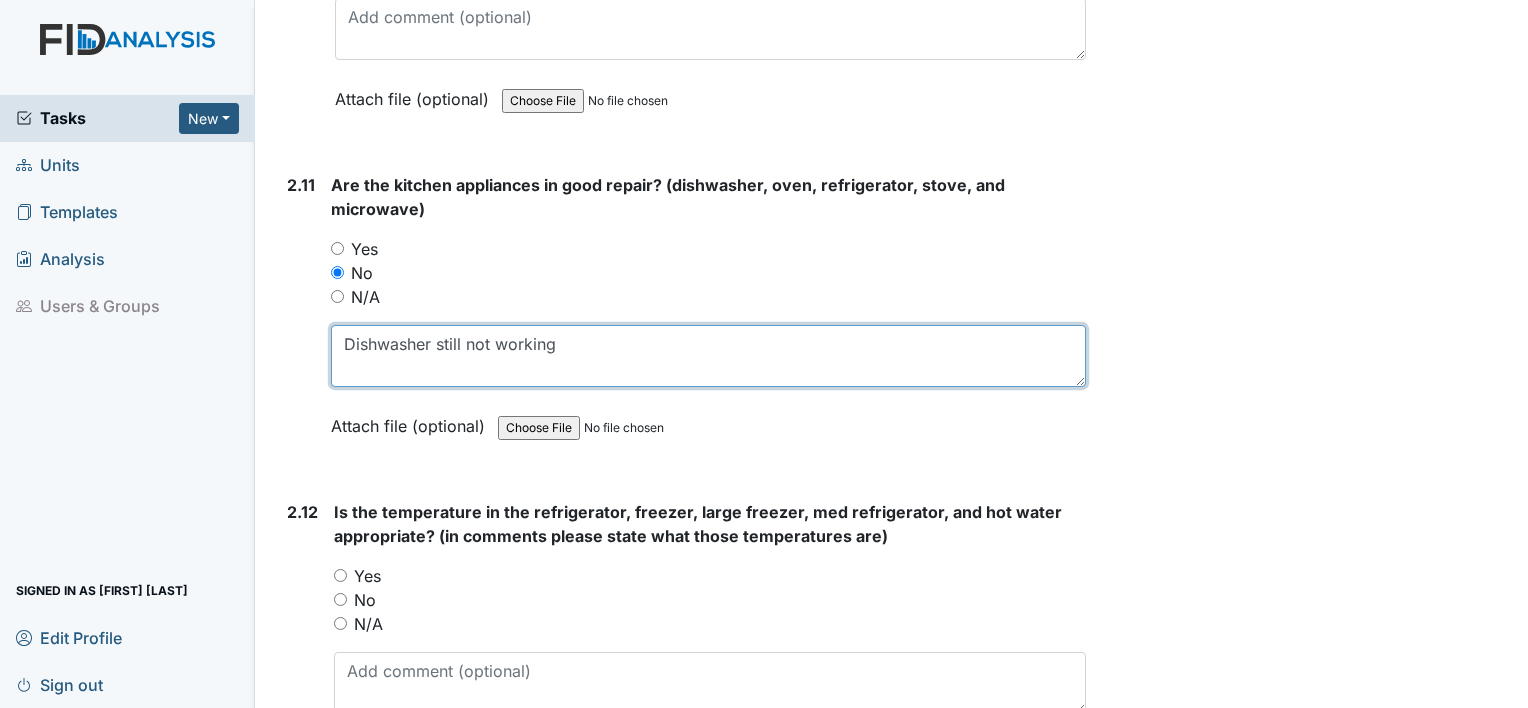 scroll, scrollTop: 6300, scrollLeft: 0, axis: vertical 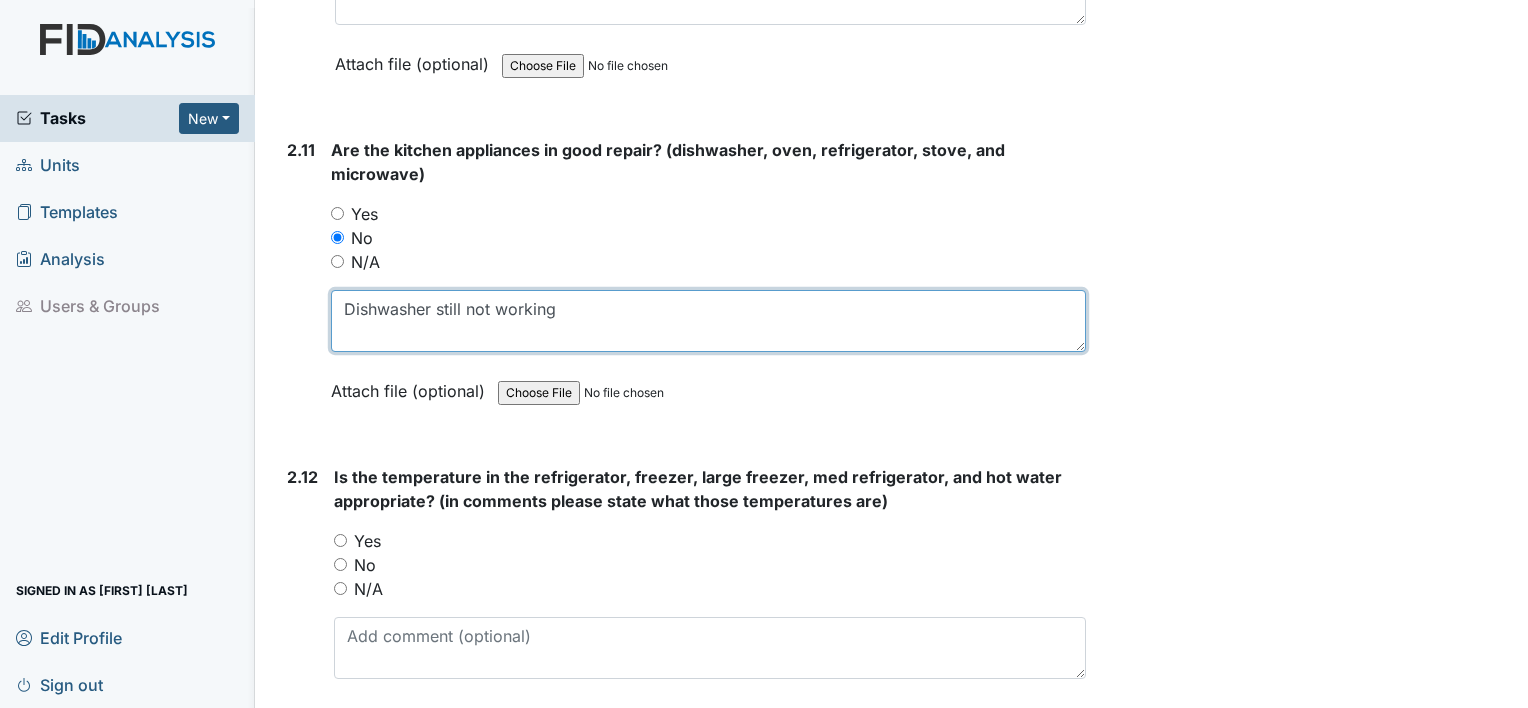 type on "Dishwasher still not working" 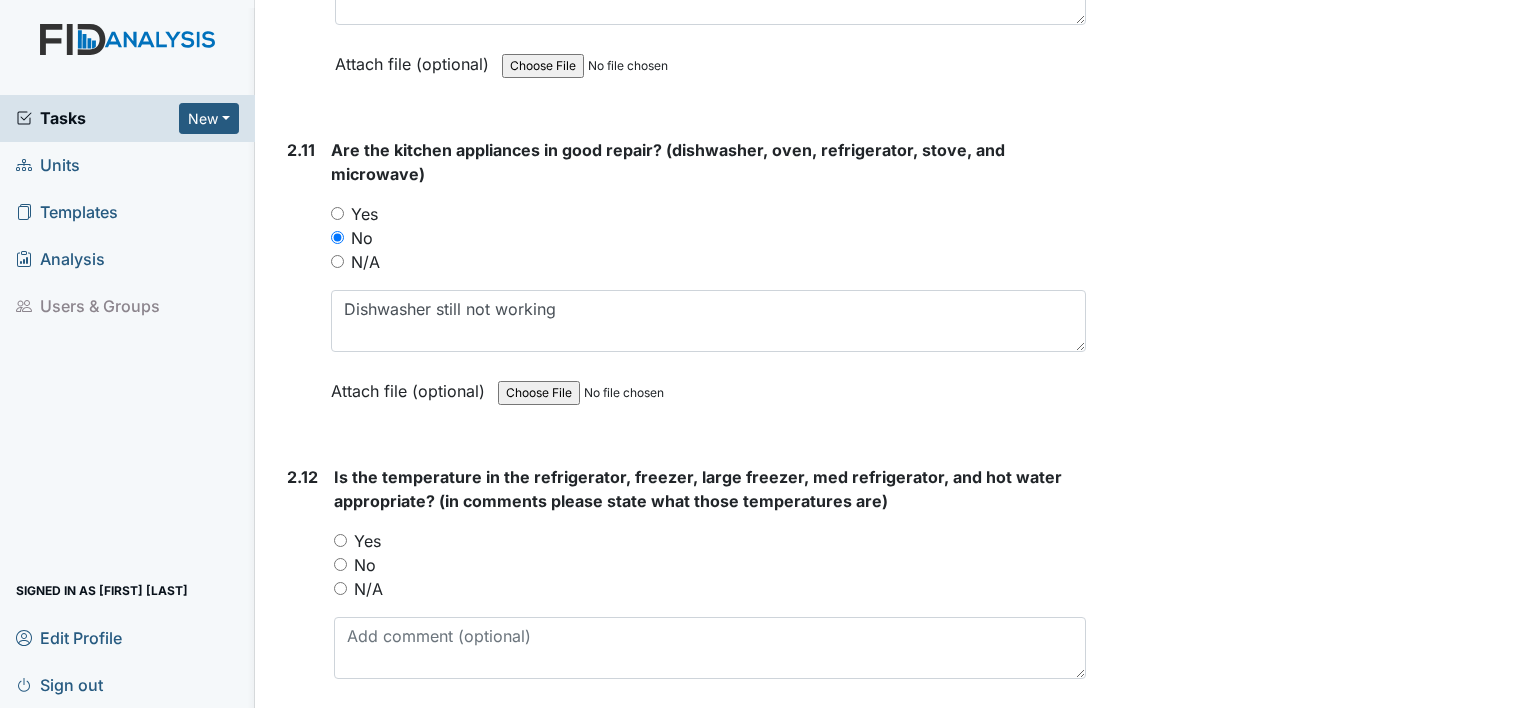 click on "Yes" at bounding box center [340, 540] 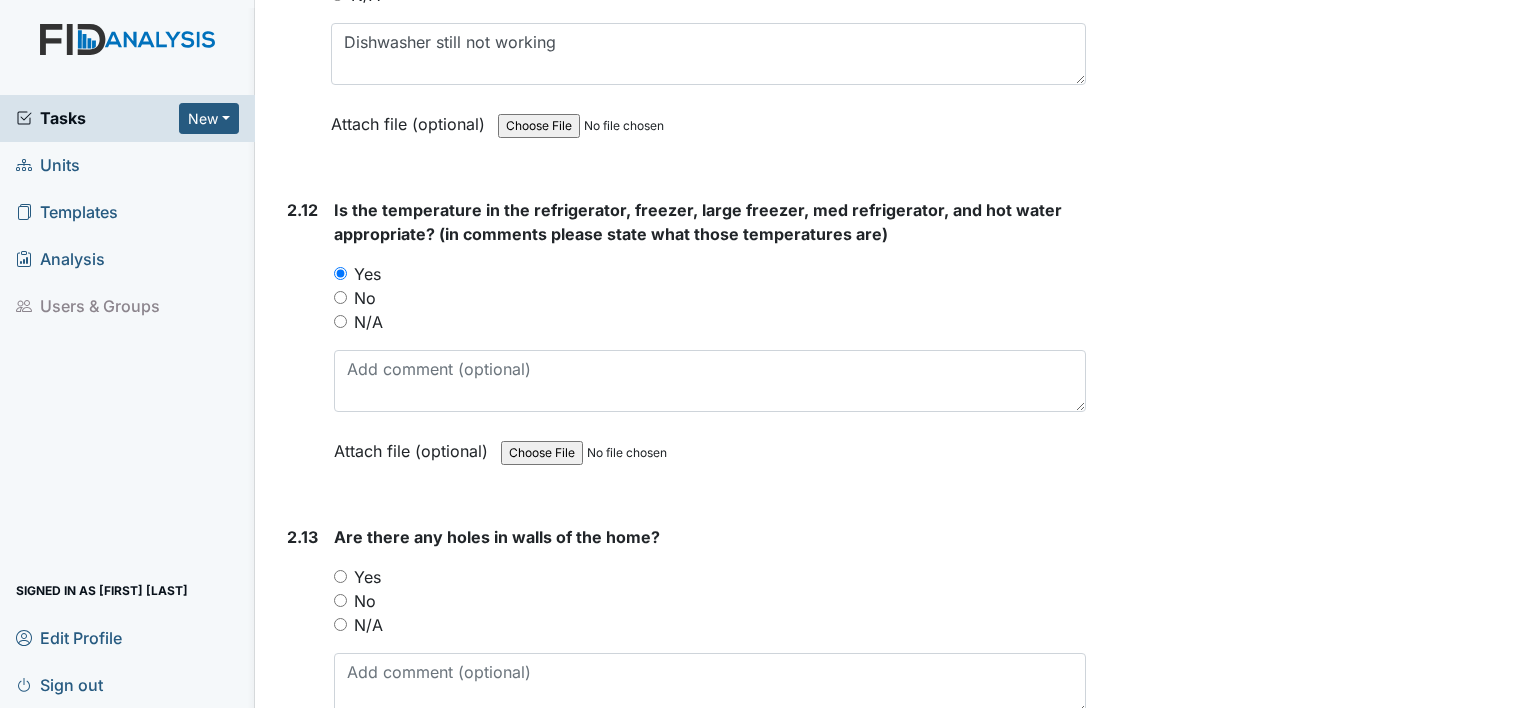 scroll, scrollTop: 6600, scrollLeft: 0, axis: vertical 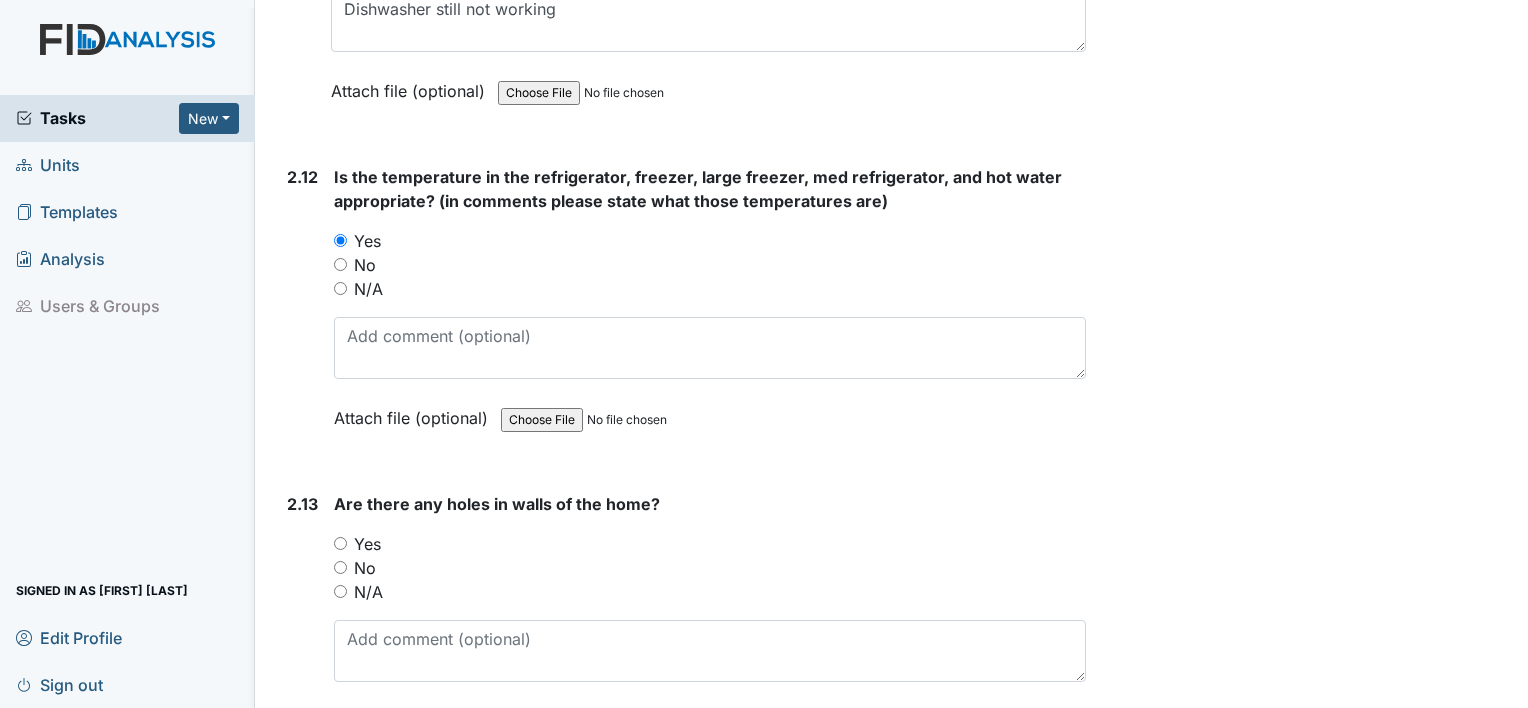 click on "No" at bounding box center (340, 567) 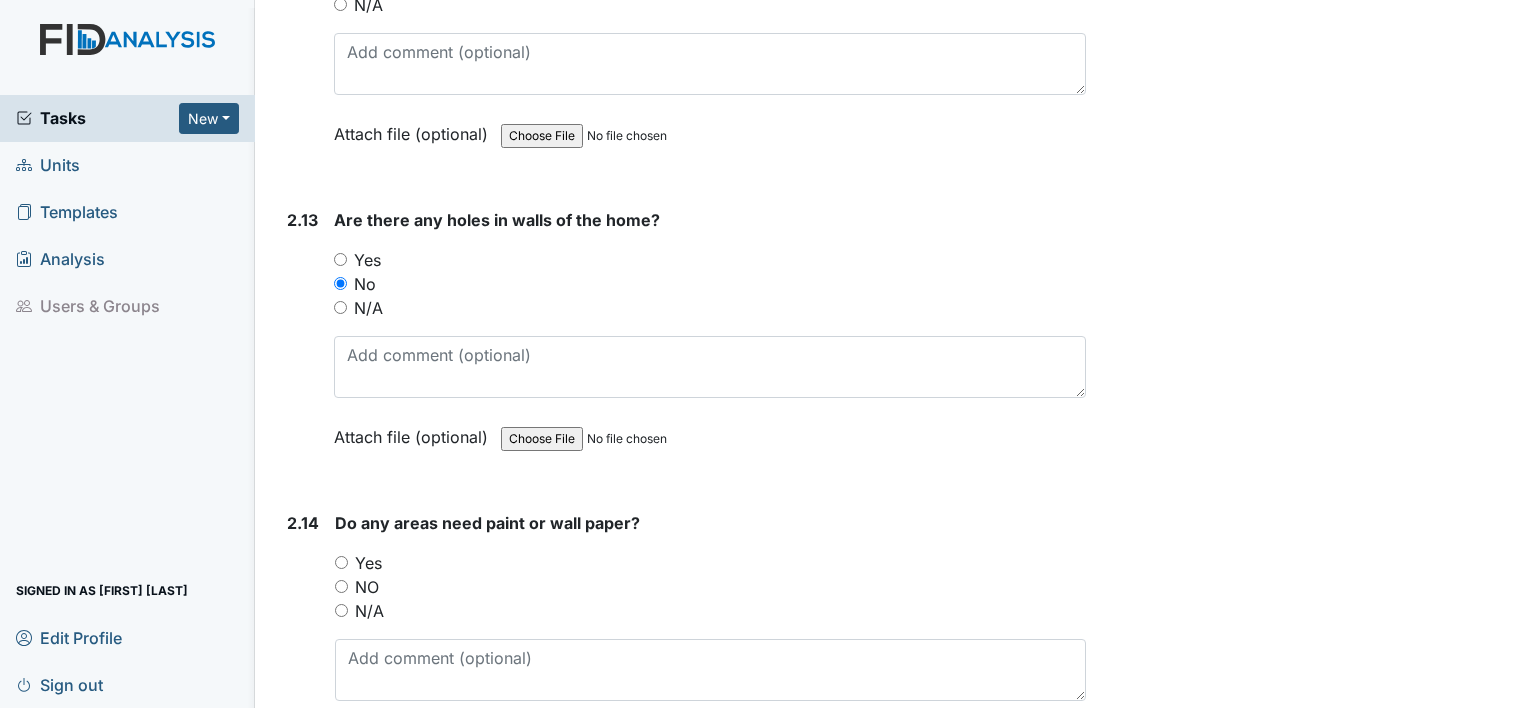 scroll, scrollTop: 6900, scrollLeft: 0, axis: vertical 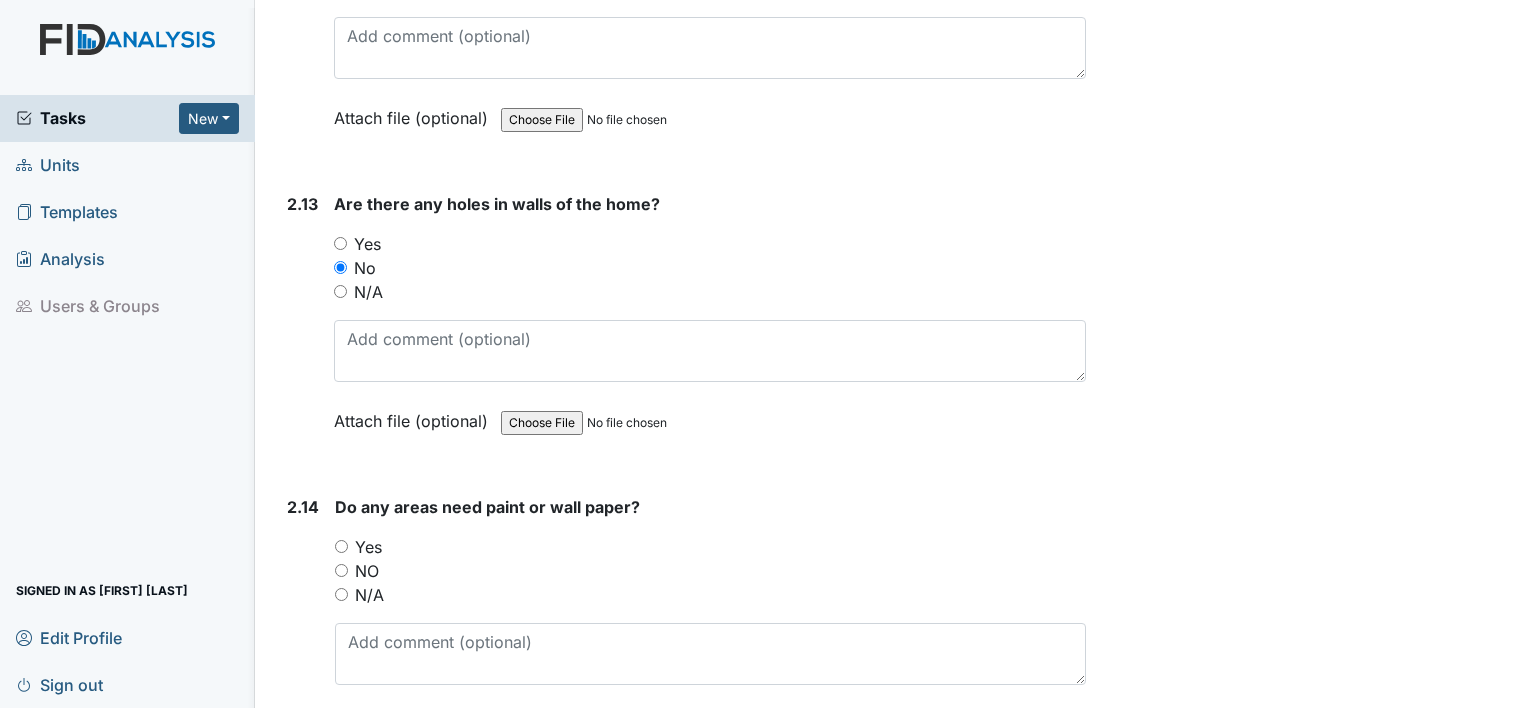 click on "NO" at bounding box center [341, 570] 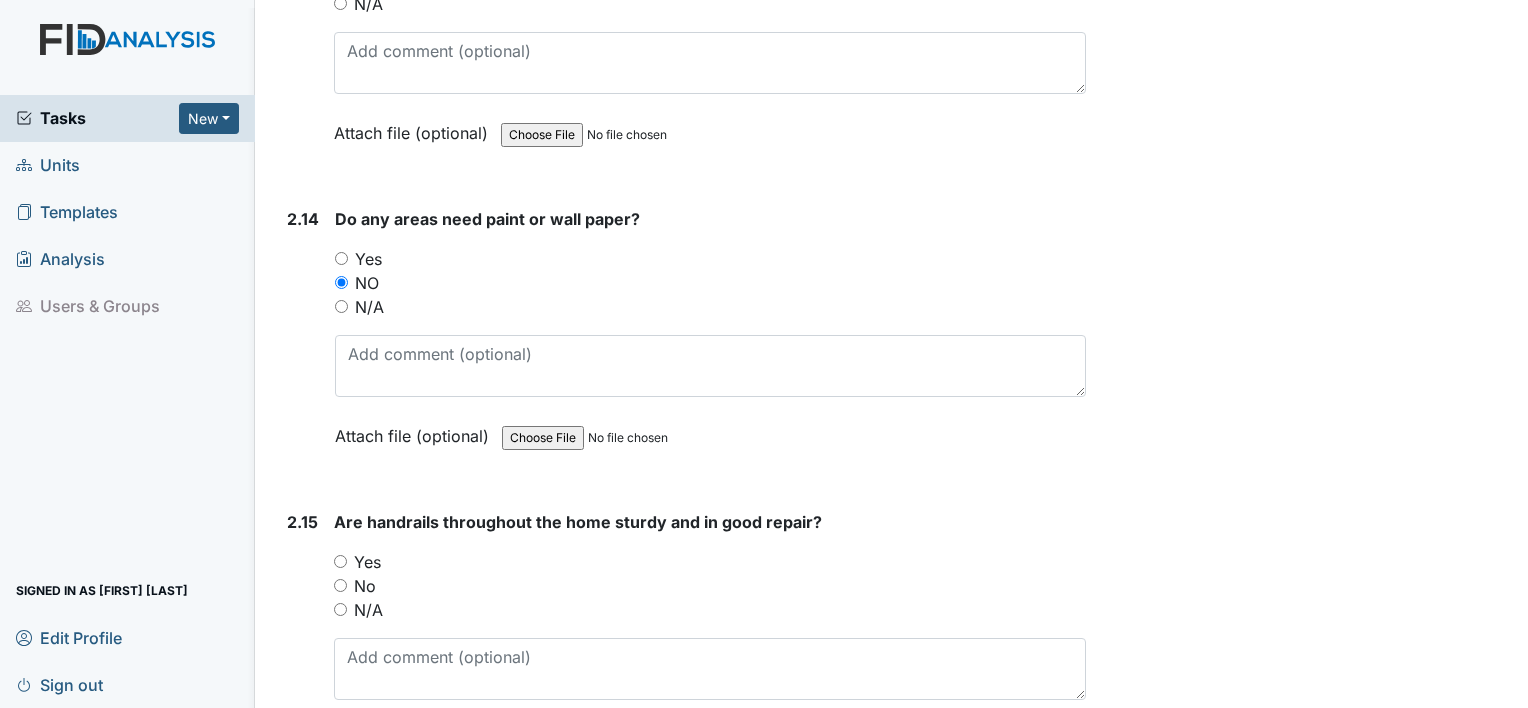 scroll, scrollTop: 7200, scrollLeft: 0, axis: vertical 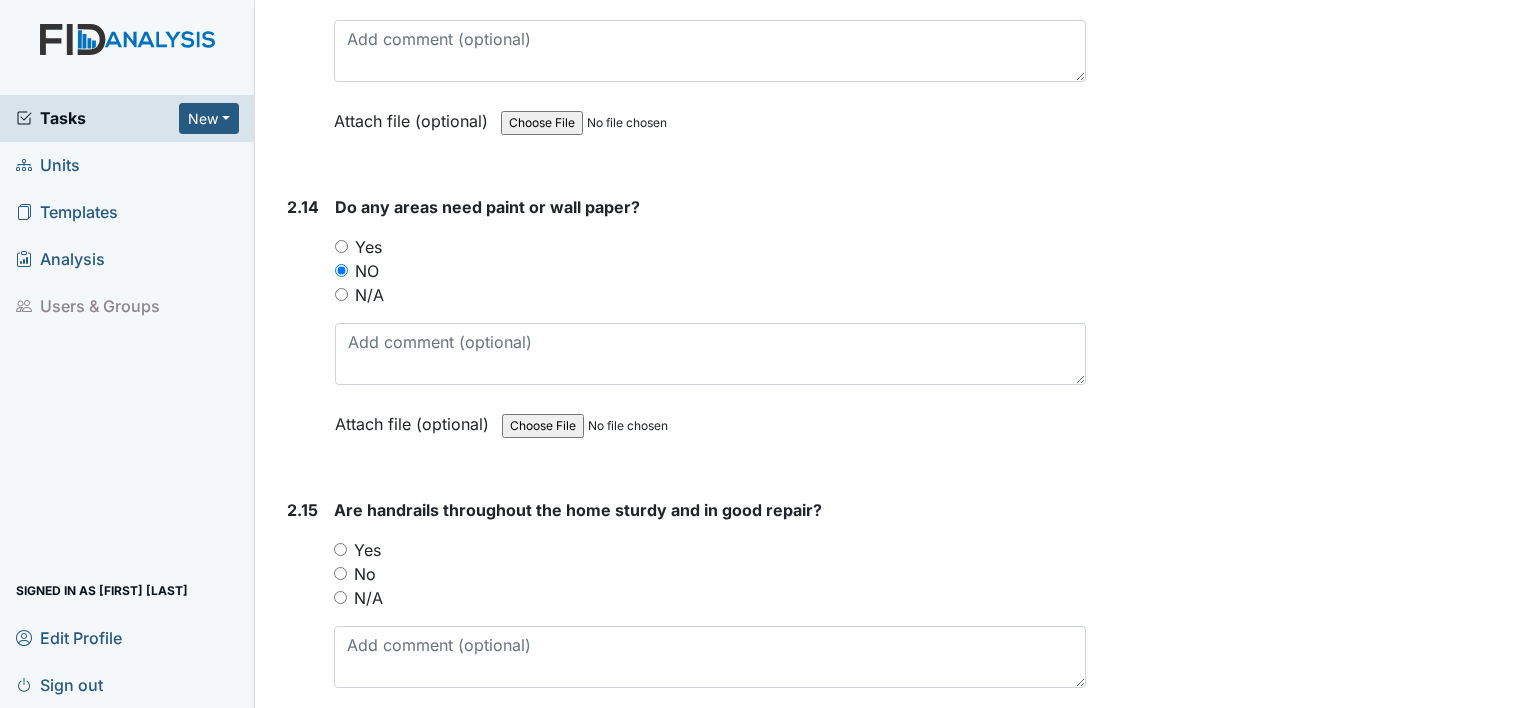 click on "Yes" at bounding box center [710, 550] 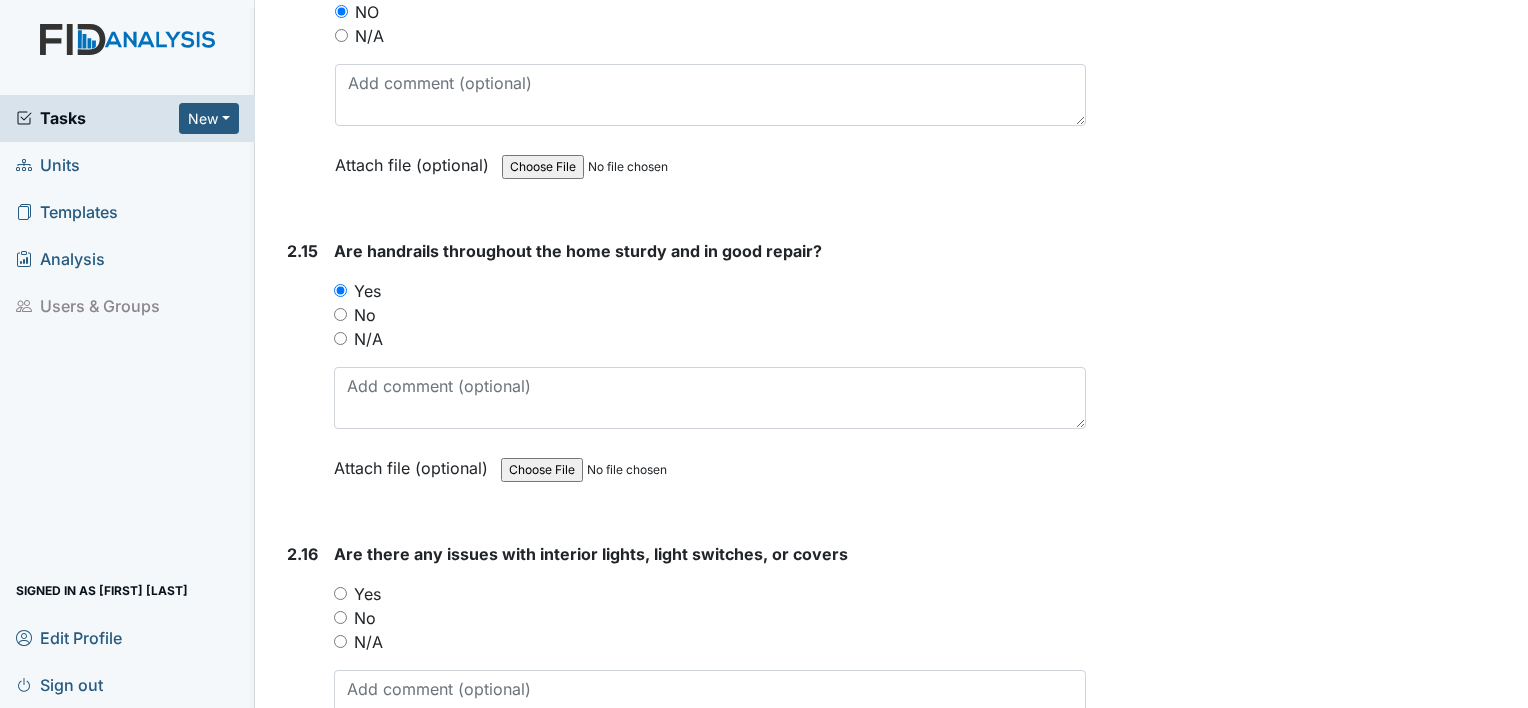 scroll, scrollTop: 7500, scrollLeft: 0, axis: vertical 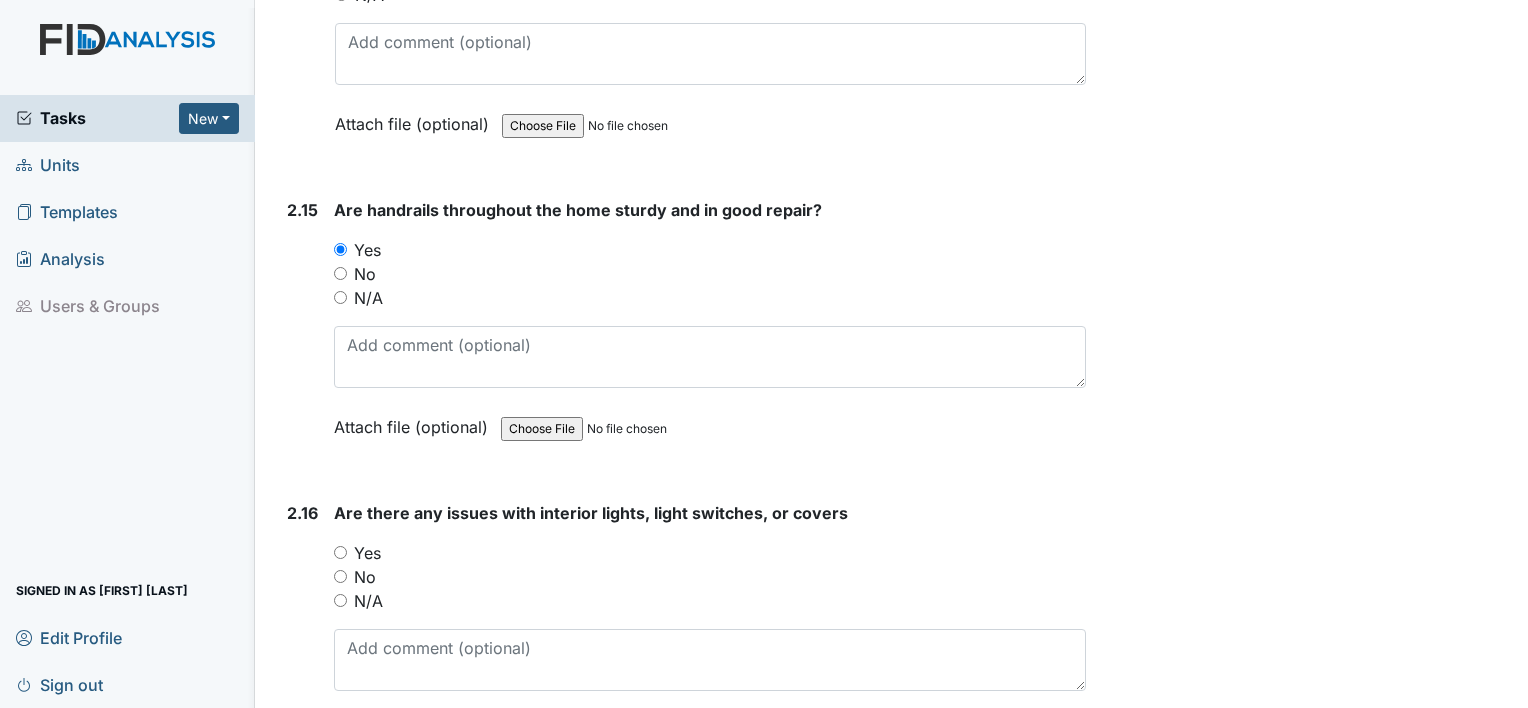 click on "No" at bounding box center [710, 577] 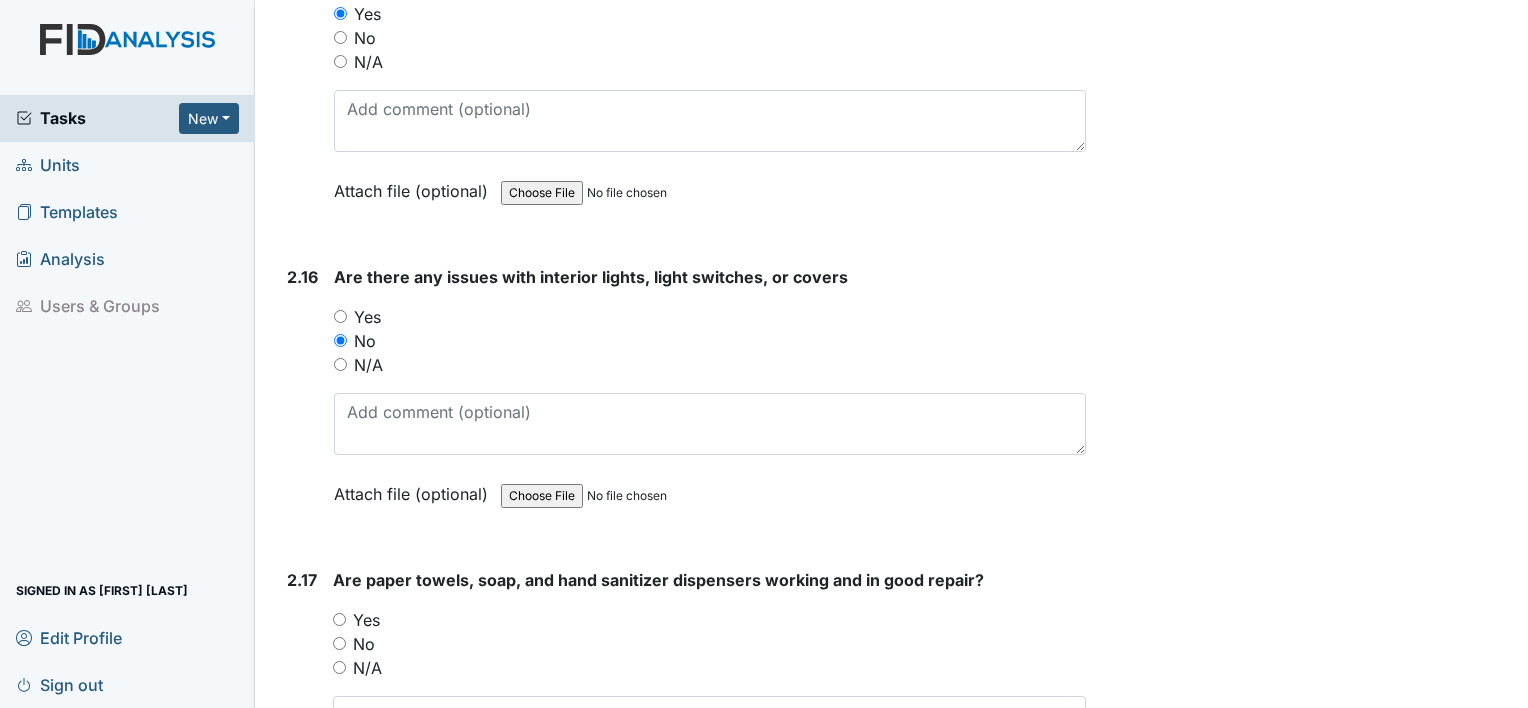 scroll, scrollTop: 7800, scrollLeft: 0, axis: vertical 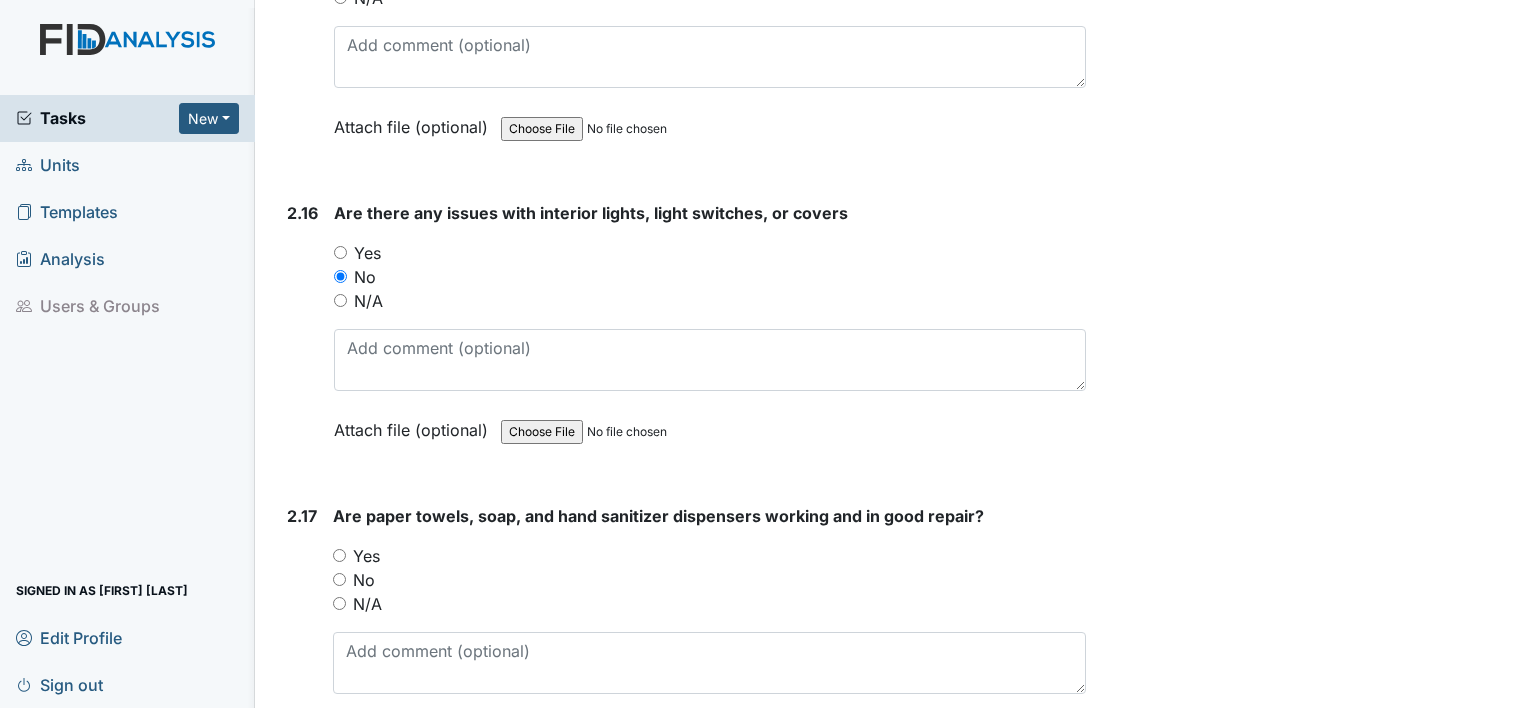 click on "Yes" at bounding box center (339, 555) 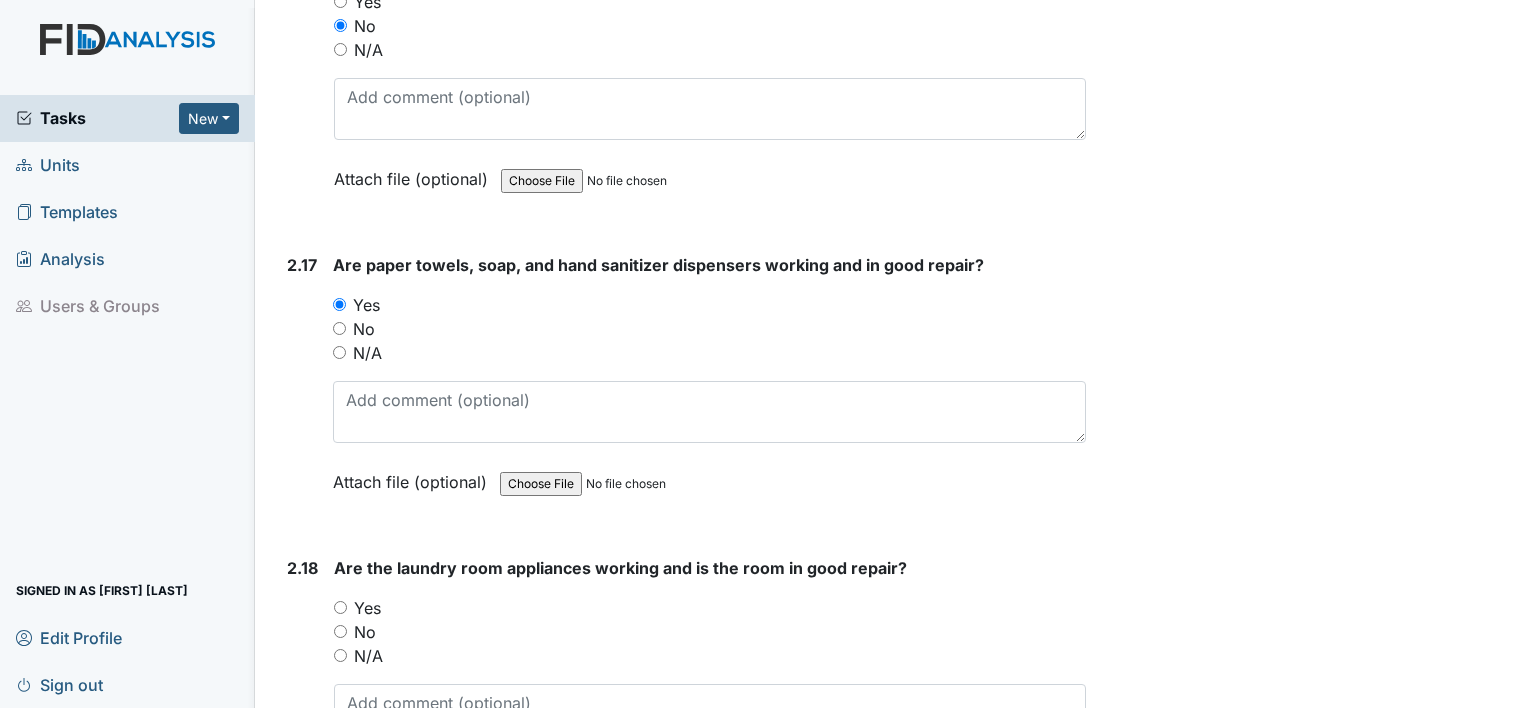 scroll, scrollTop: 8100, scrollLeft: 0, axis: vertical 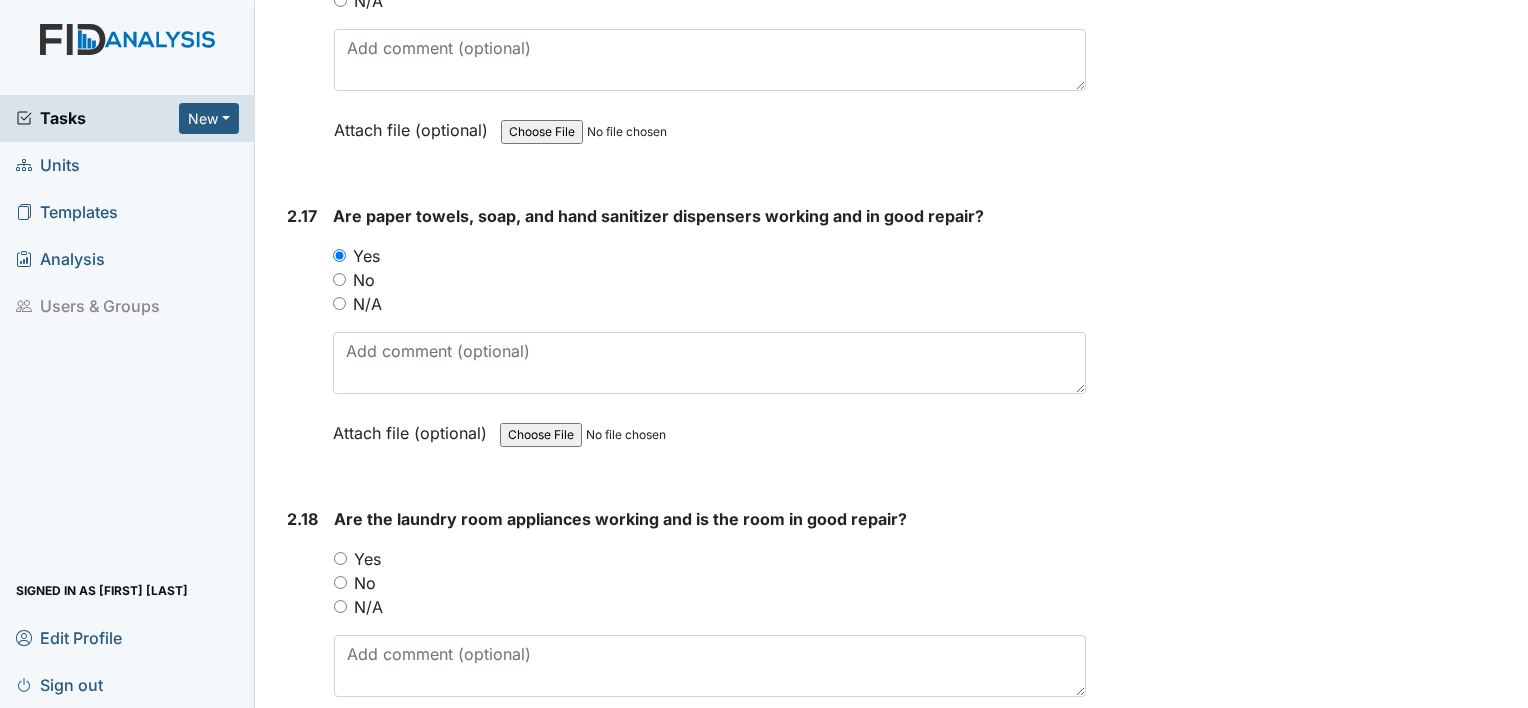 click on "Yes" at bounding box center [340, 558] 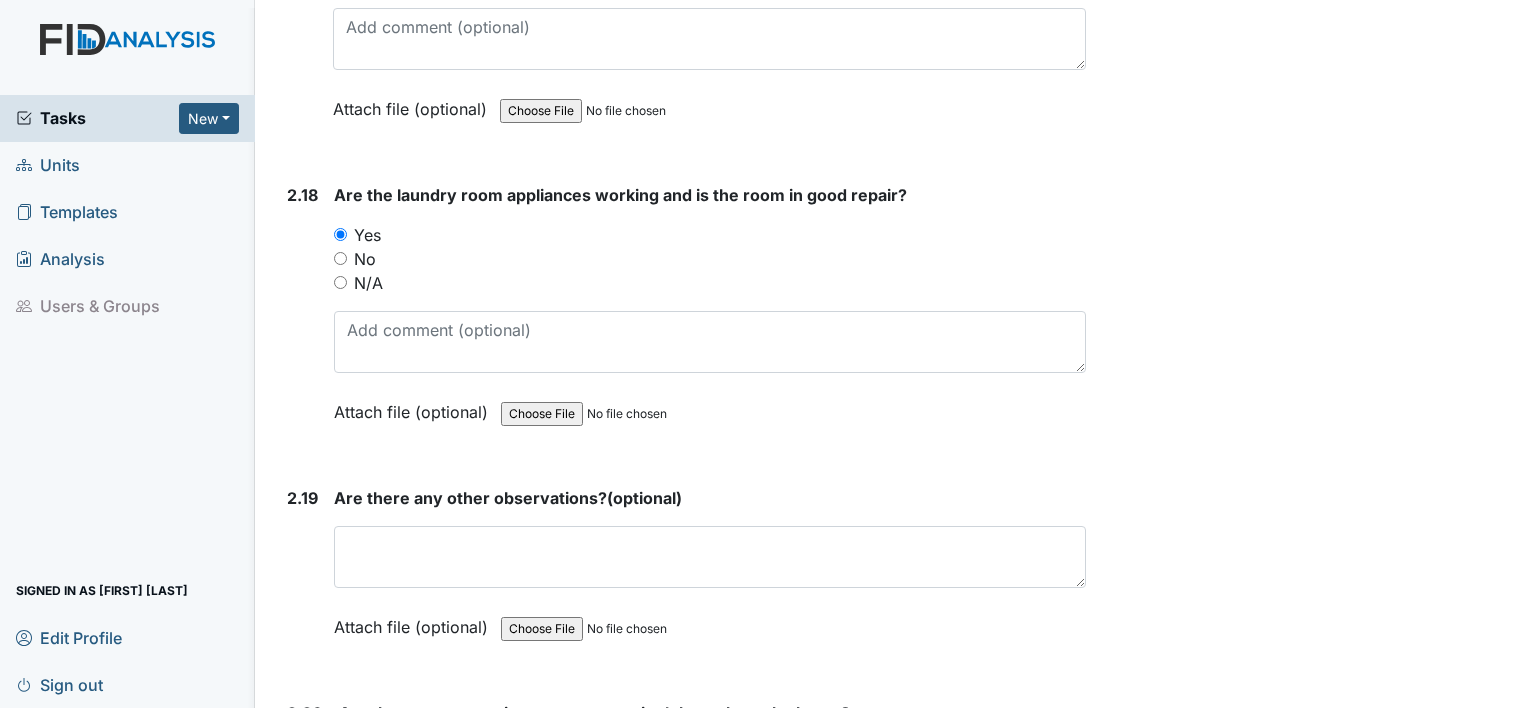 scroll, scrollTop: 8600, scrollLeft: 0, axis: vertical 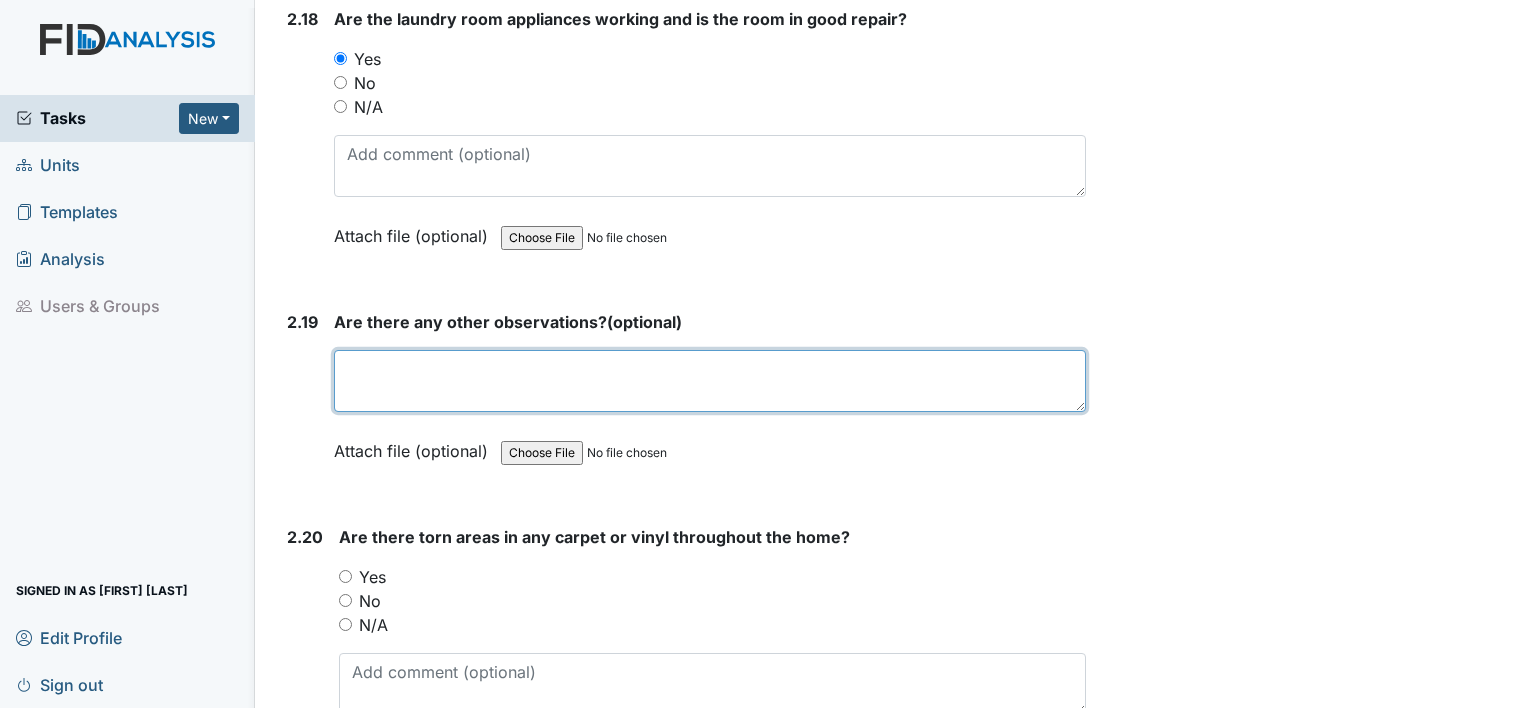 click at bounding box center [710, 381] 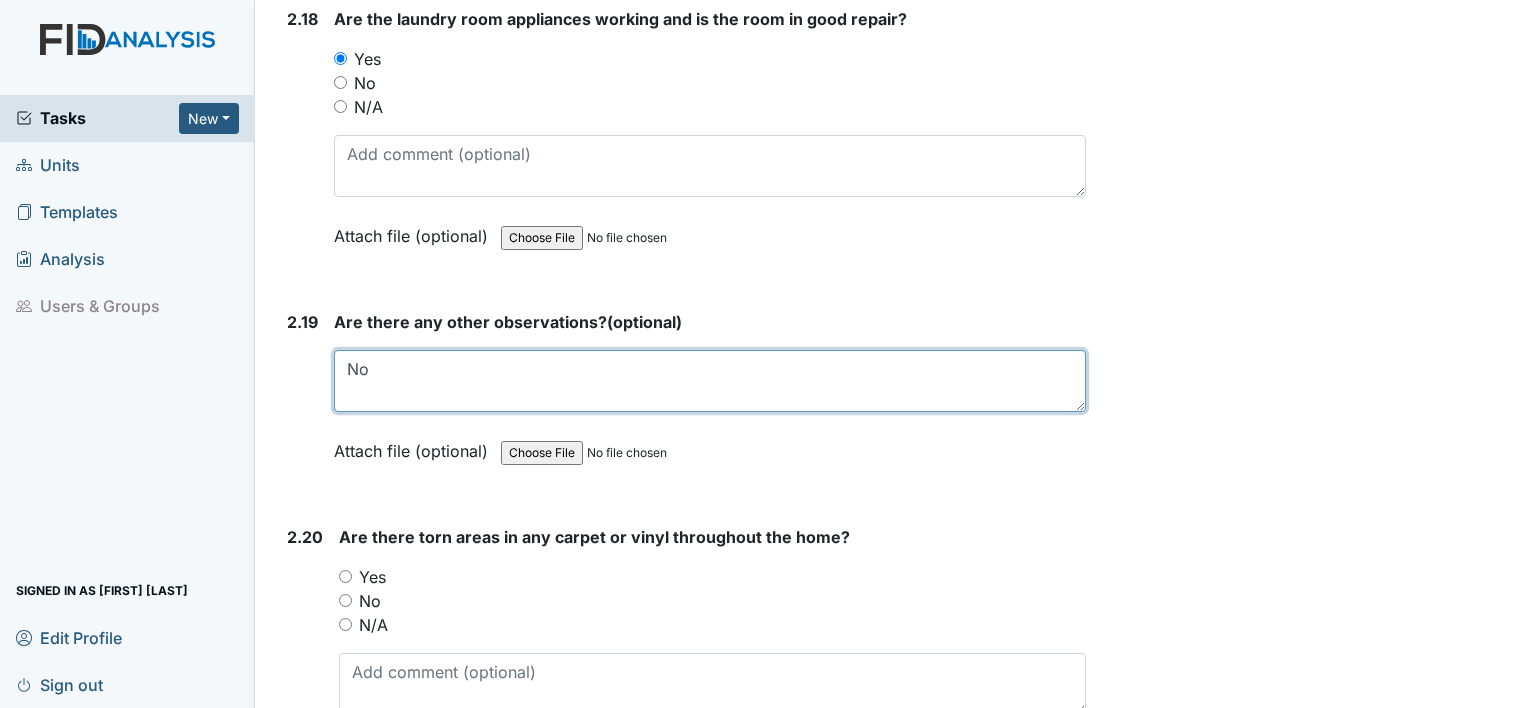 type on "No" 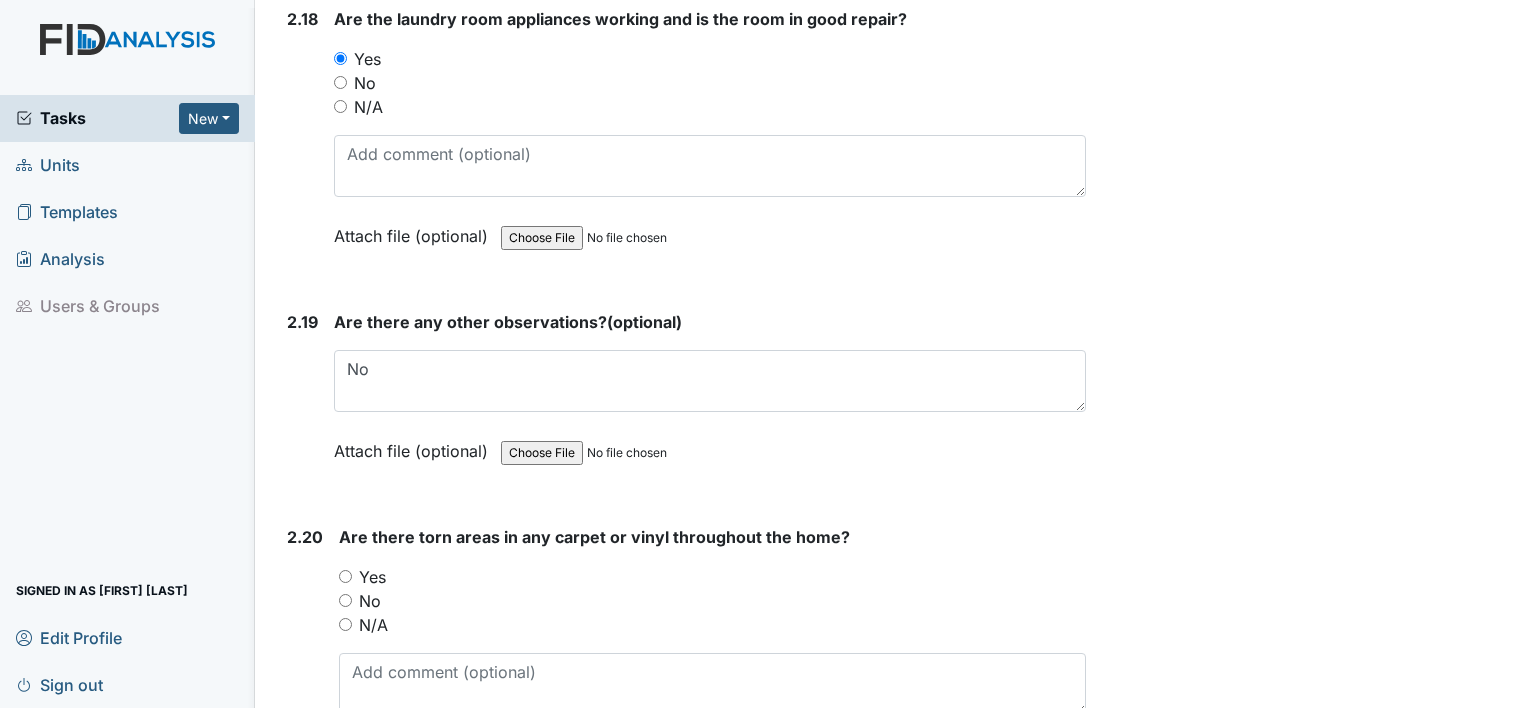 click on "No" at bounding box center (345, 600) 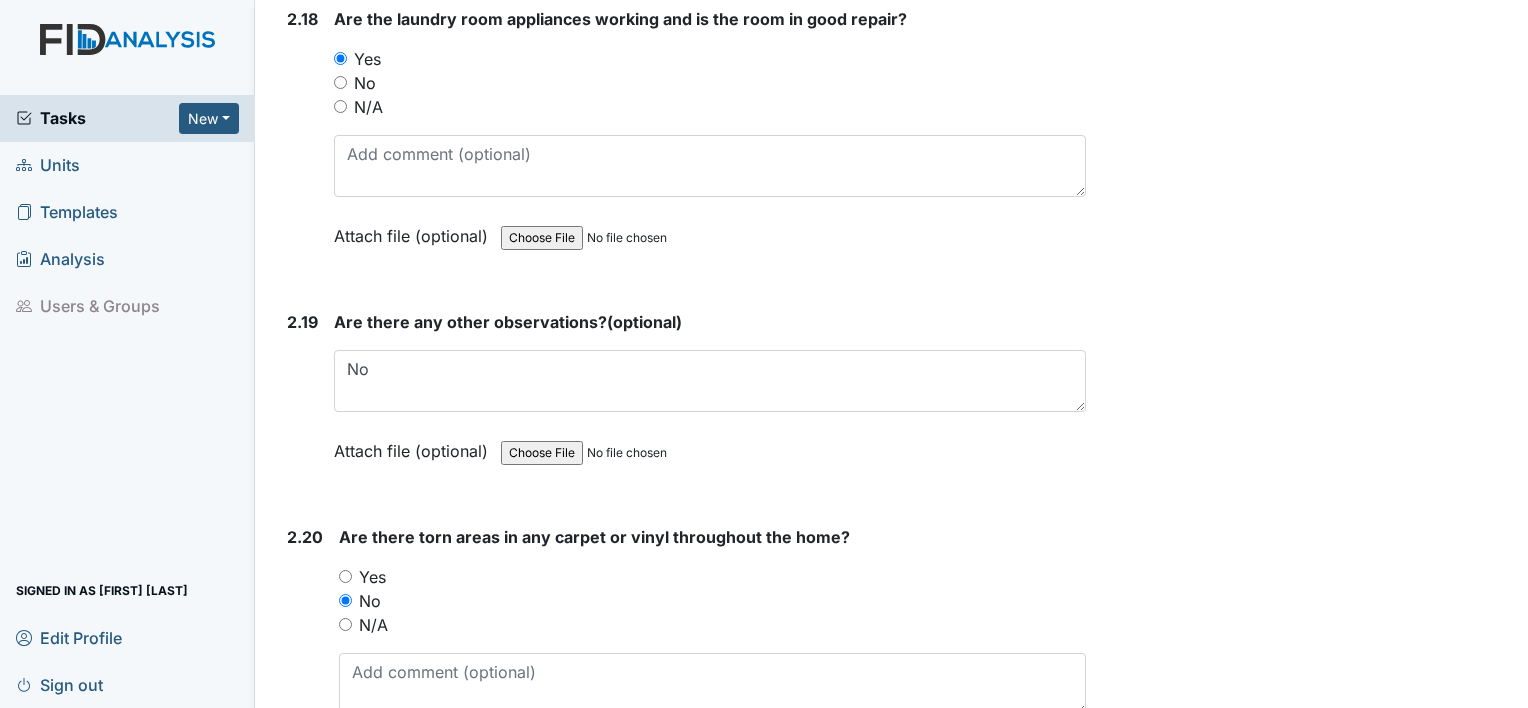 scroll, scrollTop: 8900, scrollLeft: 0, axis: vertical 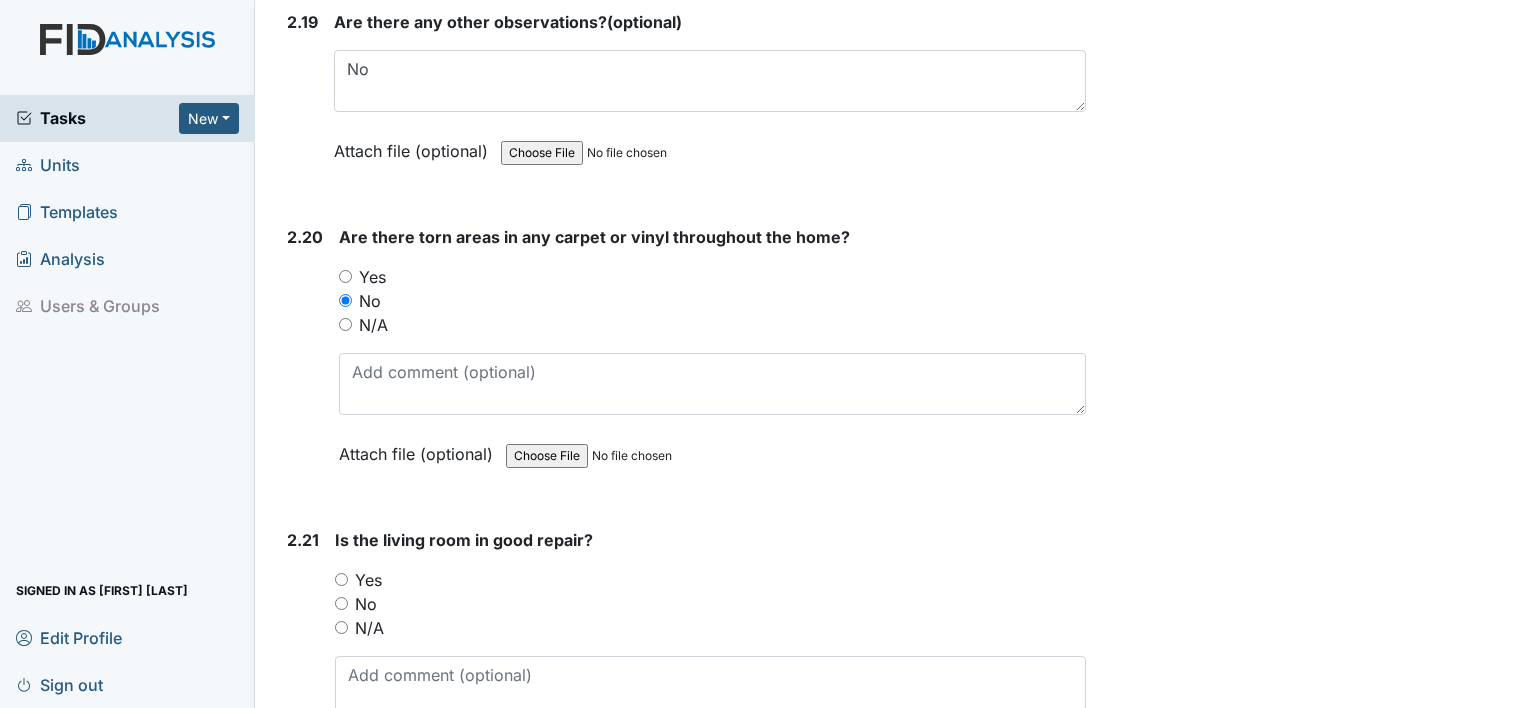 click on "Yes" at bounding box center (341, 579) 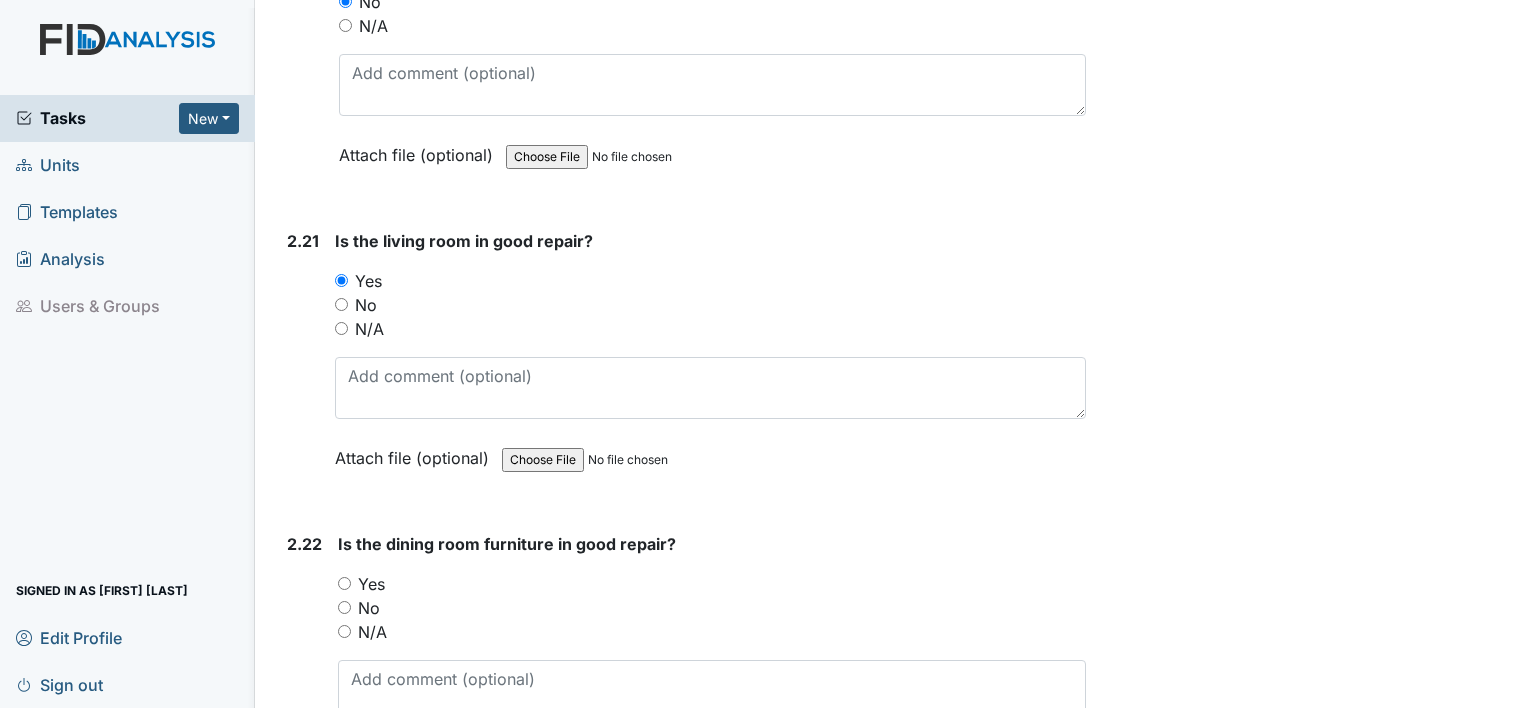 scroll, scrollTop: 9200, scrollLeft: 0, axis: vertical 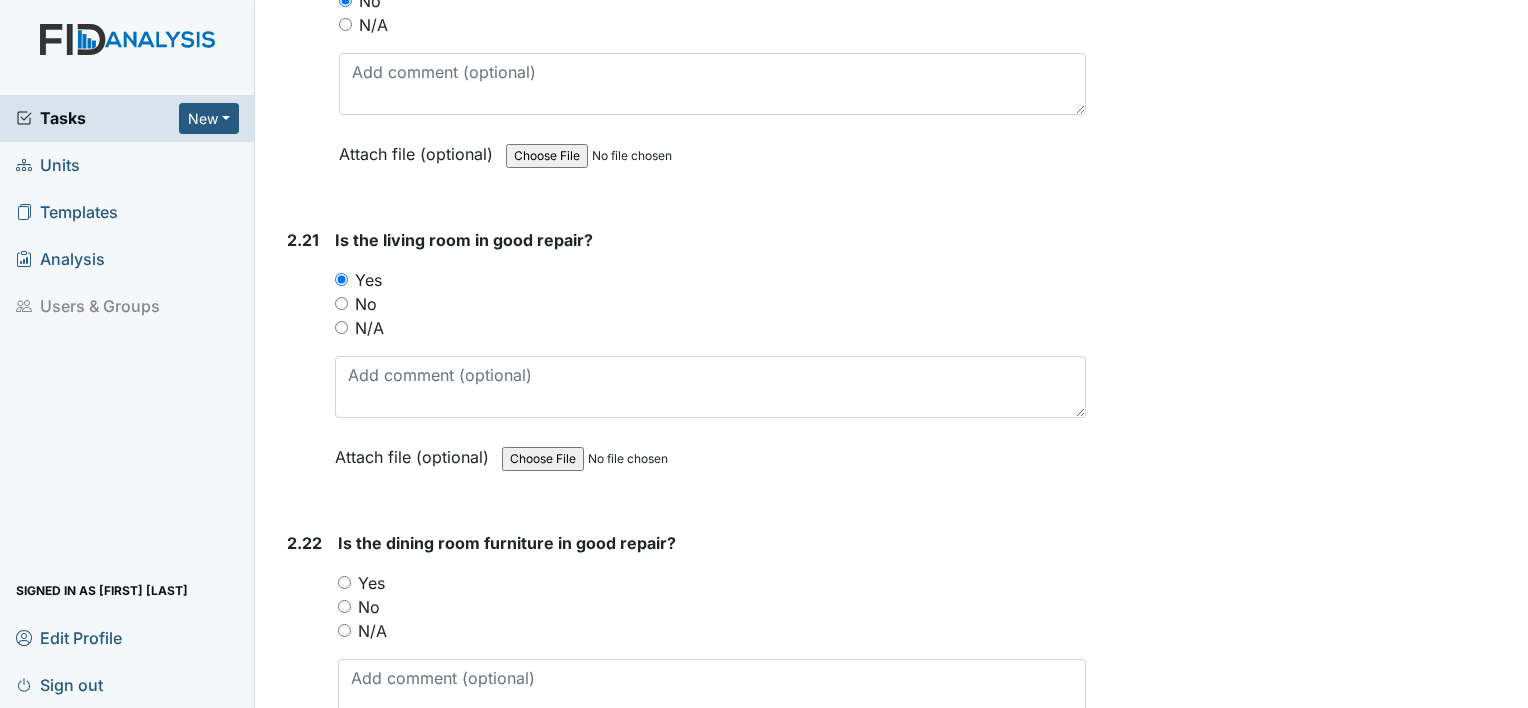 click on "Yes" at bounding box center (344, 582) 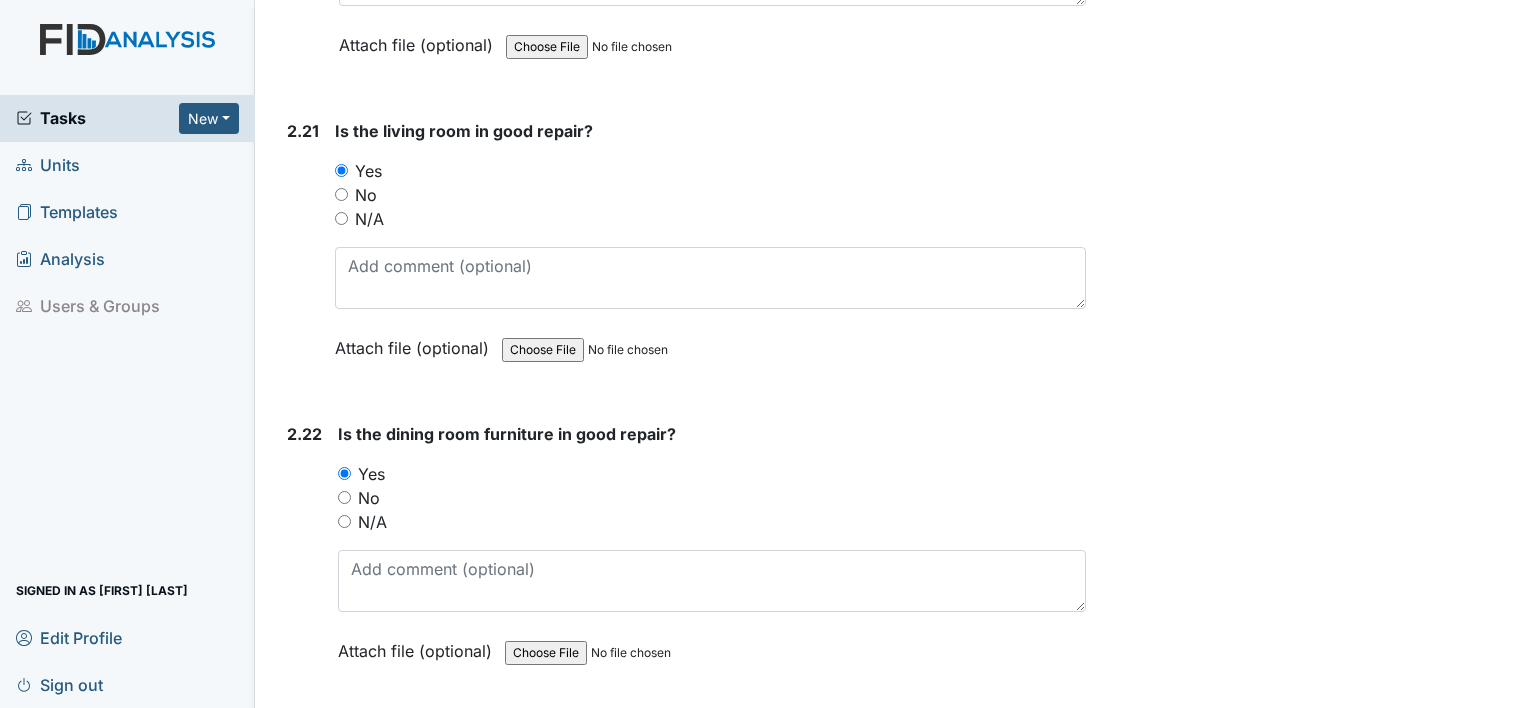 scroll, scrollTop: 9500, scrollLeft: 0, axis: vertical 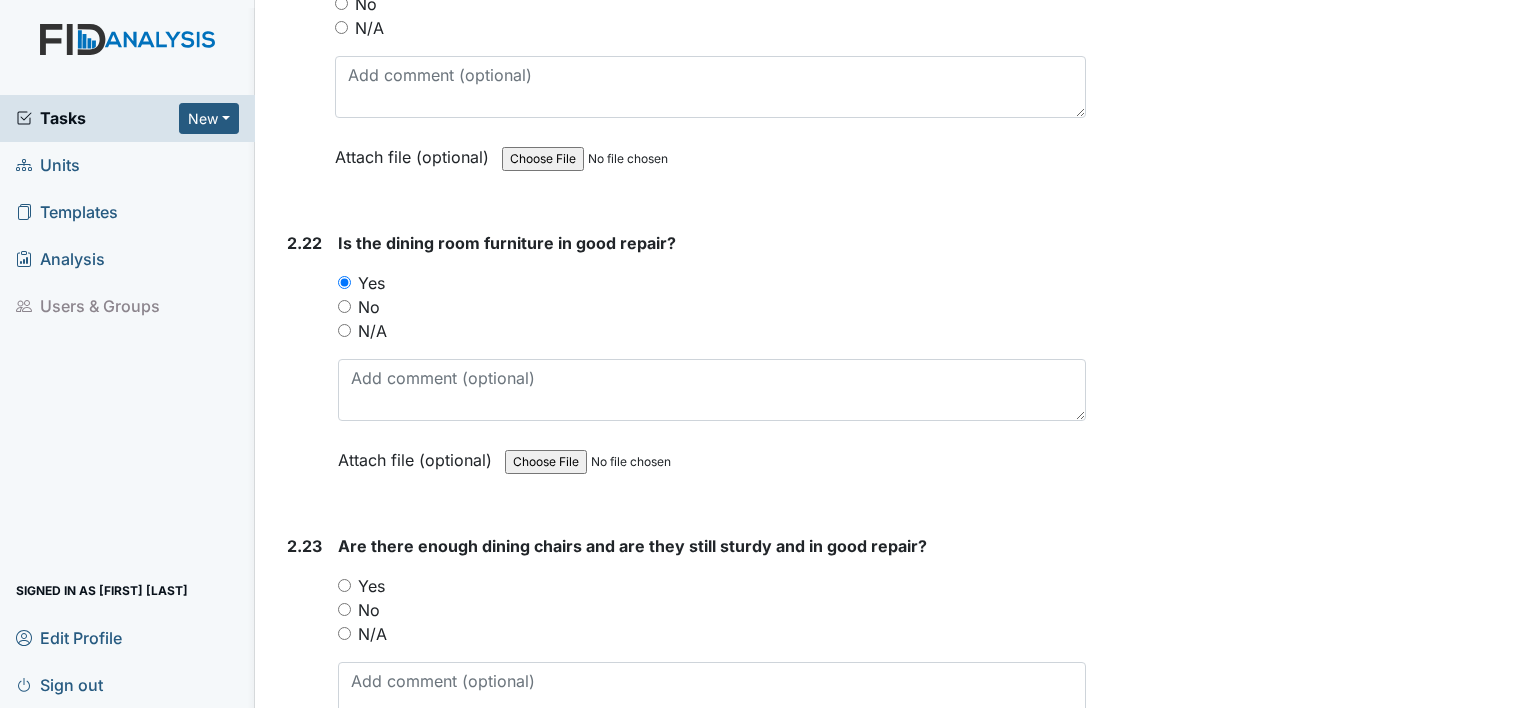 click on "Yes" at bounding box center [344, 585] 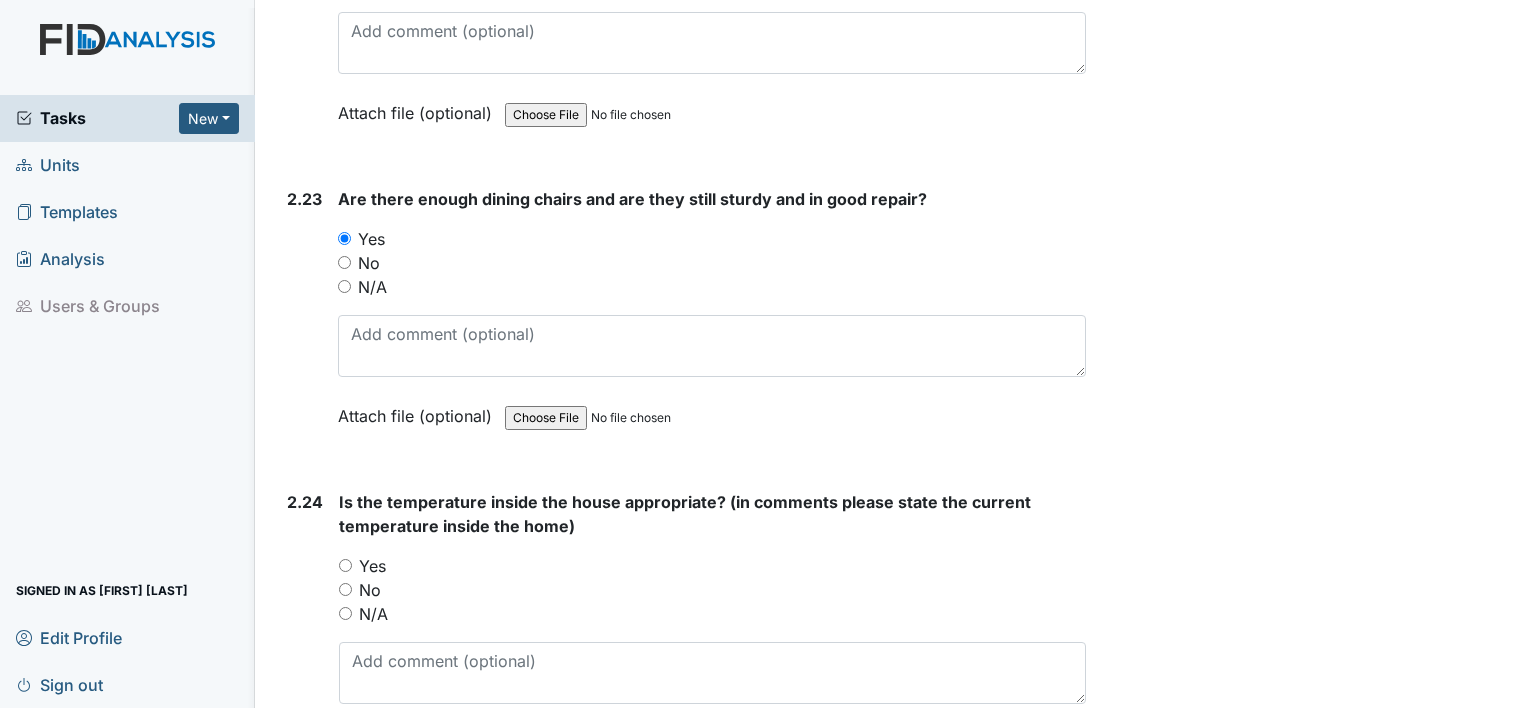 scroll, scrollTop: 9900, scrollLeft: 0, axis: vertical 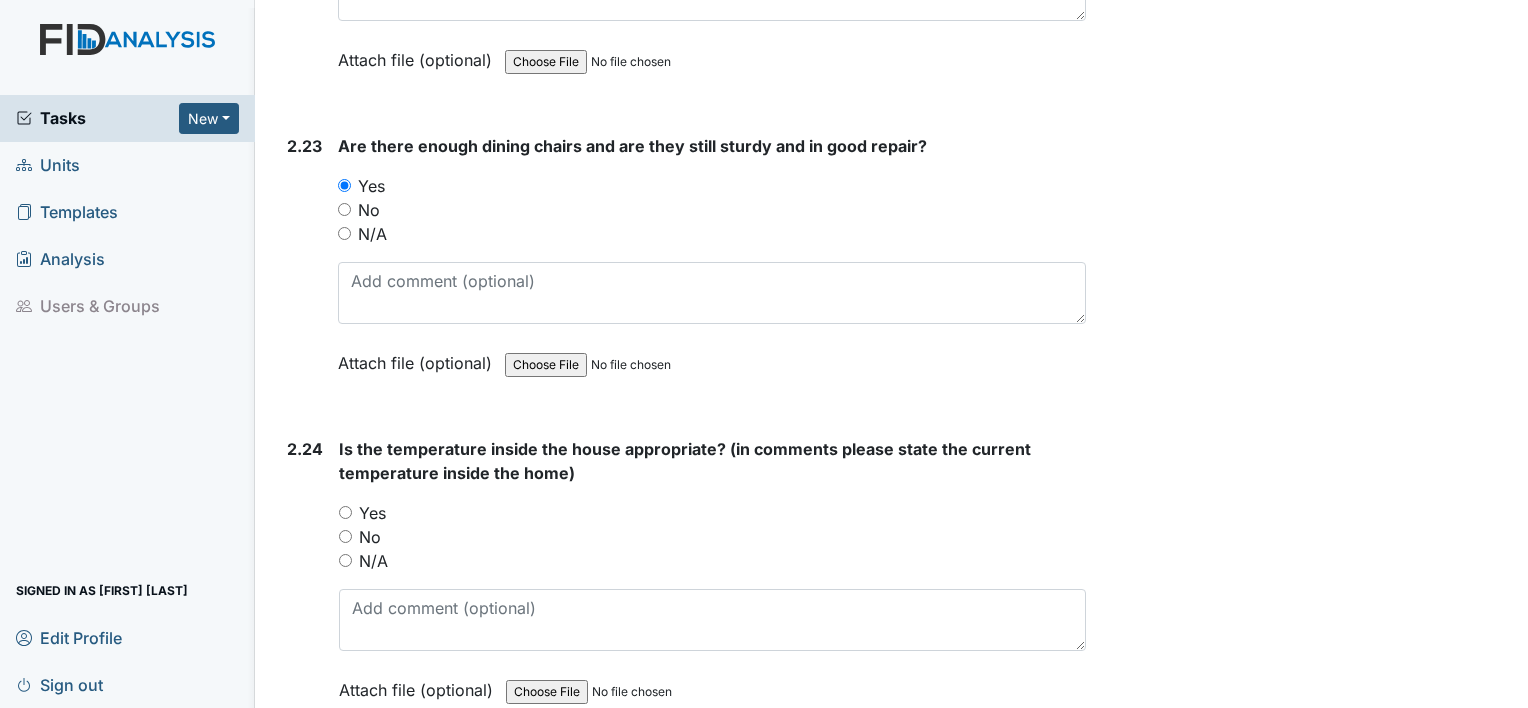click on "Yes" at bounding box center [345, 512] 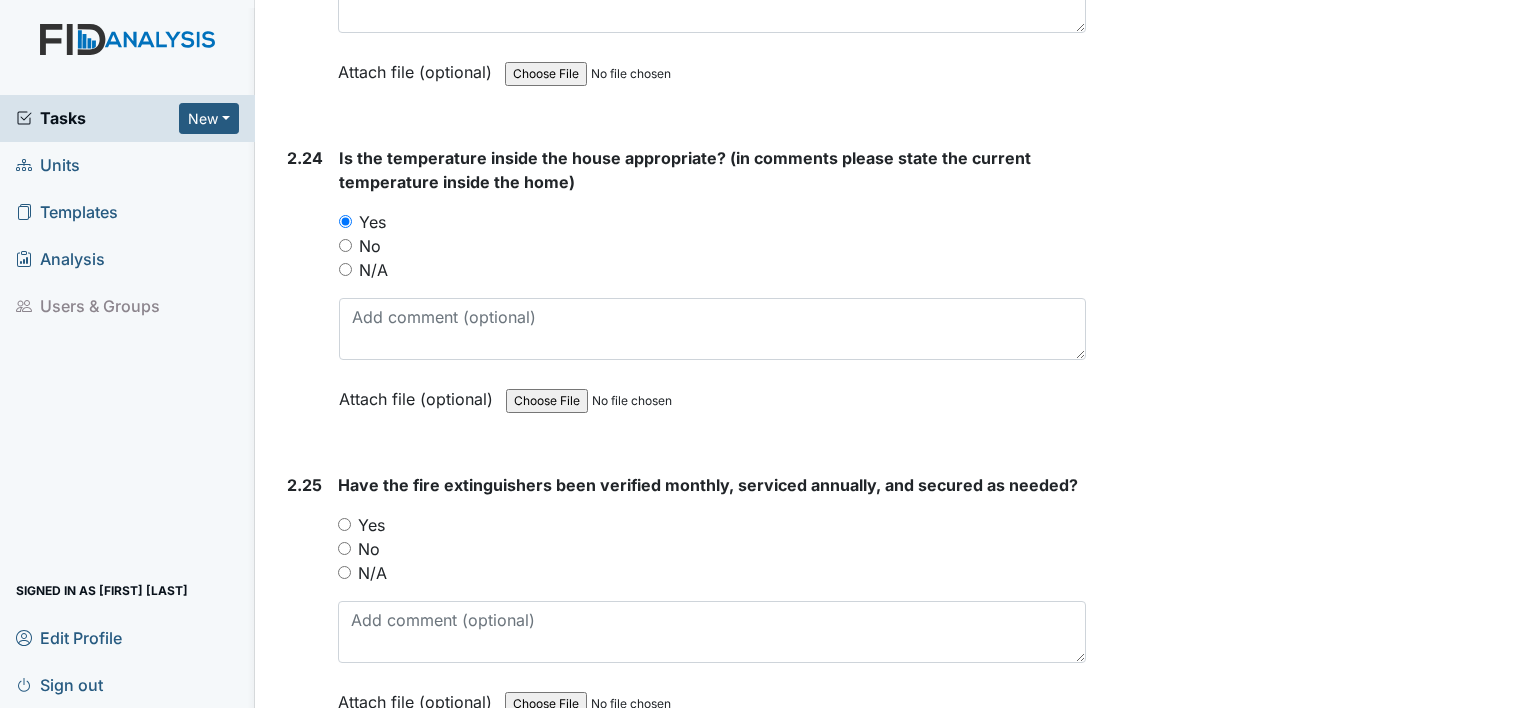 scroll, scrollTop: 10200, scrollLeft: 0, axis: vertical 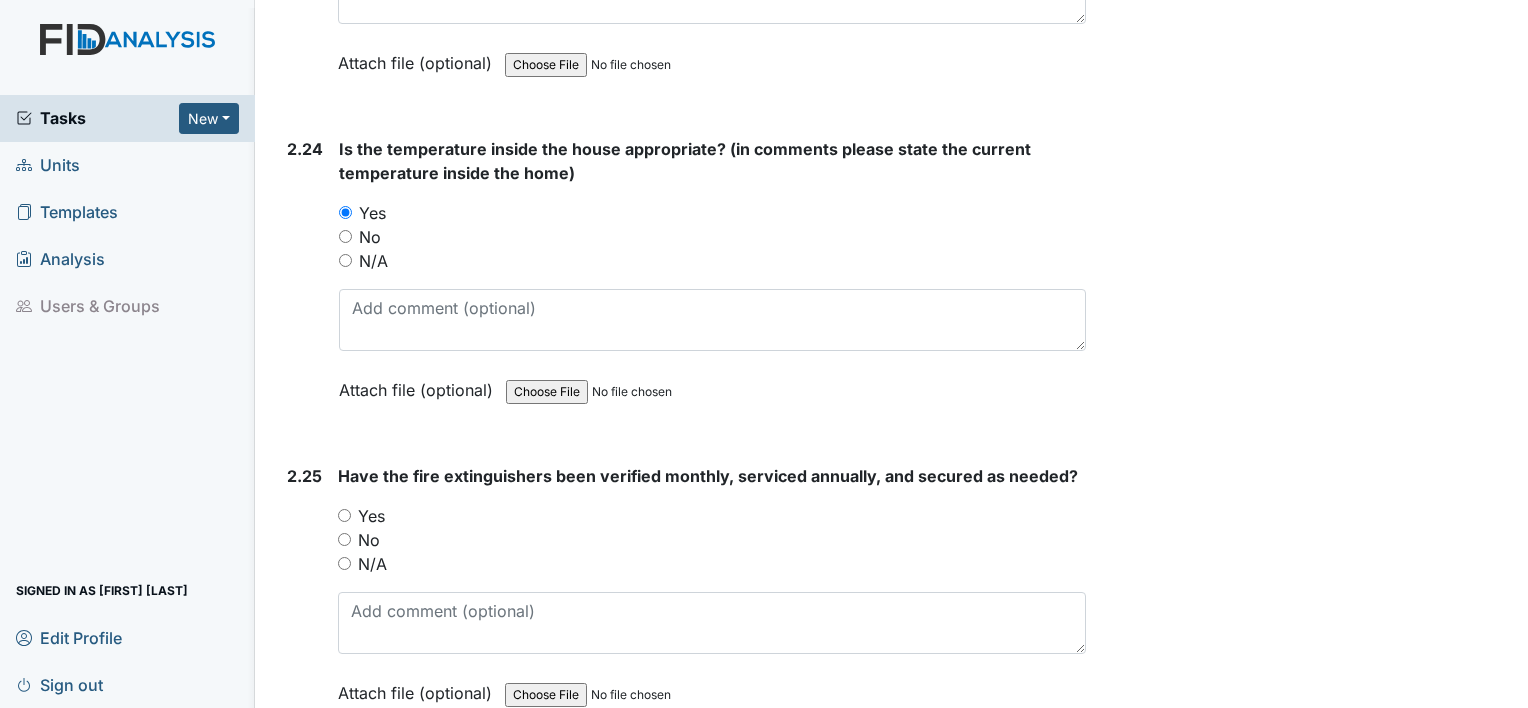 click on "Yes" at bounding box center [712, 516] 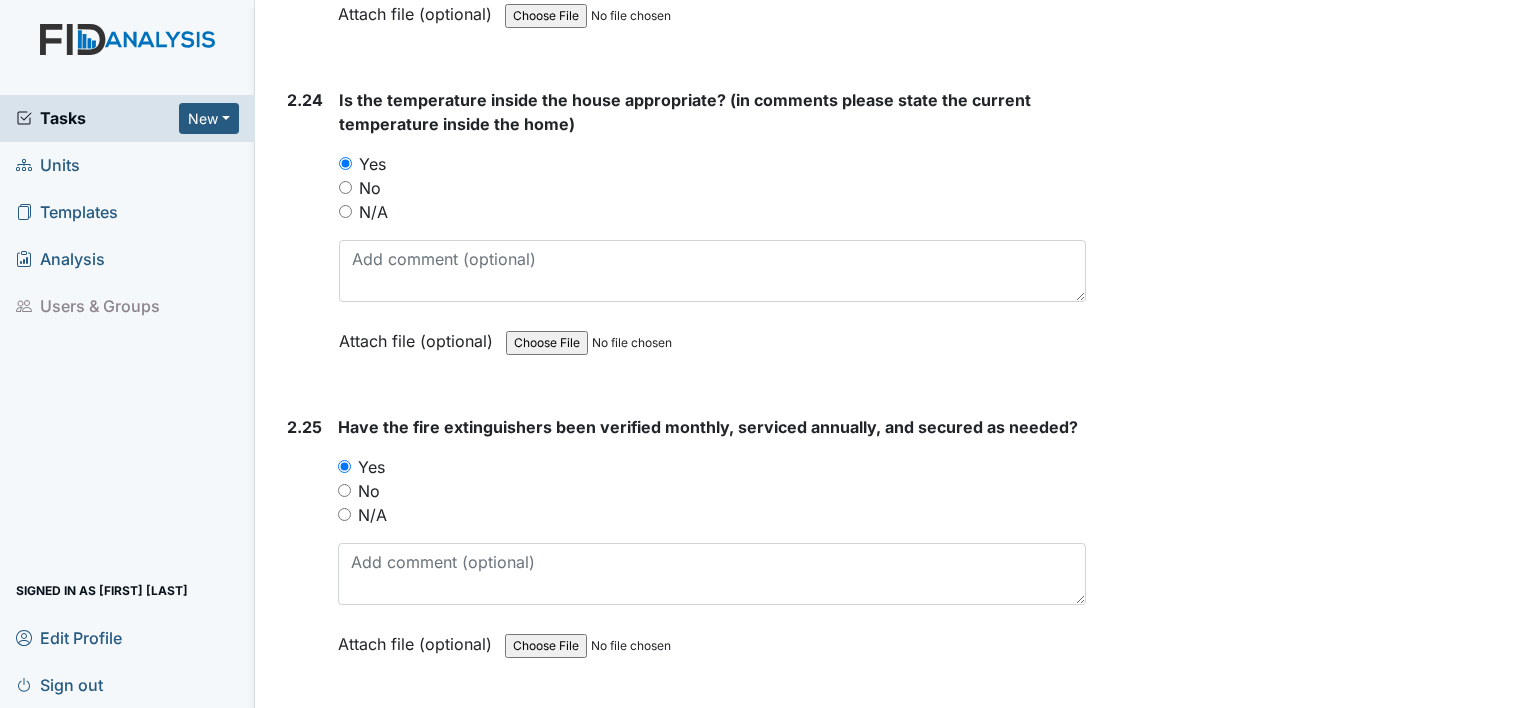 scroll, scrollTop: 10277, scrollLeft: 0, axis: vertical 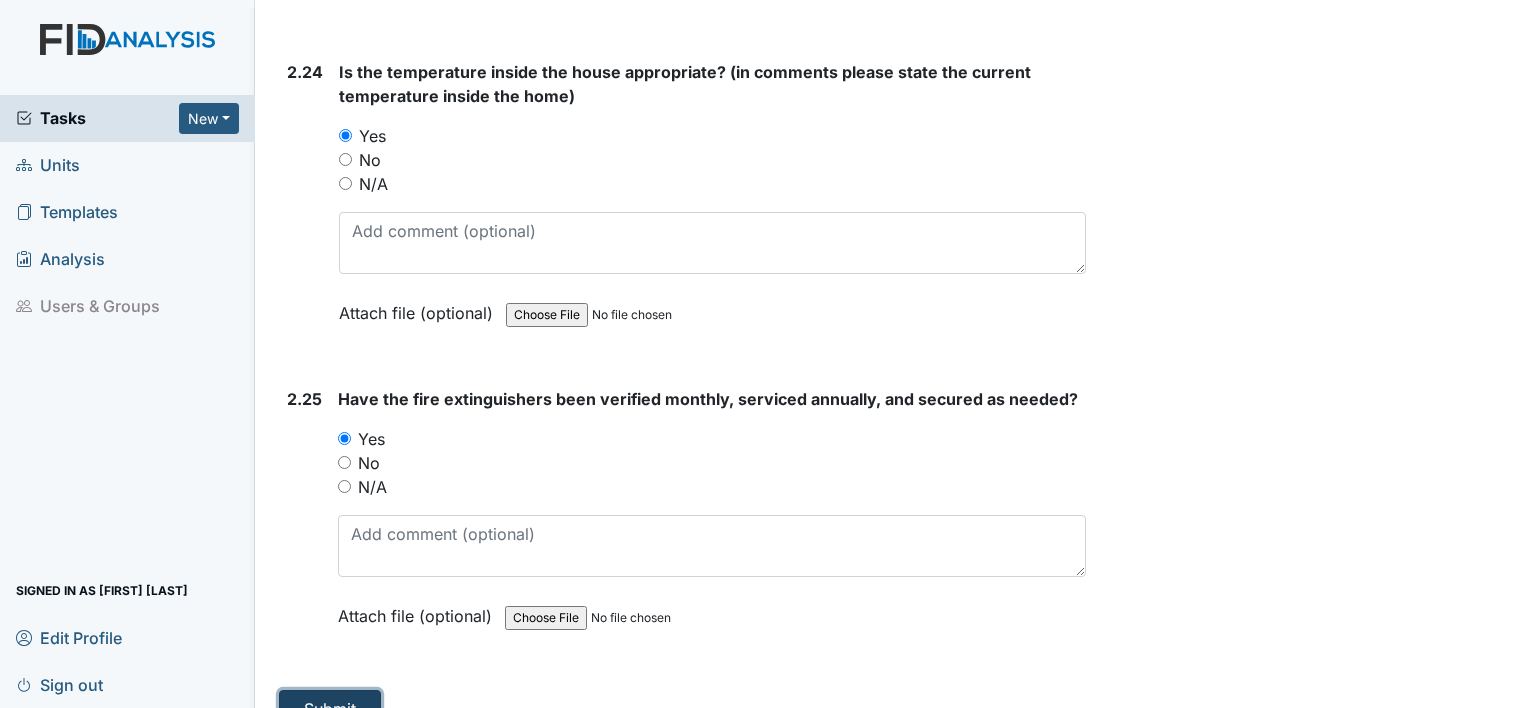 click on "Submit" at bounding box center [330, 709] 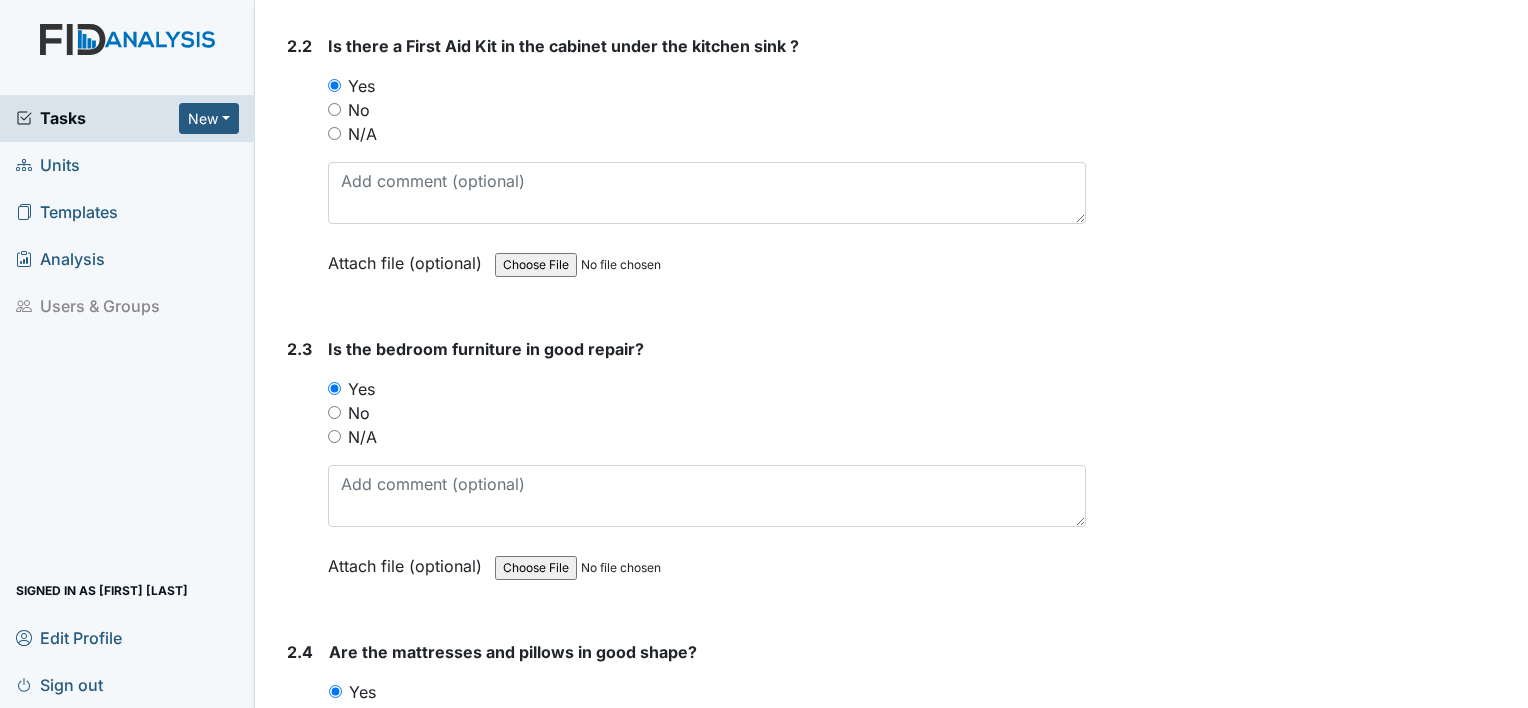 scroll, scrollTop: 3545, scrollLeft: 0, axis: vertical 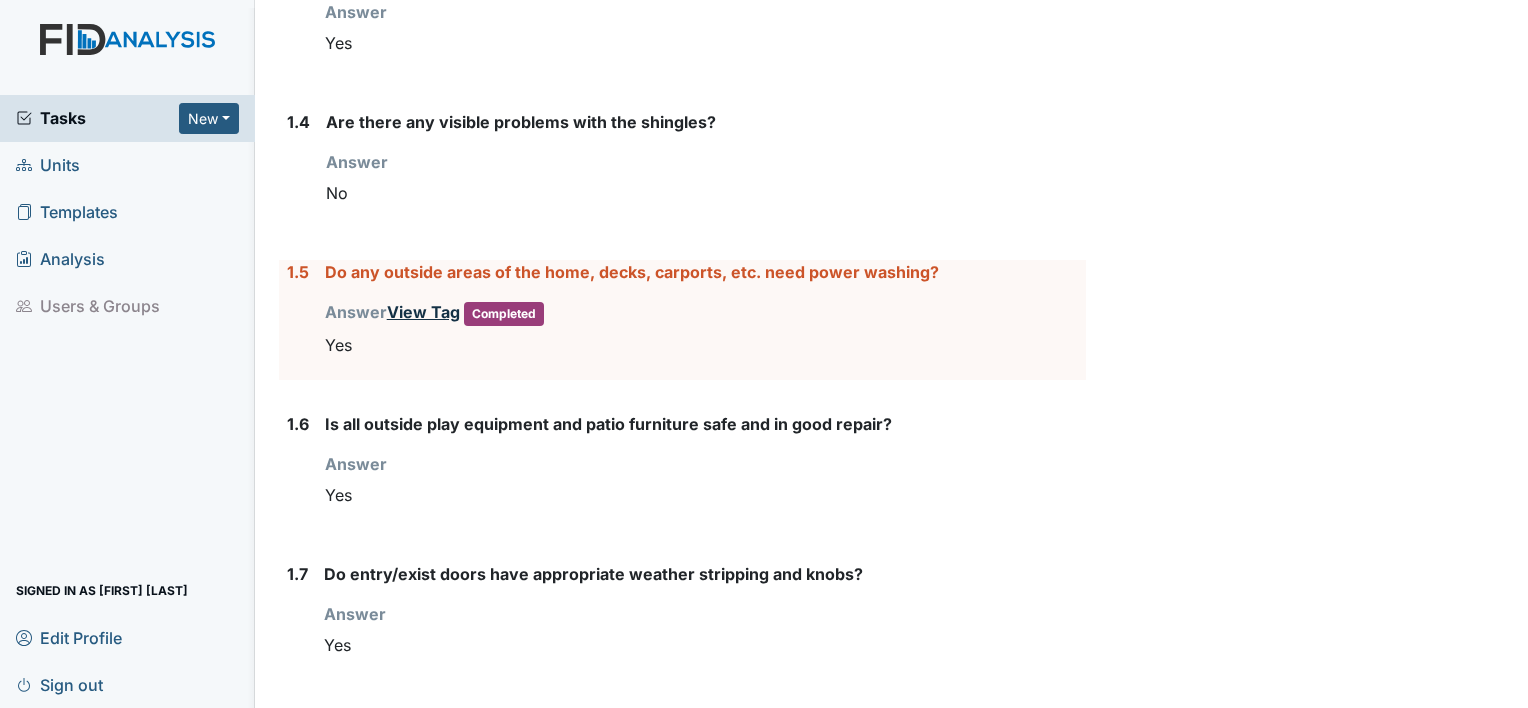 click on "View Tag" at bounding box center [423, 312] 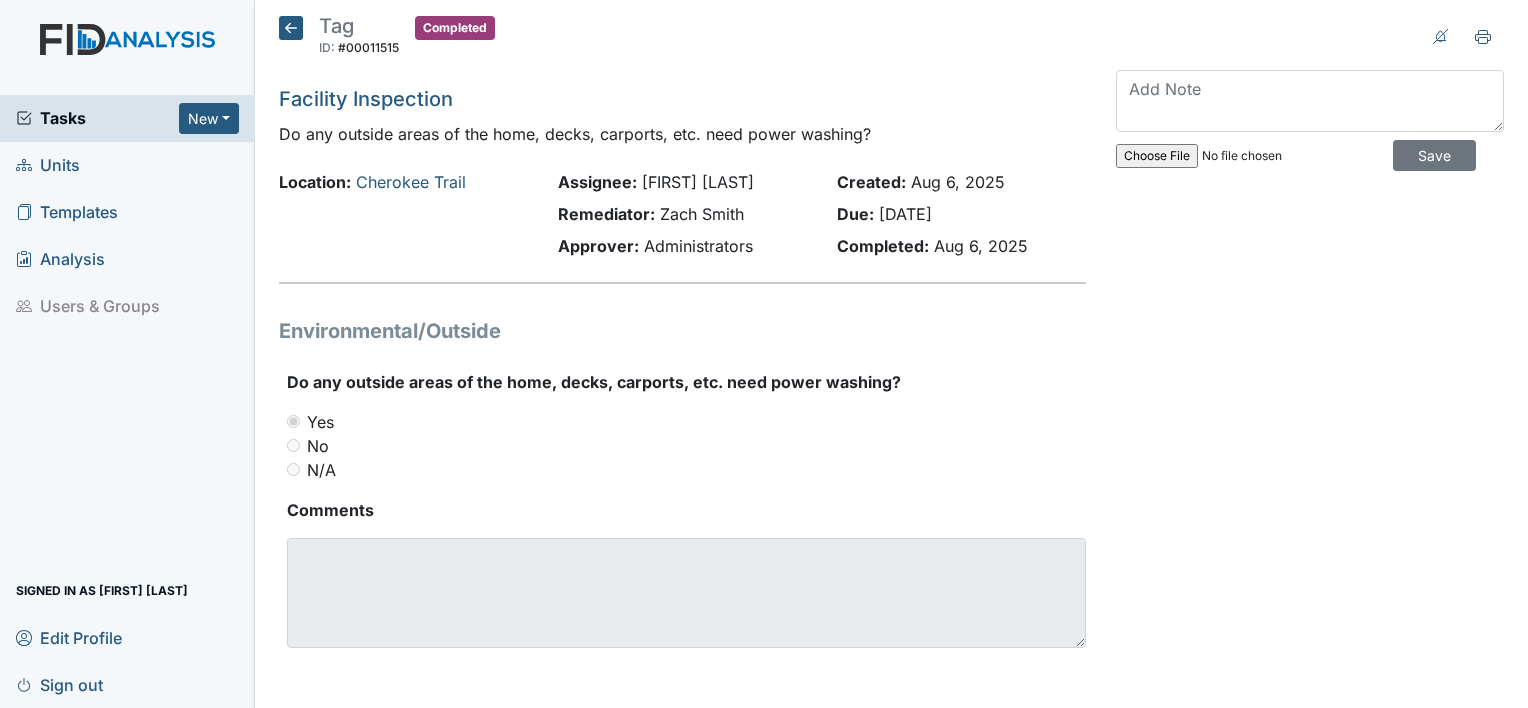 scroll, scrollTop: 0, scrollLeft: 0, axis: both 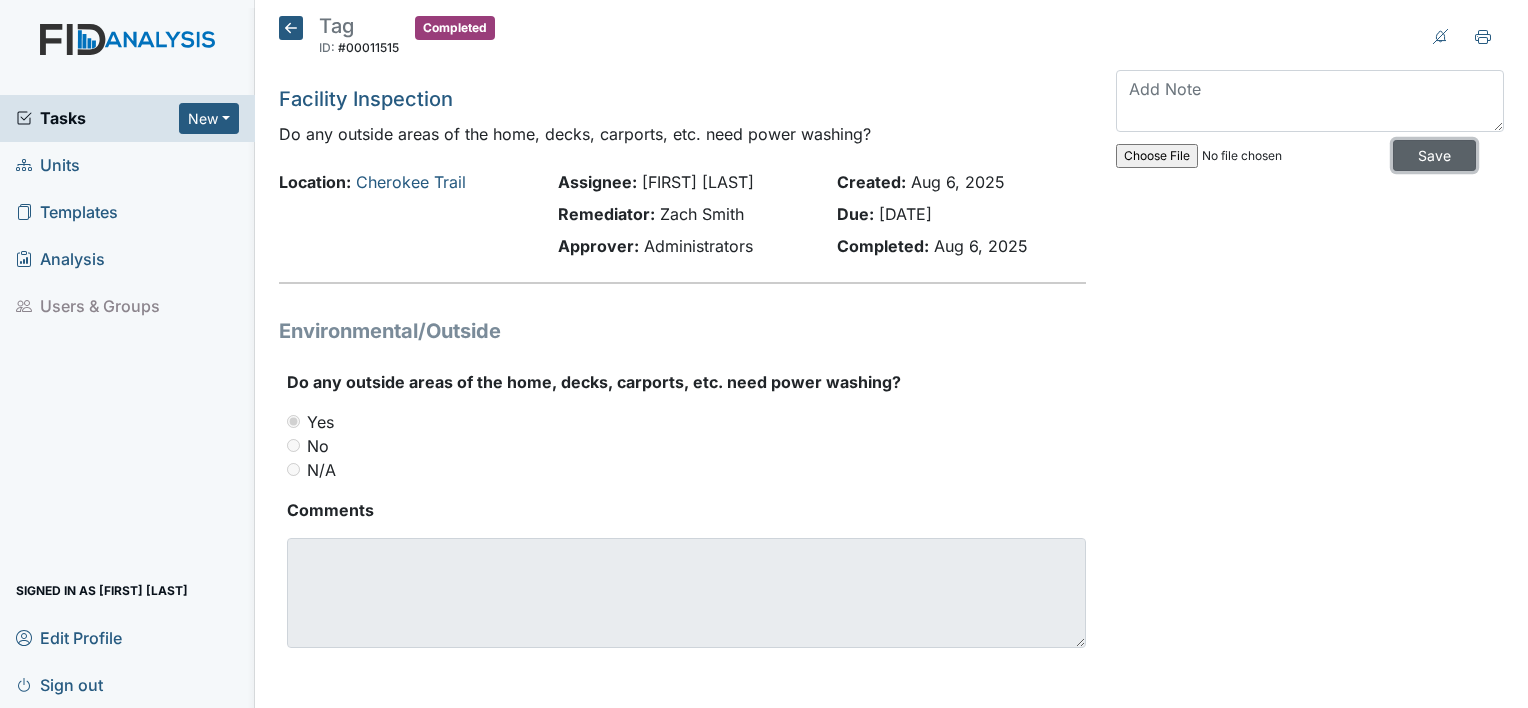 click on "Save" at bounding box center (1434, 155) 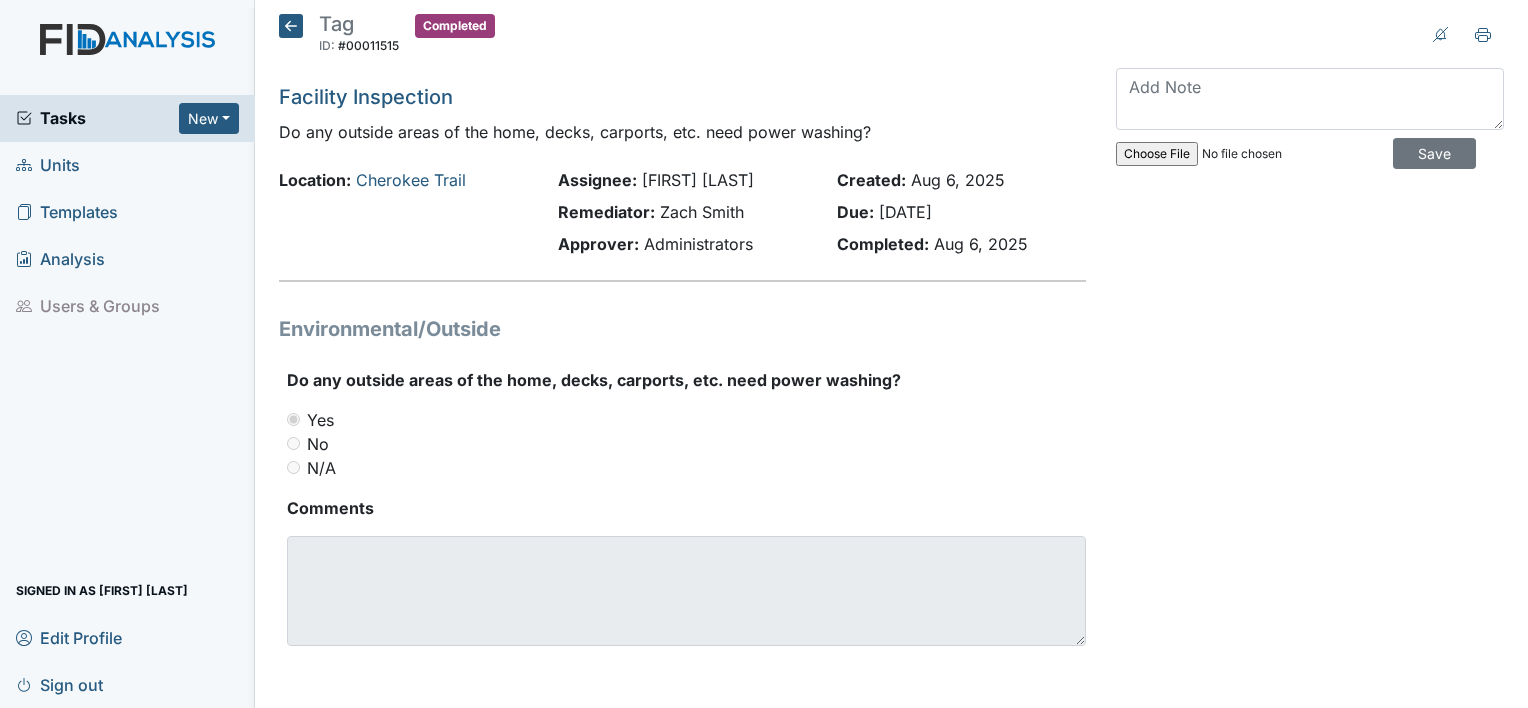 scroll, scrollTop: 3, scrollLeft: 0, axis: vertical 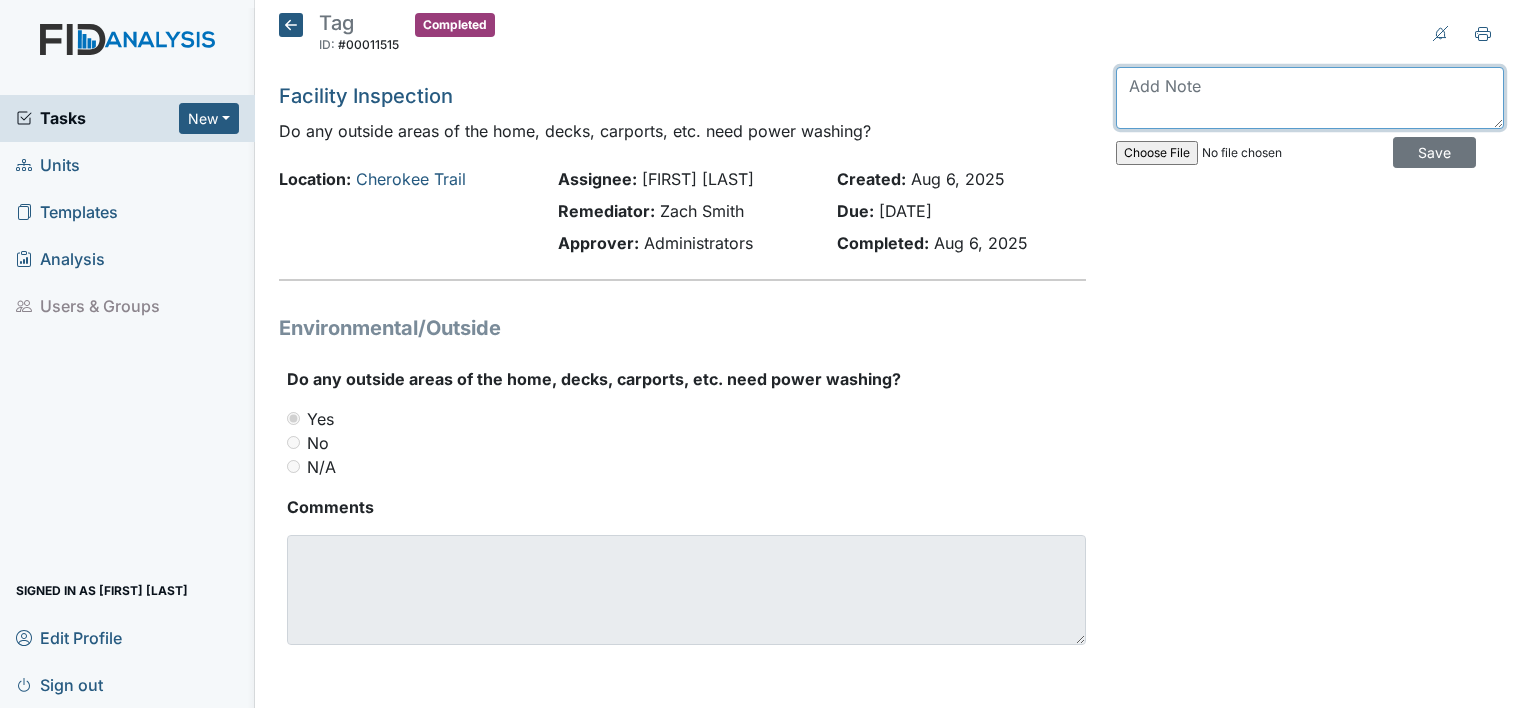 click at bounding box center (1310, 98) 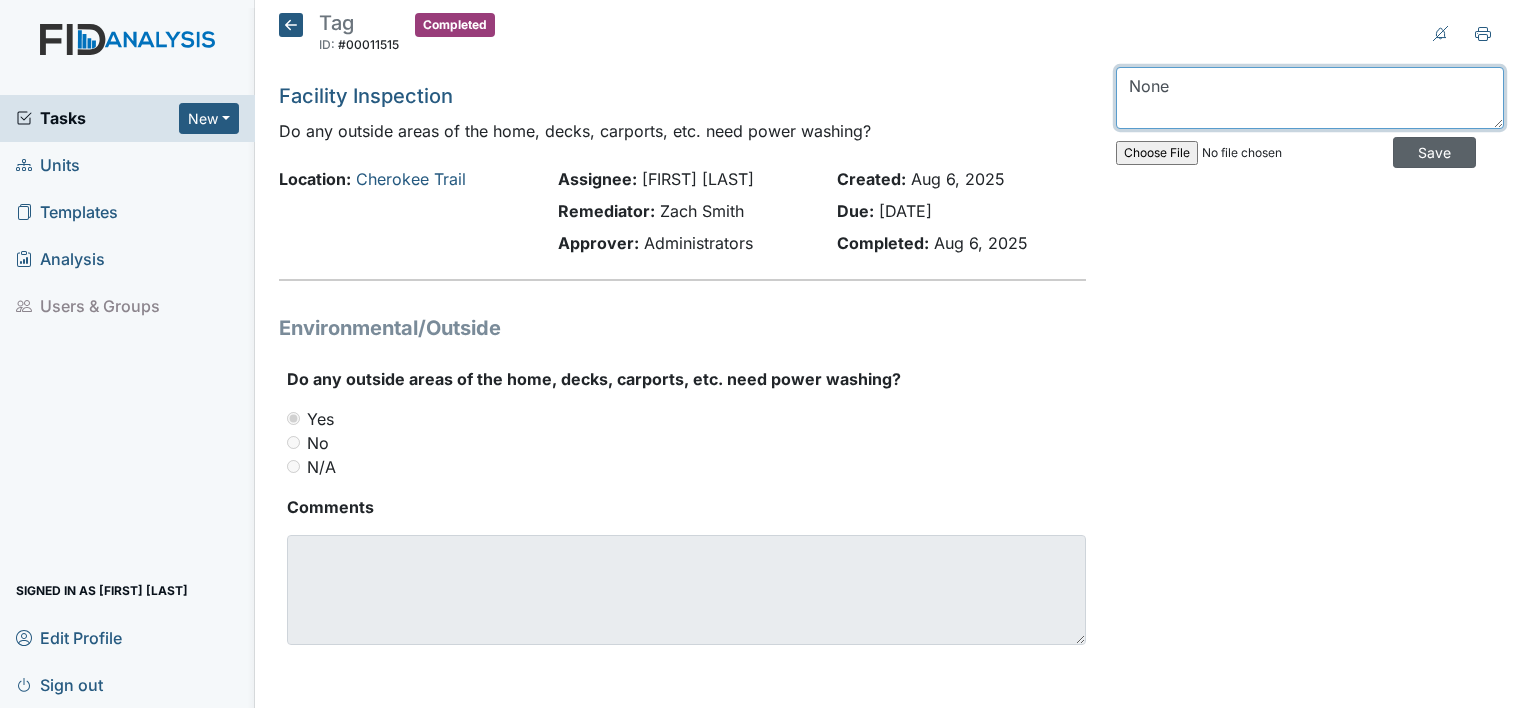 type on "None" 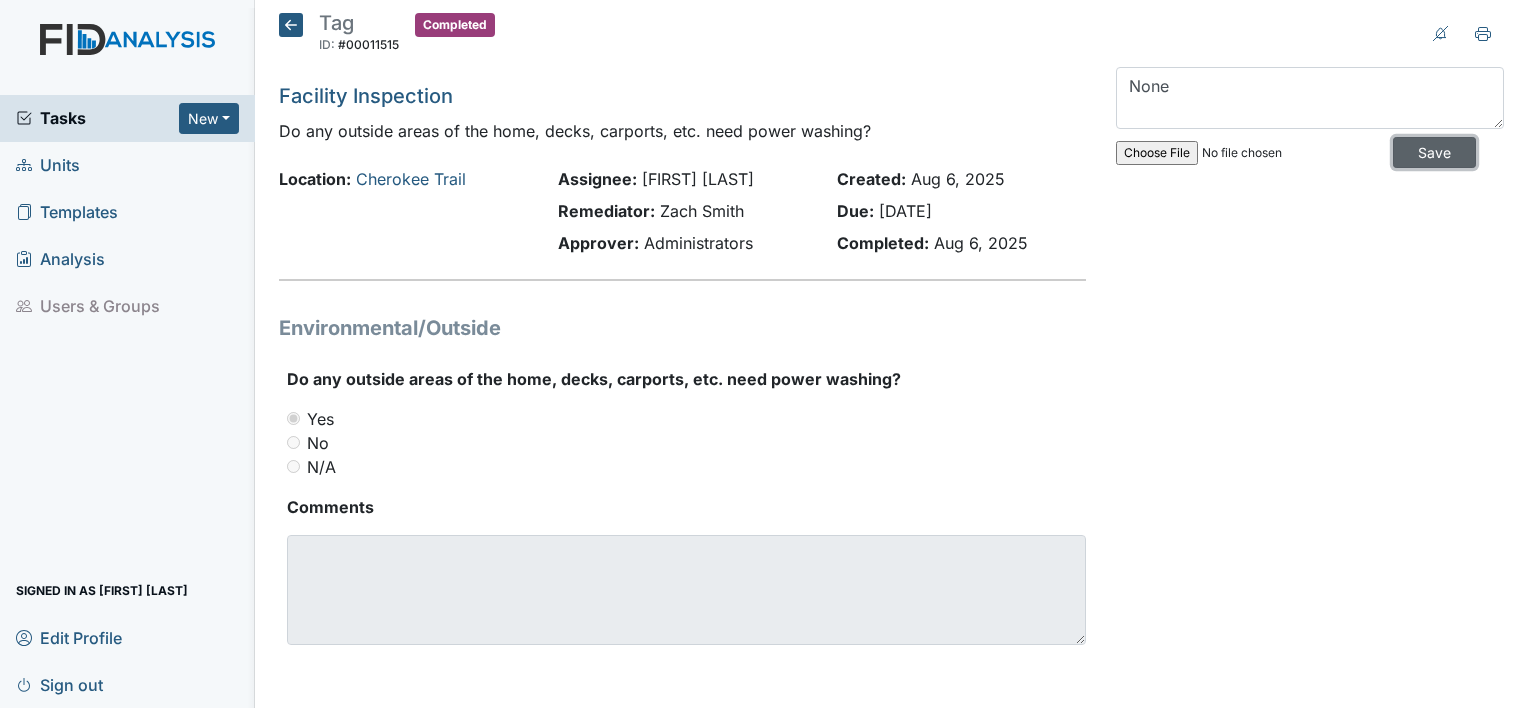 click on "Save" at bounding box center [1434, 152] 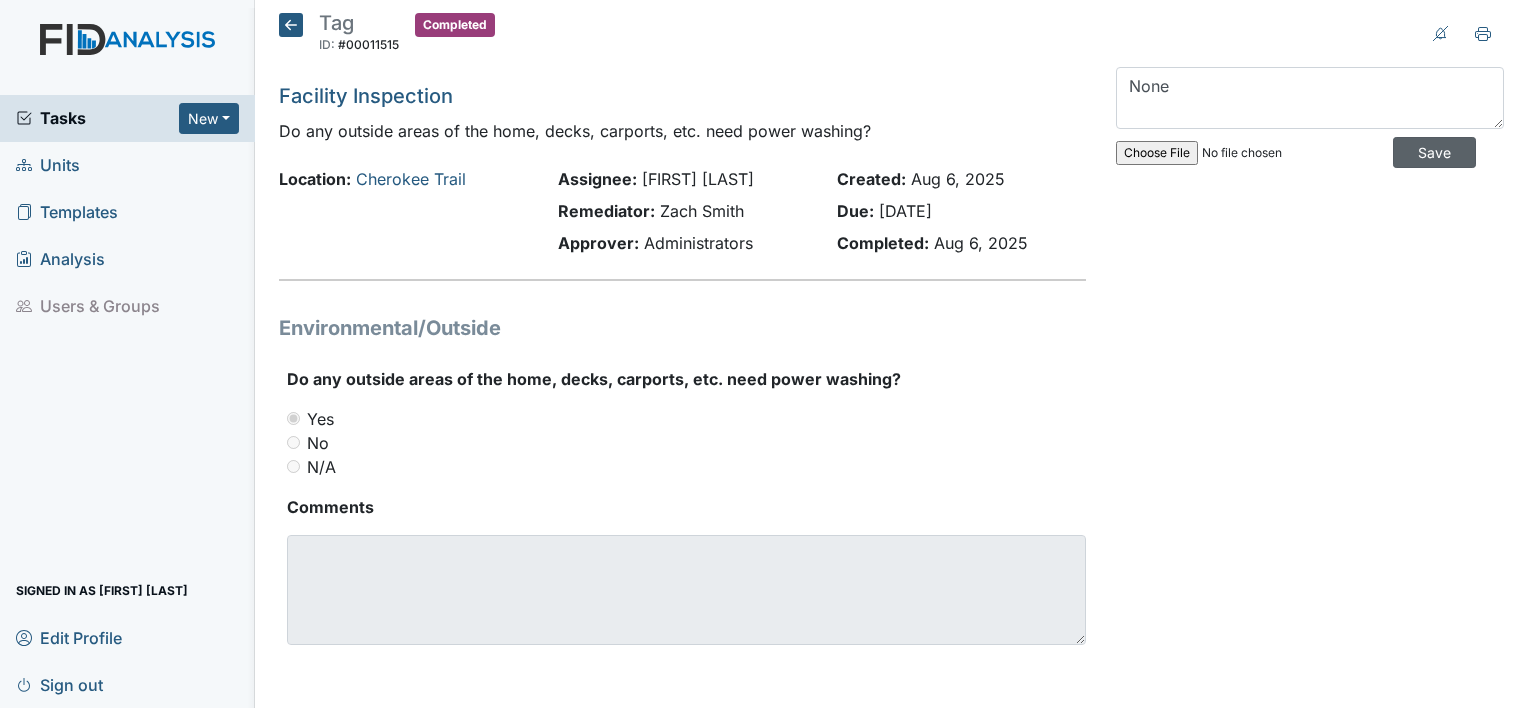 type 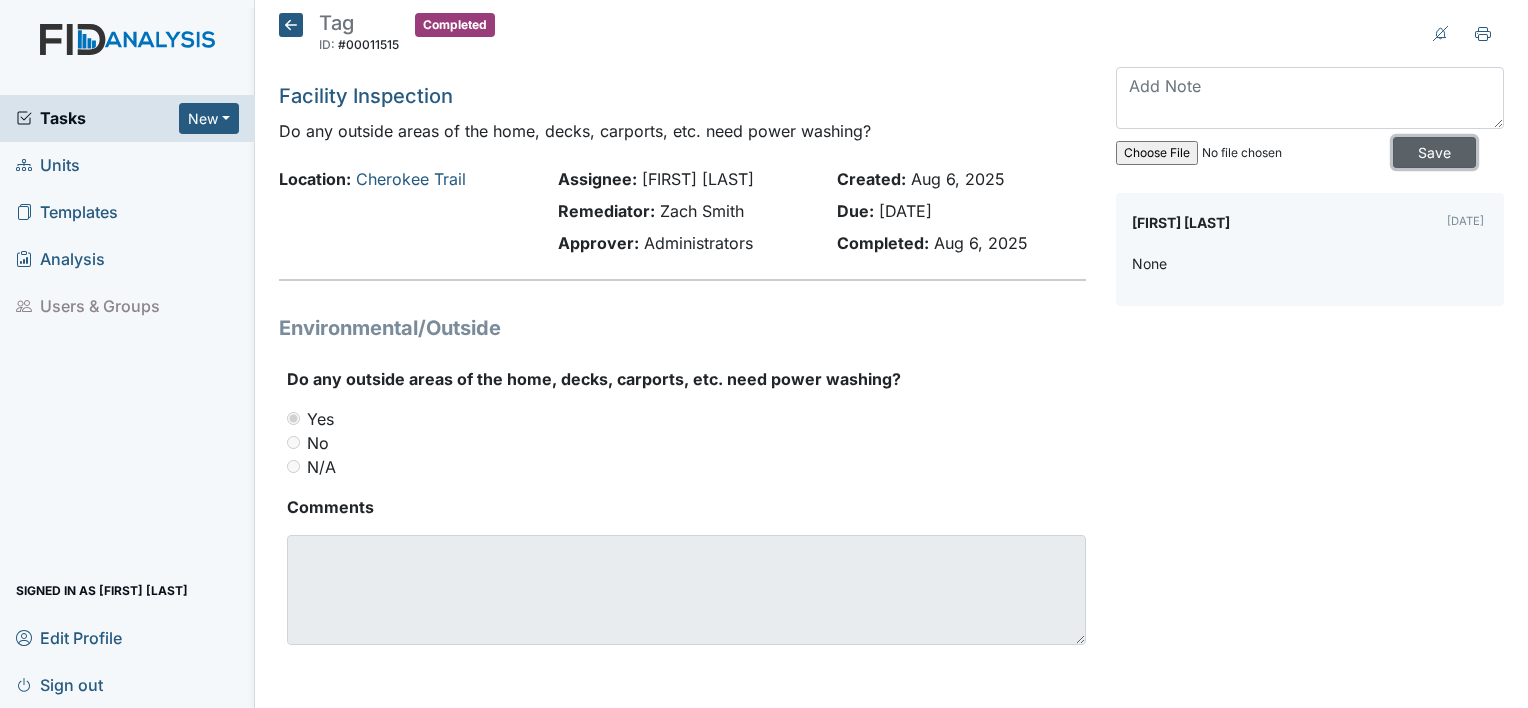 click on "Save" at bounding box center [1434, 152] 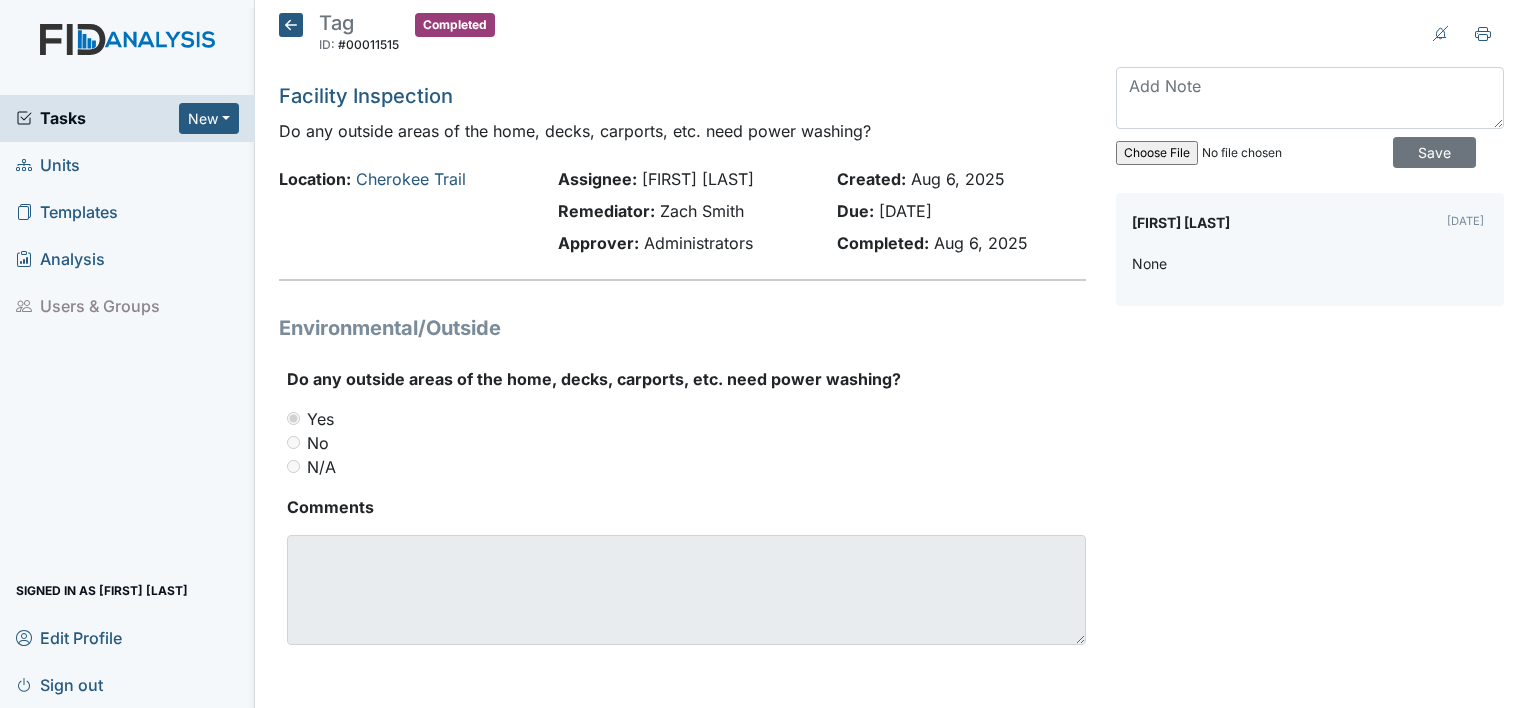 click 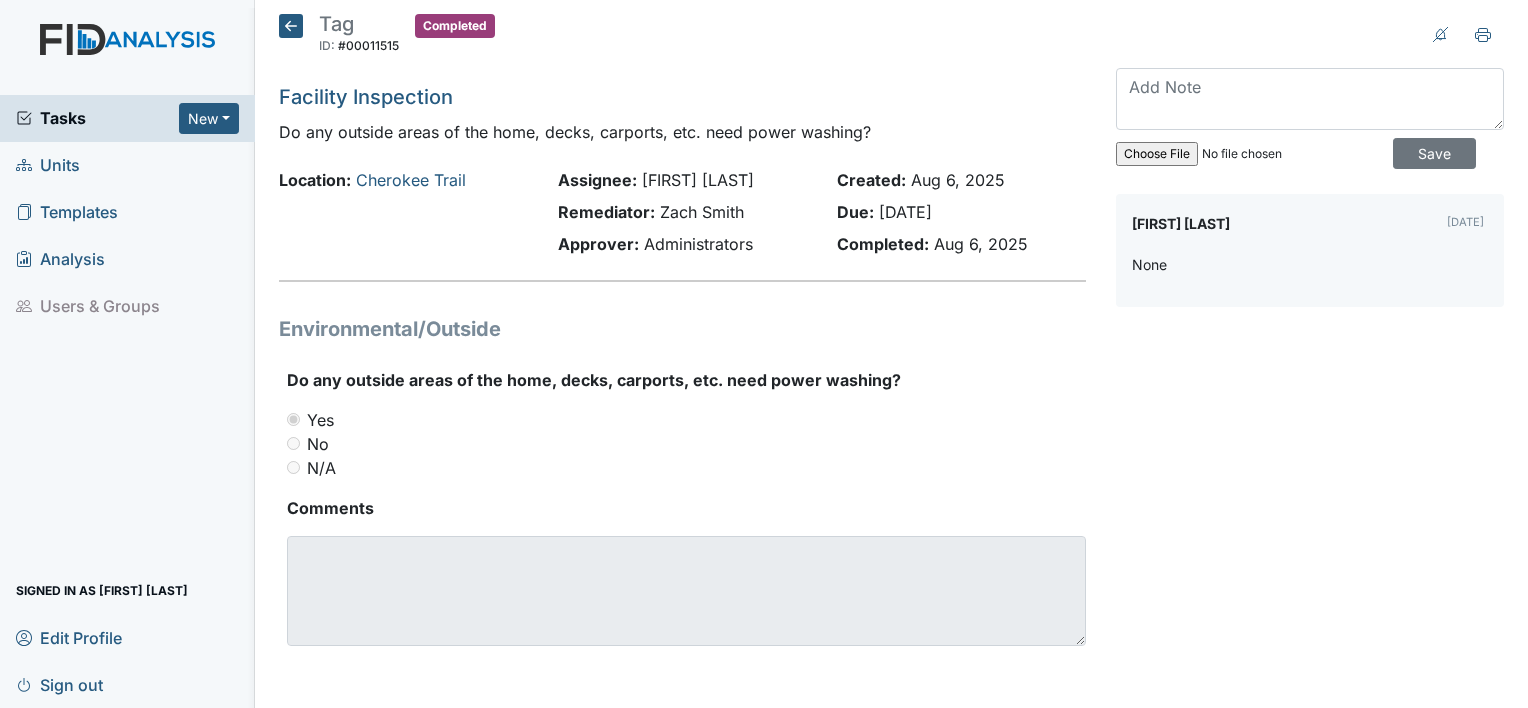 scroll, scrollTop: 3, scrollLeft: 0, axis: vertical 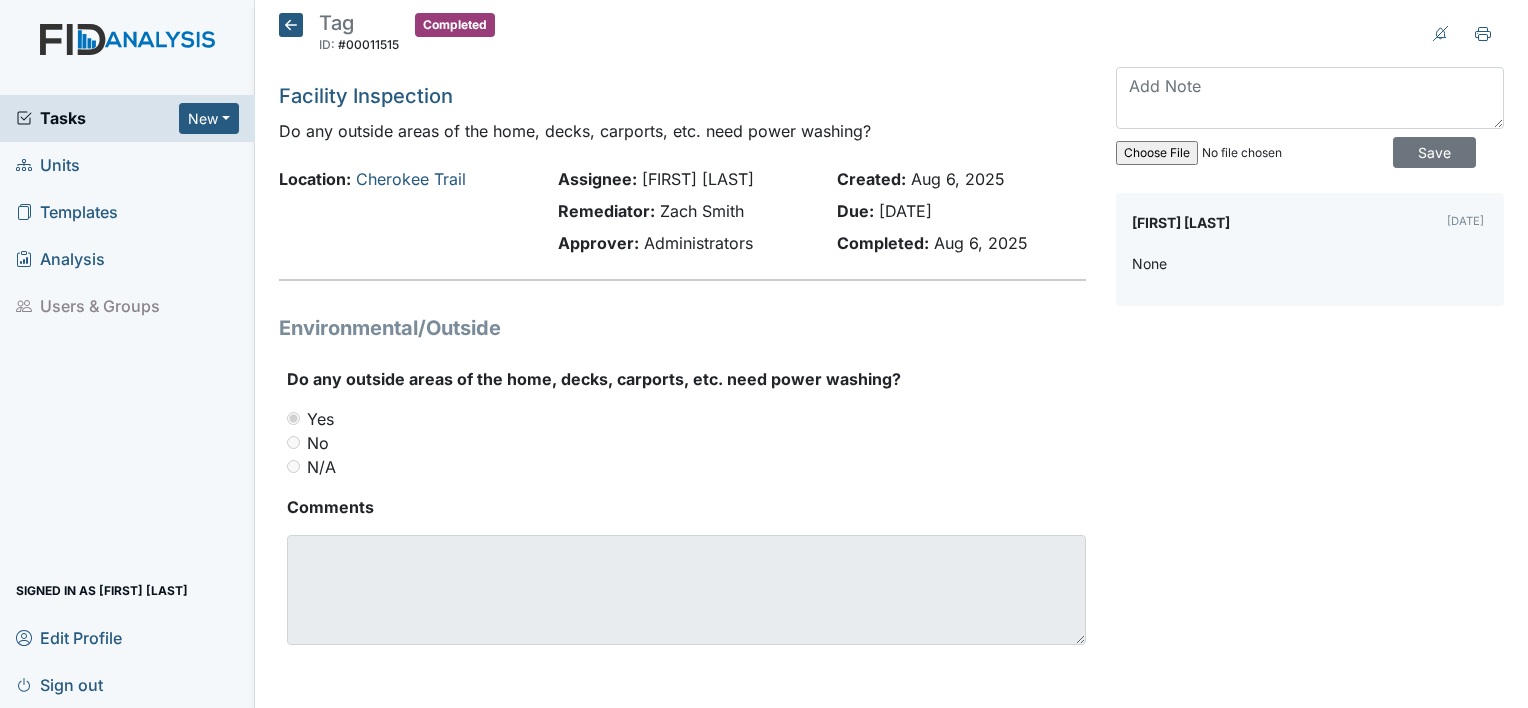 click on "Units" at bounding box center [48, 165] 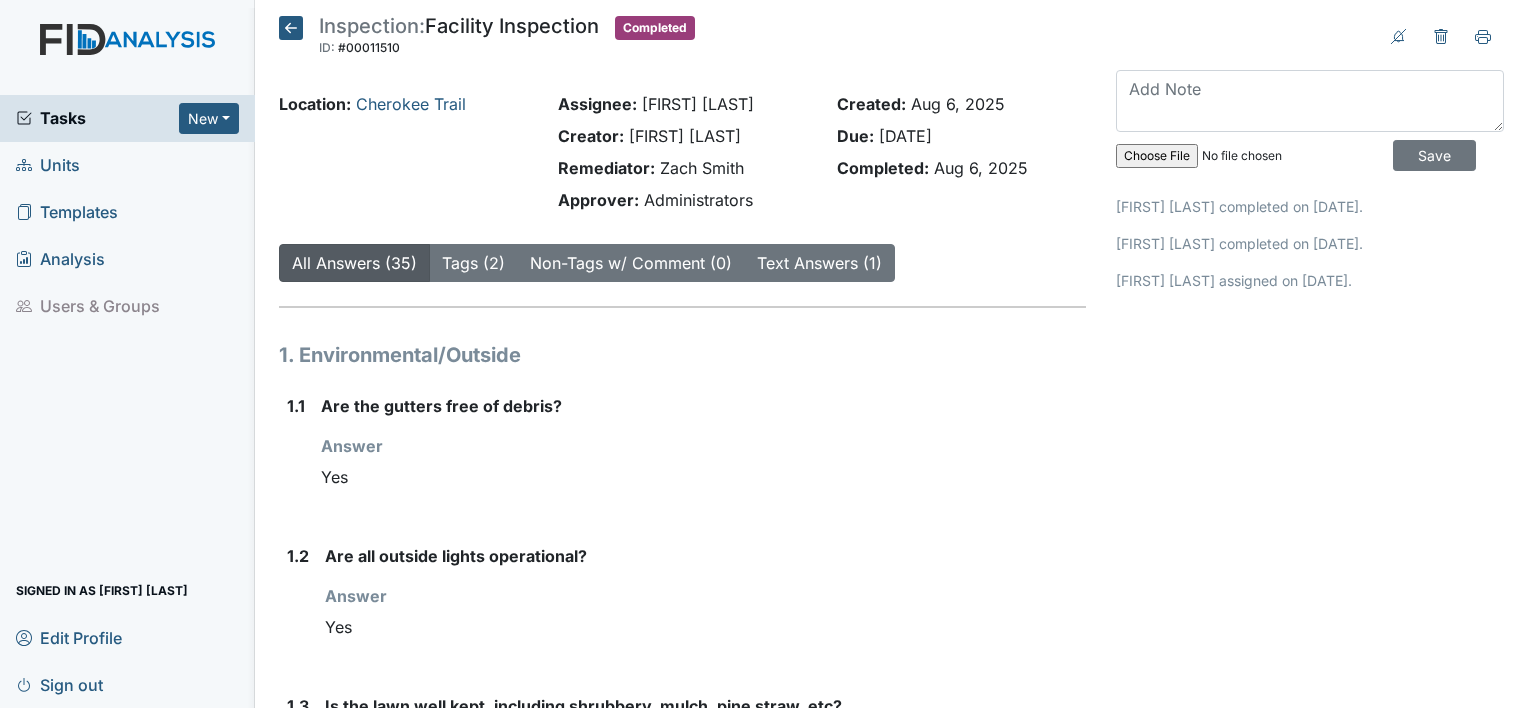 scroll, scrollTop: 0, scrollLeft: 0, axis: both 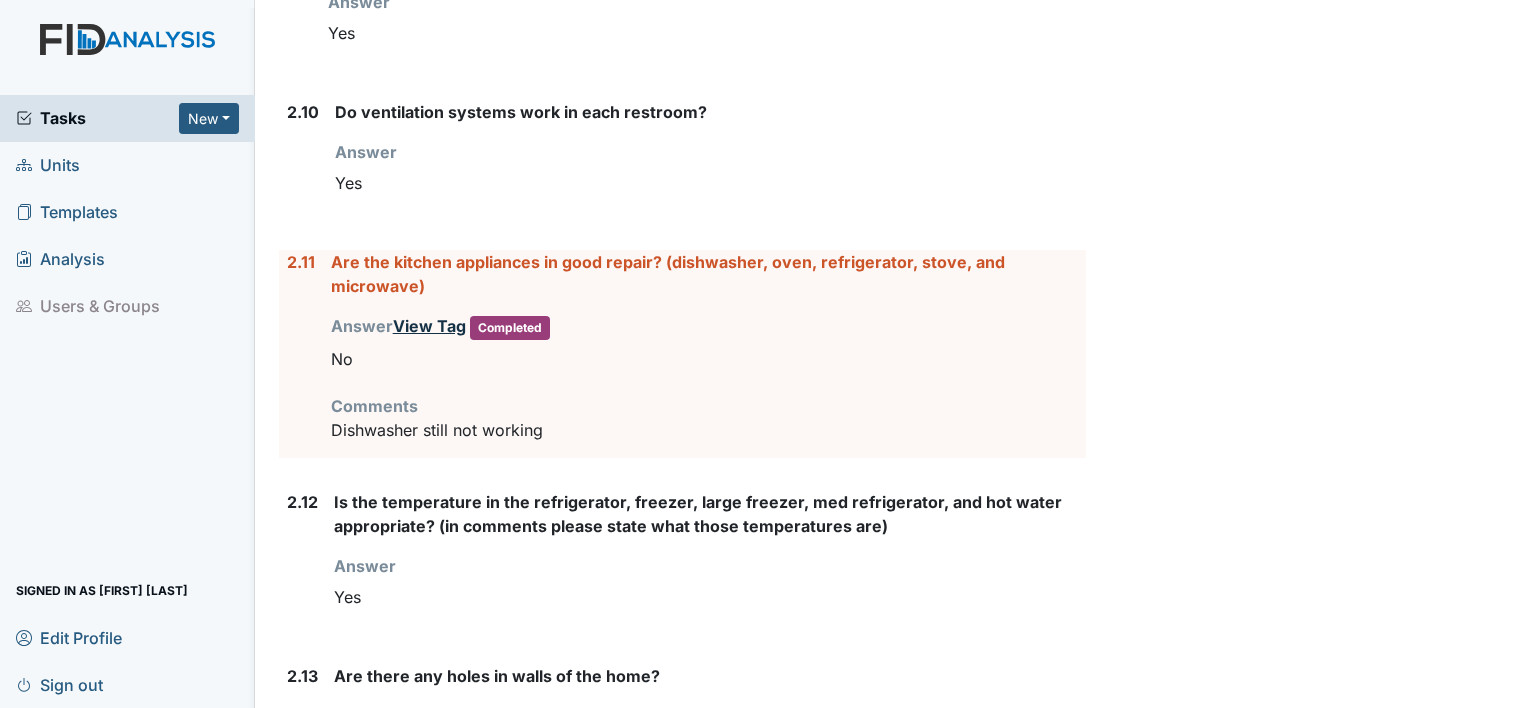 click on "View Tag" at bounding box center [429, 326] 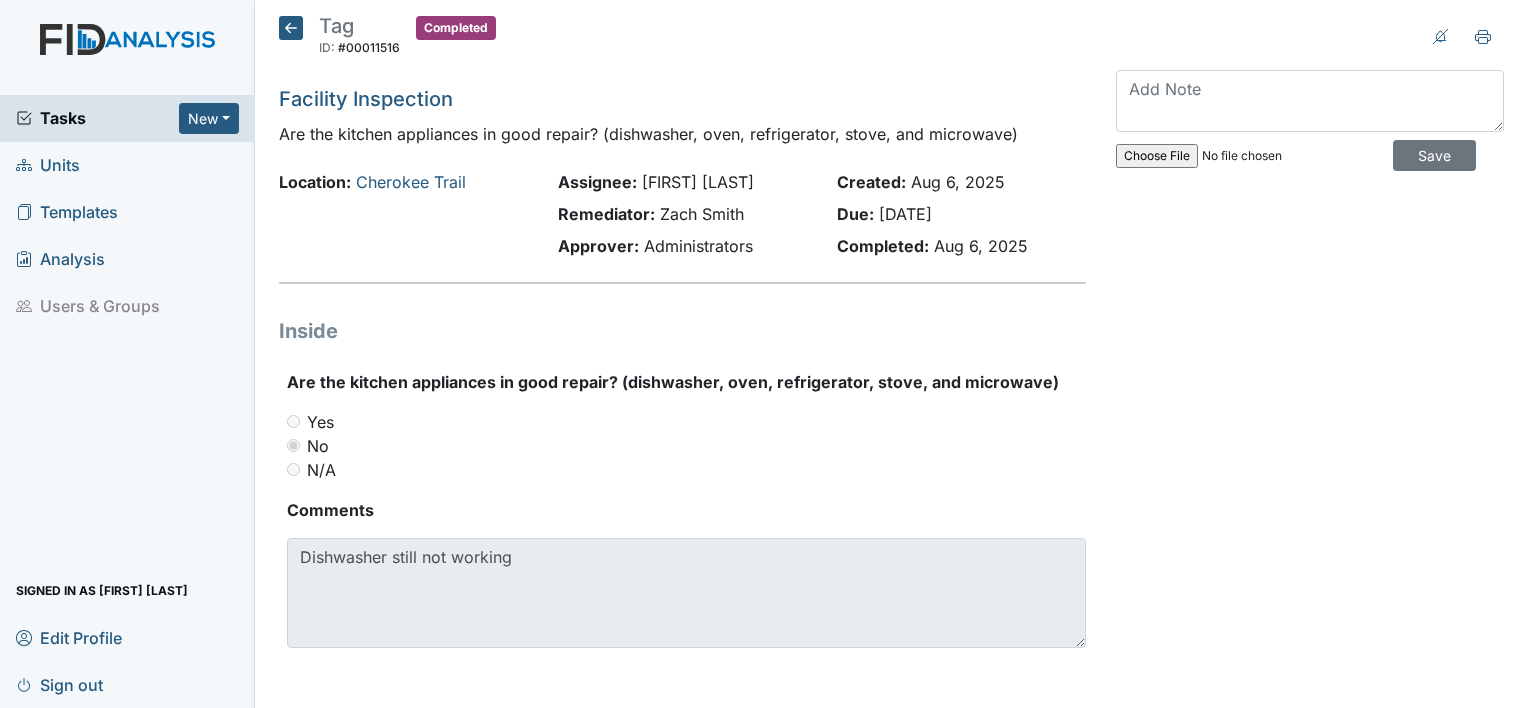scroll, scrollTop: 0, scrollLeft: 0, axis: both 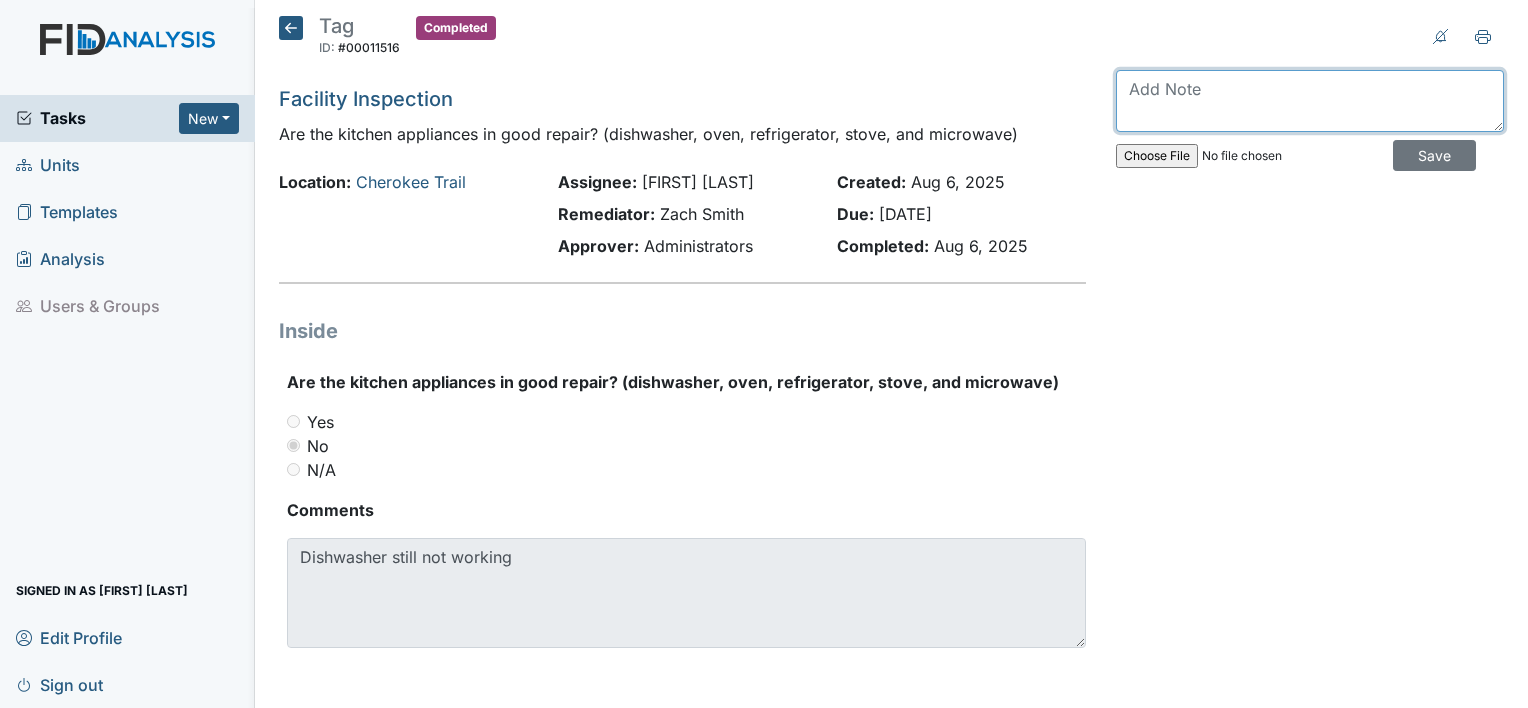 click at bounding box center (1310, 101) 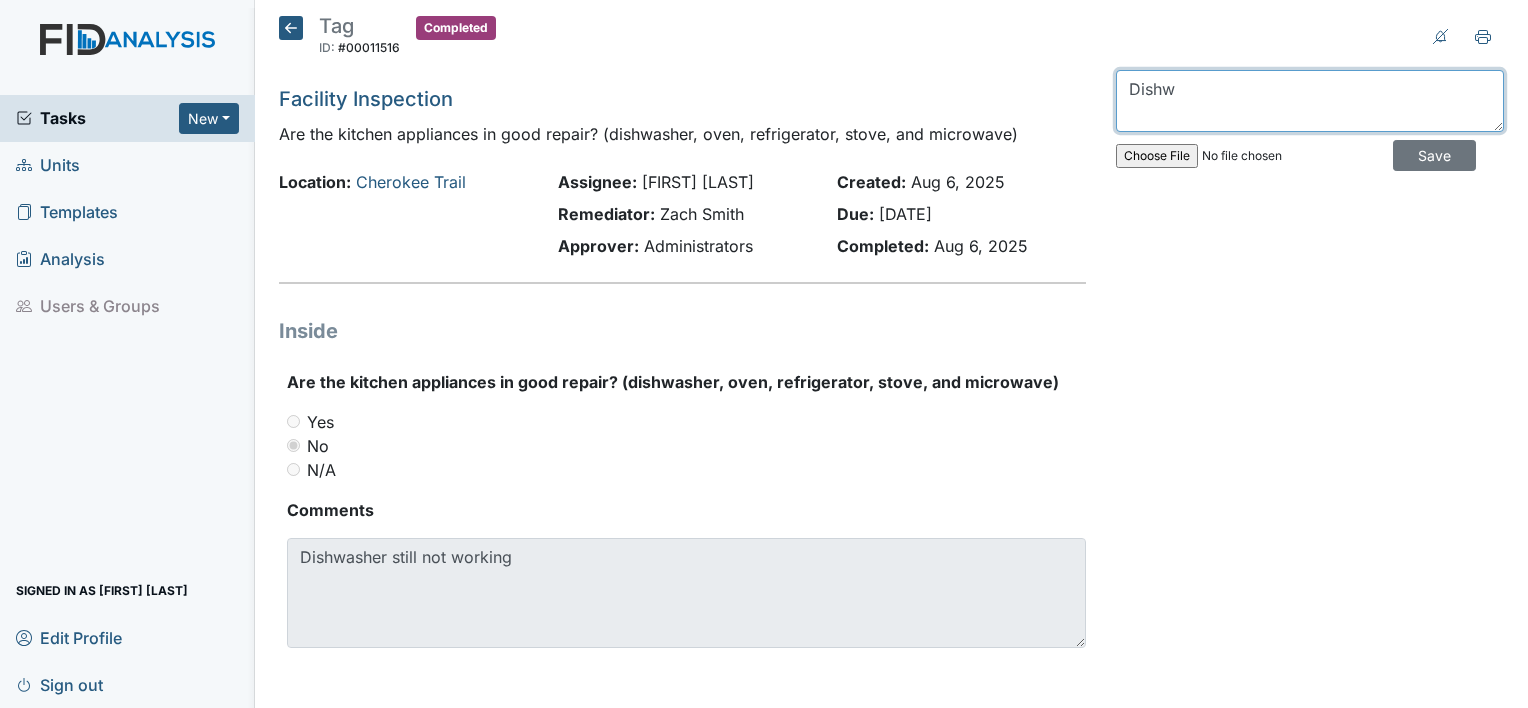 click on "Dishw" at bounding box center (1310, 101) 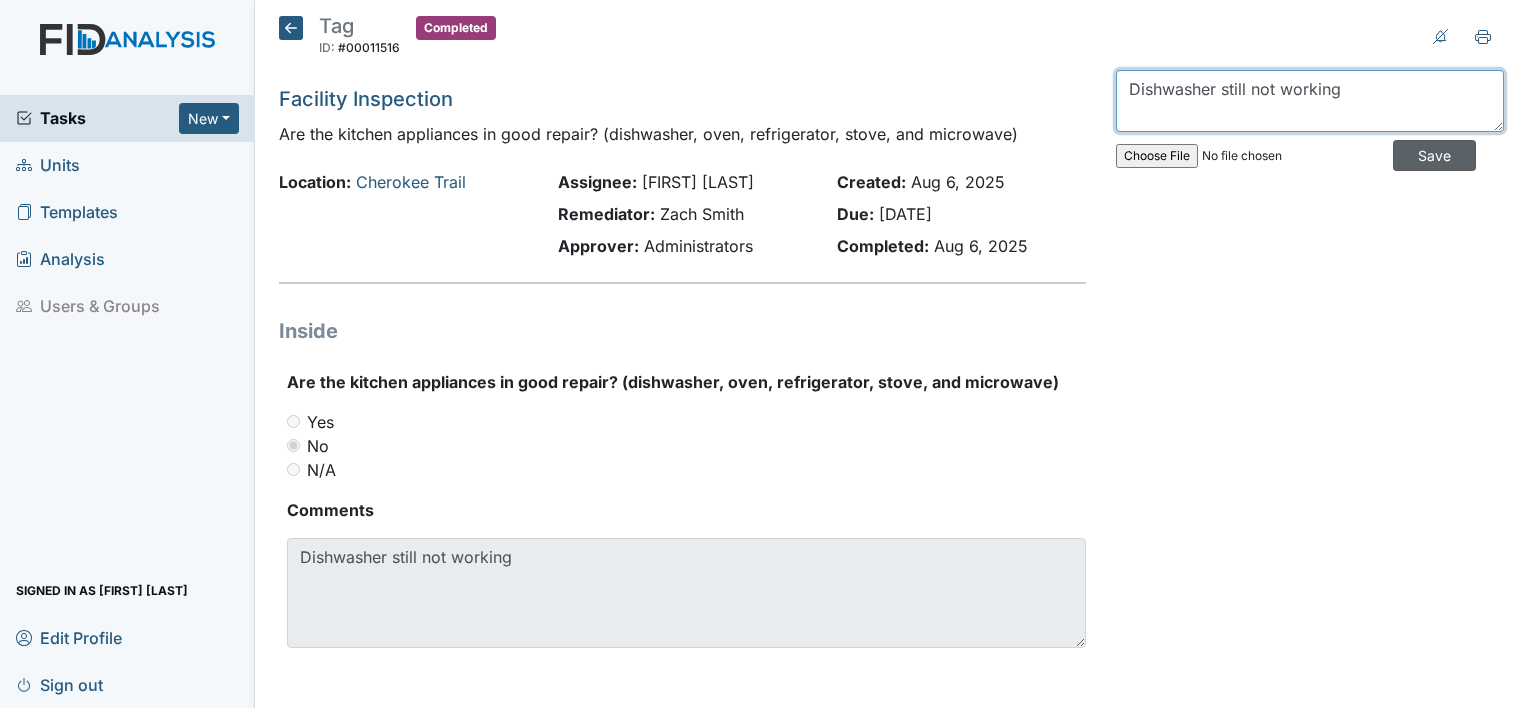 type on "Dishwasher still not working" 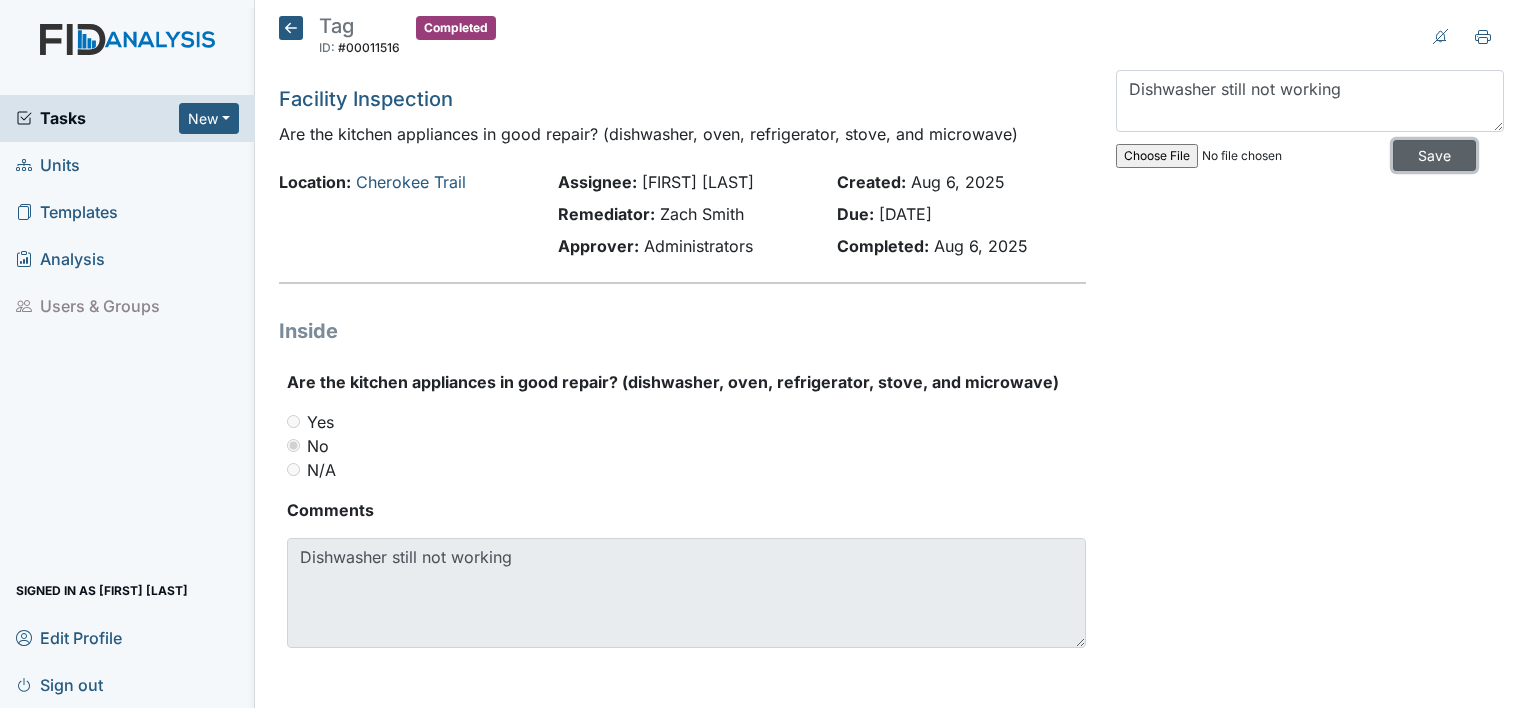 click on "Save" at bounding box center (1434, 155) 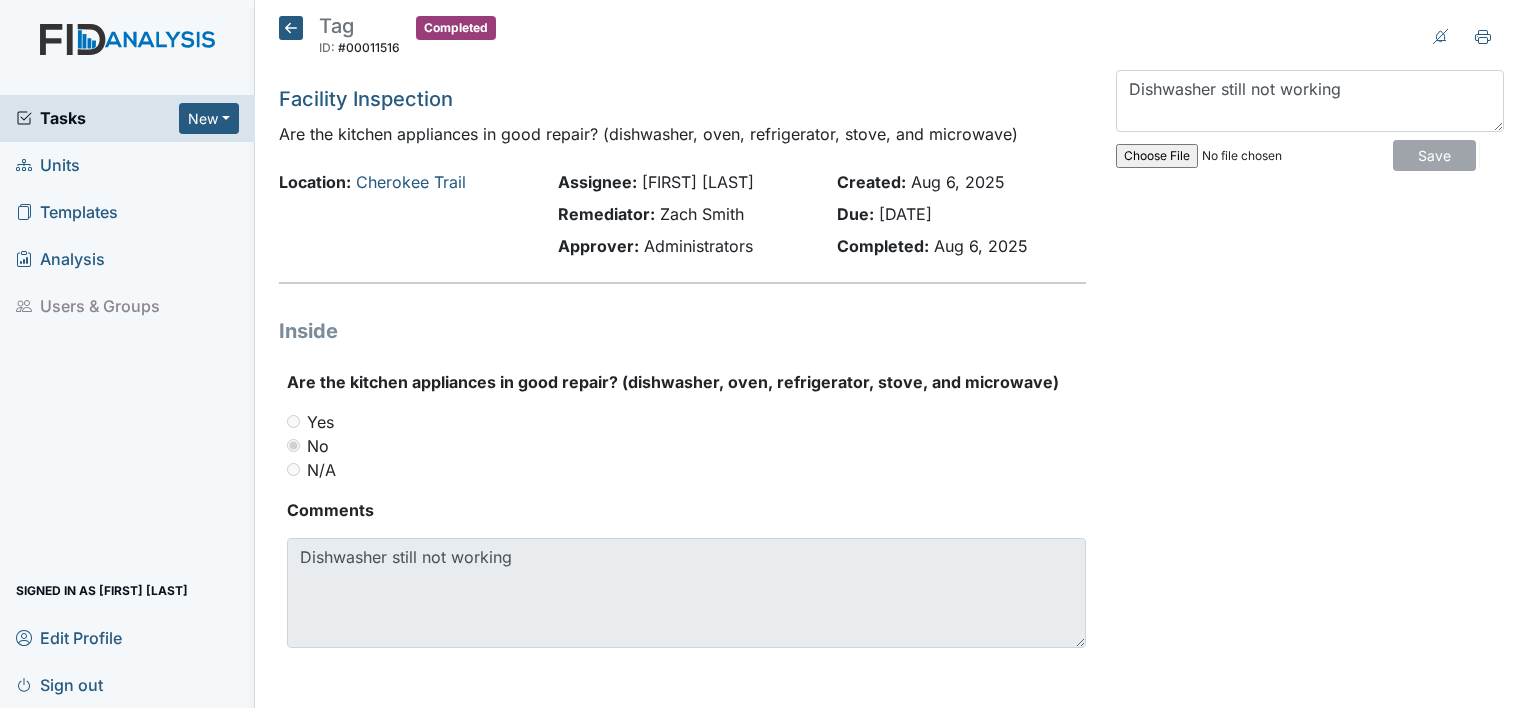 type 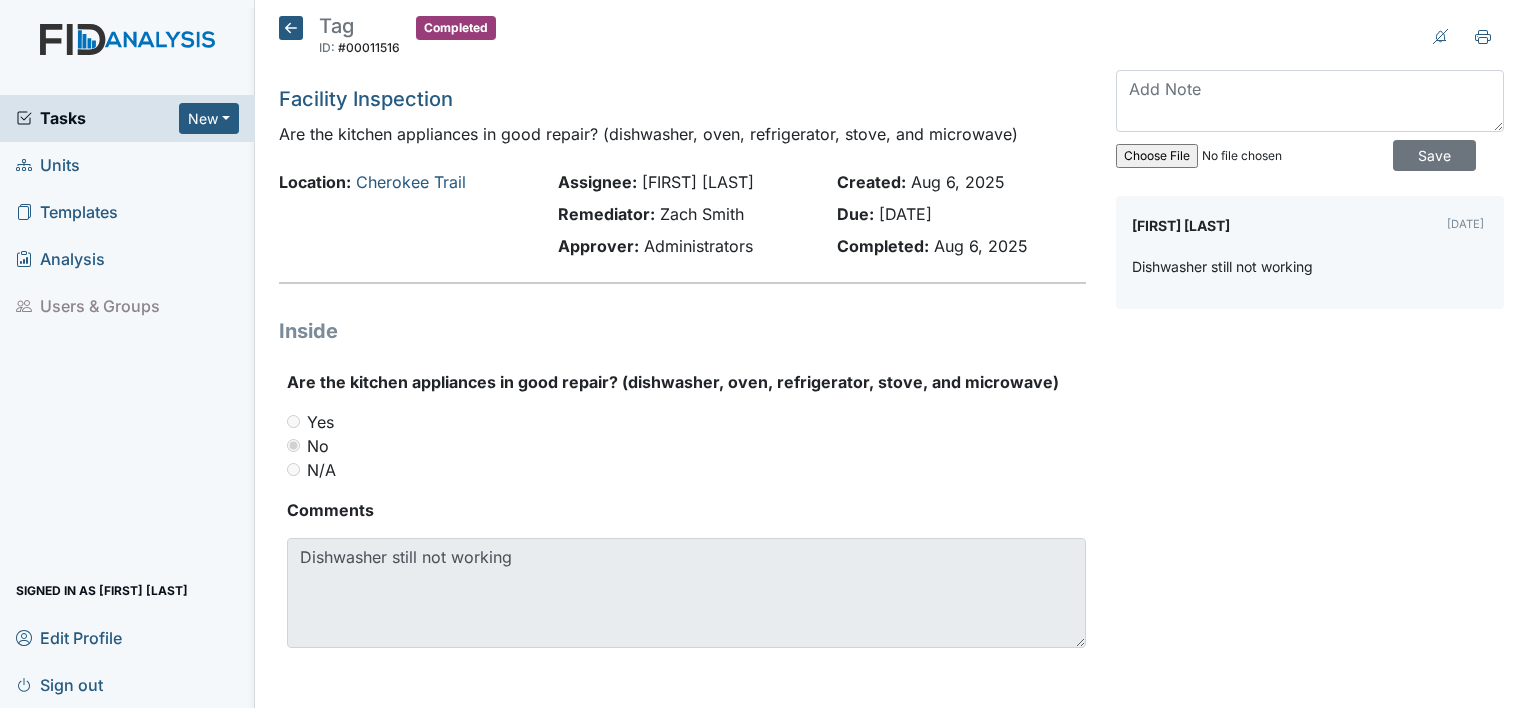 click 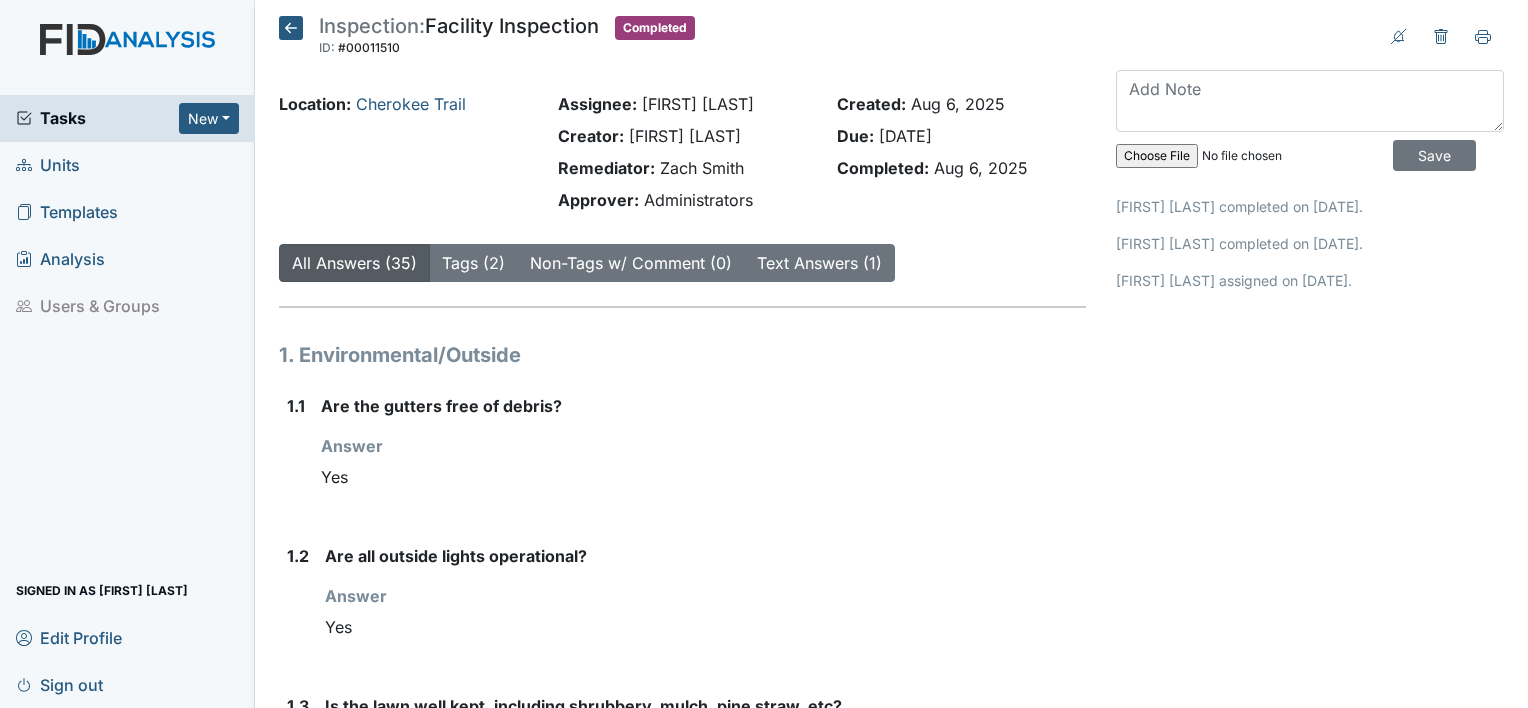 scroll, scrollTop: 0, scrollLeft: 0, axis: both 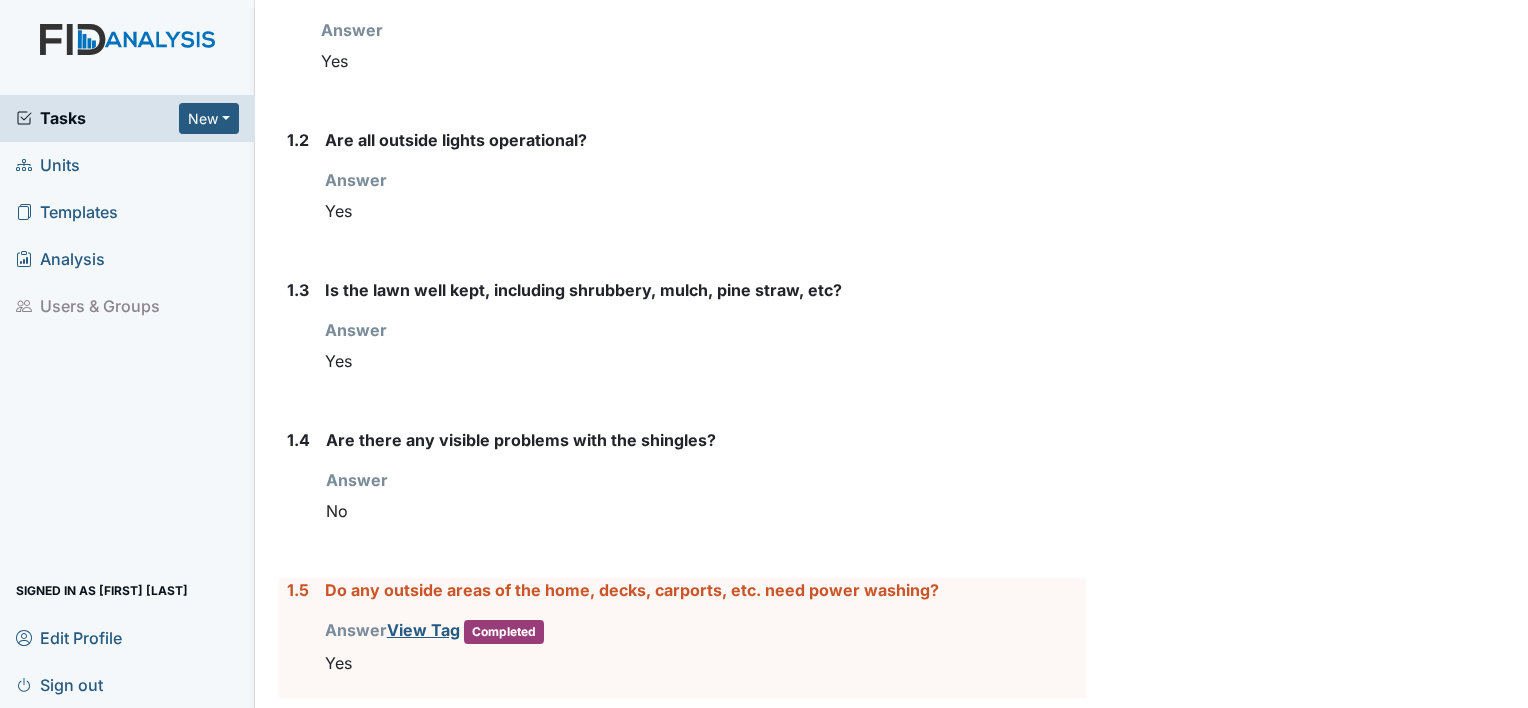 click on "Completed" at bounding box center [504, 632] 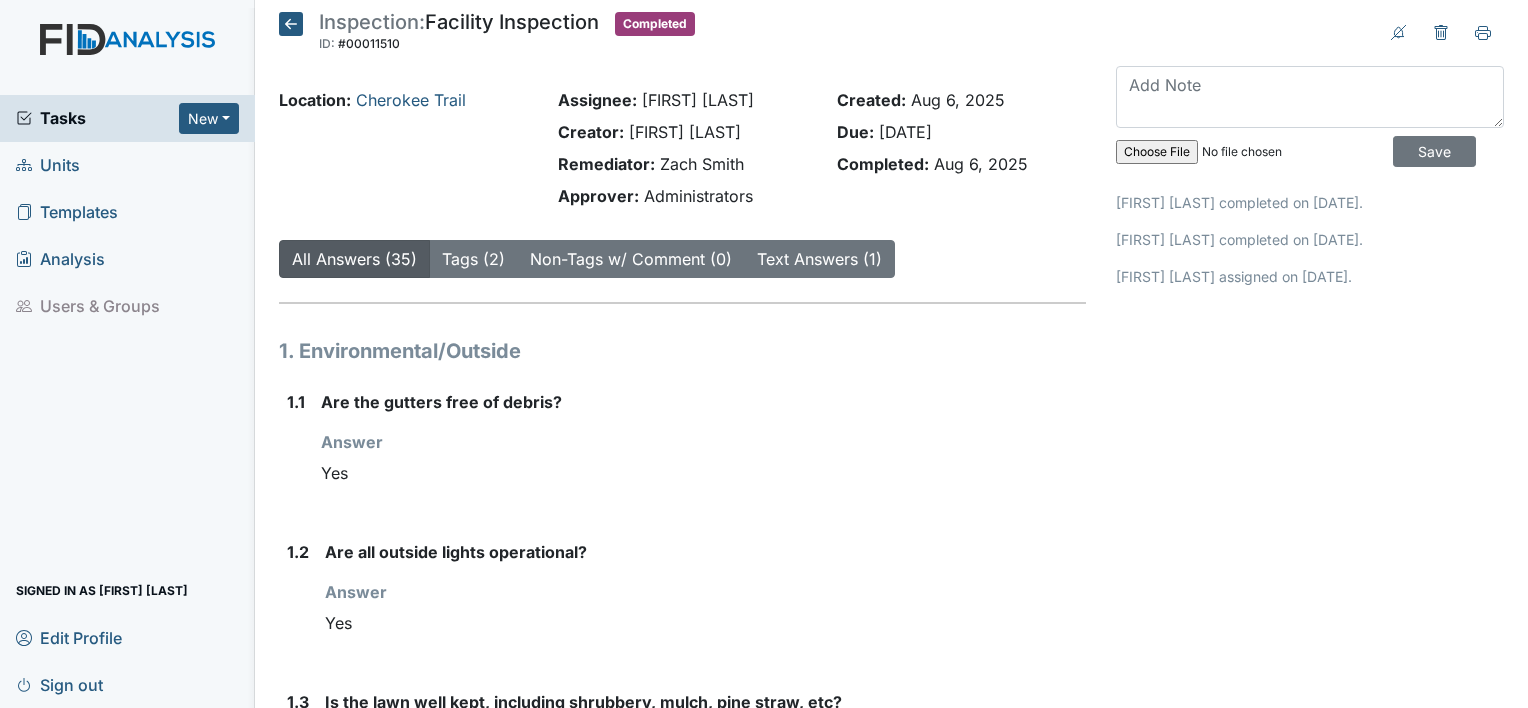 scroll, scrollTop: 0, scrollLeft: 0, axis: both 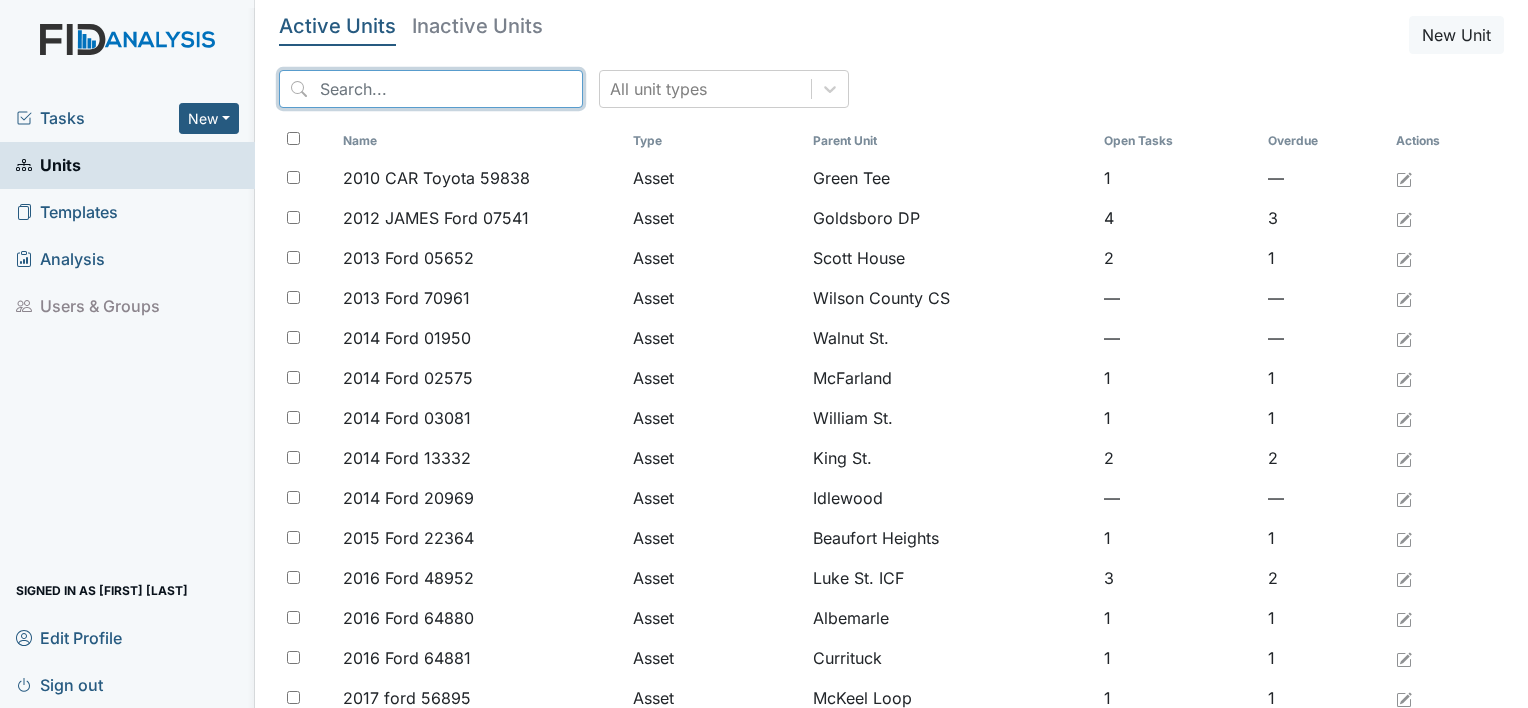 click at bounding box center (431, 89) 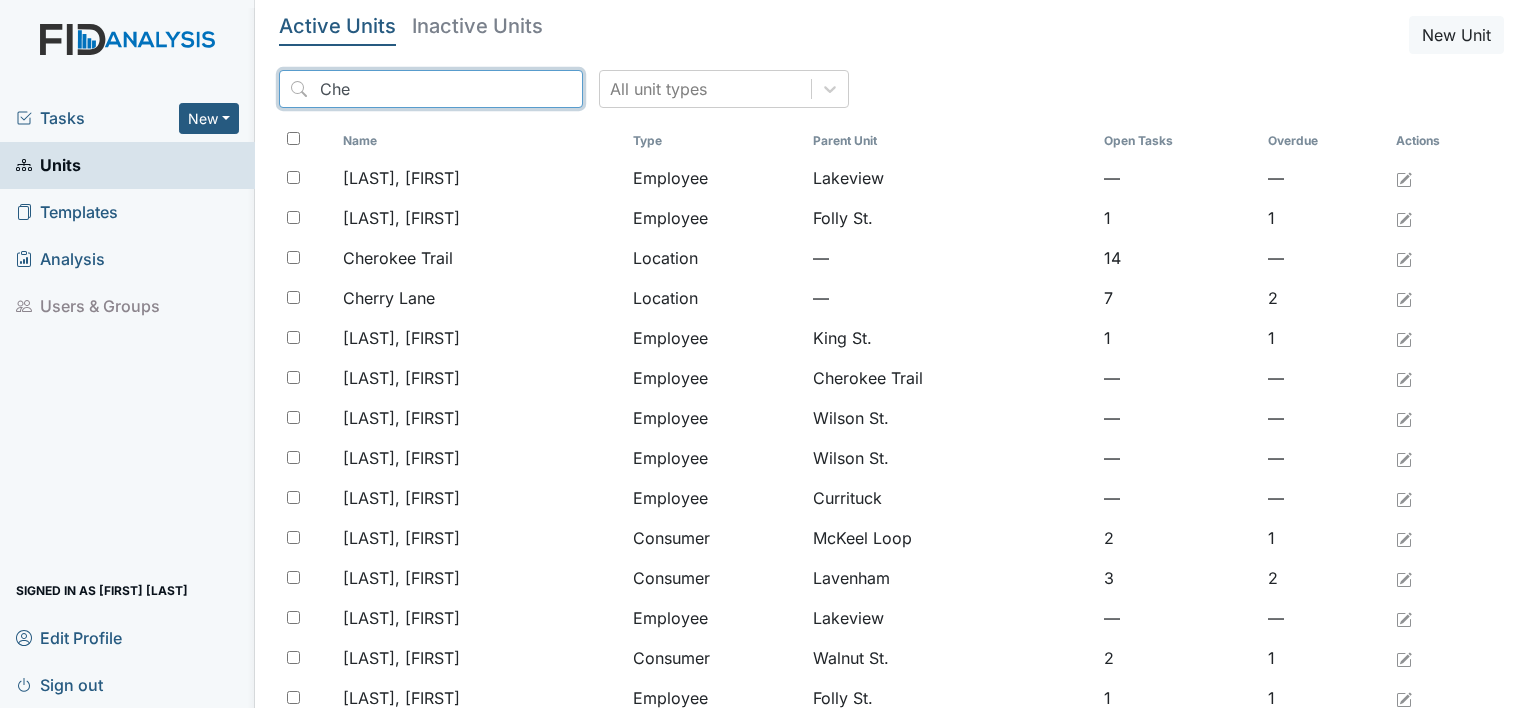 type on "Che" 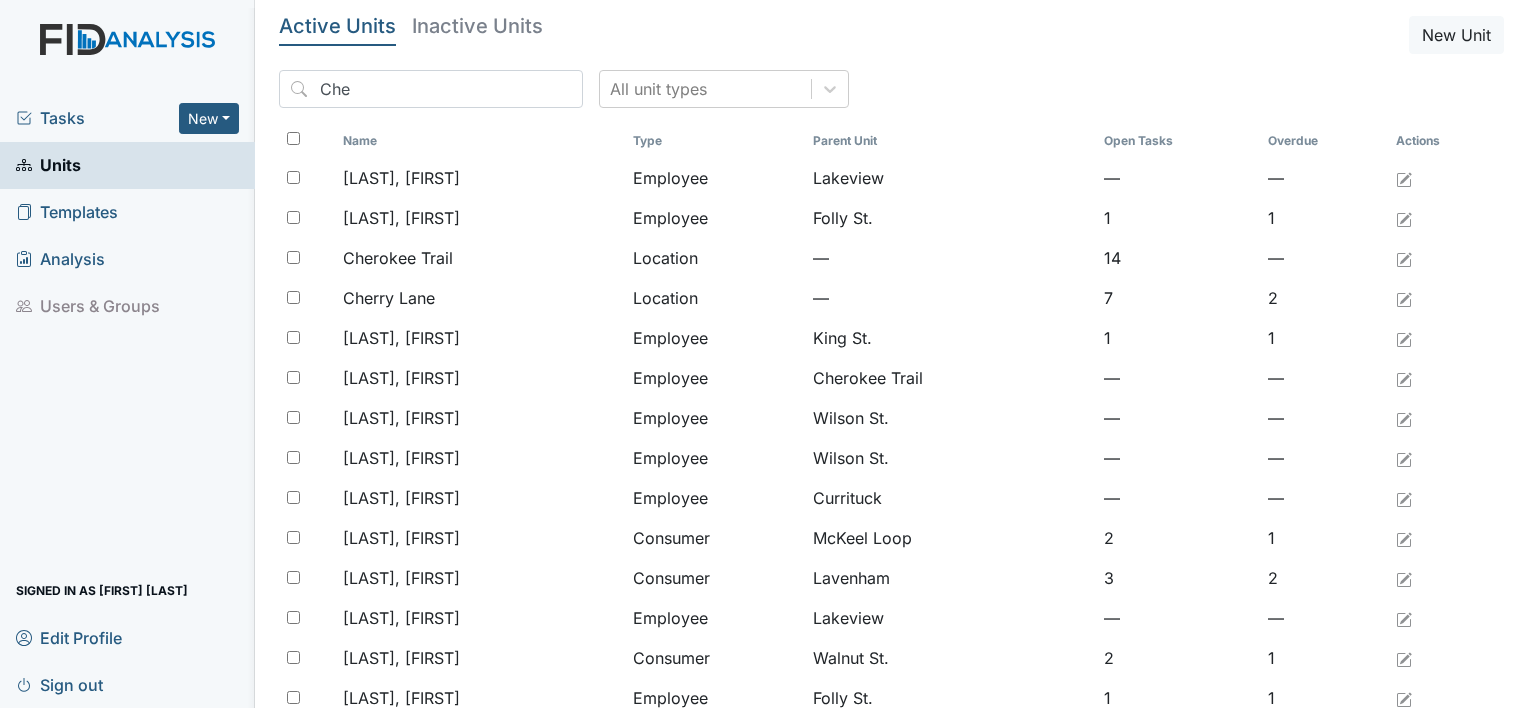 click on "Name" at bounding box center [480, 141] 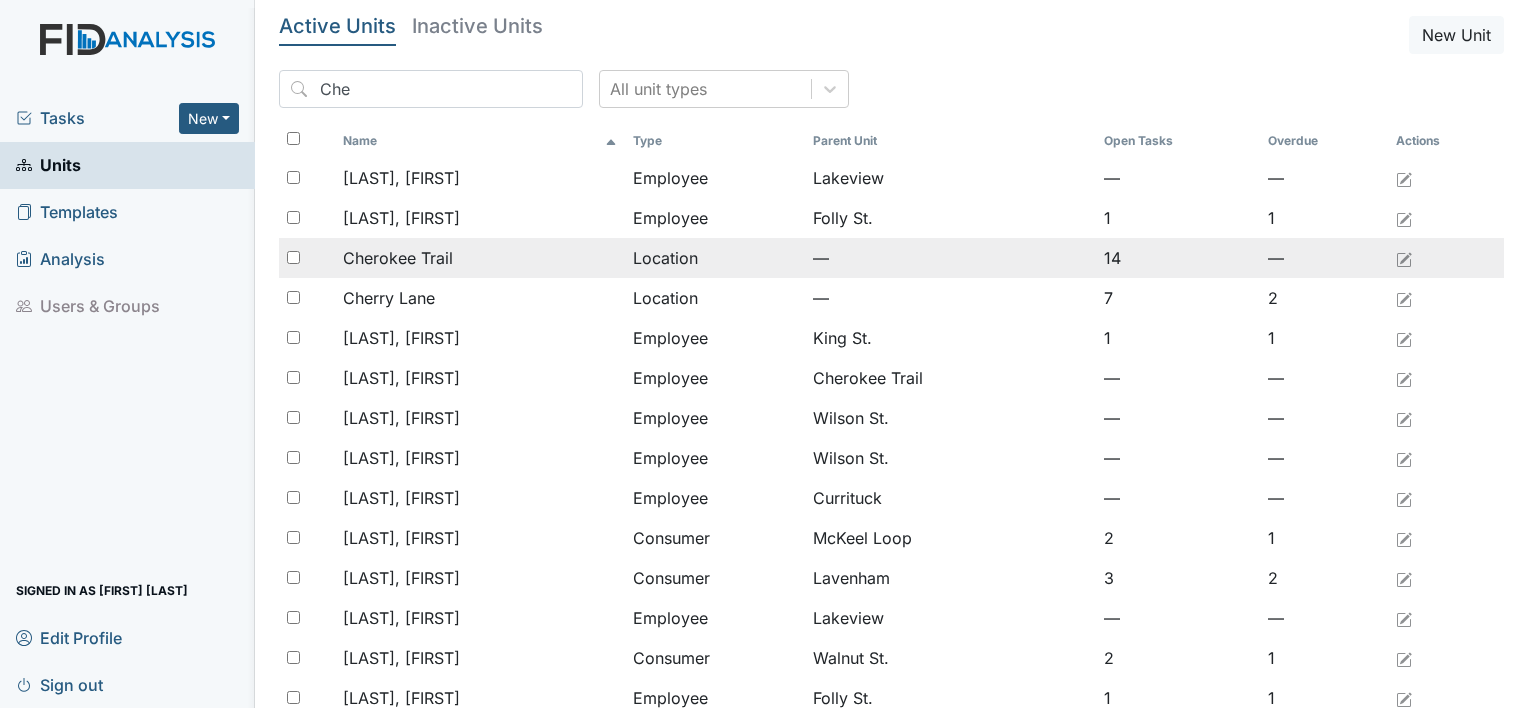 click on "Cherokee Trail" at bounding box center (398, 258) 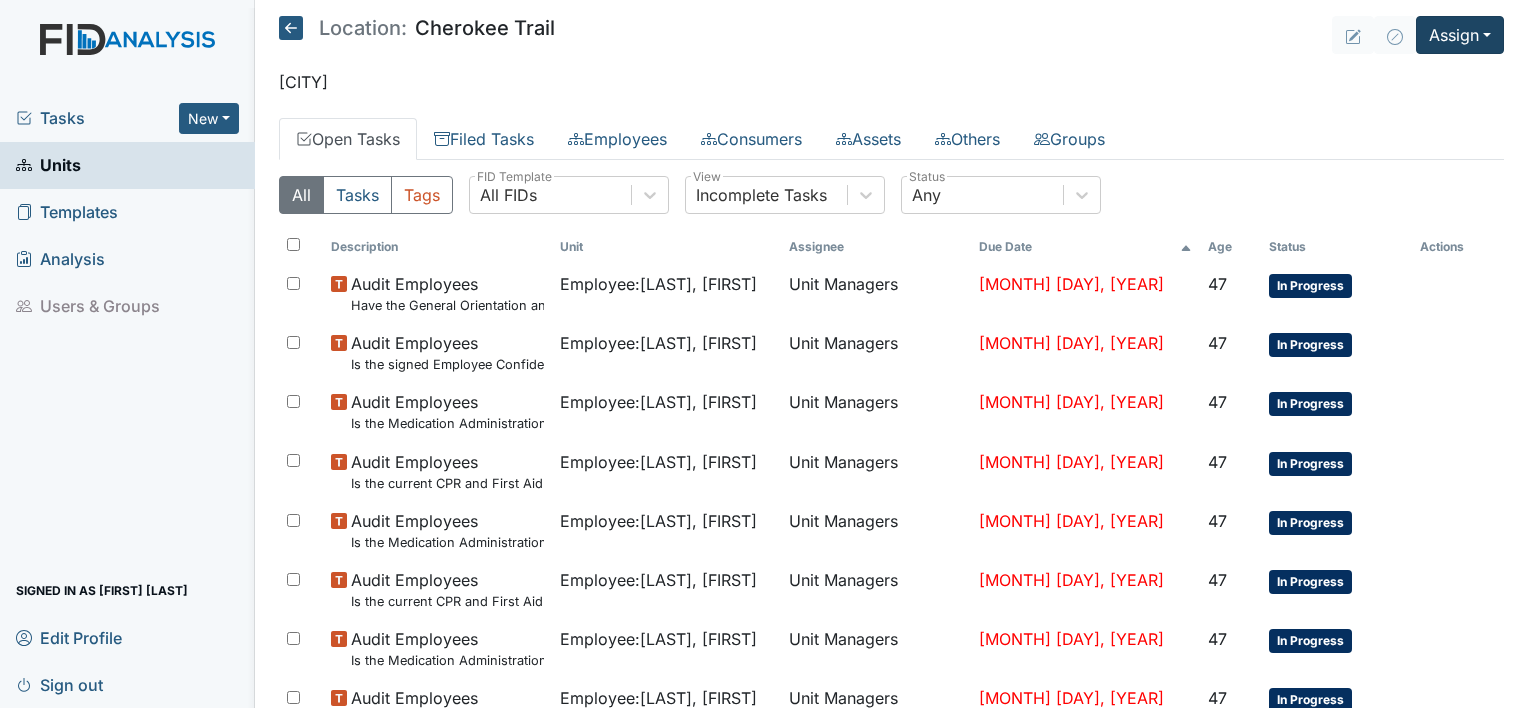 scroll, scrollTop: 0, scrollLeft: 0, axis: both 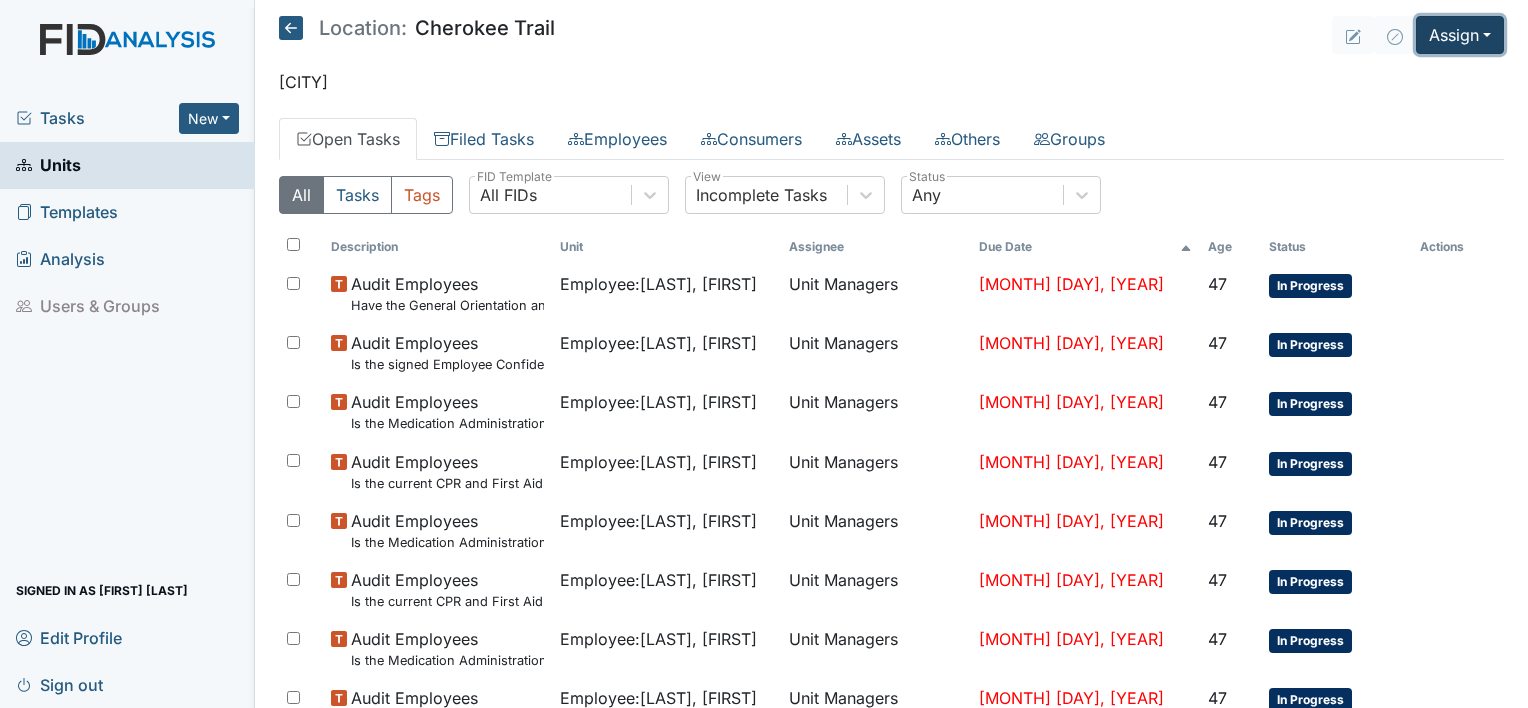 click on "Assign" at bounding box center (1460, 35) 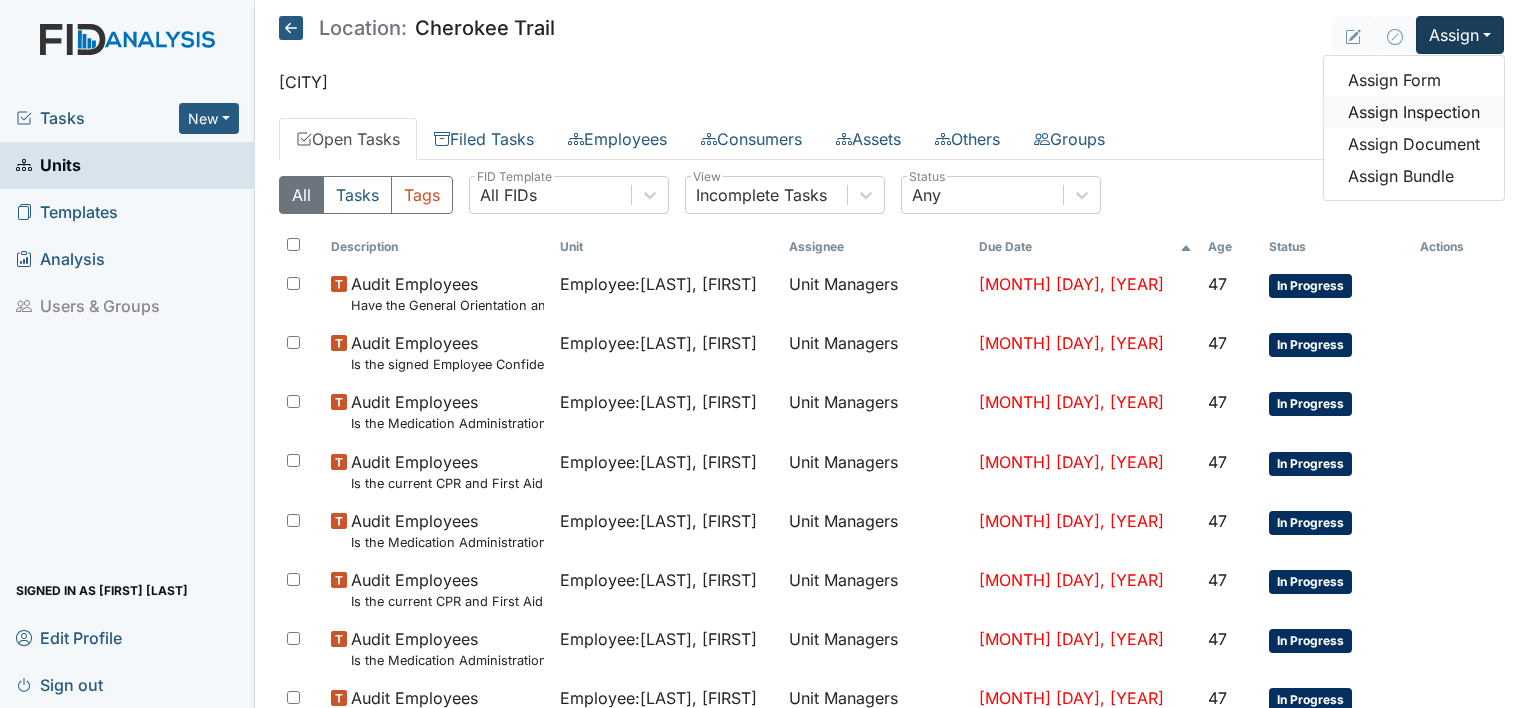 click on "Assign Inspection" at bounding box center [1414, 112] 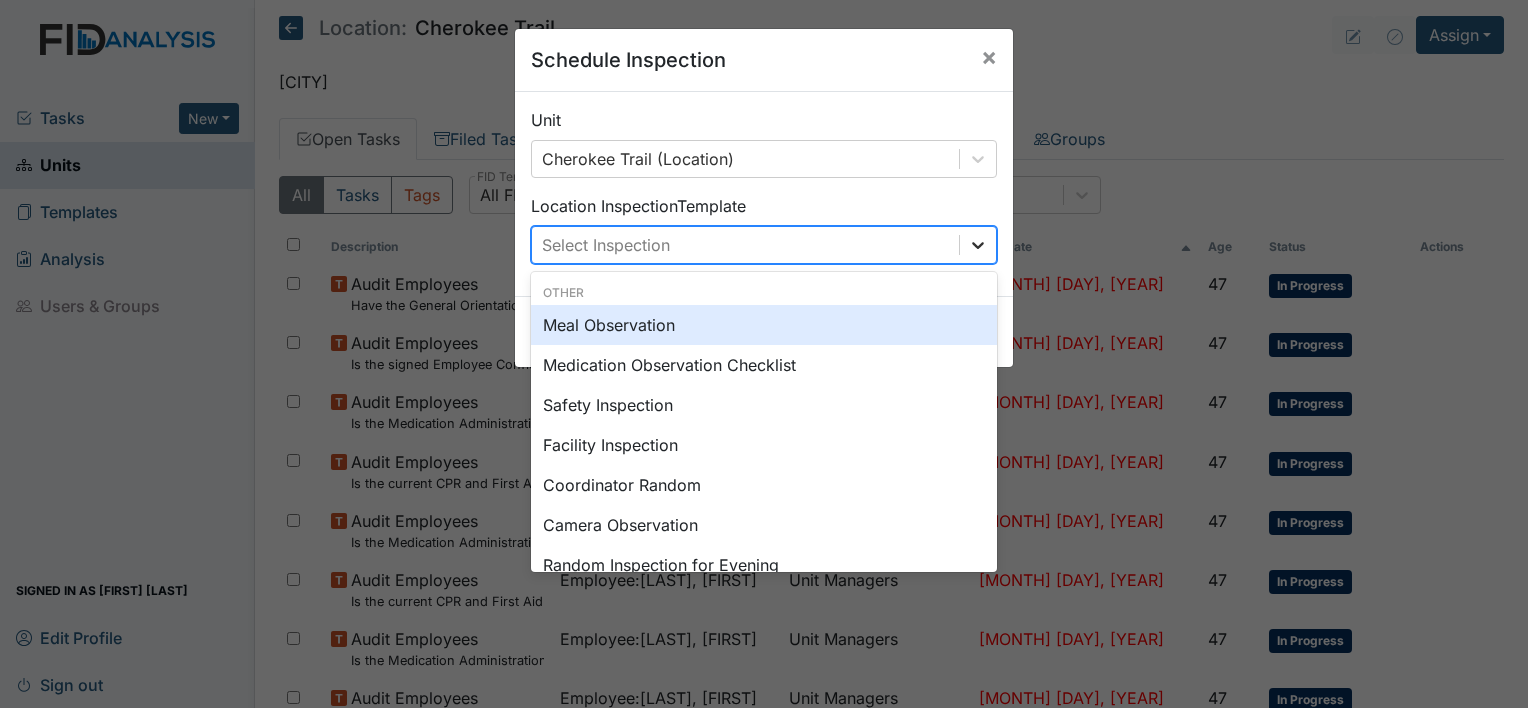 click 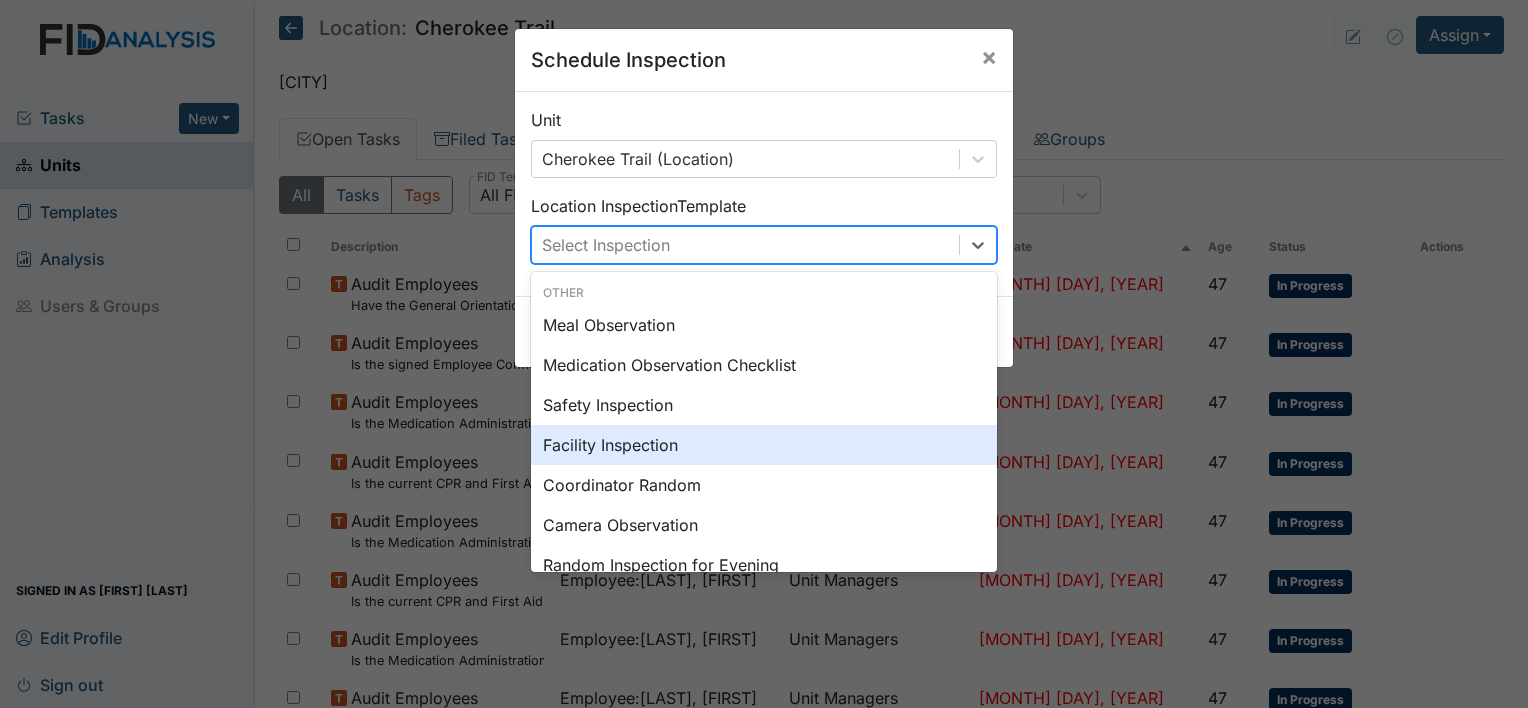 scroll, scrollTop: 100, scrollLeft: 0, axis: vertical 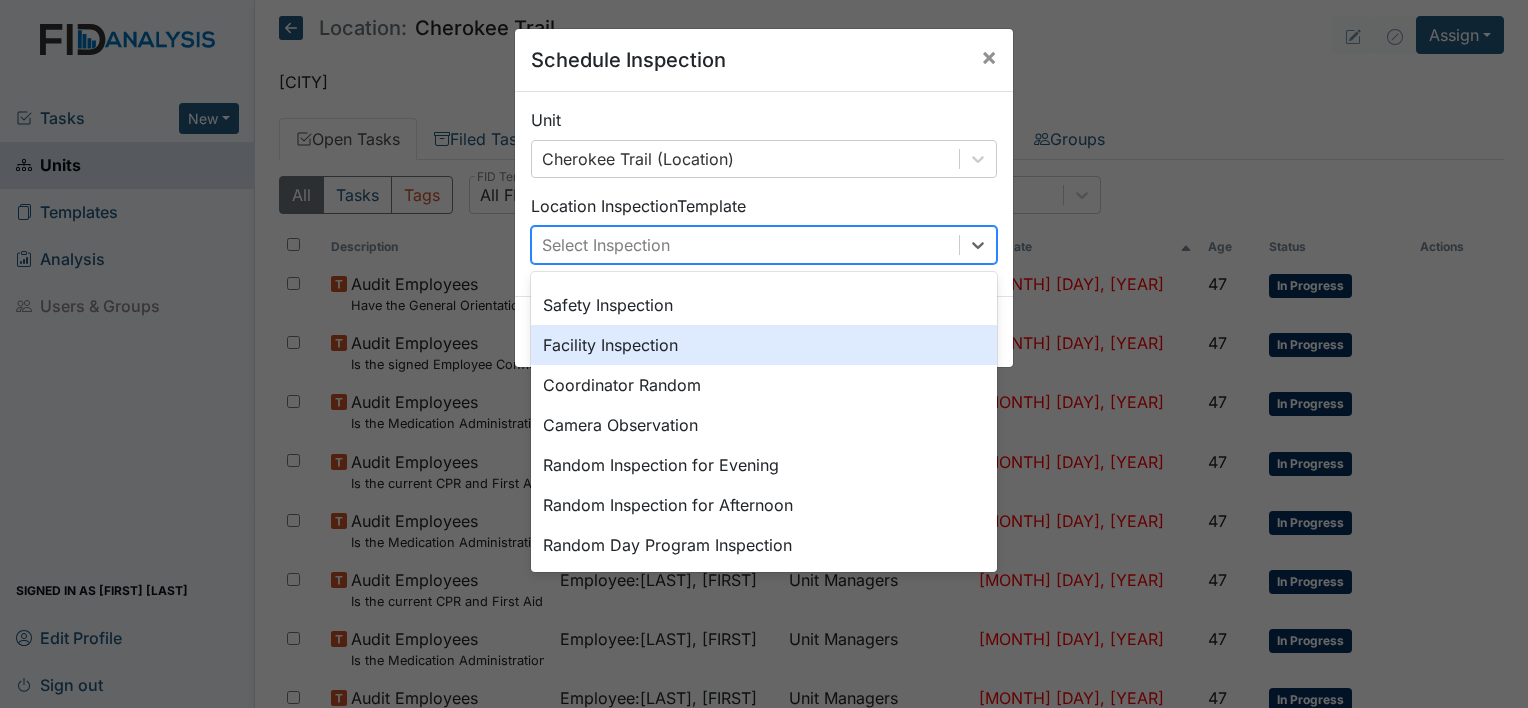 click on "Facility Inspection" at bounding box center [764, 345] 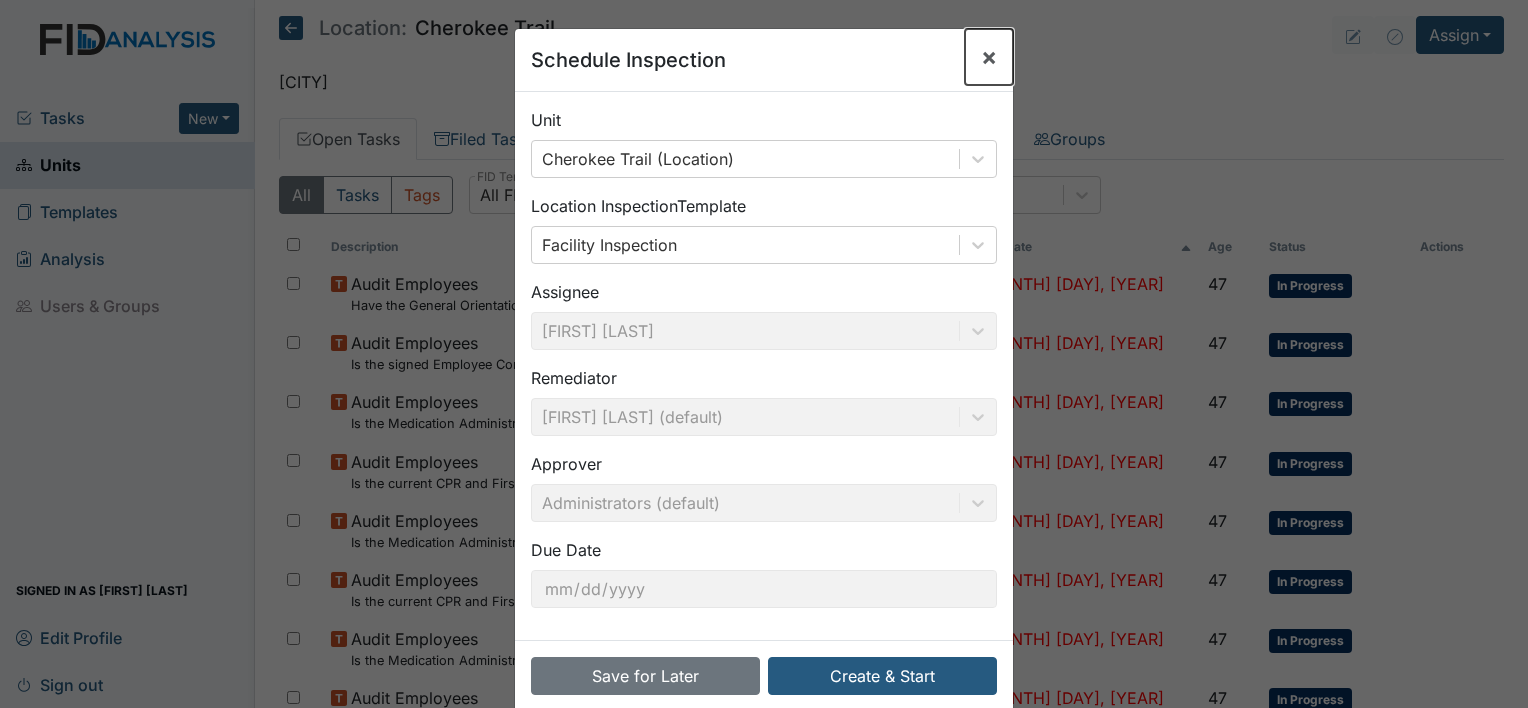 click on "×" at bounding box center [989, 56] 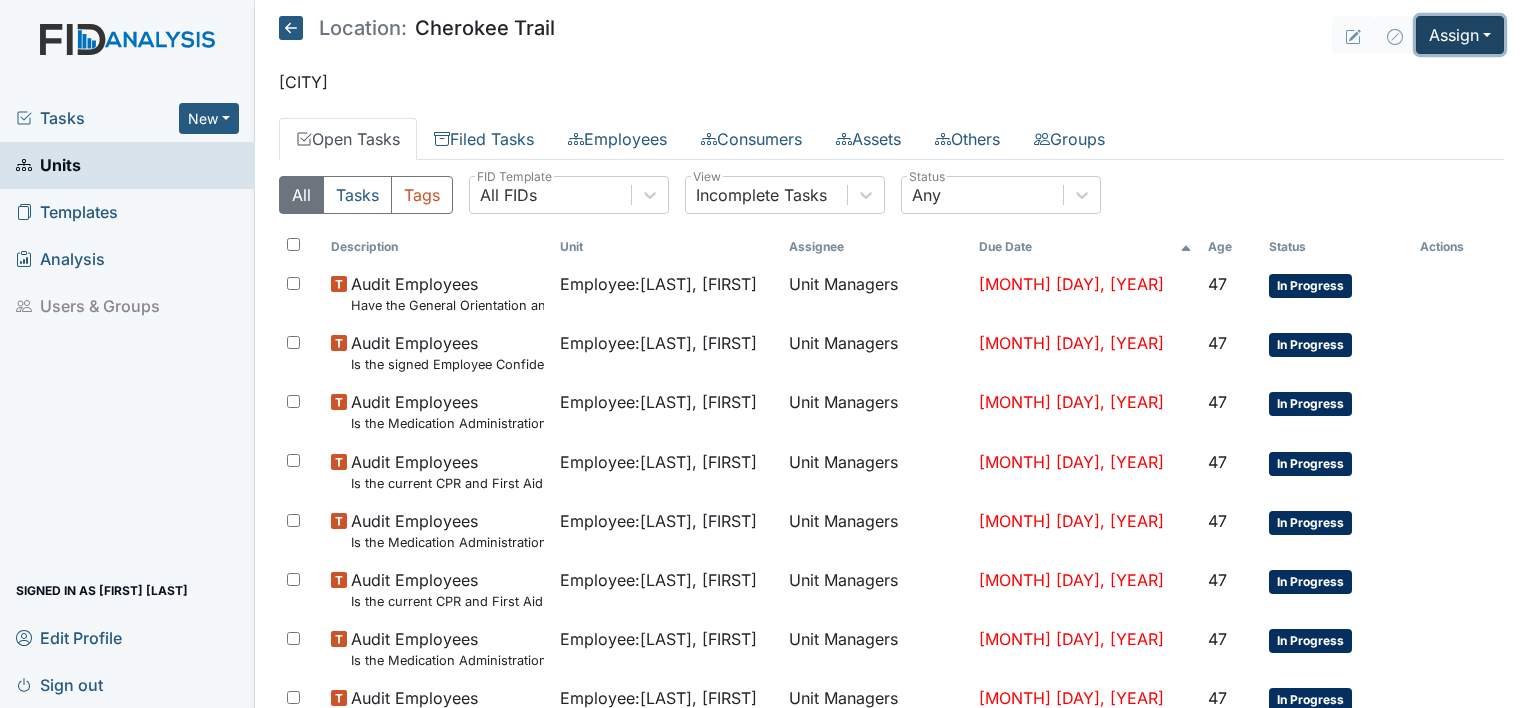 click on "Assign" at bounding box center [1460, 35] 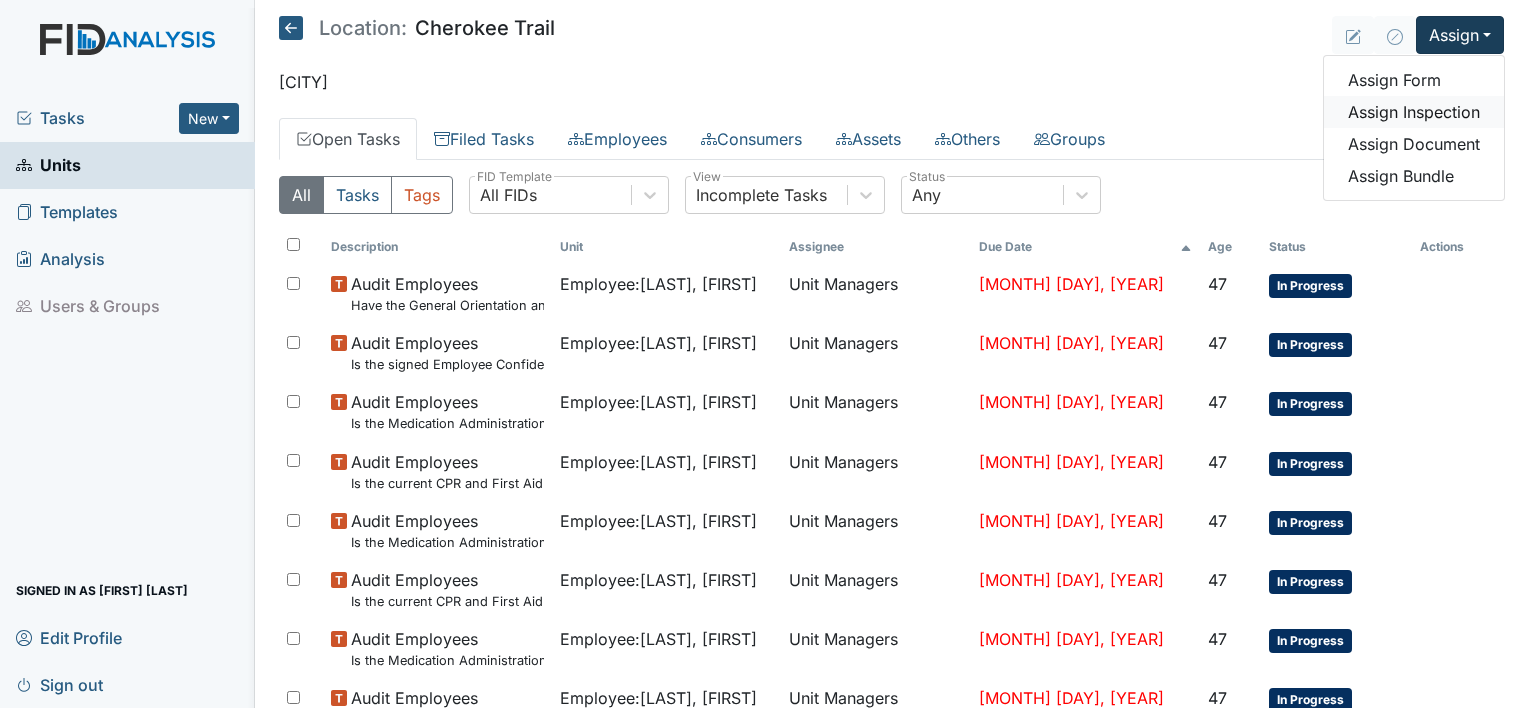 click on "Assign Inspection" at bounding box center (1414, 112) 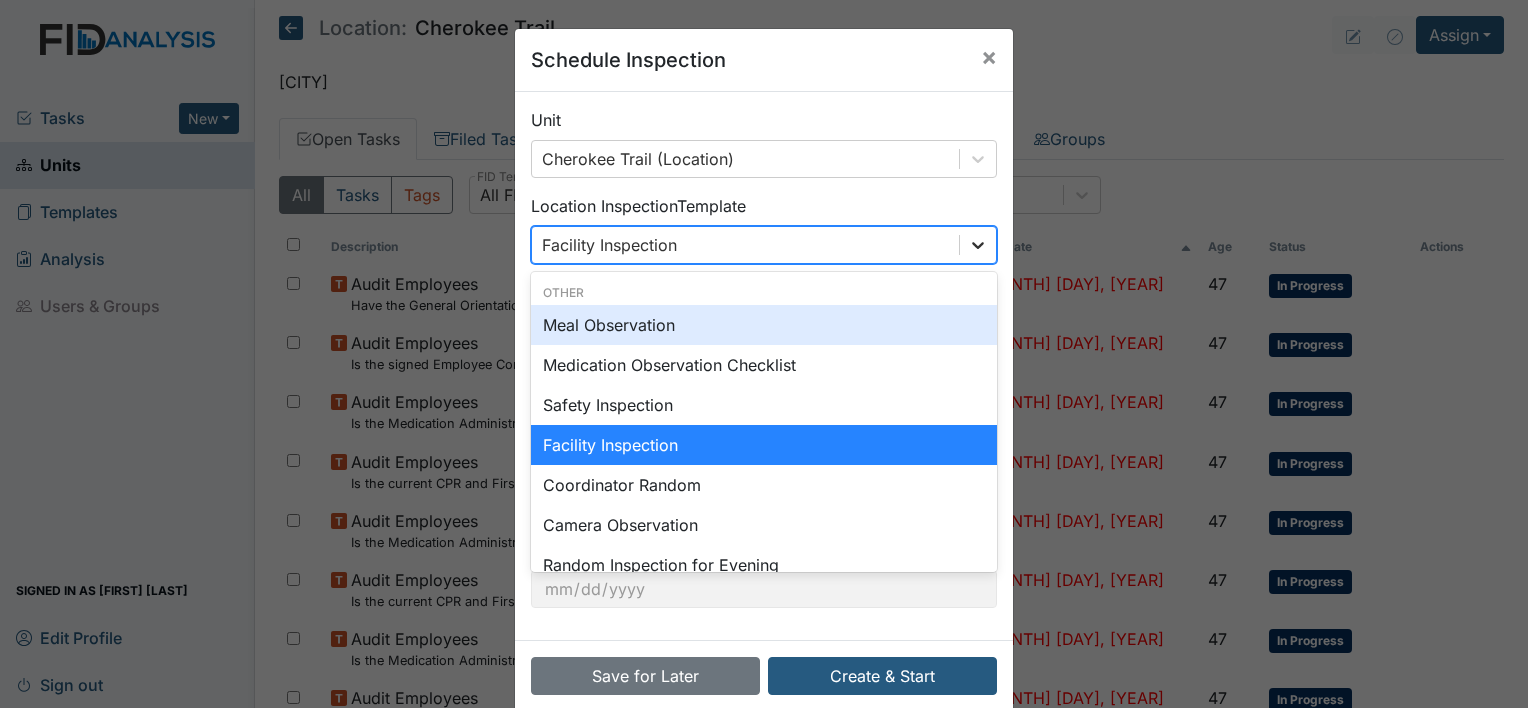 click 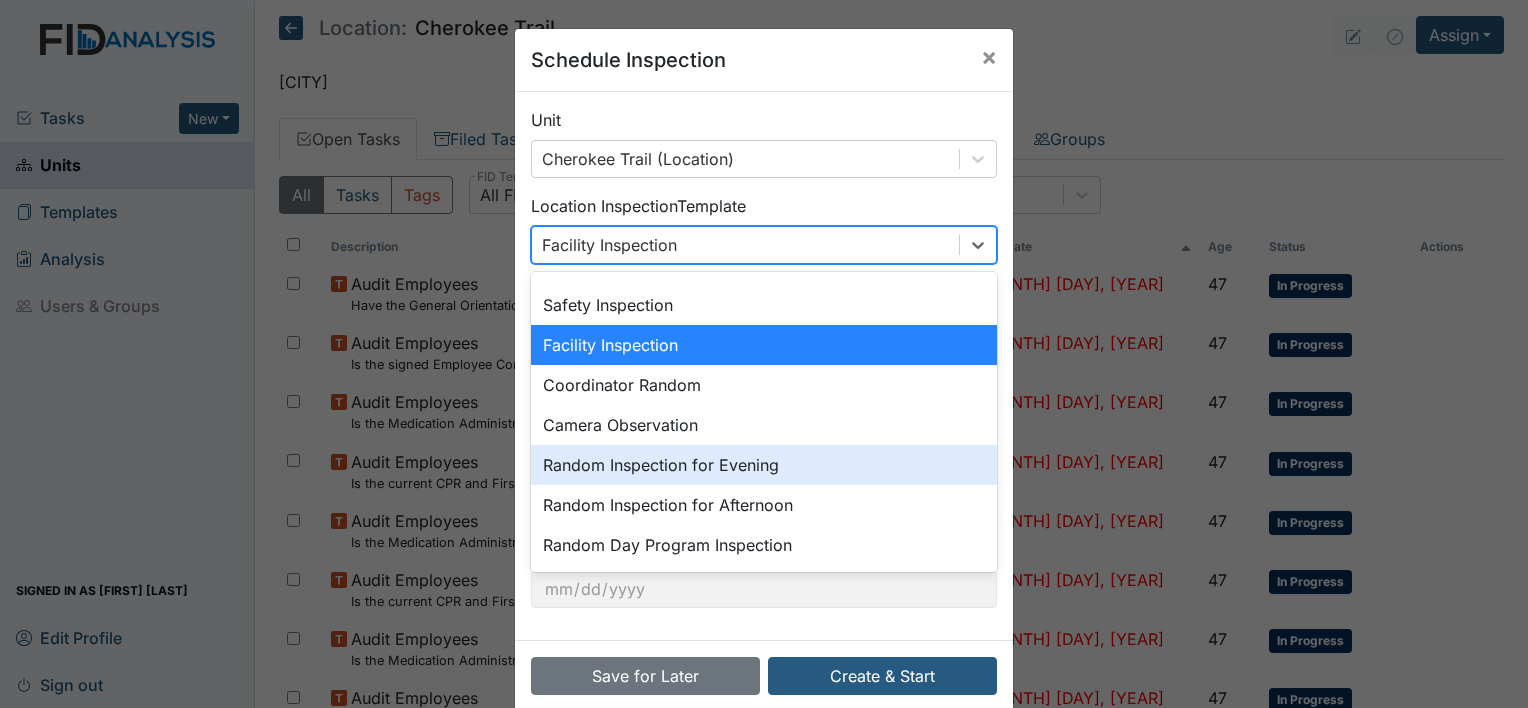 scroll, scrollTop: 200, scrollLeft: 0, axis: vertical 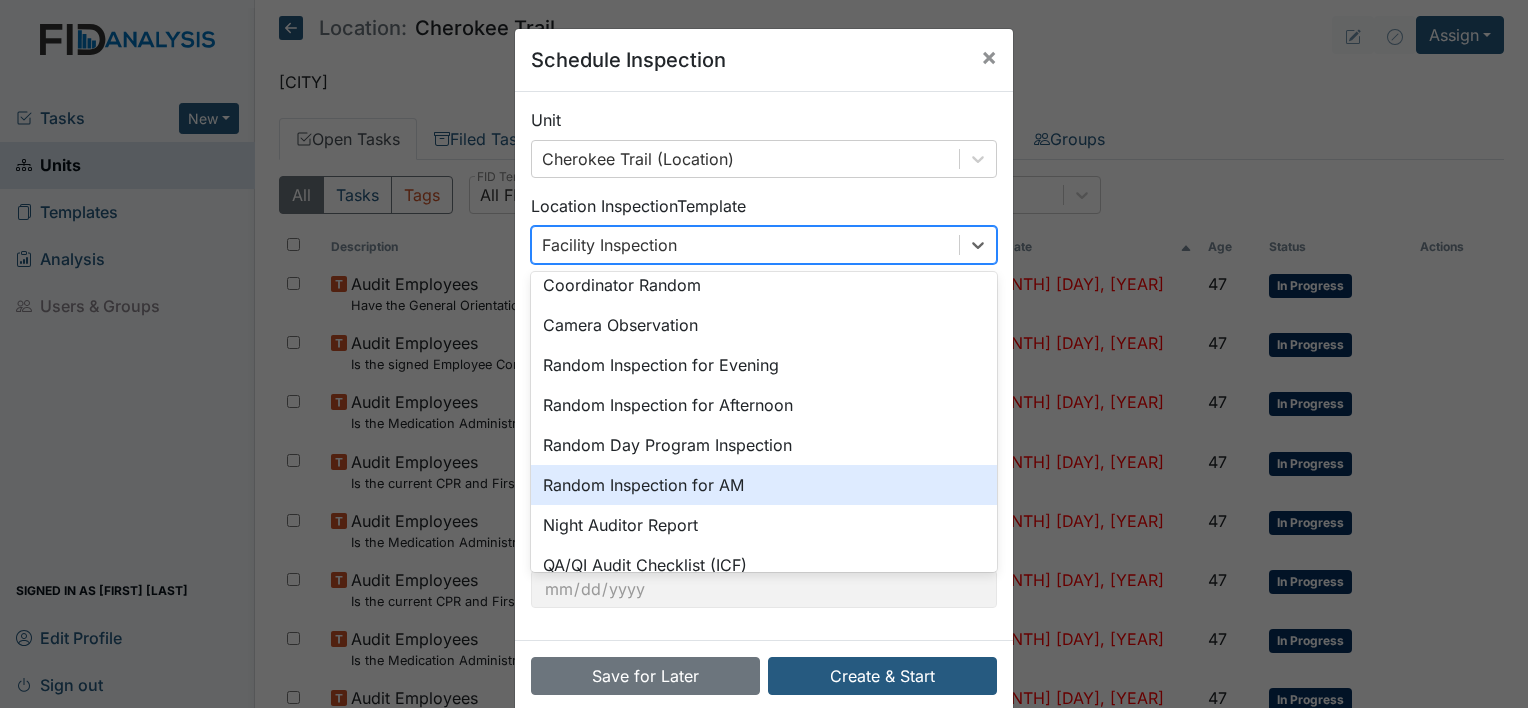 click on "Random Inspection for AM" at bounding box center [764, 485] 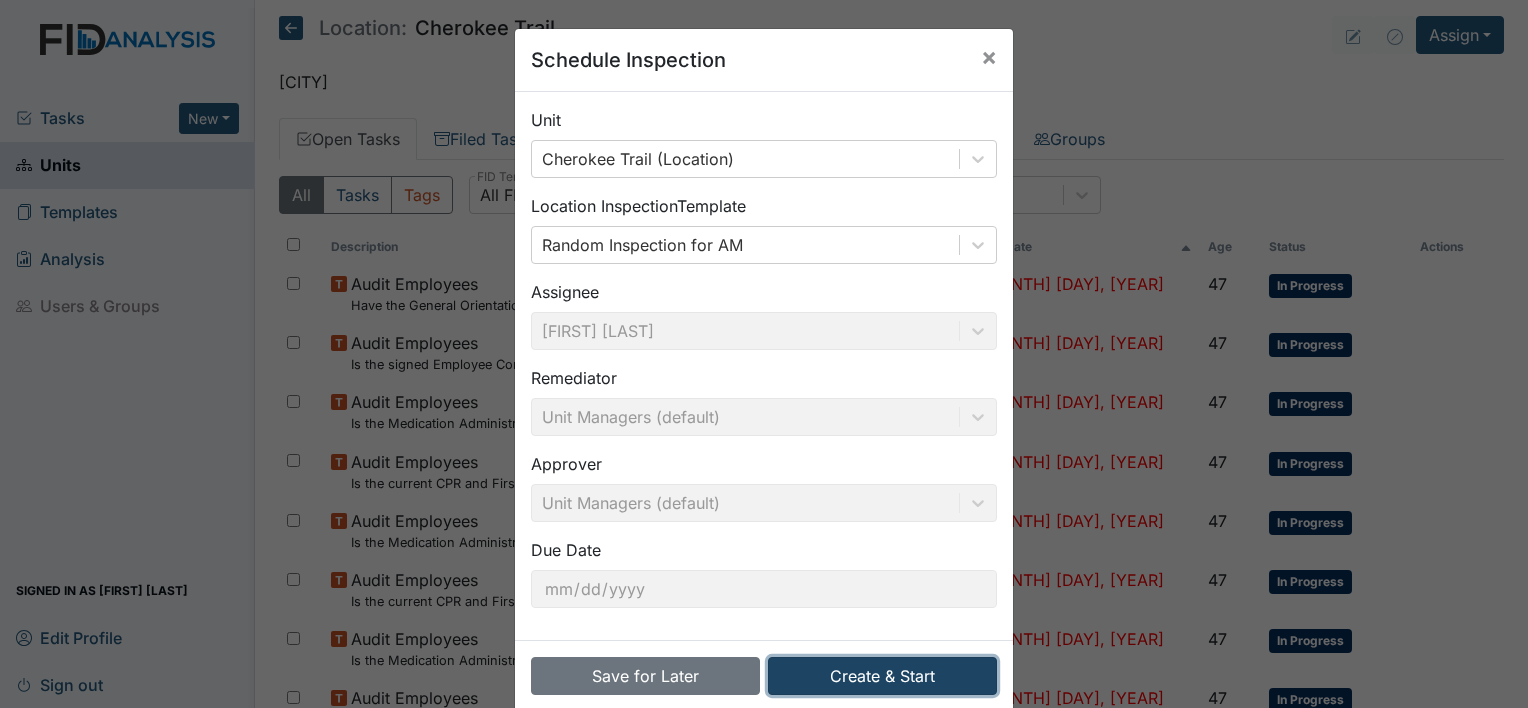 click on "Create & Start" at bounding box center (882, 676) 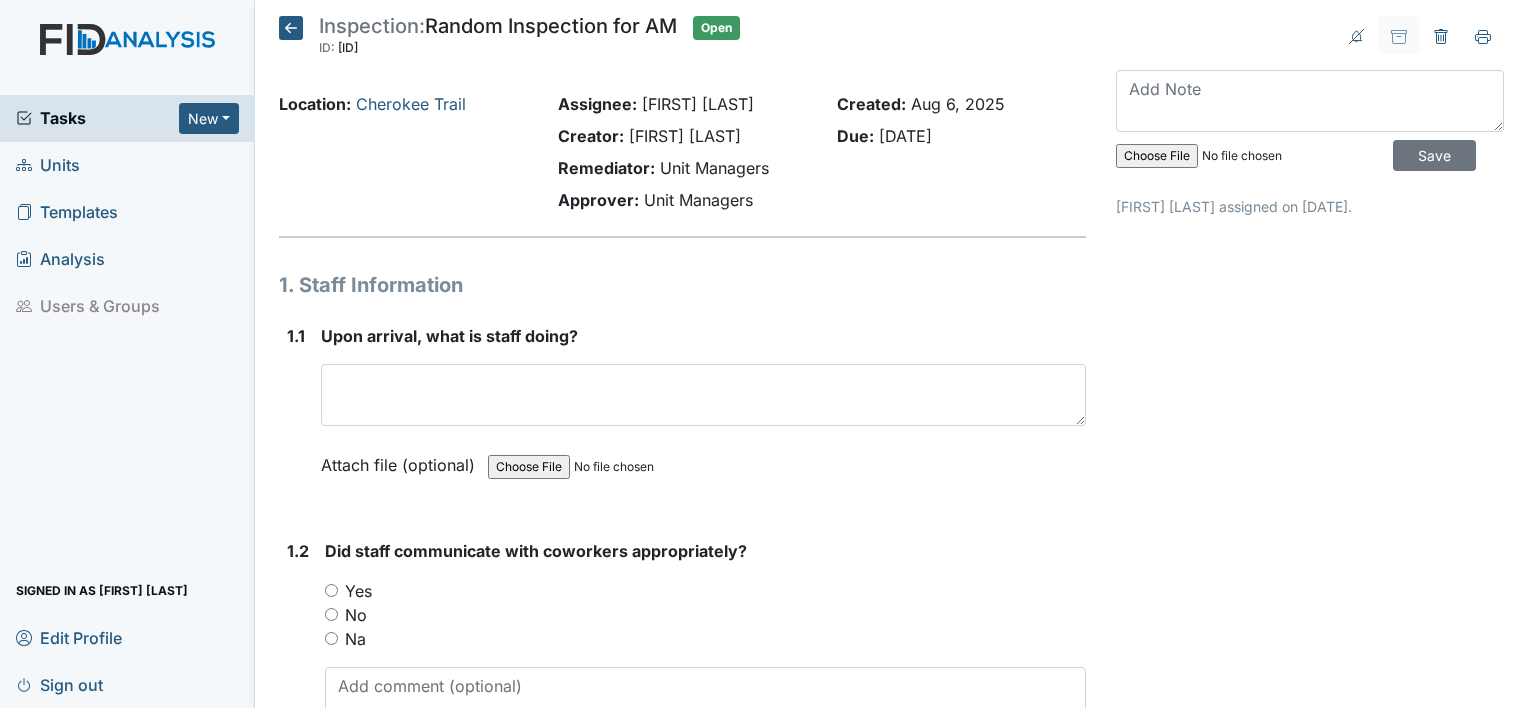 scroll, scrollTop: 0, scrollLeft: 0, axis: both 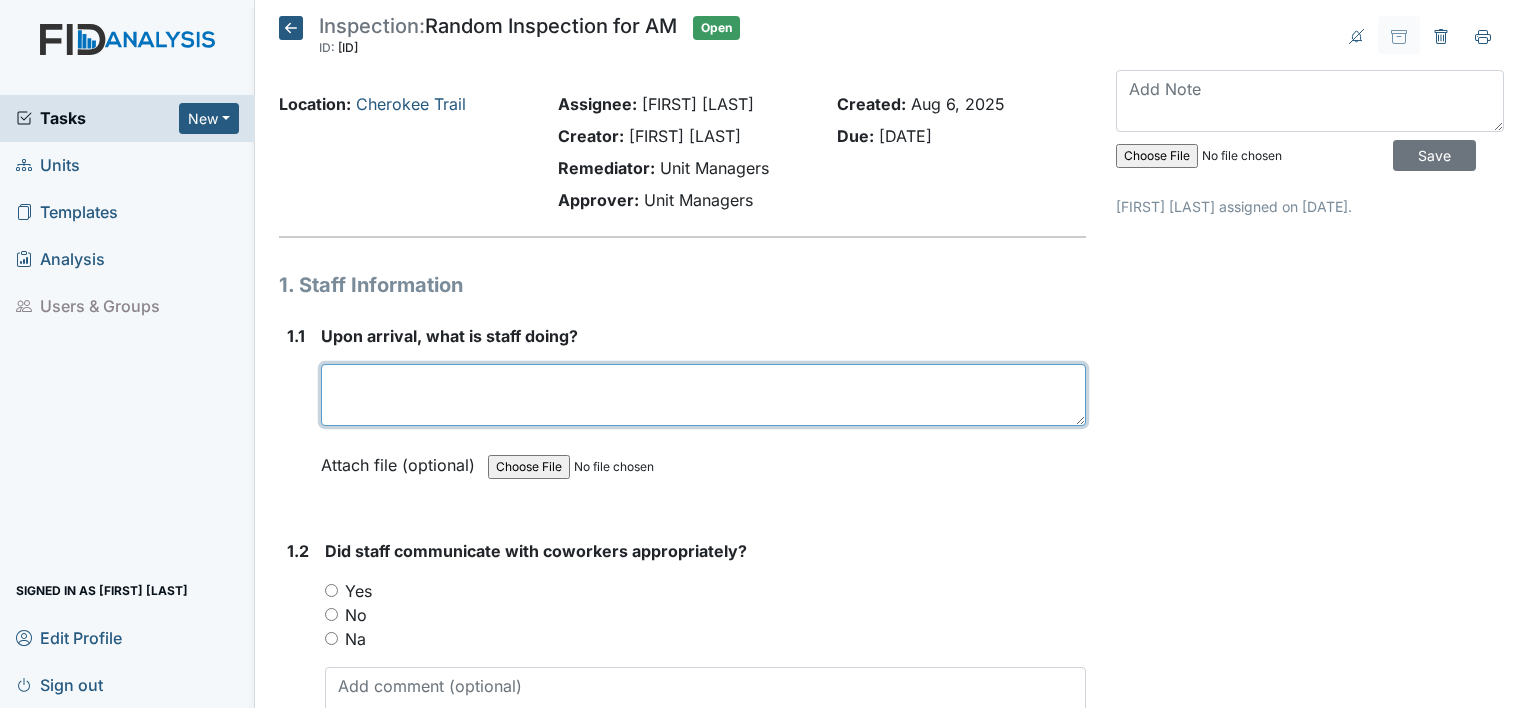 click at bounding box center (703, 395) 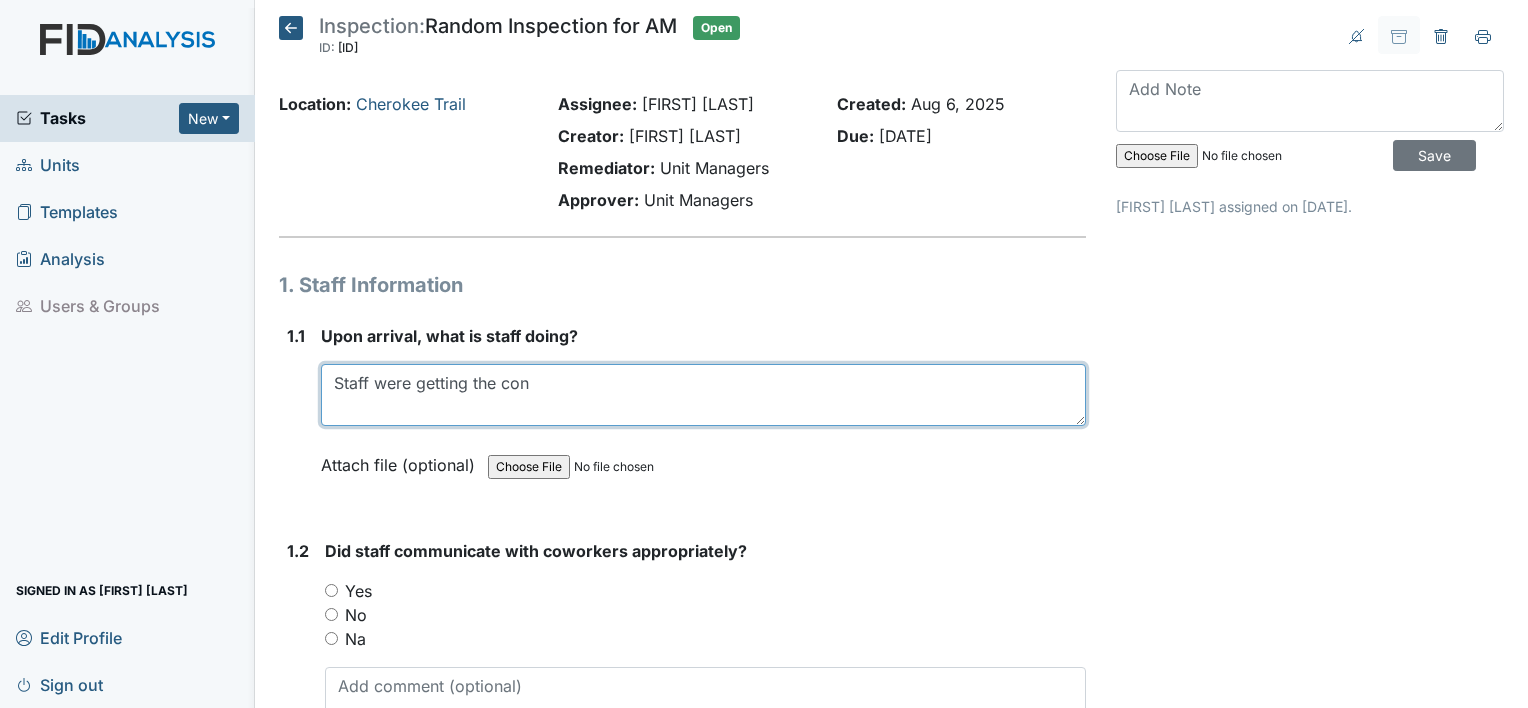 type on "Staff were getting the con" 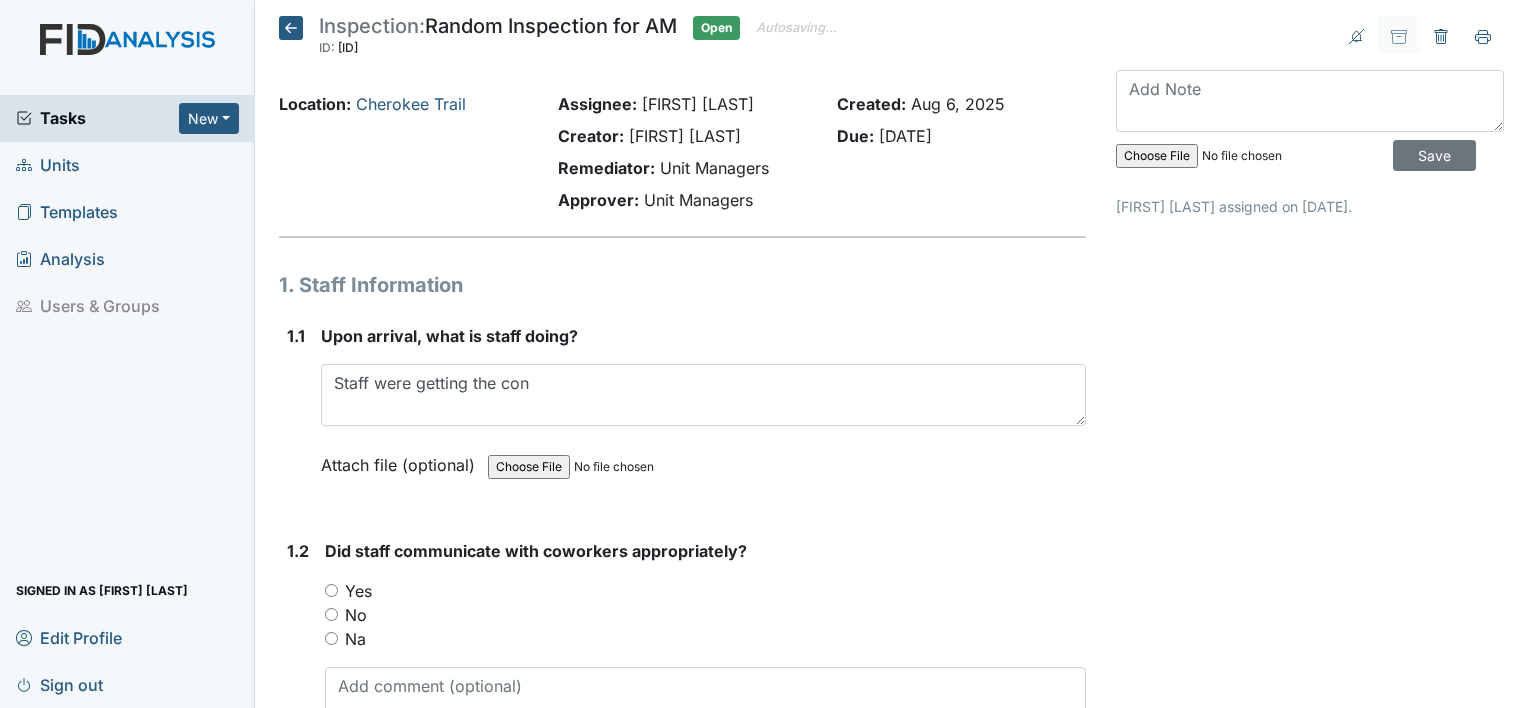 click on "Yes" at bounding box center [331, 590] 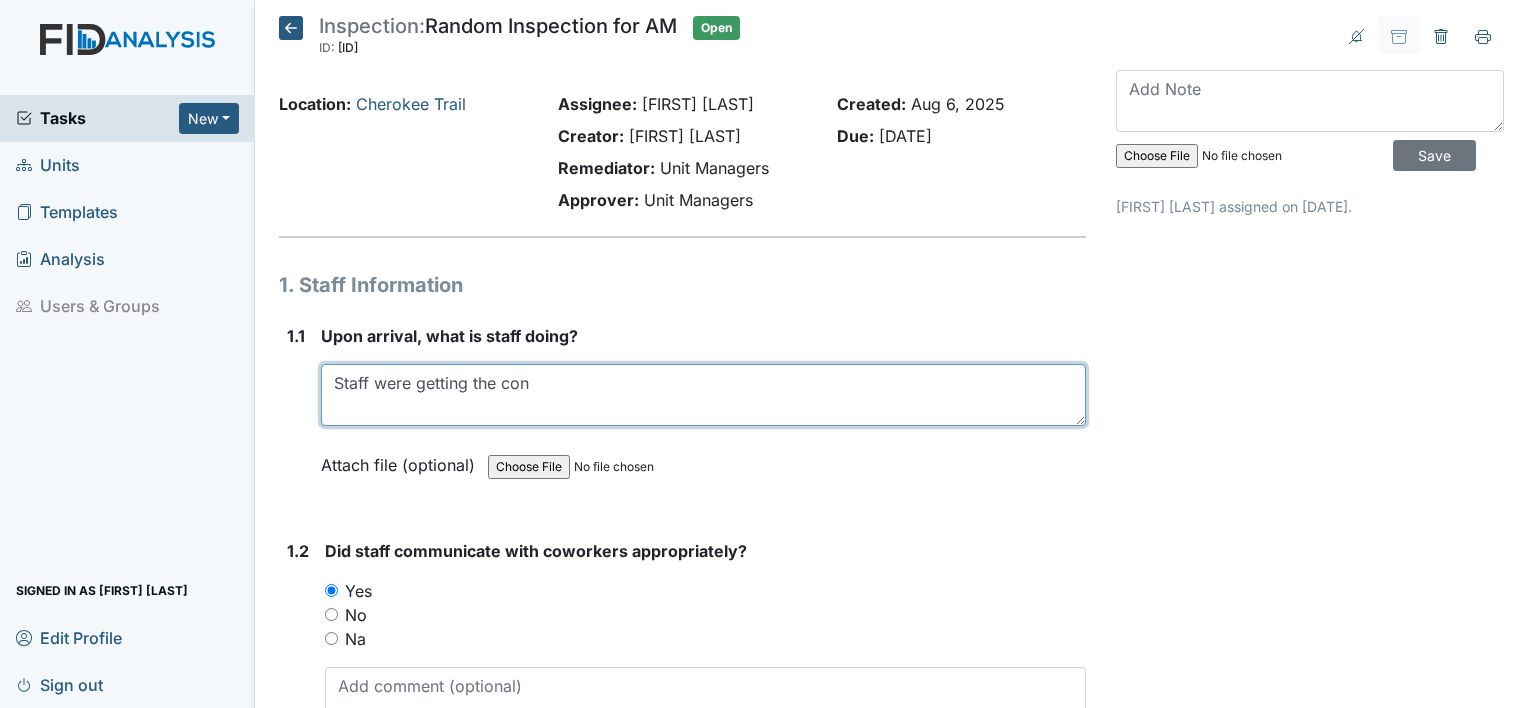 click on "Staff were getting the con" at bounding box center (703, 395) 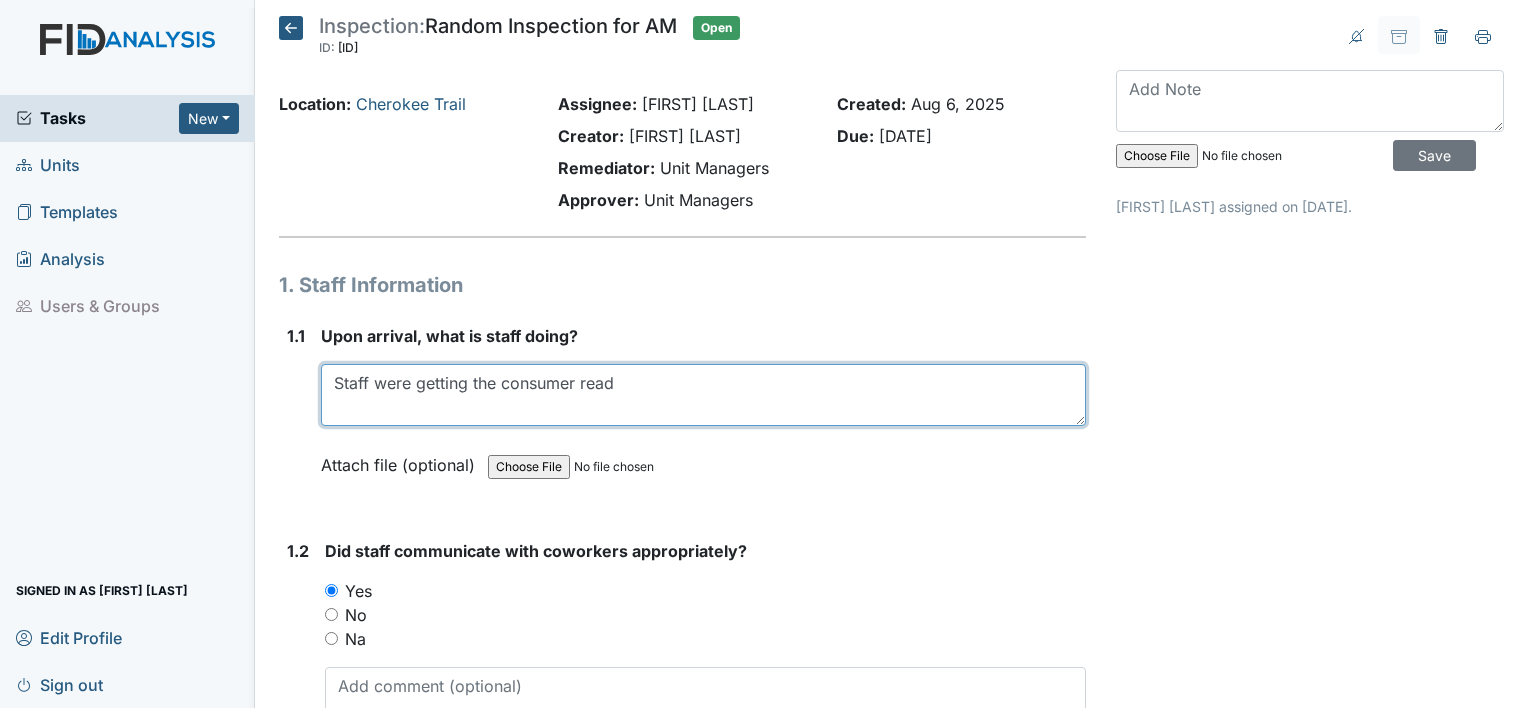 click on "Staff were getting the consumer read" at bounding box center [703, 395] 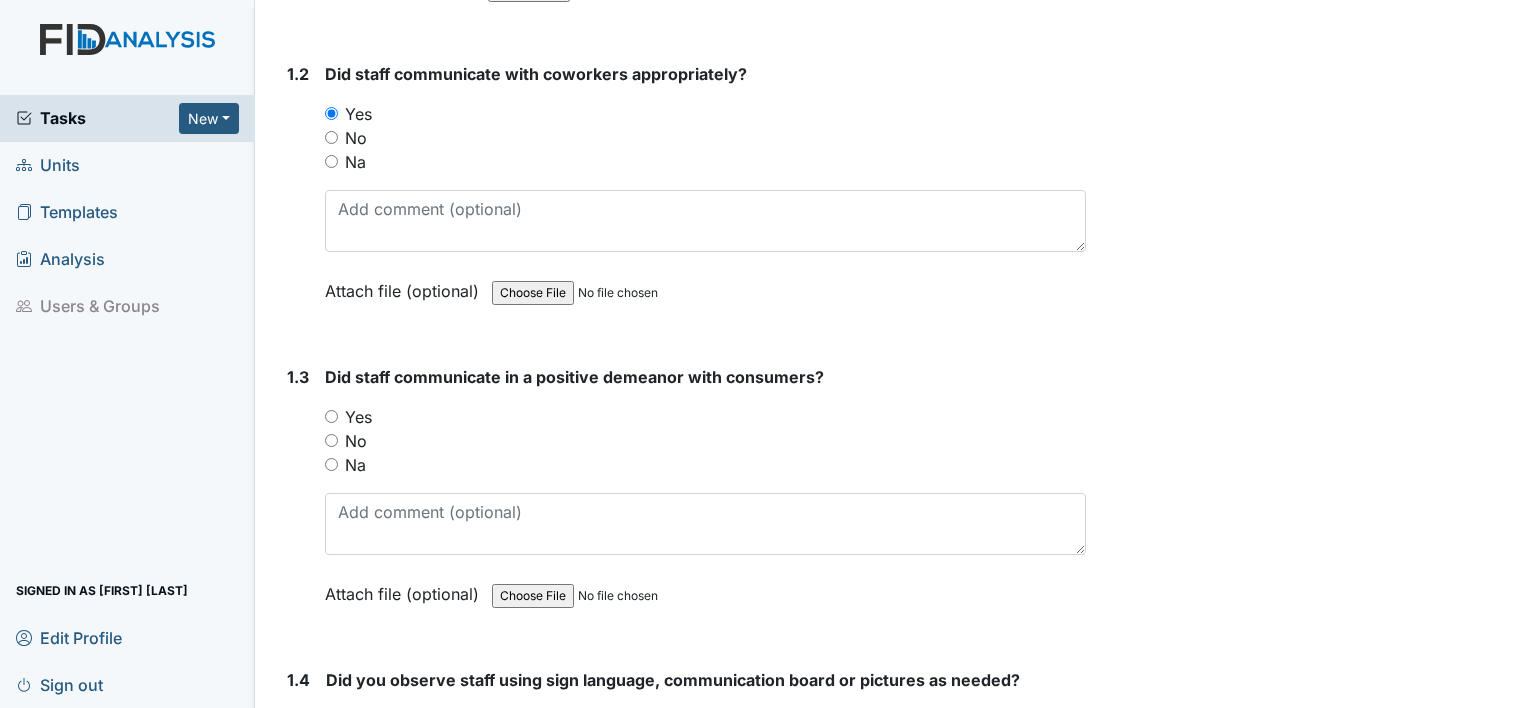 scroll, scrollTop: 500, scrollLeft: 0, axis: vertical 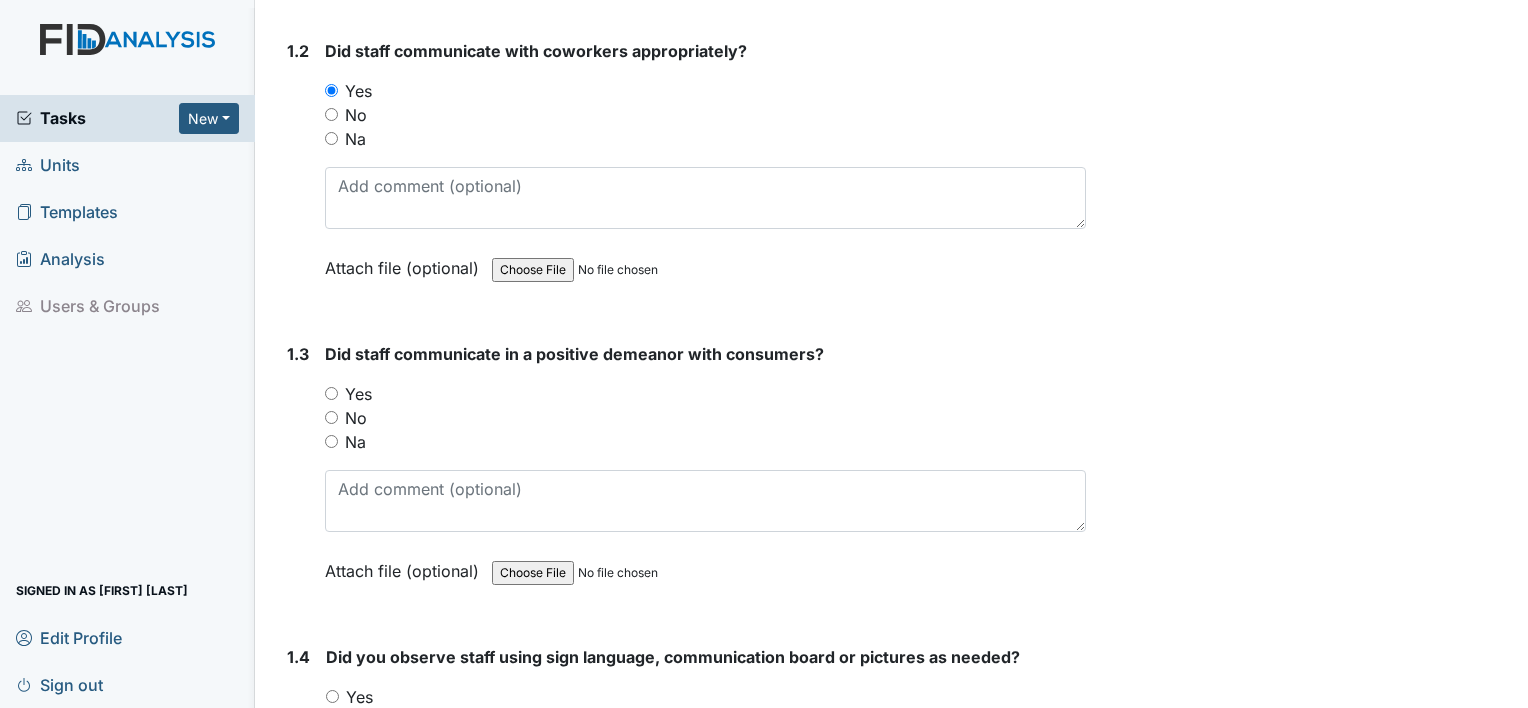 type on "Staff were getting the consumers ready for the Day Program." 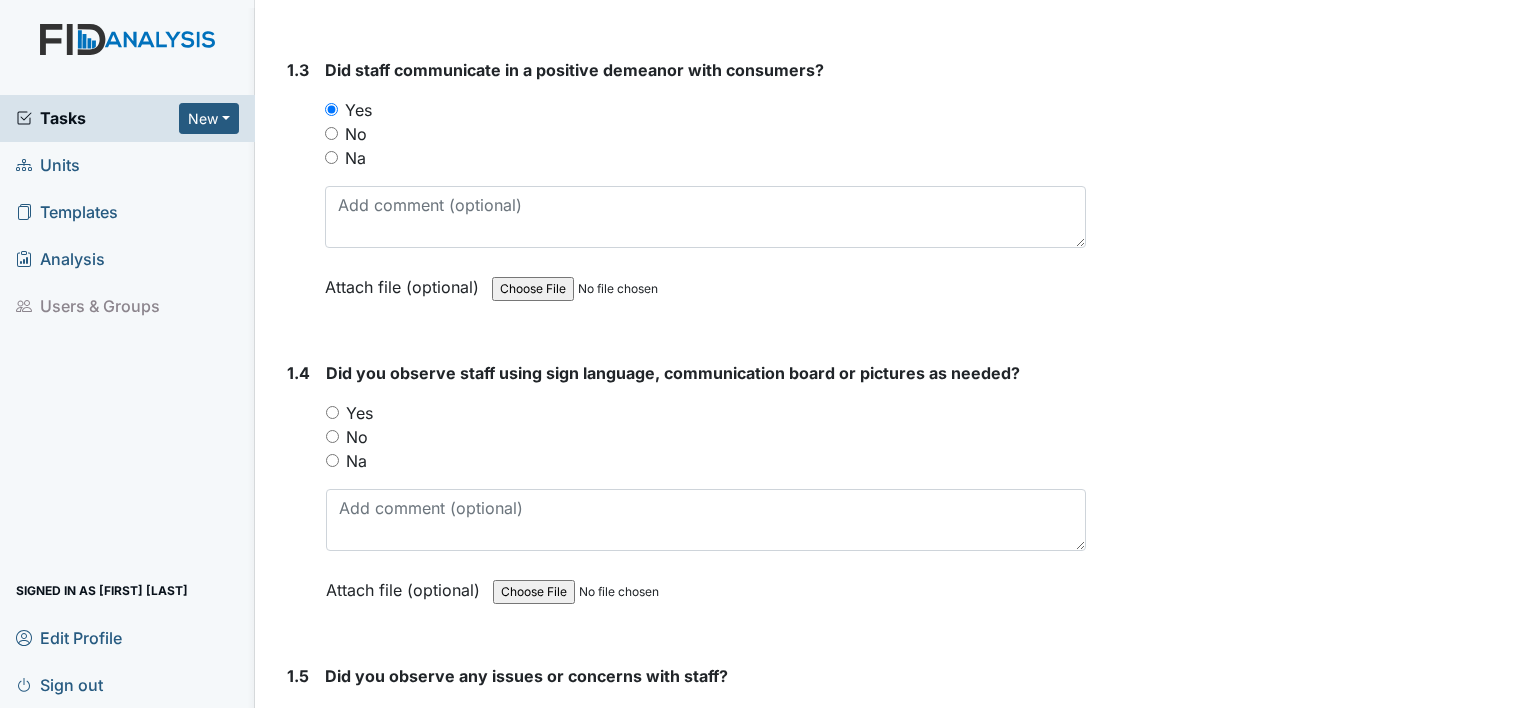 scroll, scrollTop: 800, scrollLeft: 0, axis: vertical 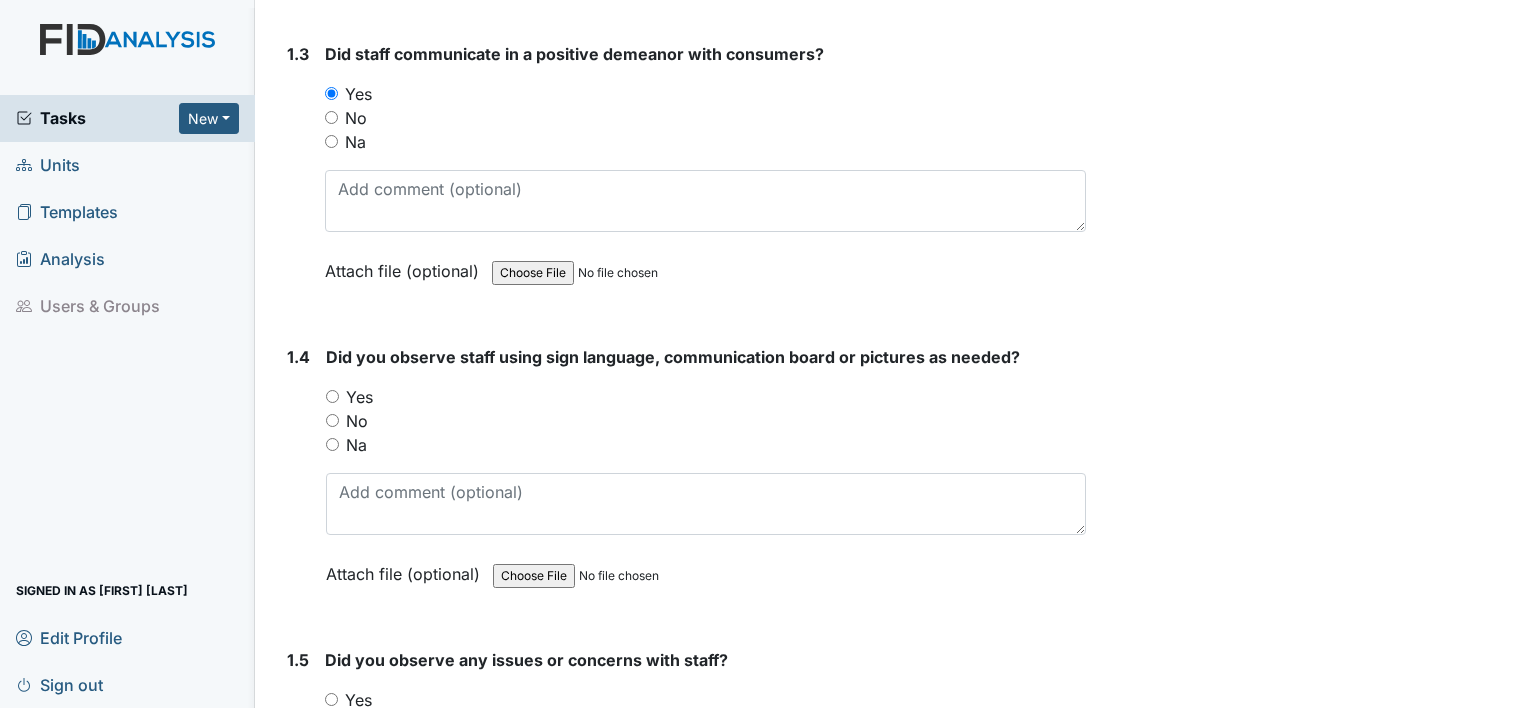 click on "Yes" at bounding box center (332, 396) 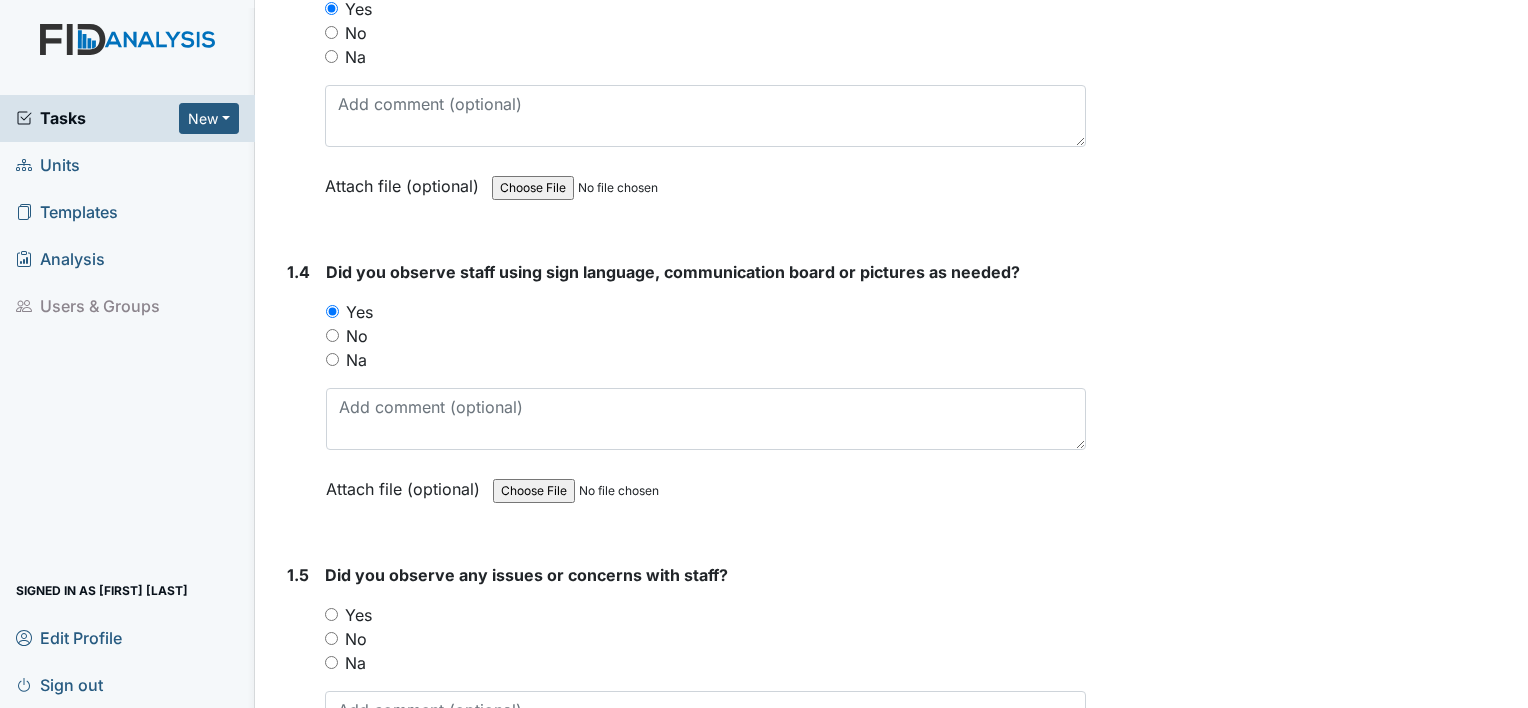 scroll, scrollTop: 1100, scrollLeft: 0, axis: vertical 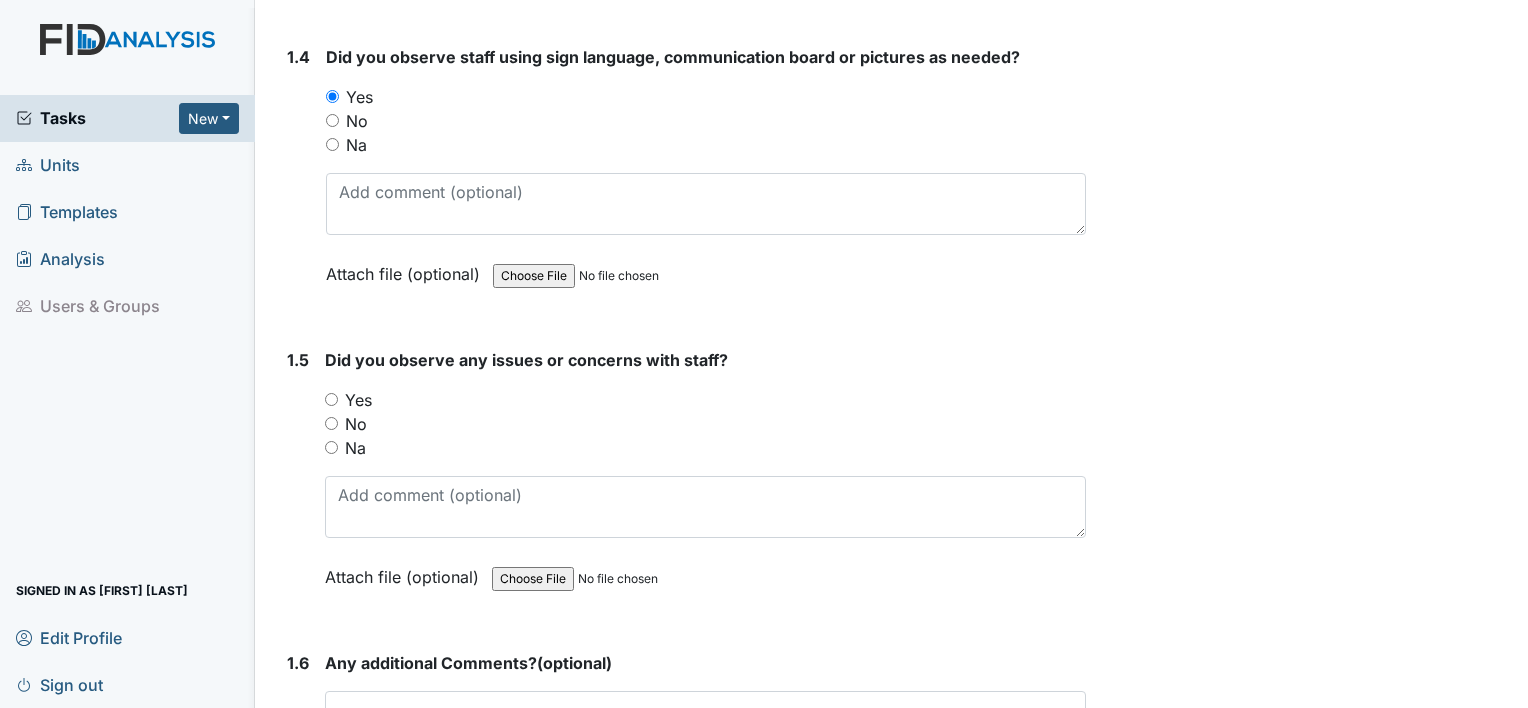 click on "No" at bounding box center [331, 423] 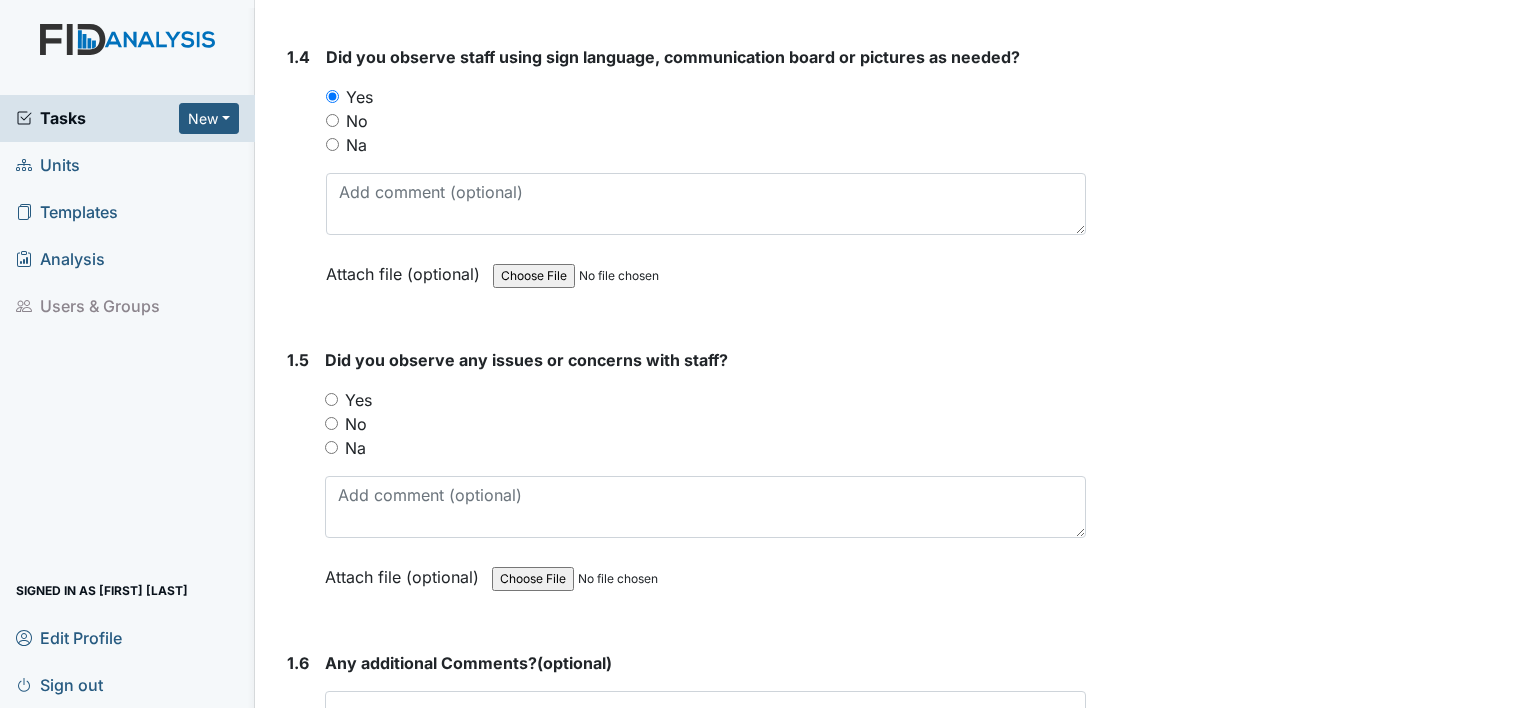 radio on "true" 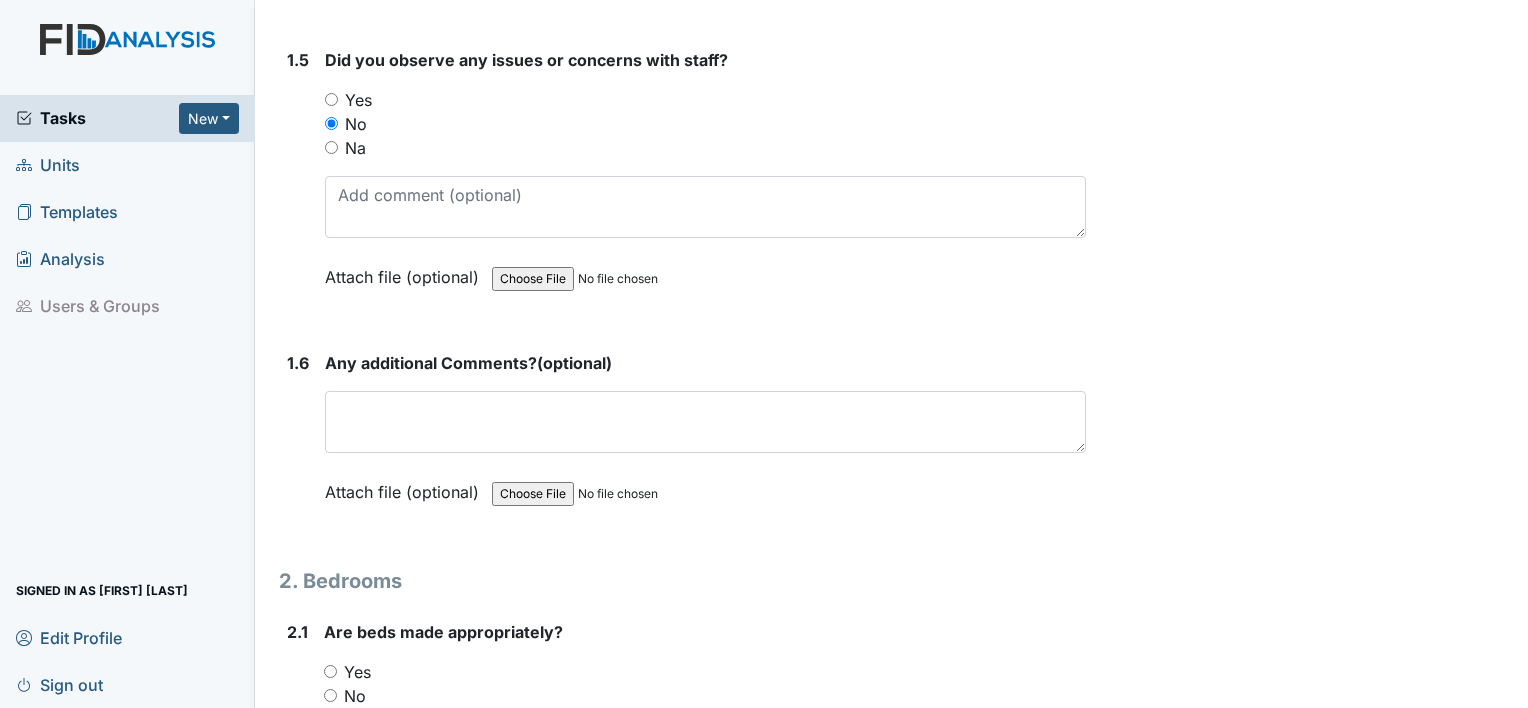 scroll, scrollTop: 1500, scrollLeft: 0, axis: vertical 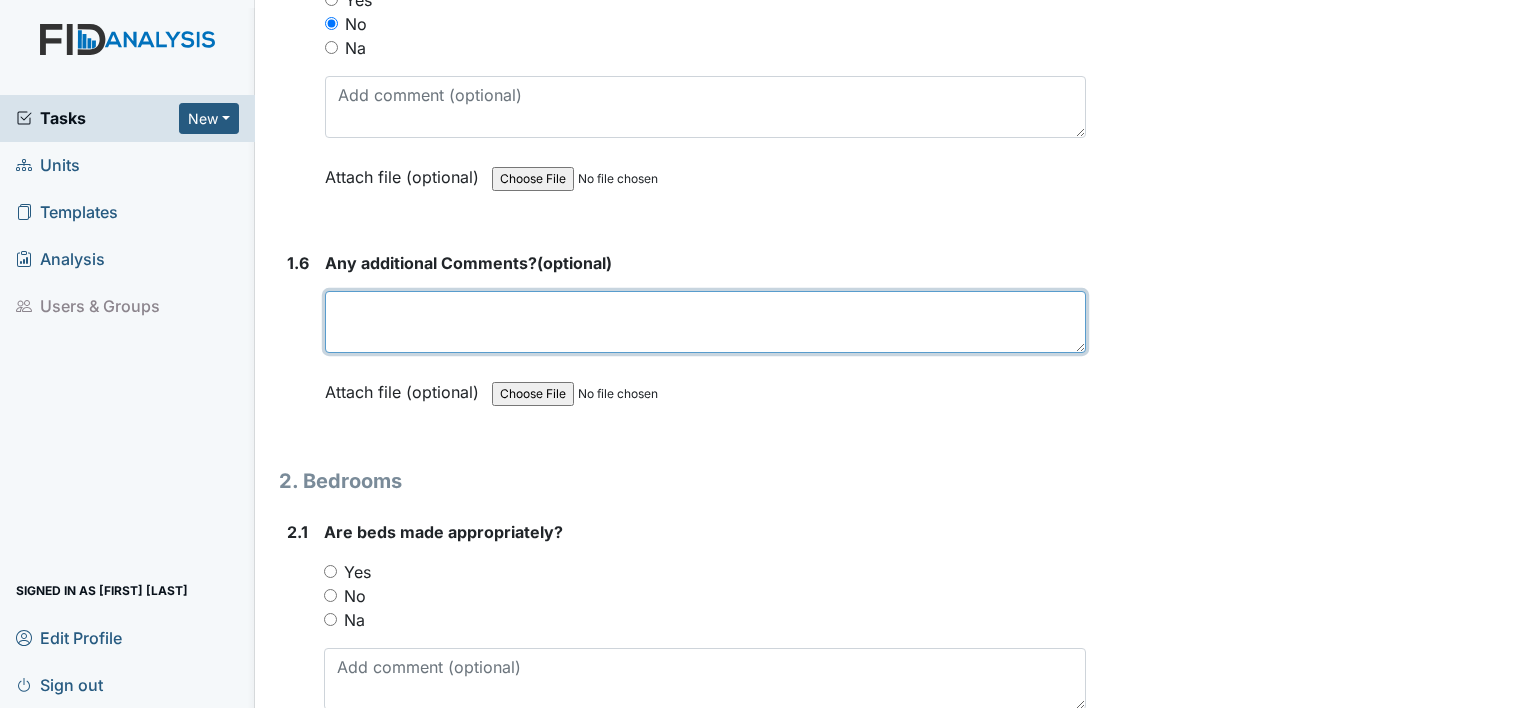 click at bounding box center (705, 322) 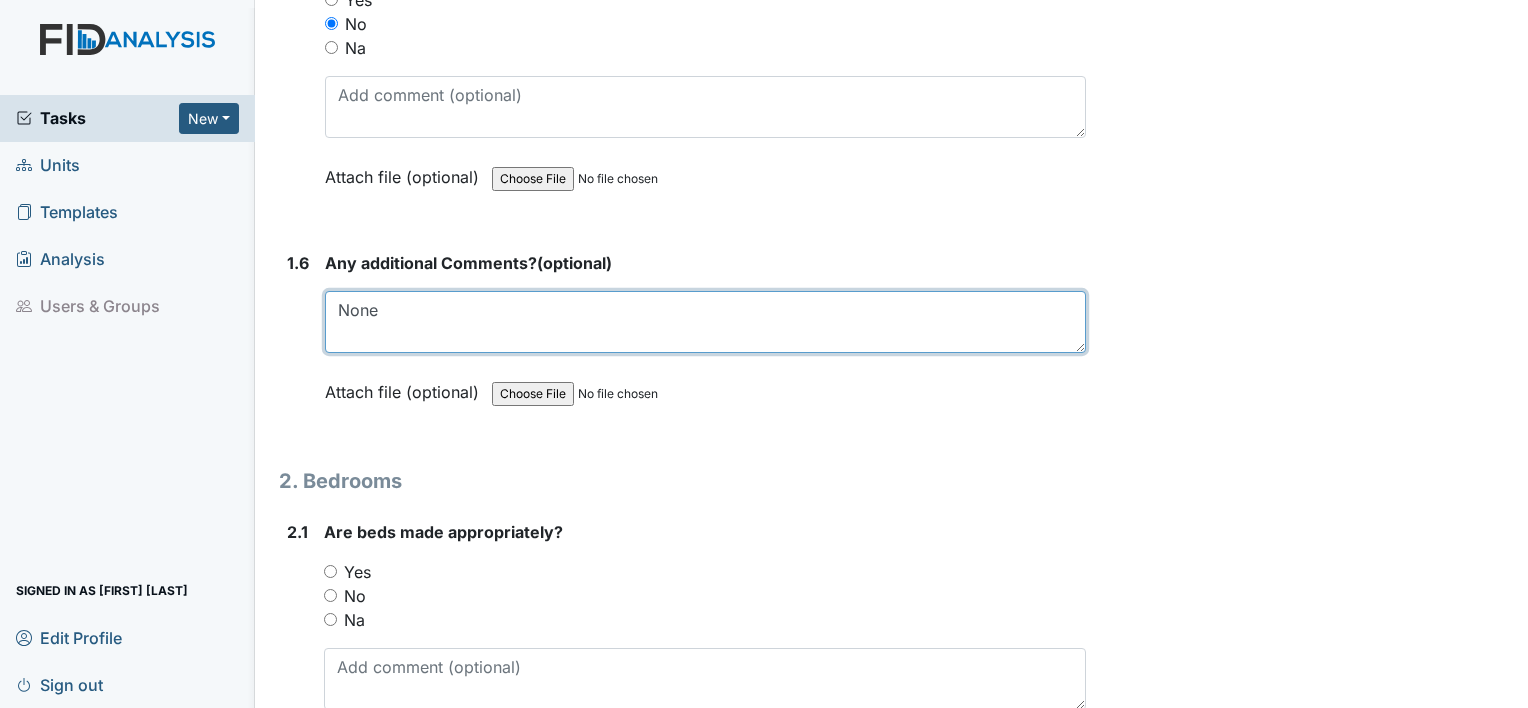 type on "None" 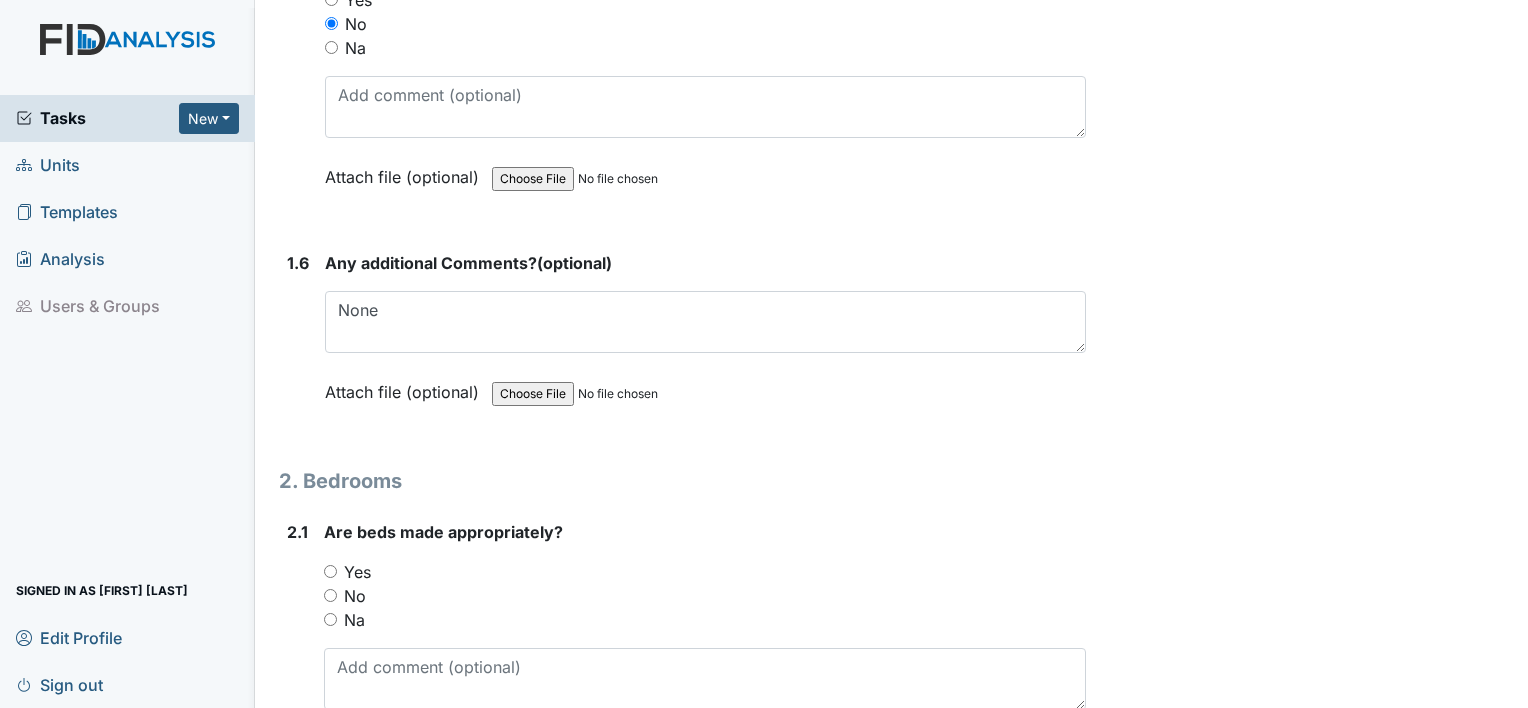 click on "Yes" at bounding box center [330, 571] 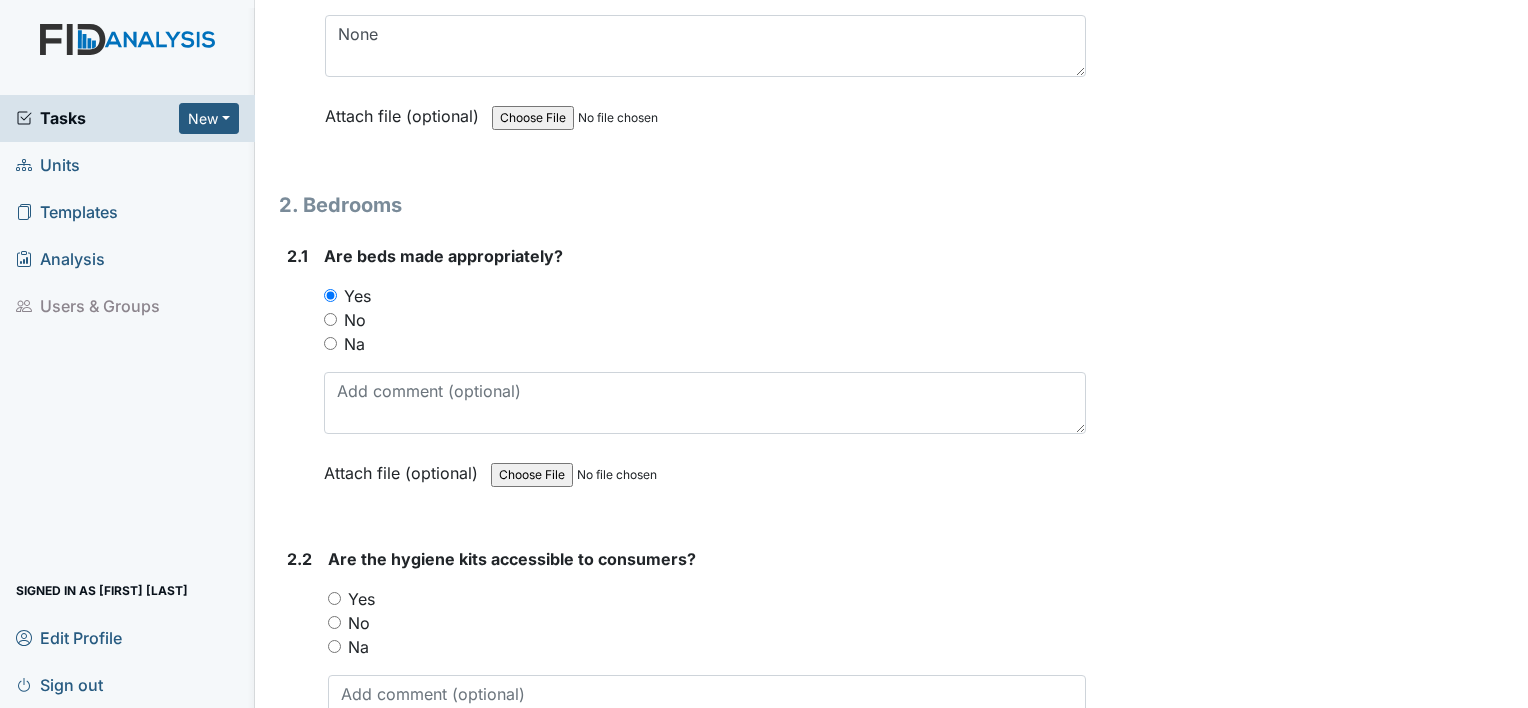 scroll, scrollTop: 1800, scrollLeft: 0, axis: vertical 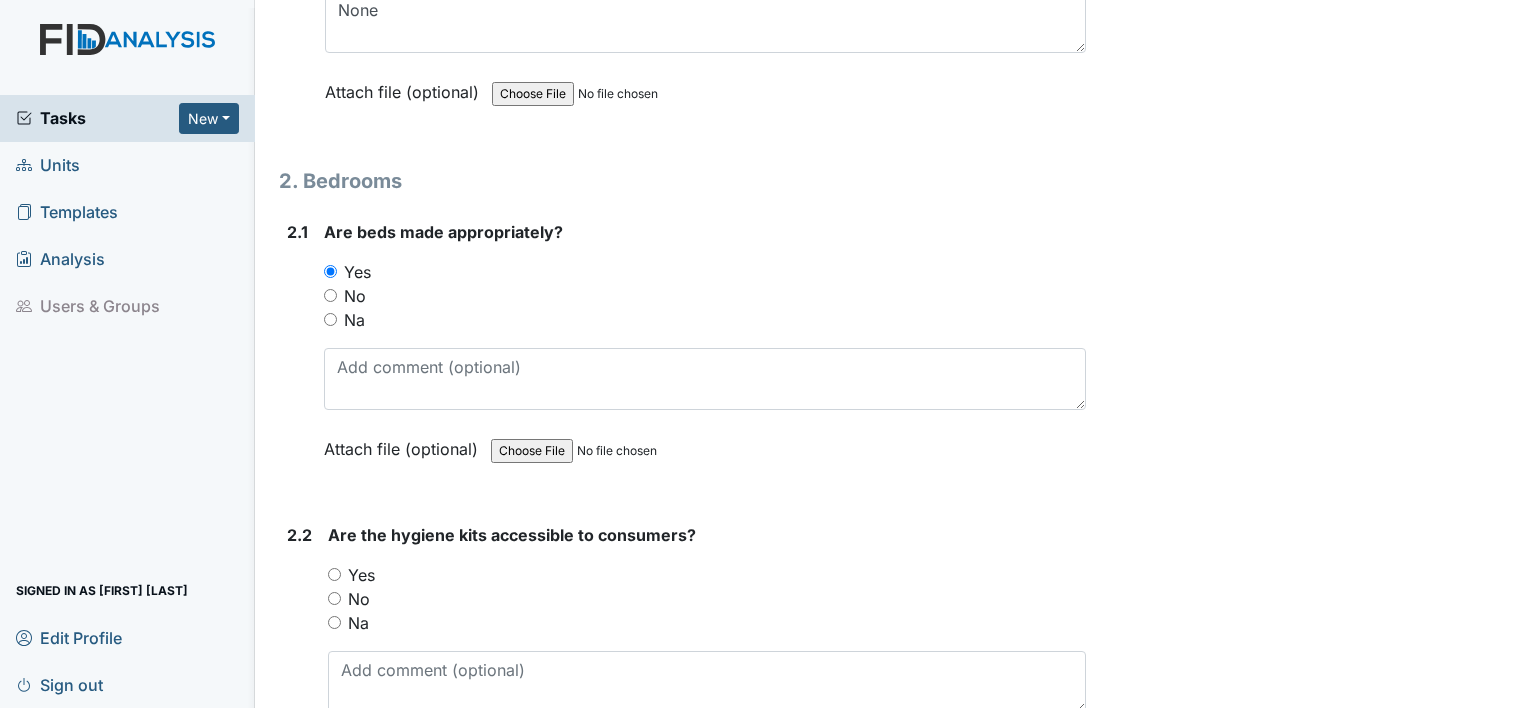 click on "Yes" at bounding box center [334, 574] 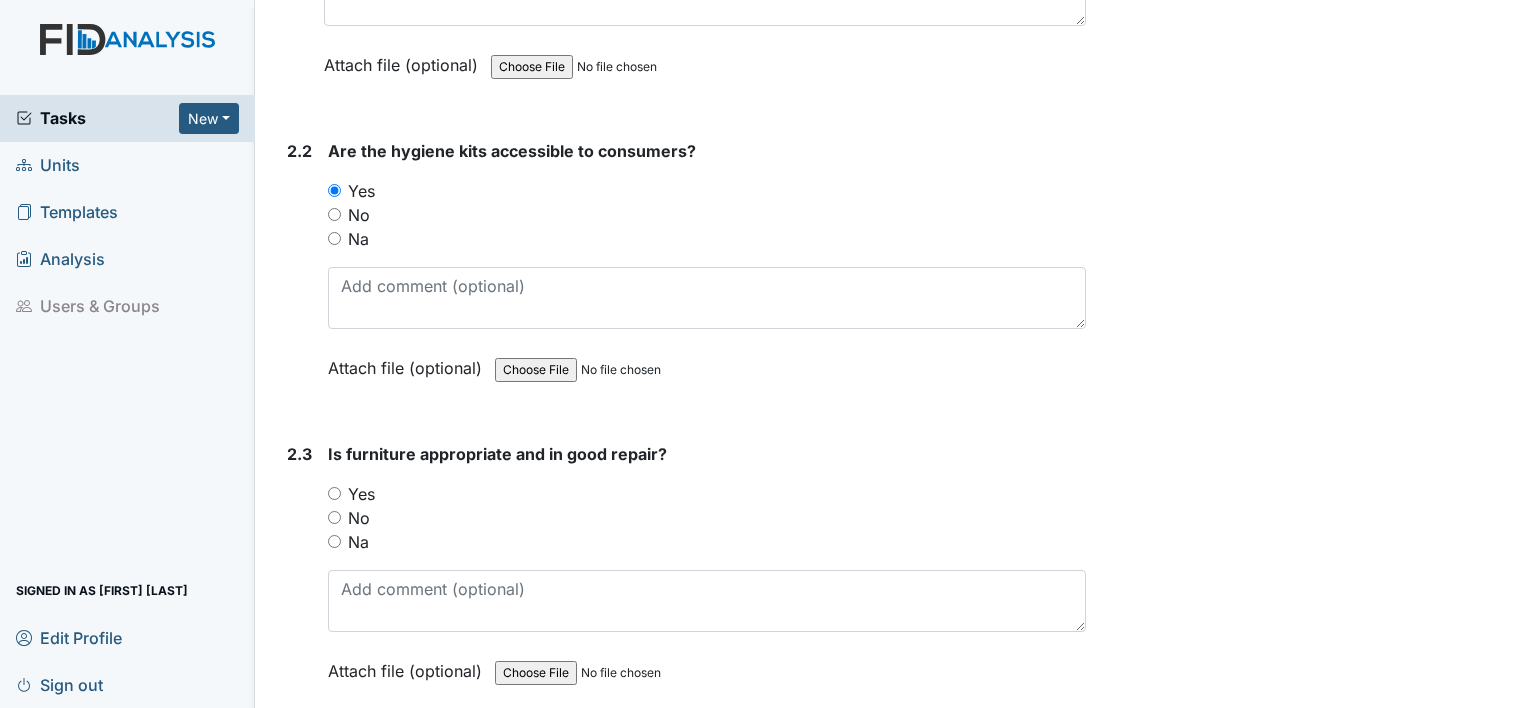 scroll, scrollTop: 2200, scrollLeft: 0, axis: vertical 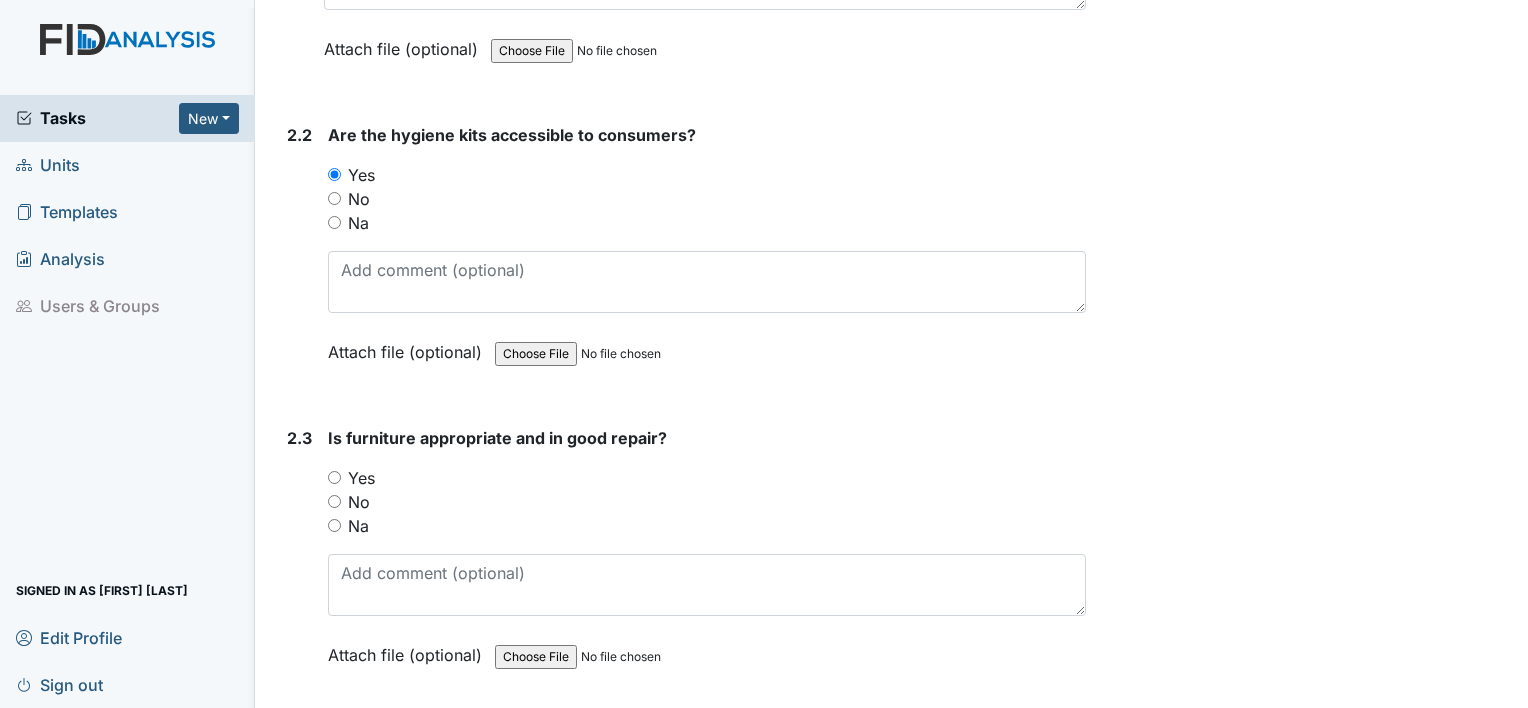 click on "Yes" at bounding box center [334, 477] 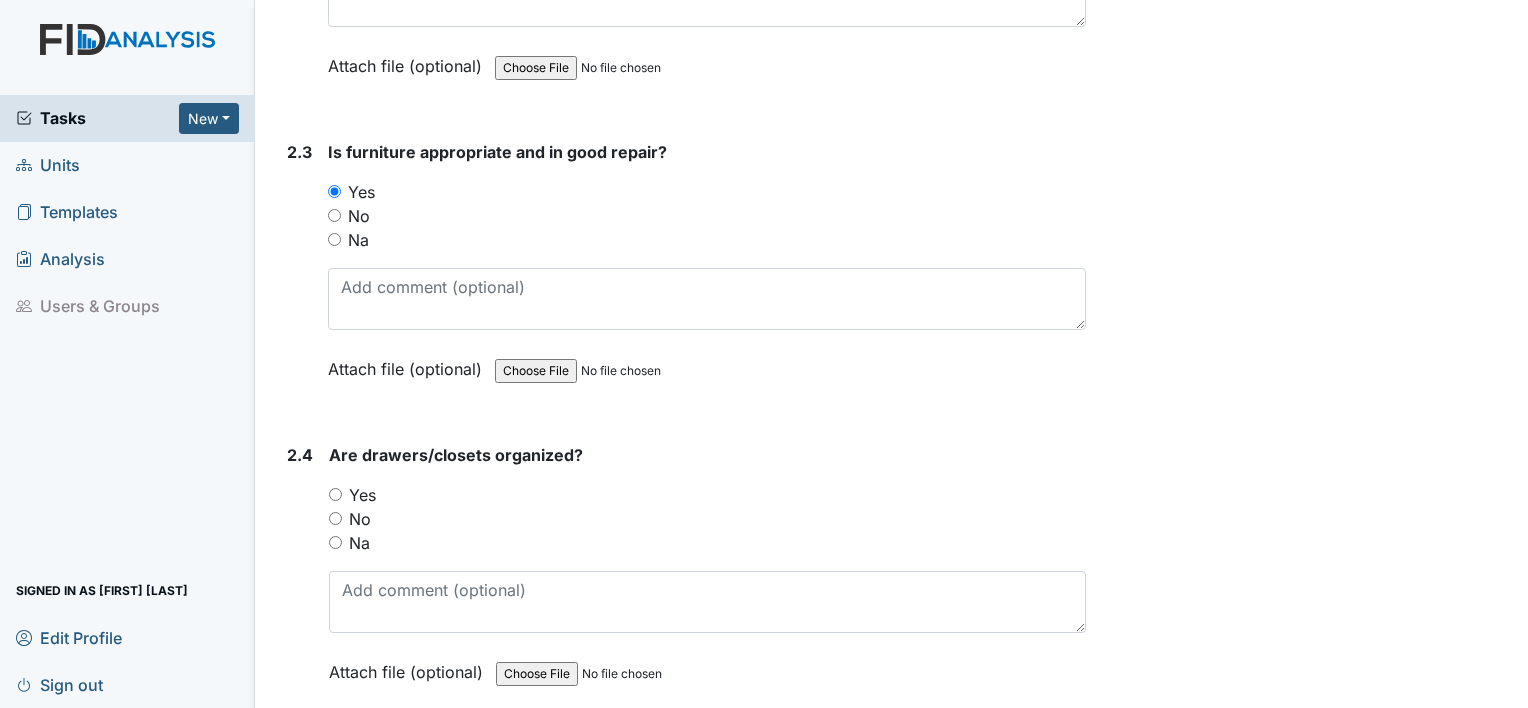 scroll, scrollTop: 2500, scrollLeft: 0, axis: vertical 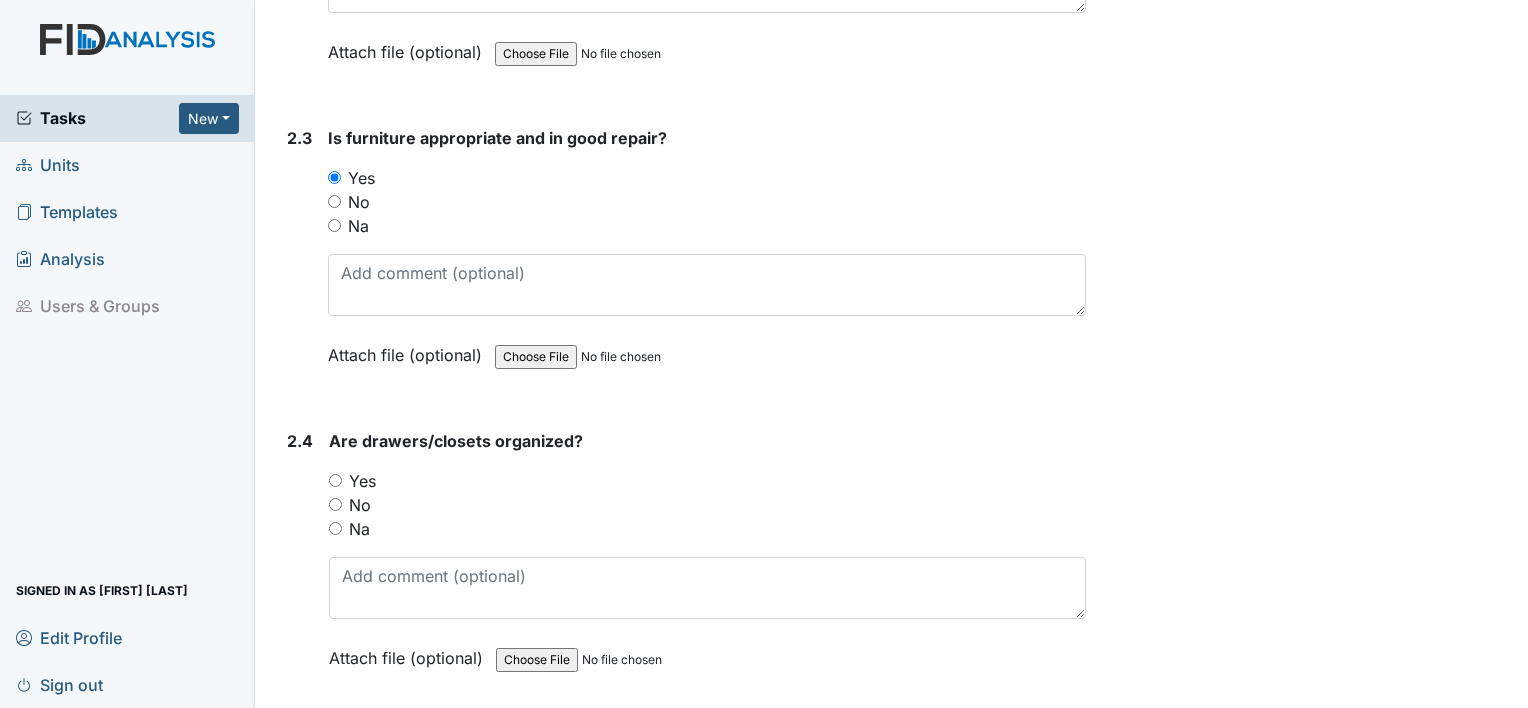 click on "Yes" at bounding box center [707, 481] 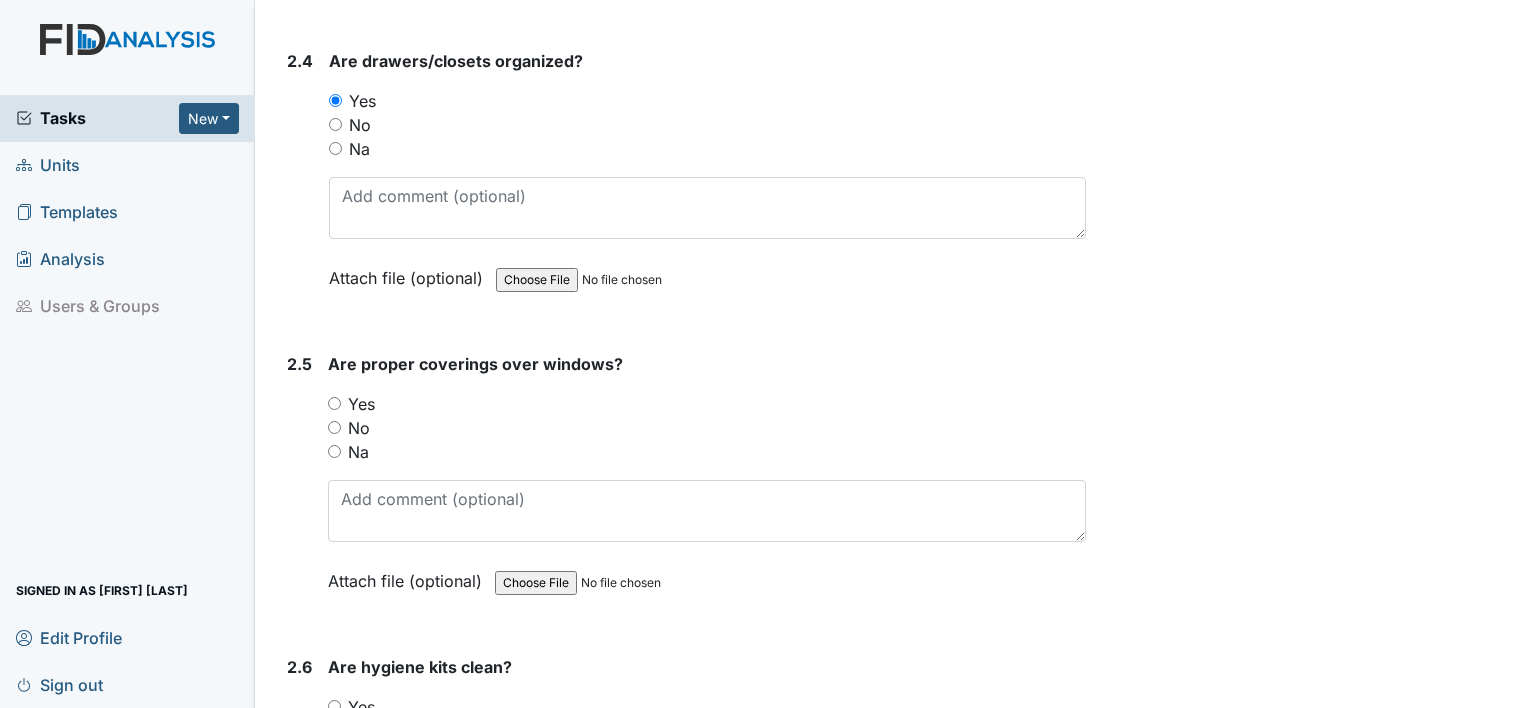 scroll, scrollTop: 2900, scrollLeft: 0, axis: vertical 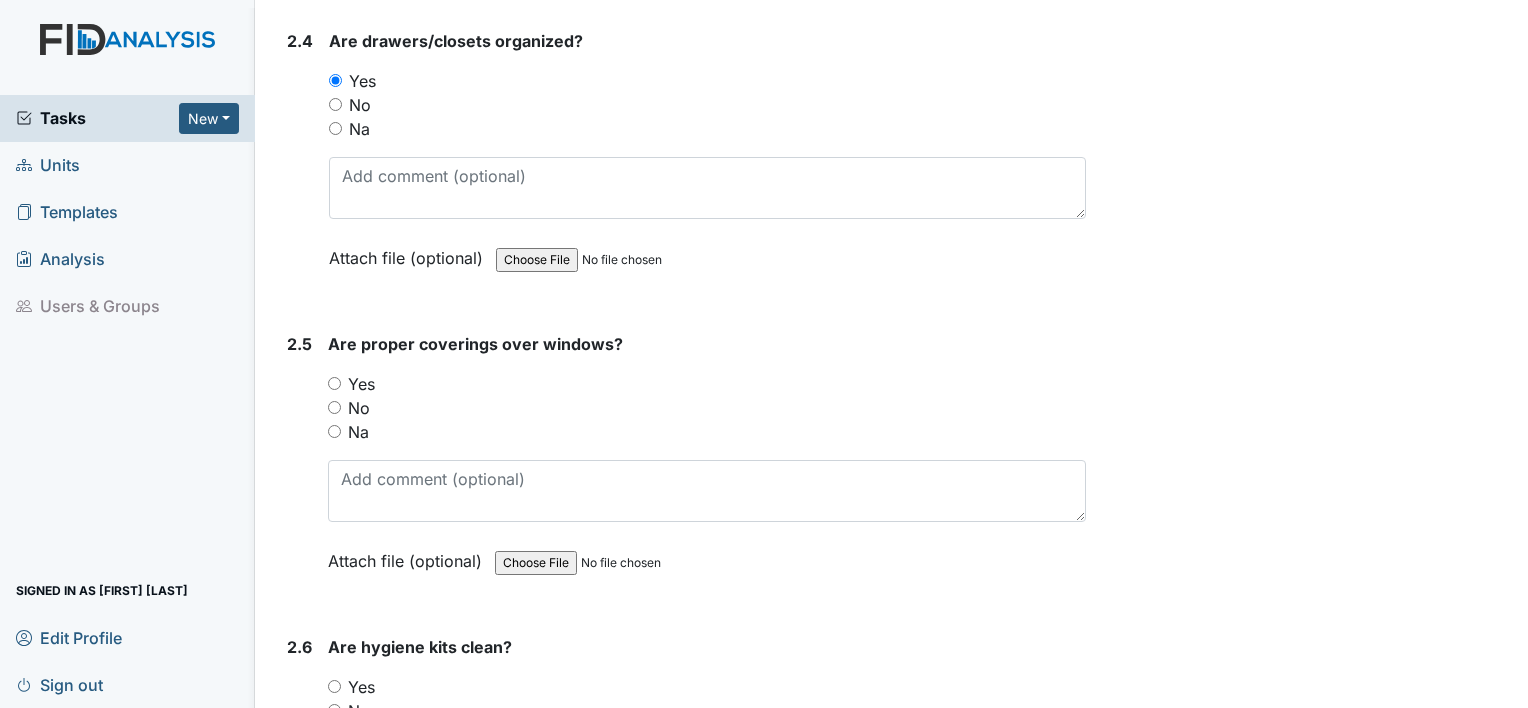 click on "Yes" at bounding box center [334, 383] 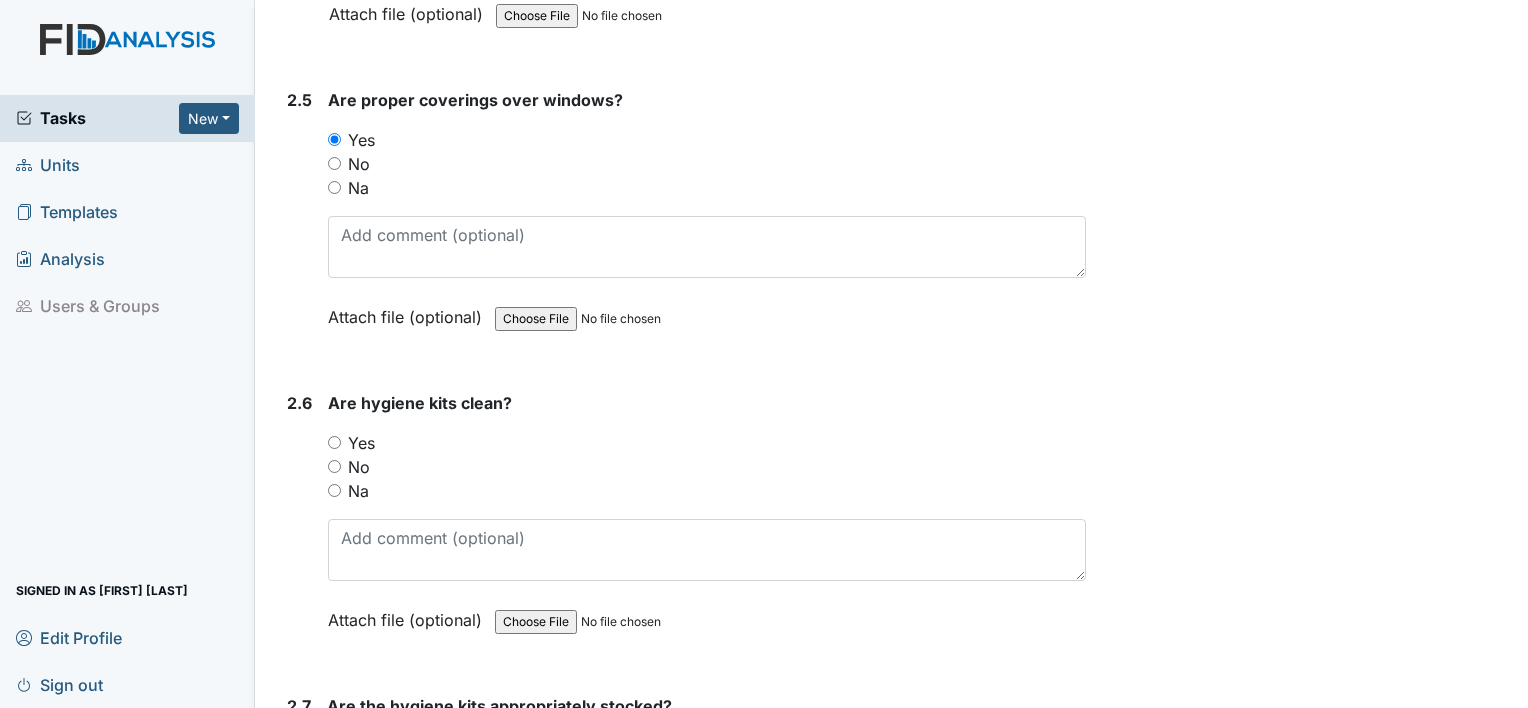 scroll, scrollTop: 3200, scrollLeft: 0, axis: vertical 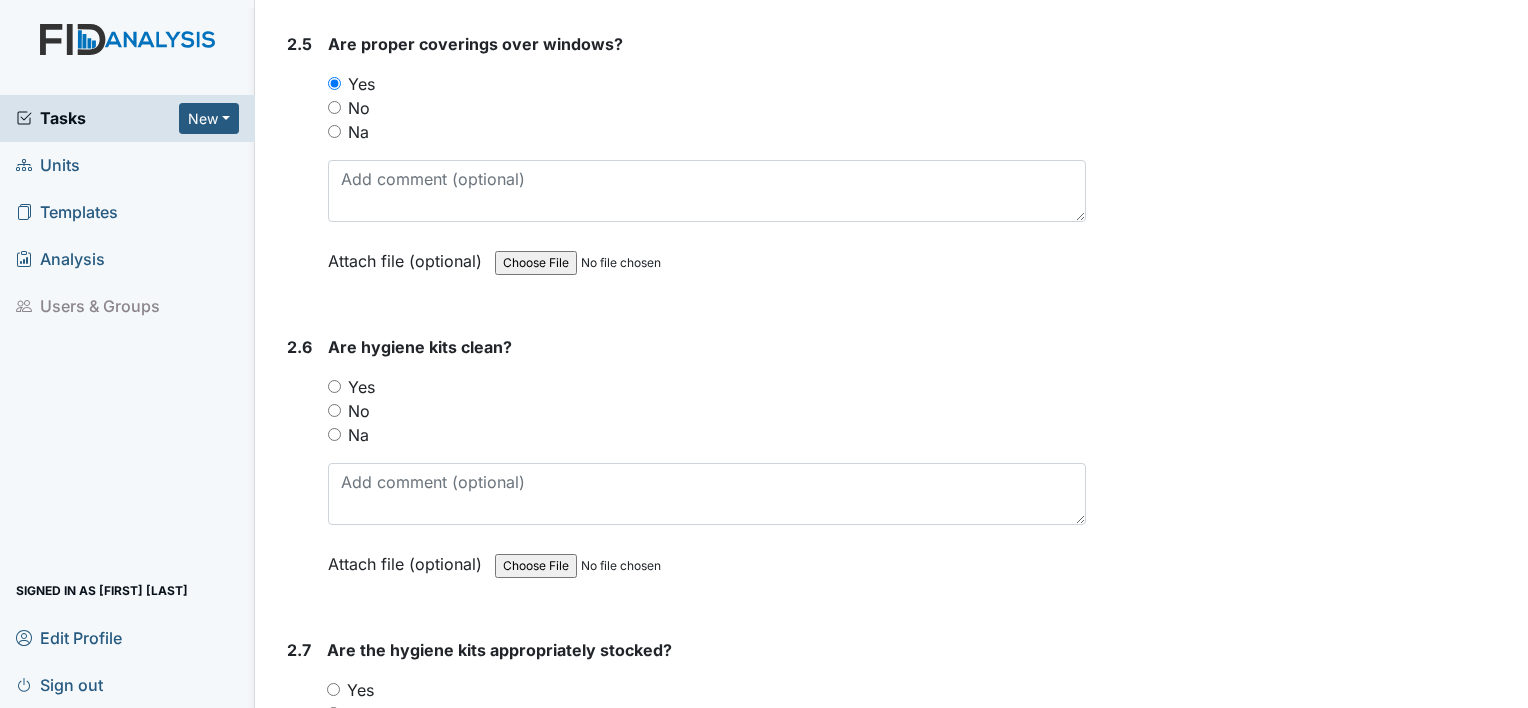 click on "Yes" at bounding box center [707, 387] 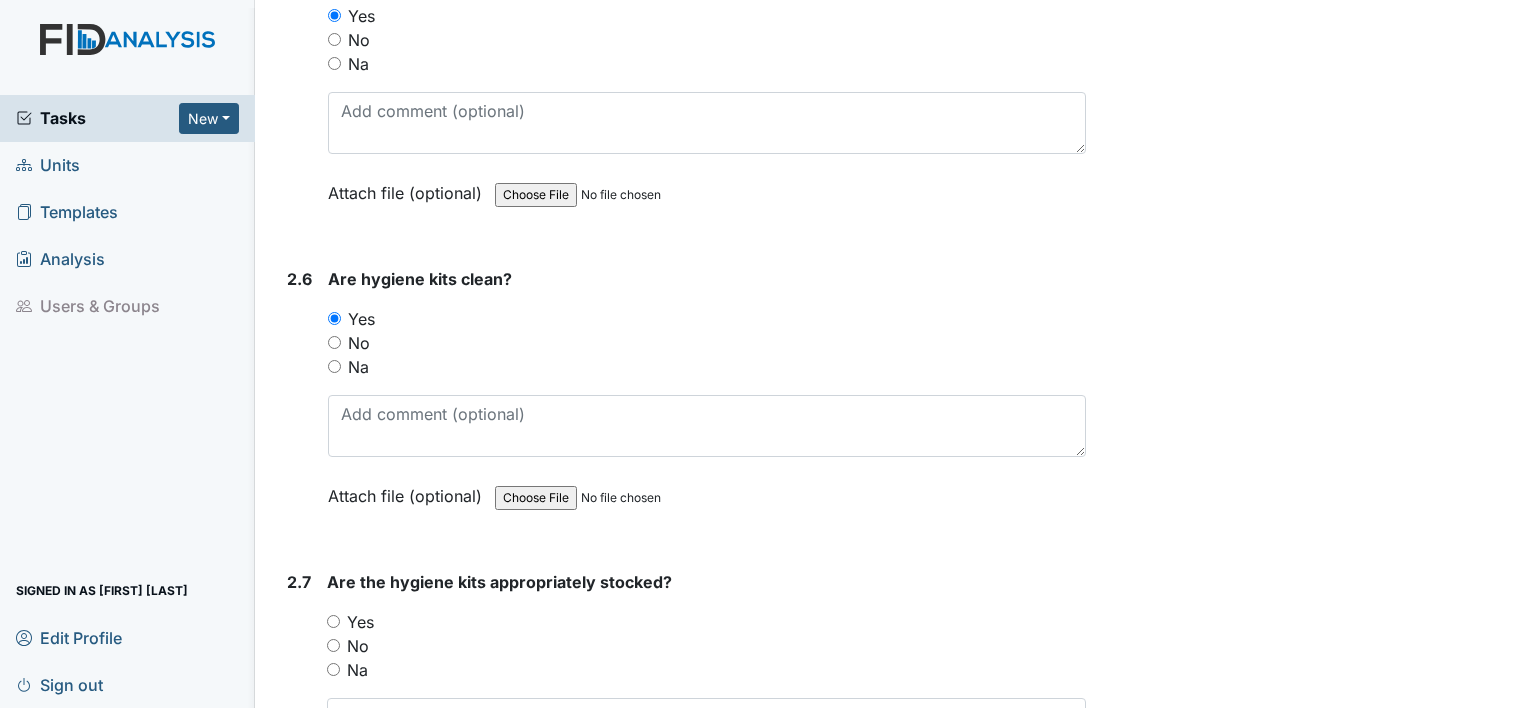 scroll, scrollTop: 3500, scrollLeft: 0, axis: vertical 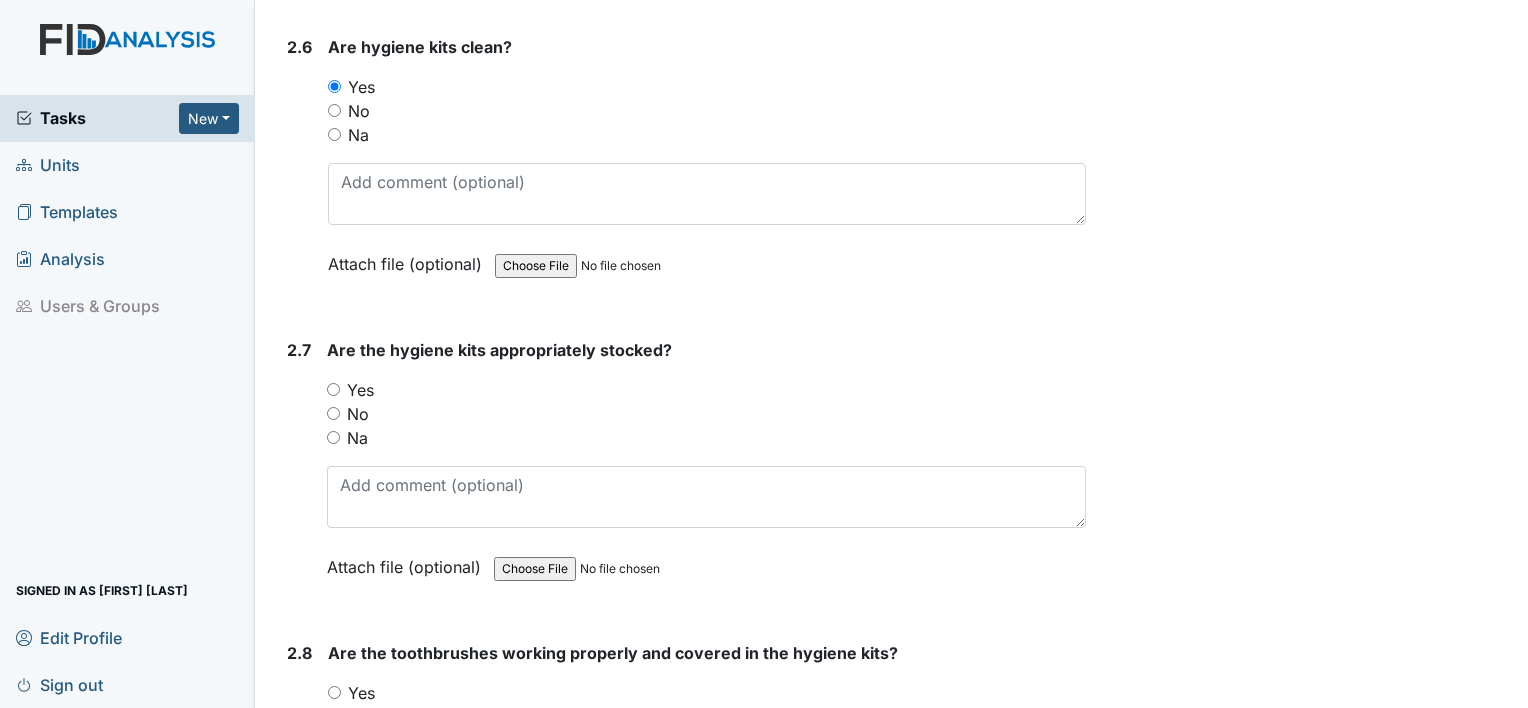 click on "Yes" at bounding box center (333, 389) 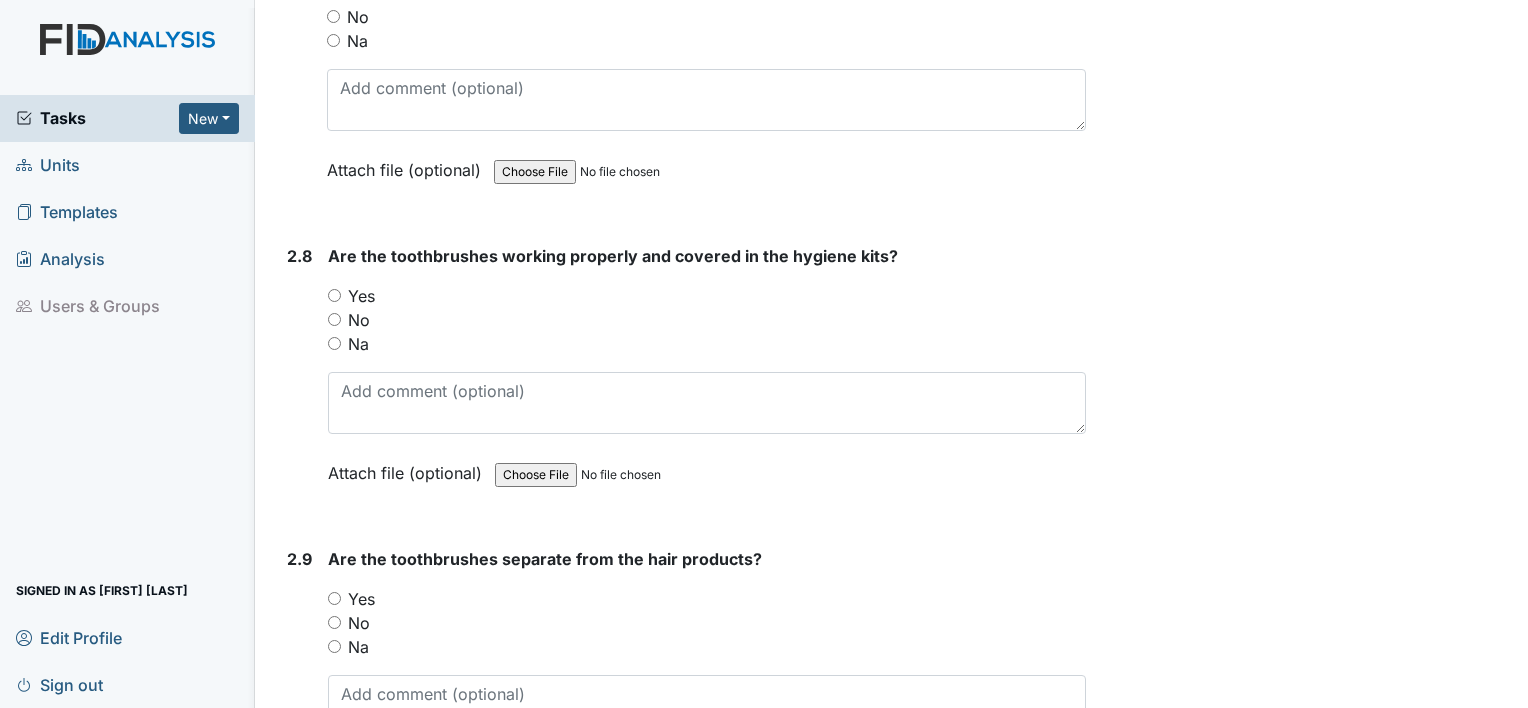 scroll, scrollTop: 3900, scrollLeft: 0, axis: vertical 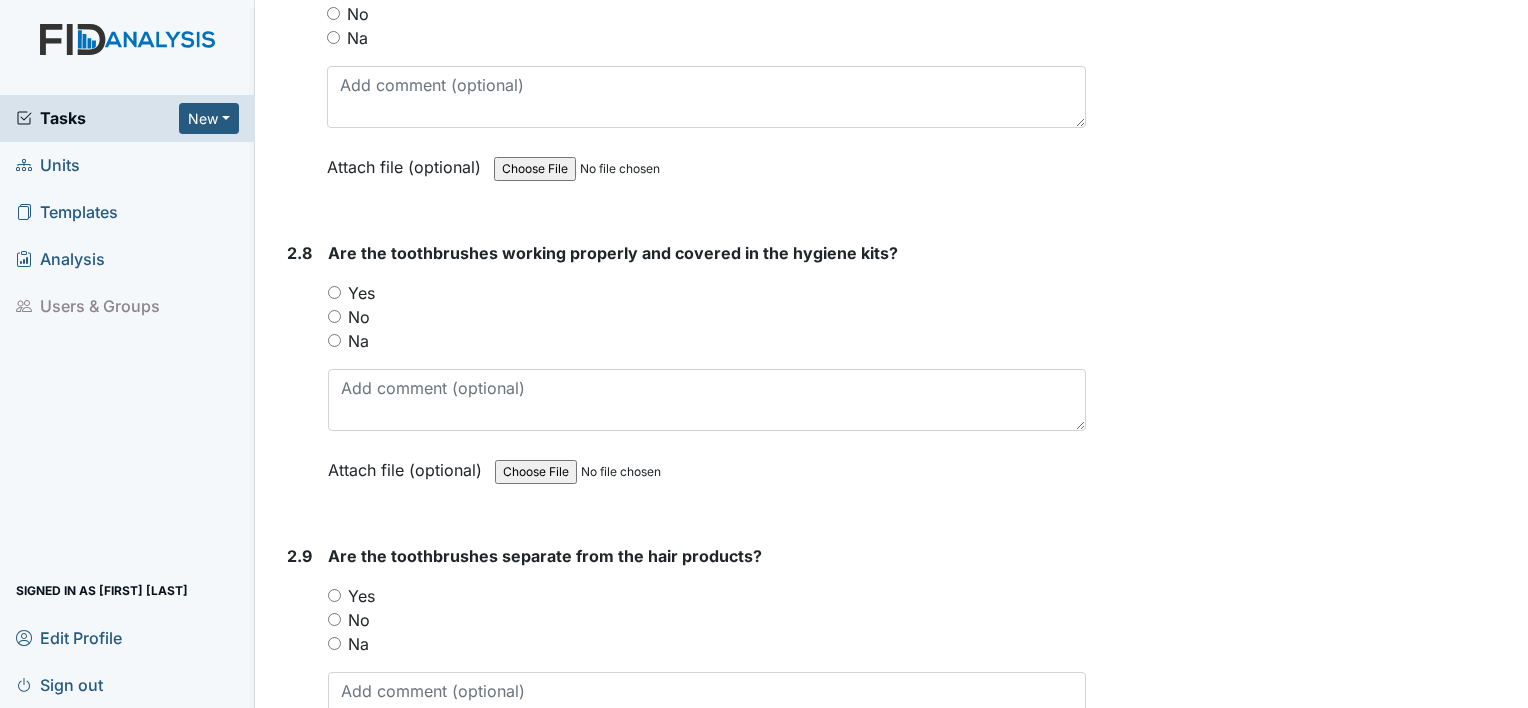 click on "Yes" at bounding box center (334, 292) 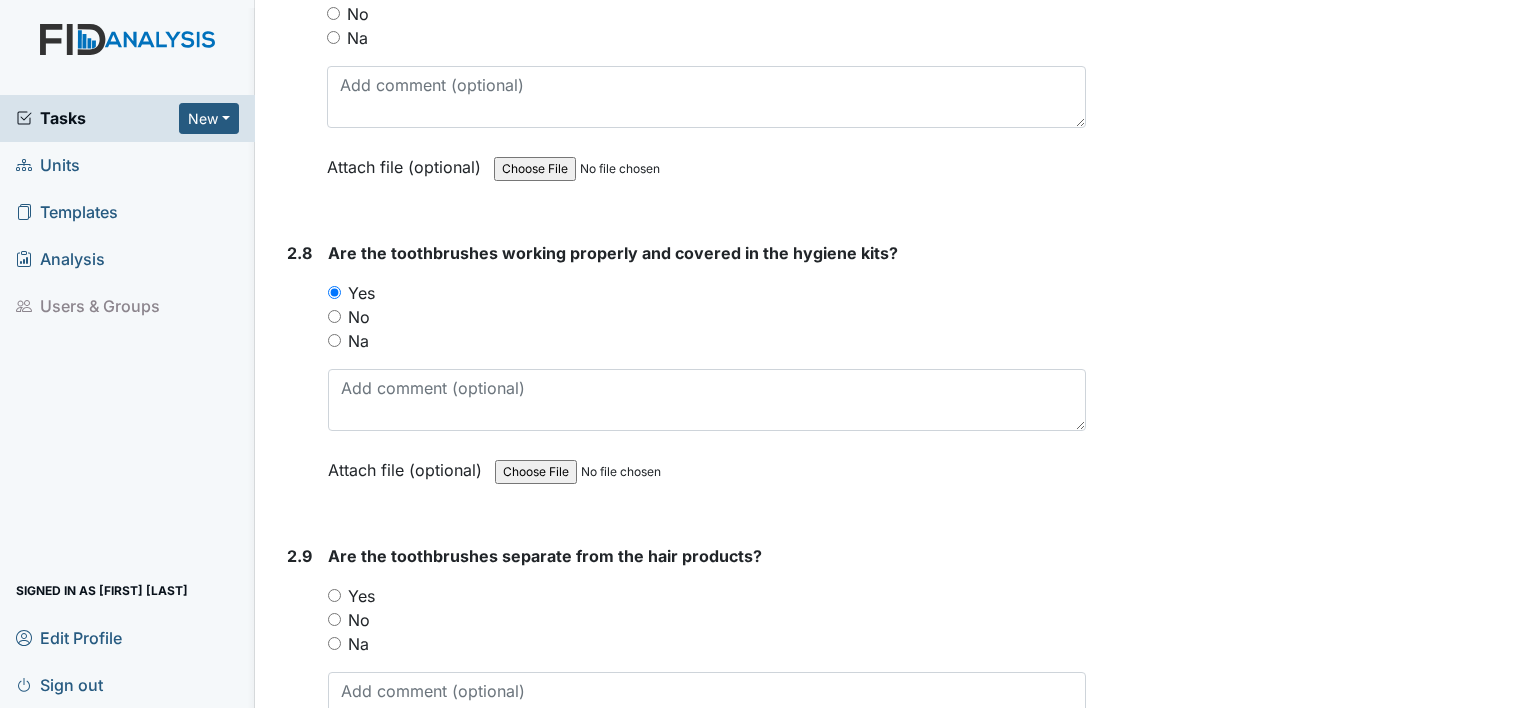 click on "Yes" at bounding box center (334, 595) 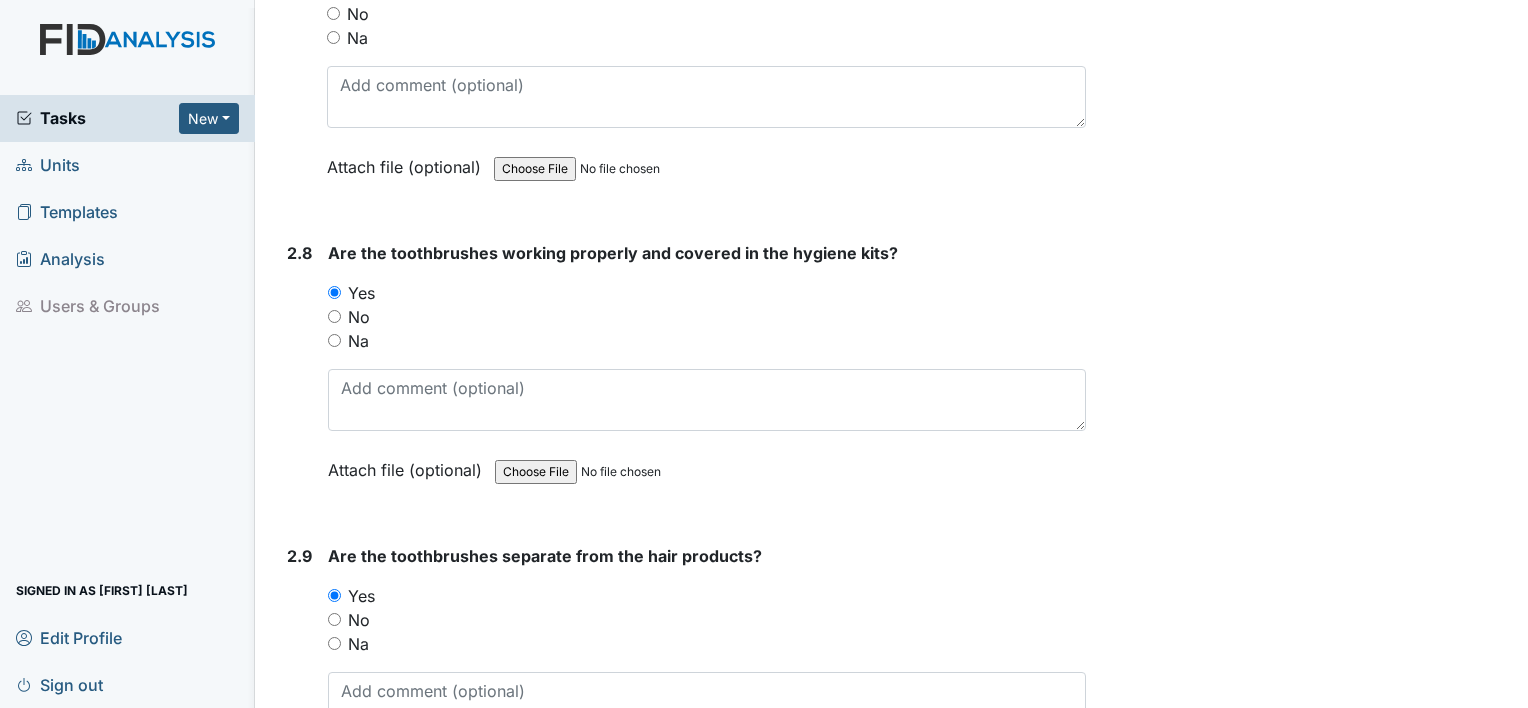 scroll, scrollTop: 4200, scrollLeft: 0, axis: vertical 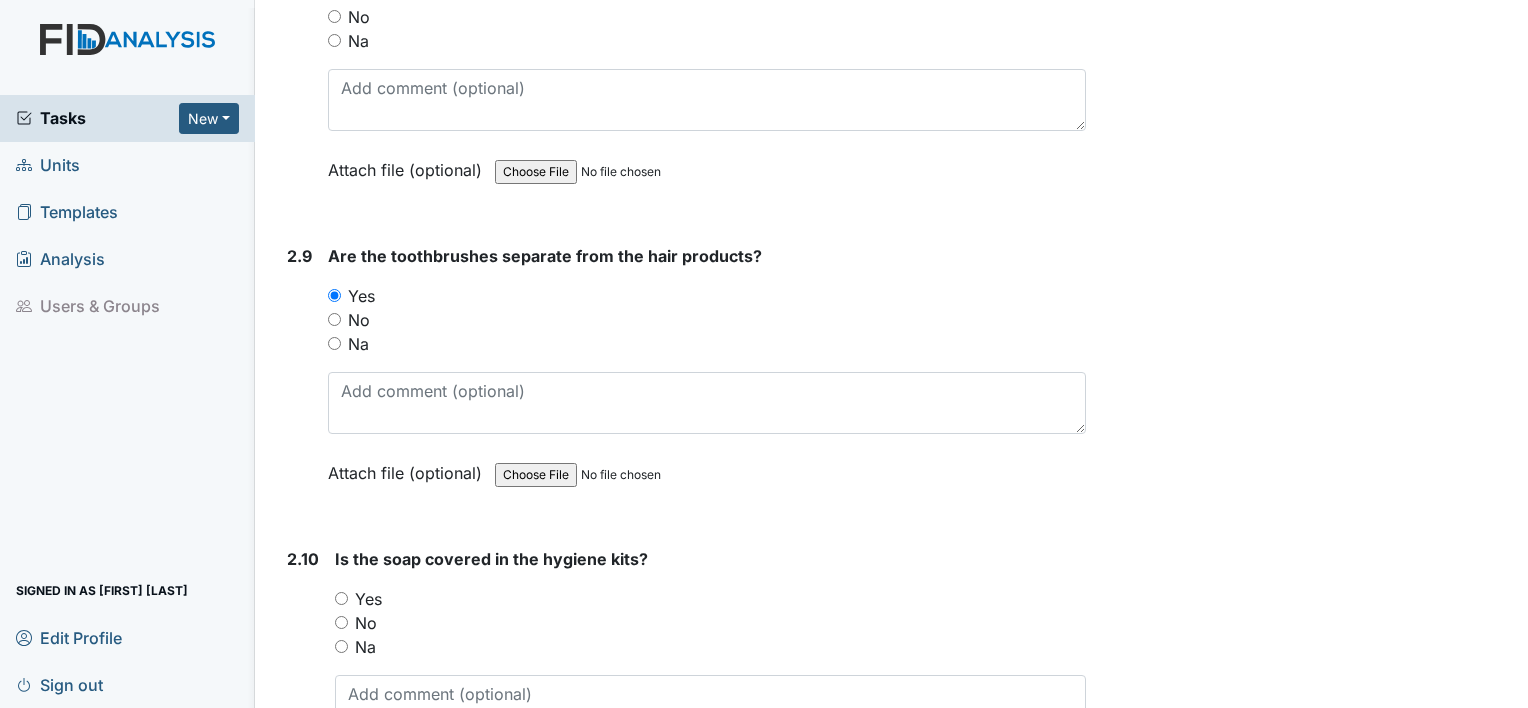 click on "Yes" at bounding box center (341, 598) 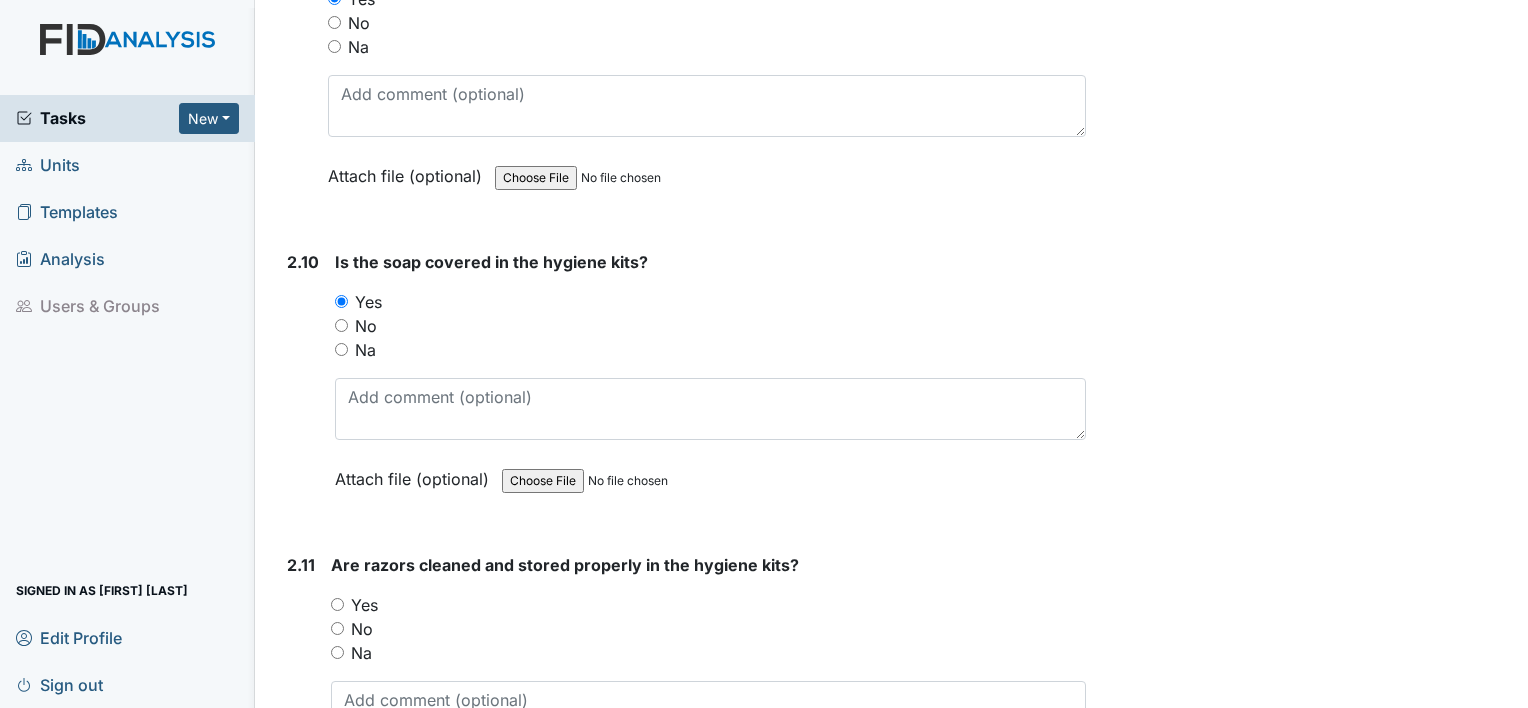 scroll, scrollTop: 4500, scrollLeft: 0, axis: vertical 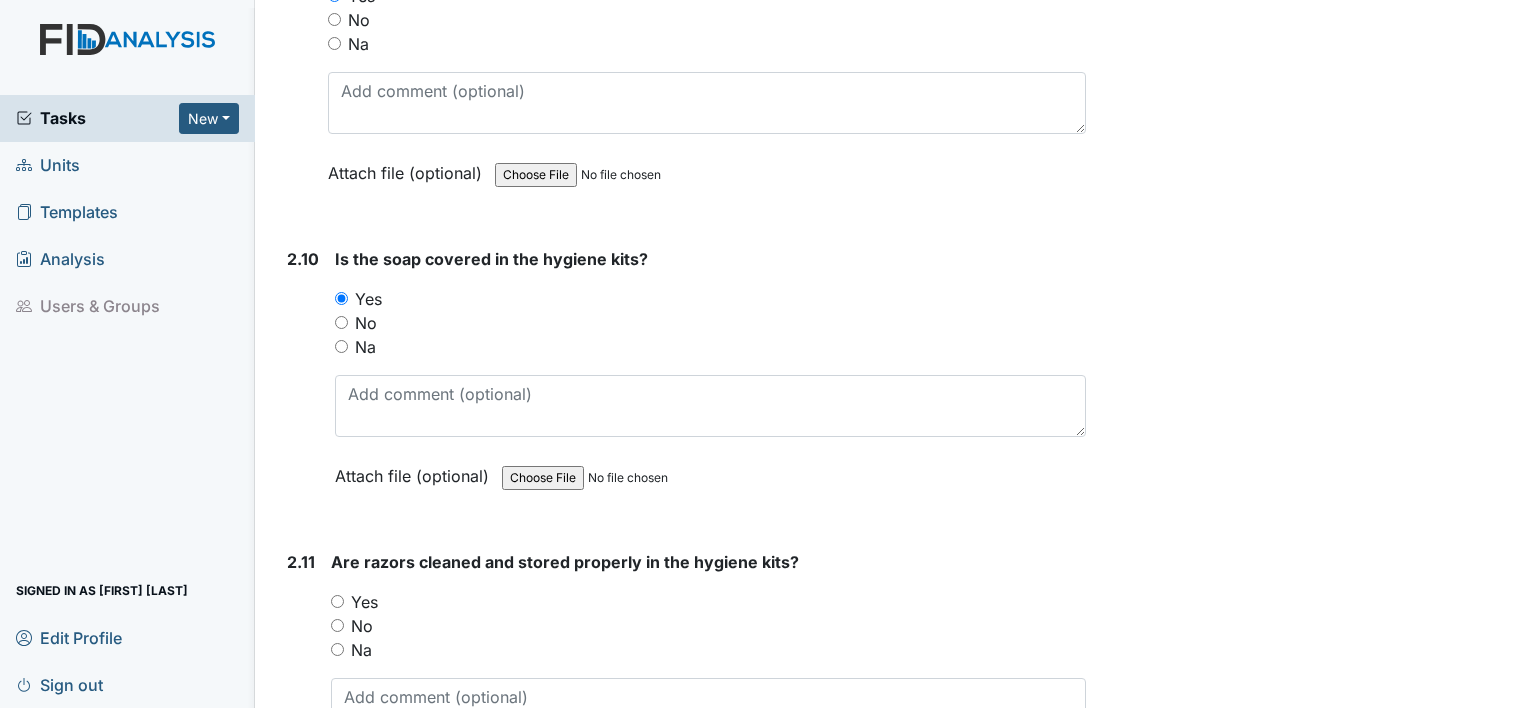 click on "Yes" at bounding box center [708, 602] 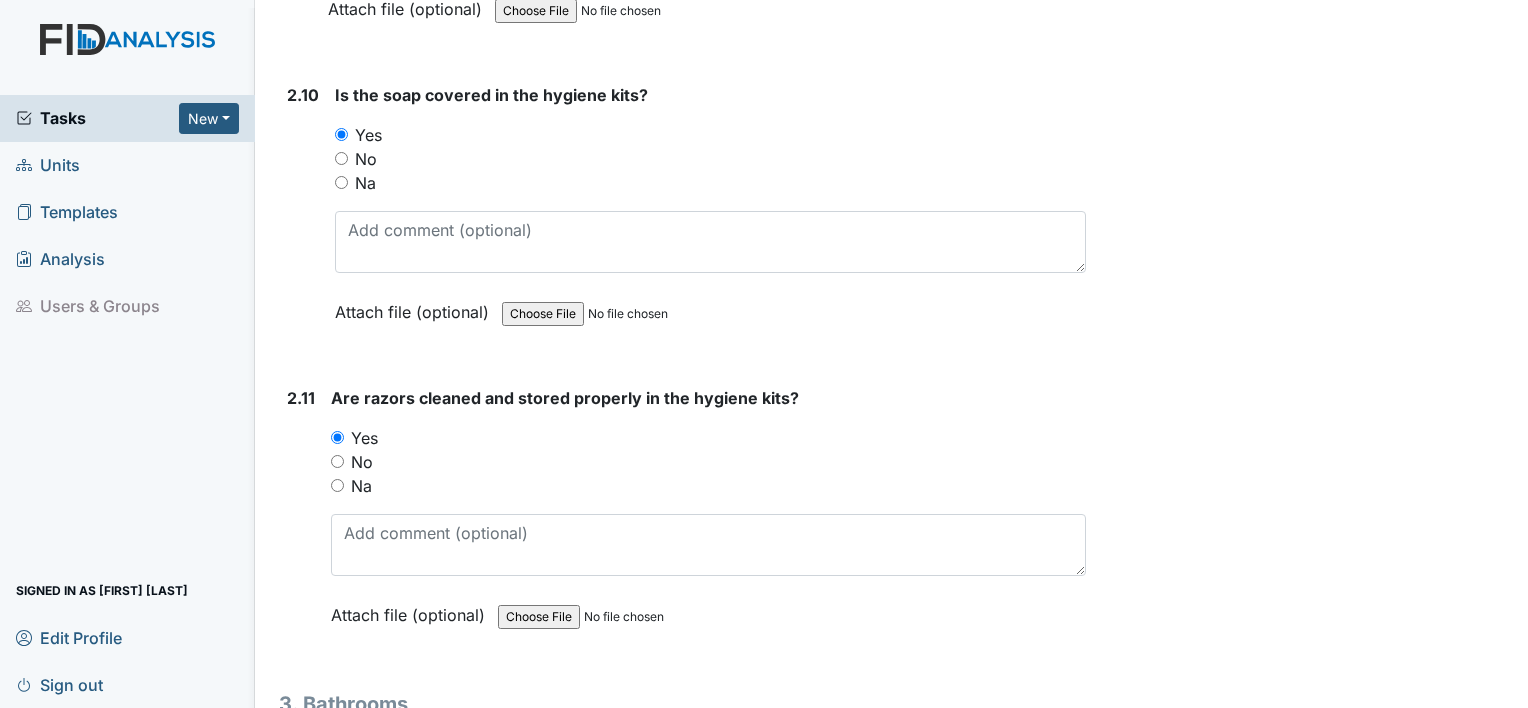 scroll, scrollTop: 5000, scrollLeft: 0, axis: vertical 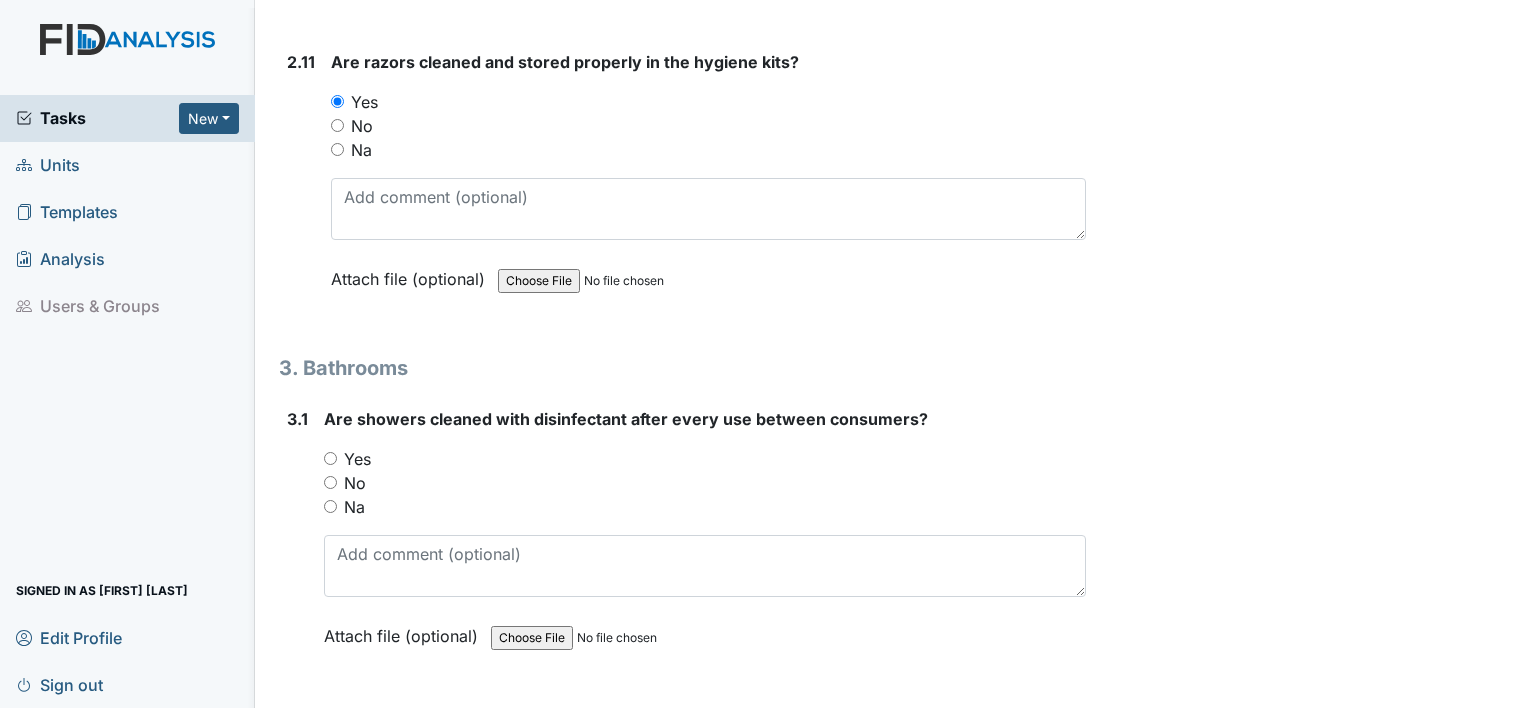 click on "Yes" at bounding box center [330, 458] 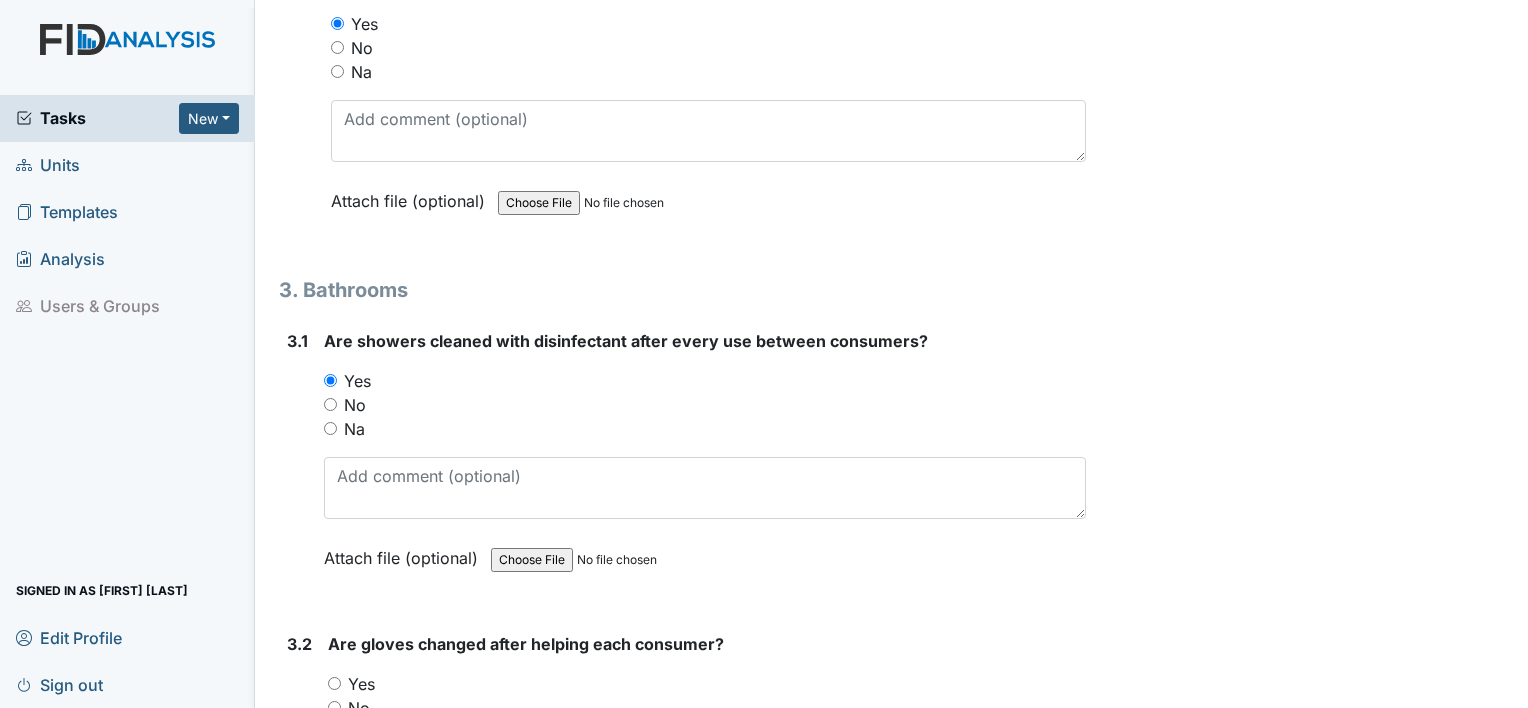 scroll, scrollTop: 5300, scrollLeft: 0, axis: vertical 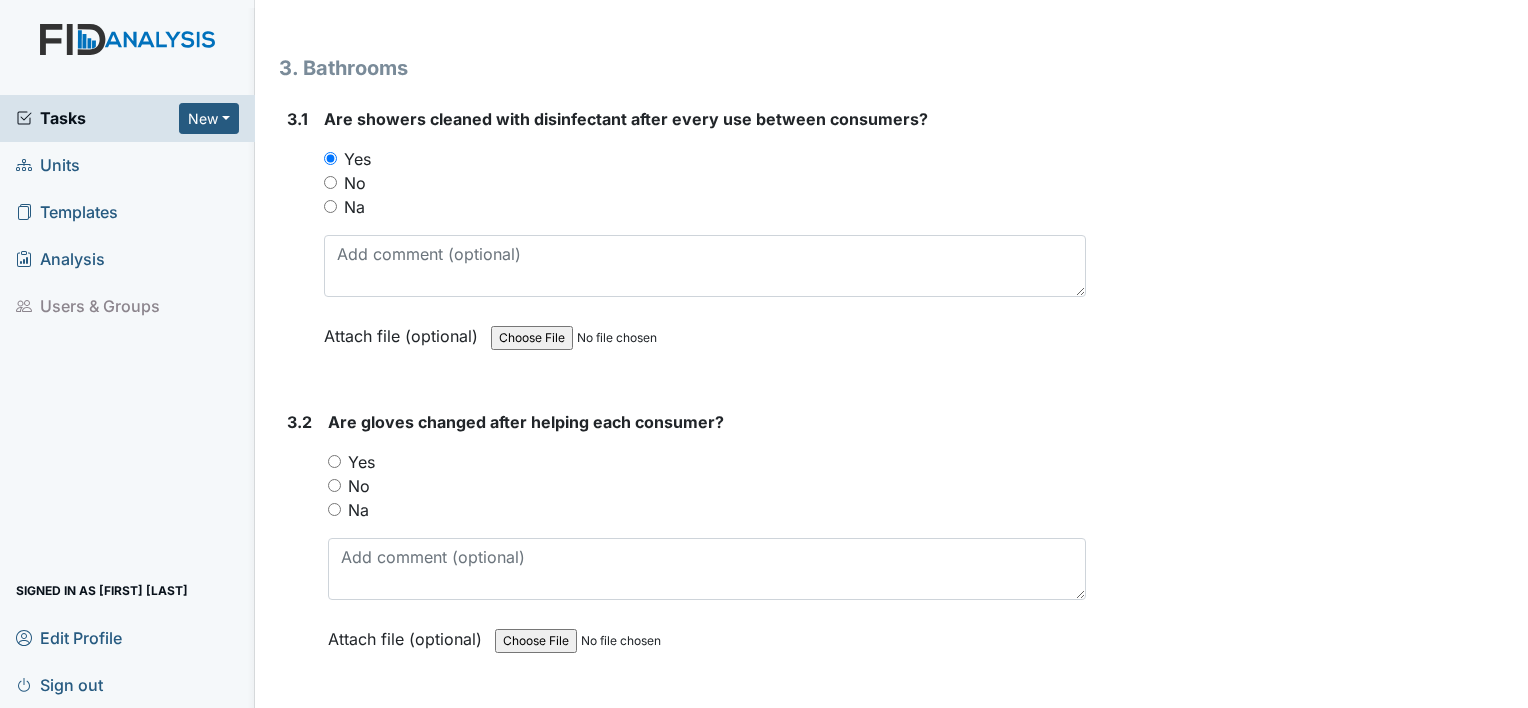 click on "Yes" at bounding box center (334, 461) 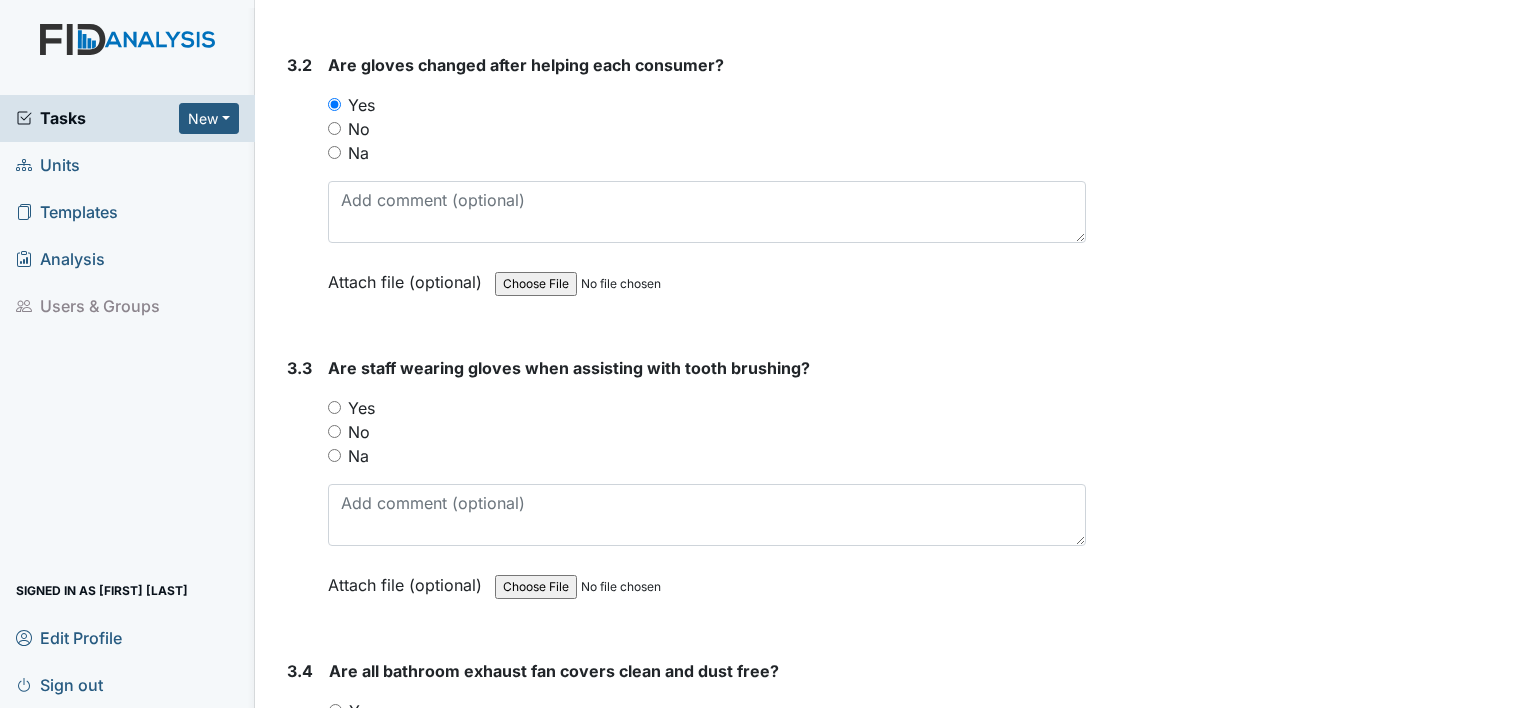 scroll, scrollTop: 5700, scrollLeft: 0, axis: vertical 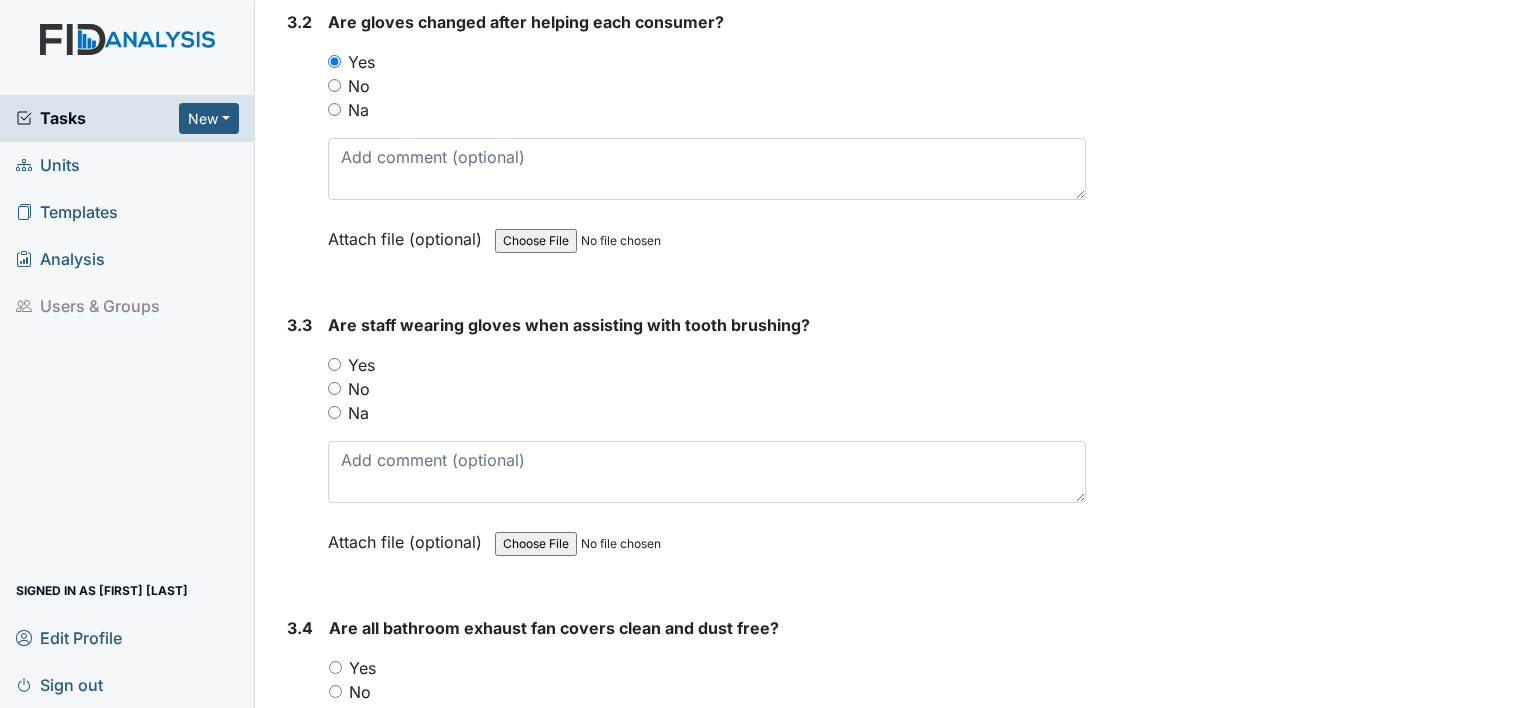 click on "Yes" at bounding box center [334, 364] 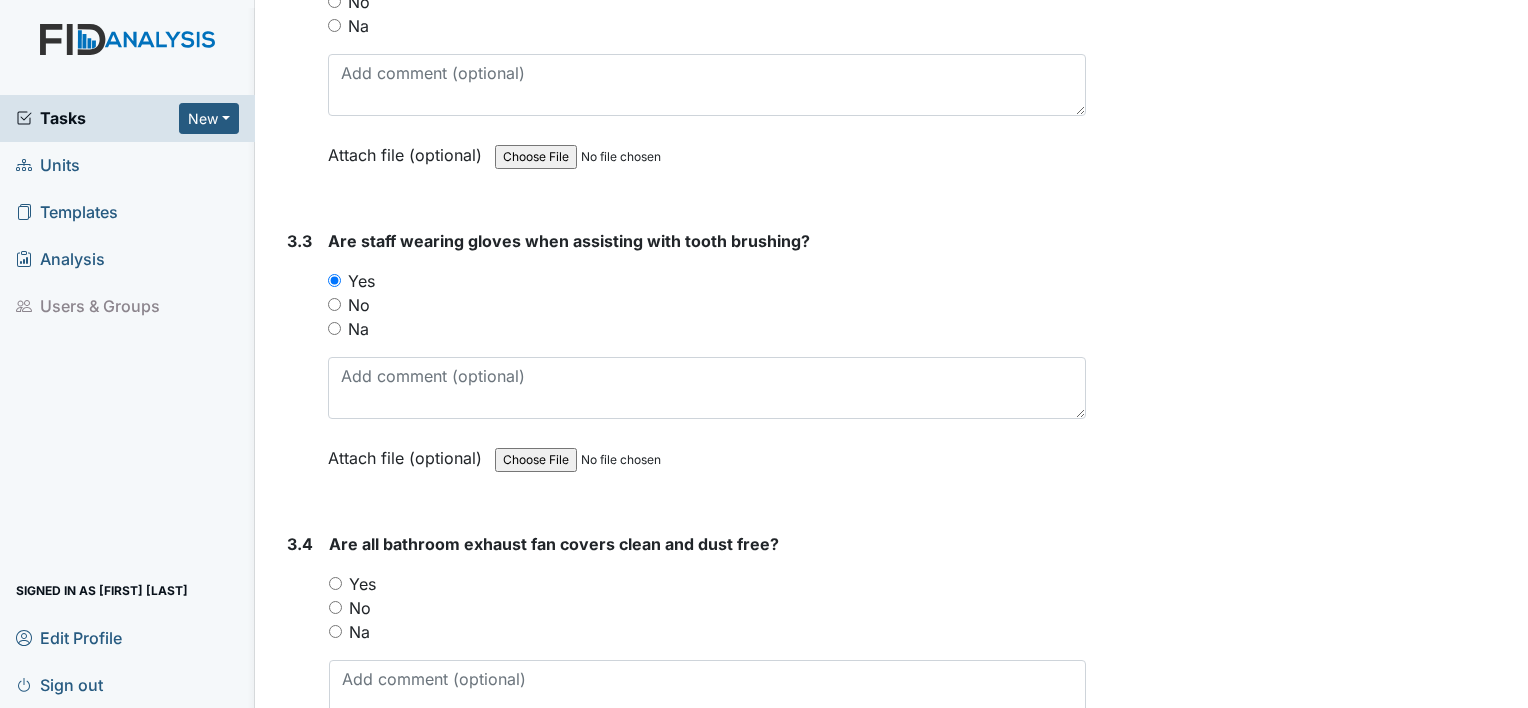 scroll, scrollTop: 6000, scrollLeft: 0, axis: vertical 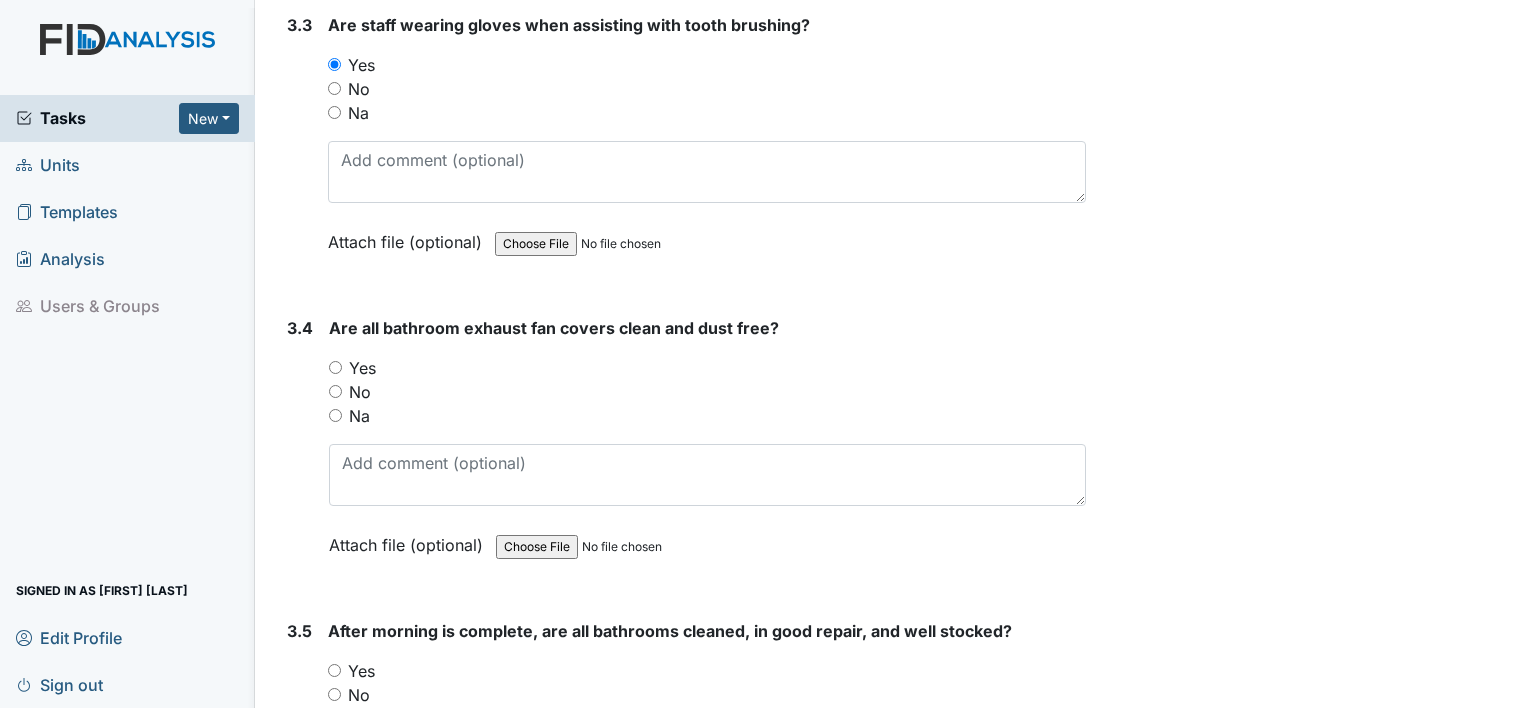 click on "Yes" at bounding box center [335, 367] 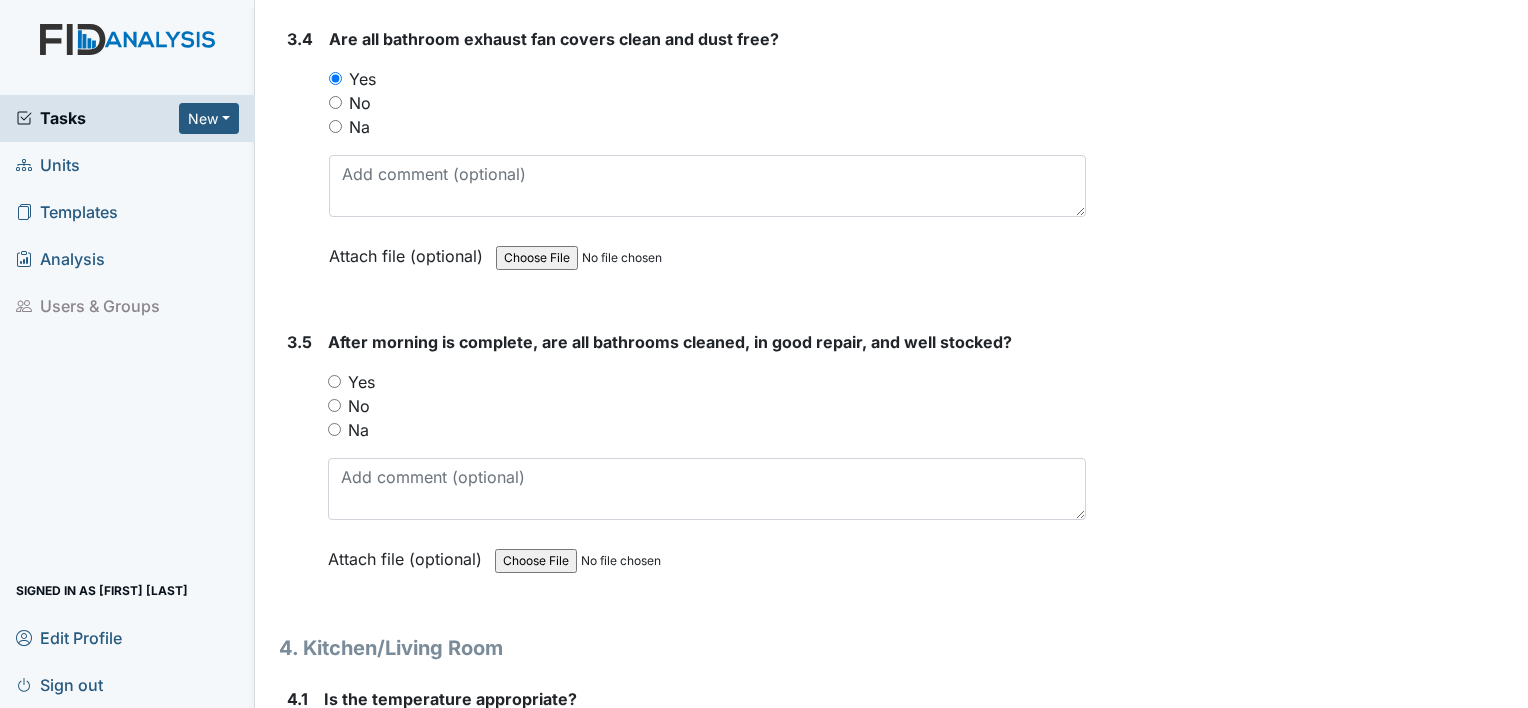 scroll, scrollTop: 6300, scrollLeft: 0, axis: vertical 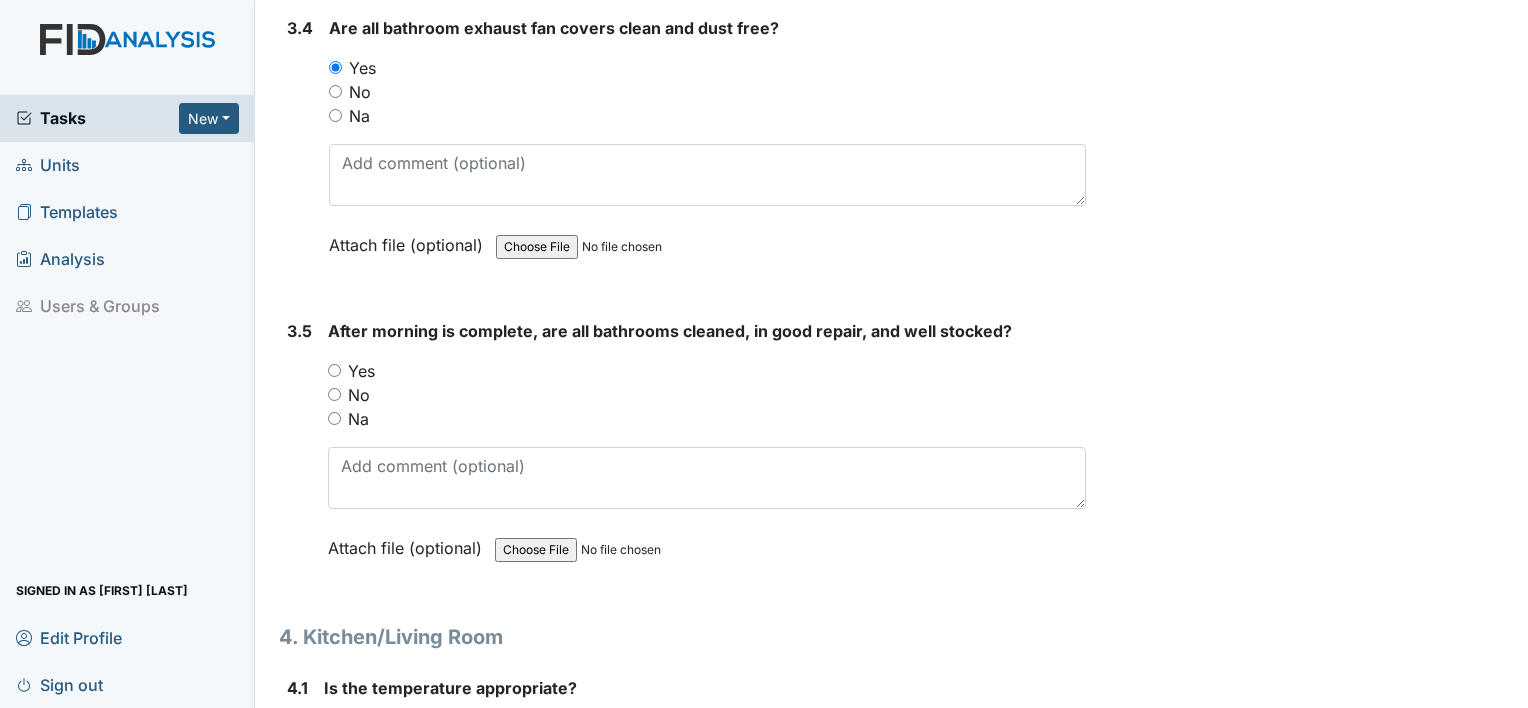 click on "Yes" at bounding box center (334, 370) 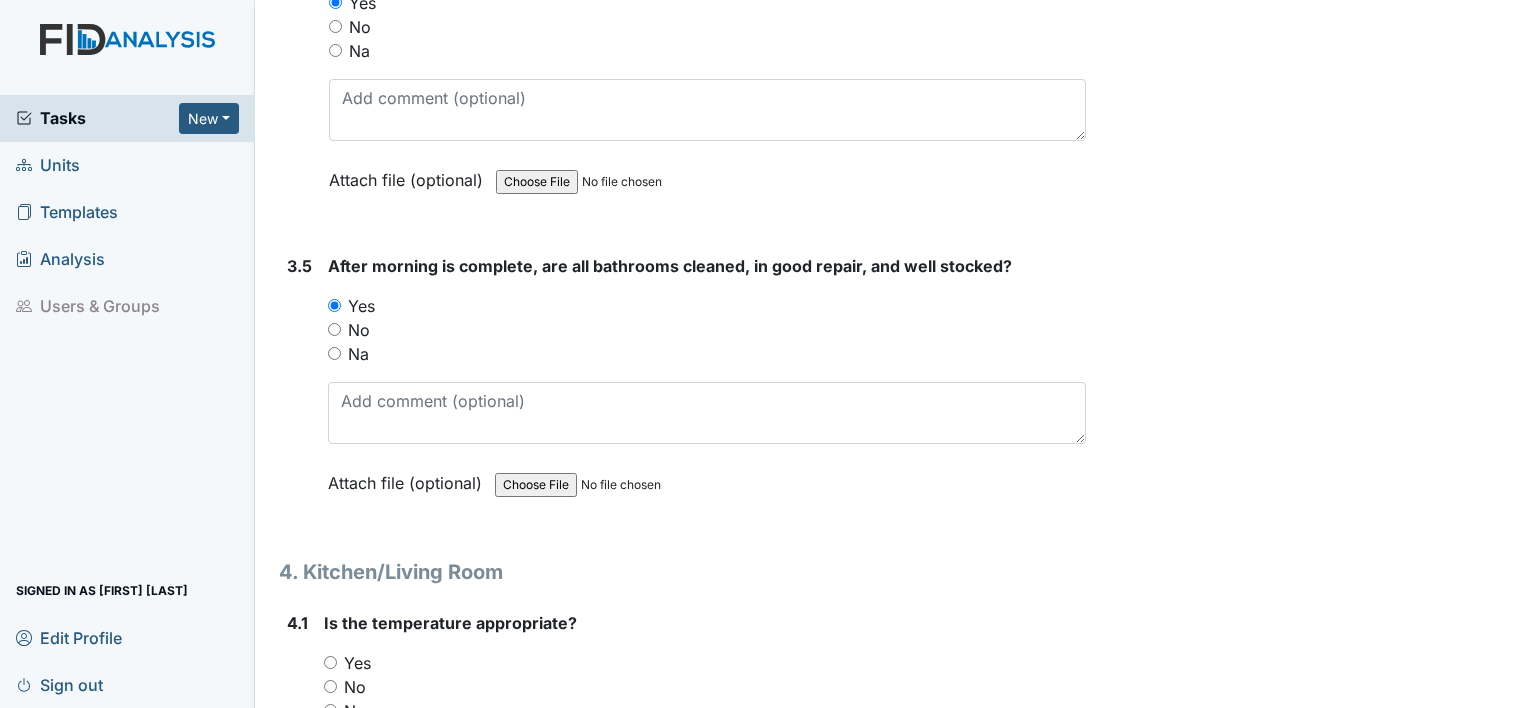 scroll, scrollTop: 6600, scrollLeft: 0, axis: vertical 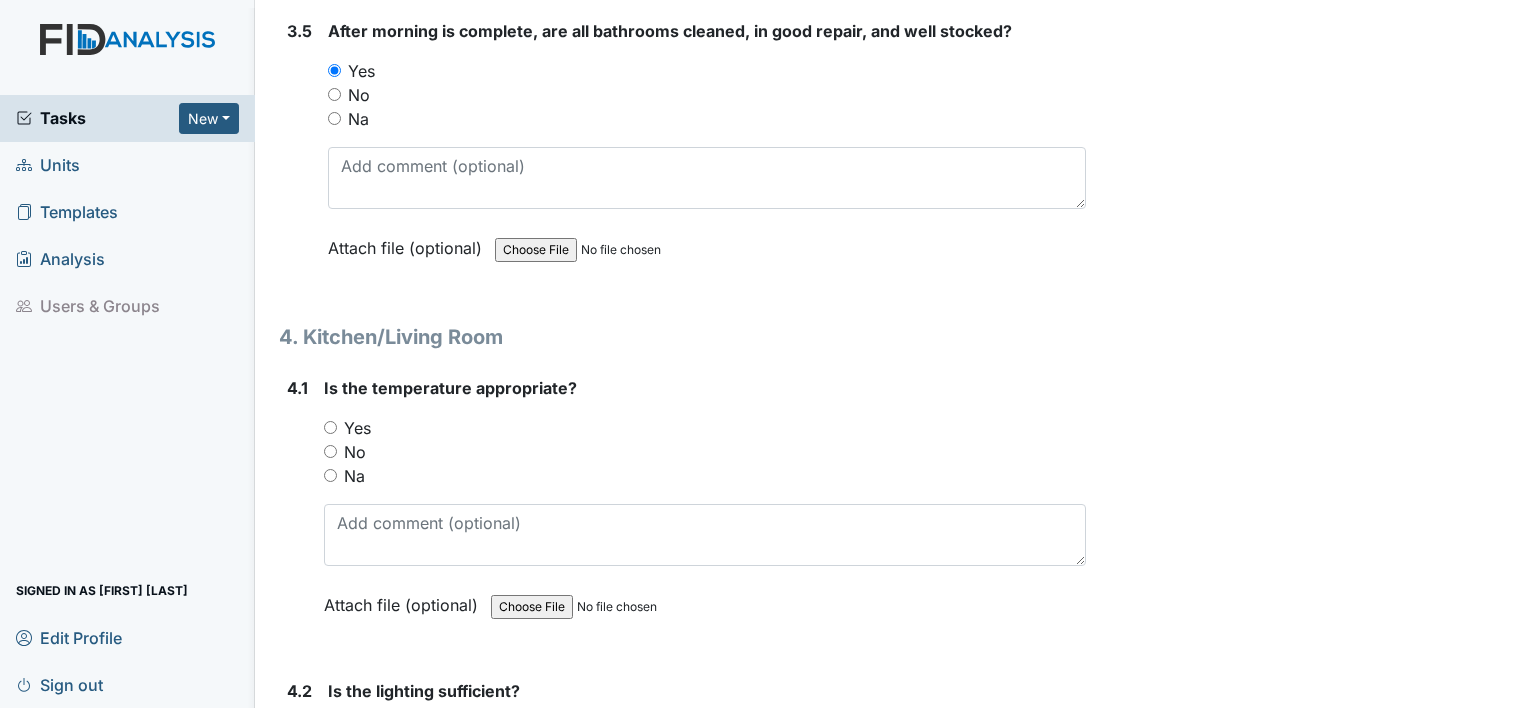 click on "Yes" at bounding box center [705, 428] 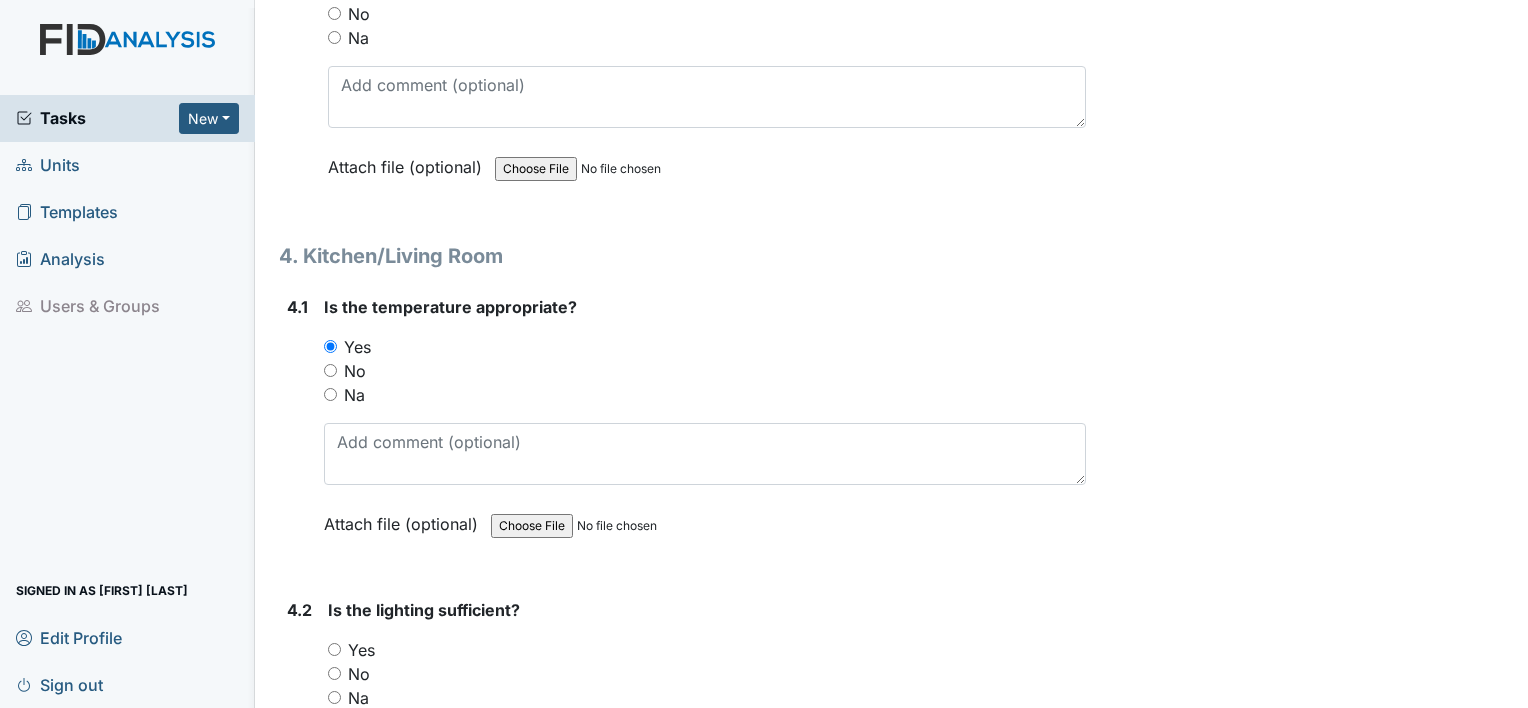 scroll, scrollTop: 6800, scrollLeft: 0, axis: vertical 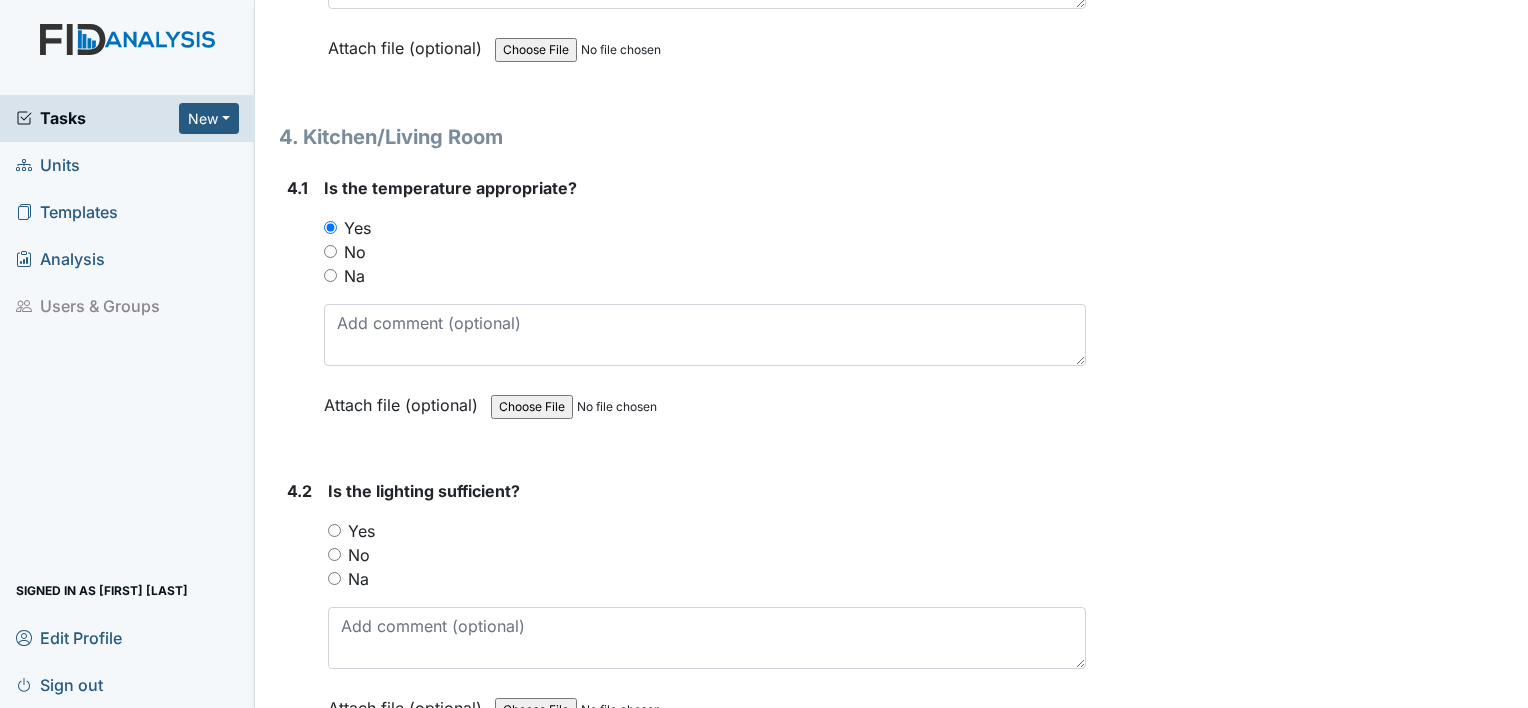 click on "Yes" at bounding box center (334, 530) 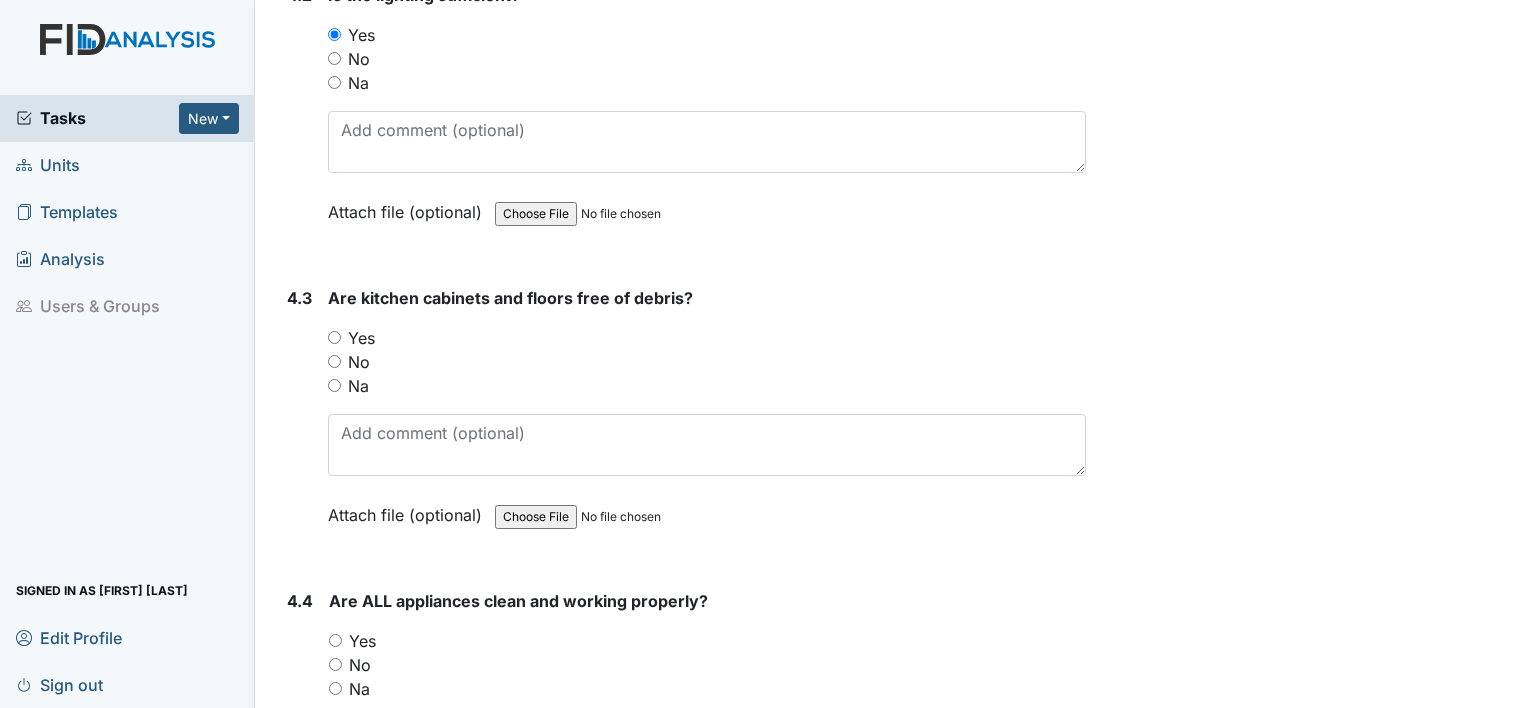 scroll, scrollTop: 7300, scrollLeft: 0, axis: vertical 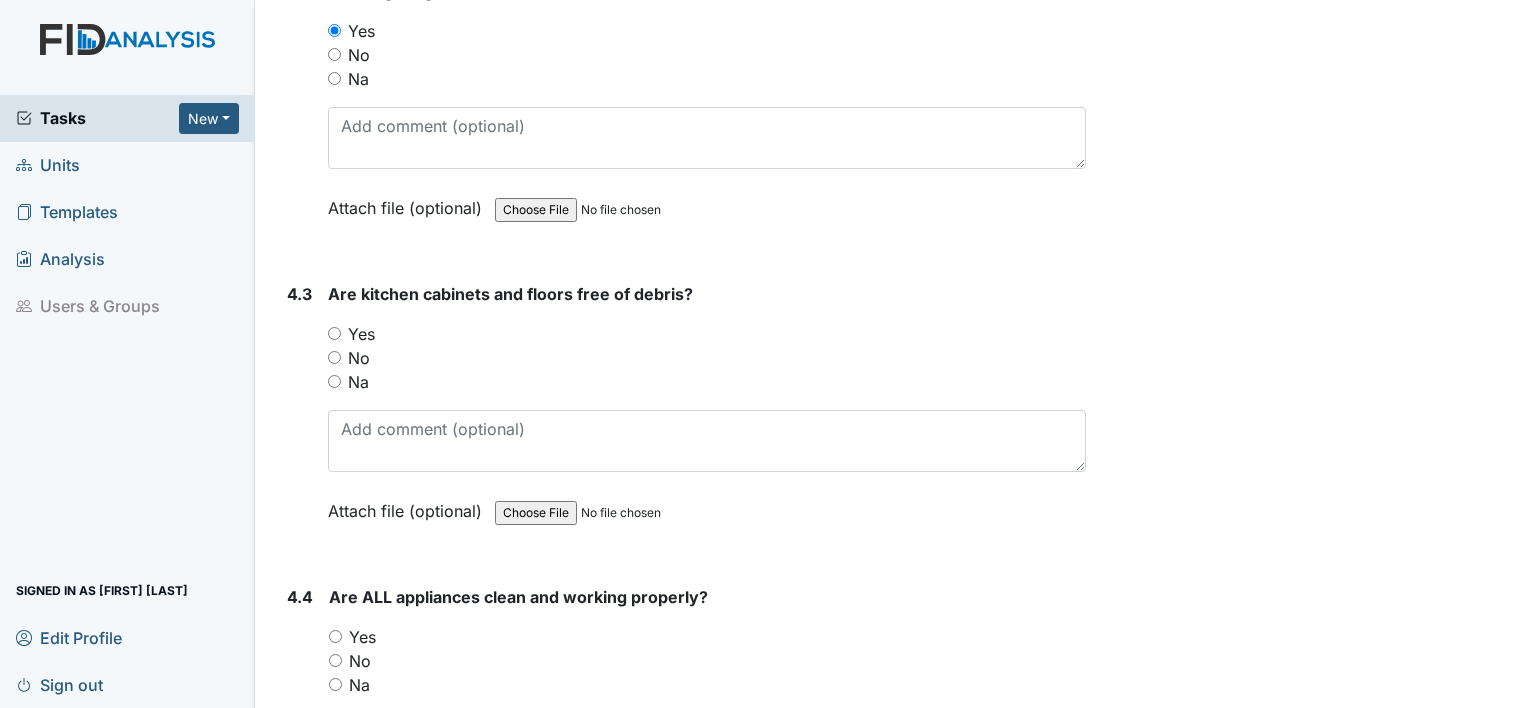 click on "Yes" at bounding box center (334, 333) 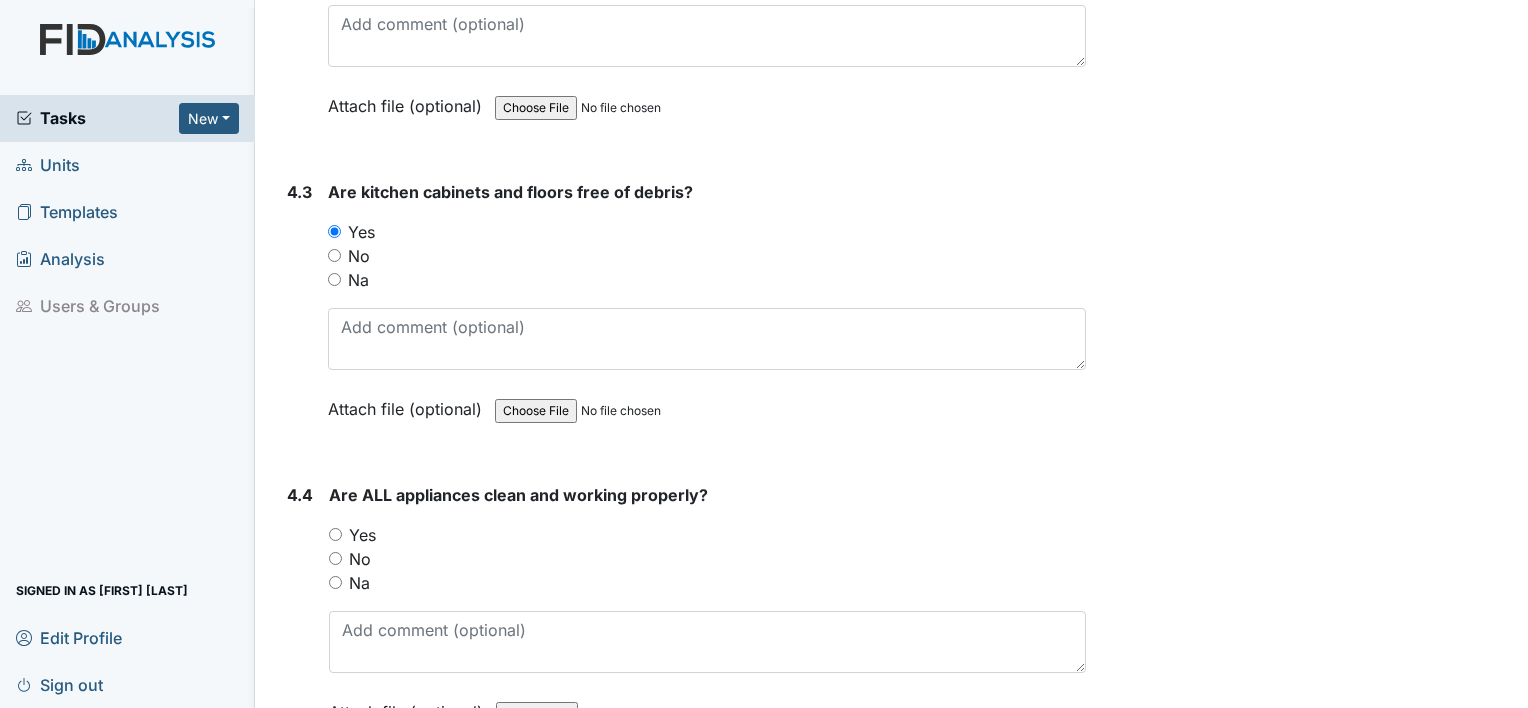 scroll, scrollTop: 7600, scrollLeft: 0, axis: vertical 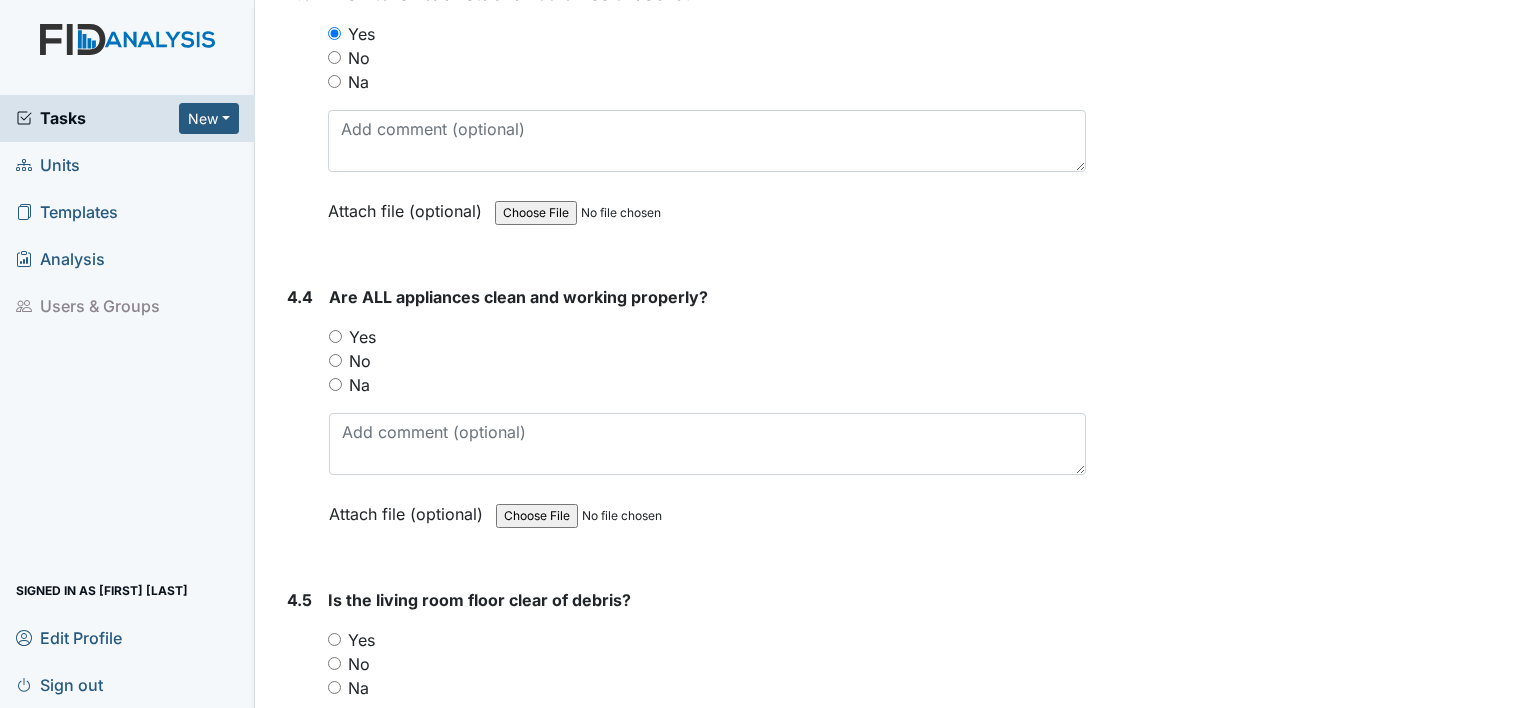 click on "Yes" at bounding box center [335, 336] 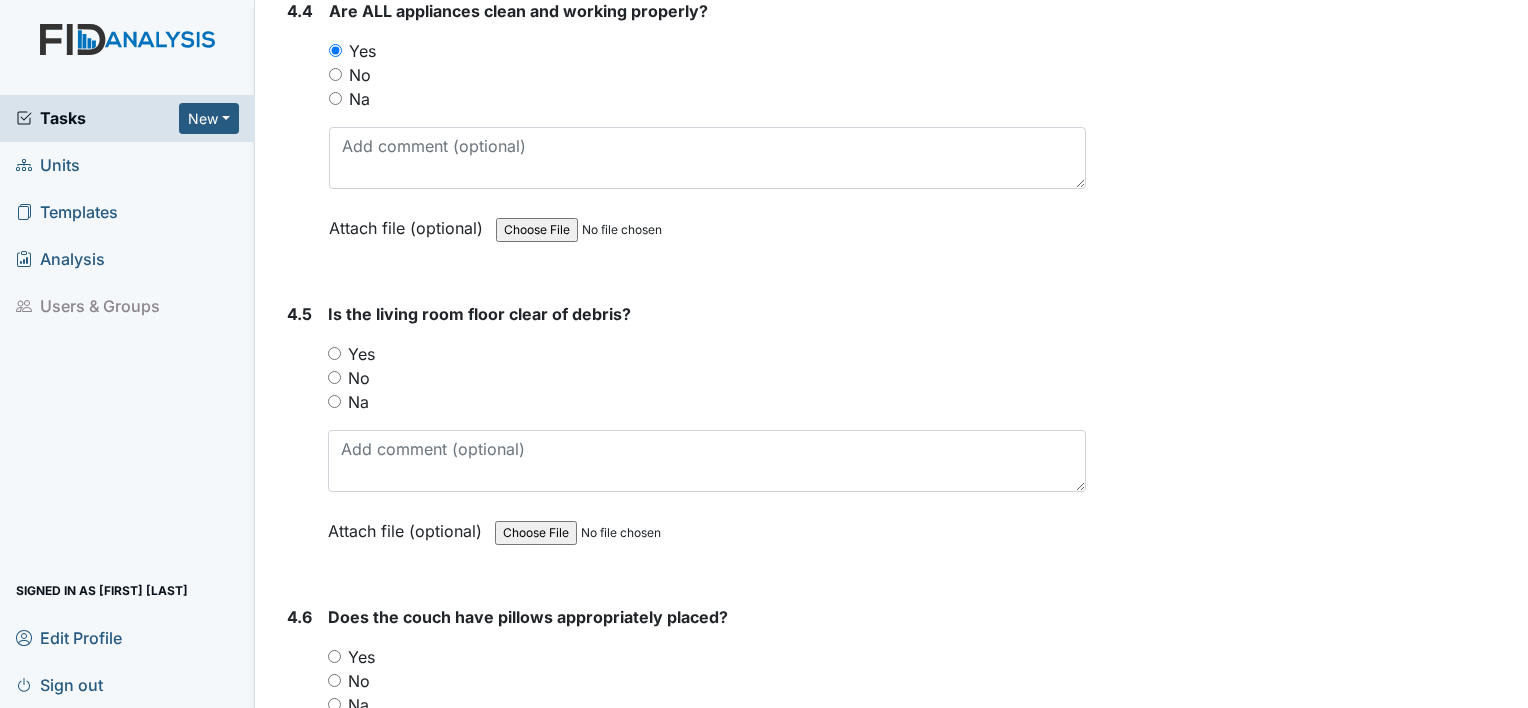 scroll, scrollTop: 8000, scrollLeft: 0, axis: vertical 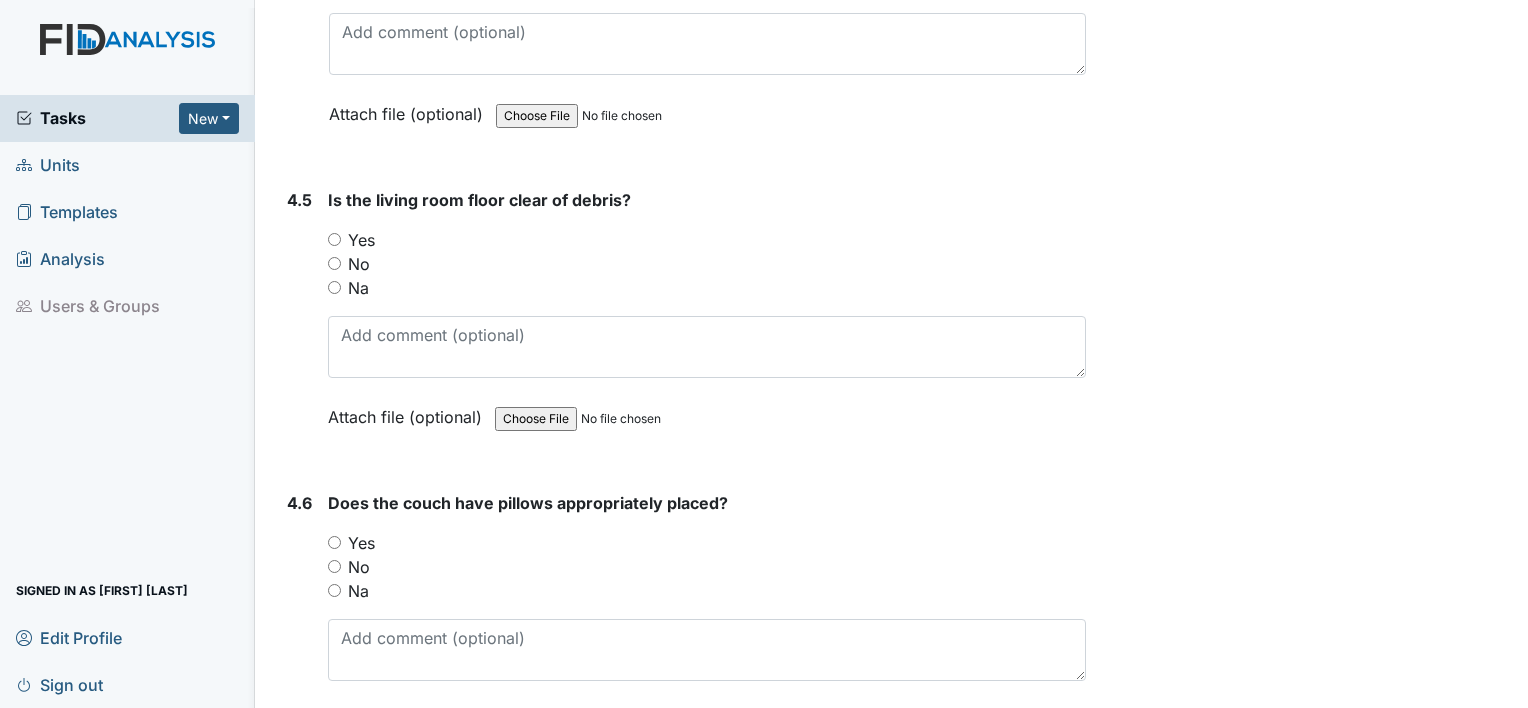click on "Yes" at bounding box center (334, 239) 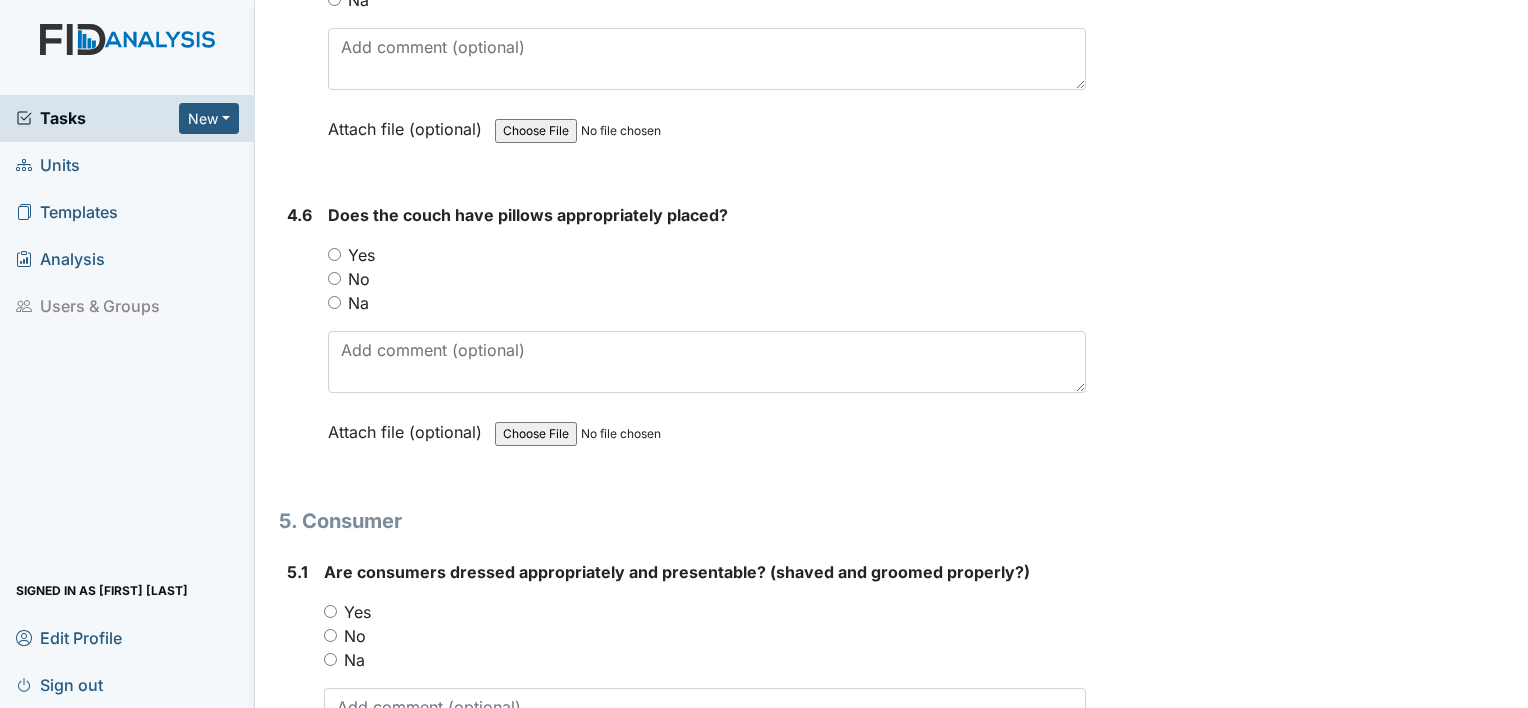 scroll, scrollTop: 8300, scrollLeft: 0, axis: vertical 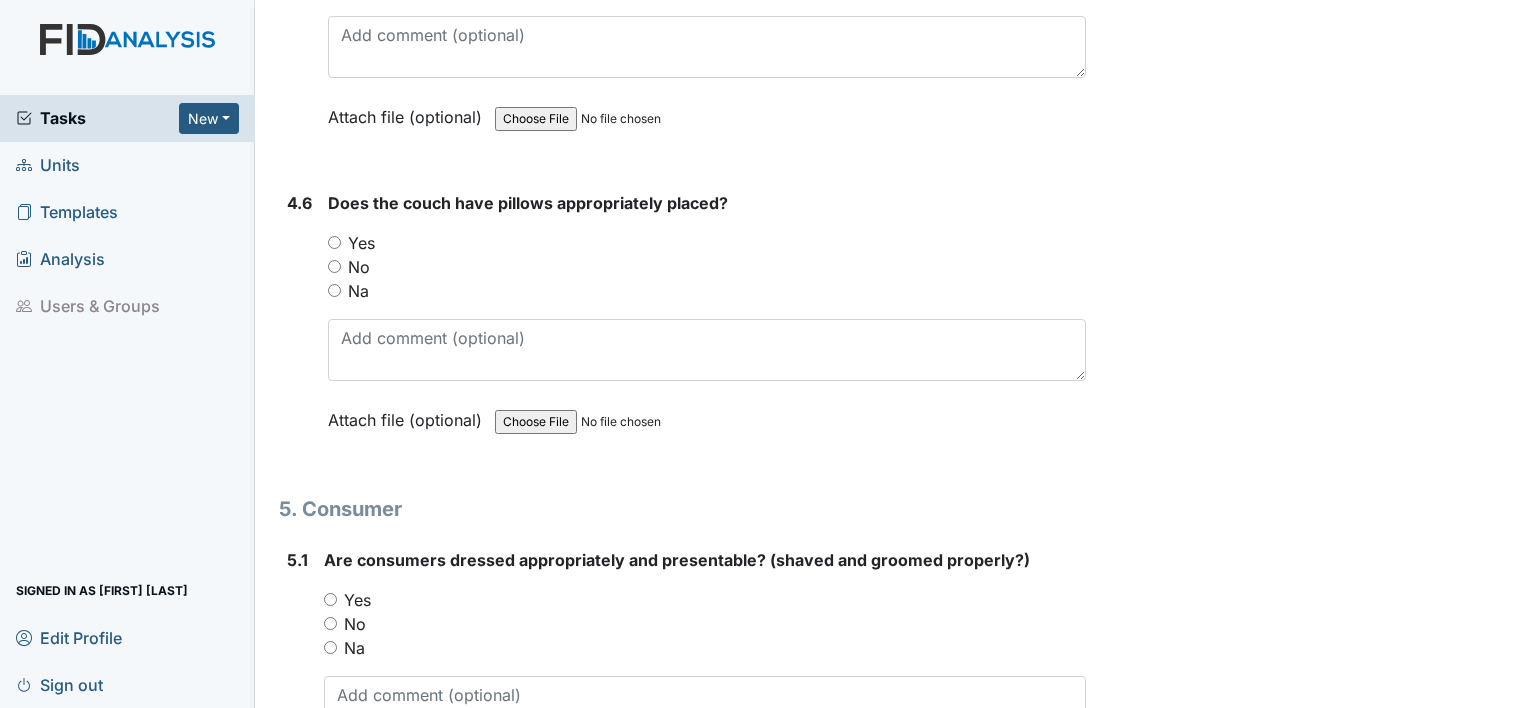 click on "Yes" at bounding box center [361, 243] 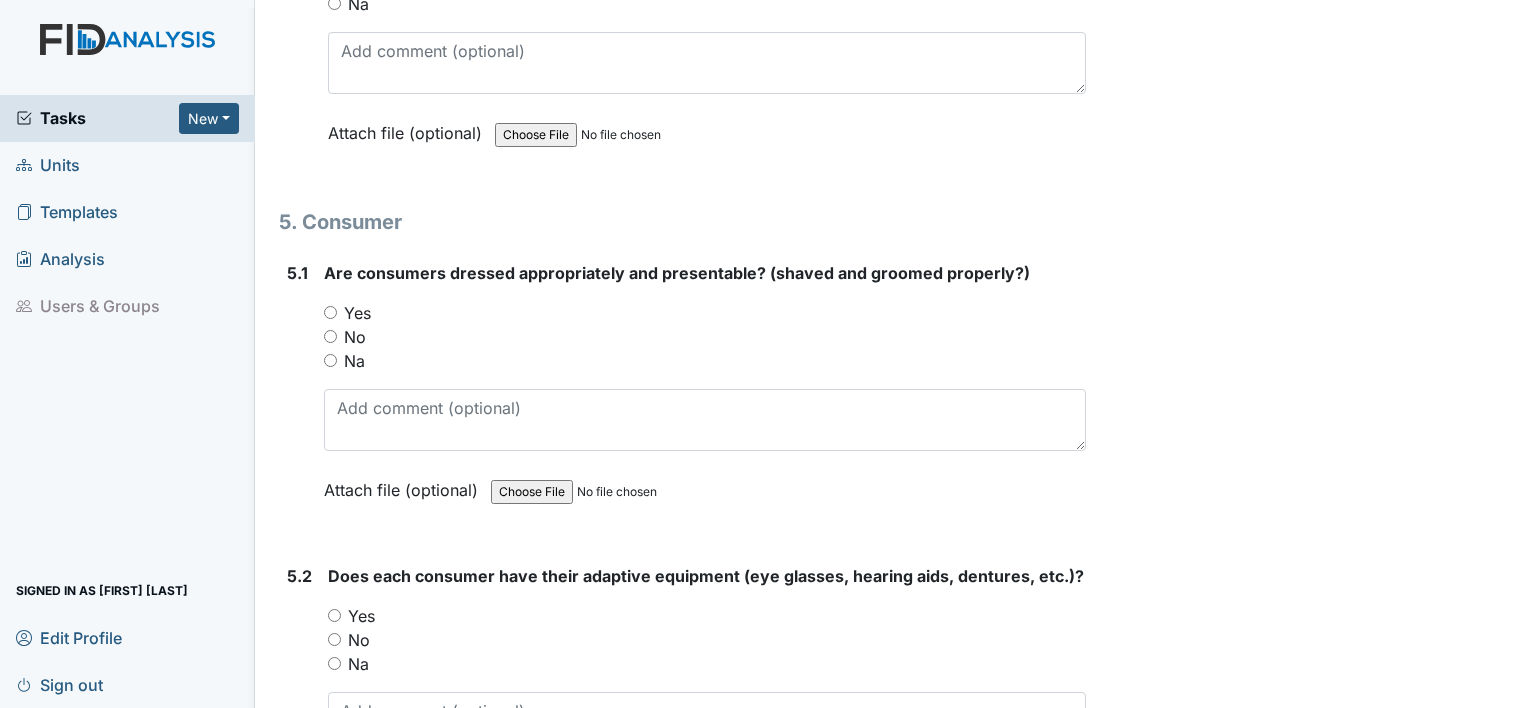 scroll, scrollTop: 8600, scrollLeft: 0, axis: vertical 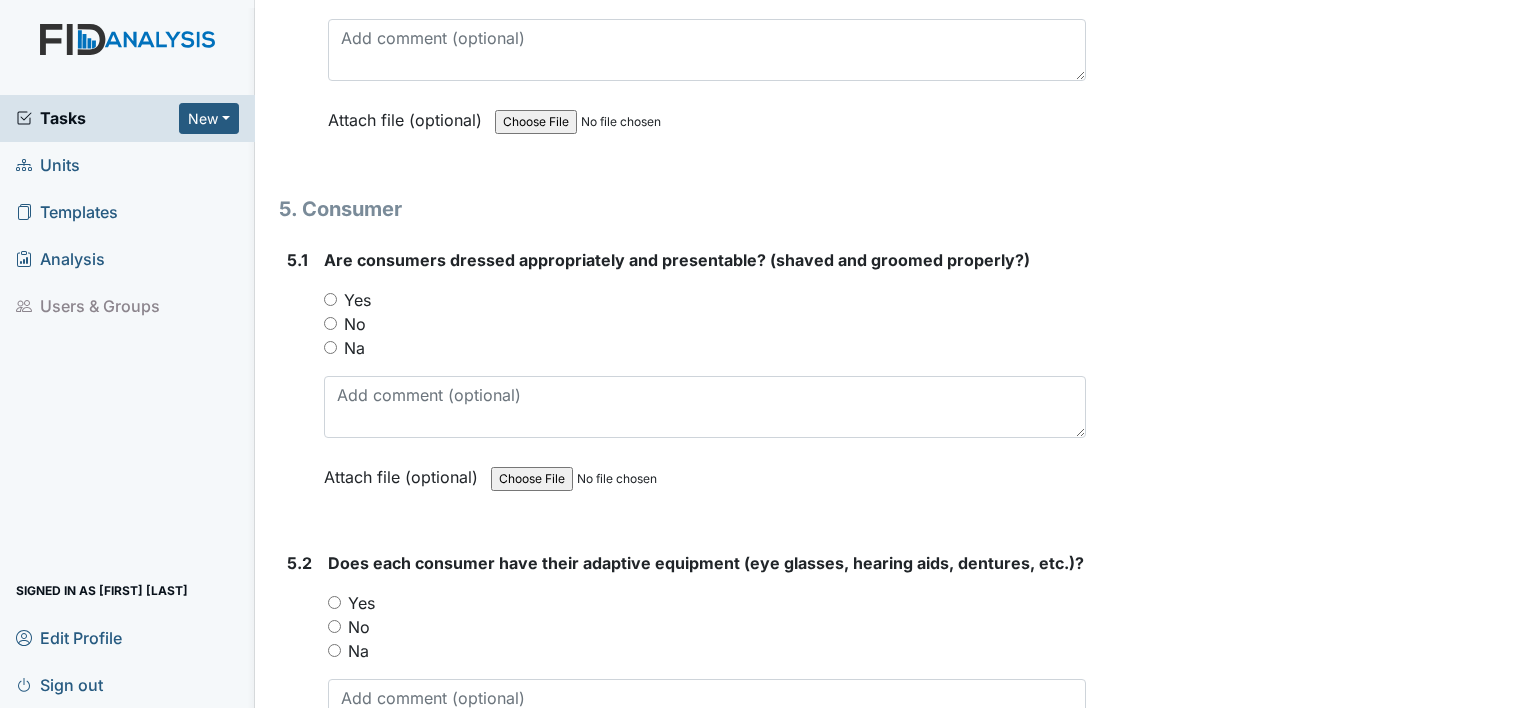 click on "Yes" at bounding box center (330, 299) 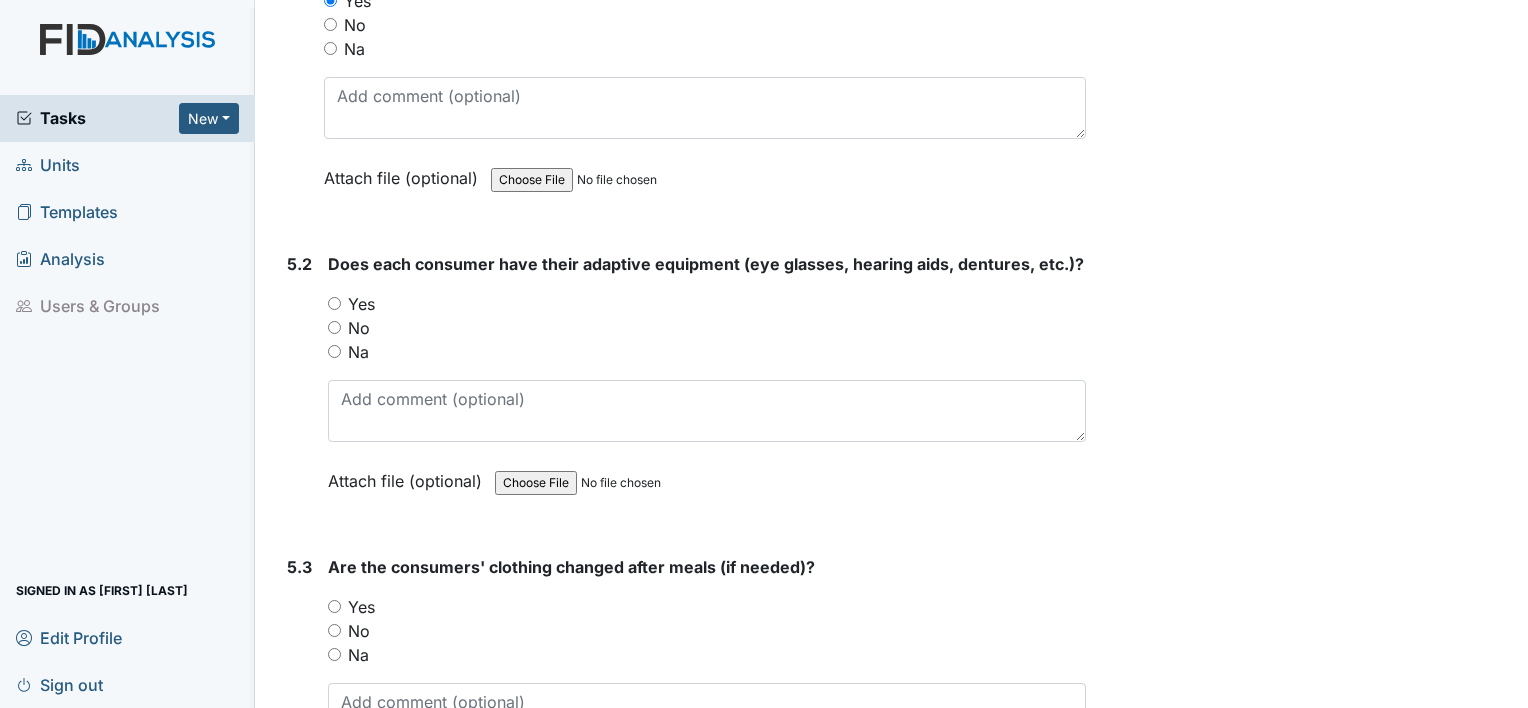 scroll, scrollTop: 8900, scrollLeft: 0, axis: vertical 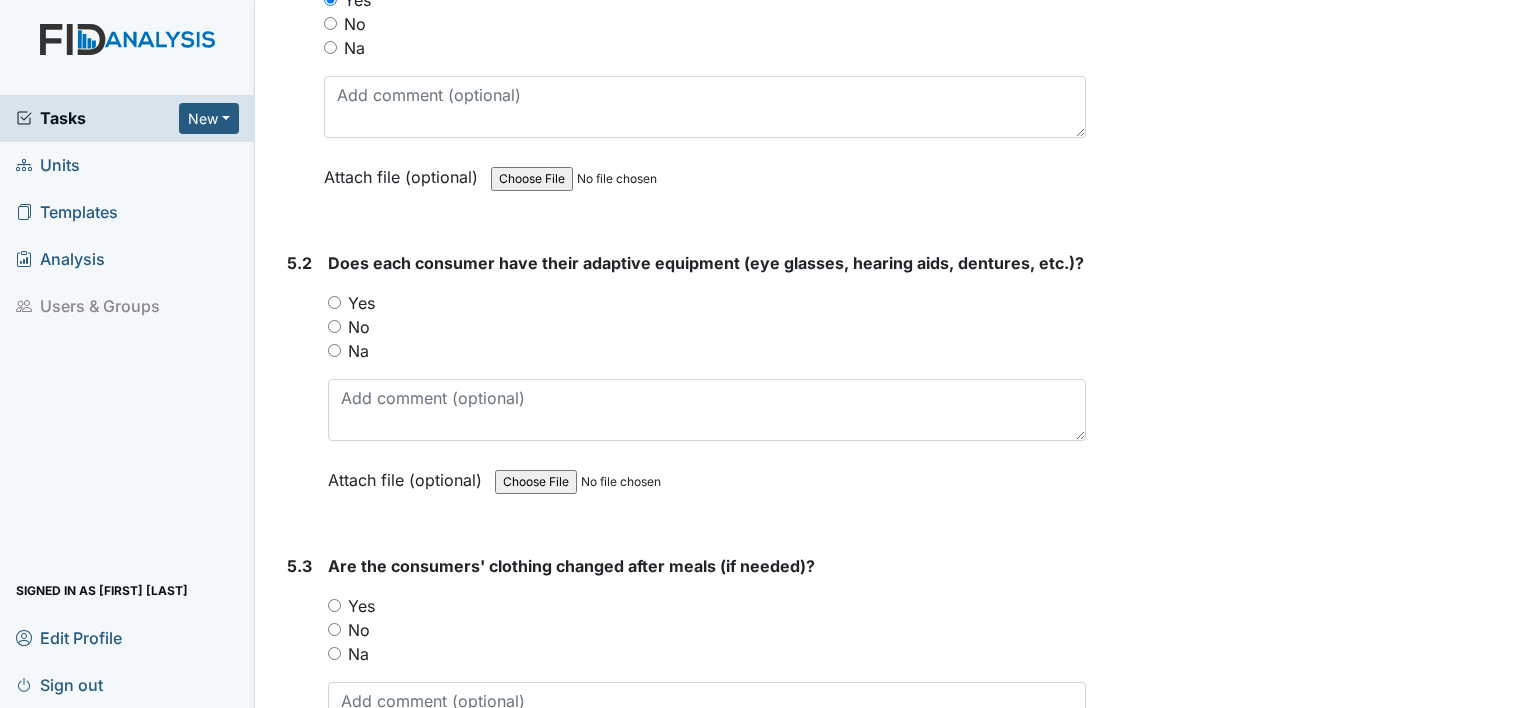 click on "Yes" at bounding box center [334, 302] 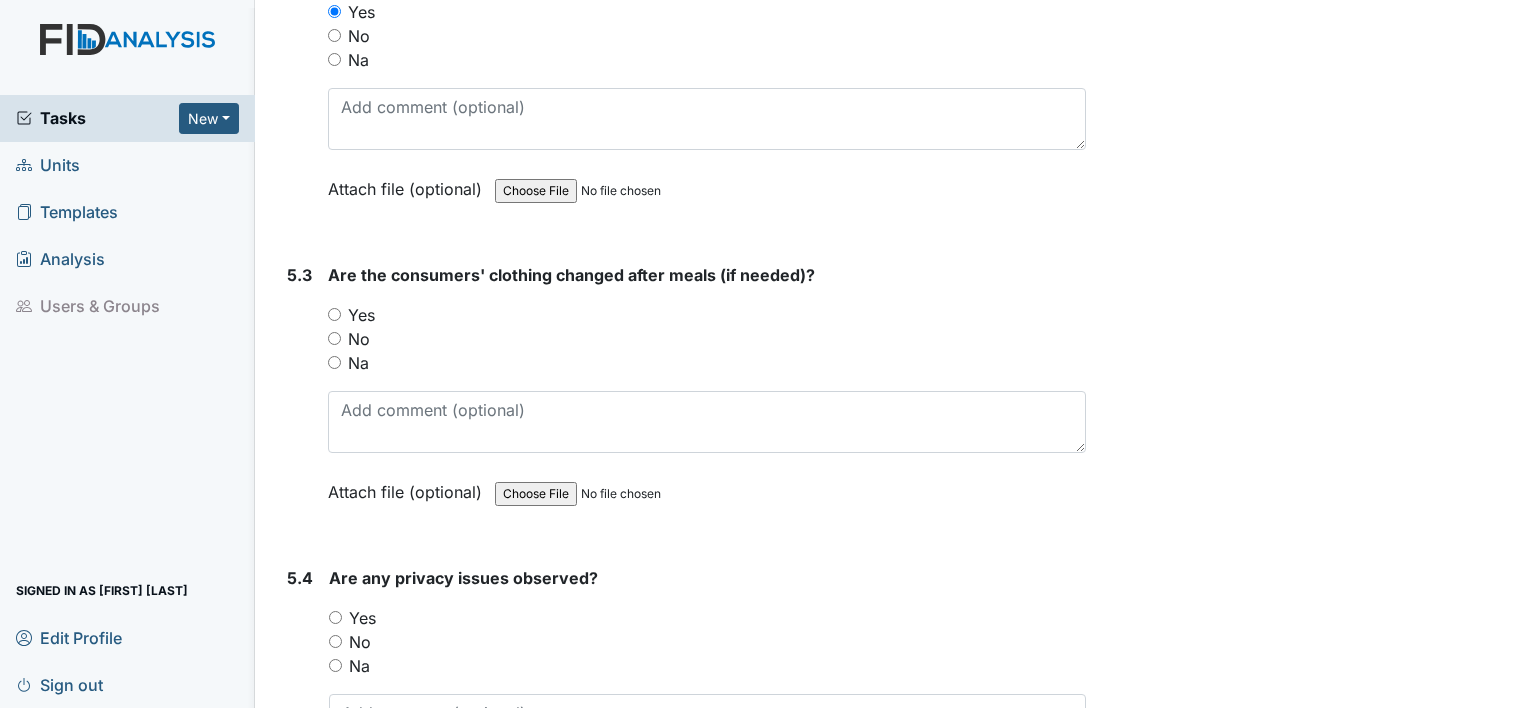 scroll, scrollTop: 9200, scrollLeft: 0, axis: vertical 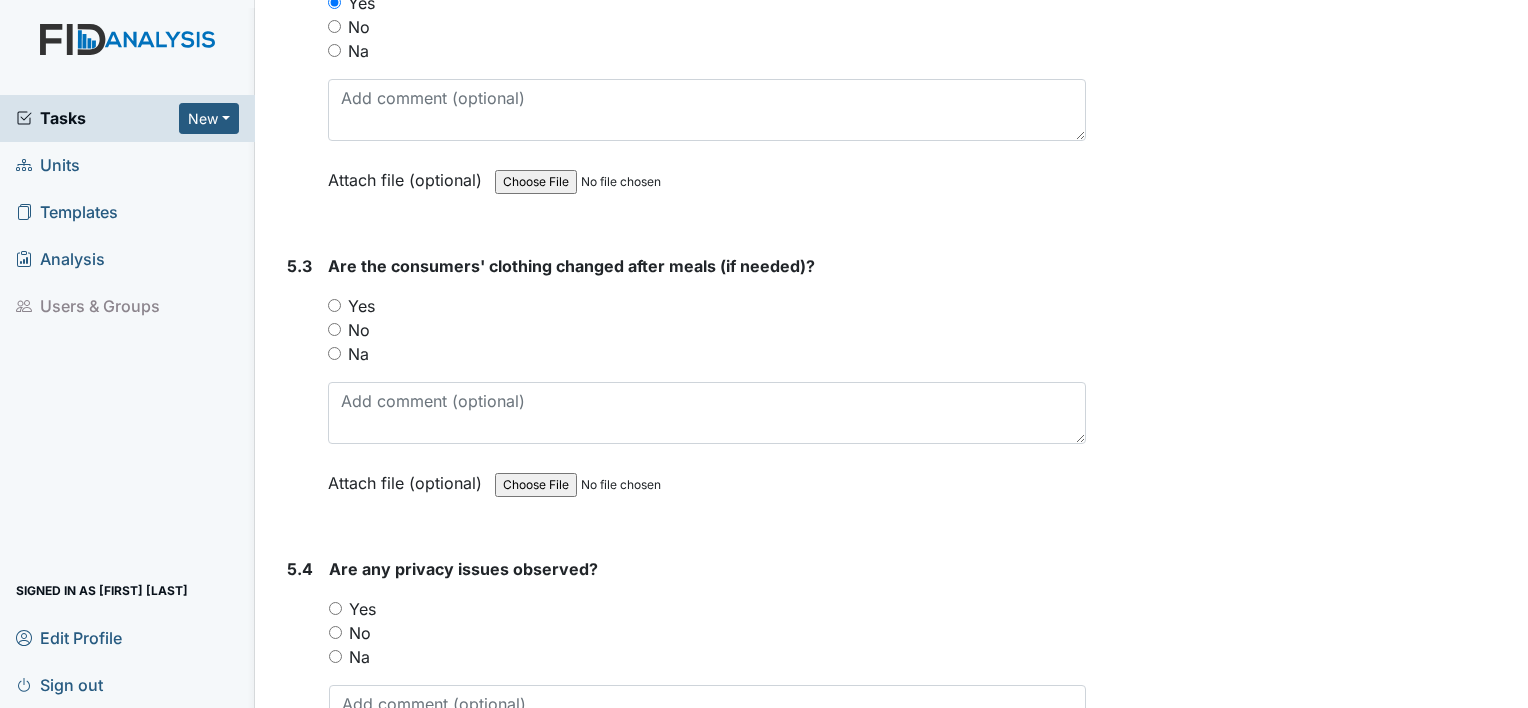 click on "Yes" at bounding box center [334, 305] 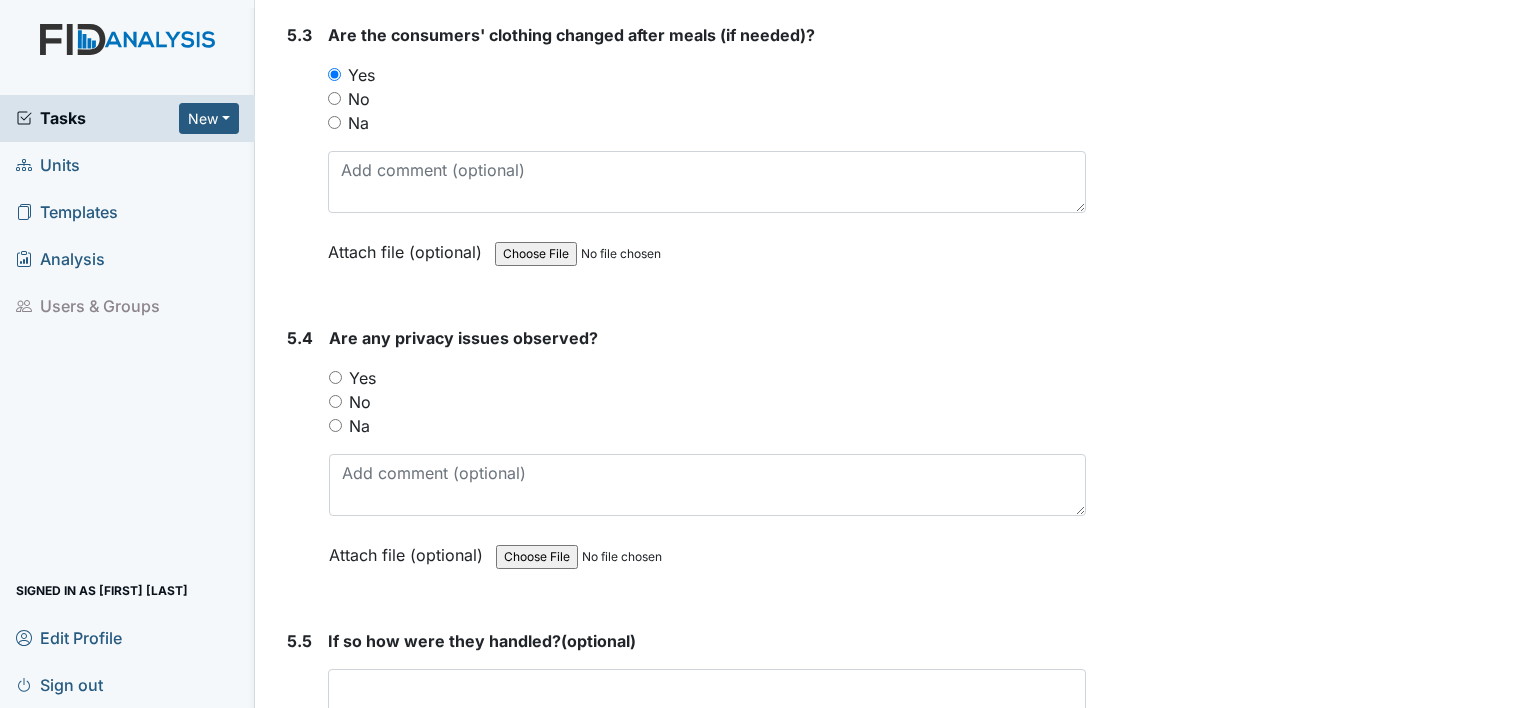 scroll, scrollTop: 9500, scrollLeft: 0, axis: vertical 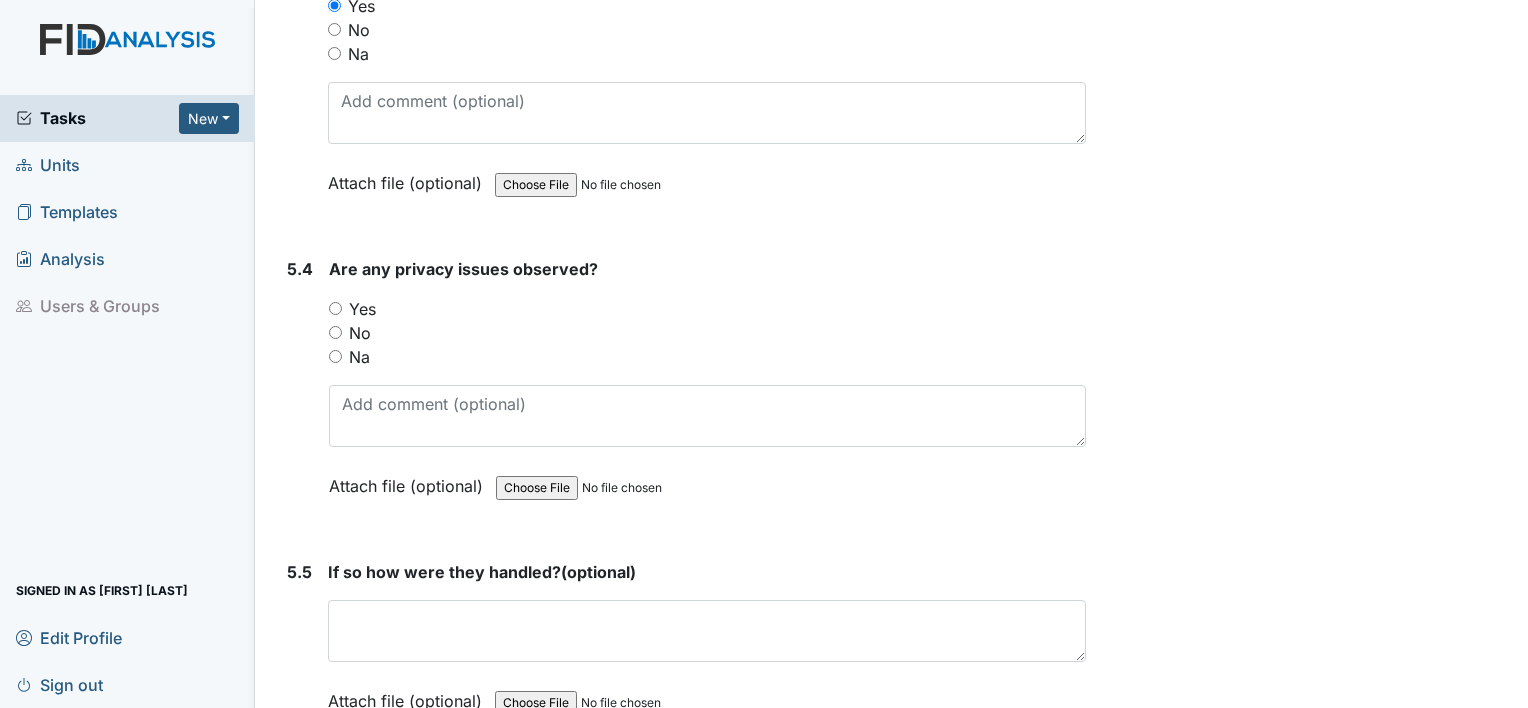 click on "Yes" at bounding box center [335, 308] 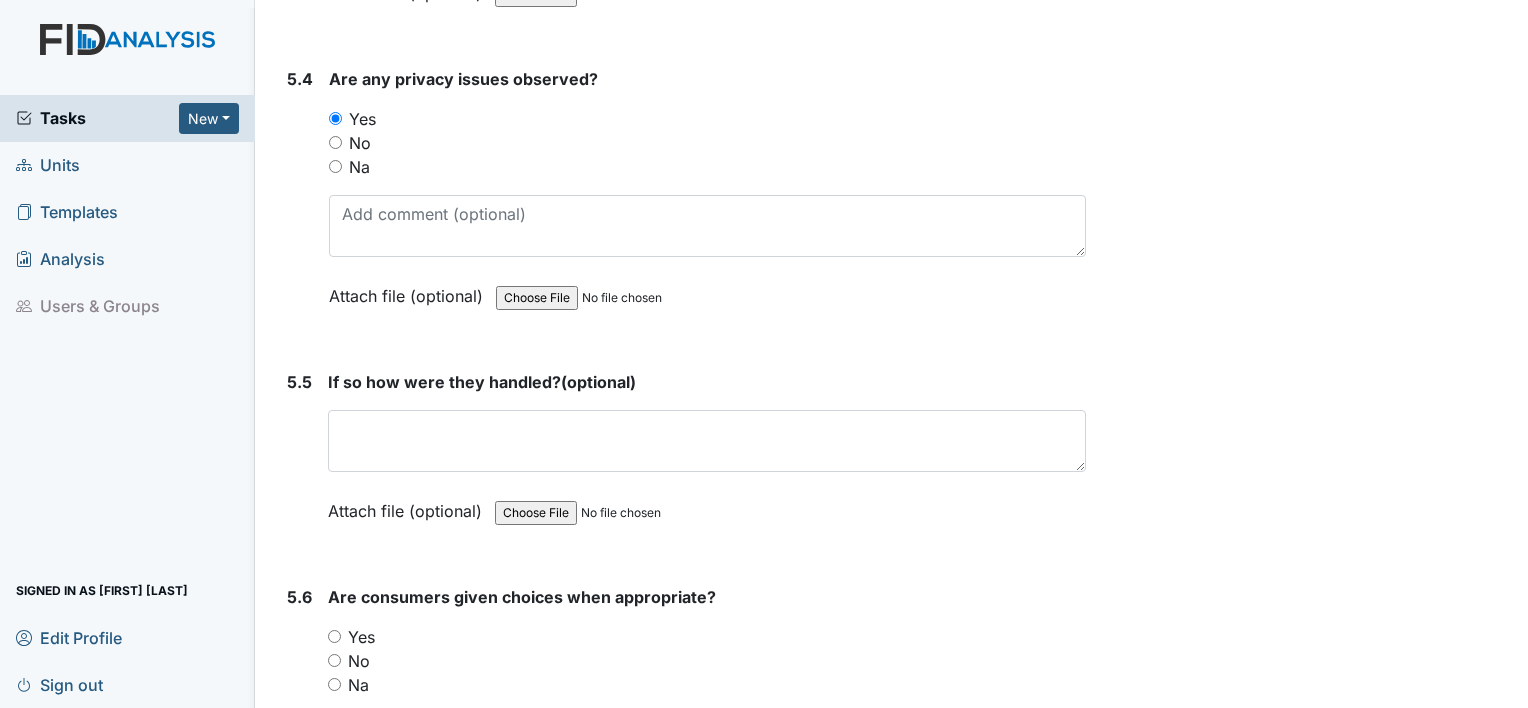 scroll, scrollTop: 9700, scrollLeft: 0, axis: vertical 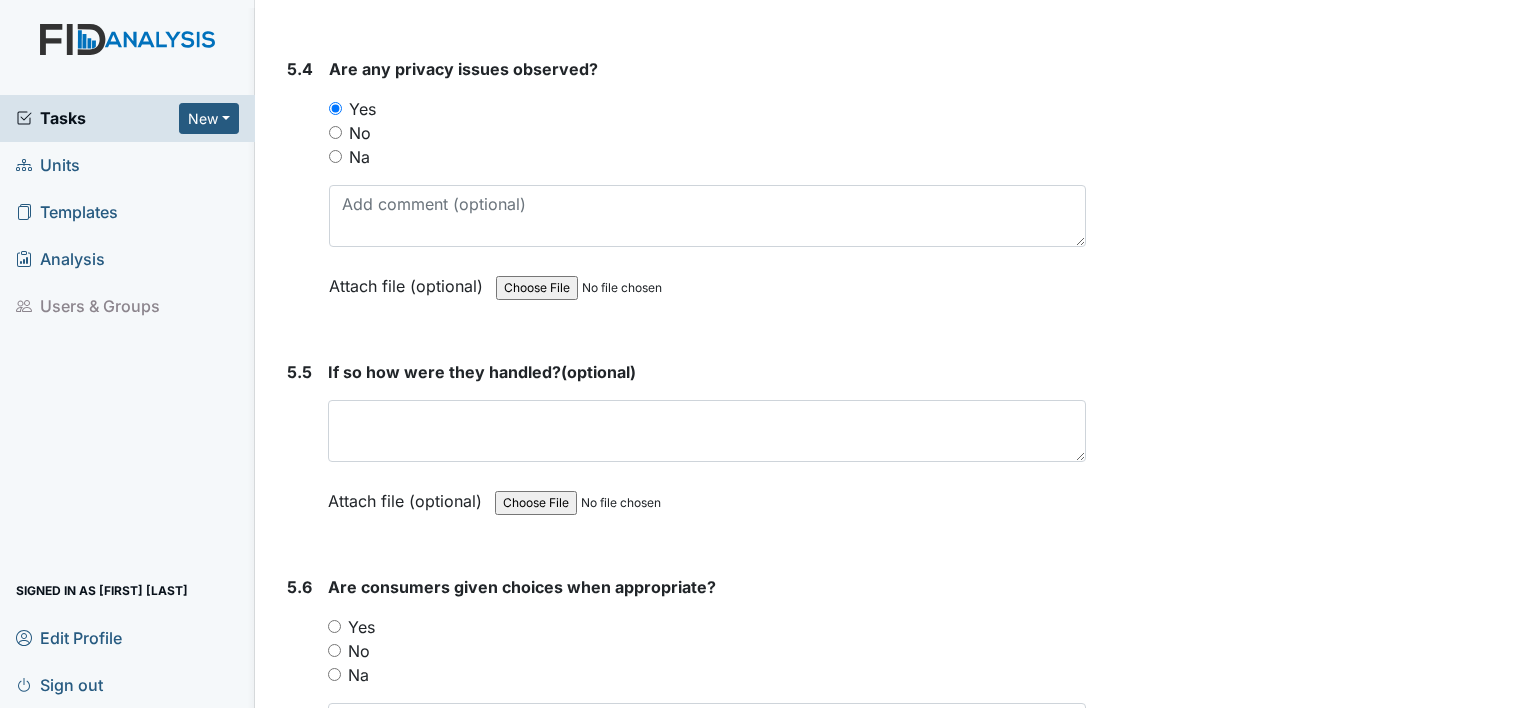 click on "No" at bounding box center (335, 132) 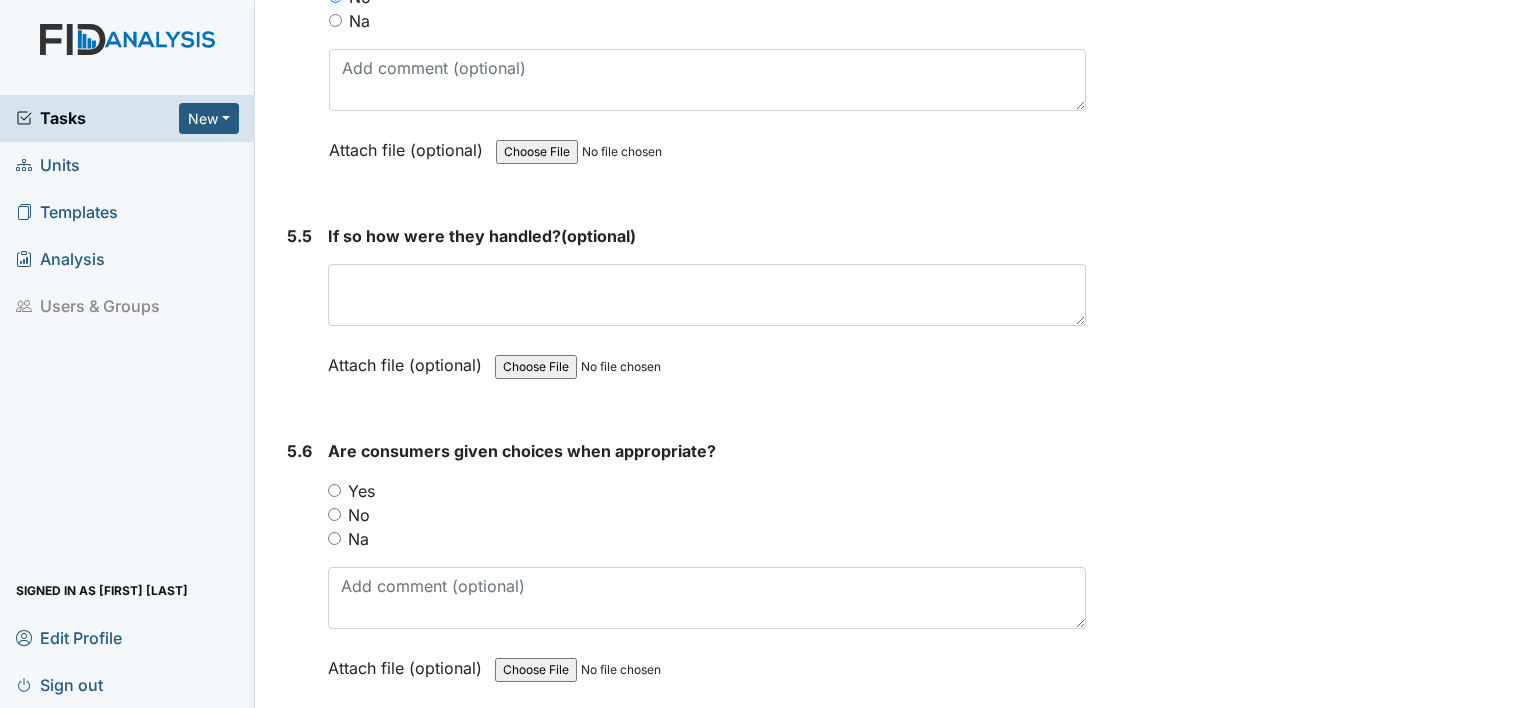 scroll, scrollTop: 10000, scrollLeft: 0, axis: vertical 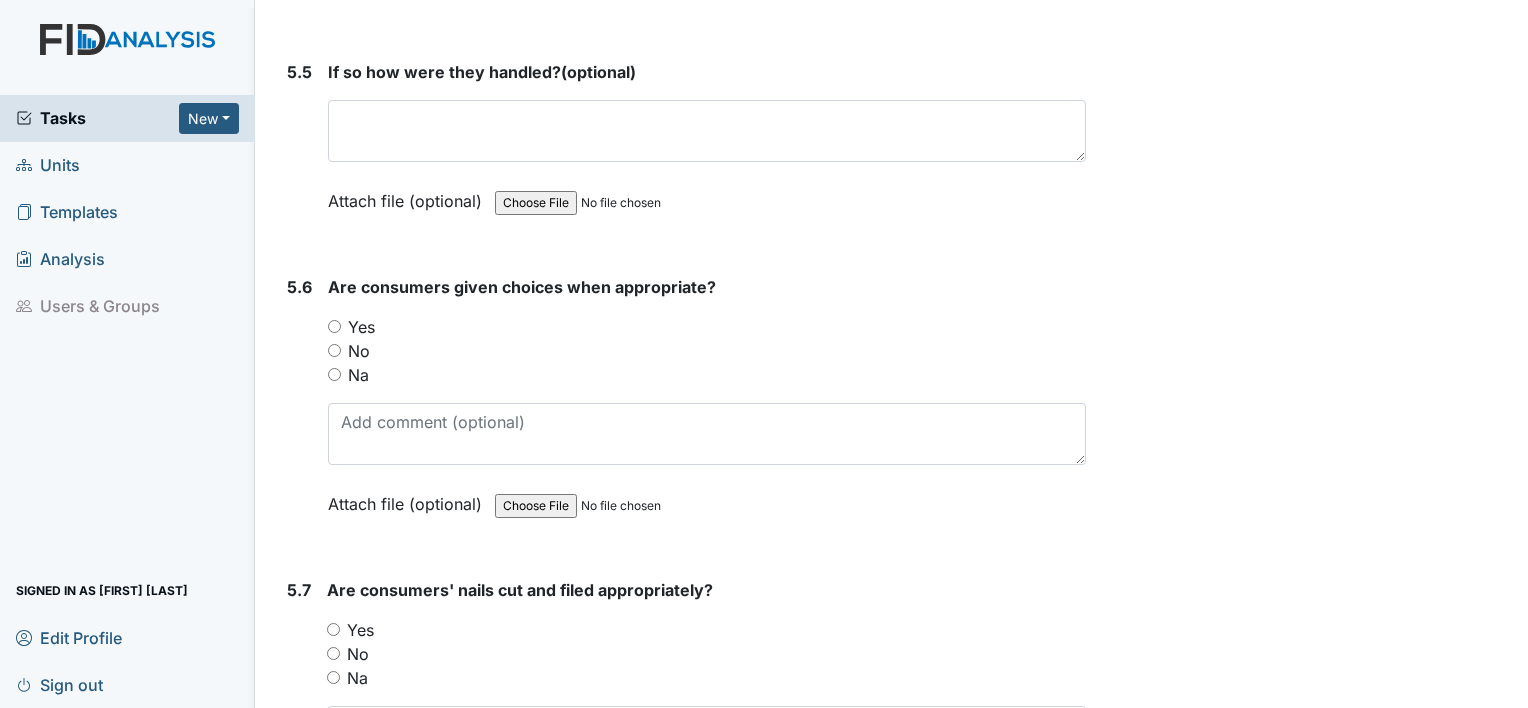 click on "Yes" at bounding box center [334, 326] 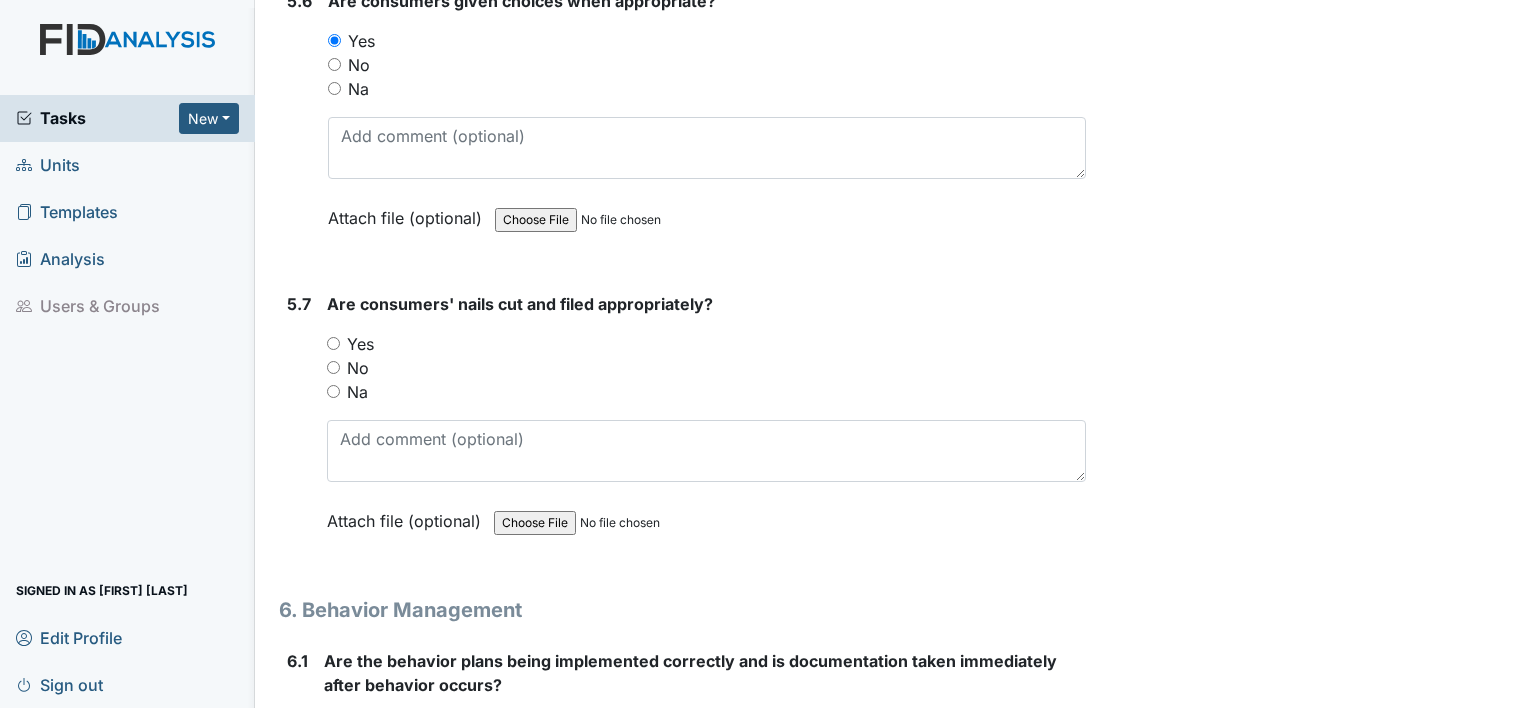 scroll, scrollTop: 10300, scrollLeft: 0, axis: vertical 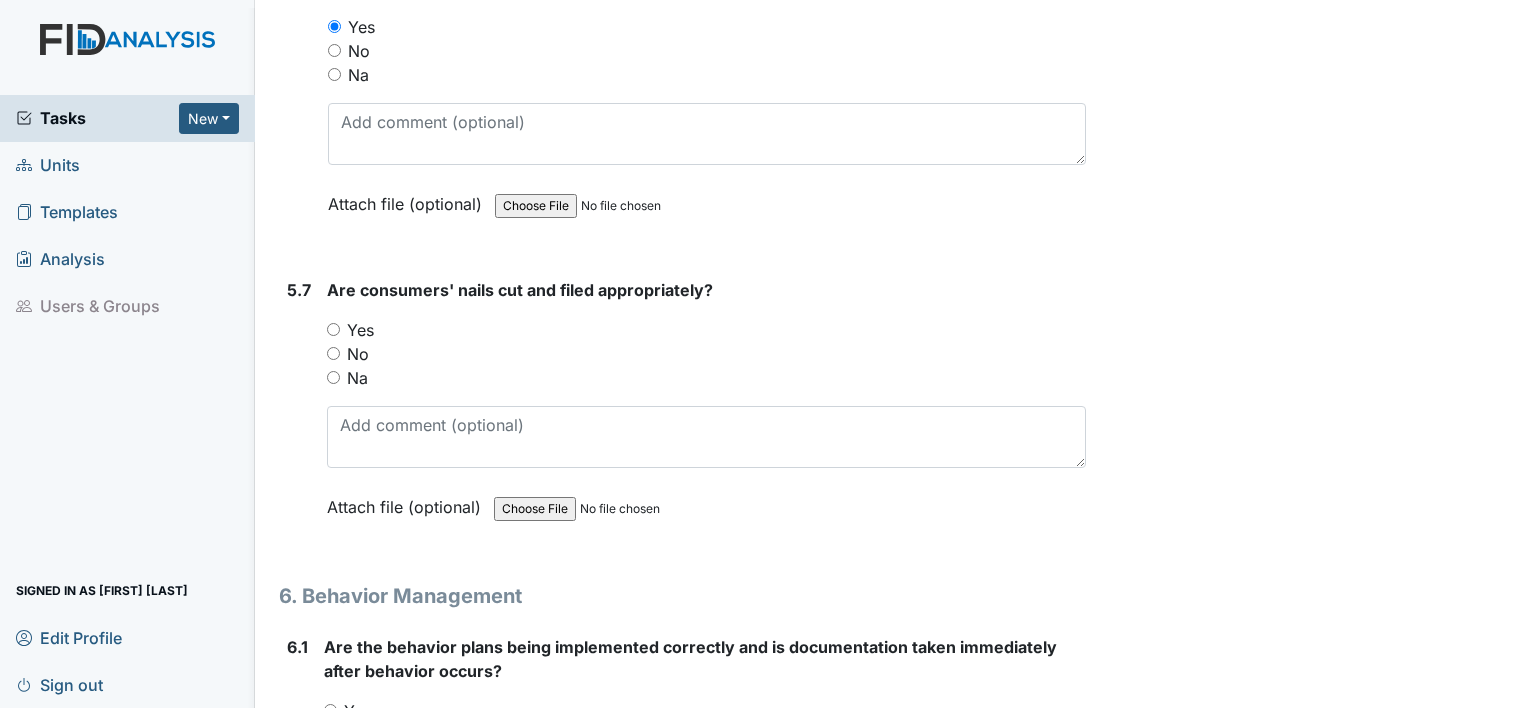 click on "Yes" at bounding box center (333, 329) 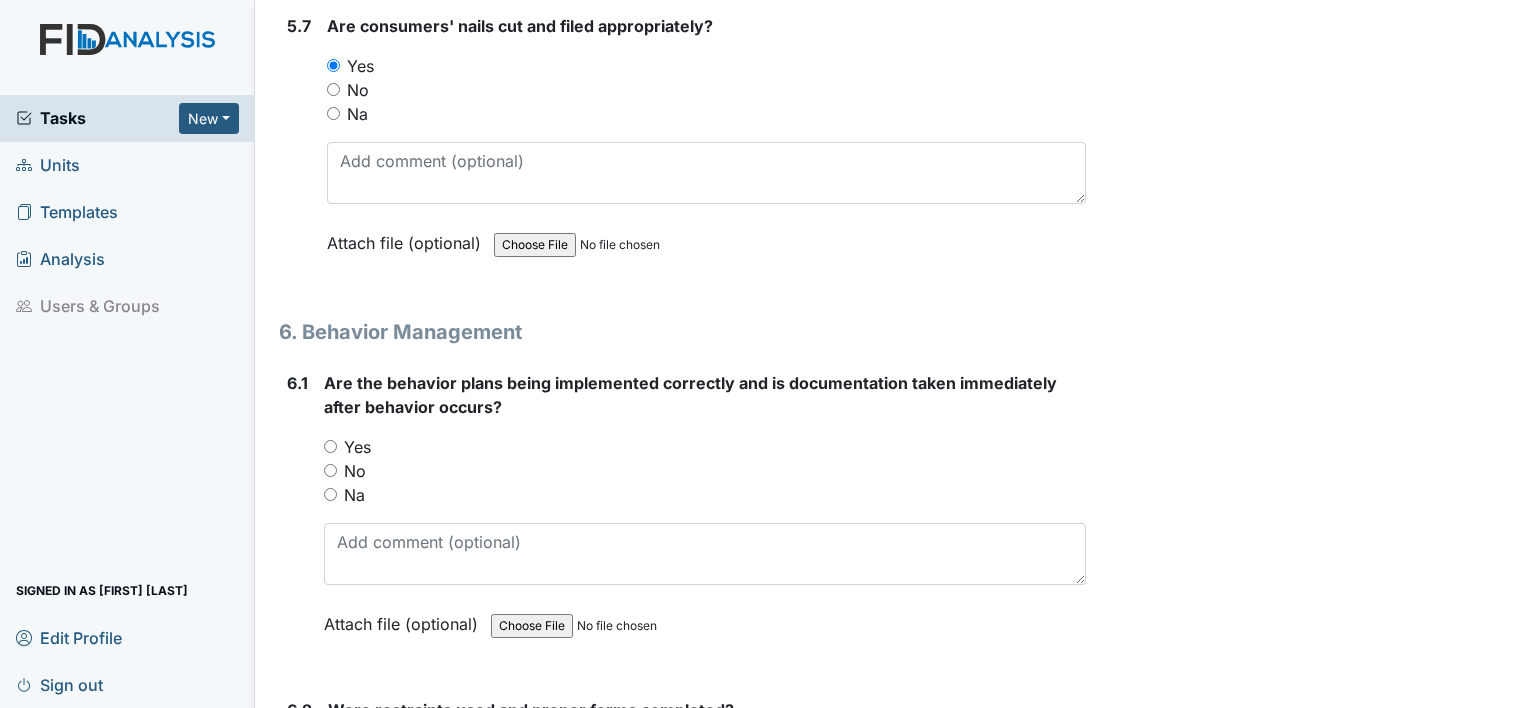 scroll, scrollTop: 10600, scrollLeft: 0, axis: vertical 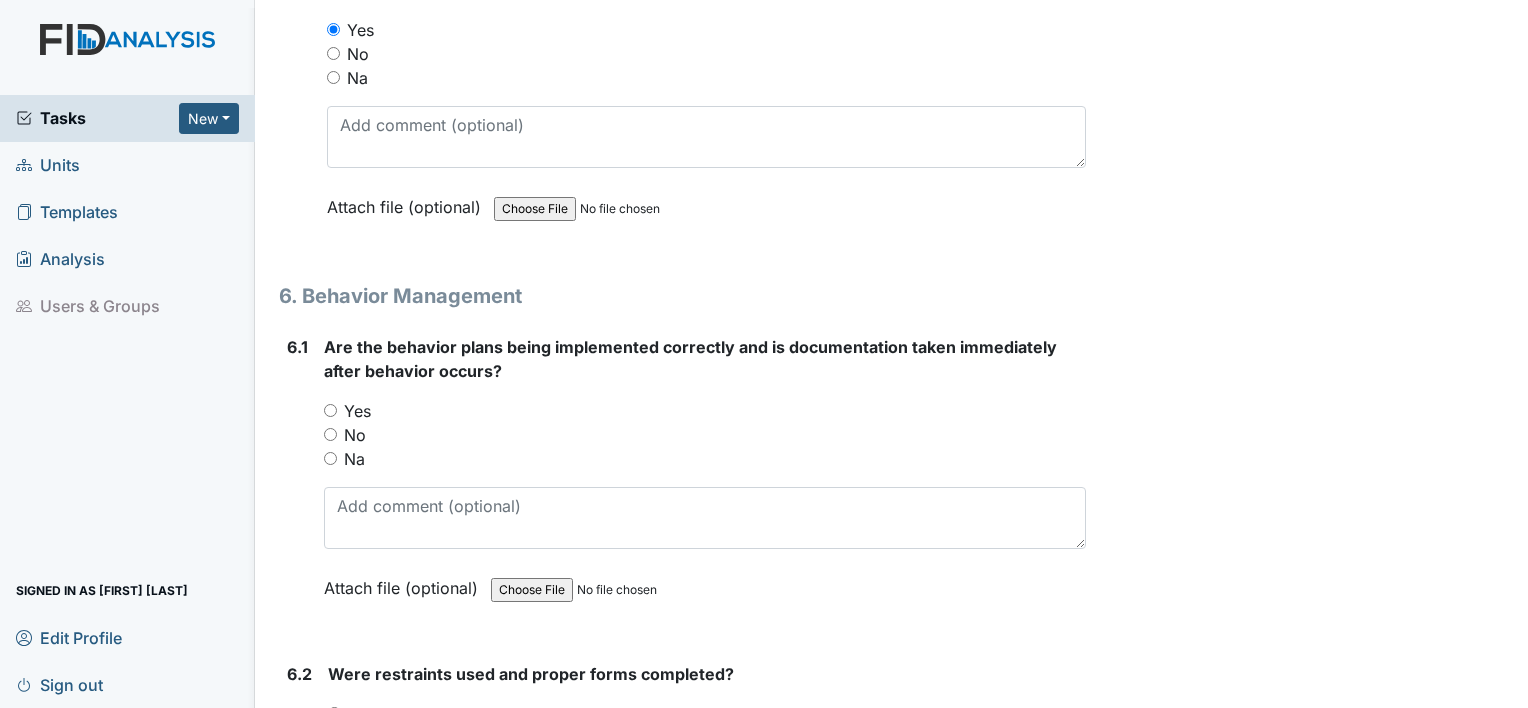 click on "Yes" at bounding box center [330, 410] 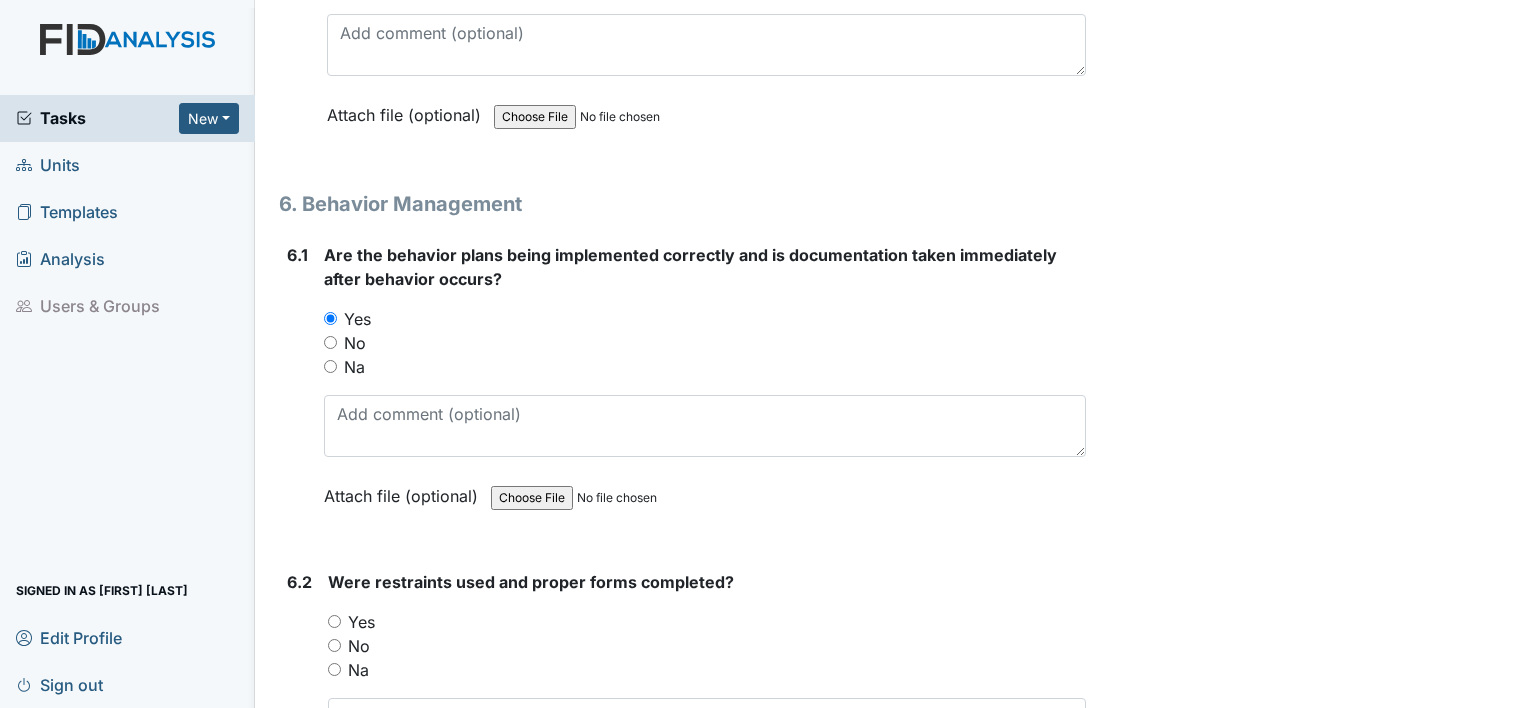scroll, scrollTop: 10800, scrollLeft: 0, axis: vertical 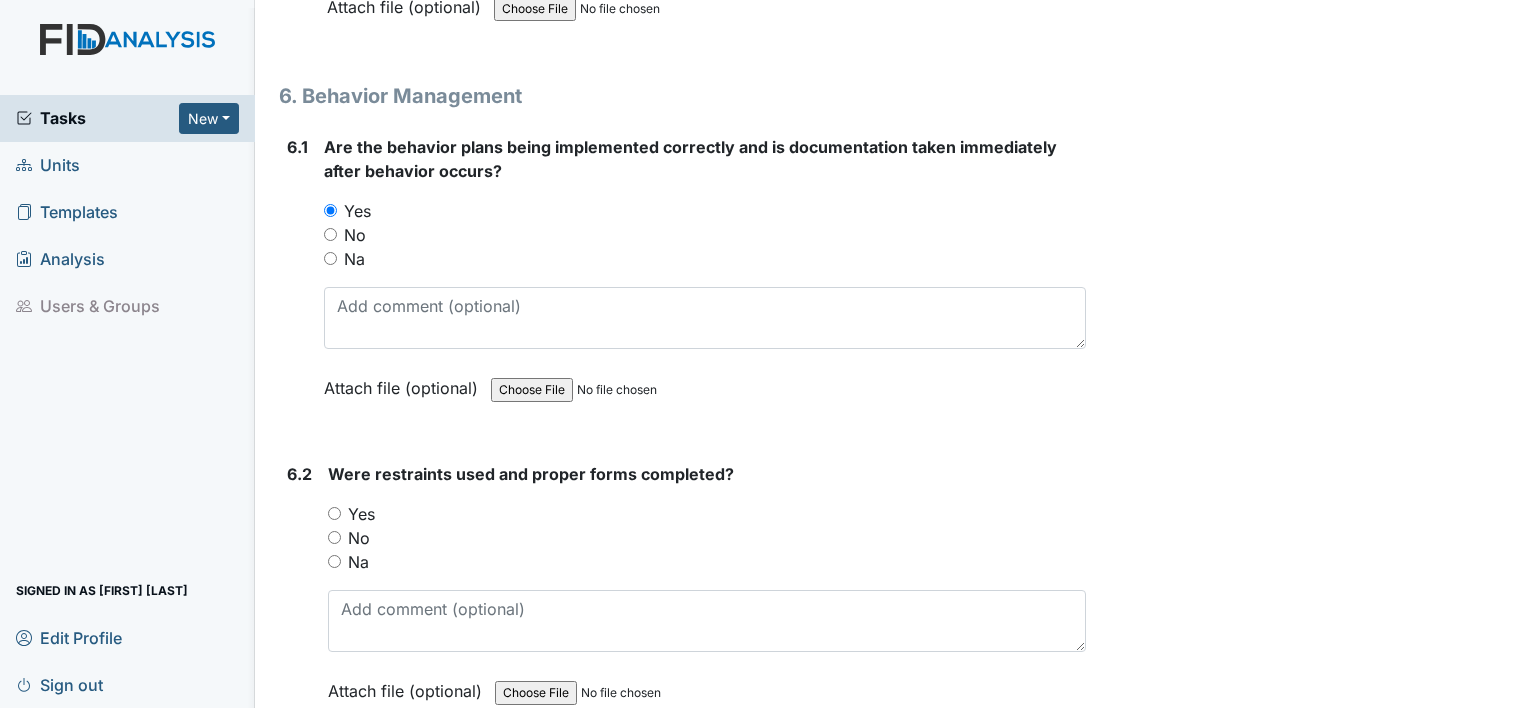 click on "No" at bounding box center (707, 538) 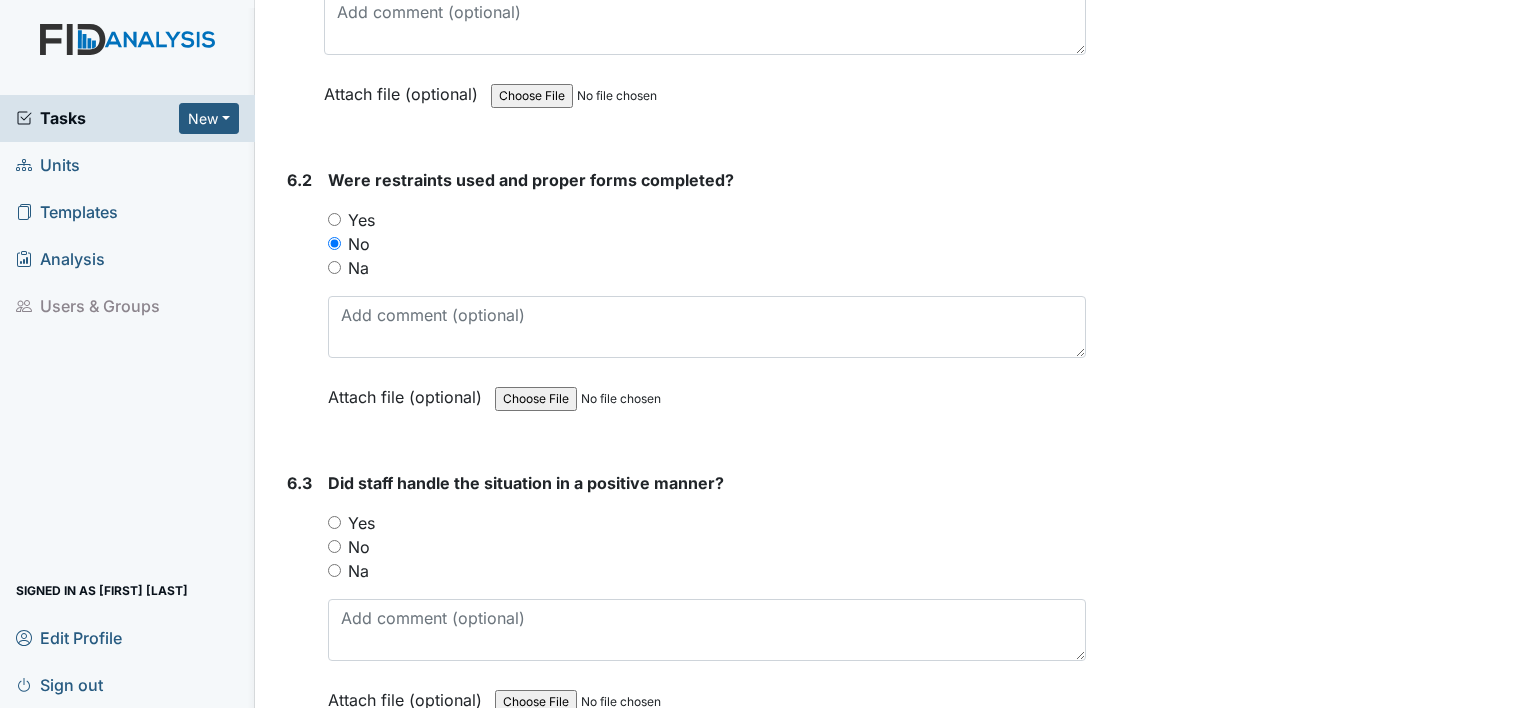 scroll, scrollTop: 11100, scrollLeft: 0, axis: vertical 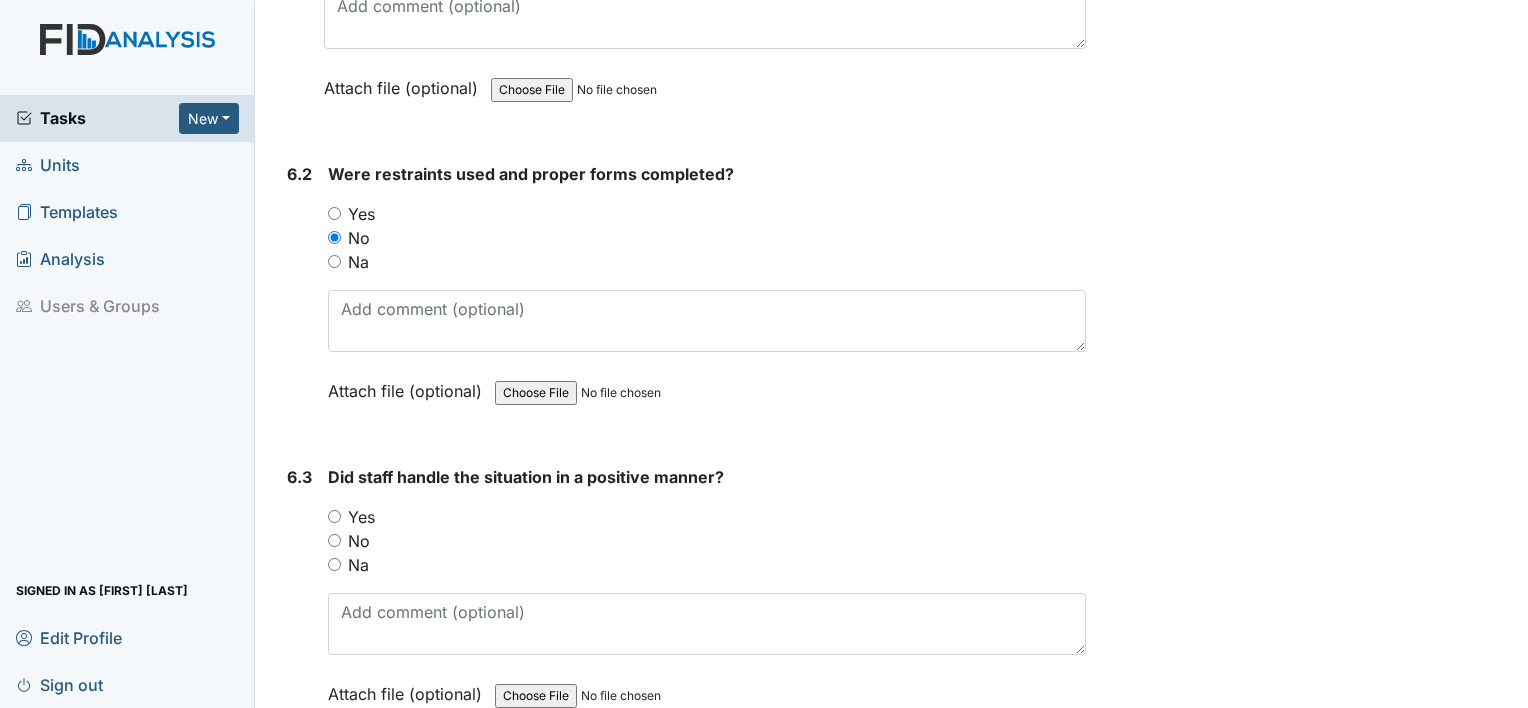 click on "Yes" at bounding box center [707, 517] 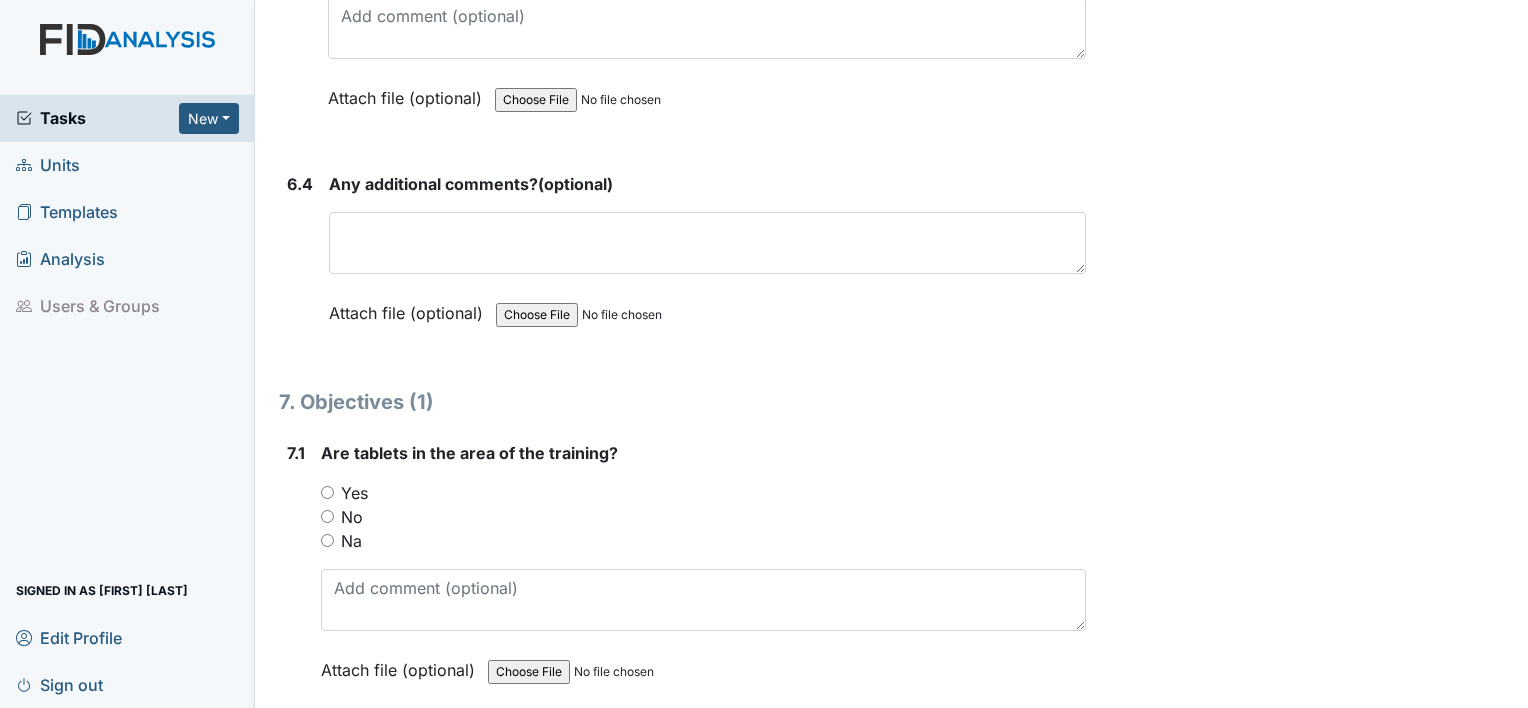 scroll, scrollTop: 11700, scrollLeft: 0, axis: vertical 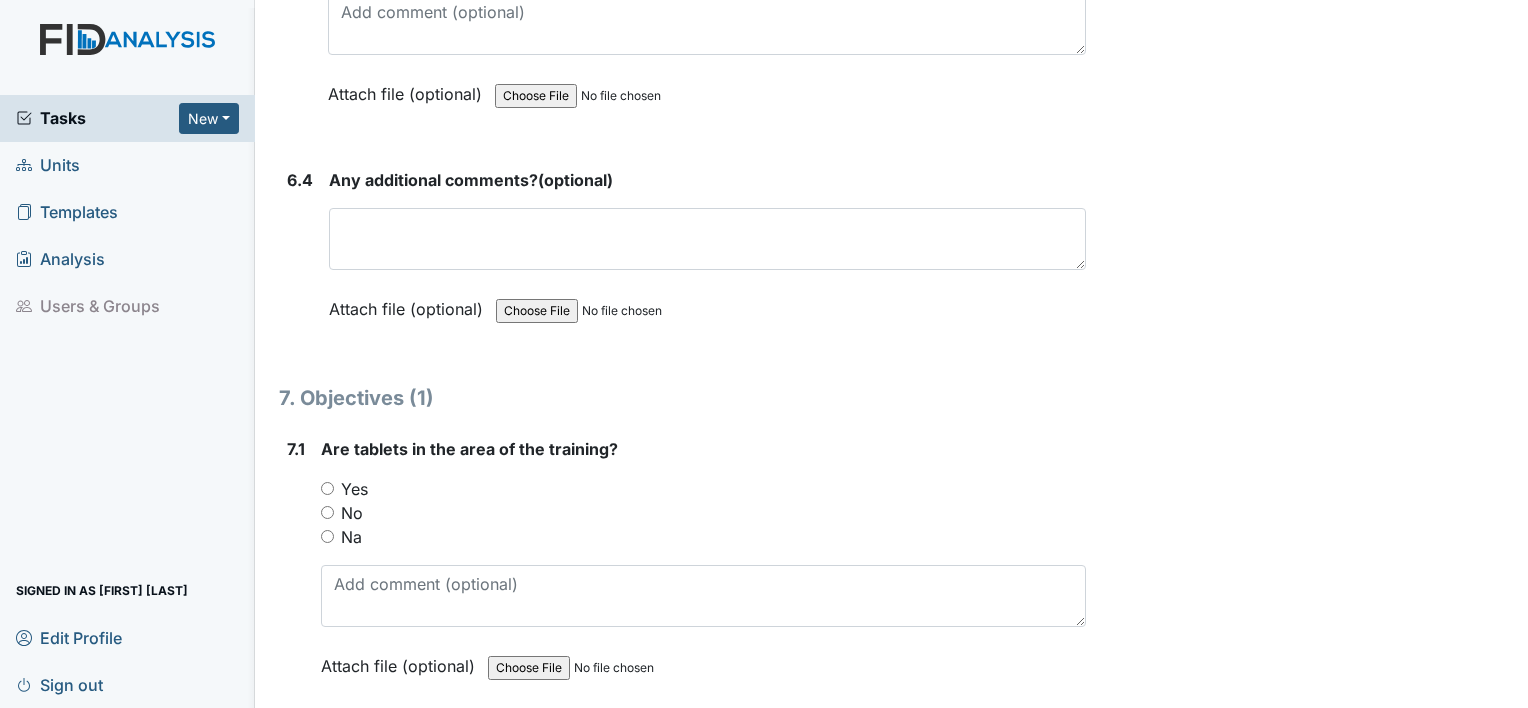 click on "Yes" at bounding box center (327, 488) 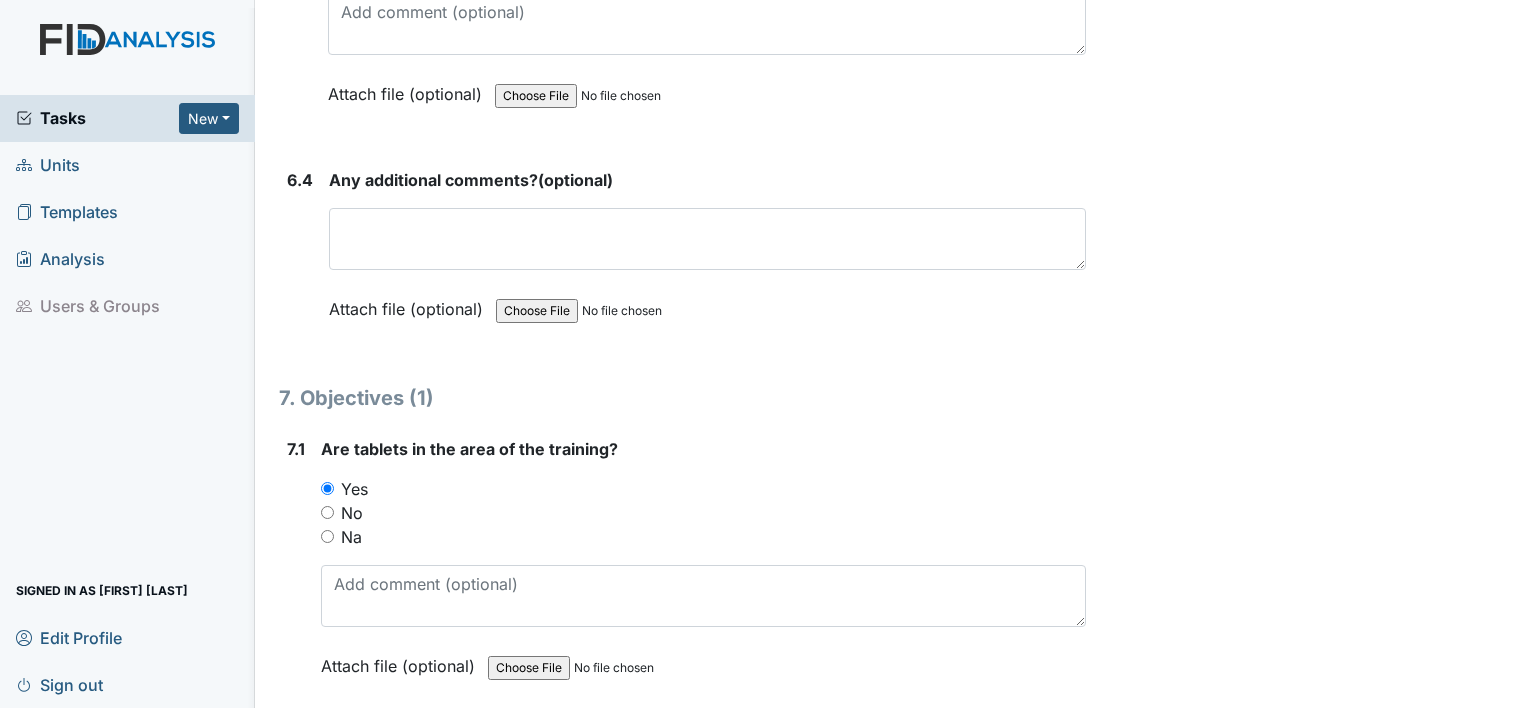 scroll, scrollTop: 12000, scrollLeft: 0, axis: vertical 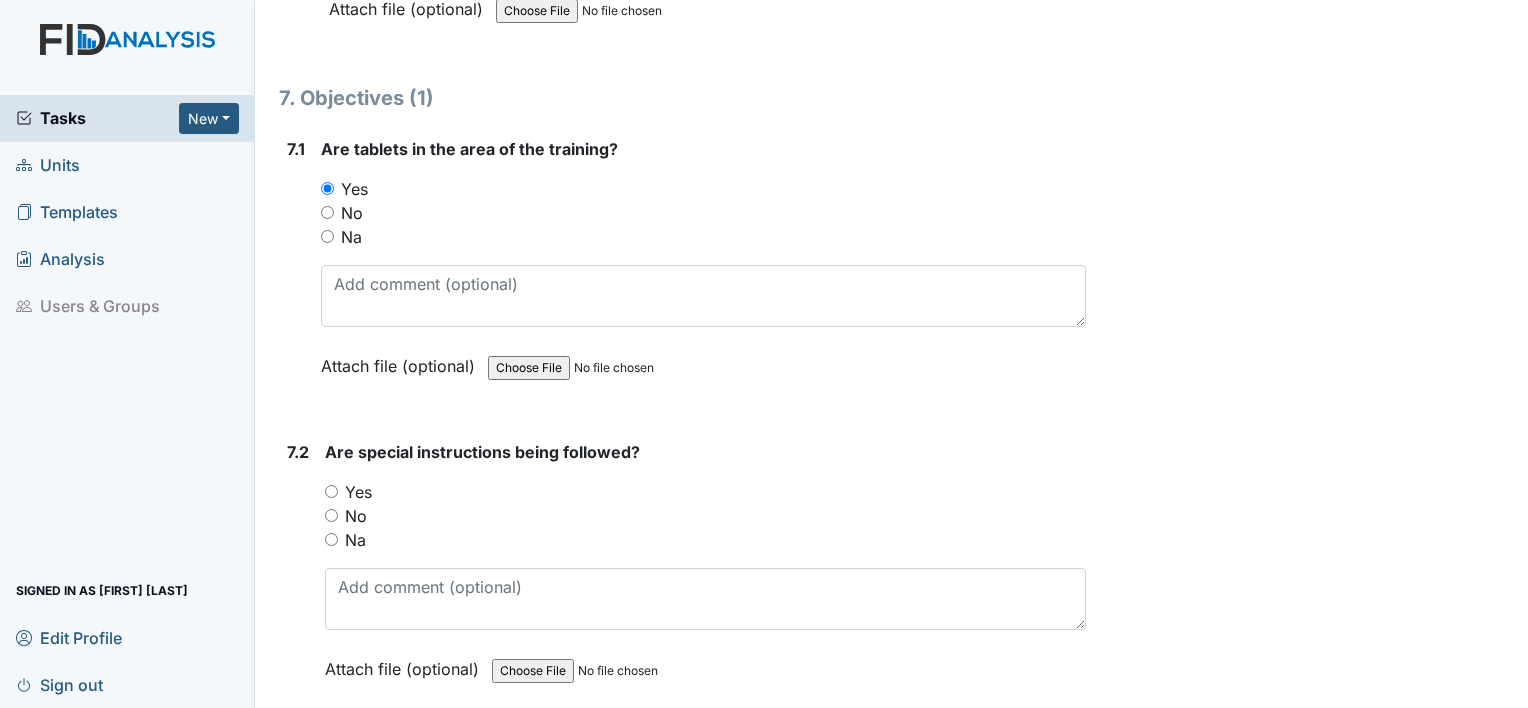 click on "Yes" at bounding box center [705, 492] 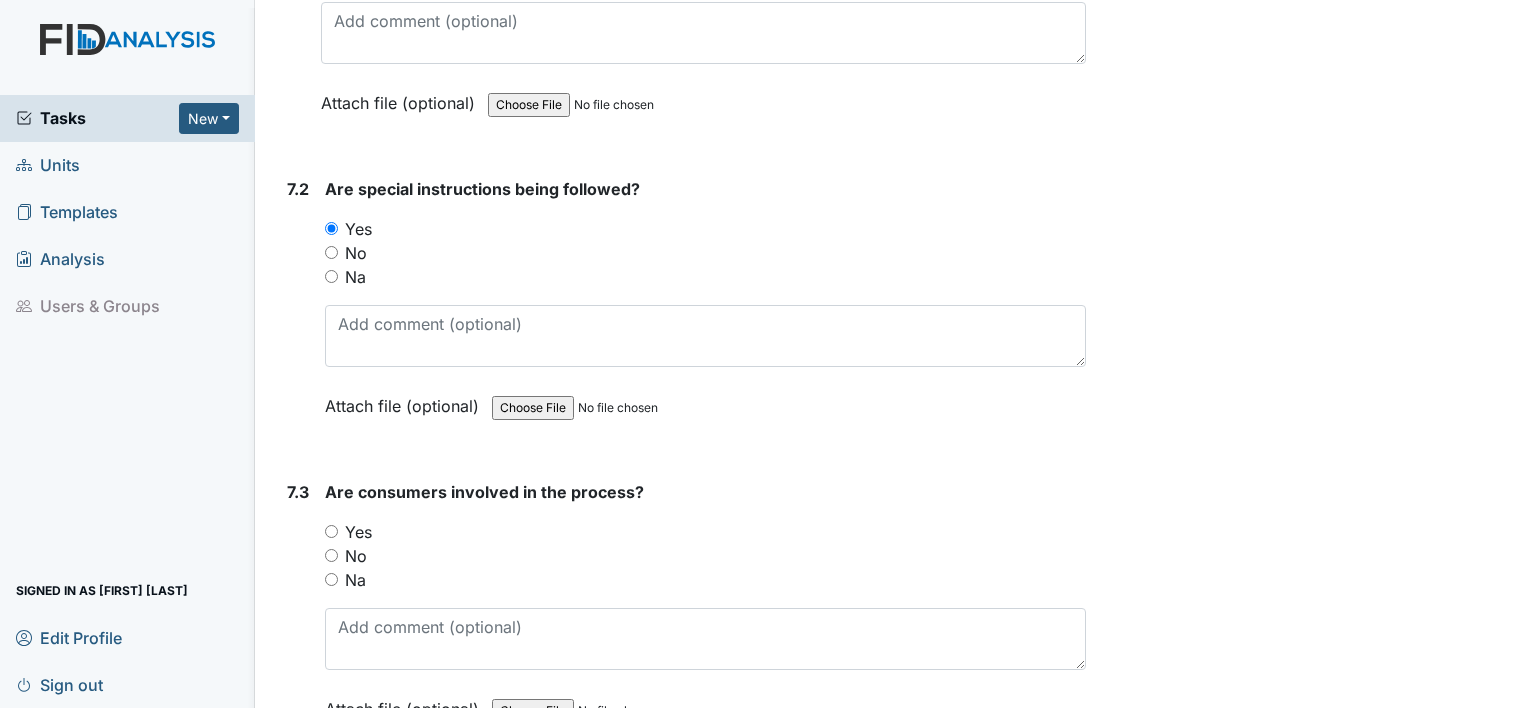 scroll, scrollTop: 12300, scrollLeft: 0, axis: vertical 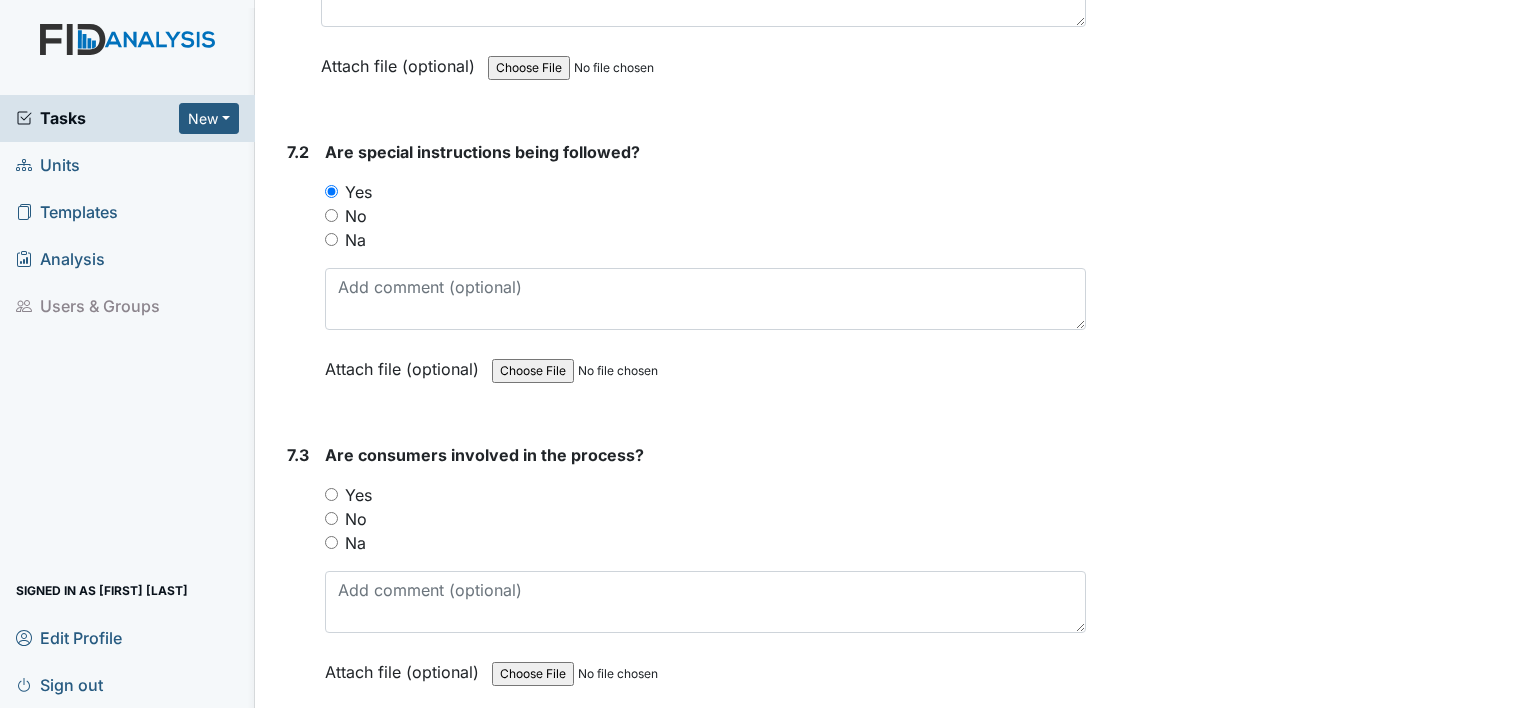 click on "Yes" at bounding box center [331, 494] 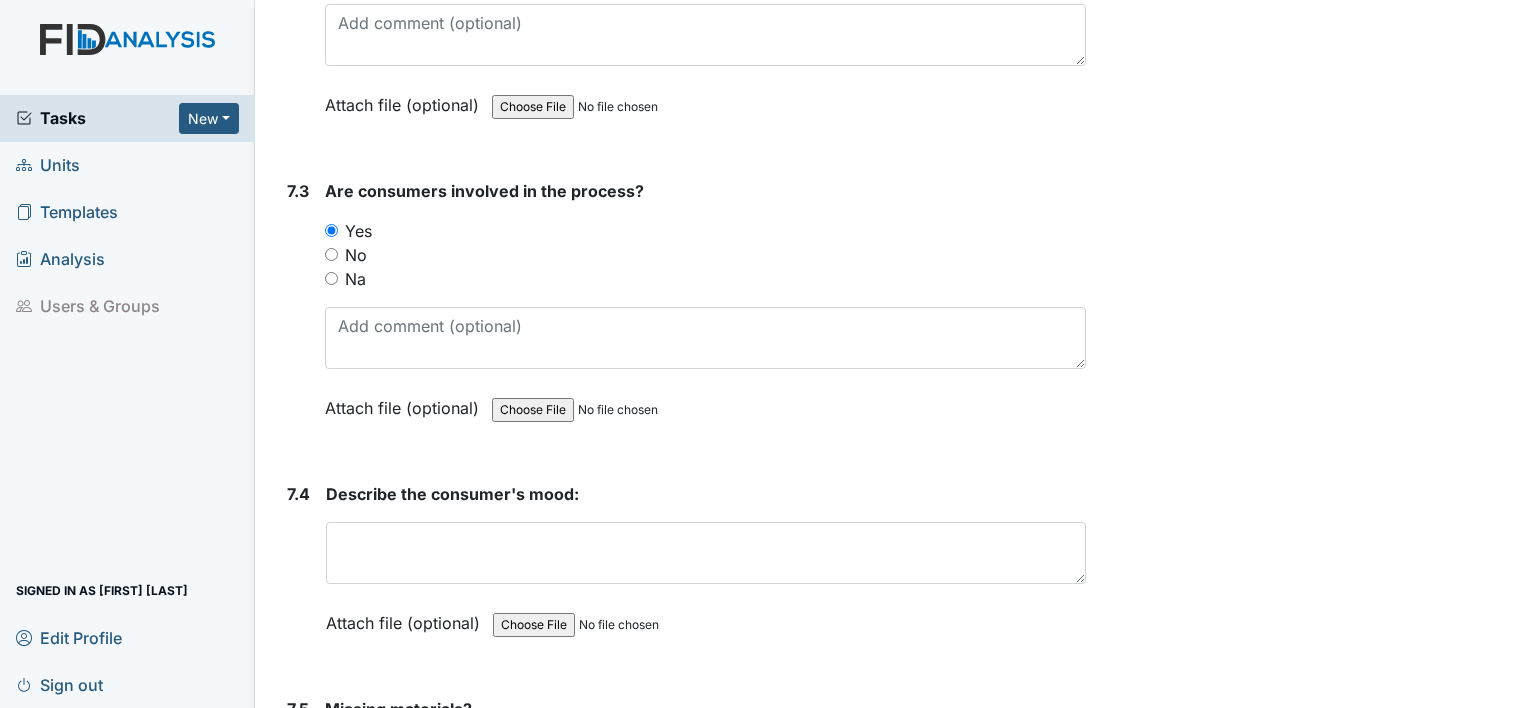 scroll, scrollTop: 12900, scrollLeft: 0, axis: vertical 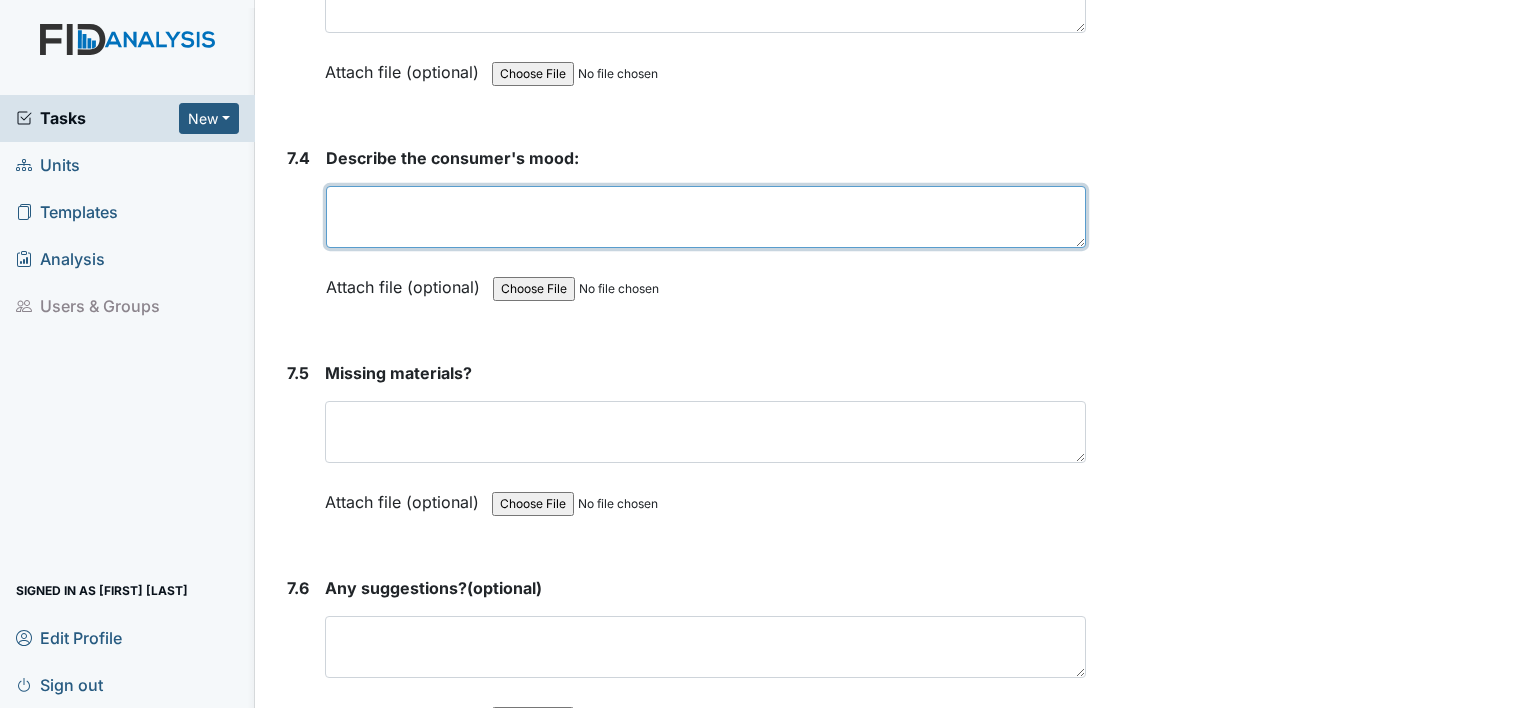 click at bounding box center [706, 217] 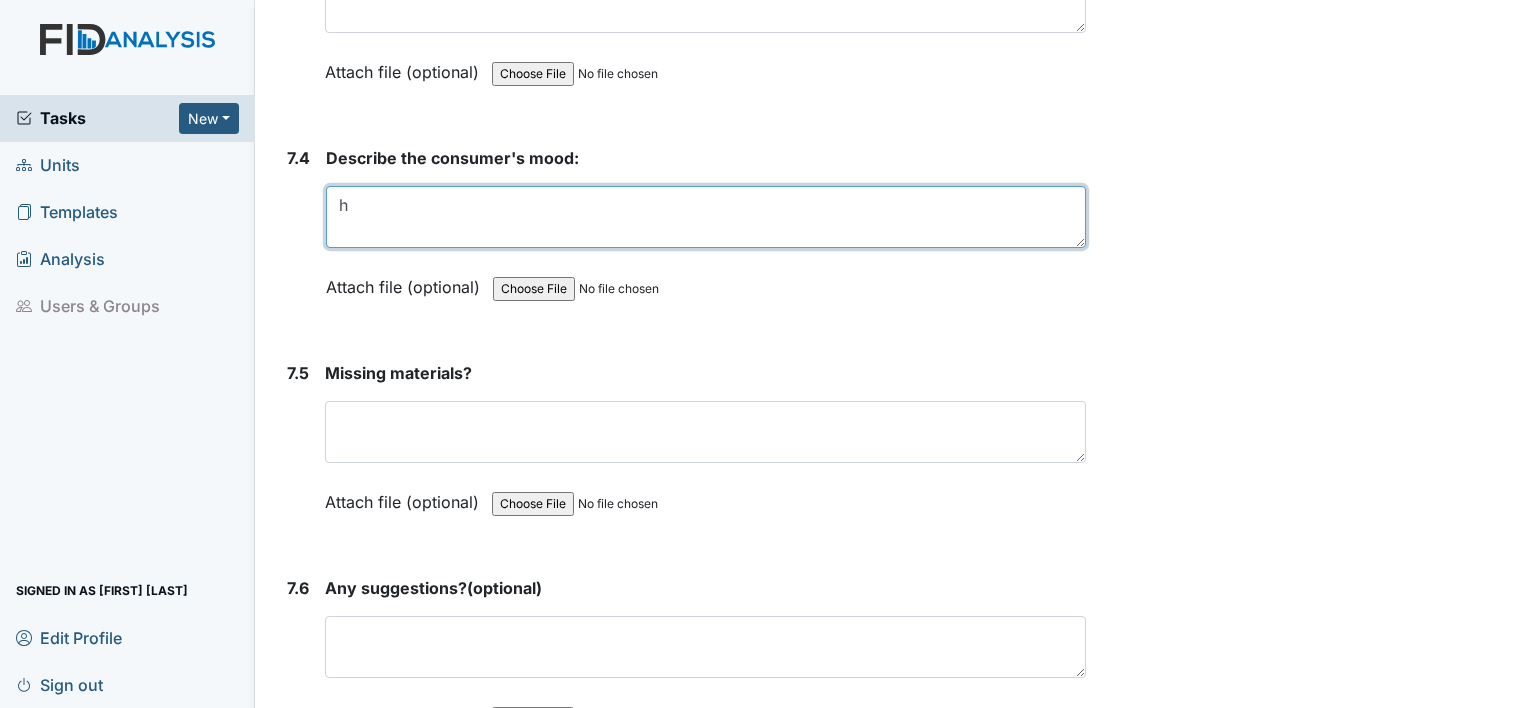 type 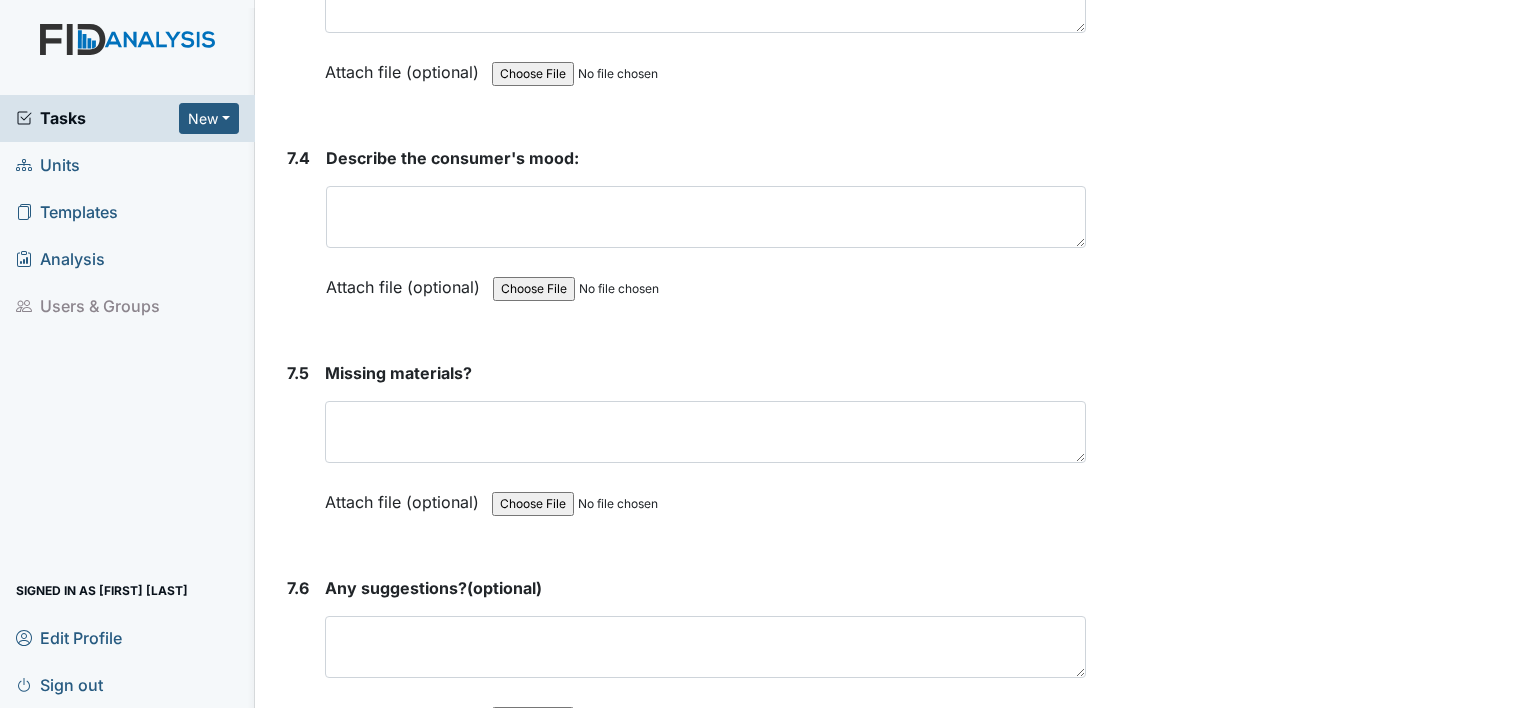 click on "Tasks" at bounding box center [97, 118] 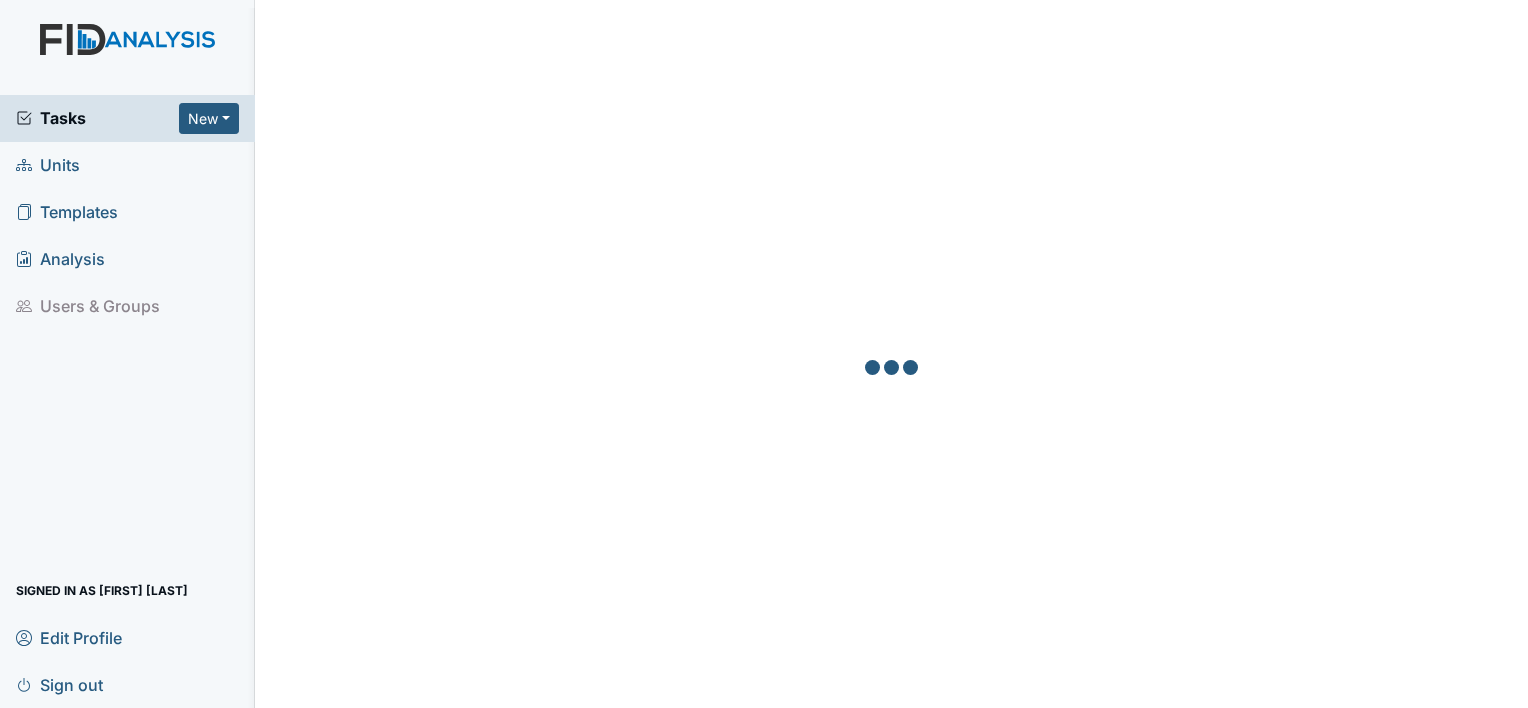 scroll, scrollTop: 0, scrollLeft: 0, axis: both 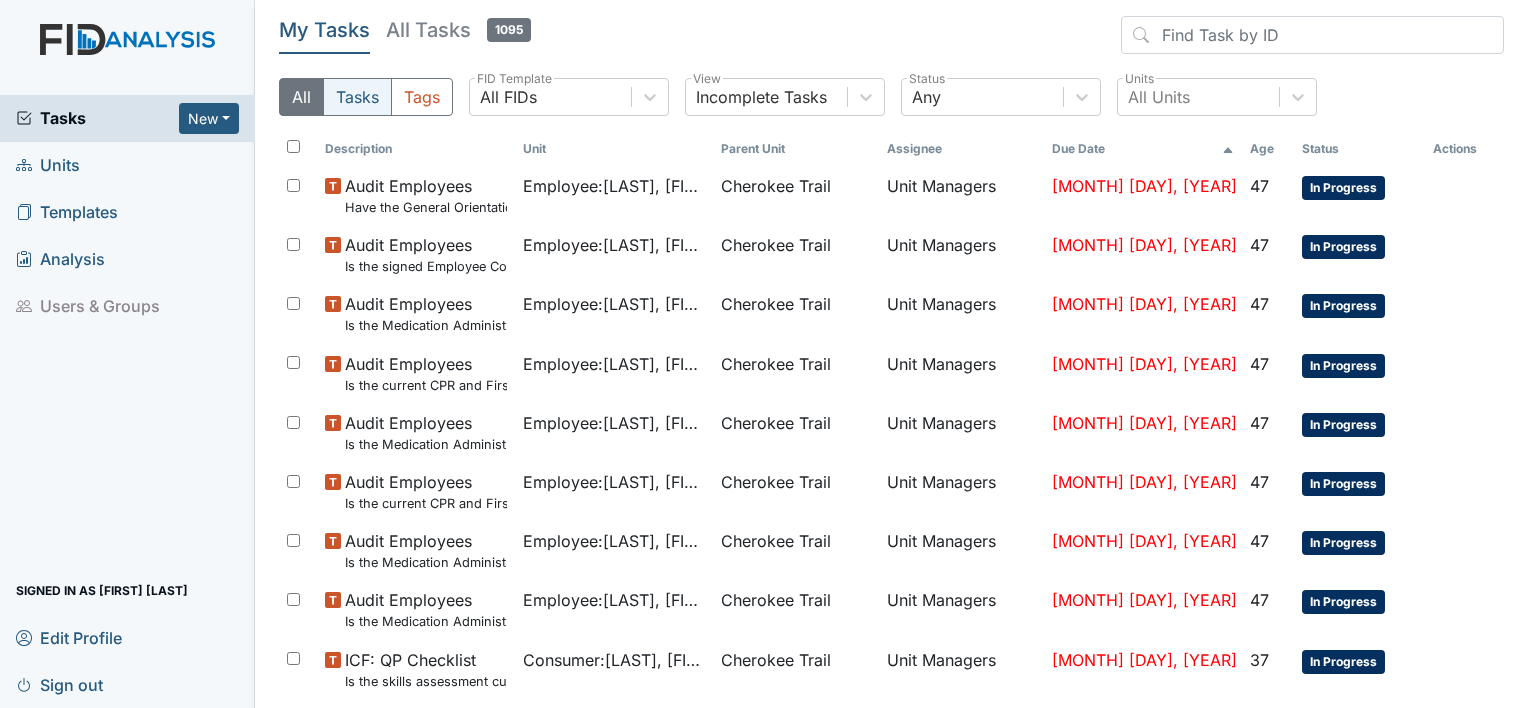 click on "Tasks" at bounding box center (357, 97) 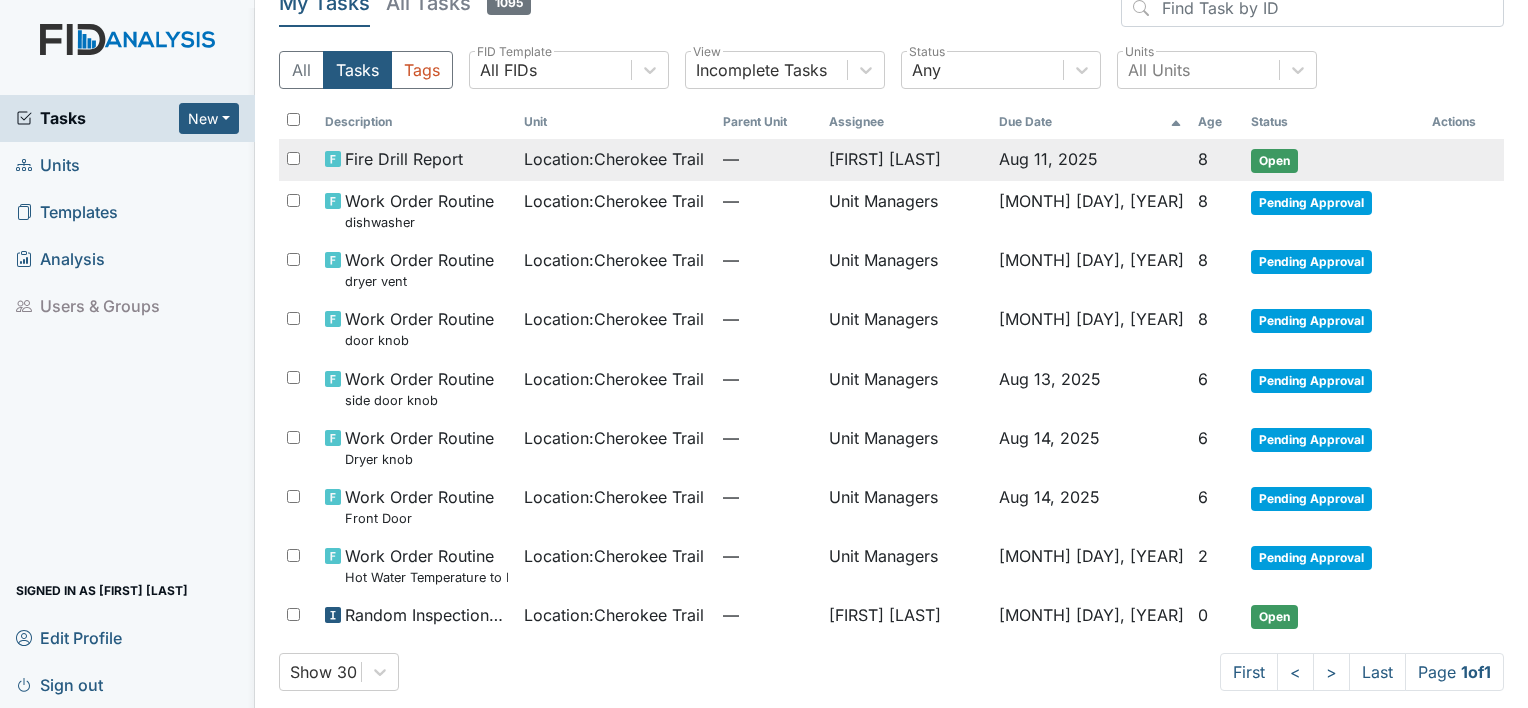 scroll, scrollTop: 40, scrollLeft: 0, axis: vertical 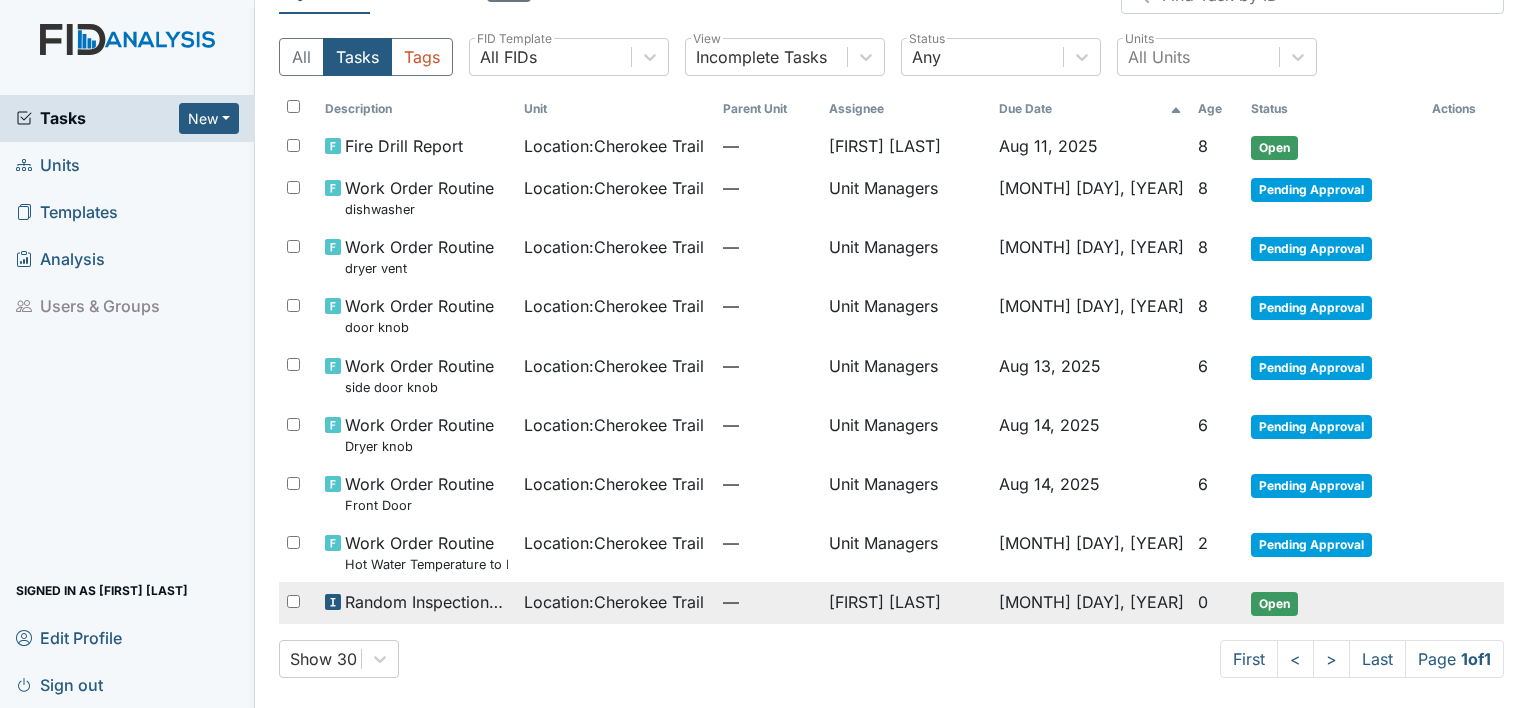 click on "—" at bounding box center (768, 602) 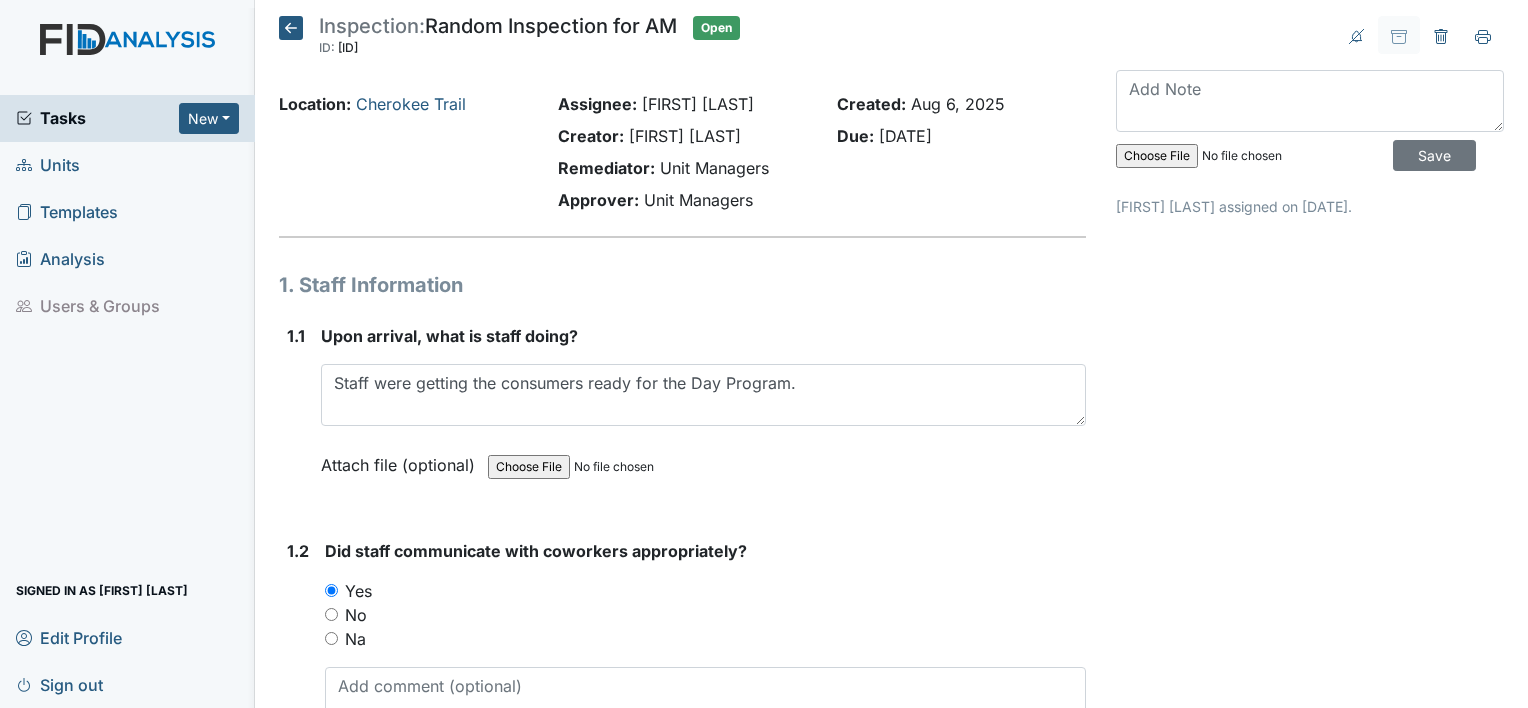 scroll, scrollTop: 0, scrollLeft: 0, axis: both 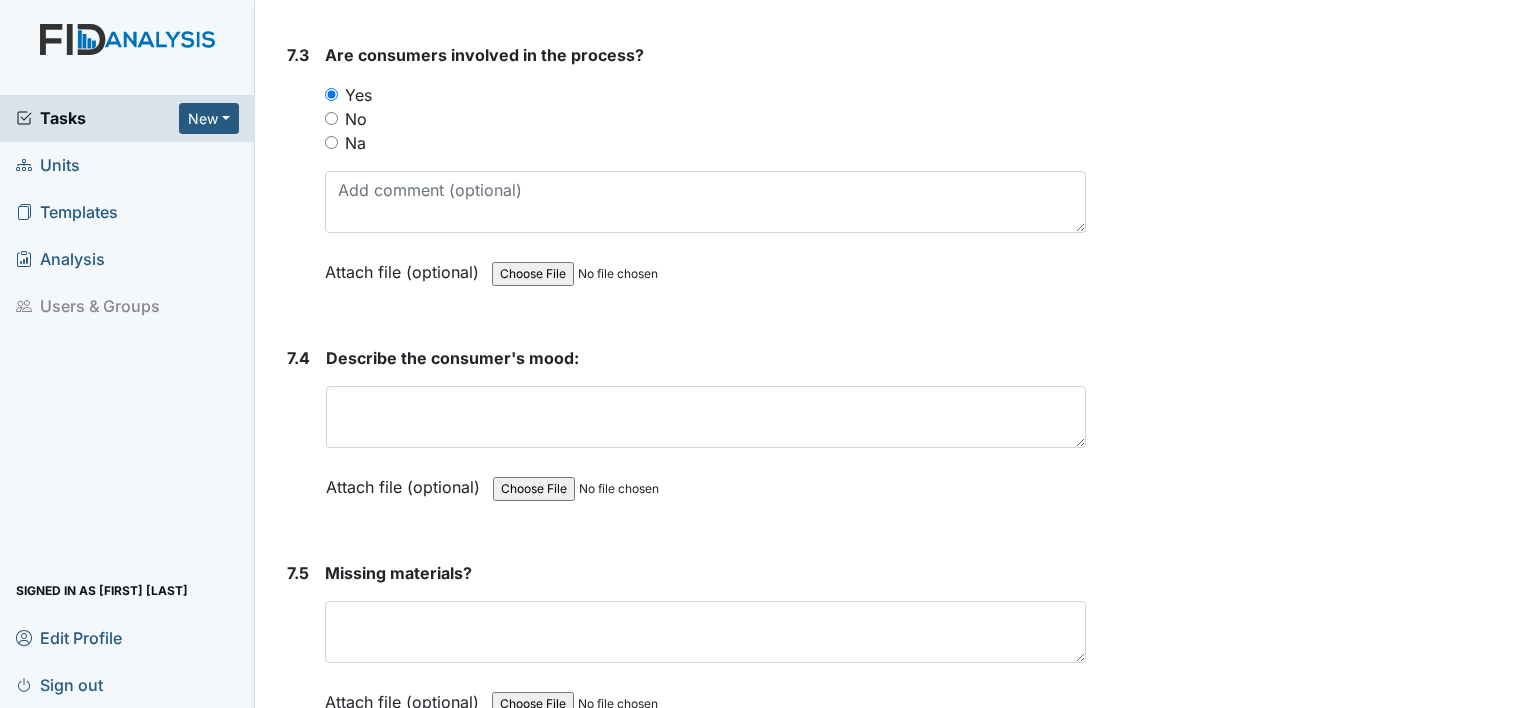click on "Missing materials?
This field is required.
Attach file (optional)
You can upload .pdf, .txt, .jpg, .jpeg, .png, .csv, .xls, or .doc files under 100MB." at bounding box center (705, 644) 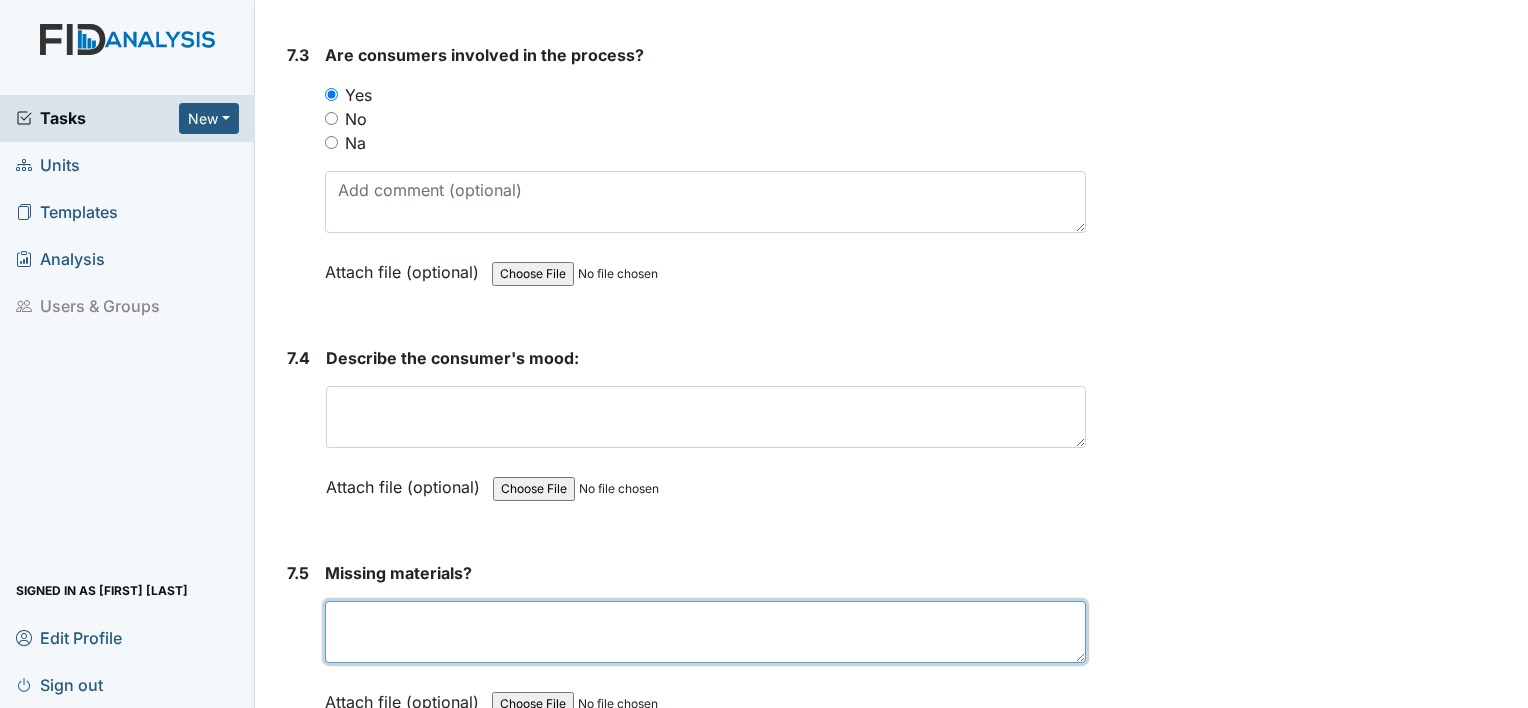 click at bounding box center [705, 632] 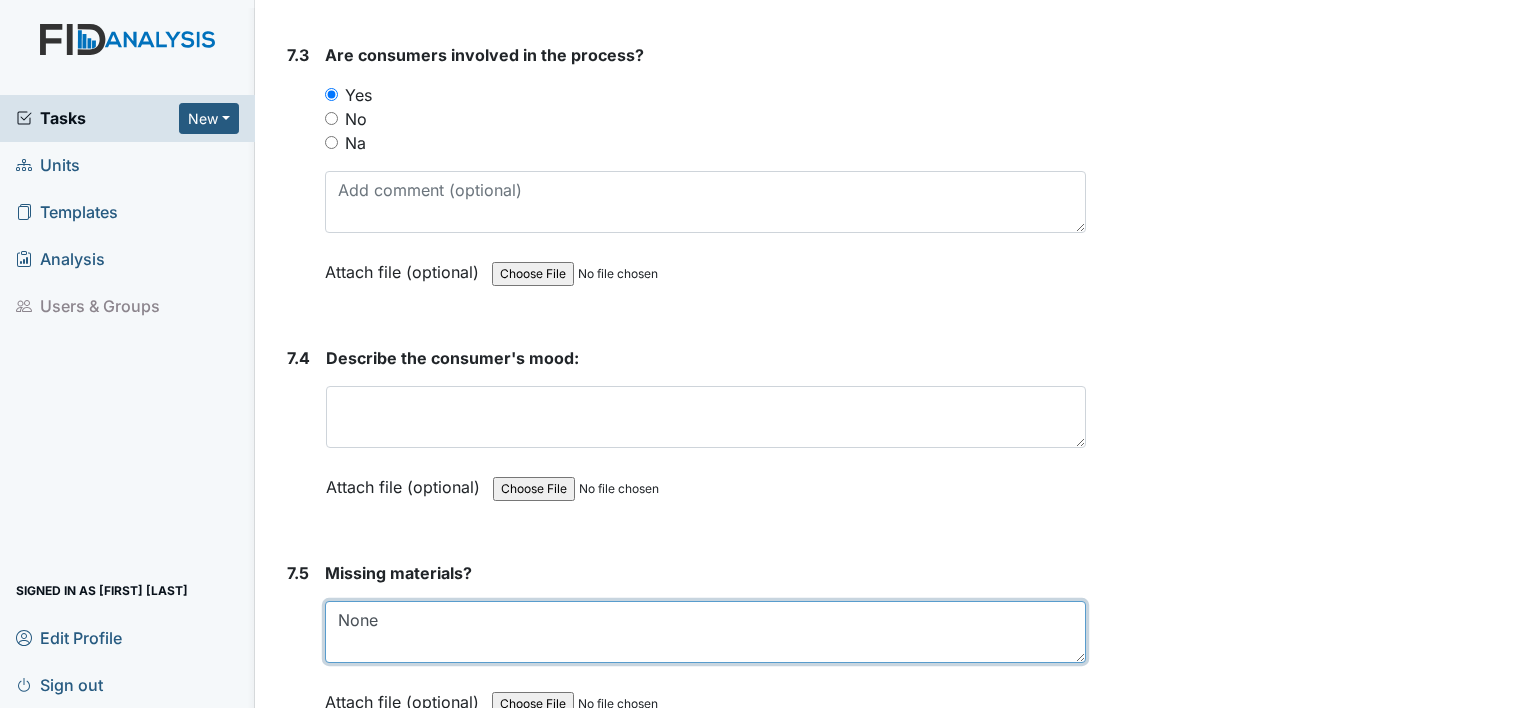 type on "None" 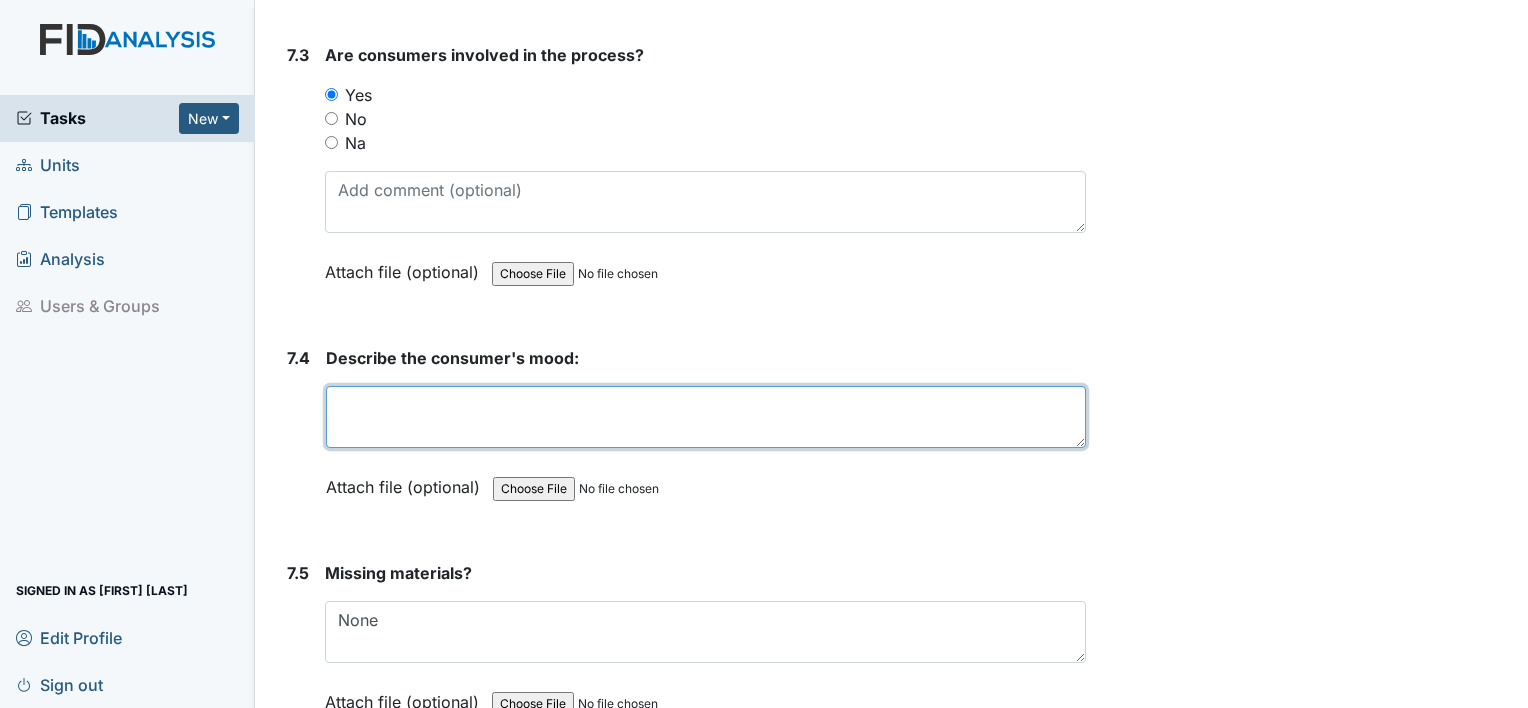 click at bounding box center [706, 417] 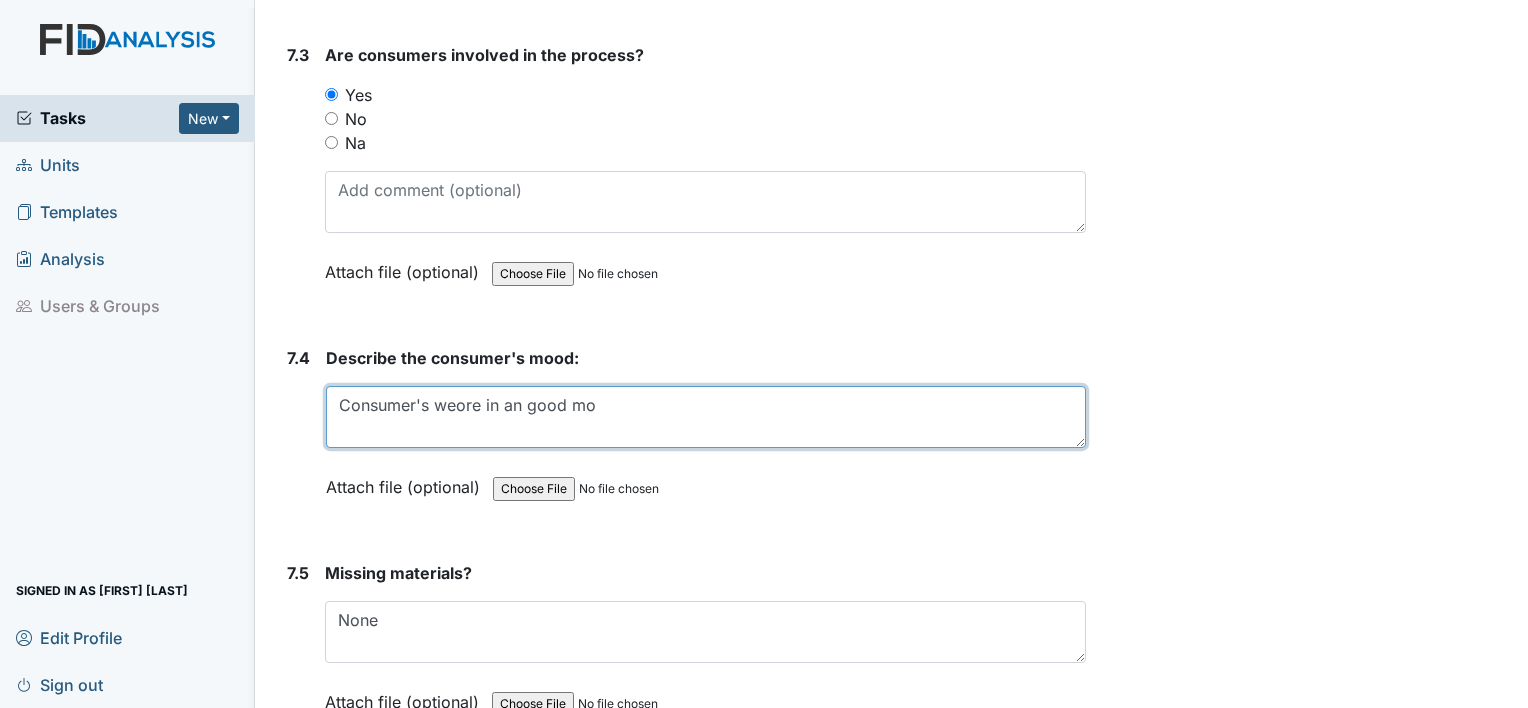 click on "Consumer's weore in an good mo" at bounding box center (706, 417) 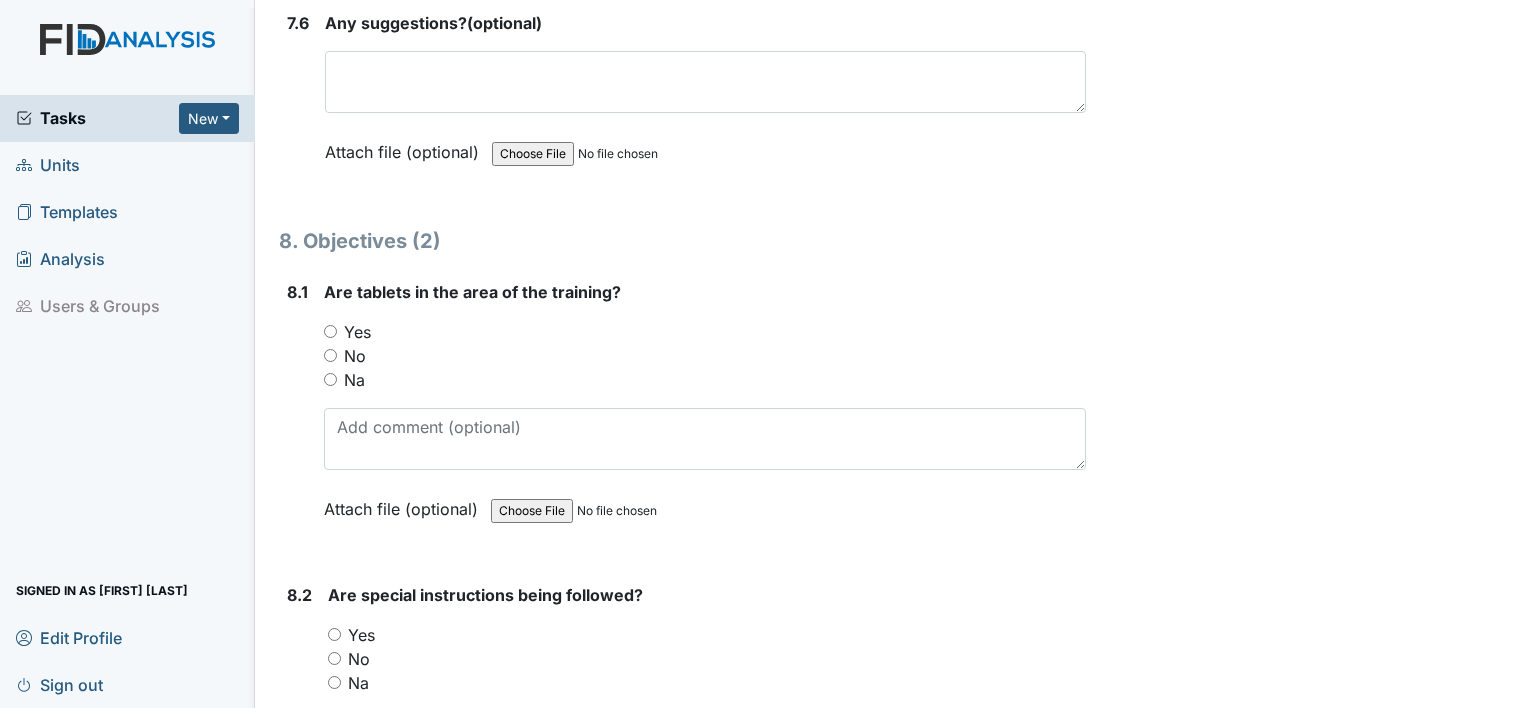 scroll, scrollTop: 13500, scrollLeft: 0, axis: vertical 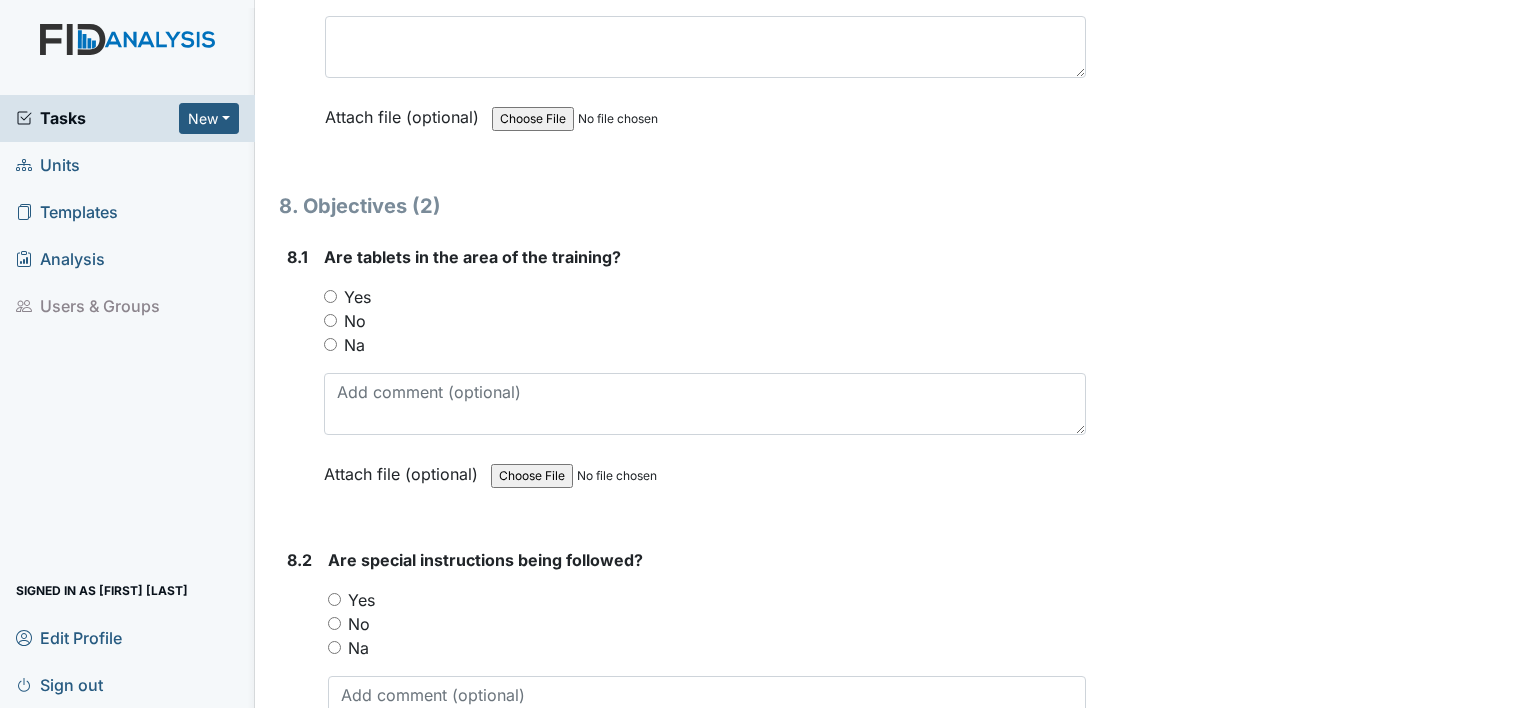 type on "Consumer's were in a good mood" 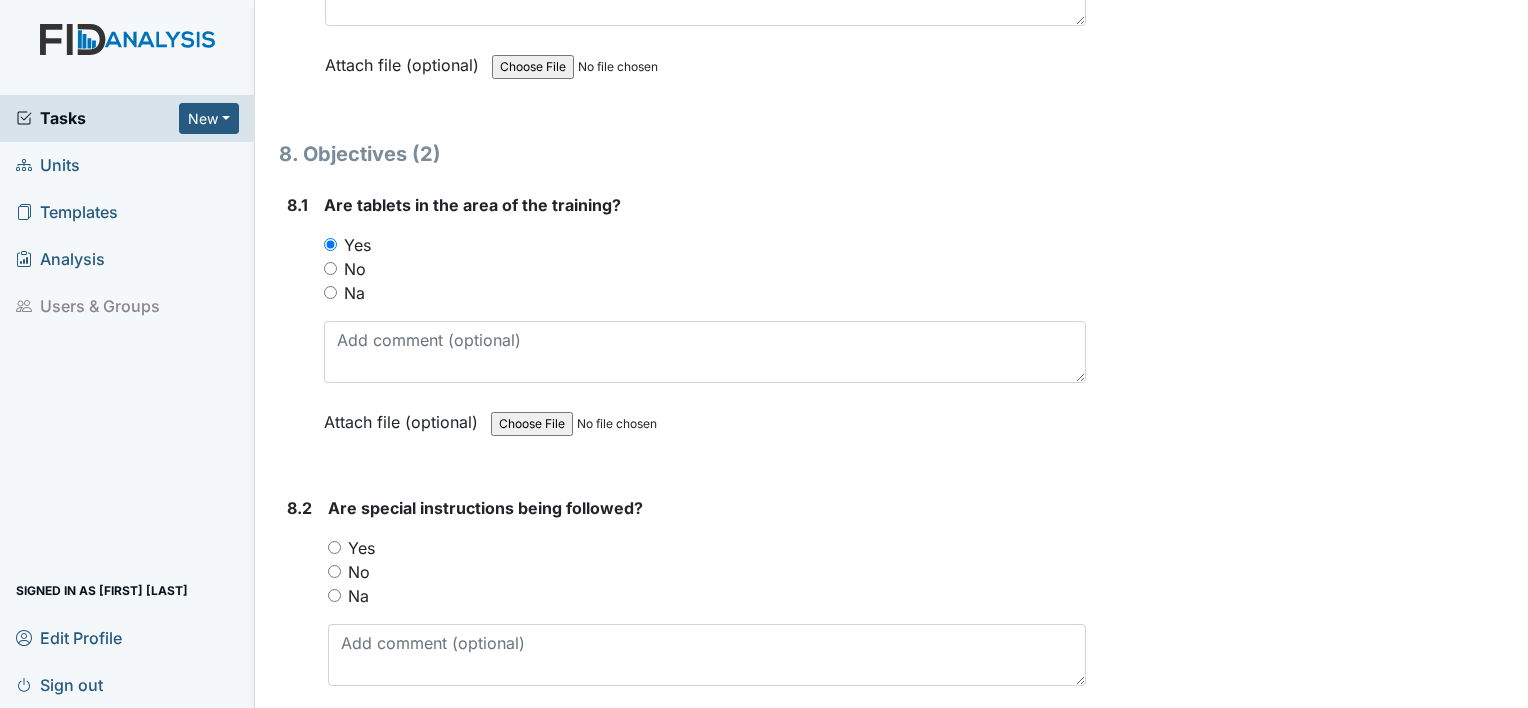 scroll, scrollTop: 13600, scrollLeft: 0, axis: vertical 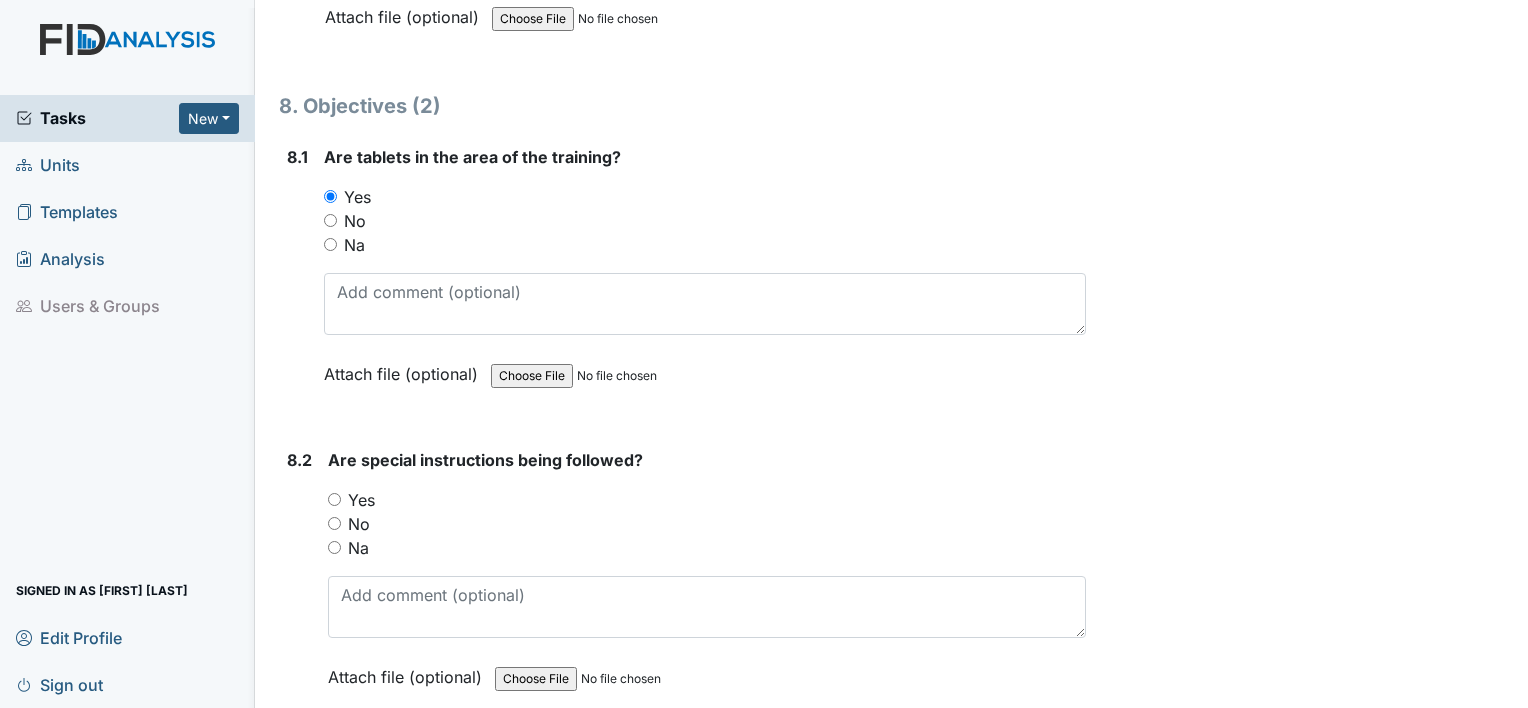 click on "Yes" at bounding box center [334, 499] 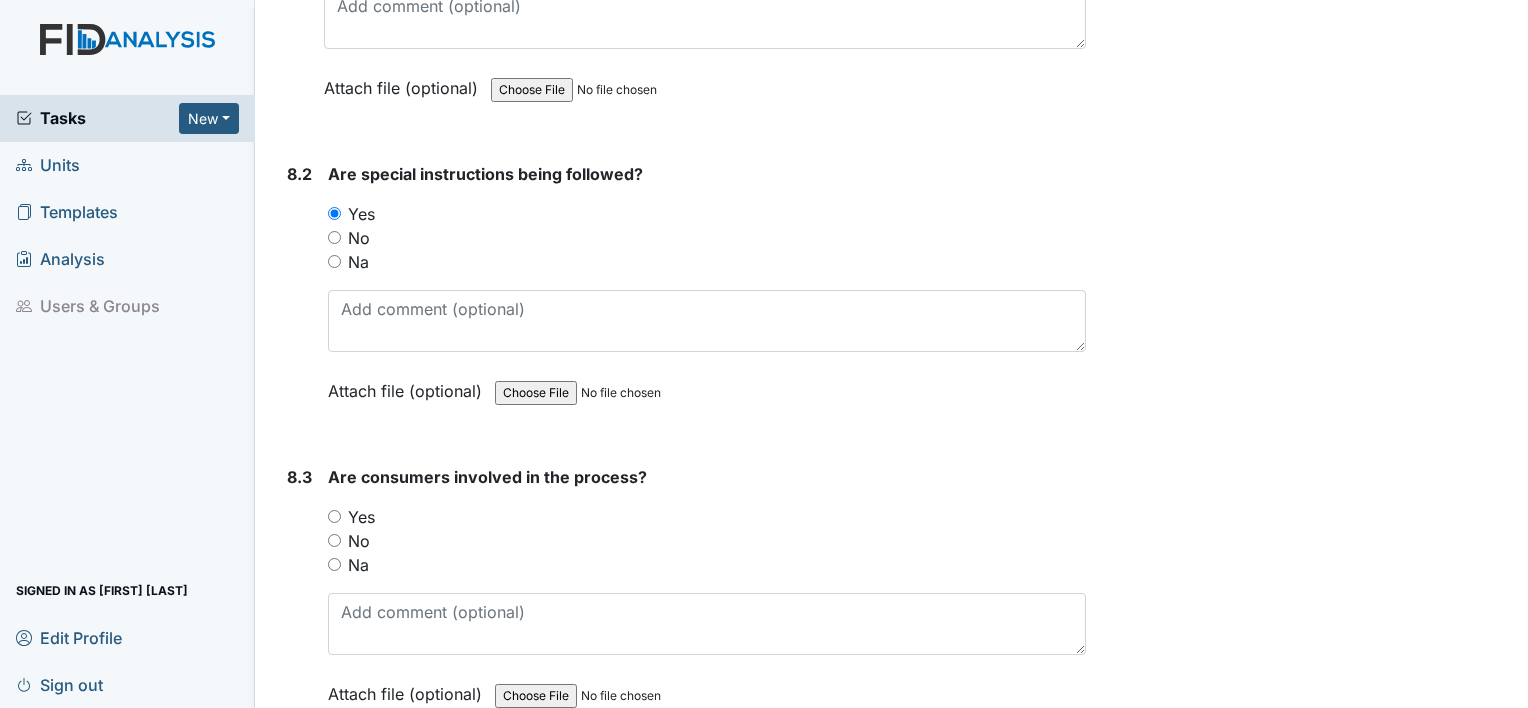 scroll, scrollTop: 13900, scrollLeft: 0, axis: vertical 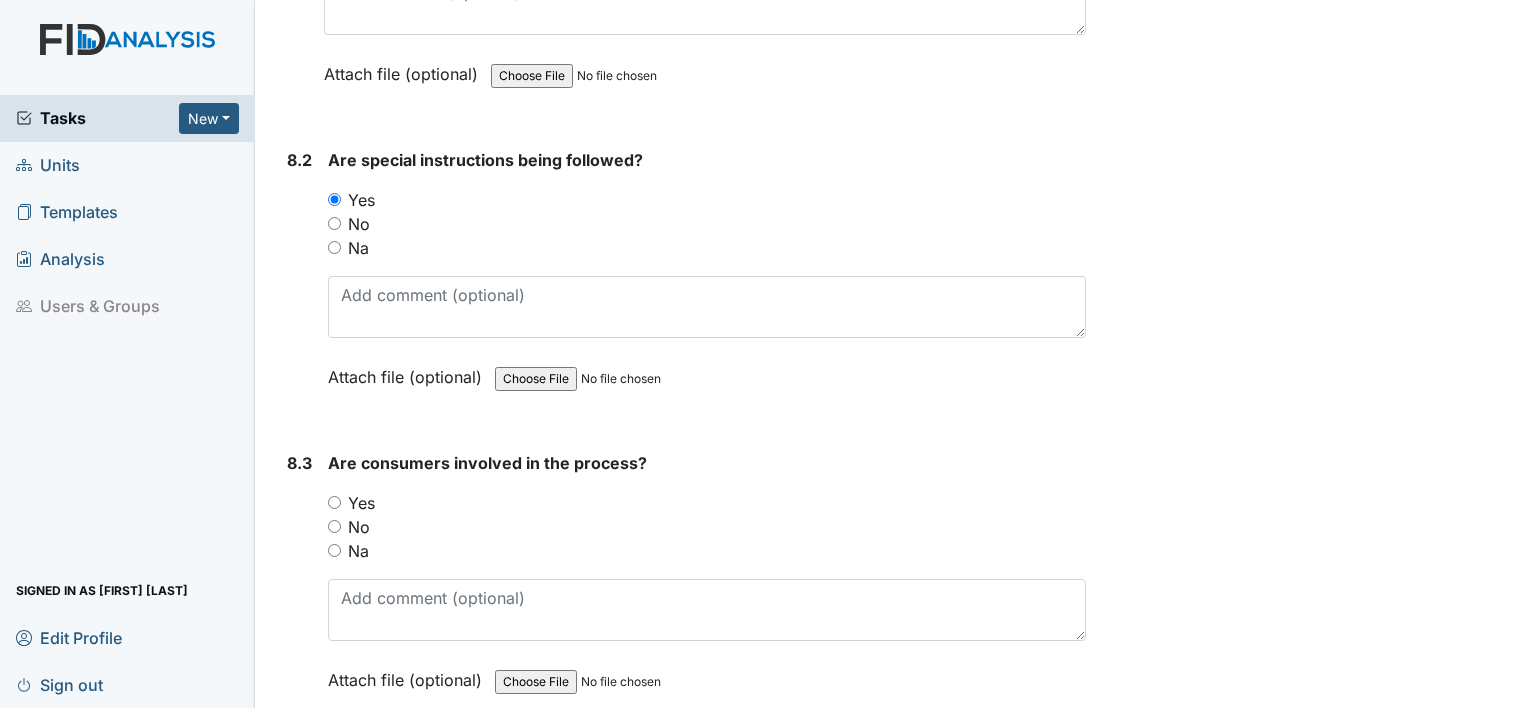 click on "Yes" at bounding box center (334, 502) 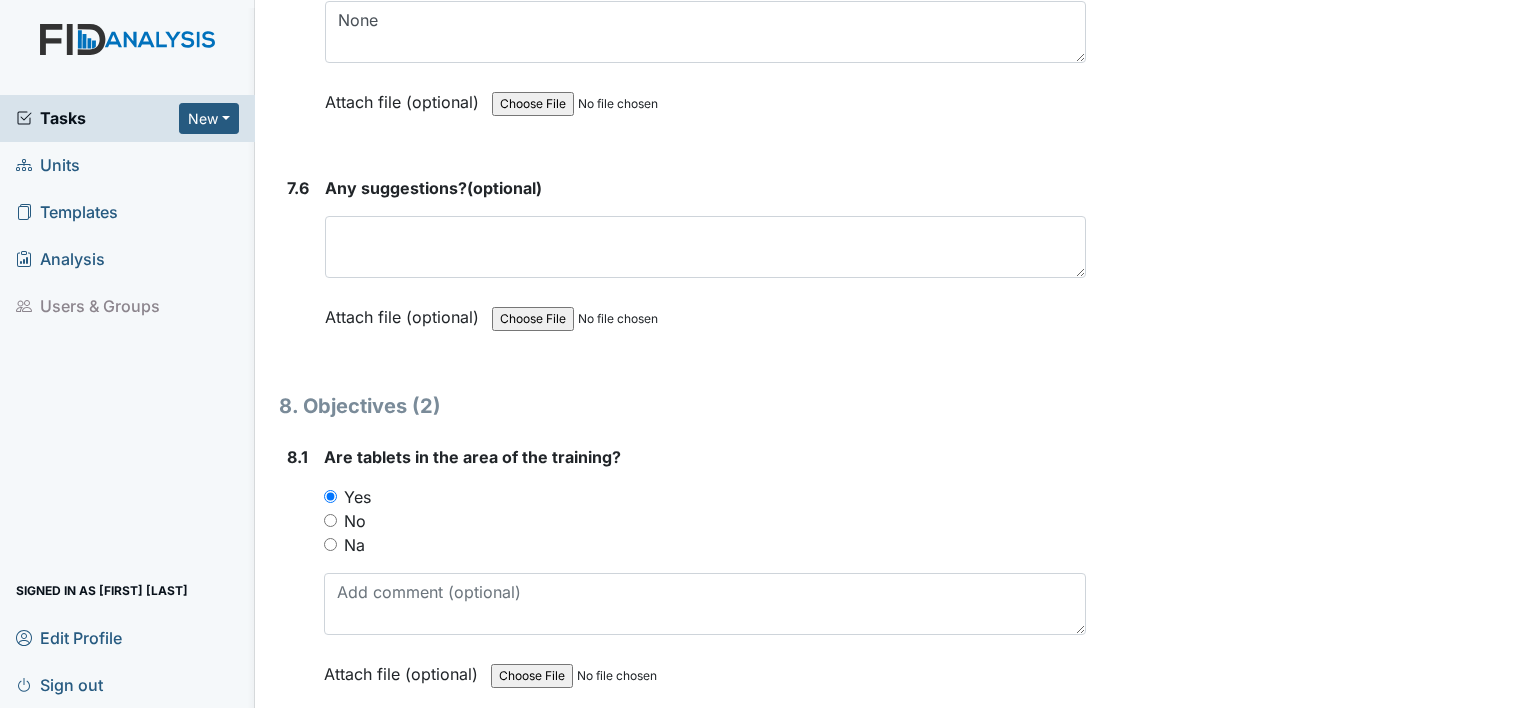 scroll, scrollTop: 12900, scrollLeft: 0, axis: vertical 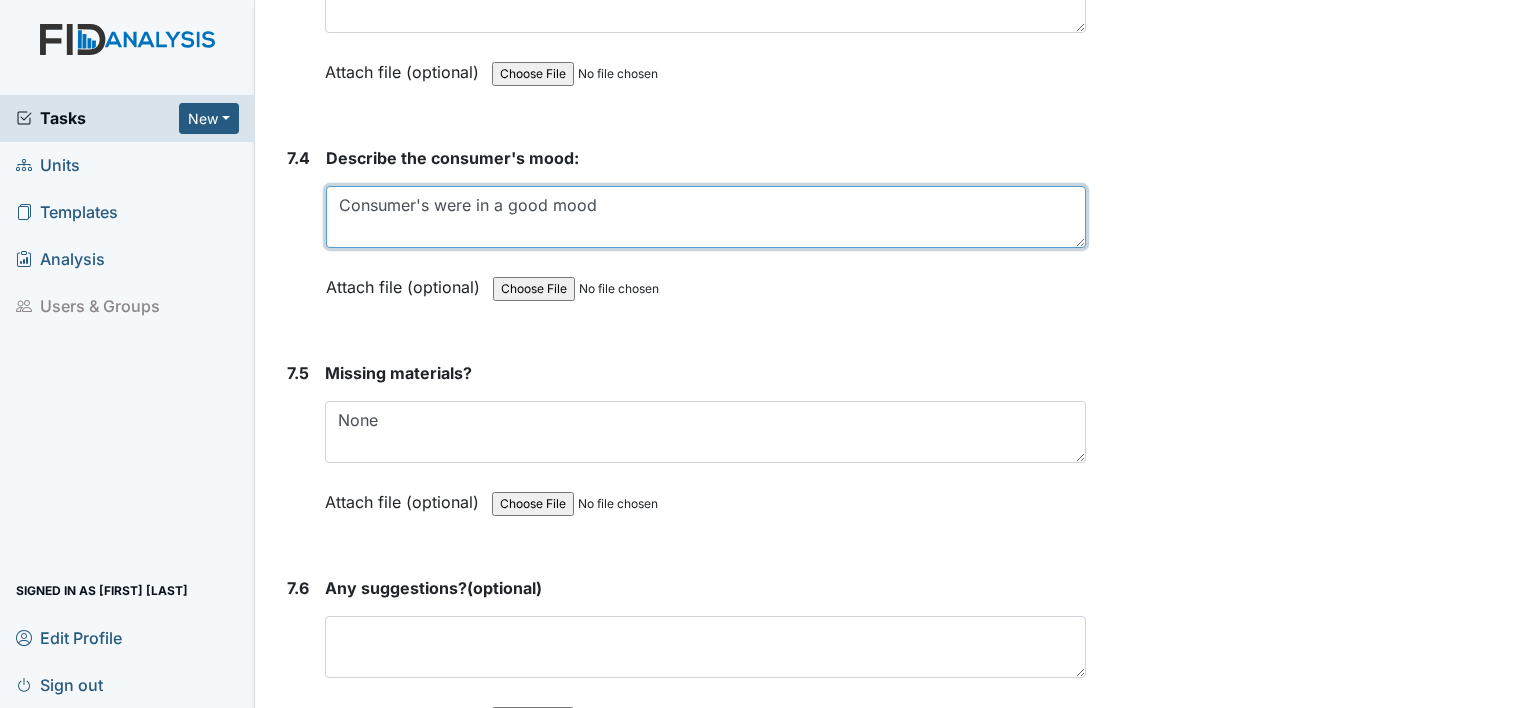 drag, startPoint x: 339, startPoint y: 160, endPoint x: 593, endPoint y: 187, distance: 255.43102 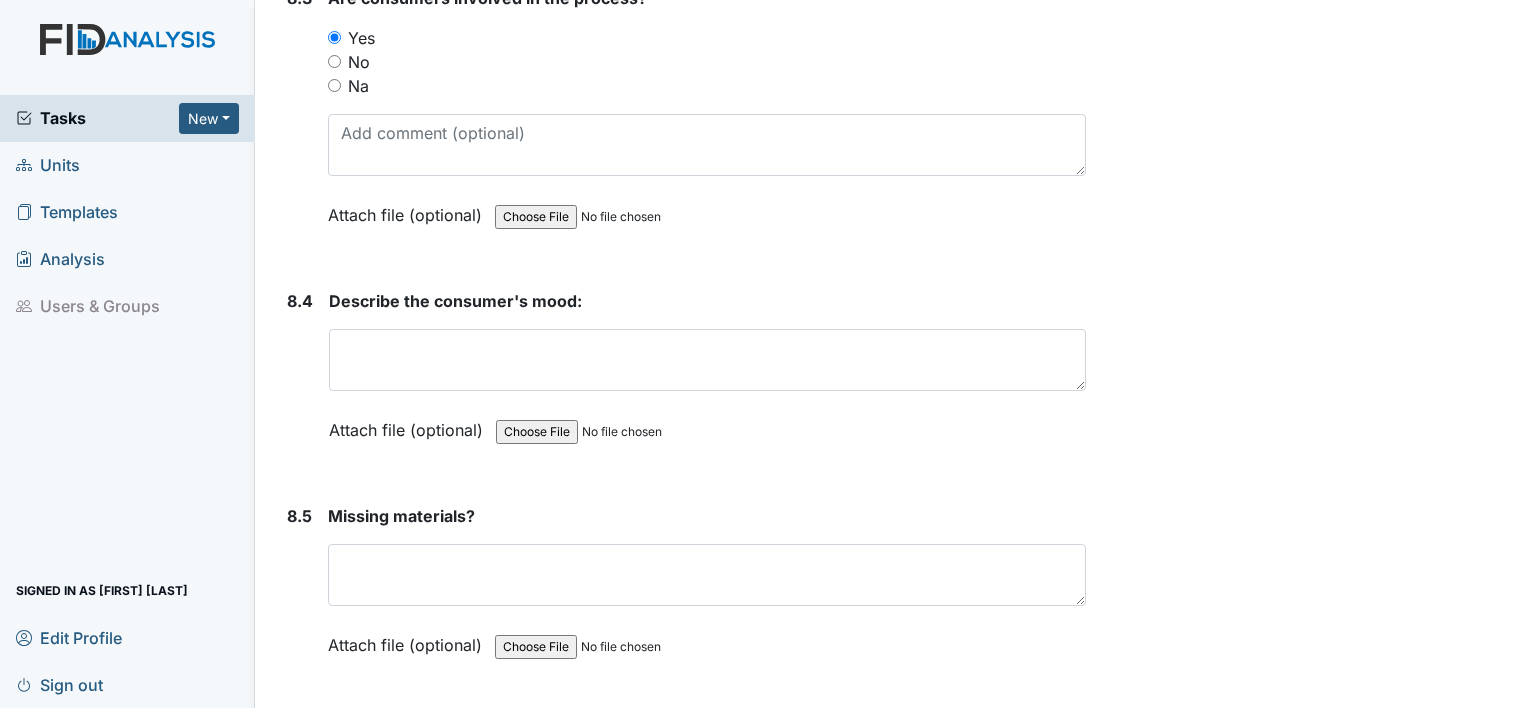 scroll, scrollTop: 14400, scrollLeft: 0, axis: vertical 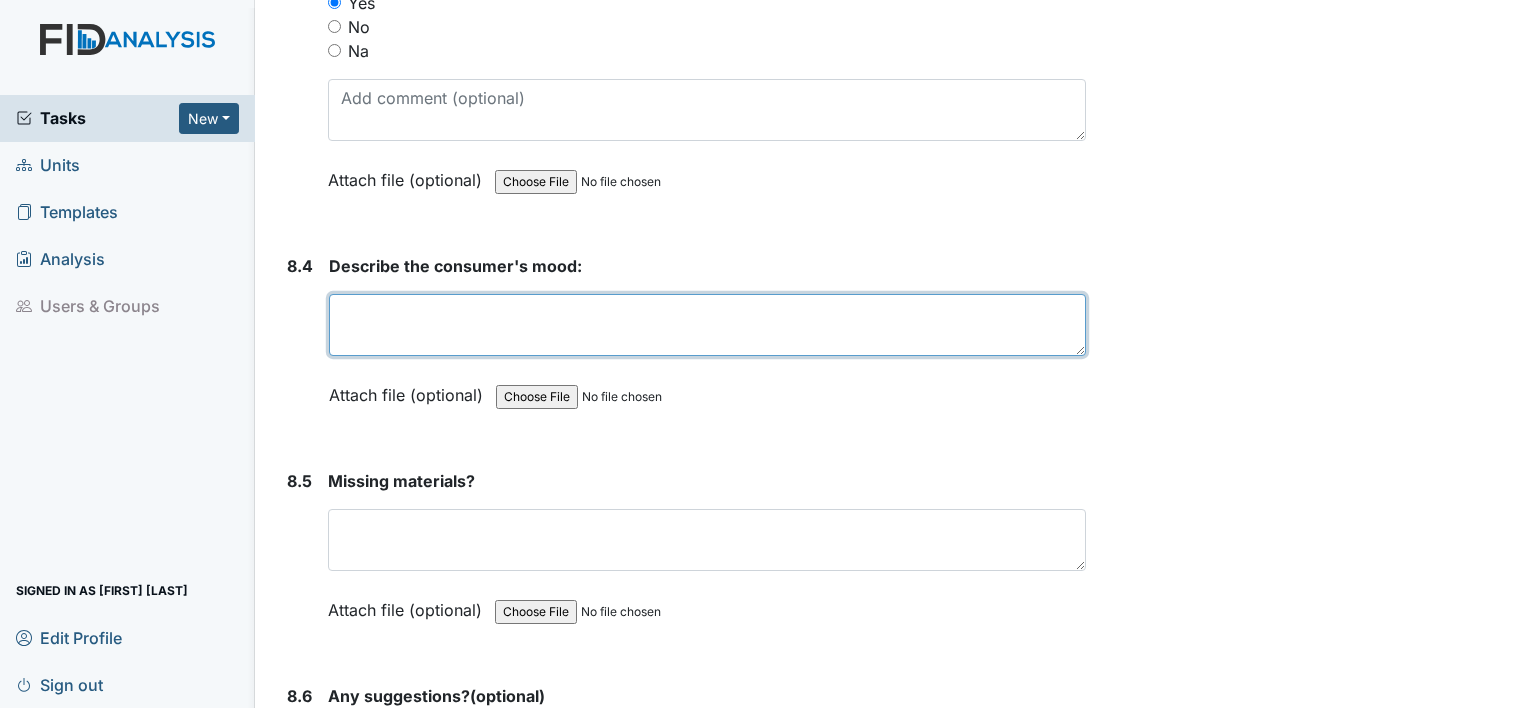 click at bounding box center (707, 325) 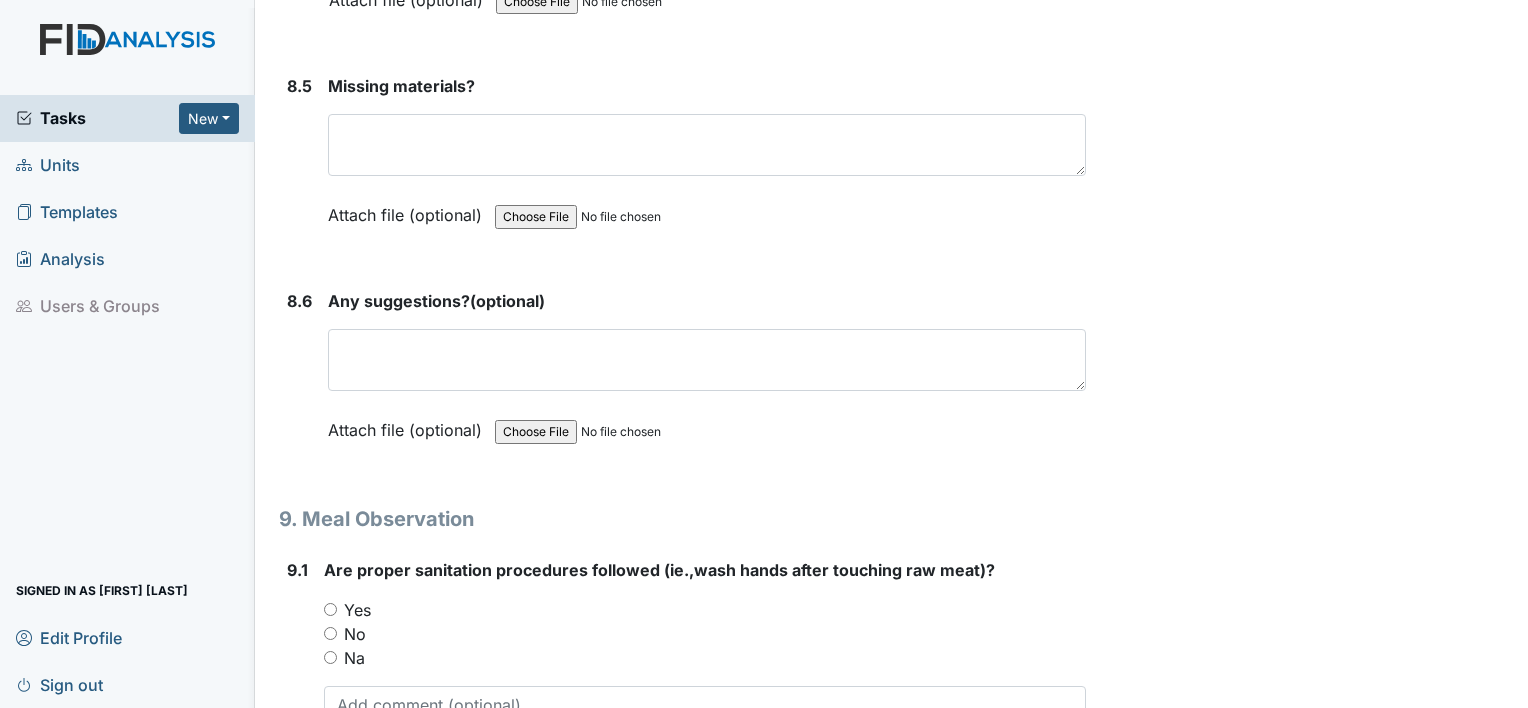 scroll, scrollTop: 14800, scrollLeft: 0, axis: vertical 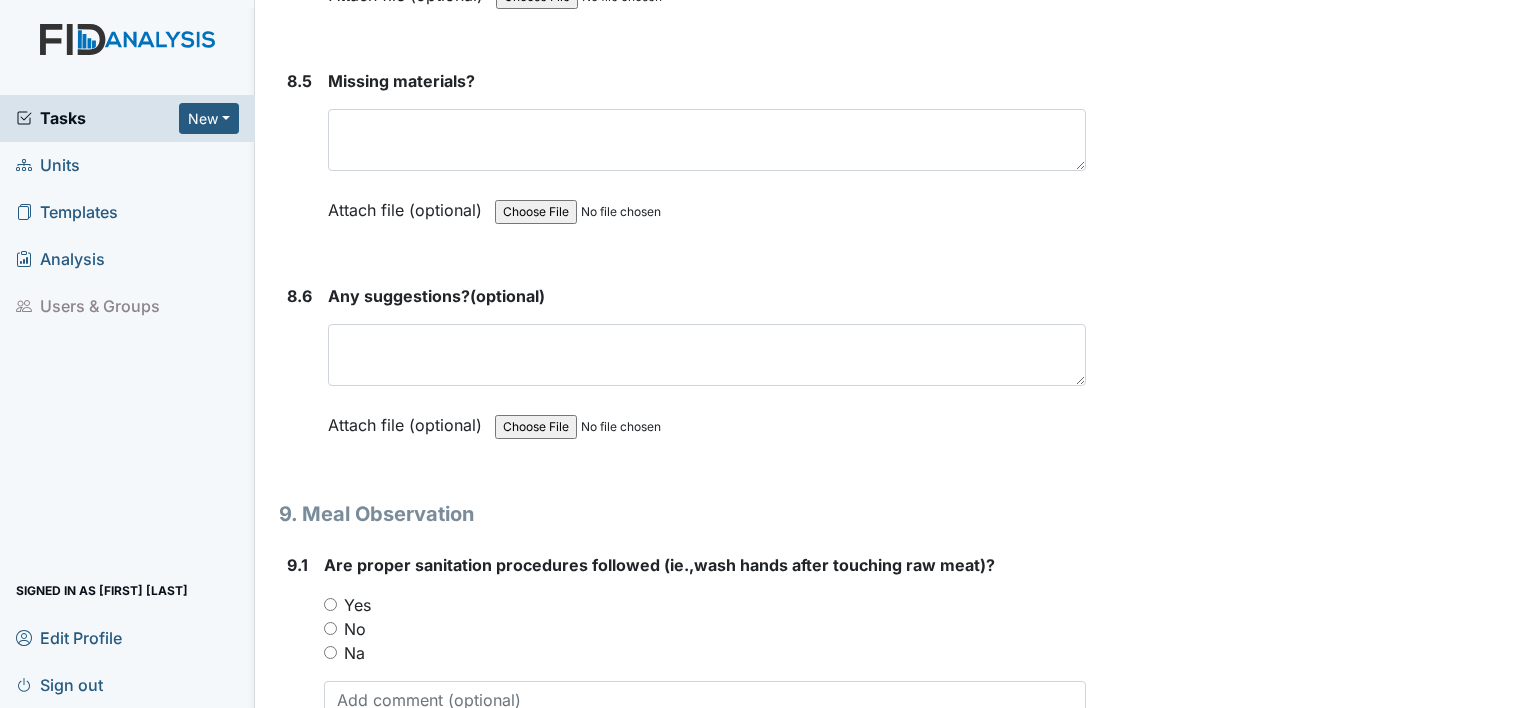 type on "Consumer's were in a good mood." 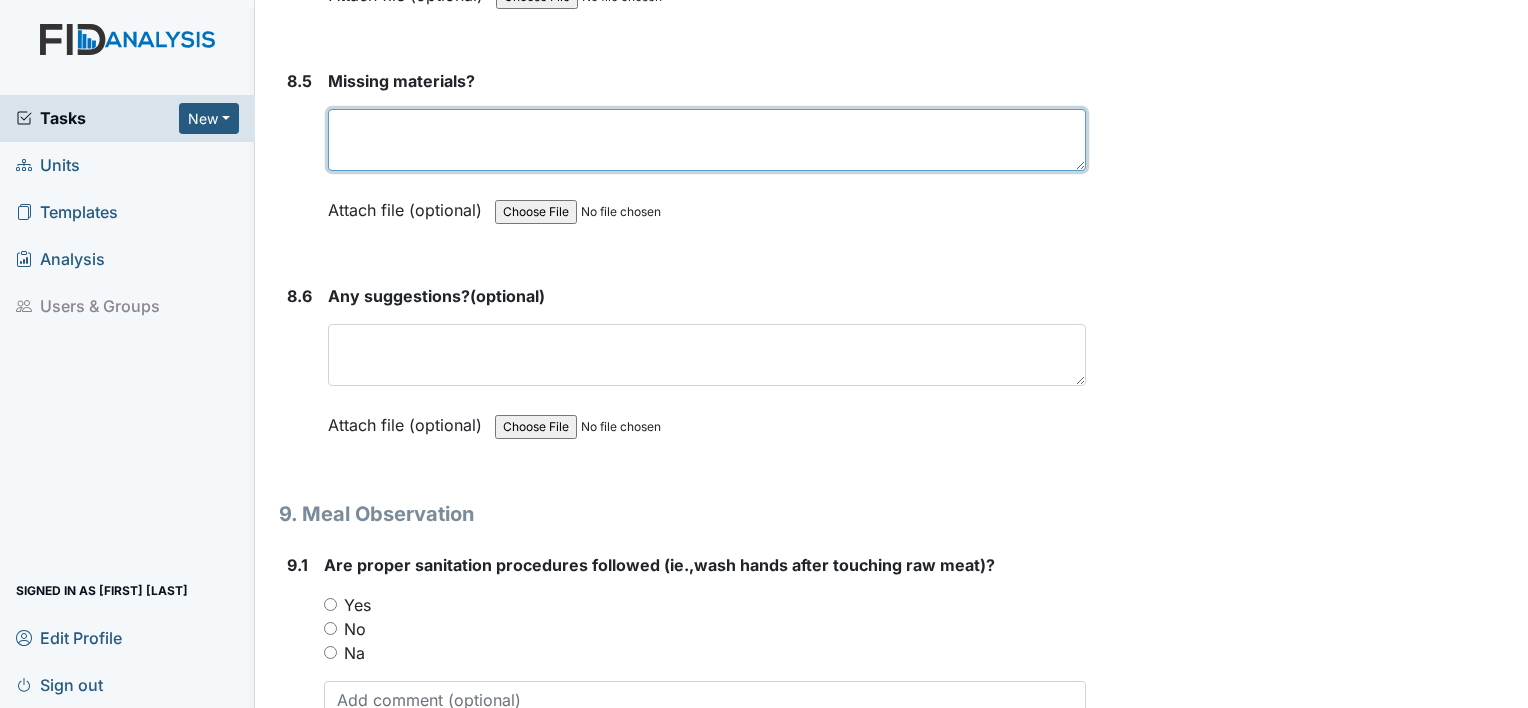 click at bounding box center [707, 140] 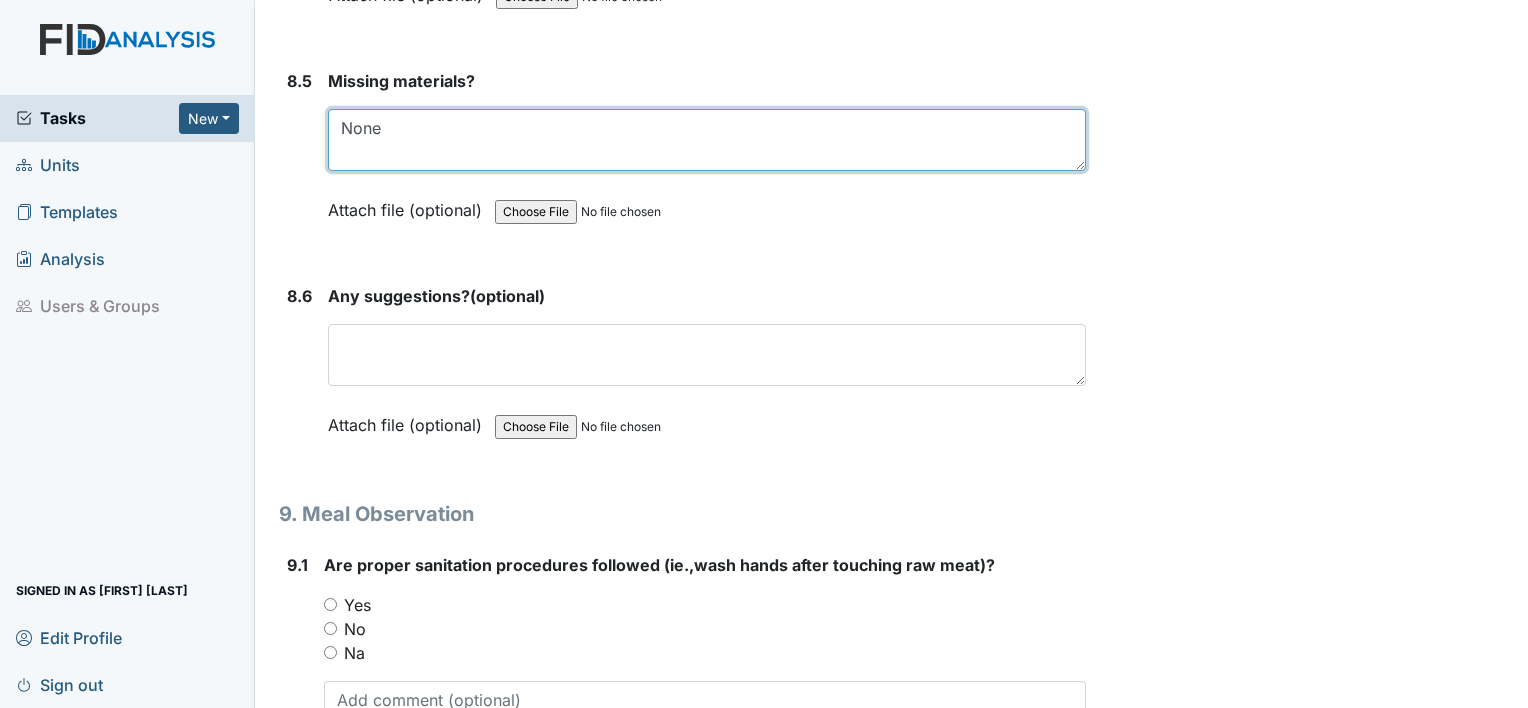 type on "None" 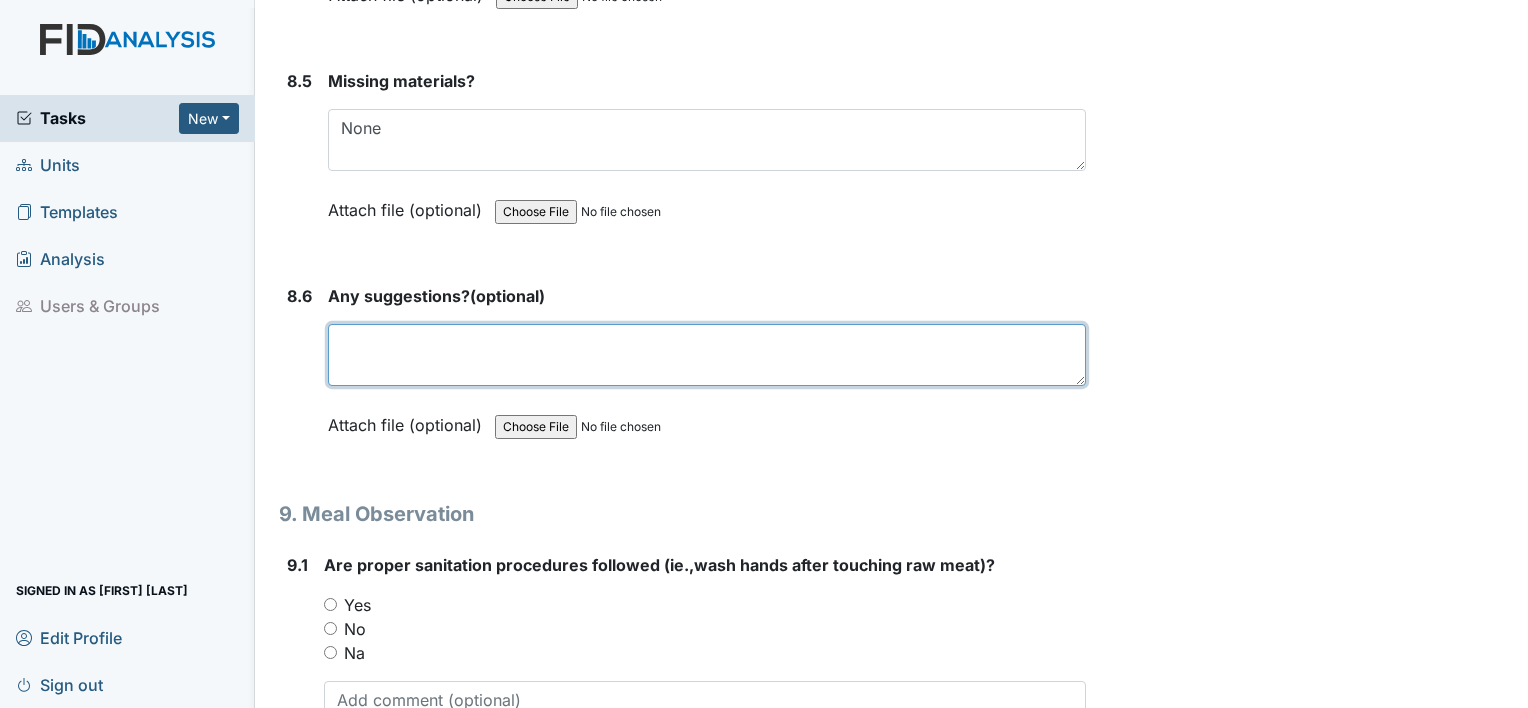 click at bounding box center (707, 355) 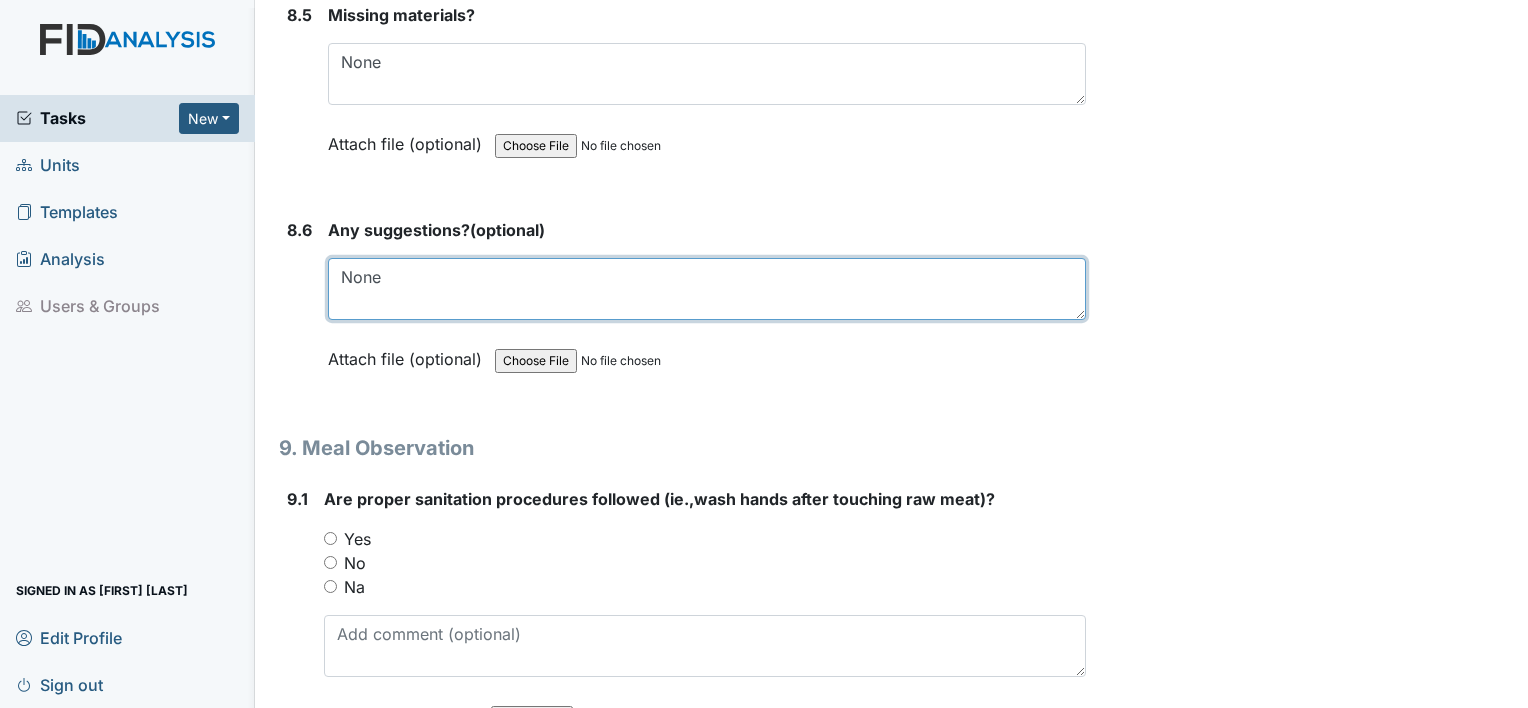 scroll, scrollTop: 15200, scrollLeft: 0, axis: vertical 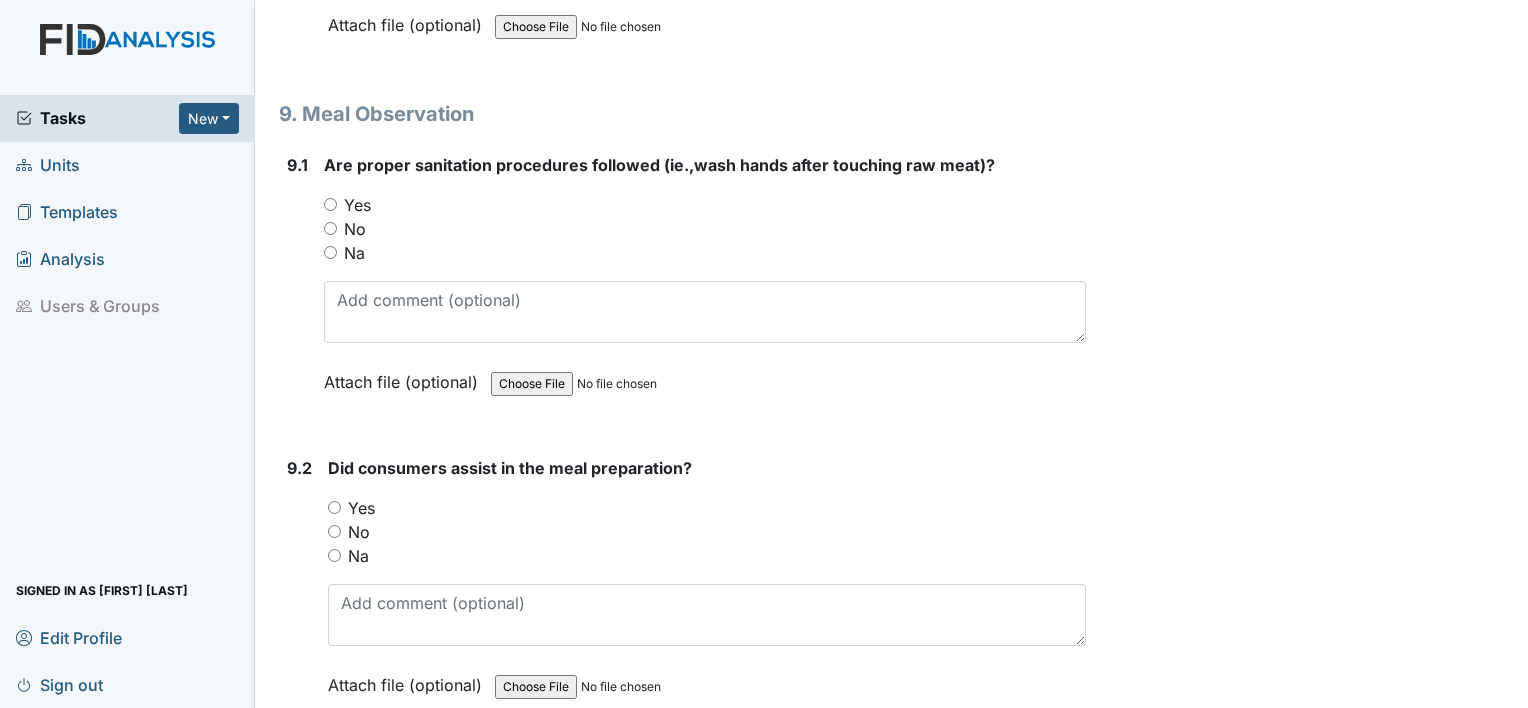 type on "None" 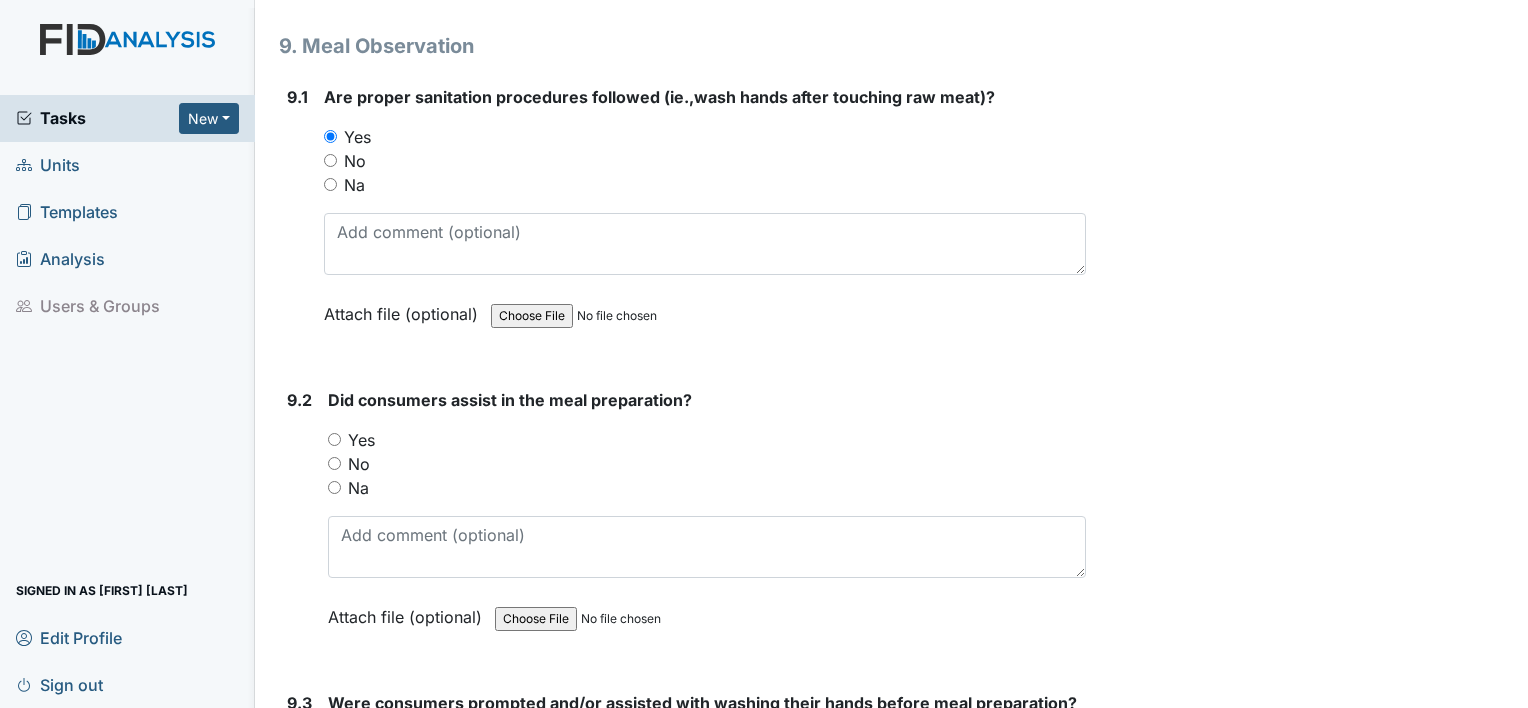 scroll, scrollTop: 15300, scrollLeft: 0, axis: vertical 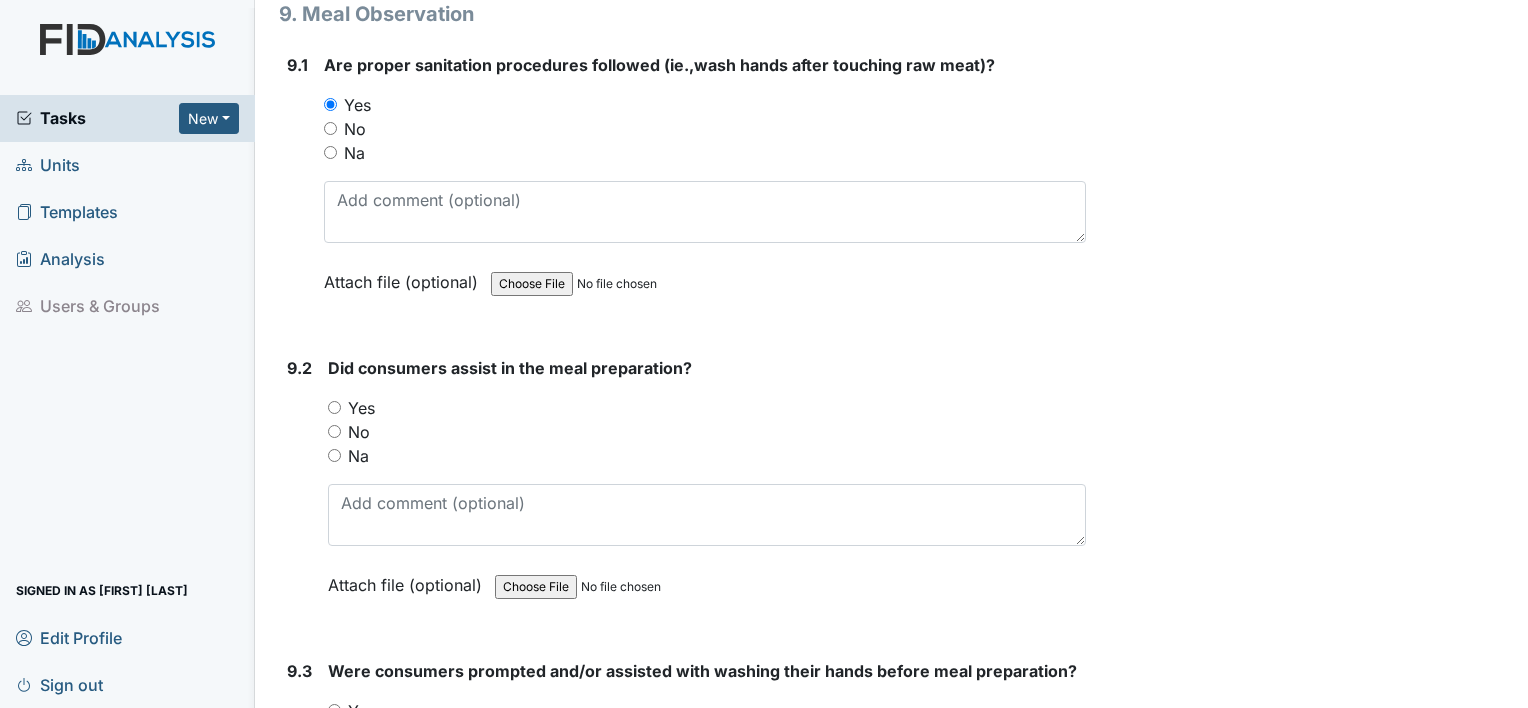 click on "Yes" at bounding box center [334, 407] 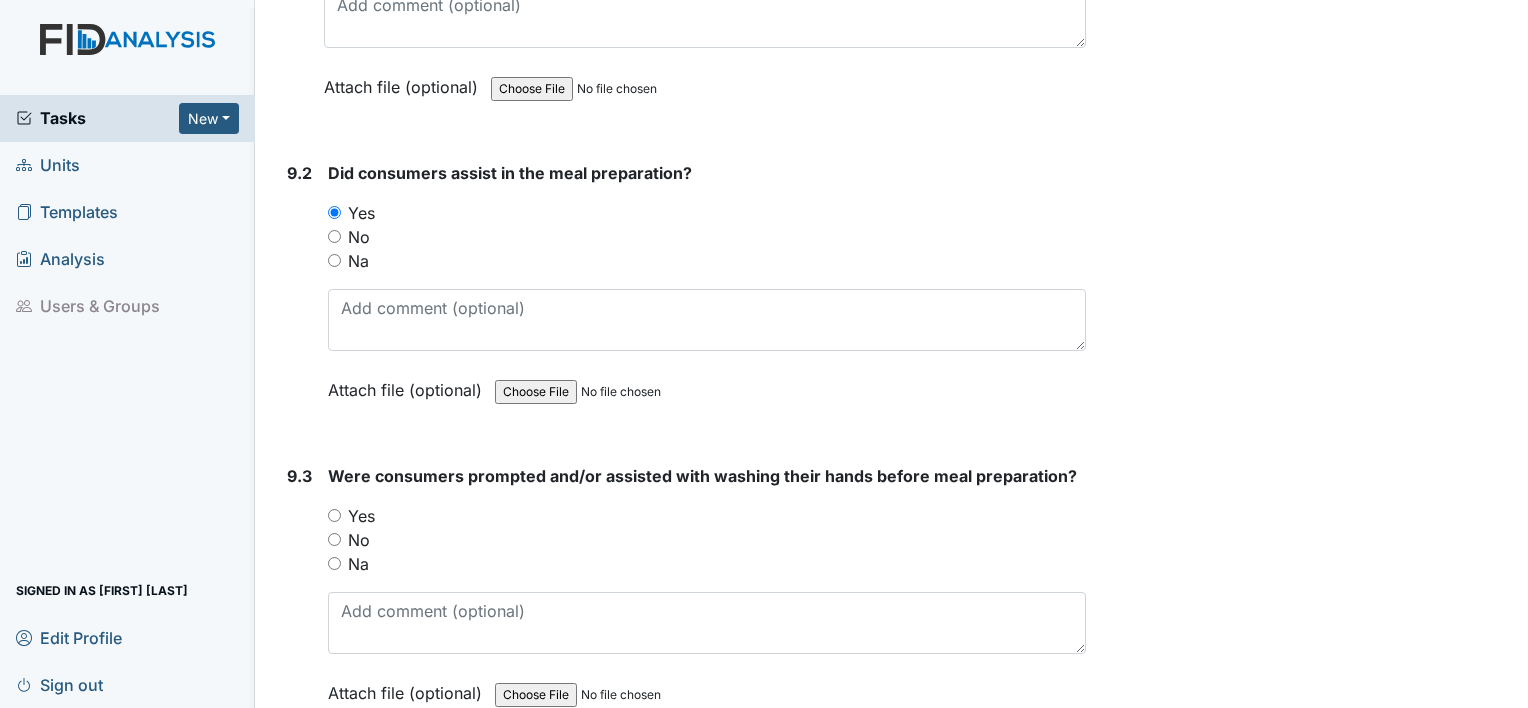 scroll, scrollTop: 15500, scrollLeft: 0, axis: vertical 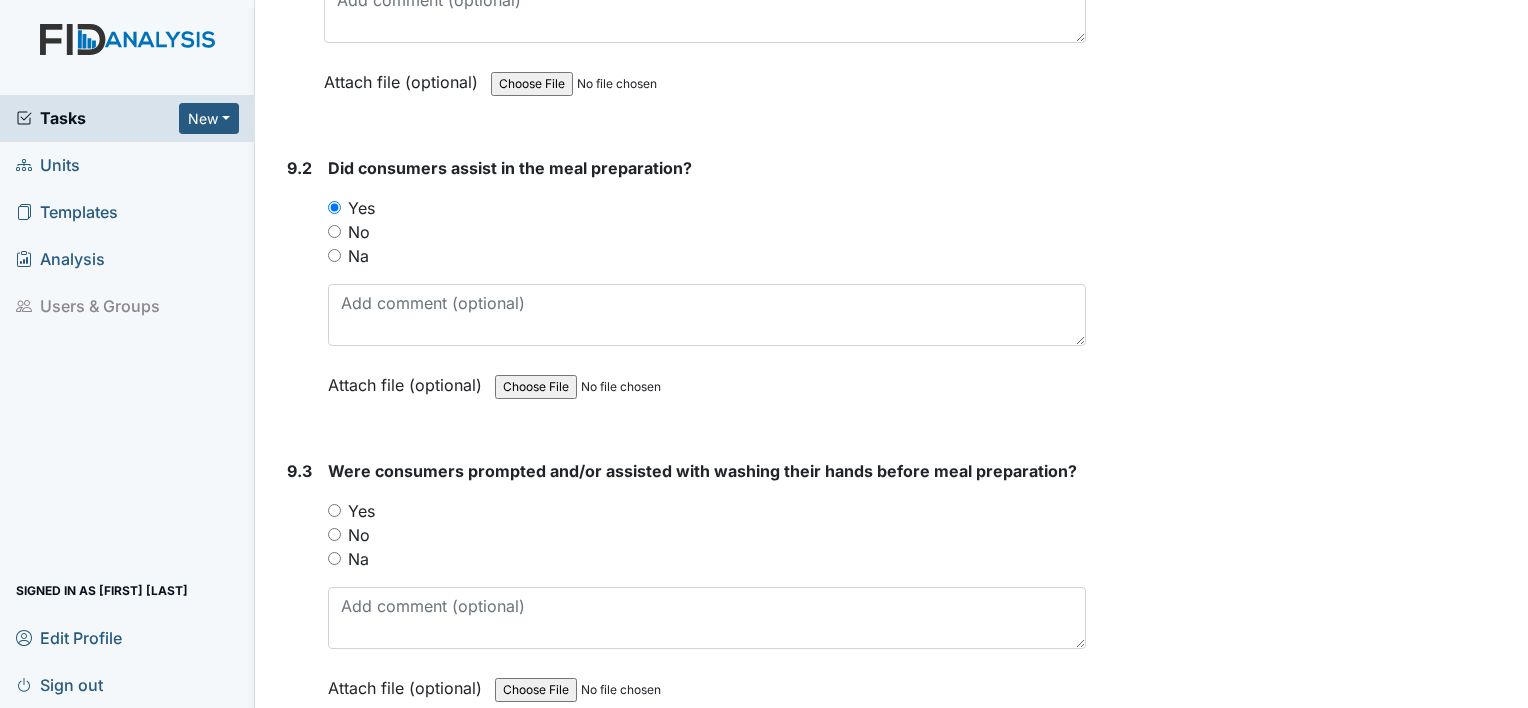 click on "Yes" at bounding box center (334, 510) 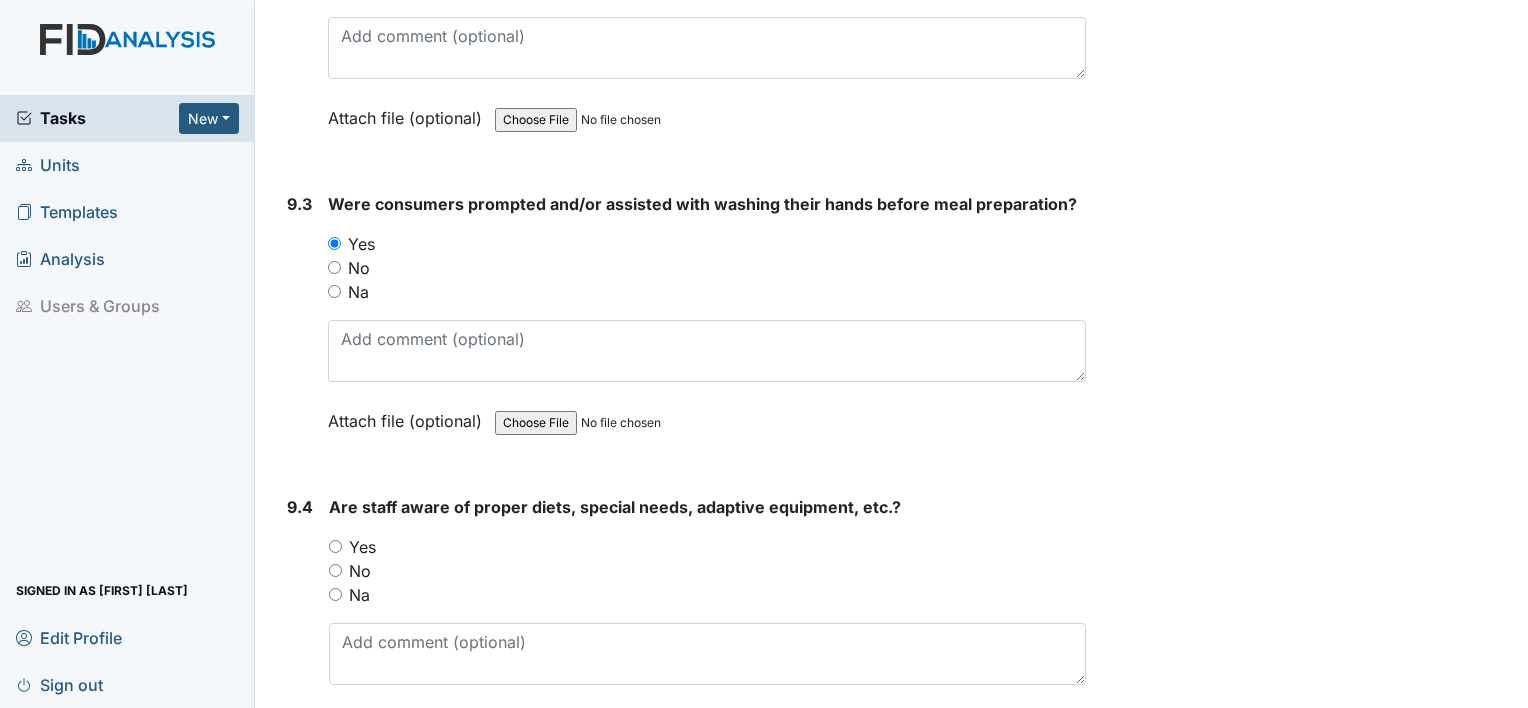 scroll, scrollTop: 15800, scrollLeft: 0, axis: vertical 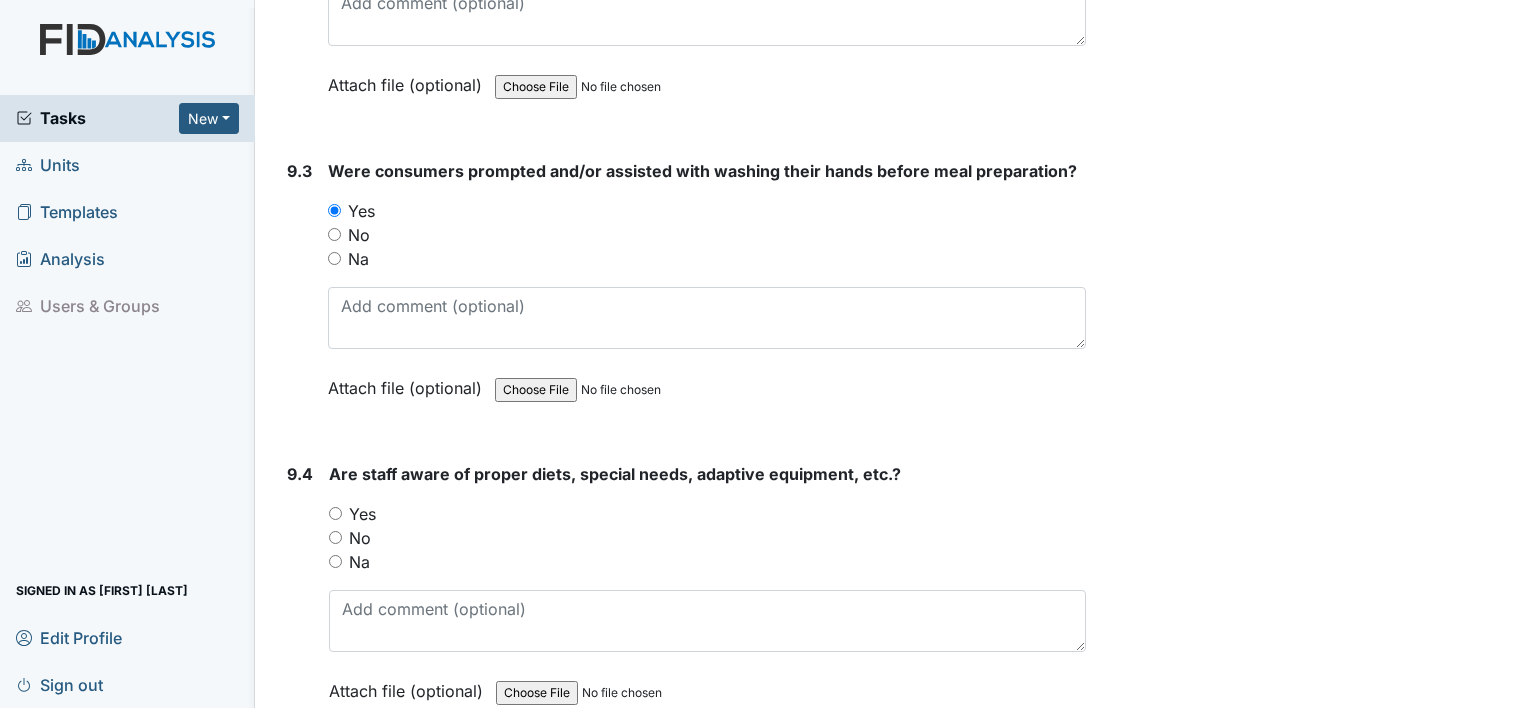 click on "Yes" at bounding box center (335, 513) 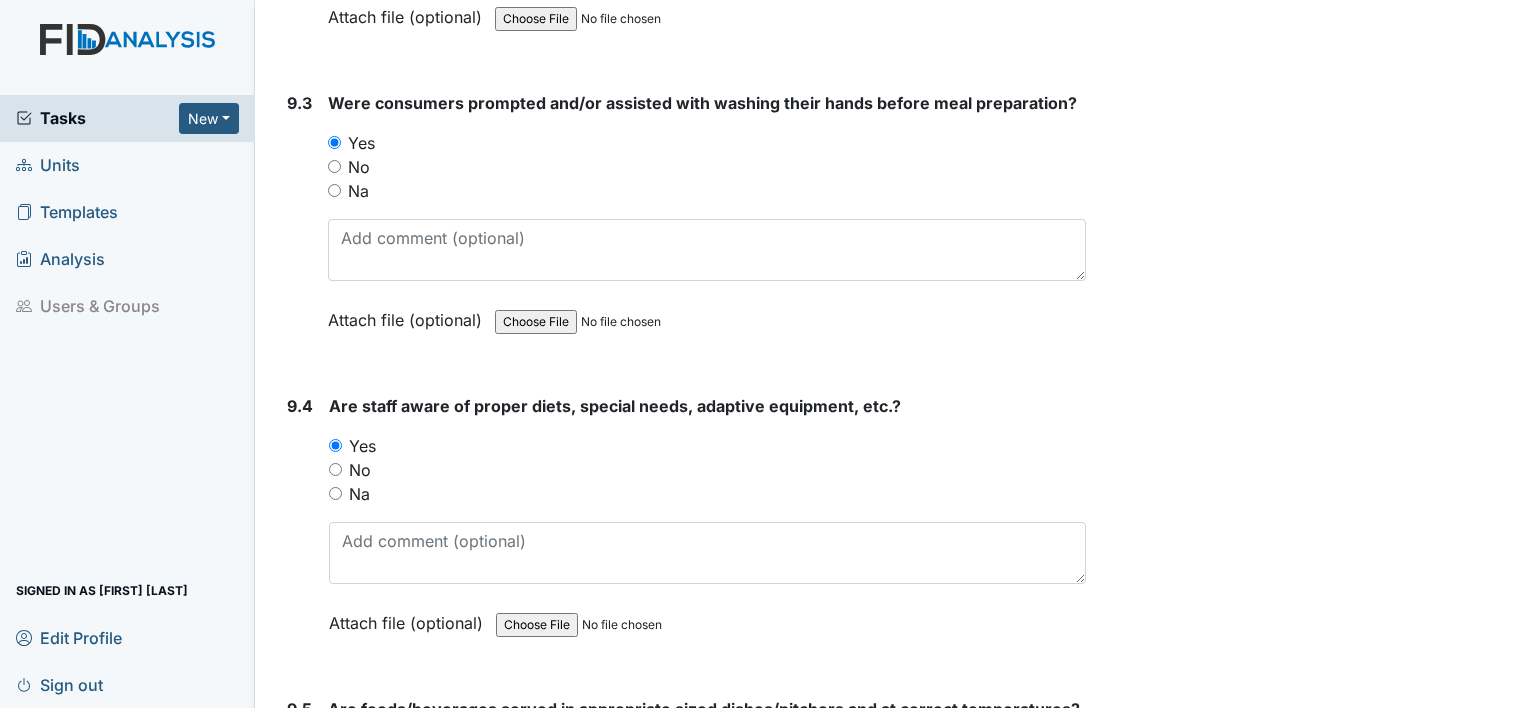scroll, scrollTop: 16100, scrollLeft: 0, axis: vertical 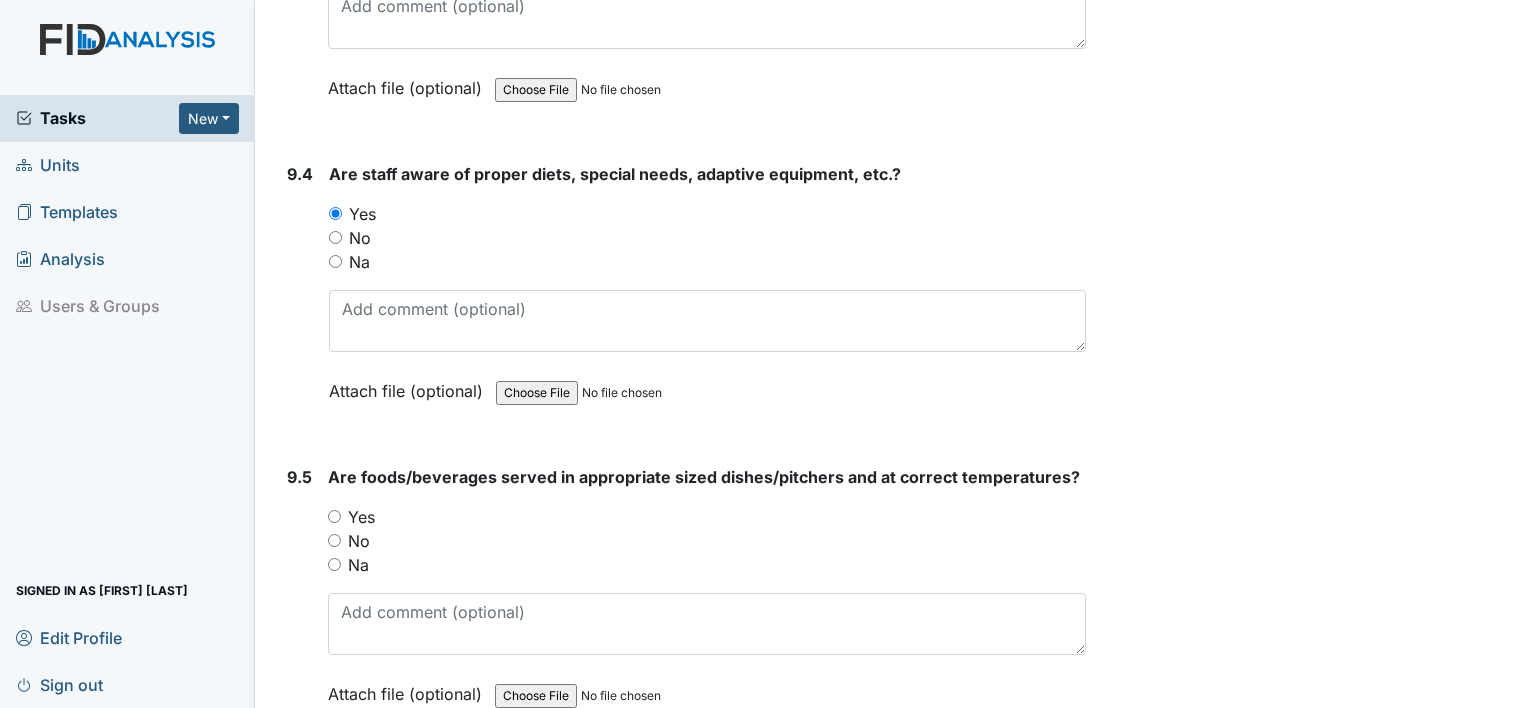 click on "Yes" at bounding box center [334, 516] 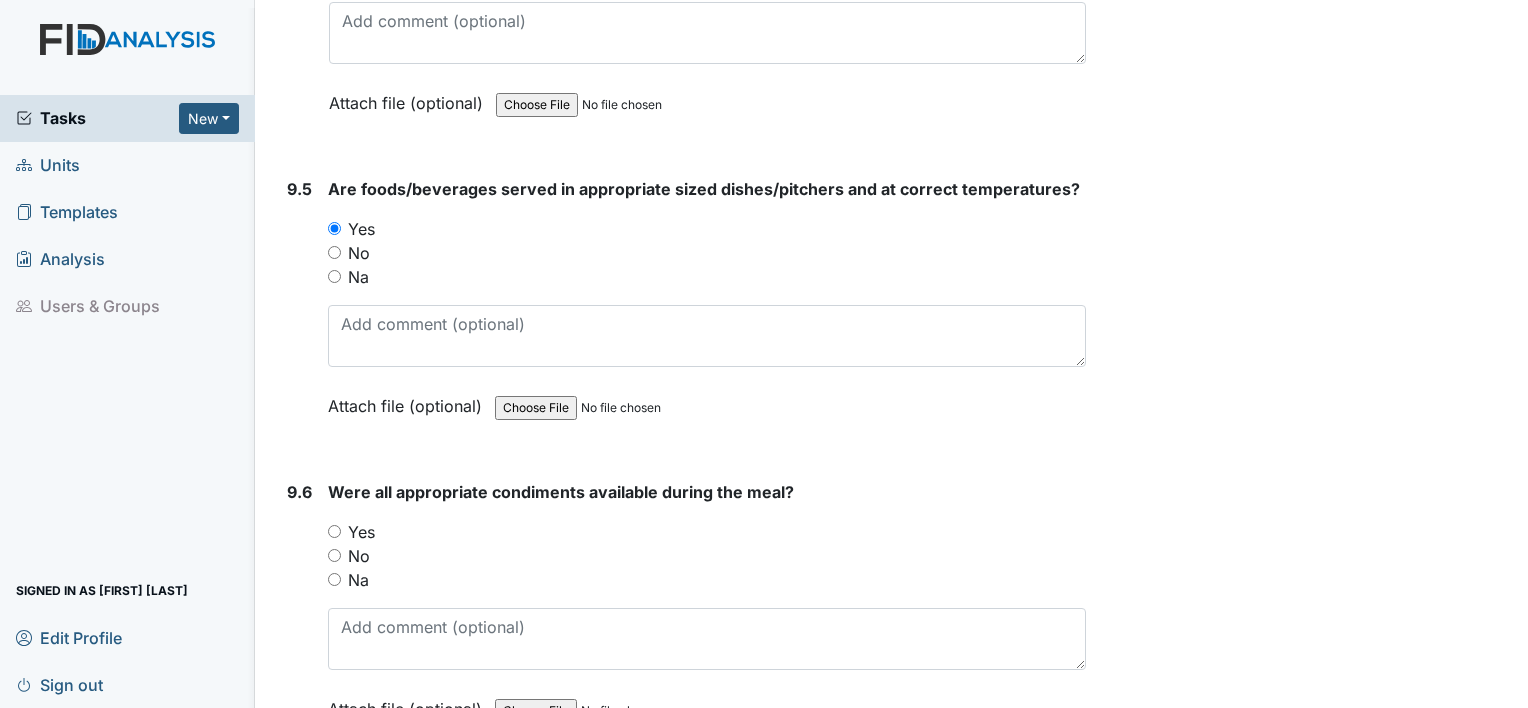 scroll, scrollTop: 16400, scrollLeft: 0, axis: vertical 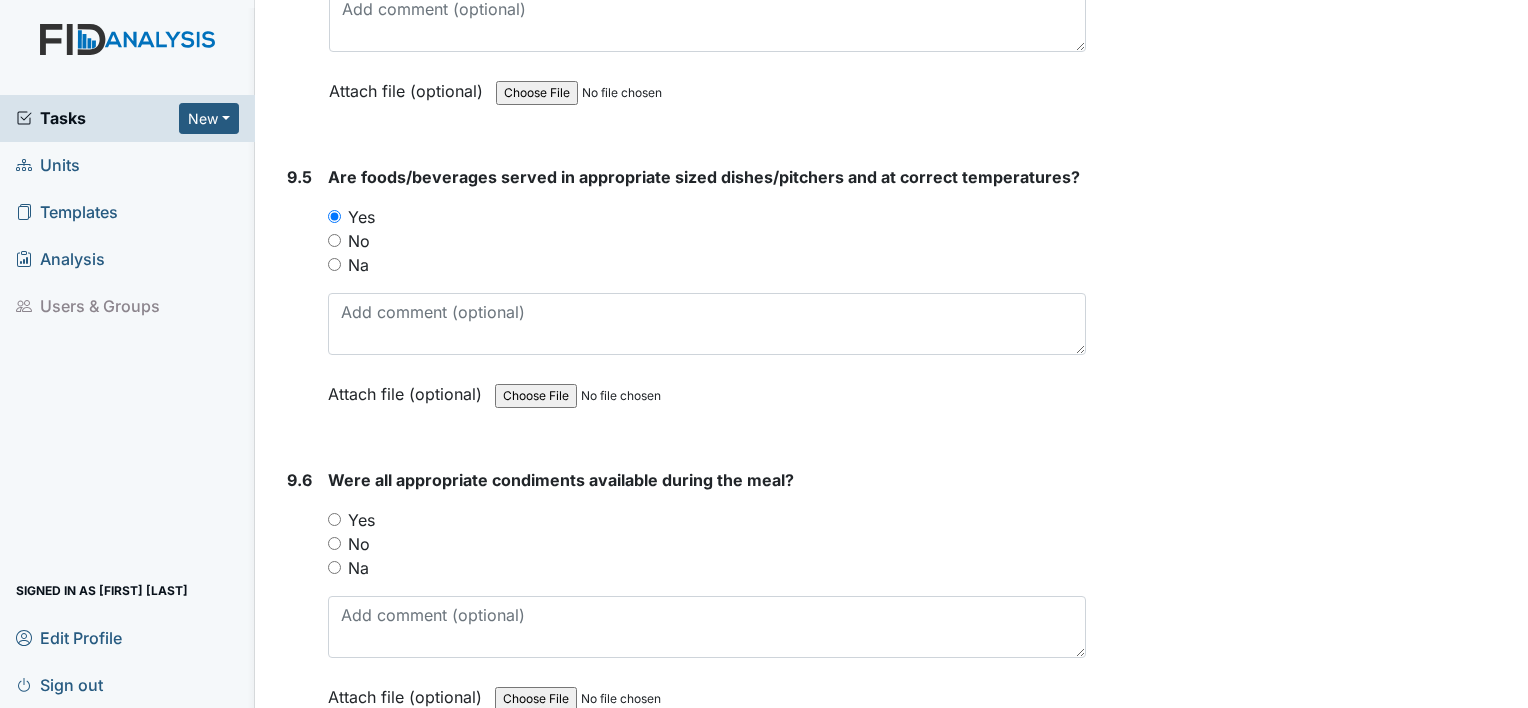 click on "Yes" at bounding box center [334, 519] 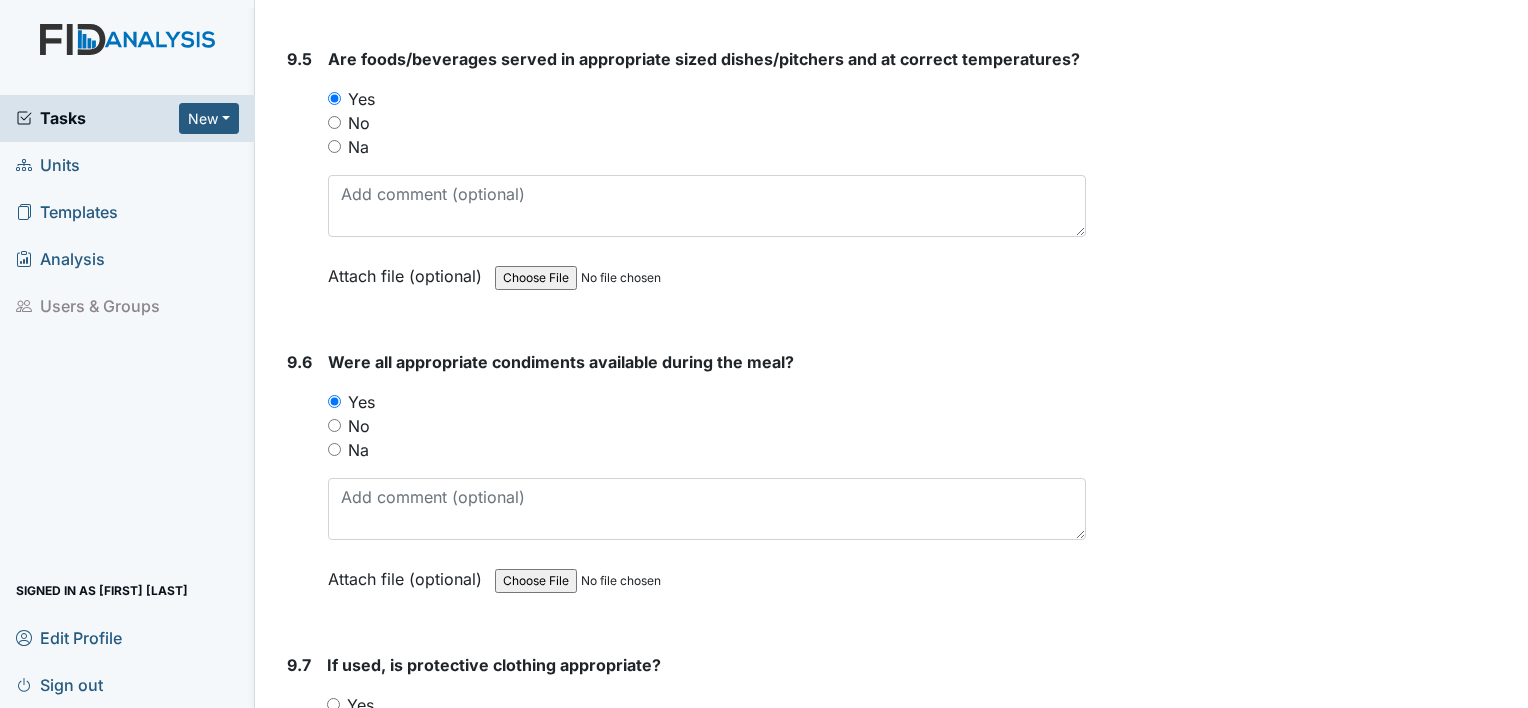 scroll, scrollTop: 16800, scrollLeft: 0, axis: vertical 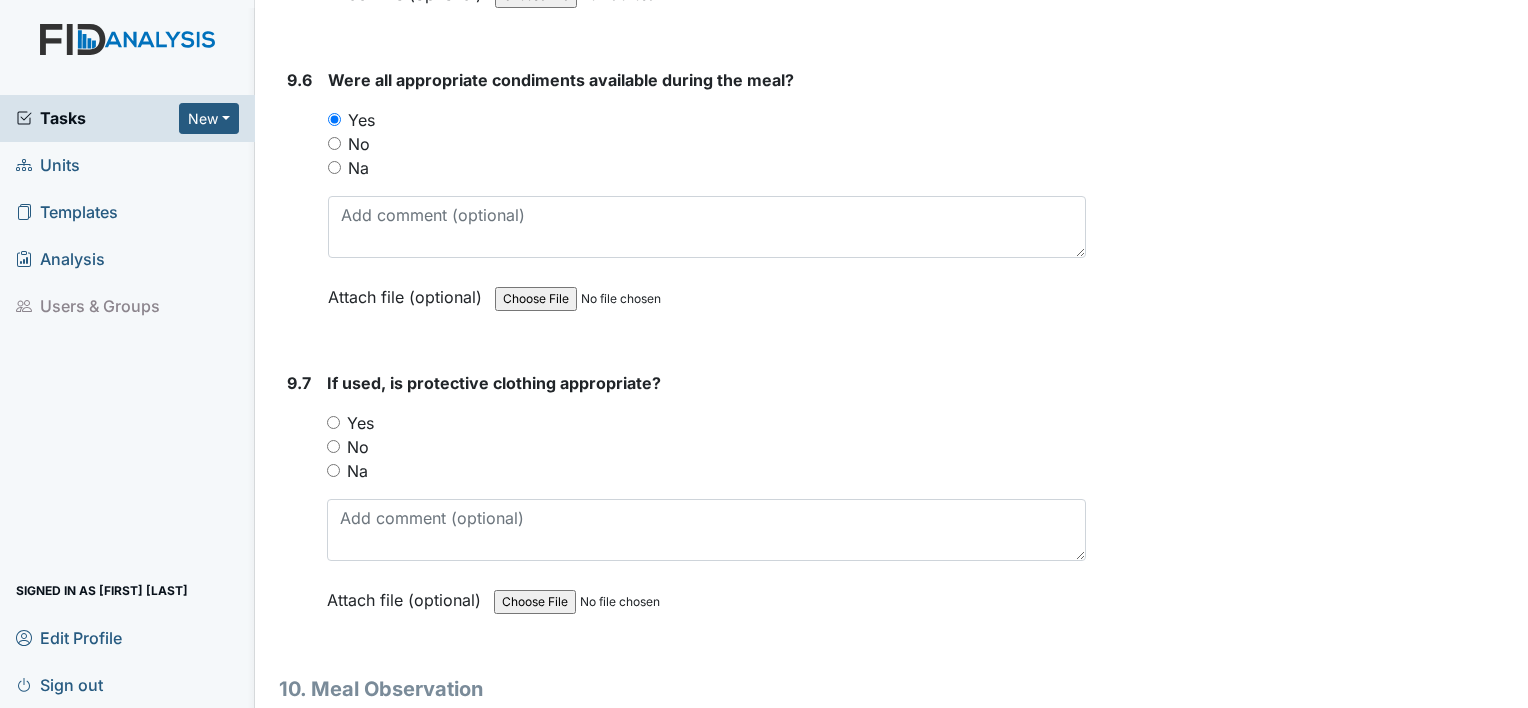 click on "Yes" at bounding box center (333, 422) 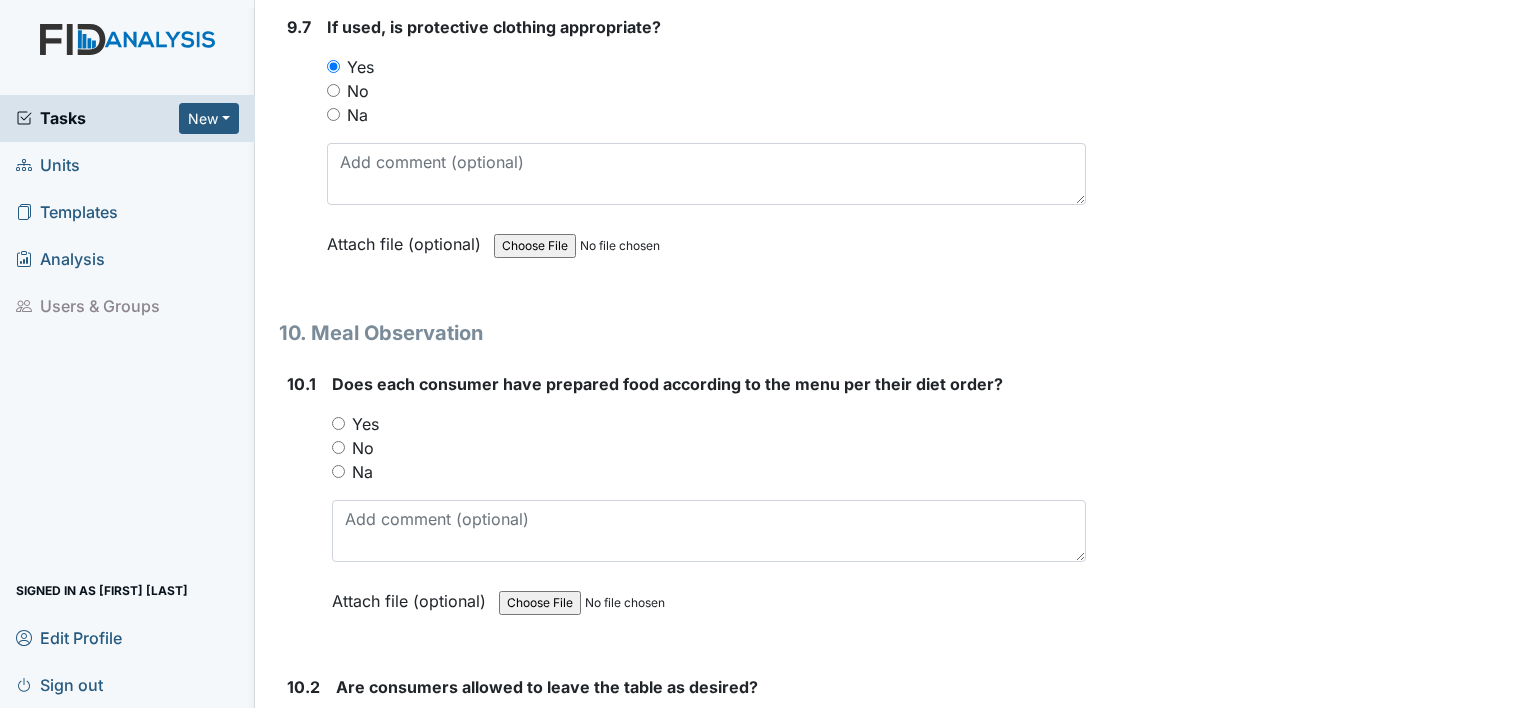 scroll, scrollTop: 17200, scrollLeft: 0, axis: vertical 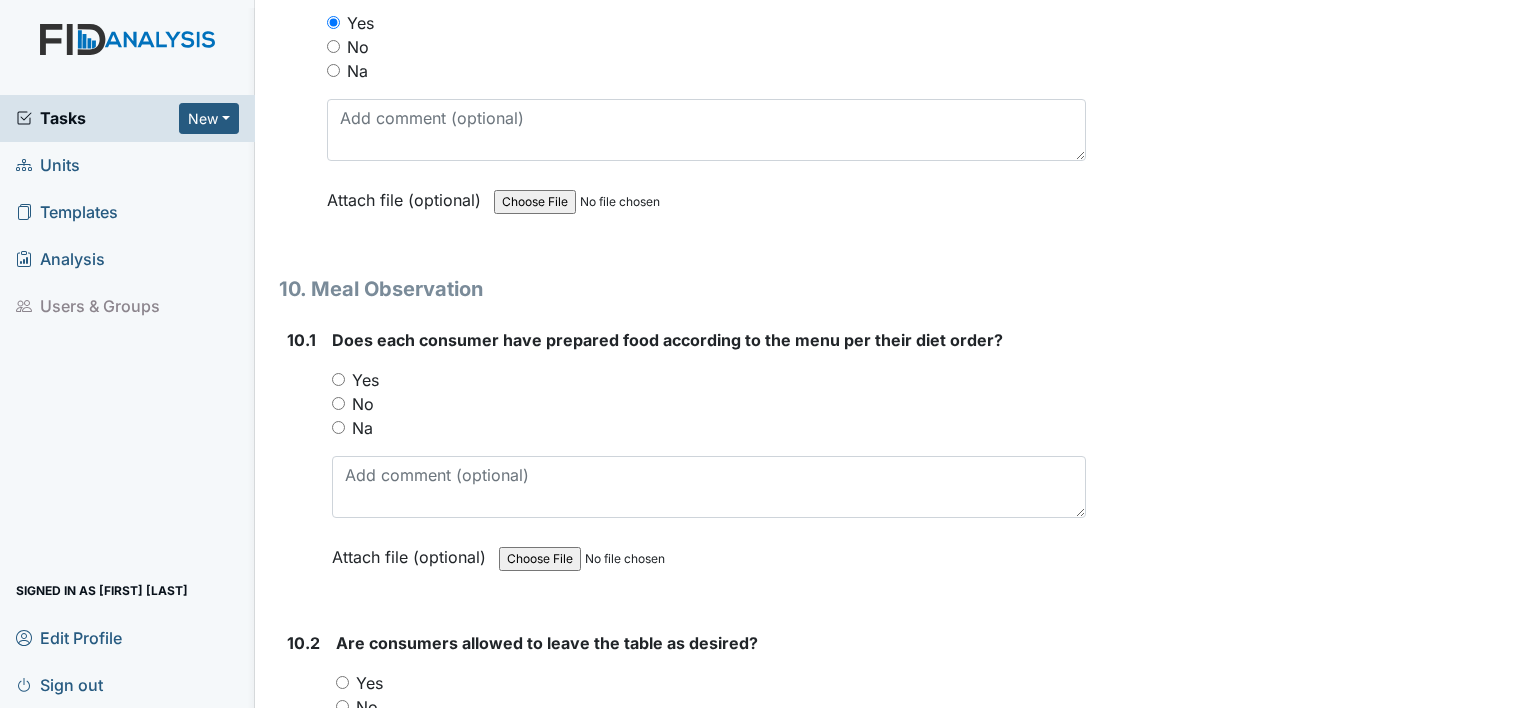 click on "Yes" at bounding box center [338, 379] 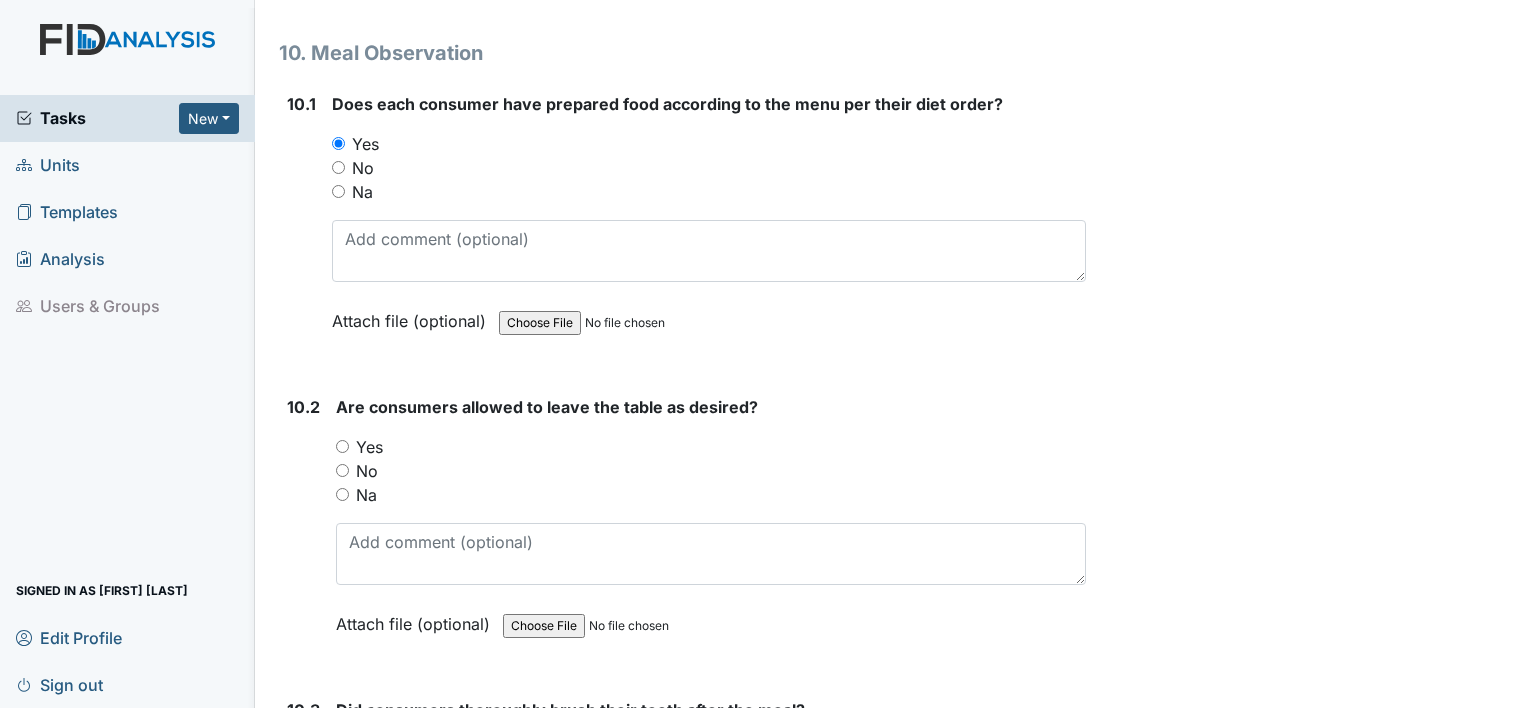 scroll, scrollTop: 17500, scrollLeft: 0, axis: vertical 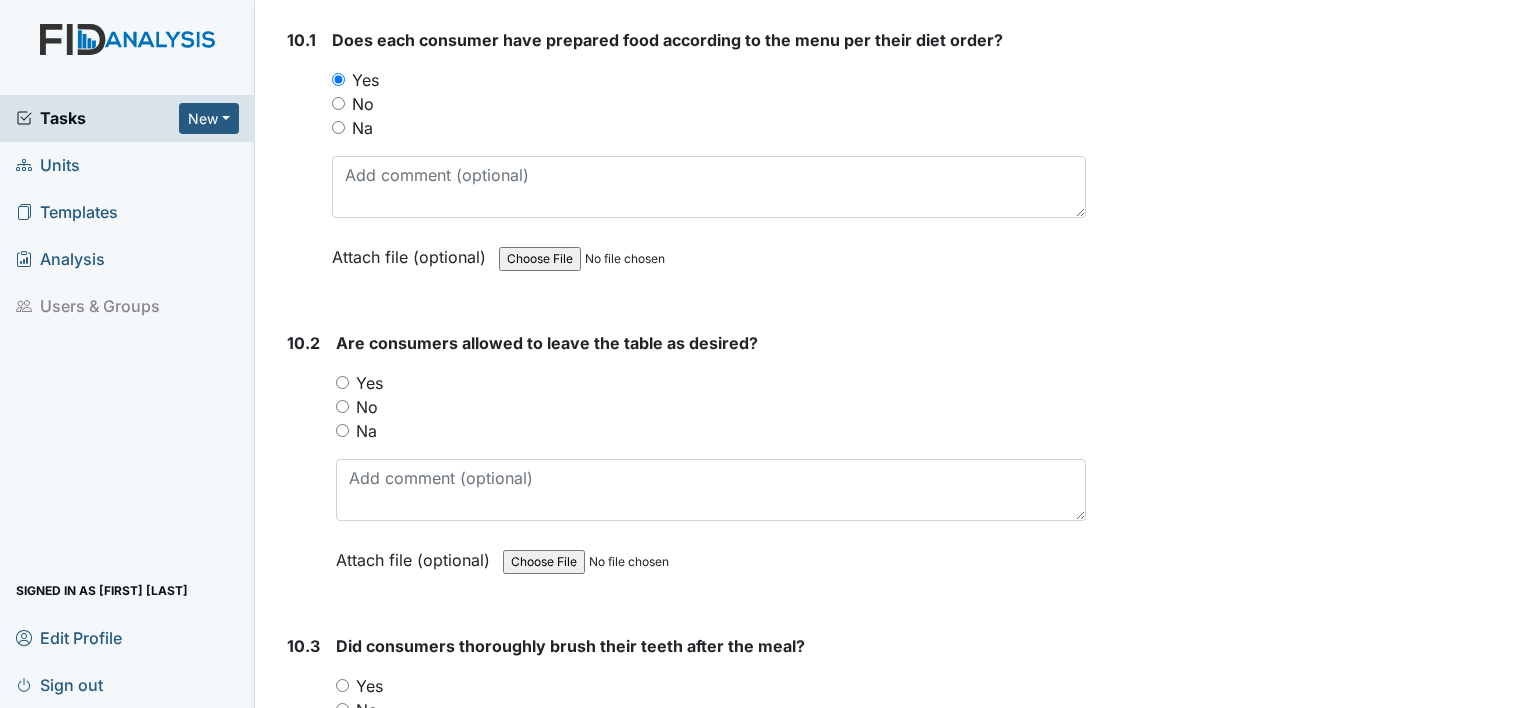 click on "Yes" at bounding box center [342, 382] 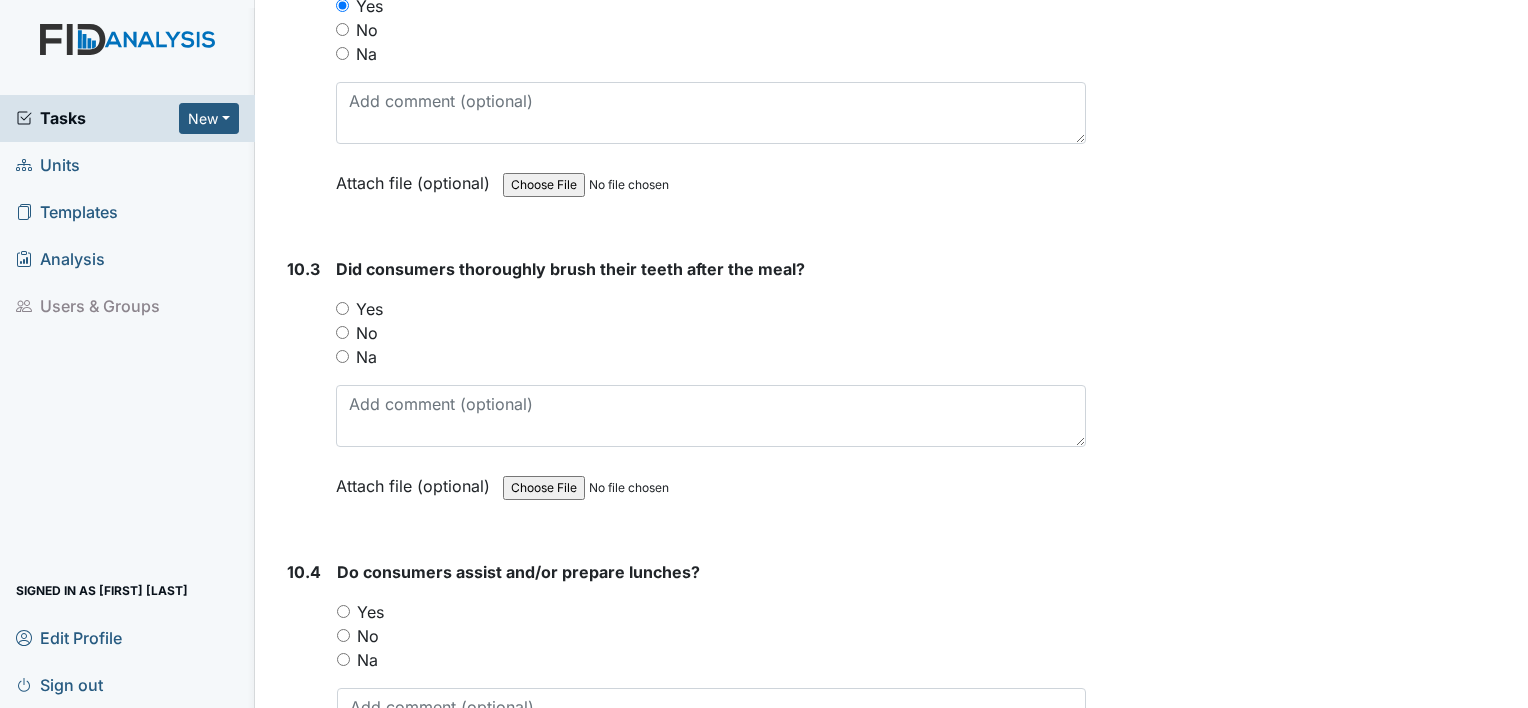 scroll, scrollTop: 17900, scrollLeft: 0, axis: vertical 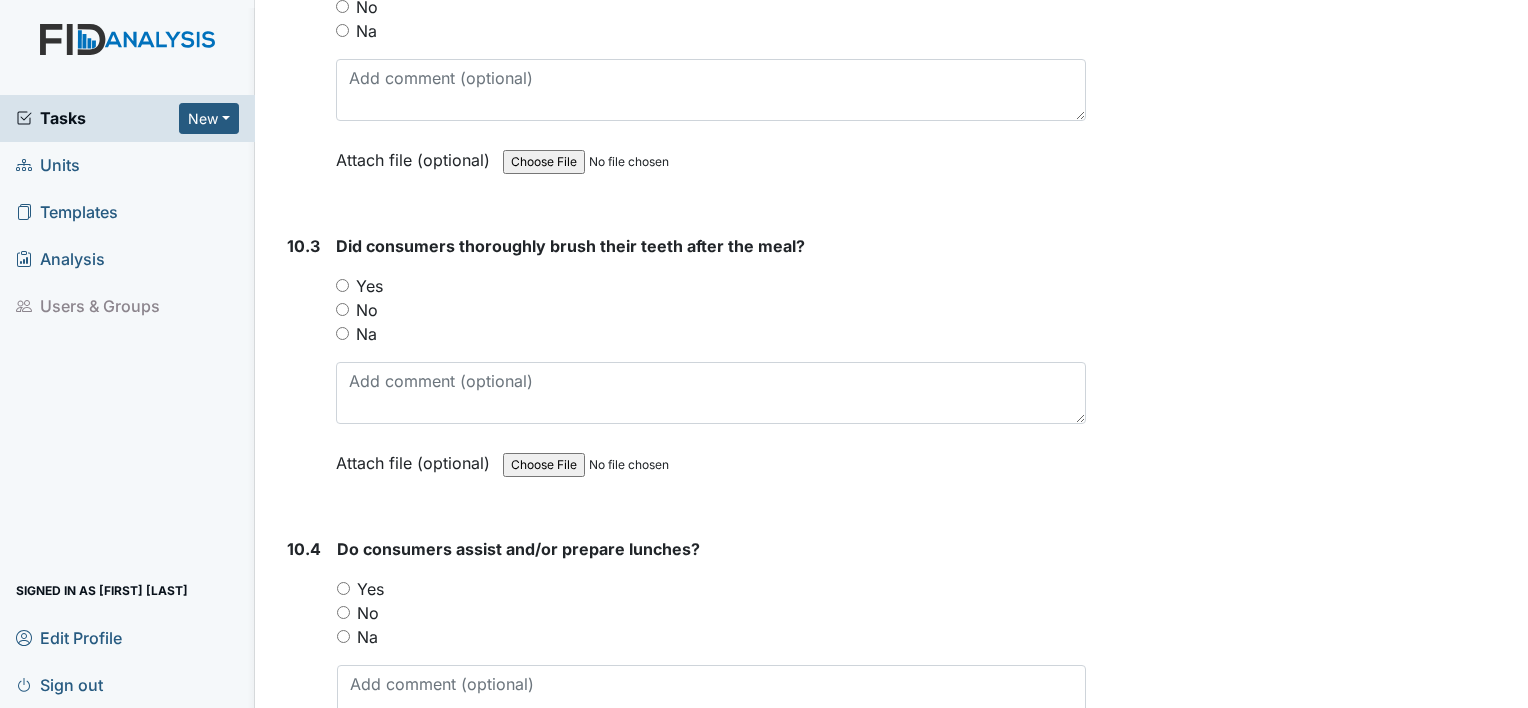 click on "Yes" at bounding box center (342, 285) 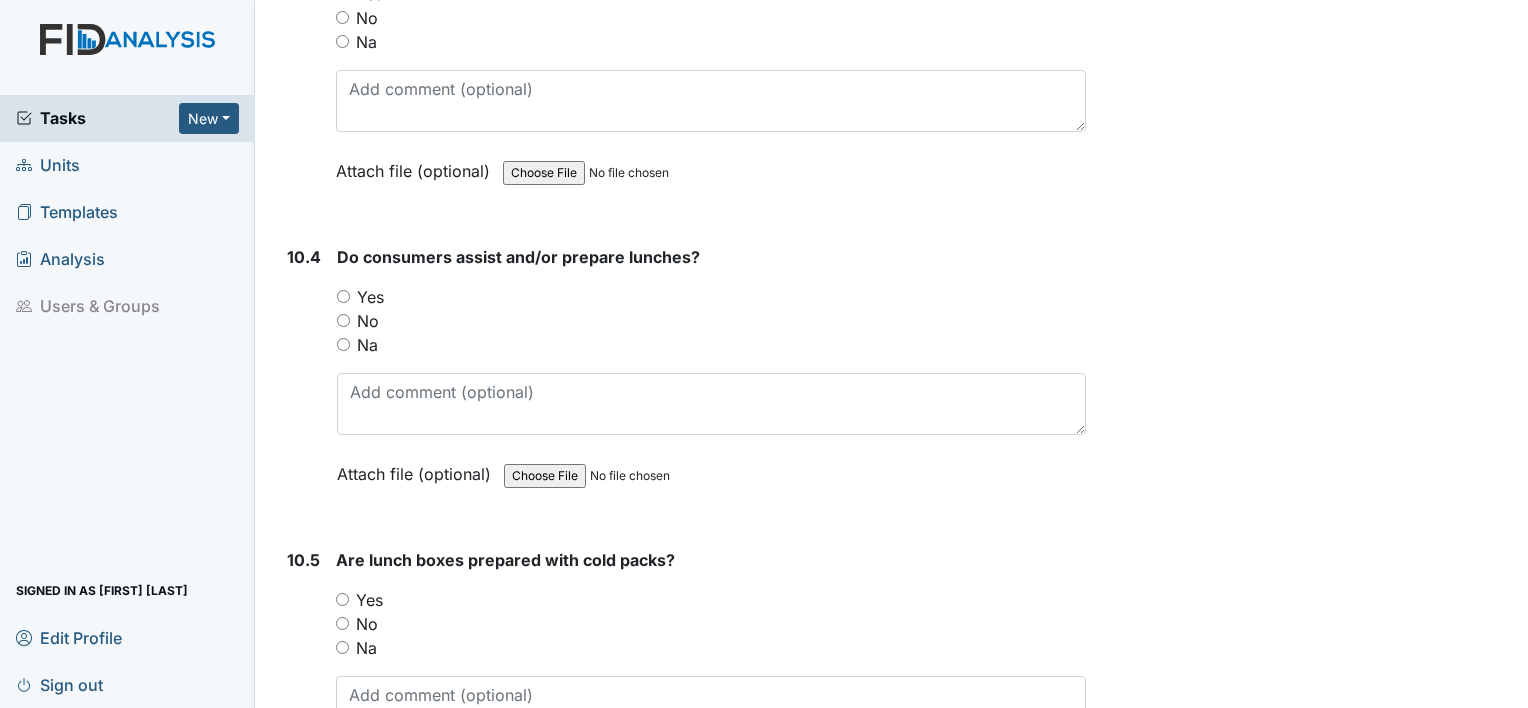 scroll, scrollTop: 18200, scrollLeft: 0, axis: vertical 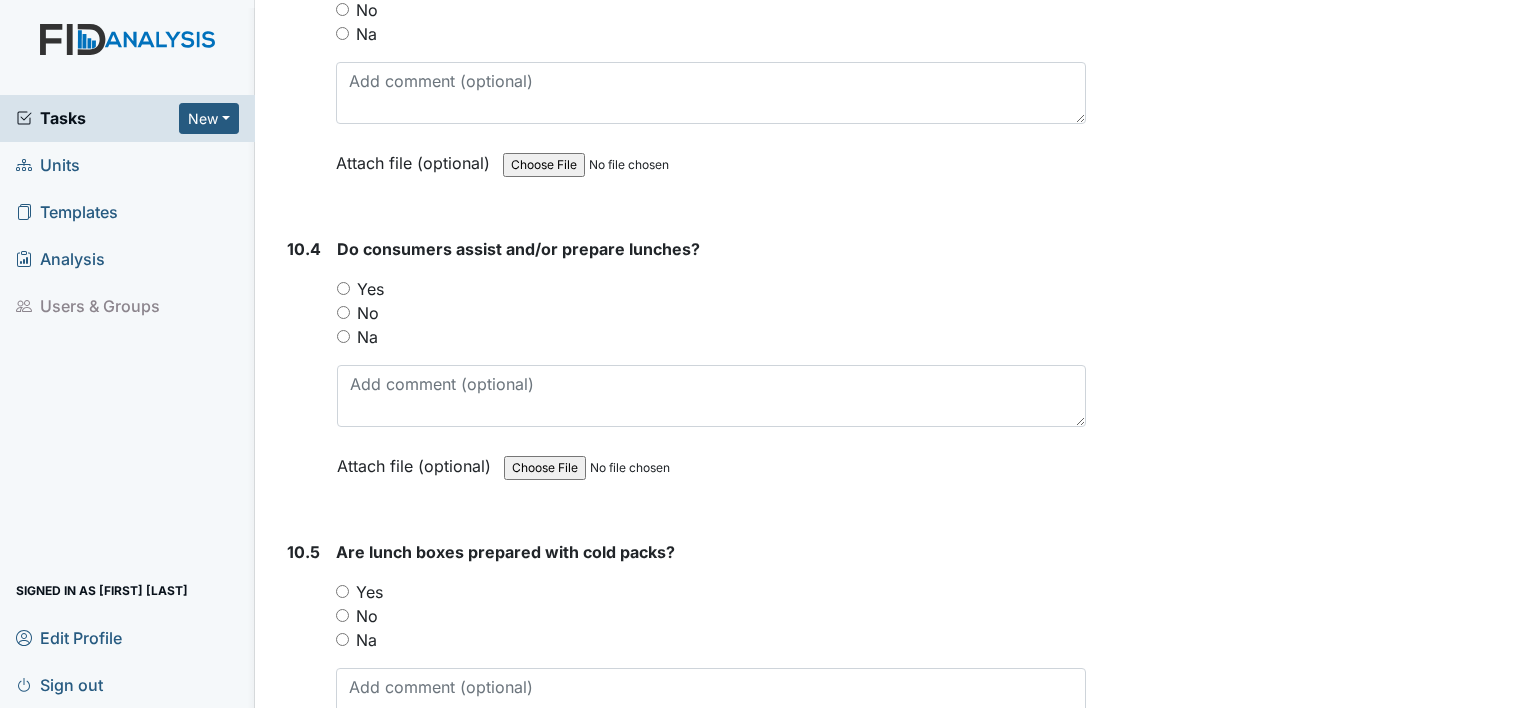 click on "Yes" at bounding box center [343, 288] 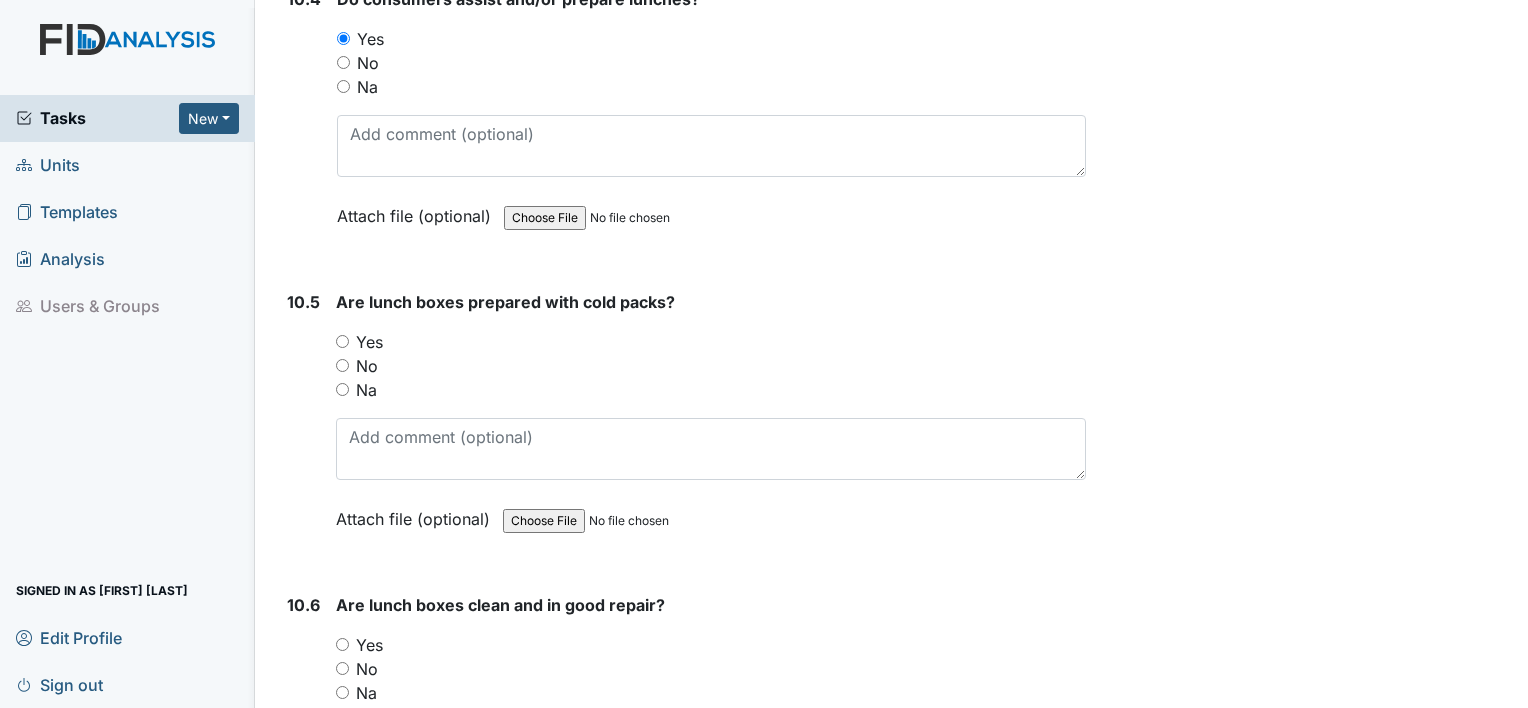 scroll, scrollTop: 18500, scrollLeft: 0, axis: vertical 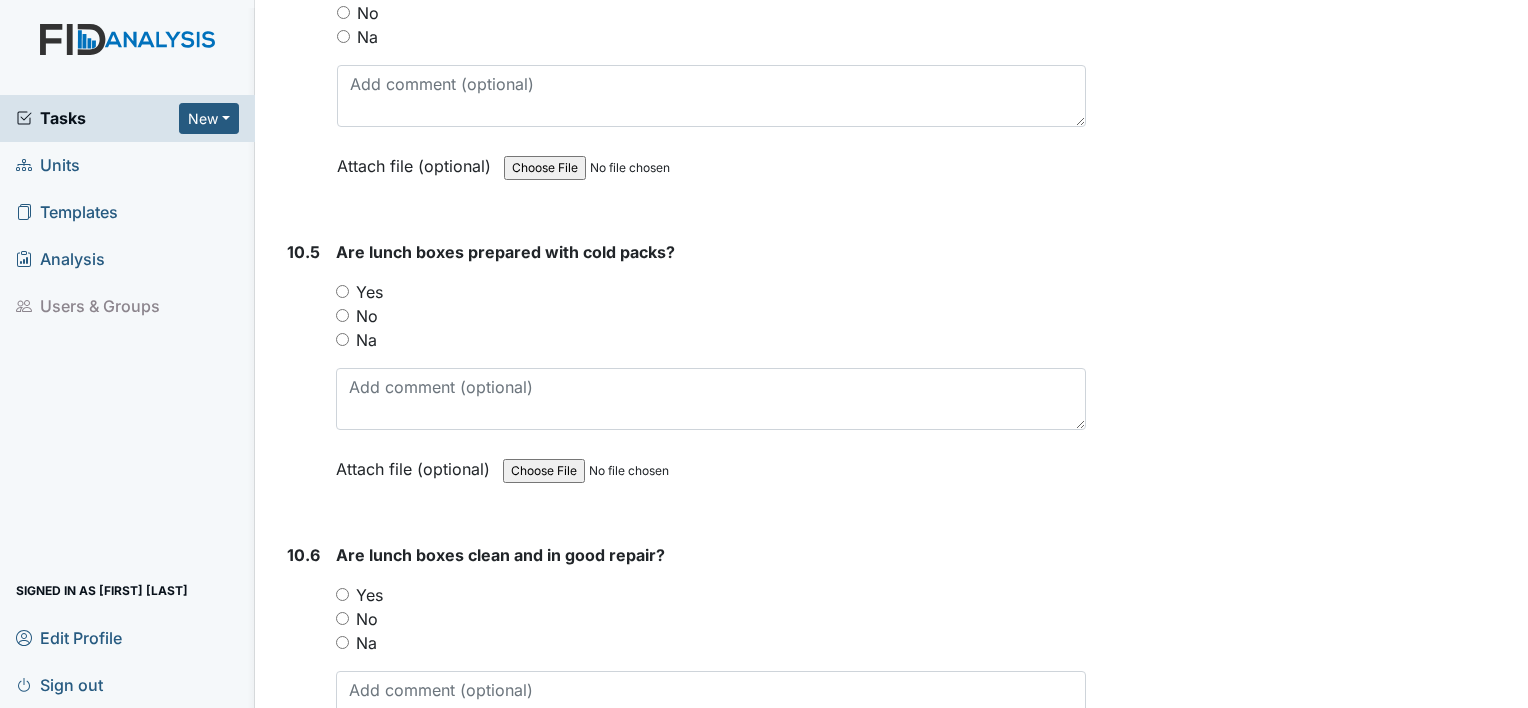 click on "Yes" at bounding box center (342, 291) 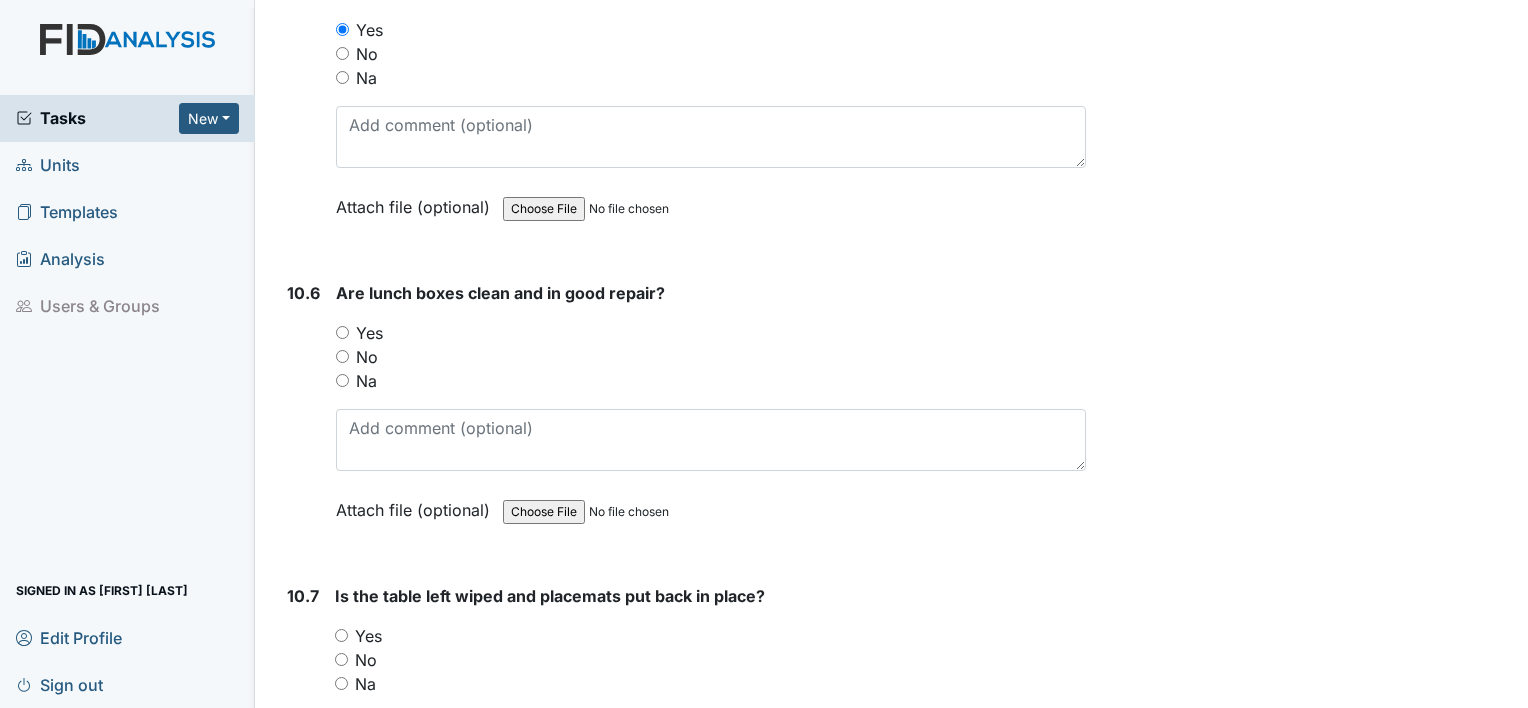 scroll, scrollTop: 18800, scrollLeft: 0, axis: vertical 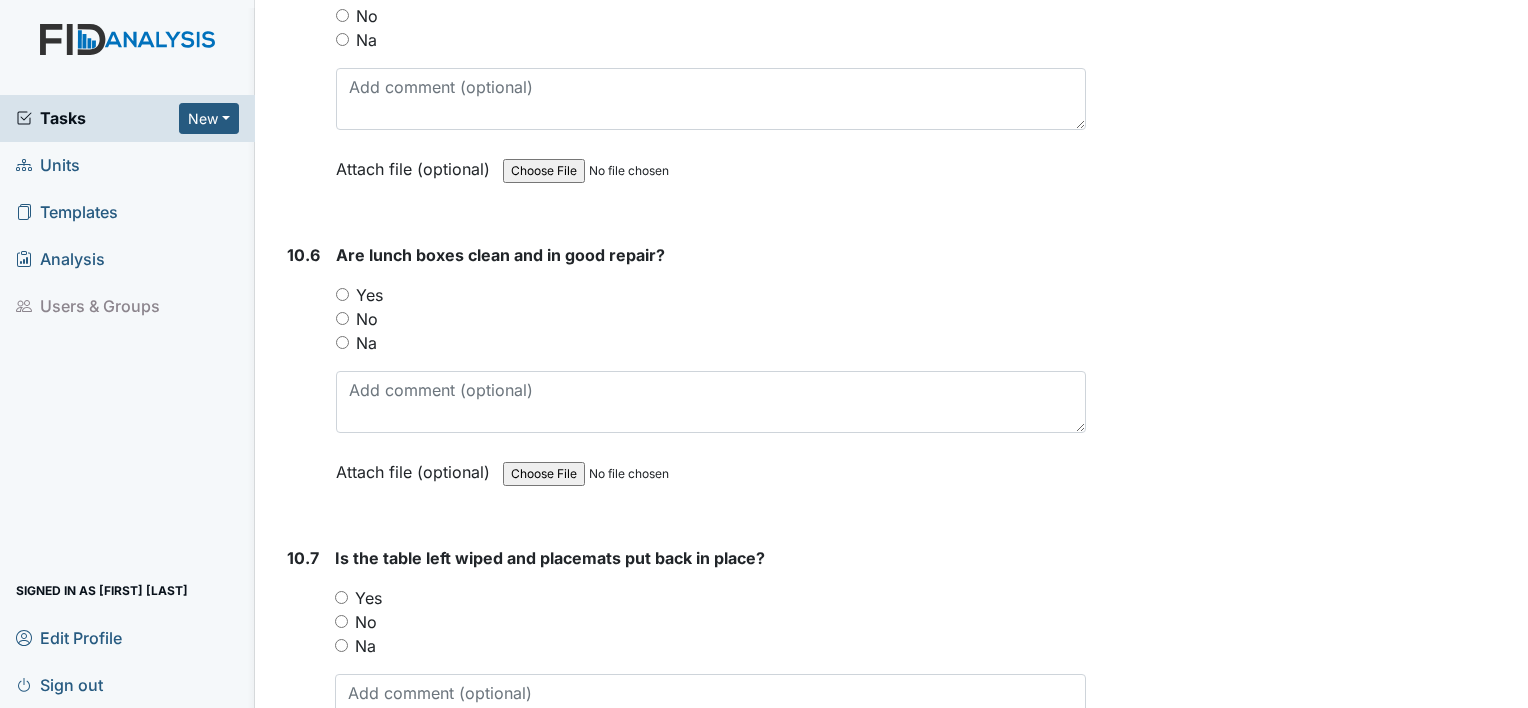 click on "Yes" at bounding box center [342, 294] 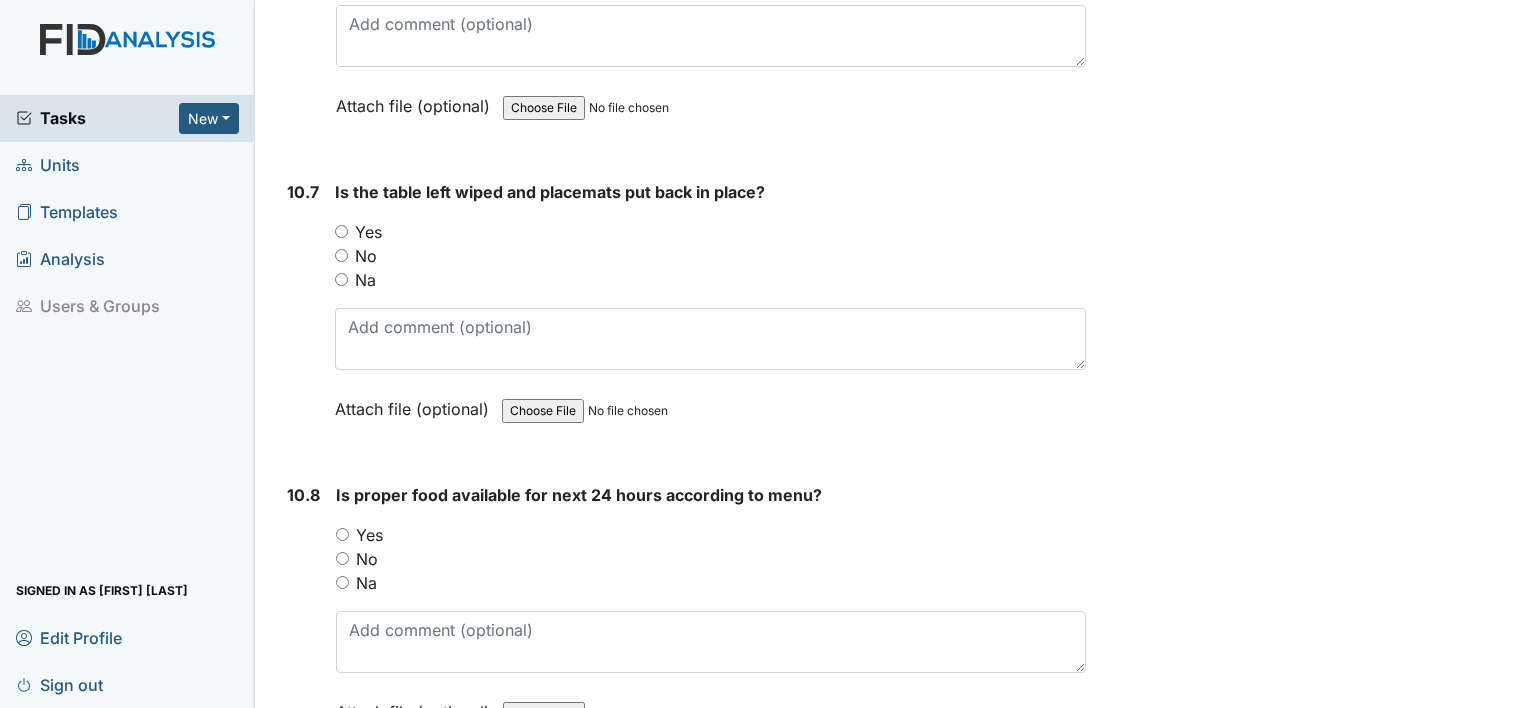 scroll, scrollTop: 19200, scrollLeft: 0, axis: vertical 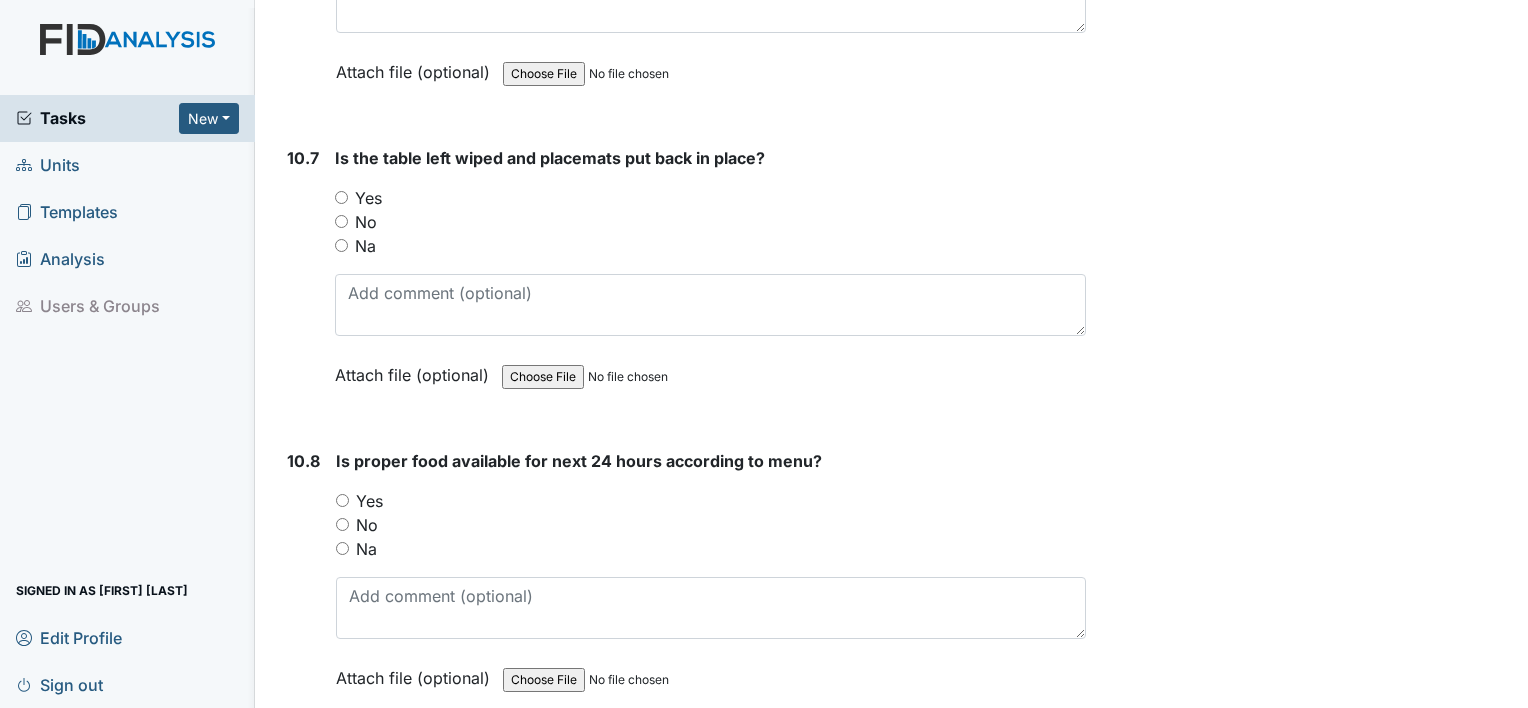 click on "Yes" at bounding box center (710, 198) 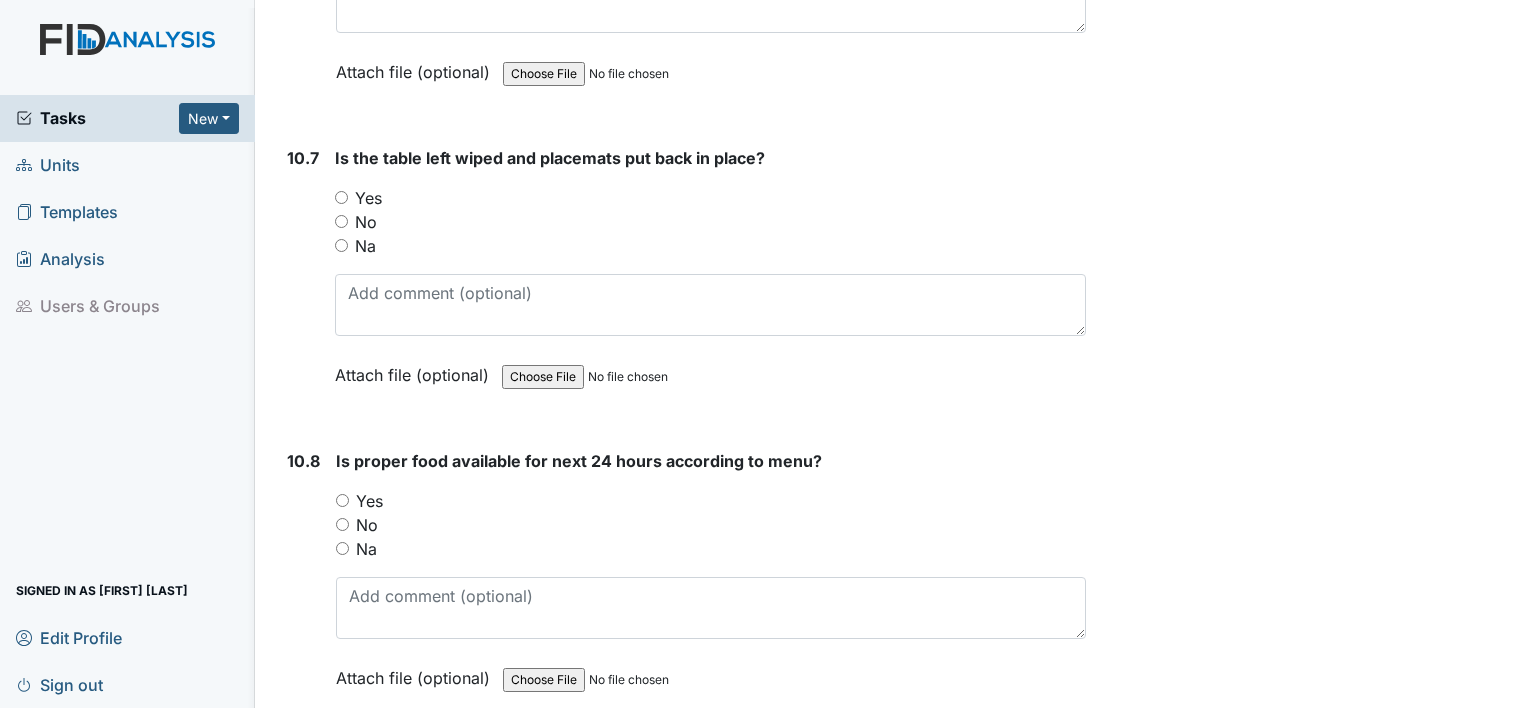 click on "Yes" at bounding box center [341, 197] 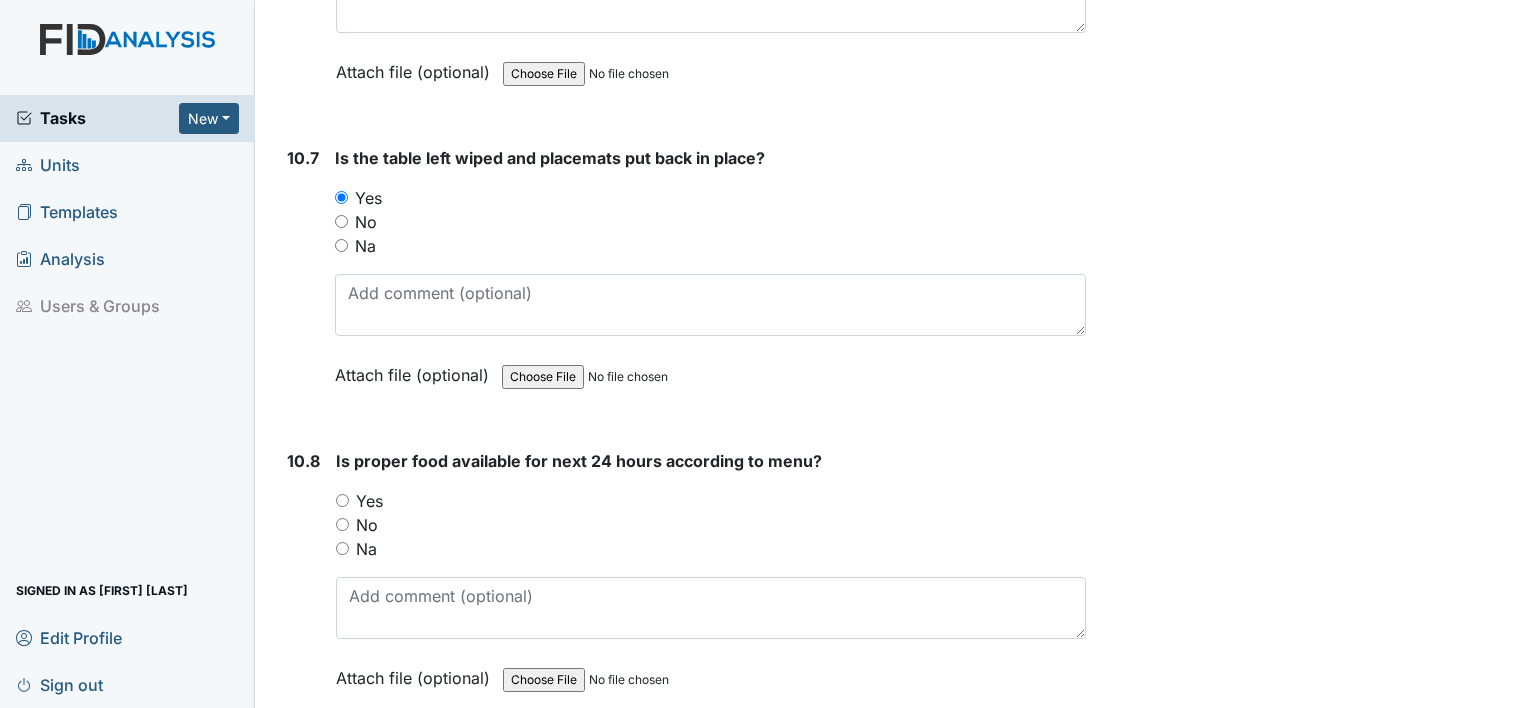 click on "Yes" at bounding box center (342, 500) 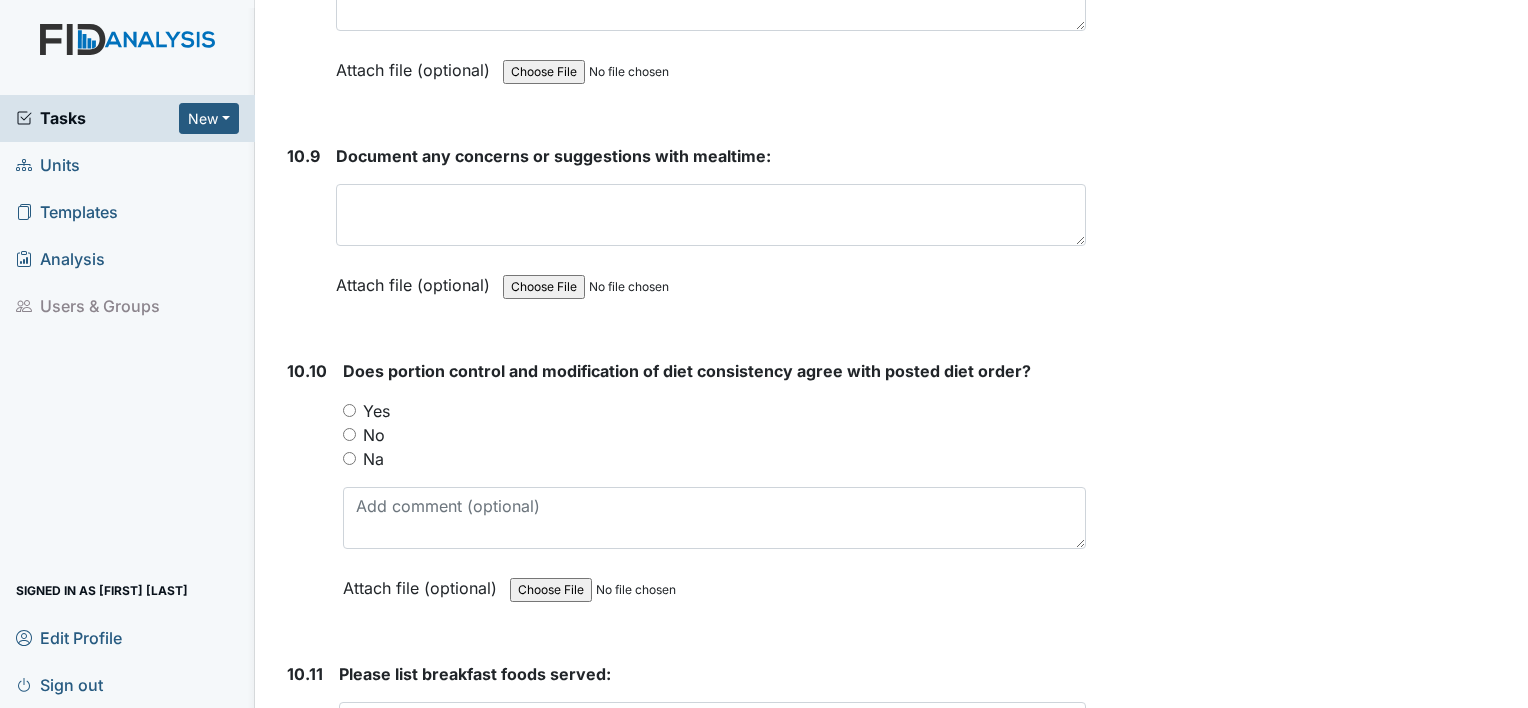 scroll, scrollTop: 19700, scrollLeft: 0, axis: vertical 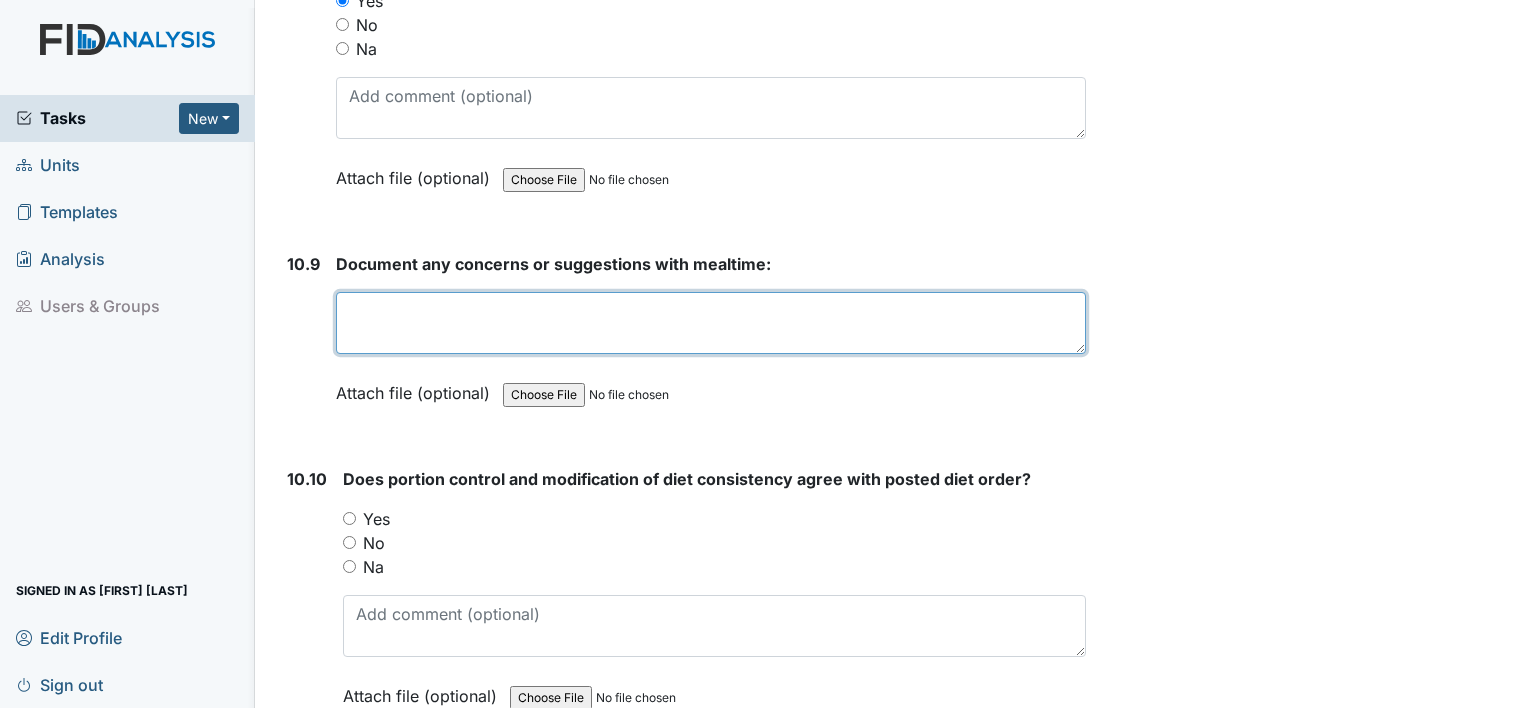 click at bounding box center (711, 323) 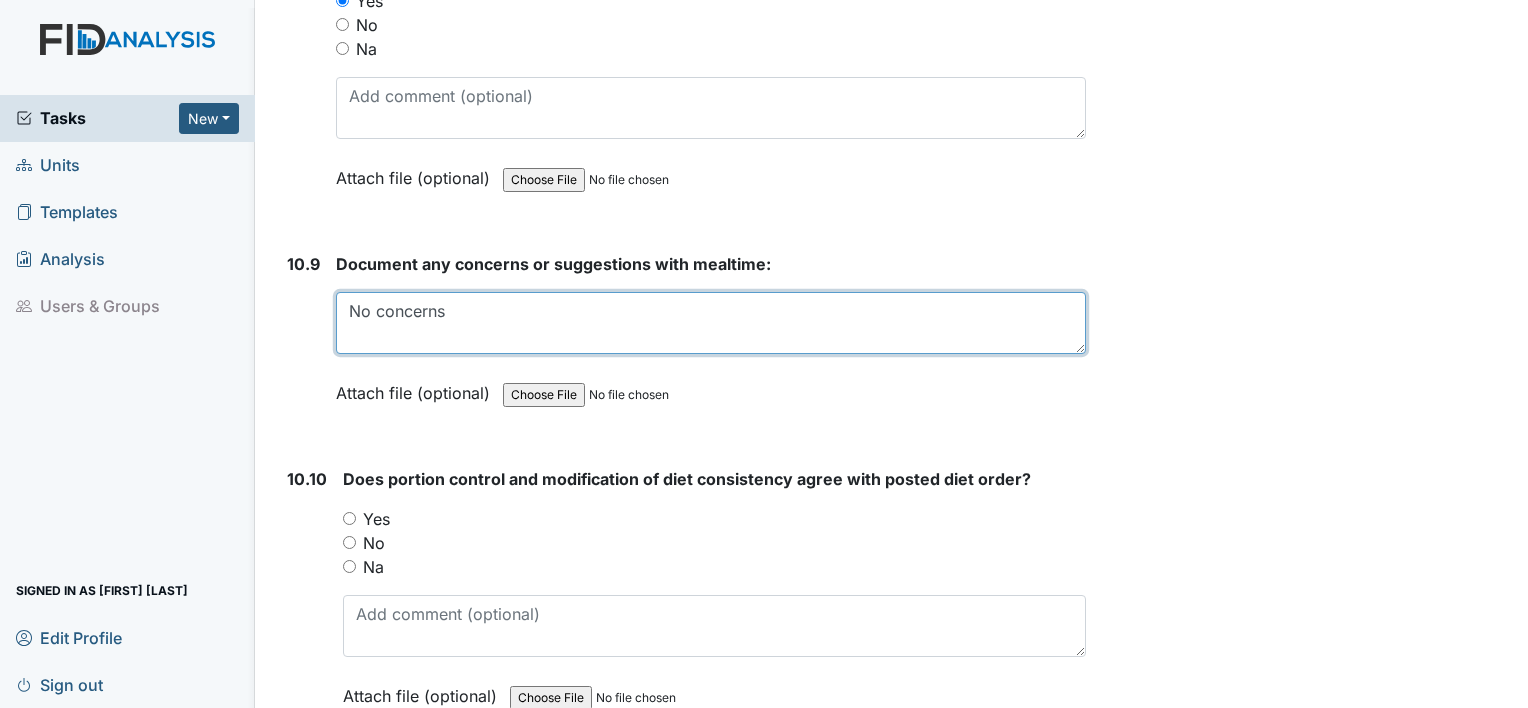 type on "No concerns" 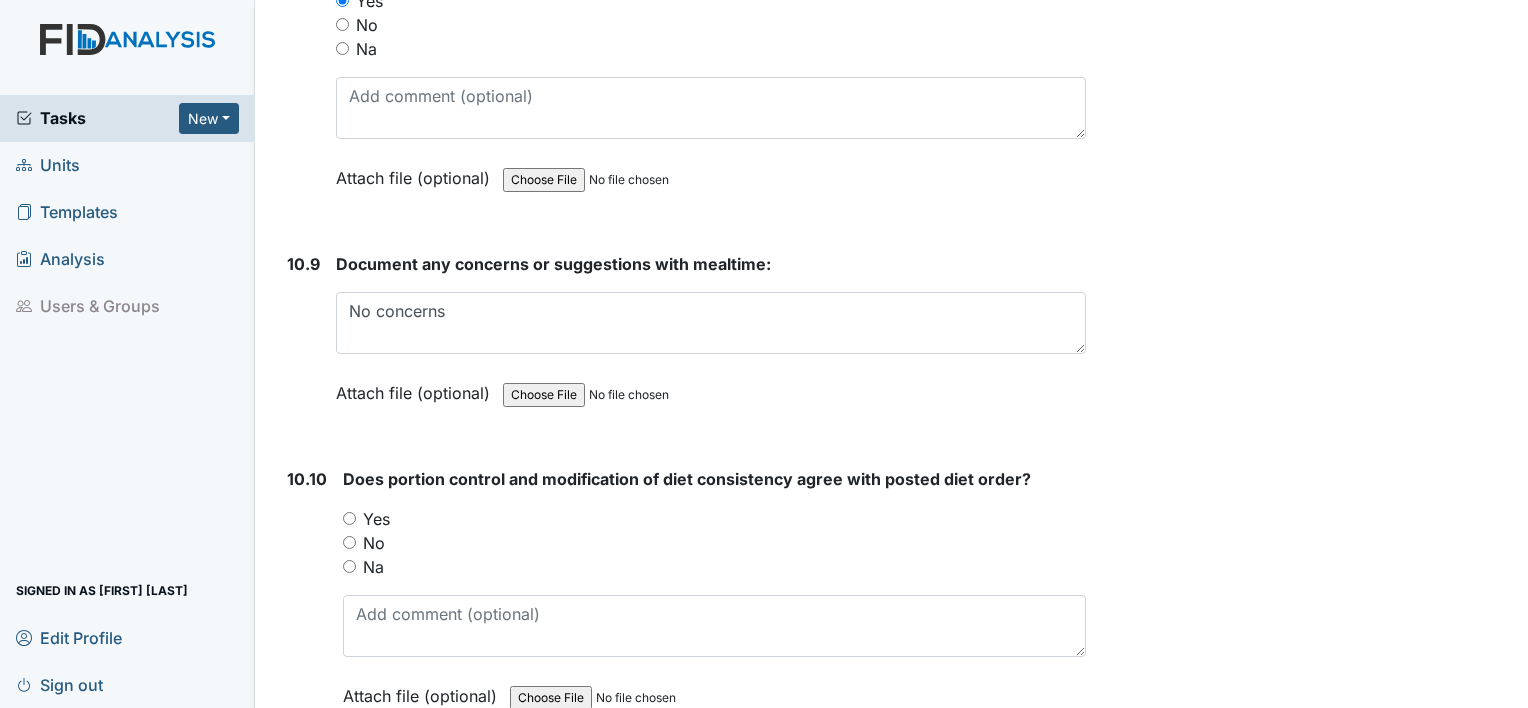 click on "10.10
Does portion control and modification of diet consistency agree with posted diet order?
You must select one of the below options.
Yes
No
Na
Attach file (optional)
You can upload .pdf, .txt, .jpg, .jpeg, .png, .csv, .xls, or .doc files under 100MB." at bounding box center [682, 602] 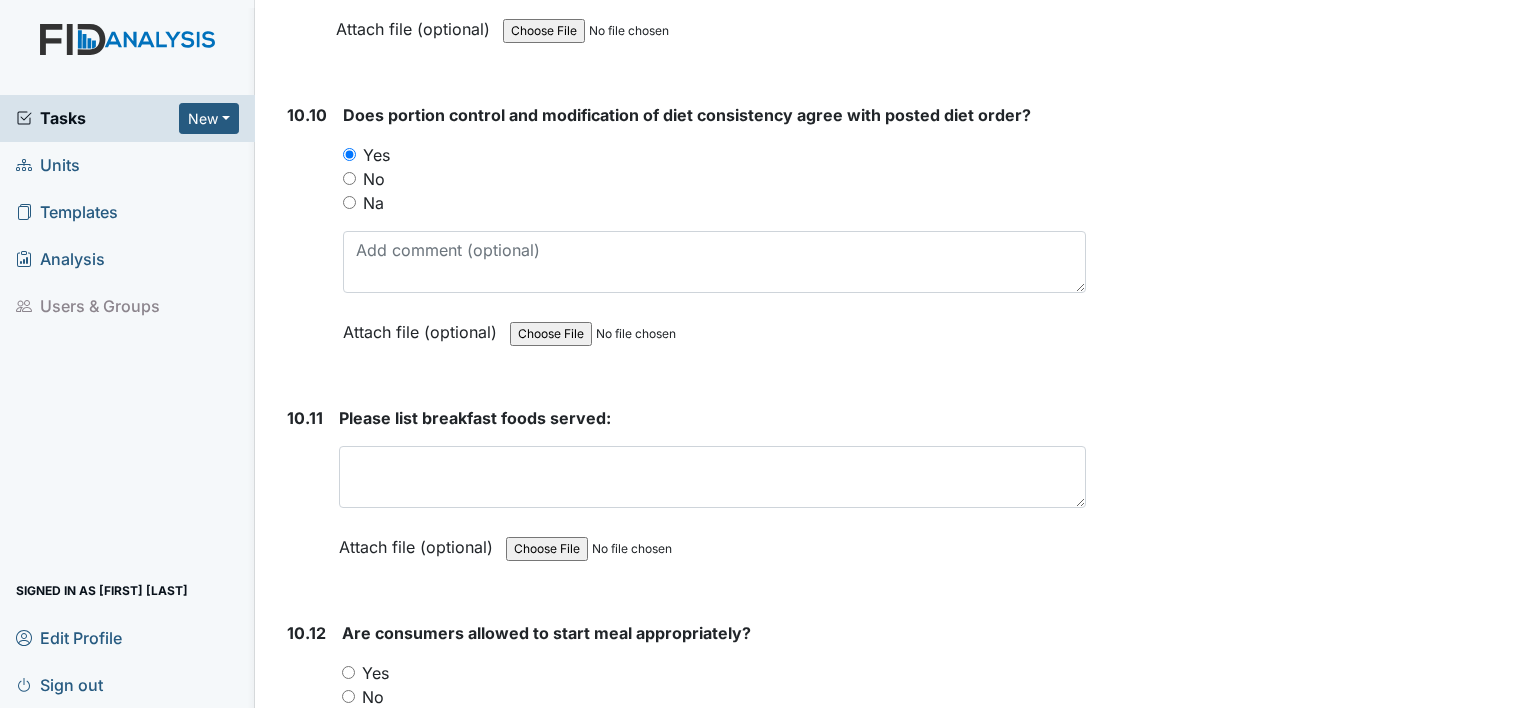 scroll, scrollTop: 20100, scrollLeft: 0, axis: vertical 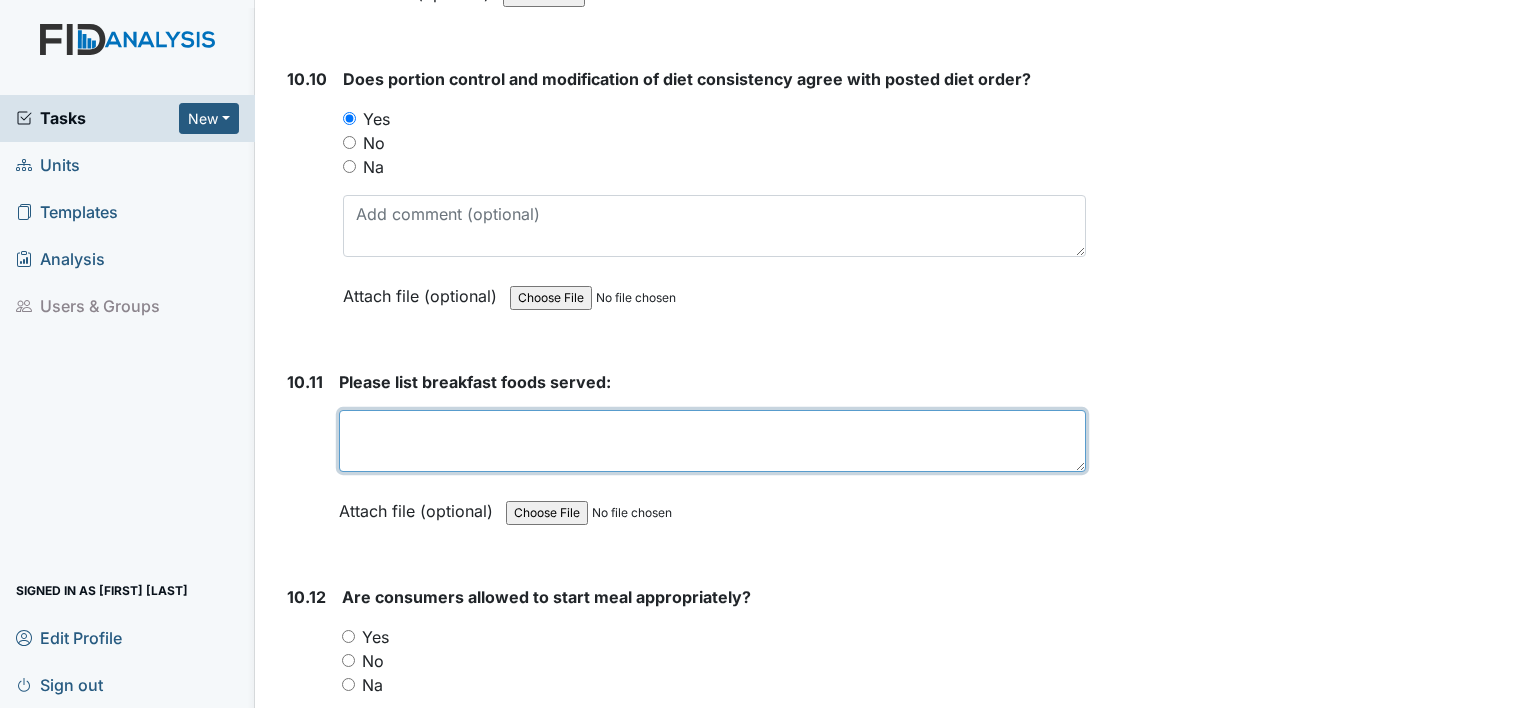 click at bounding box center (712, 441) 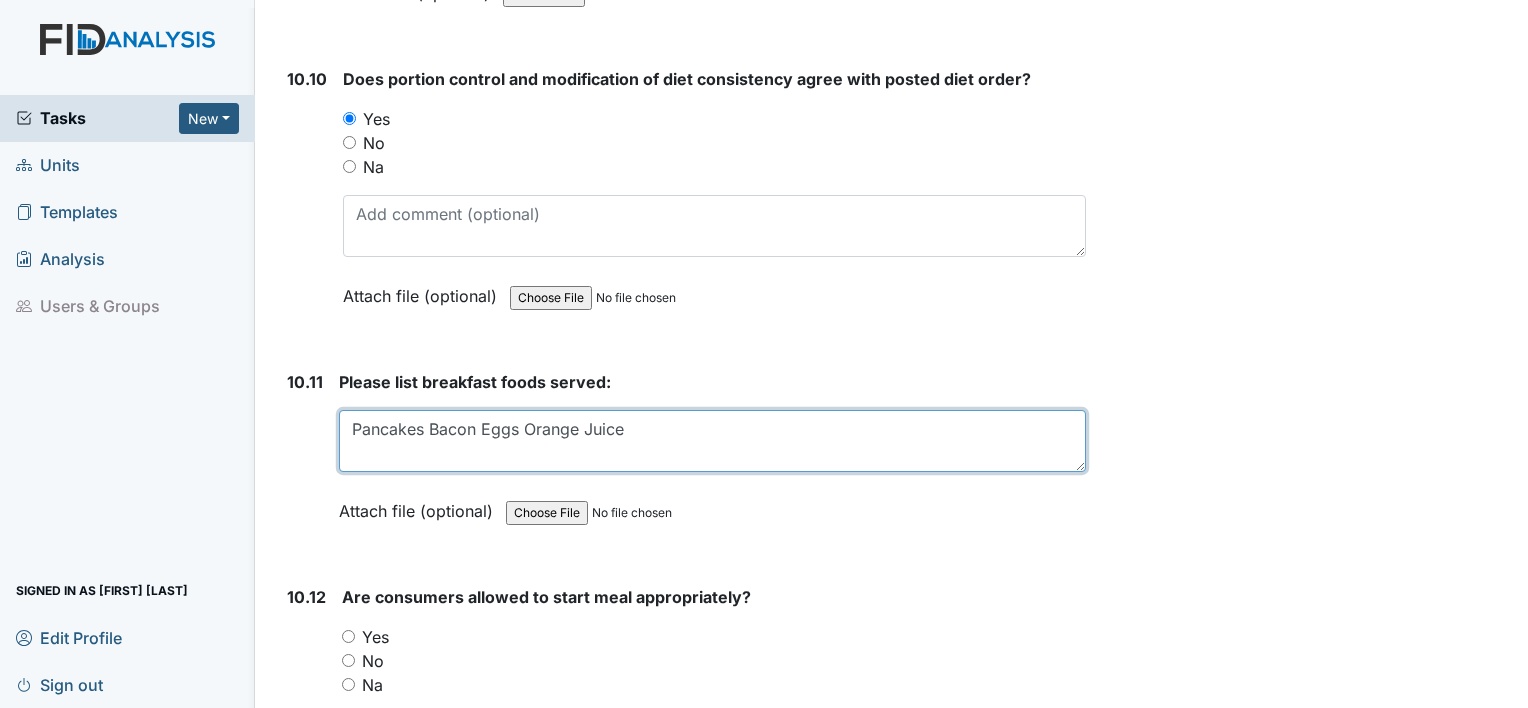 click on "Pancakes Bacon Eggs Orange Juice" at bounding box center [712, 441] 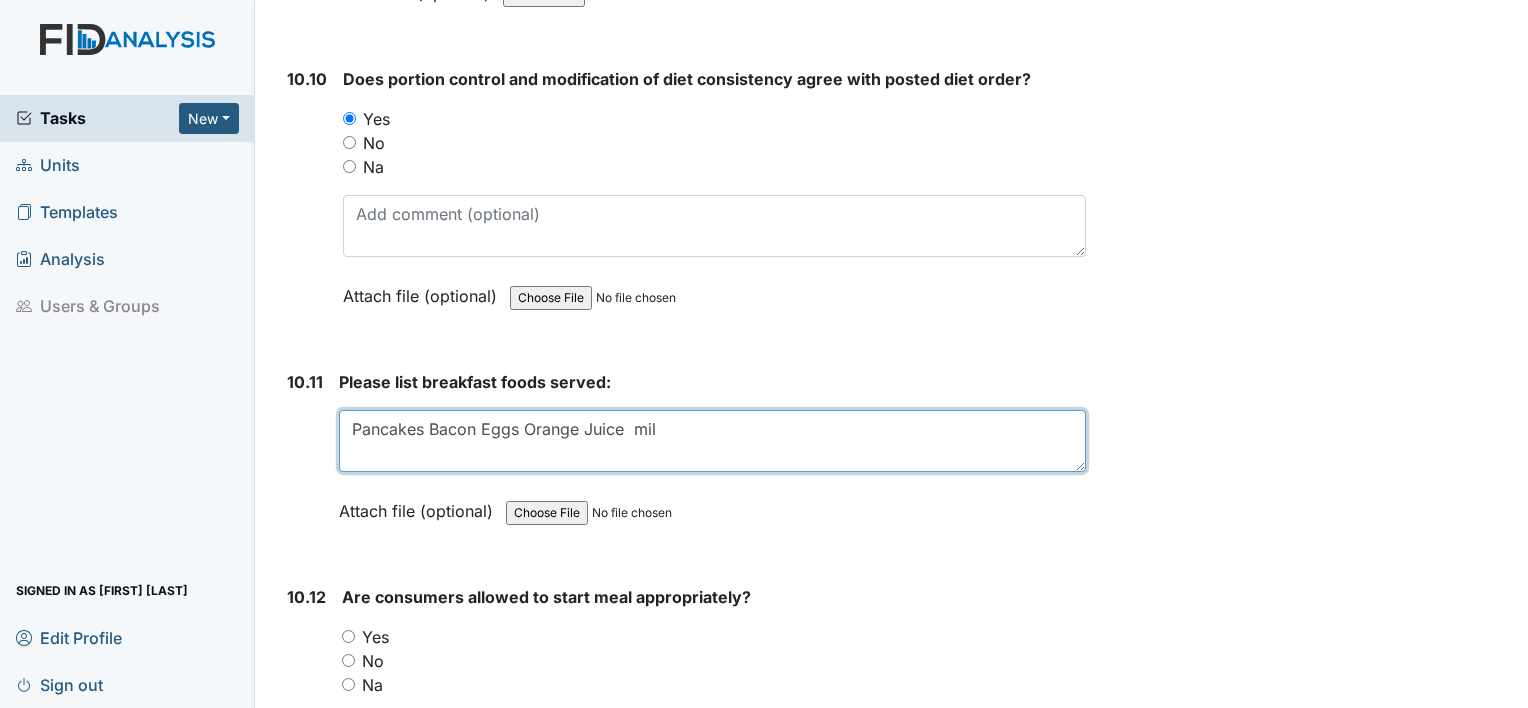 click on "Pancakes Bacon Eggs Orange Juice  mil" at bounding box center (712, 441) 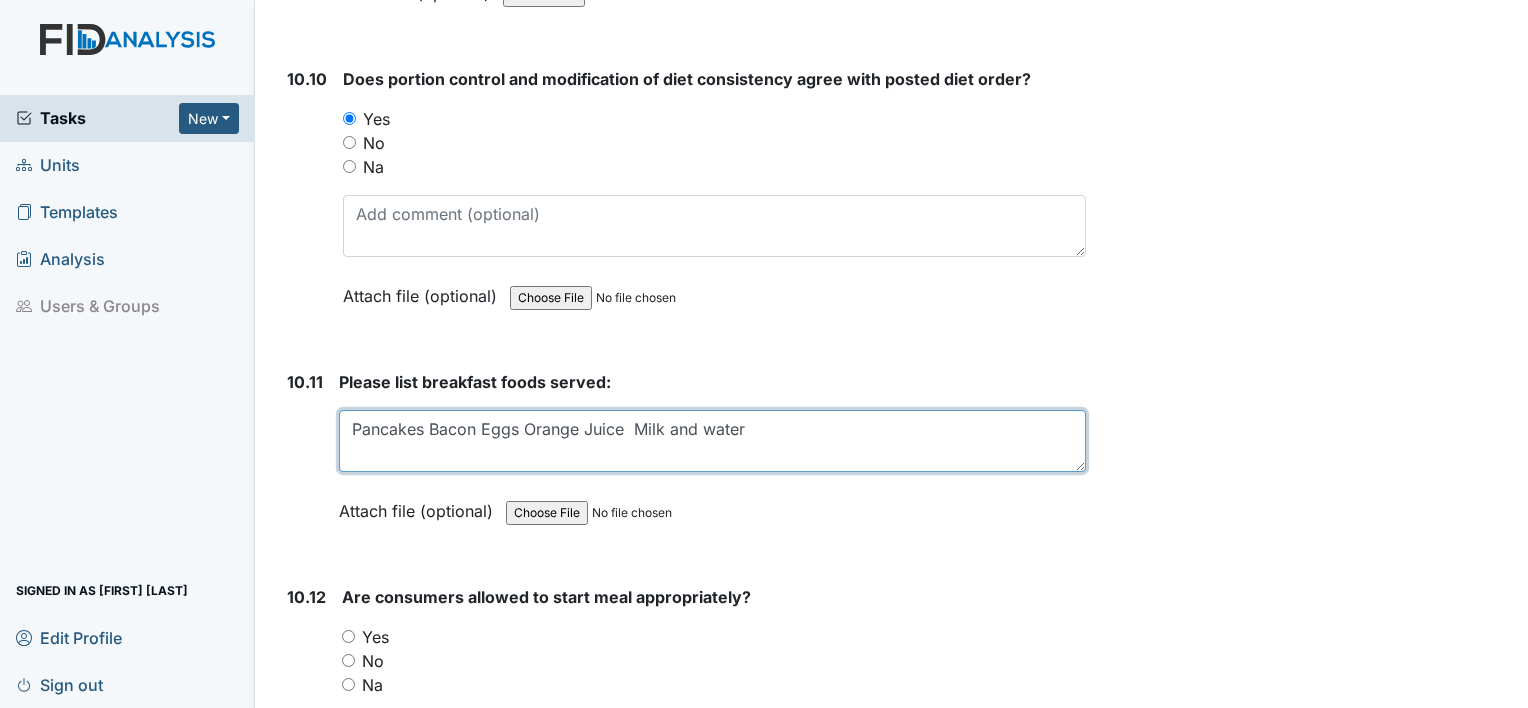 click on "Pancakes Bacon Eggs Orange Juice  Milk and water" at bounding box center [712, 441] 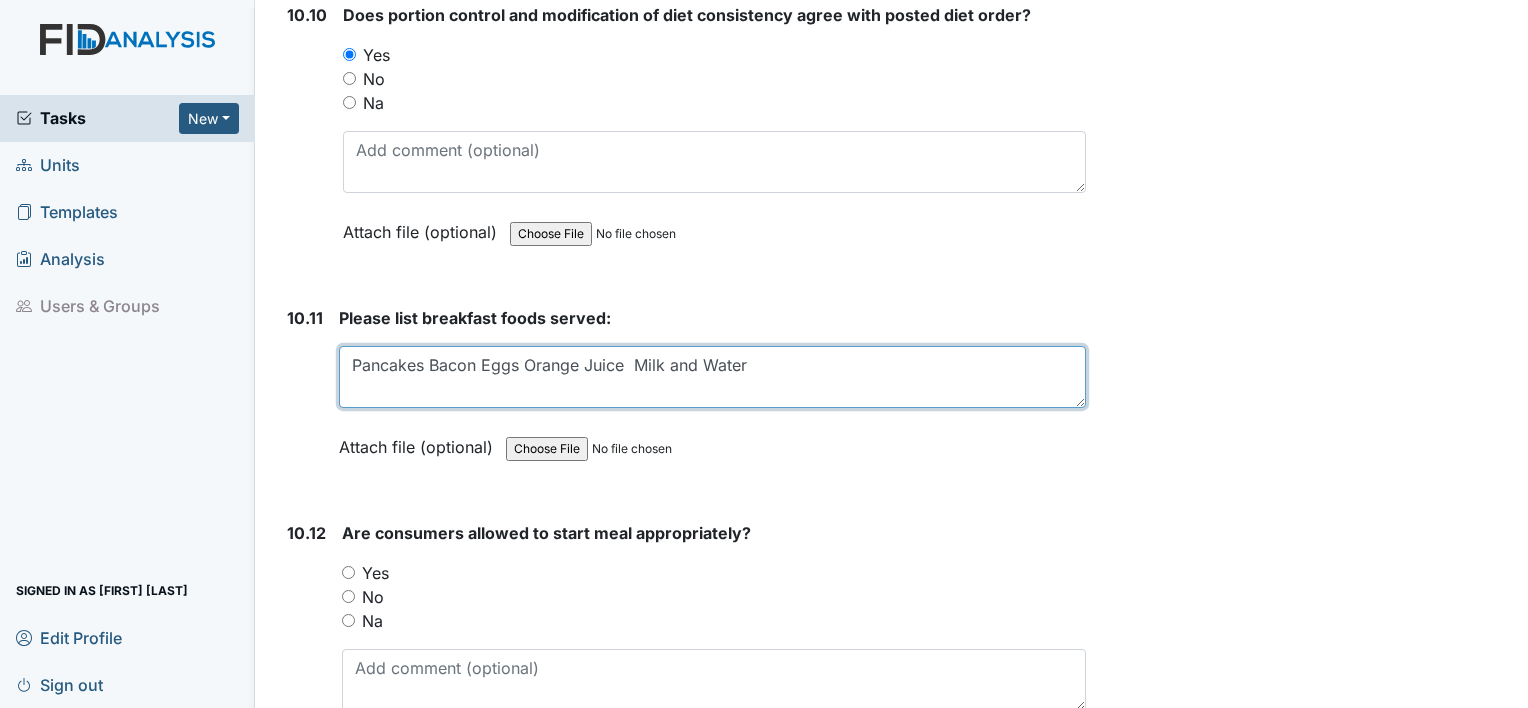 scroll, scrollTop: 20200, scrollLeft: 0, axis: vertical 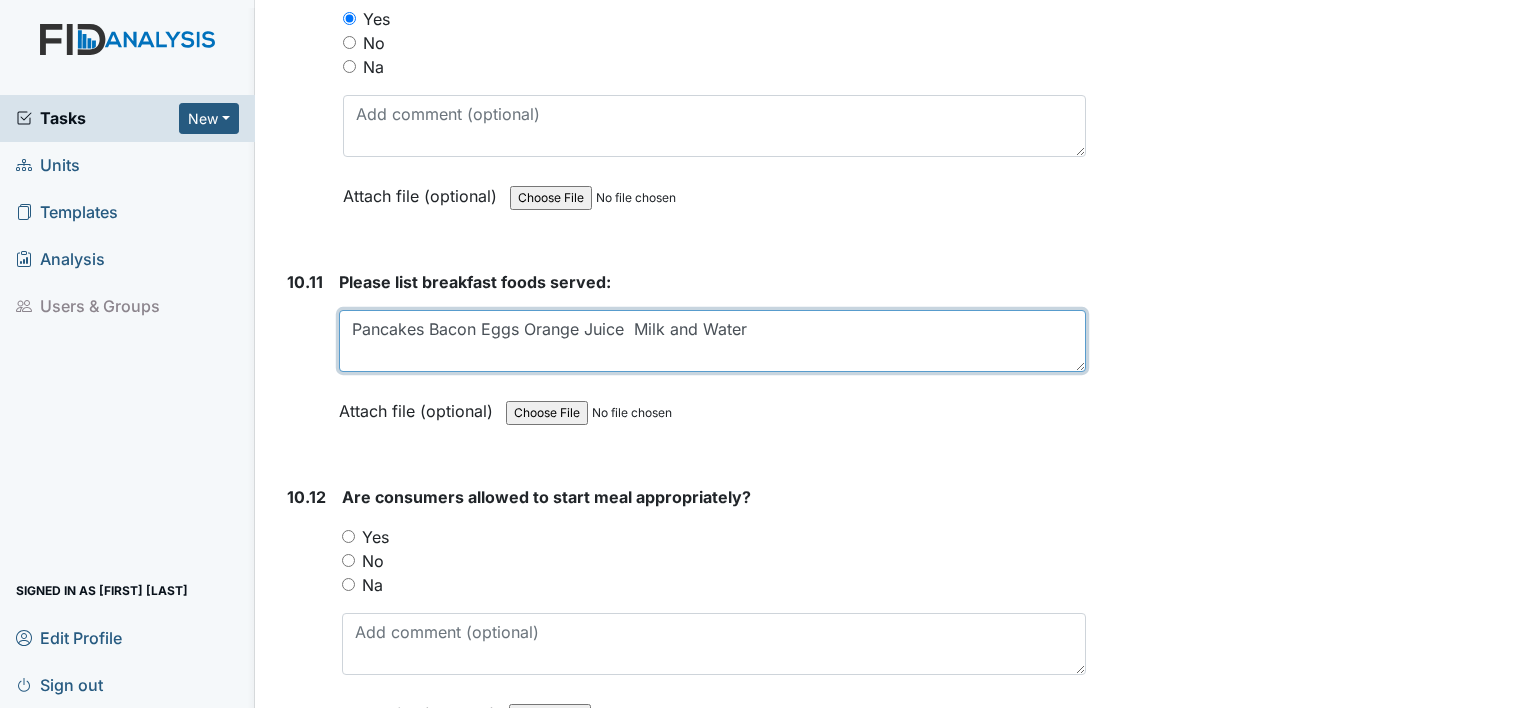 type on "Pancakes Bacon Eggs Orange Juice  Milk and Water" 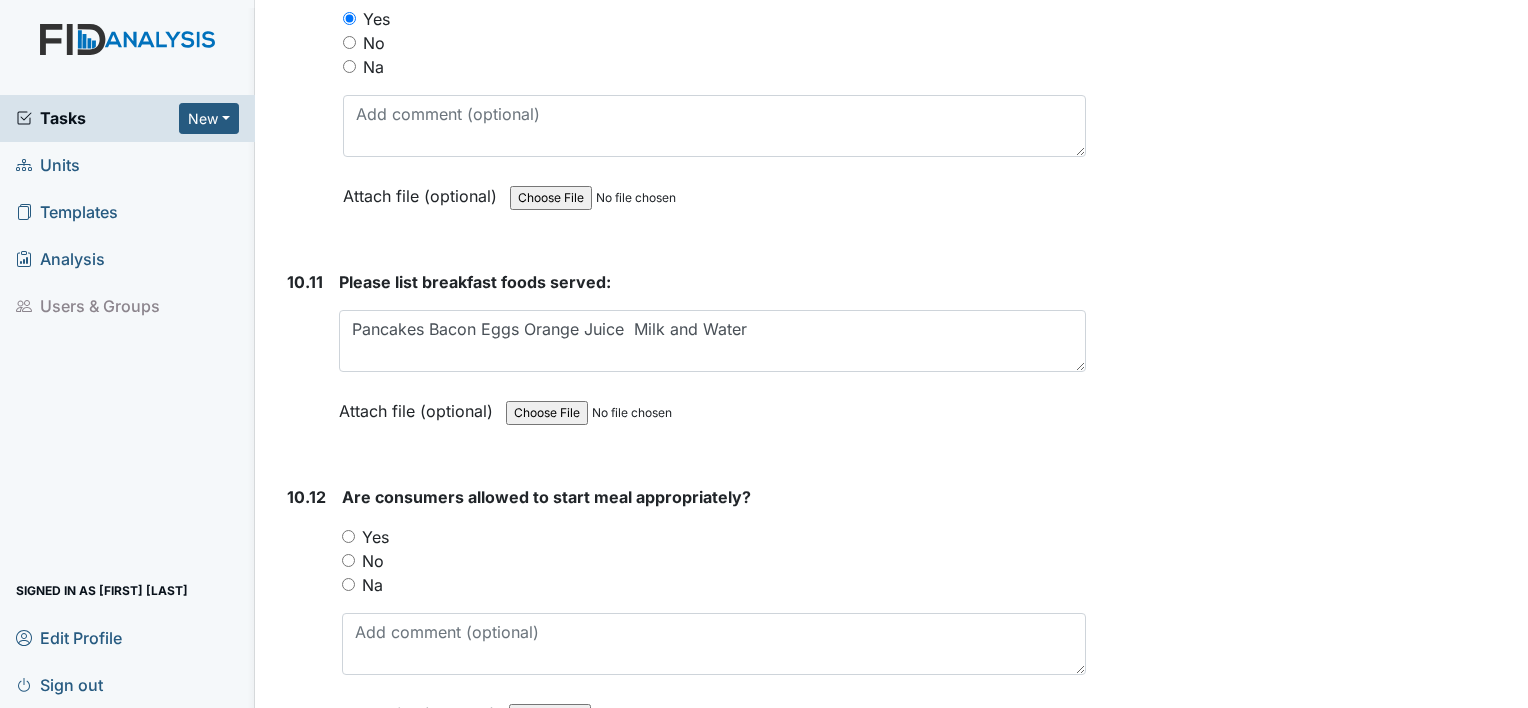 click on "Yes" at bounding box center [348, 536] 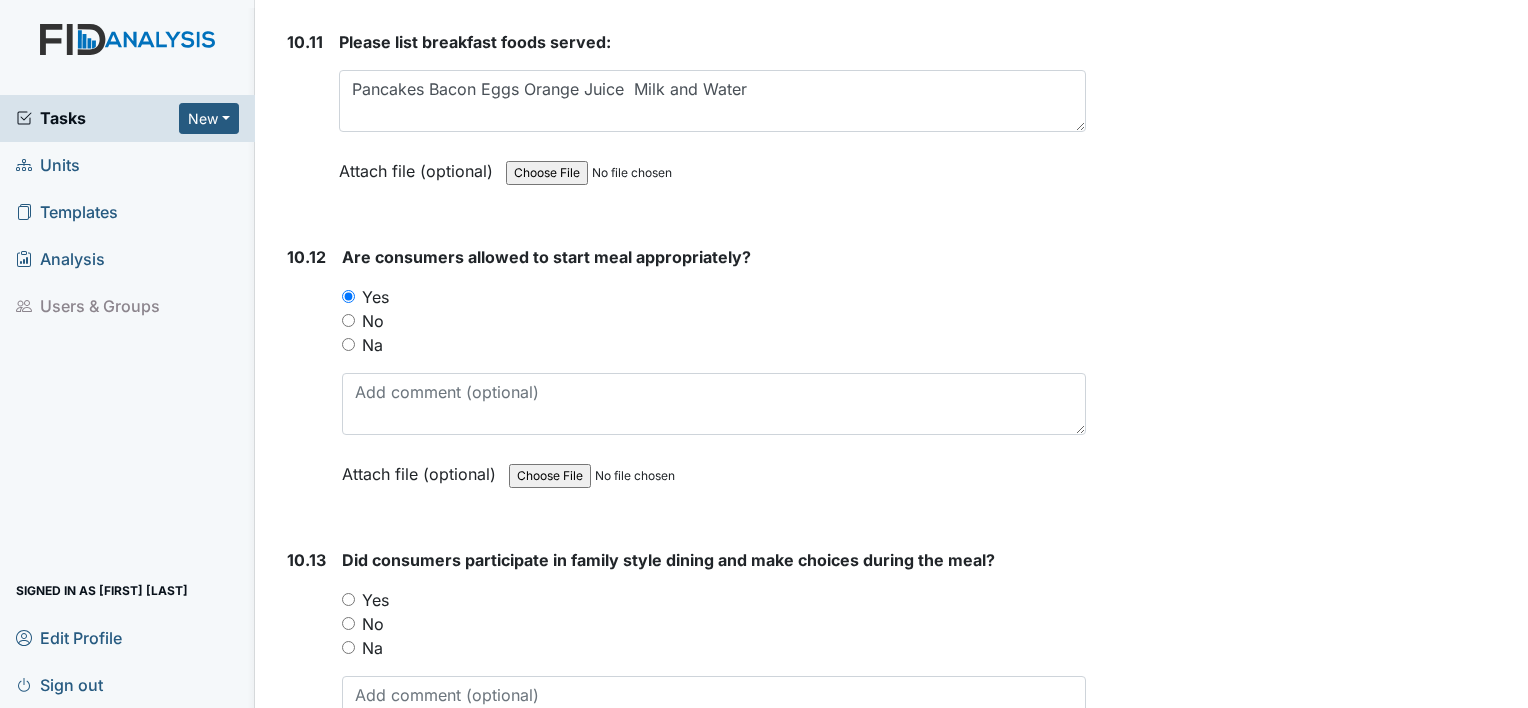 scroll, scrollTop: 20500, scrollLeft: 0, axis: vertical 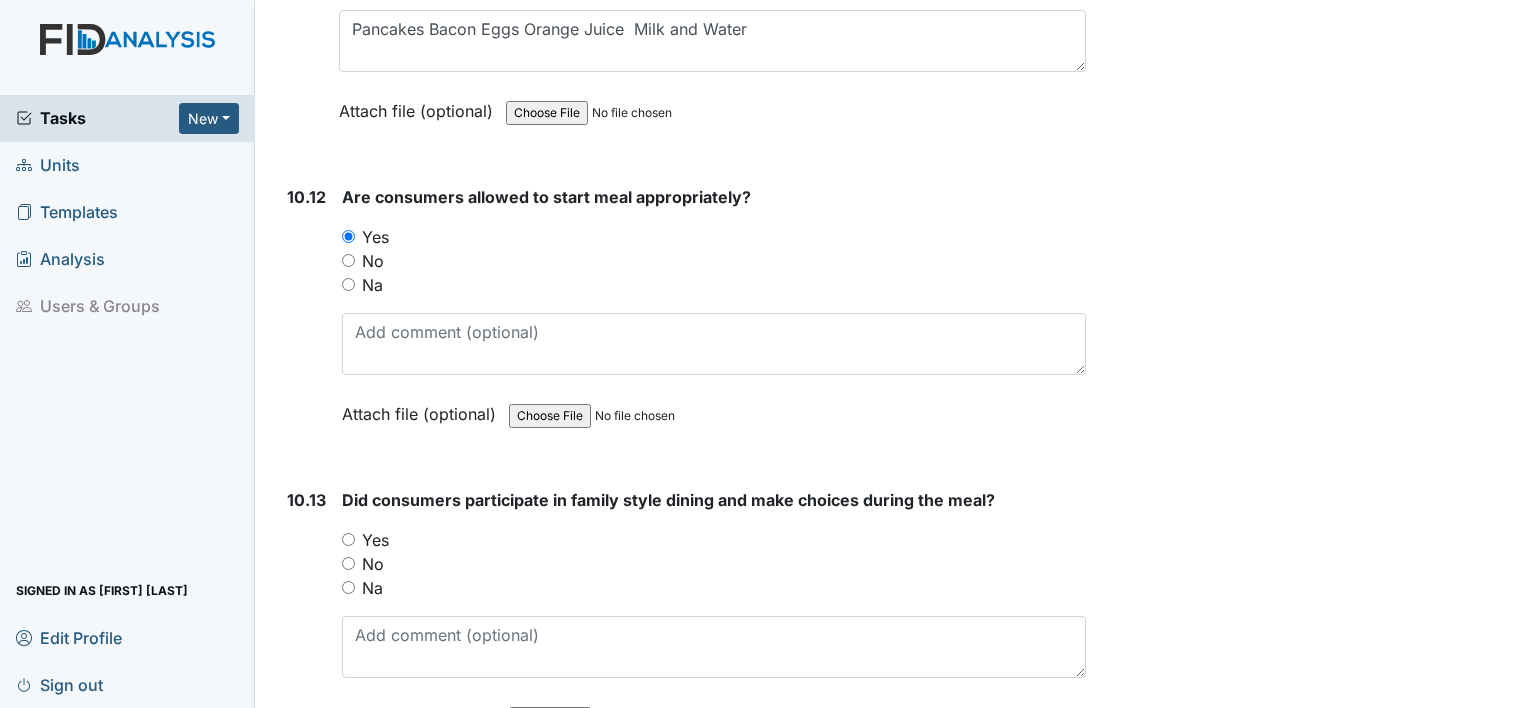 click on "Yes" at bounding box center (348, 539) 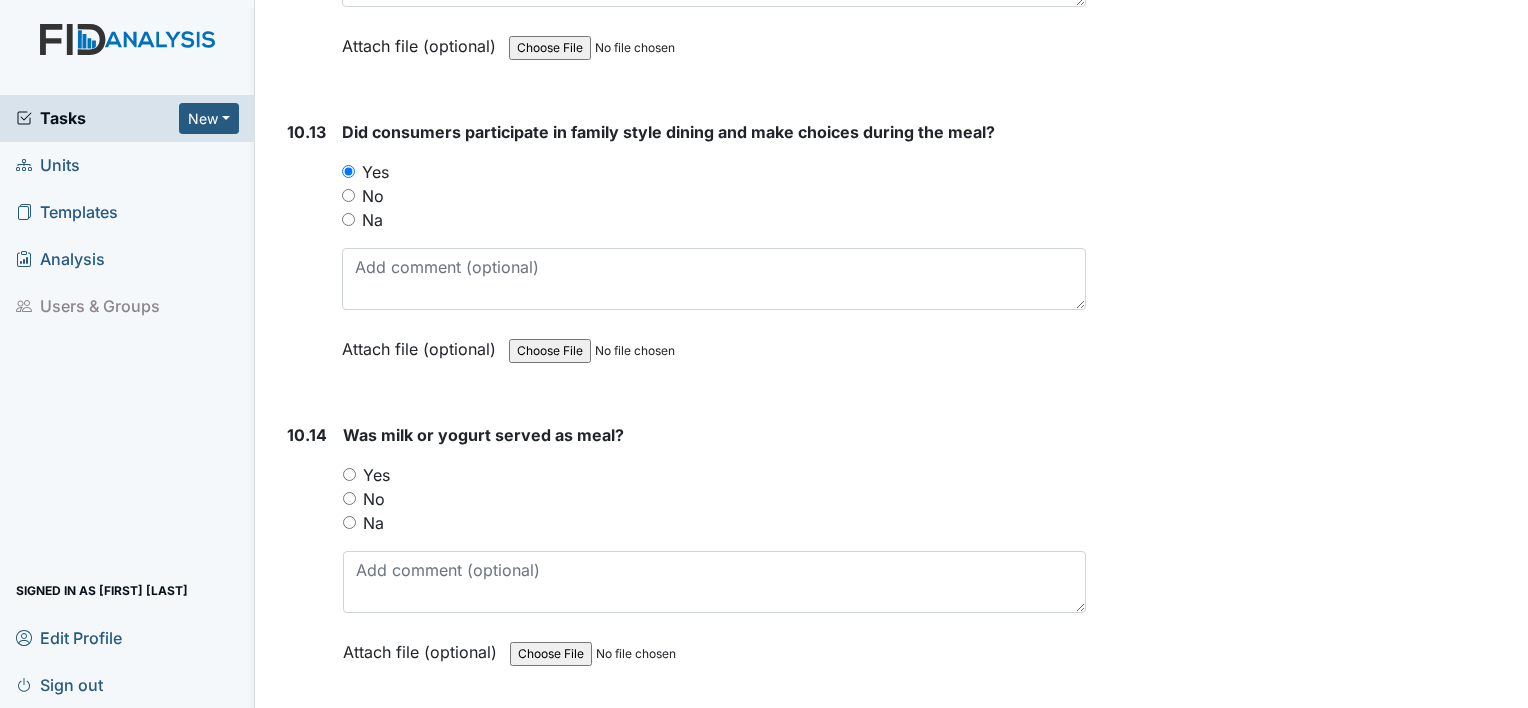 scroll, scrollTop: 21000, scrollLeft: 0, axis: vertical 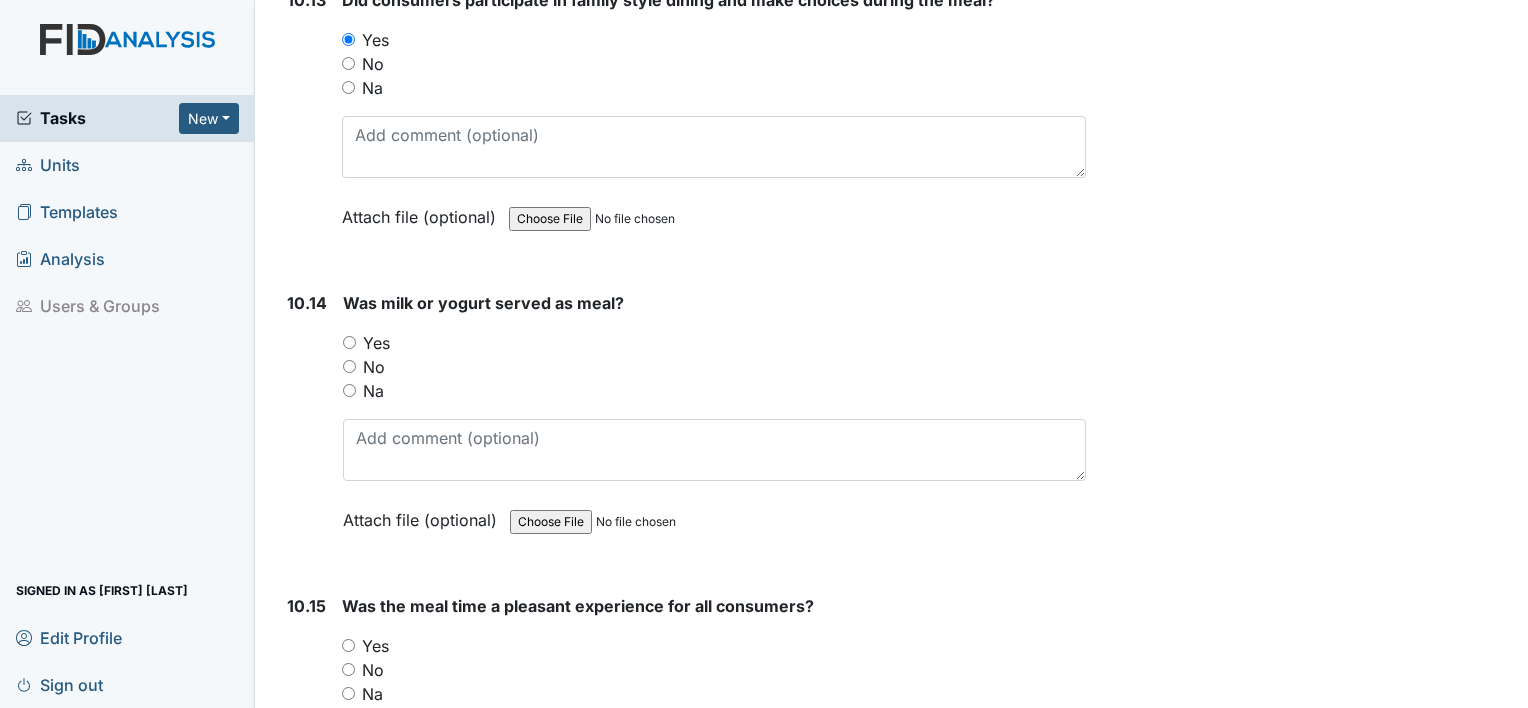 click on "Yes" at bounding box center [349, 342] 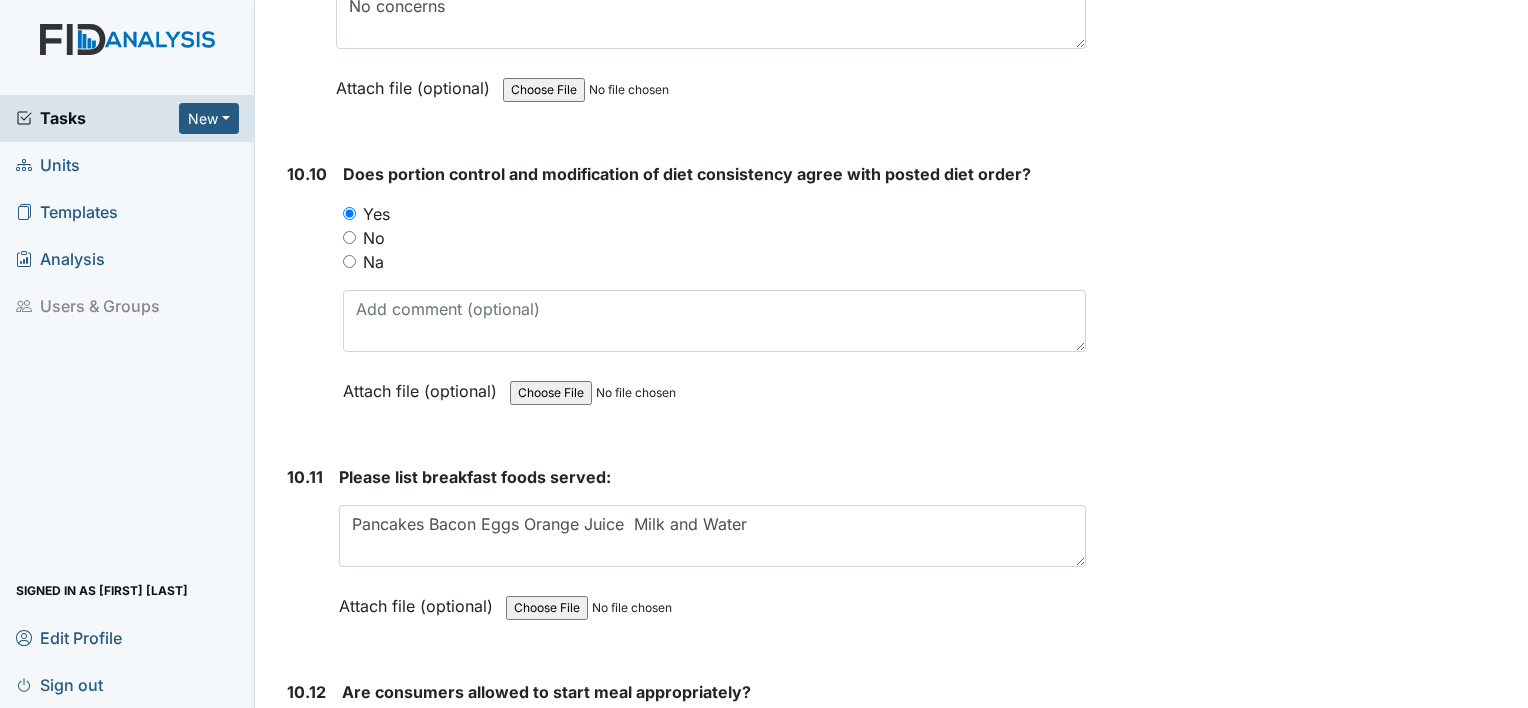 scroll, scrollTop: 19900, scrollLeft: 0, axis: vertical 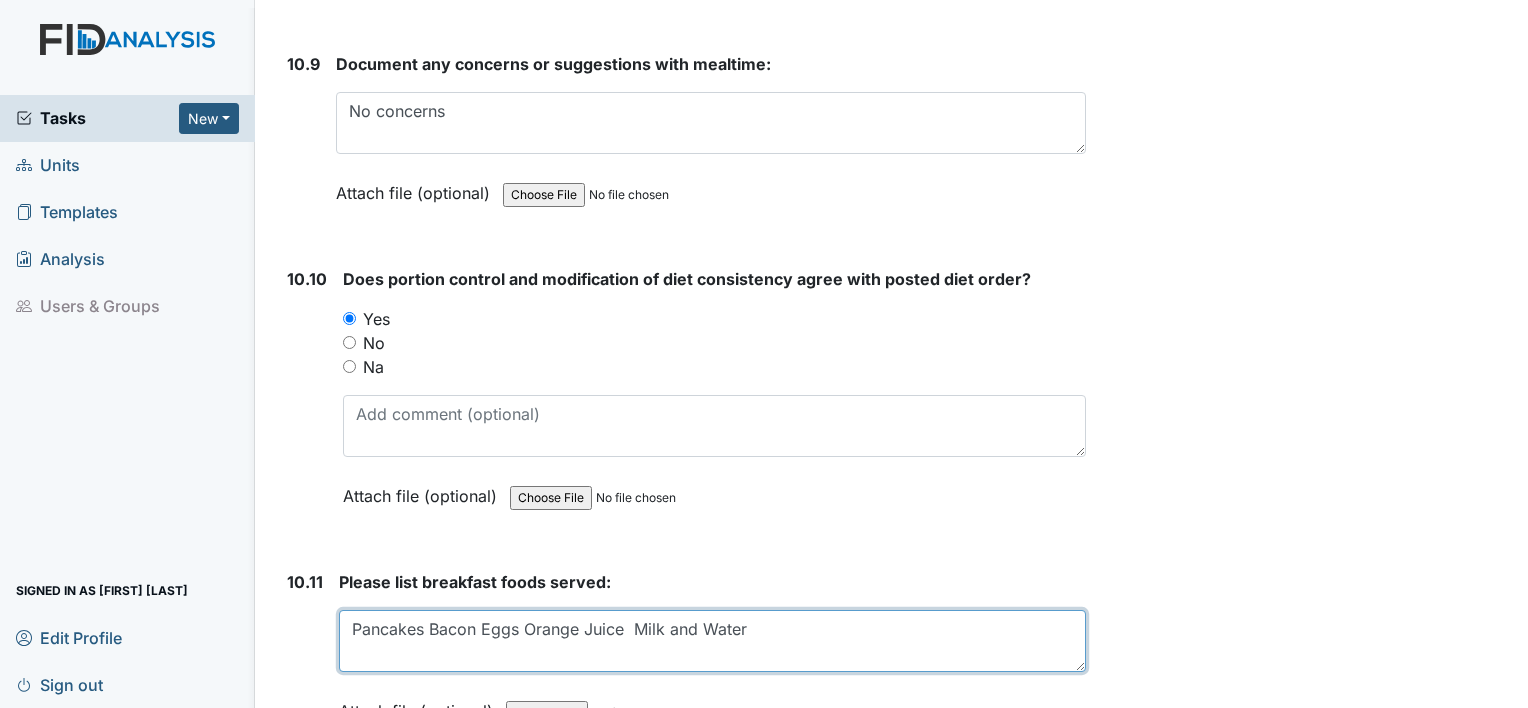 click on "Pancakes Bacon Eggs Orange Juice  Milk and Water" at bounding box center (712, 641) 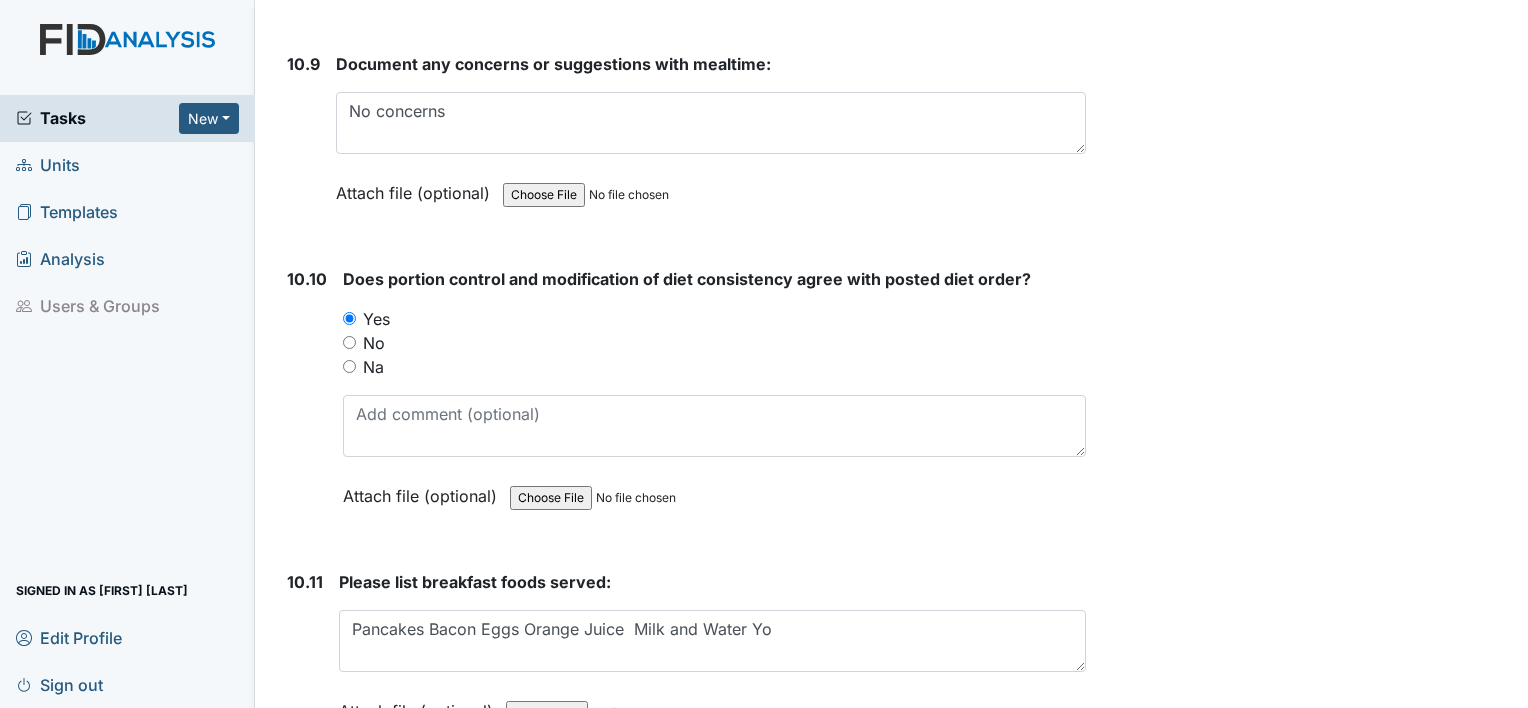 click on "Please list breakfast foods served:
Pancakes Bacon Eggs Orange Juice  Milk and Water Yo
This field is required.
Attach file (optional)
You can upload .pdf, .txt, .jpg, .jpeg, .png, .csv, .xls, or .doc files under 100MB." at bounding box center [712, 661] 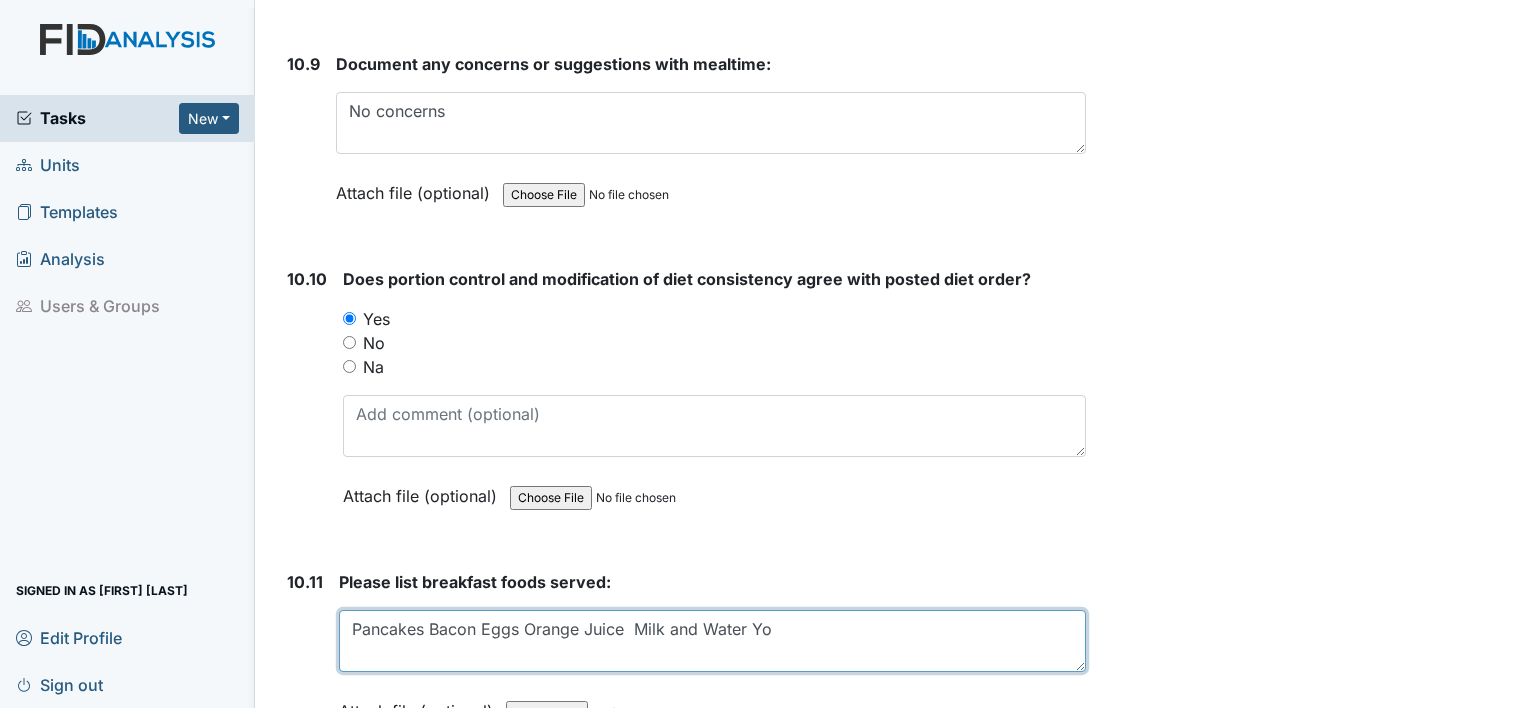 click on "Pancakes Bacon Eggs Orange Juice  Milk and Water Yo" at bounding box center (712, 641) 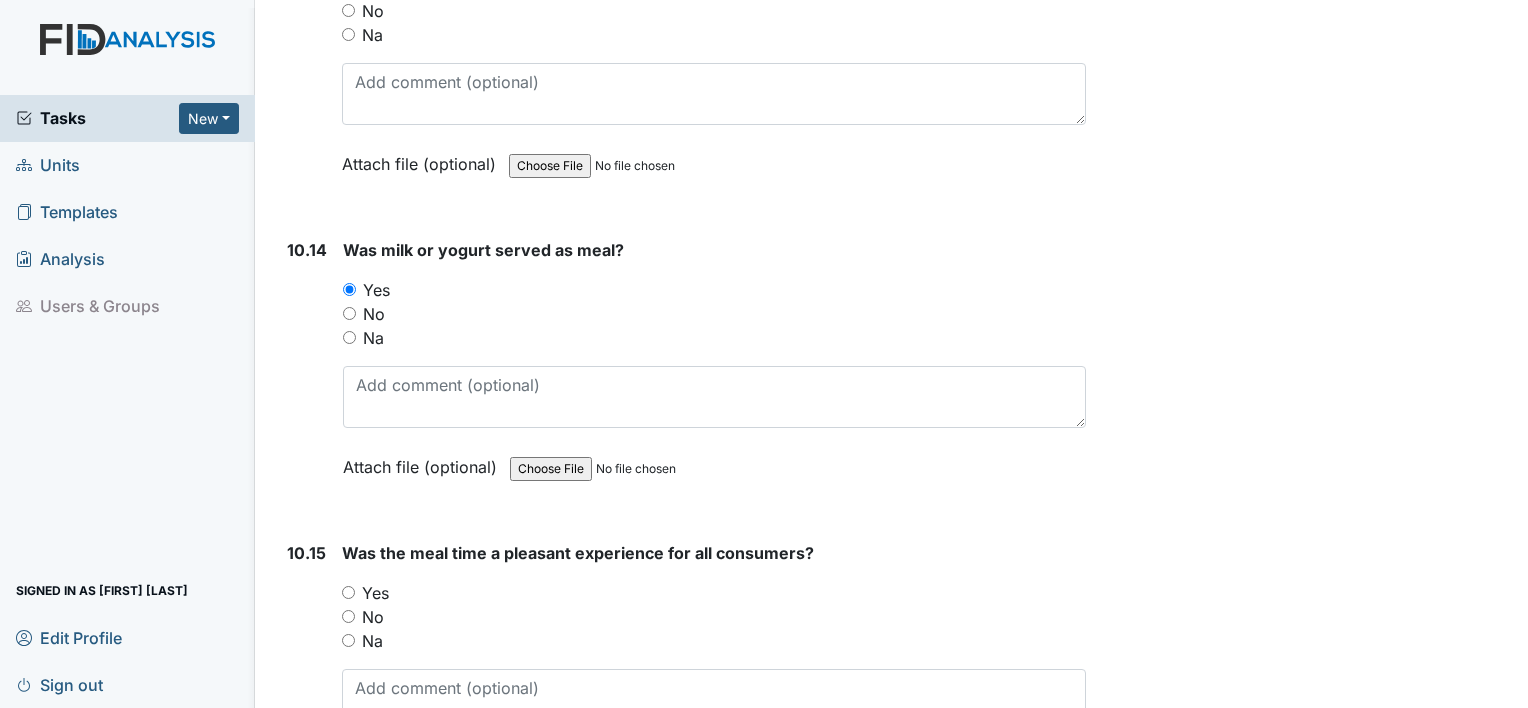 scroll, scrollTop: 21100, scrollLeft: 0, axis: vertical 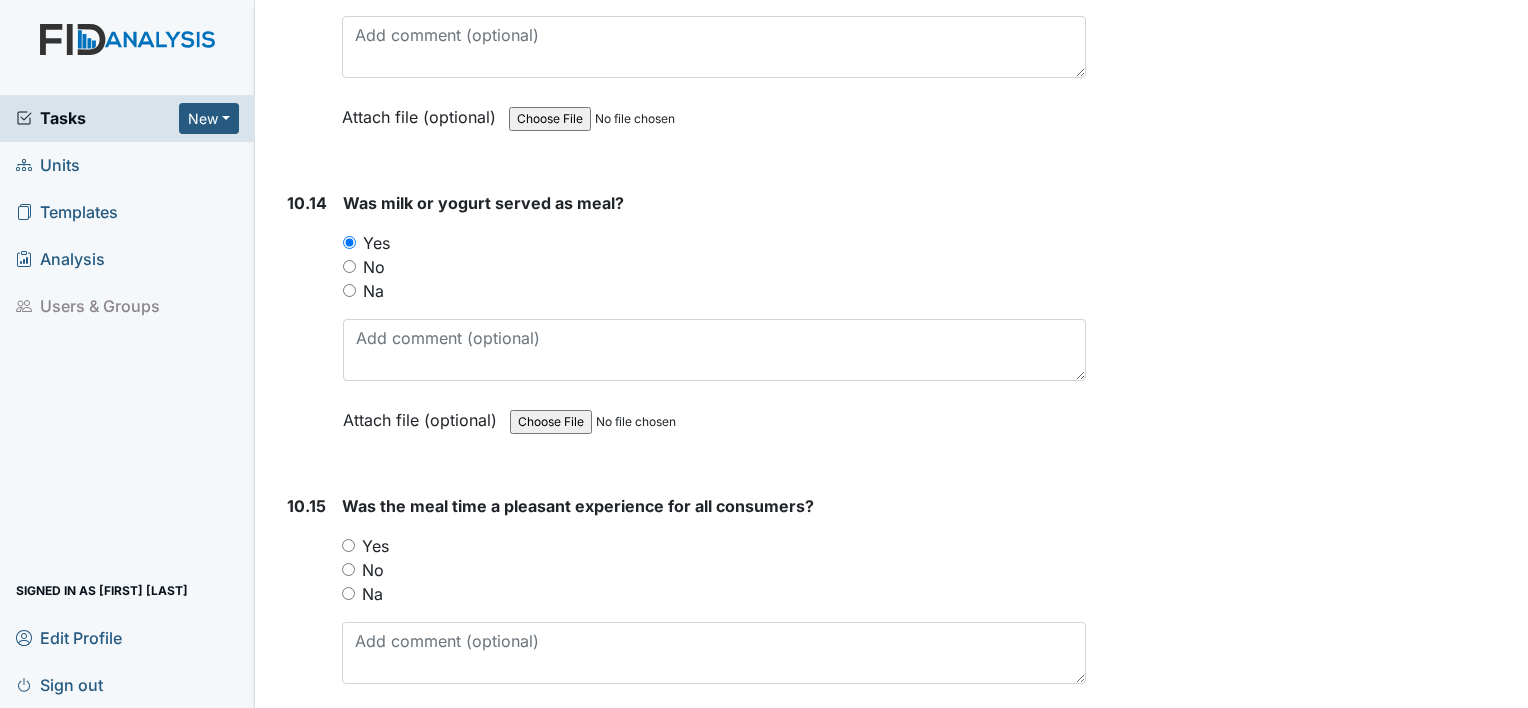 type on "Pancakes Bacon Eggs Orange Juice  Milk and Water Yogurt" 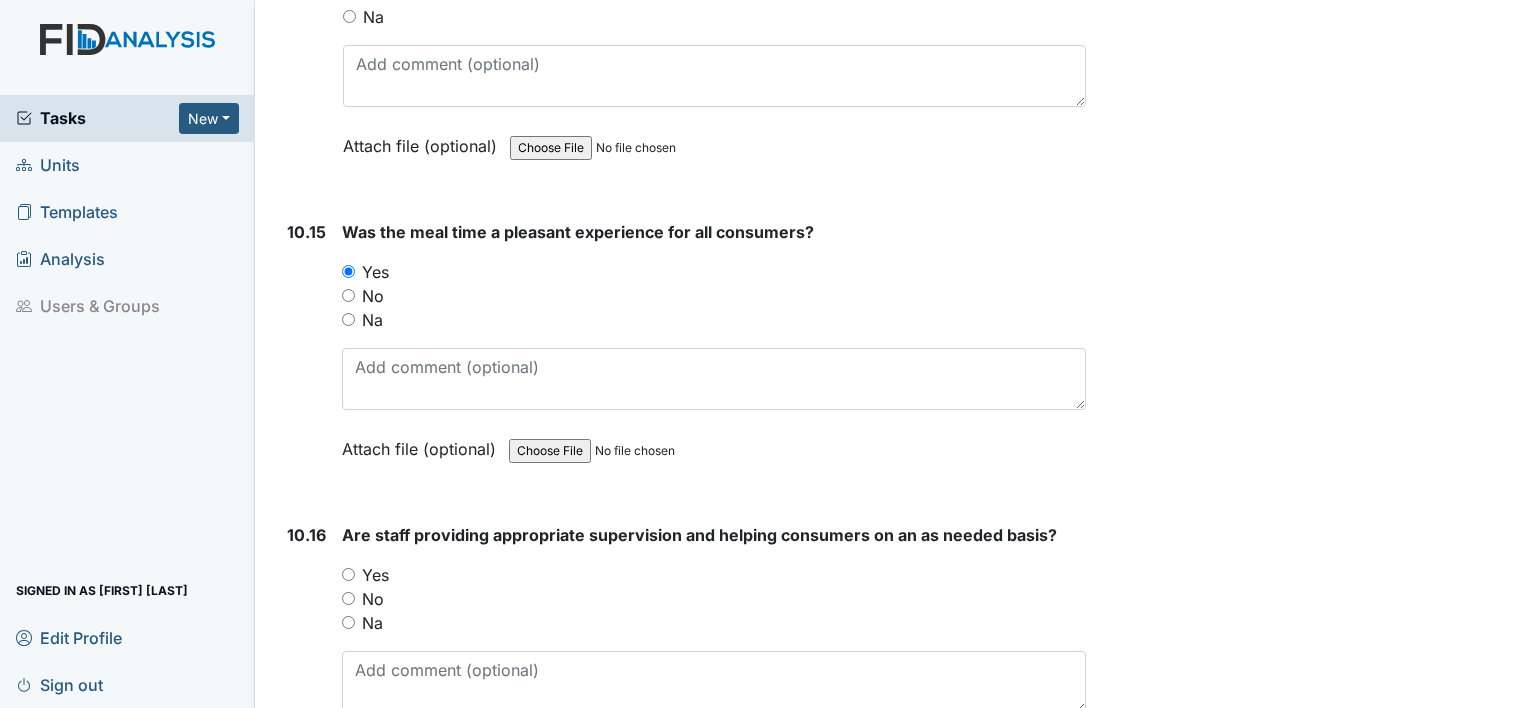 scroll, scrollTop: 21400, scrollLeft: 0, axis: vertical 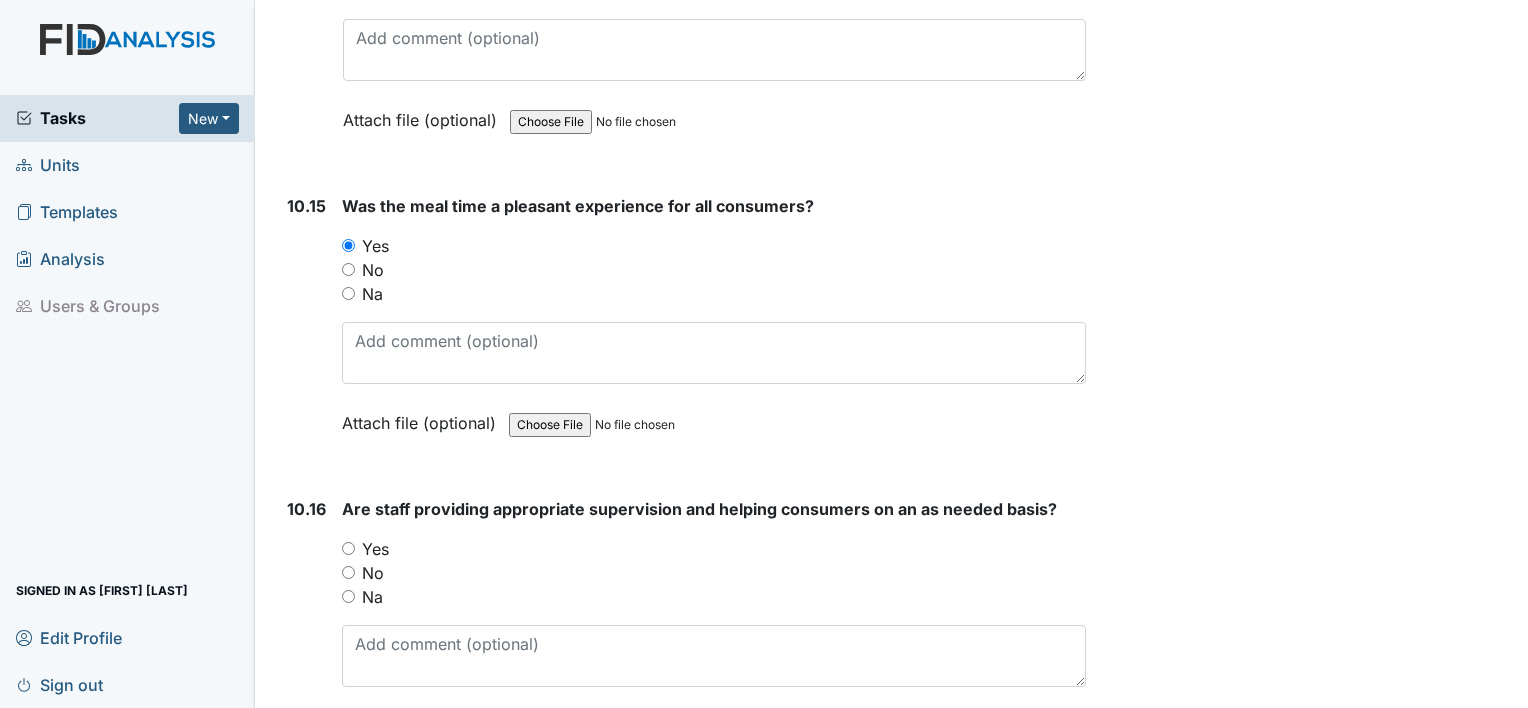 click on "Yes" at bounding box center (348, 548) 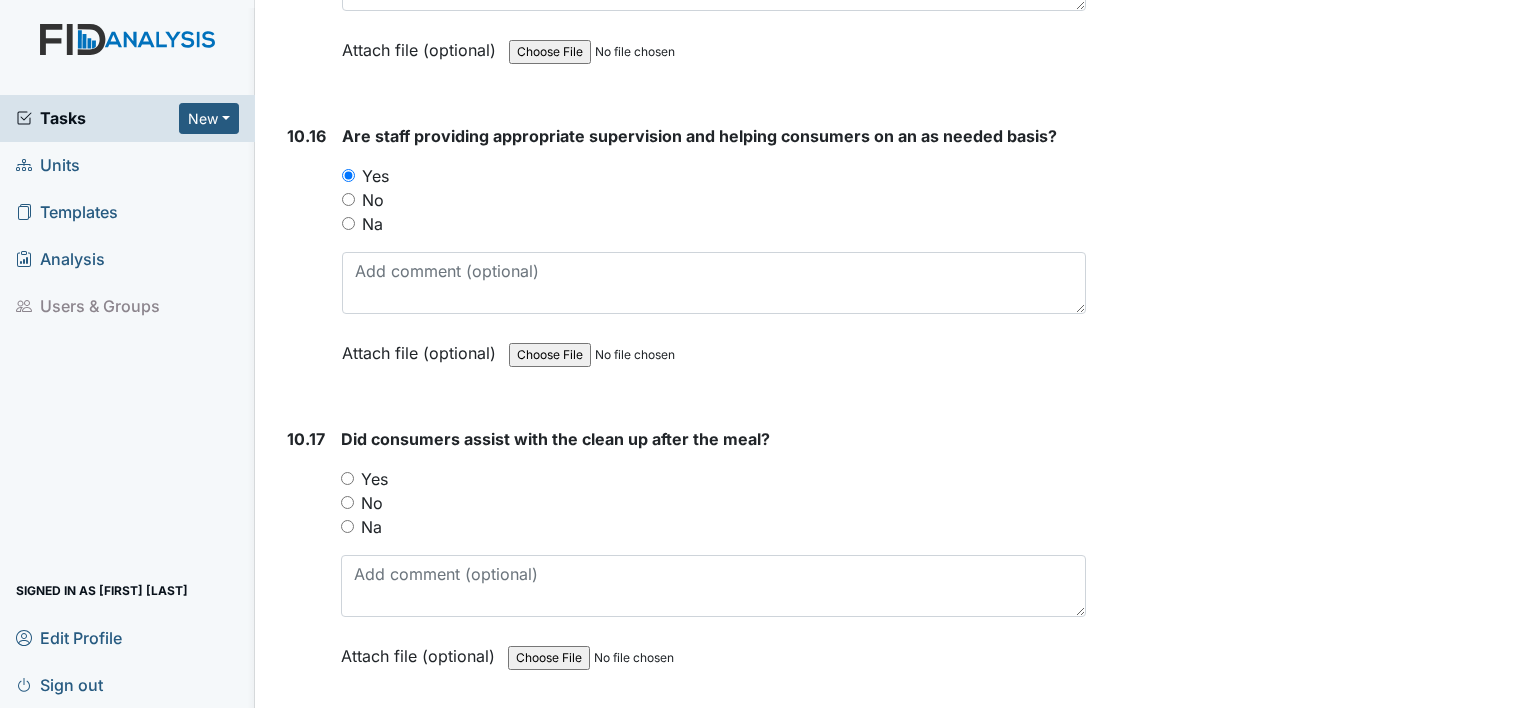 scroll, scrollTop: 21800, scrollLeft: 0, axis: vertical 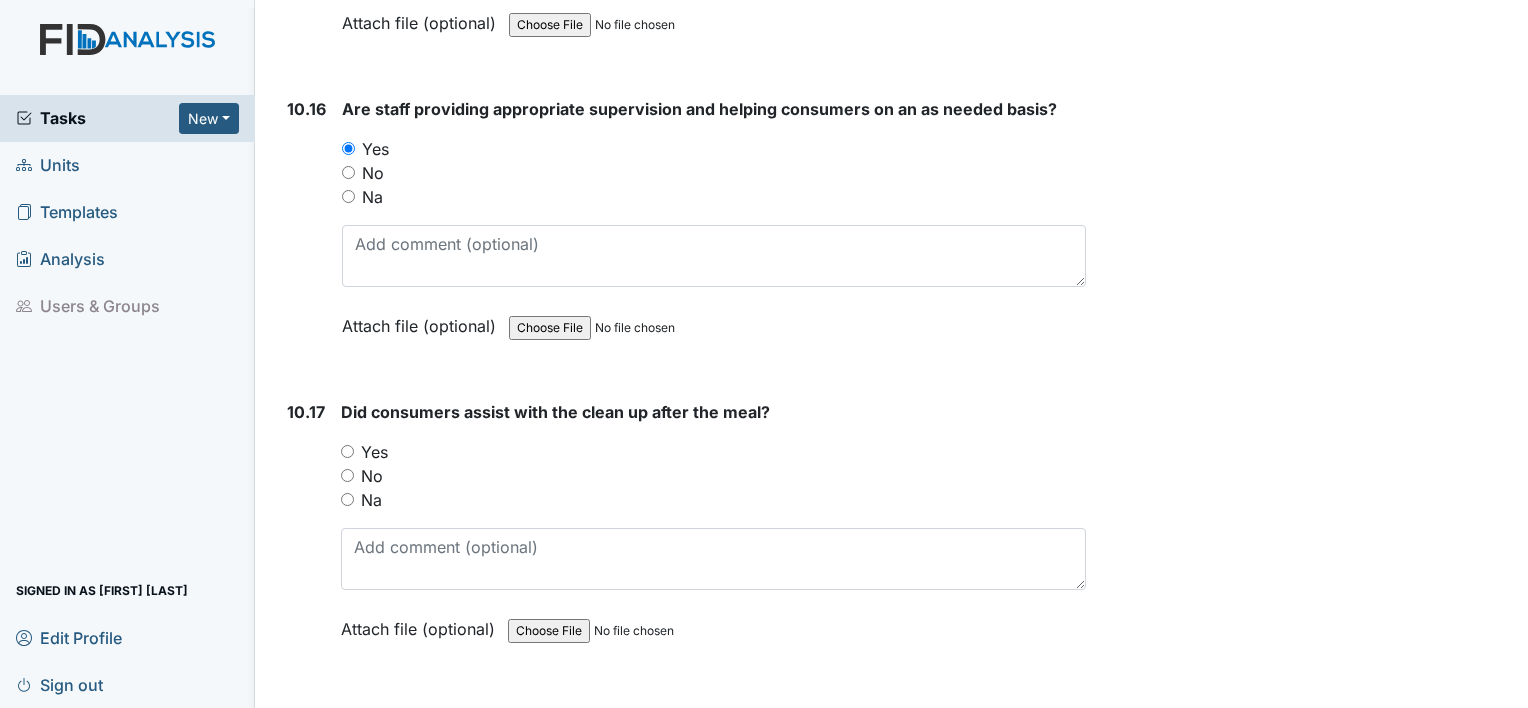 click on "Yes" at bounding box center (347, 451) 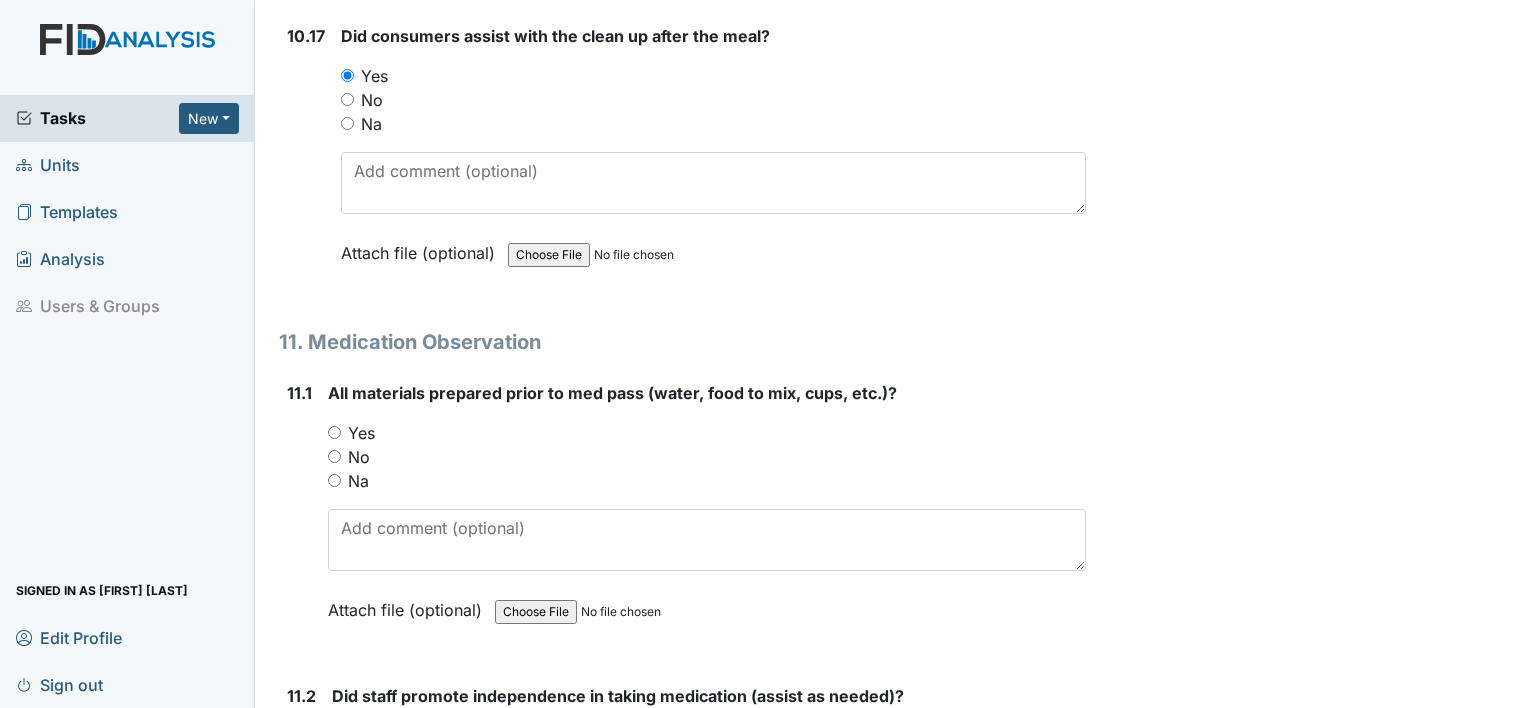 scroll, scrollTop: 22200, scrollLeft: 0, axis: vertical 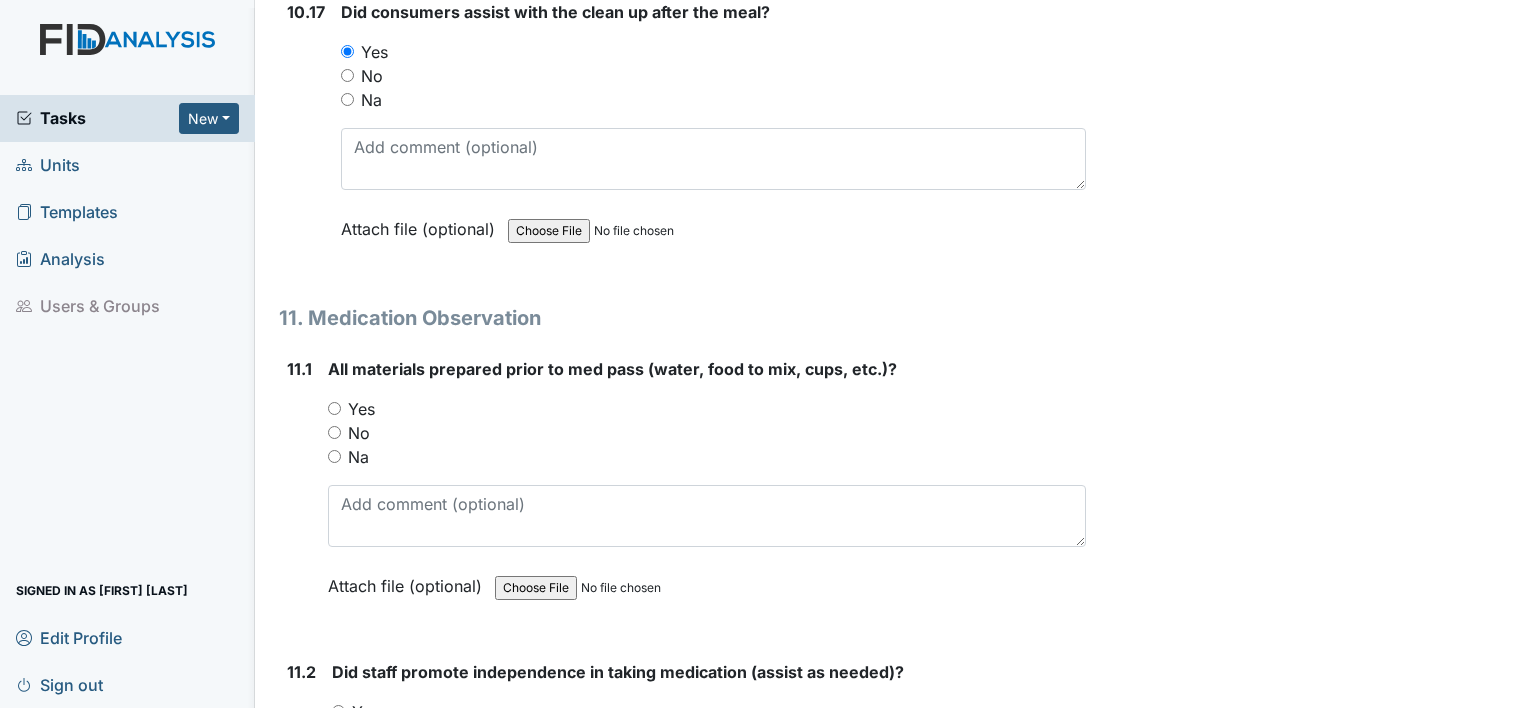click on "Yes" at bounding box center [334, 408] 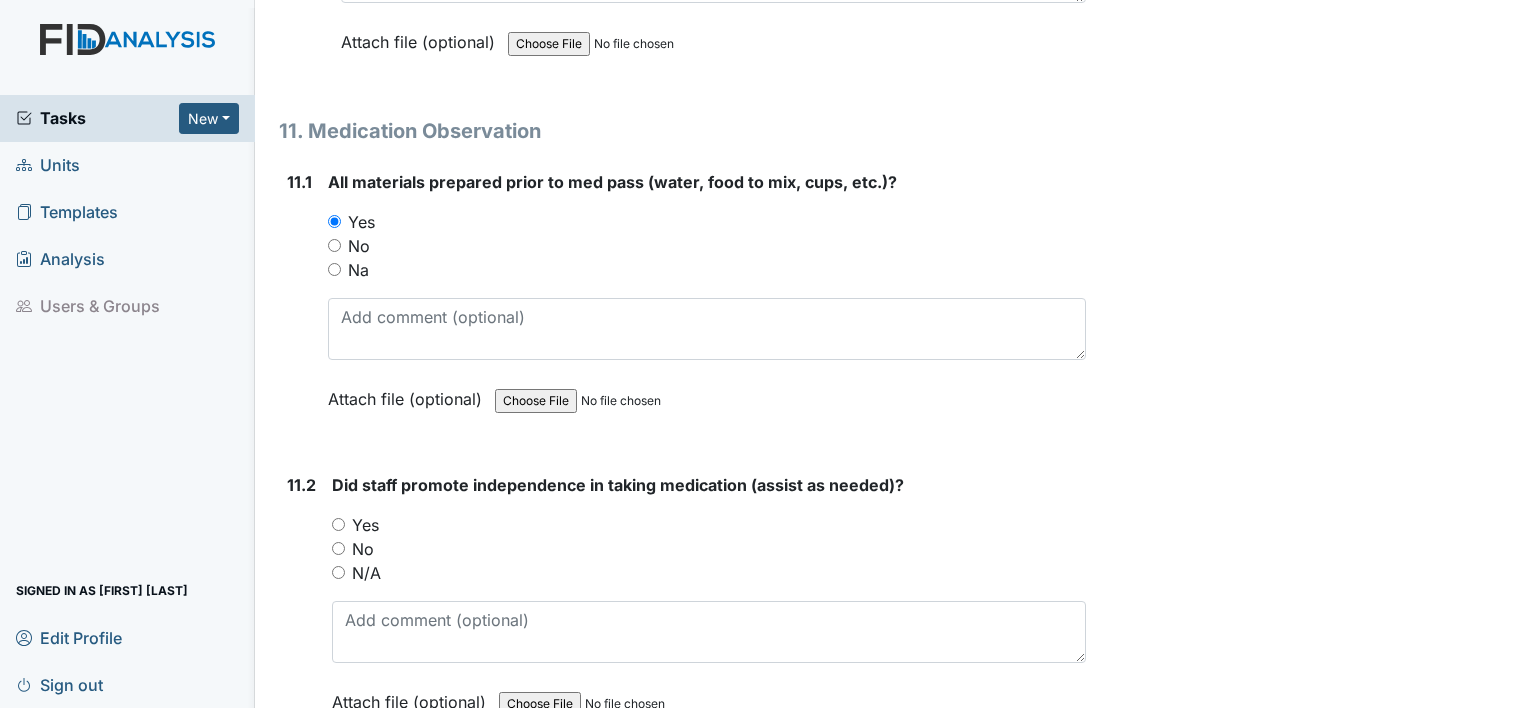 scroll, scrollTop: 22400, scrollLeft: 0, axis: vertical 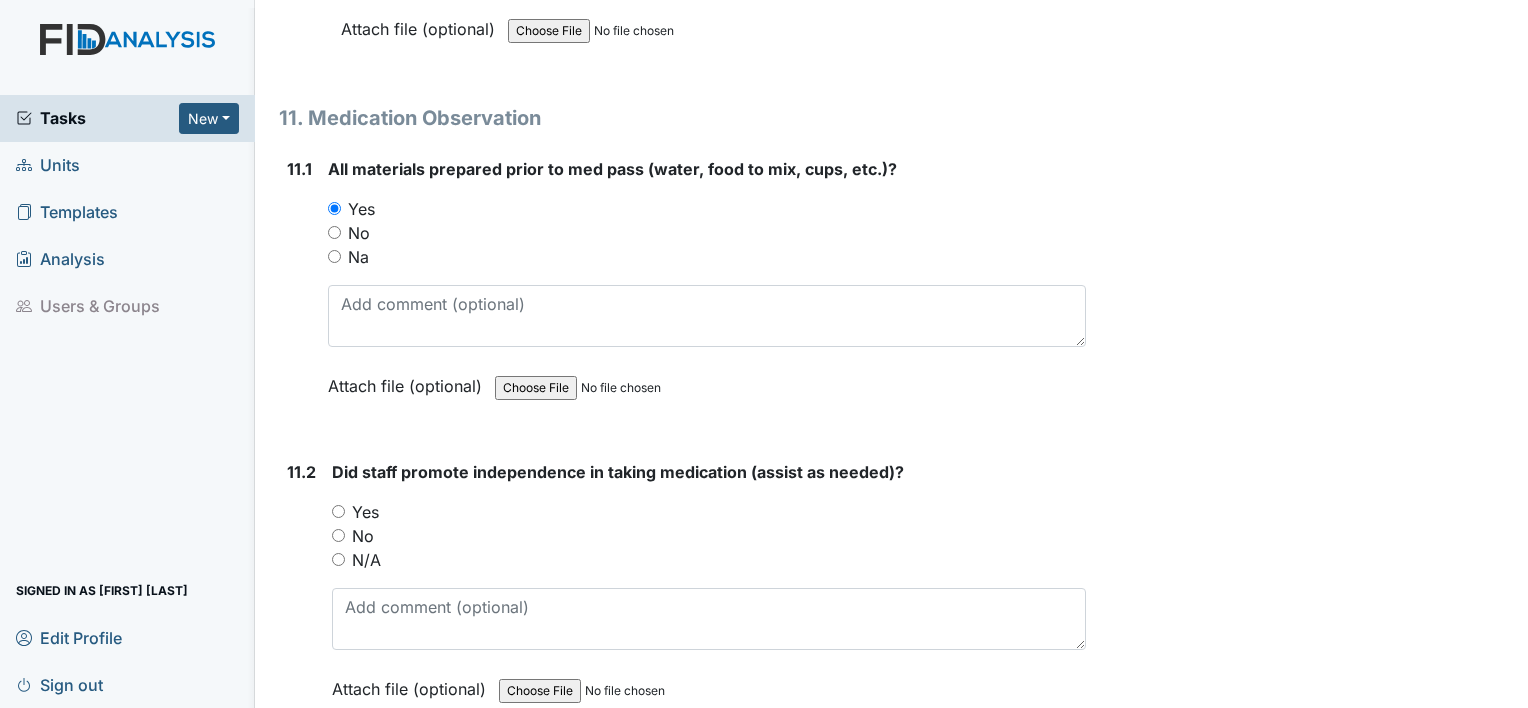 click on "Yes" at bounding box center (709, 512) 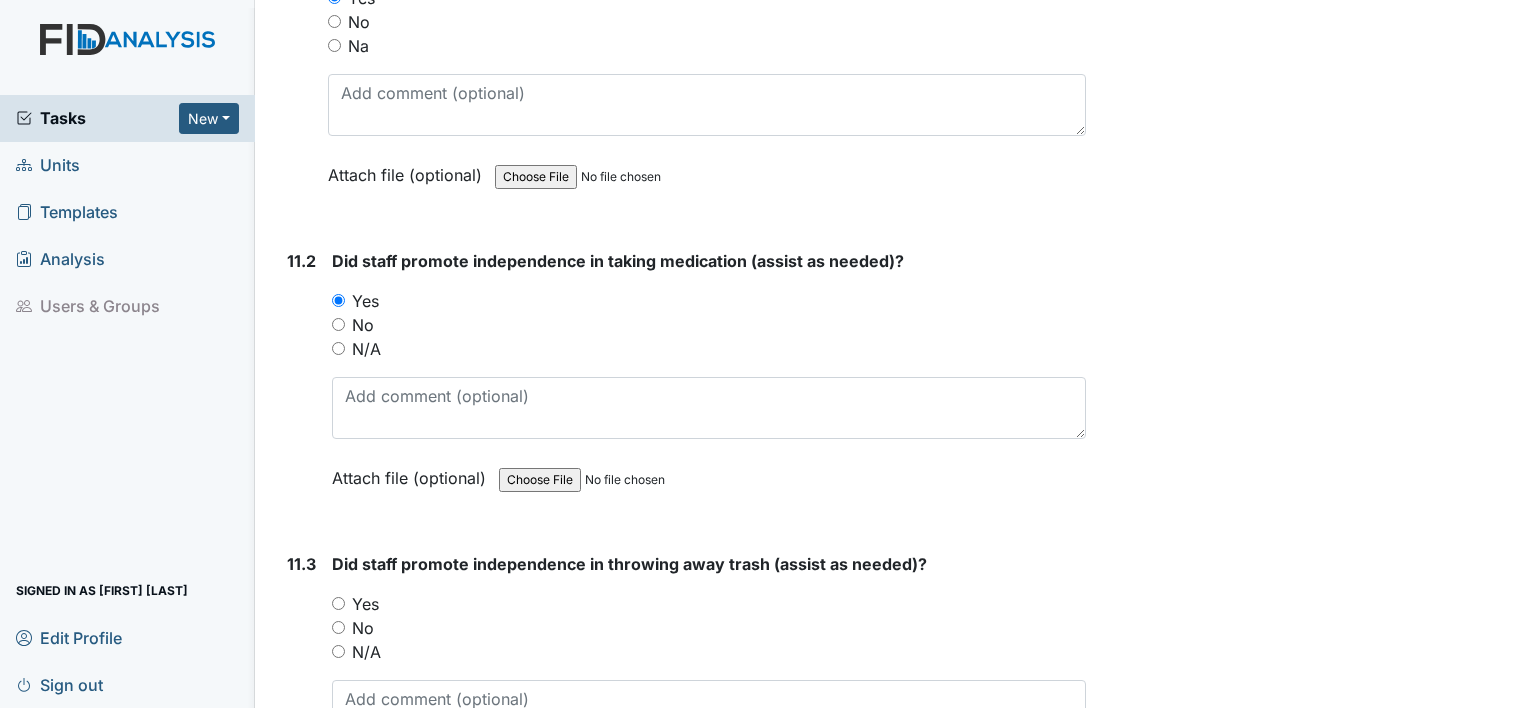 scroll, scrollTop: 22700, scrollLeft: 0, axis: vertical 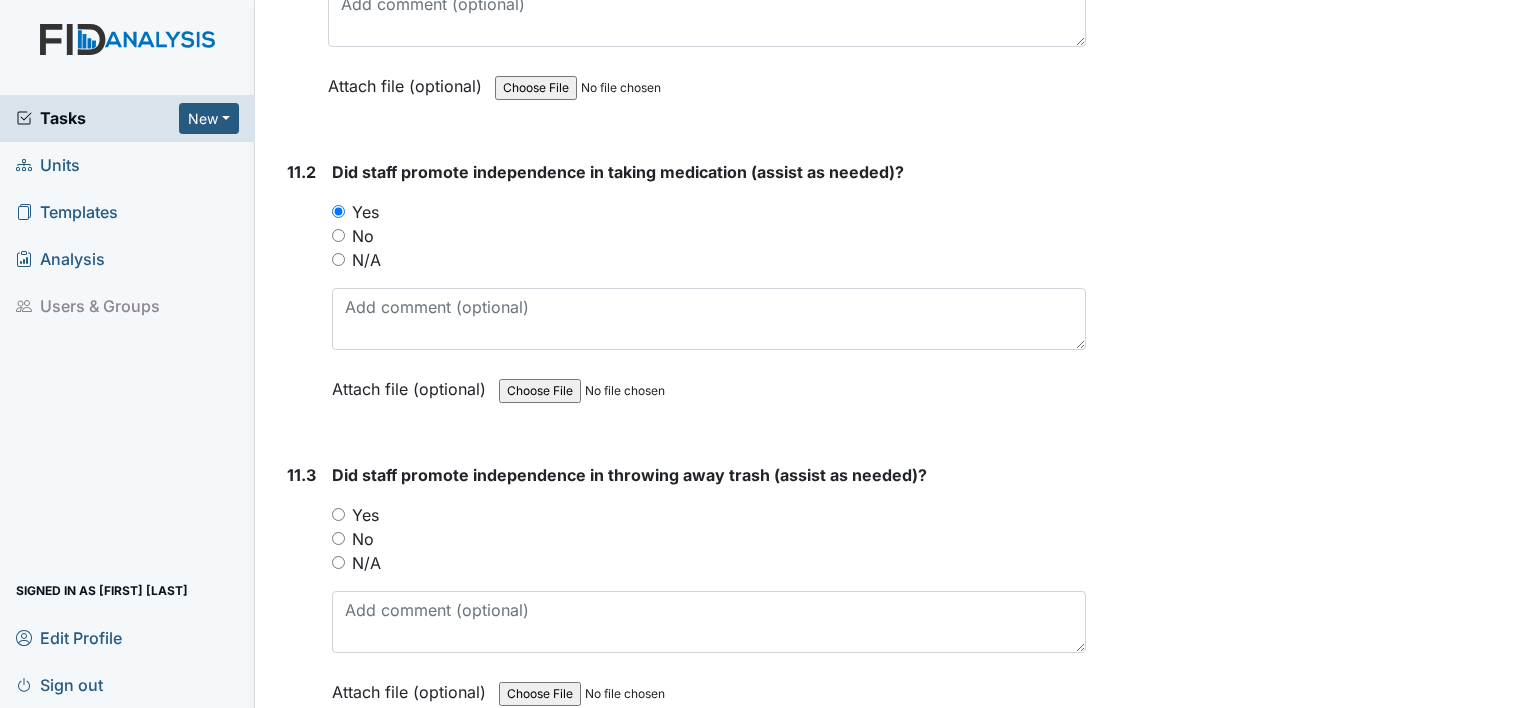 click on "11.3
Did staff promote independence in throwing away trash (assist as needed)?
You must select one of the below options.
Yes
No
N/A
Attach file (optional)
You can upload .pdf, .txt, .jpg, .jpeg, .png, .csv, .xls, or .doc files under 100MB." at bounding box center [682, 598] 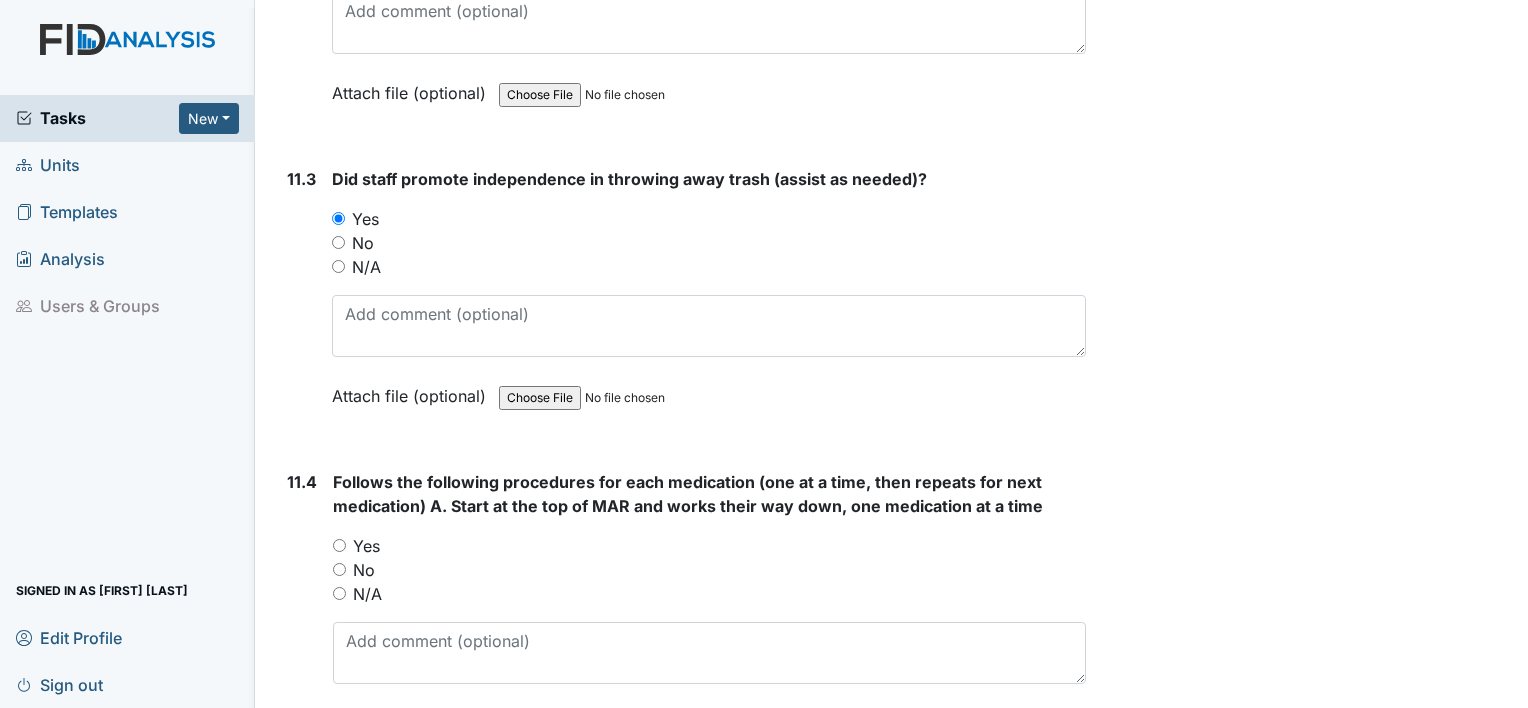 scroll, scrollTop: 23000, scrollLeft: 0, axis: vertical 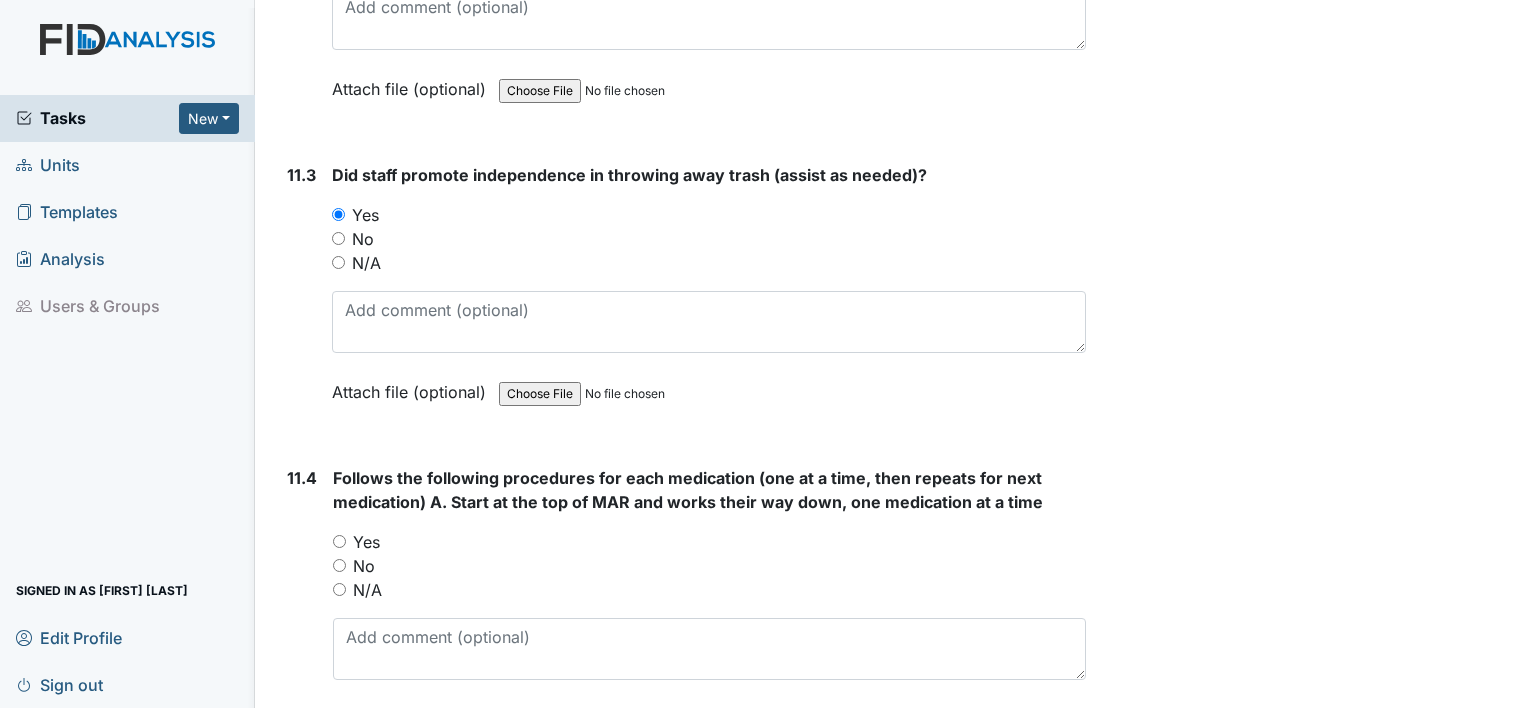 click on "Yes" at bounding box center (339, 541) 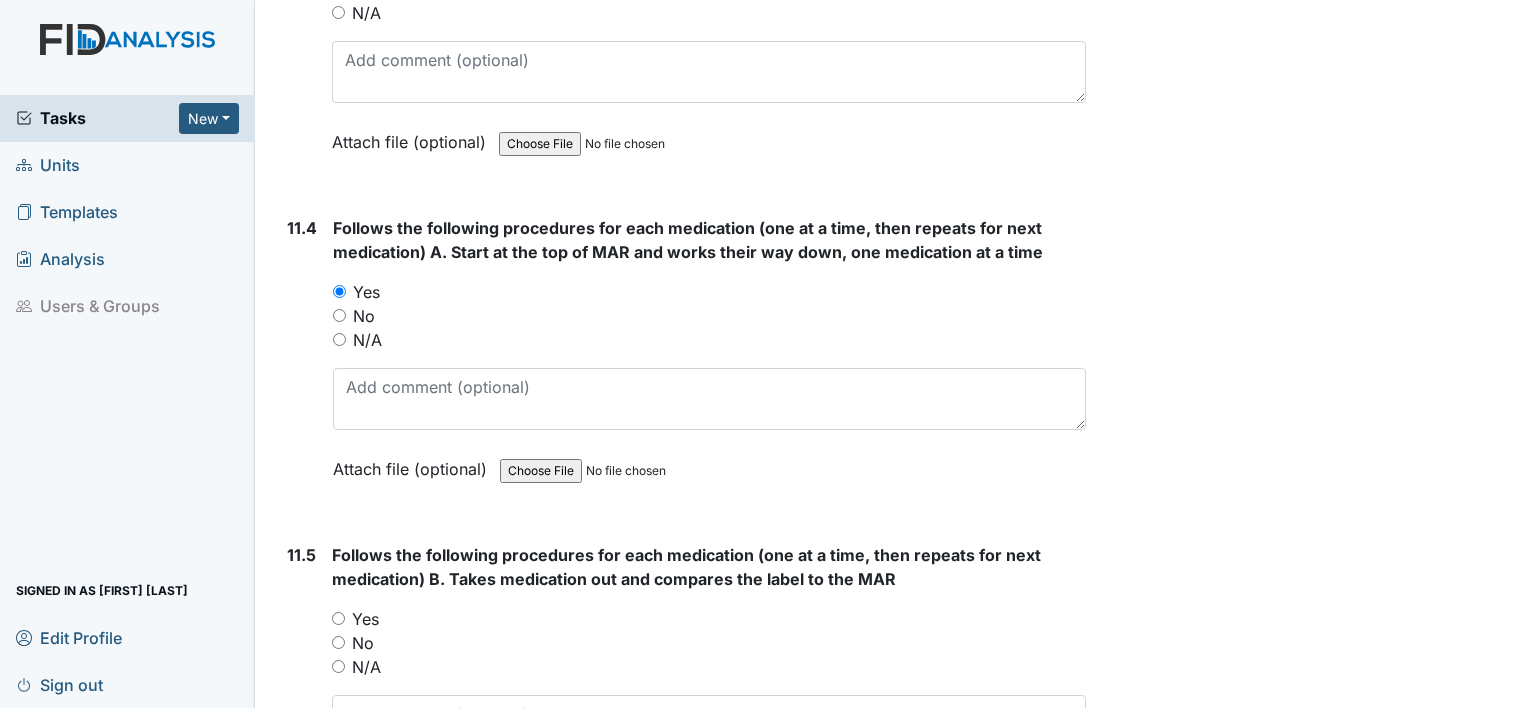 scroll, scrollTop: 23300, scrollLeft: 0, axis: vertical 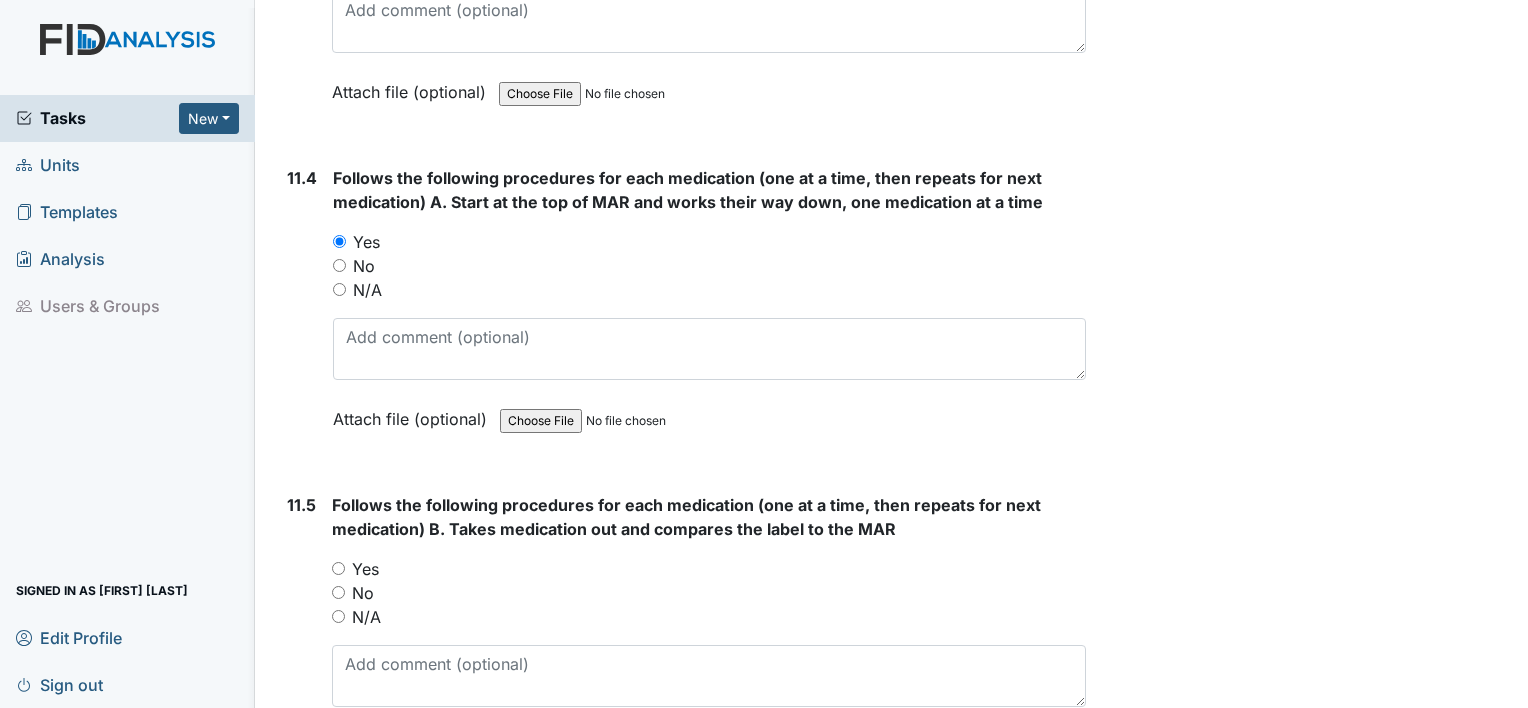click on "Yes" at bounding box center [338, 568] 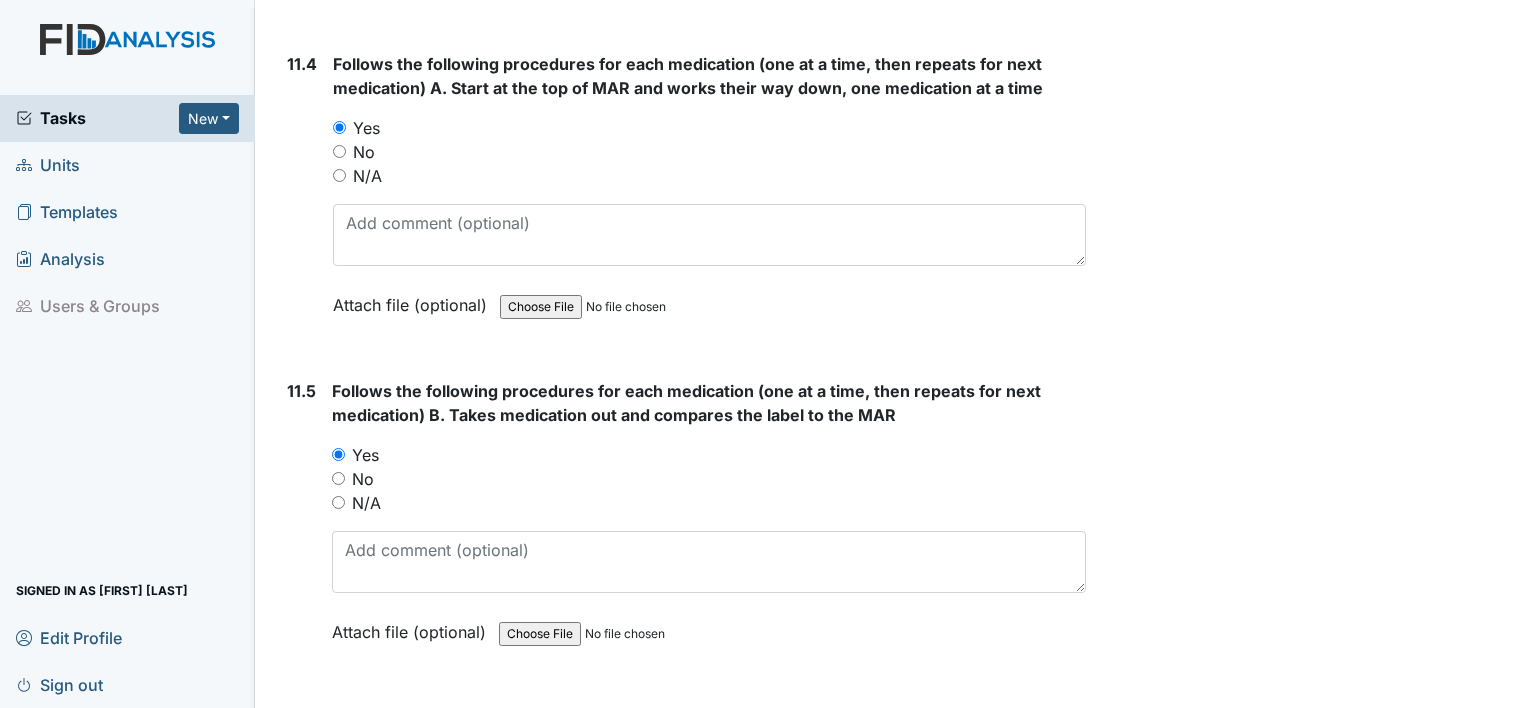 scroll, scrollTop: 23600, scrollLeft: 0, axis: vertical 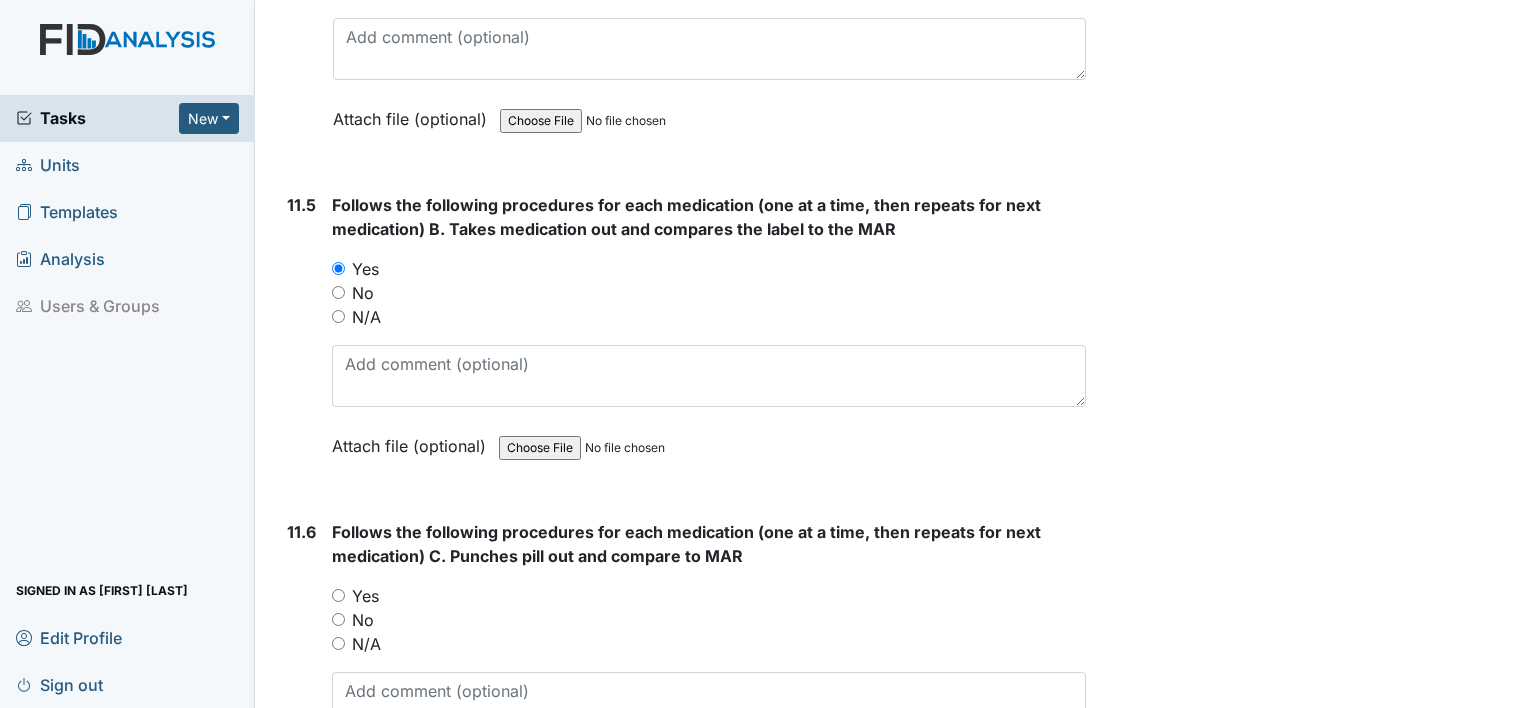 drag, startPoint x: 340, startPoint y: 513, endPoint x: 332, endPoint y: 503, distance: 12.806249 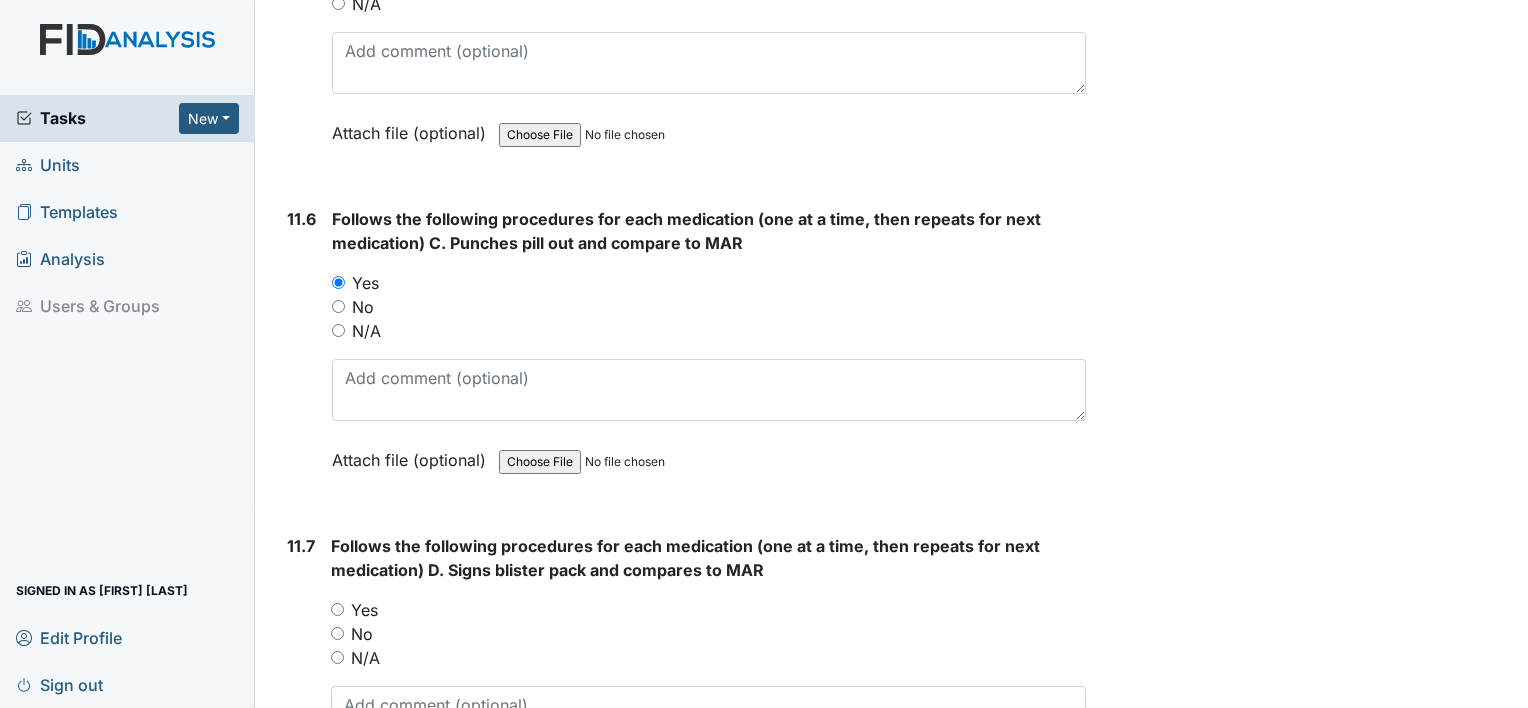 scroll, scrollTop: 24000, scrollLeft: 0, axis: vertical 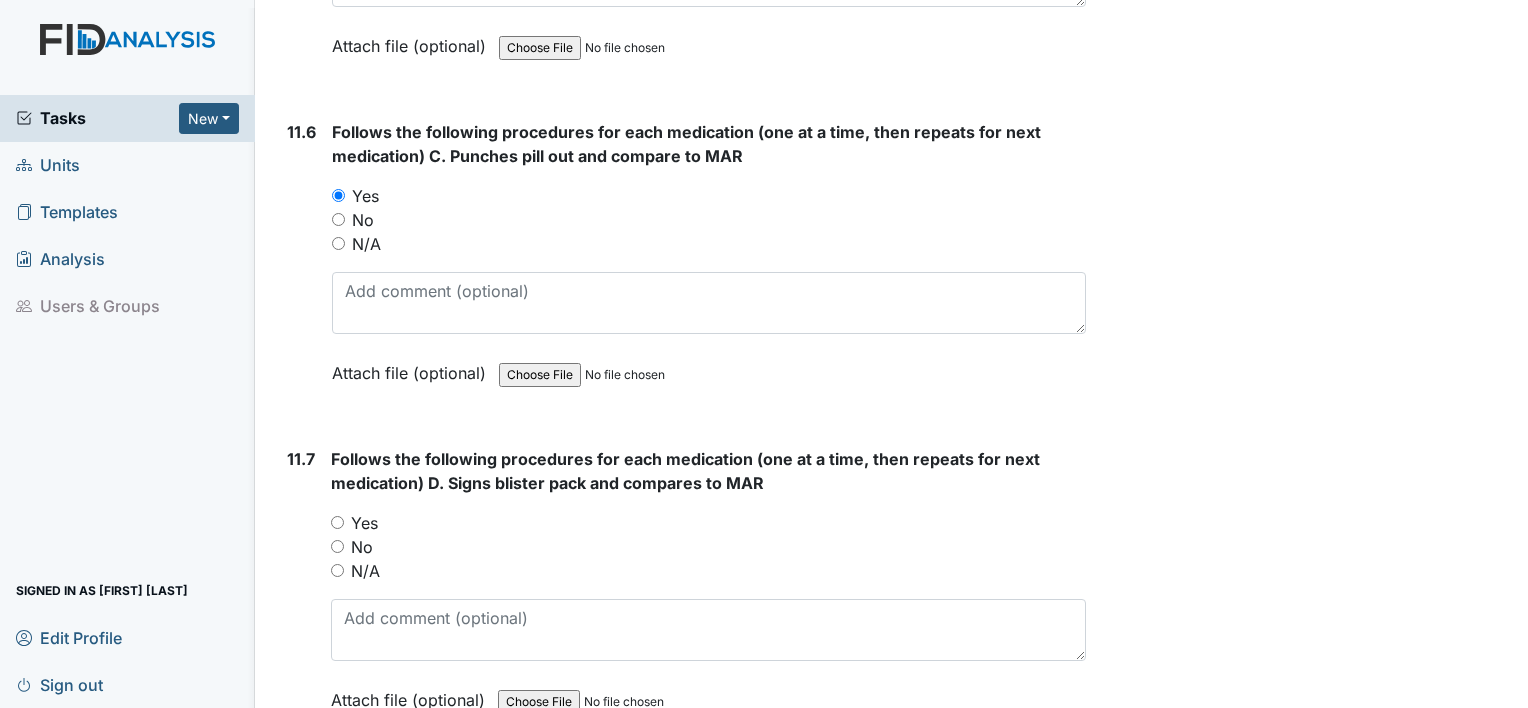 click on "Yes" at bounding box center [708, 523] 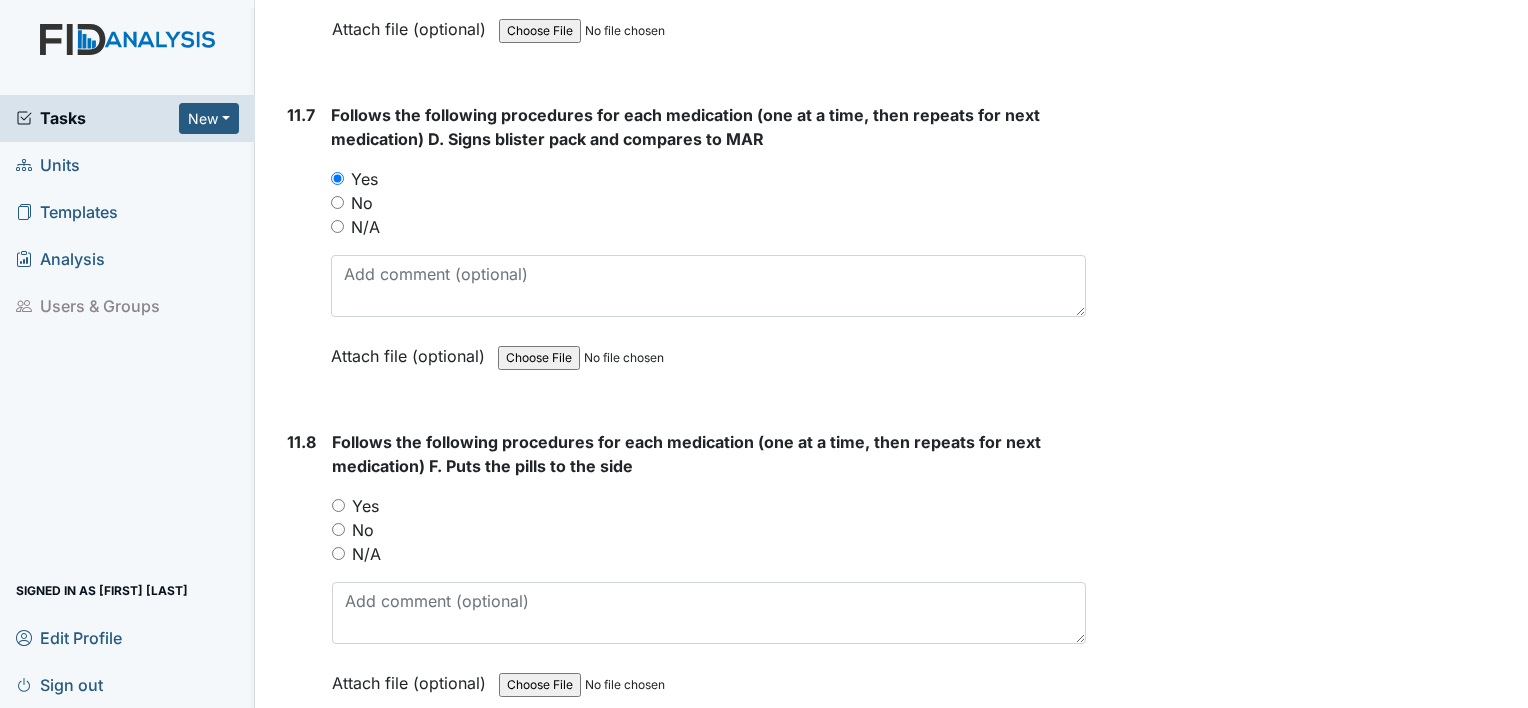 scroll, scrollTop: 24400, scrollLeft: 0, axis: vertical 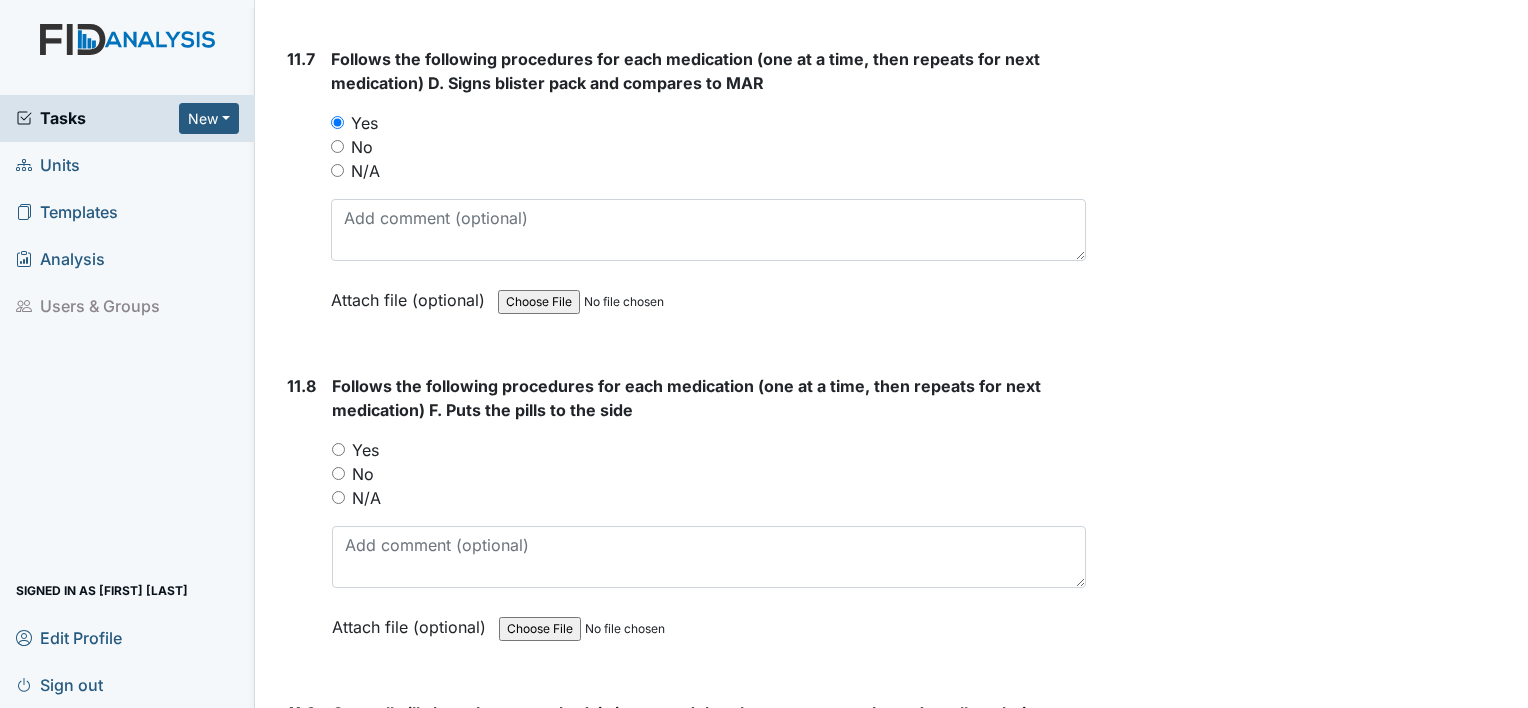 click on "Yes" at bounding box center (338, 449) 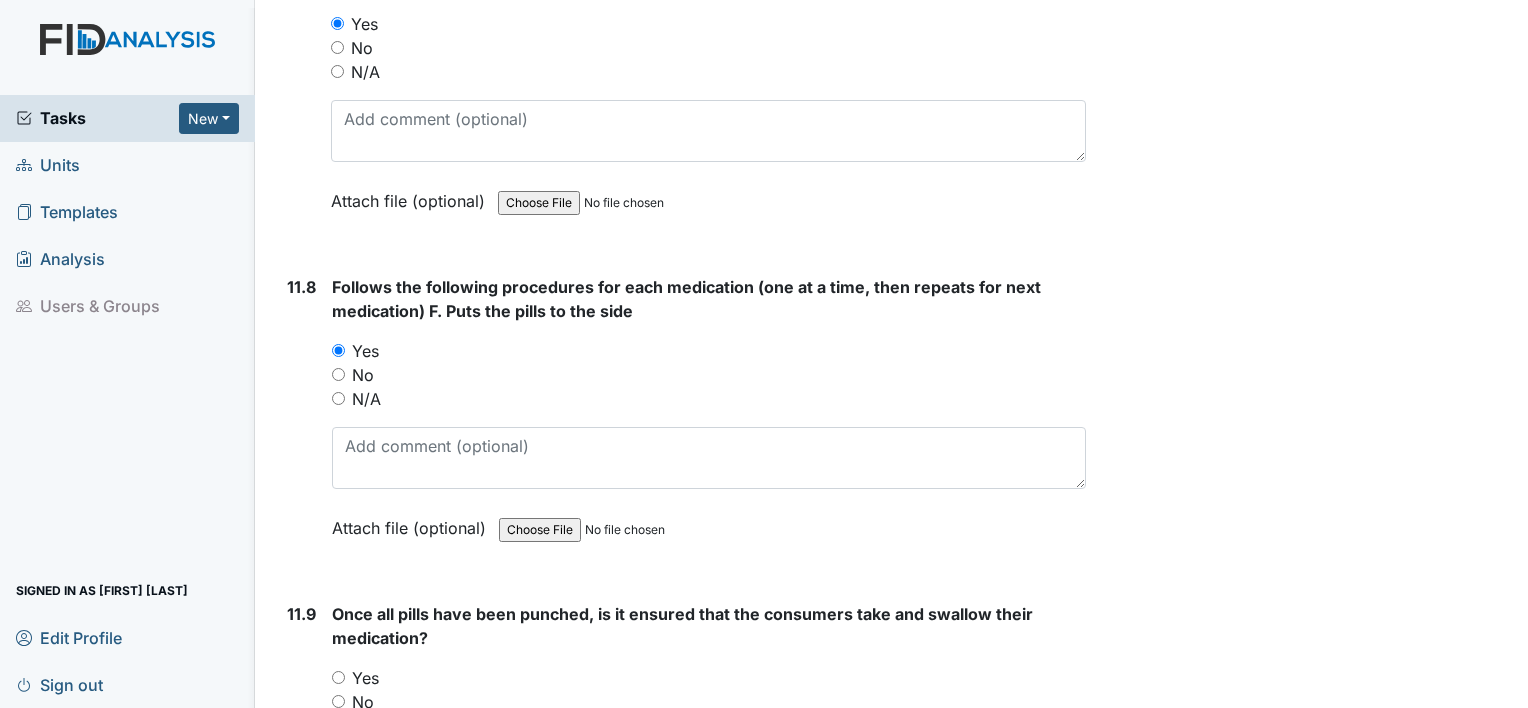 scroll, scrollTop: 24700, scrollLeft: 0, axis: vertical 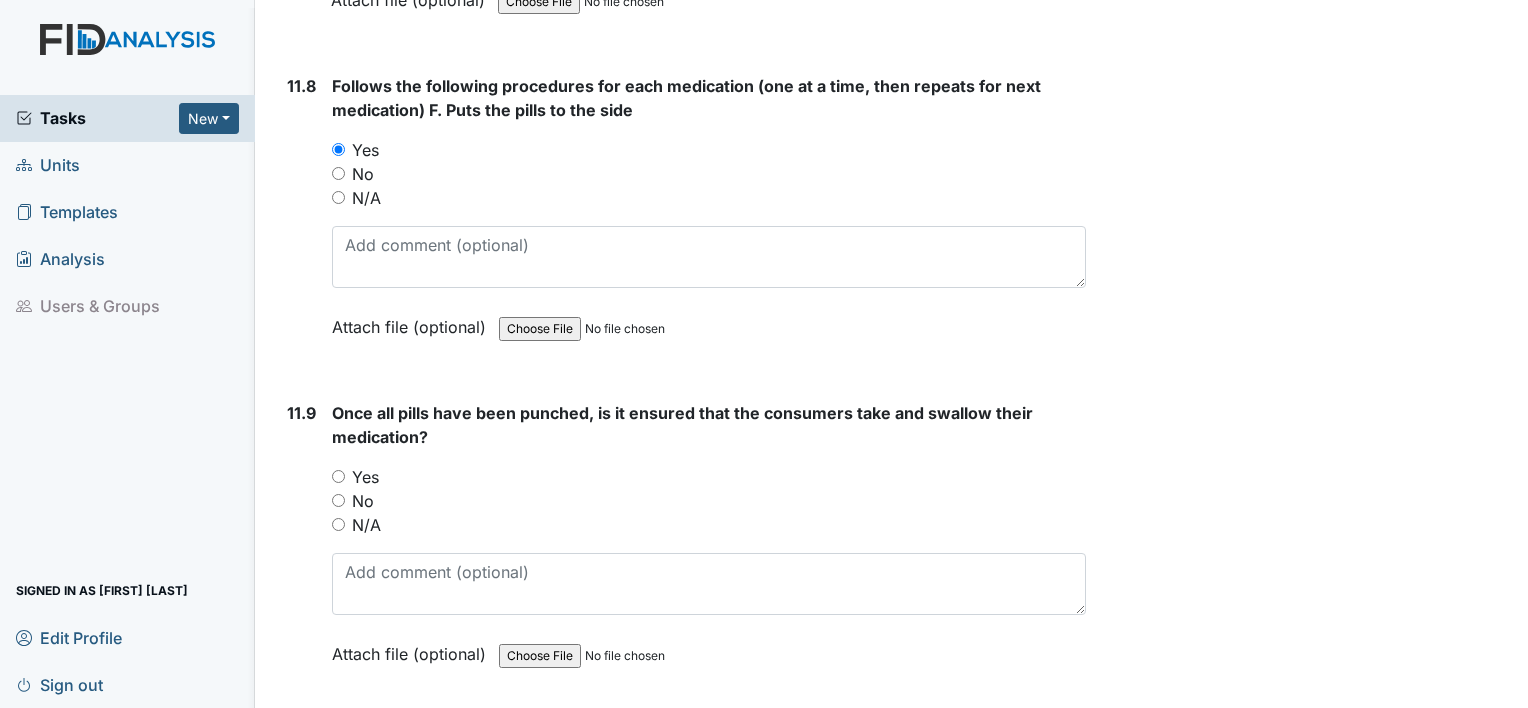 click on "Yes" at bounding box center [338, 476] 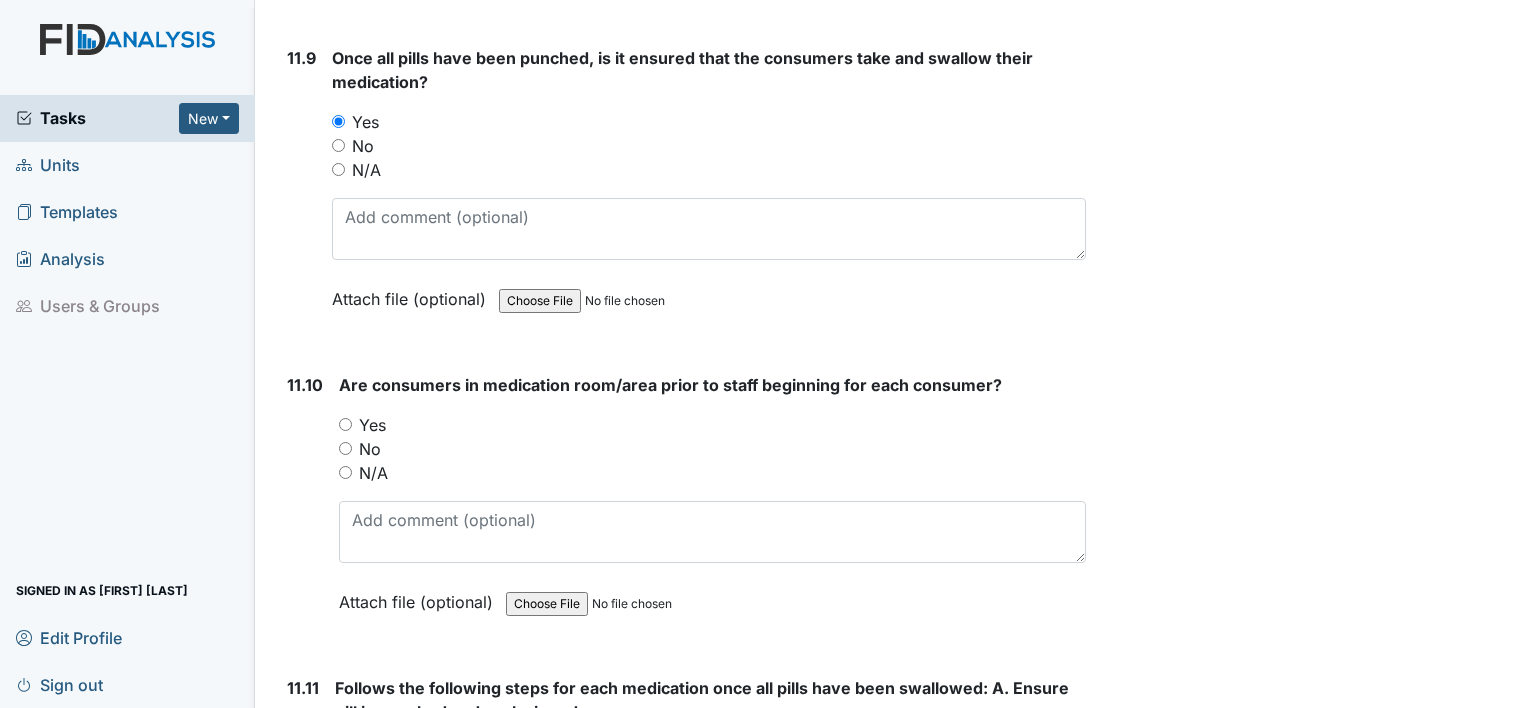 scroll, scrollTop: 25100, scrollLeft: 0, axis: vertical 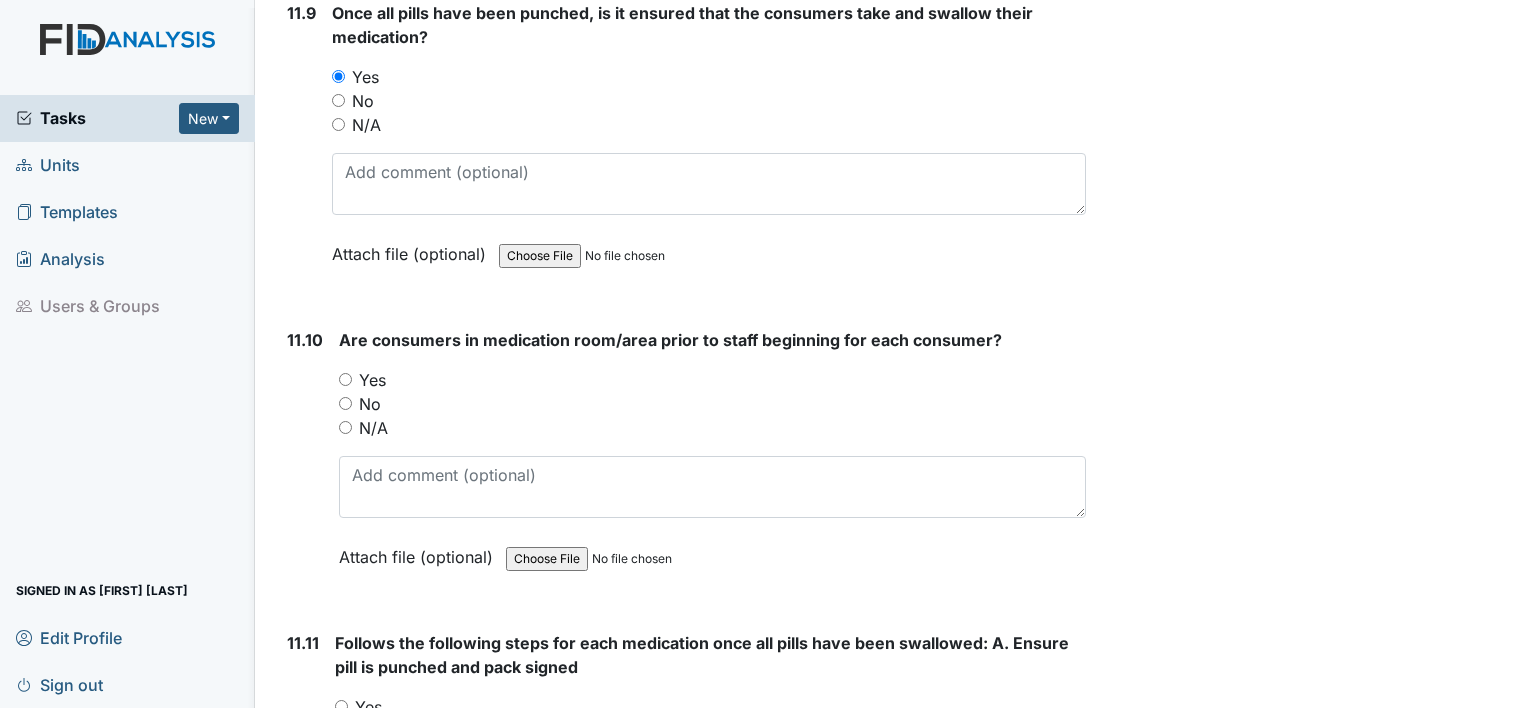 click on "Yes" at bounding box center [712, 380] 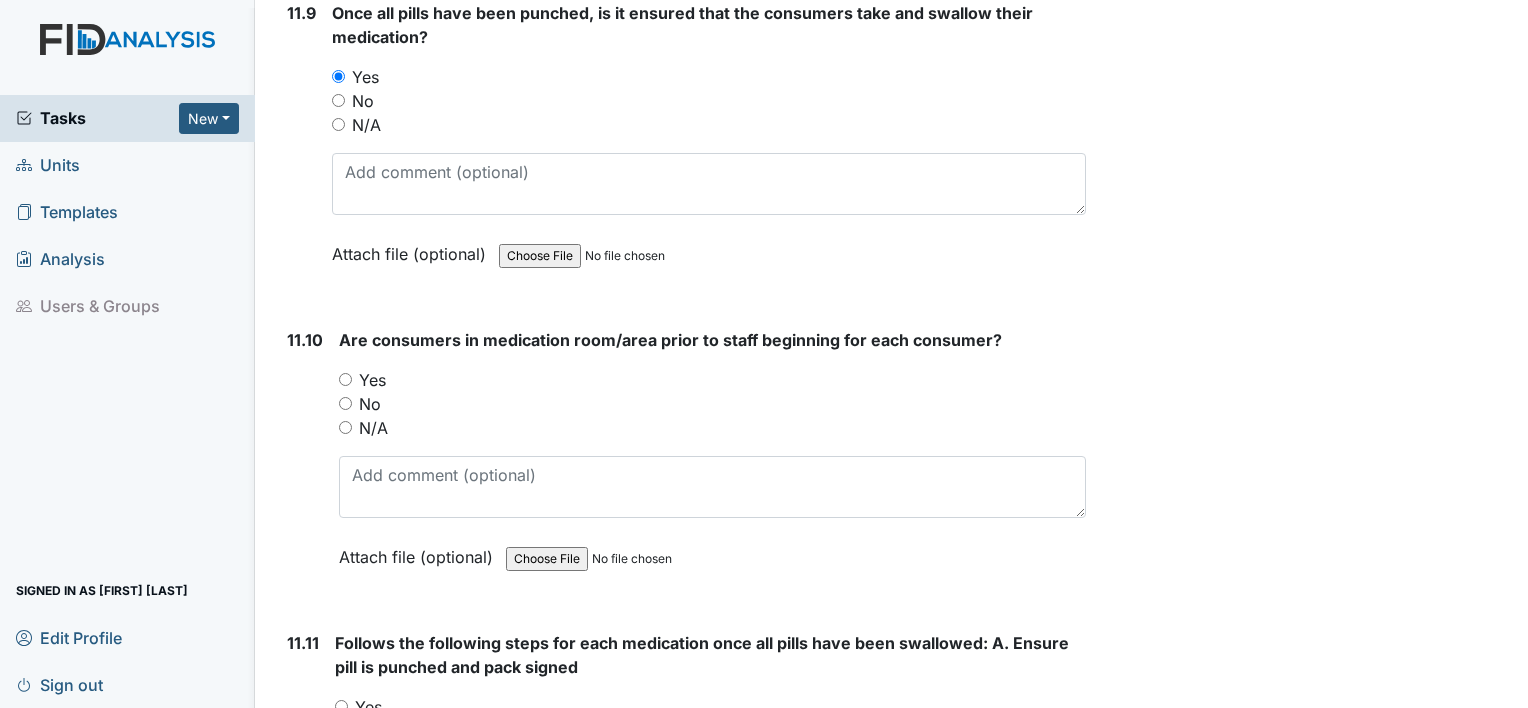 click on "Yes" at bounding box center [345, 379] 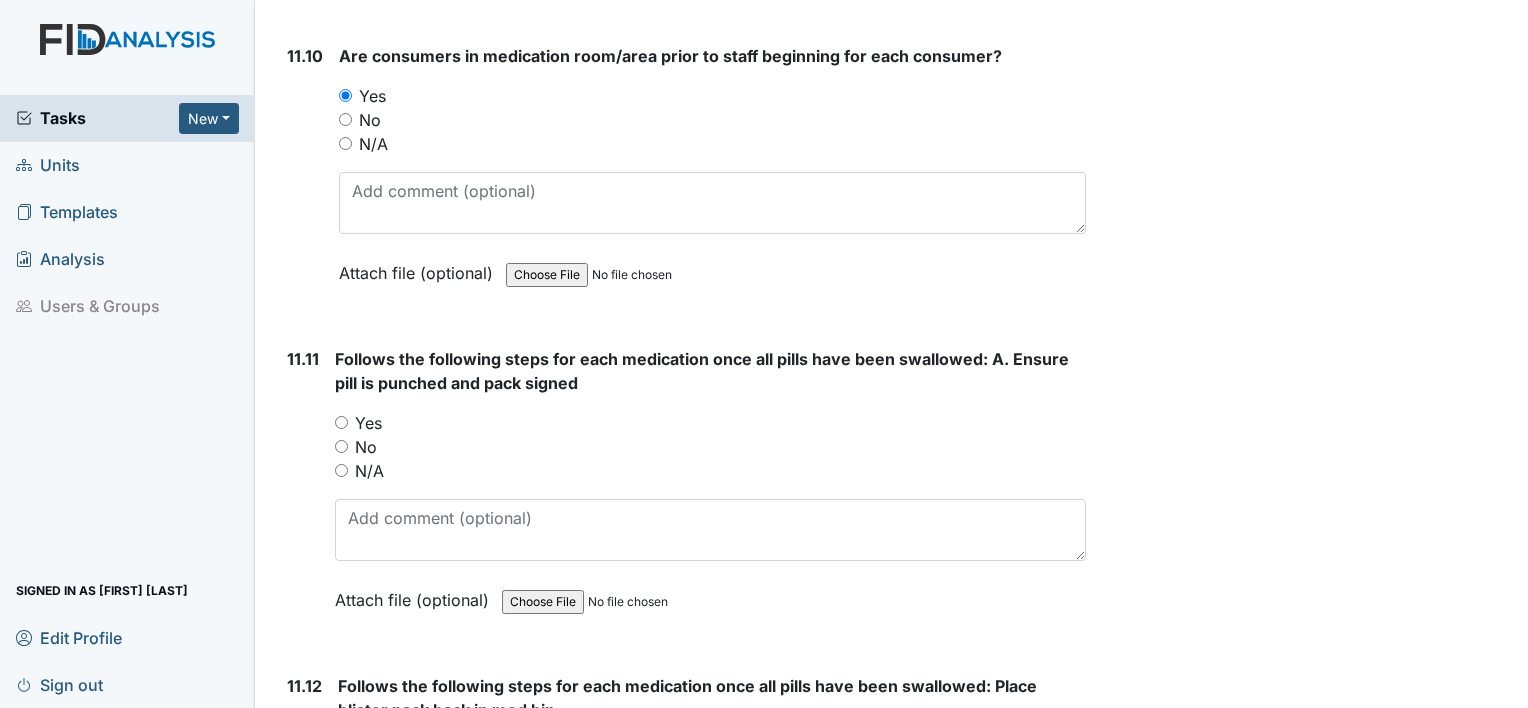 scroll, scrollTop: 25500, scrollLeft: 0, axis: vertical 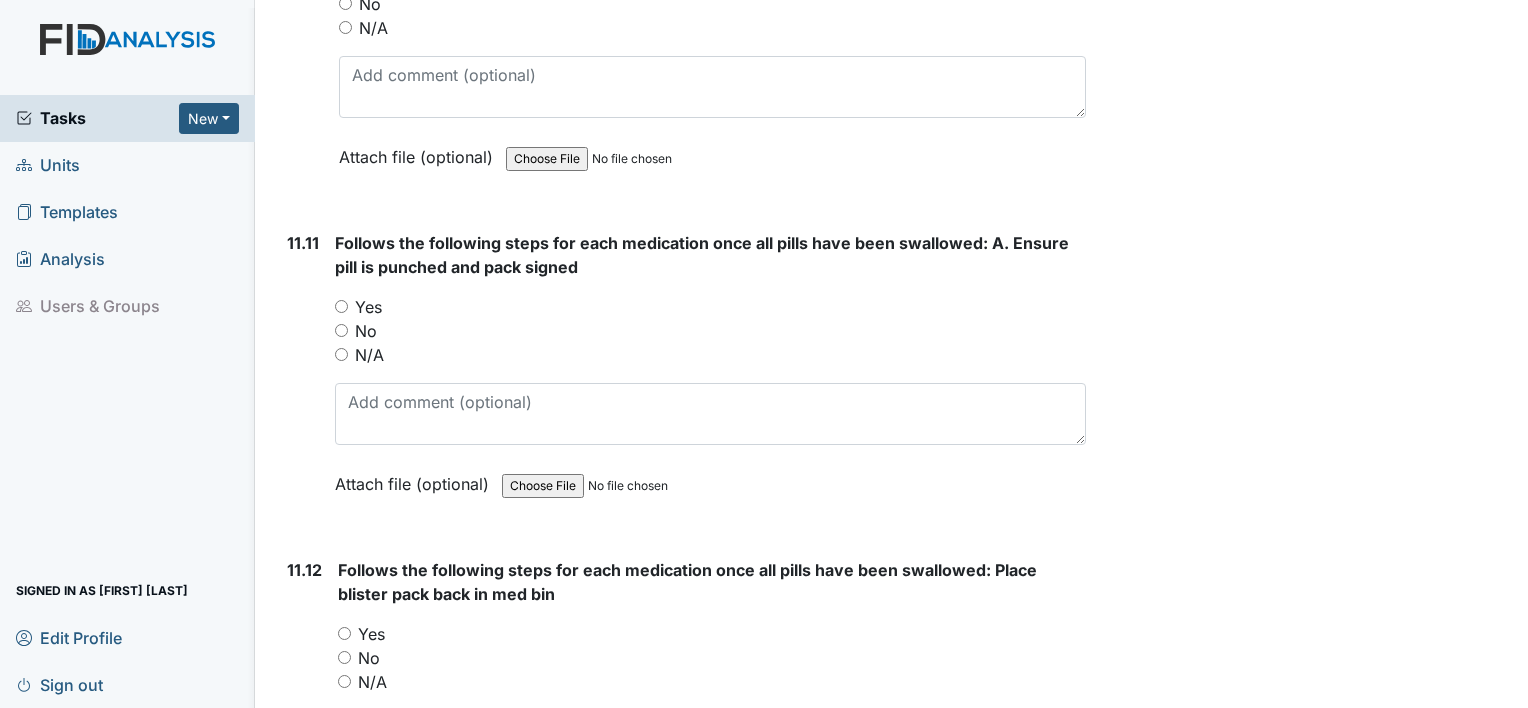 click on "Yes" at bounding box center [341, 306] 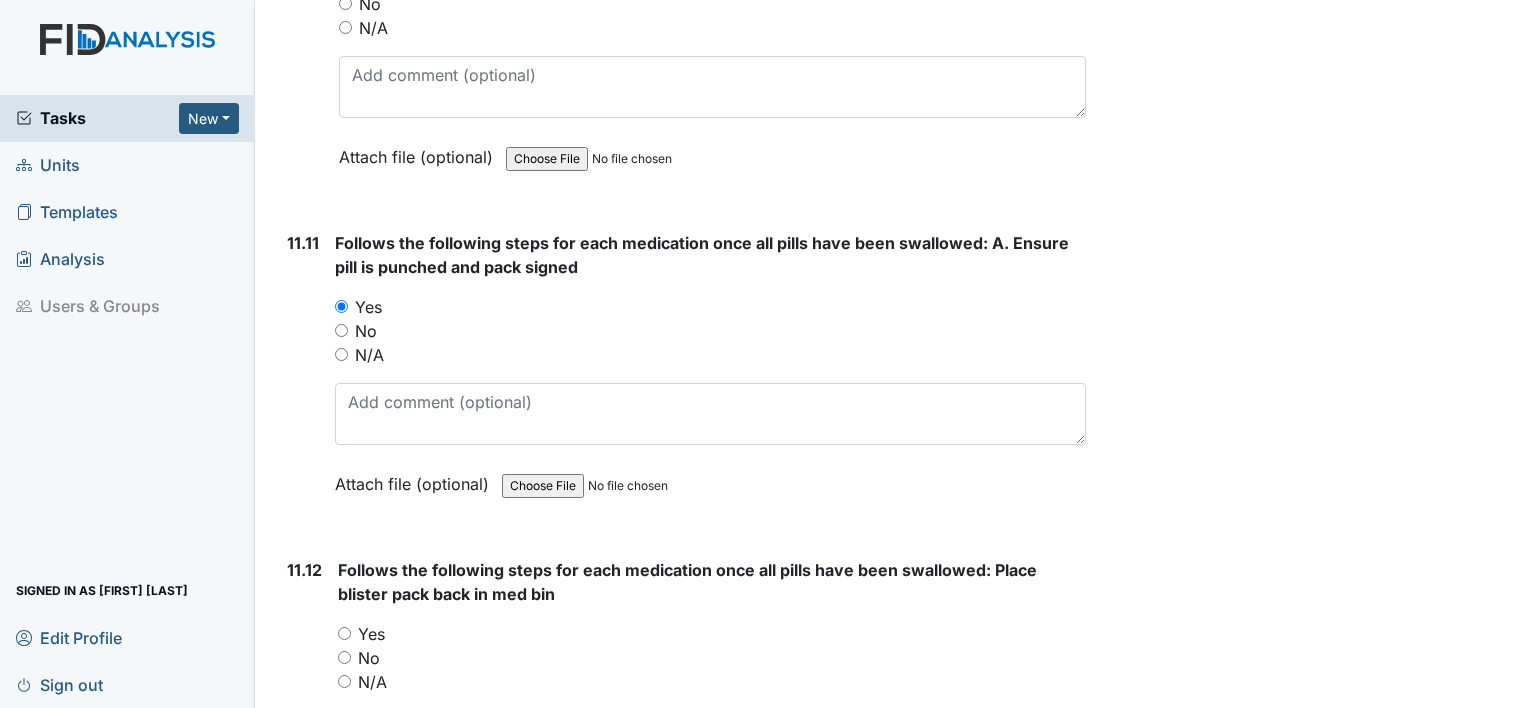 click on "Yes" at bounding box center (344, 633) 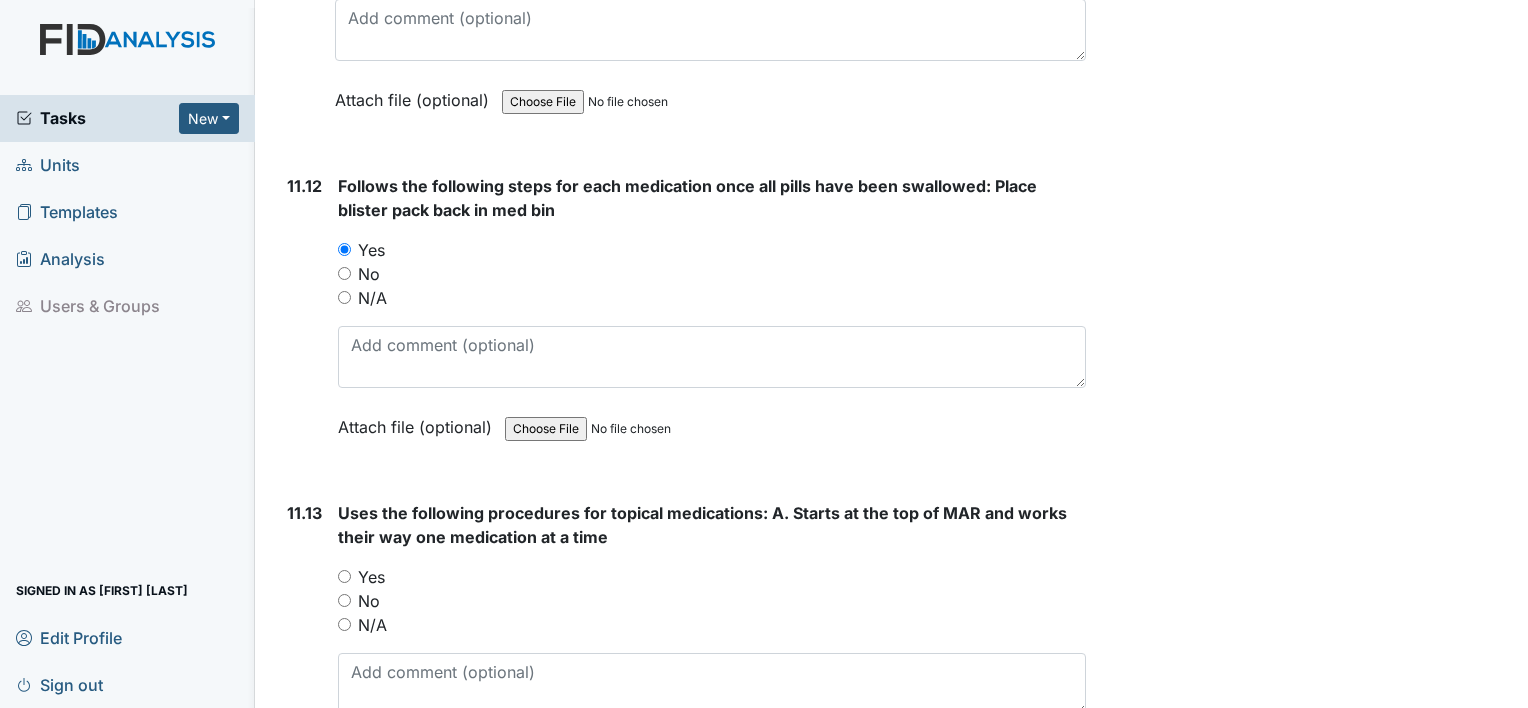 scroll, scrollTop: 26000, scrollLeft: 0, axis: vertical 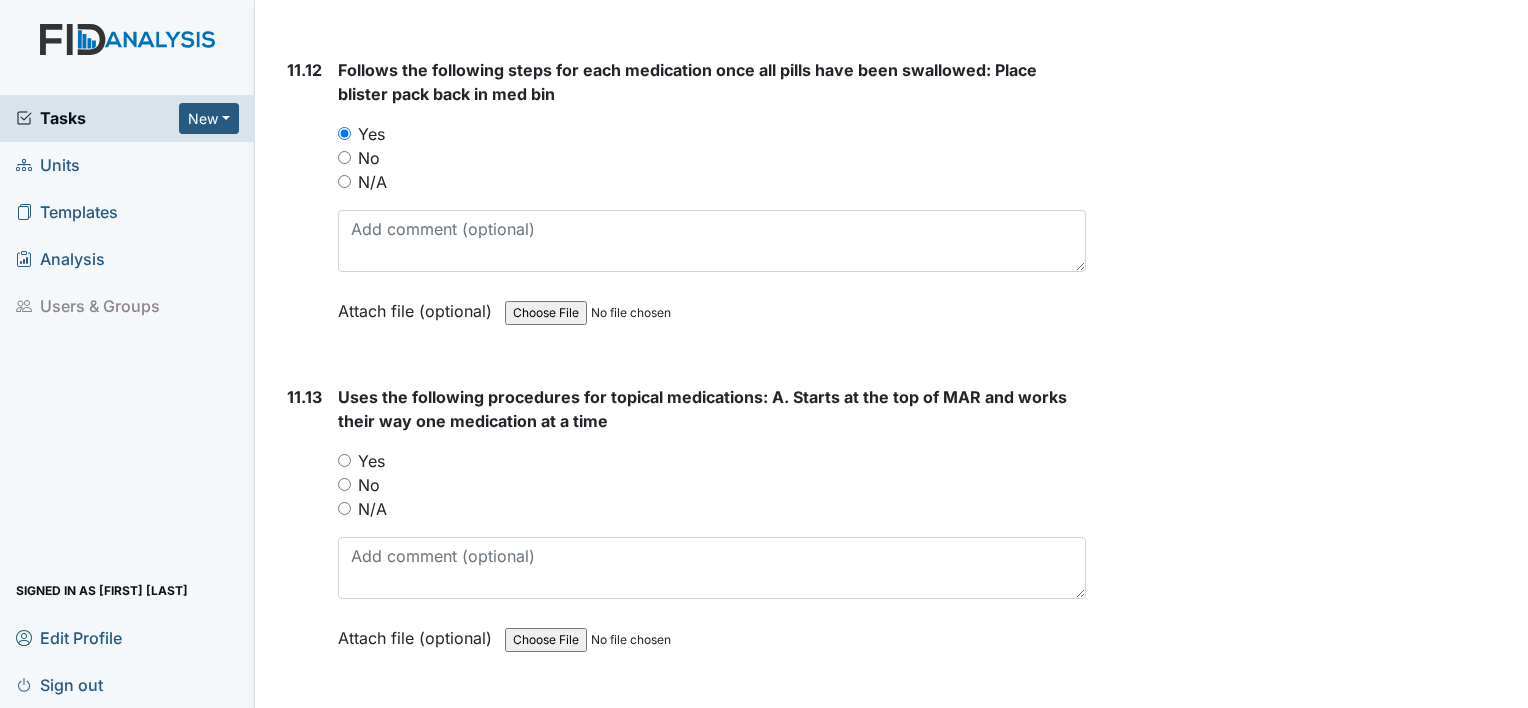 click on "Yes" at bounding box center (344, 460) 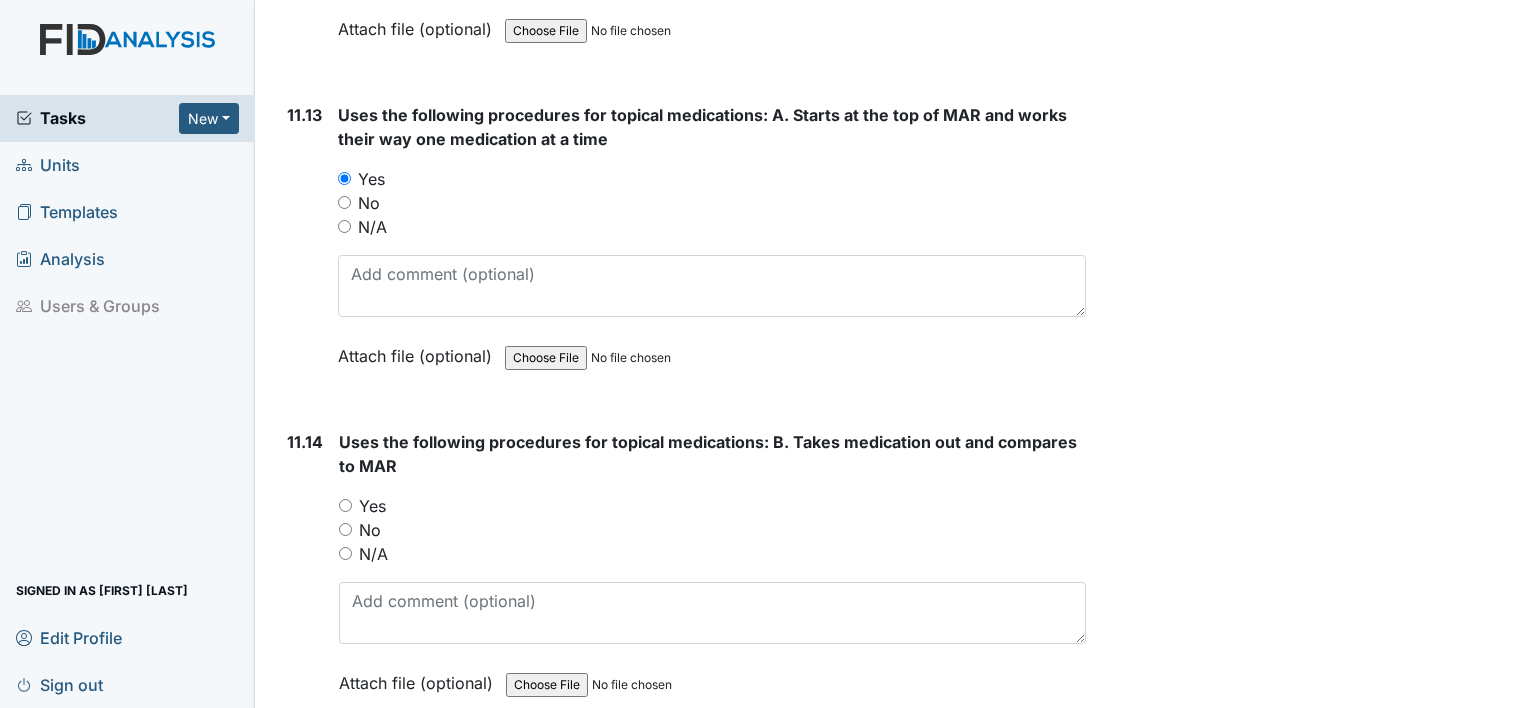 scroll, scrollTop: 26300, scrollLeft: 0, axis: vertical 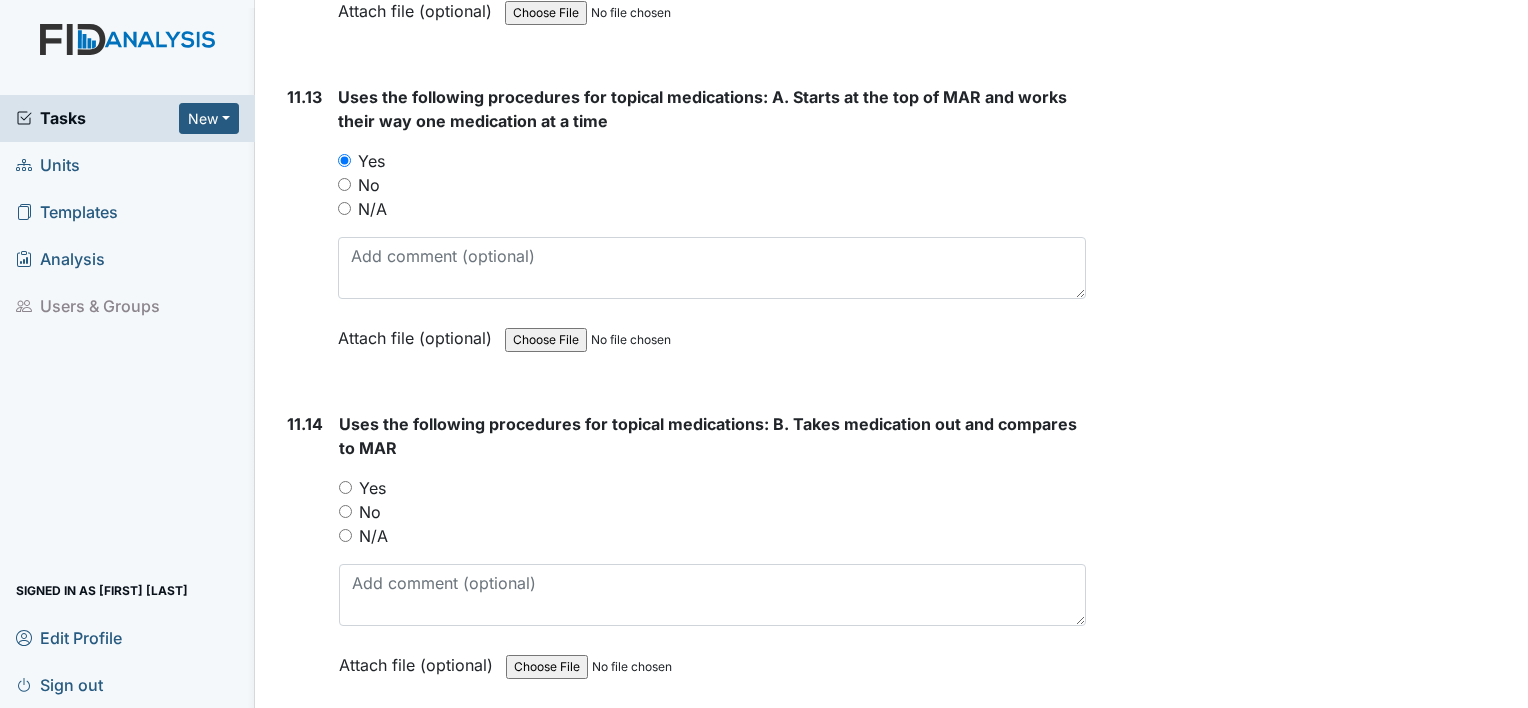 click on "Yes" at bounding box center (345, 487) 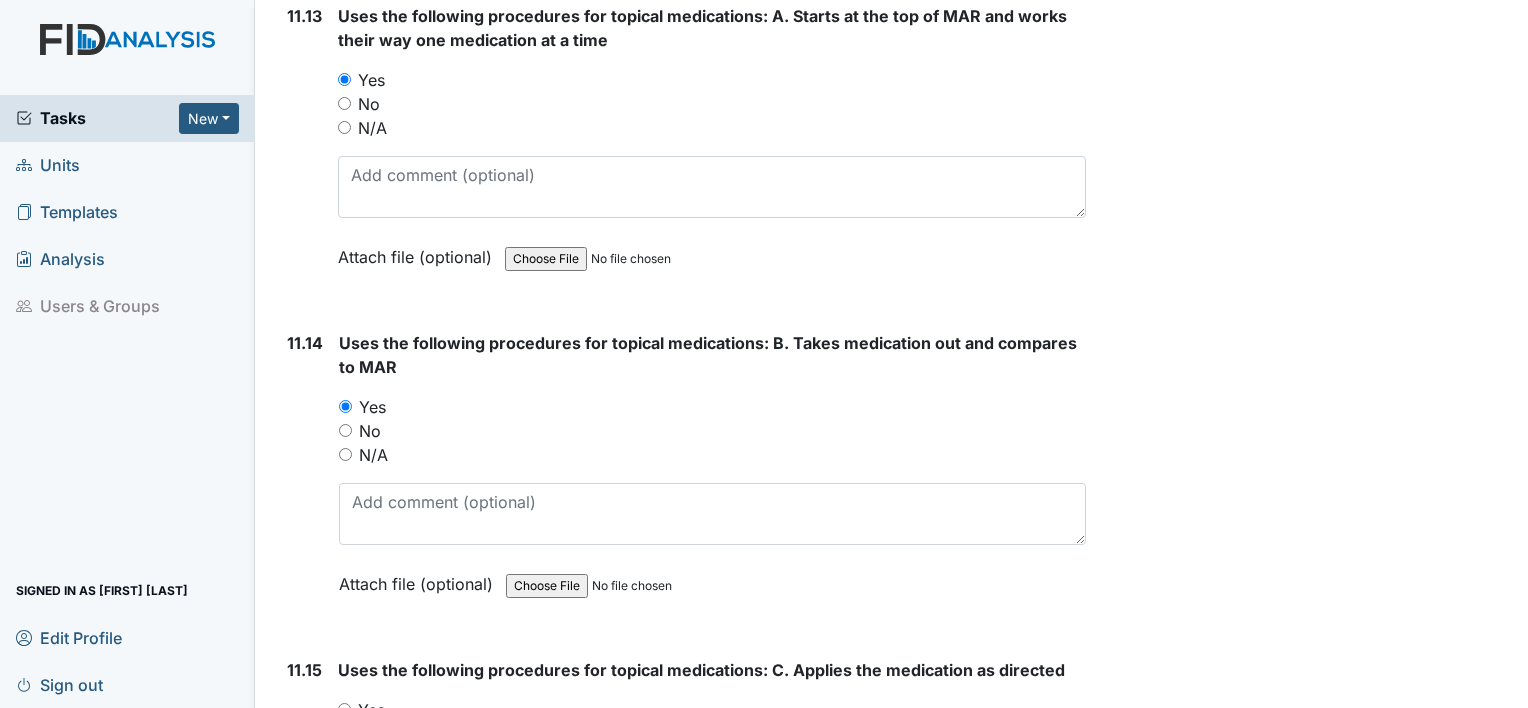 scroll, scrollTop: 26700, scrollLeft: 0, axis: vertical 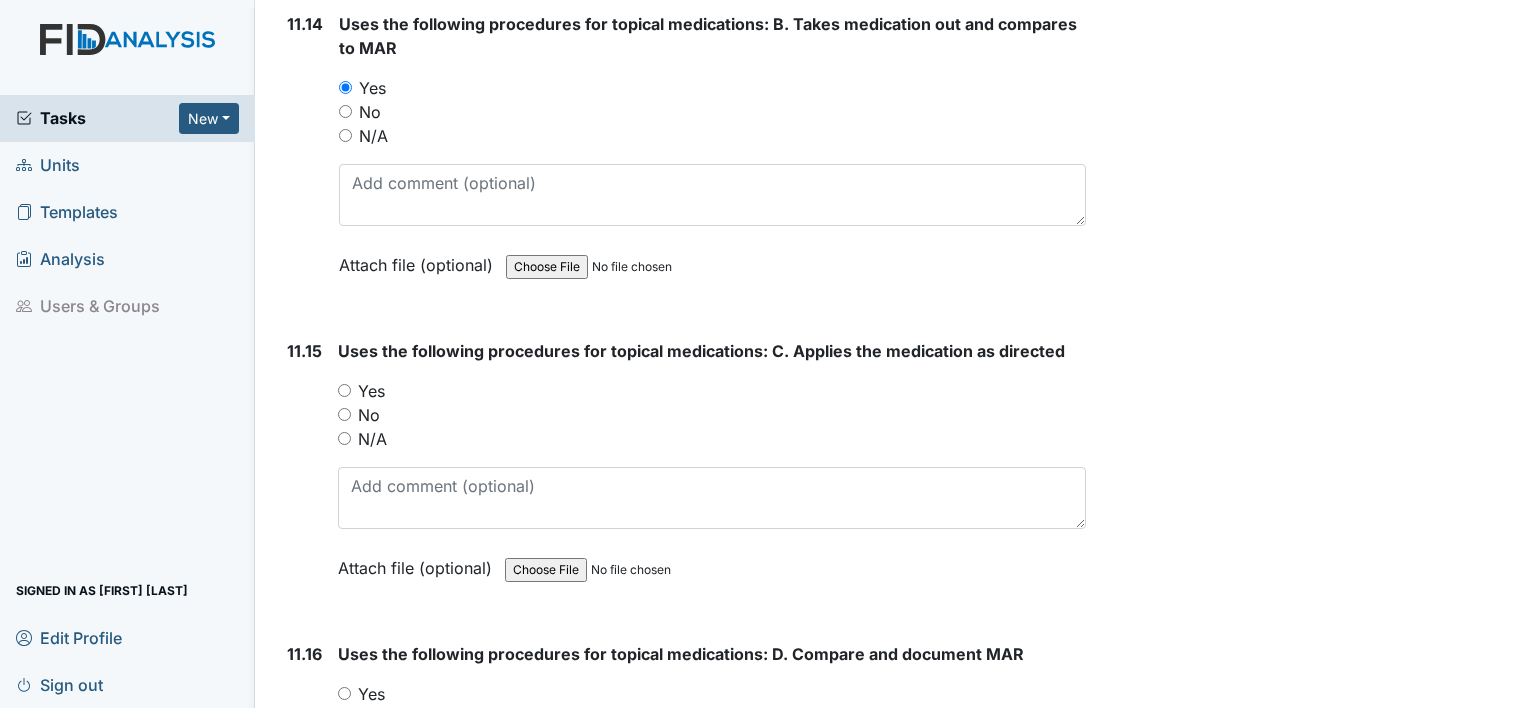 click on "Yes" at bounding box center (344, 390) 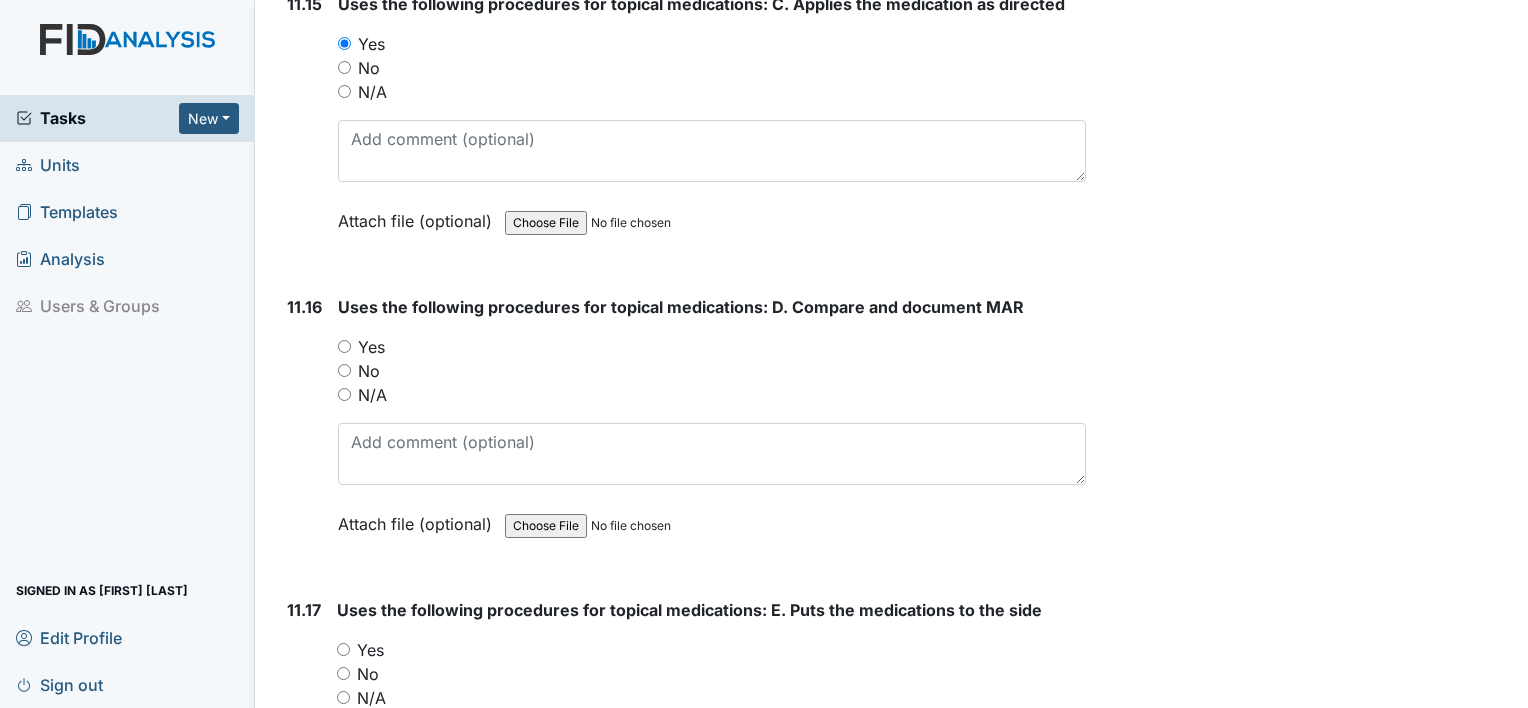 scroll, scrollTop: 27100, scrollLeft: 0, axis: vertical 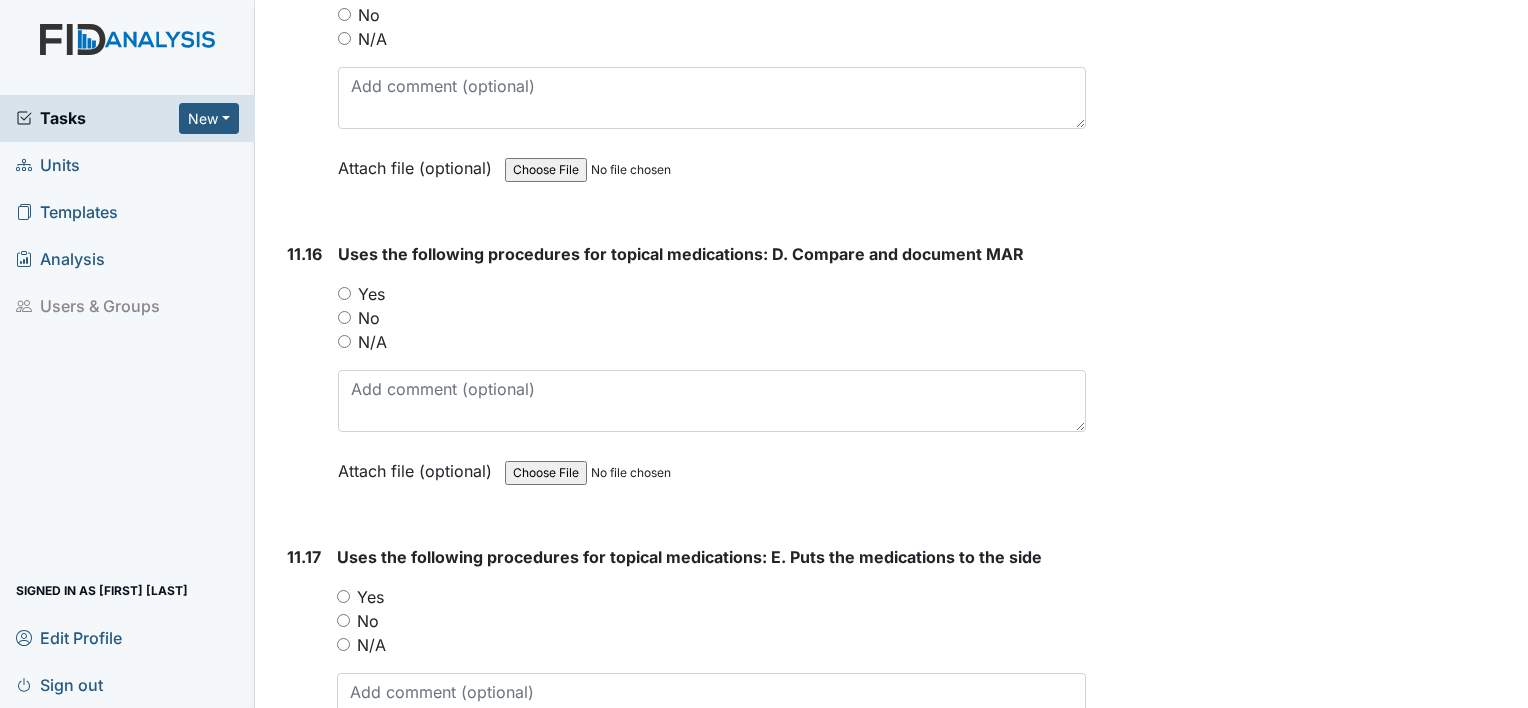 click on "Yes" at bounding box center (344, 293) 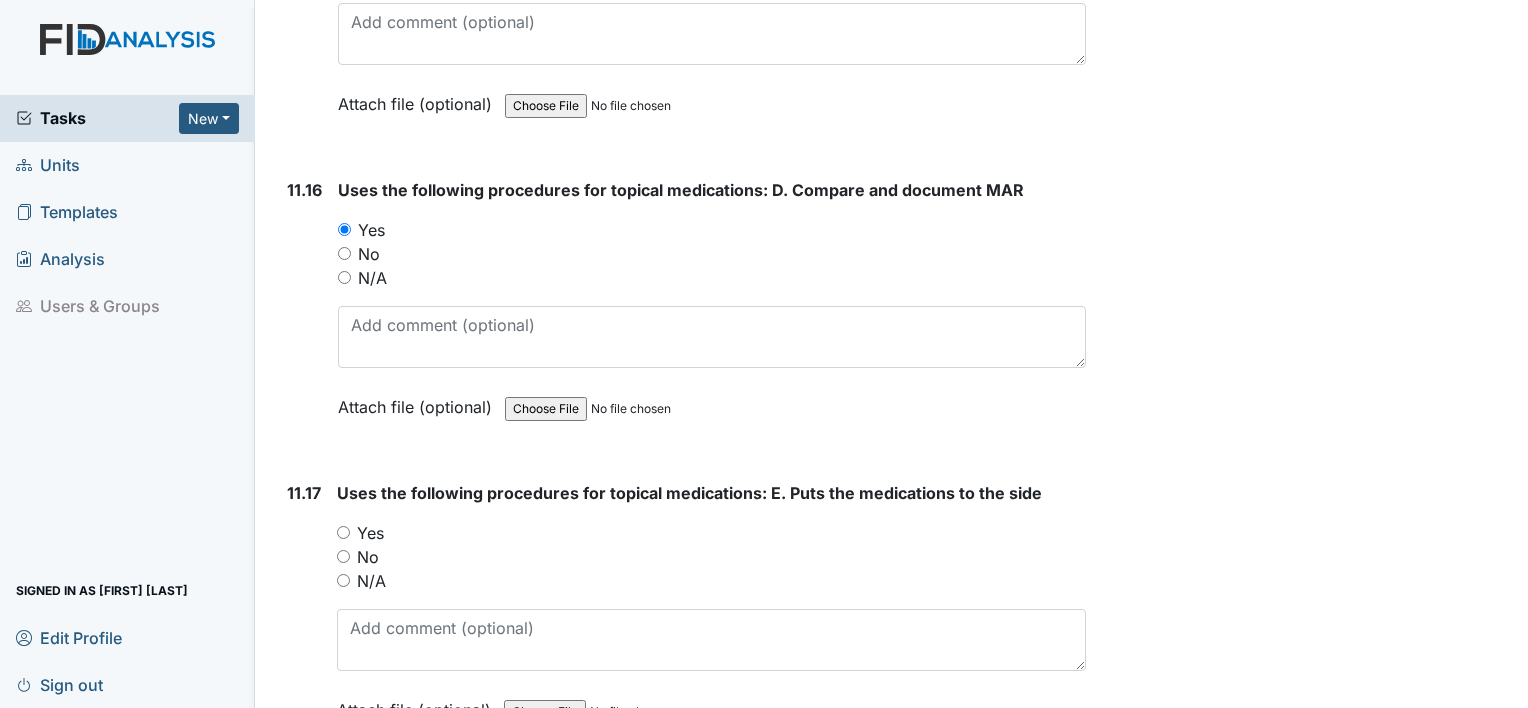 scroll, scrollTop: 27200, scrollLeft: 0, axis: vertical 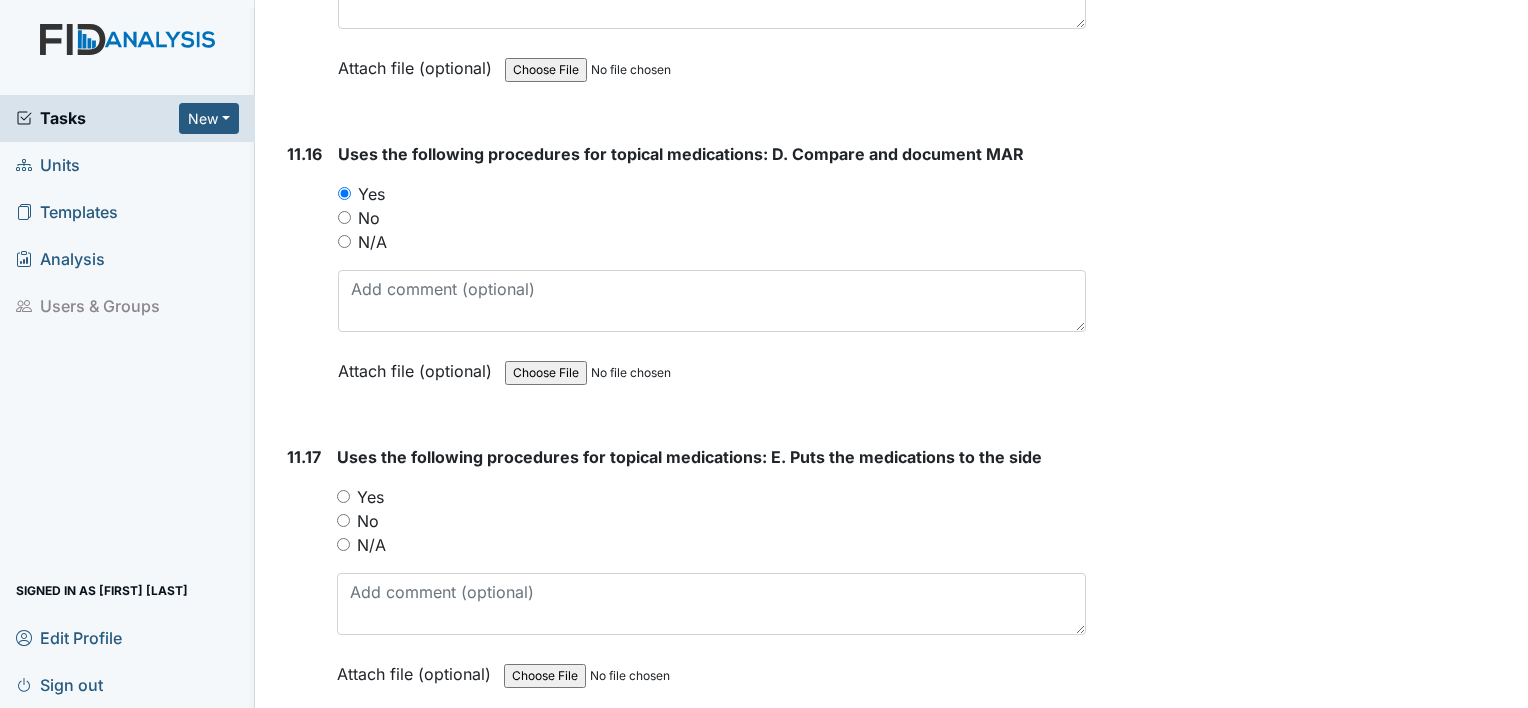 click on "Yes" at bounding box center [343, 496] 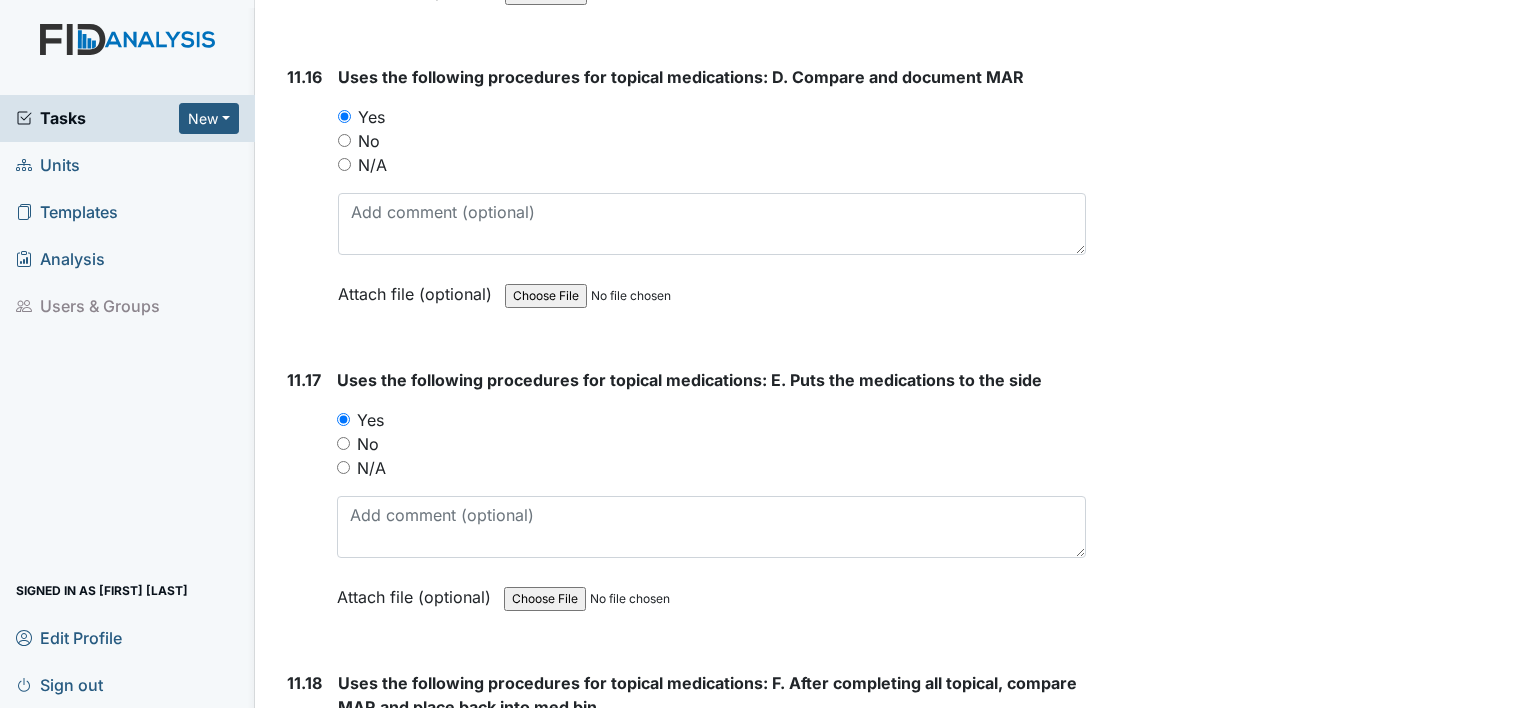 scroll, scrollTop: 27400, scrollLeft: 0, axis: vertical 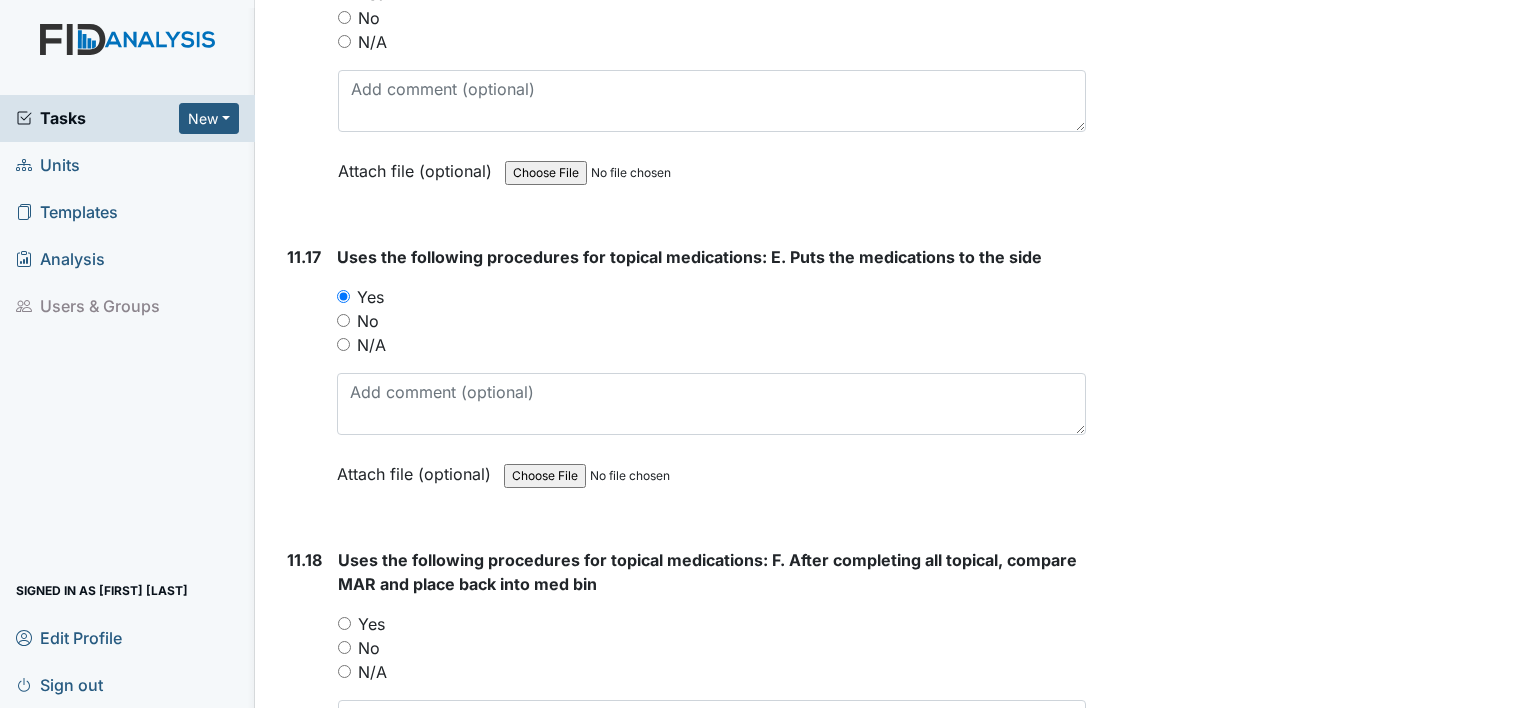 click on "11.18
Uses the following procedures for topical medications: F. After completing all topical, compare MAR and place back into med bin
You must select one of the below options.
Yes
No
N/A
Attach file (optional)
You can upload .pdf, .txt, .jpg, .jpeg, .png, .csv, .xls, or .doc files under 100MB." at bounding box center (682, 695) 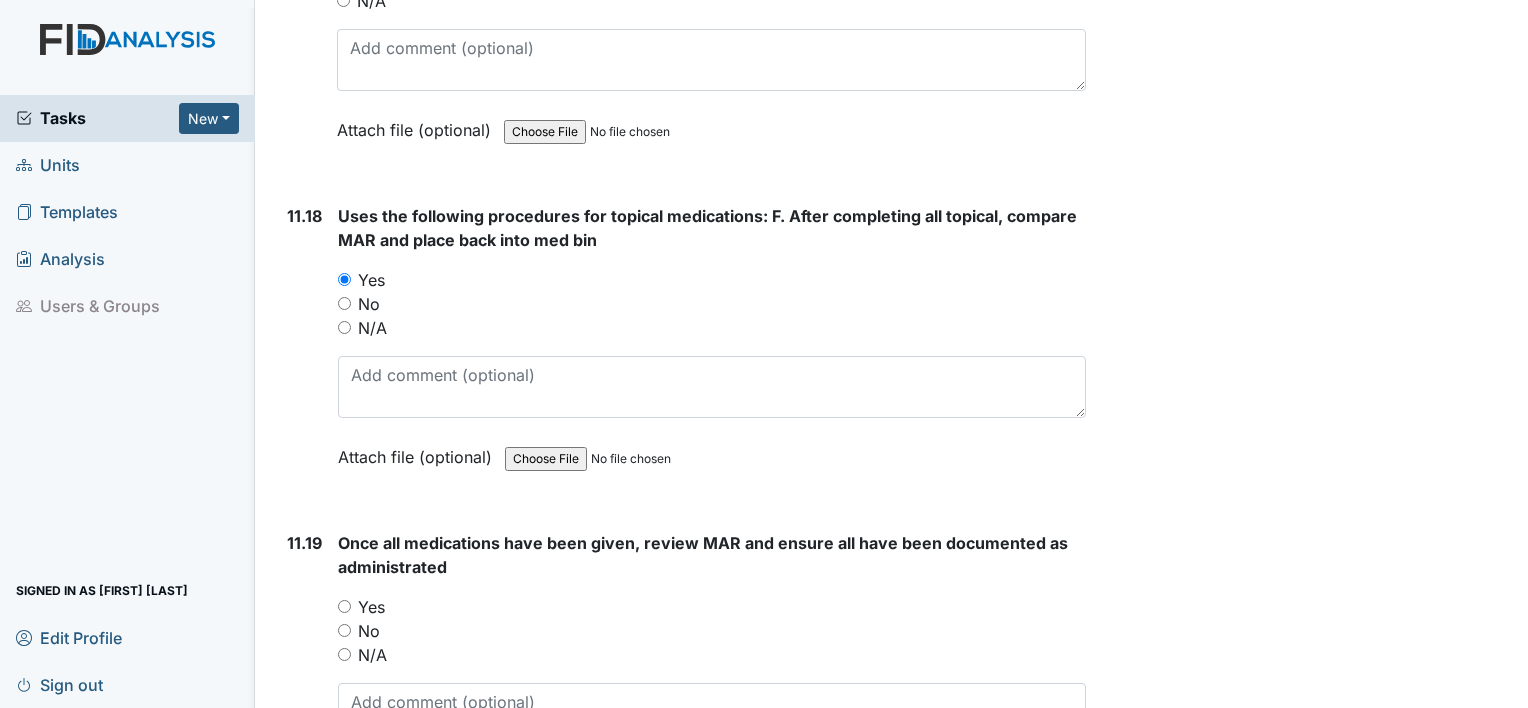 scroll, scrollTop: 27800, scrollLeft: 0, axis: vertical 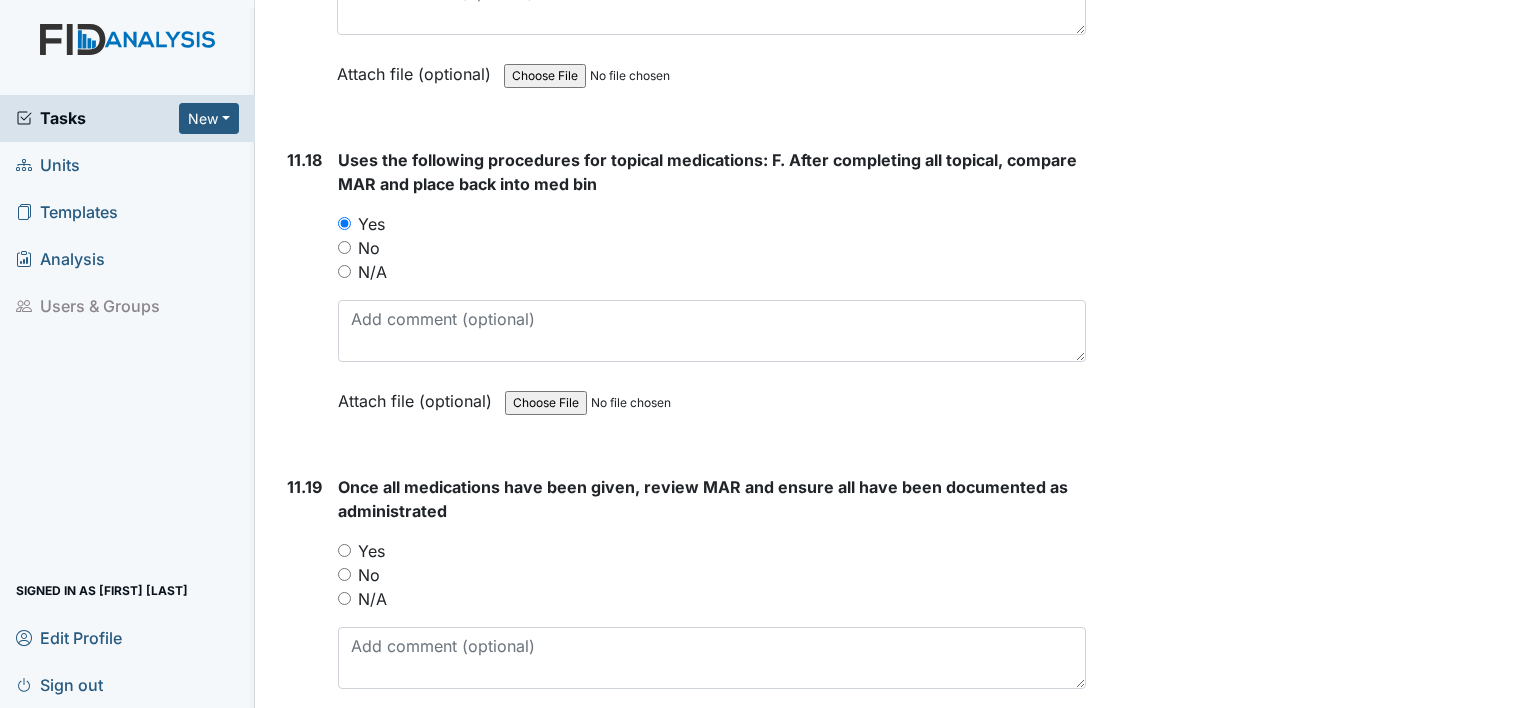click on "Yes" at bounding box center [344, 550] 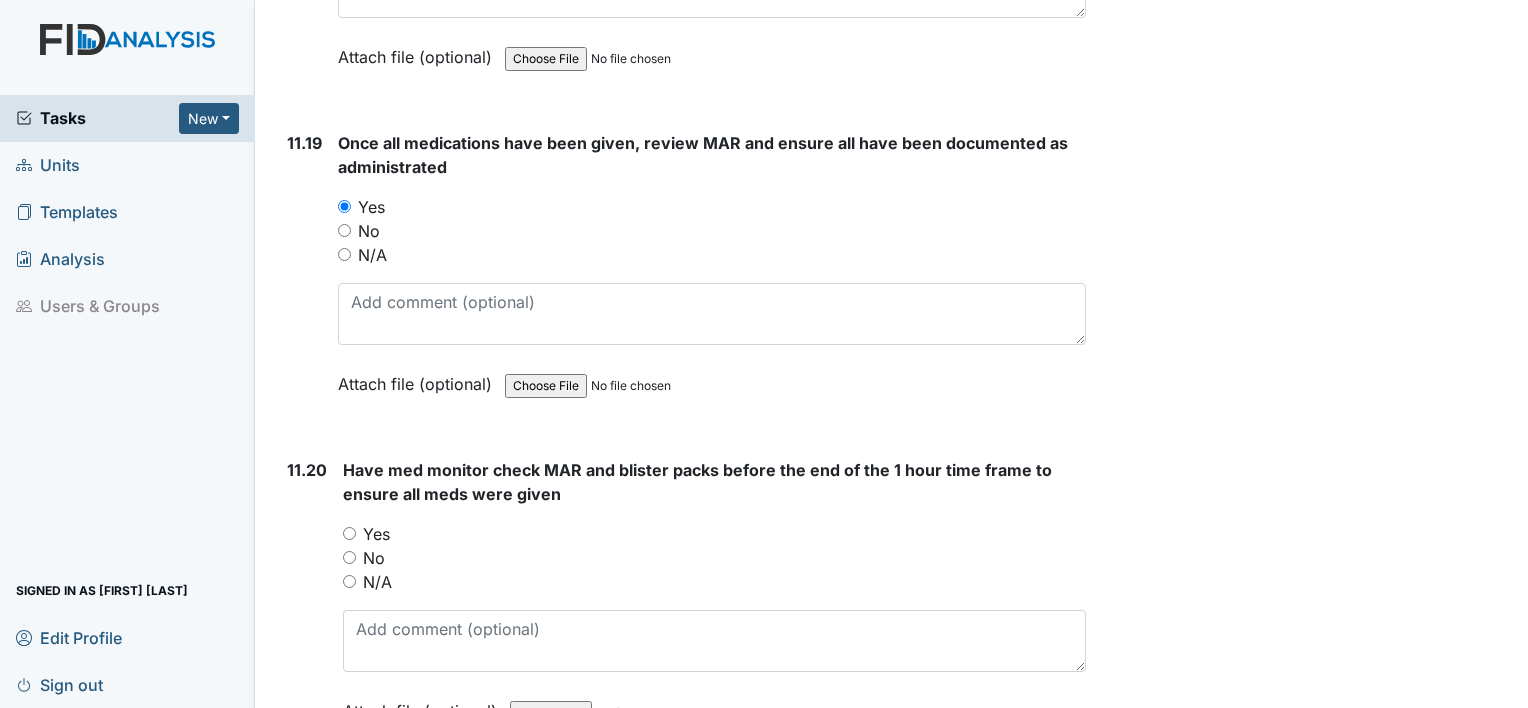 scroll, scrollTop: 28200, scrollLeft: 0, axis: vertical 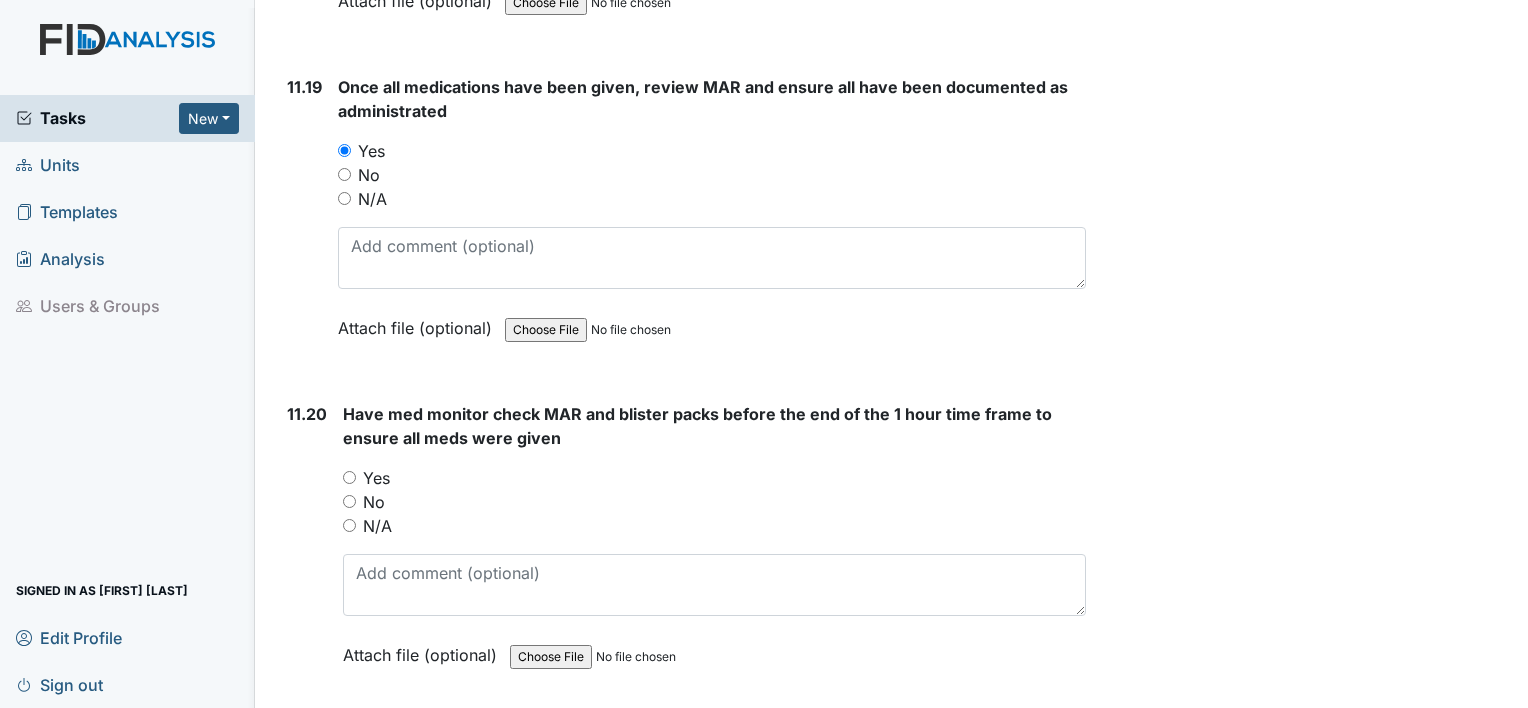 click on "Yes" at bounding box center (714, 478) 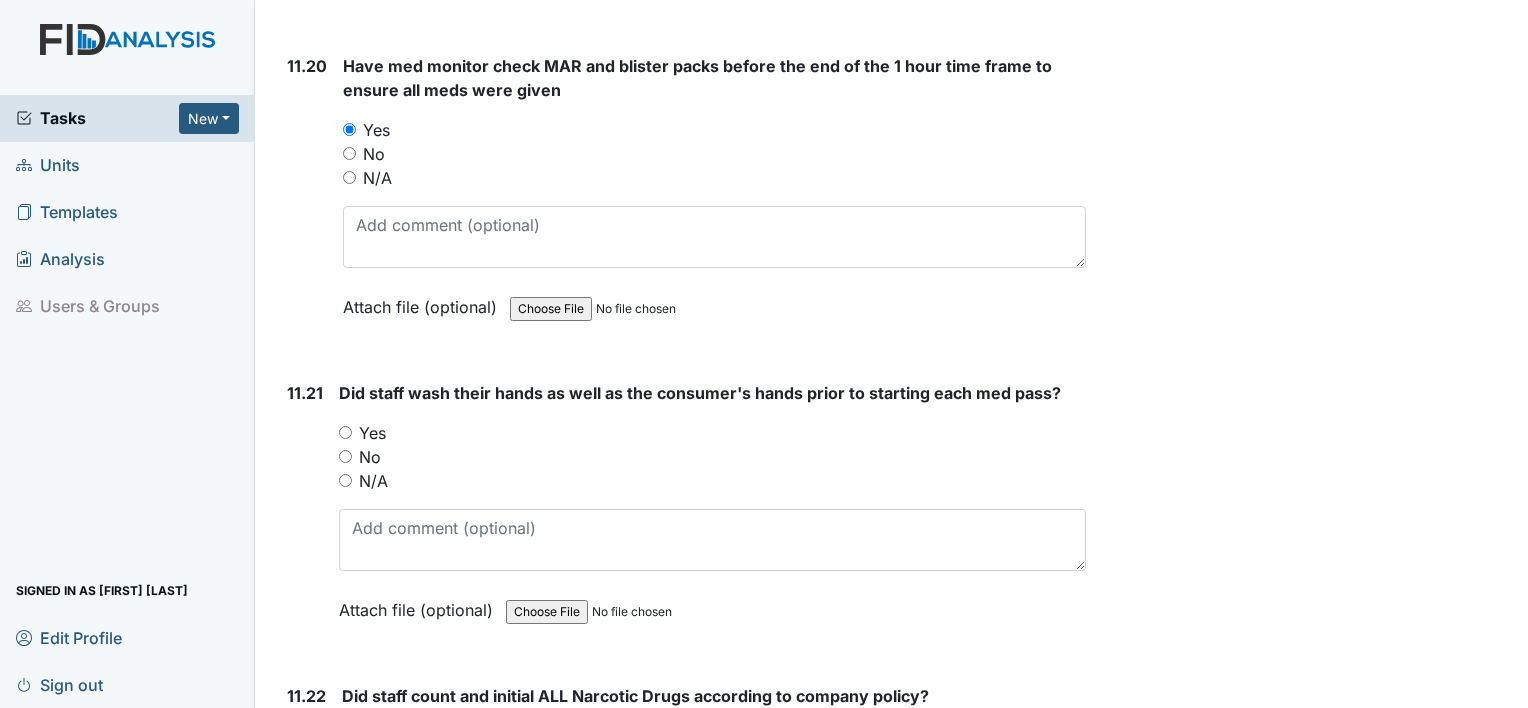 scroll, scrollTop: 28700, scrollLeft: 0, axis: vertical 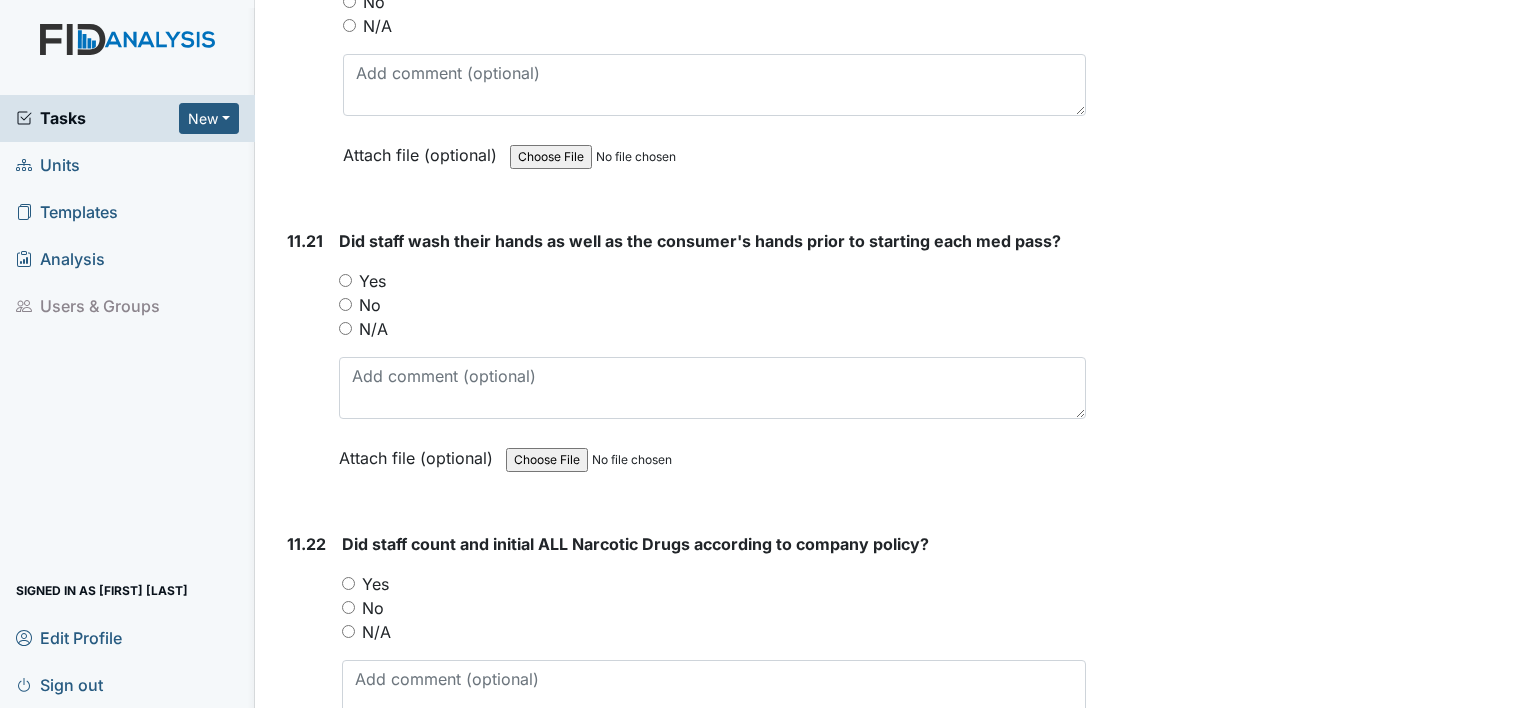 click on "Yes" at bounding box center [345, 280] 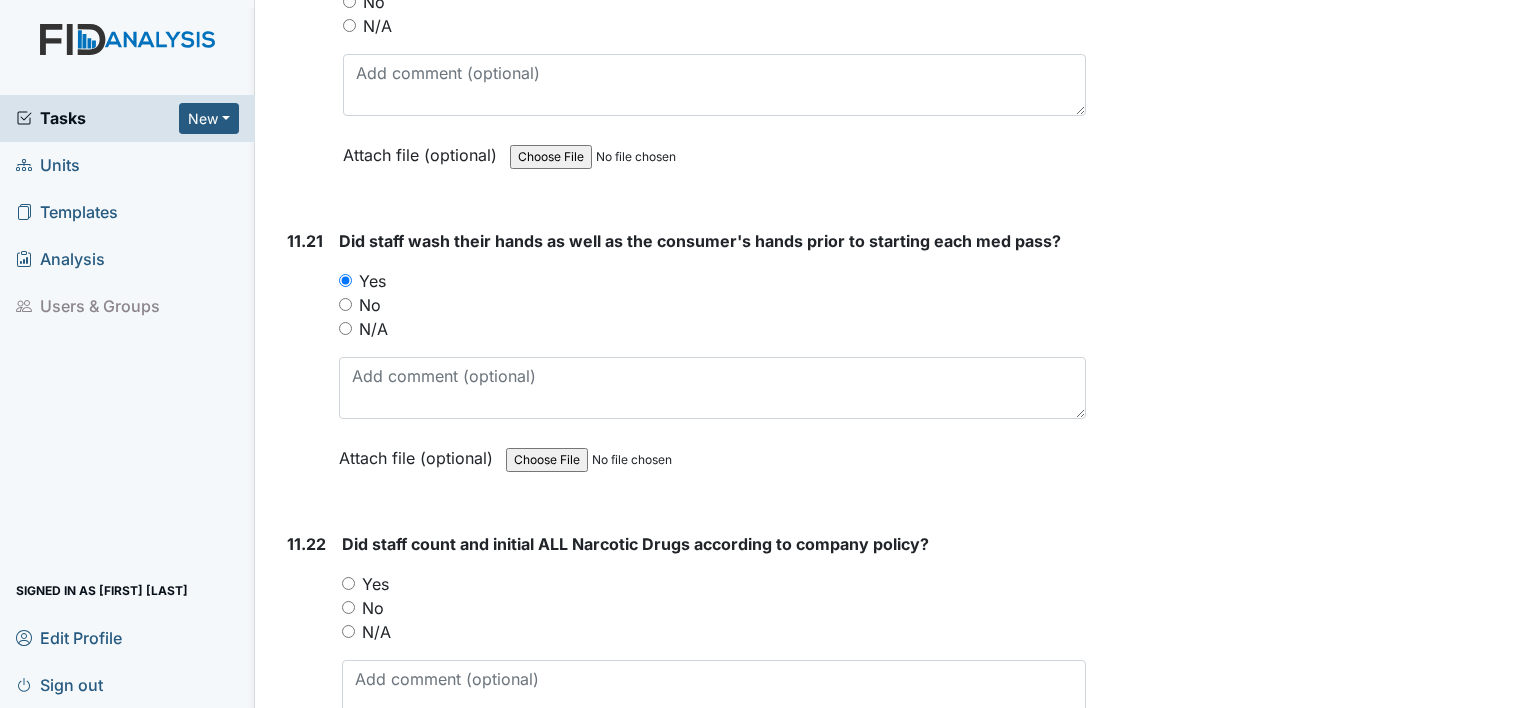 click on "Yes" at bounding box center [348, 583] 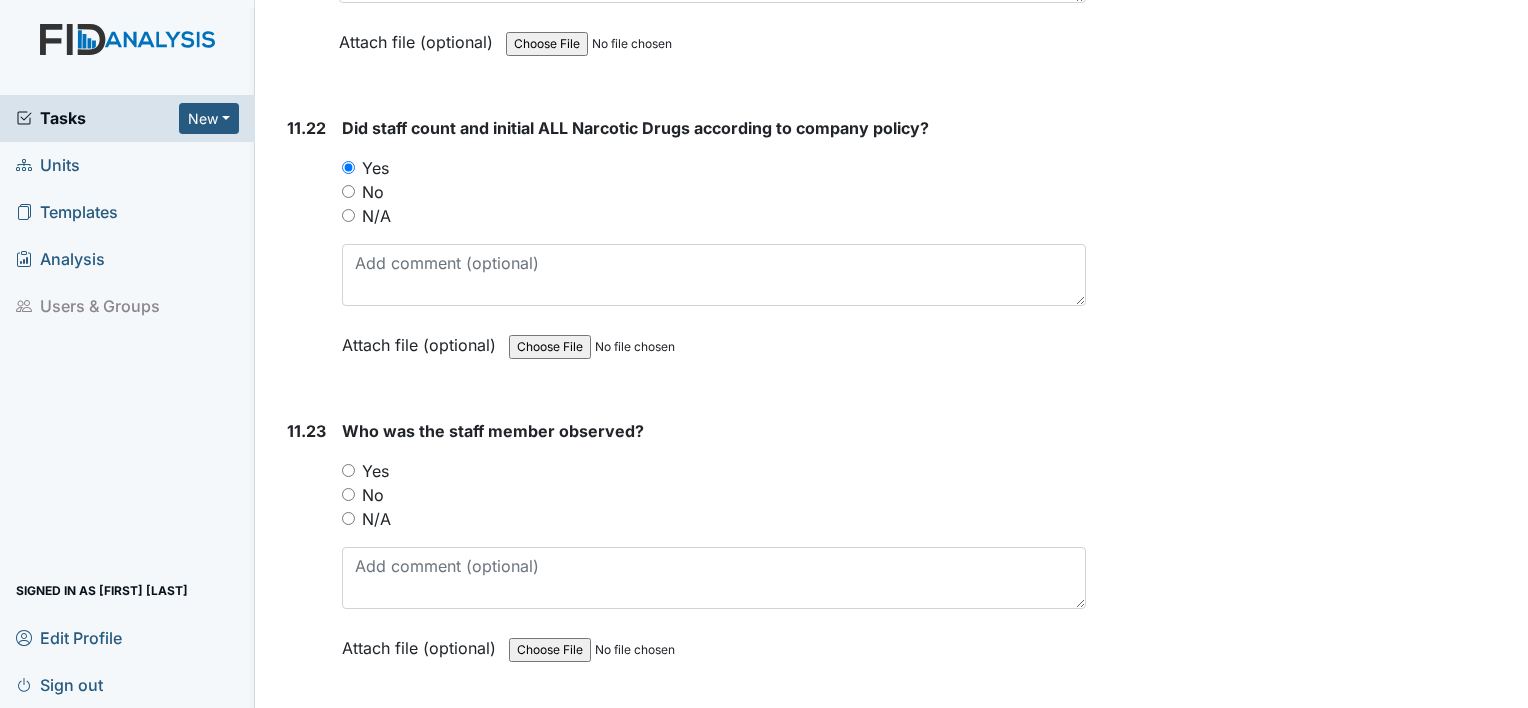 scroll, scrollTop: 29200, scrollLeft: 0, axis: vertical 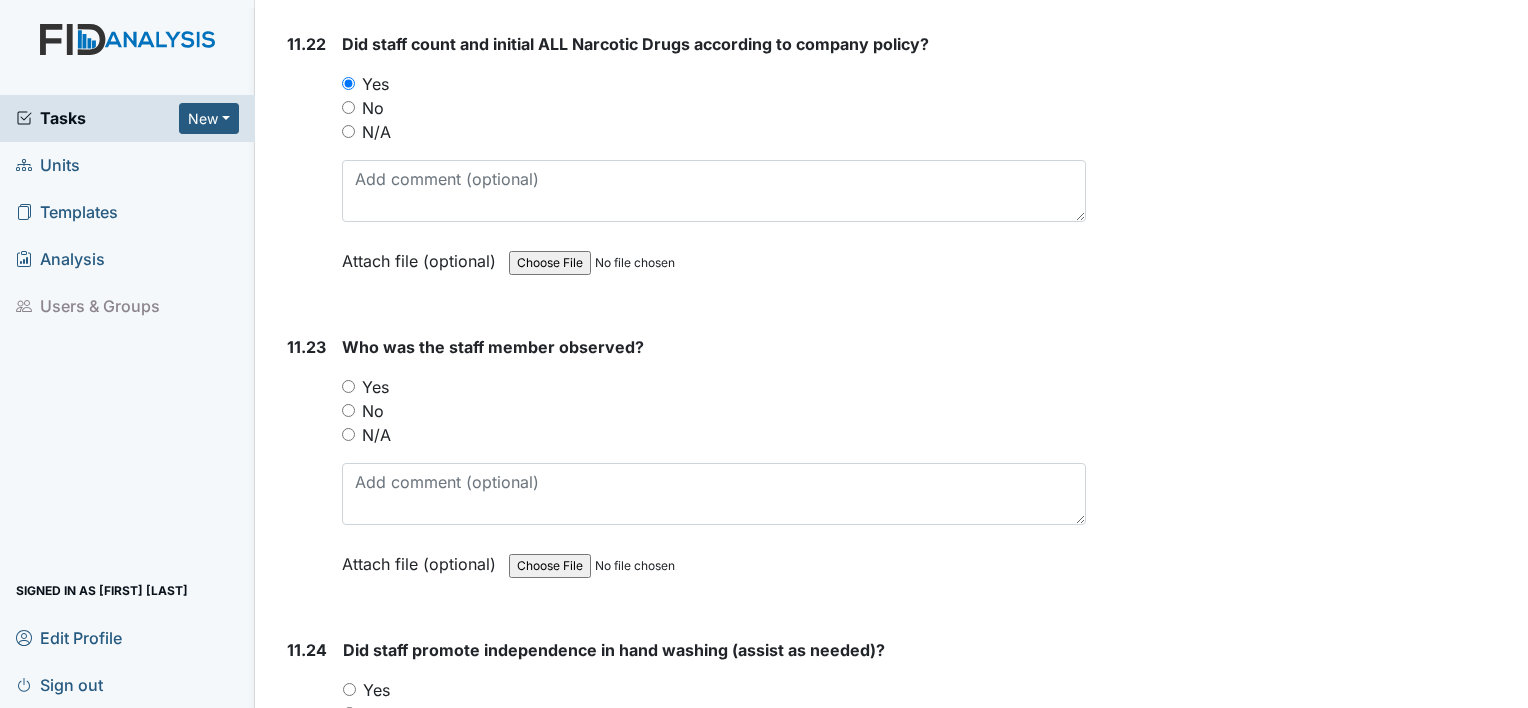 click on "Yes" at bounding box center (714, 387) 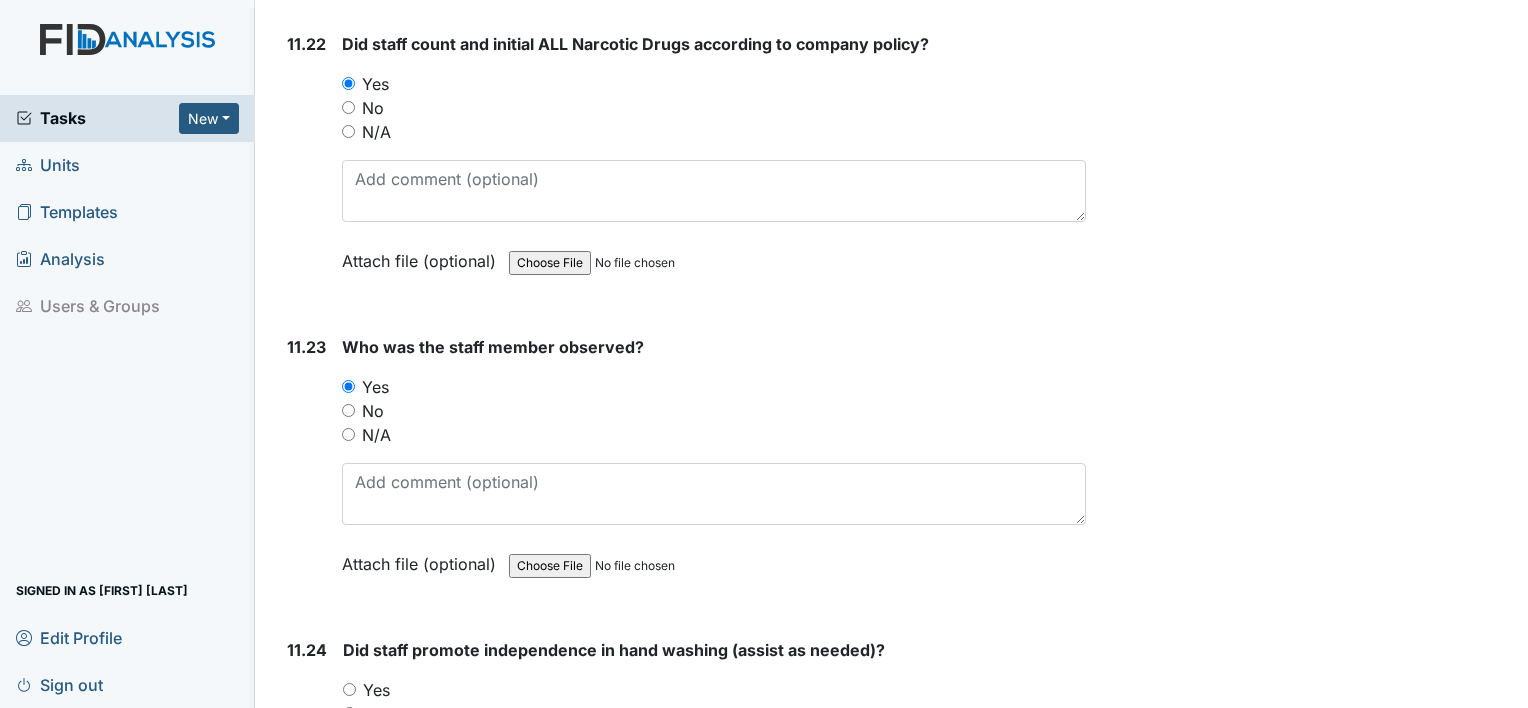 click on "Yes" at bounding box center (348, 386) 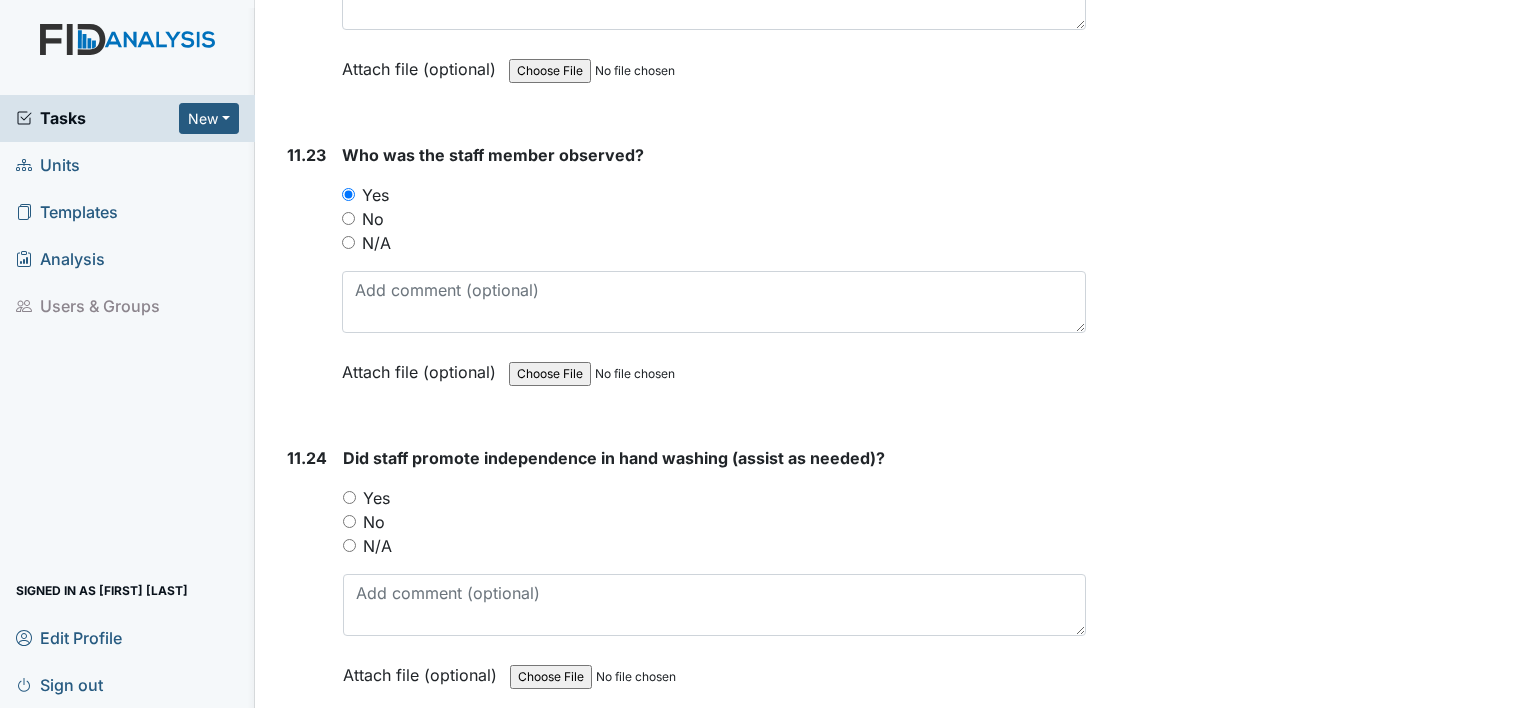 scroll, scrollTop: 29400, scrollLeft: 0, axis: vertical 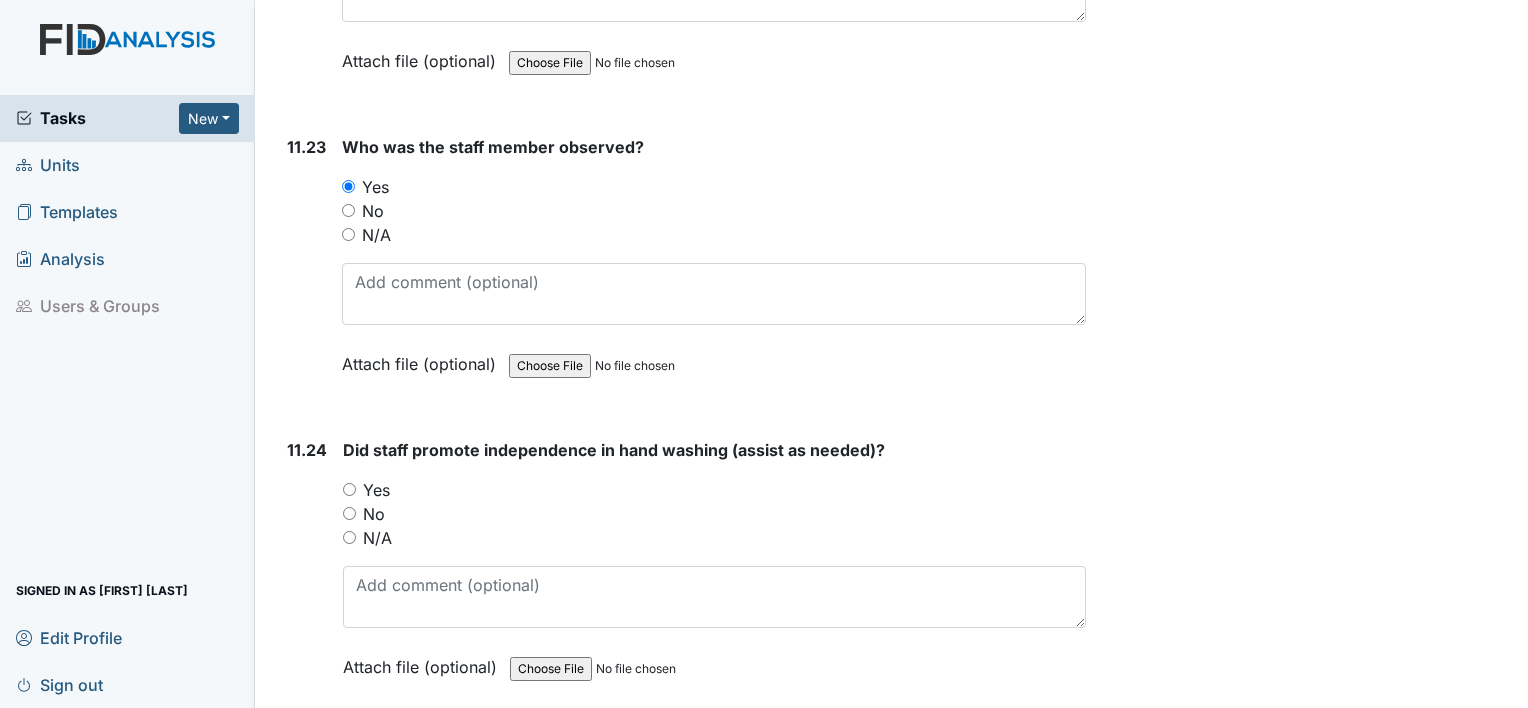 click on "Yes" at bounding box center (349, 489) 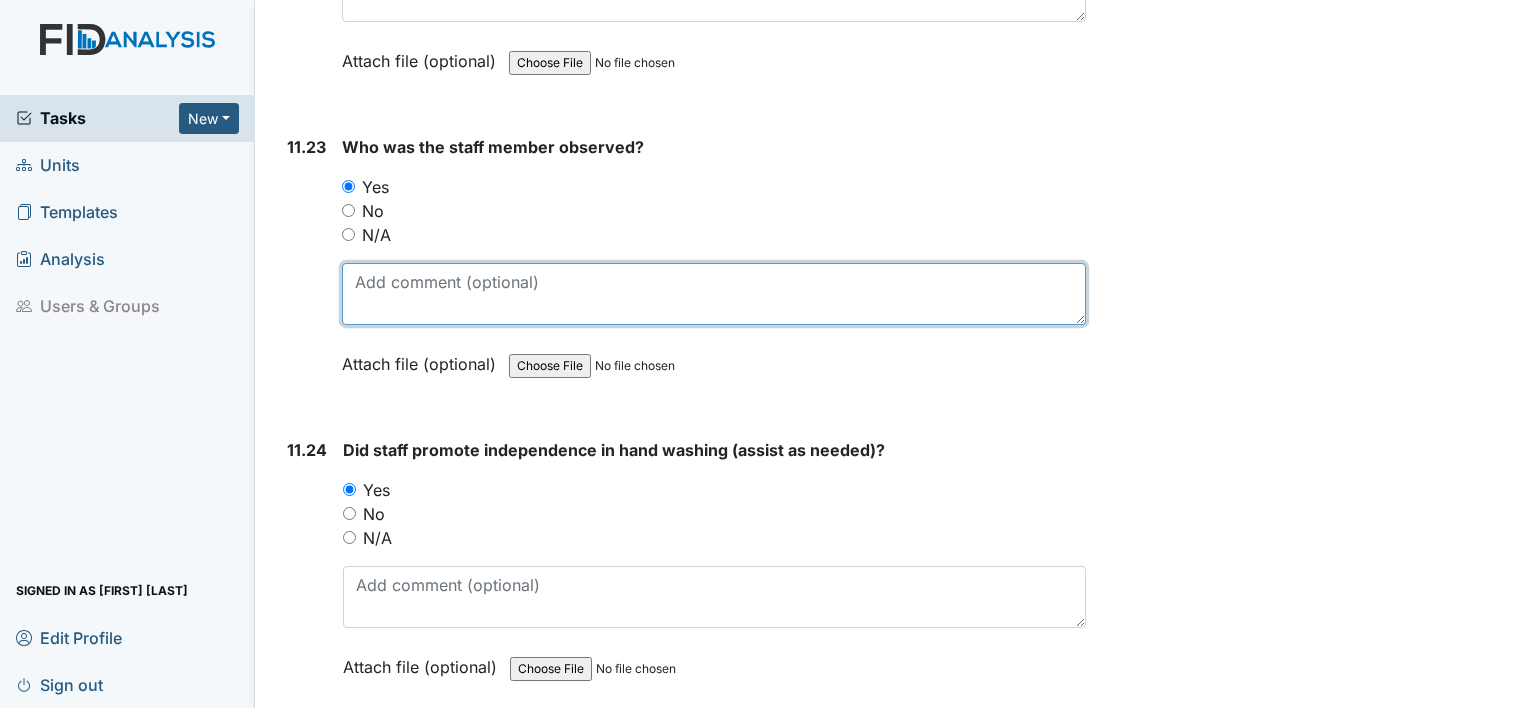 click at bounding box center [714, 294] 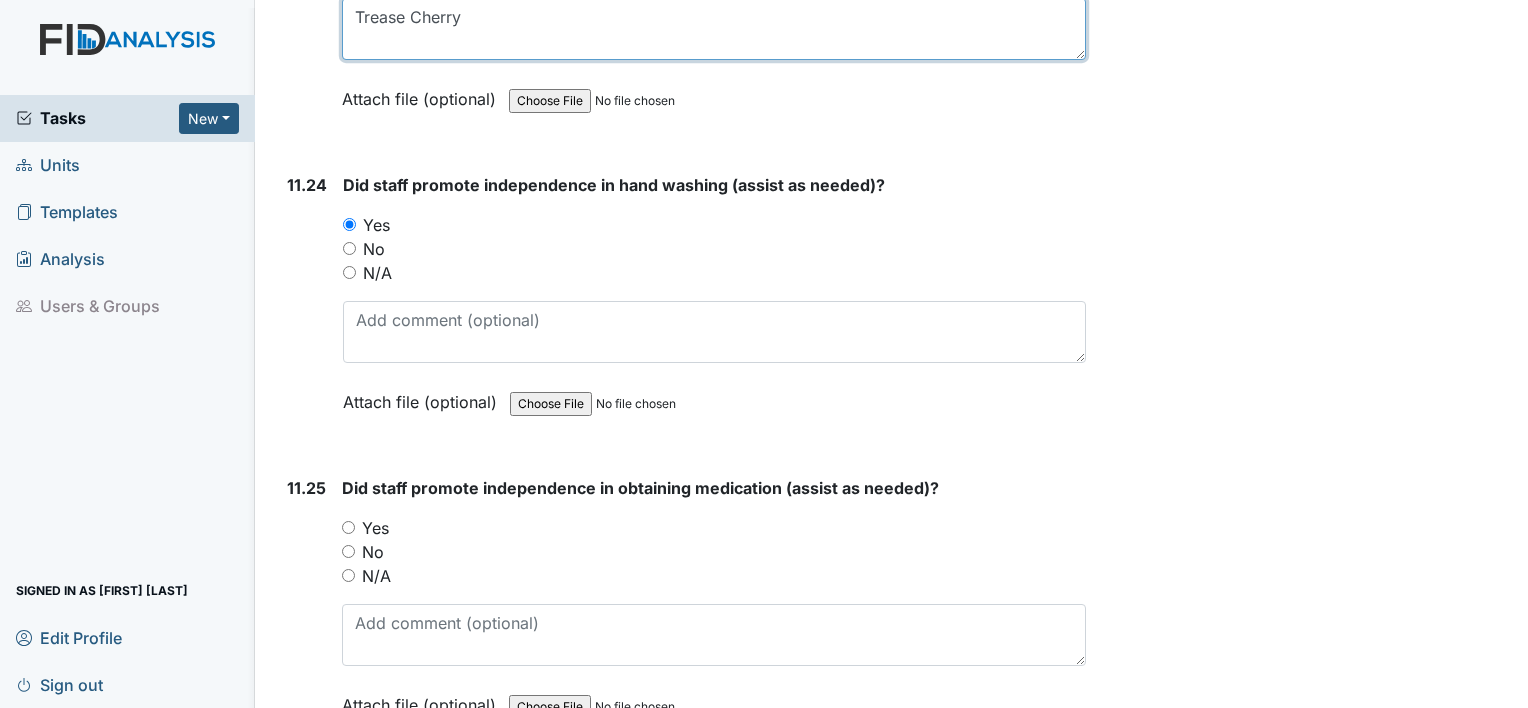 scroll, scrollTop: 29700, scrollLeft: 0, axis: vertical 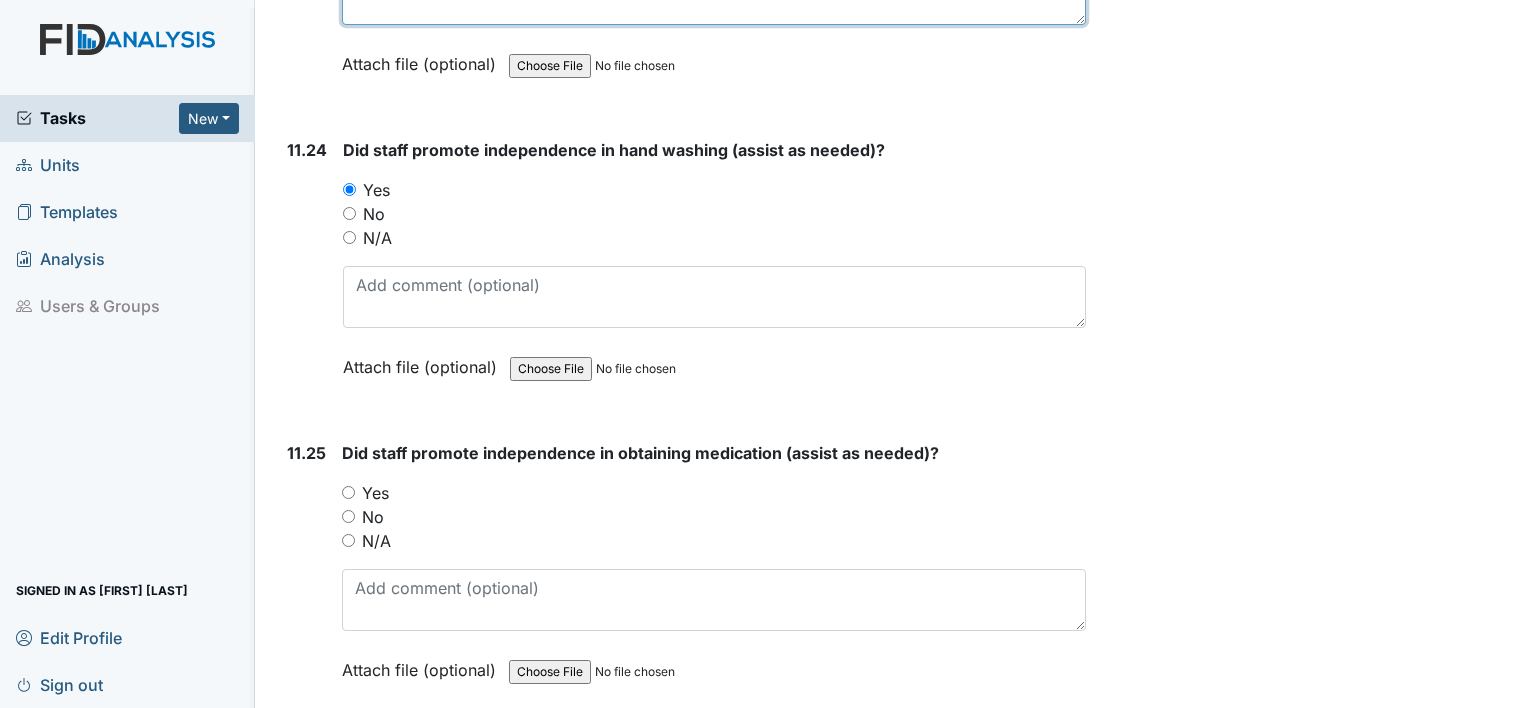 type on "Trease Cherry" 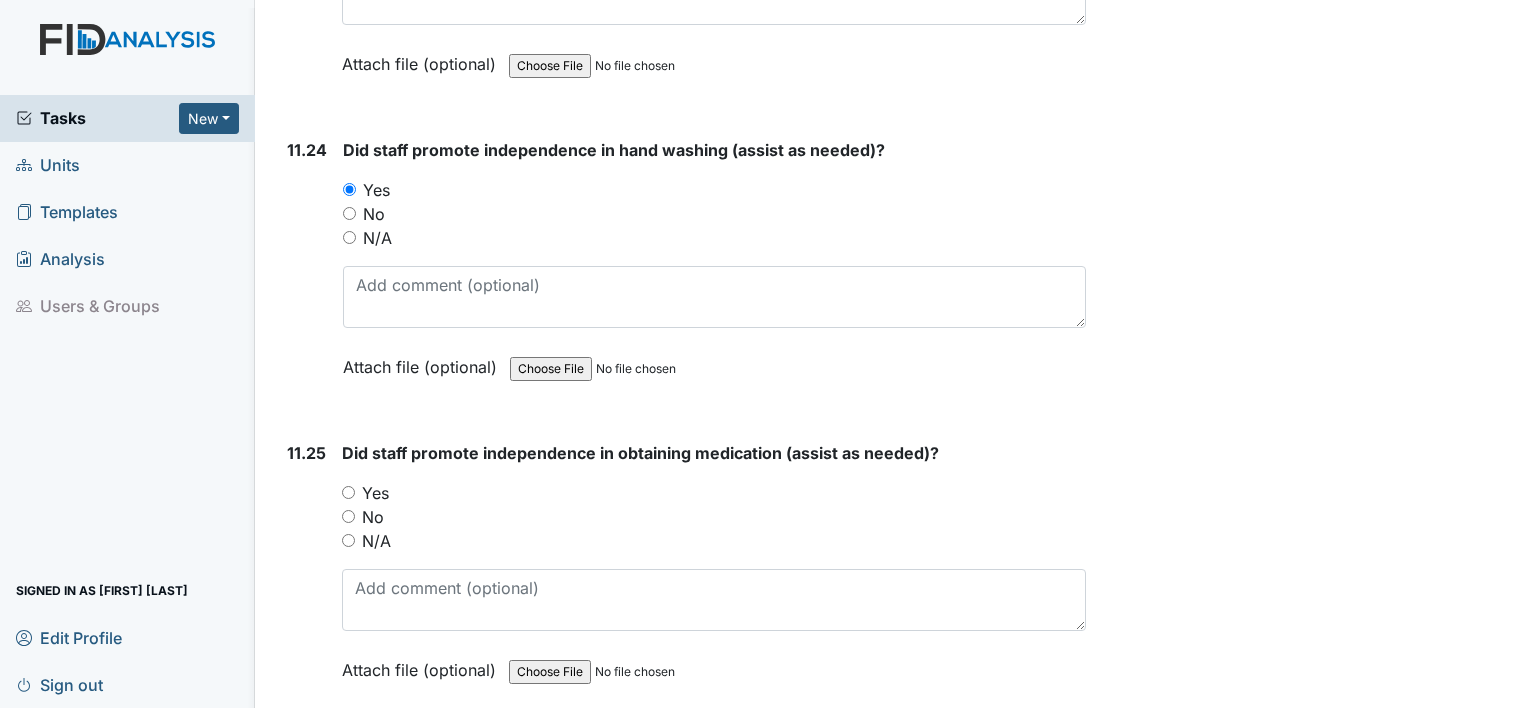 click on "Yes" at bounding box center (348, 492) 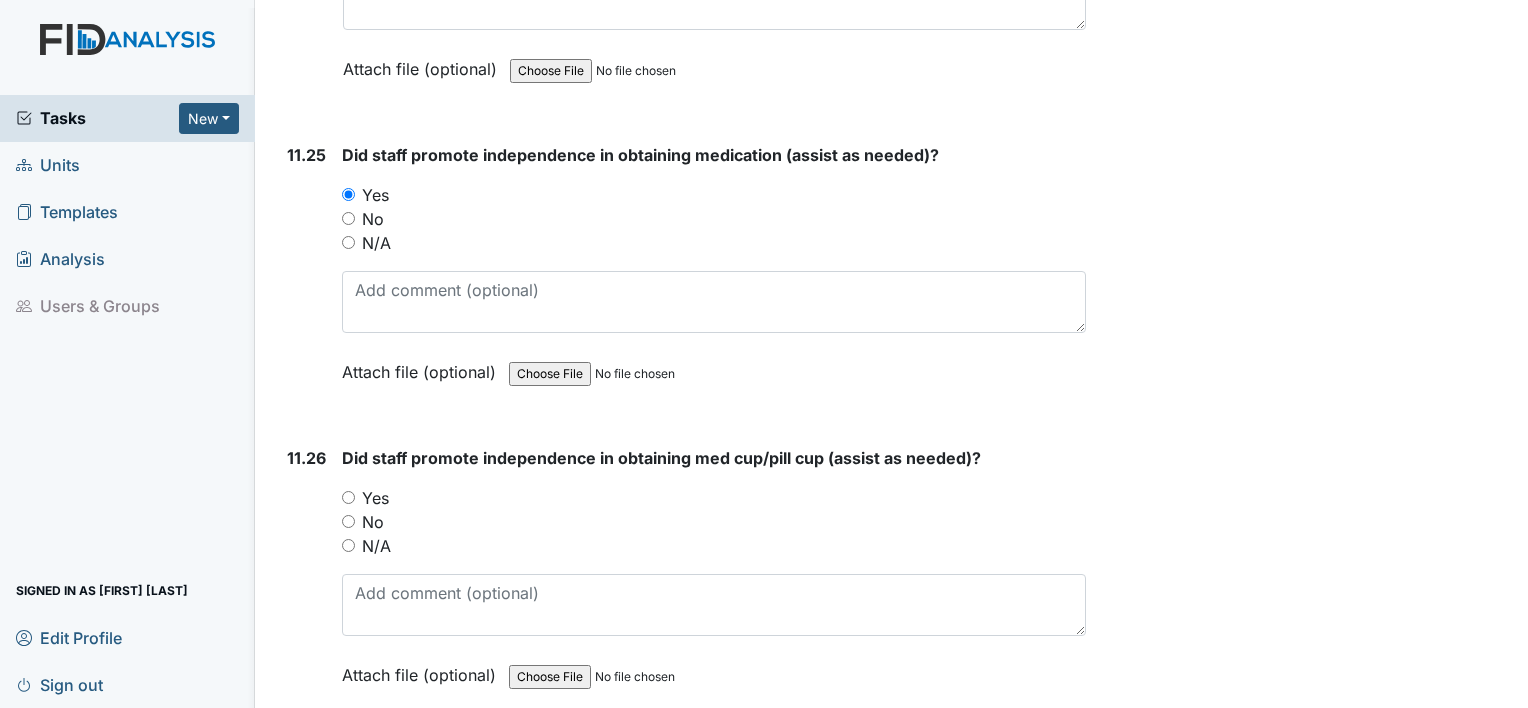 scroll, scrollTop: 30000, scrollLeft: 0, axis: vertical 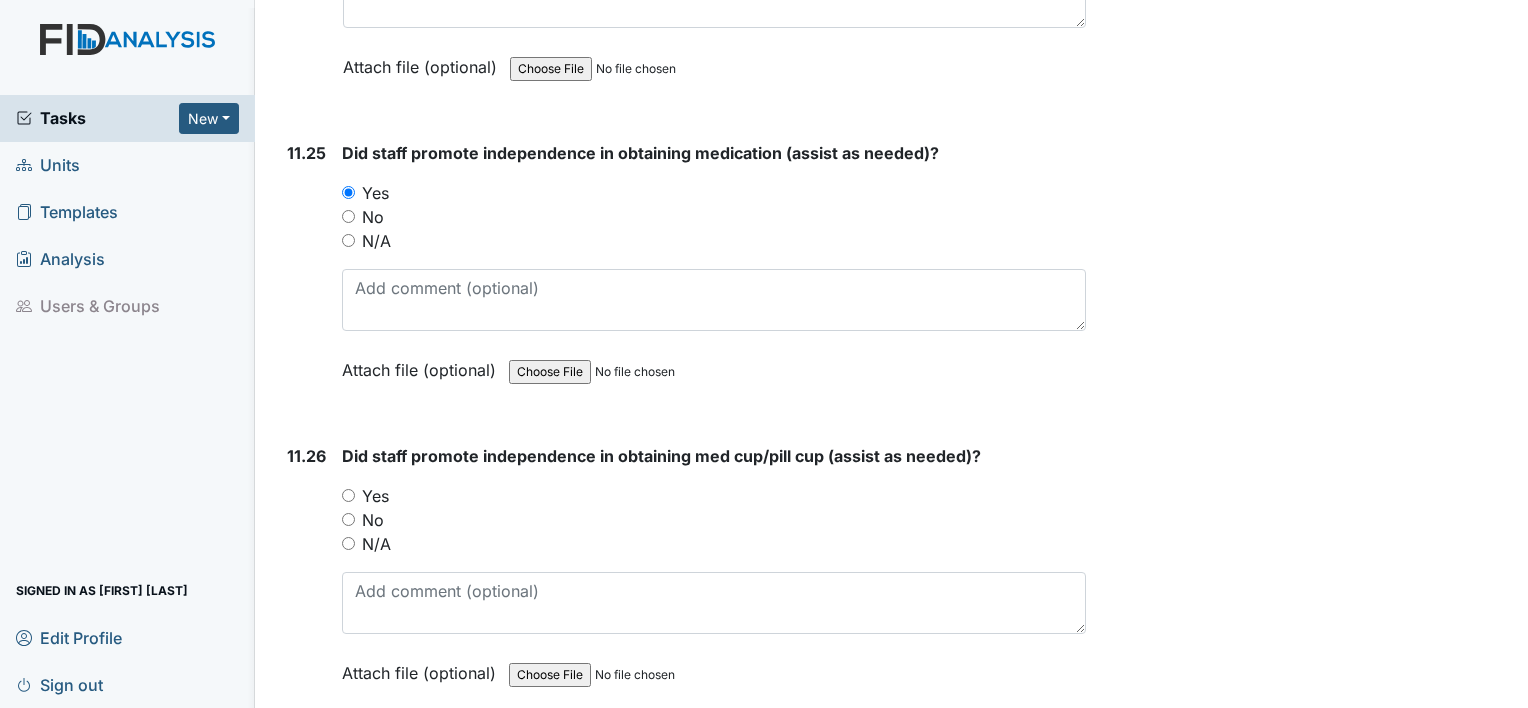 click on "Yes" at bounding box center (348, 495) 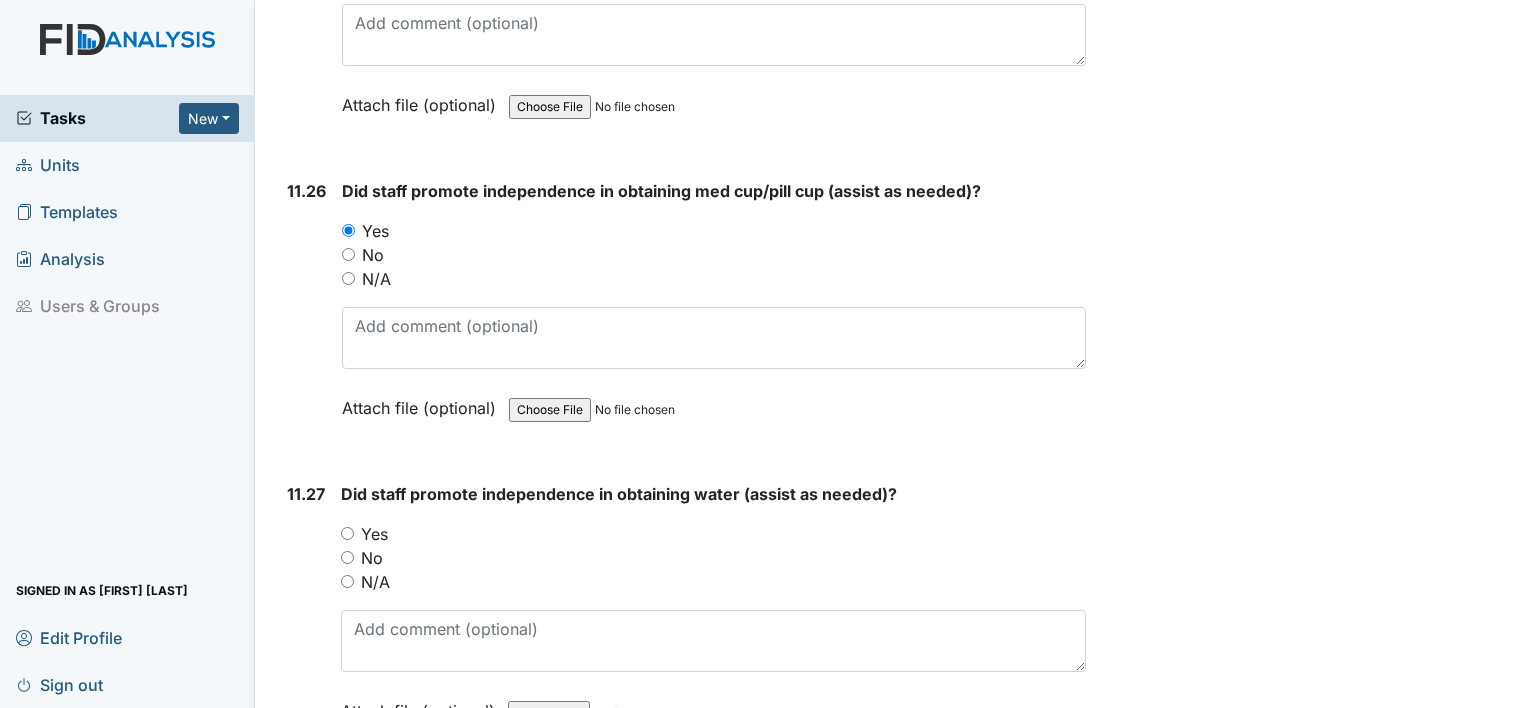 scroll, scrollTop: 30300, scrollLeft: 0, axis: vertical 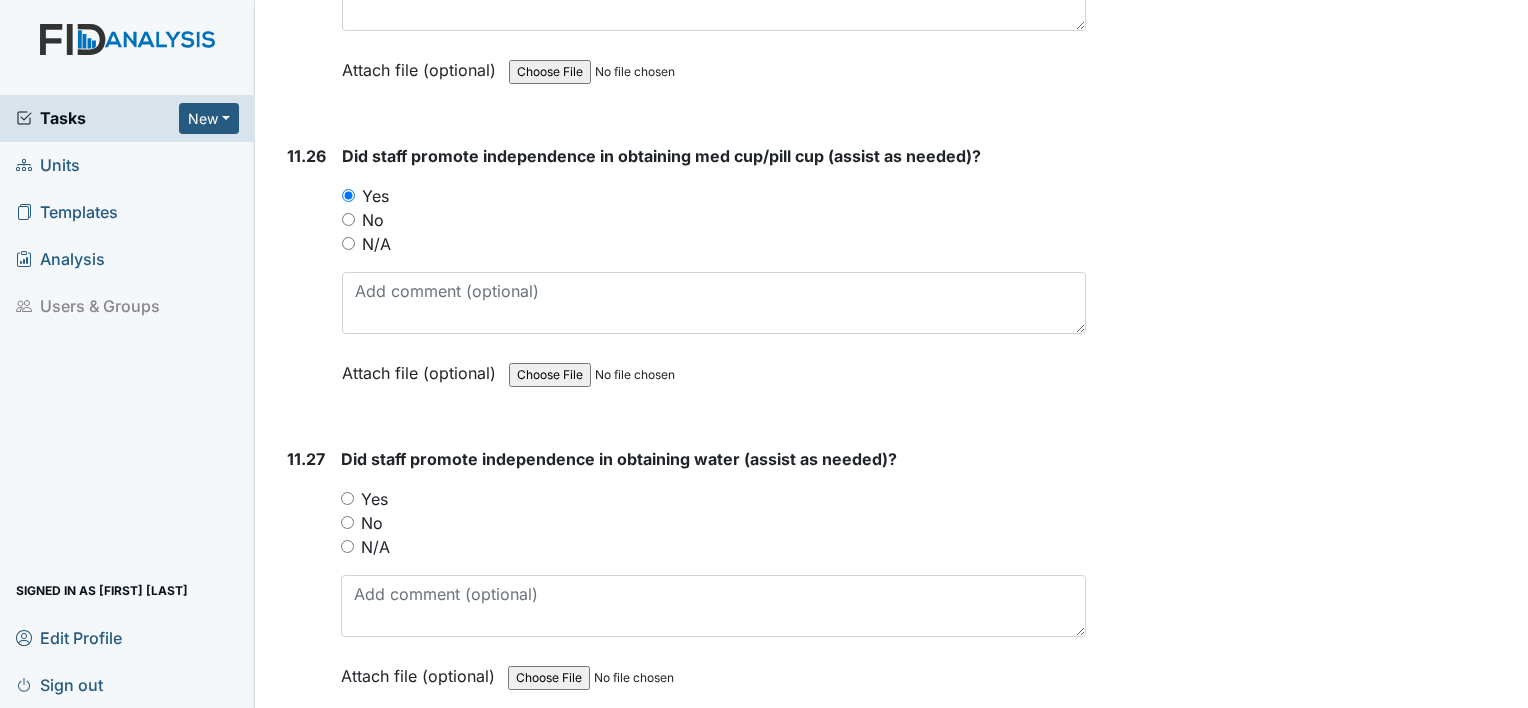 click on "Yes" at bounding box center [347, 498] 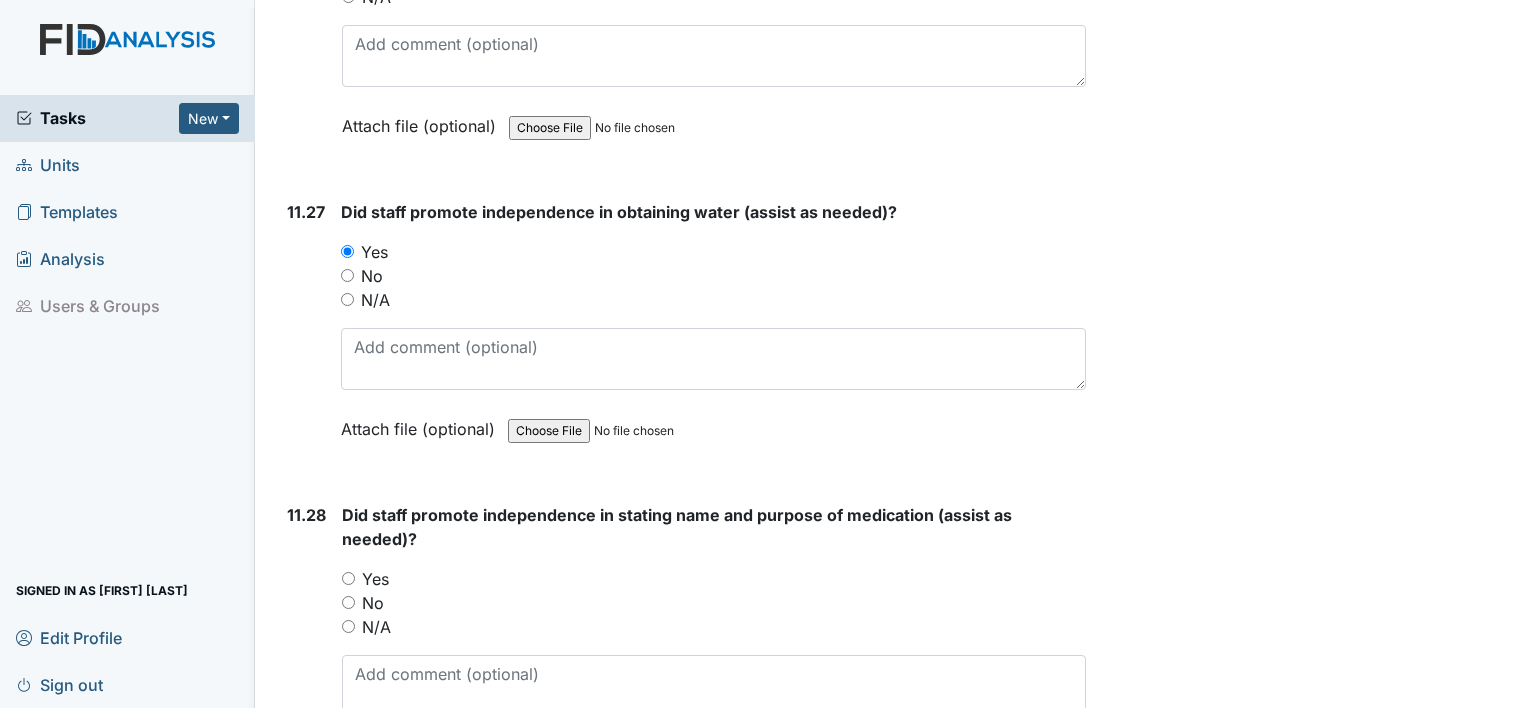 scroll, scrollTop: 30600, scrollLeft: 0, axis: vertical 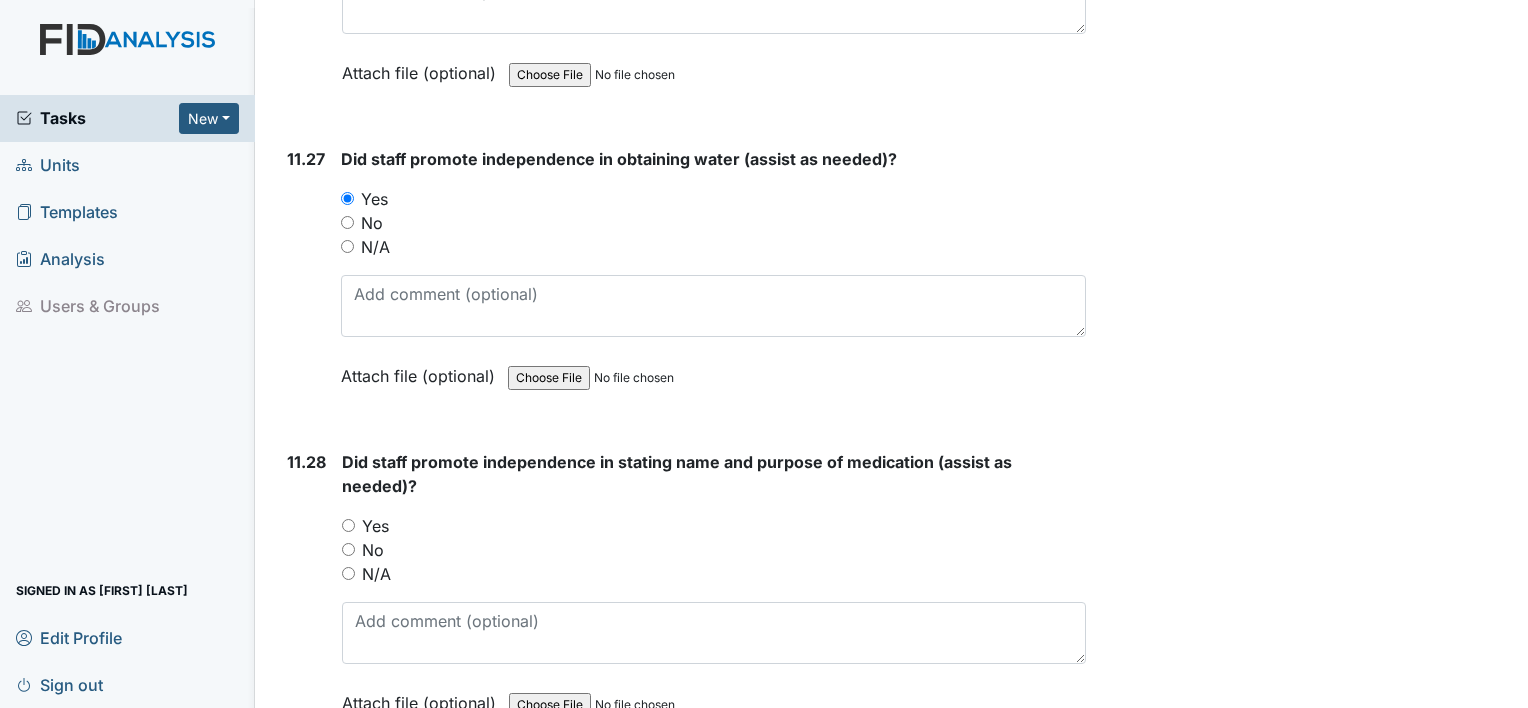 click on "Yes" at bounding box center (348, 525) 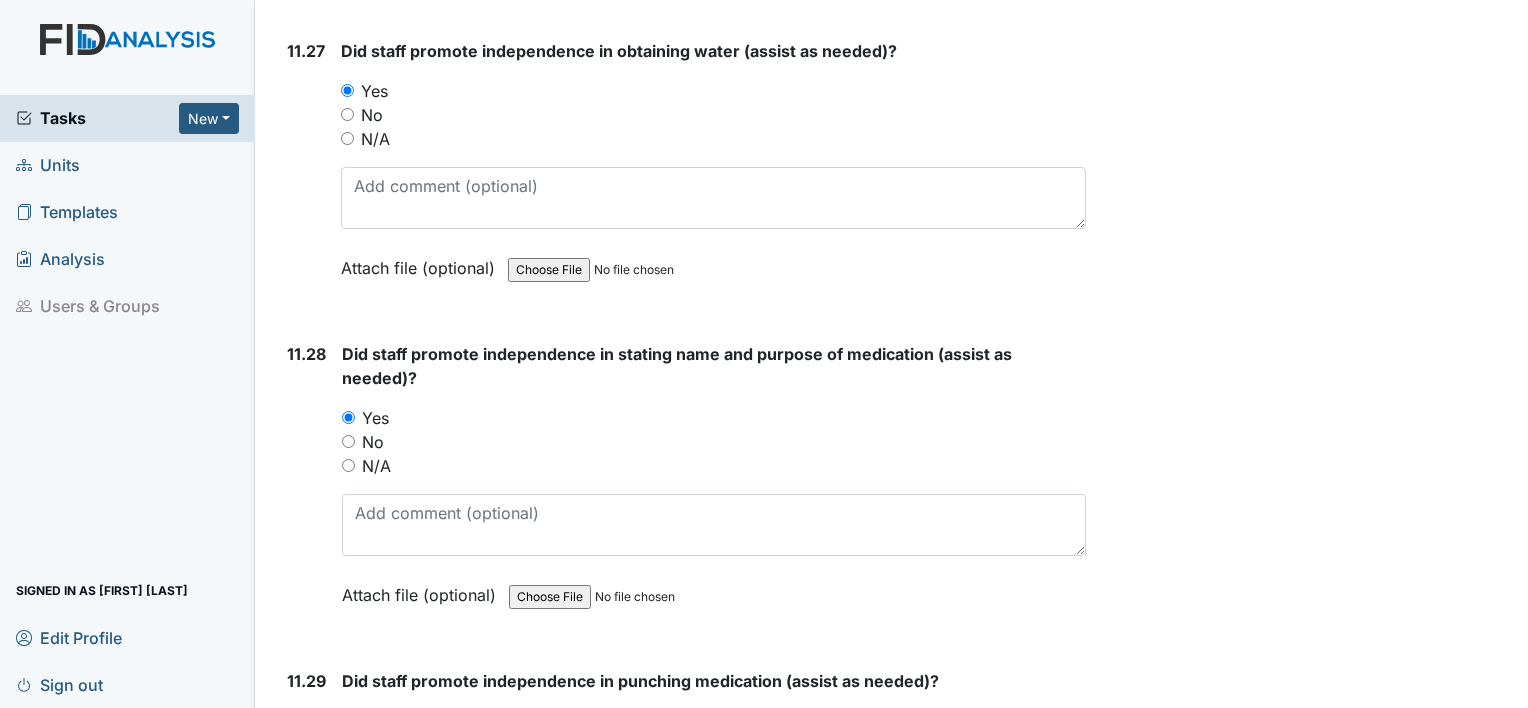 scroll, scrollTop: 31000, scrollLeft: 0, axis: vertical 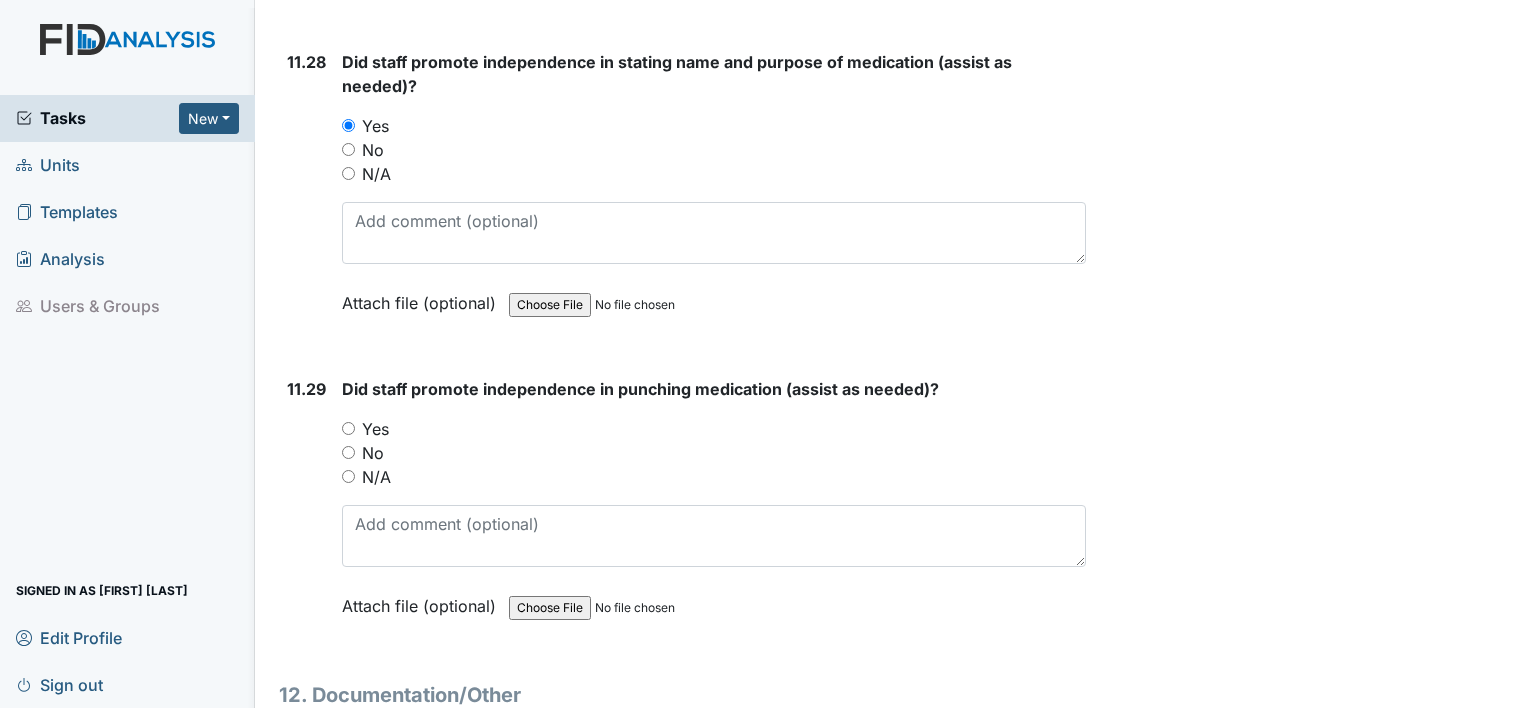 click on "Yes" at bounding box center [714, 429] 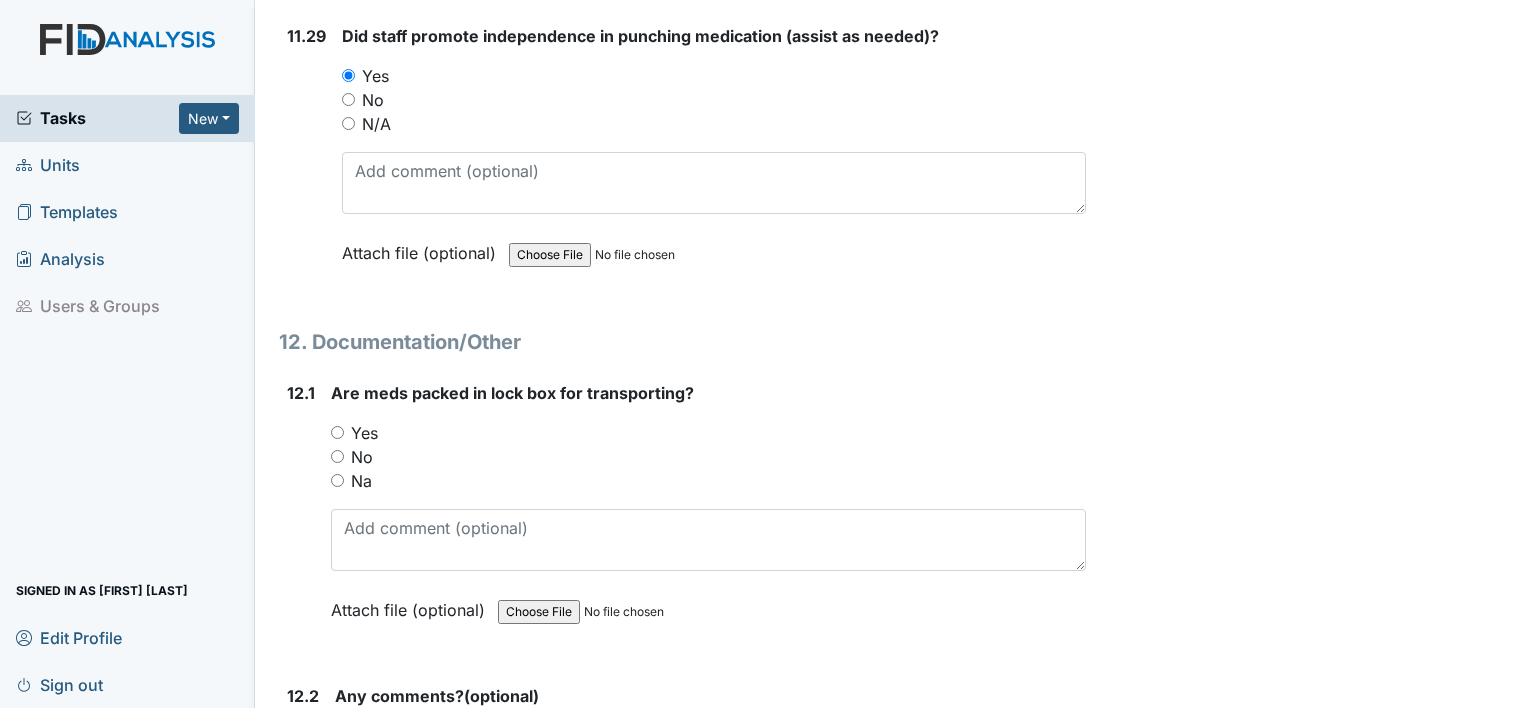scroll, scrollTop: 31400, scrollLeft: 0, axis: vertical 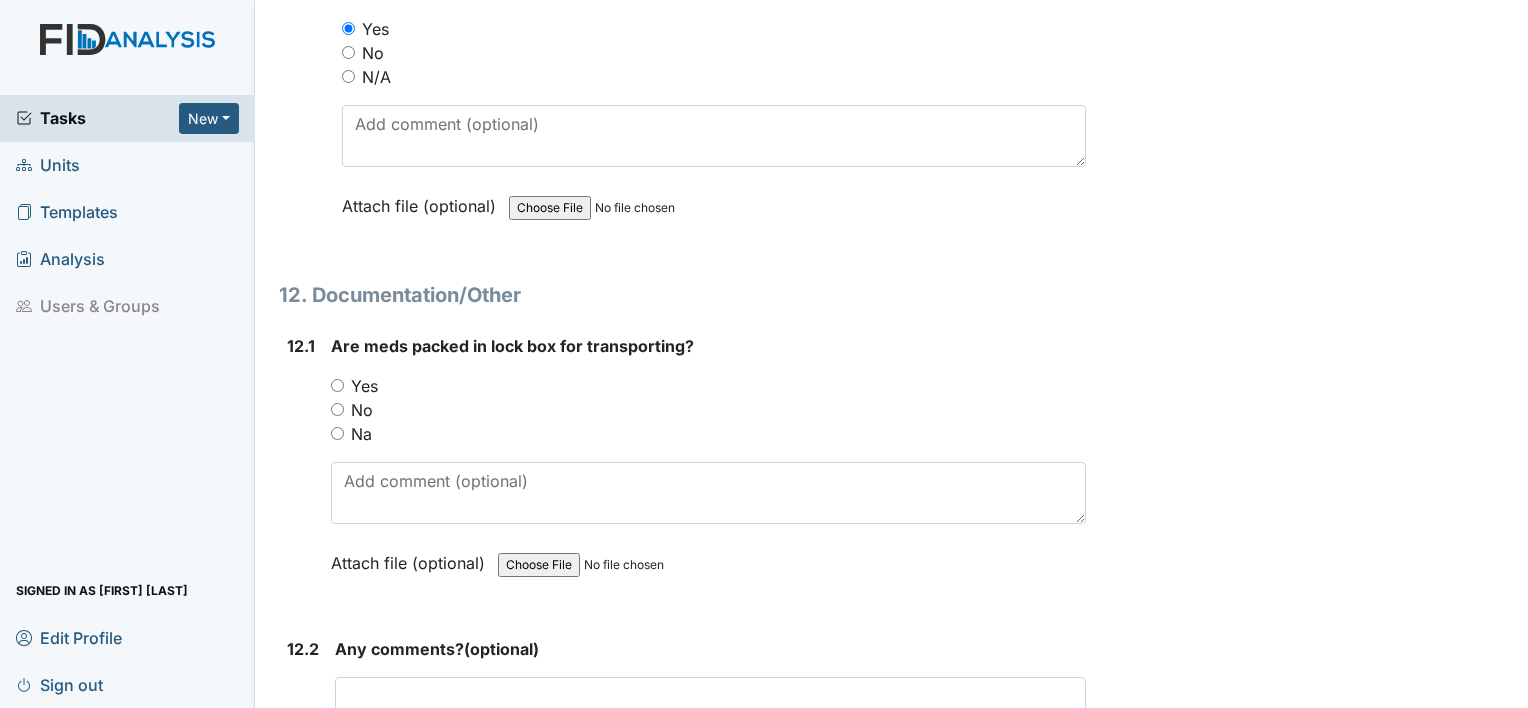 click on "Yes" at bounding box center [708, 386] 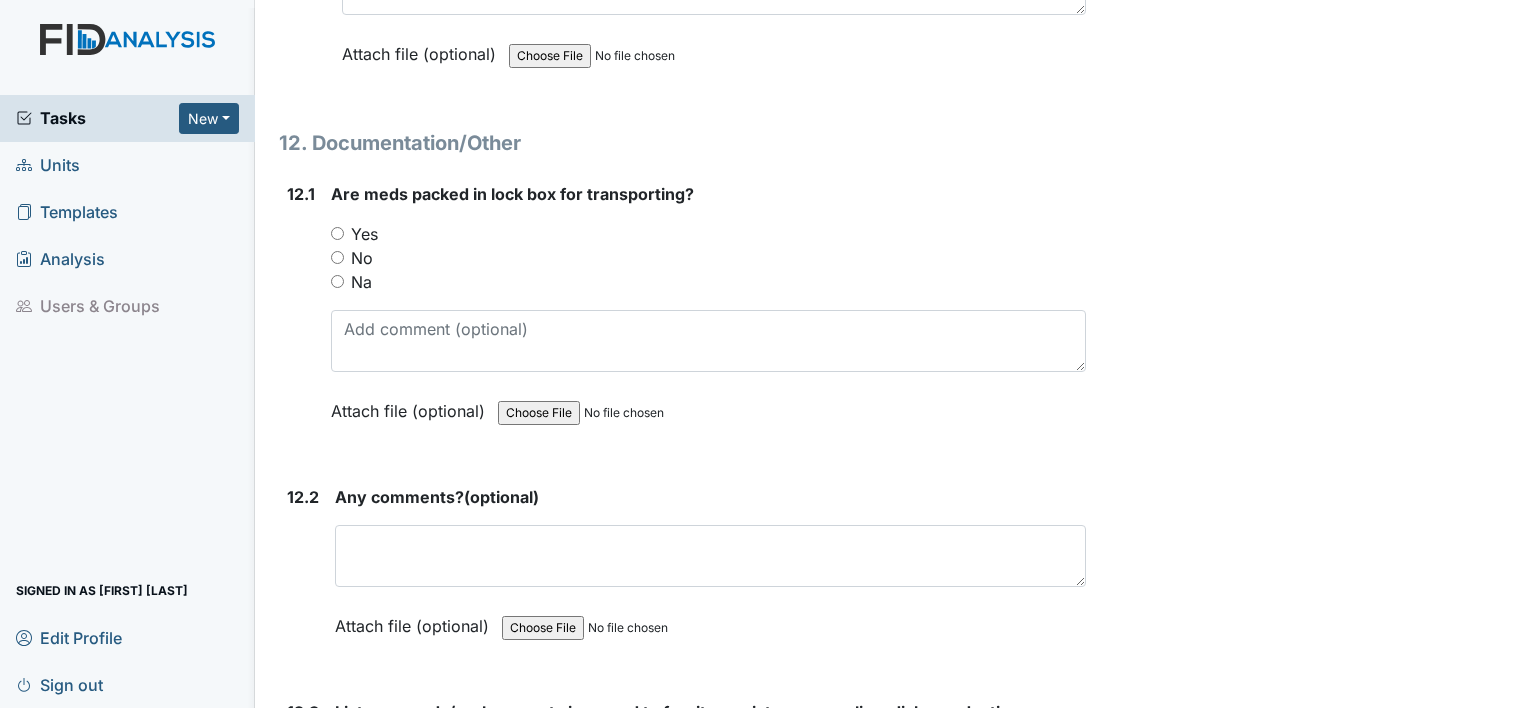 scroll, scrollTop: 31600, scrollLeft: 0, axis: vertical 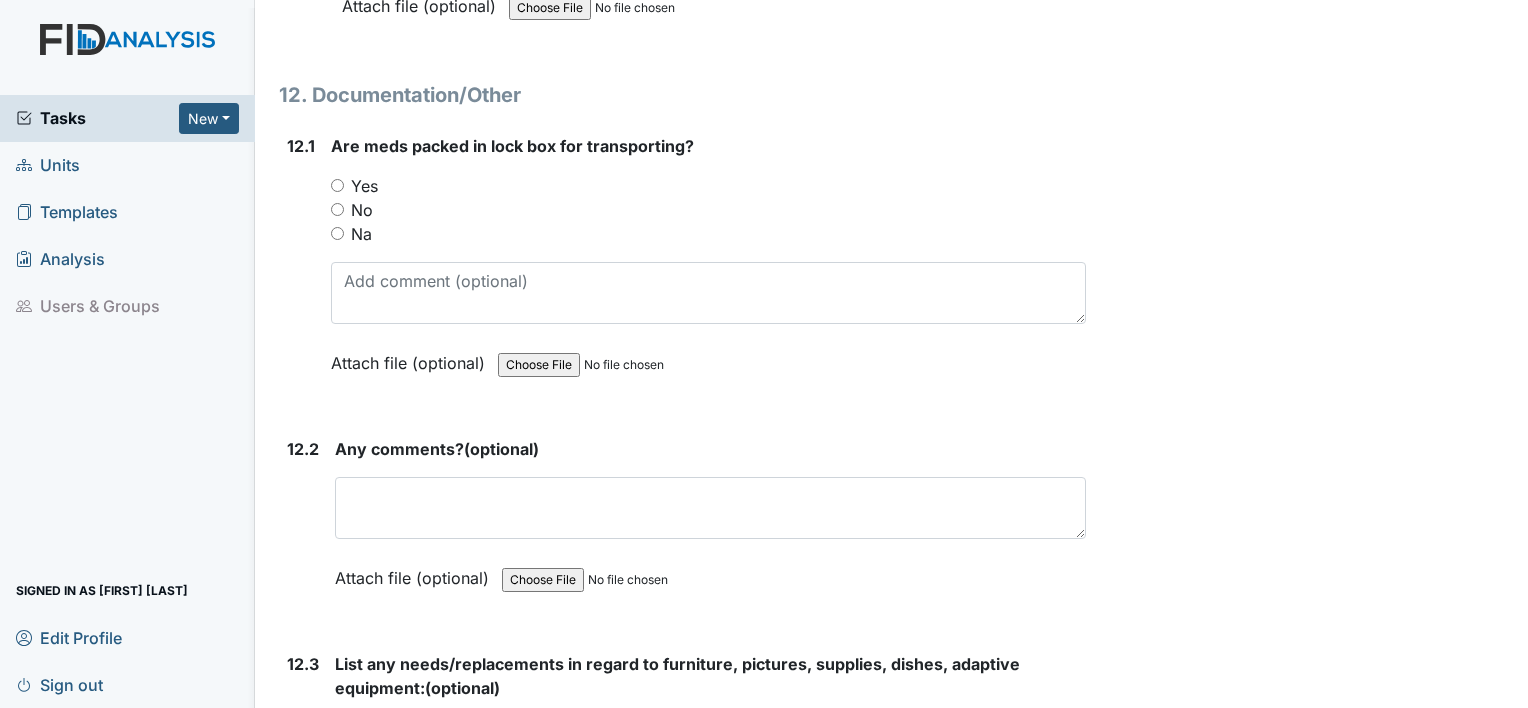 click on "Yes" at bounding box center (337, 185) 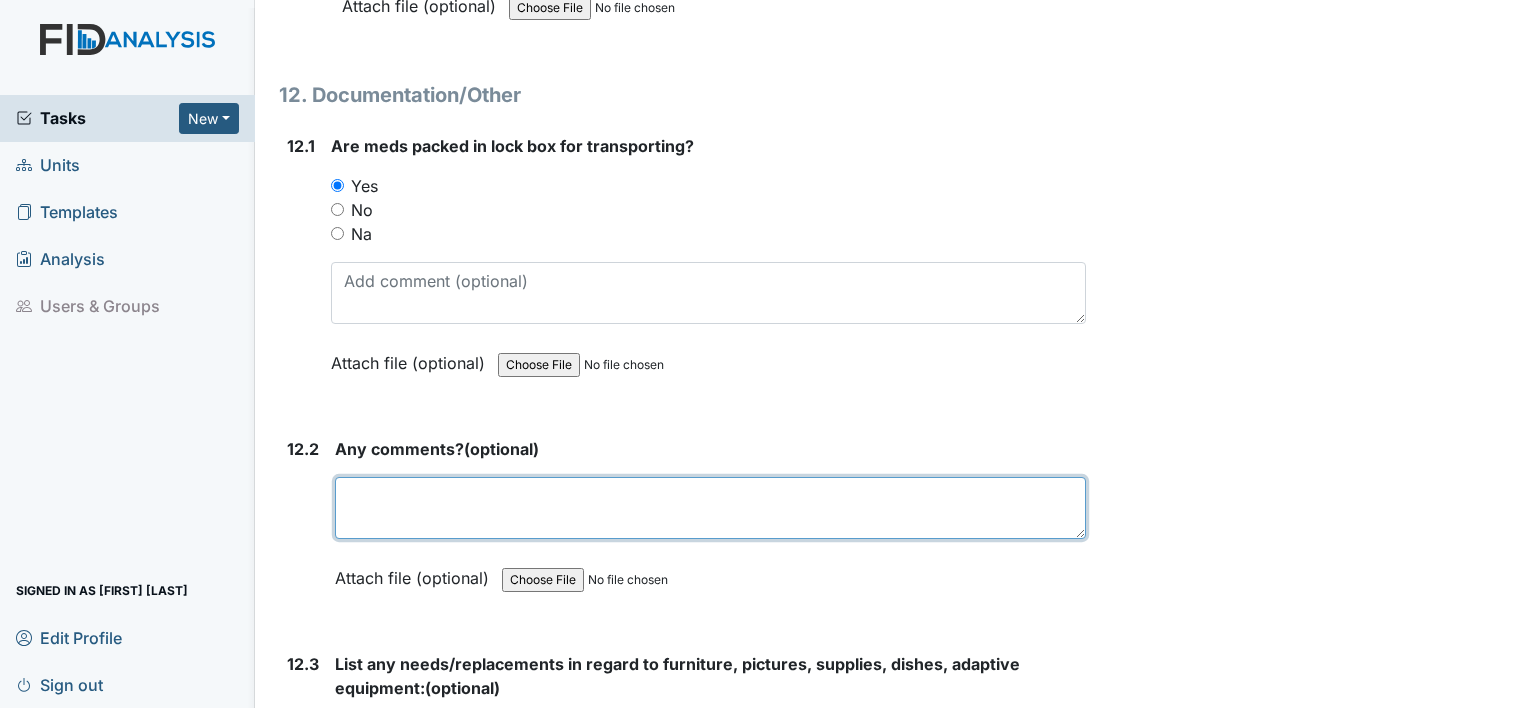 click at bounding box center (710, 508) 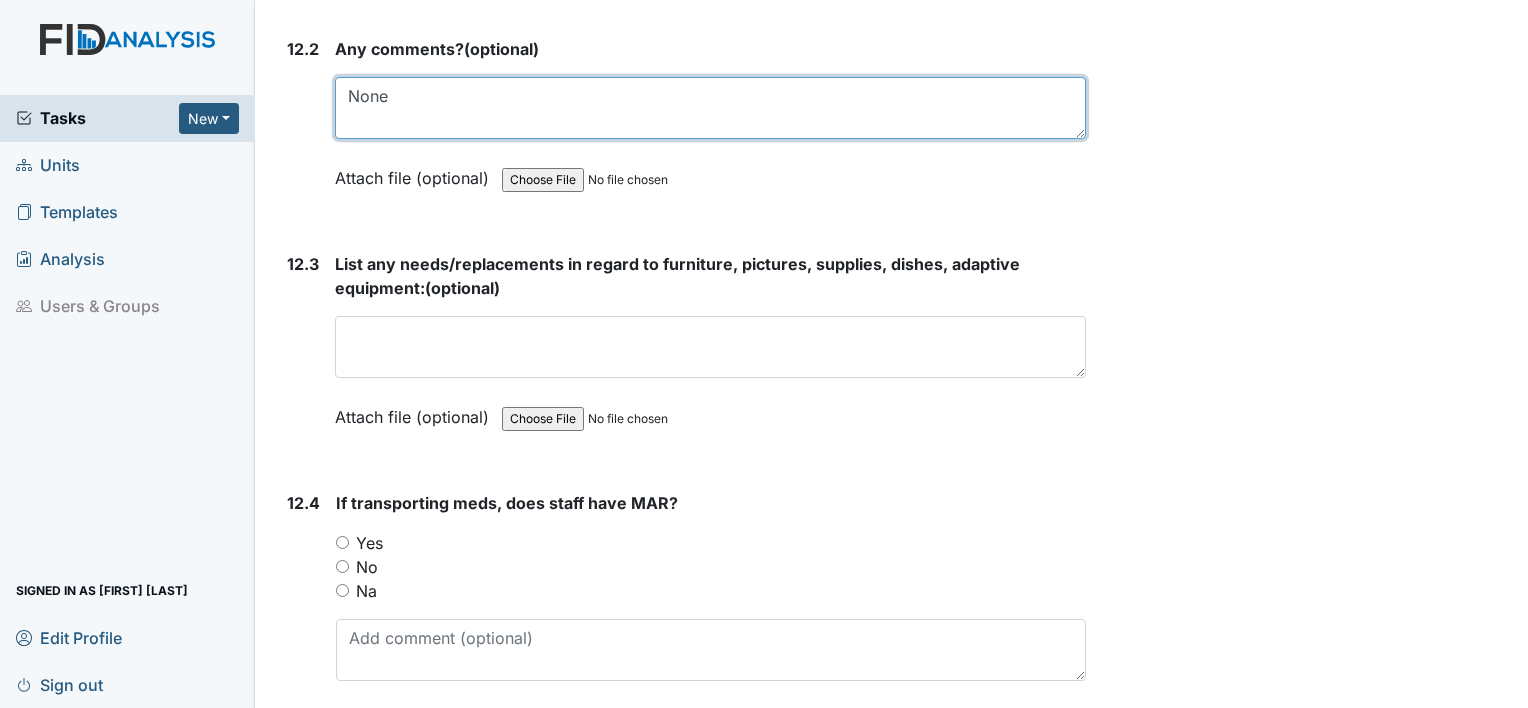 scroll, scrollTop: 32000, scrollLeft: 0, axis: vertical 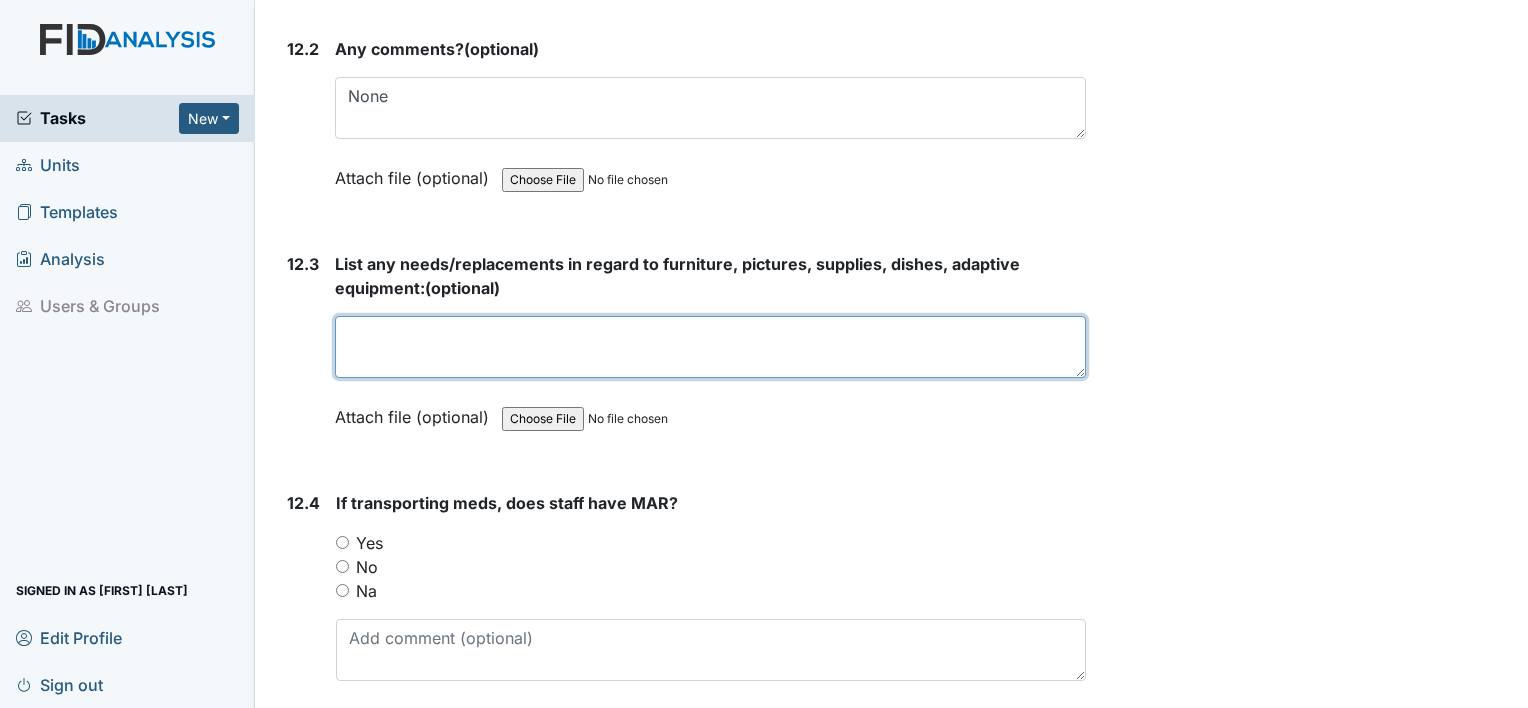 click at bounding box center [710, 347] 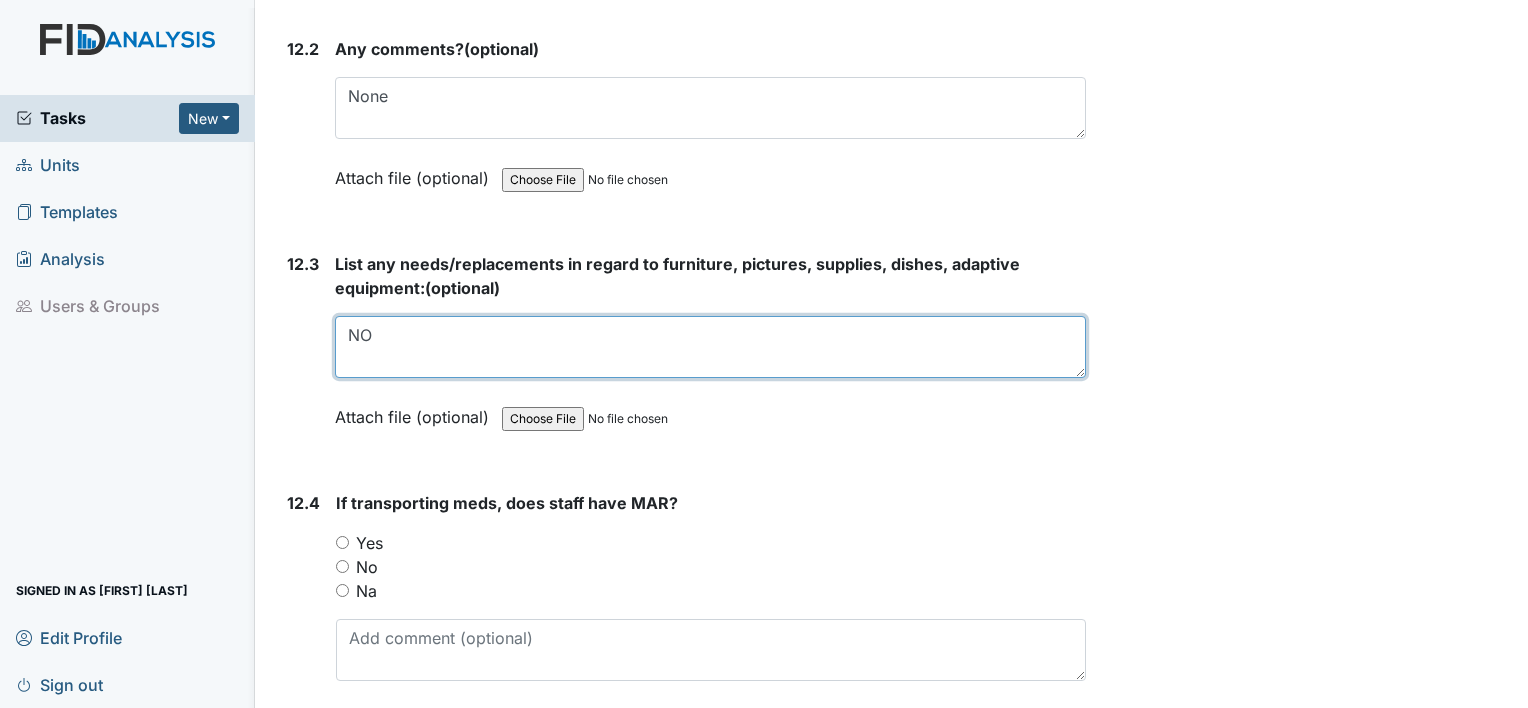 type on "NO" 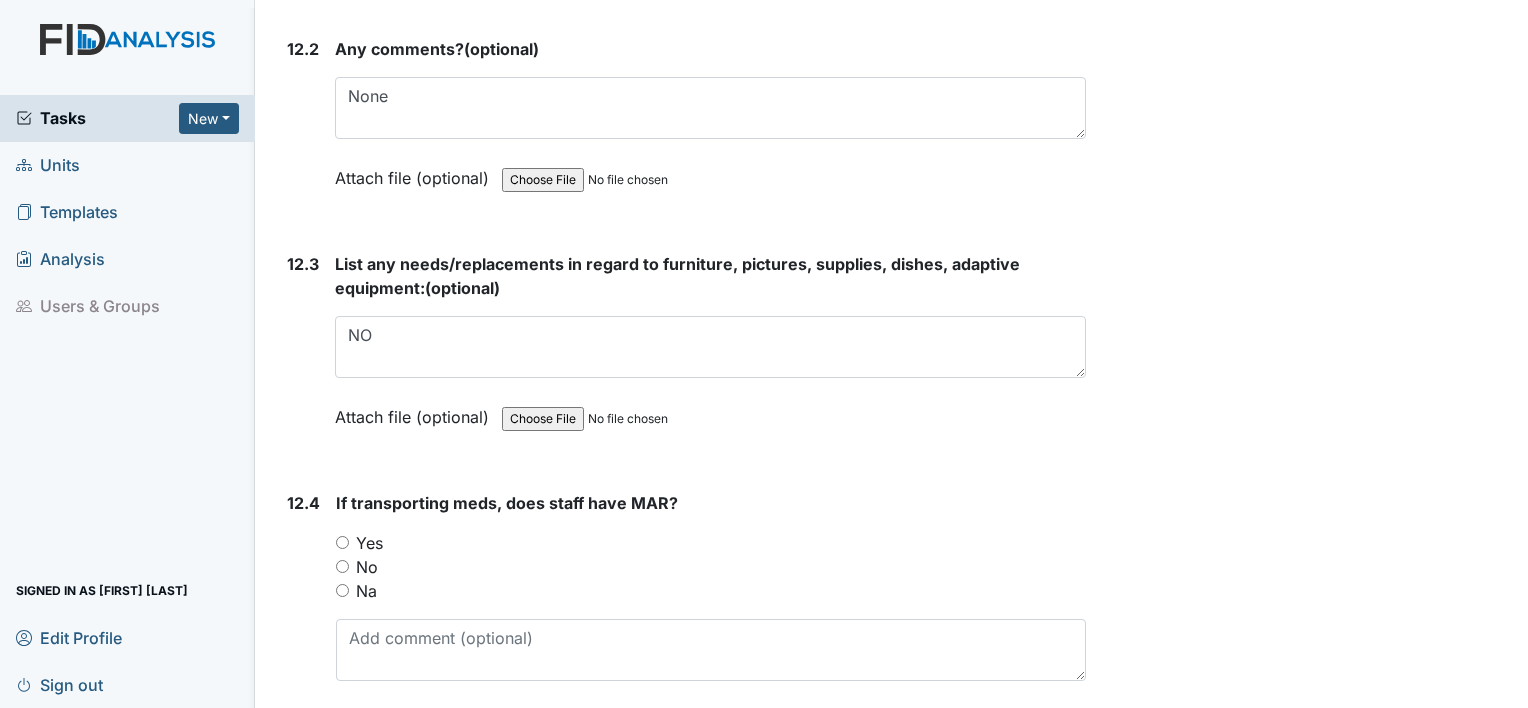 click on "Yes" at bounding box center (711, 543) 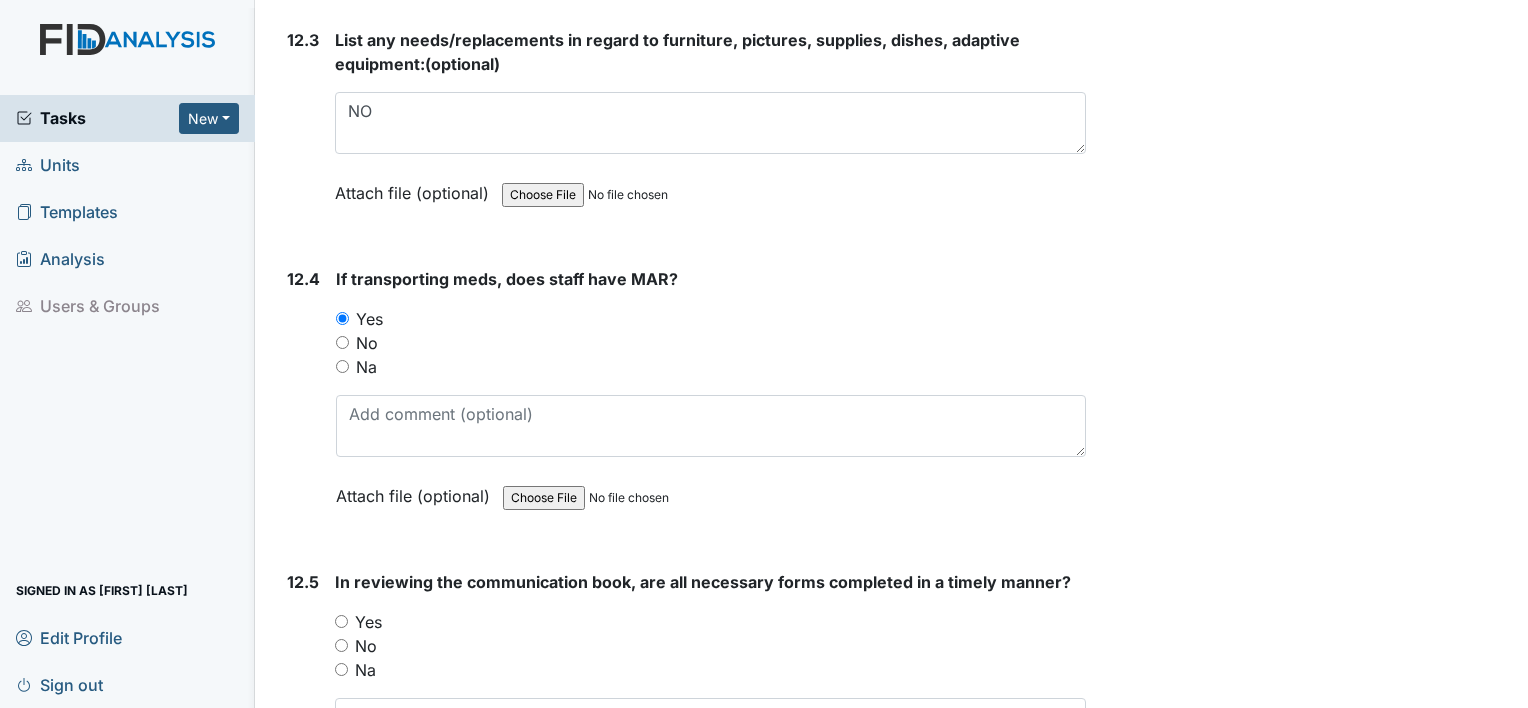 scroll, scrollTop: 32300, scrollLeft: 0, axis: vertical 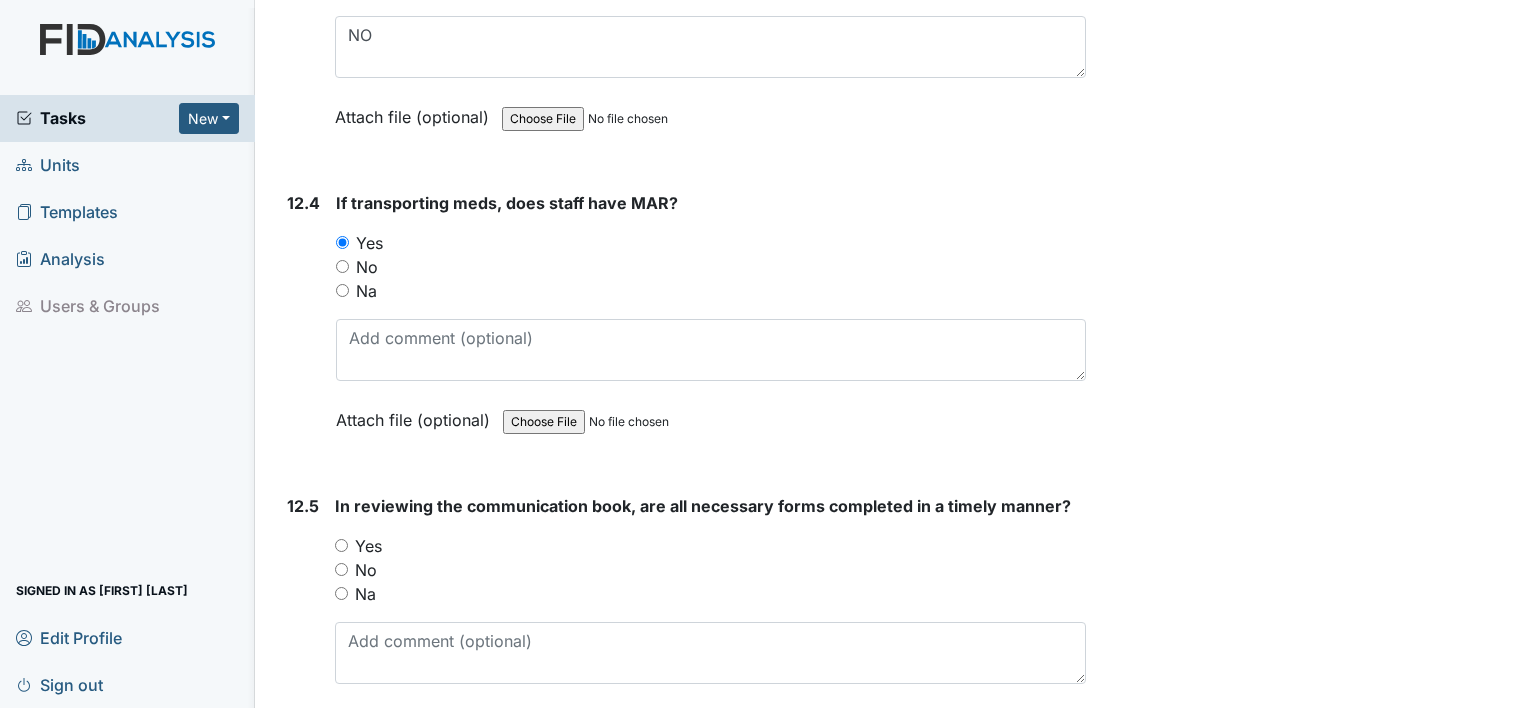 click on "Yes" at bounding box center (341, 545) 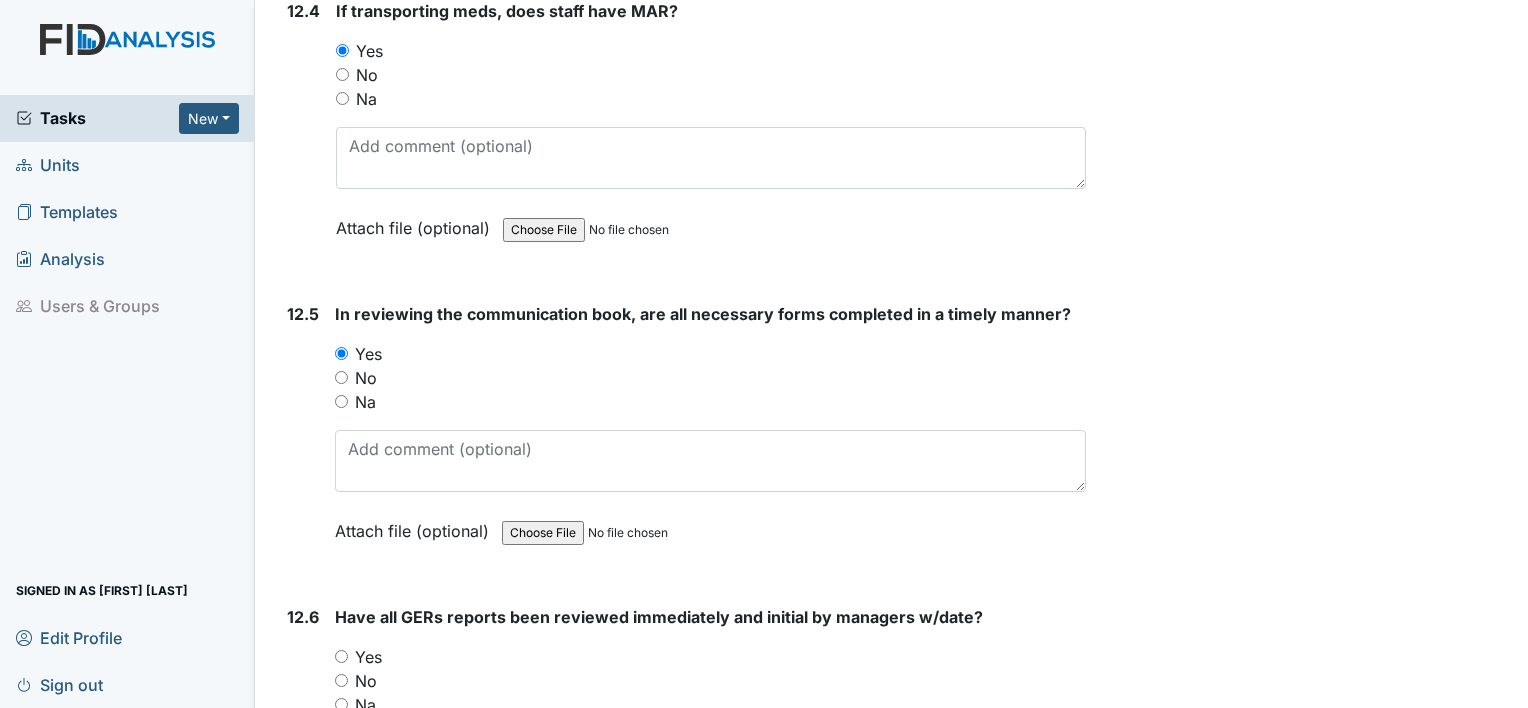 scroll, scrollTop: 32600, scrollLeft: 0, axis: vertical 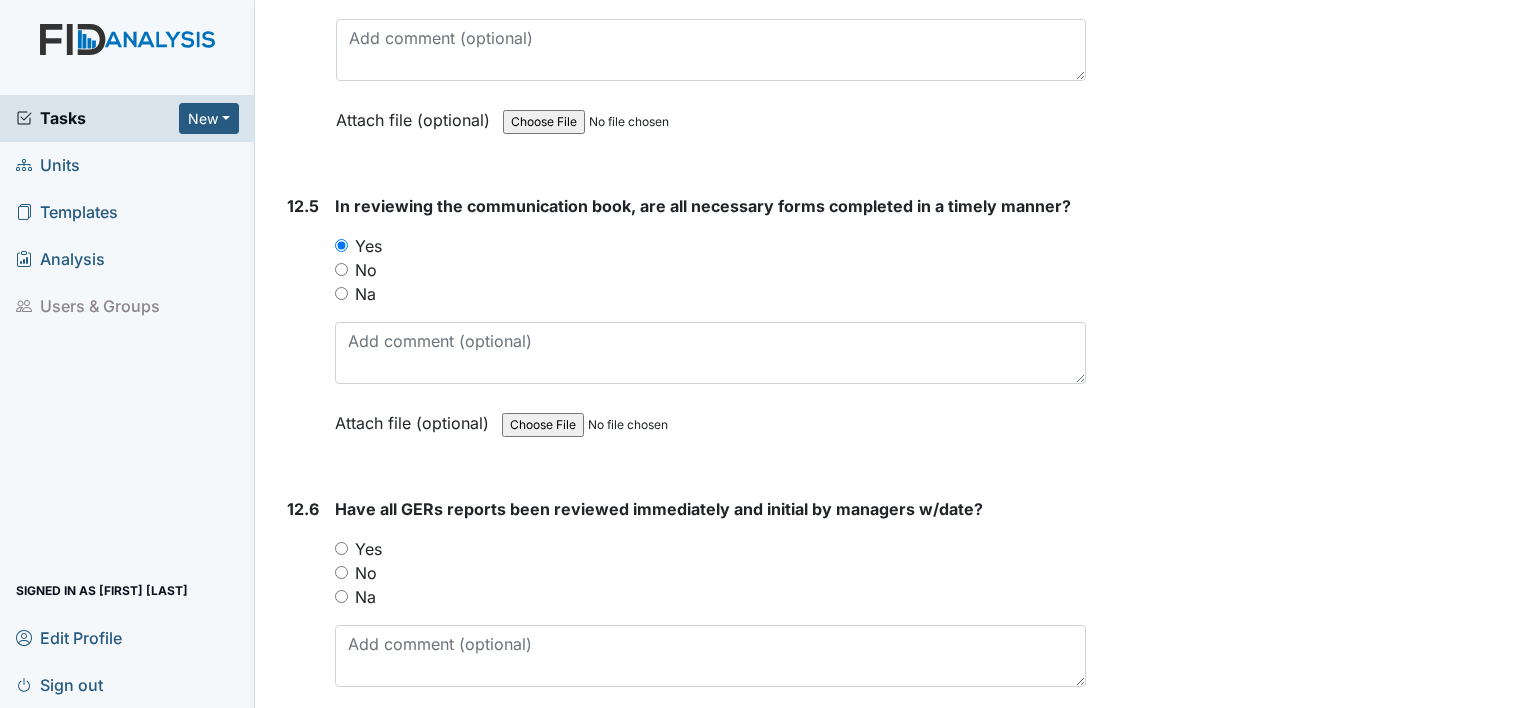 click on "Yes" at bounding box center [710, 549] 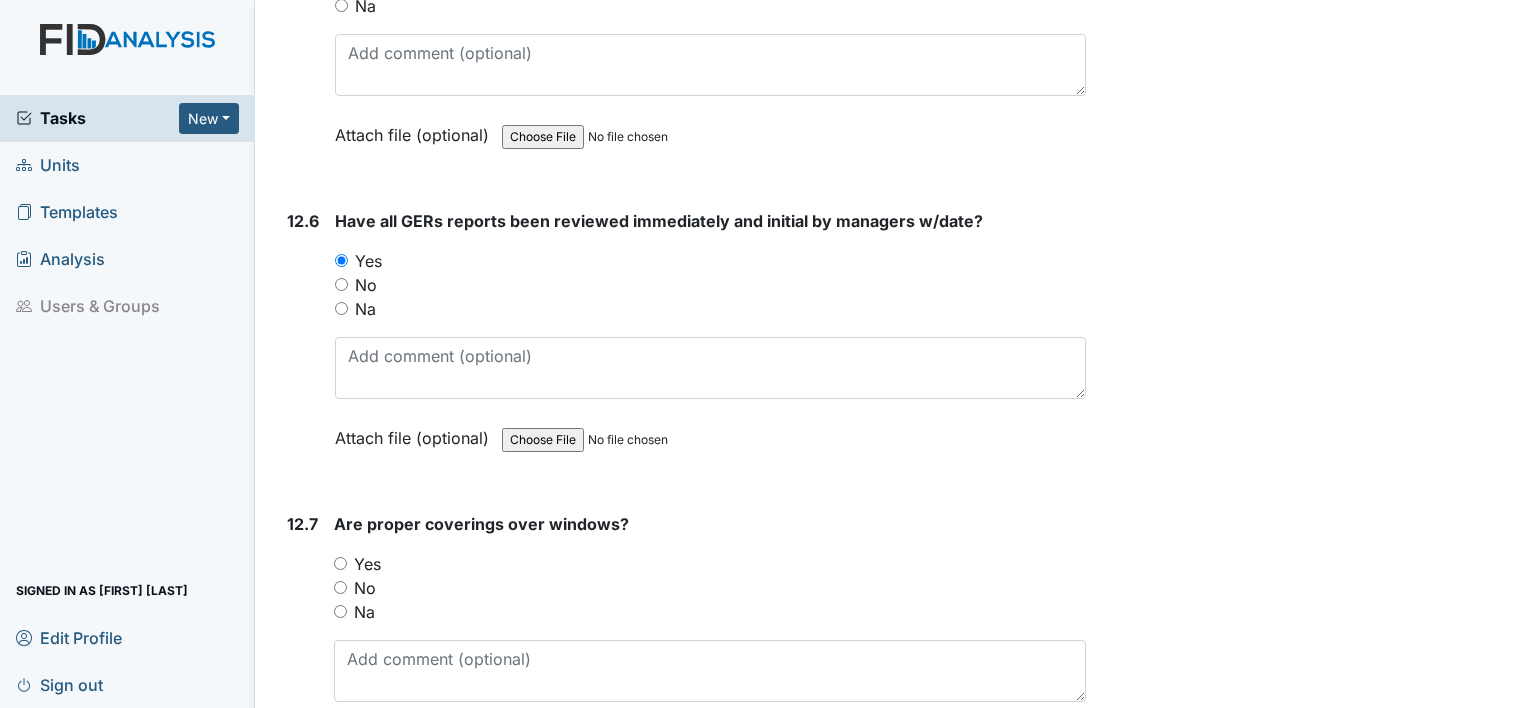 scroll, scrollTop: 32900, scrollLeft: 0, axis: vertical 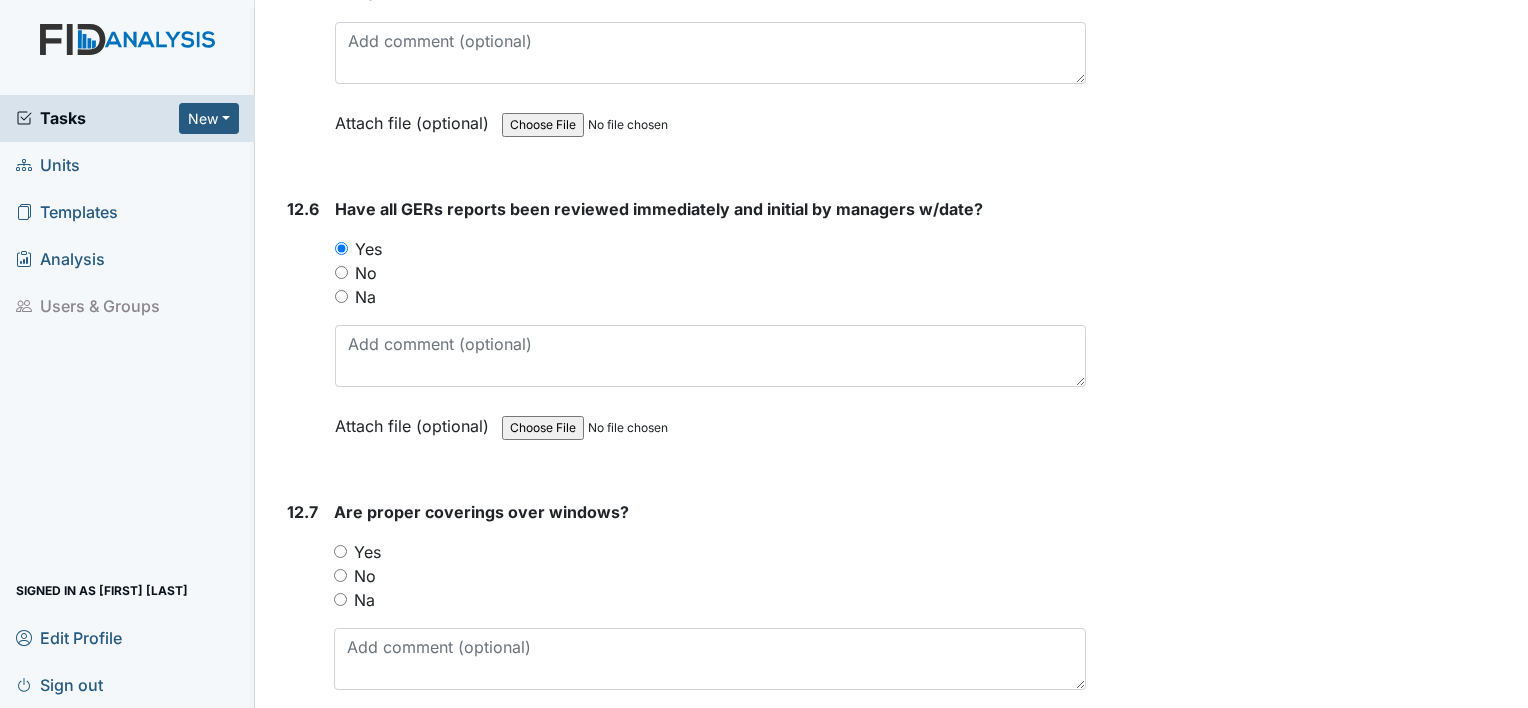click on "Yes" at bounding box center (340, 551) 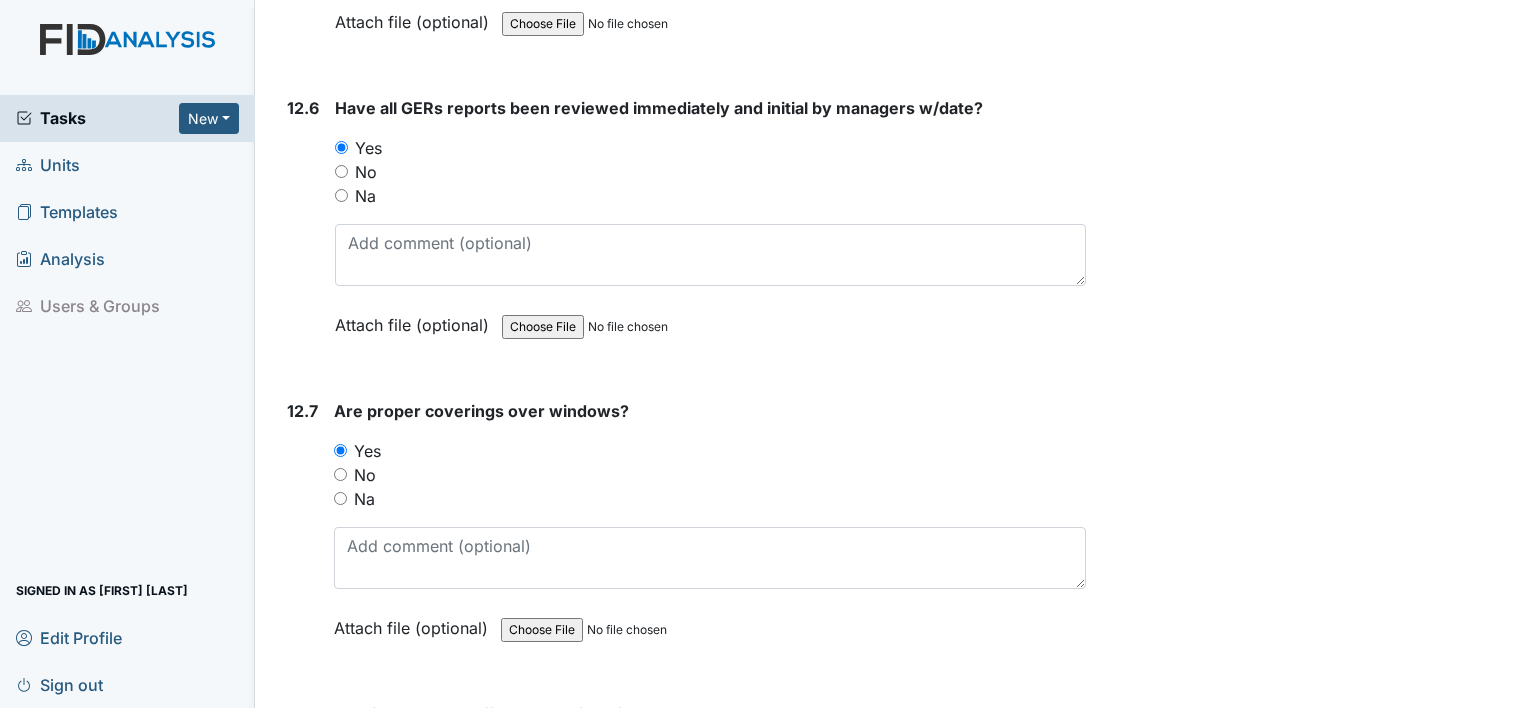scroll, scrollTop: 33200, scrollLeft: 0, axis: vertical 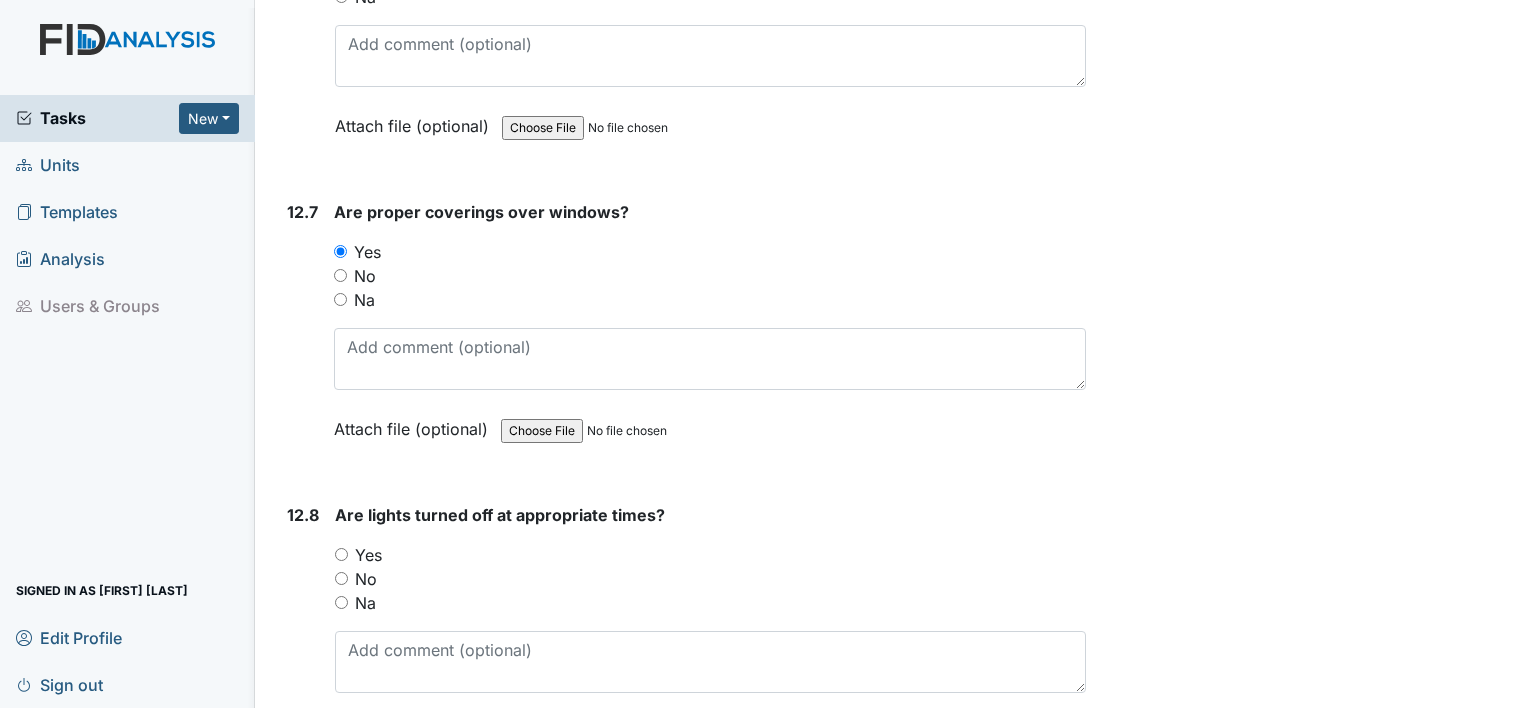 click on "Yes" at bounding box center [710, 555] 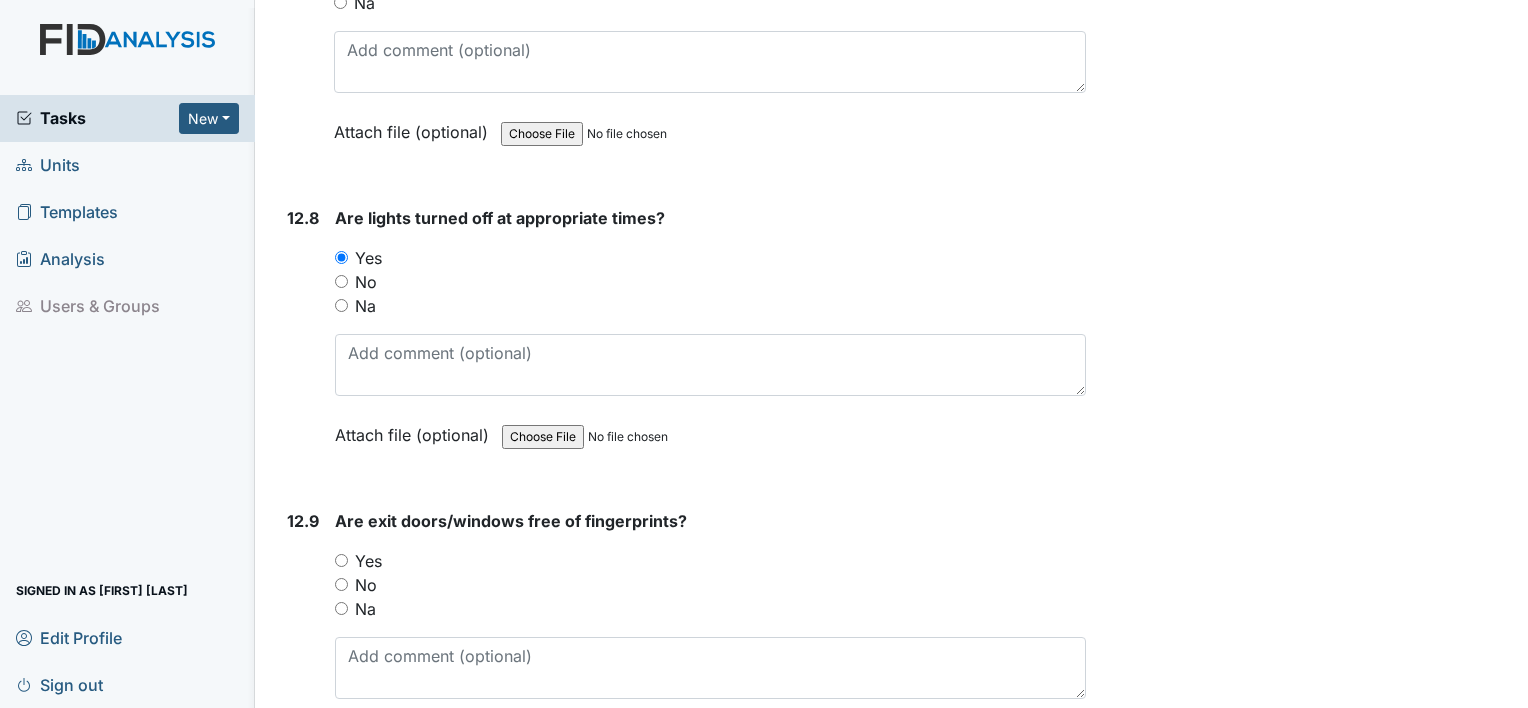 scroll, scrollTop: 33500, scrollLeft: 0, axis: vertical 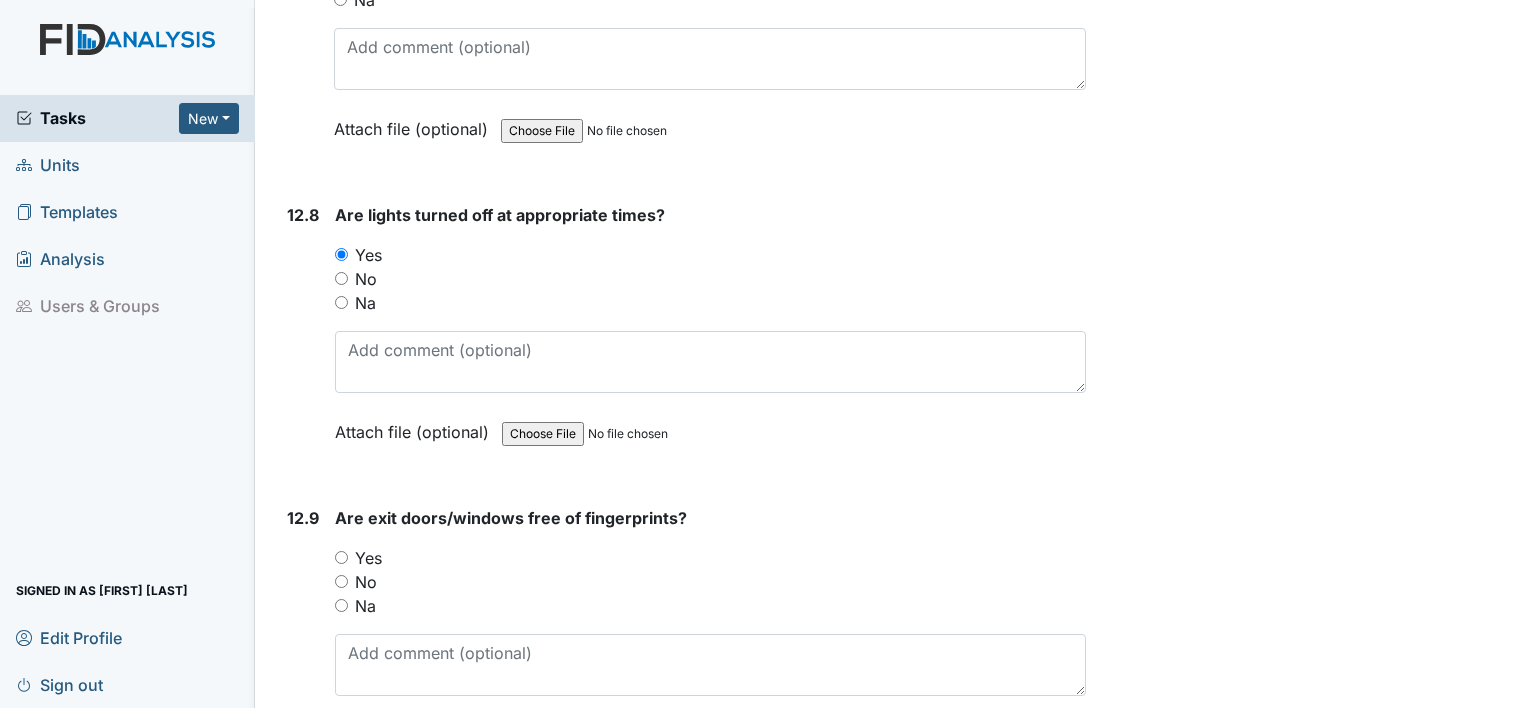 click on "Yes" at bounding box center [341, 557] 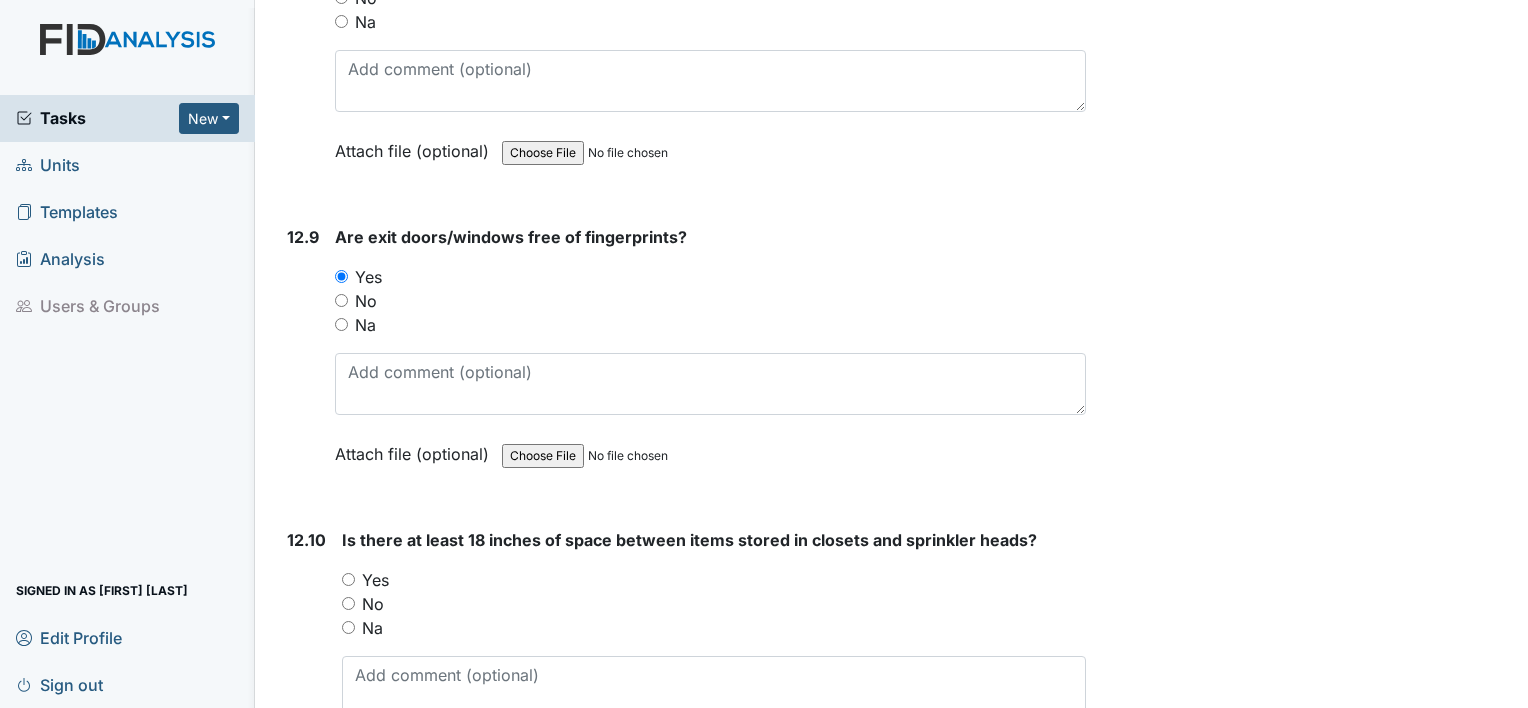 scroll, scrollTop: 33900, scrollLeft: 0, axis: vertical 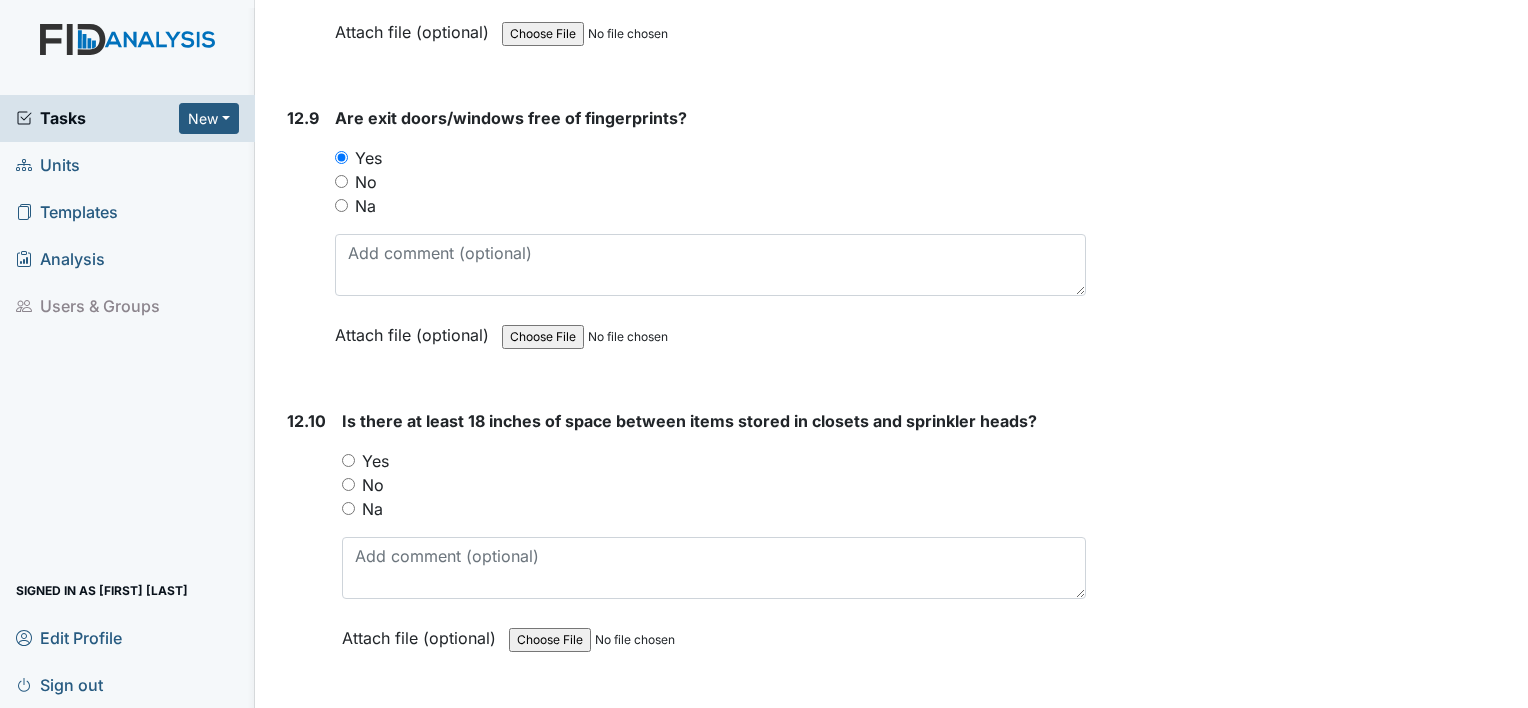 click on "Yes" at bounding box center (348, 460) 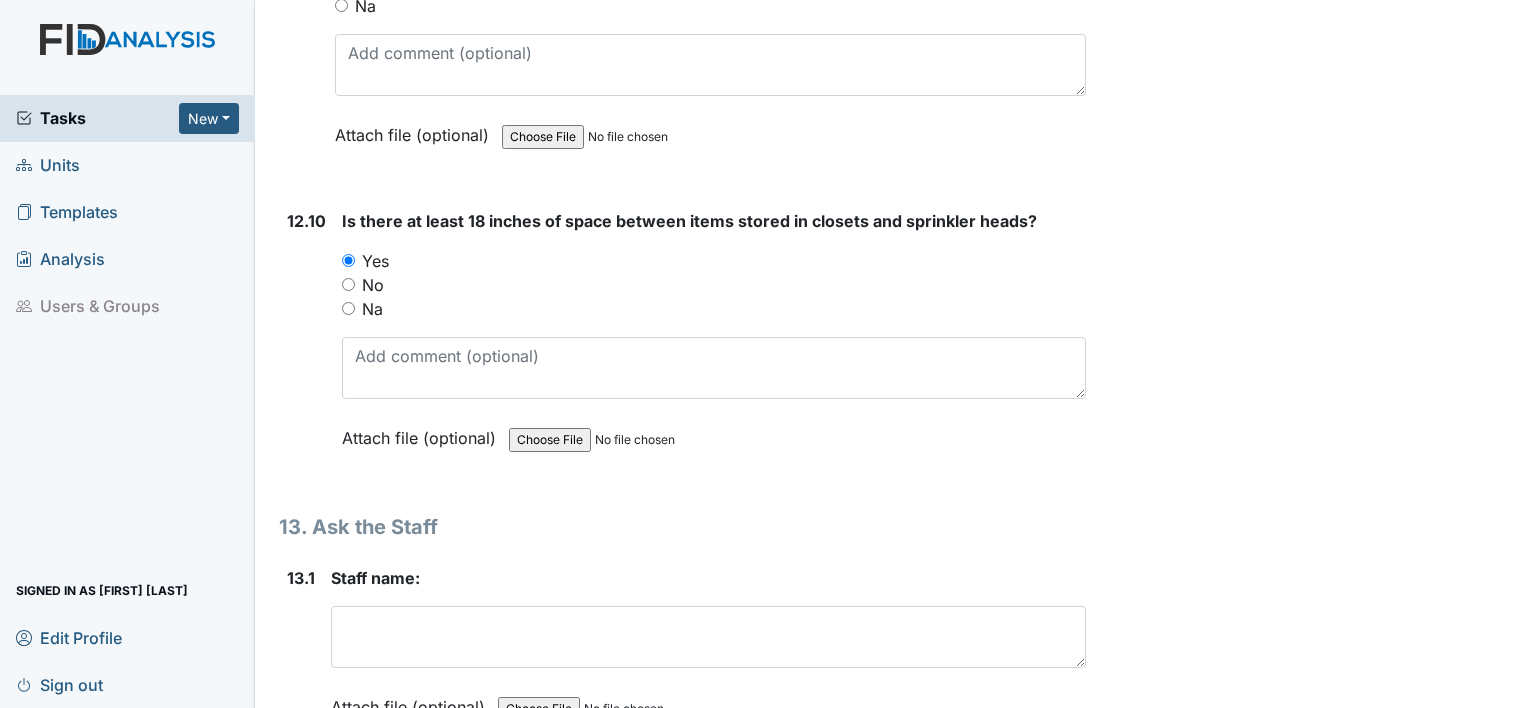 scroll, scrollTop: 34300, scrollLeft: 0, axis: vertical 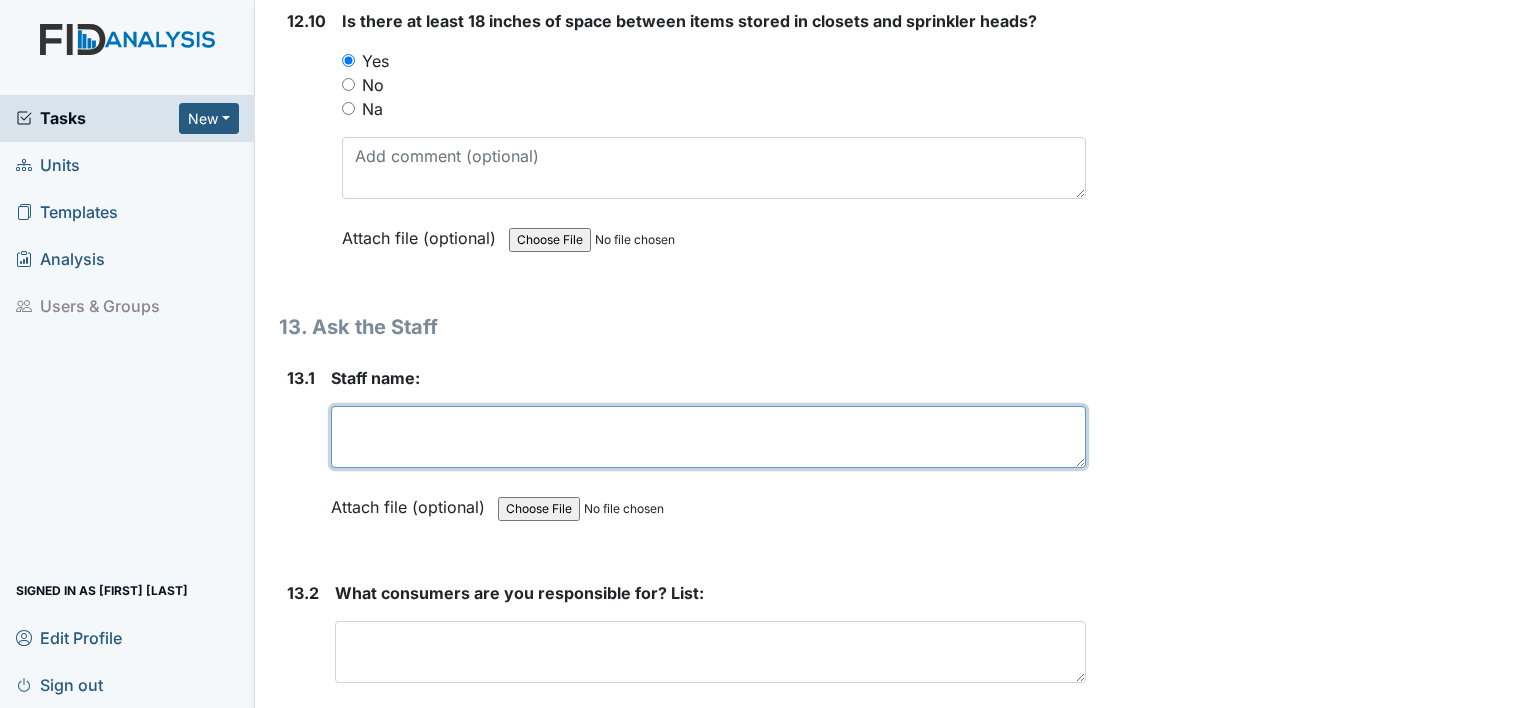 click at bounding box center (708, 437) 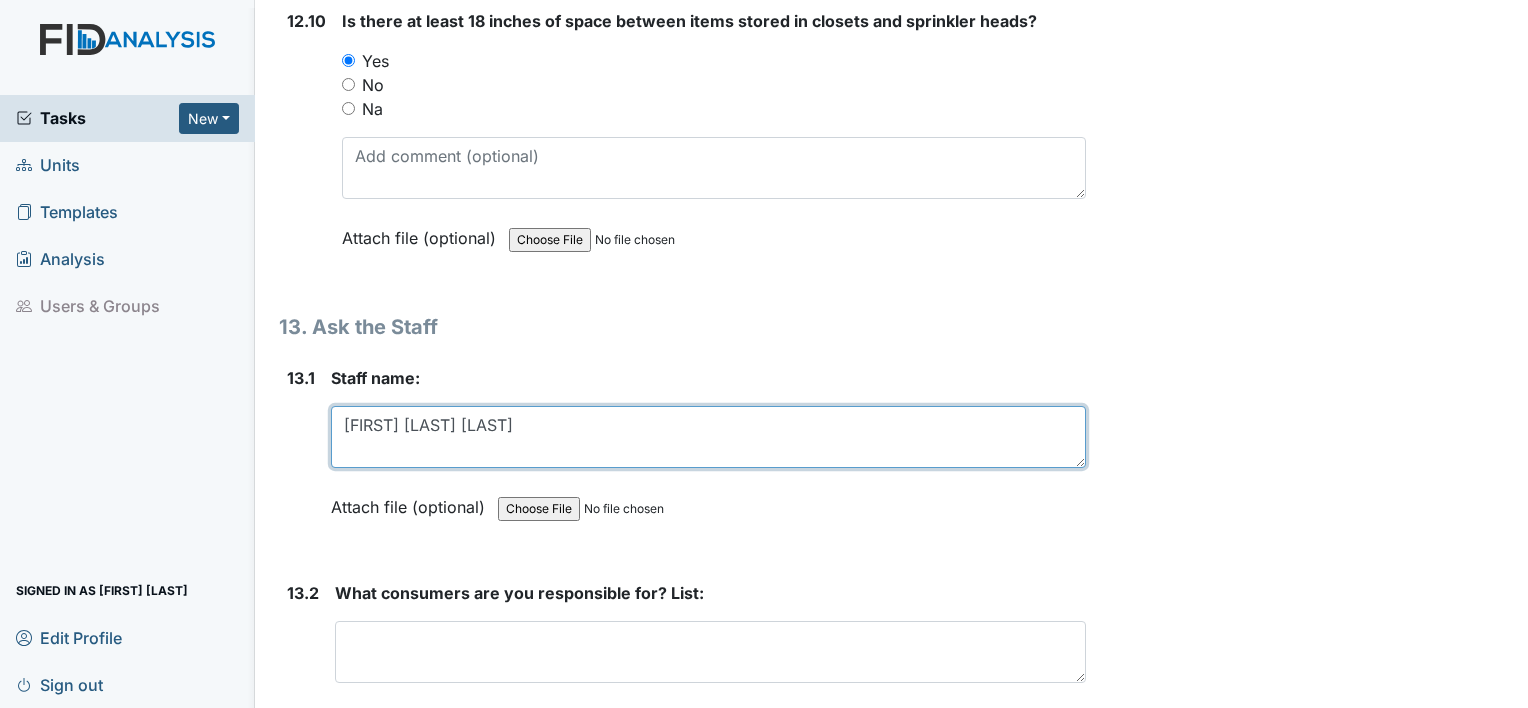 type on "Detrick Gina Trease" 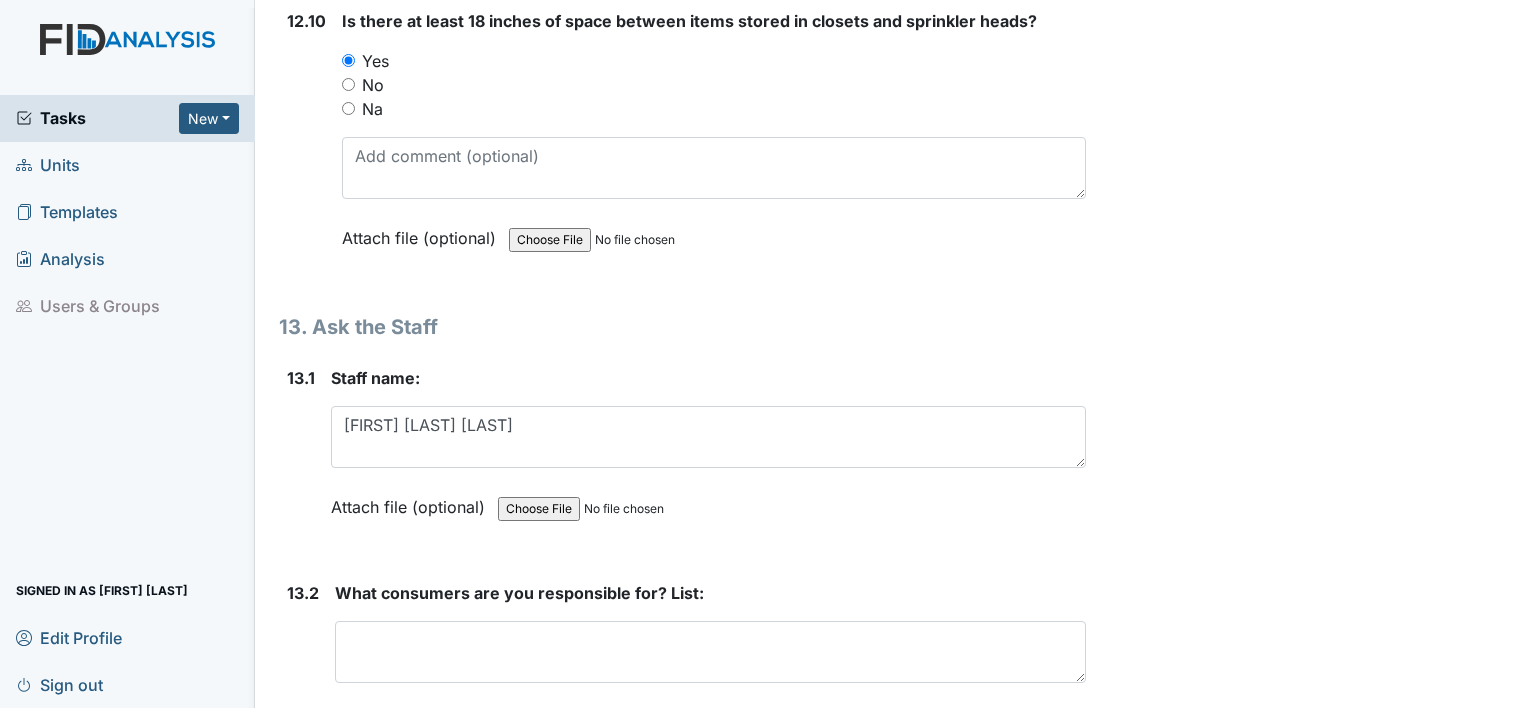 drag, startPoint x: 304, startPoint y: 280, endPoint x: 310, endPoint y: 295, distance: 16.155495 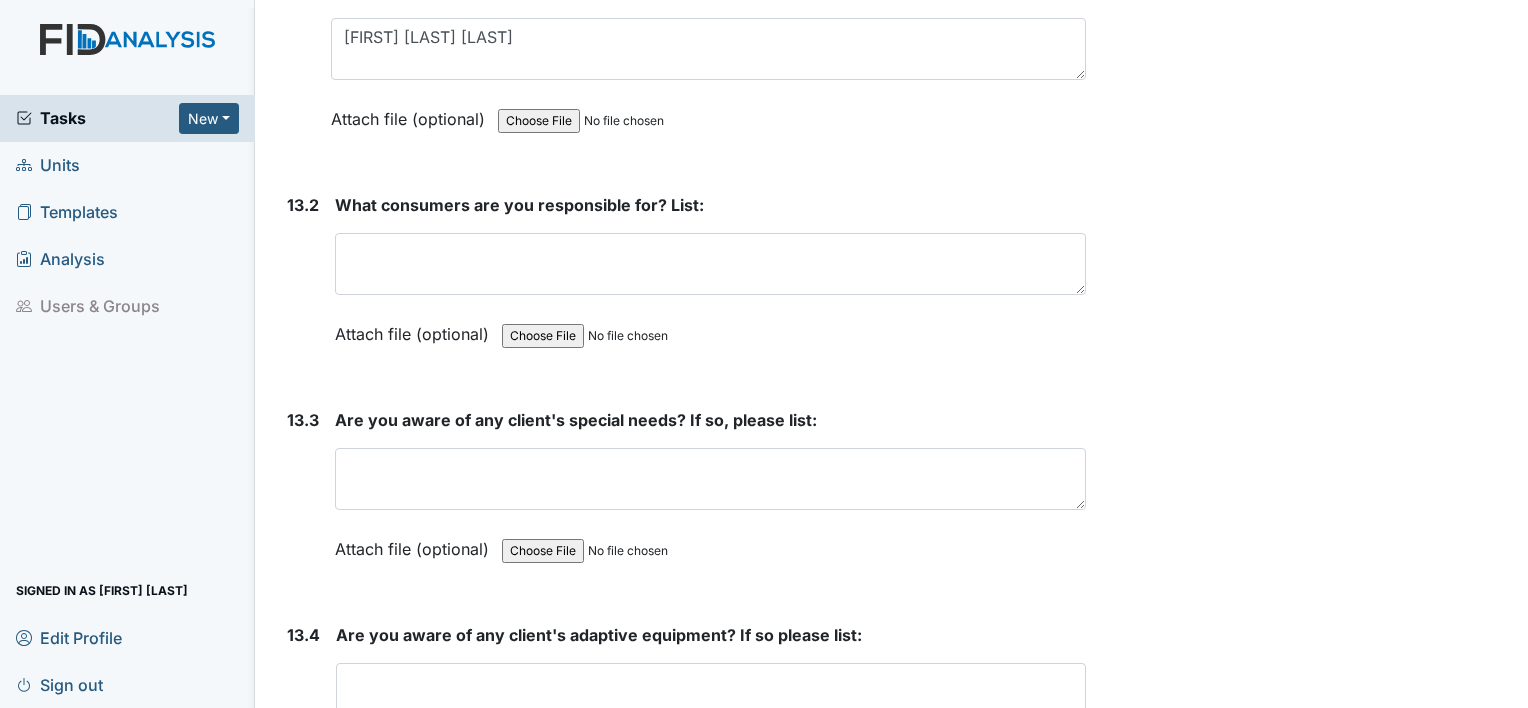 scroll, scrollTop: 34700, scrollLeft: 0, axis: vertical 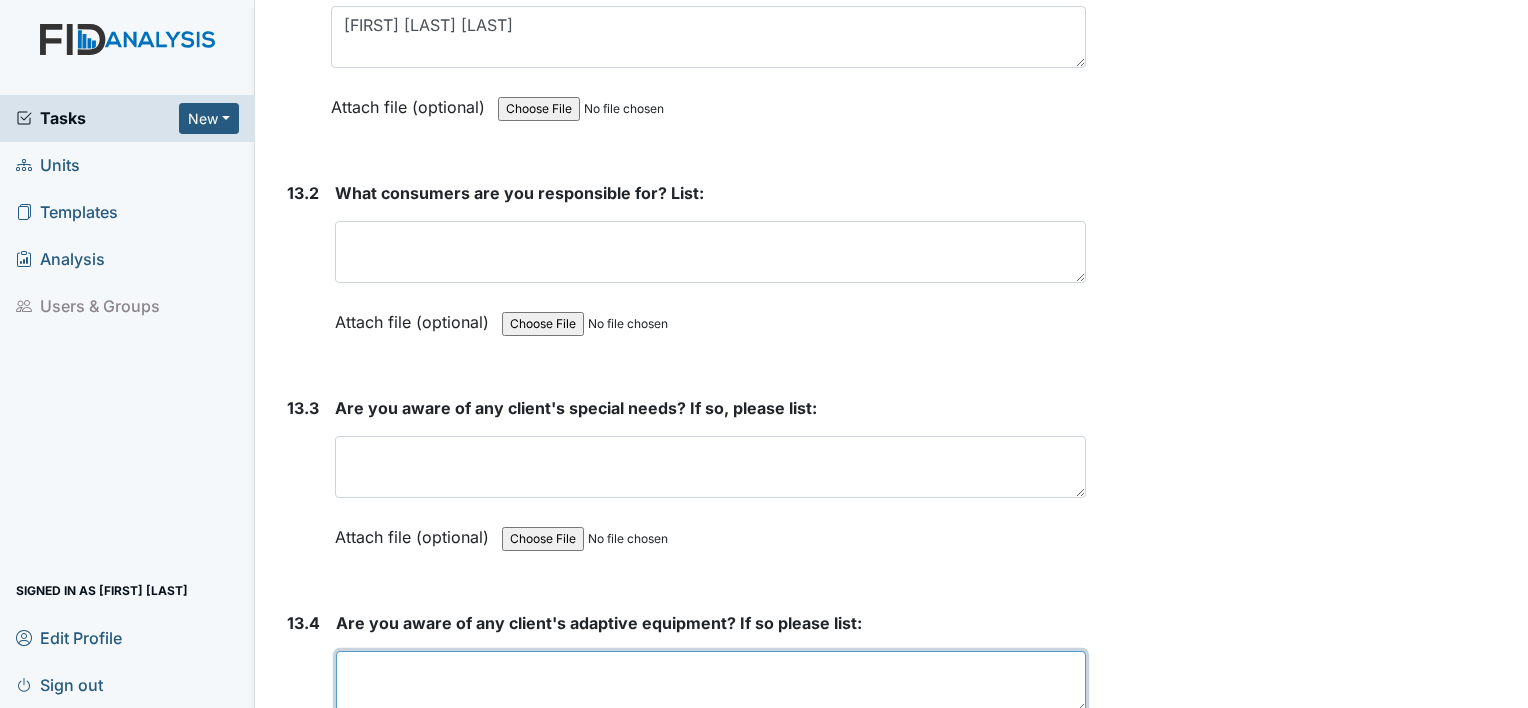 click at bounding box center (711, 682) 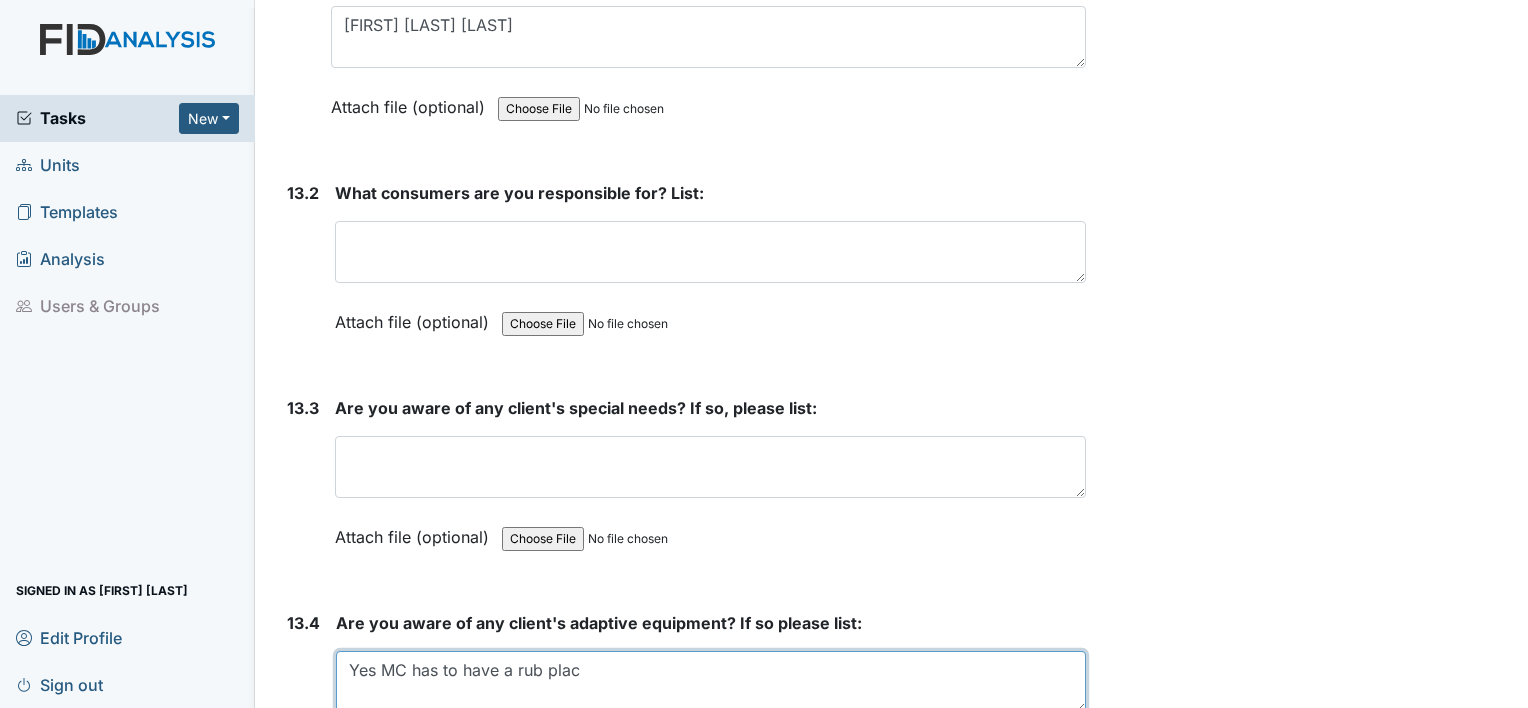 scroll, scrollTop: 34700, scrollLeft: 0, axis: vertical 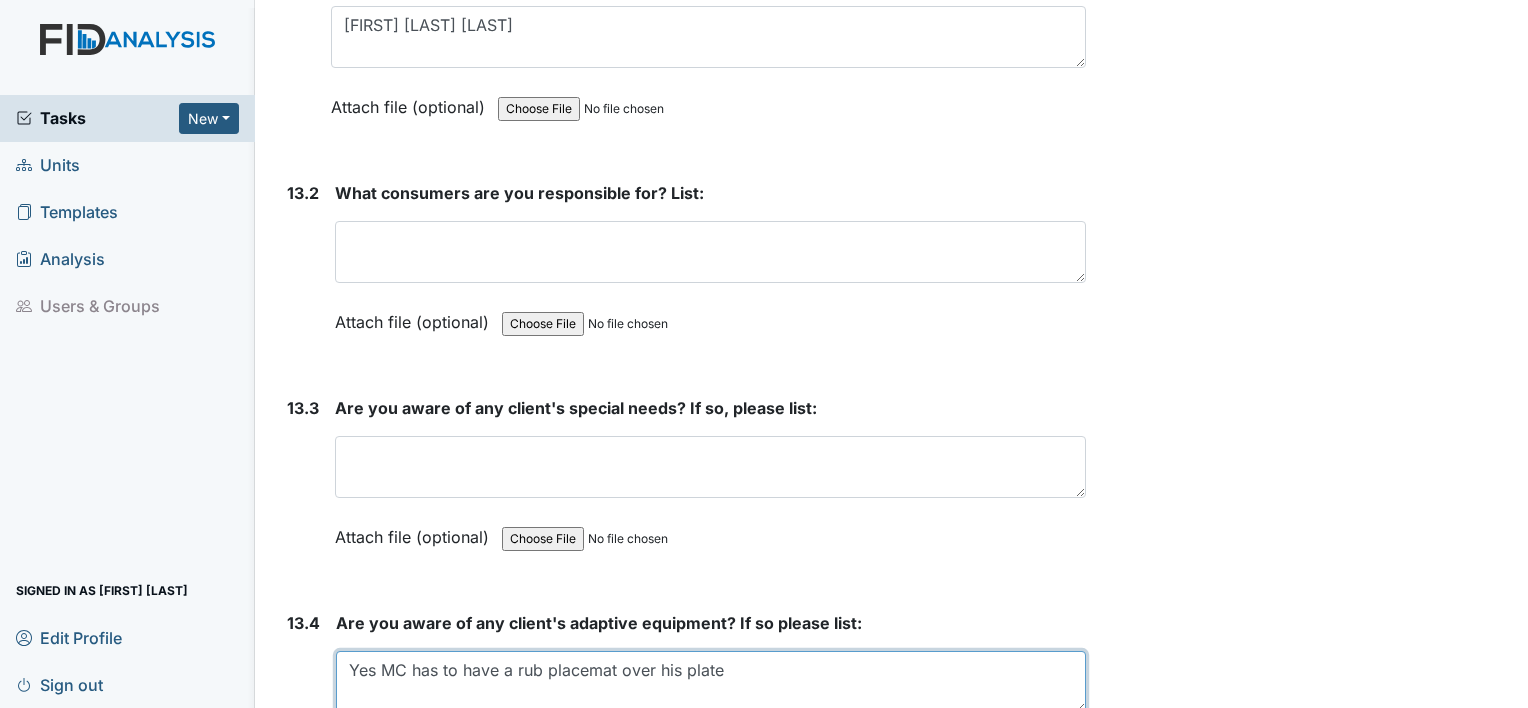 type on "Yes MC has to have a rub placemat over his plate" 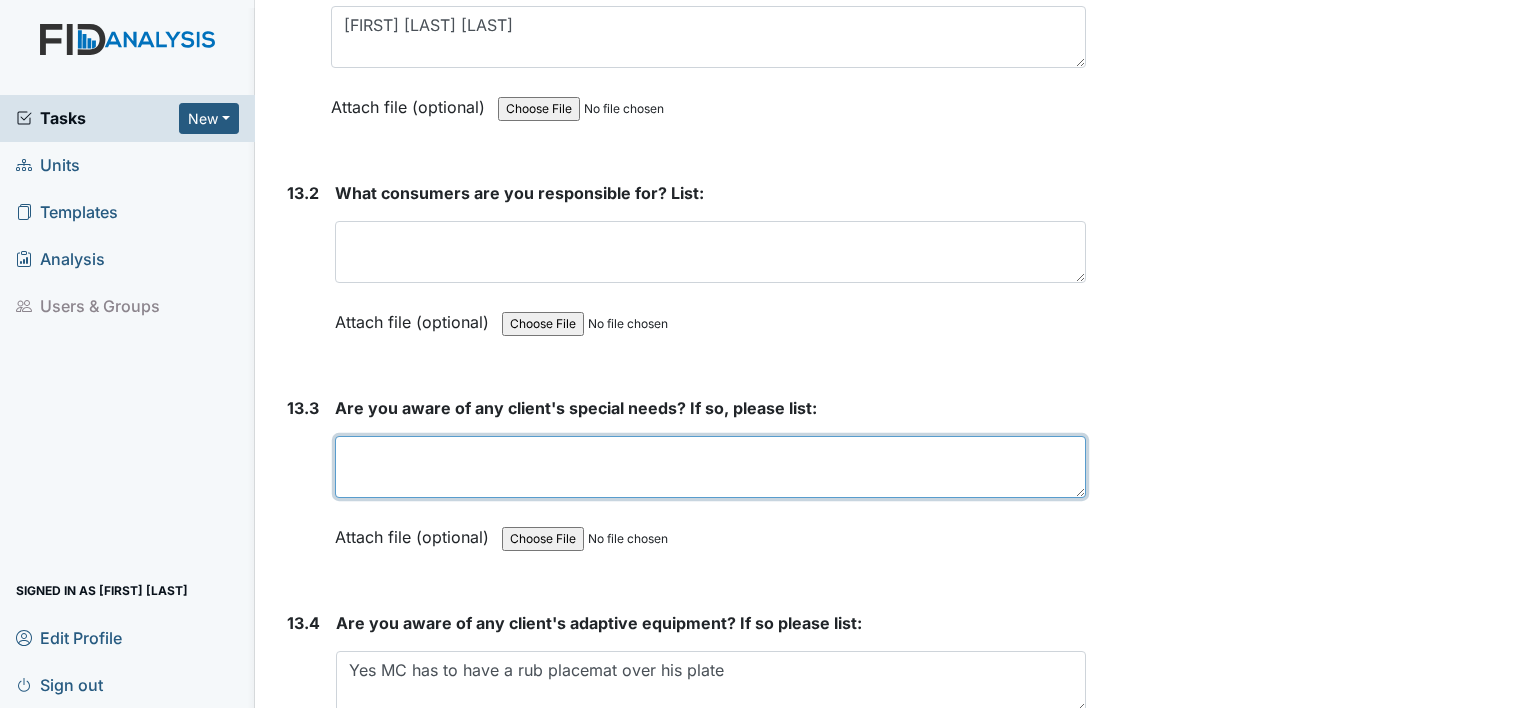 click at bounding box center (710, 467) 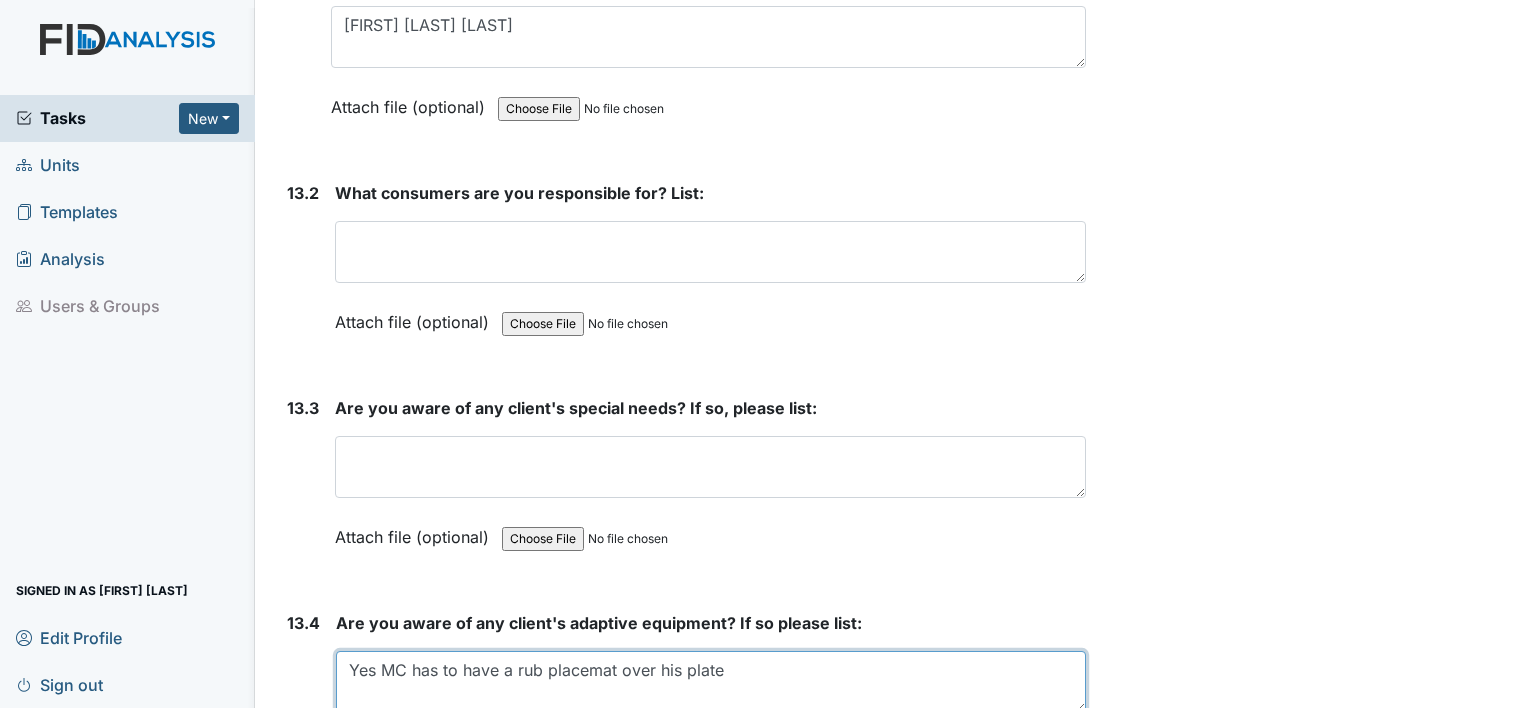 click on "Are you aware of any client's adaptive equipment? If so please list:
Yes MC has to have a rub placemat over his plate
This field is required.
Attach file (optional)
You can upload .pdf, .txt, .jpg, .jpeg, .png, .csv, .xls, or .doc files under 100MB." at bounding box center [711, 694] 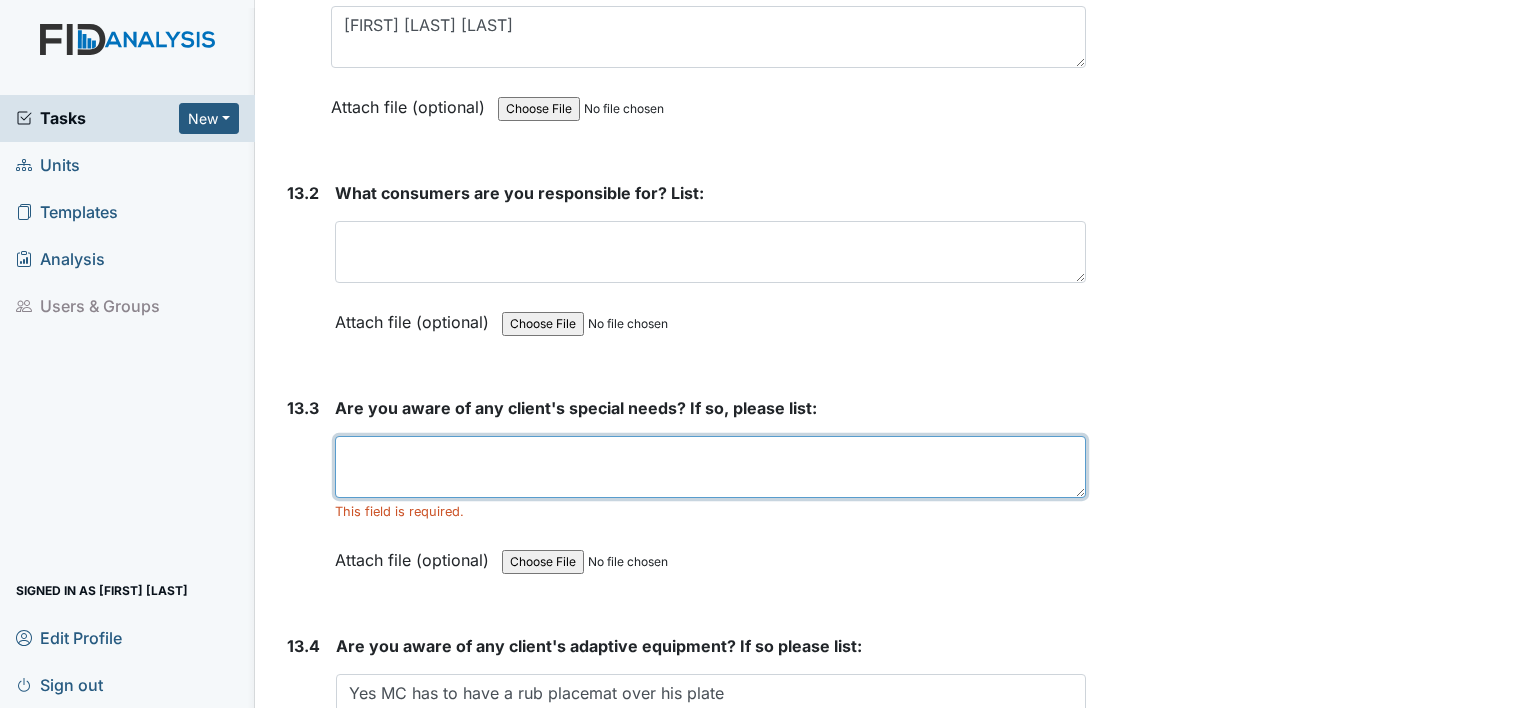 click at bounding box center [710, 467] 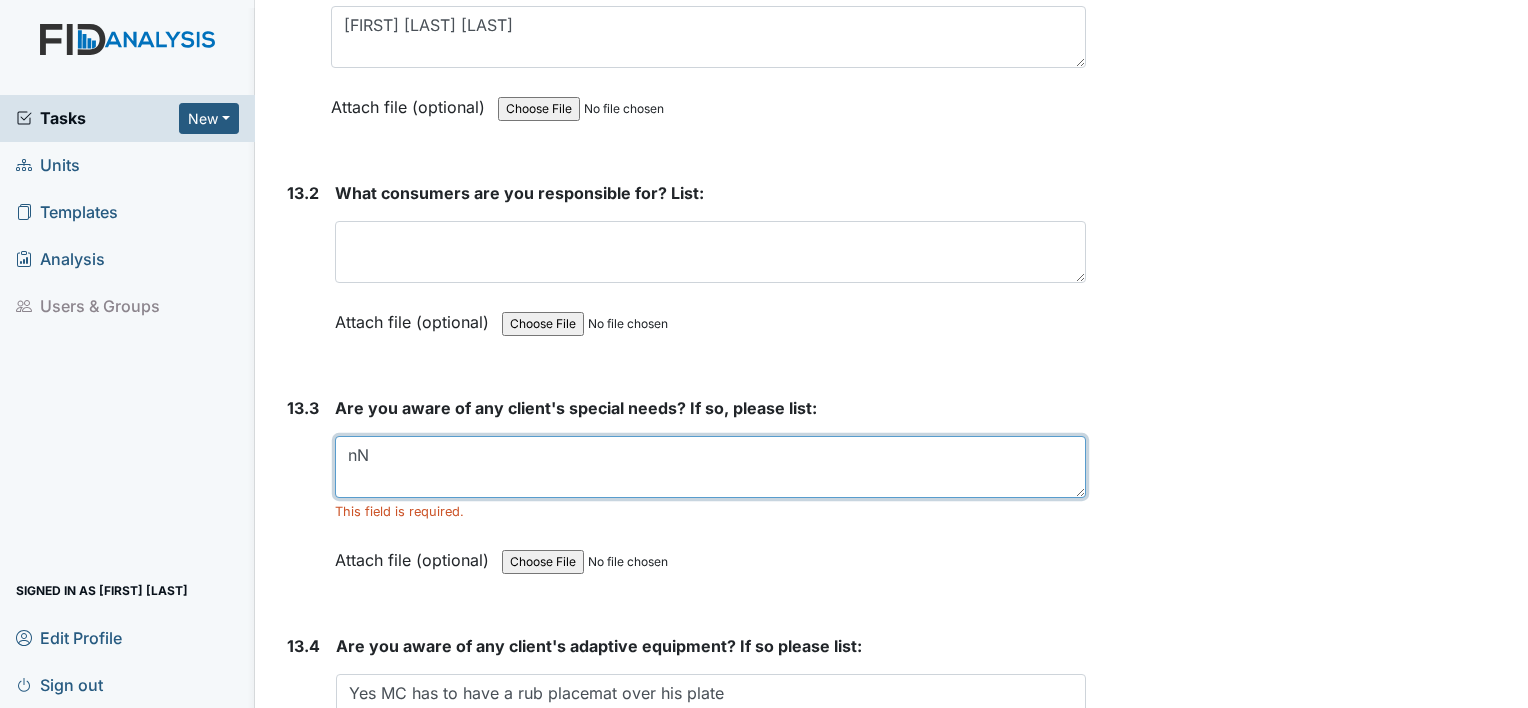 type on "n" 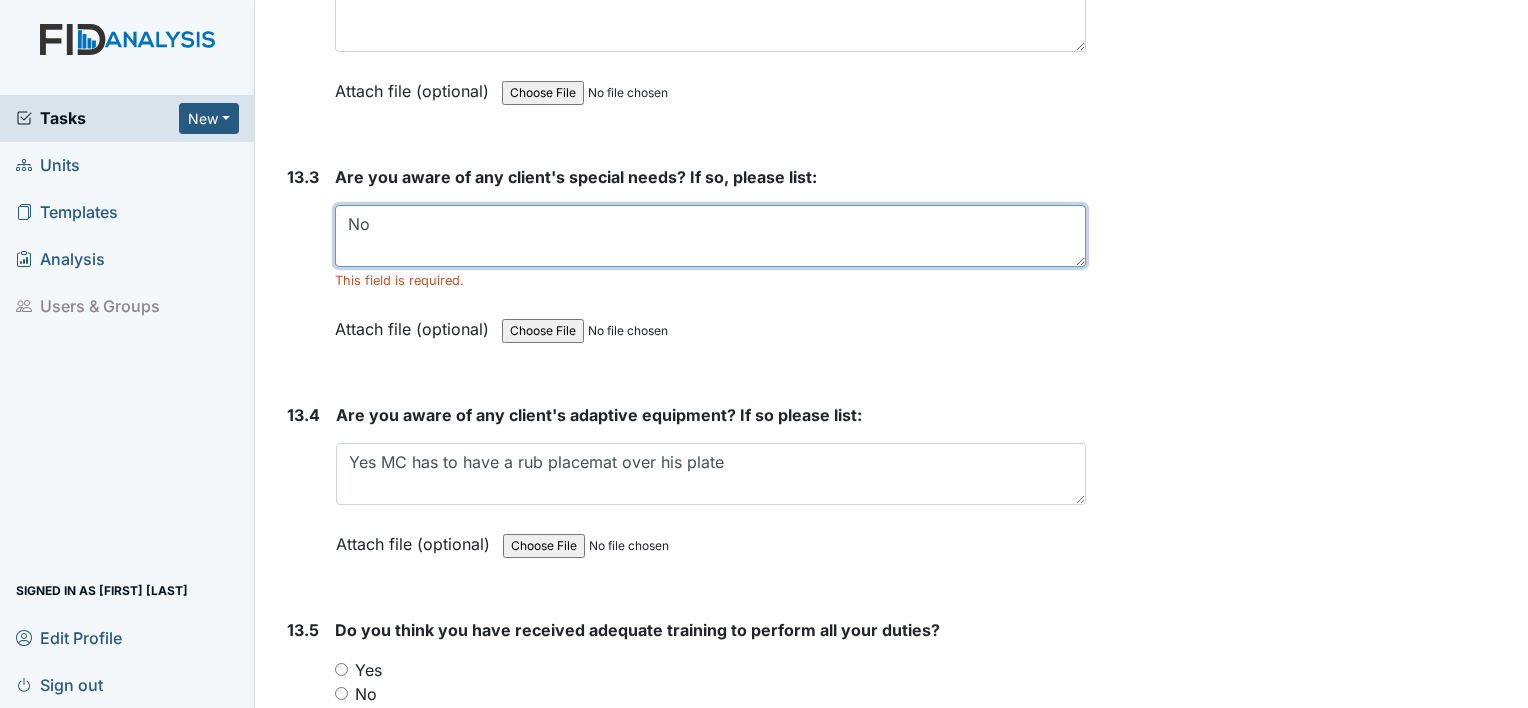 scroll, scrollTop: 35000, scrollLeft: 0, axis: vertical 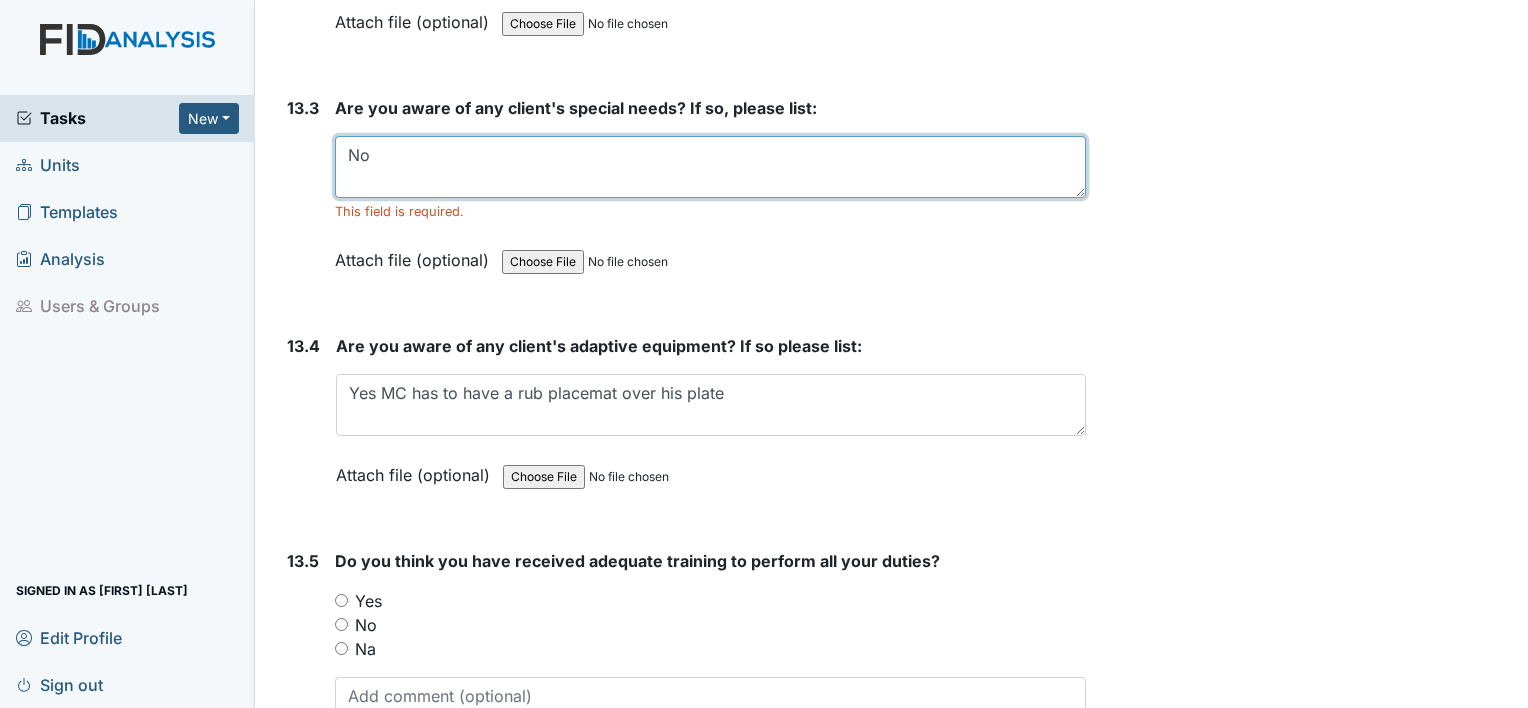 click on "No" at bounding box center (710, 167) 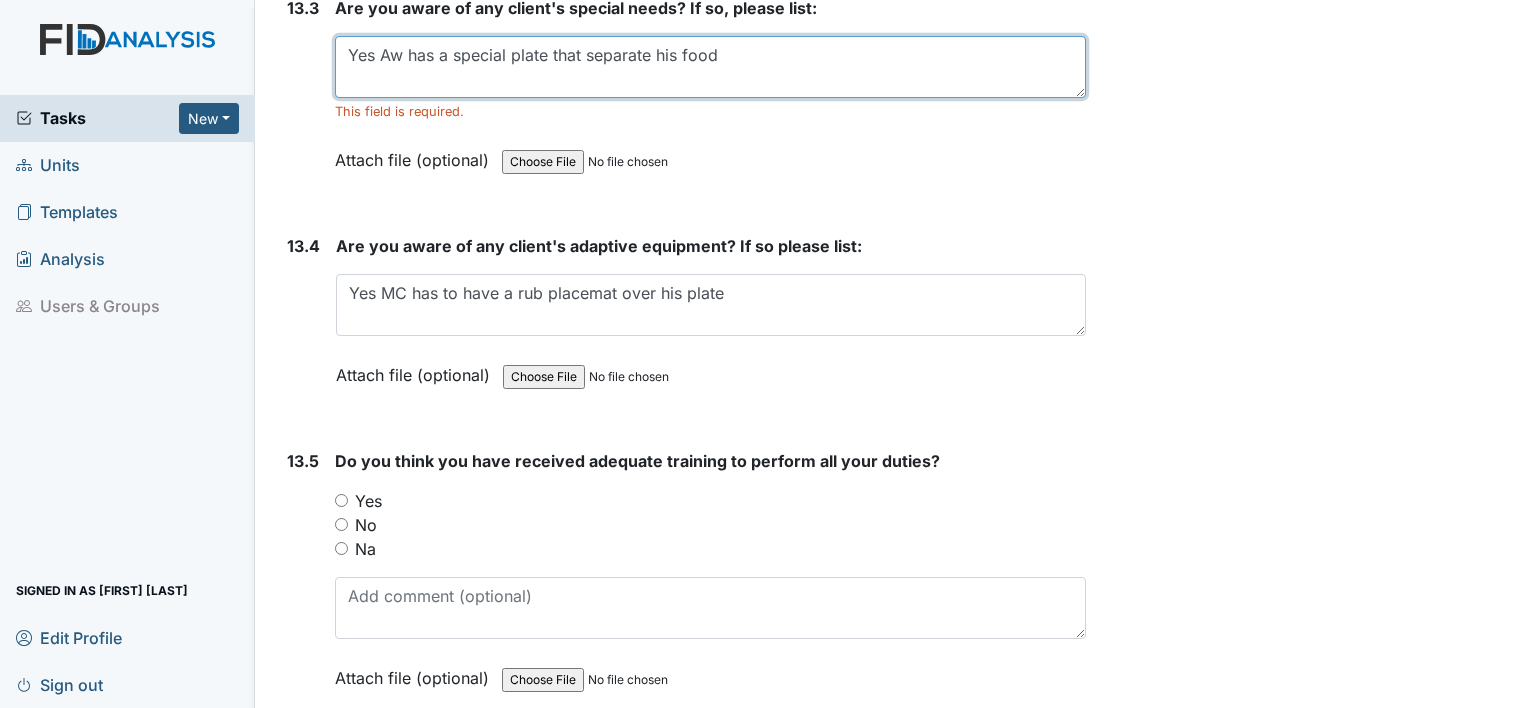 scroll, scrollTop: 35300, scrollLeft: 0, axis: vertical 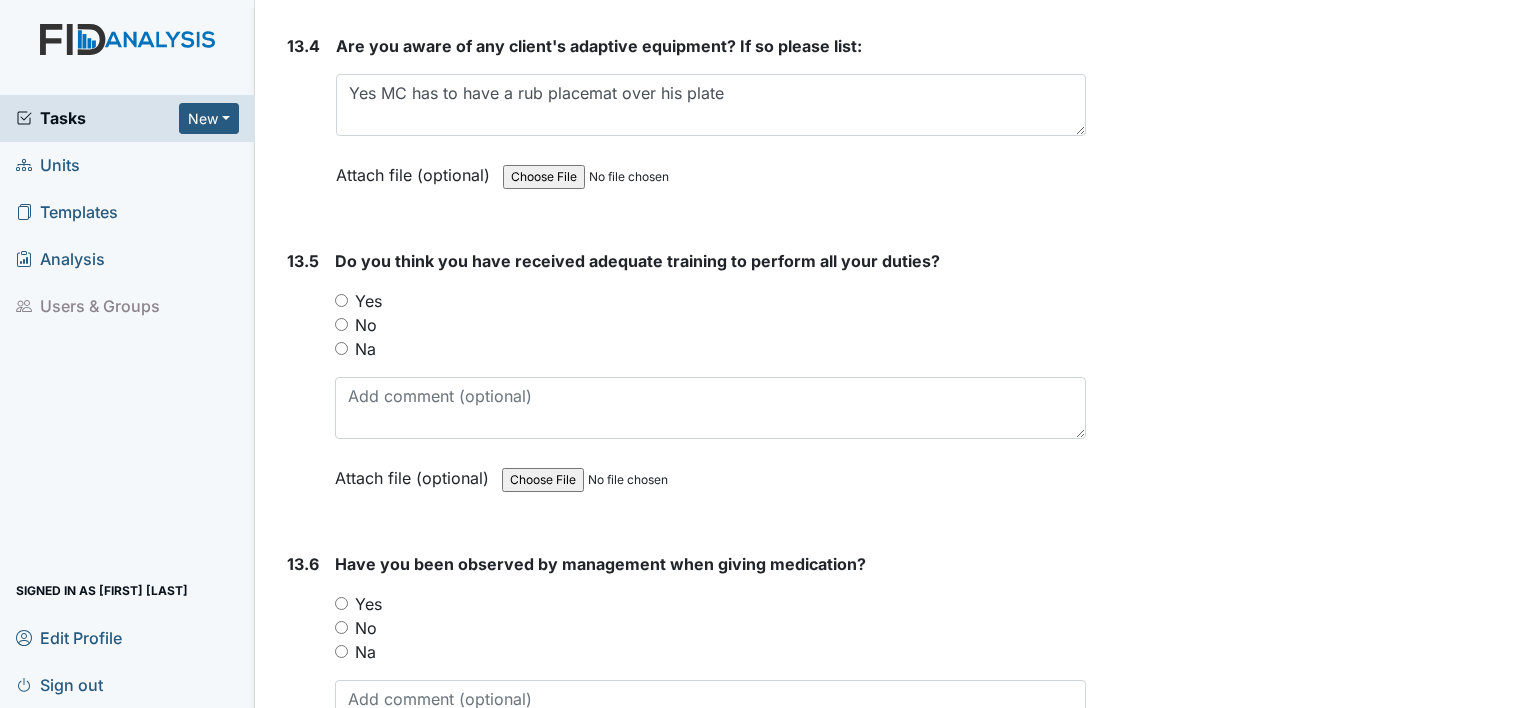type on "Yes Aw has a special plate that separate his food" 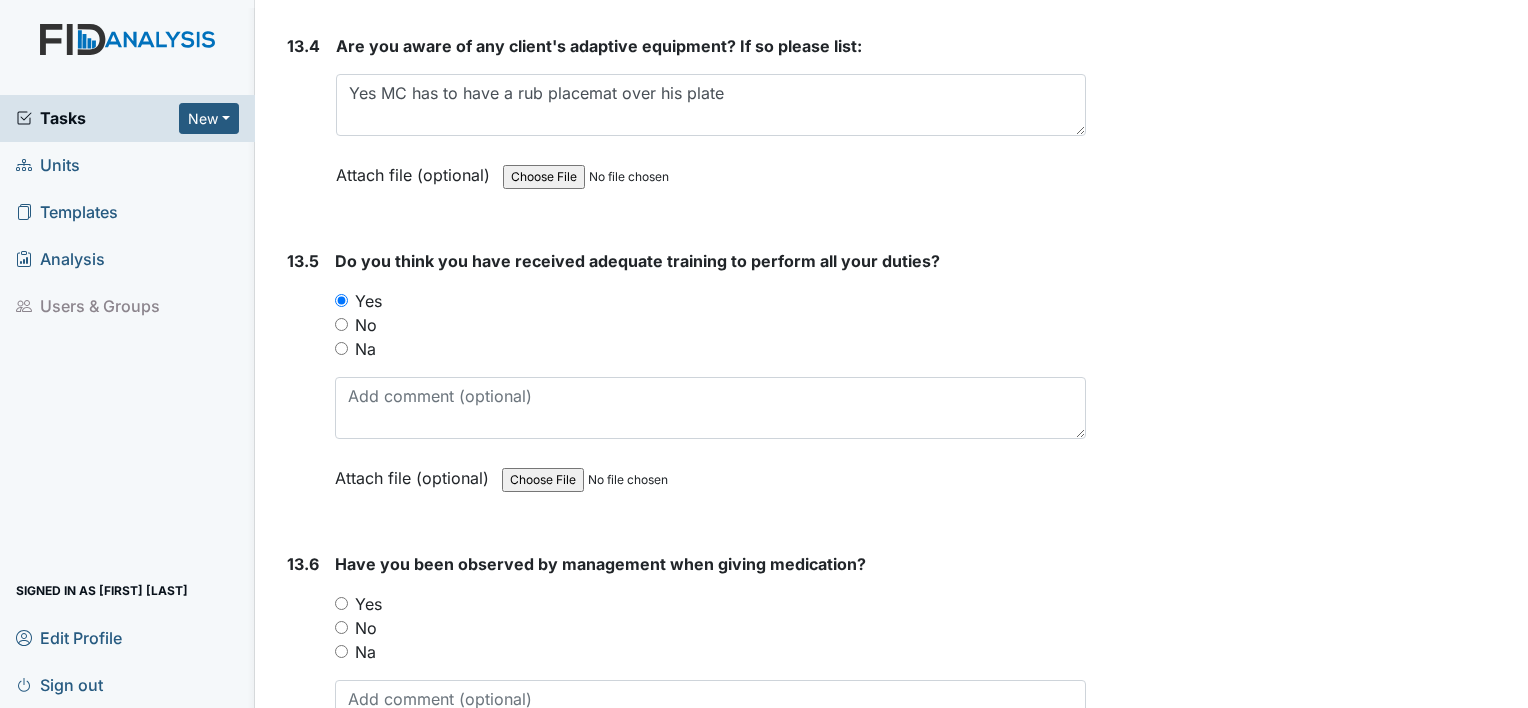 click on "Yes" at bounding box center (341, 603) 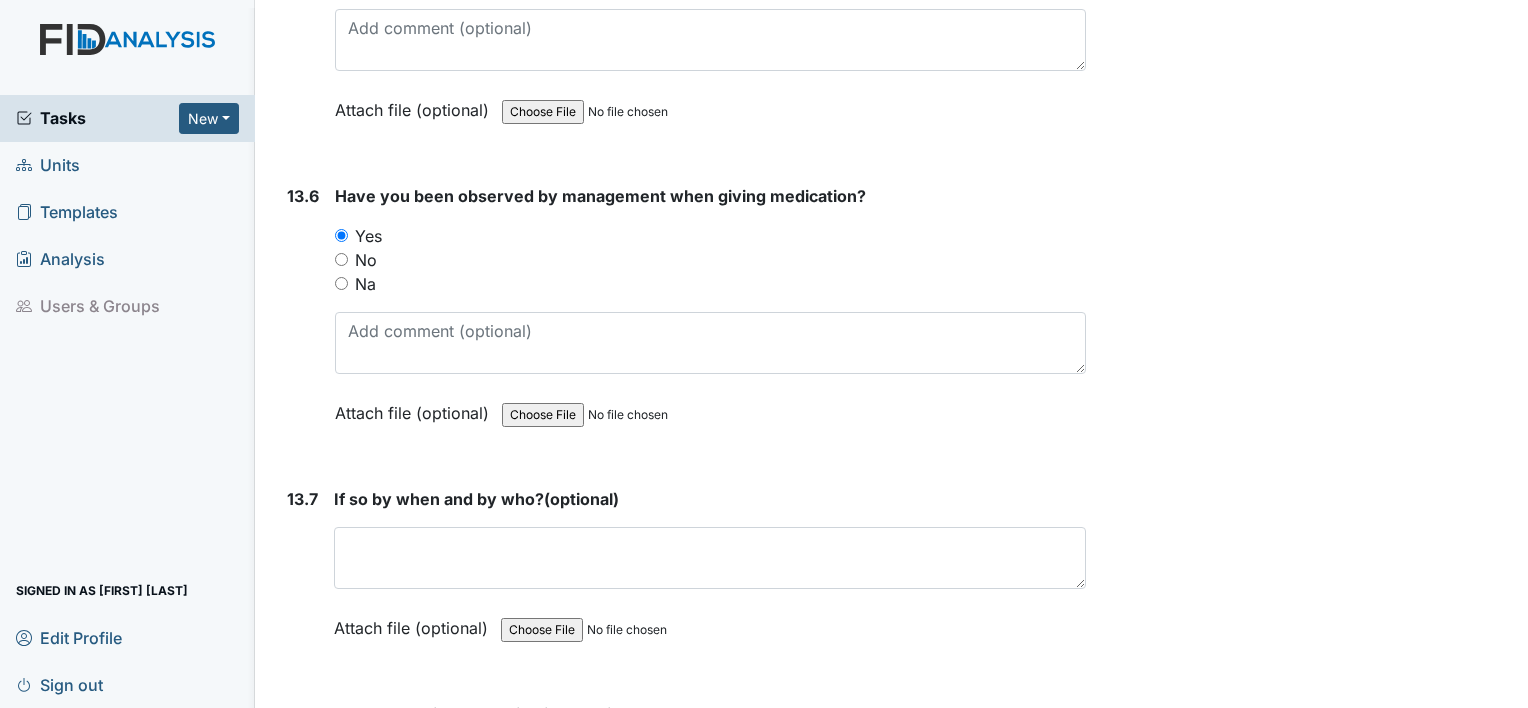 scroll, scrollTop: 35700, scrollLeft: 0, axis: vertical 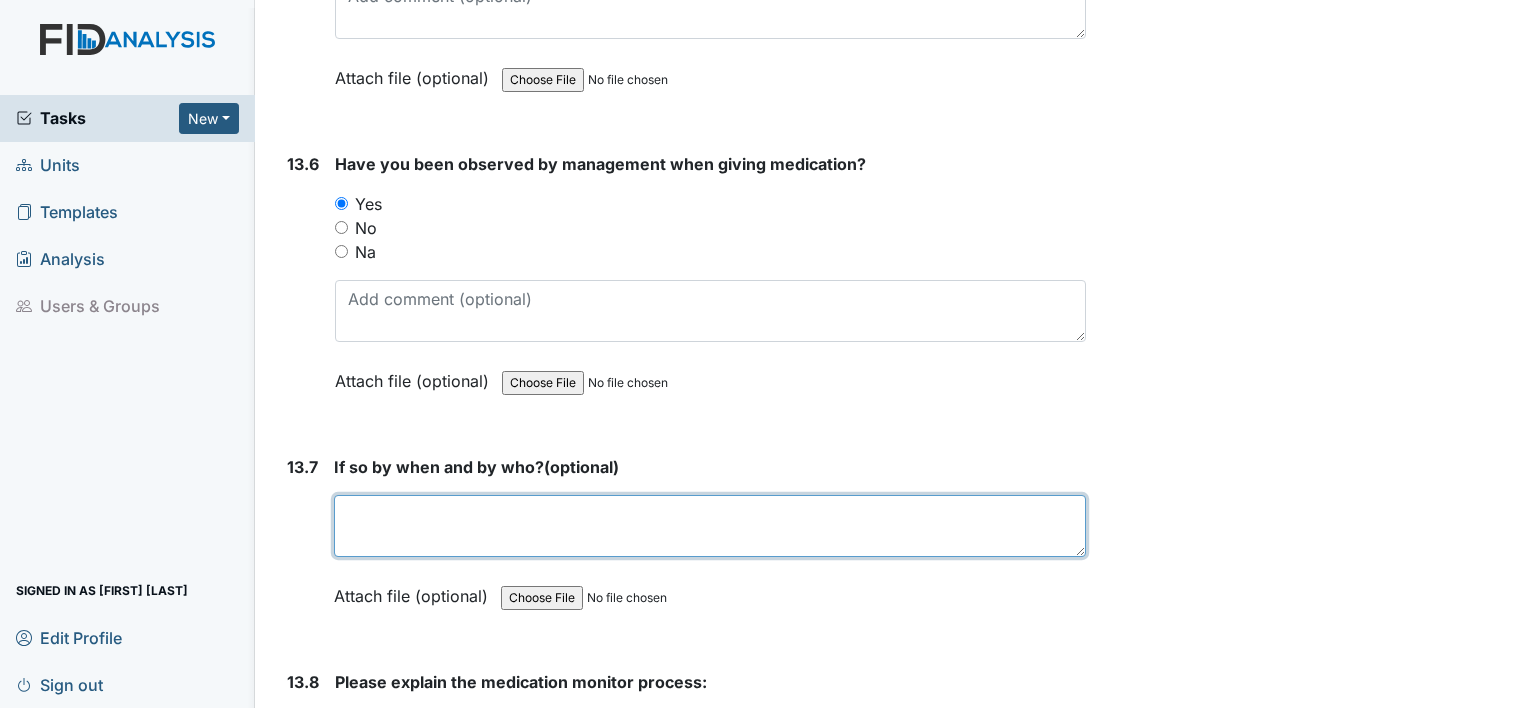 click at bounding box center [710, 526] 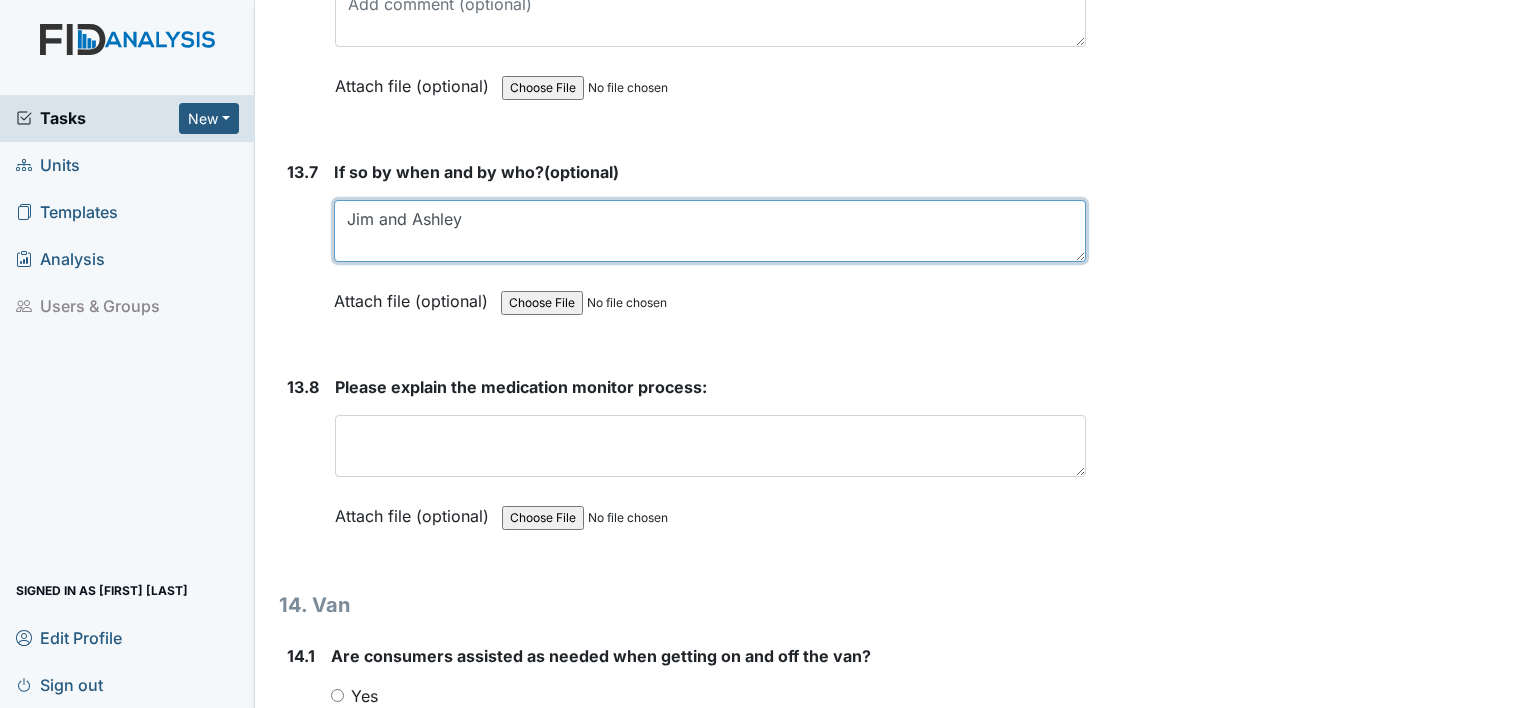 scroll, scrollTop: 36000, scrollLeft: 0, axis: vertical 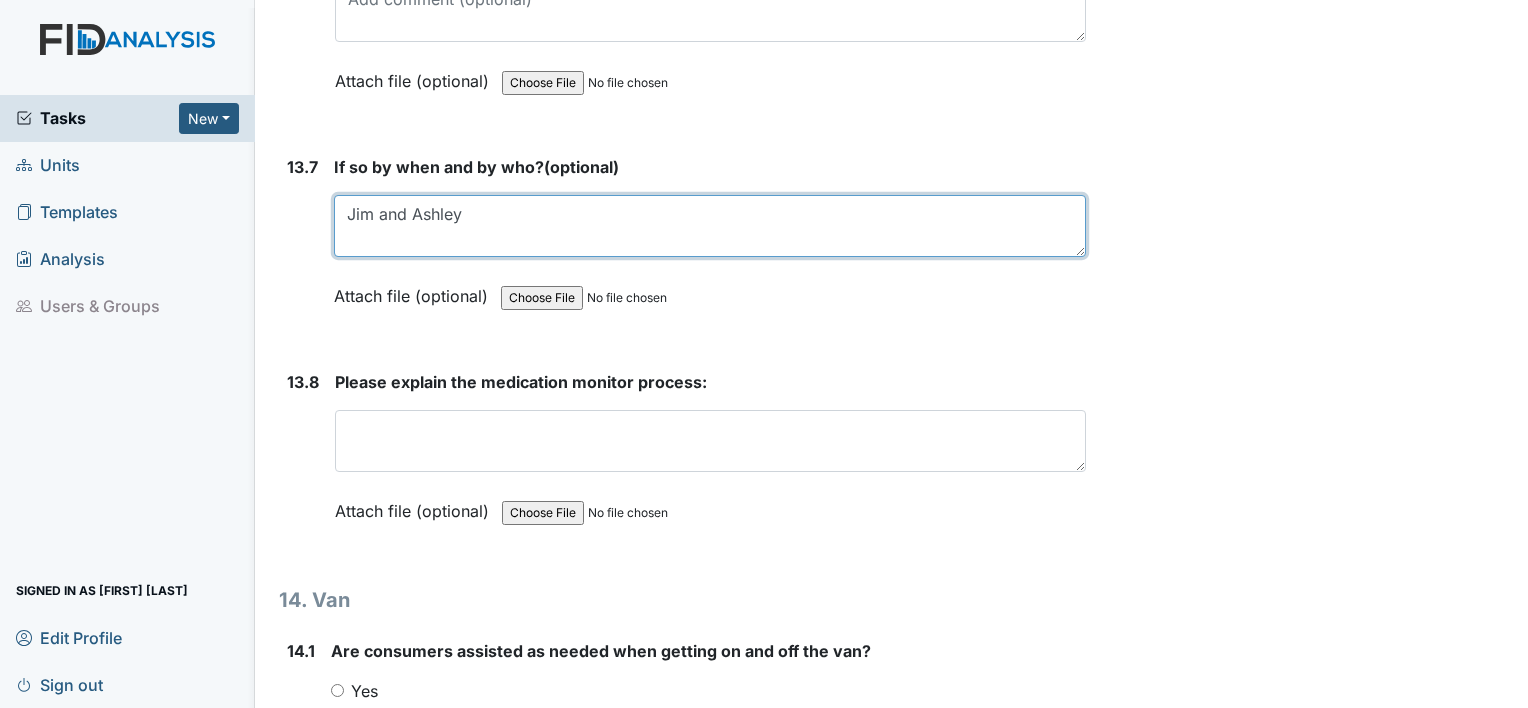 type on "Jim and Ashley" 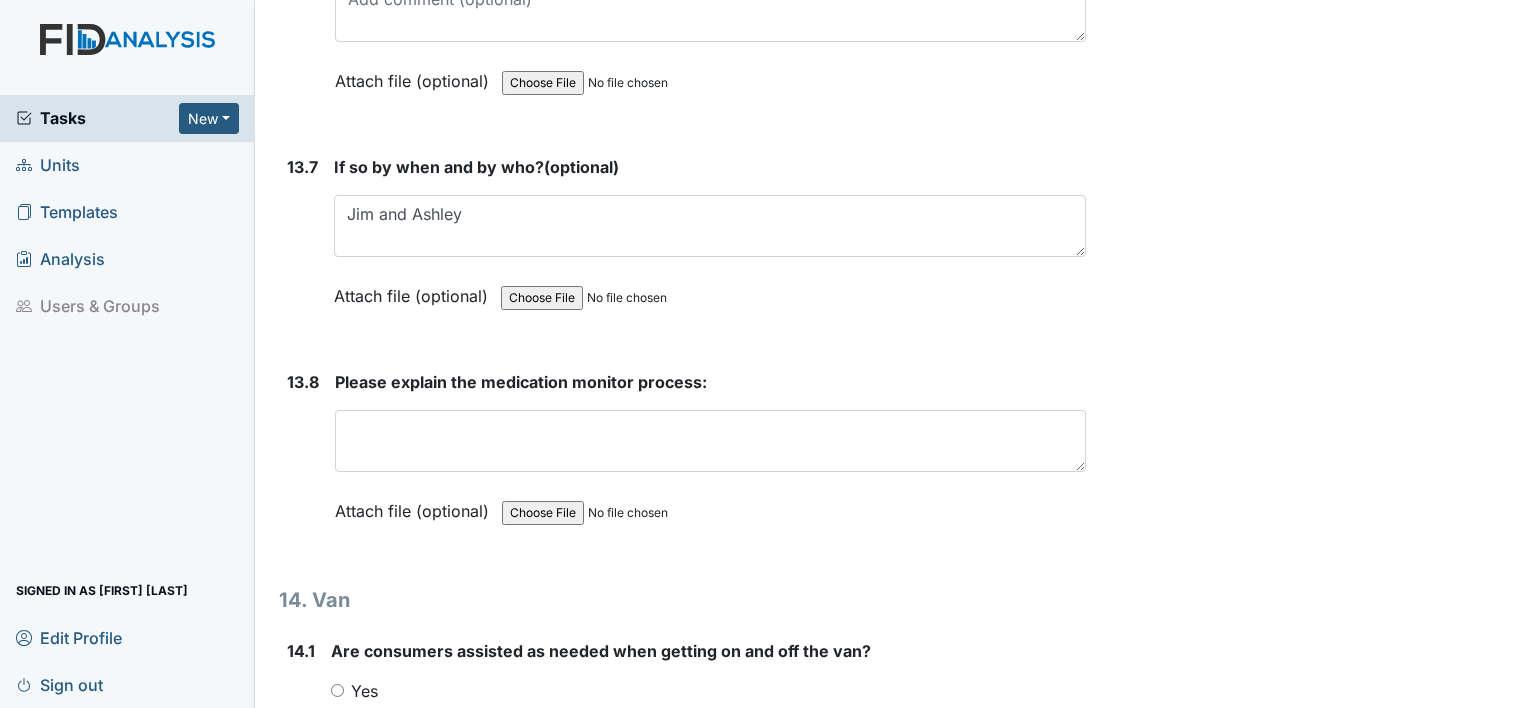 click on "Yes" at bounding box center [337, 690] 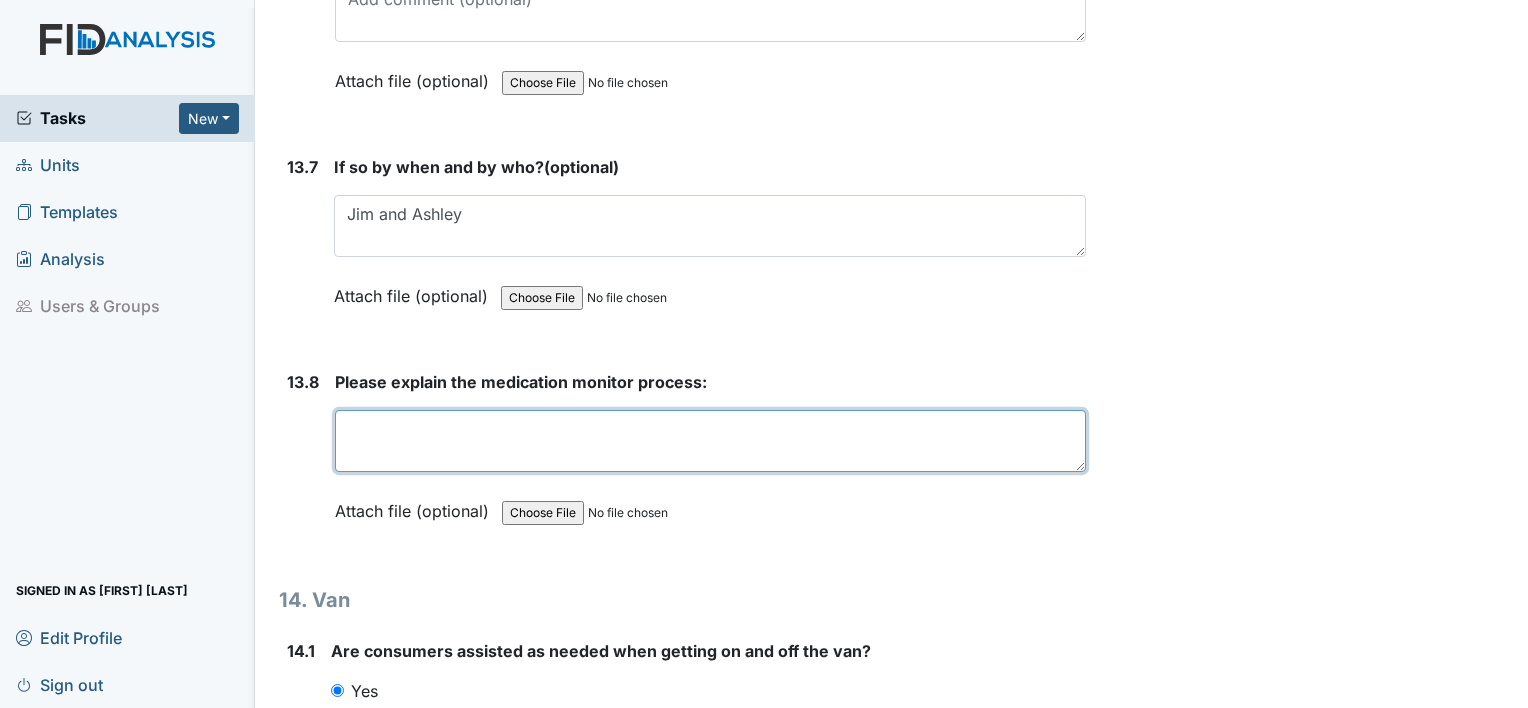 click at bounding box center (710, 441) 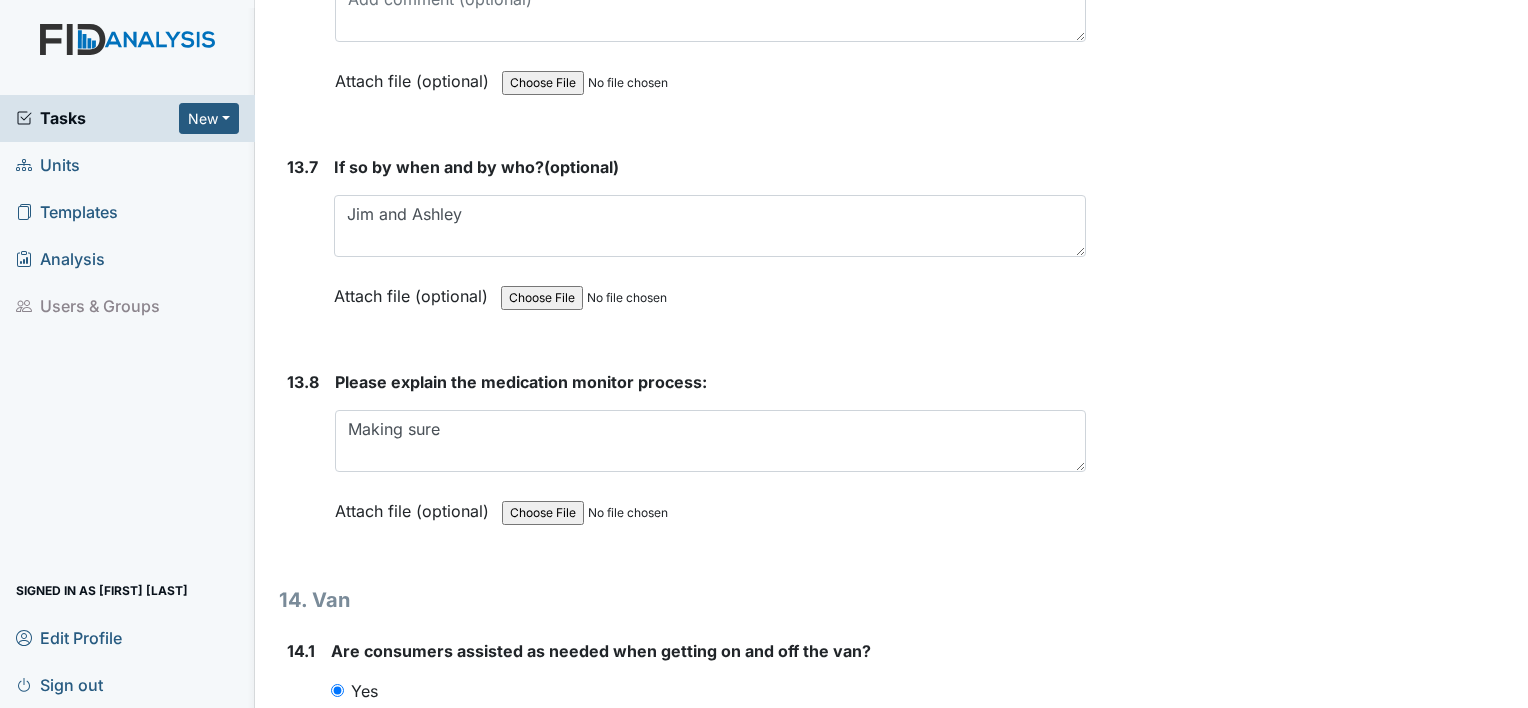 click on "No" at bounding box center [708, 715] 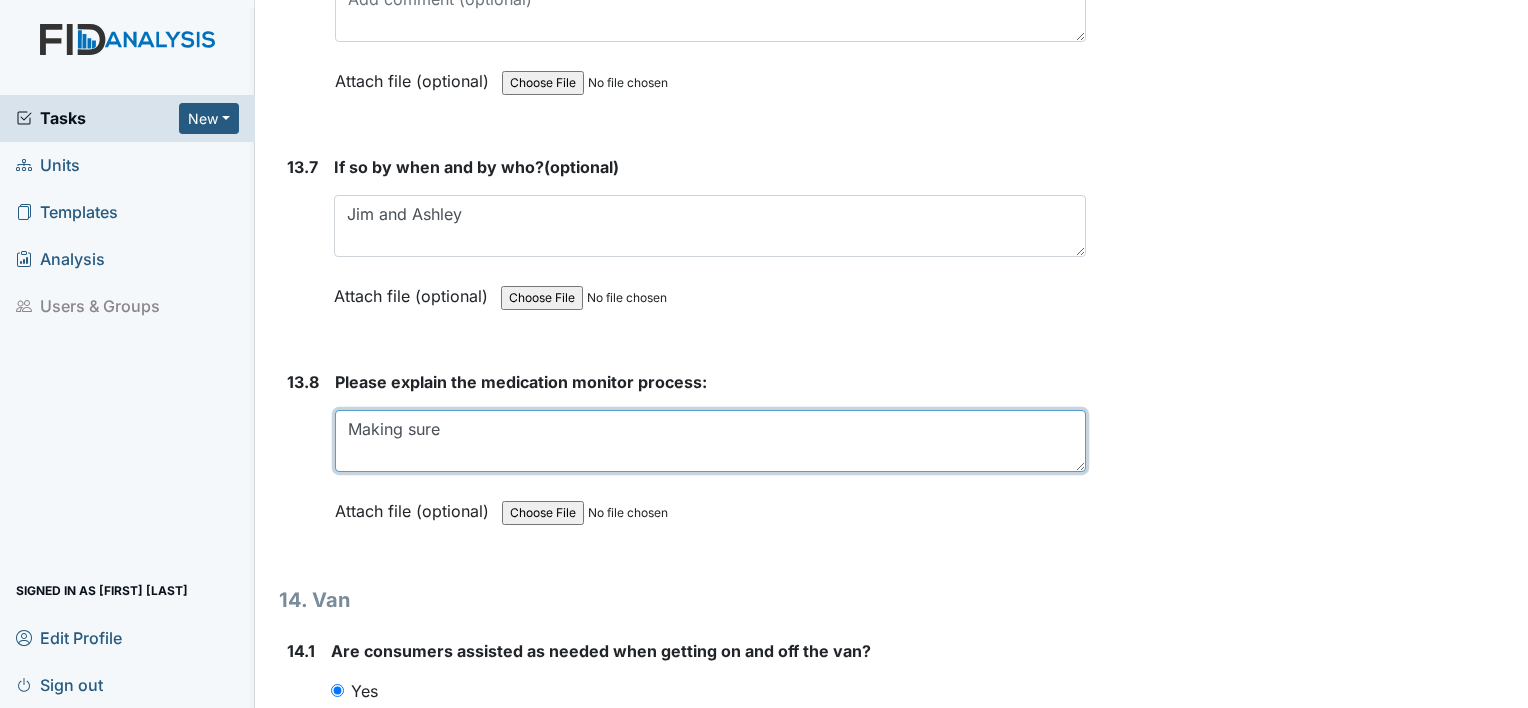 click on "Making sure" at bounding box center [710, 441] 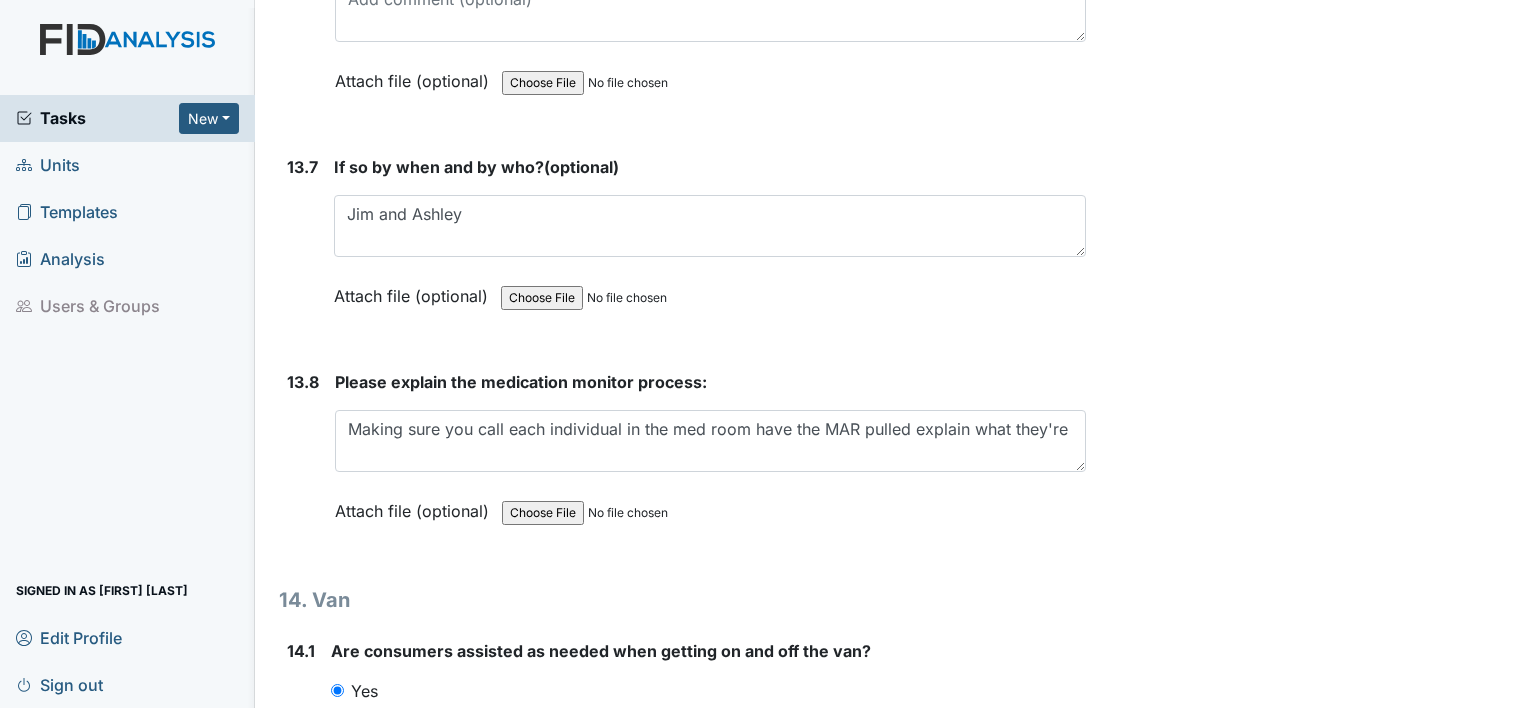 click on "Please explain the medication monitor process:
Making sure you call each individual in the med room have the MAR pulled explain what they're
This field is required.
Attach file (optional)
You can upload .pdf, .txt, .jpg, .jpeg, .png, .csv, .xls, or .doc files under 100MB." at bounding box center (710, 453) 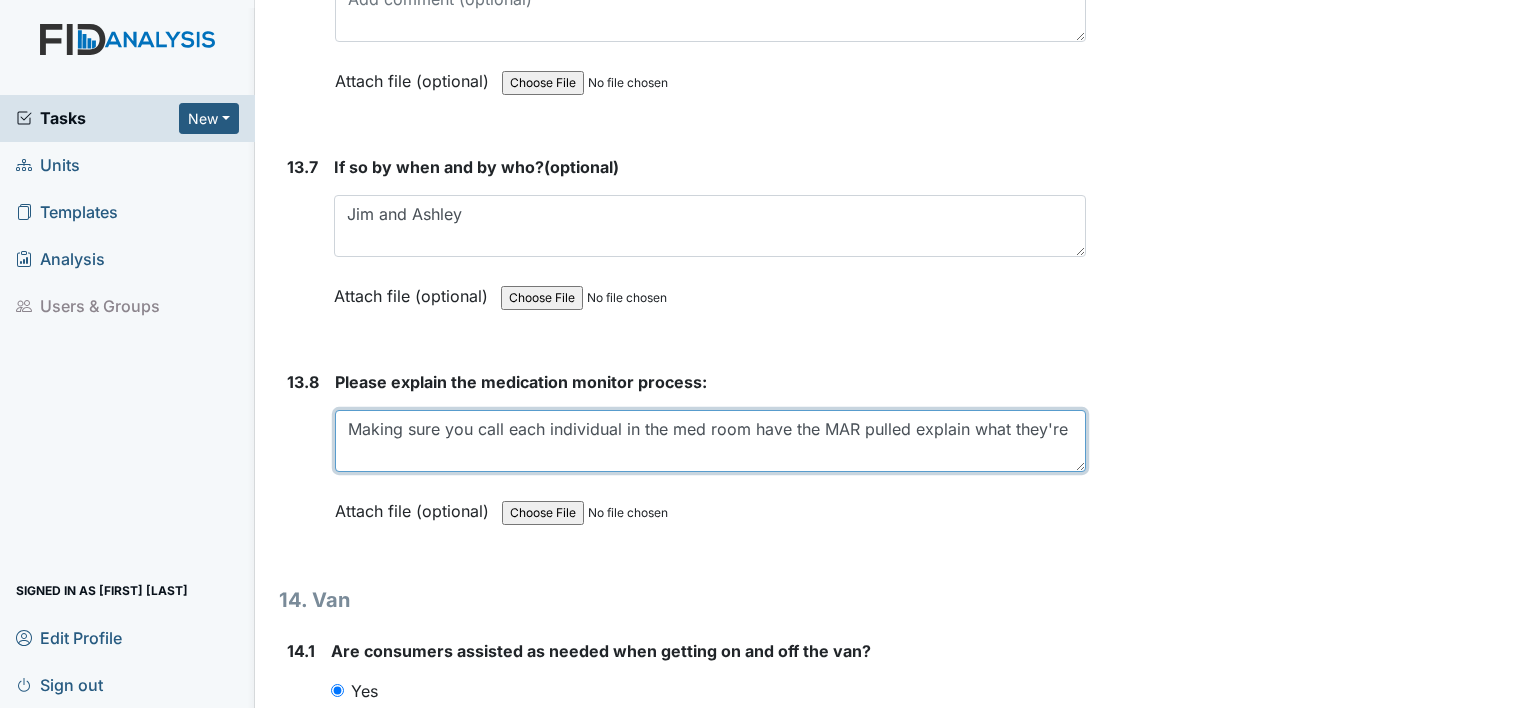 click on "Making sure you call each individual in the med room have the MAR pulled explain what they're" at bounding box center [710, 441] 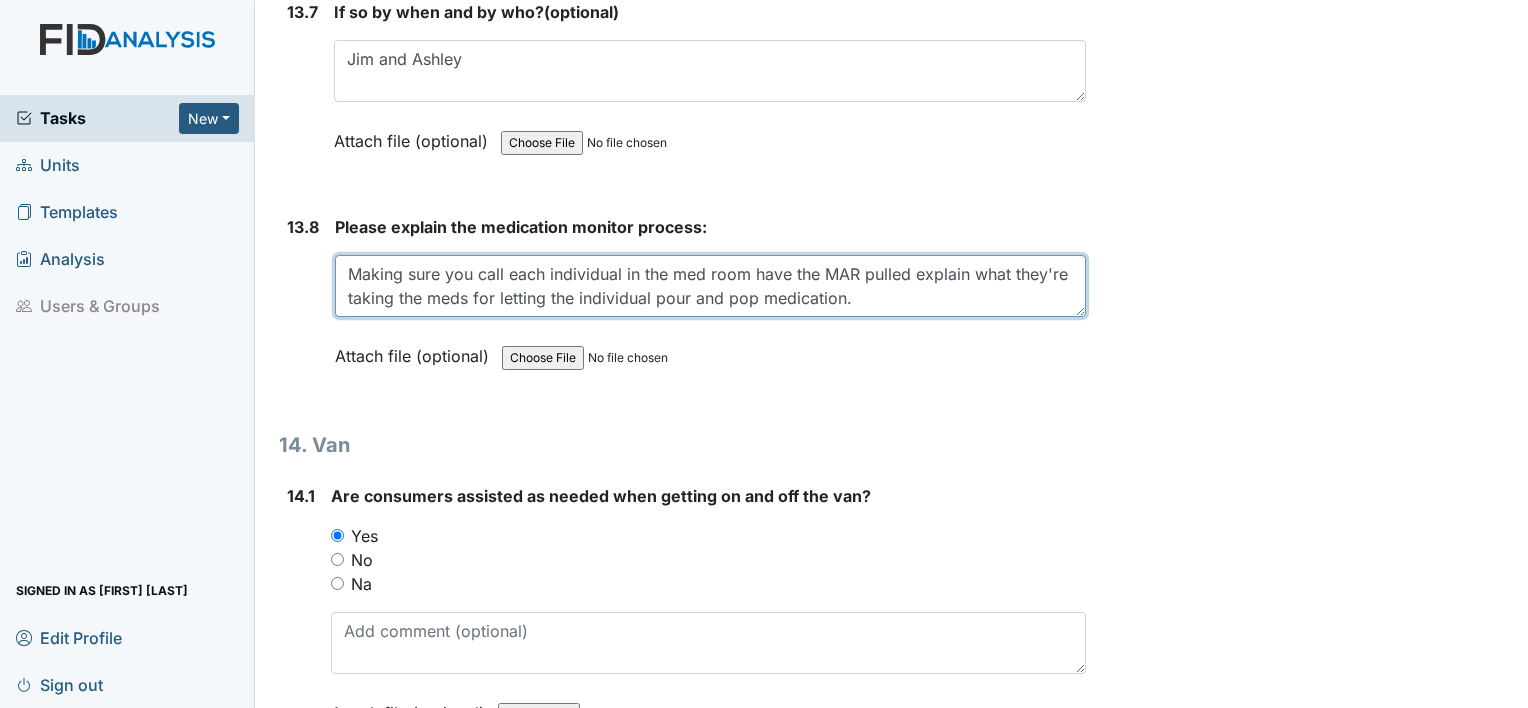 scroll, scrollTop: 36100, scrollLeft: 0, axis: vertical 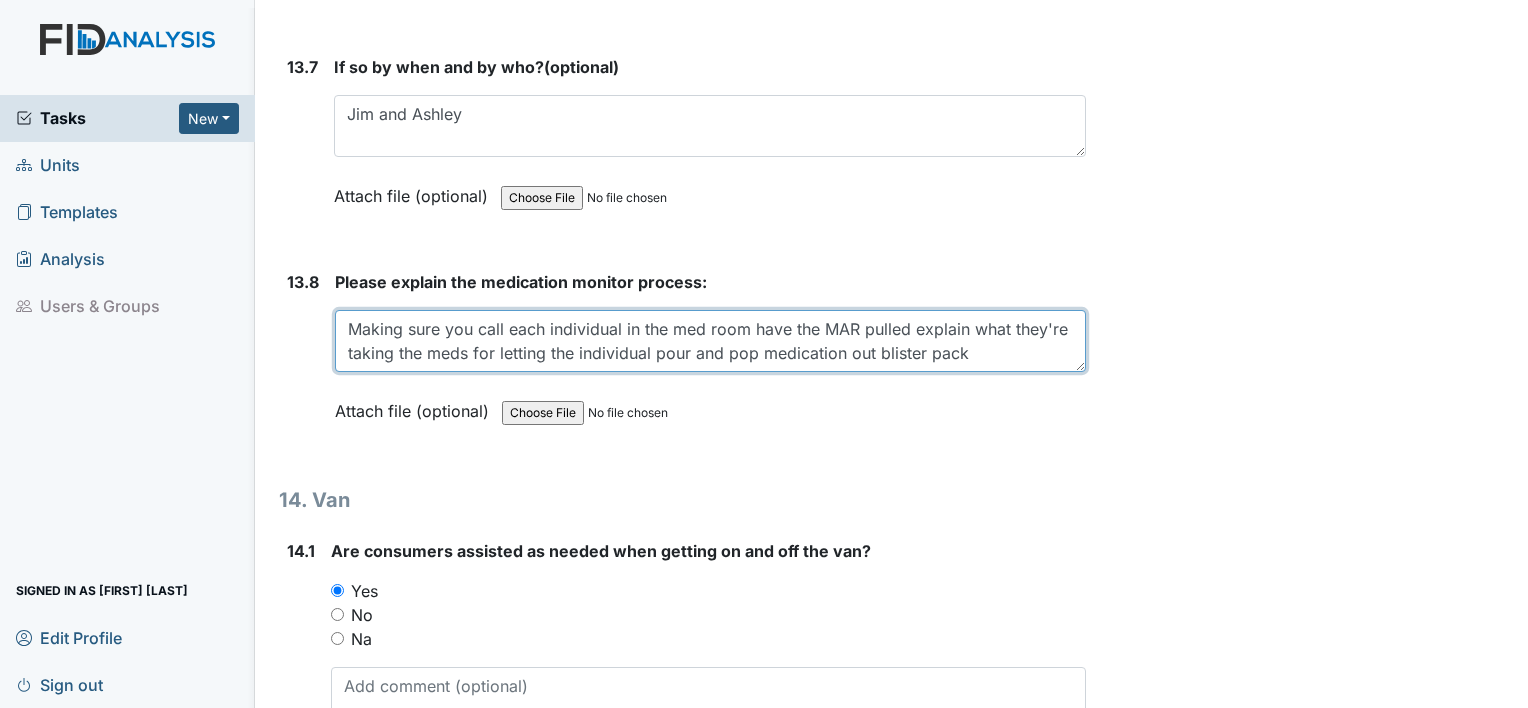 click on "Making sure you call each individual in the med room have the MAR pulled explain what they're taking the meds for letting the individual pour and pop medication out blister pack" at bounding box center [710, 341] 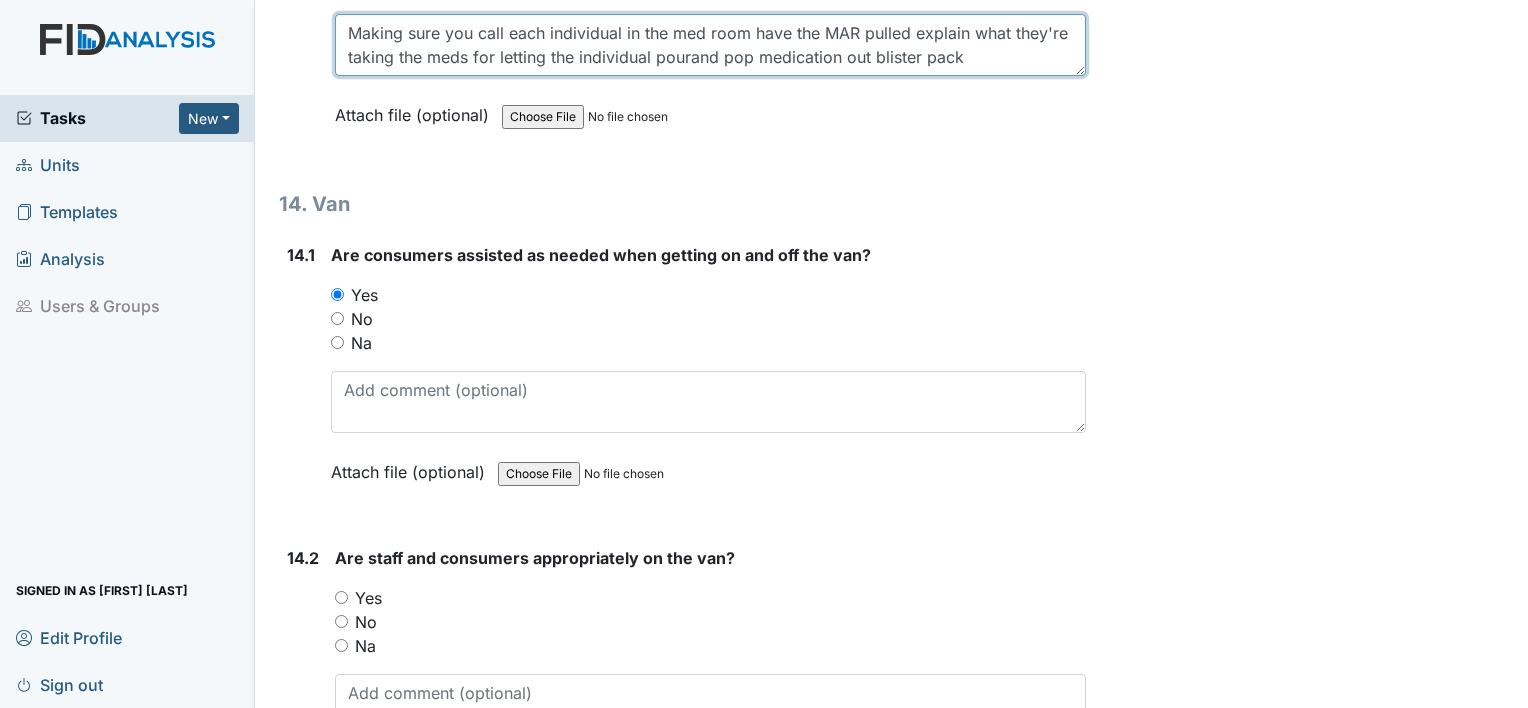 scroll, scrollTop: 36400, scrollLeft: 0, axis: vertical 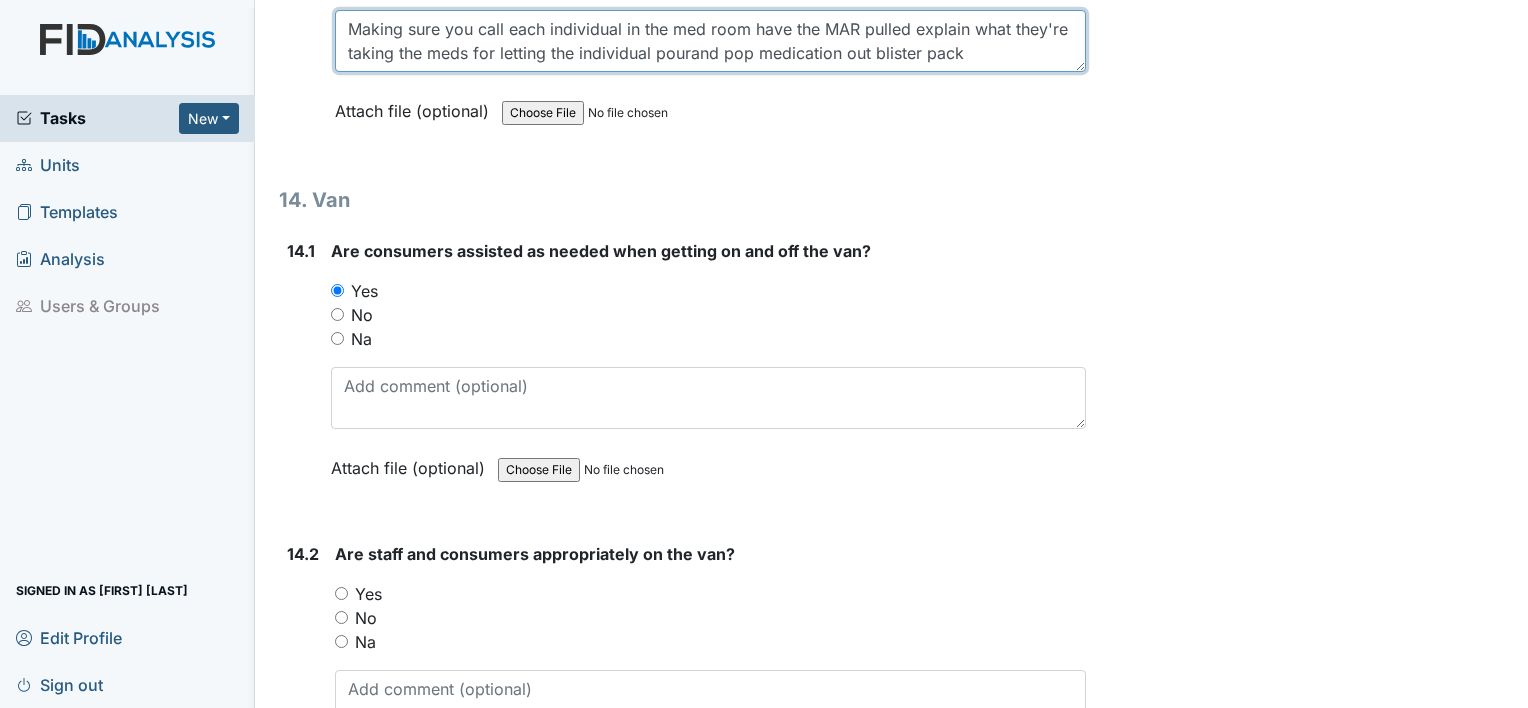 type on "Making sure you call each individual in the med room have the MAR pulled explain what they're taking the meds for letting the individual pourand pop medication out blister pack" 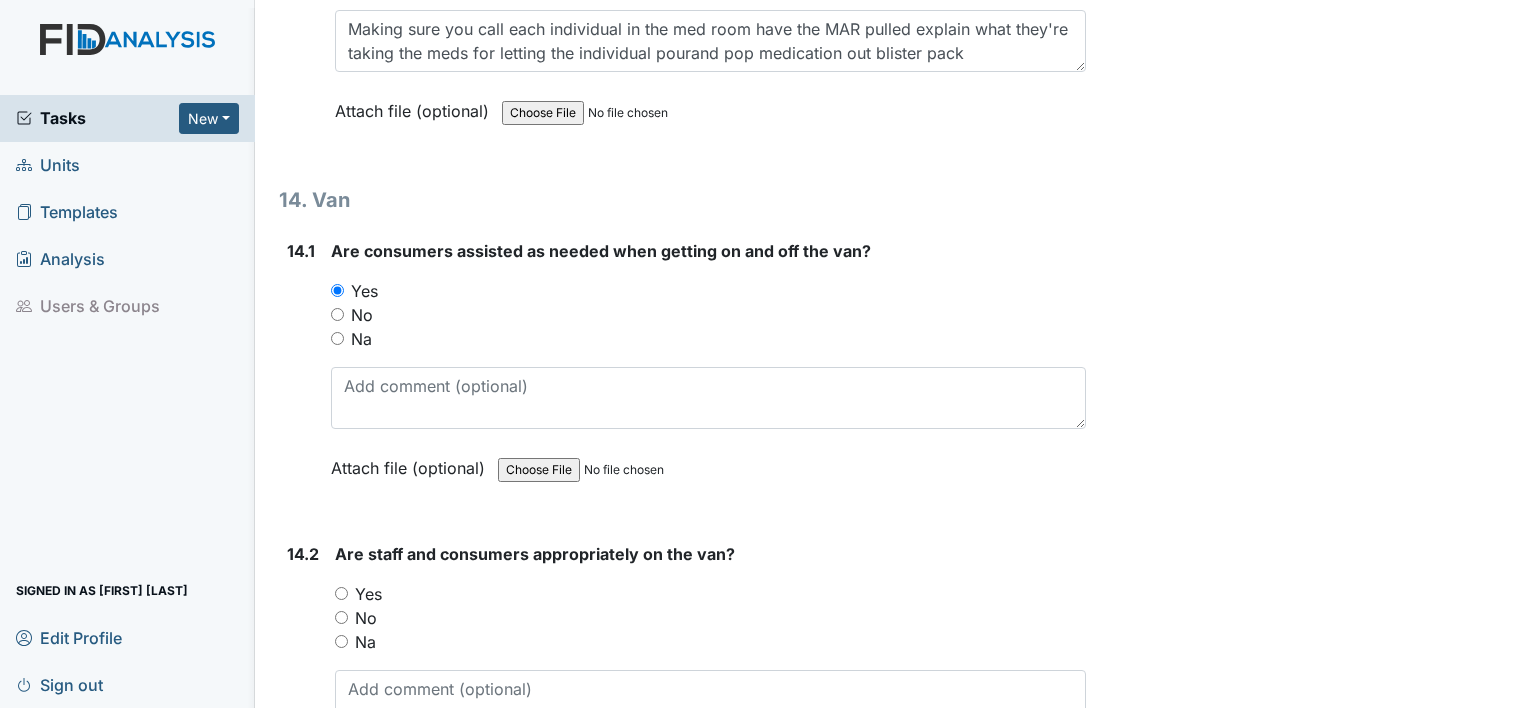 click on "Yes" at bounding box center [341, 593] 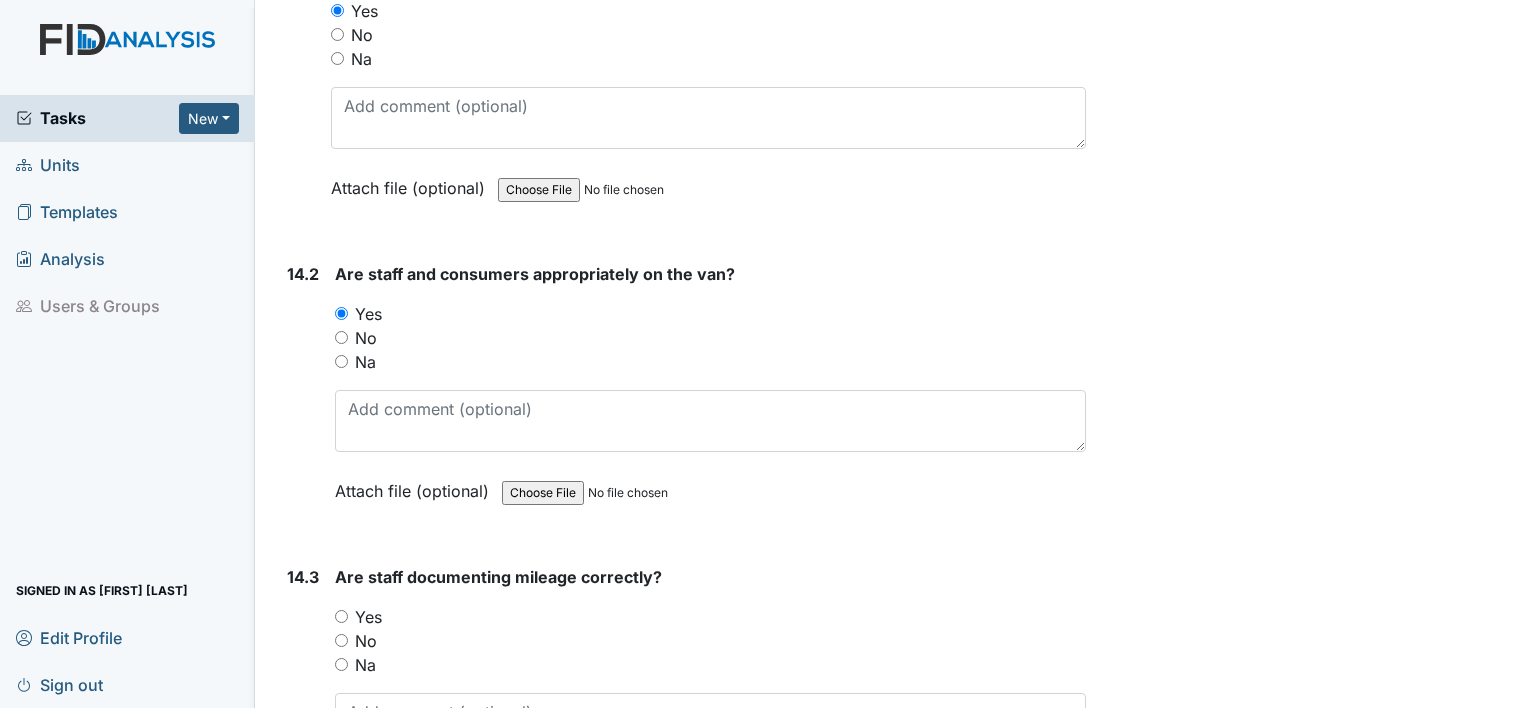 scroll, scrollTop: 36800, scrollLeft: 0, axis: vertical 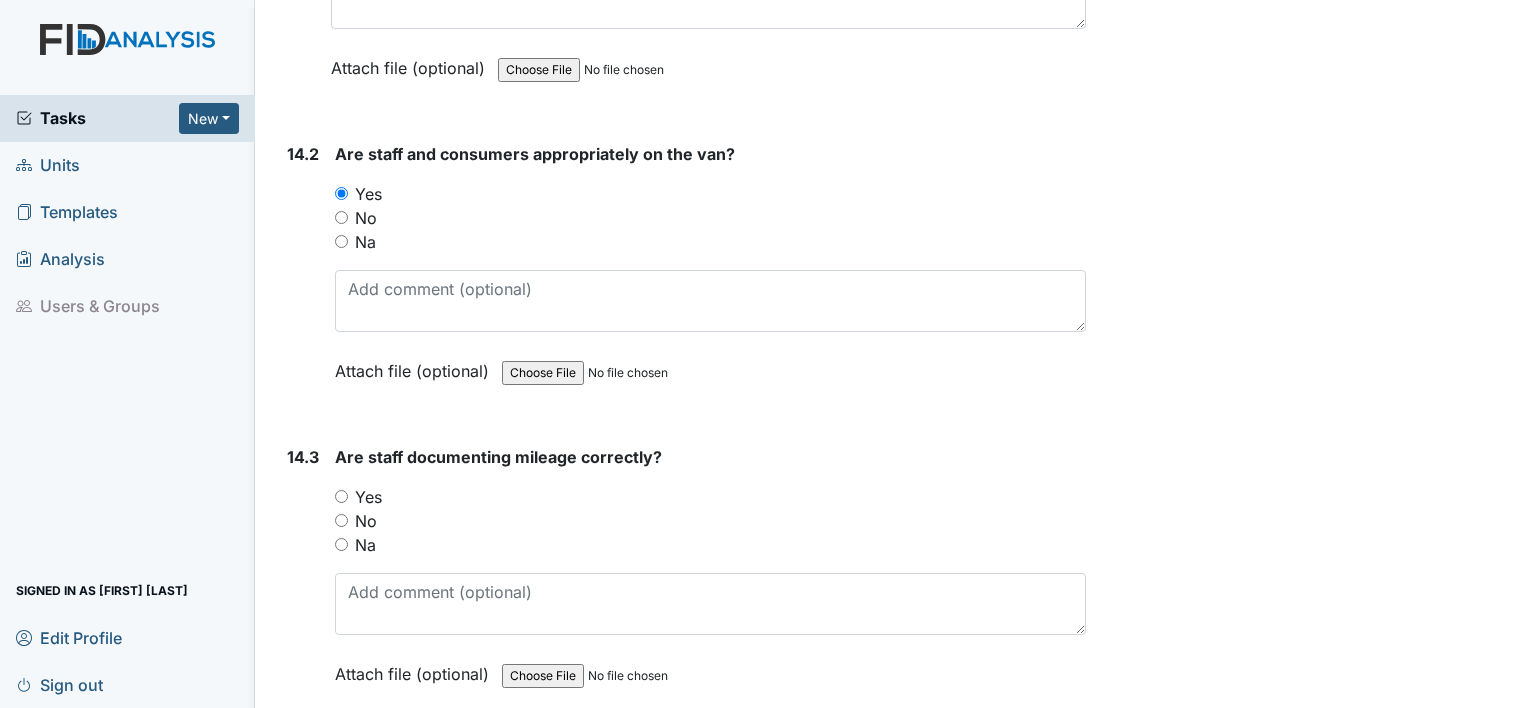 click on "Yes" at bounding box center (710, 497) 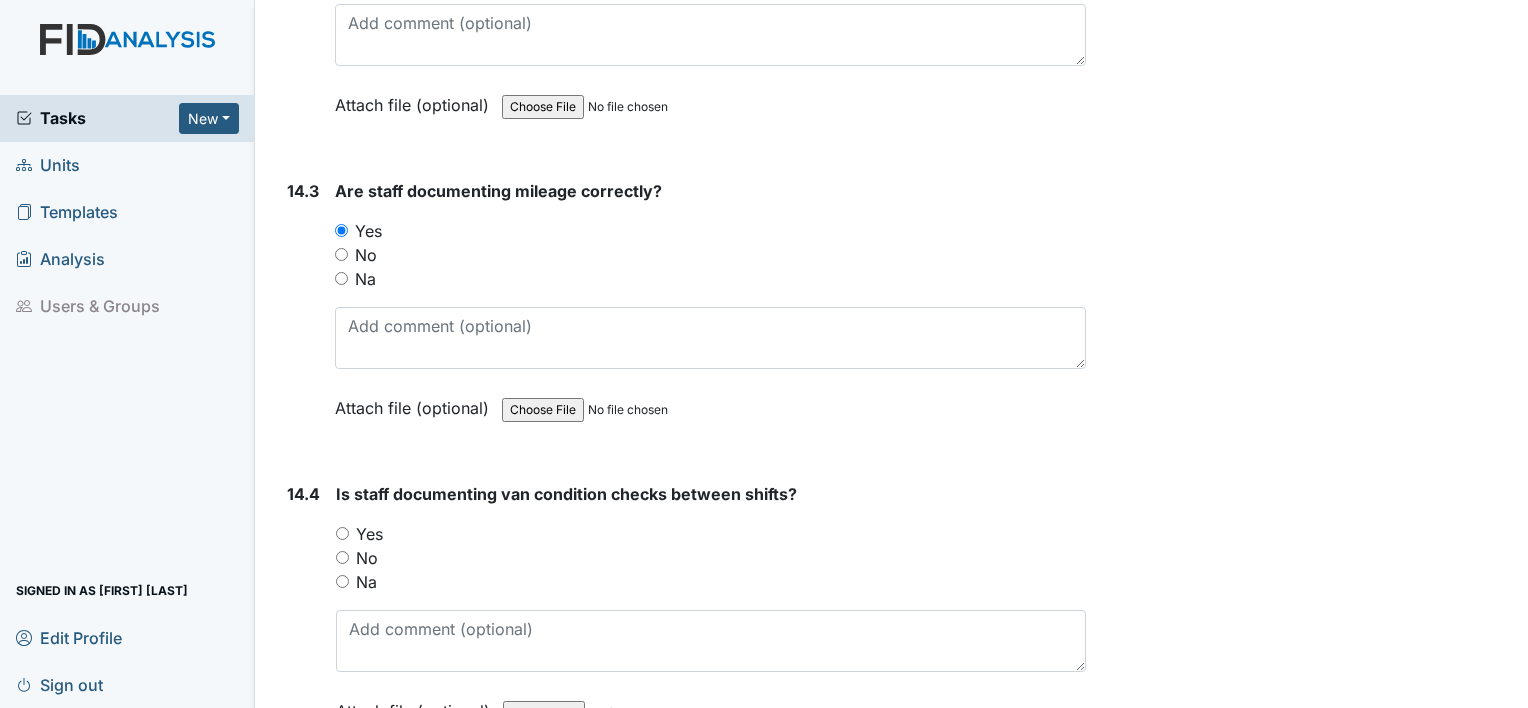 scroll, scrollTop: 37100, scrollLeft: 0, axis: vertical 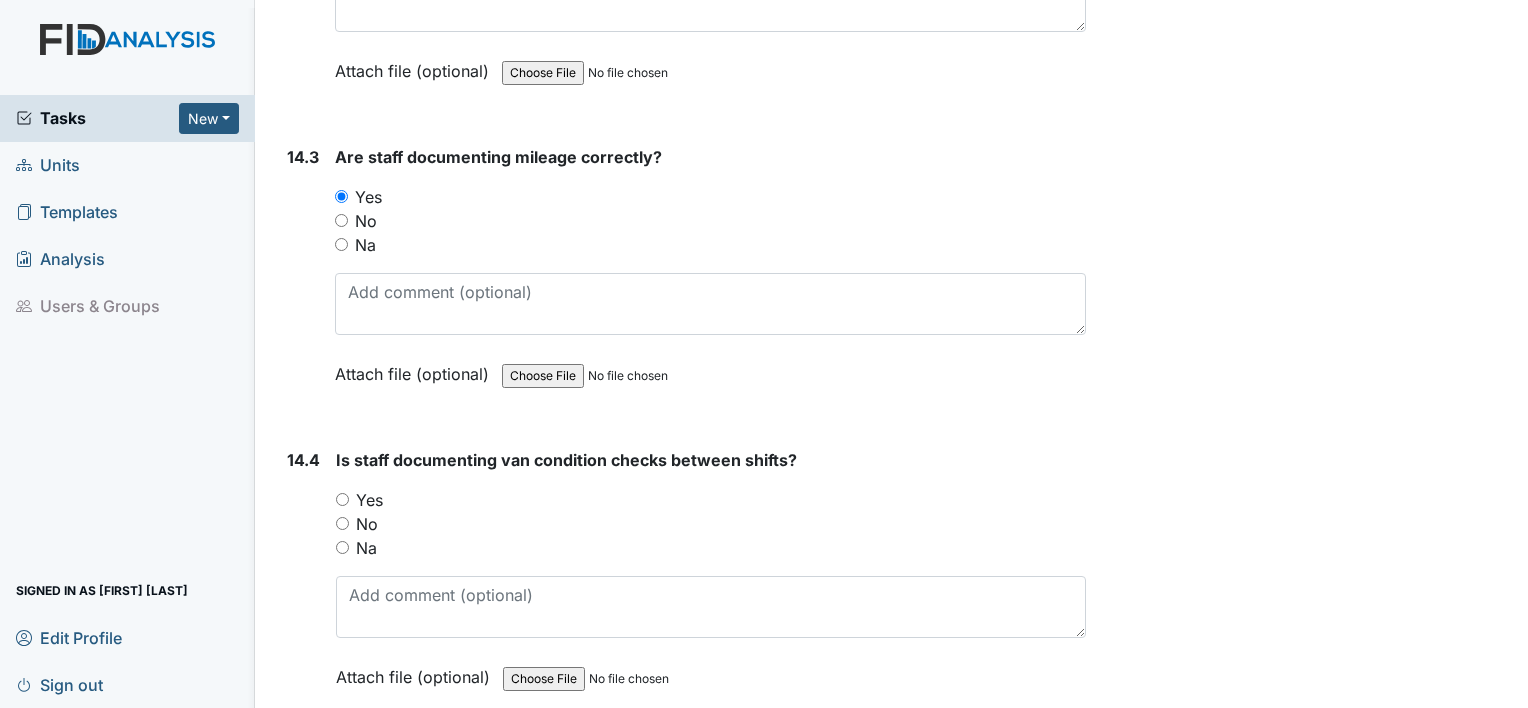 click on "Yes" at bounding box center (342, 499) 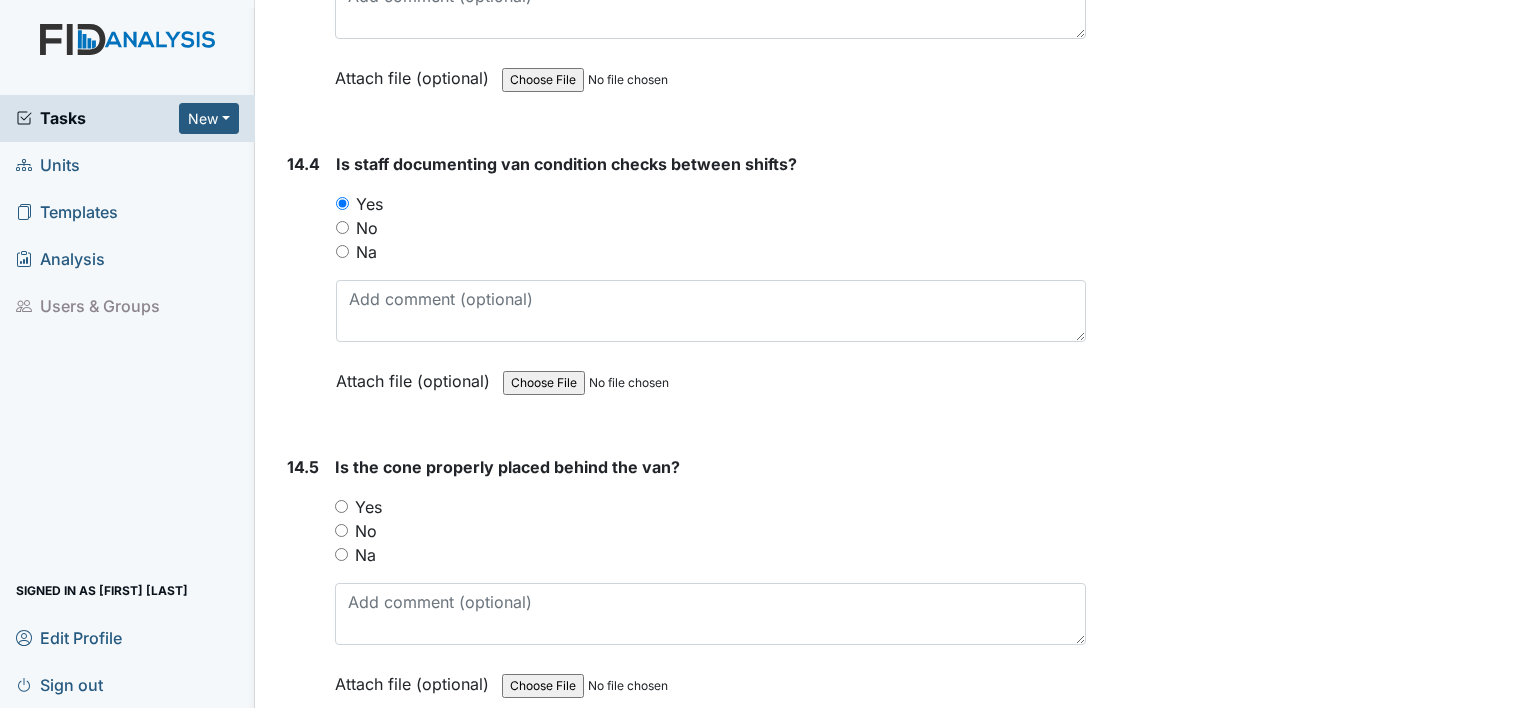scroll, scrollTop: 37400, scrollLeft: 0, axis: vertical 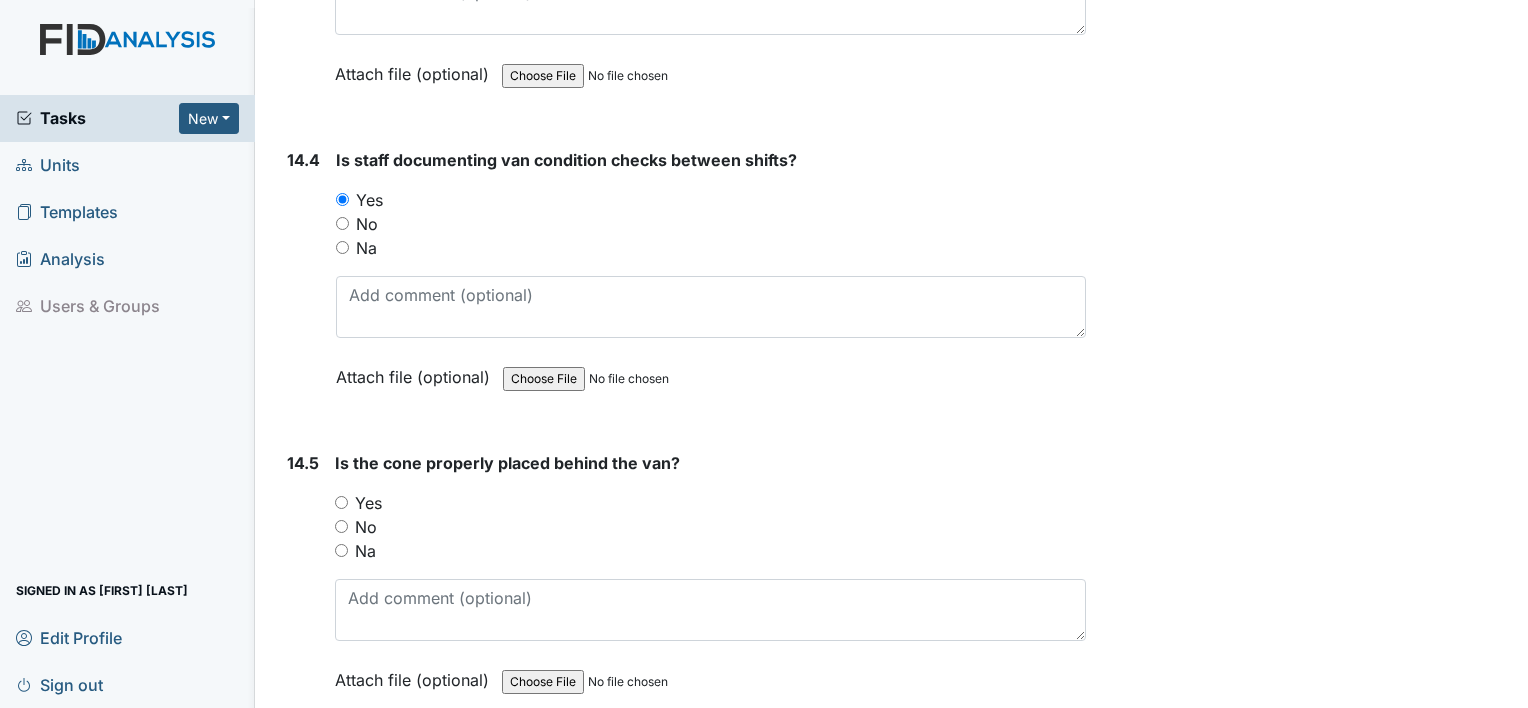 click on "Yes" at bounding box center [341, 502] 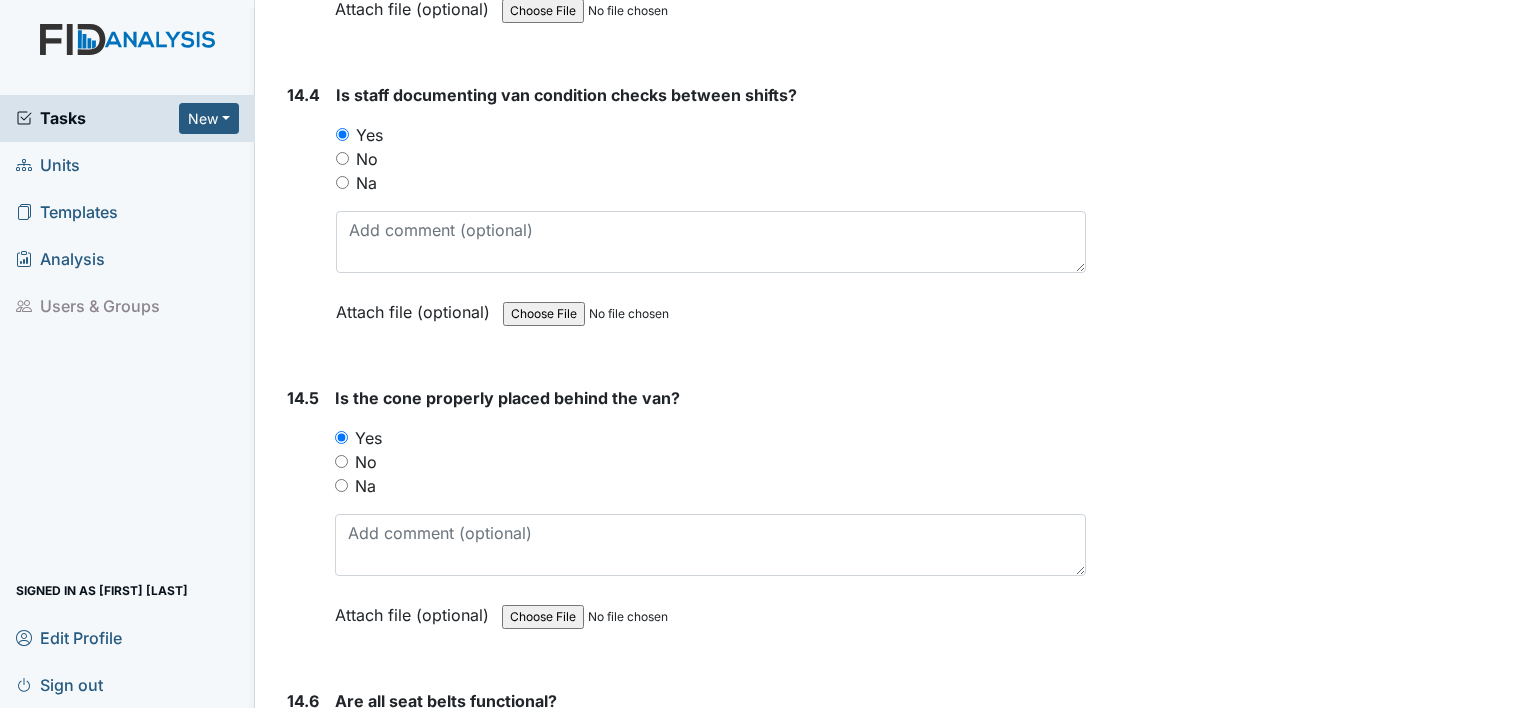 scroll, scrollTop: 37700, scrollLeft: 0, axis: vertical 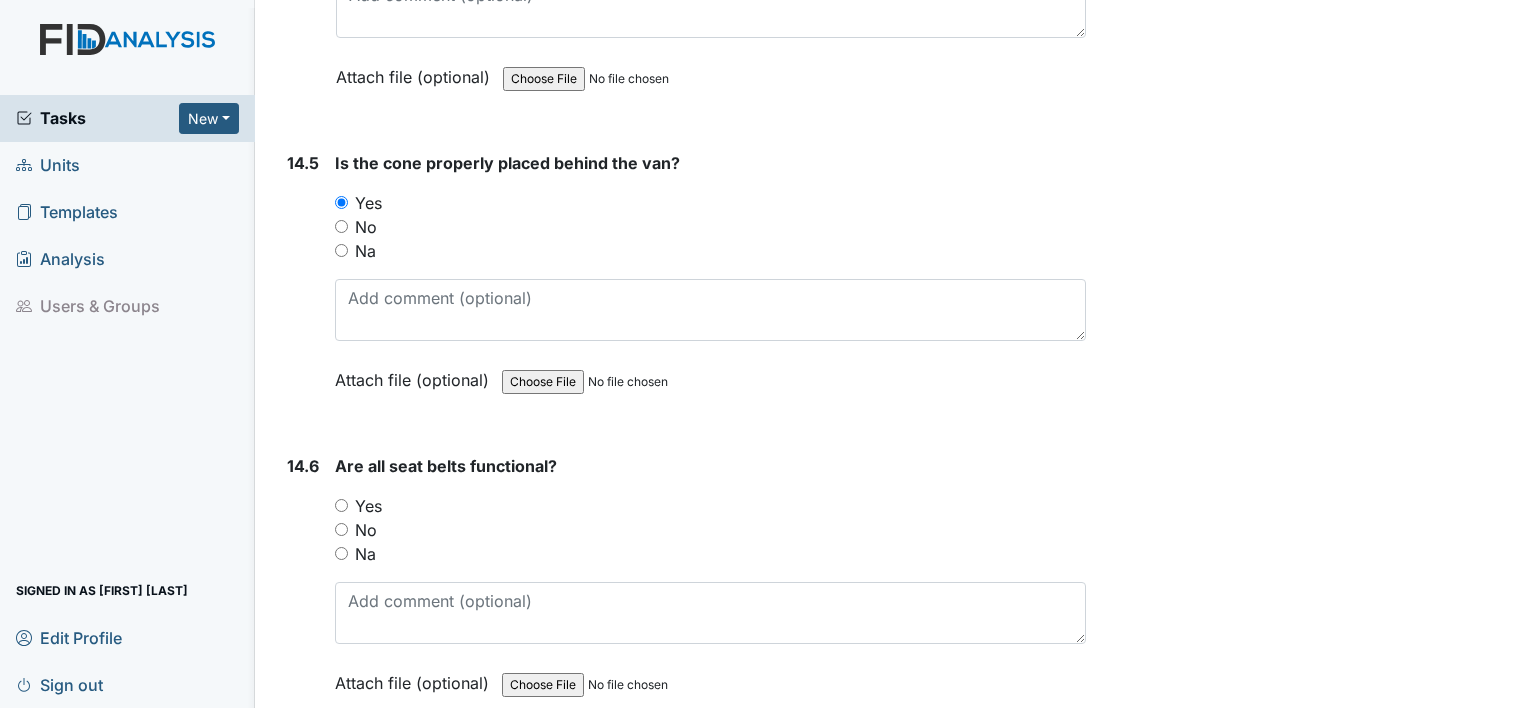 click on "Yes" at bounding box center [341, 505] 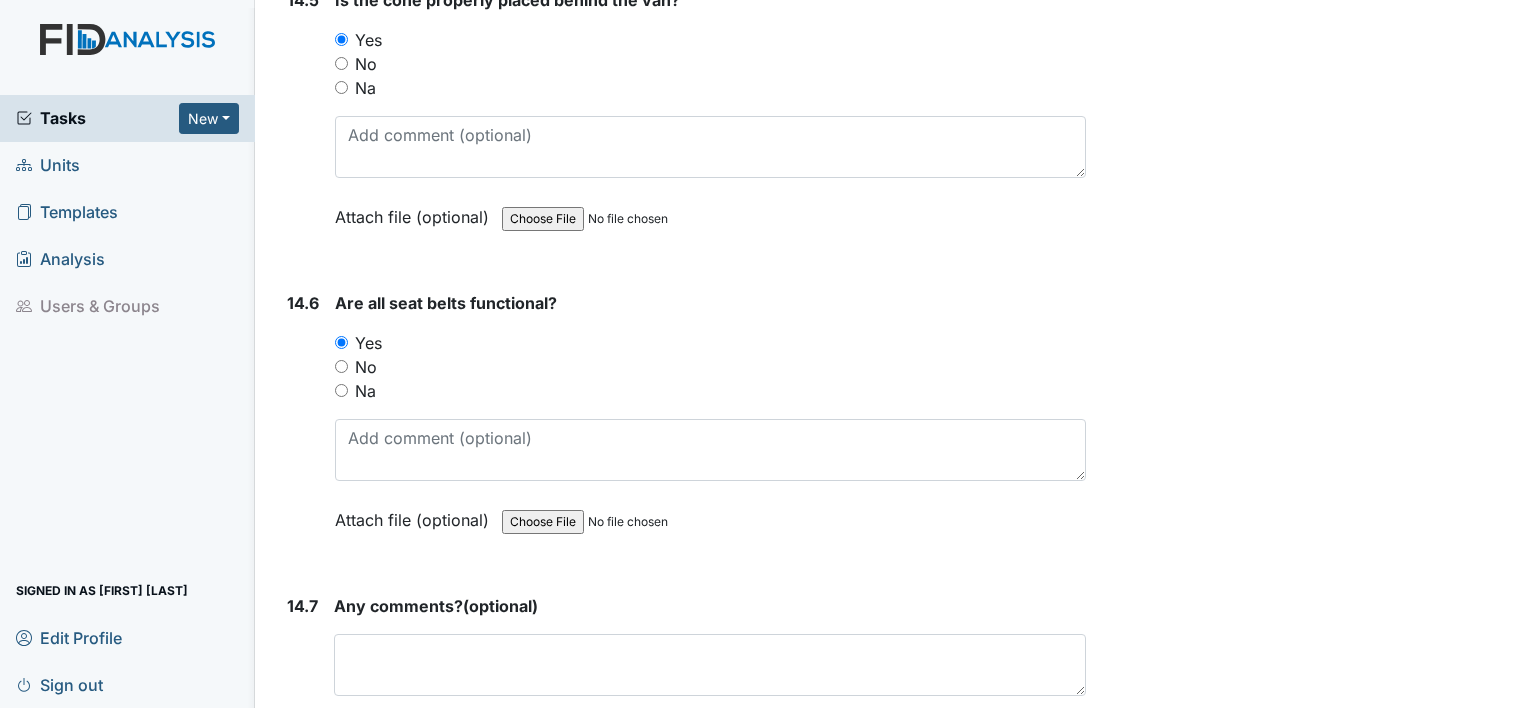 scroll, scrollTop: 37888, scrollLeft: 0, axis: vertical 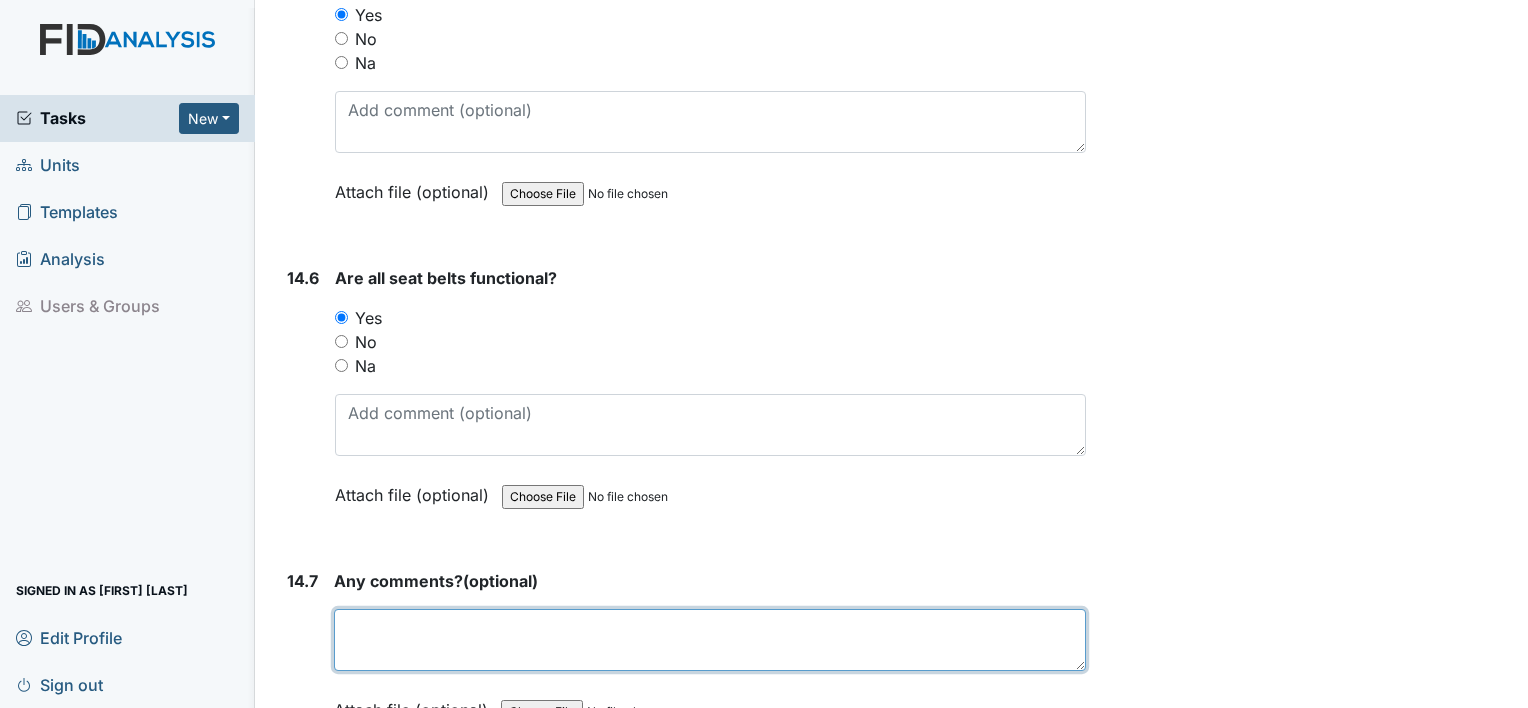click at bounding box center [710, 640] 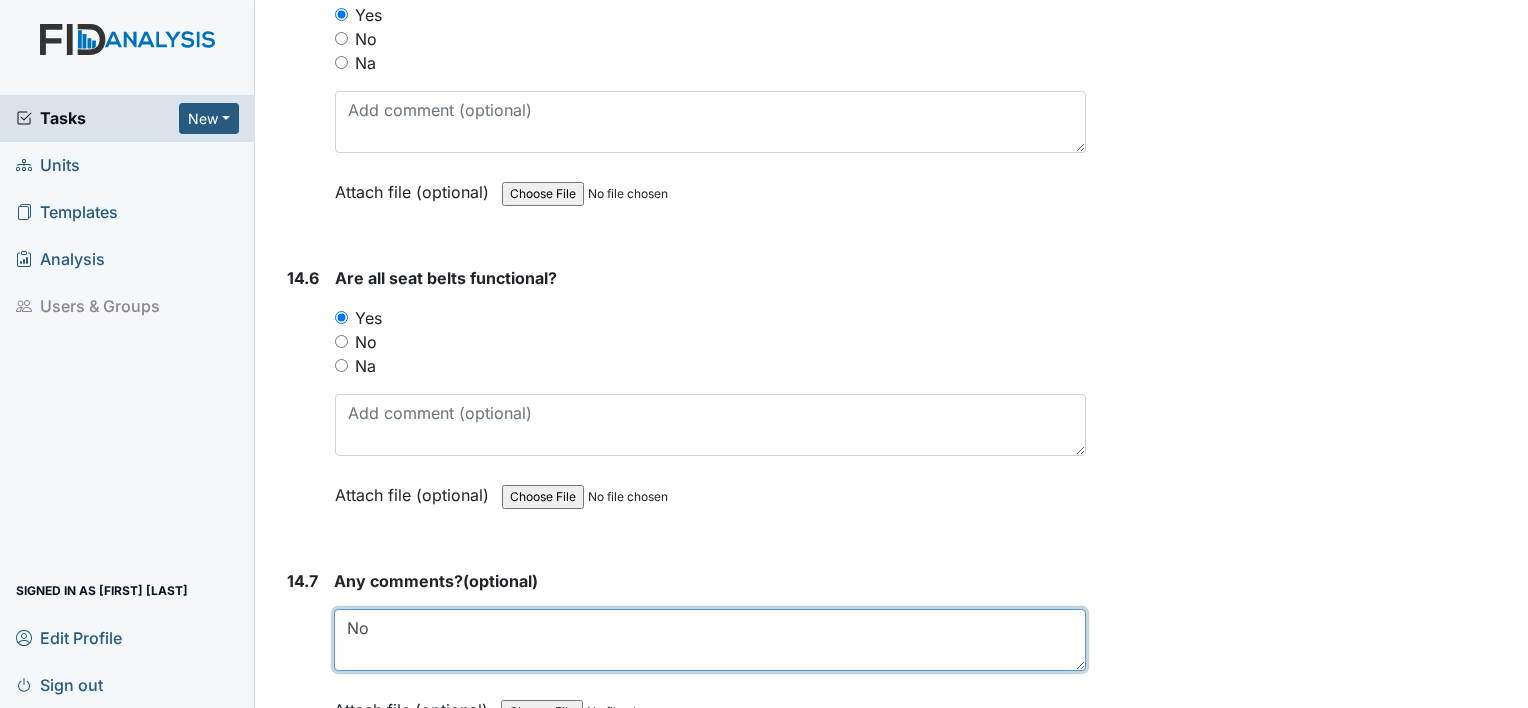 type on "No" 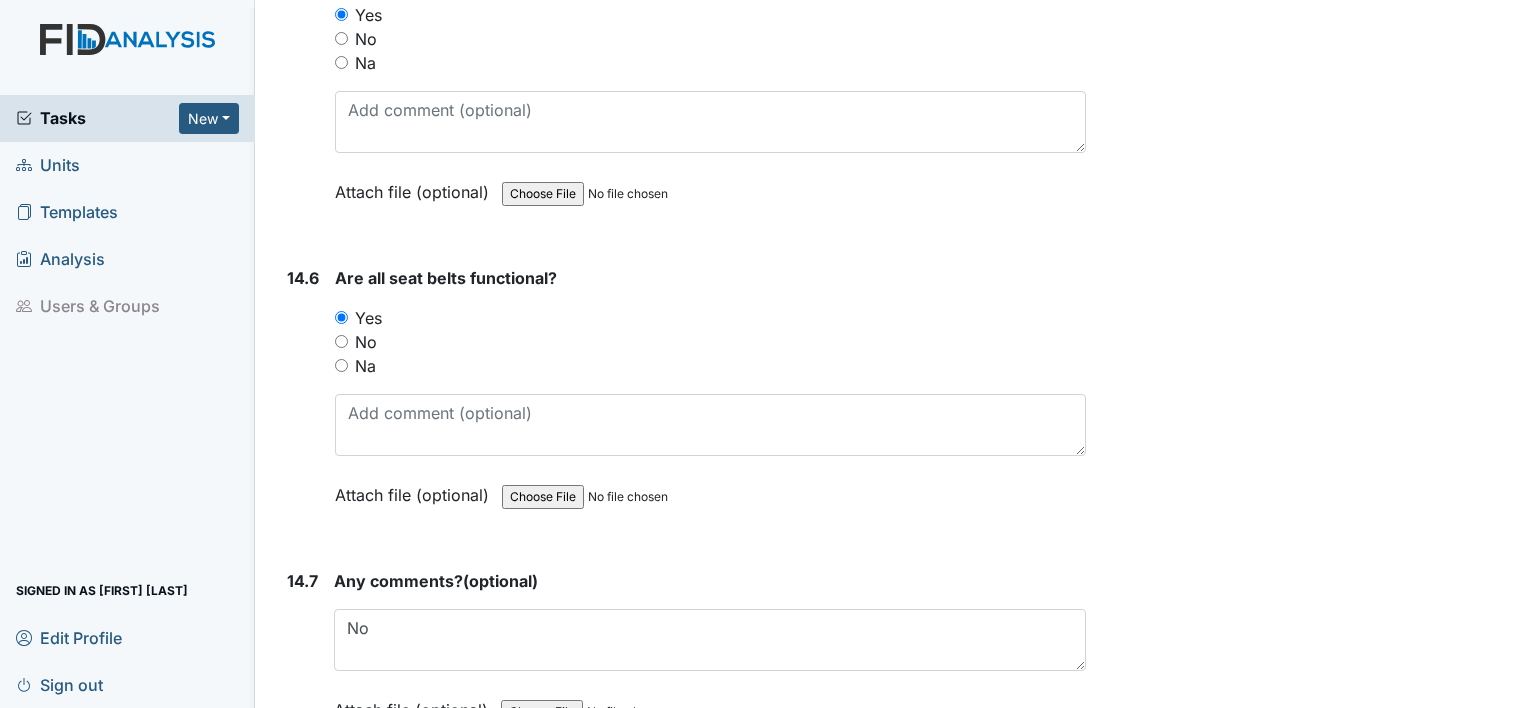 click on "Submit" at bounding box center [330, 803] 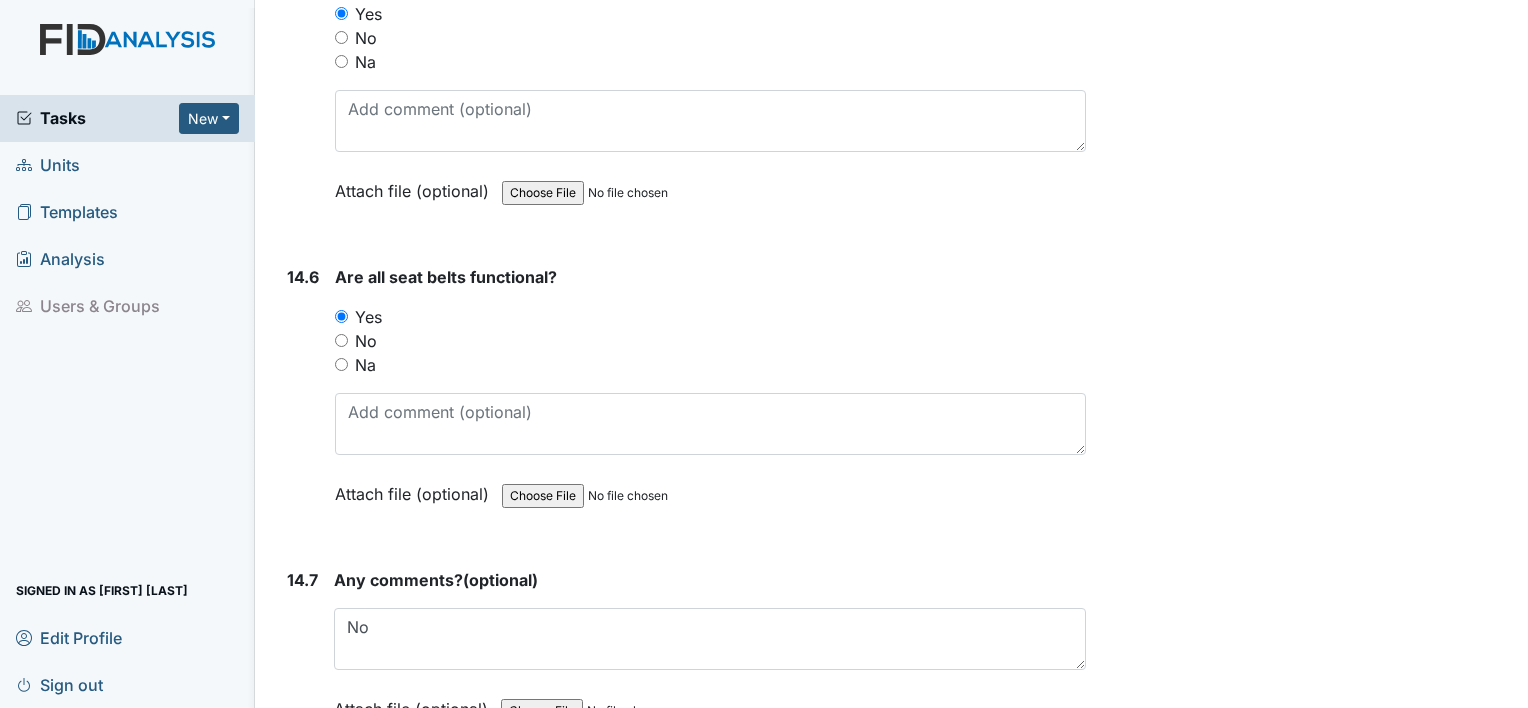 click on "Submit" at bounding box center [330, 802] 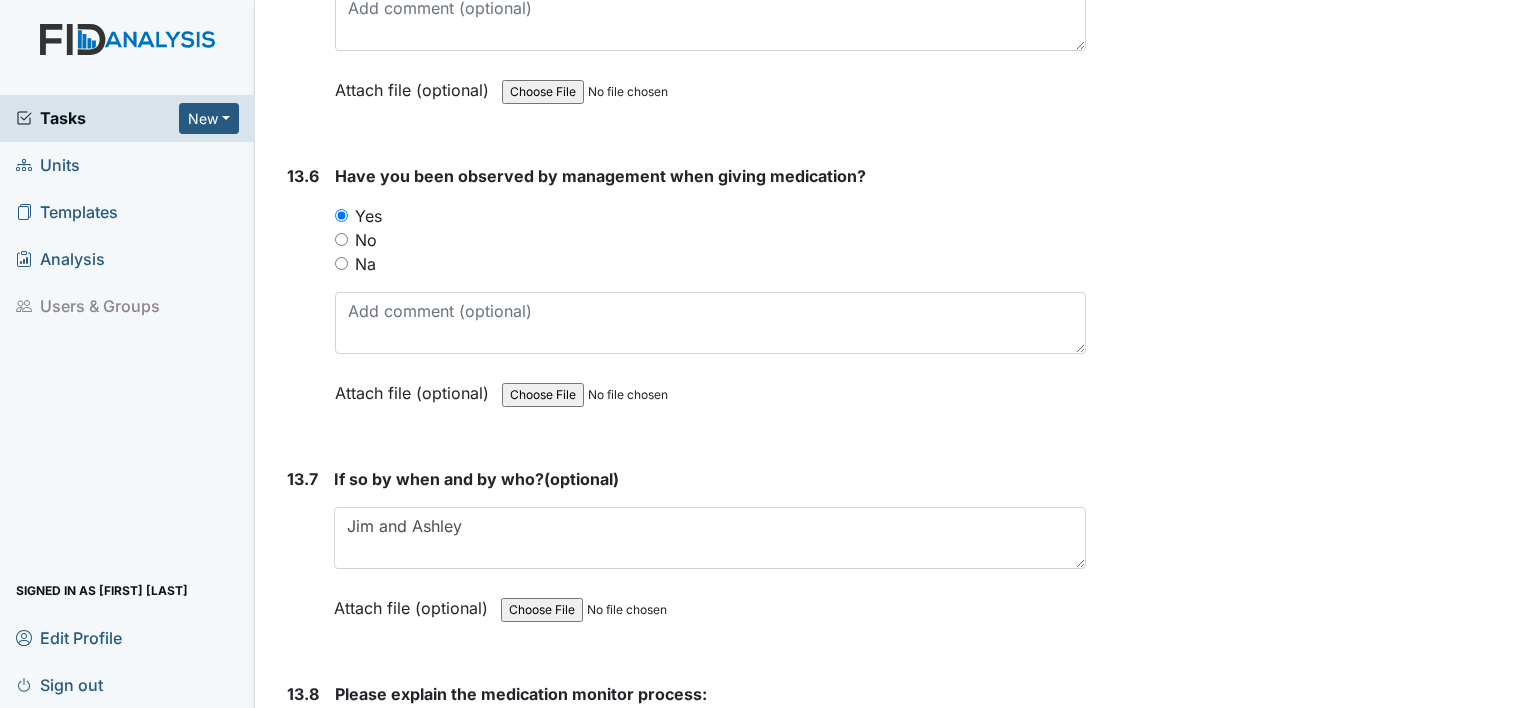 scroll, scrollTop: 35812, scrollLeft: 0, axis: vertical 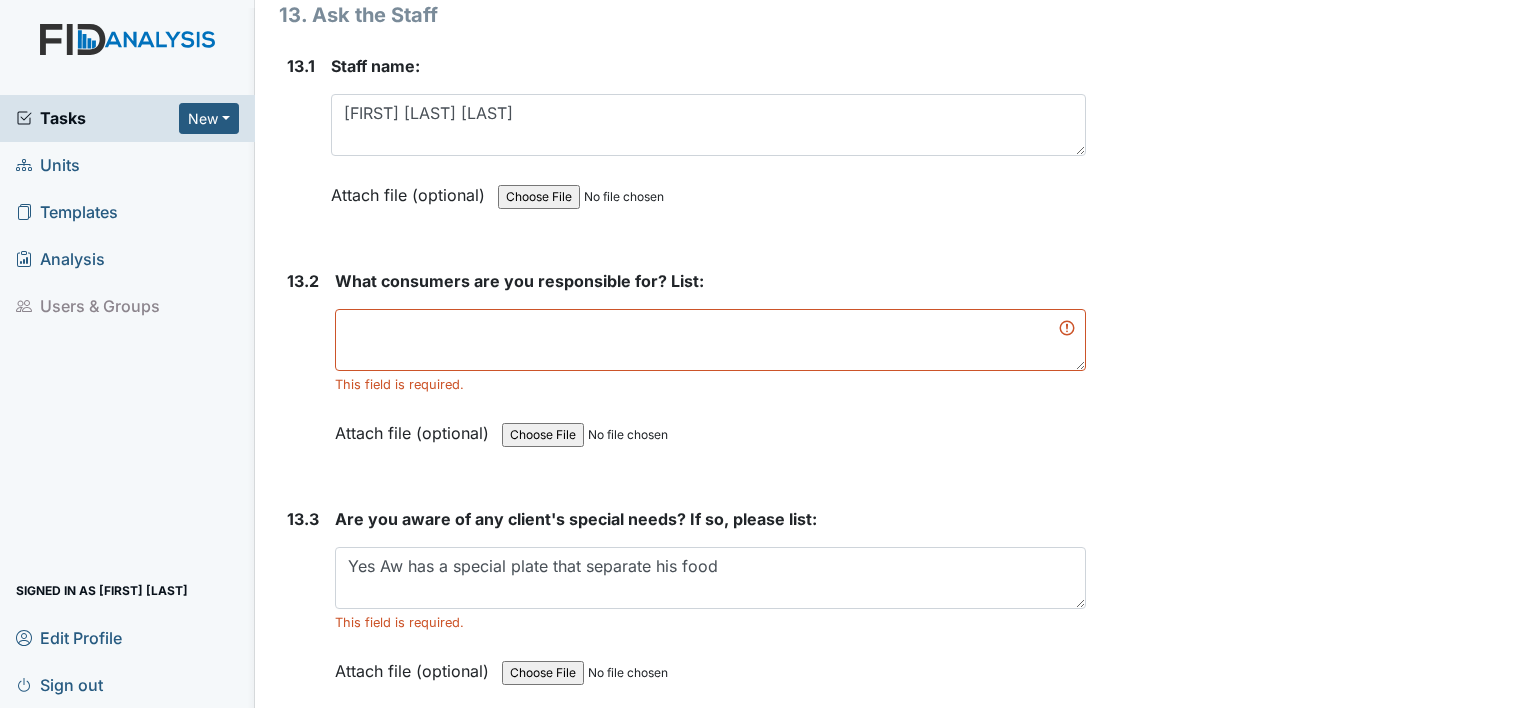 type on "Making sure you call each individual in the med room have the MAR pulled explain what they're taking the meds for letting the individual pour and pop medication out blister pack" 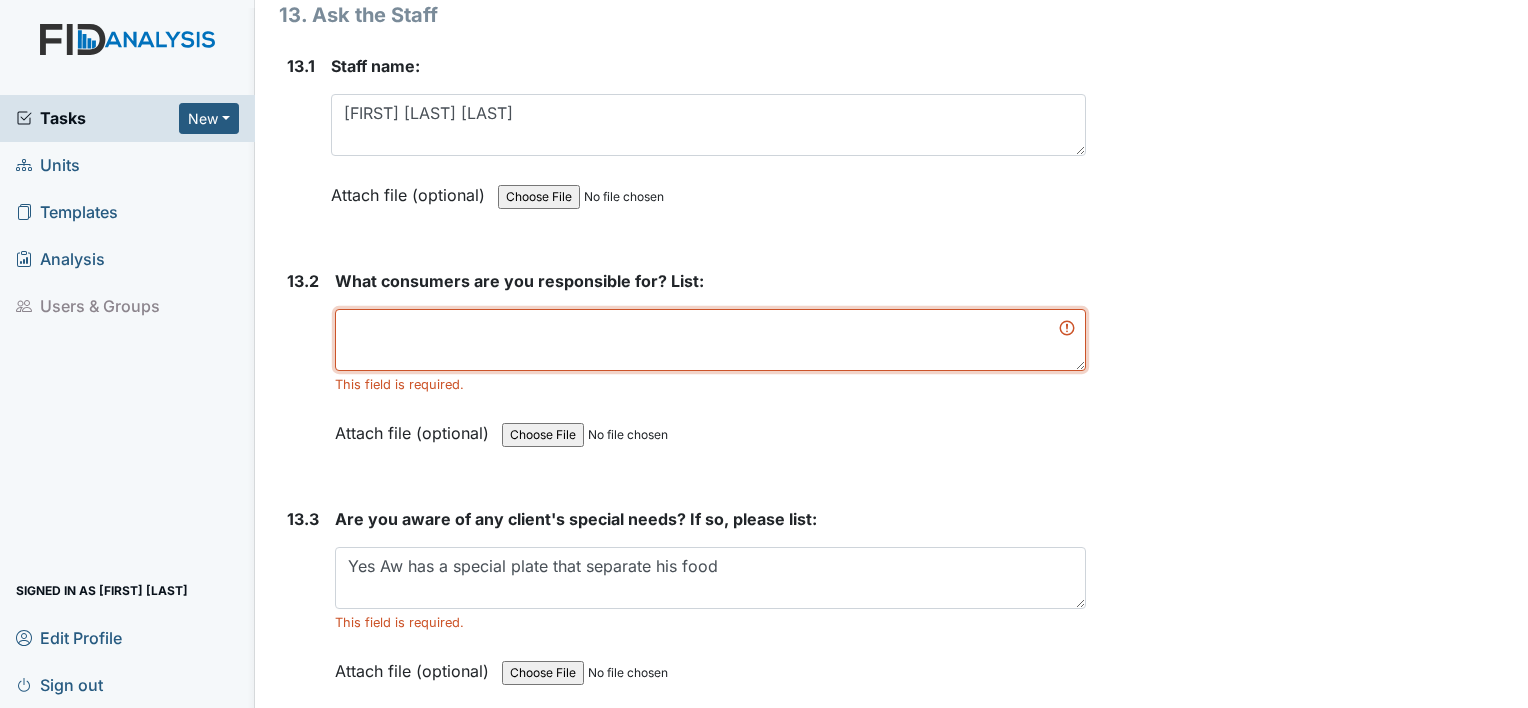 click at bounding box center [710, 340] 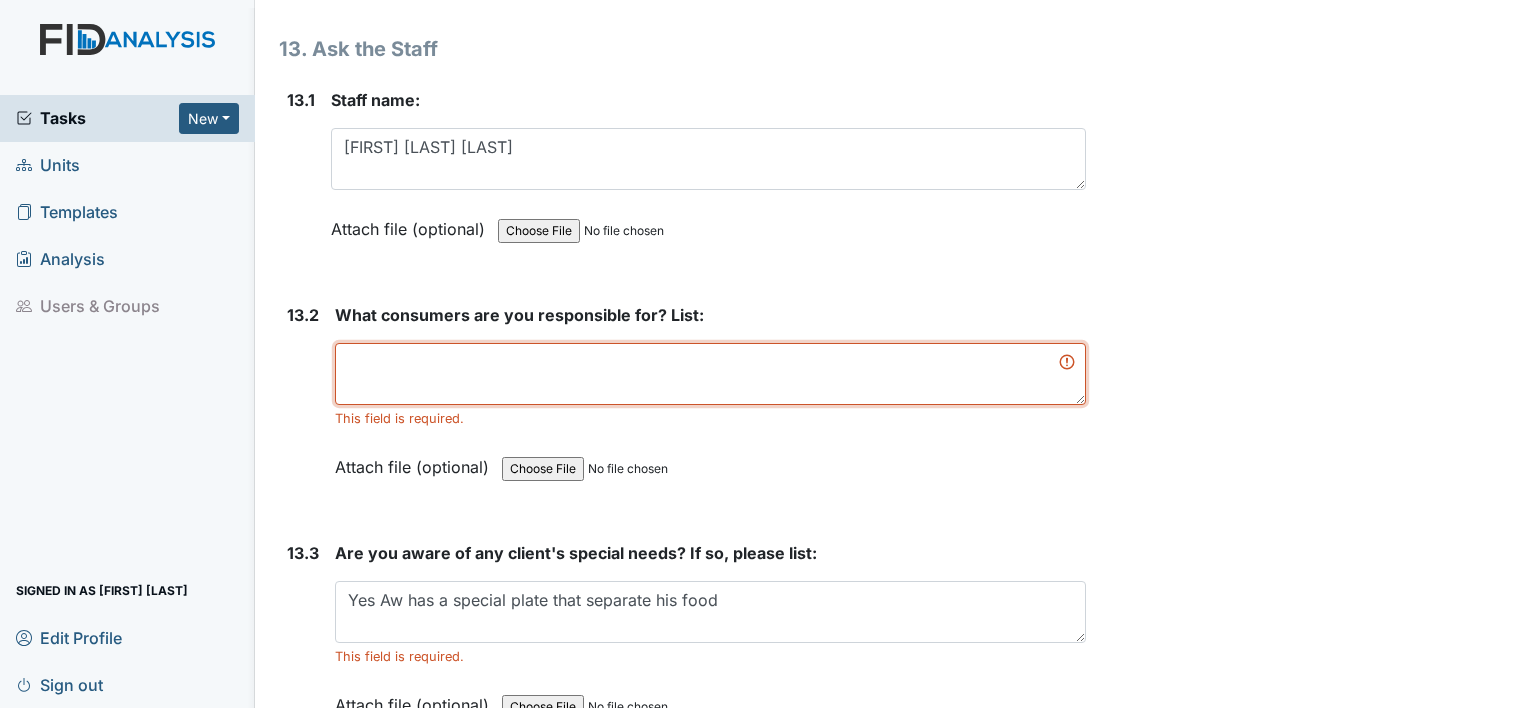 scroll, scrollTop: 34612, scrollLeft: 0, axis: vertical 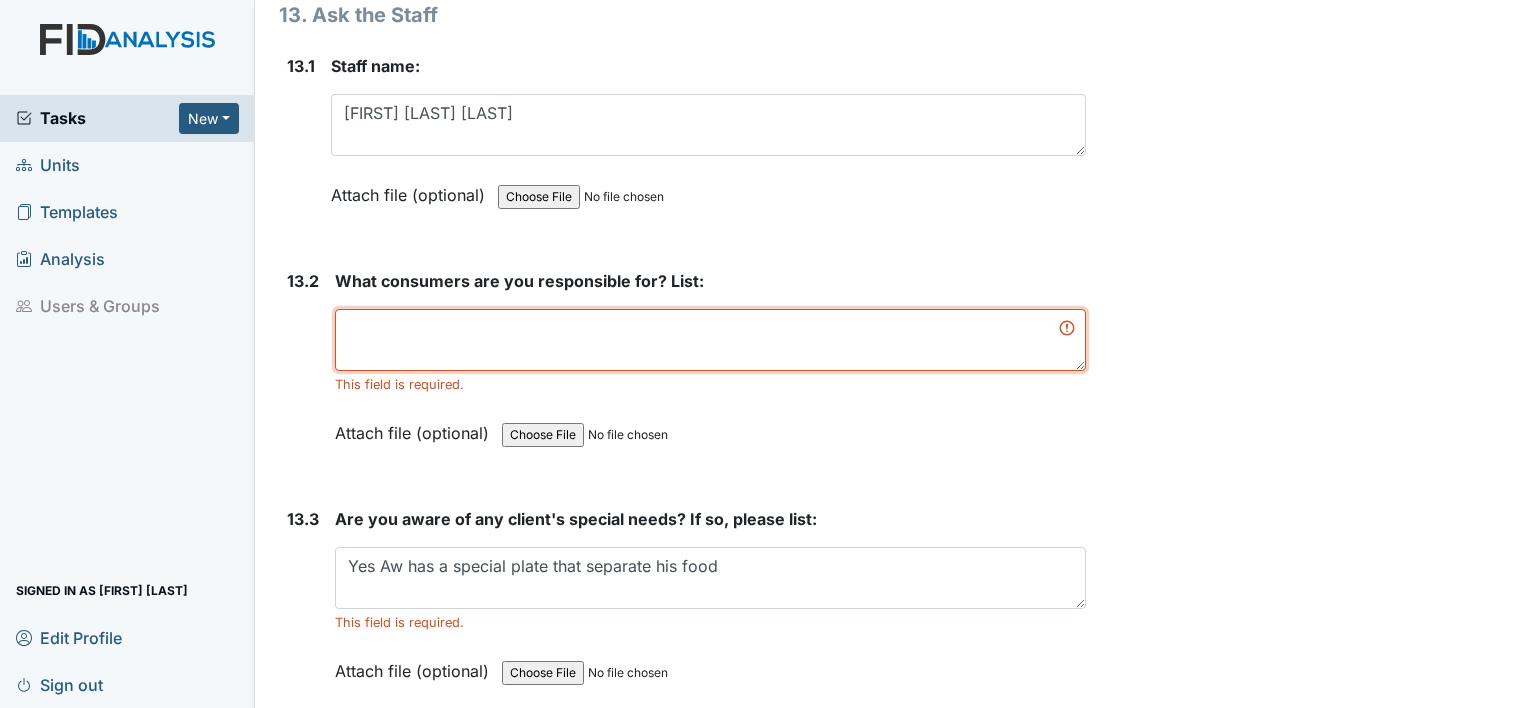 click at bounding box center (710, 340) 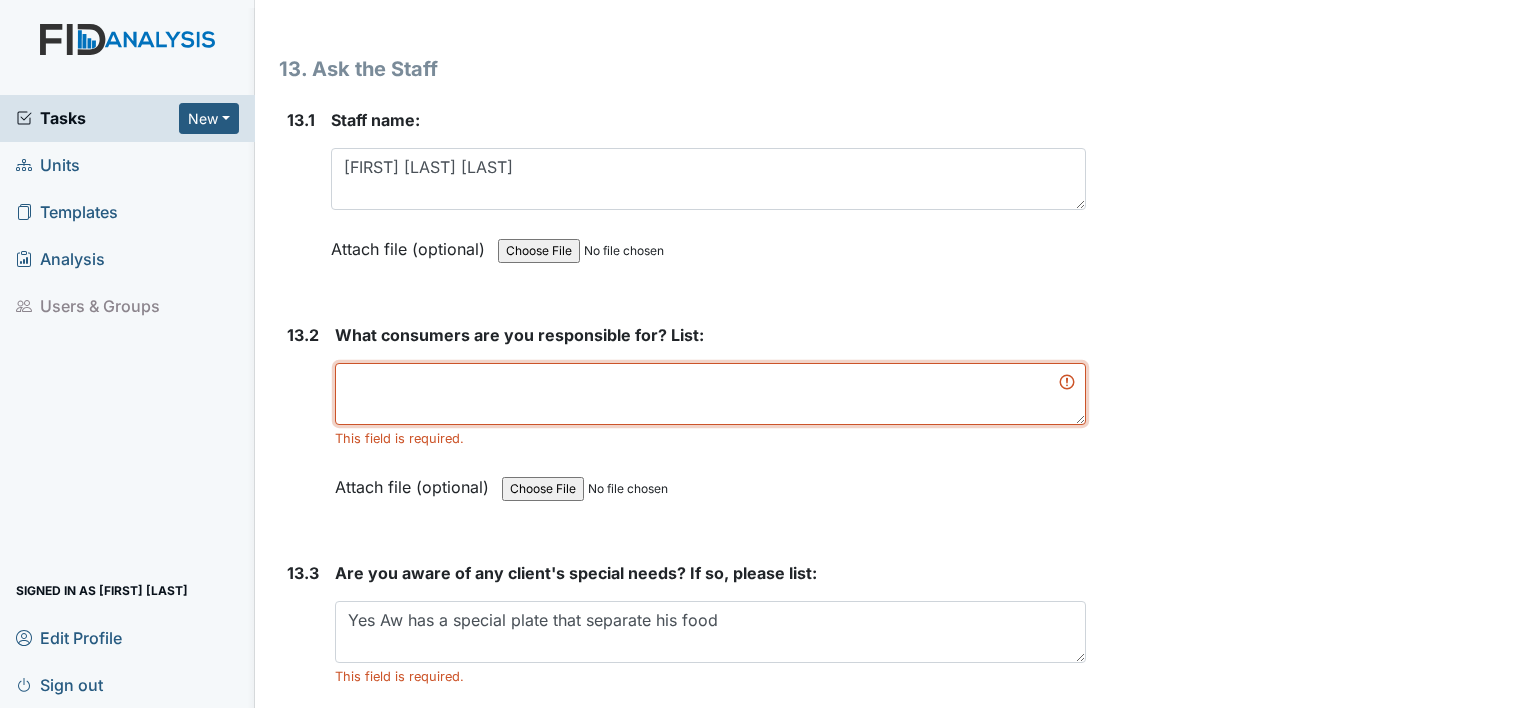 scroll, scrollTop: 34612, scrollLeft: 0, axis: vertical 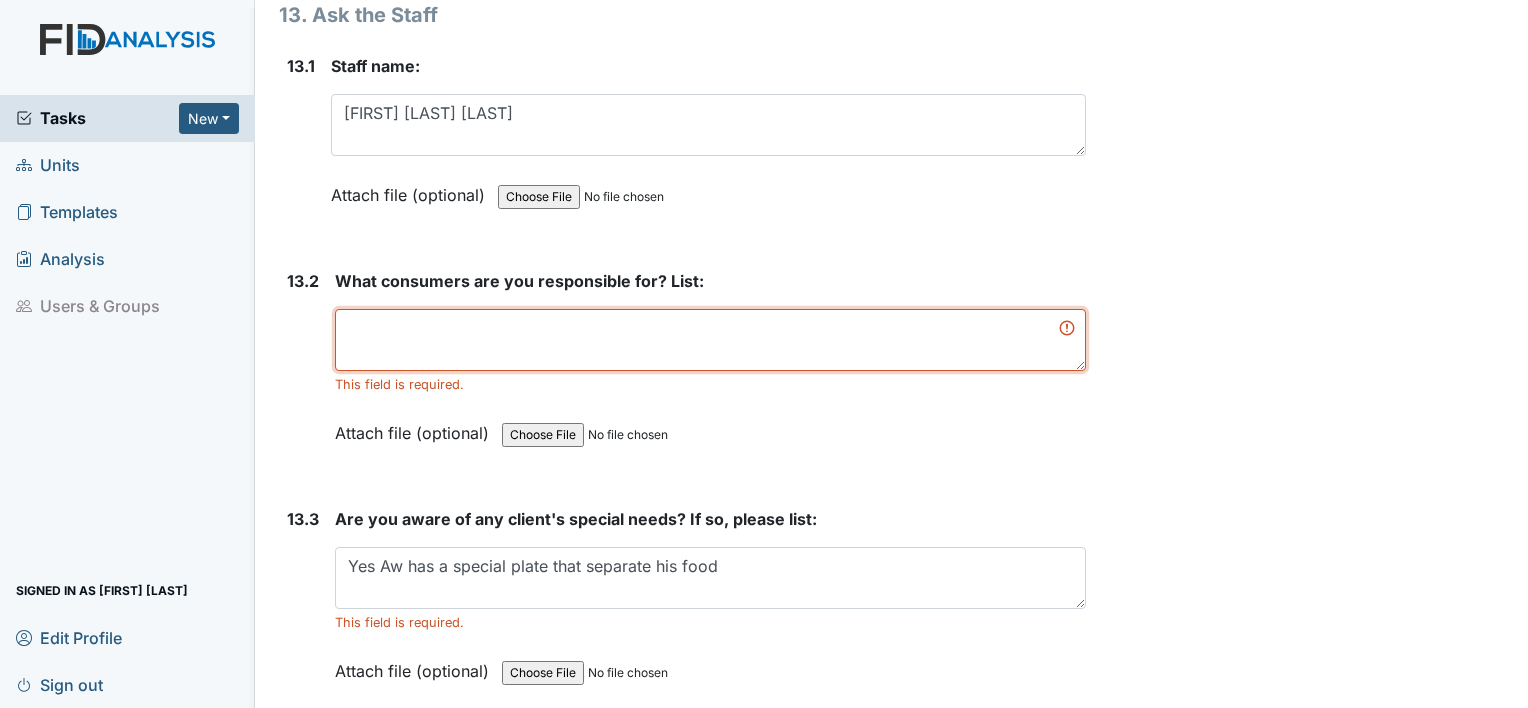 click at bounding box center [710, 340] 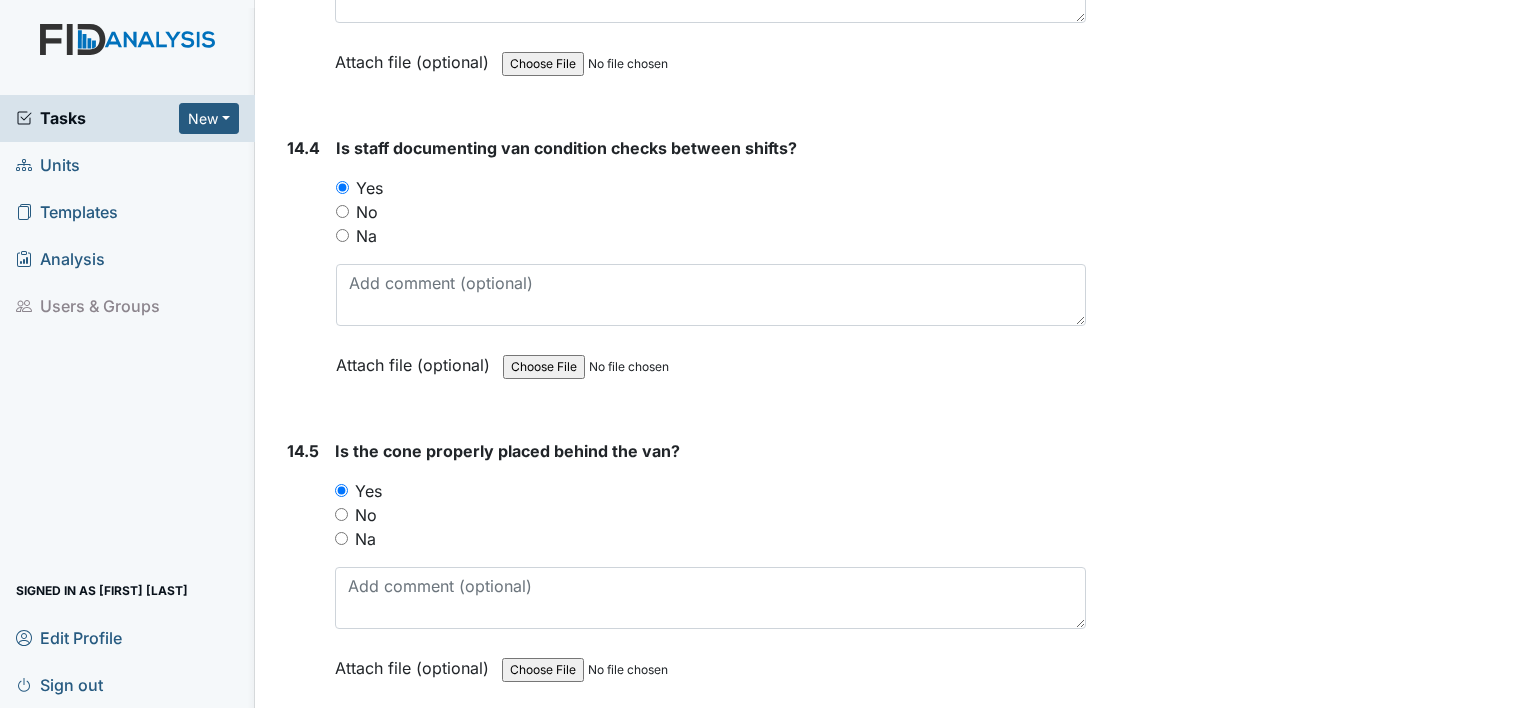 scroll, scrollTop: 37888, scrollLeft: 0, axis: vertical 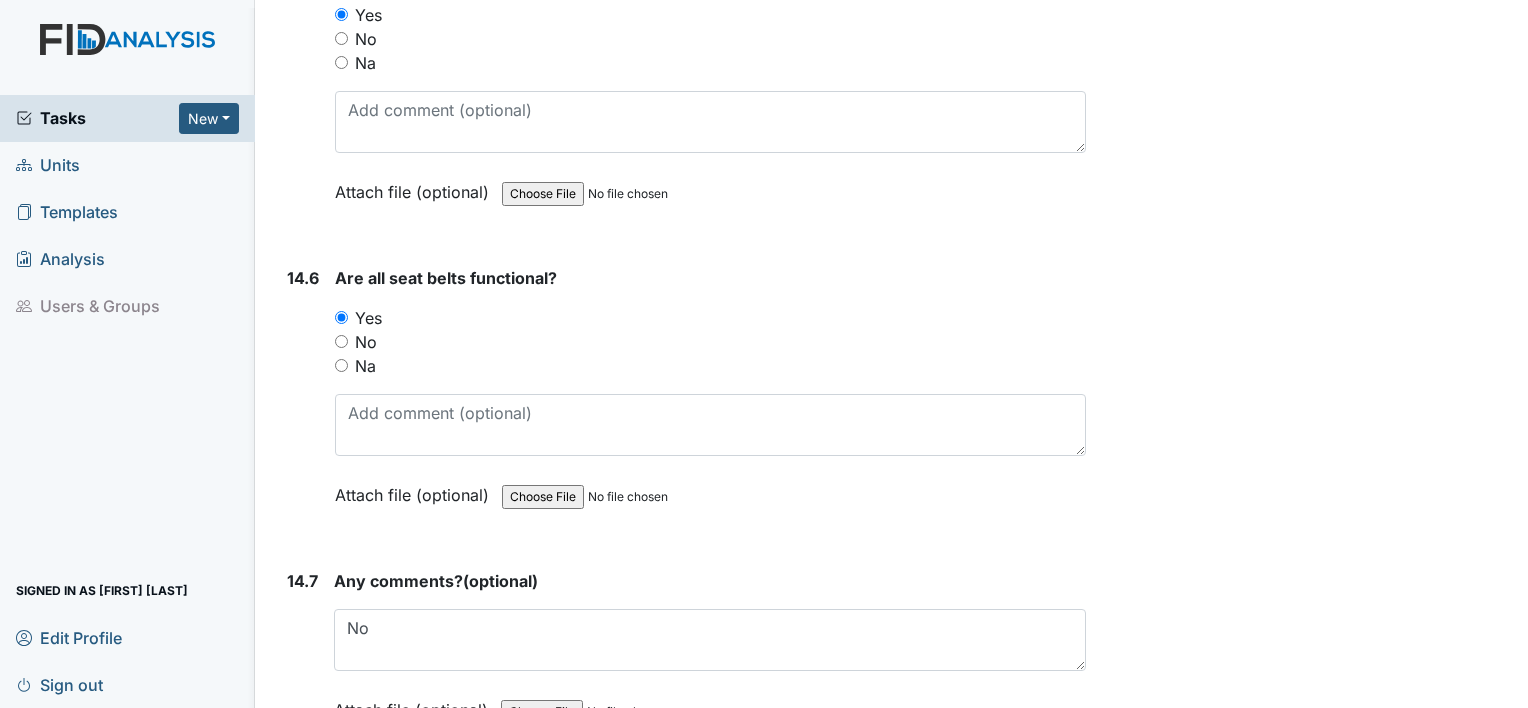 type on "Washing their hands before meals" 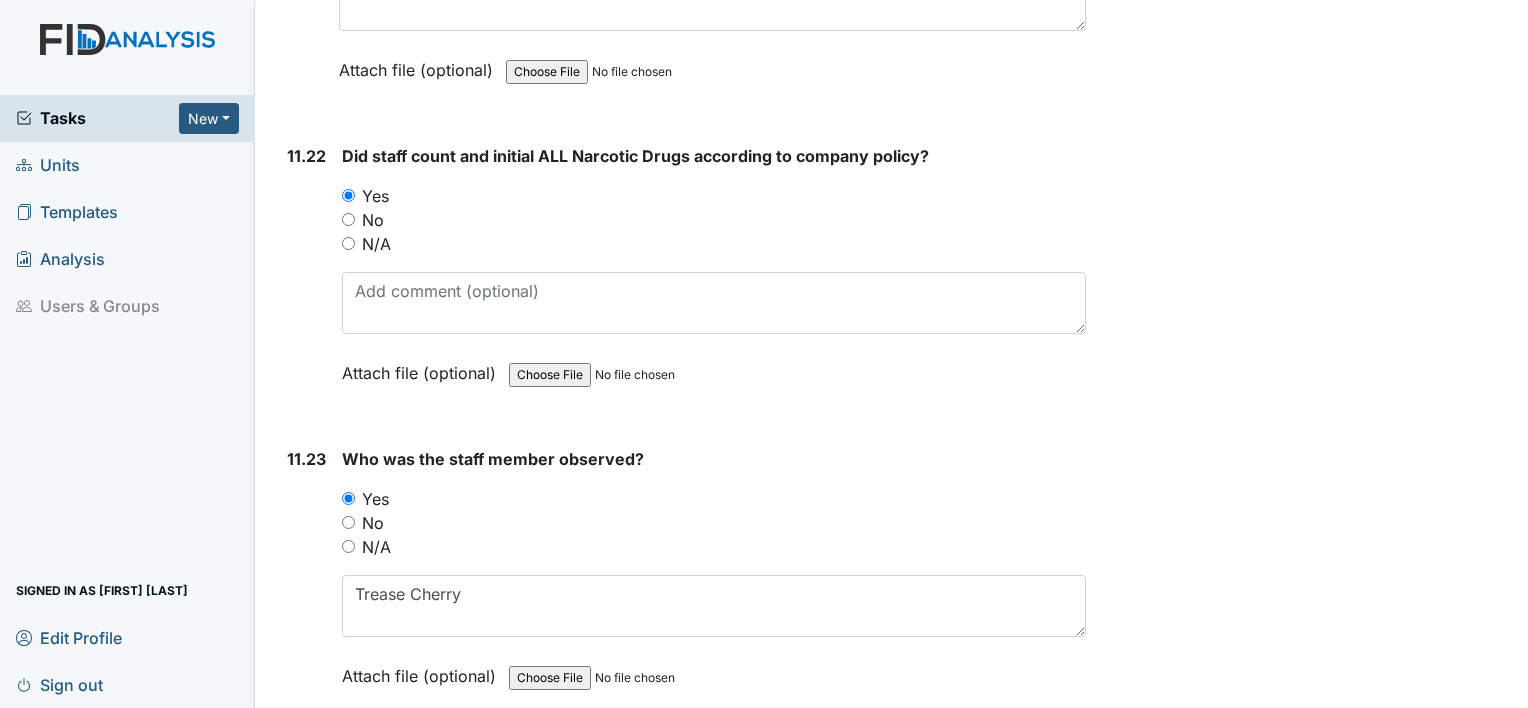 scroll, scrollTop: 28956, scrollLeft: 0, axis: vertical 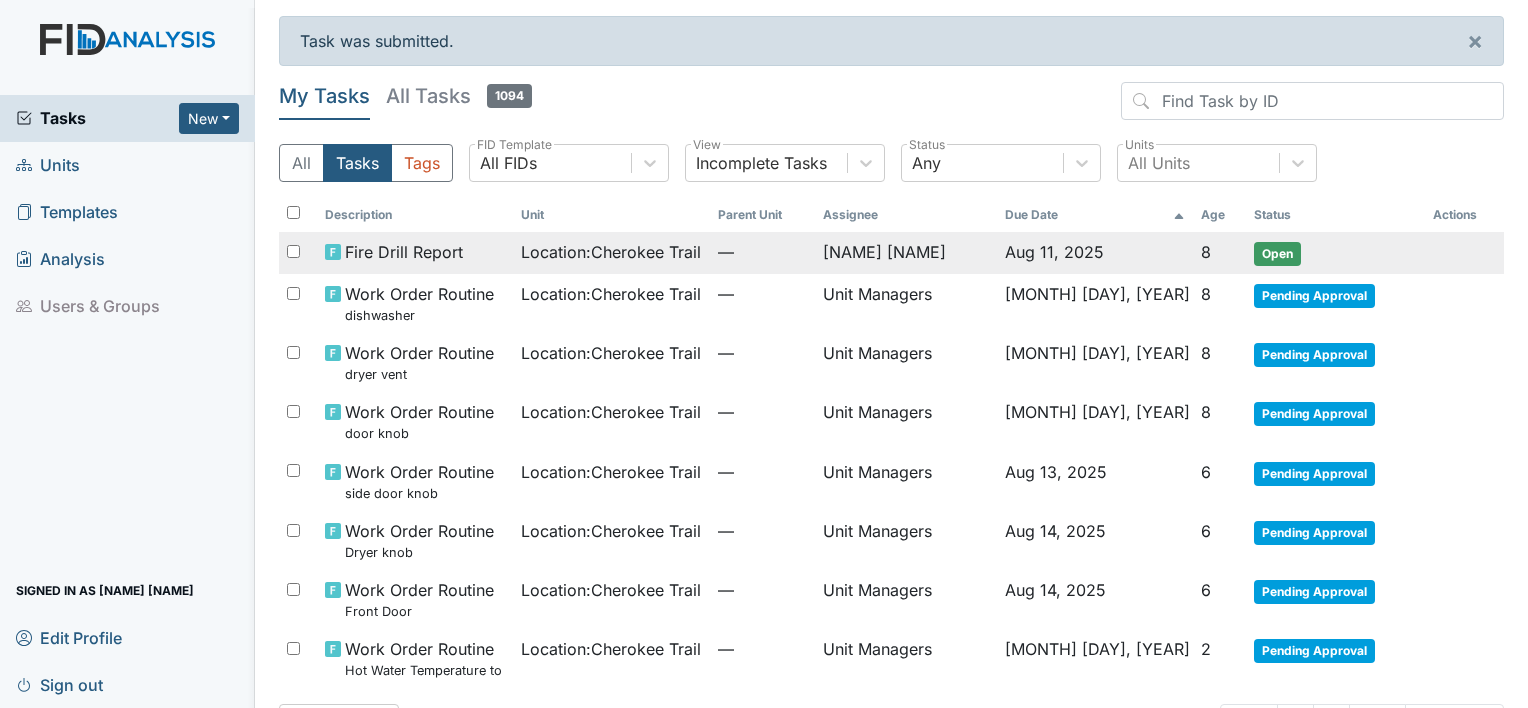 click on "[NAME] [NAME]" at bounding box center (906, 253) 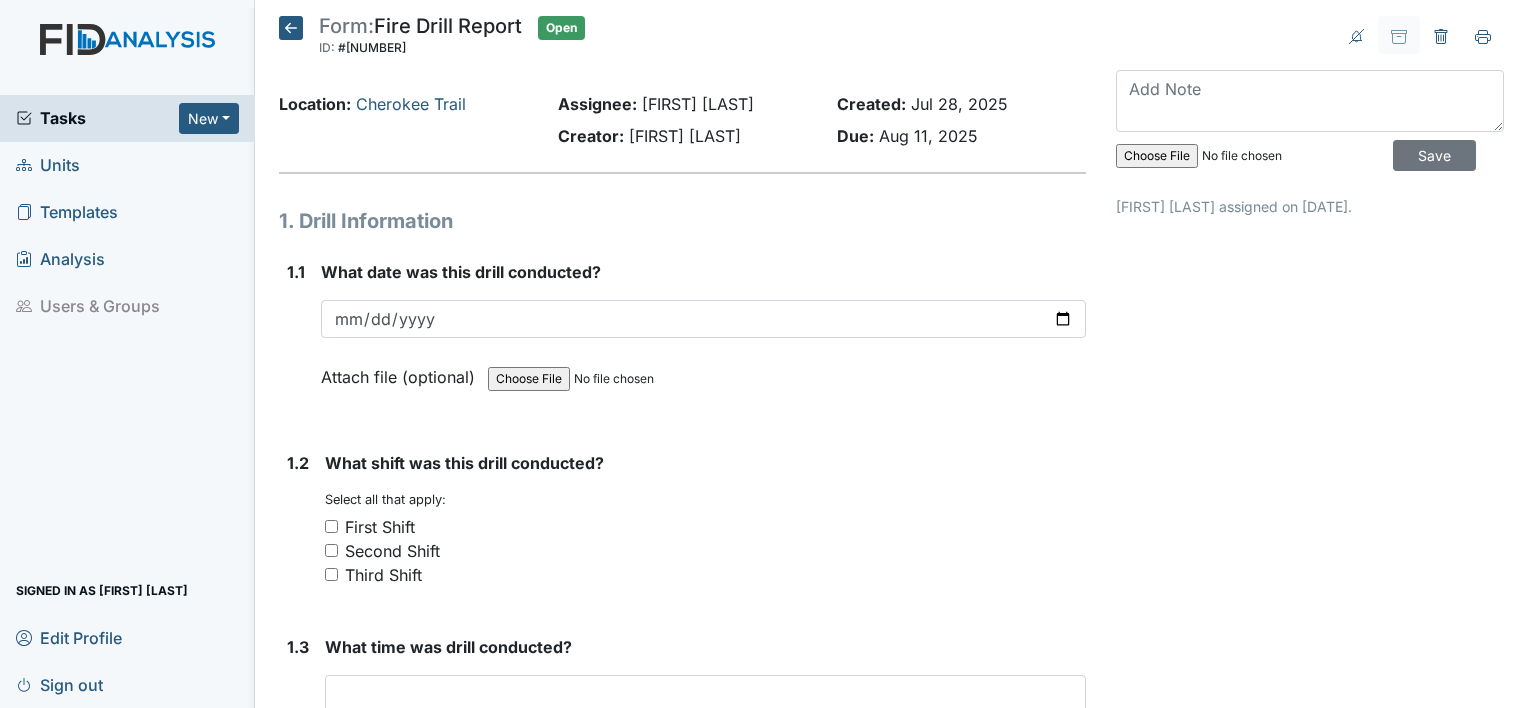 scroll, scrollTop: 0, scrollLeft: 0, axis: both 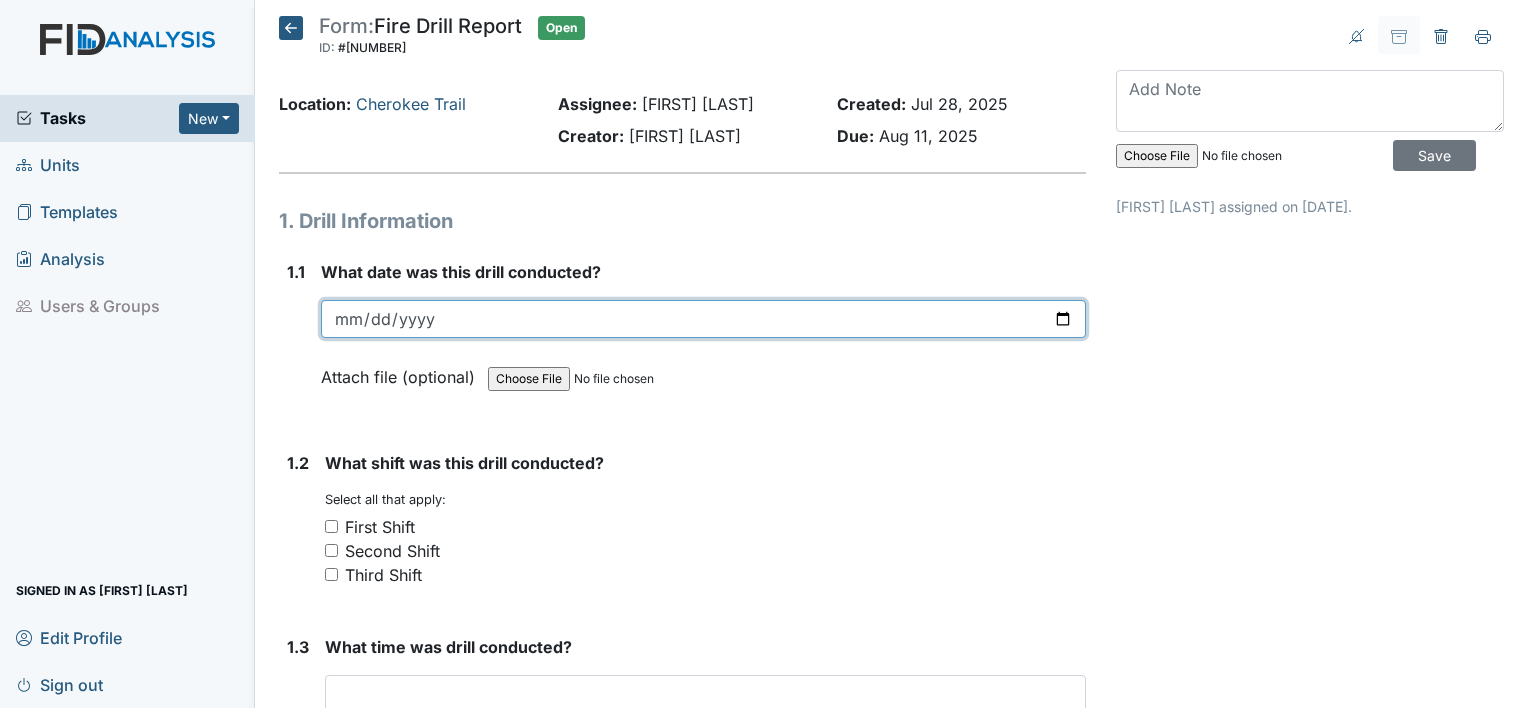 click at bounding box center (703, 319) 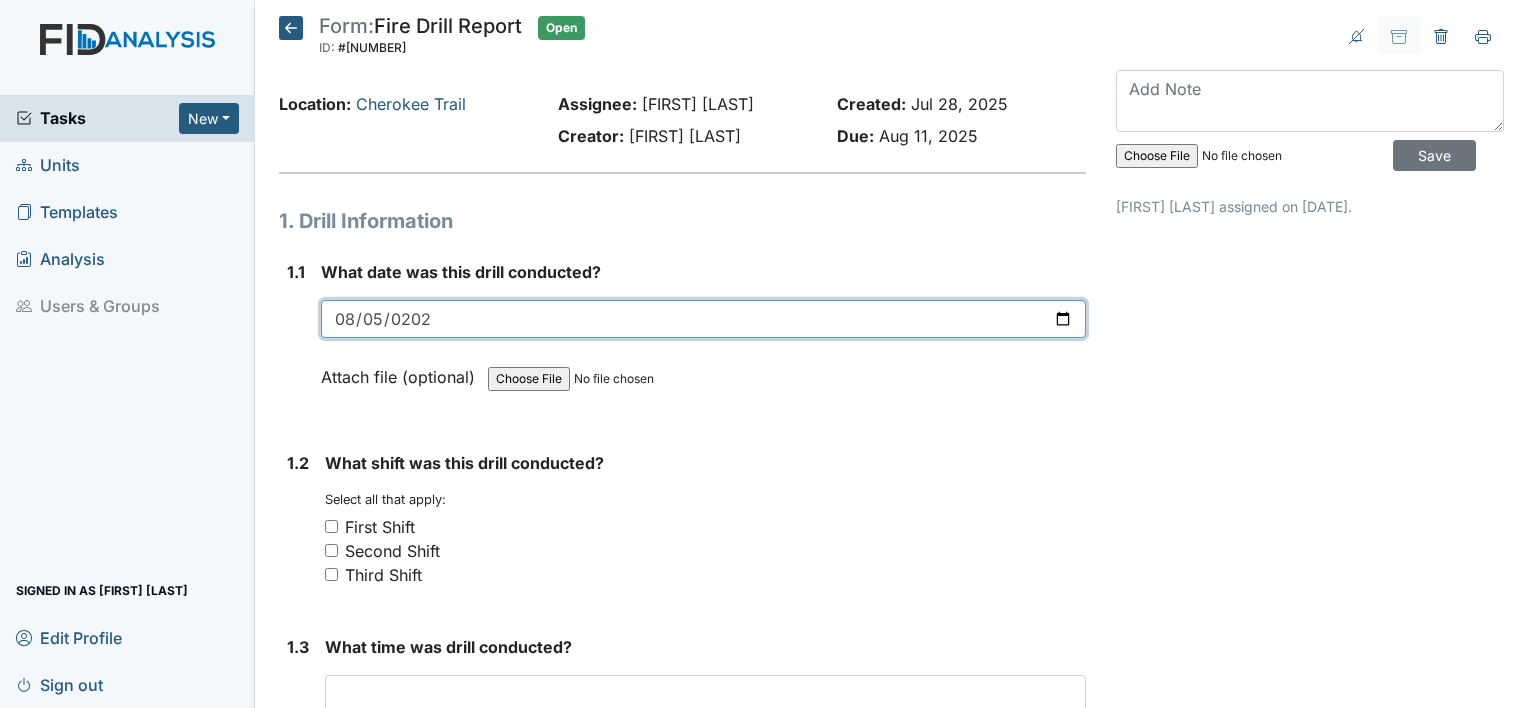 type on "[DATE]" 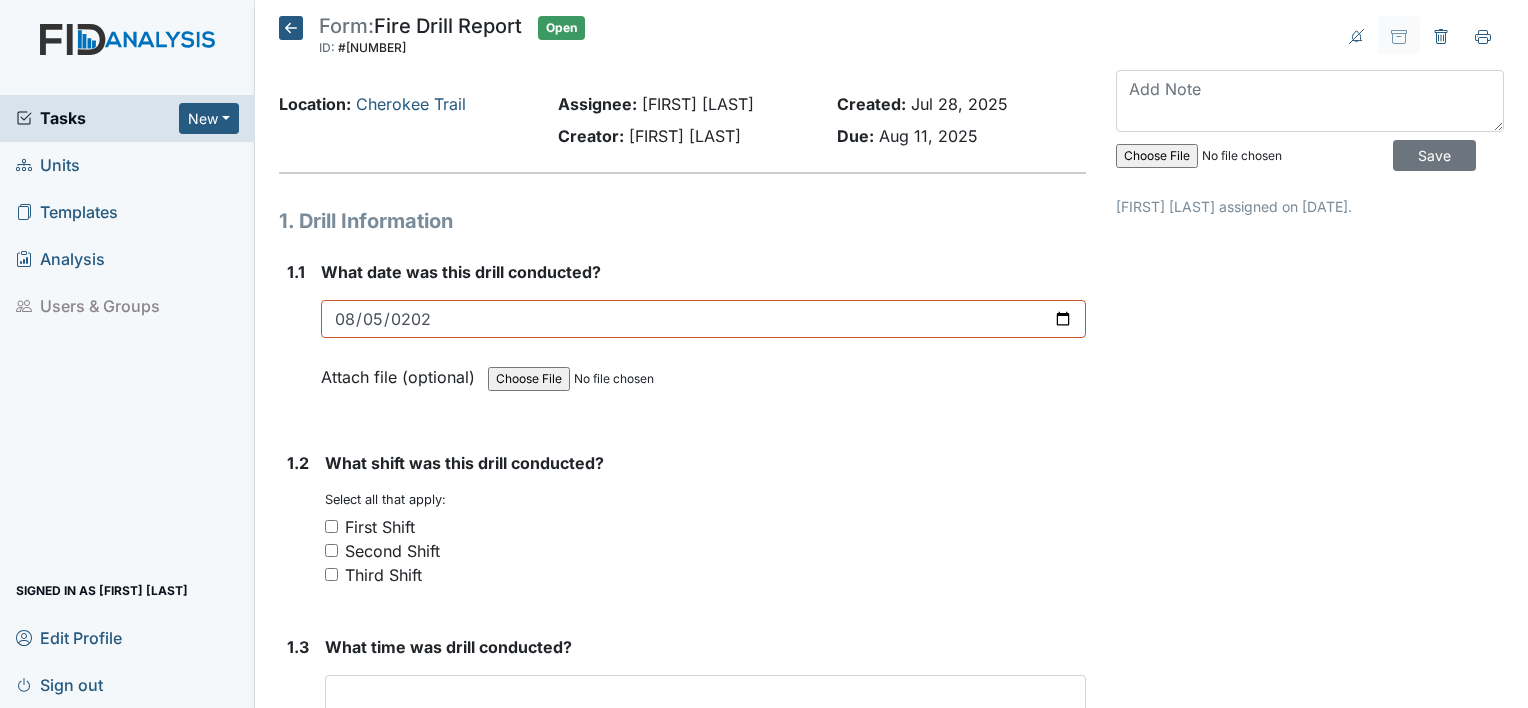 click on "First Shift" at bounding box center [331, 526] 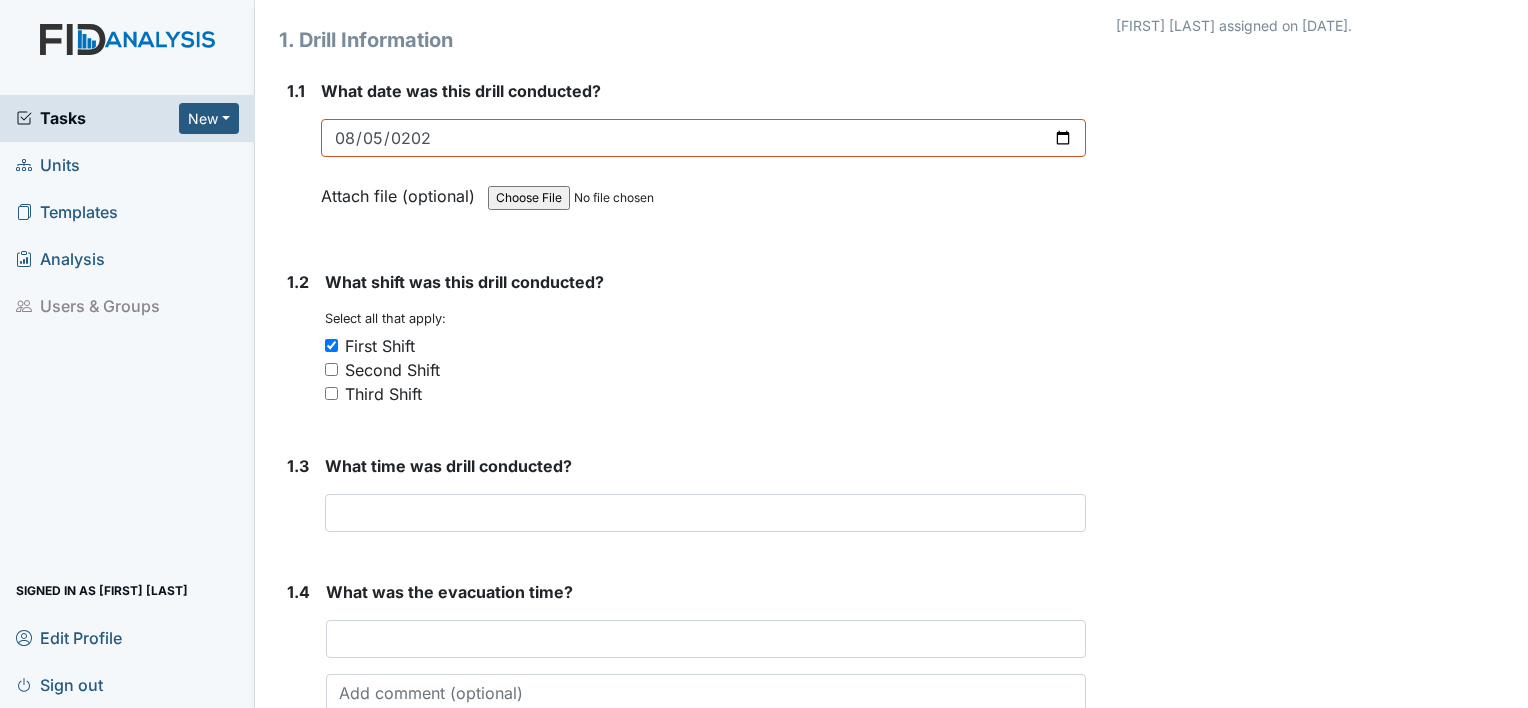 scroll, scrollTop: 200, scrollLeft: 0, axis: vertical 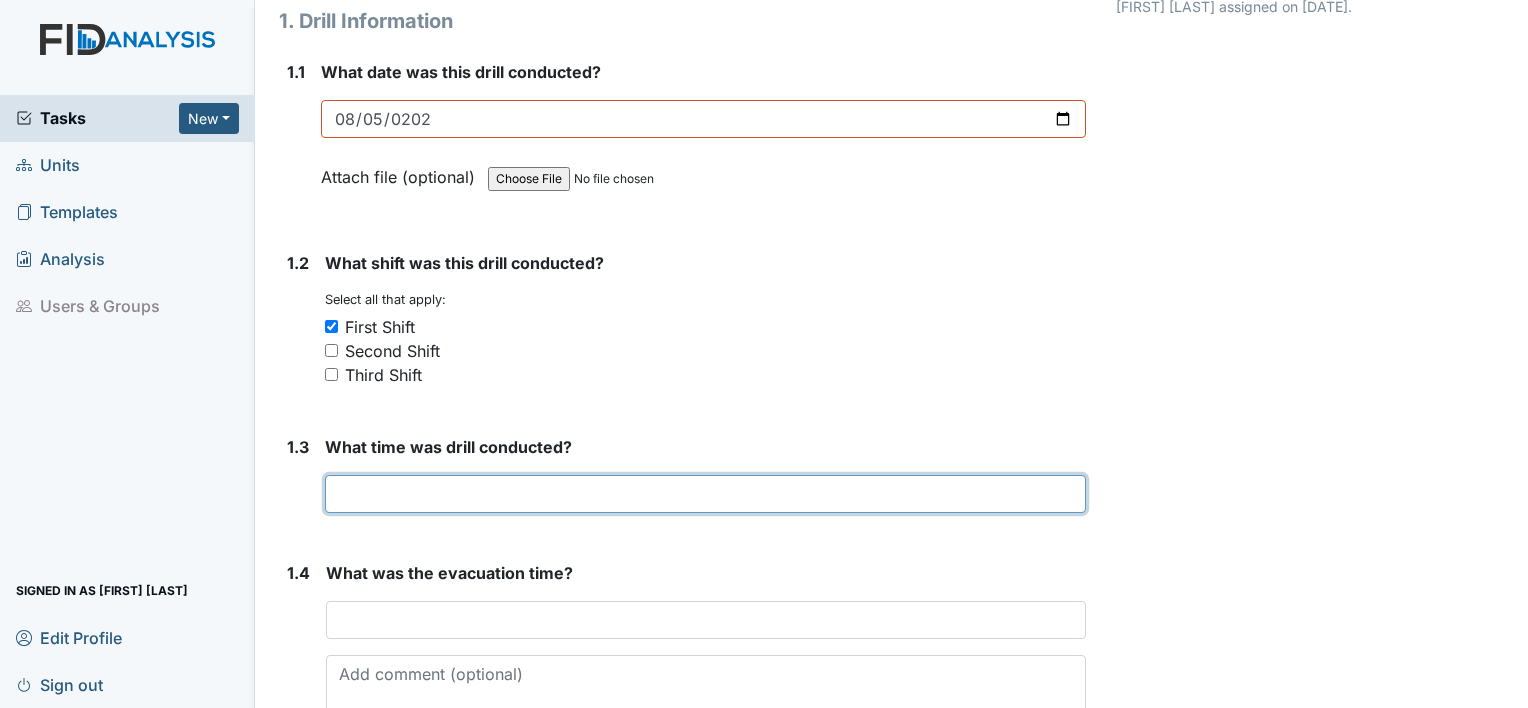 click at bounding box center [705, 494] 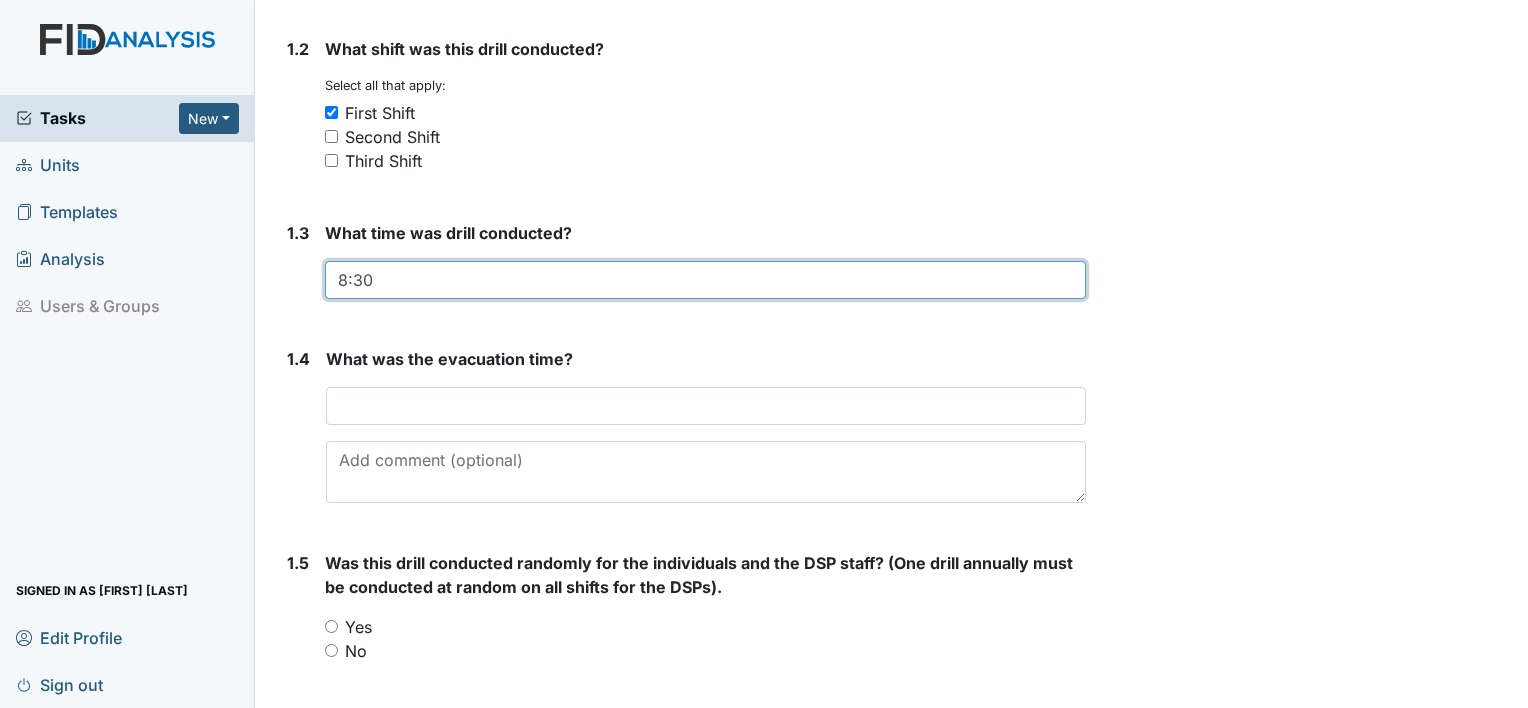 scroll, scrollTop: 419, scrollLeft: 0, axis: vertical 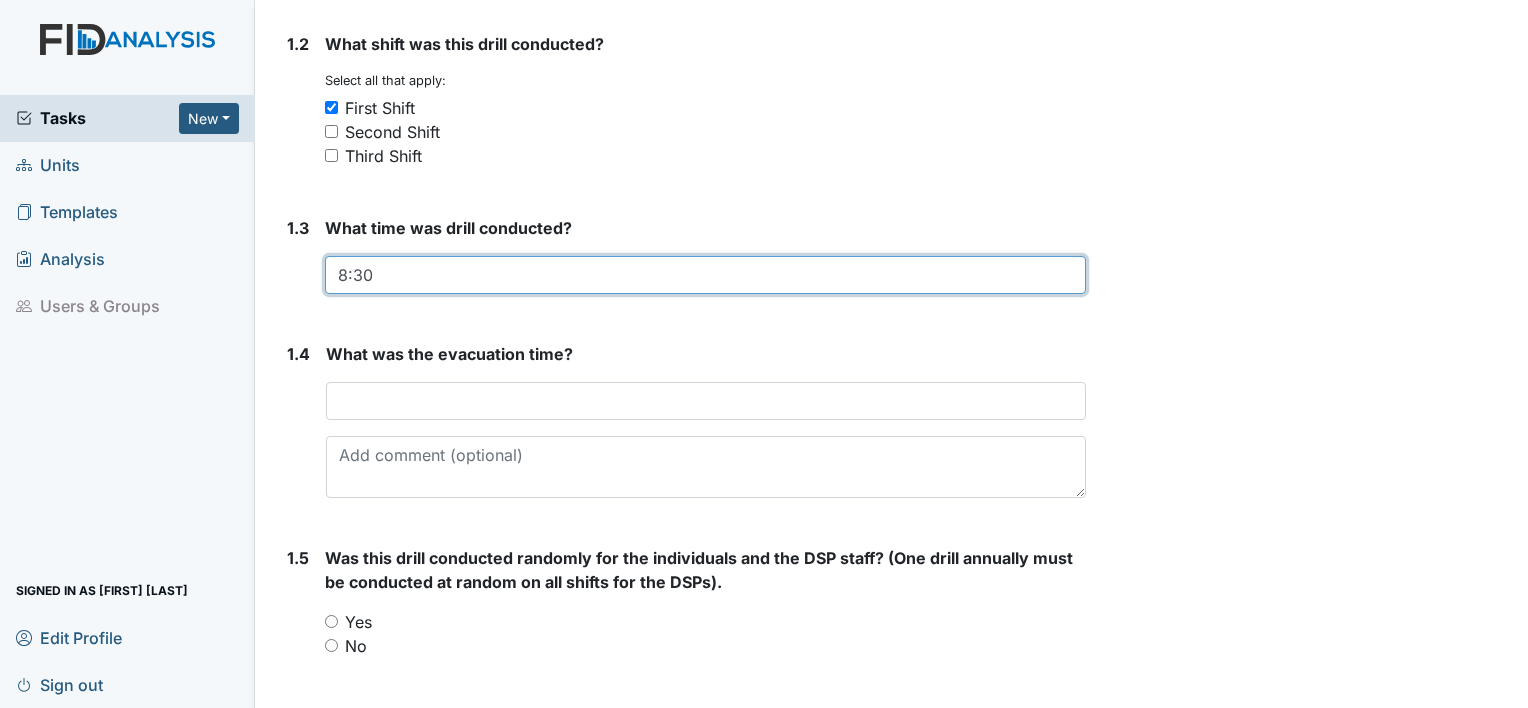 type on "8:30" 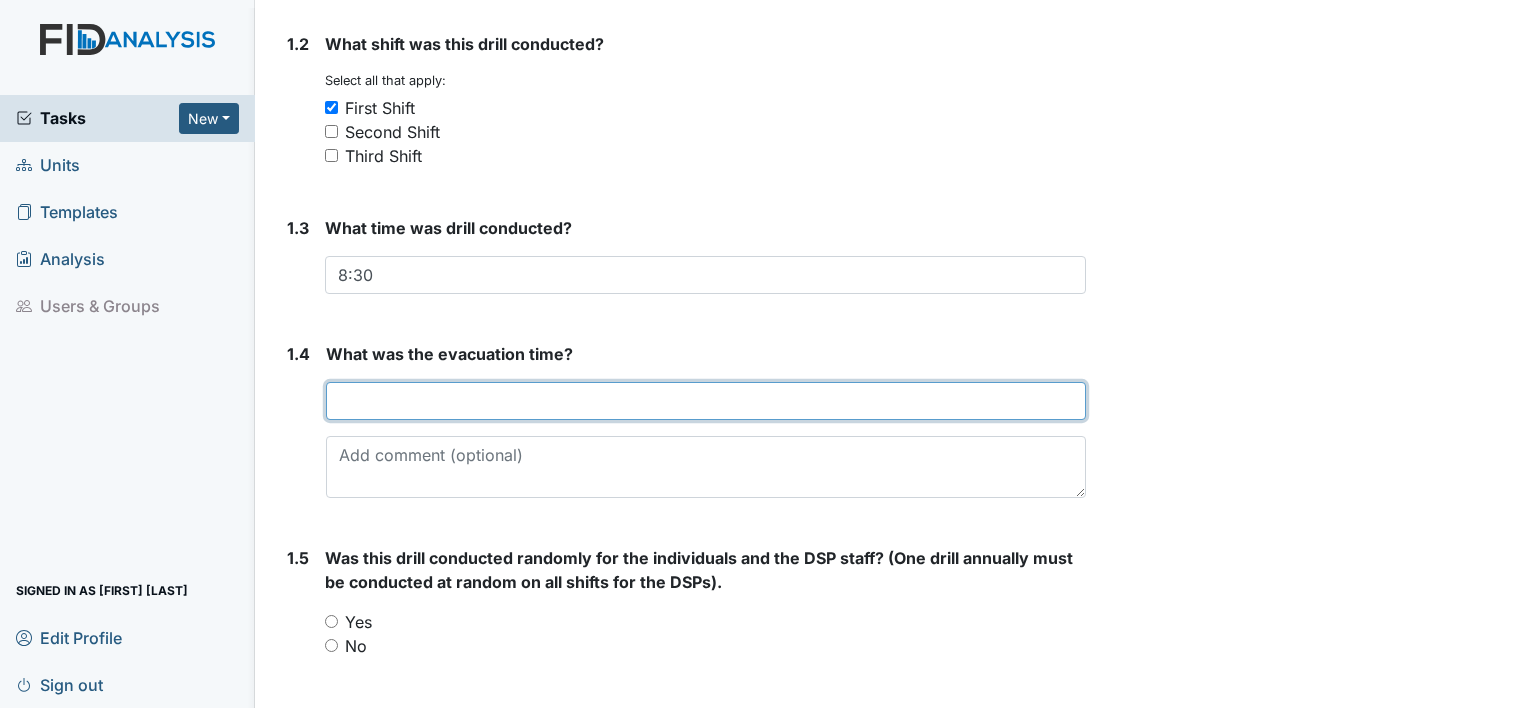 click at bounding box center [706, 401] 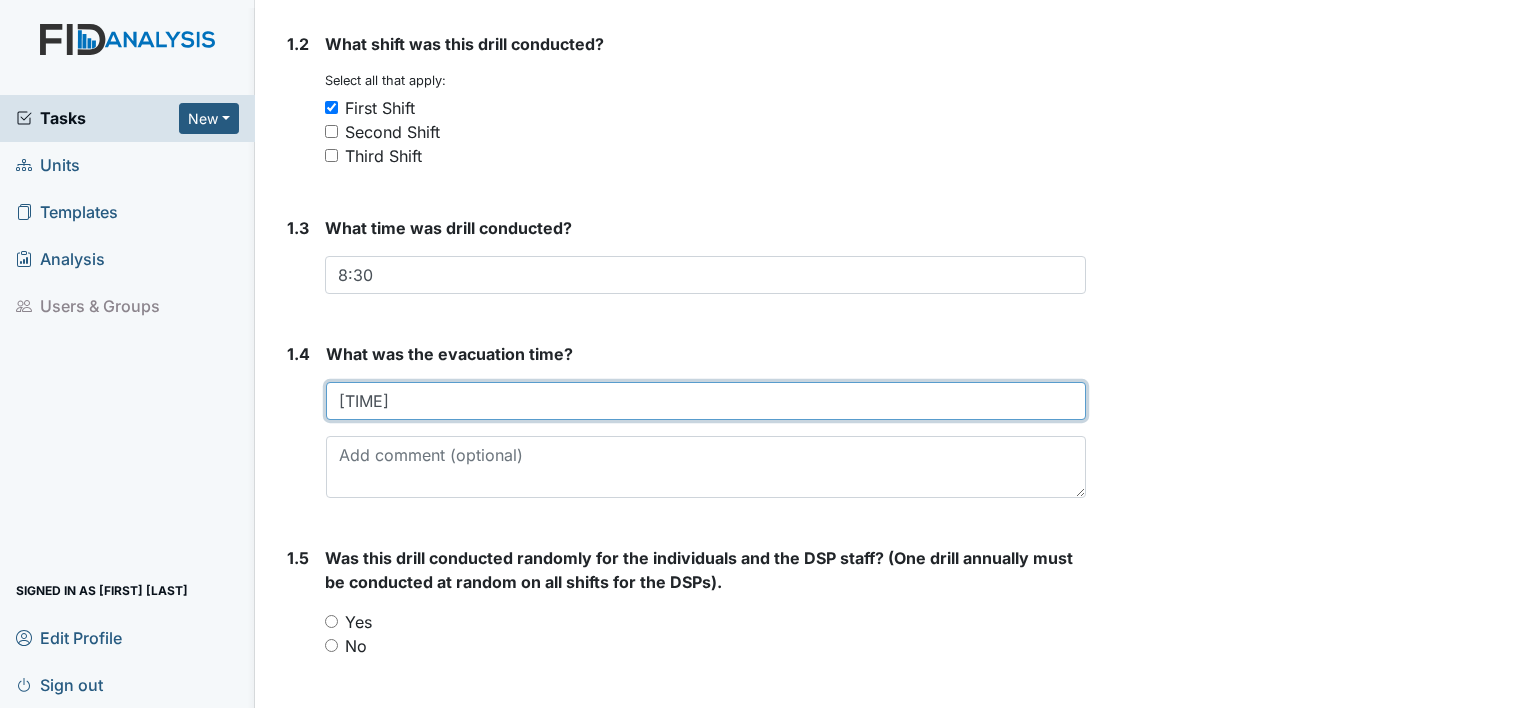 type on "[TIME]" 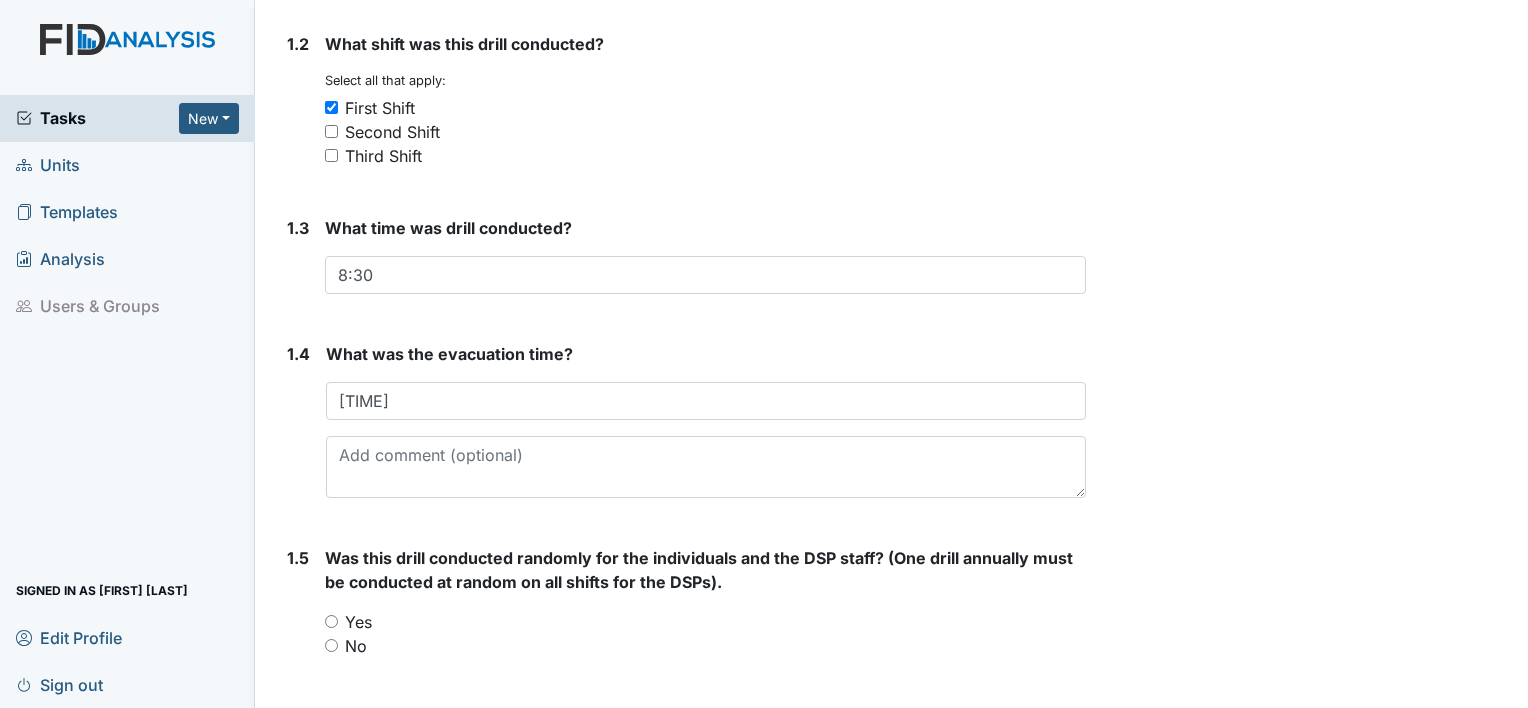 click on "Yes" at bounding box center (331, 621) 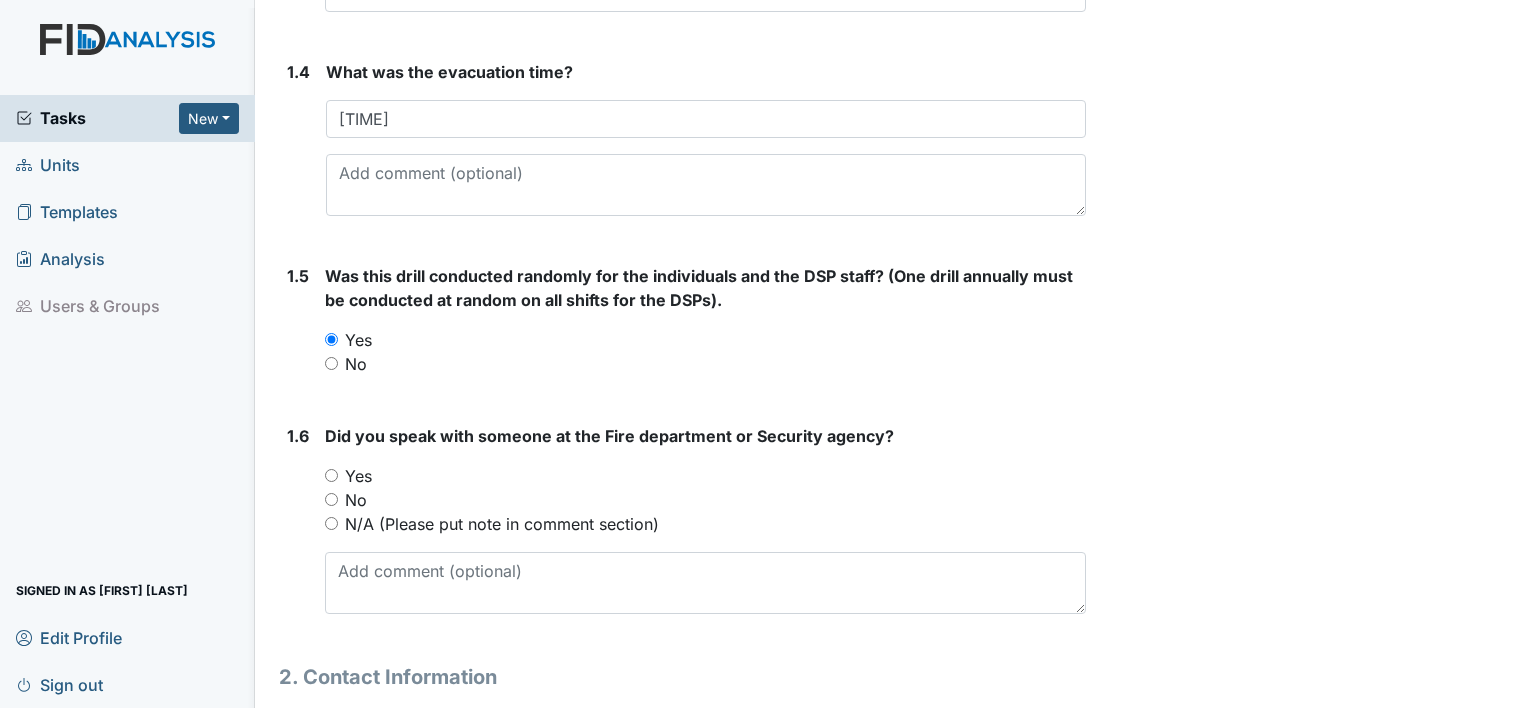 scroll, scrollTop: 719, scrollLeft: 0, axis: vertical 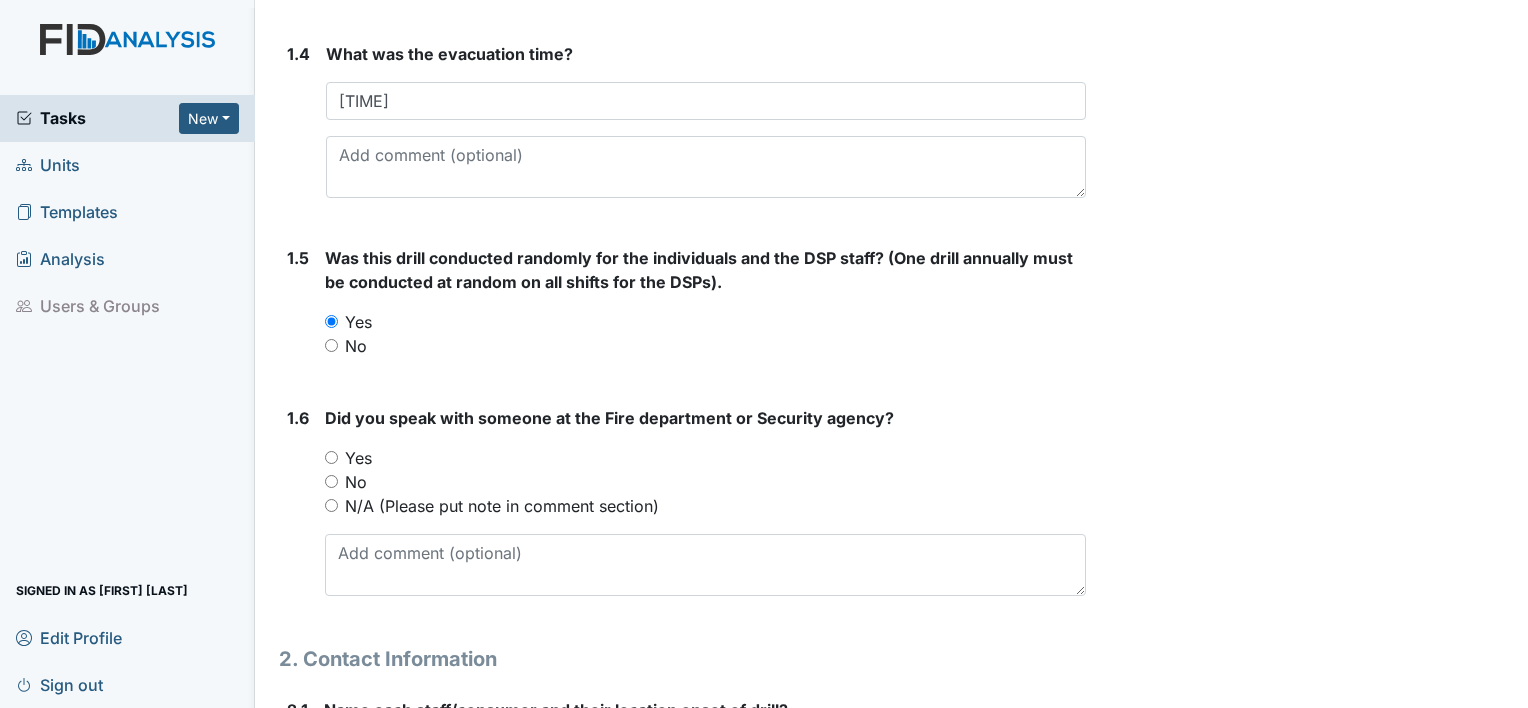 click on "1.6
Did you speak with someone at the Fire department or Security agency?
You must select one of the below options.
Yes
No
N/A (Please put note in comment section)" at bounding box center (682, 509) 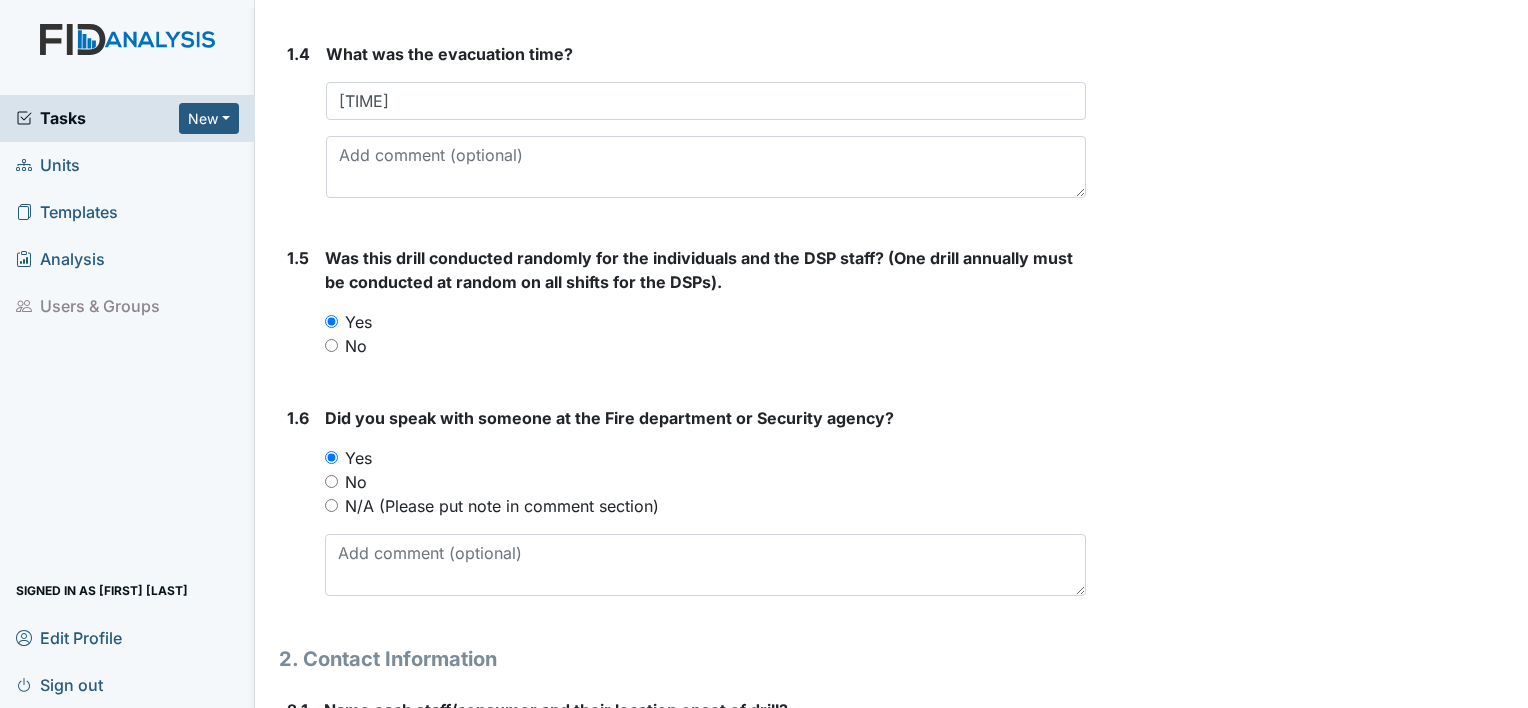 scroll, scrollTop: 919, scrollLeft: 0, axis: vertical 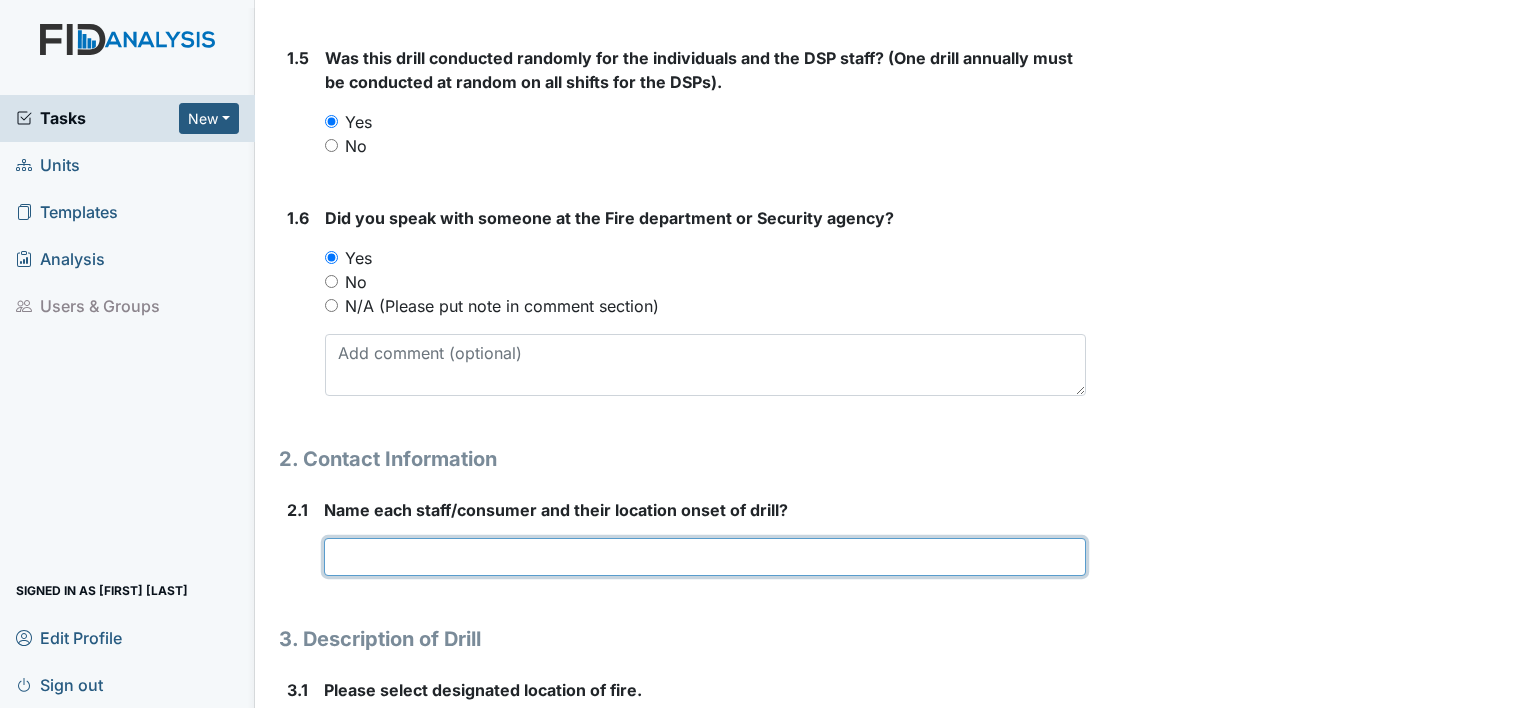 click at bounding box center [705, 557] 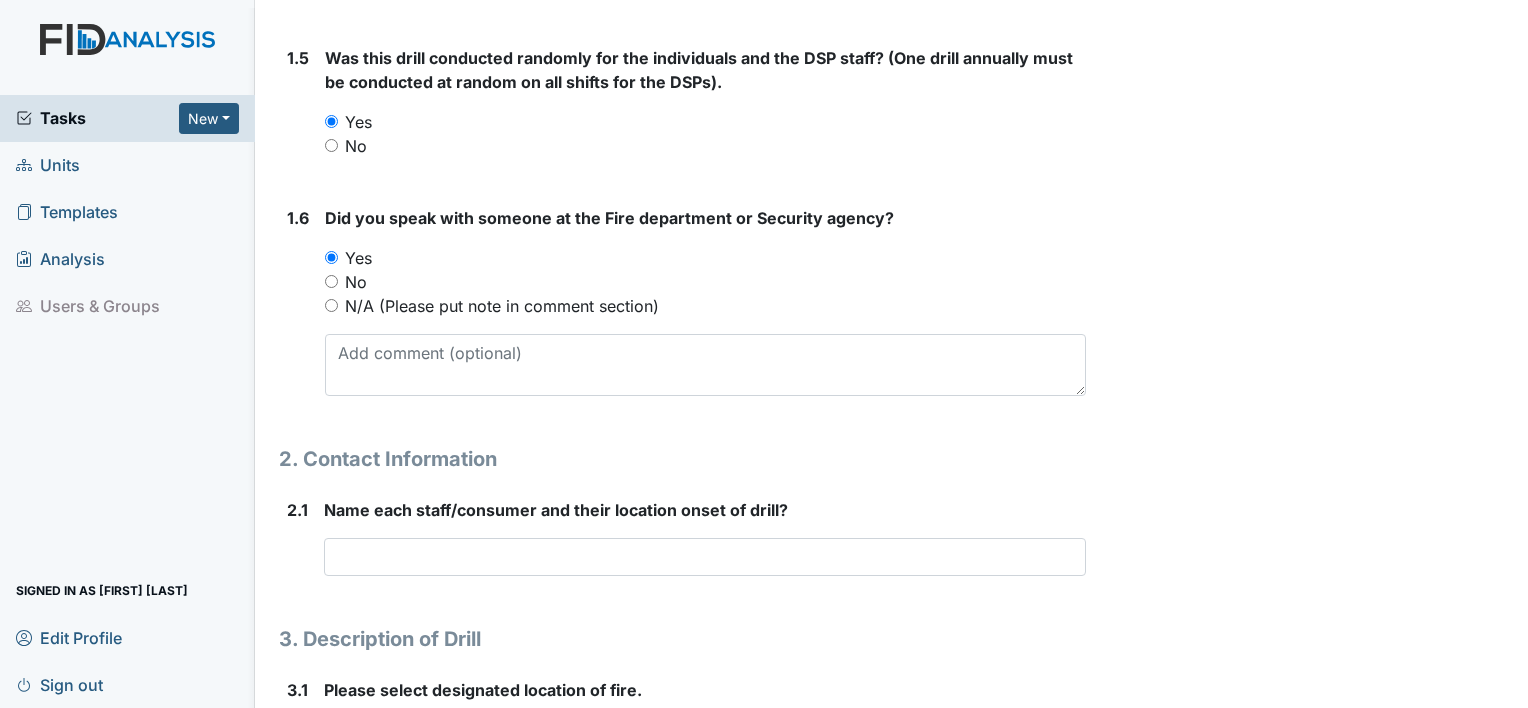 click on "1. Drill Information
1.1
What date was this drill conducted?
[DATE]
Attach file (optional)
You can upload .pdf, .txt, .jpg, .jpeg, .png, .csv, .xls, or .doc files under 100MB.
1.2
What shift was this drill conducted?
You must select one or more of the below options.
Select all that apply:
First Shift
Second Shift
Third Shift
1.3
What time was drill conducted?
[TIME]
This field is required.
1.4
What was the evacuation time?
[TIME]
This field is required.
1.5
Was this drill conducted randomly for the individuals and the DSP staff?  (One drill annually must be conducted at random on all shifts for the DSPs).
You must select one of the below options.
Yes
No
1.6
Did you speak with someone at the Fire department or Security agency?" at bounding box center [682, 810] 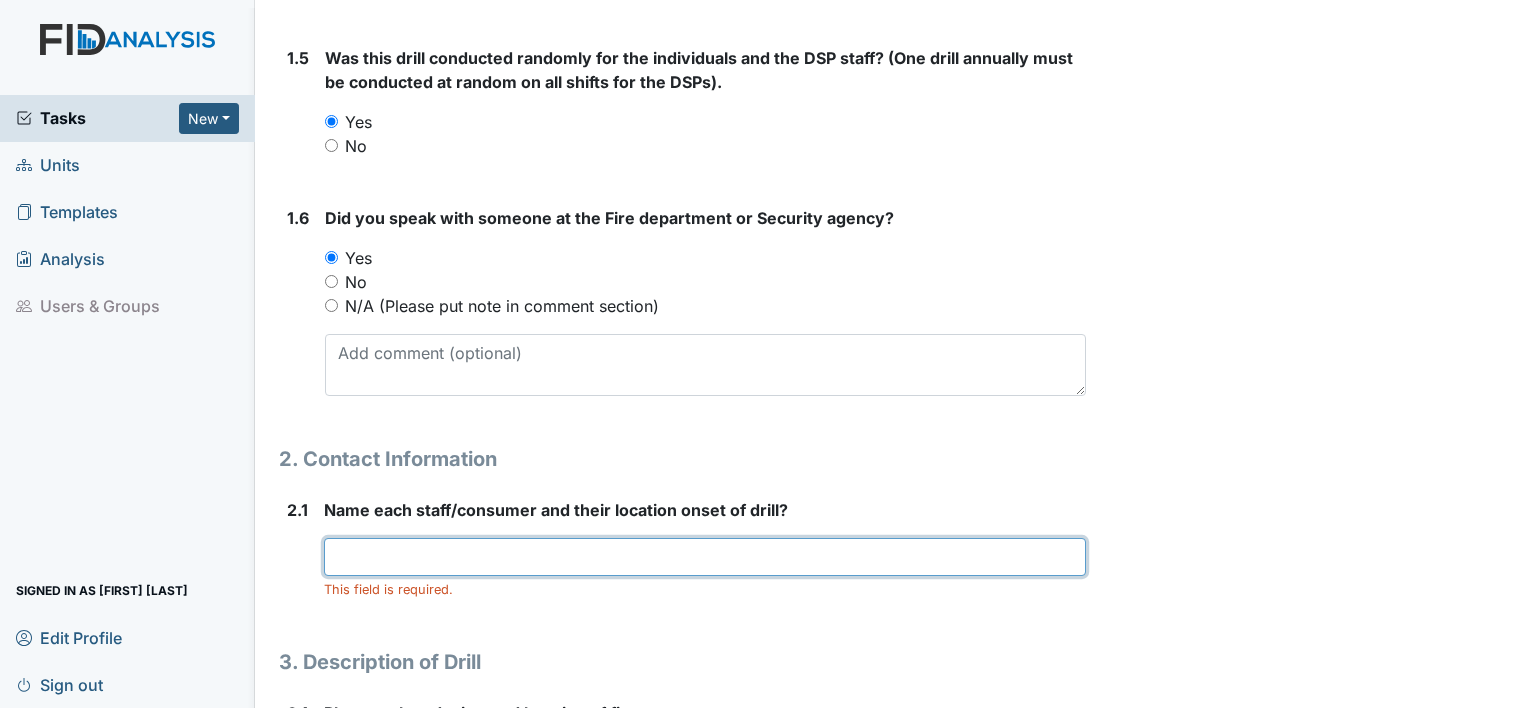 click at bounding box center (705, 557) 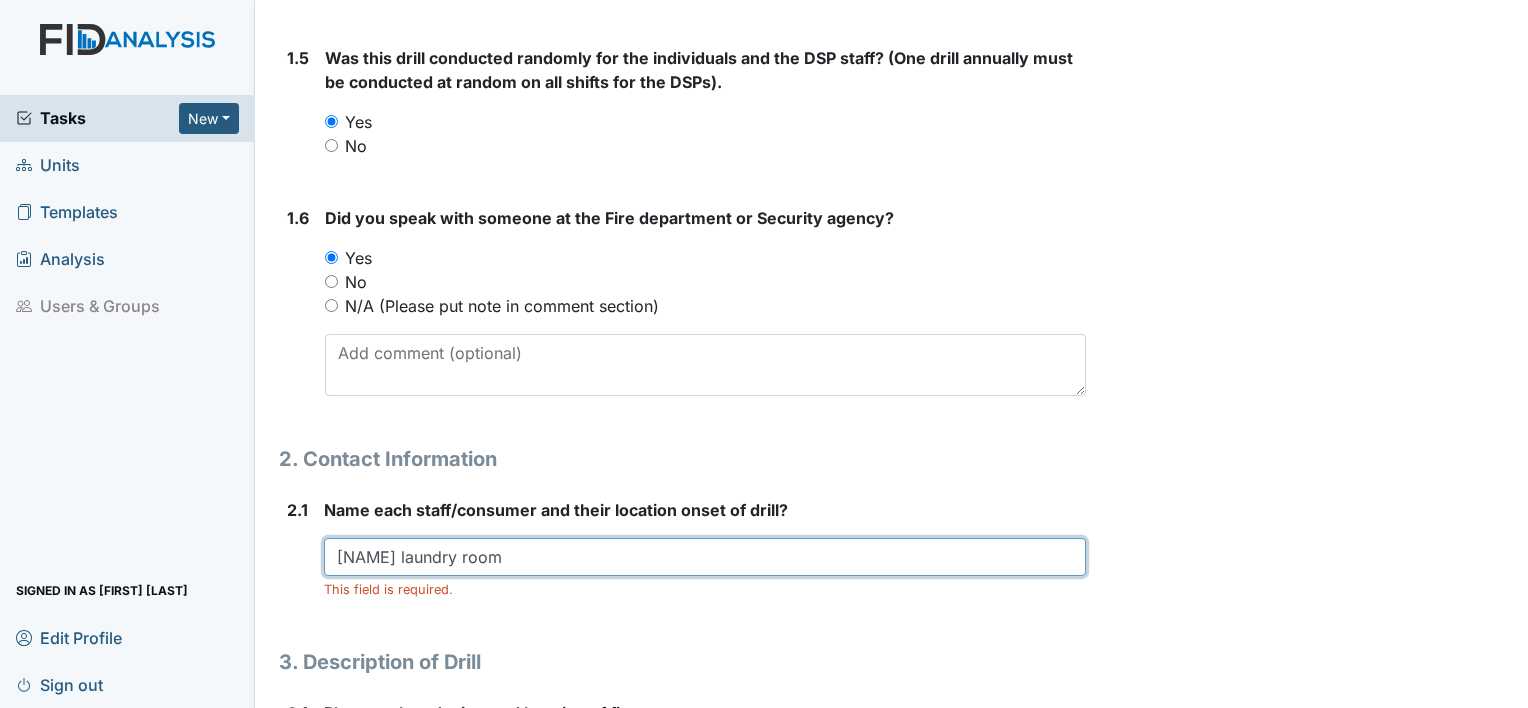 click on "[NAME] laundry room" at bounding box center (705, 557) 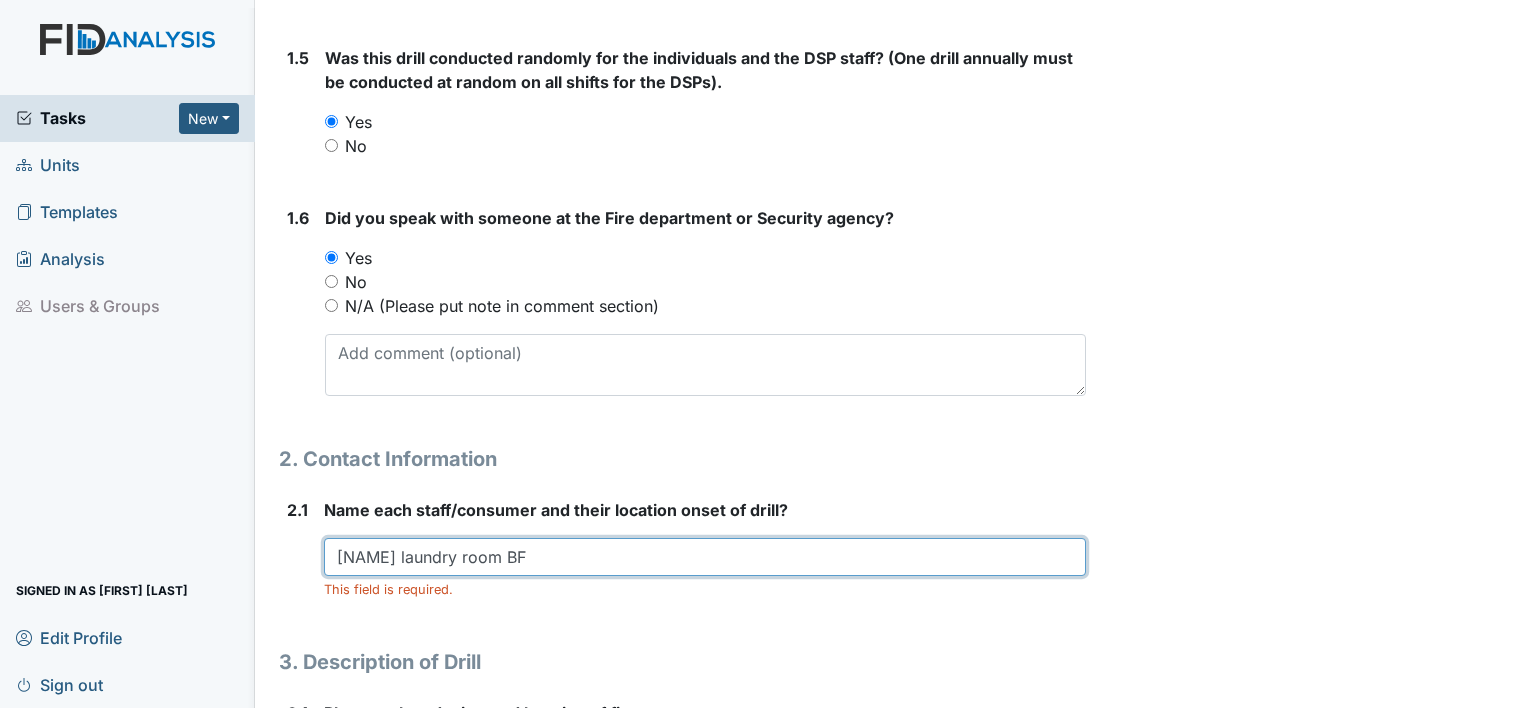 click on "[NAME] laundry room BF" at bounding box center [705, 557] 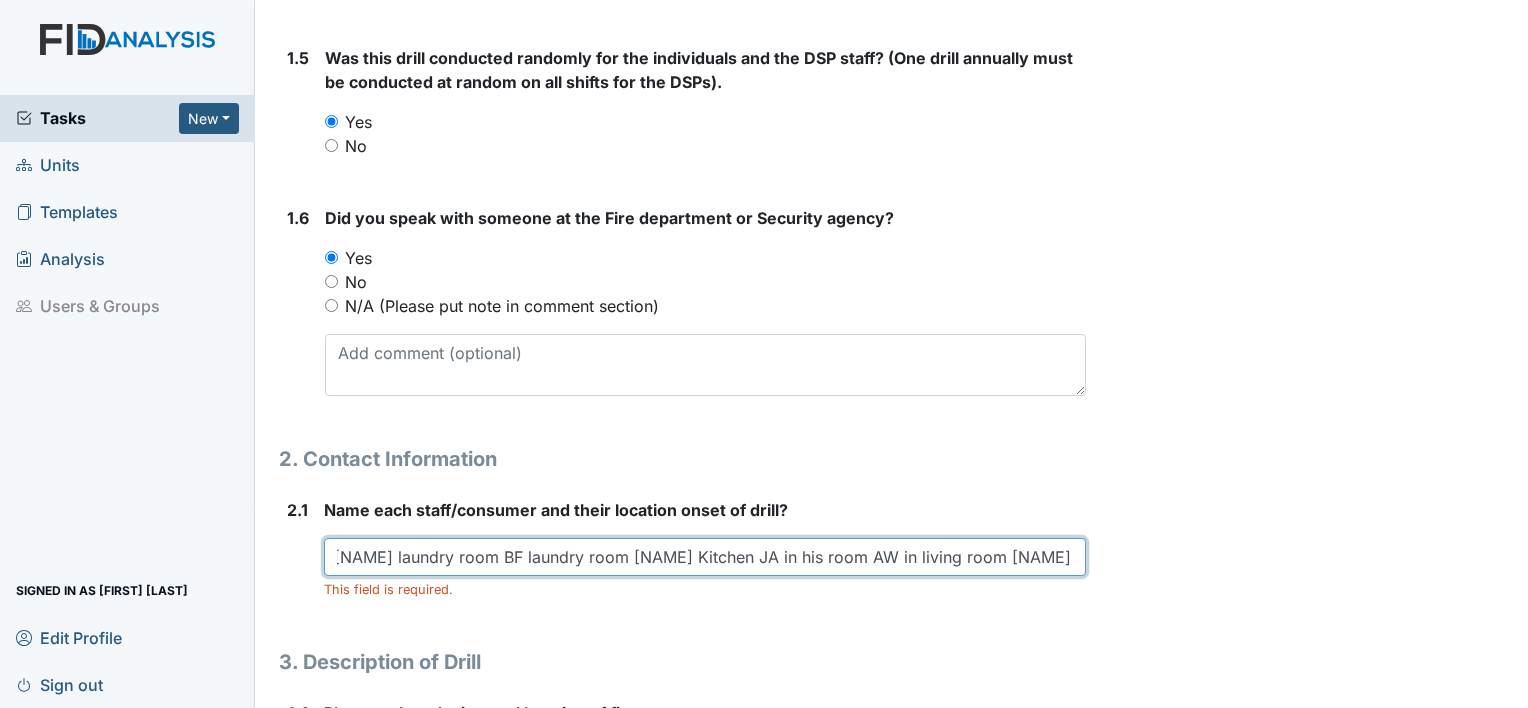 scroll, scrollTop: 0, scrollLeft: 0, axis: both 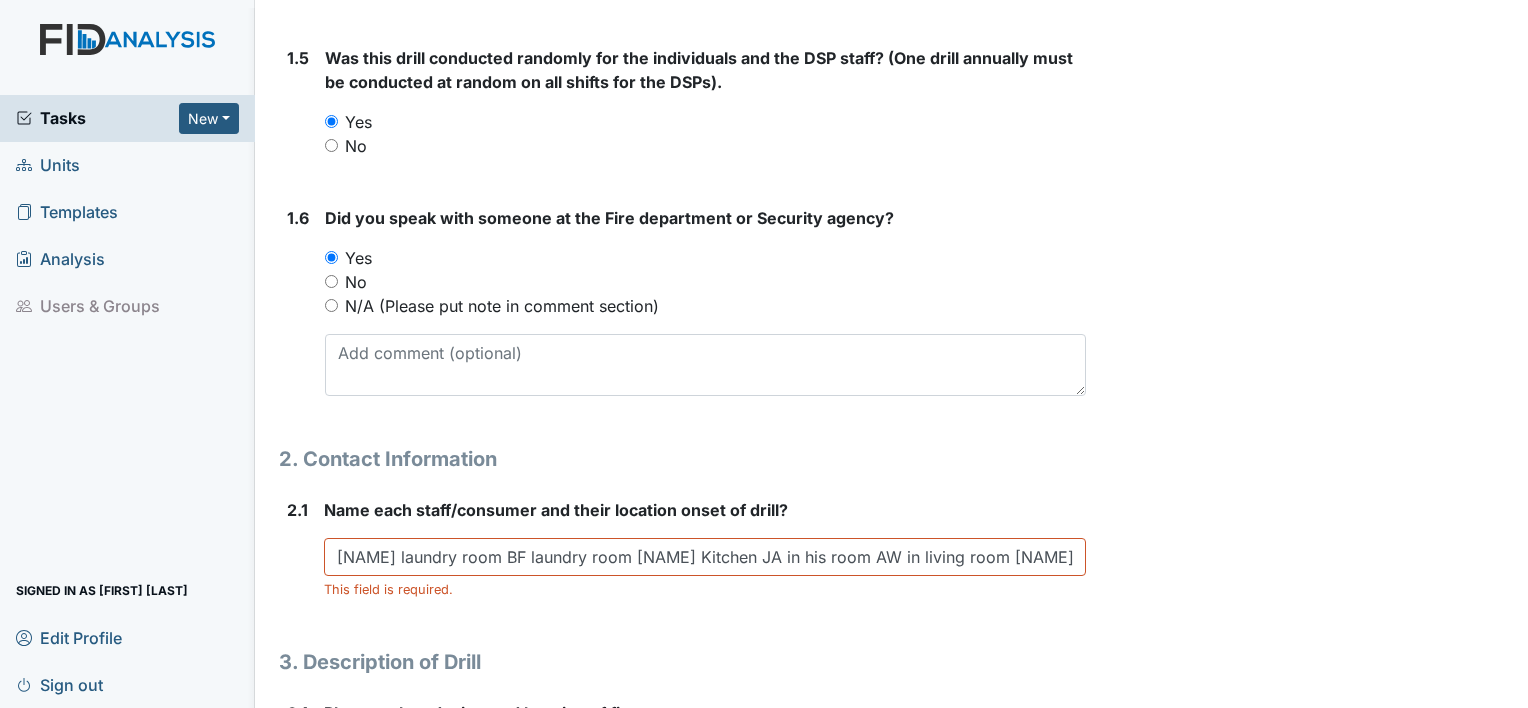 click on "1. Drill Information
1.1
What date was this drill conducted?
[DATE]
Attach file (optional)
You can upload .pdf, .txt, .jpg, .jpeg, .png, .csv, .xls, or .doc files under 100MB.
1.2
What shift was this drill conducted?
You must select one or more of the below options.
Select all that apply:
First Shift
Second Shift
Third Shift
1.3
What time was drill conducted?
[TIME]
This field is required.
1.4
What was the evacuation time?
[TIME]
This field is required.
1.5
Was this drill conducted randomly for the individuals and the DSP staff?  (One drill annually must be conducted at random on all shifts for the DSPs).
You must select one of the below options.
Yes
No
1.6
Did you speak with someone at the Fire department or Security agency?" at bounding box center [682, 822] 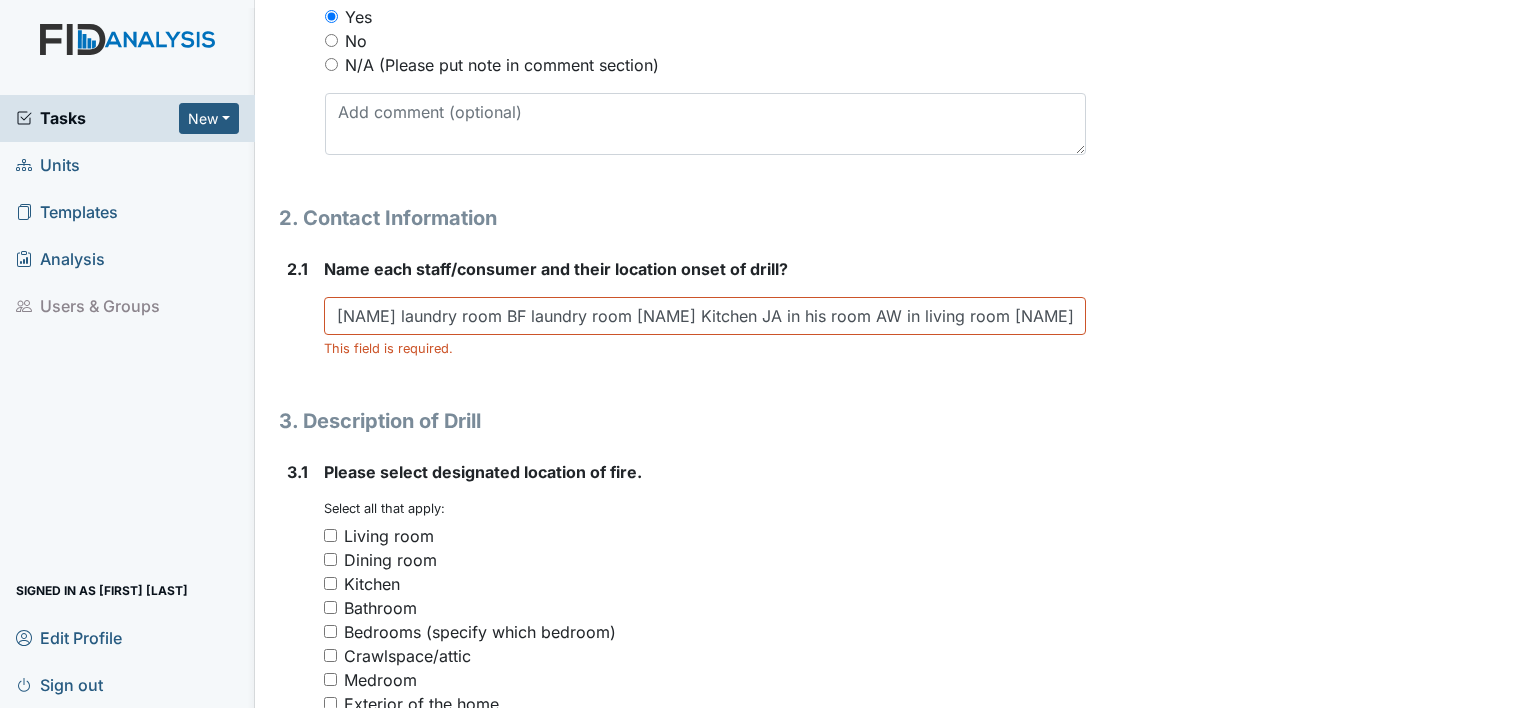 scroll, scrollTop: 1138, scrollLeft: 0, axis: vertical 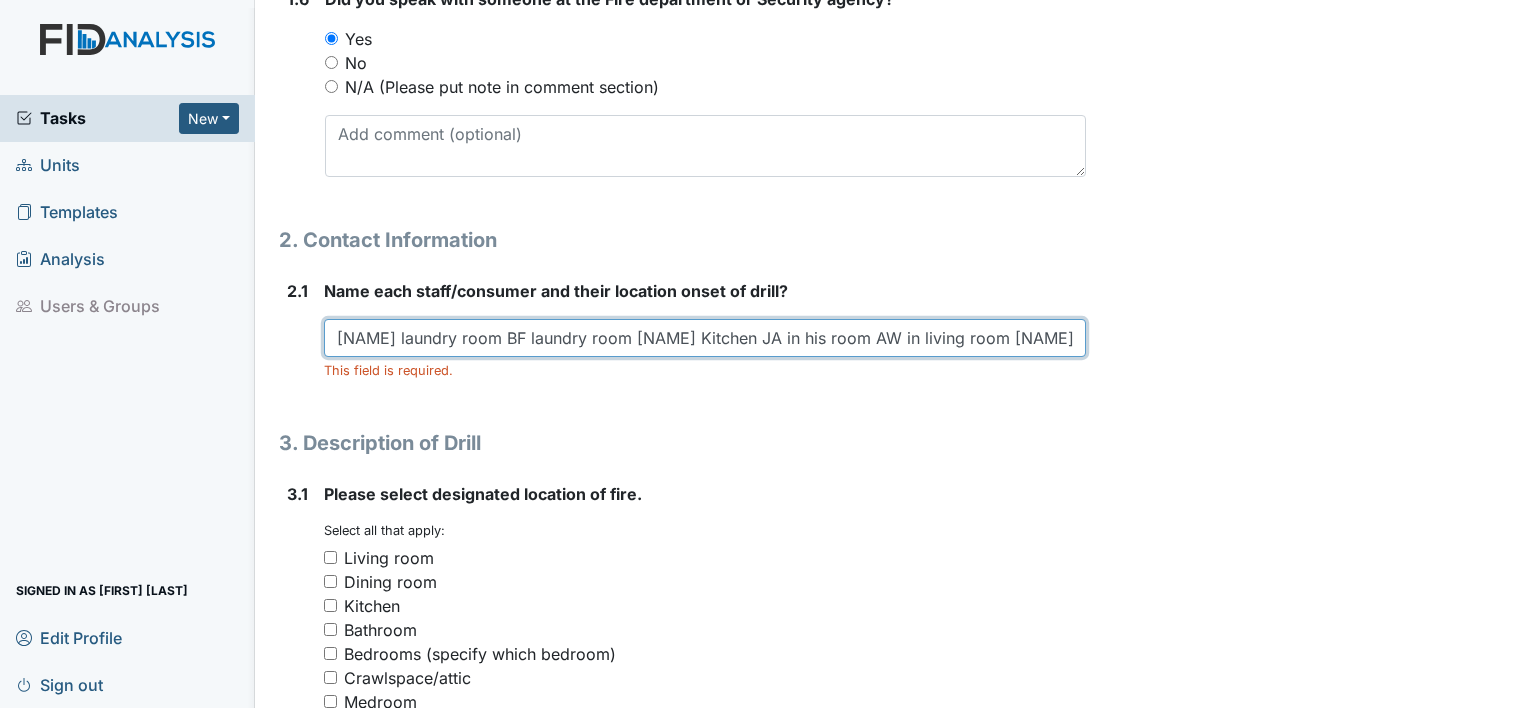 click on "[NAME] laundry room BF laundry room [NAME] Kitchen JA in his room AW in living room [NAME] in" at bounding box center [705, 338] 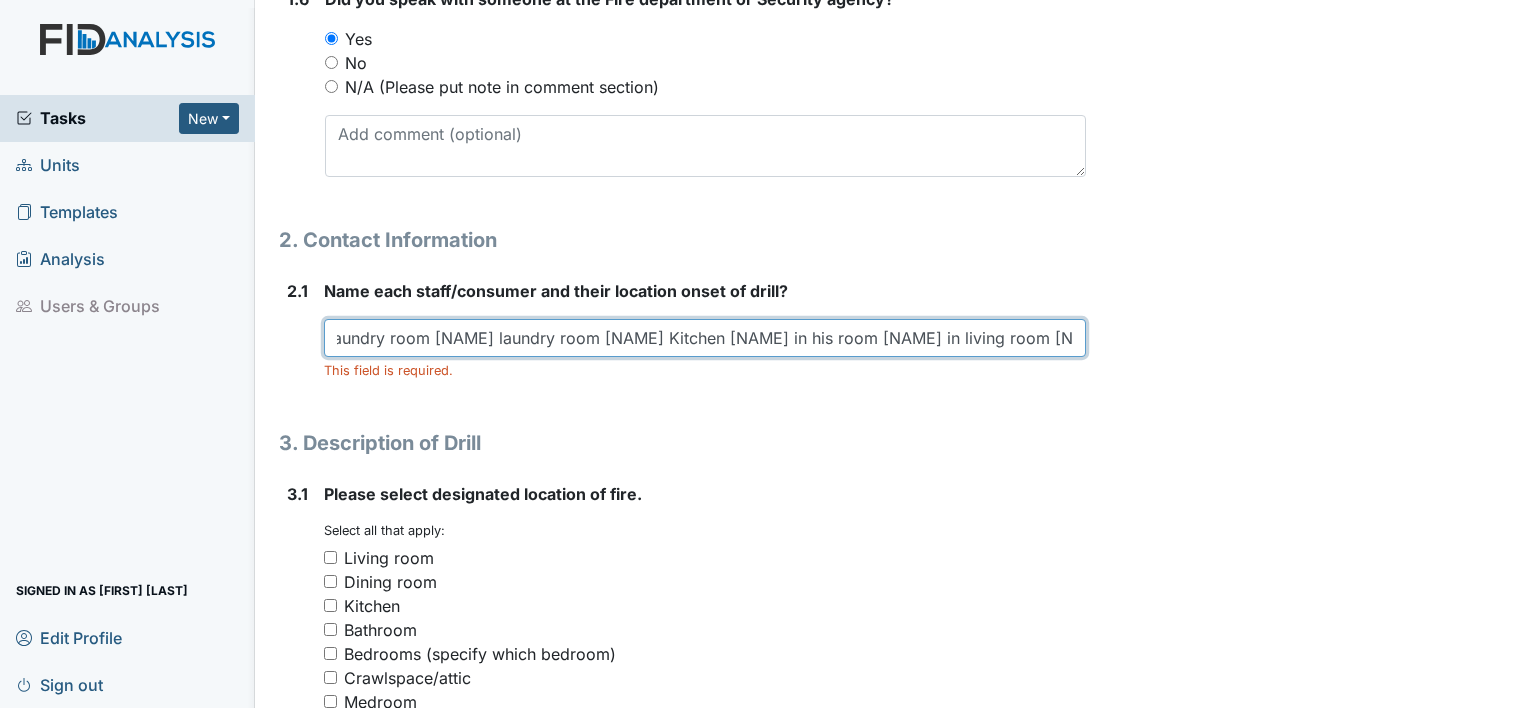 scroll, scrollTop: 0, scrollLeft: 76, axis: horizontal 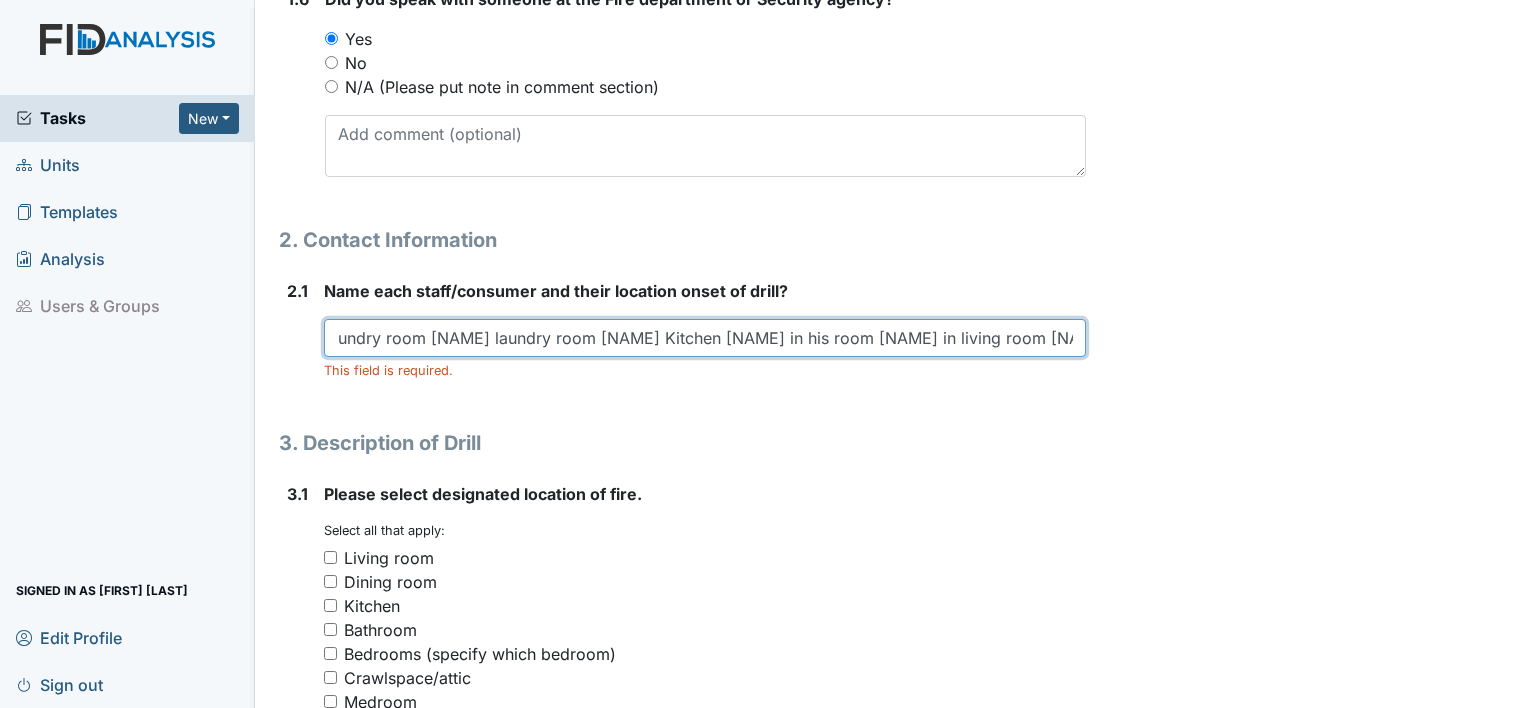 click on "[NAME] laundry room [NAME] laundry room [NAME] Kitchen [NAME] in his room [NAME] in living room [NAME] in living room" at bounding box center [705, 338] 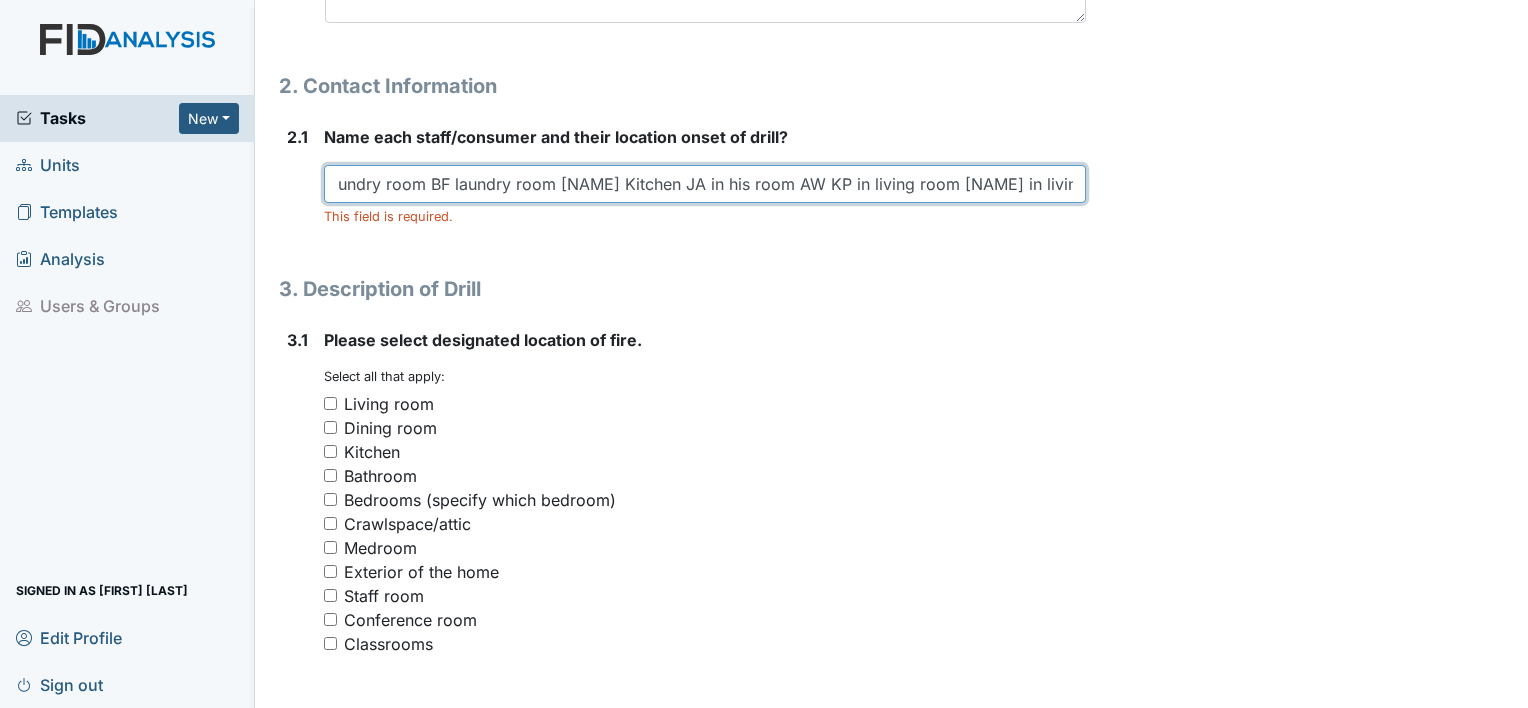 scroll, scrollTop: 1338, scrollLeft: 0, axis: vertical 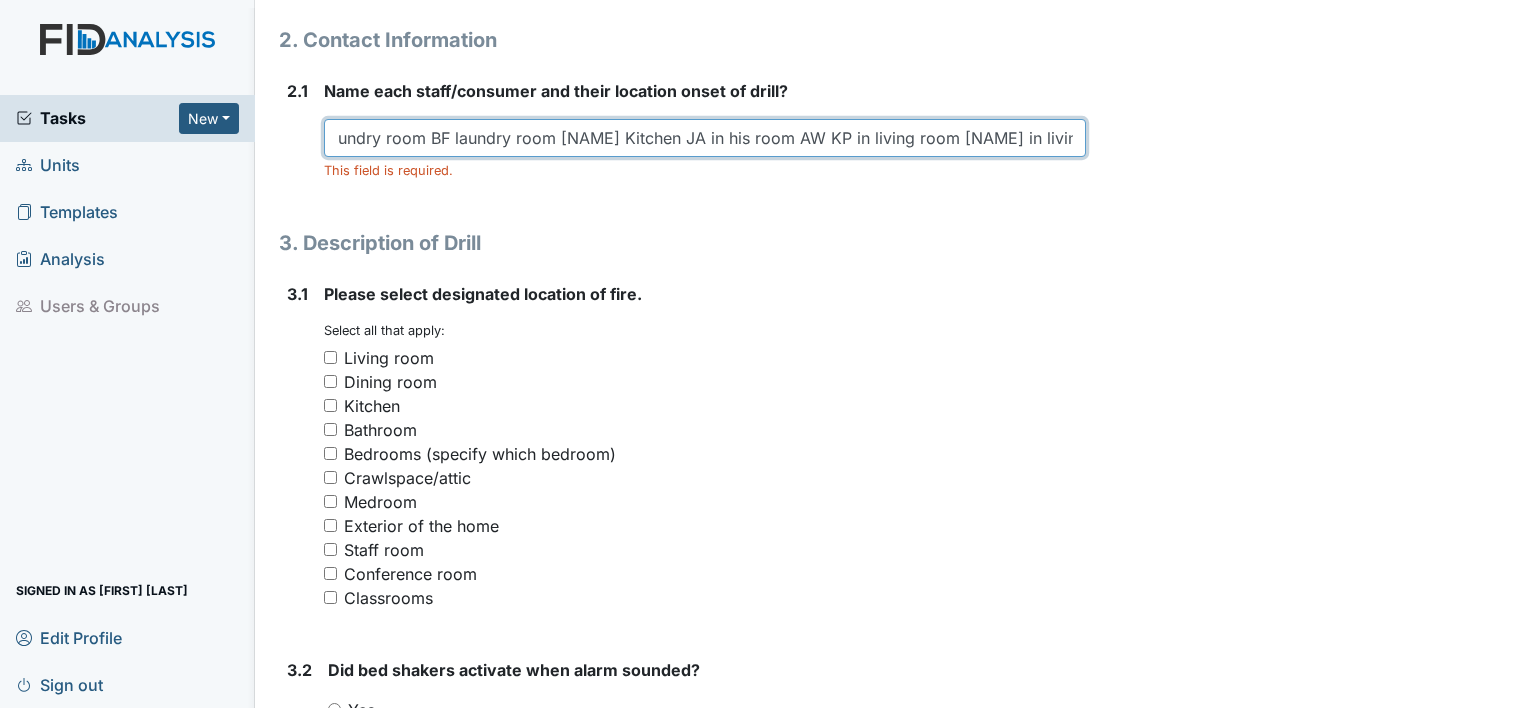 click on "[NAME] laundry room BF laundry room [NAME] Kitchen JA in his room AW KP in living room [NAME] in living room" at bounding box center (705, 138) 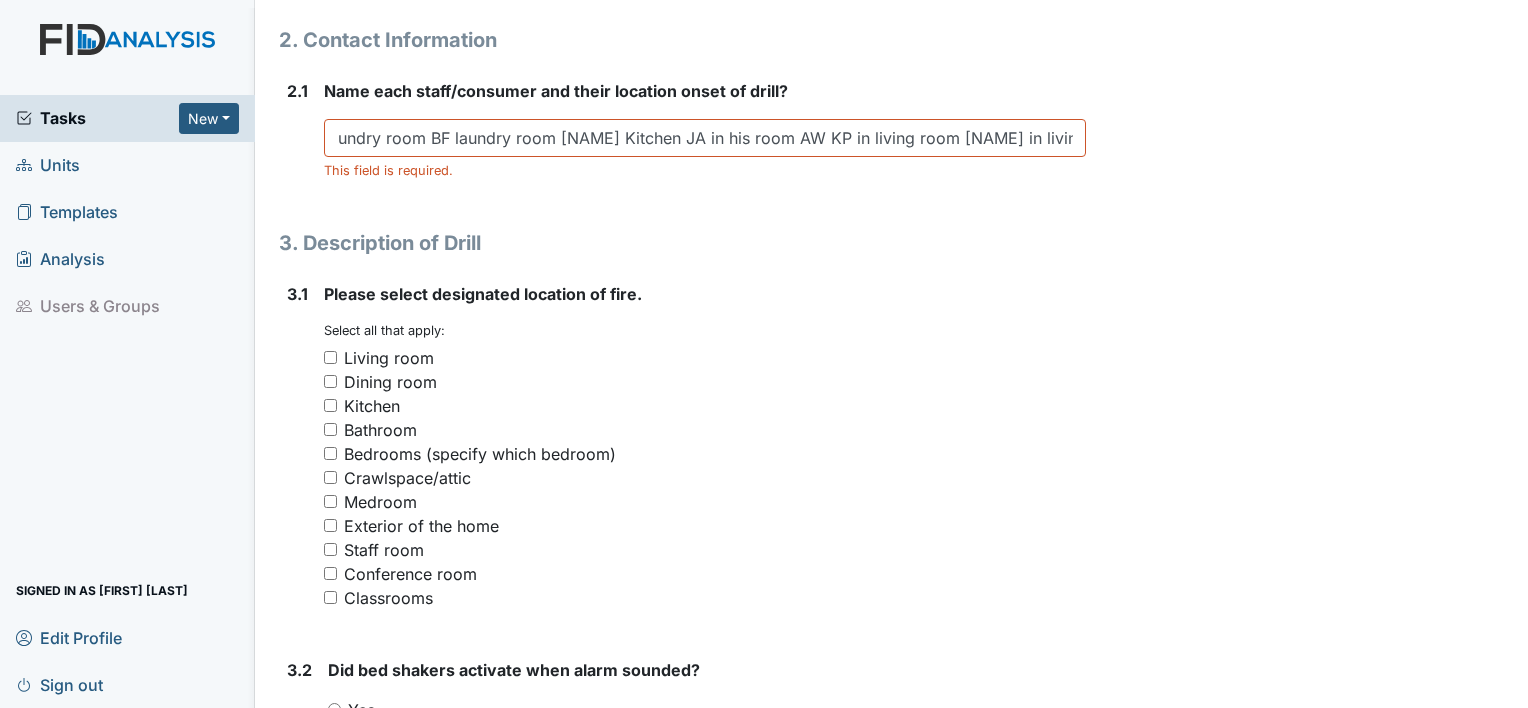 scroll, scrollTop: 0, scrollLeft: 0, axis: both 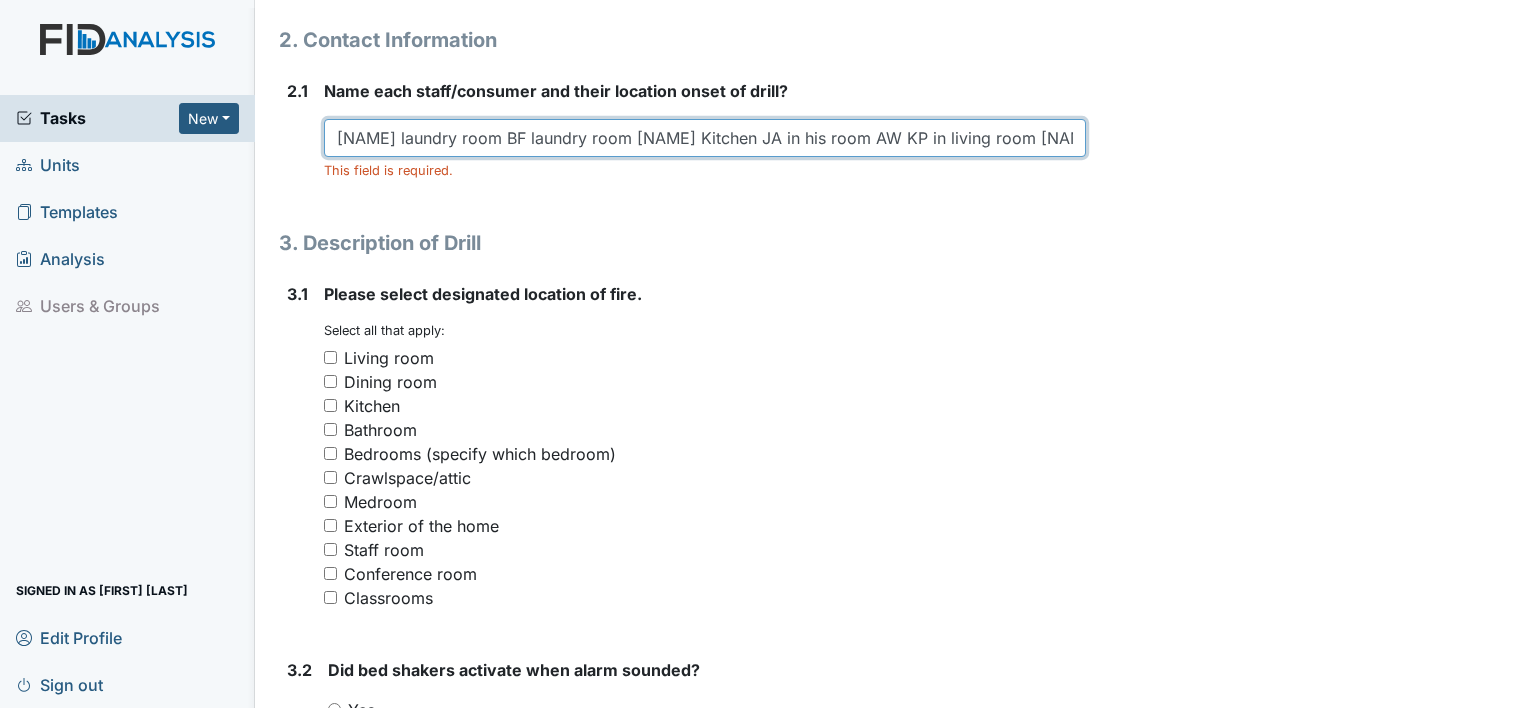 click on "[NAME] laundry room BF laundry room [NAME] Kitchen JA in his room AW KP in living room [NAME] in livingom" at bounding box center [705, 138] 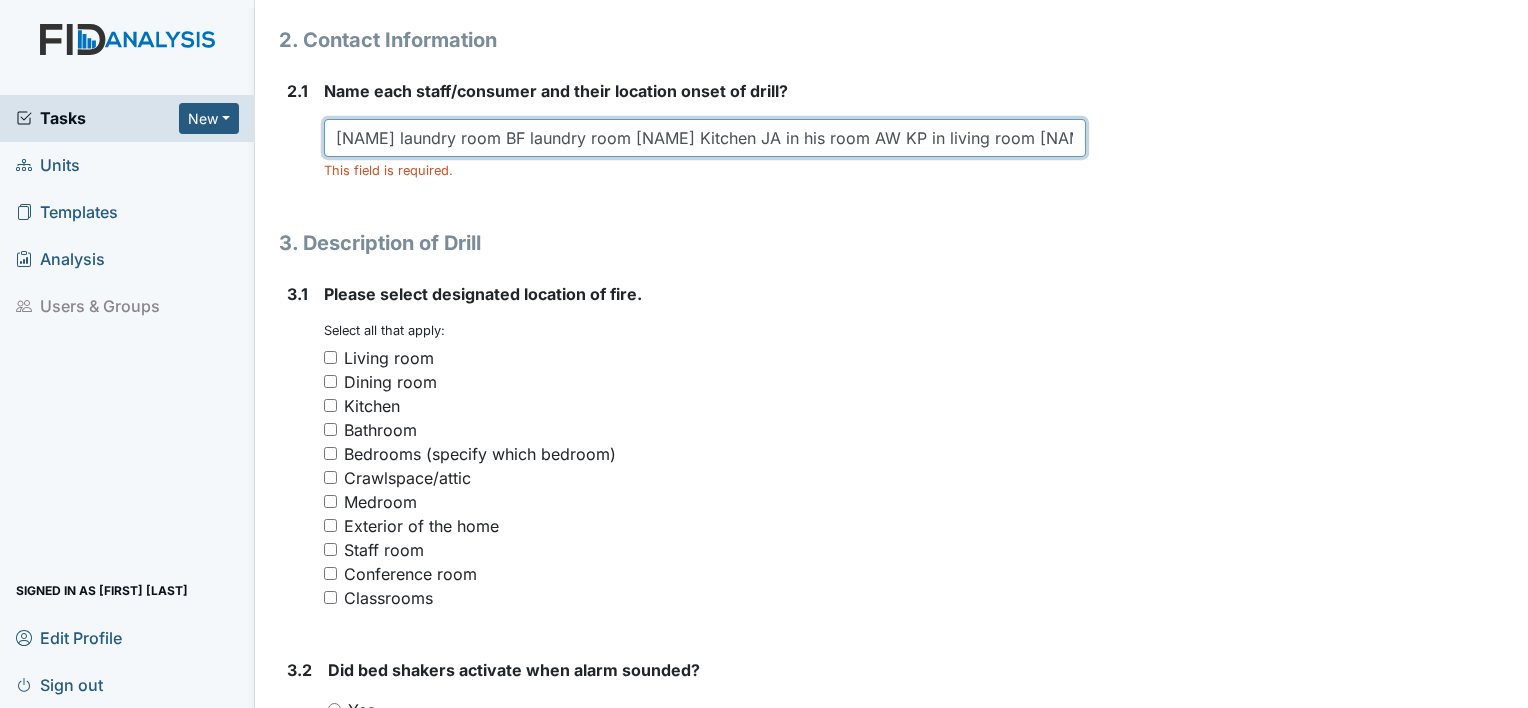 scroll, scrollTop: 0, scrollLeft: 12, axis: horizontal 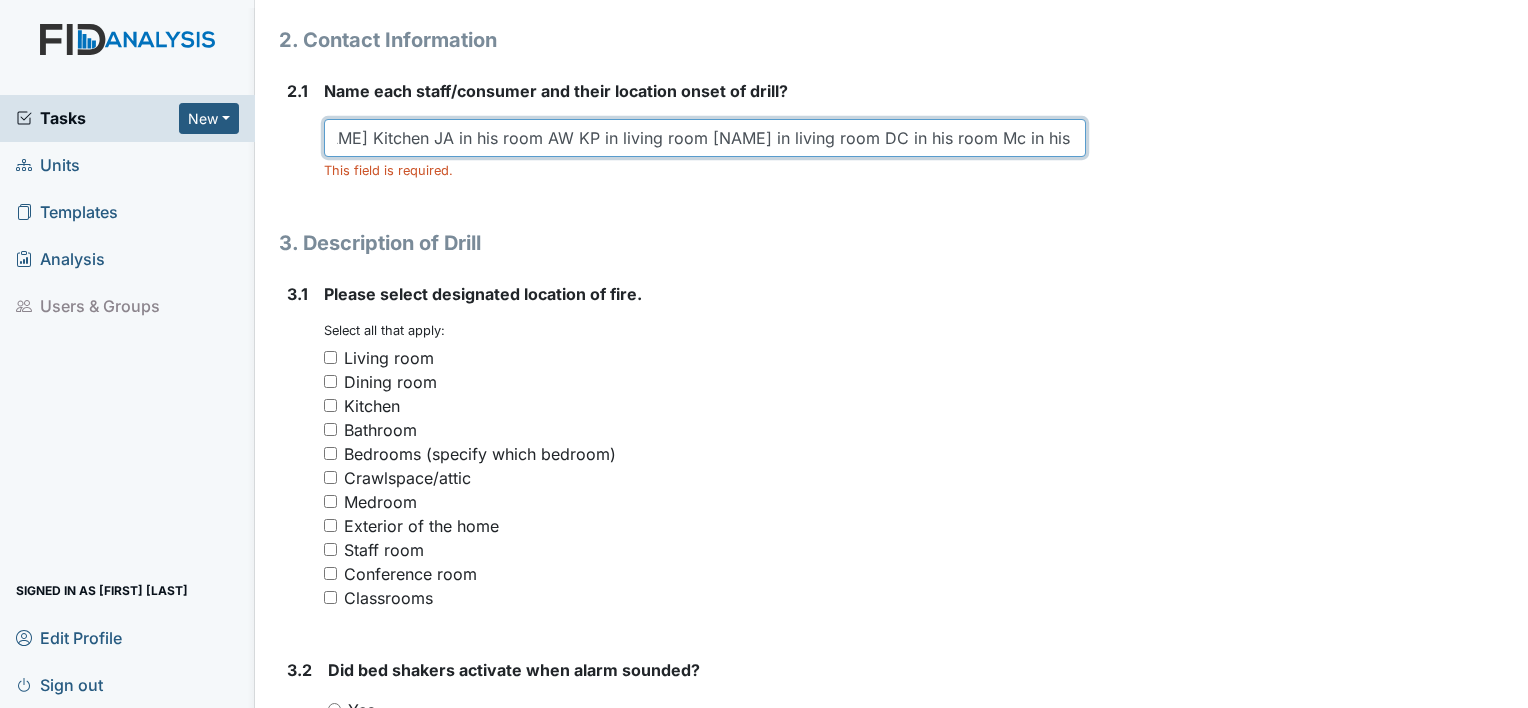 click on "[NAME] laundry room BF laundry room [NAME] Kitchen JA in his room AW KP in living room [NAME] in living room DC in his room Mc in his room" at bounding box center [705, 138] 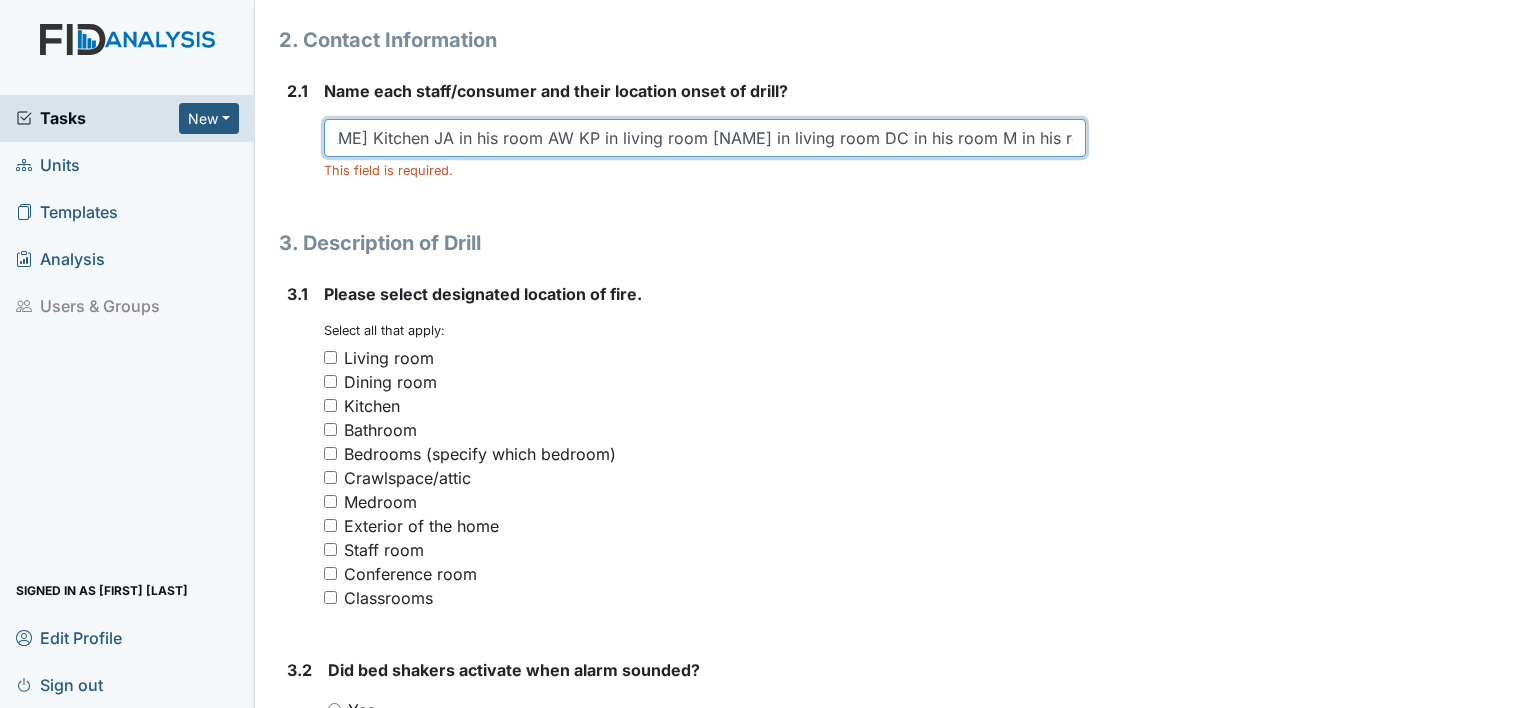 scroll, scrollTop: 0, scrollLeft: 319, axis: horizontal 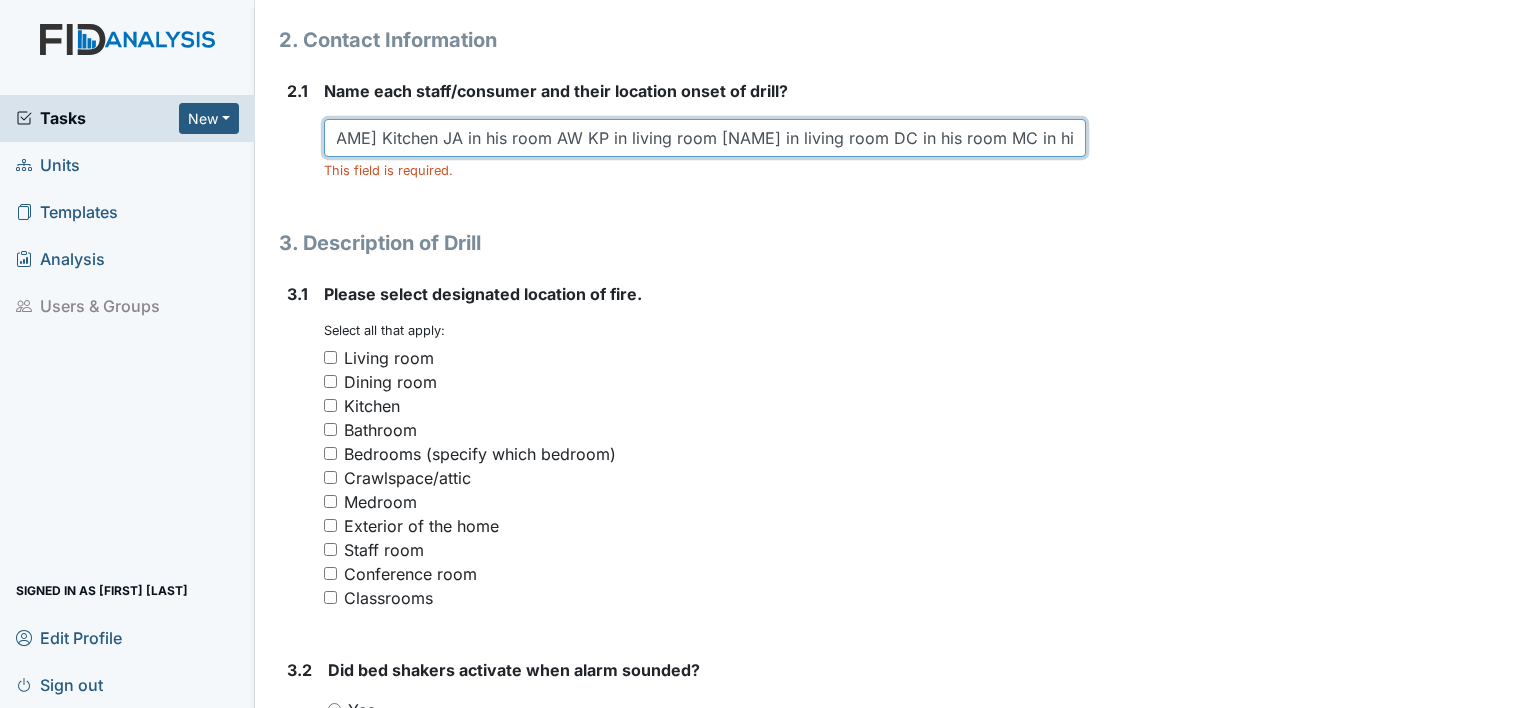 type on "[NAME] laundry room BF laundry room [NAME] Kitchen JA in his room AW KP in living room [NAME] in living room DC in his room MC in his room" 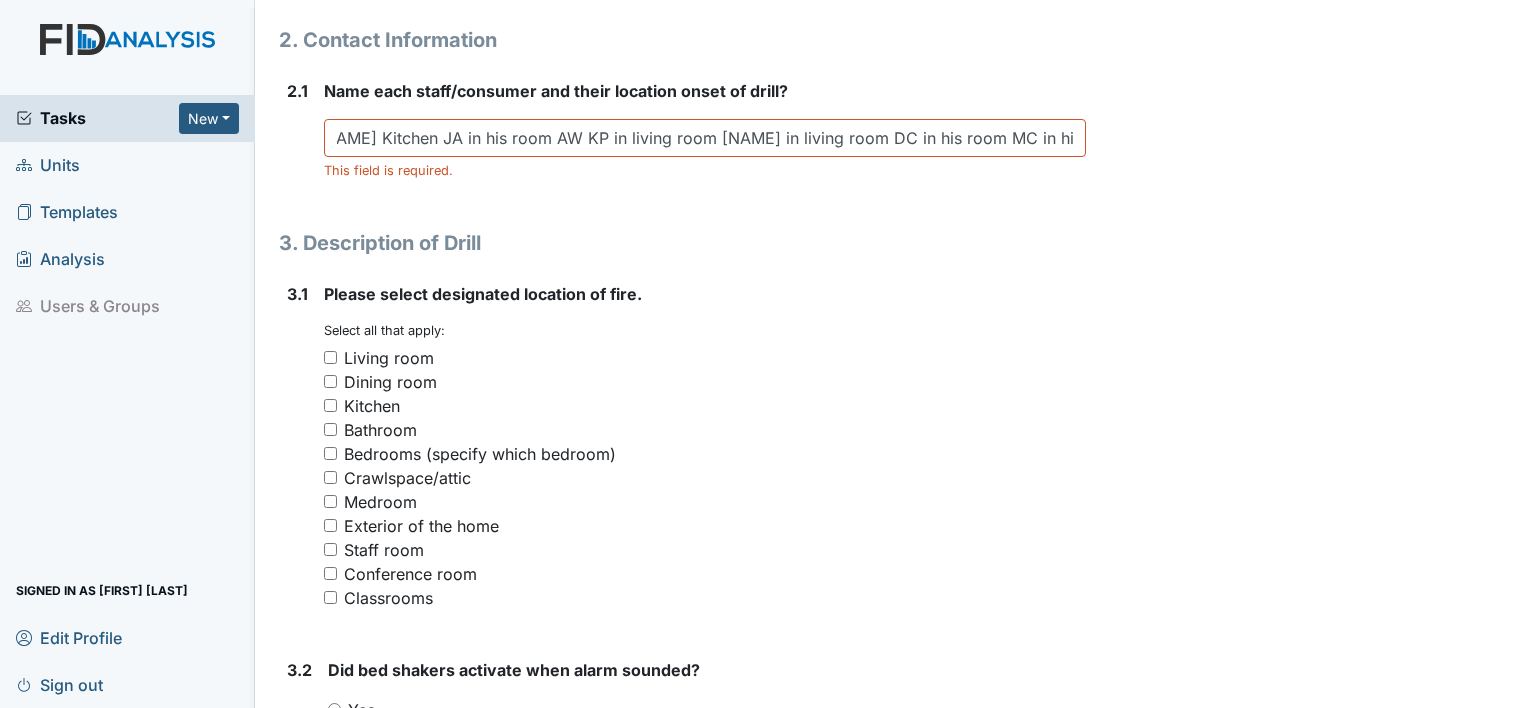 scroll, scrollTop: 0, scrollLeft: 0, axis: both 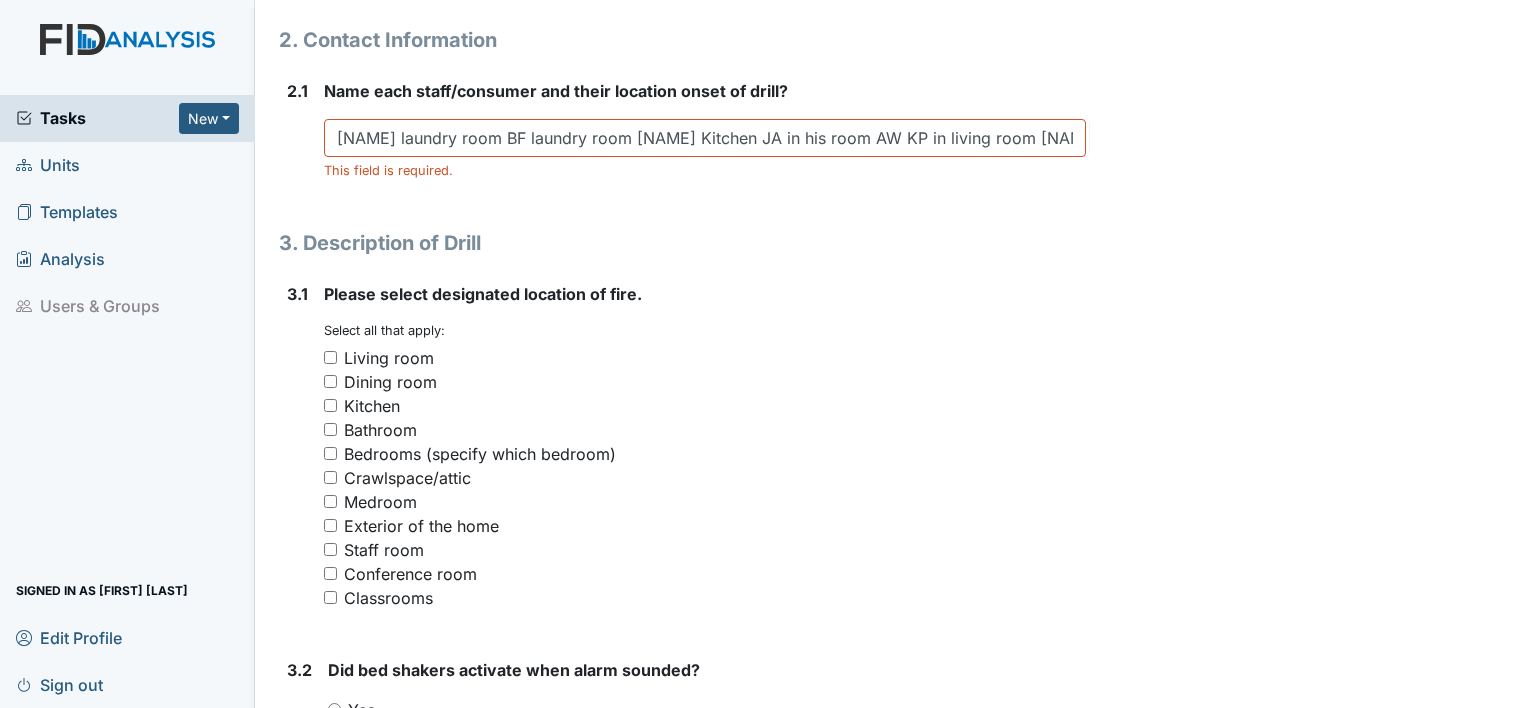 click on "Kitchen" at bounding box center [330, 405] 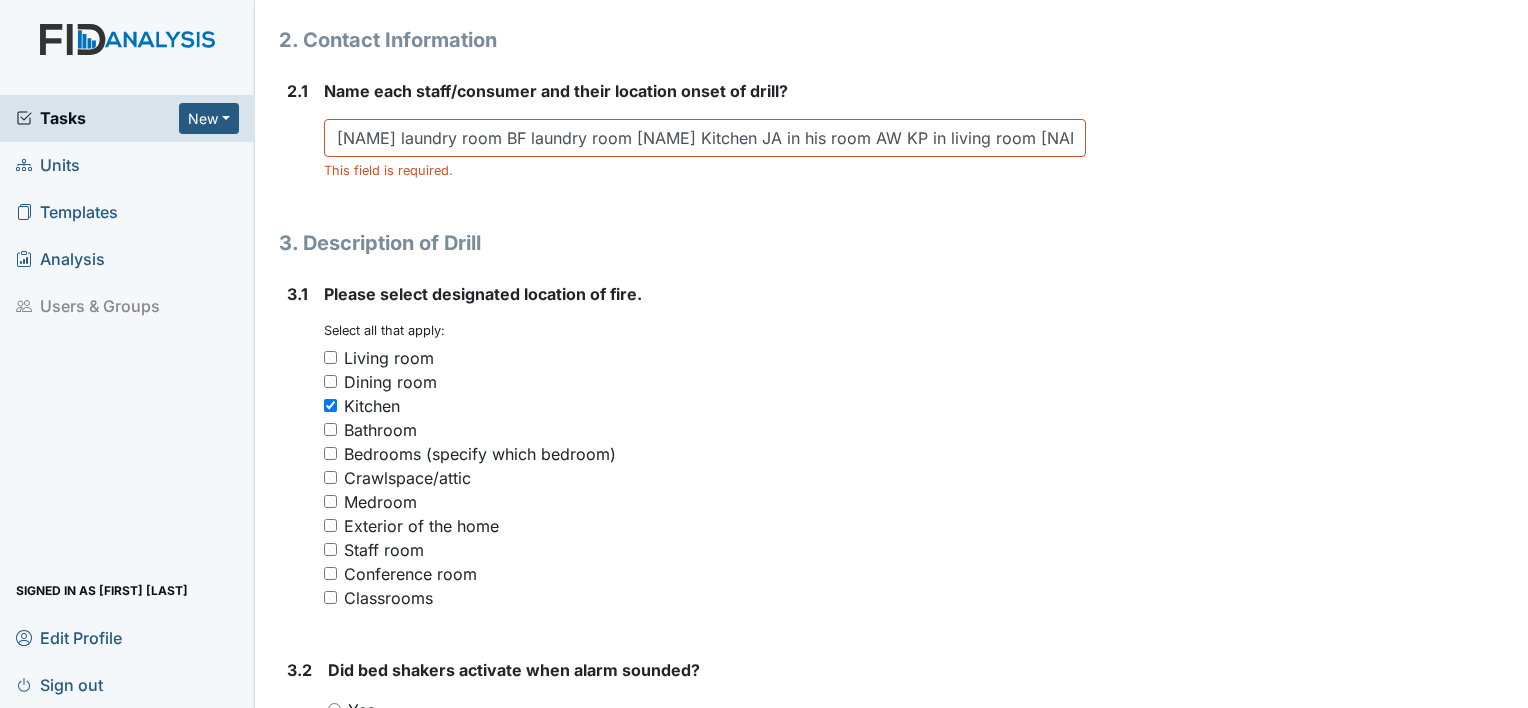 scroll, scrollTop: 1638, scrollLeft: 0, axis: vertical 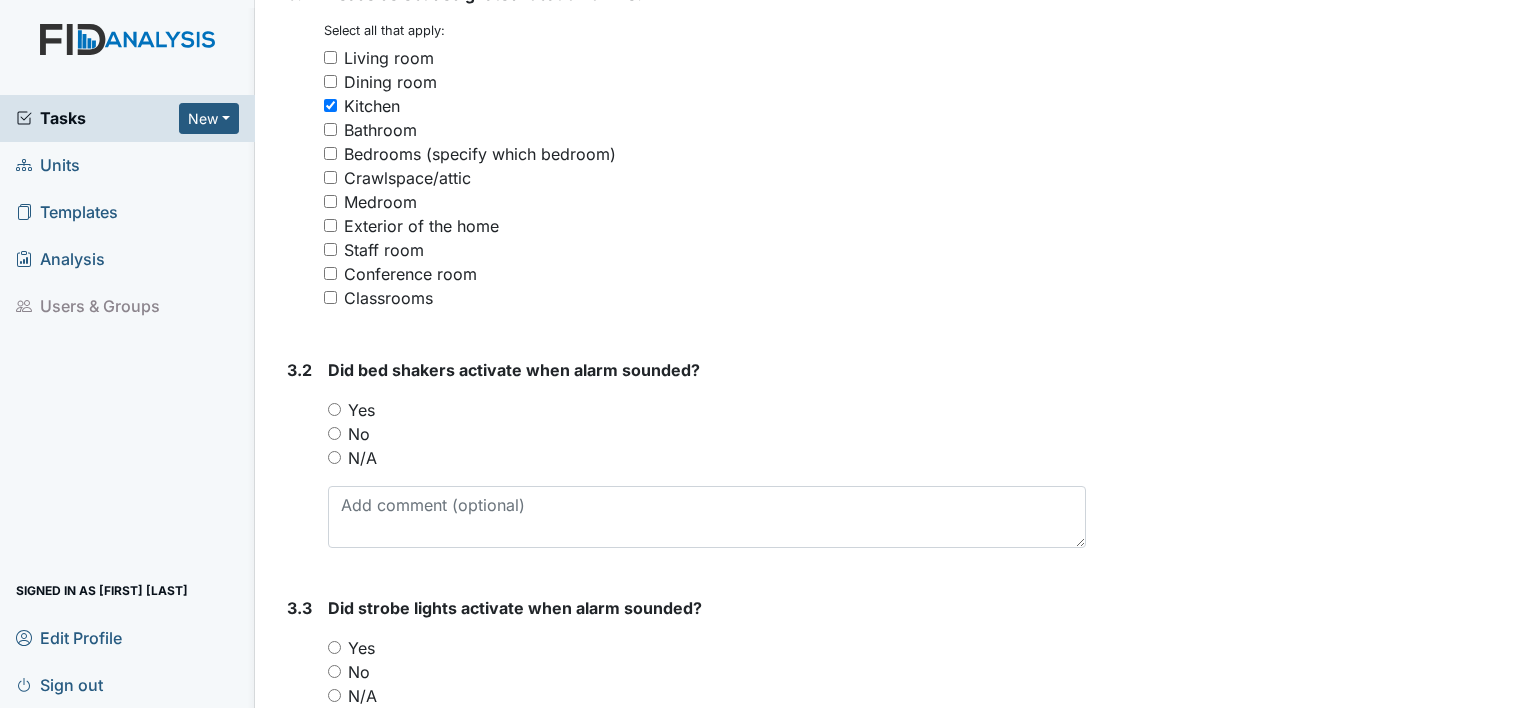 click on "3.2
Did bed shakers activate when alarm sounded?
You must select one of the below options.
Yes
No
N/A" at bounding box center [682, 461] 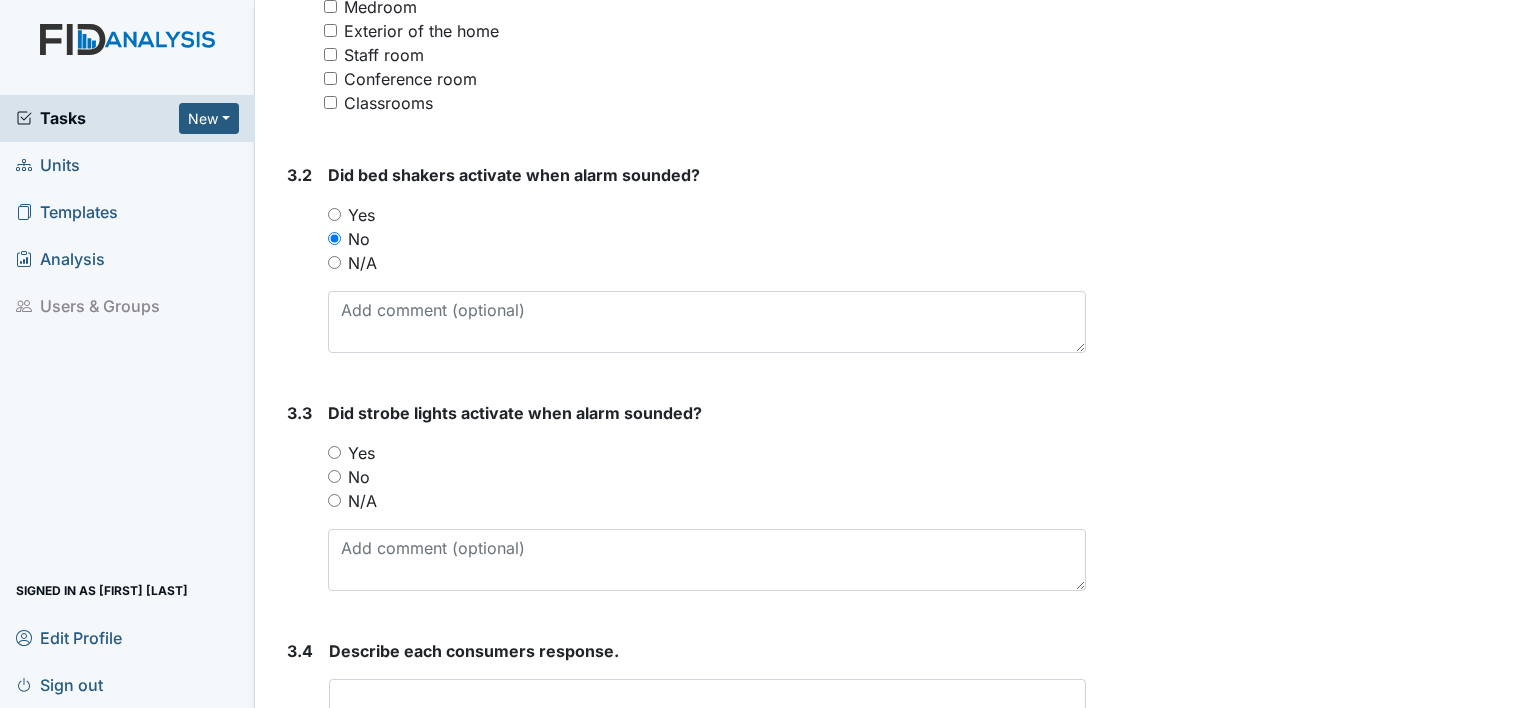 scroll, scrollTop: 1838, scrollLeft: 0, axis: vertical 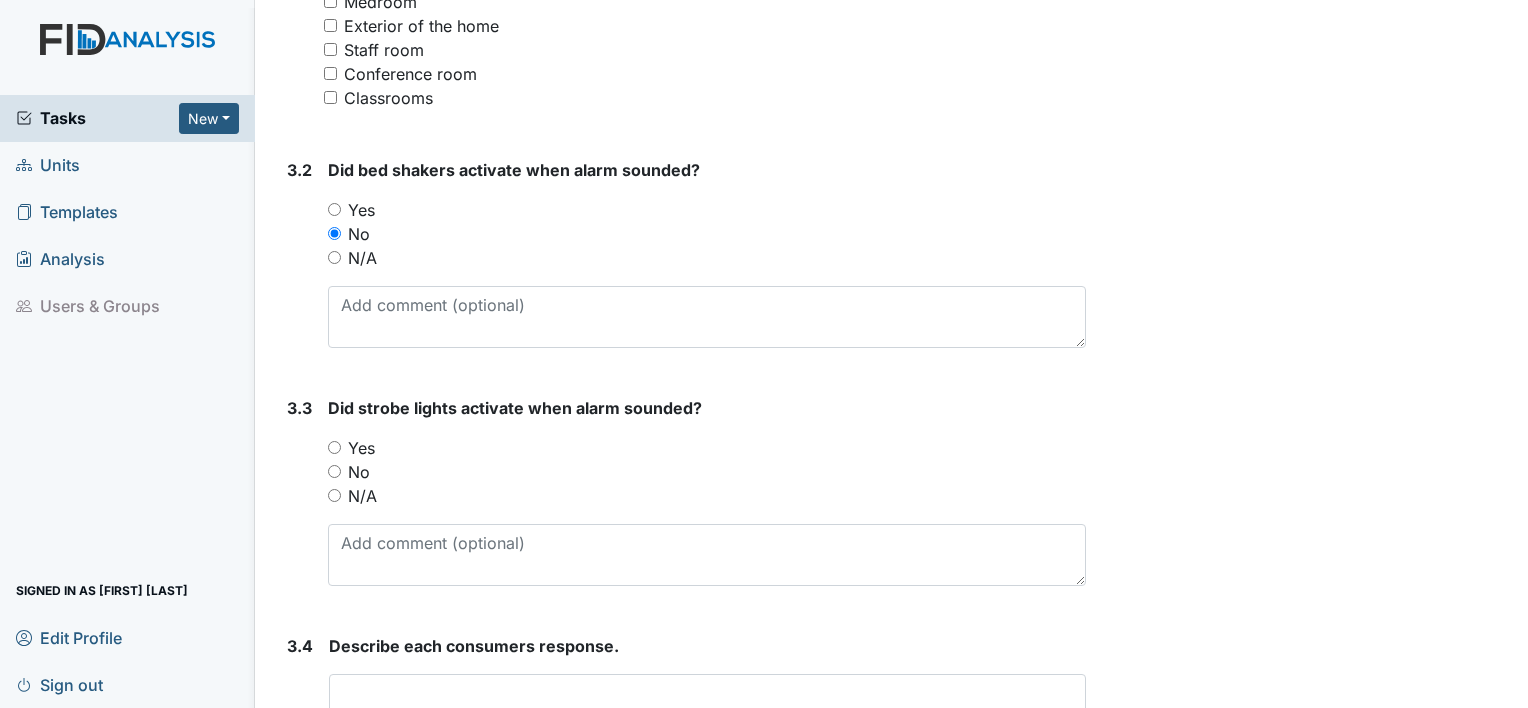 click on "Yes" at bounding box center (707, 448) 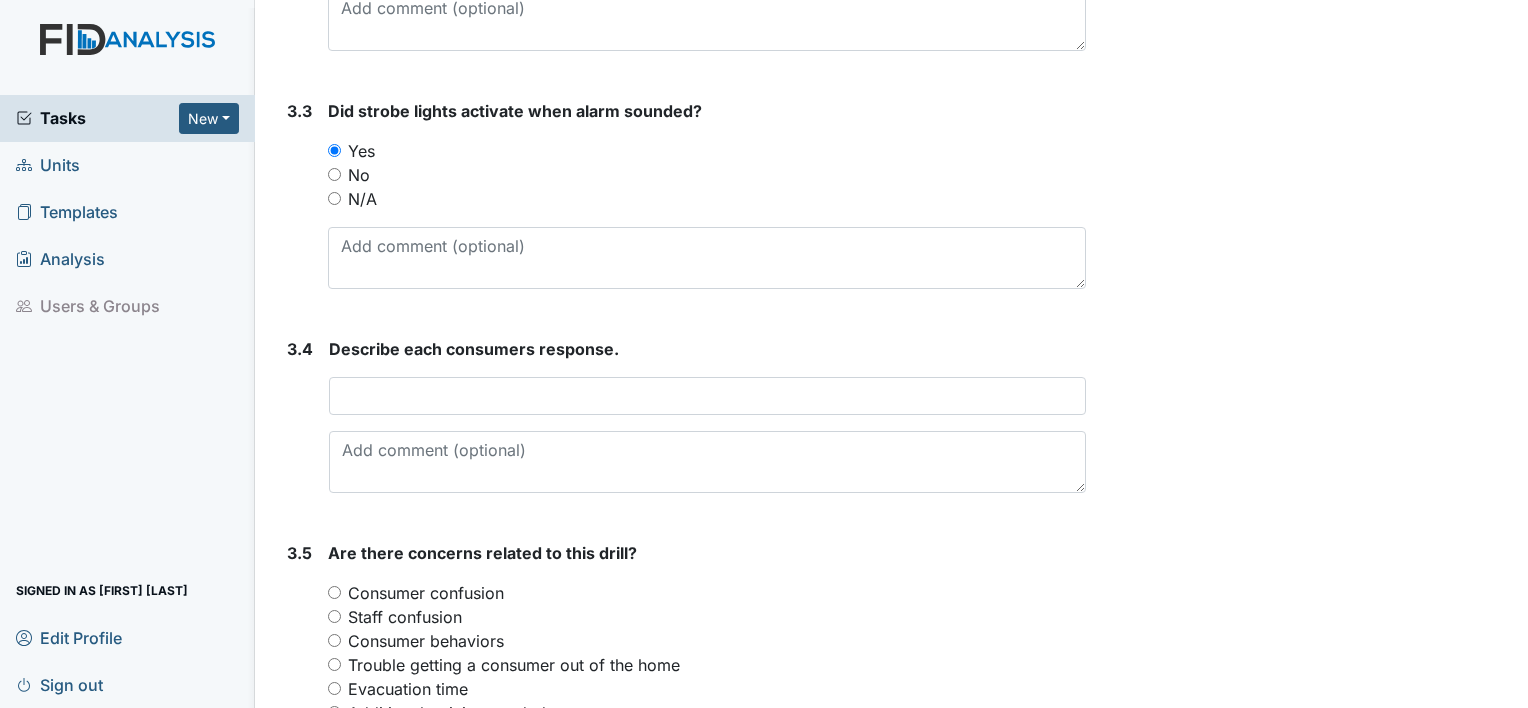scroll, scrollTop: 2138, scrollLeft: 0, axis: vertical 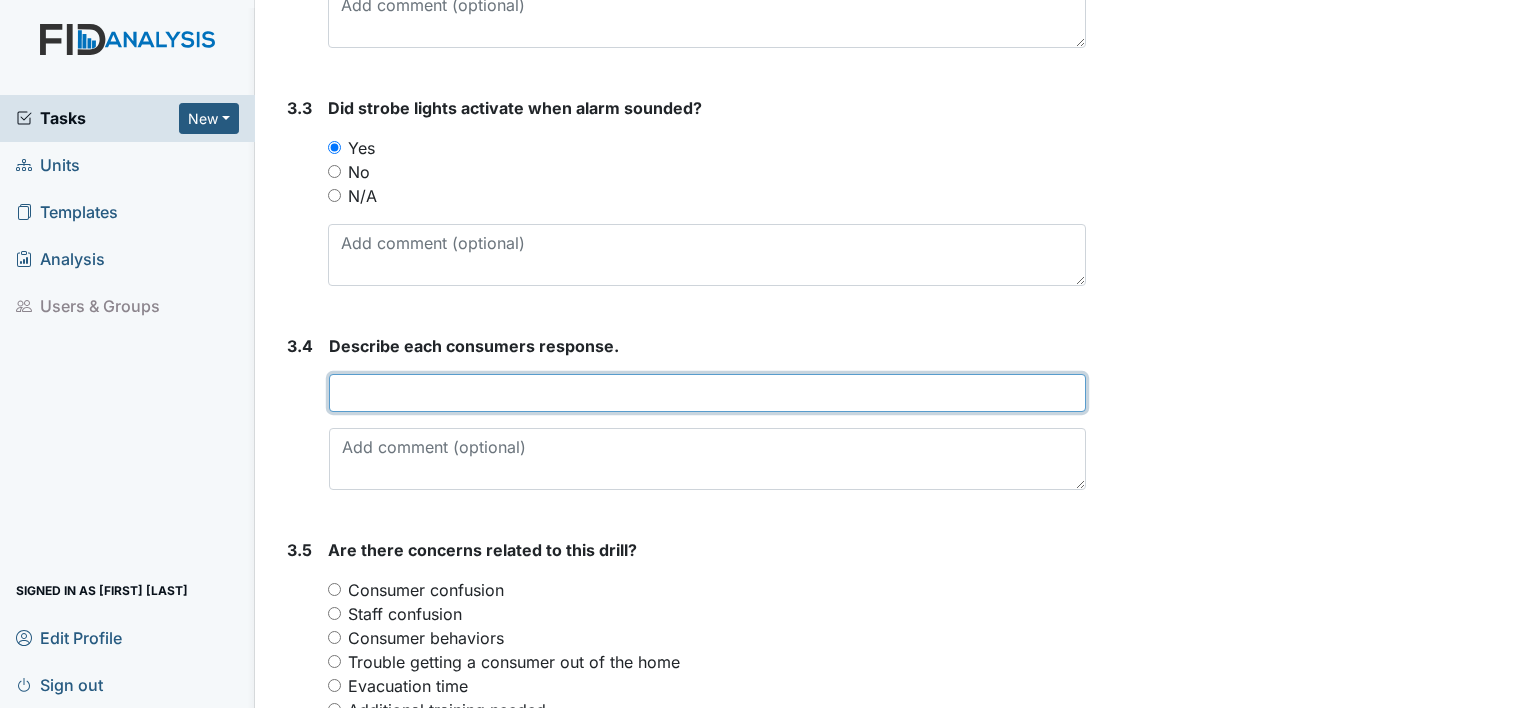 click at bounding box center (707, 393) 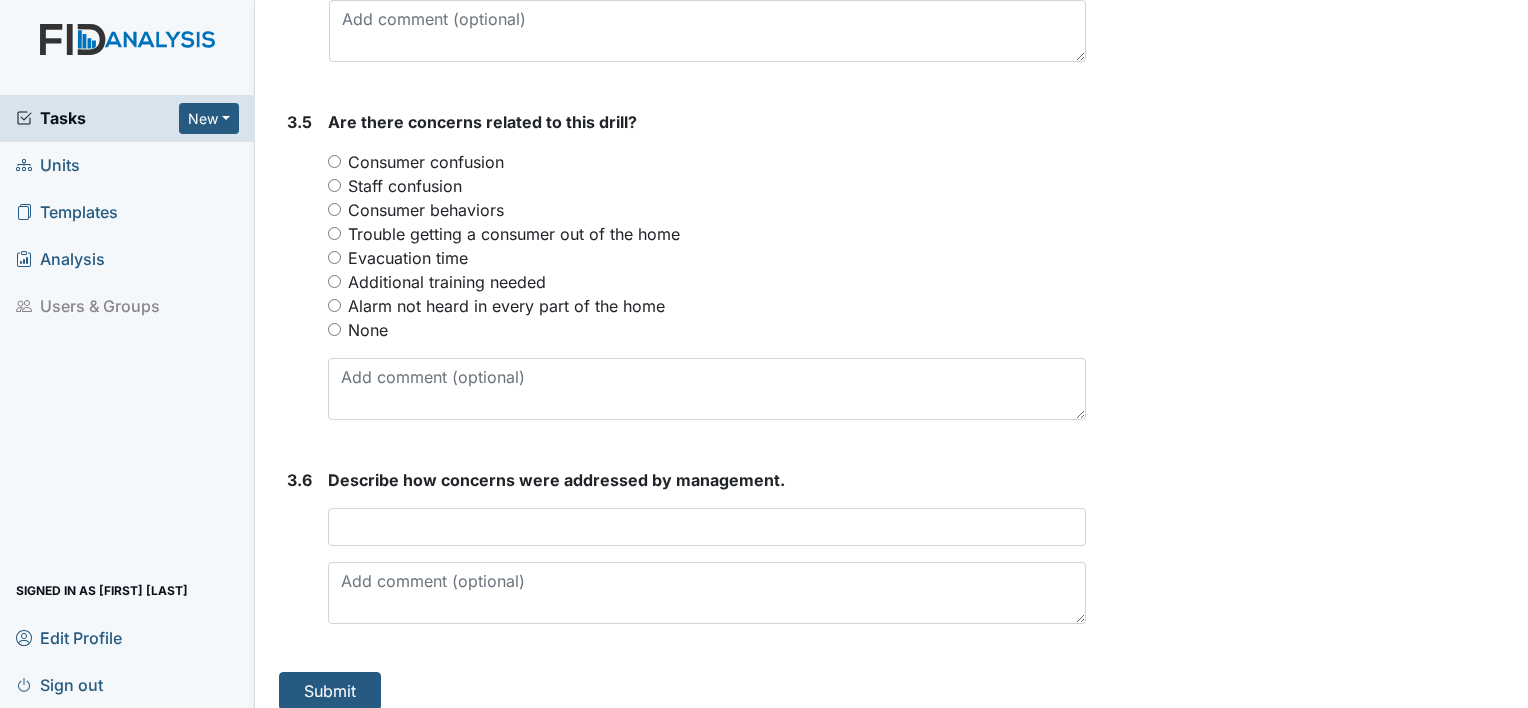 scroll, scrollTop: 2580, scrollLeft: 0, axis: vertical 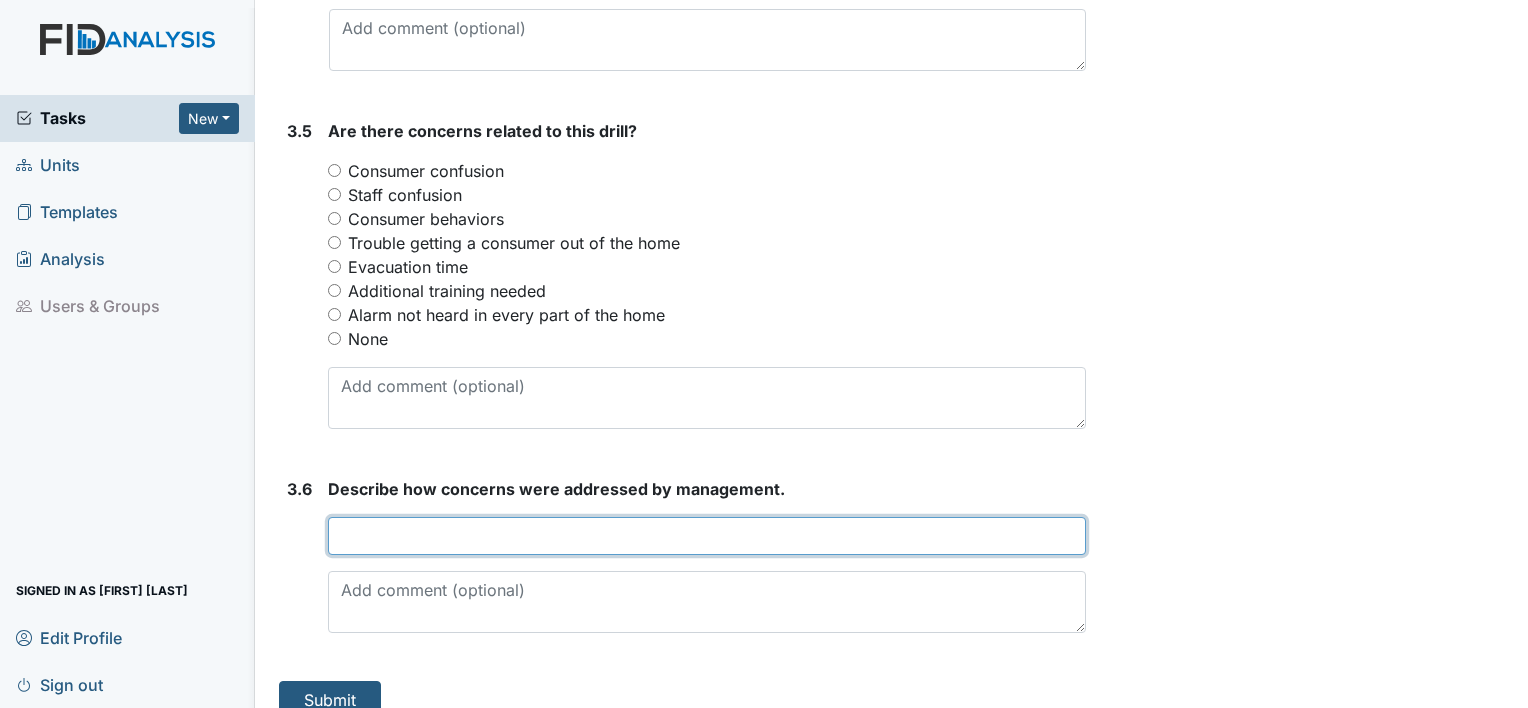 click on "Describe how concerns were addressed by management.
This field is required." at bounding box center [707, 555] 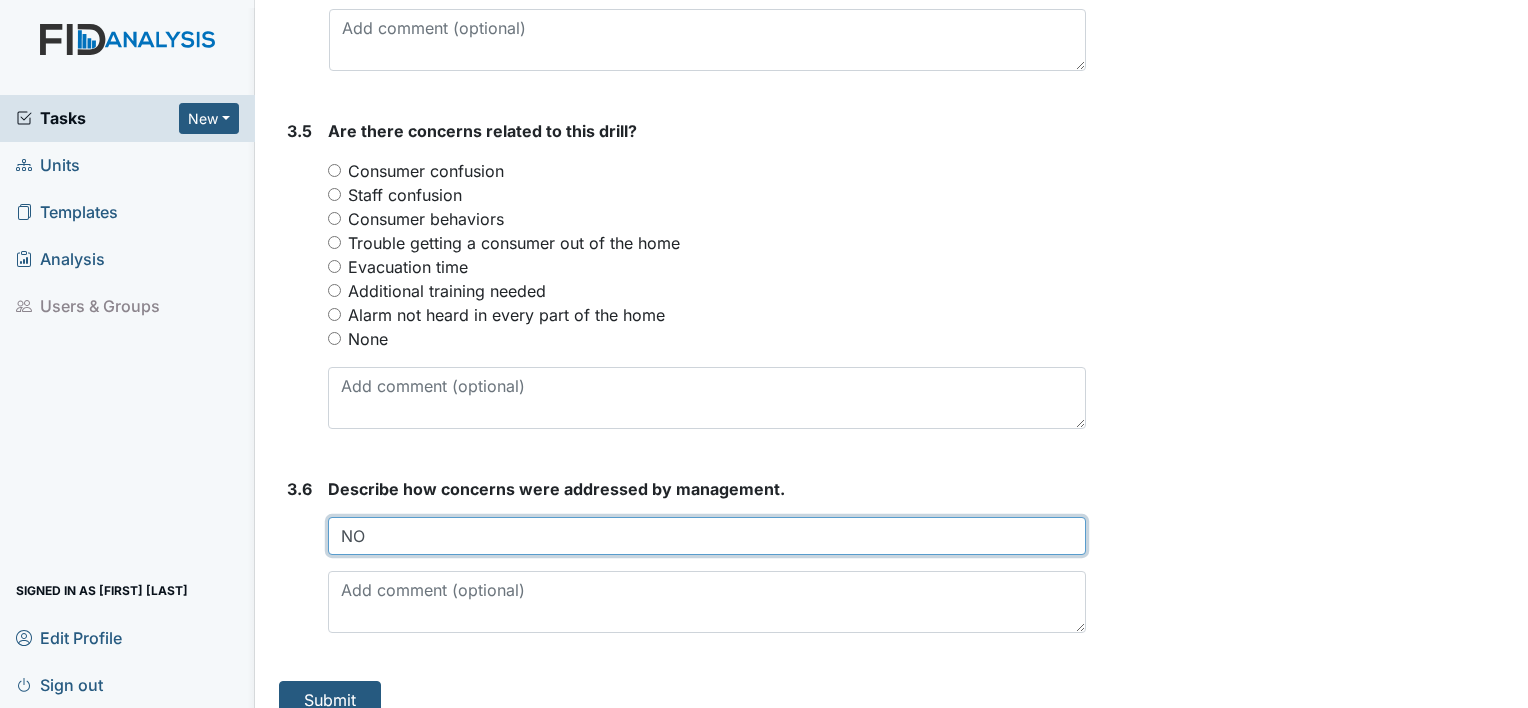 type on "NO" 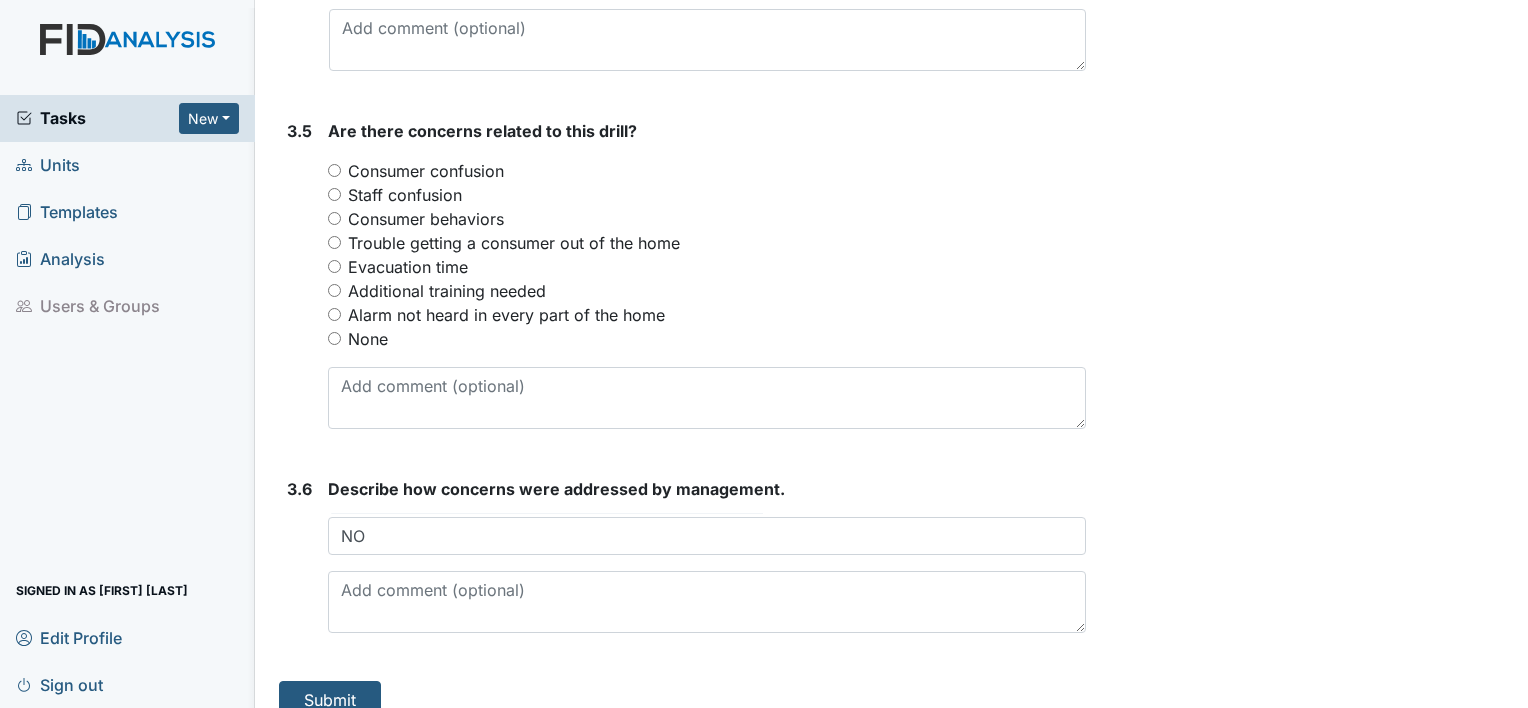 click on "None" at bounding box center (334, 338) 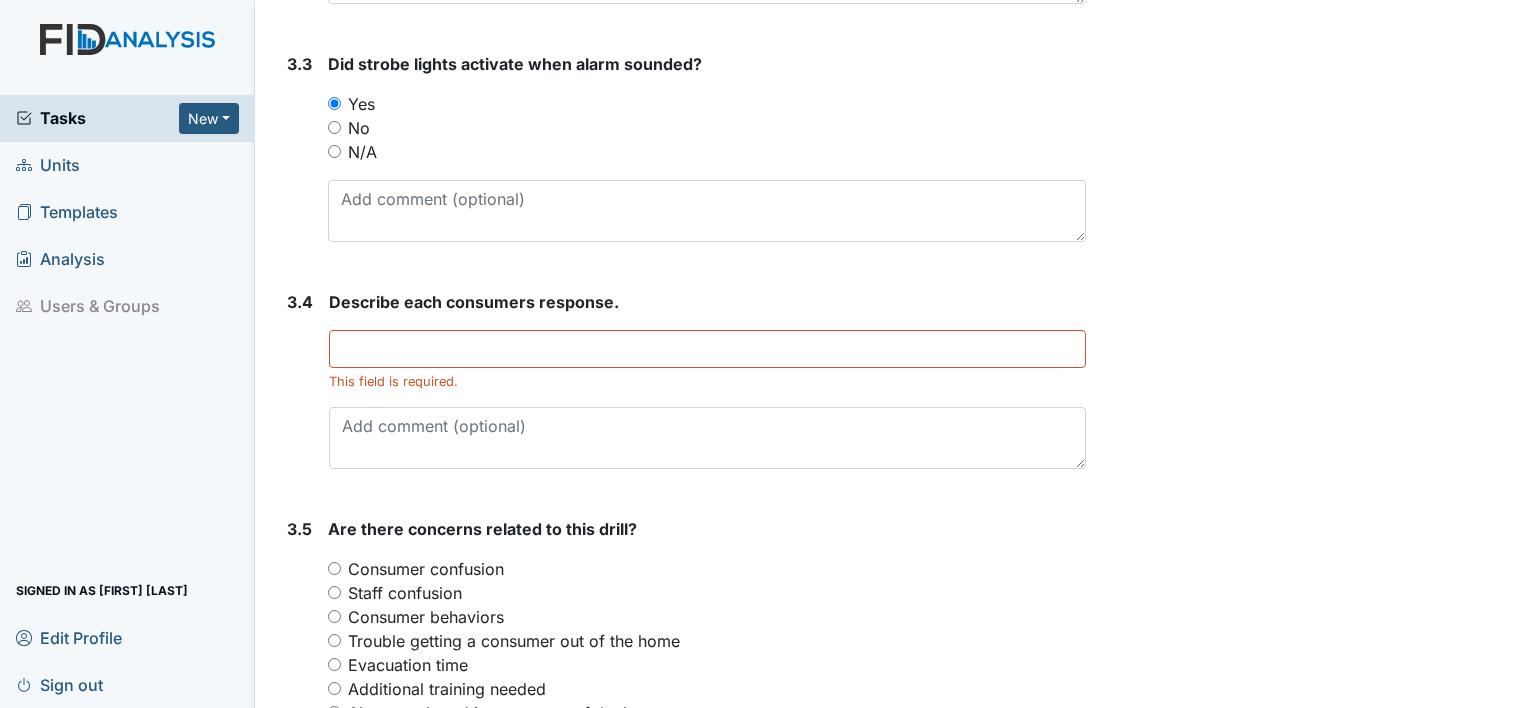 scroll, scrollTop: 2180, scrollLeft: 0, axis: vertical 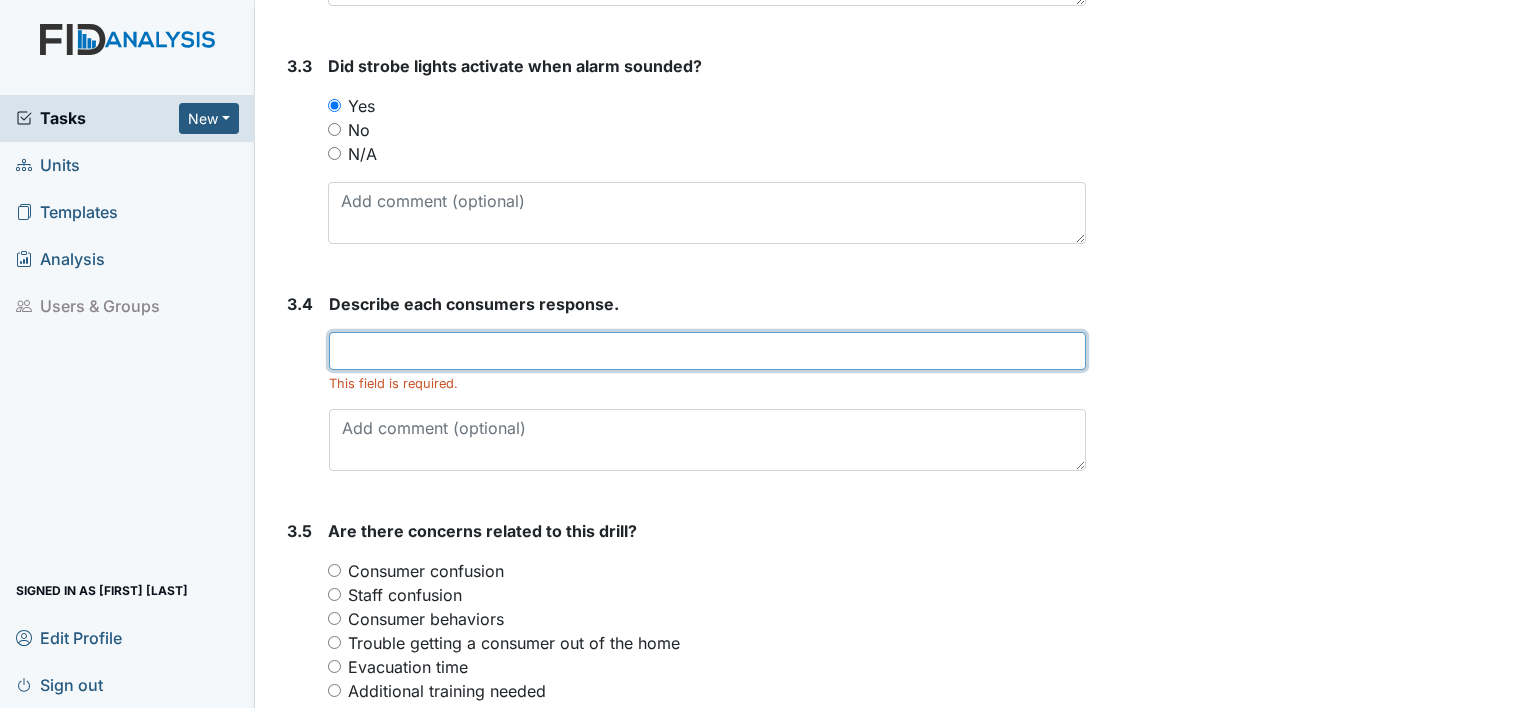click at bounding box center (707, 351) 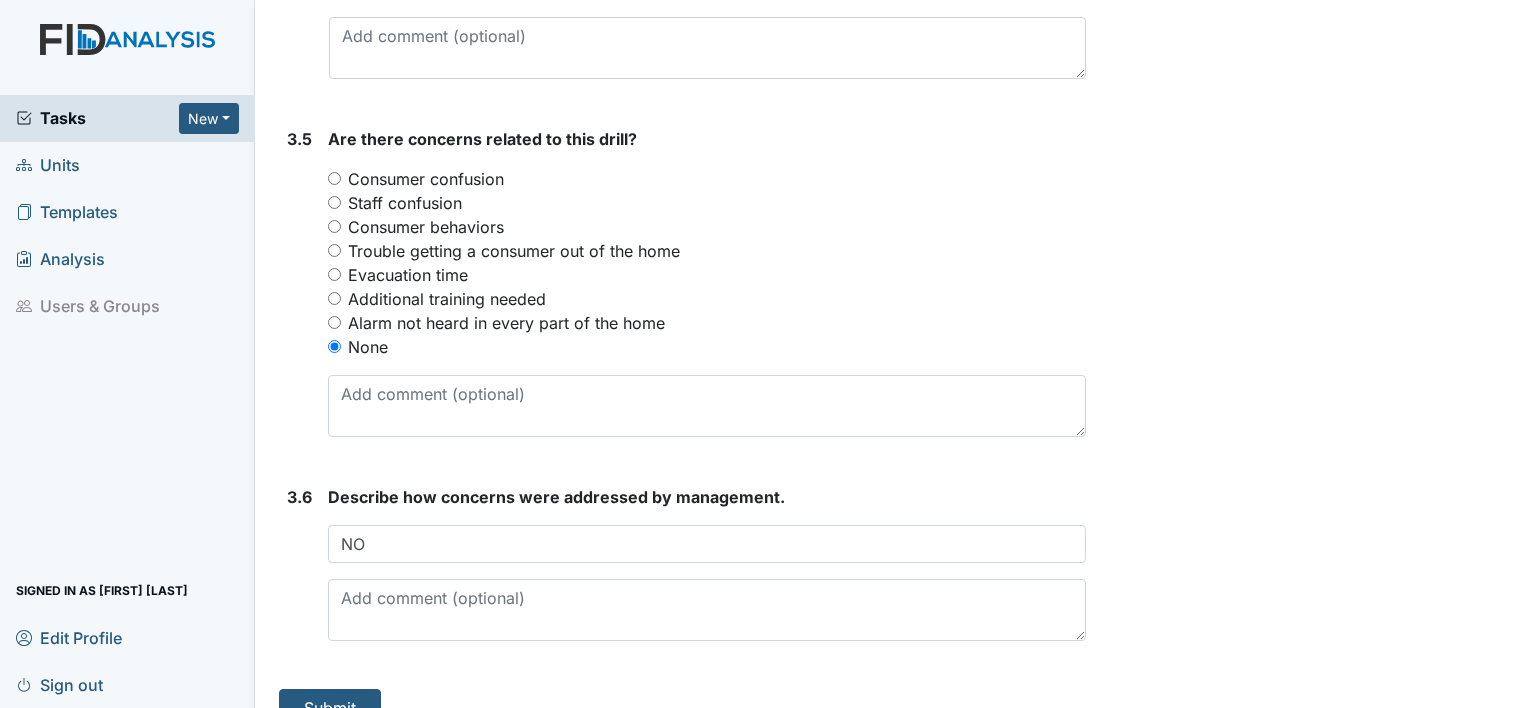 scroll, scrollTop: 2603, scrollLeft: 0, axis: vertical 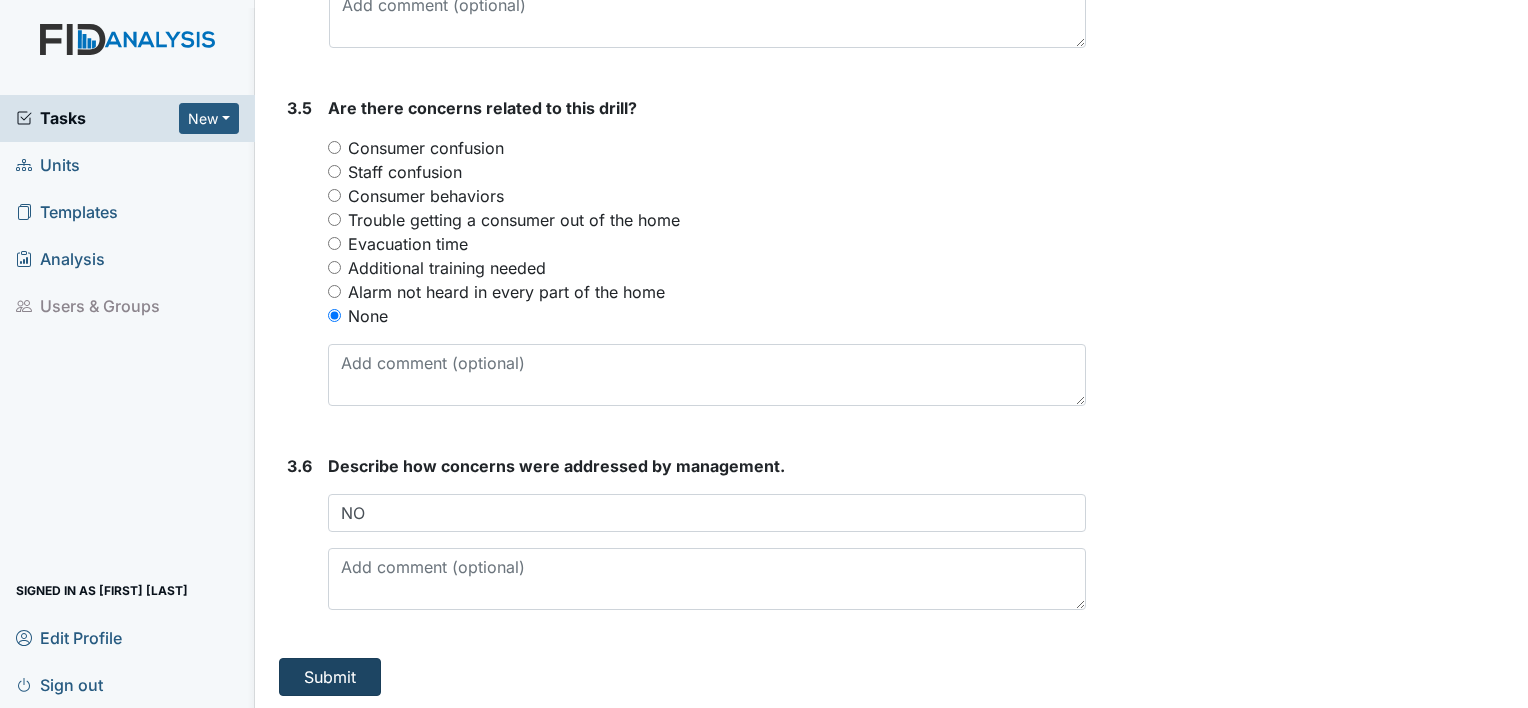 type on "Getting to a safe place outside the house" 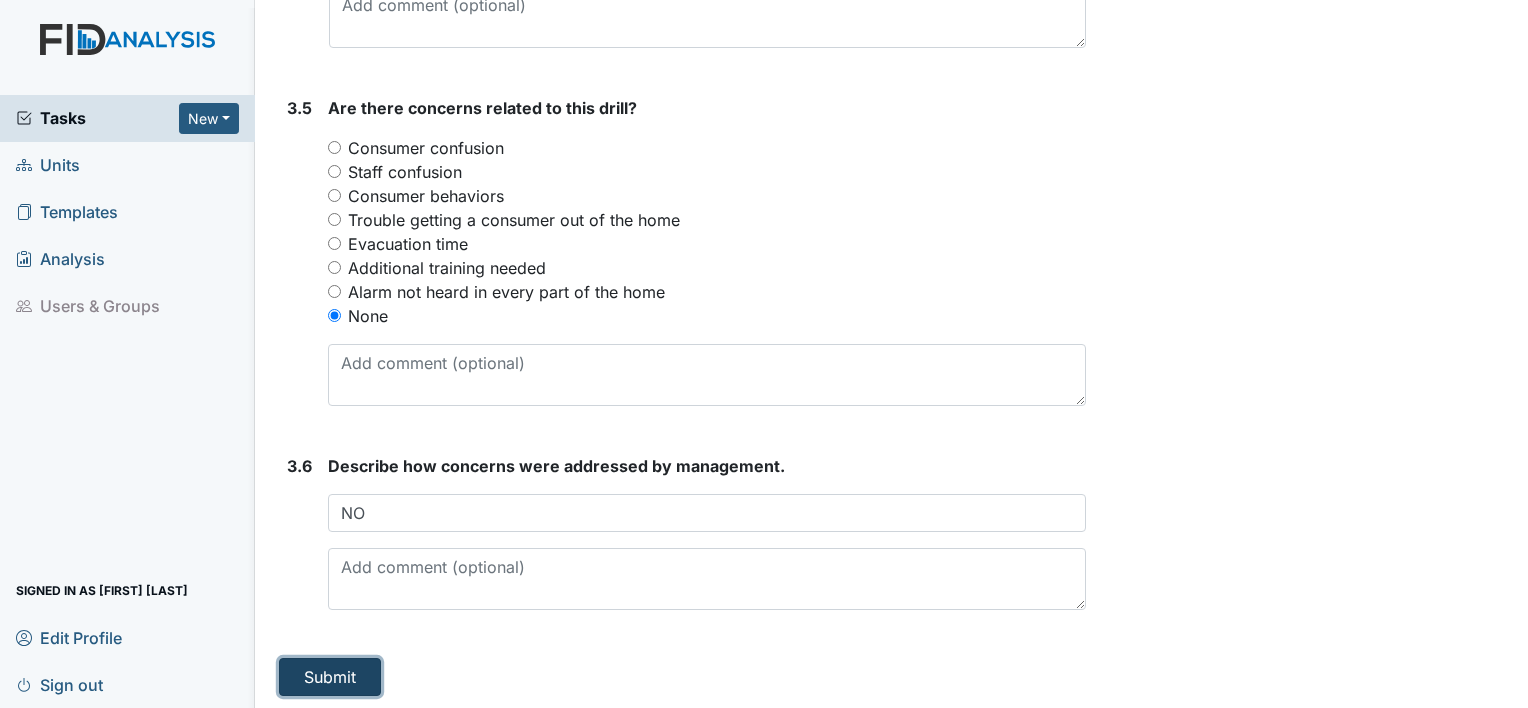 click on "Submit" at bounding box center [330, 677] 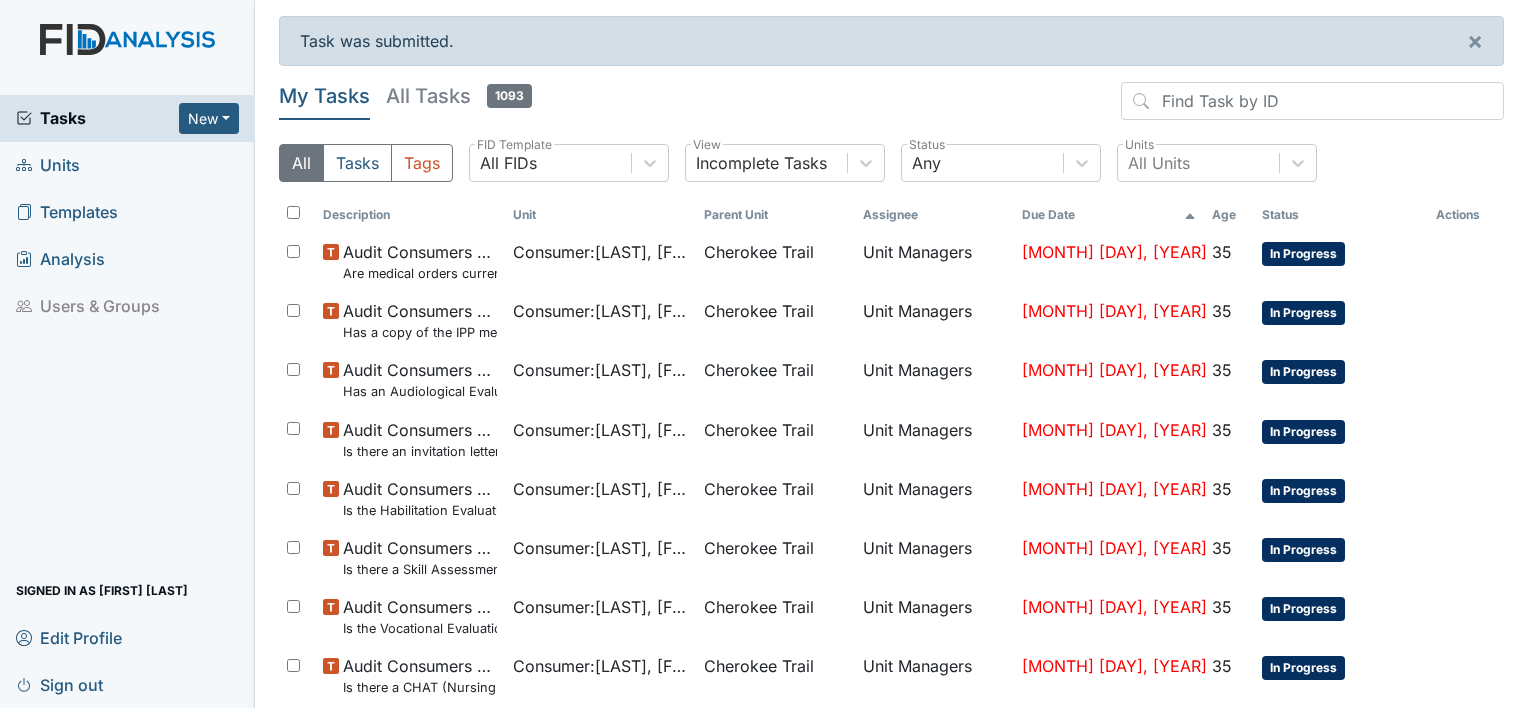 scroll, scrollTop: 0, scrollLeft: 0, axis: both 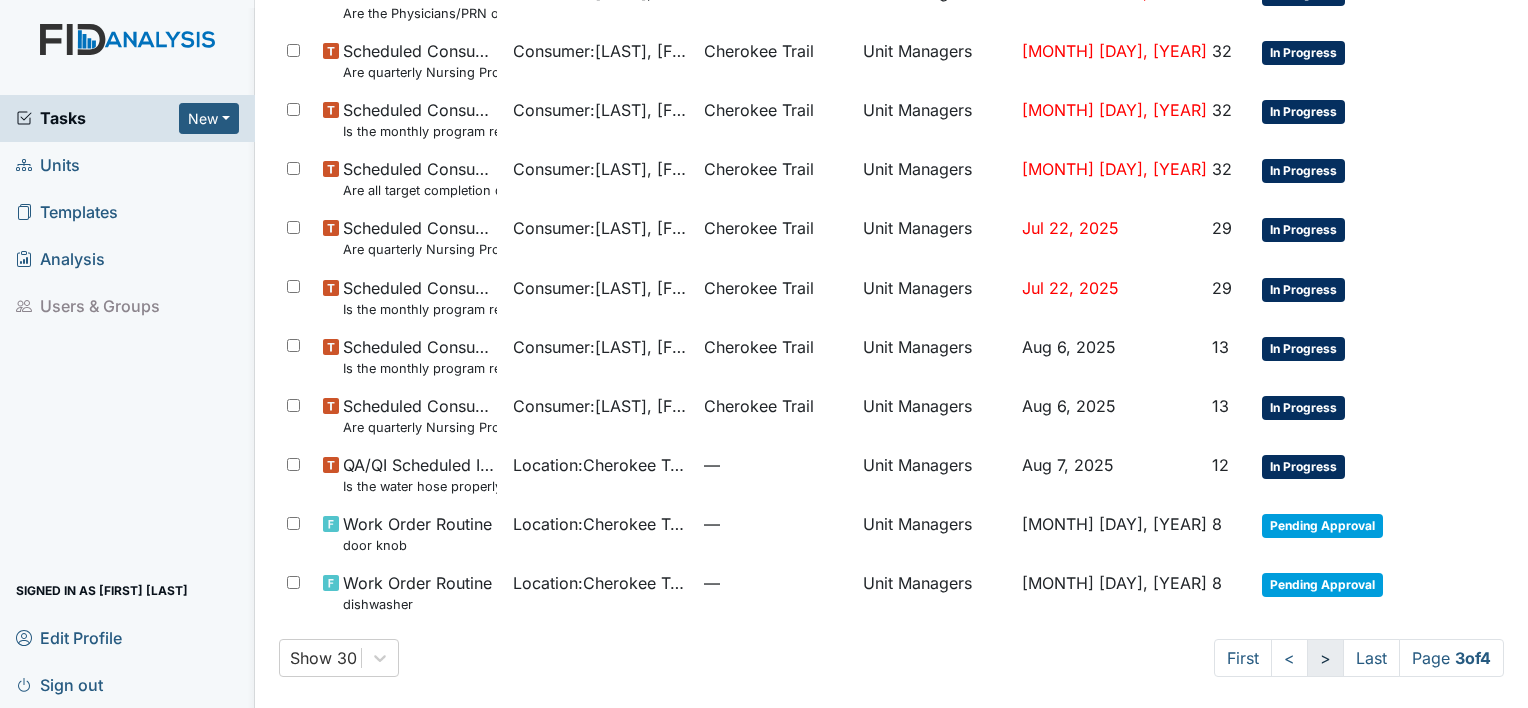 click on ">" at bounding box center [1325, 658] 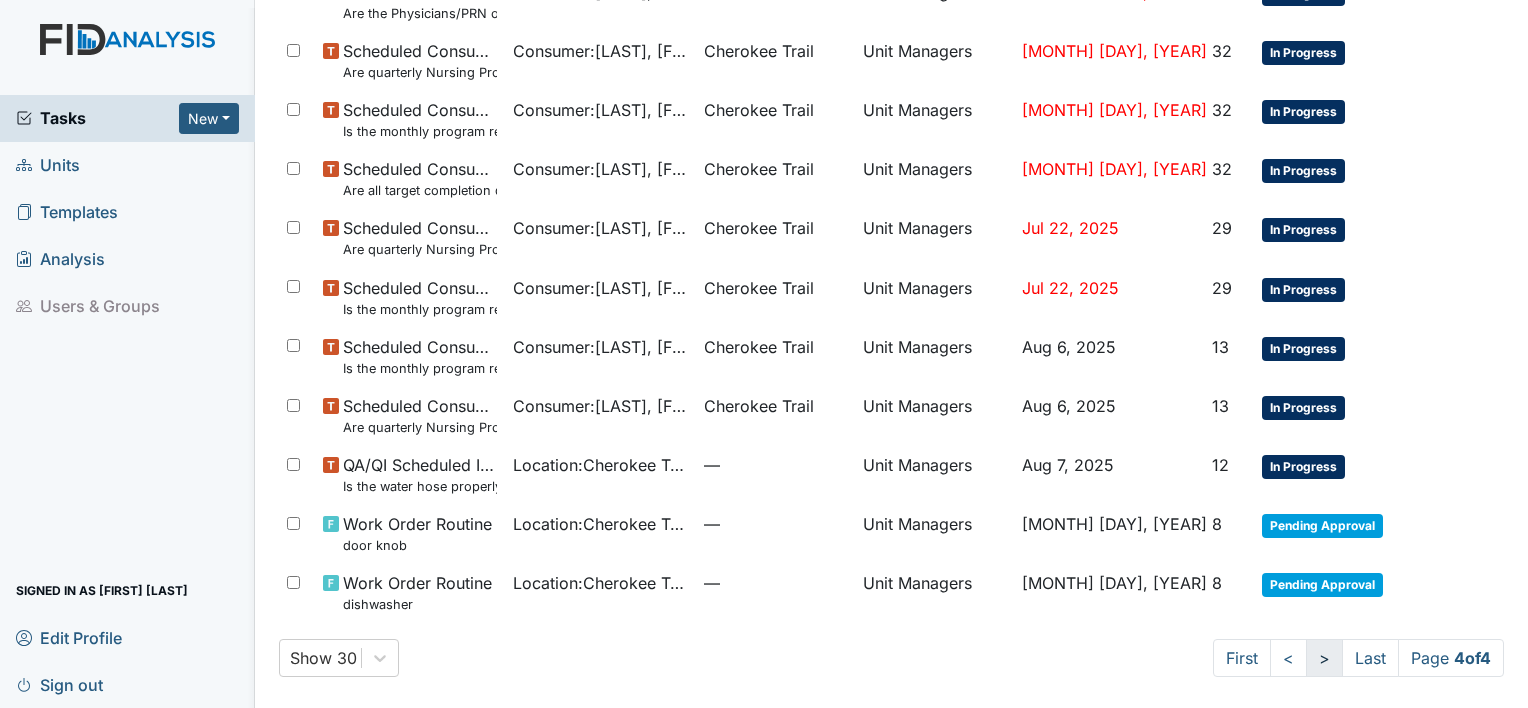 scroll, scrollTop: 0, scrollLeft: 0, axis: both 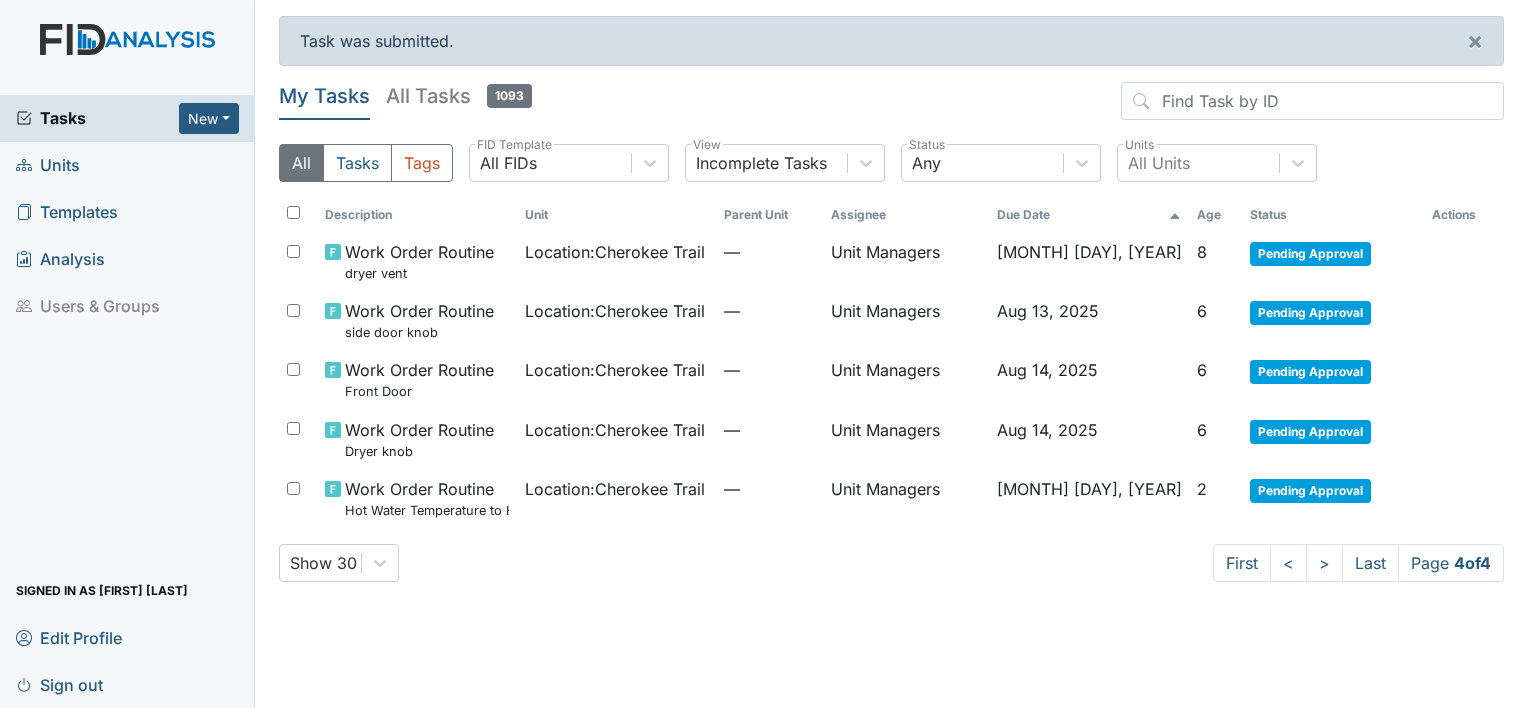 click on "Units" at bounding box center [48, 165] 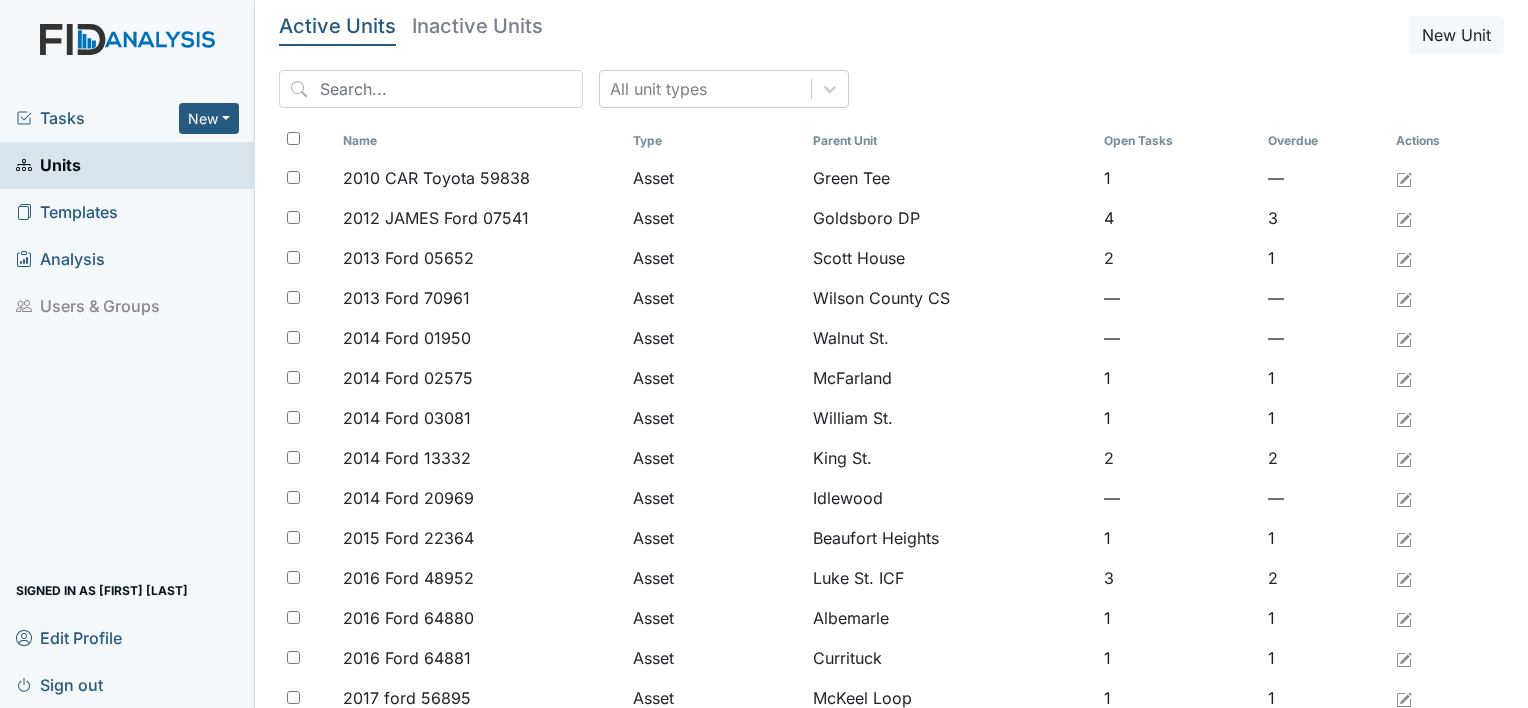 scroll, scrollTop: 0, scrollLeft: 0, axis: both 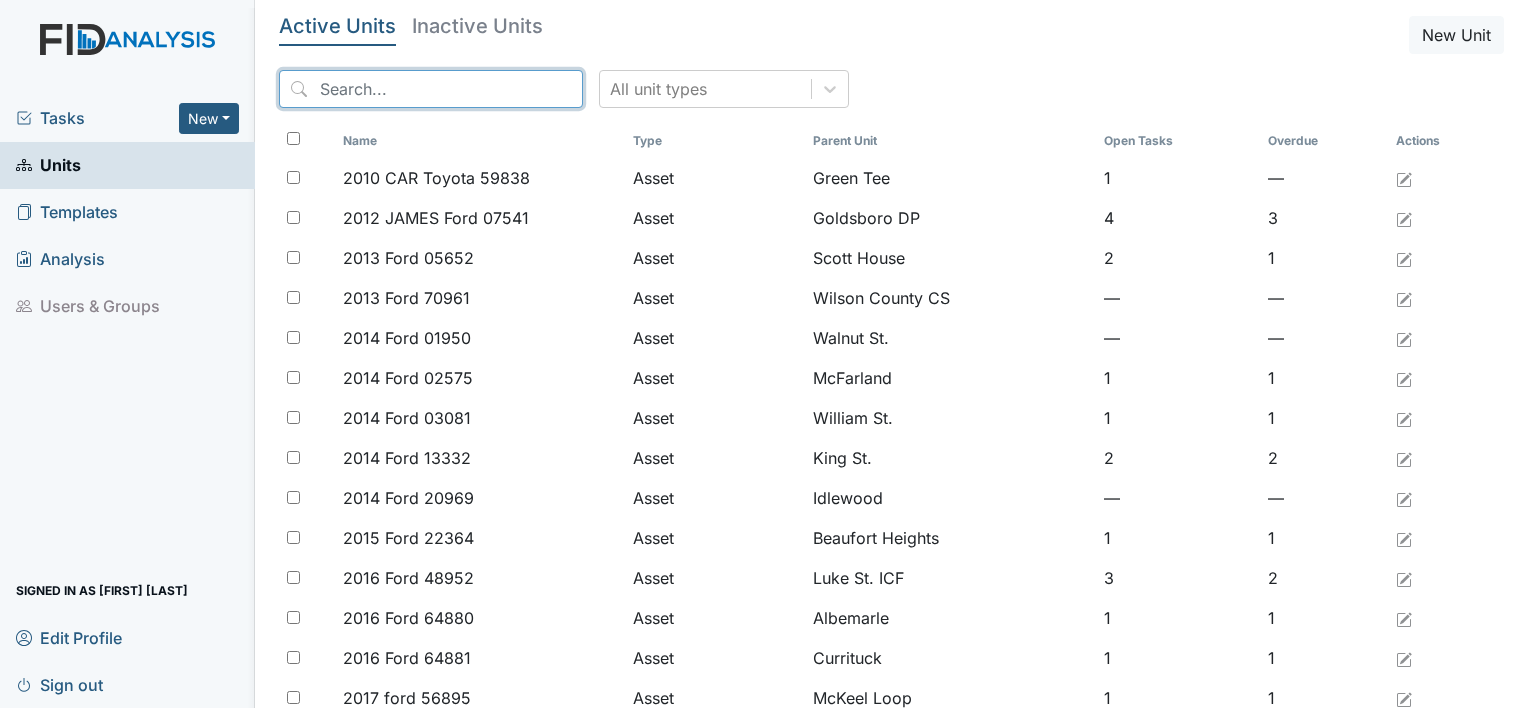 click at bounding box center [431, 89] 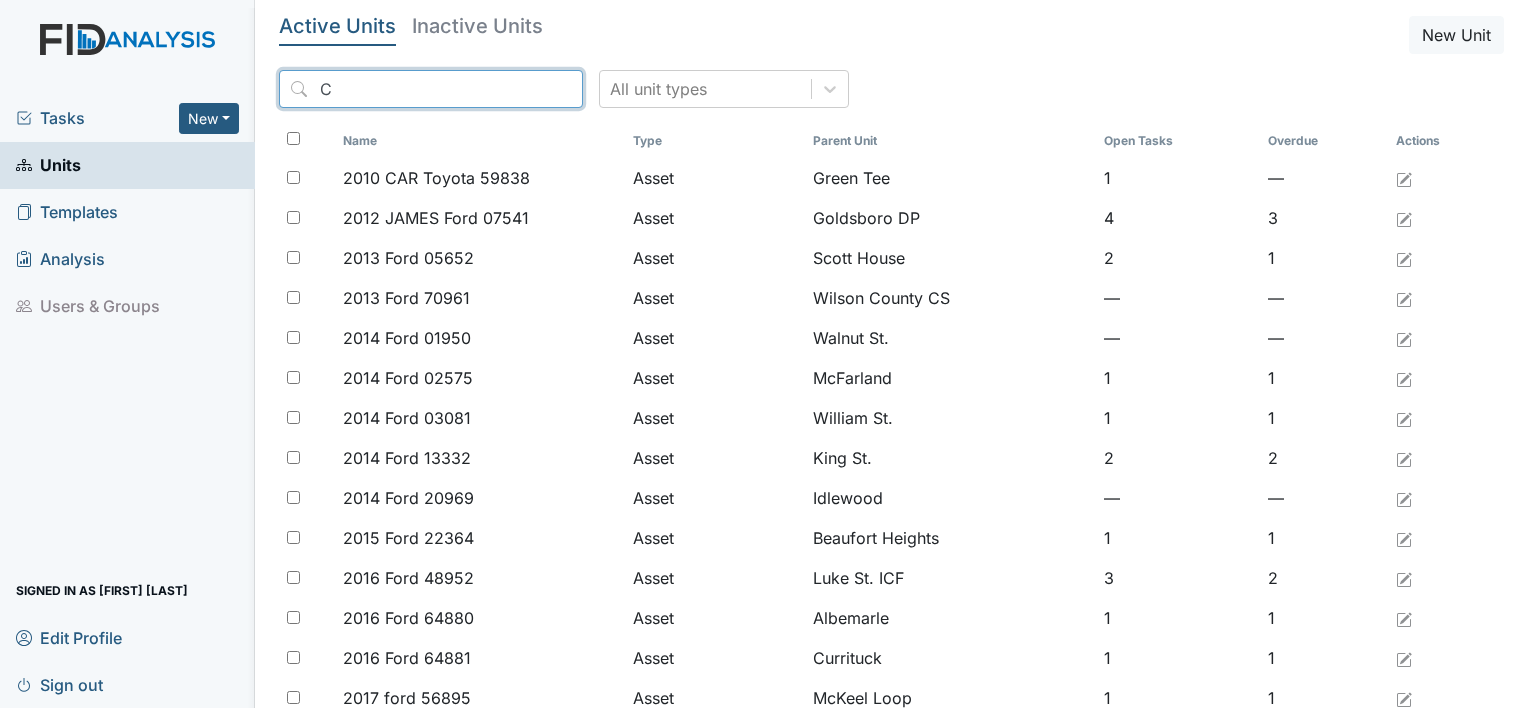 click on "C" at bounding box center (431, 89) 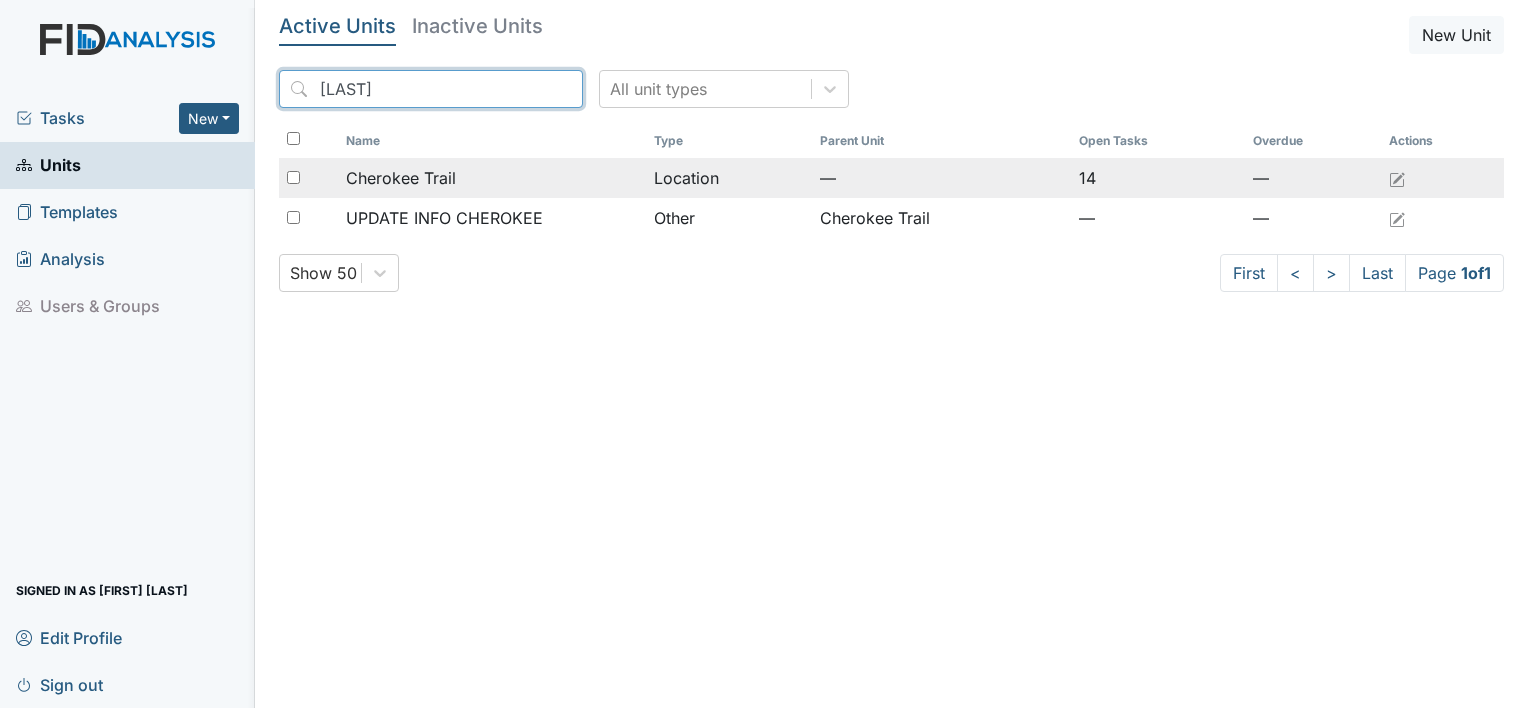 type on "[LAST]" 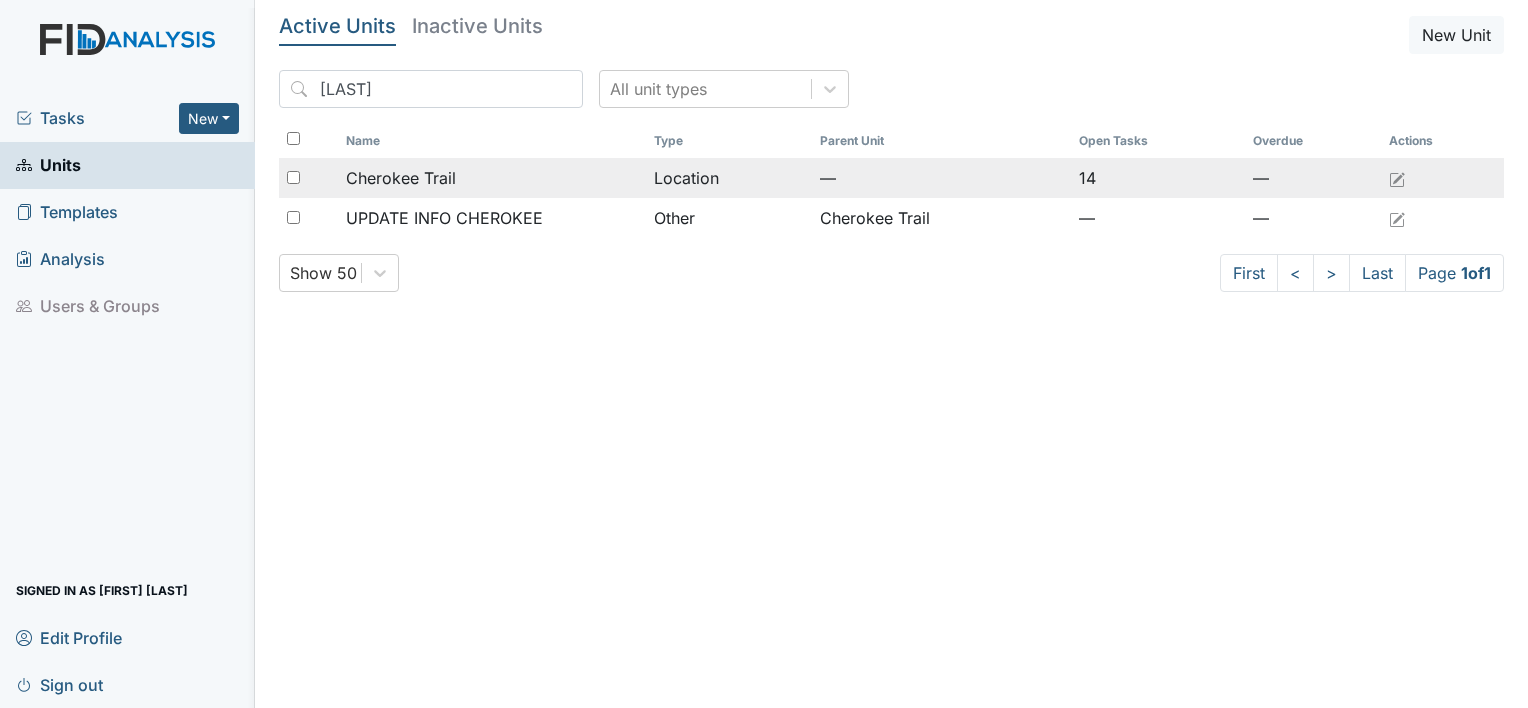 click on "Cherokee Trail" at bounding box center [401, 178] 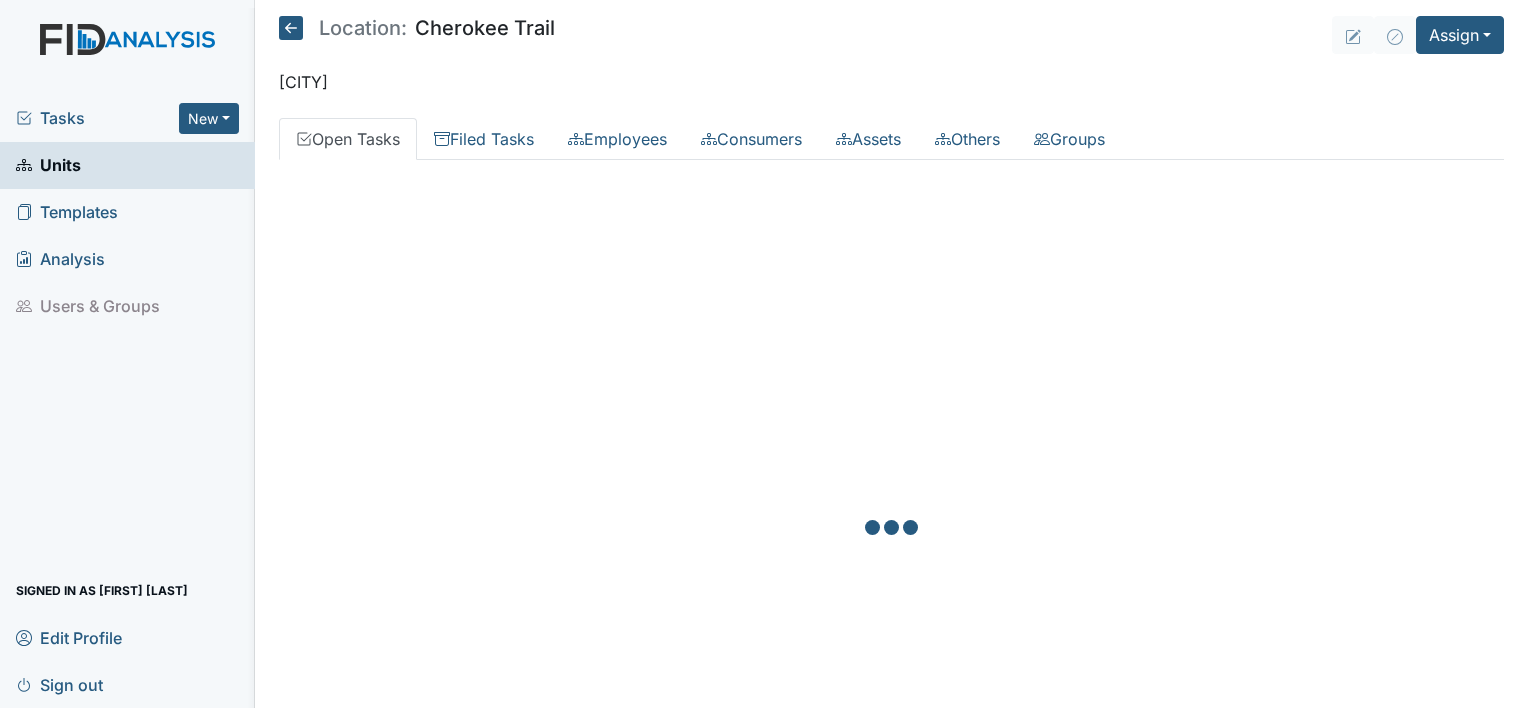 scroll, scrollTop: 0, scrollLeft: 0, axis: both 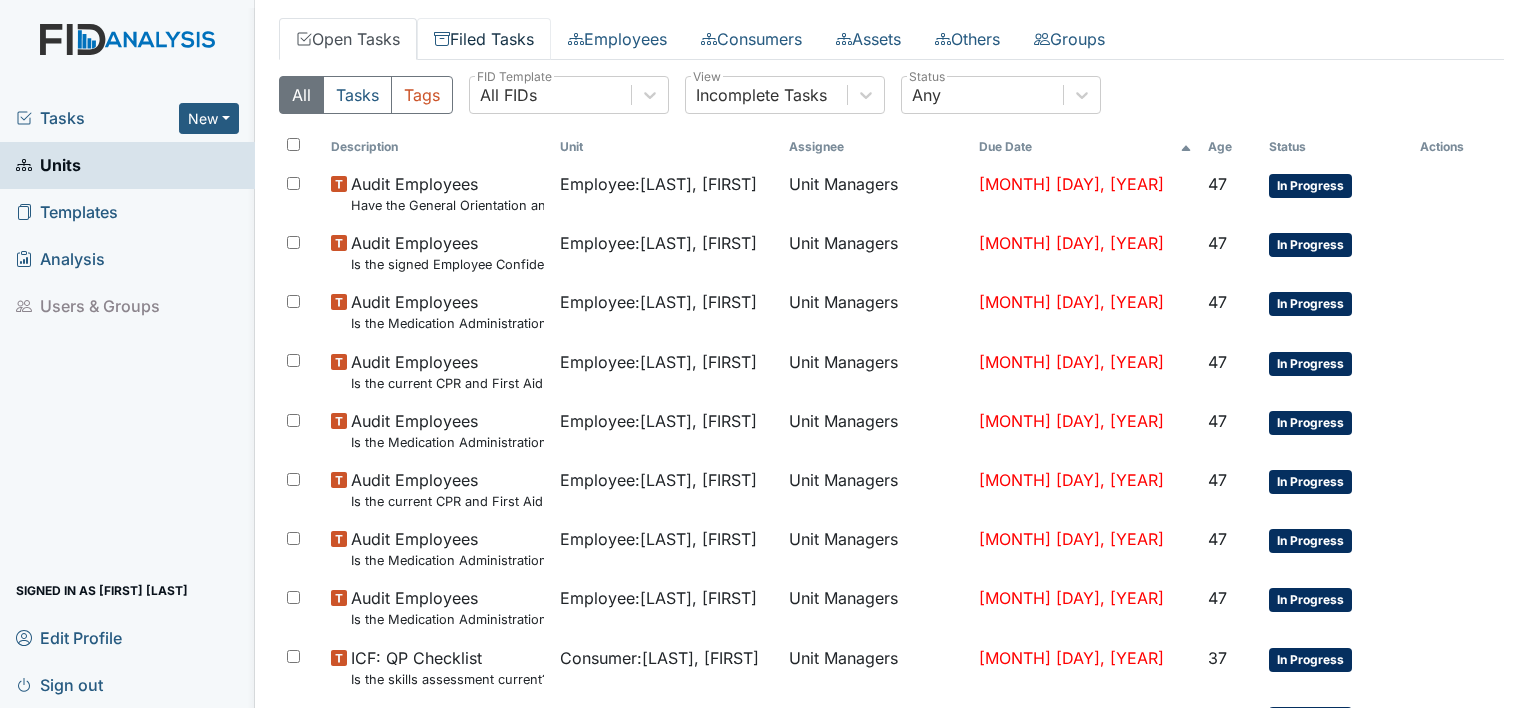 click on "Filed Tasks" at bounding box center (484, 39) 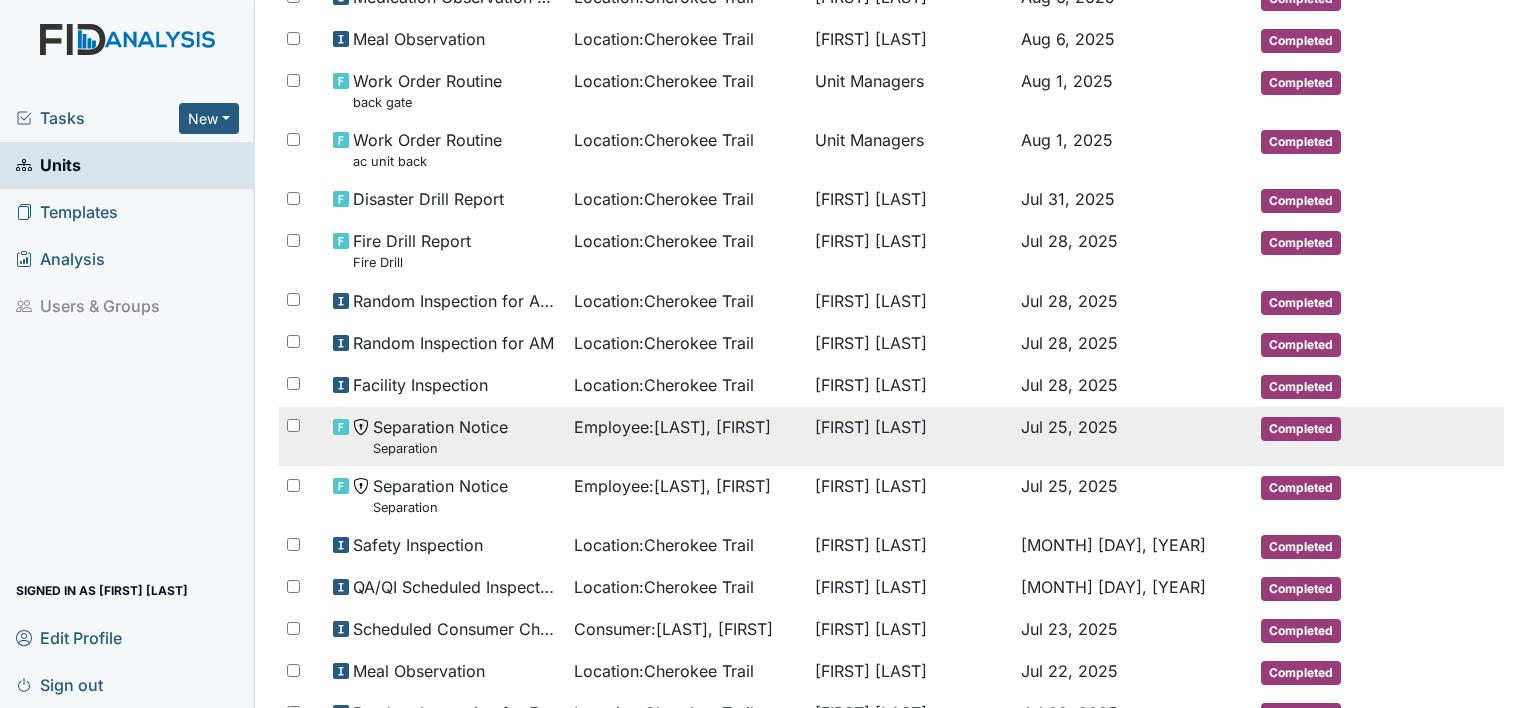 scroll, scrollTop: 0, scrollLeft: 0, axis: both 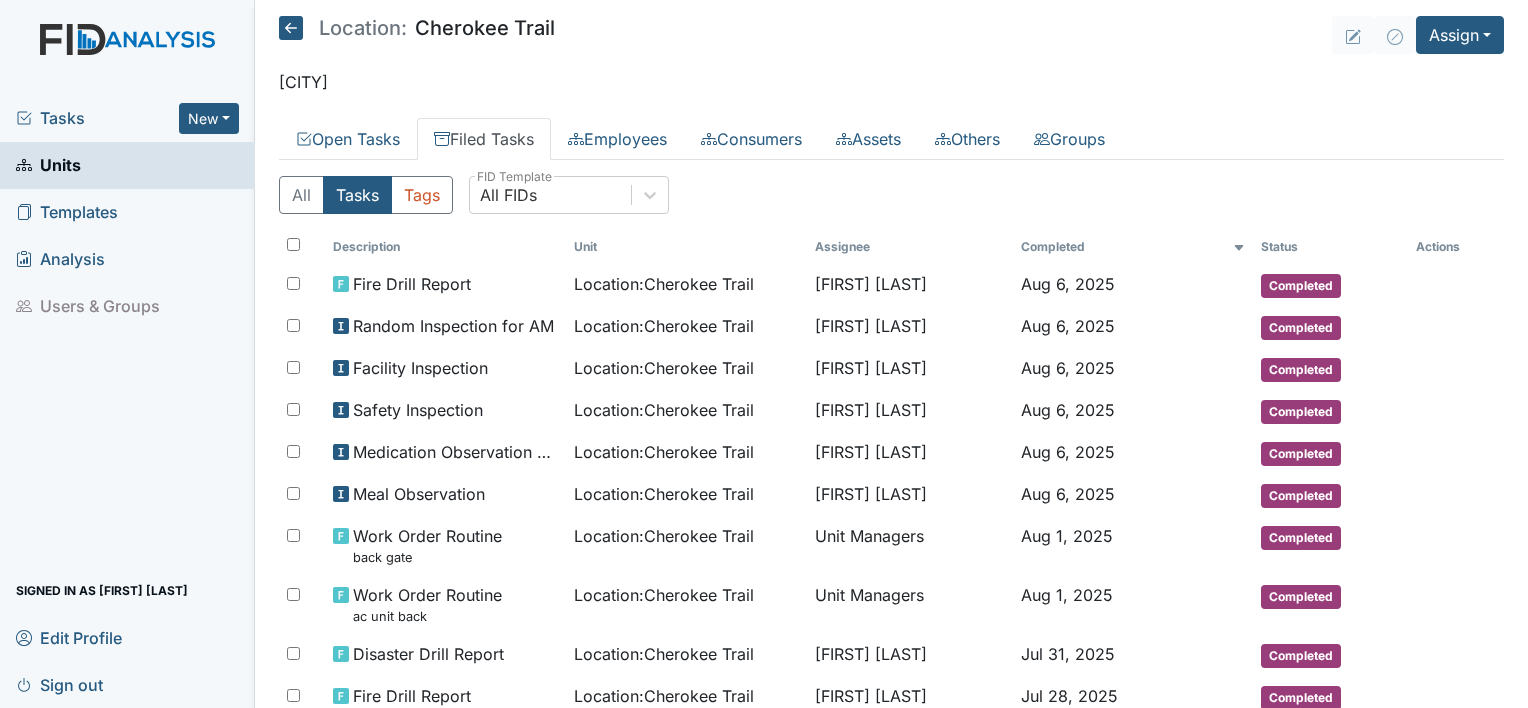 click on "Units" at bounding box center [48, 165] 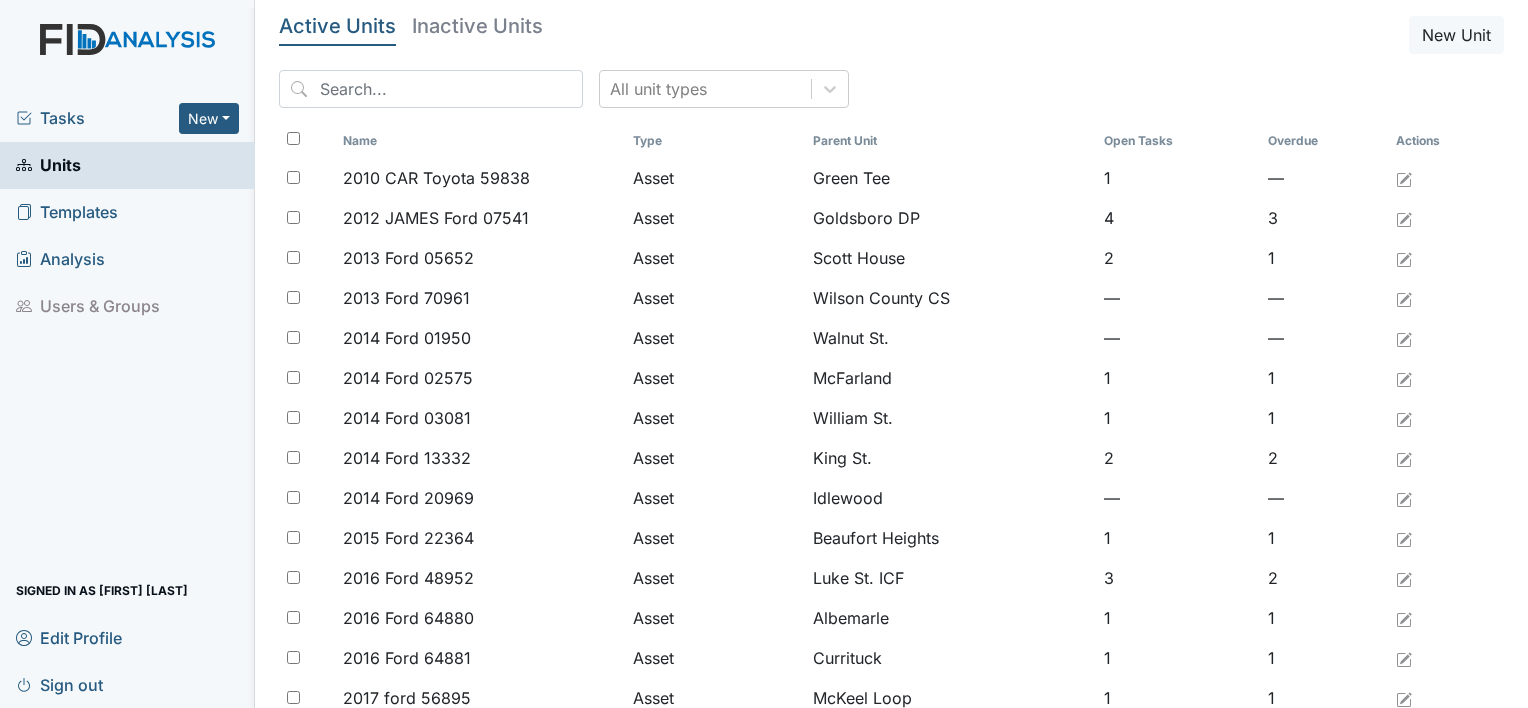 scroll, scrollTop: 0, scrollLeft: 0, axis: both 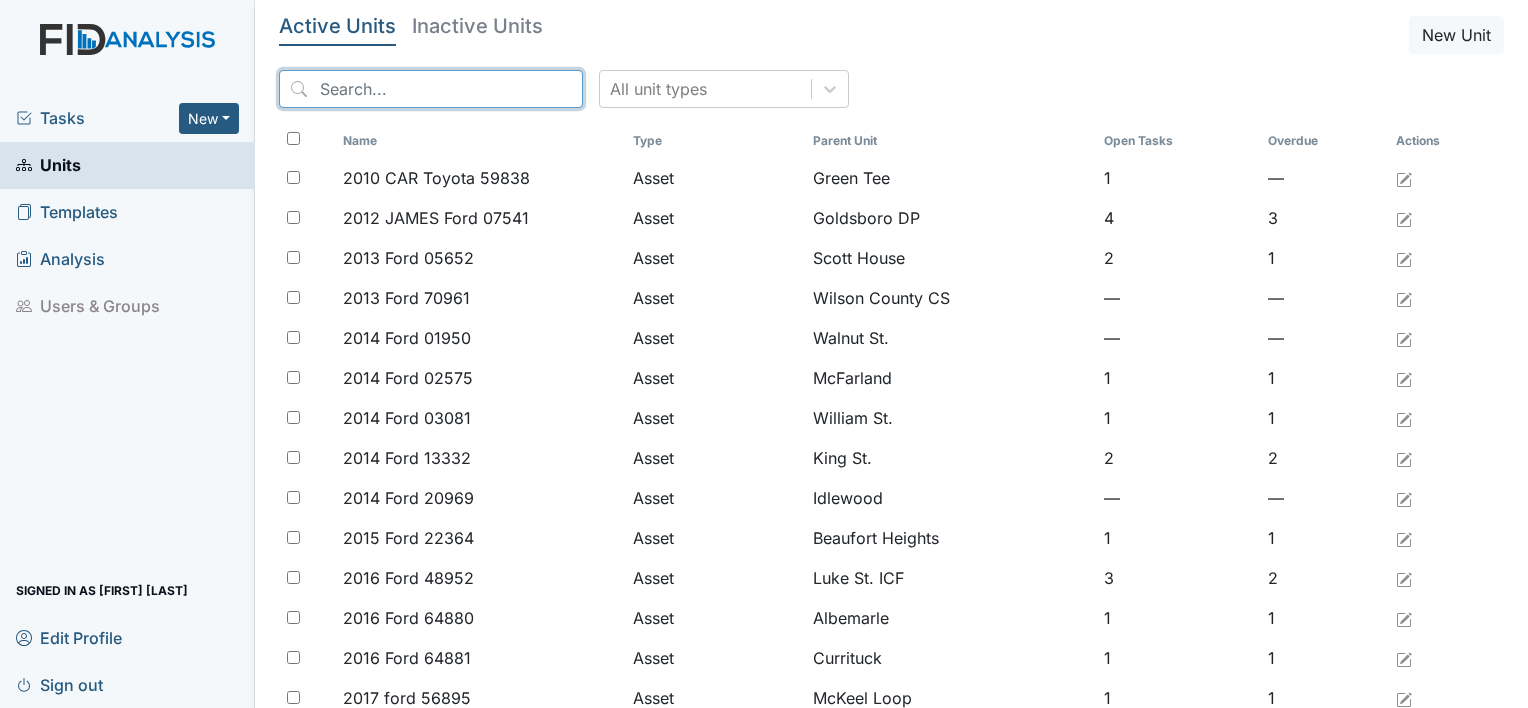 click at bounding box center (431, 89) 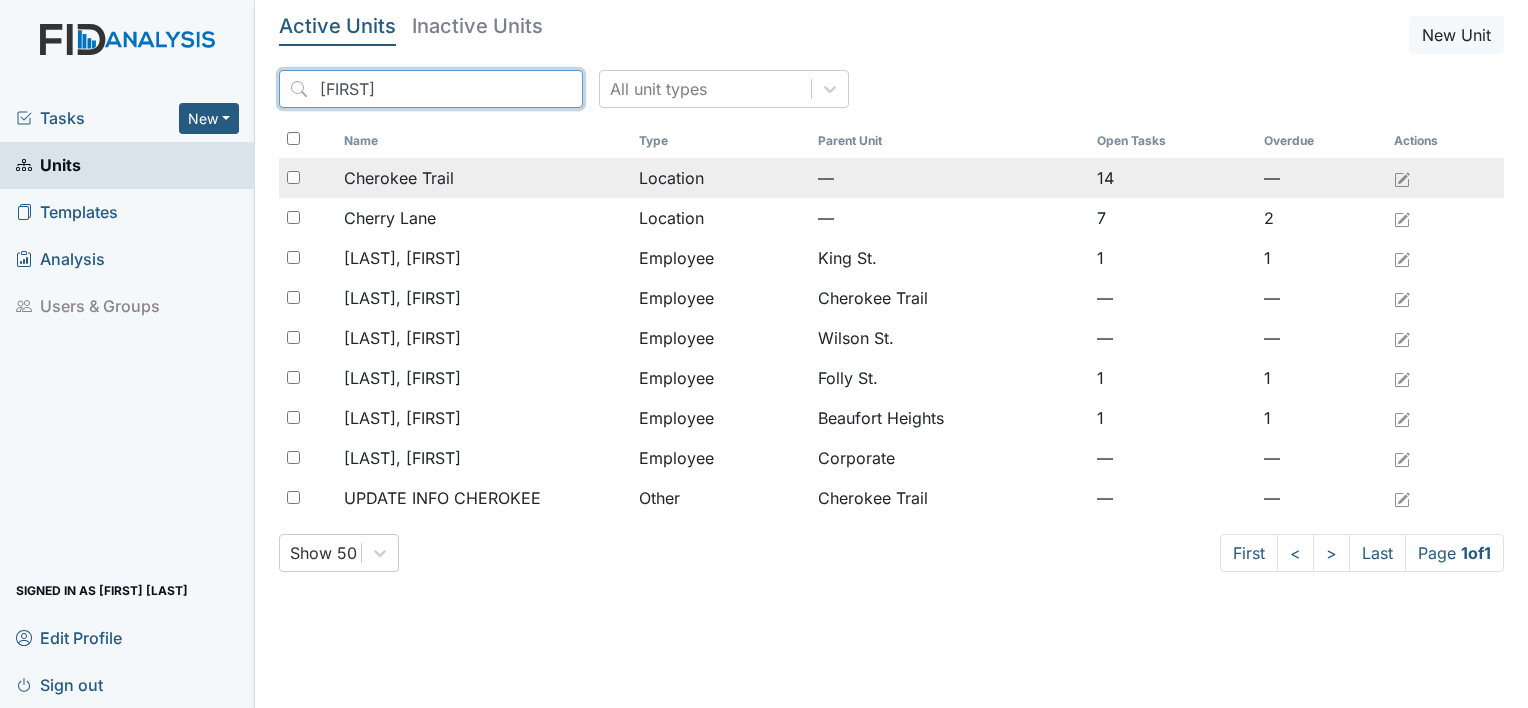 type on "Cher" 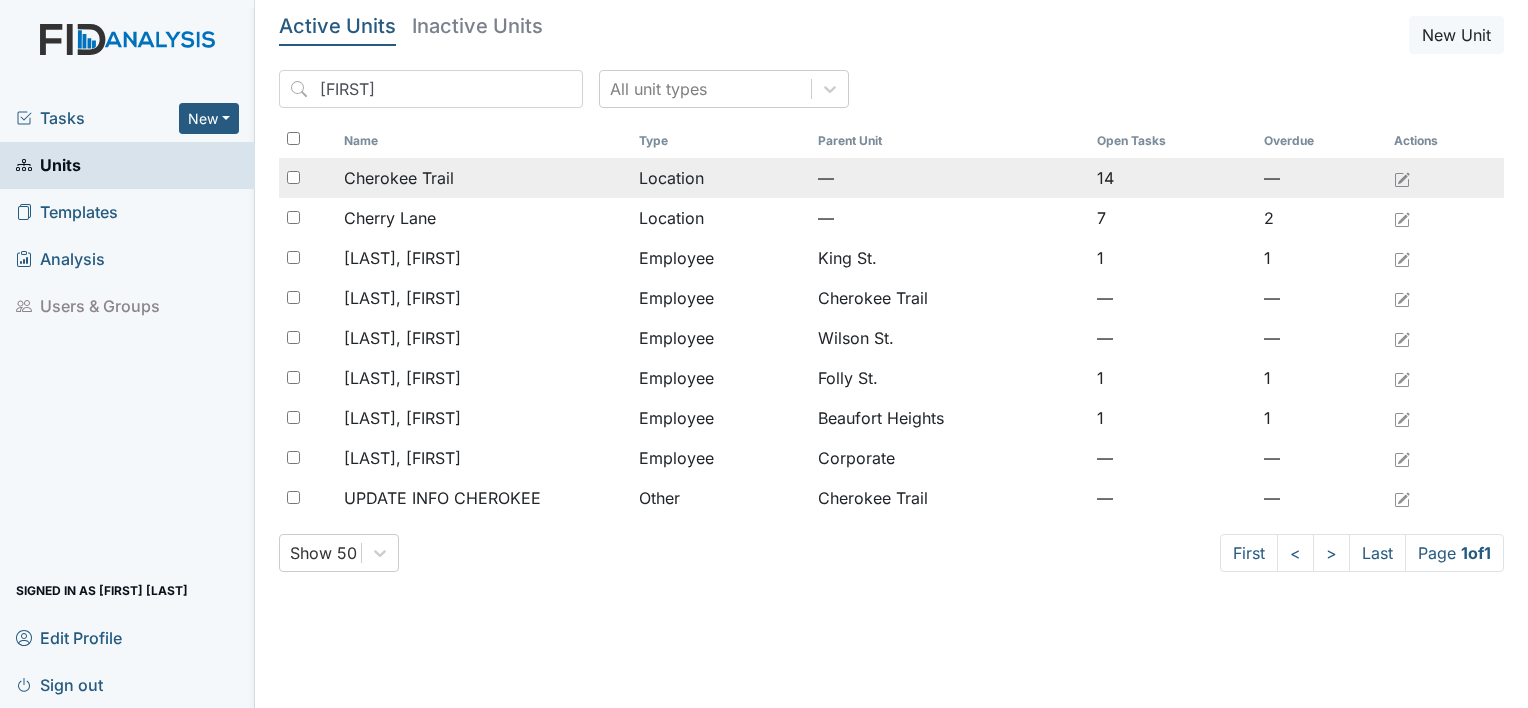 click on "14" at bounding box center (1172, 178) 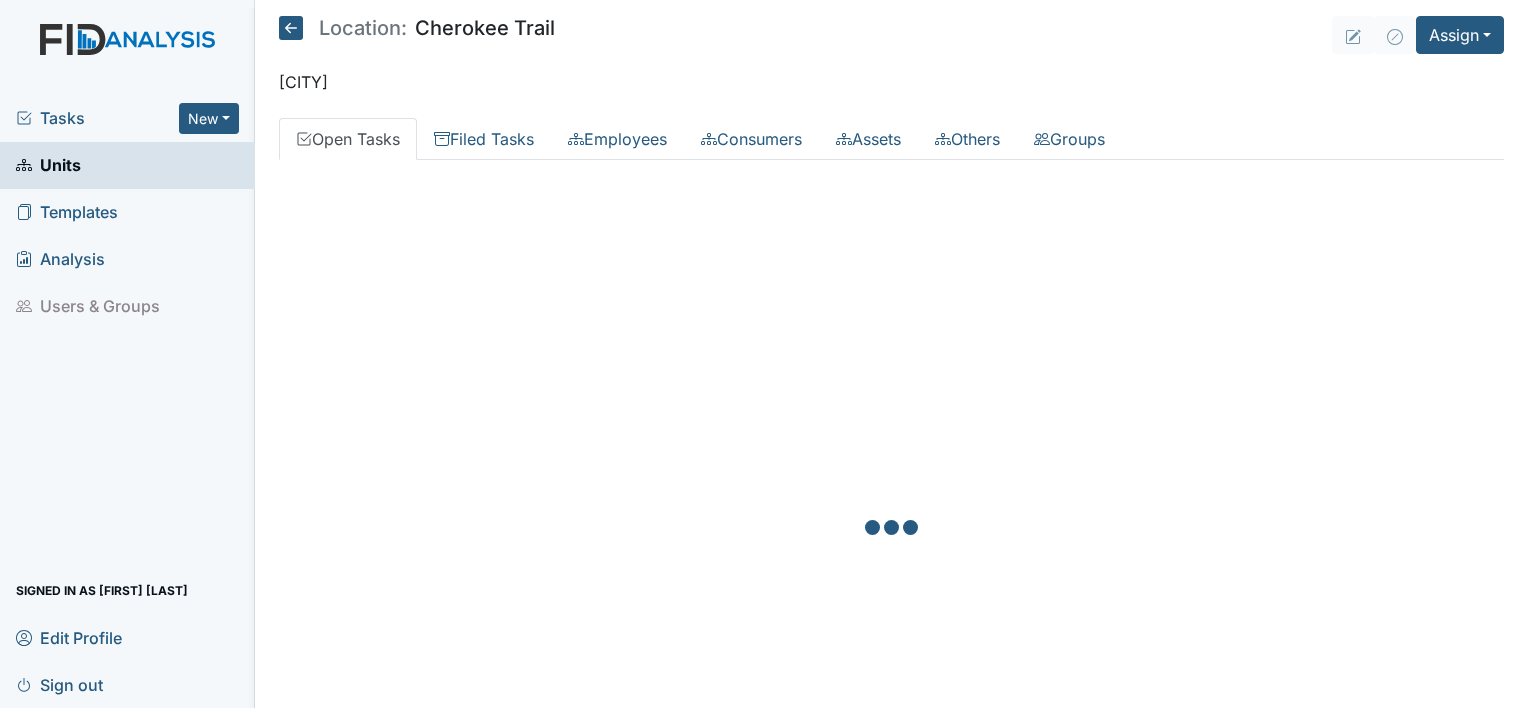 scroll, scrollTop: 0, scrollLeft: 0, axis: both 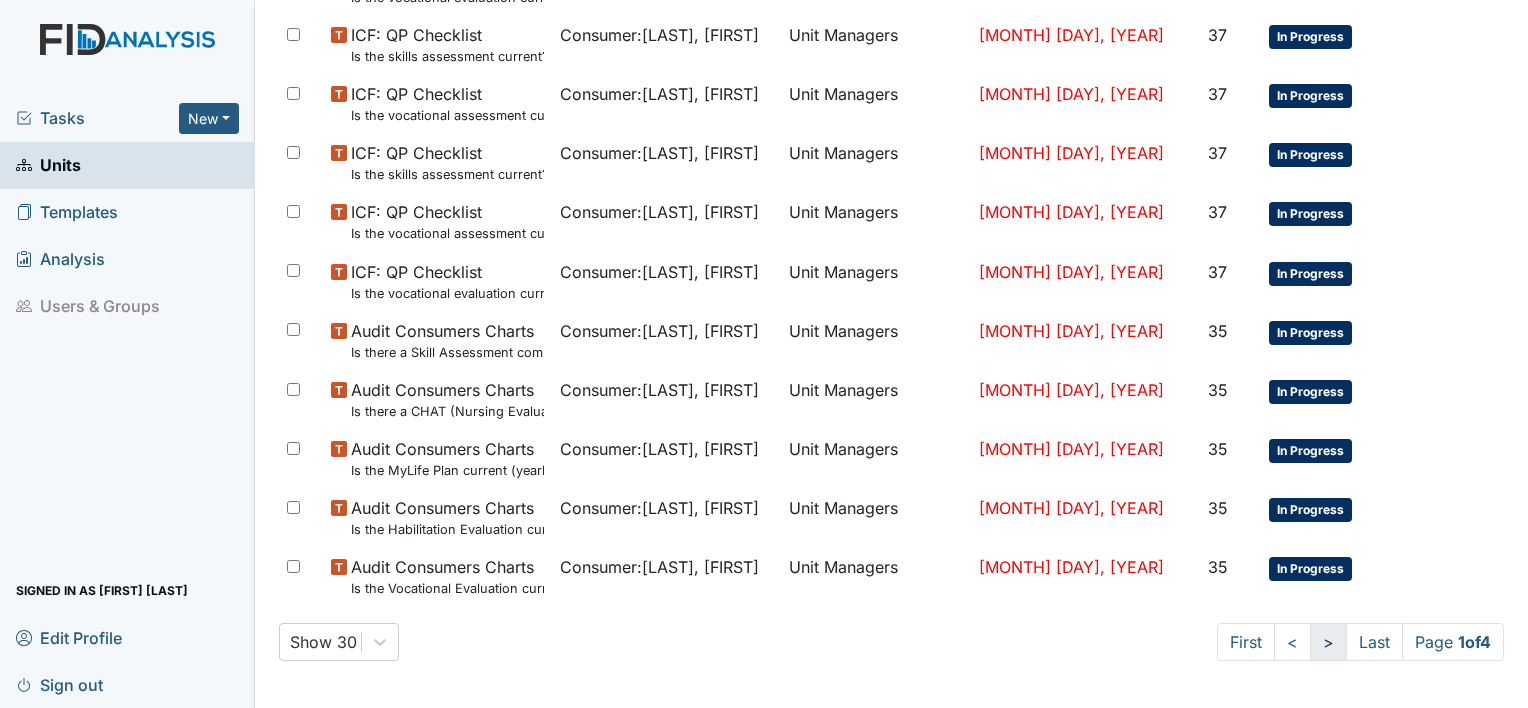 click on ">" at bounding box center (1328, 642) 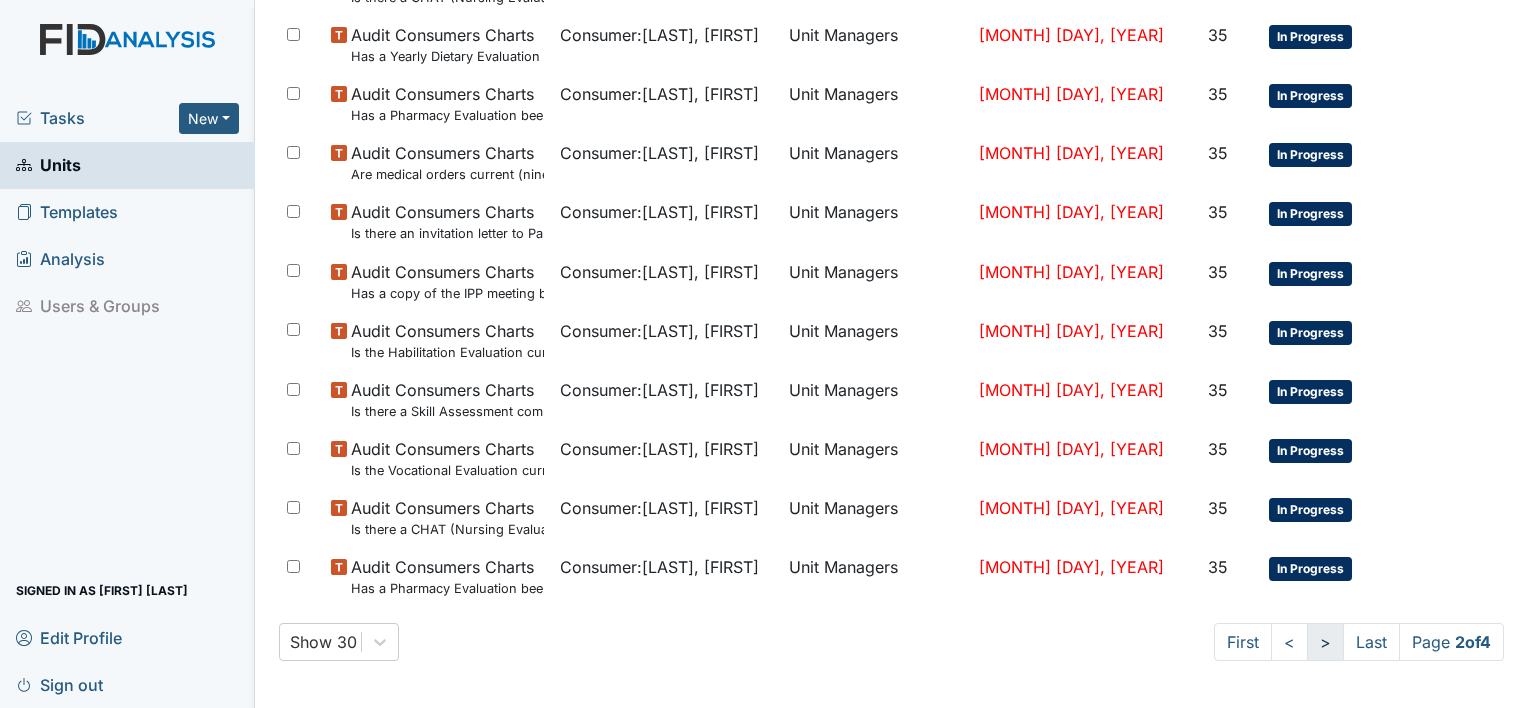 click on ">" at bounding box center (1325, 642) 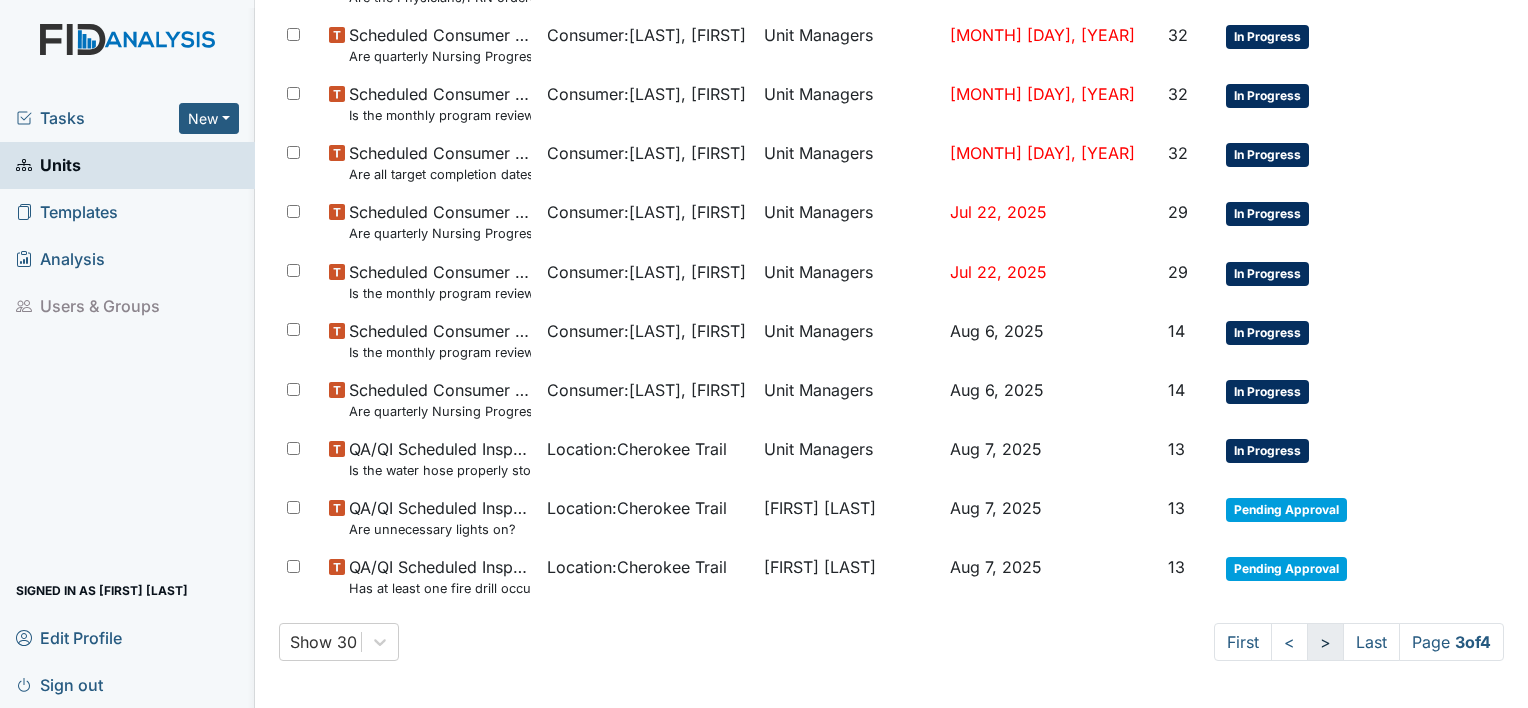 click on ">" at bounding box center (1325, 642) 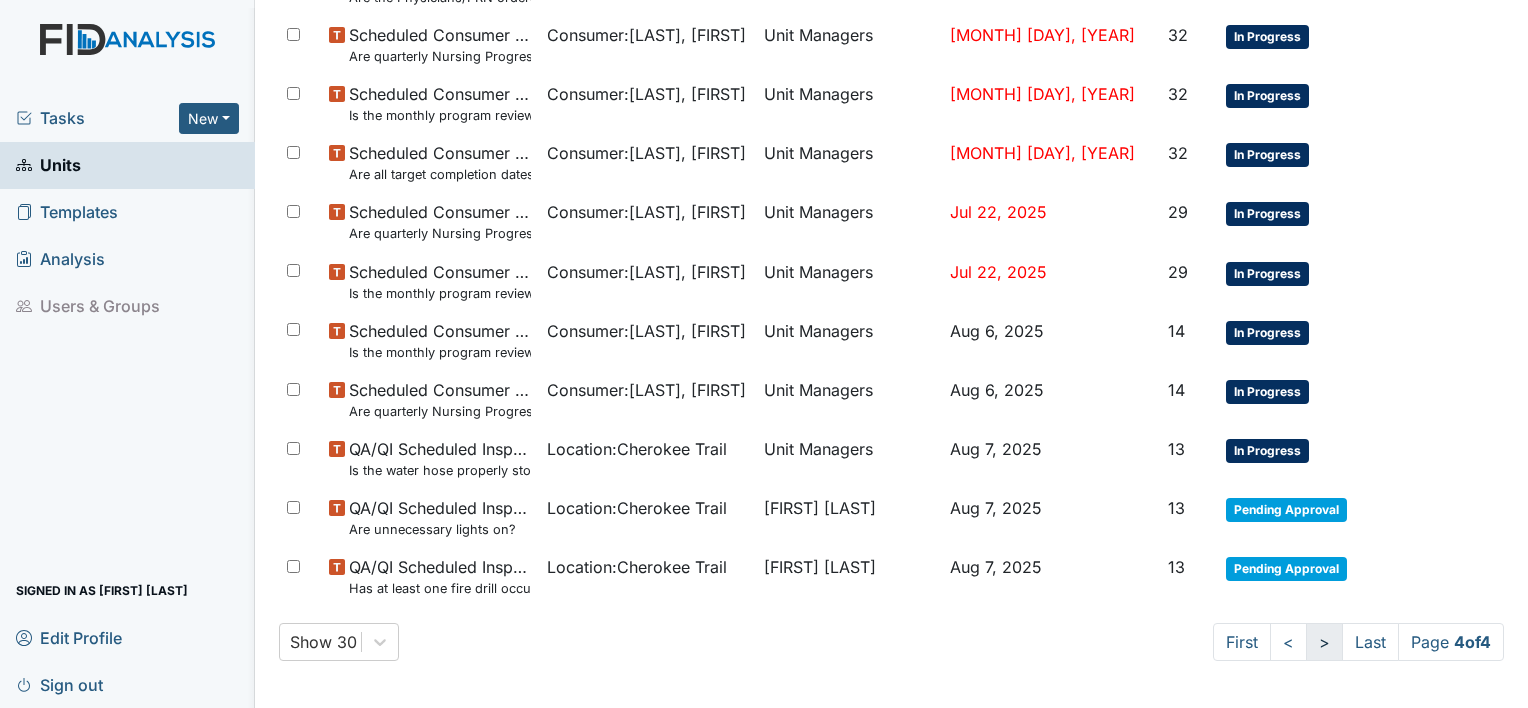 scroll, scrollTop: 478, scrollLeft: 0, axis: vertical 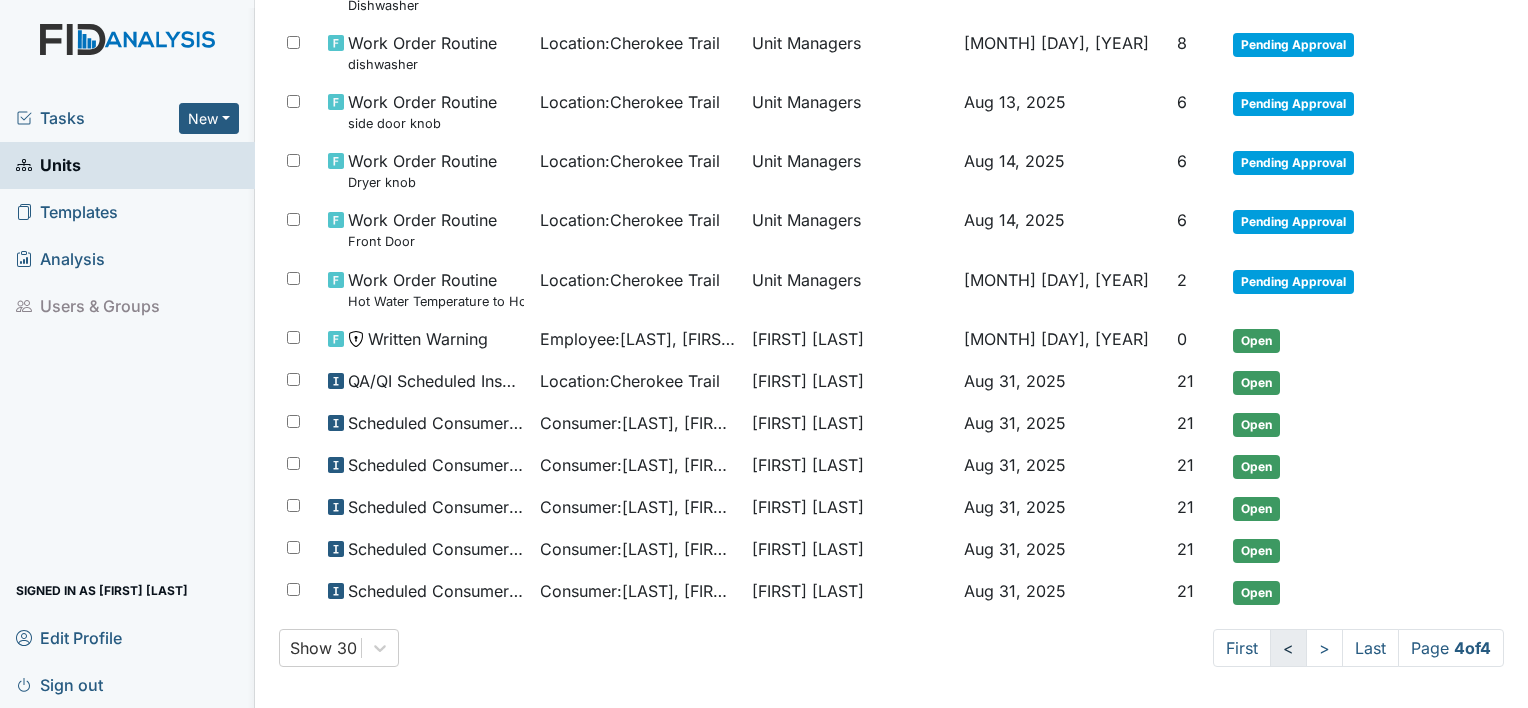 click on "<" at bounding box center (1288, 648) 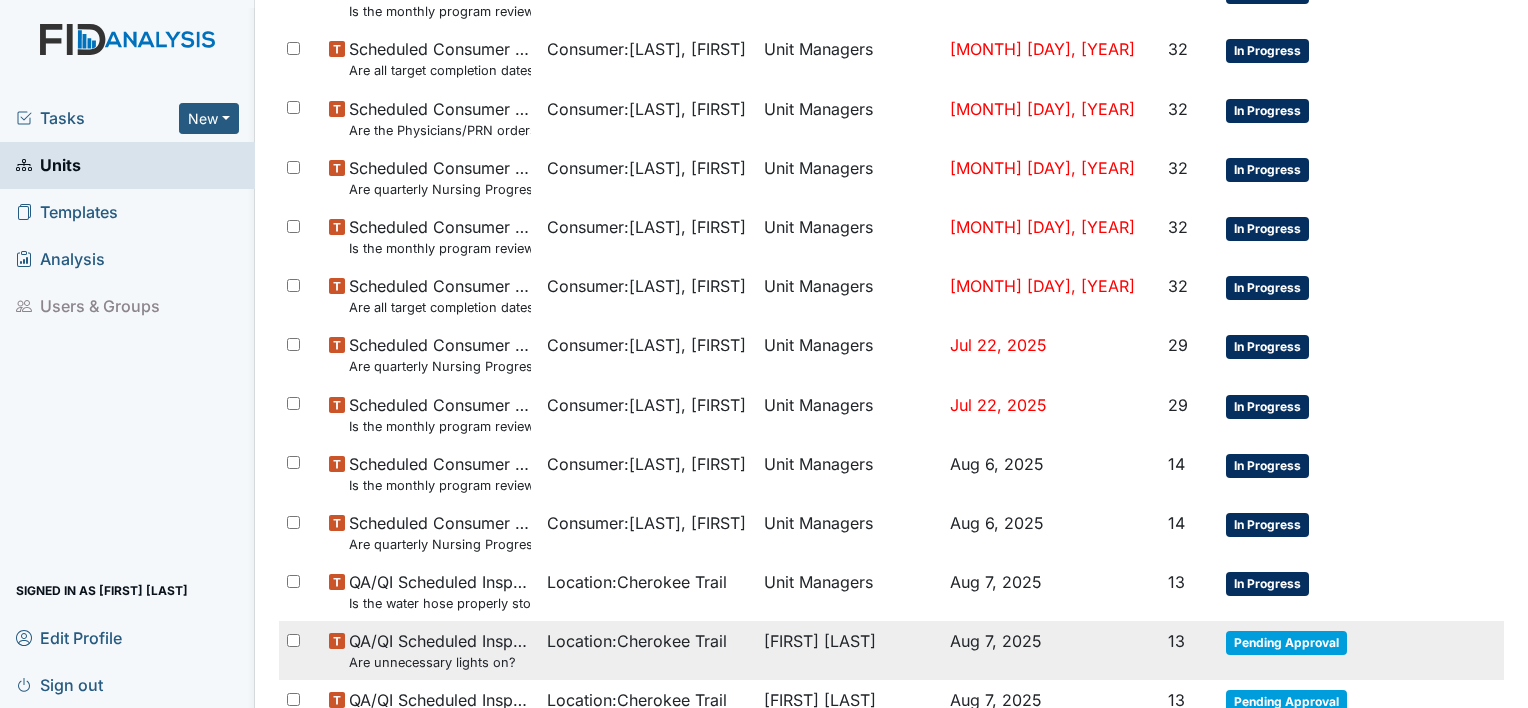 scroll, scrollTop: 1433, scrollLeft: 0, axis: vertical 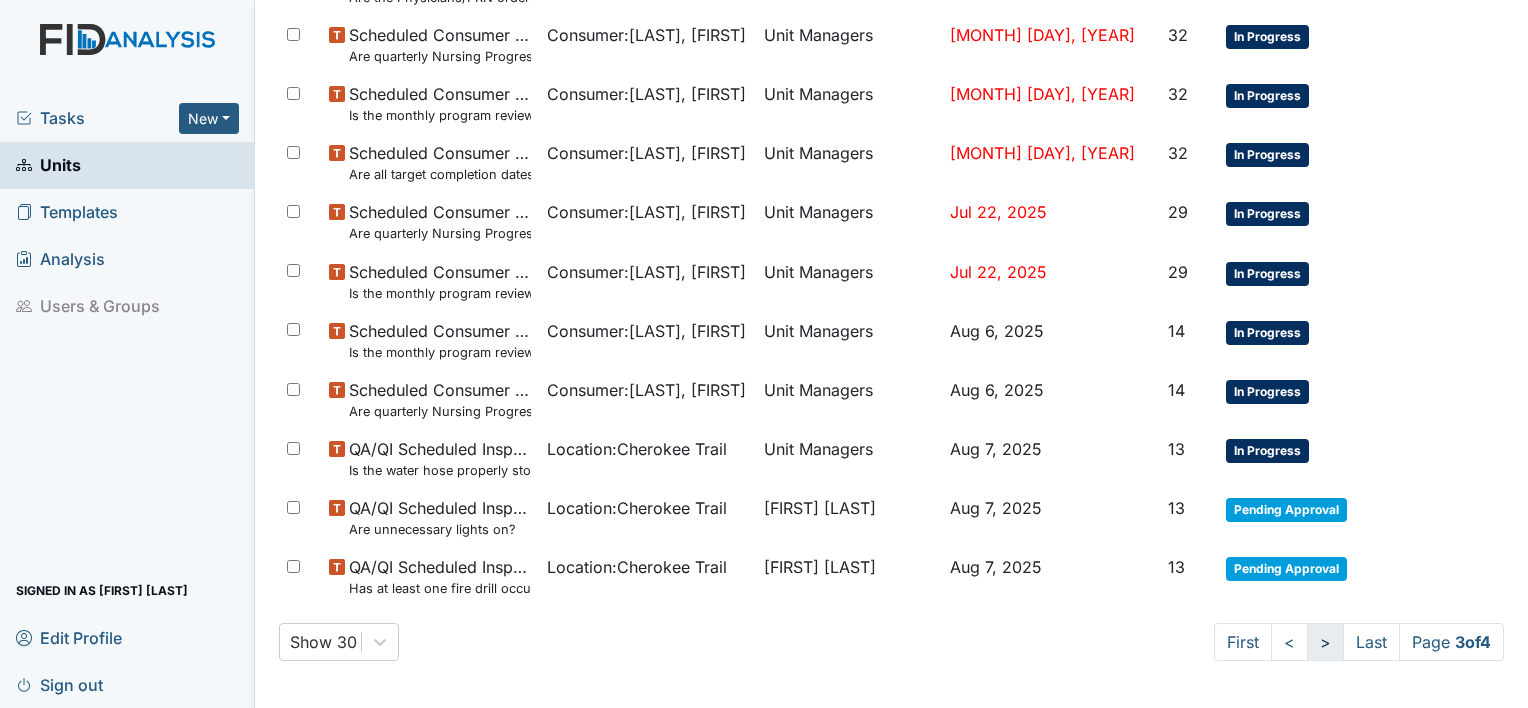 click on ">" at bounding box center [1325, 642] 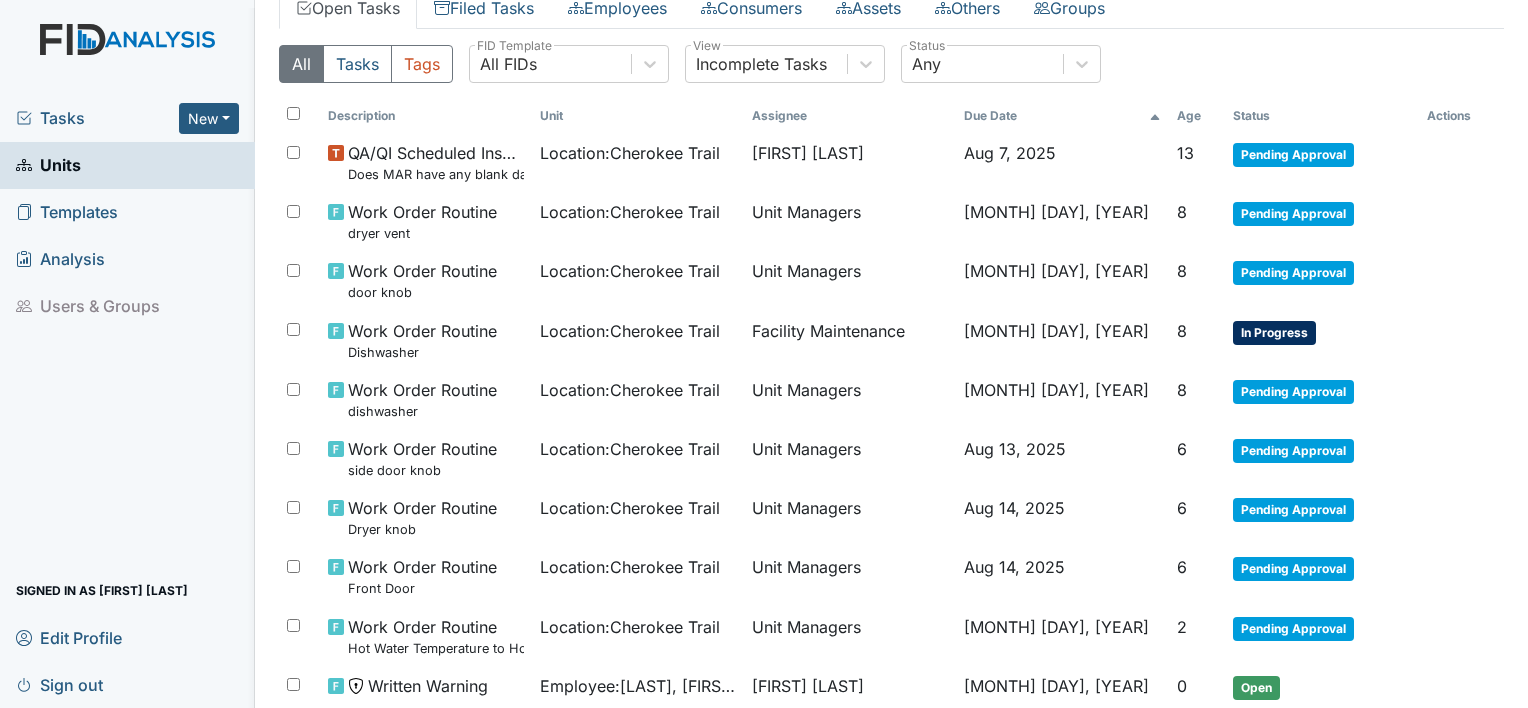 scroll, scrollTop: 78, scrollLeft: 0, axis: vertical 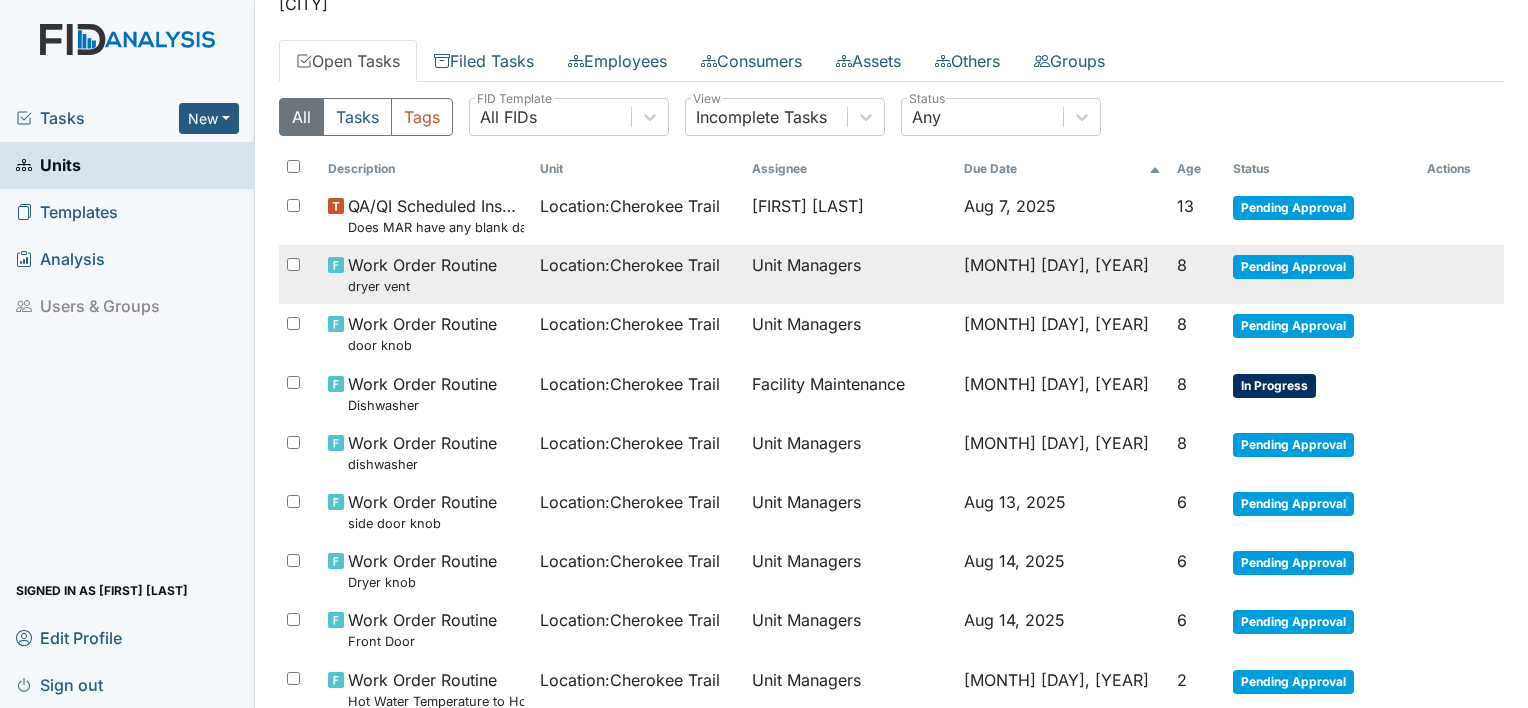 click on "Pending Approval" at bounding box center (1293, 267) 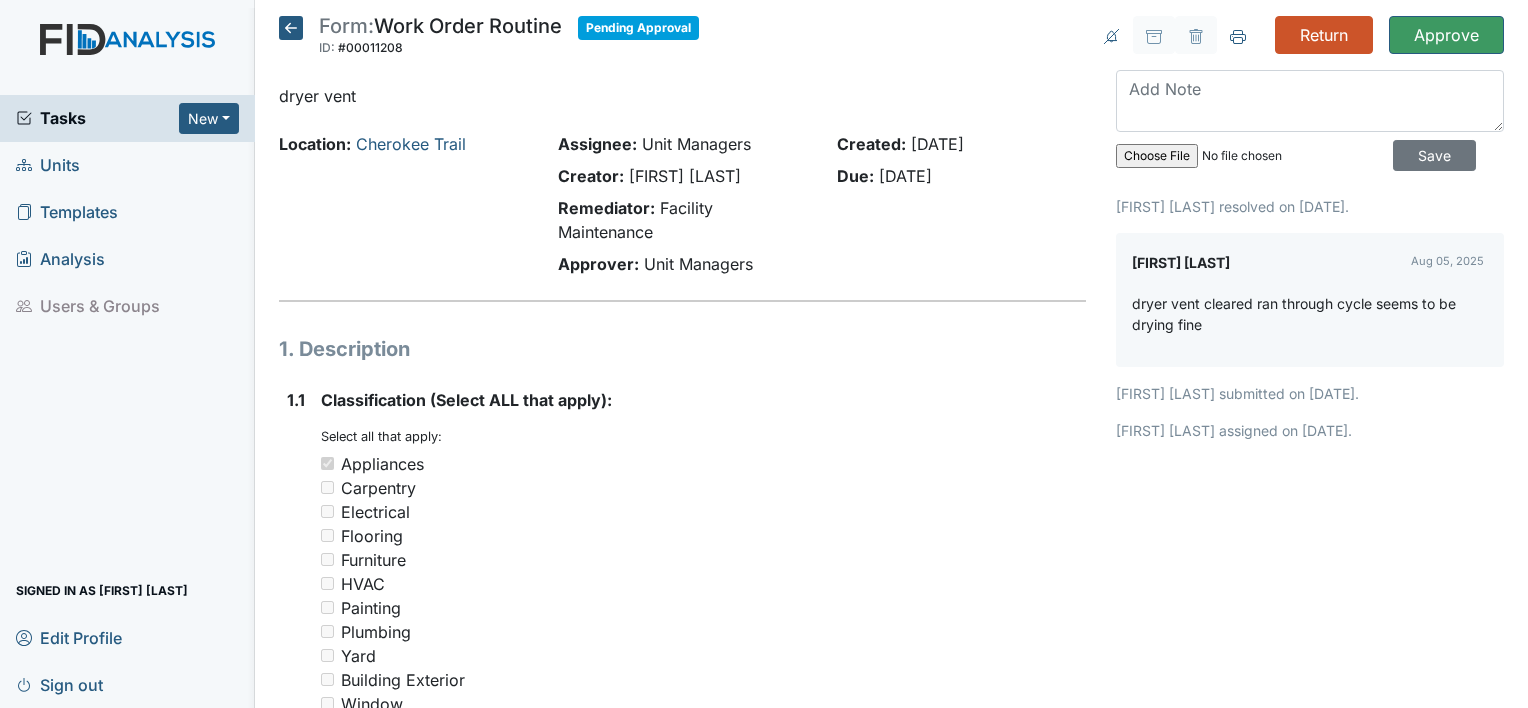 scroll, scrollTop: 0, scrollLeft: 0, axis: both 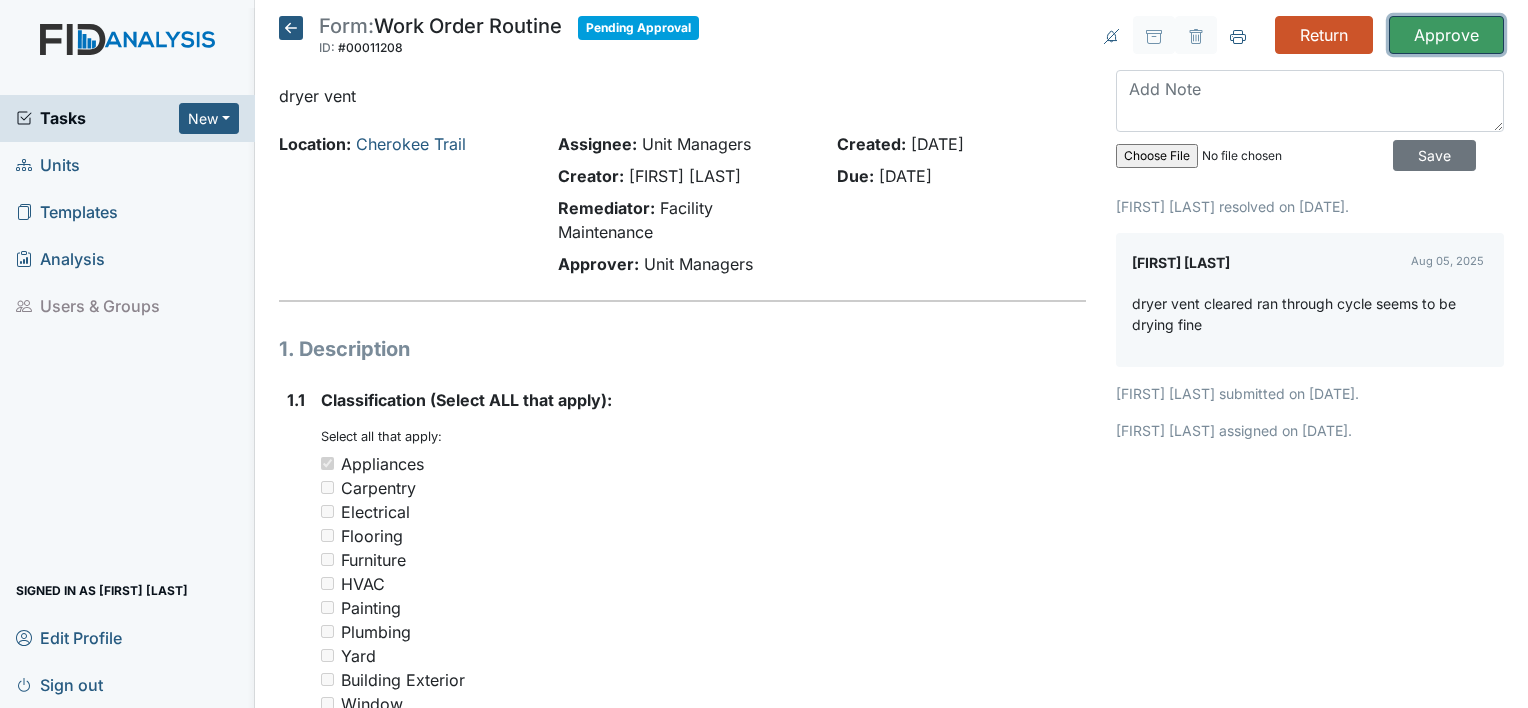 click on "Approve" at bounding box center (1446, 35) 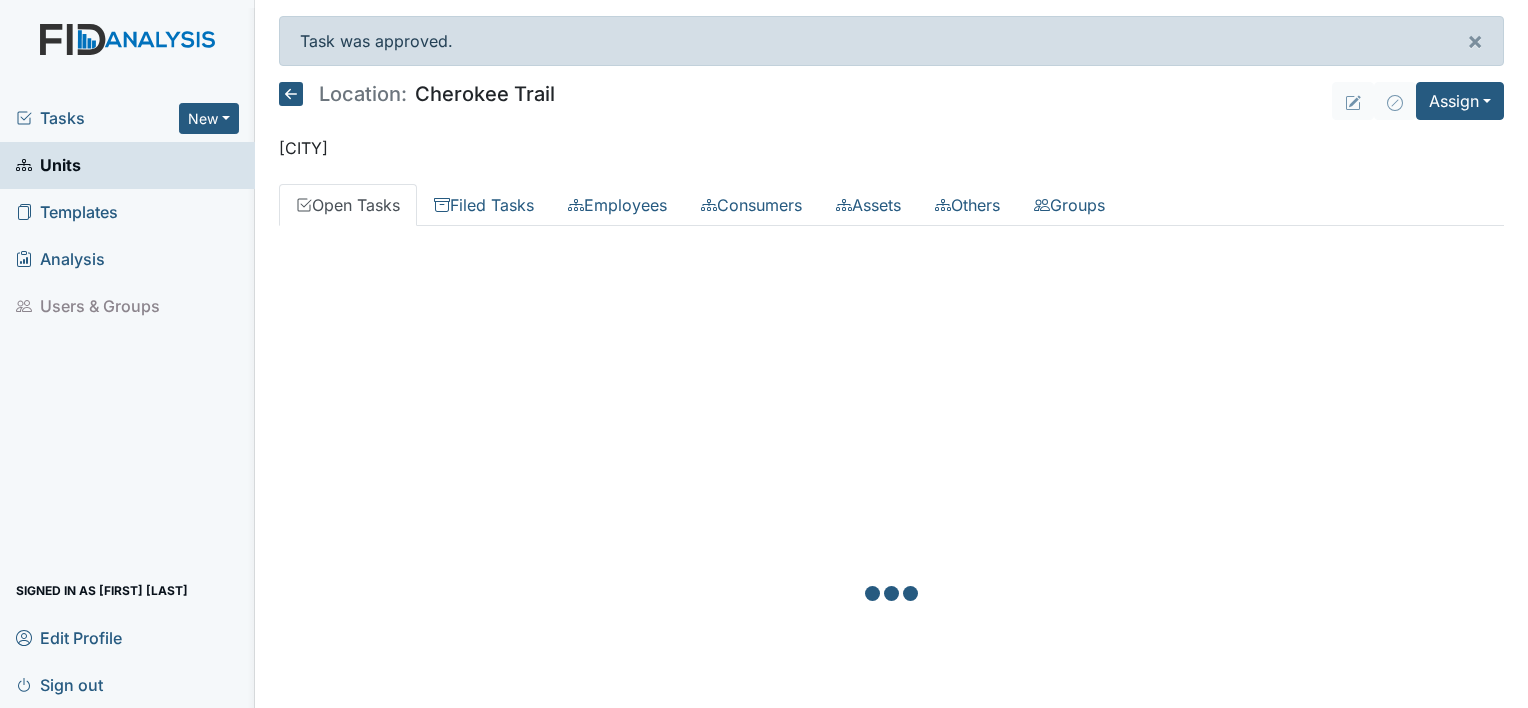 scroll, scrollTop: 0, scrollLeft: 0, axis: both 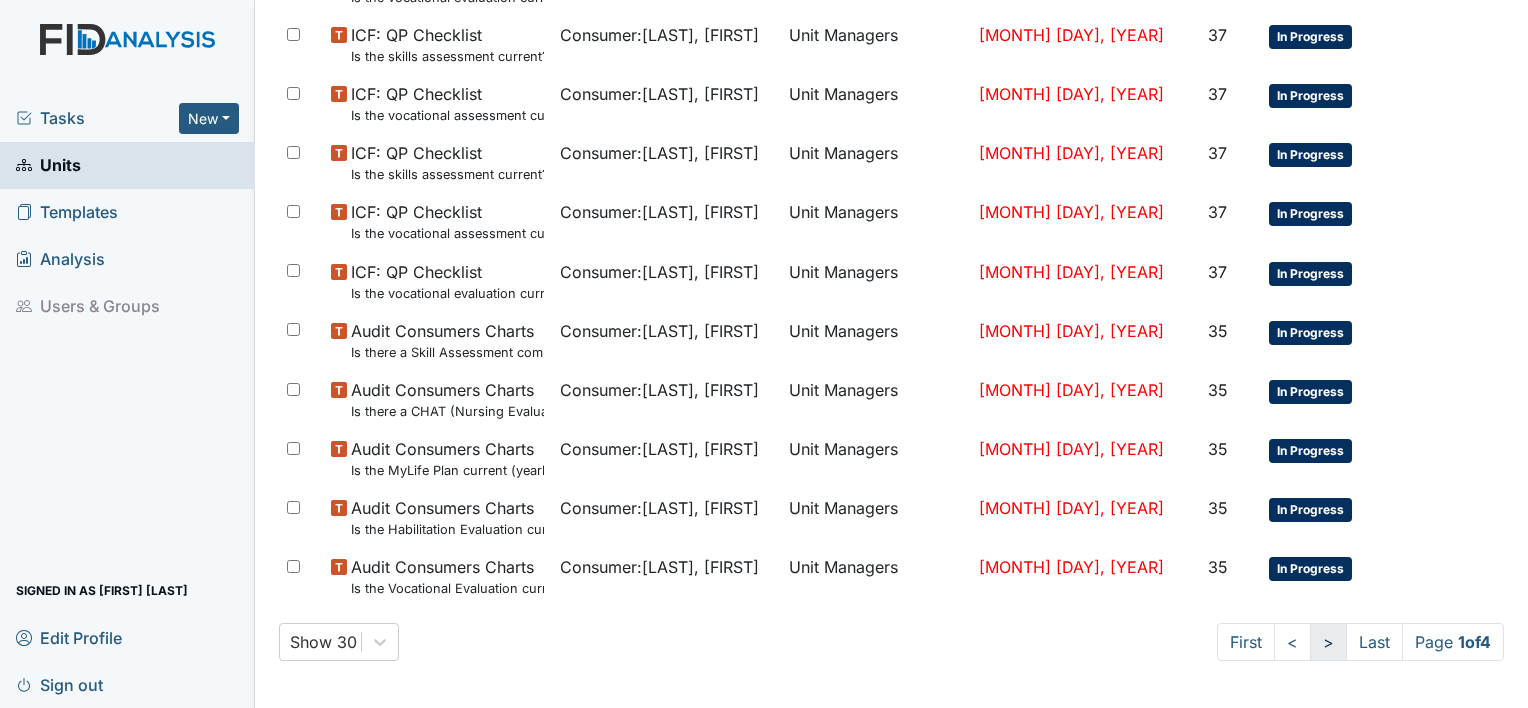 click on ">" at bounding box center [1328, 642] 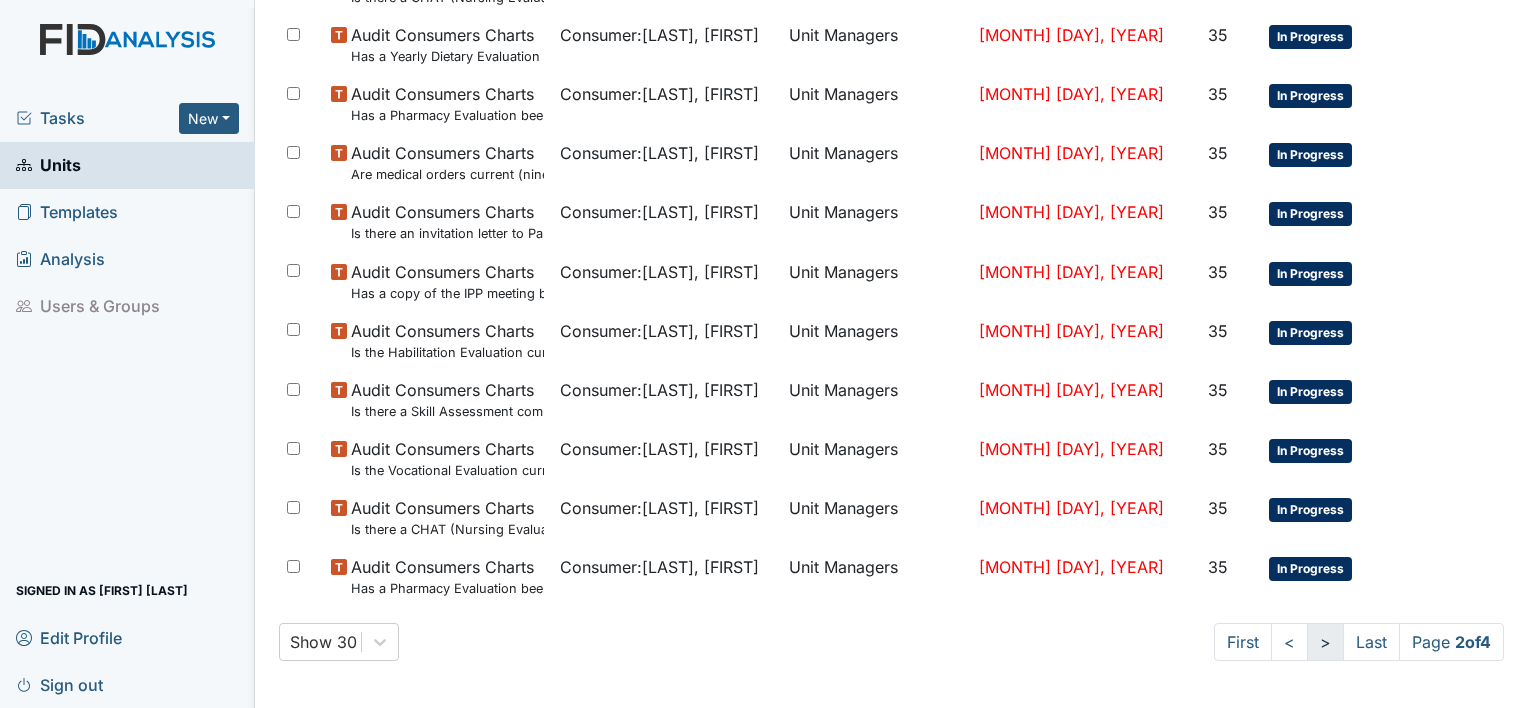 click on ">" at bounding box center (1325, 642) 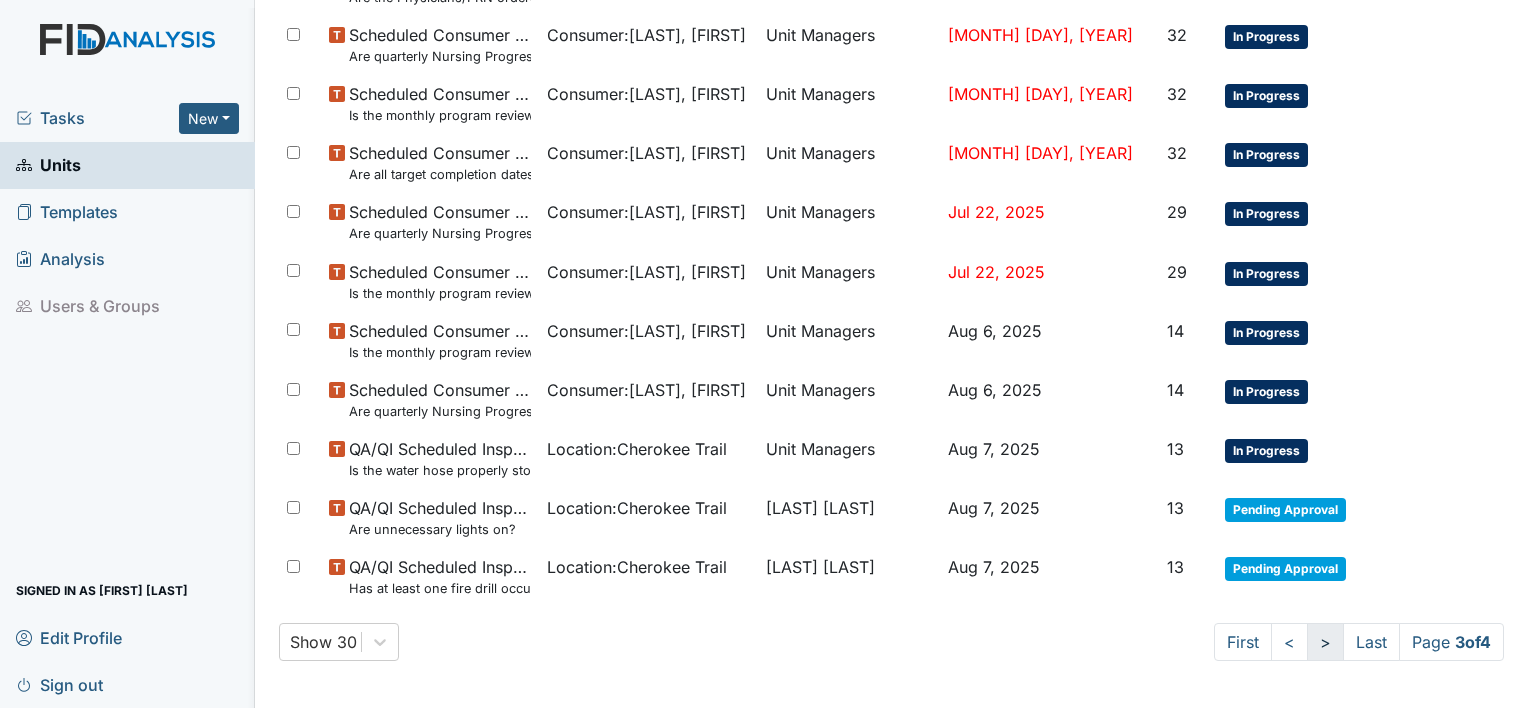click on ">" at bounding box center (1325, 642) 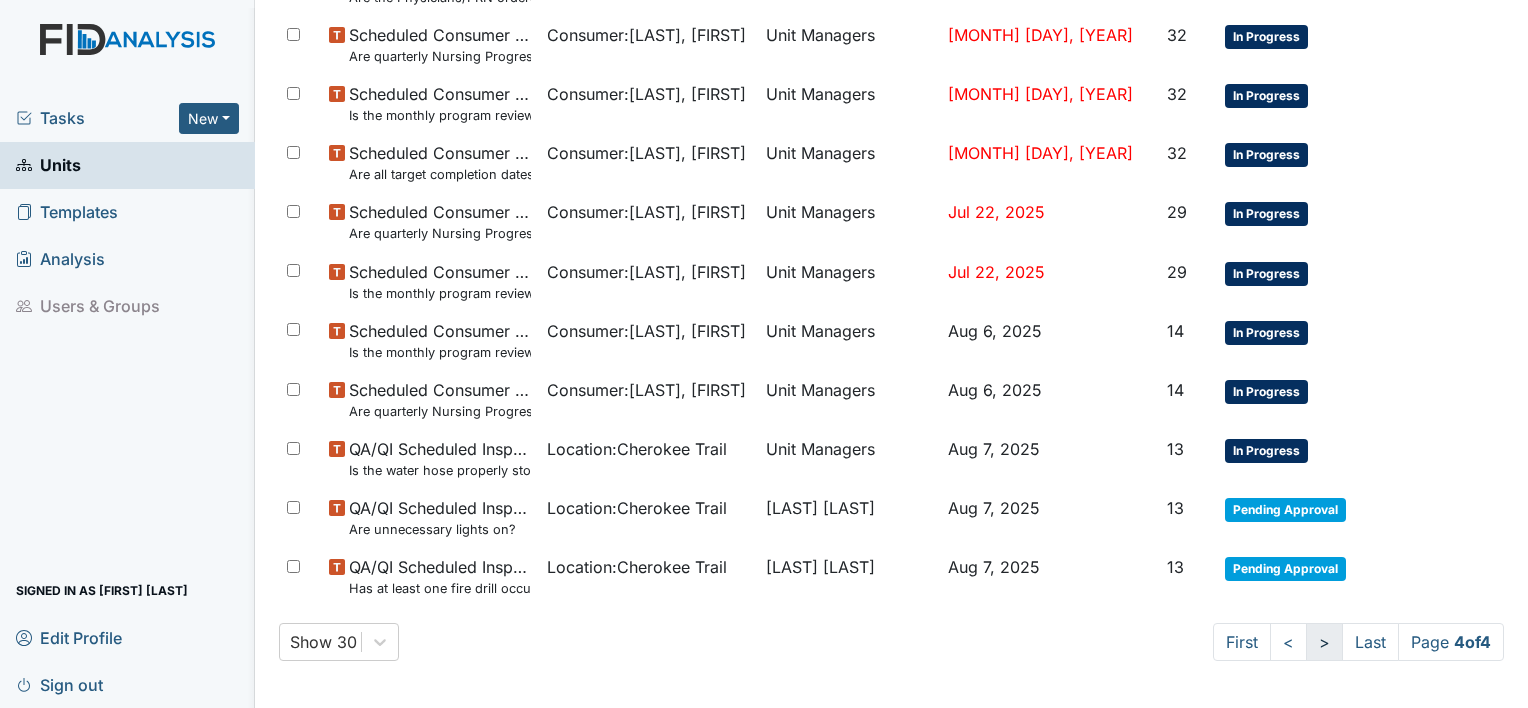 scroll, scrollTop: 484, scrollLeft: 0, axis: vertical 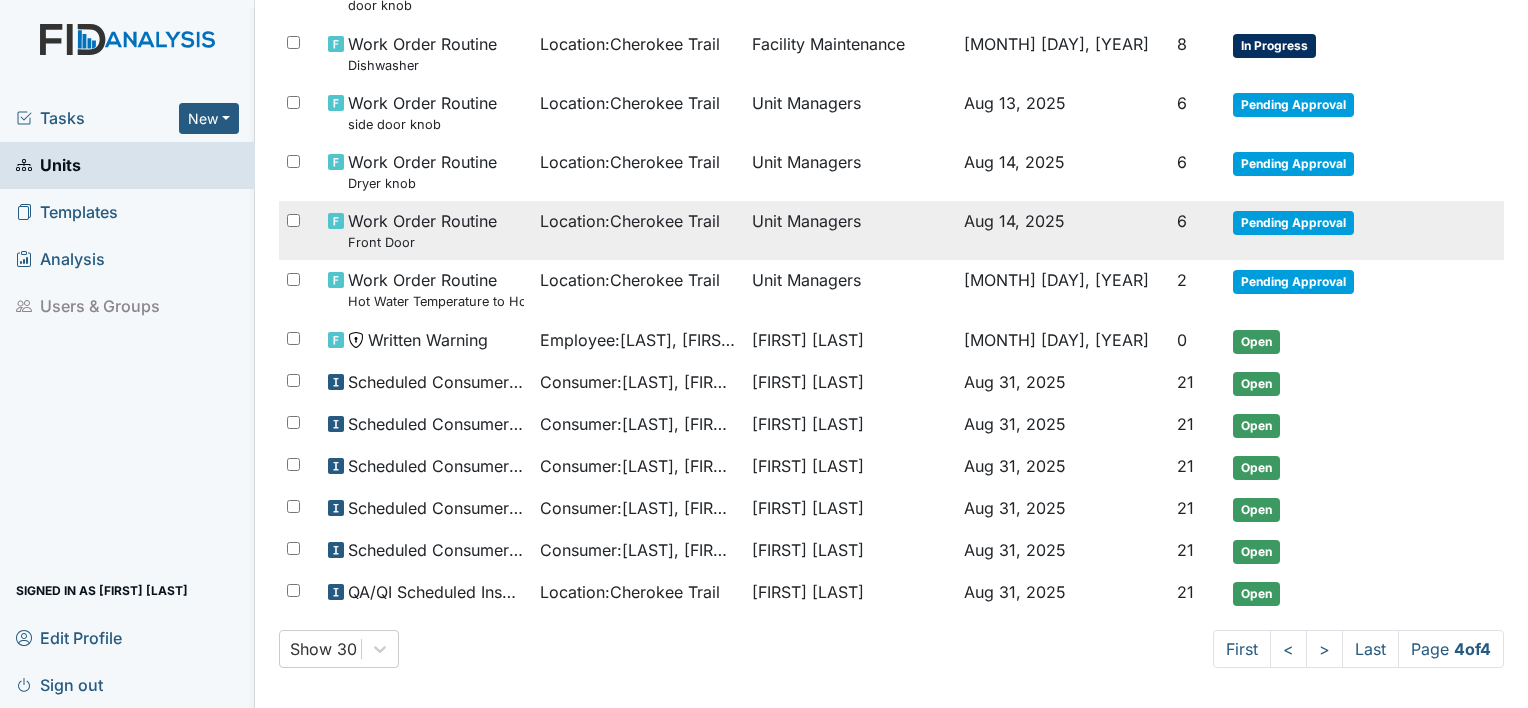 click on "Pending Approval" at bounding box center [1293, 223] 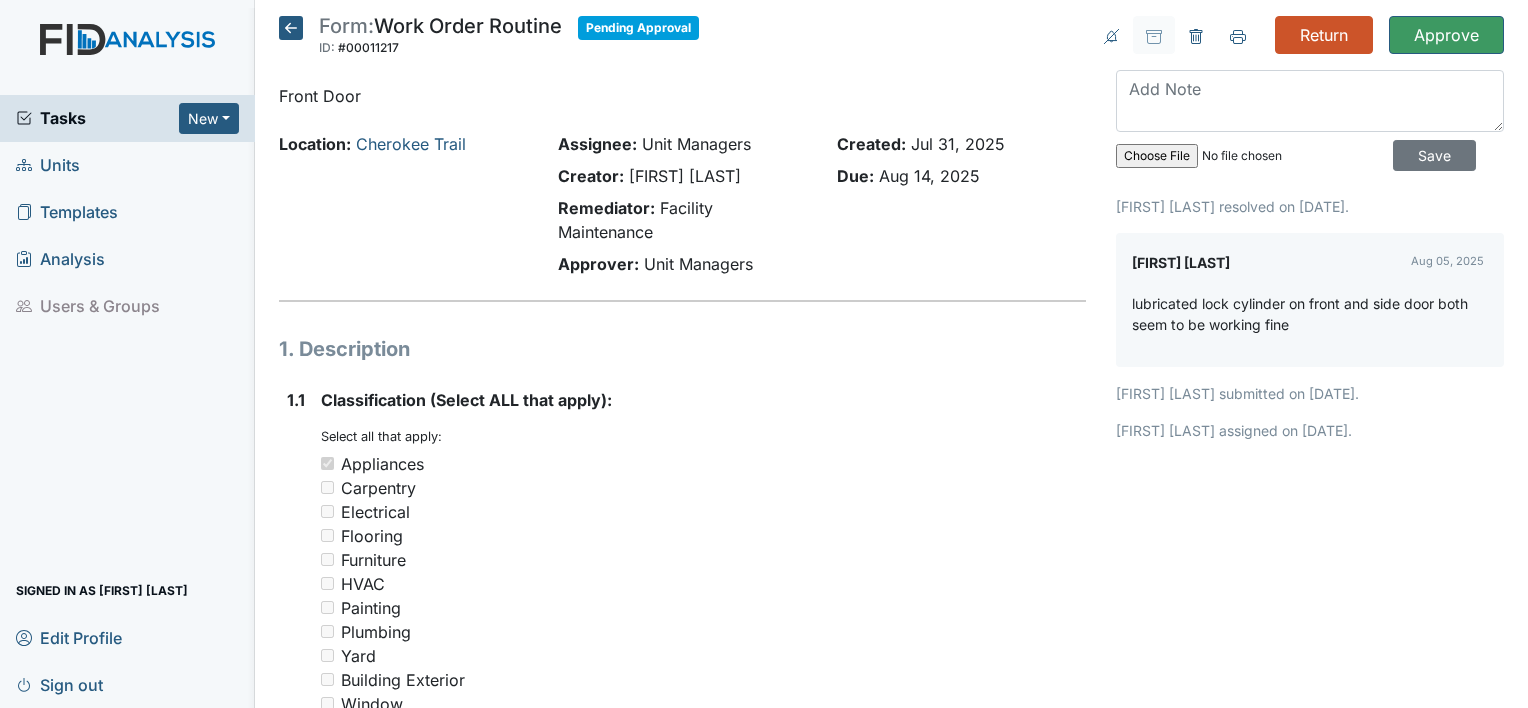 scroll, scrollTop: 0, scrollLeft: 0, axis: both 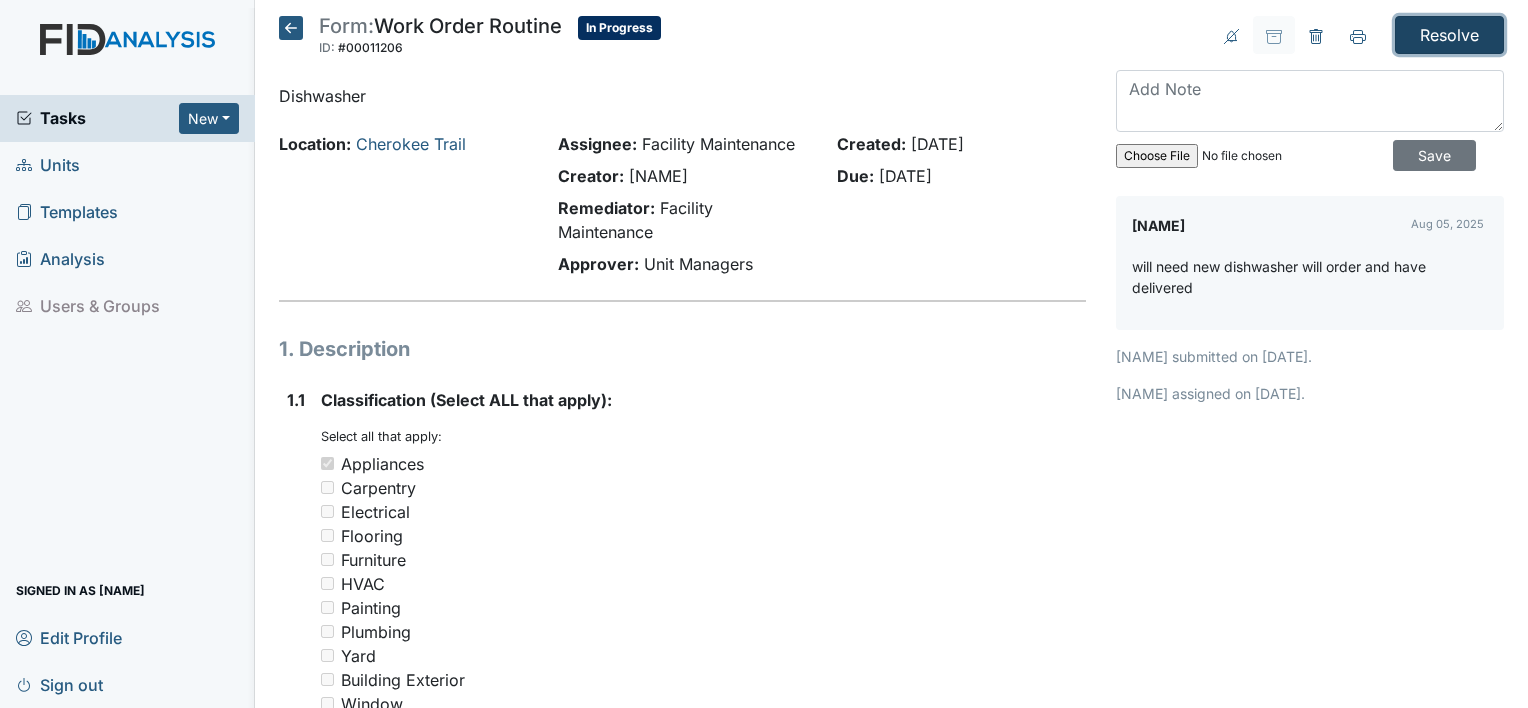 click on "Resolve" at bounding box center (1449, 35) 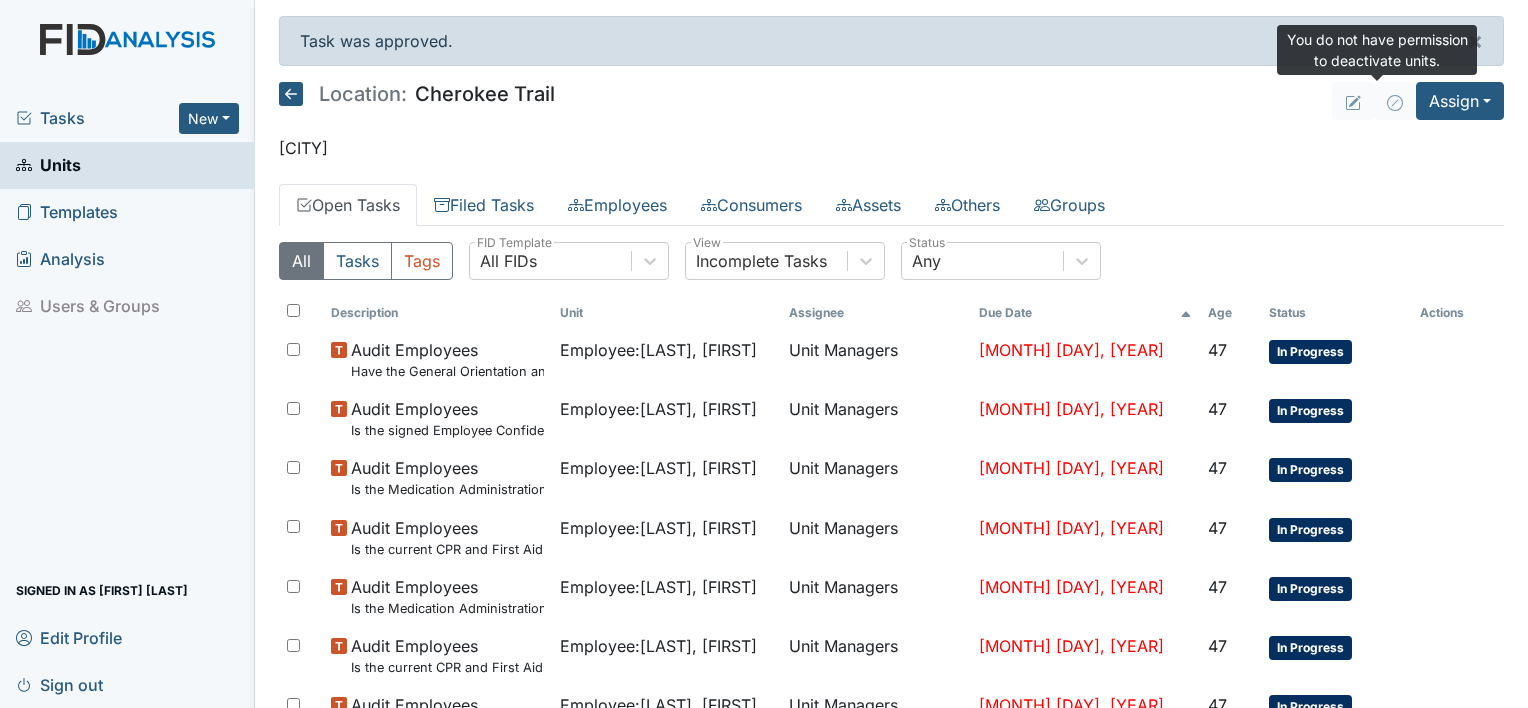 scroll, scrollTop: 0, scrollLeft: 0, axis: both 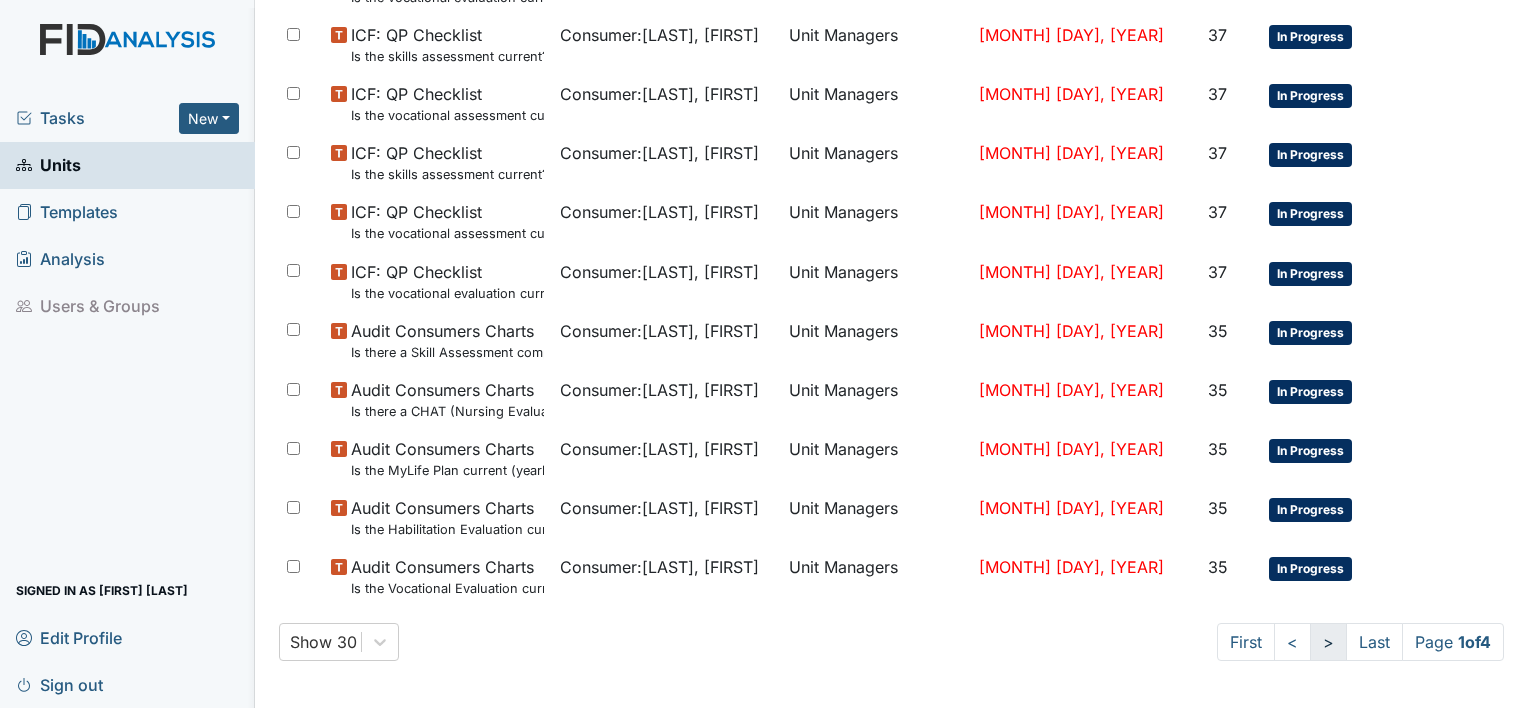 click on ">" at bounding box center [1328, 642] 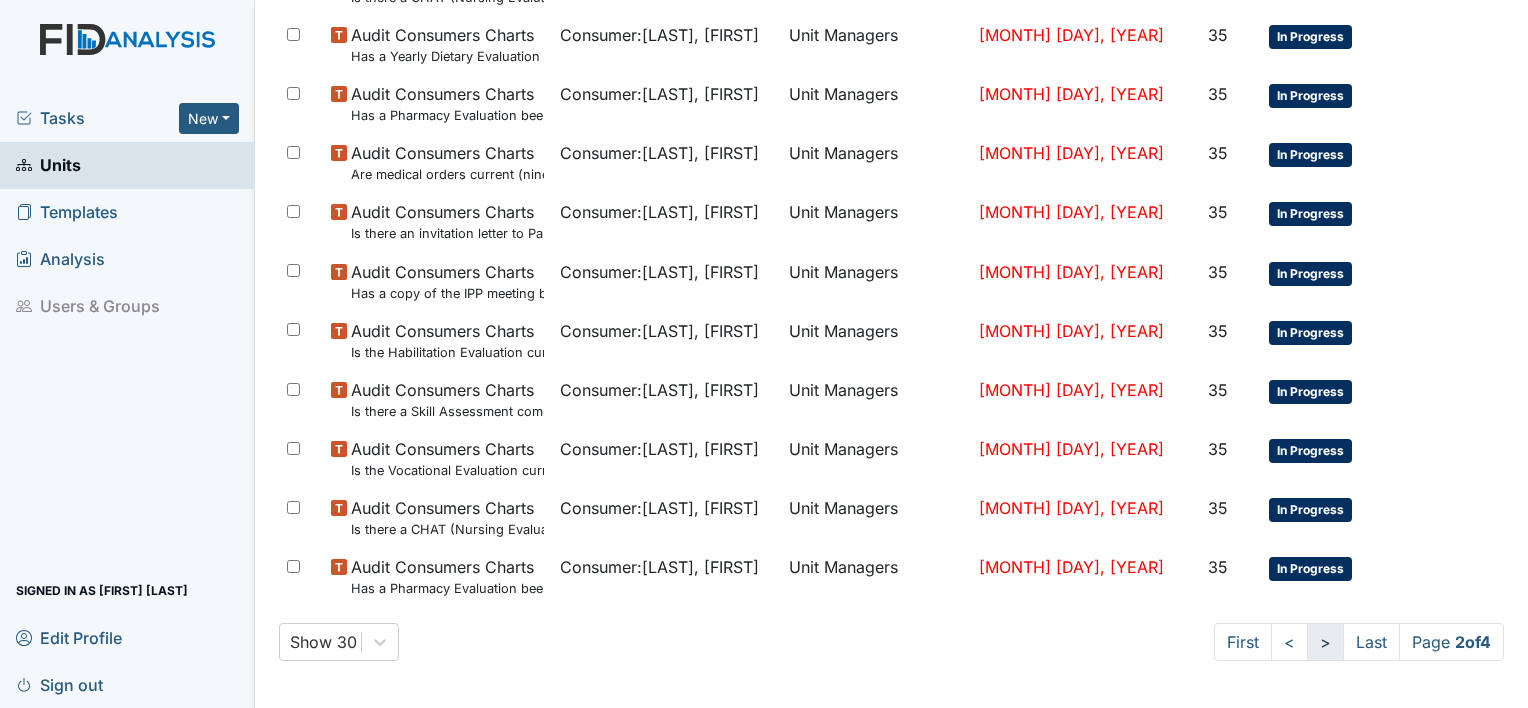 click on ">" at bounding box center (1325, 642) 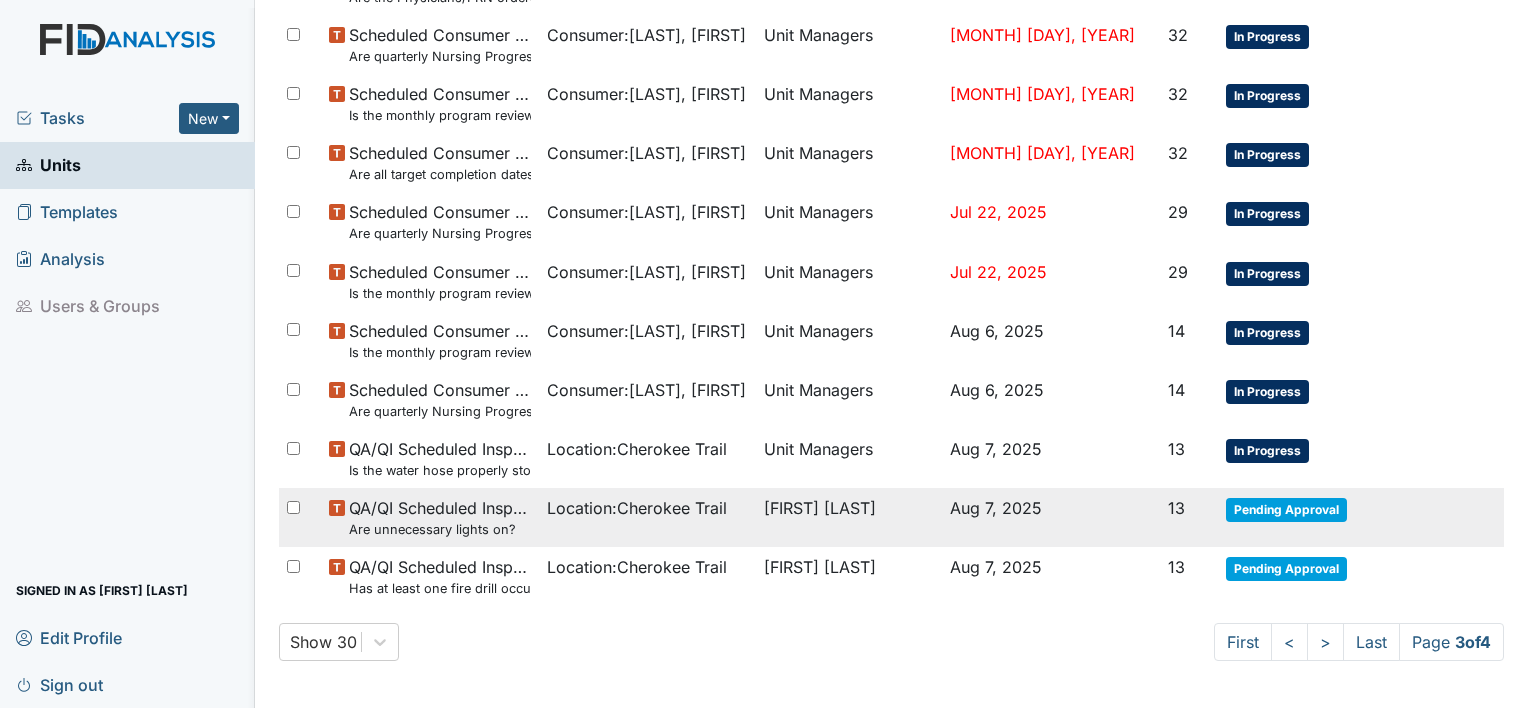 click on "[FIRST] [LAST]" at bounding box center (849, 517) 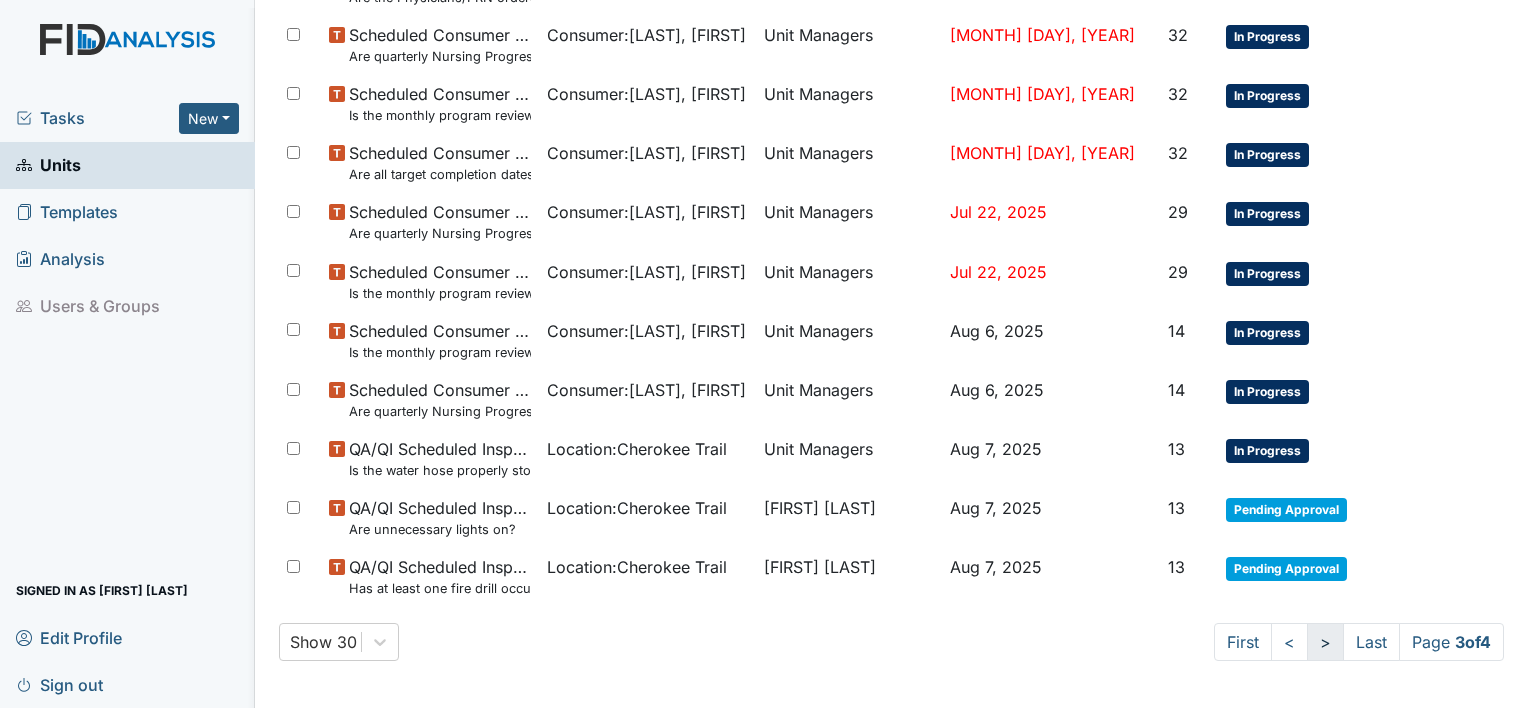 click on ">" at bounding box center (1325, 642) 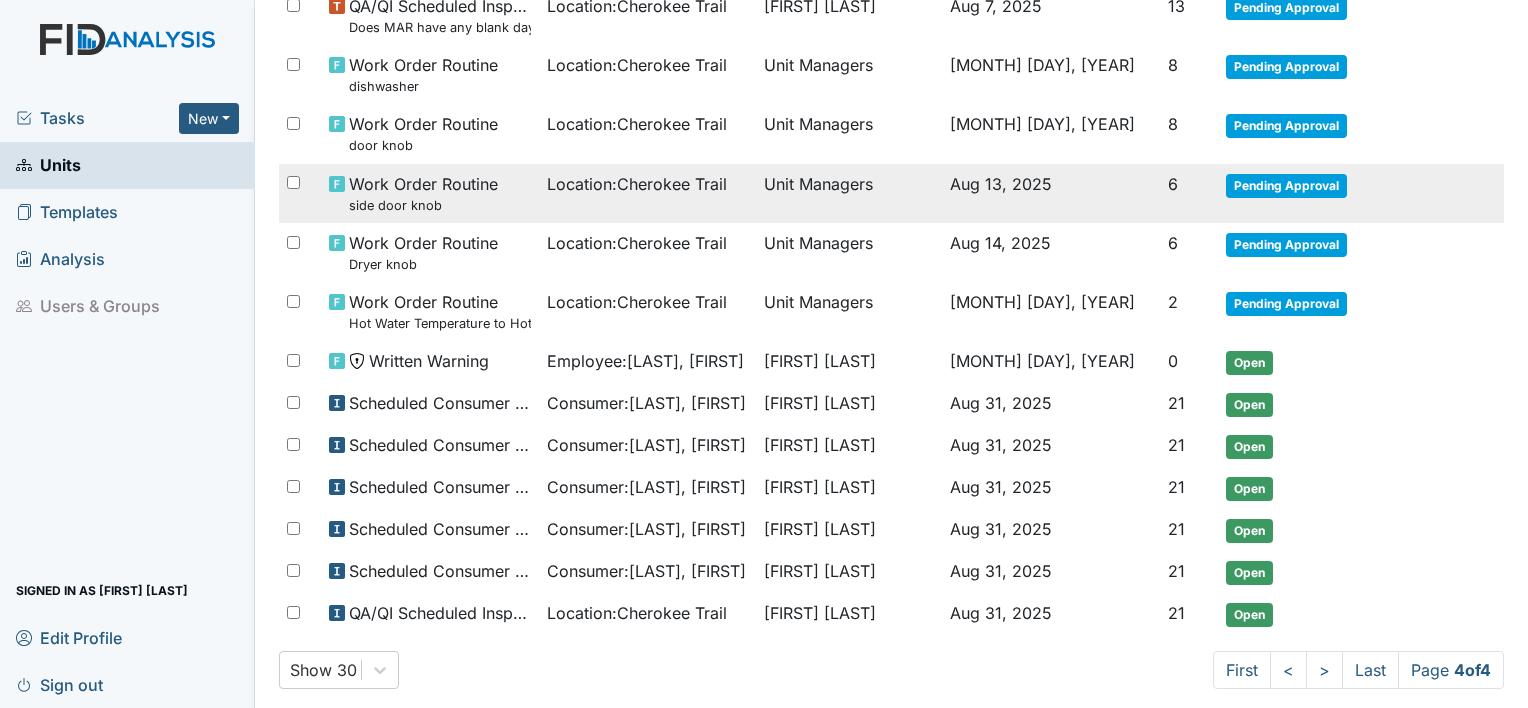 scroll, scrollTop: 366, scrollLeft: 0, axis: vertical 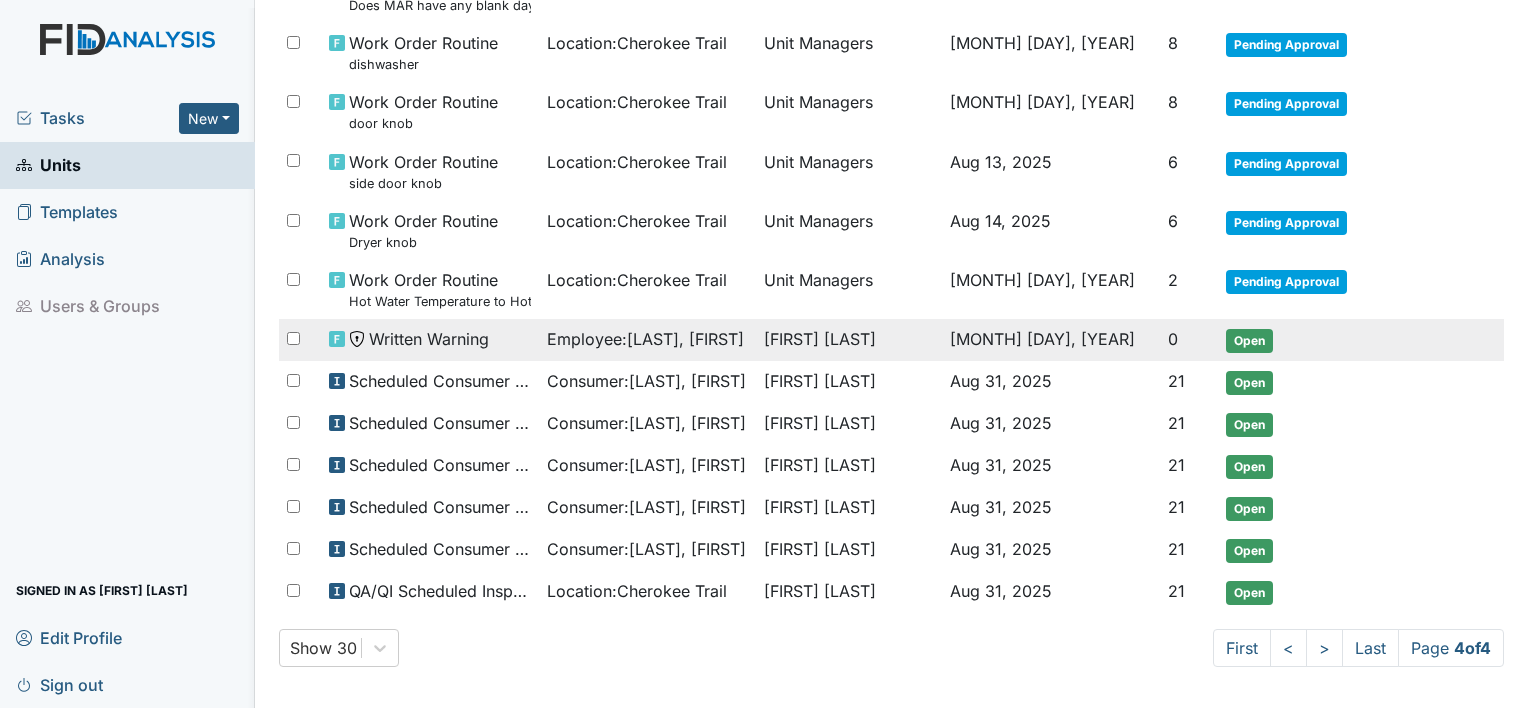 click on "Ashley Smith" at bounding box center [849, 340] 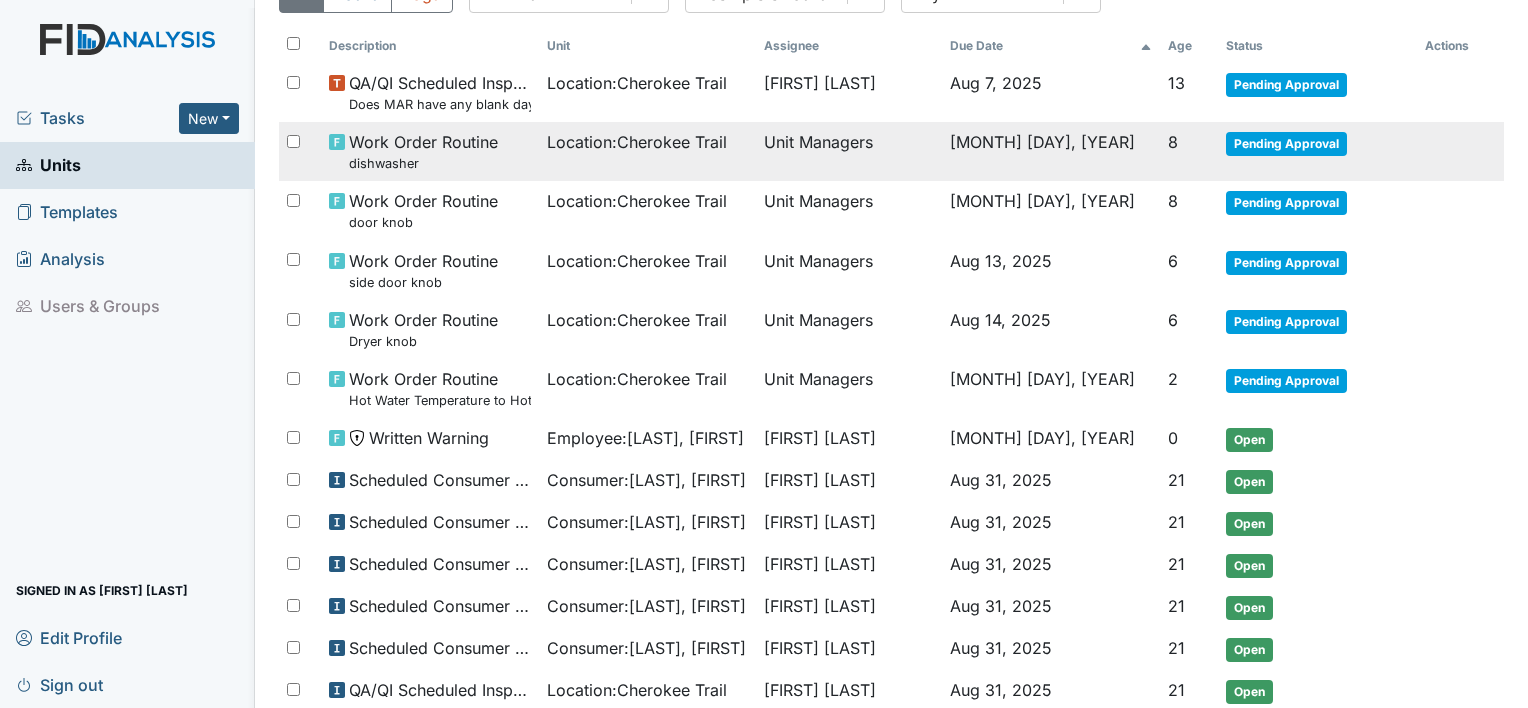 scroll, scrollTop: 266, scrollLeft: 0, axis: vertical 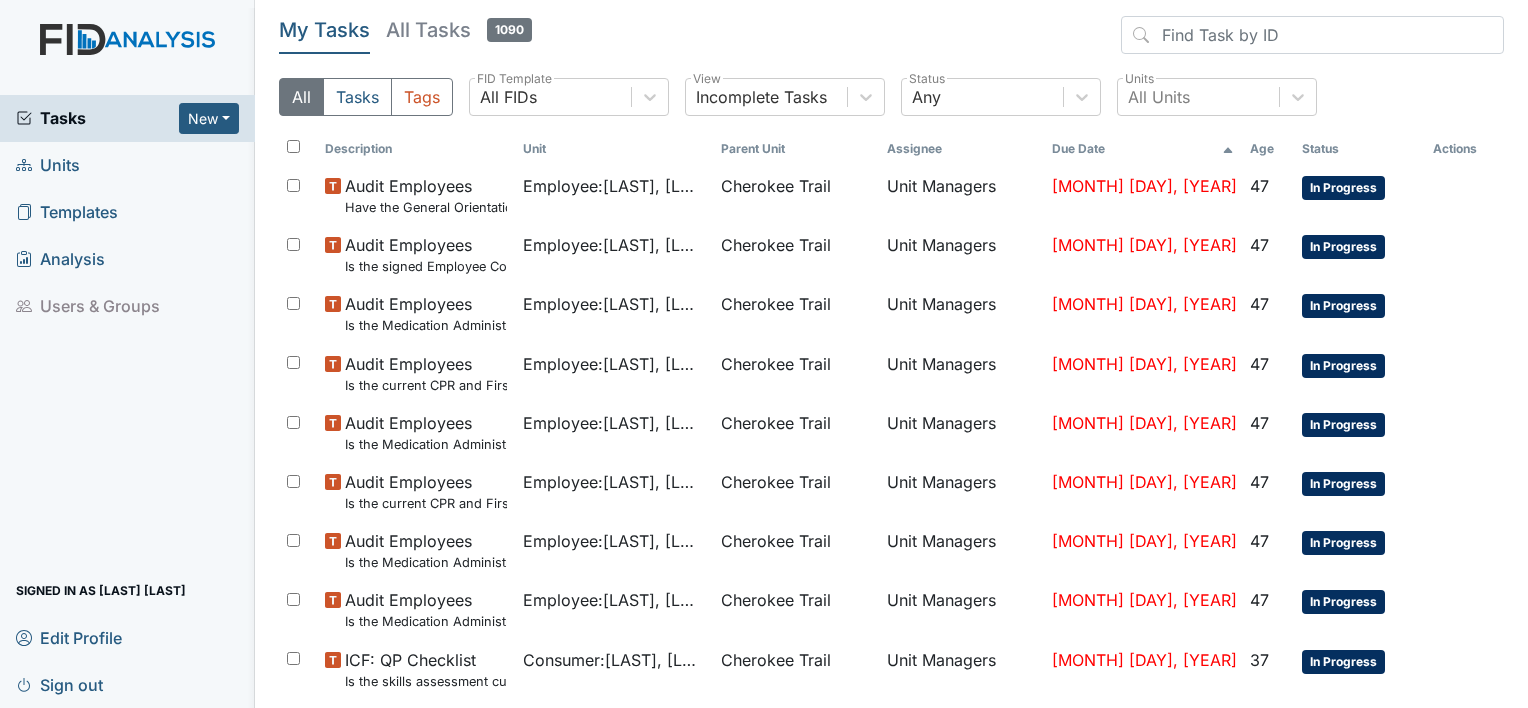 click on "Units" at bounding box center (48, 165) 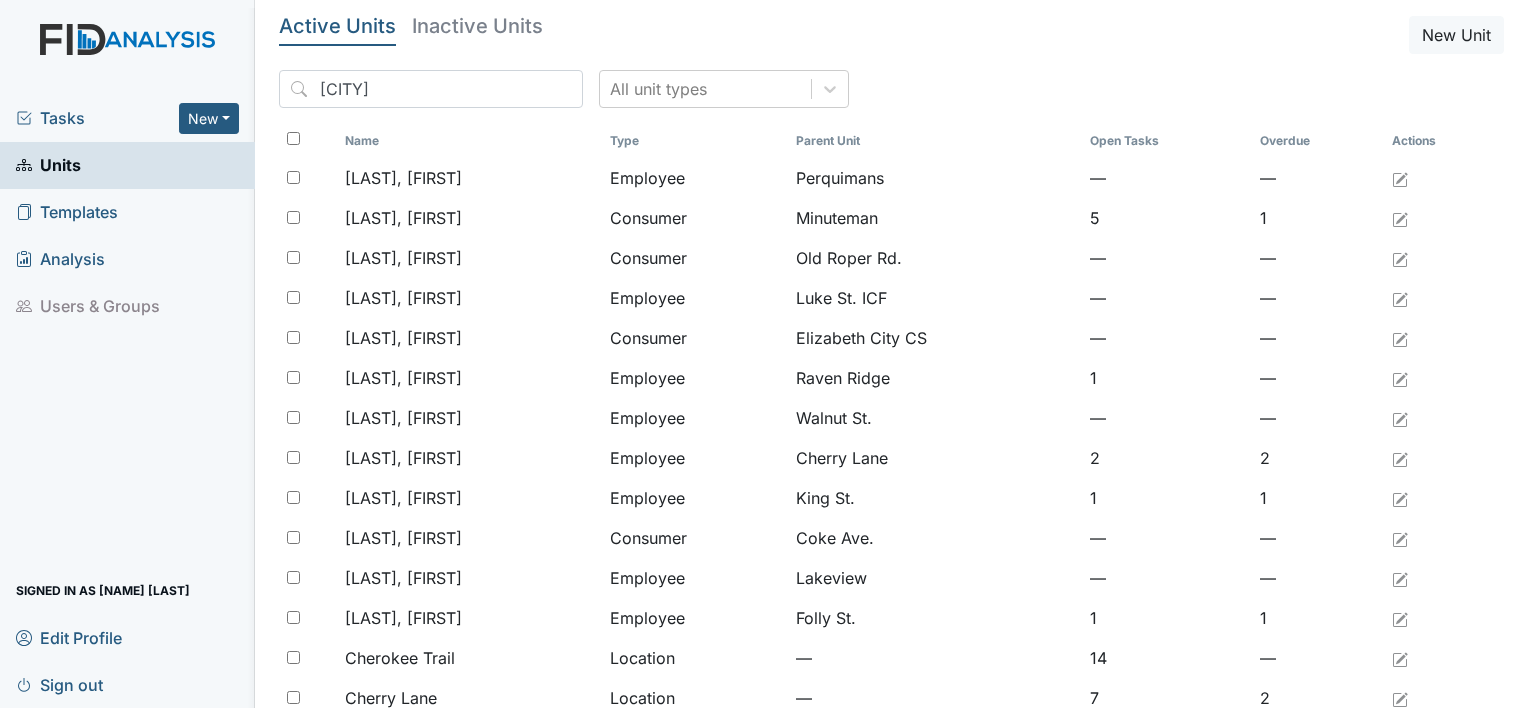 scroll, scrollTop: 0, scrollLeft: 0, axis: both 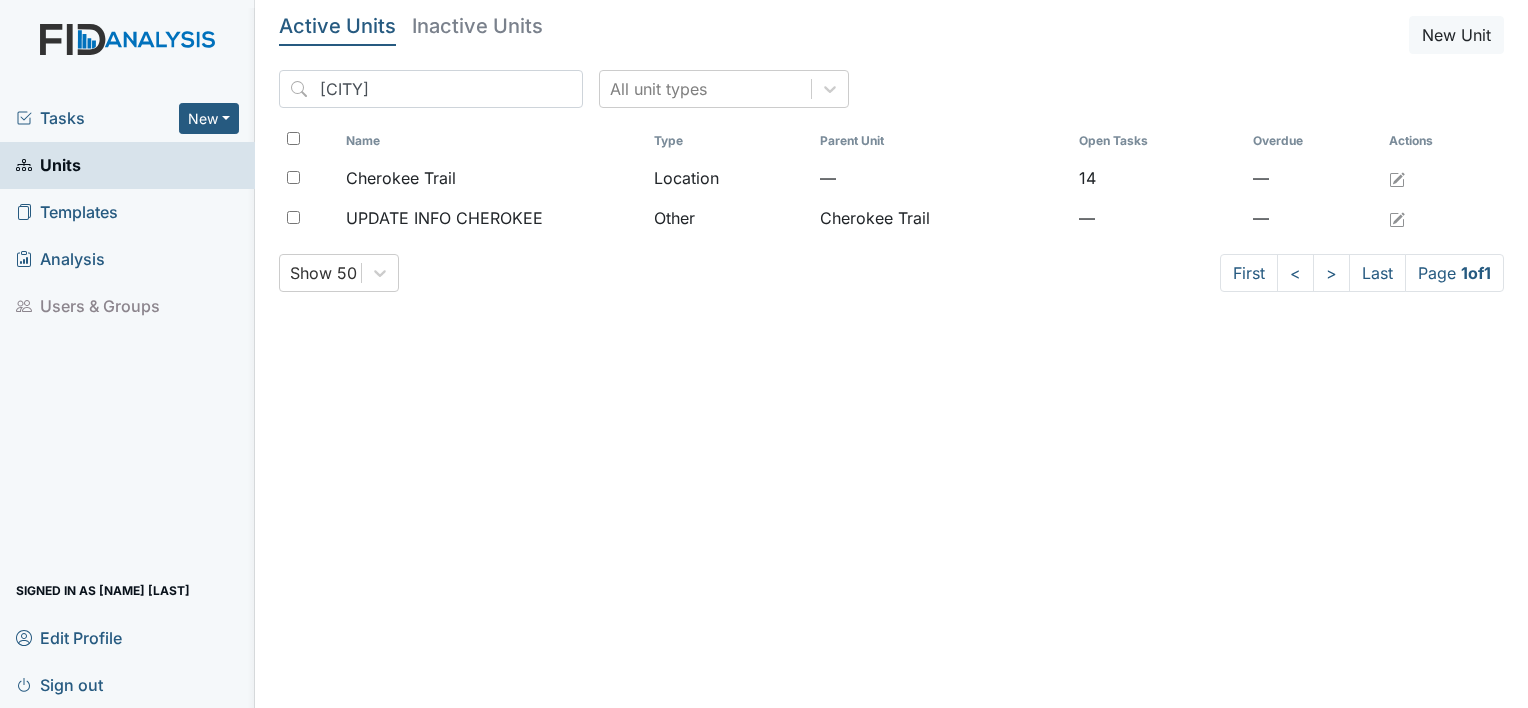 type on "[CITY]" 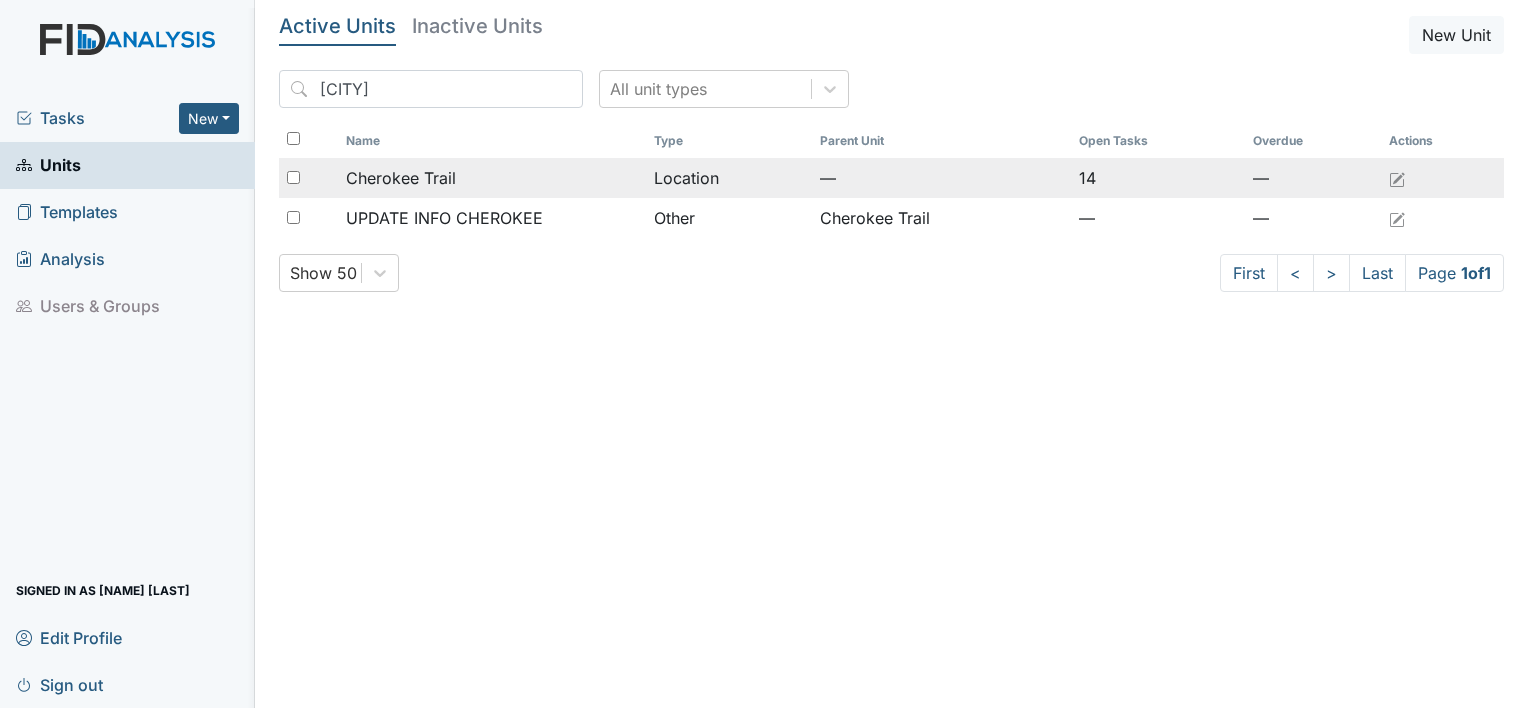click on "Cherokee Trail" at bounding box center (401, 178) 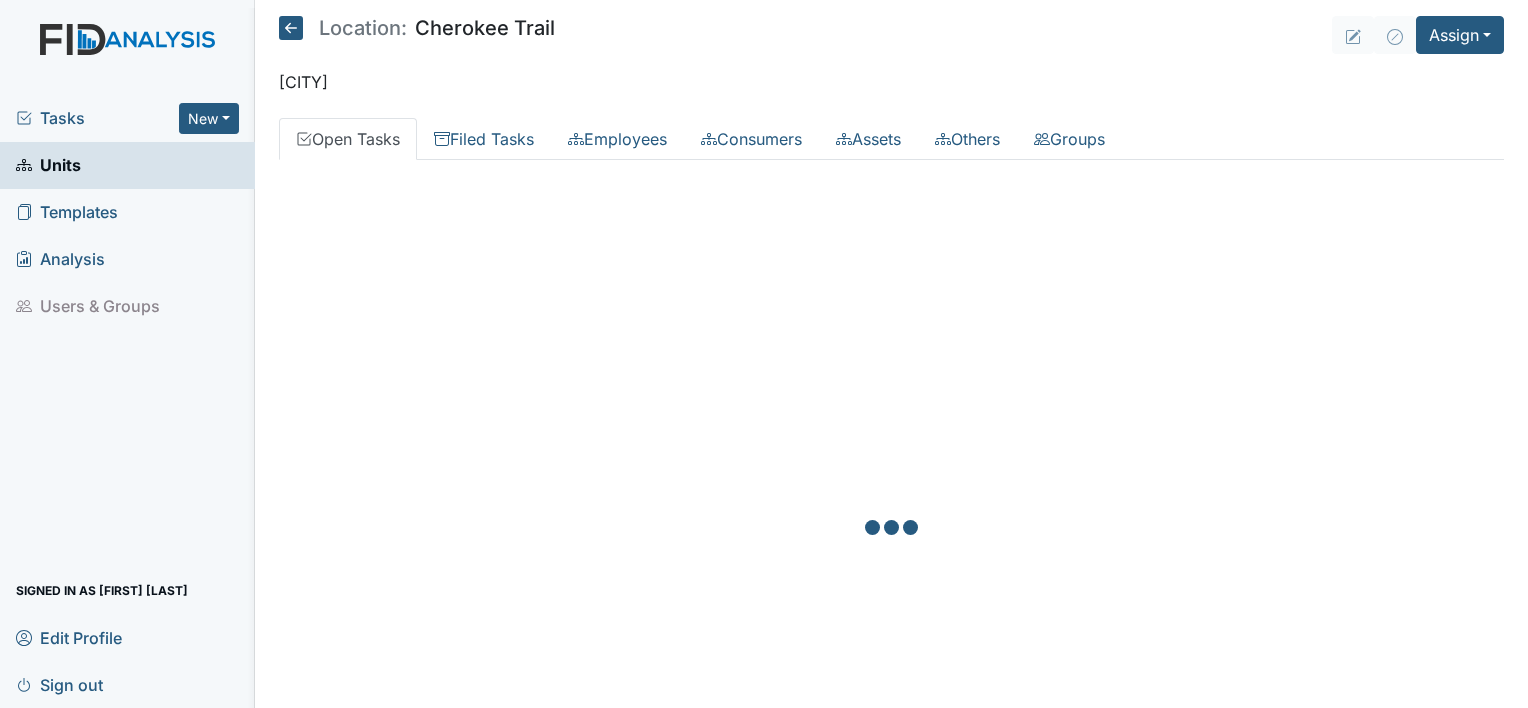 scroll, scrollTop: 0, scrollLeft: 0, axis: both 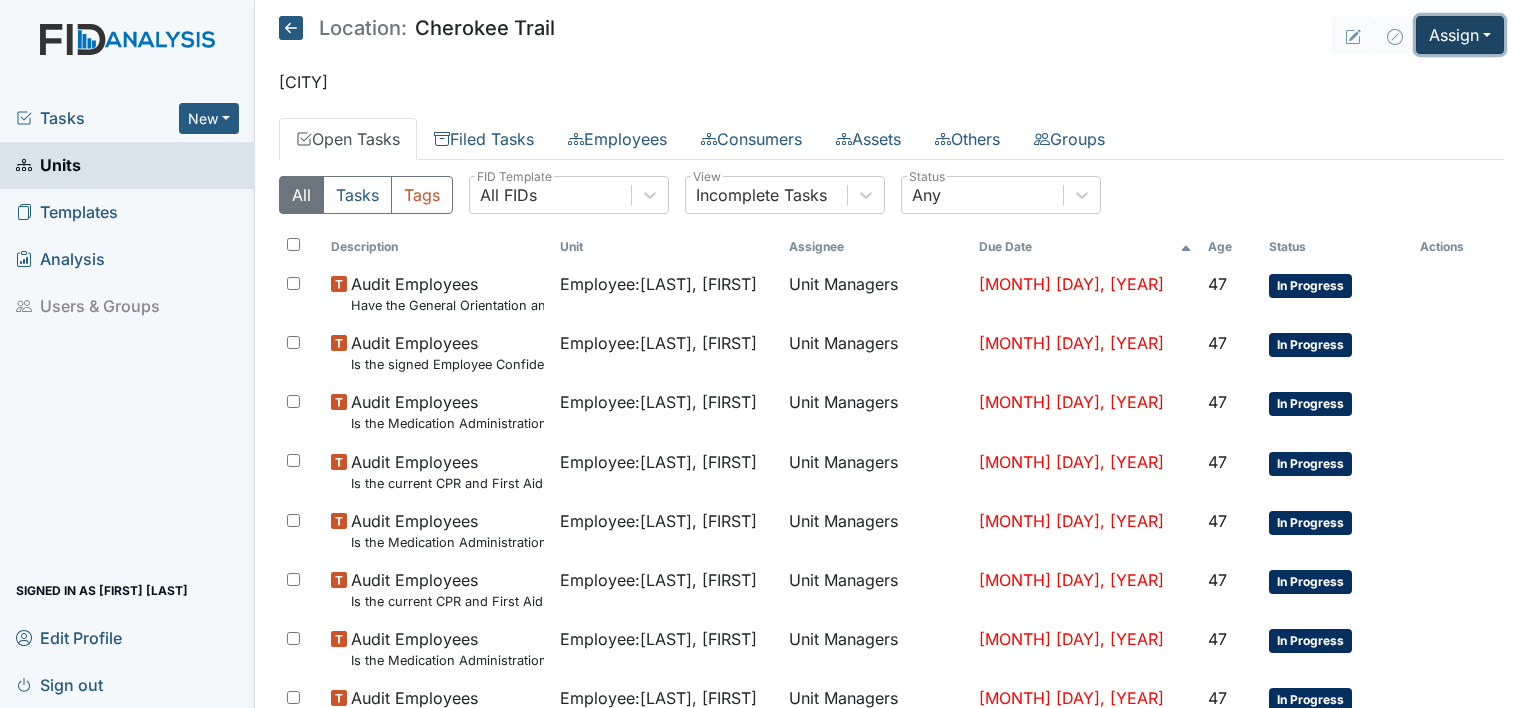click on "Assign" at bounding box center (1460, 35) 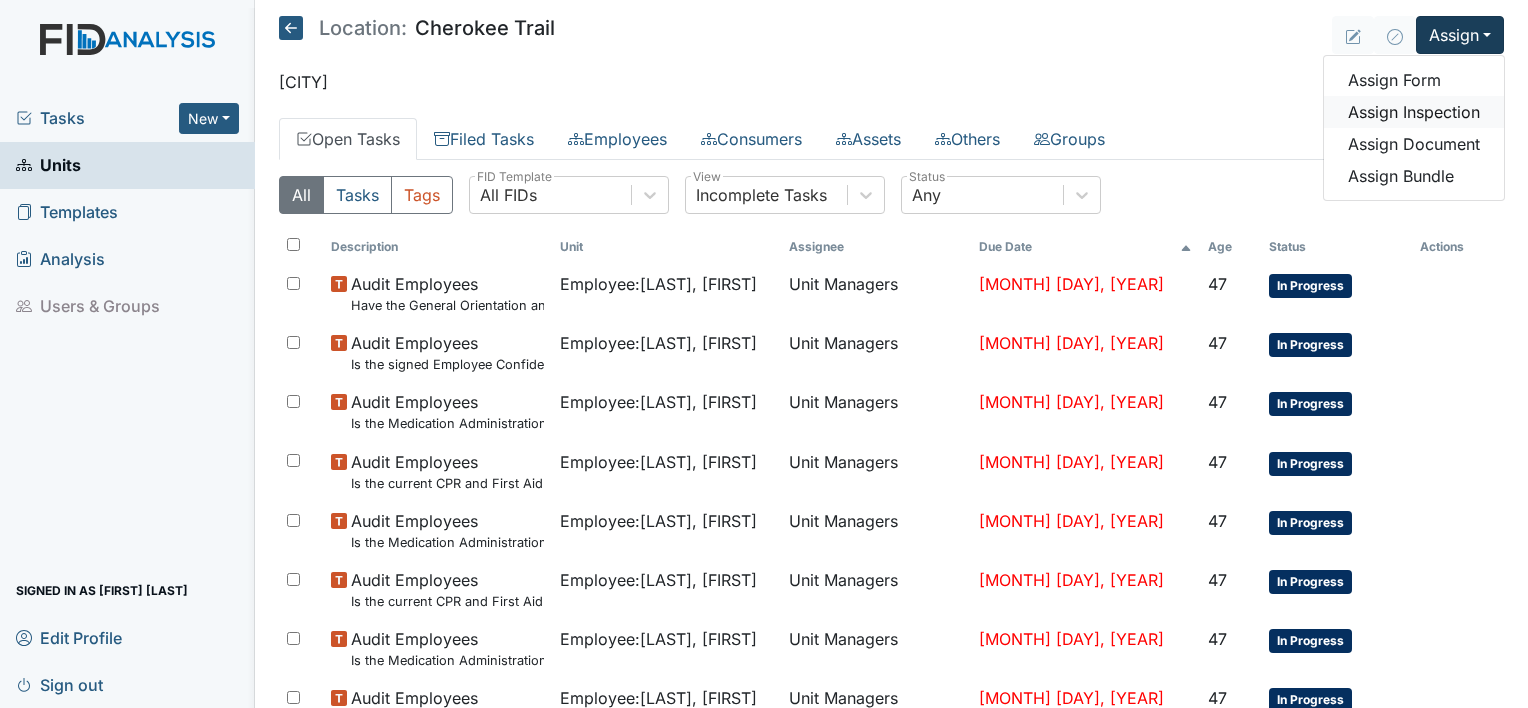 click on "Assign Inspection" at bounding box center (1414, 112) 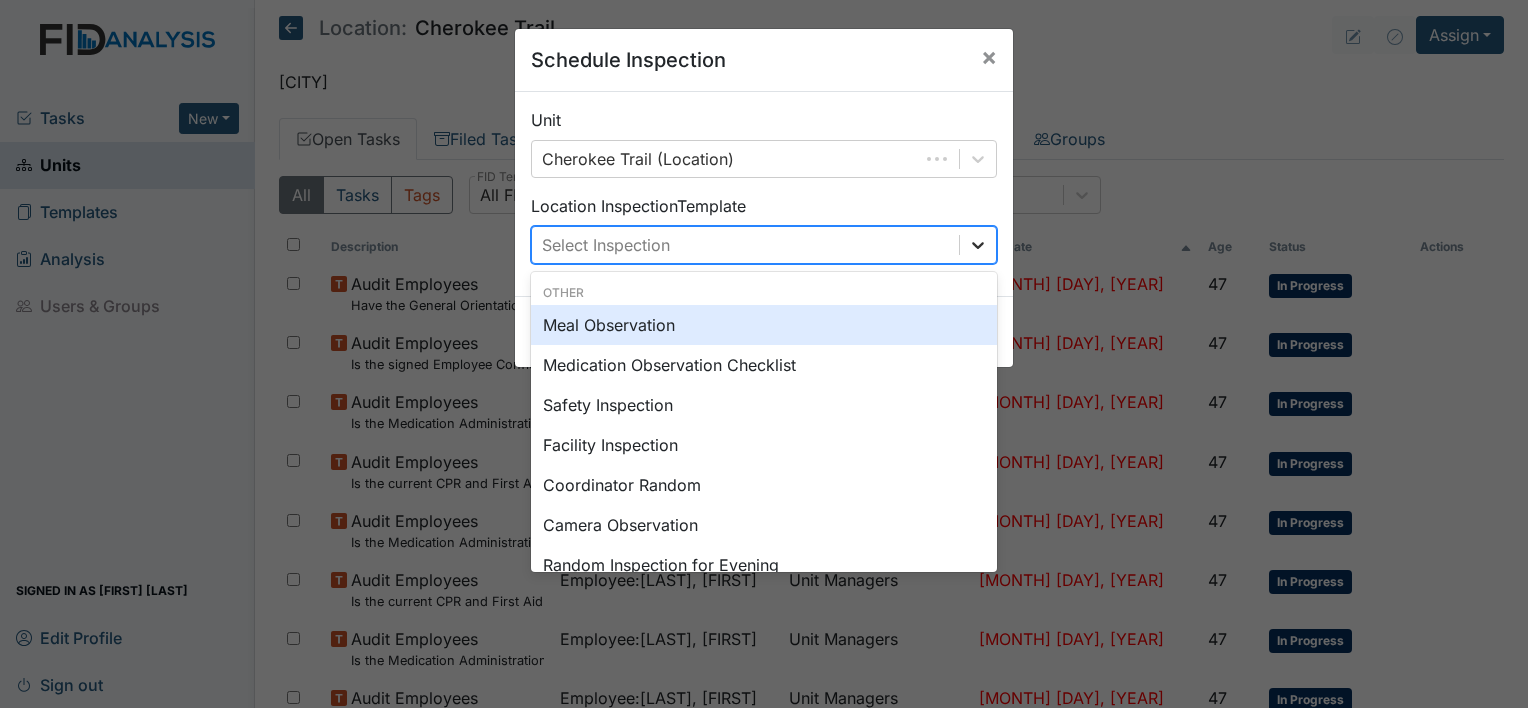 click 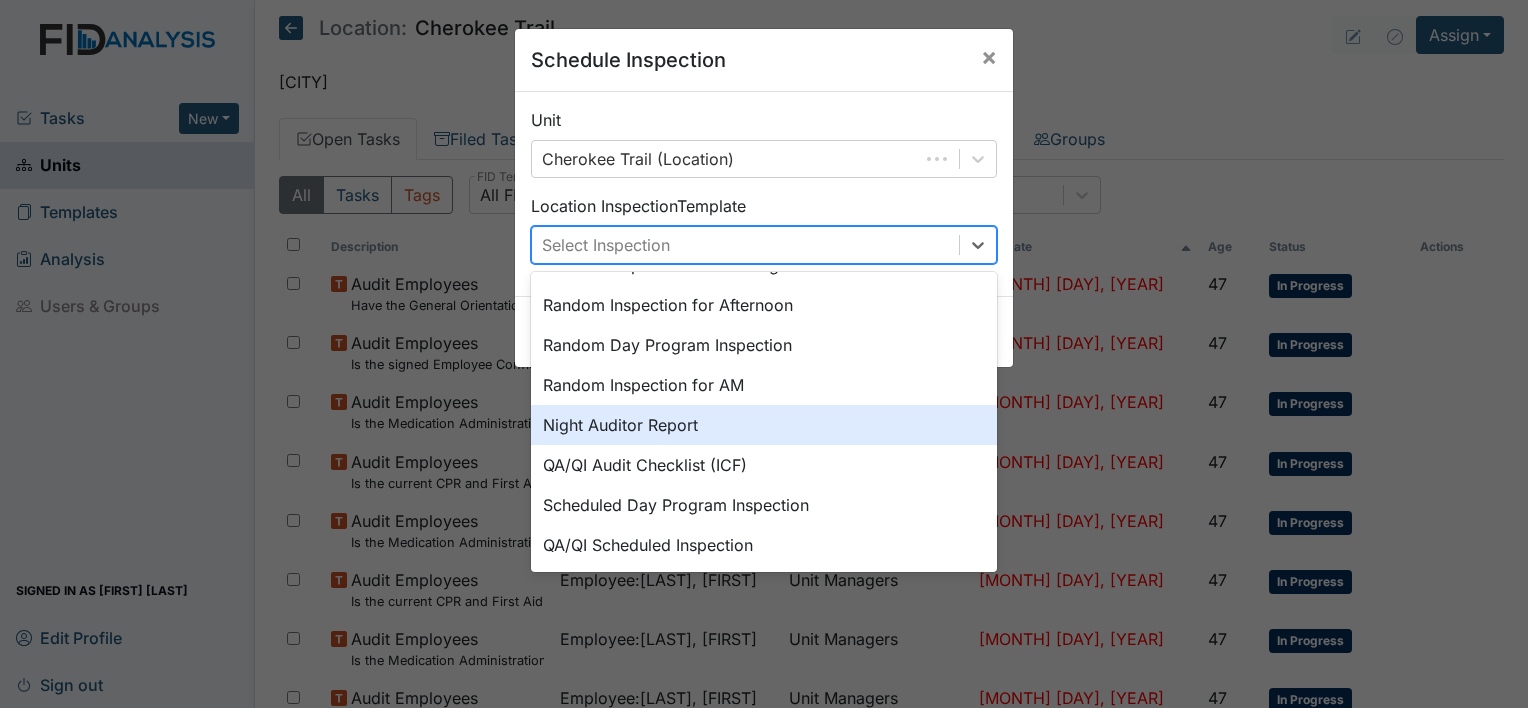scroll, scrollTop: 344, scrollLeft: 0, axis: vertical 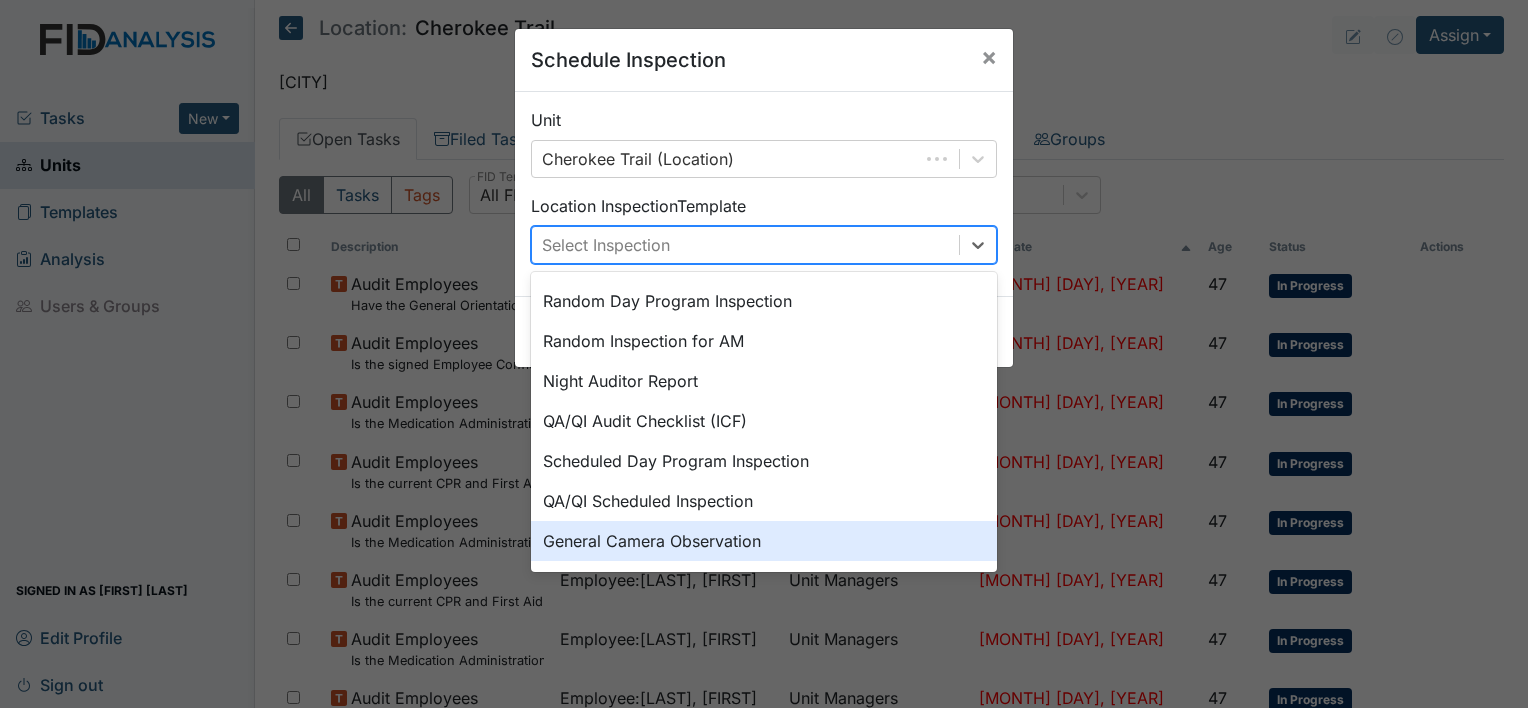 click on "General Camera Observation" at bounding box center [764, 541] 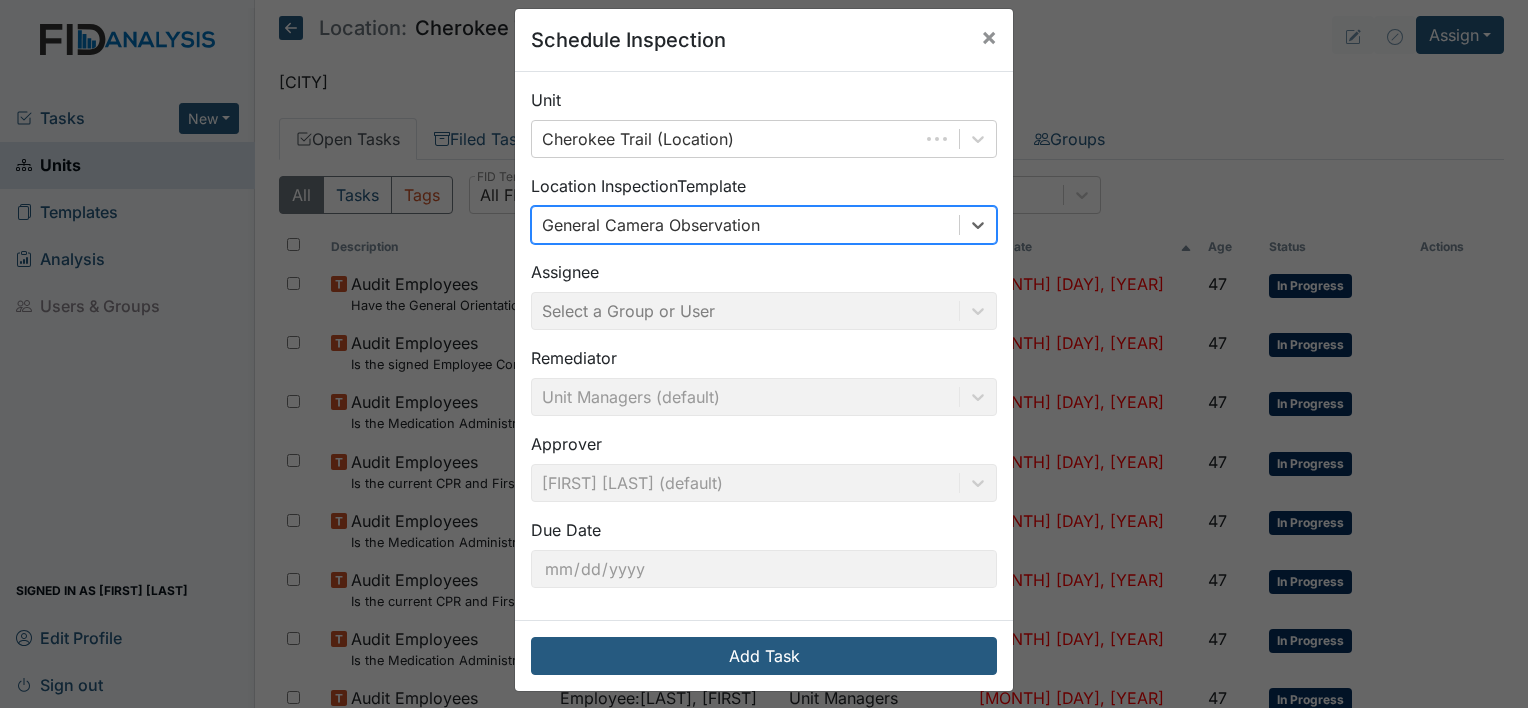 scroll, scrollTop: 31, scrollLeft: 0, axis: vertical 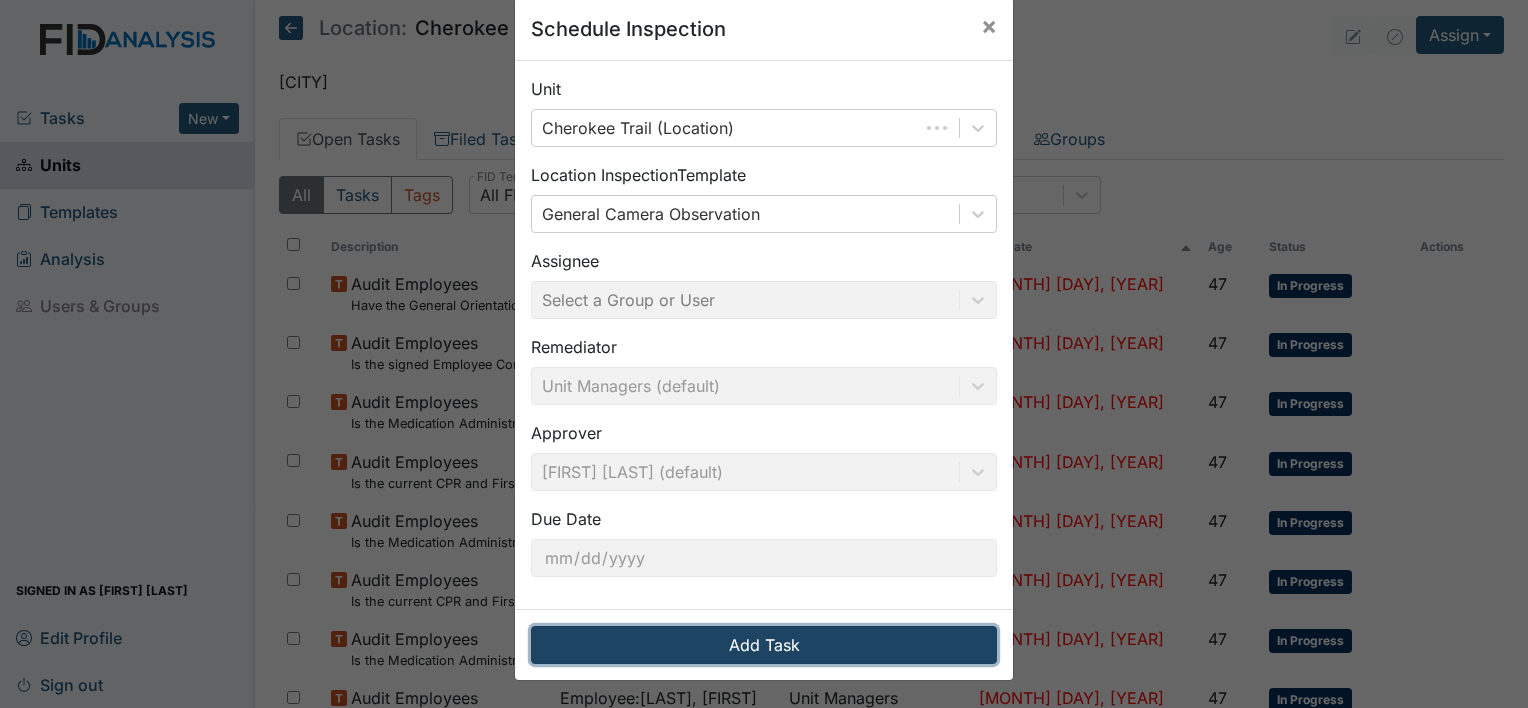 click on "Add Task" at bounding box center [764, 645] 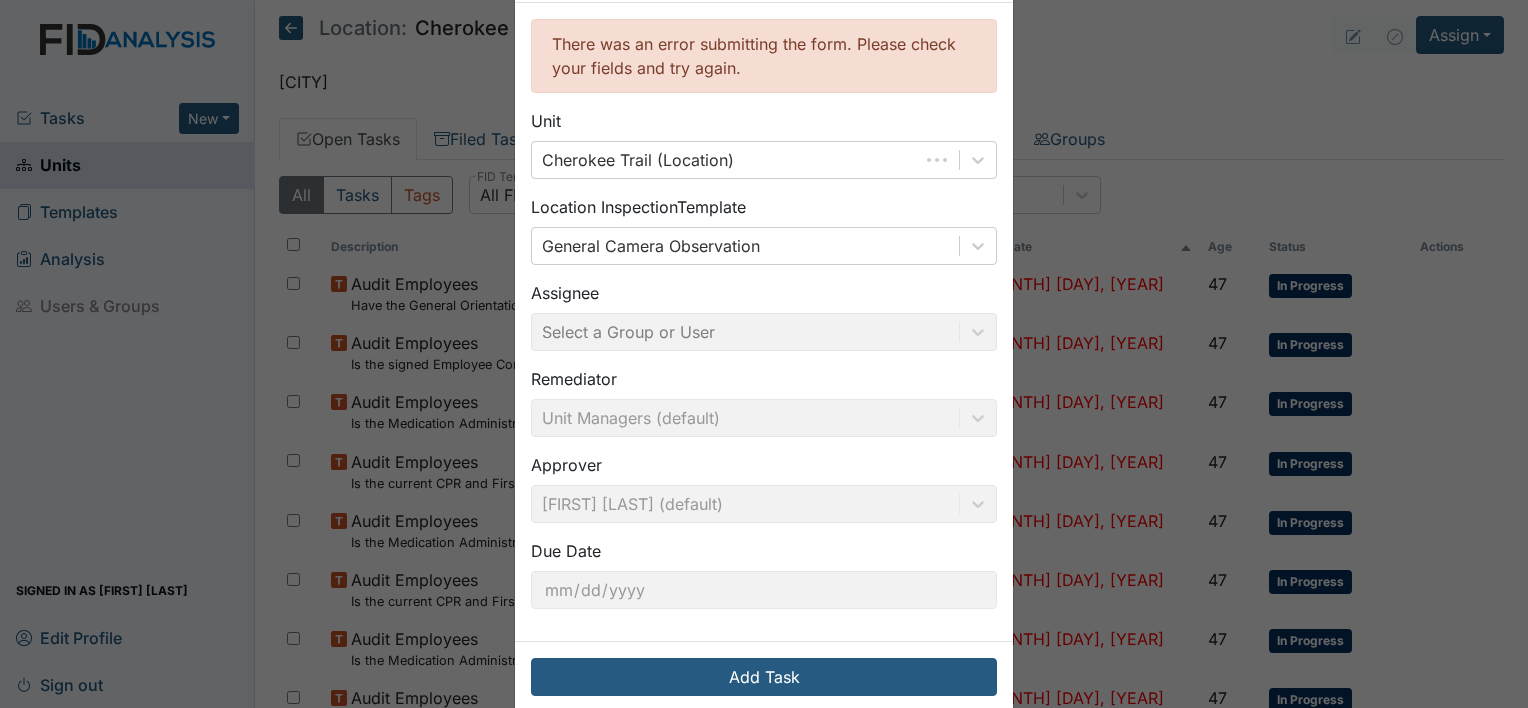 scroll, scrollTop: 120, scrollLeft: 0, axis: vertical 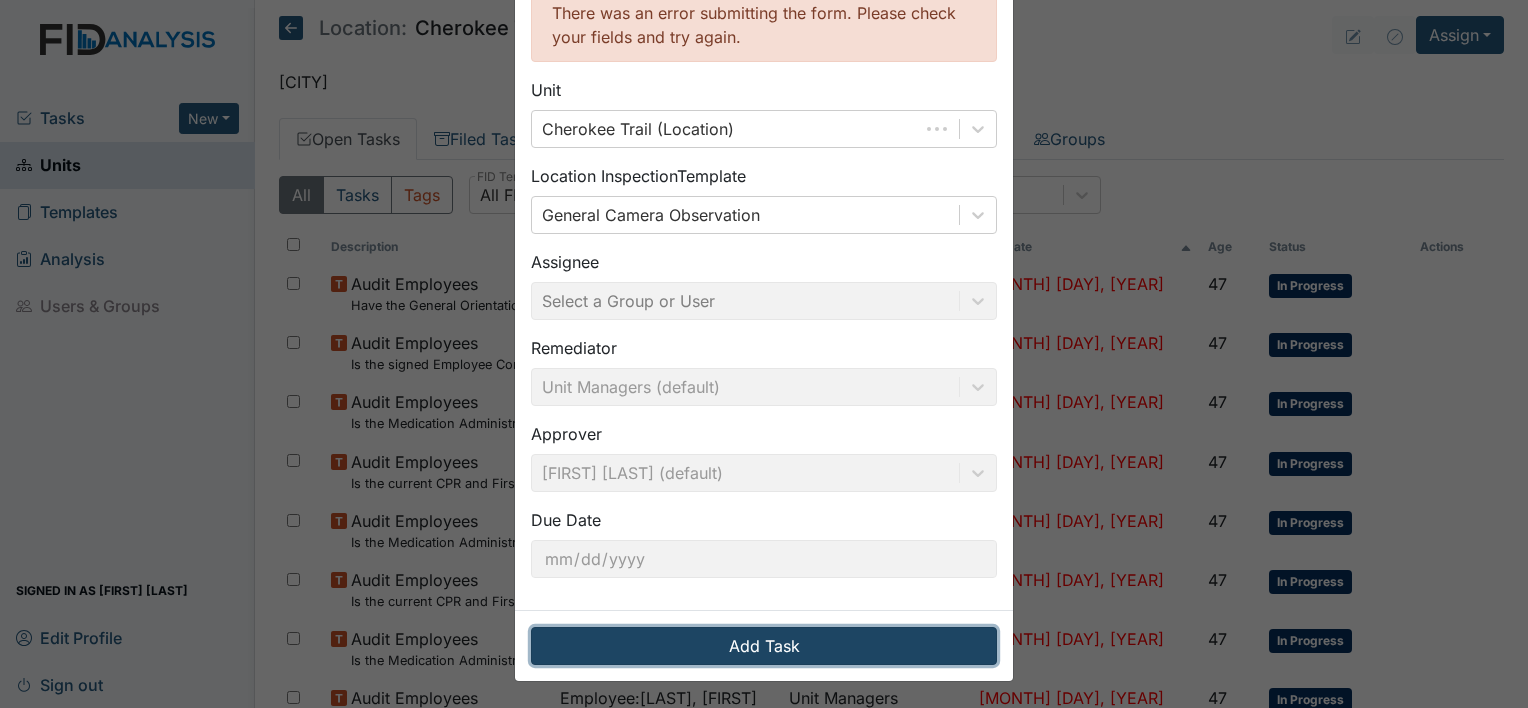 click on "Add Task" at bounding box center (764, 646) 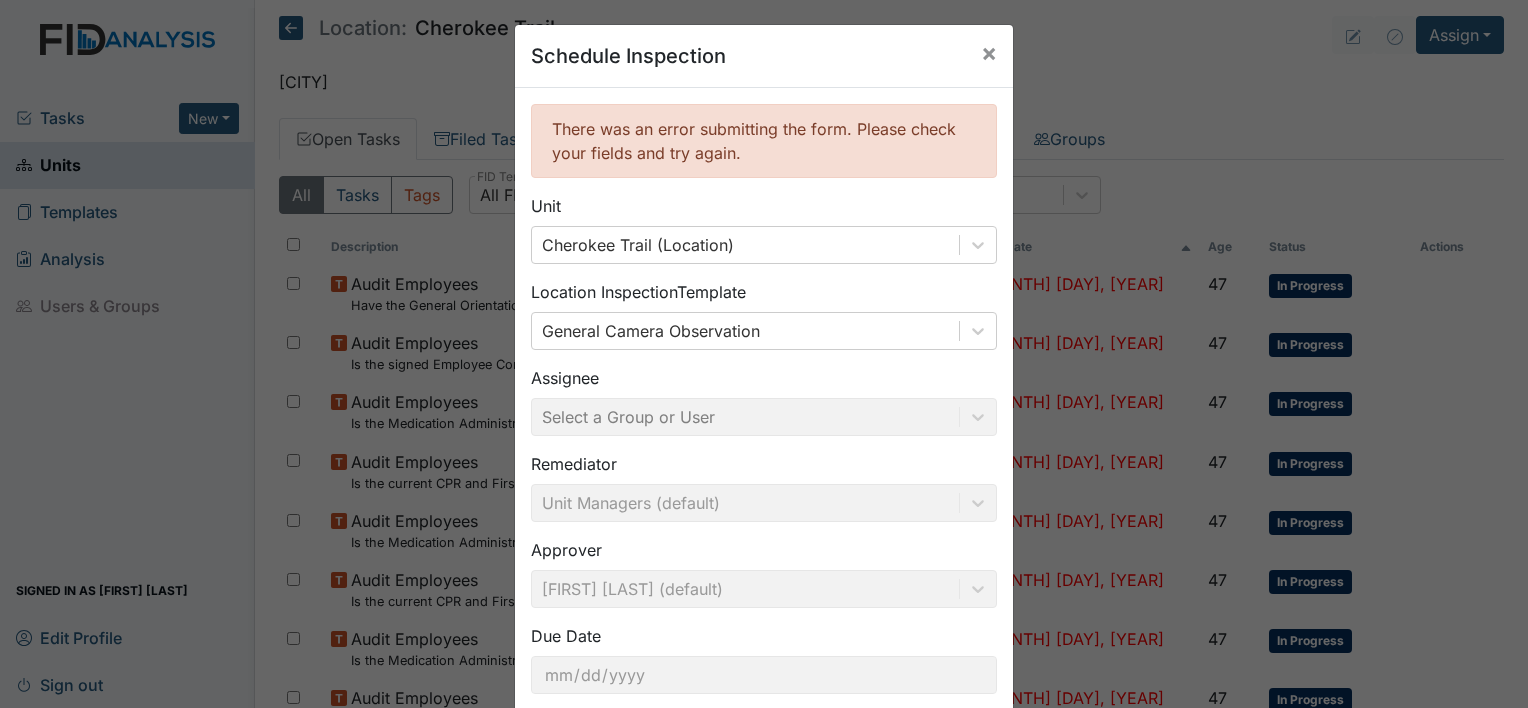 scroll, scrollTop: 0, scrollLeft: 0, axis: both 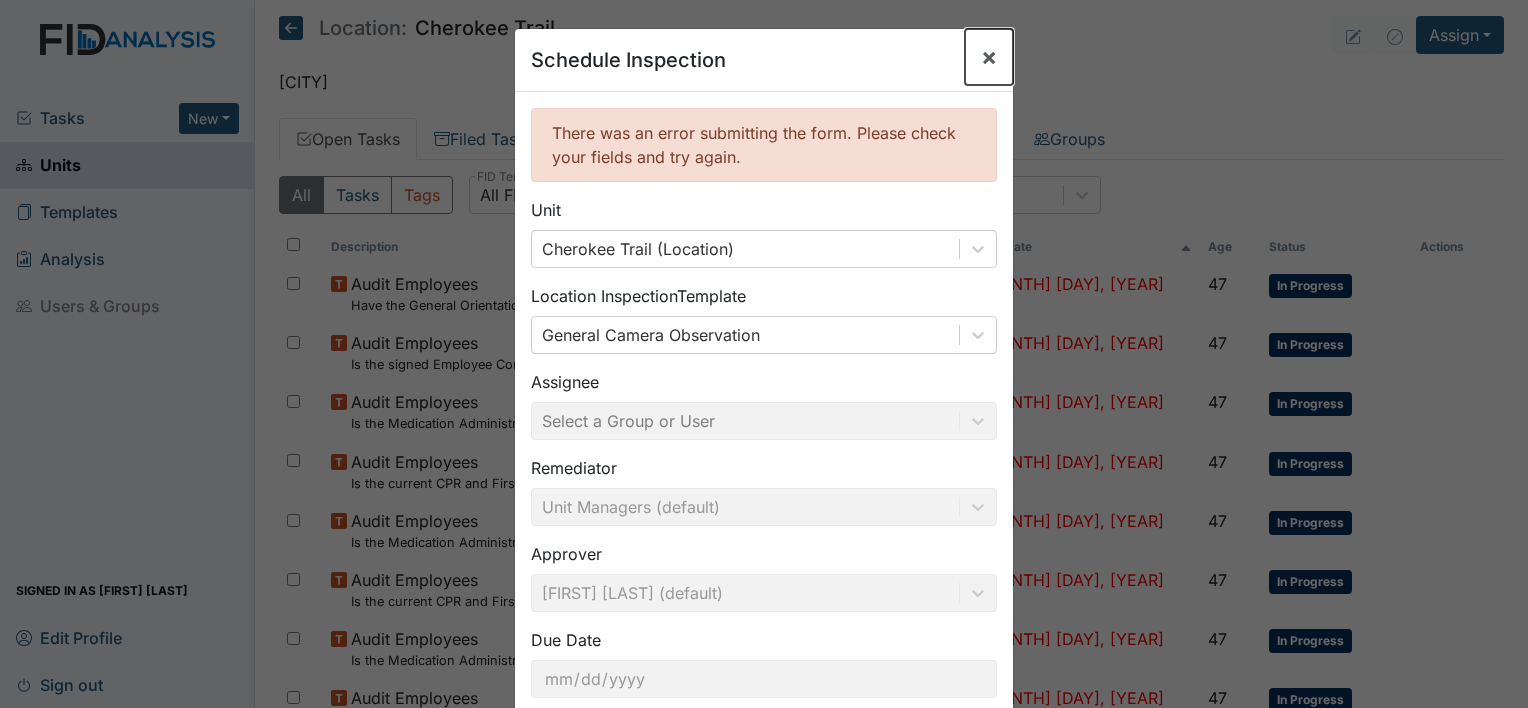 click on "×" at bounding box center (989, 56) 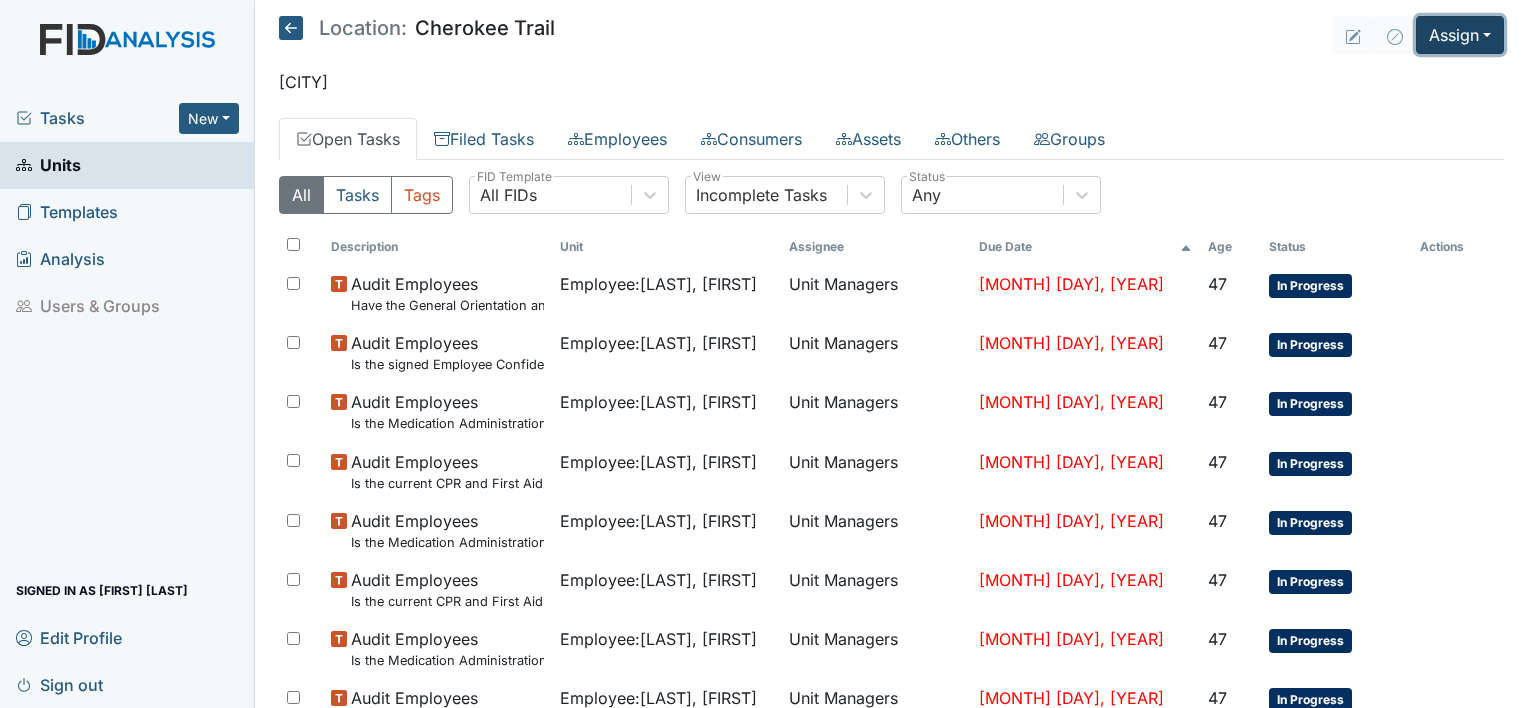 click on "Assign" at bounding box center [1460, 35] 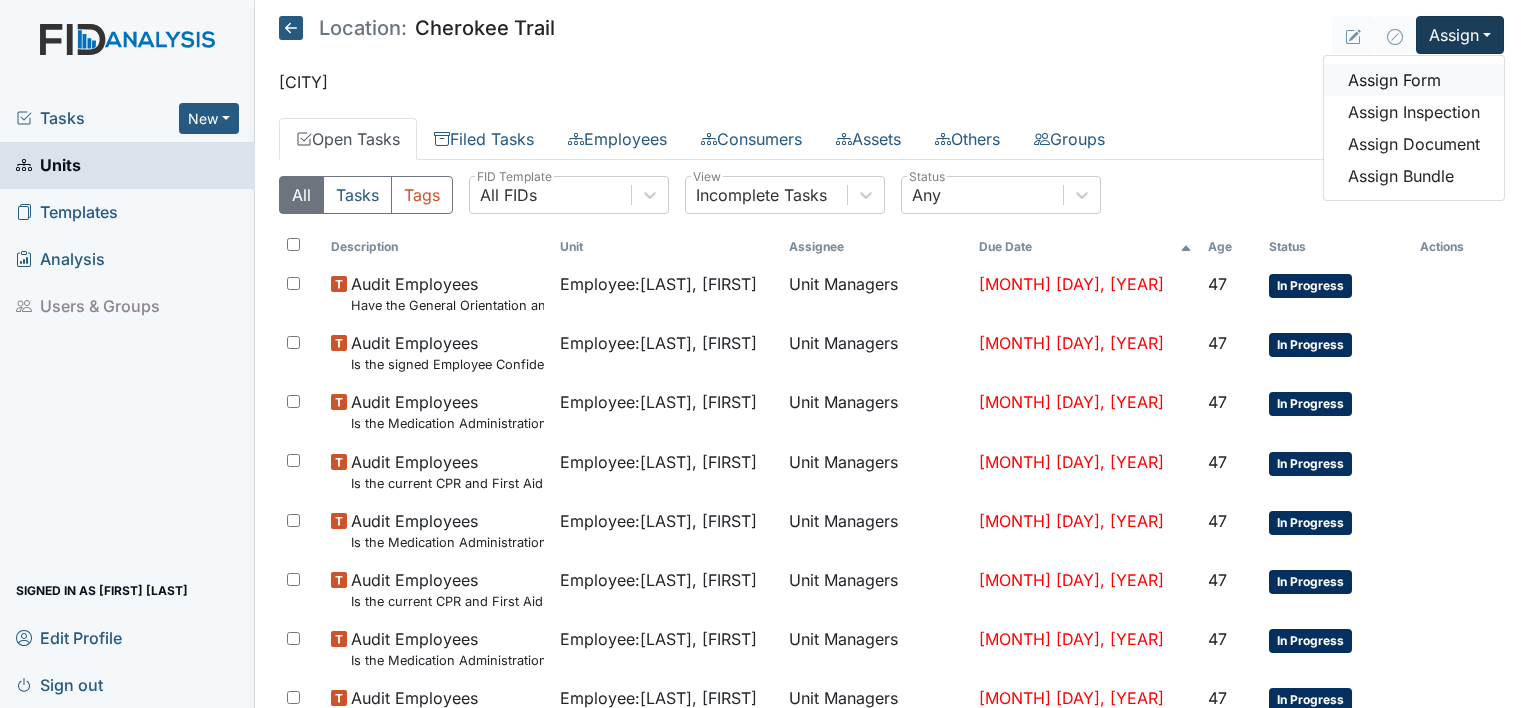 click on "Assign Form" at bounding box center (1414, 80) 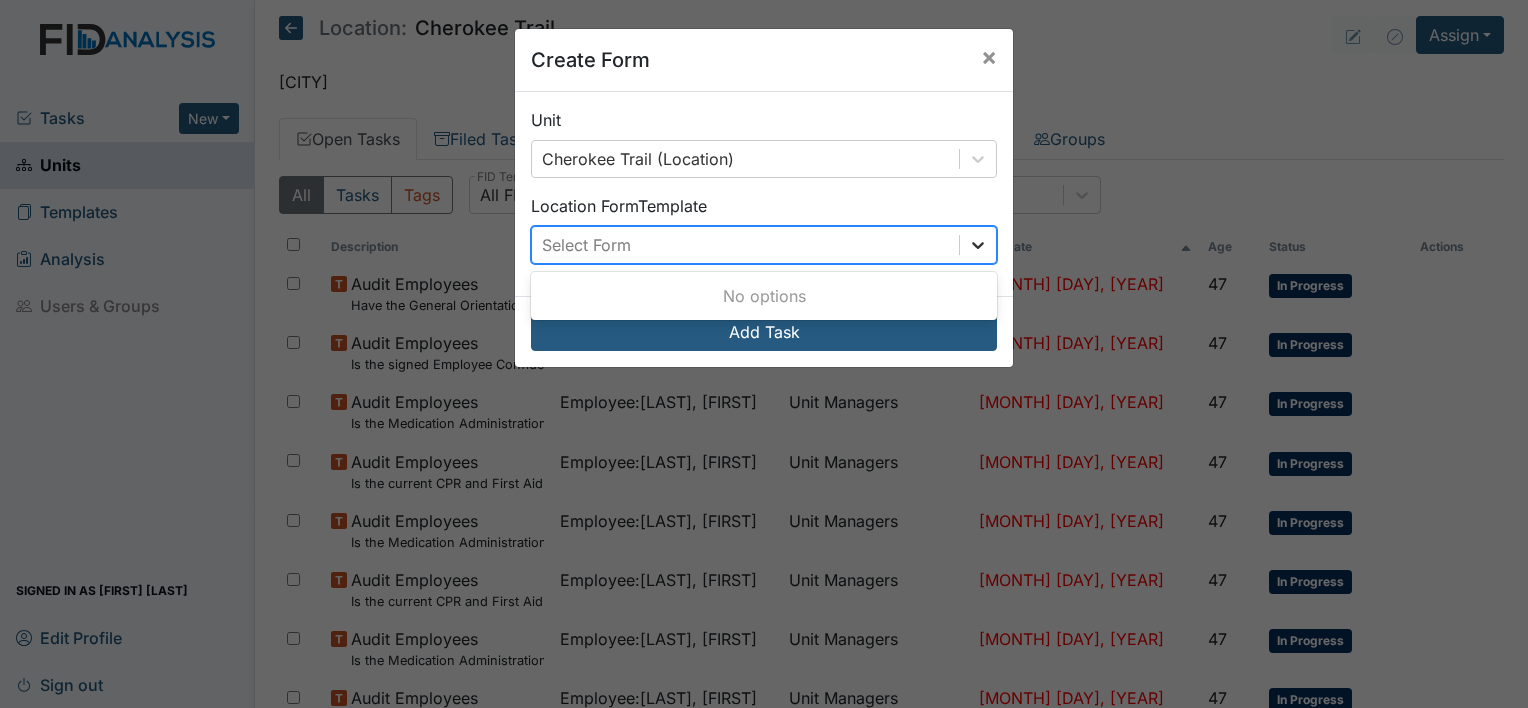 click 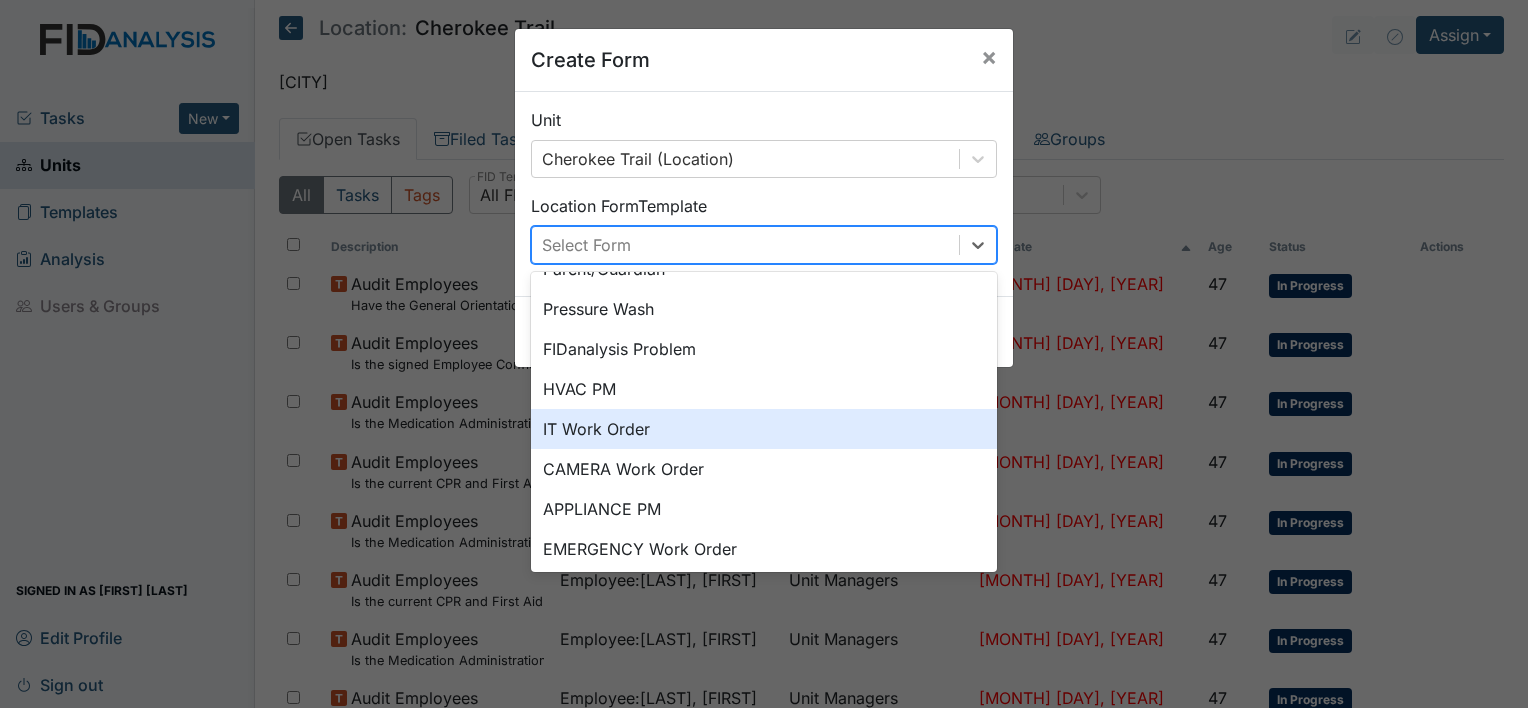 scroll, scrollTop: 248, scrollLeft: 0, axis: vertical 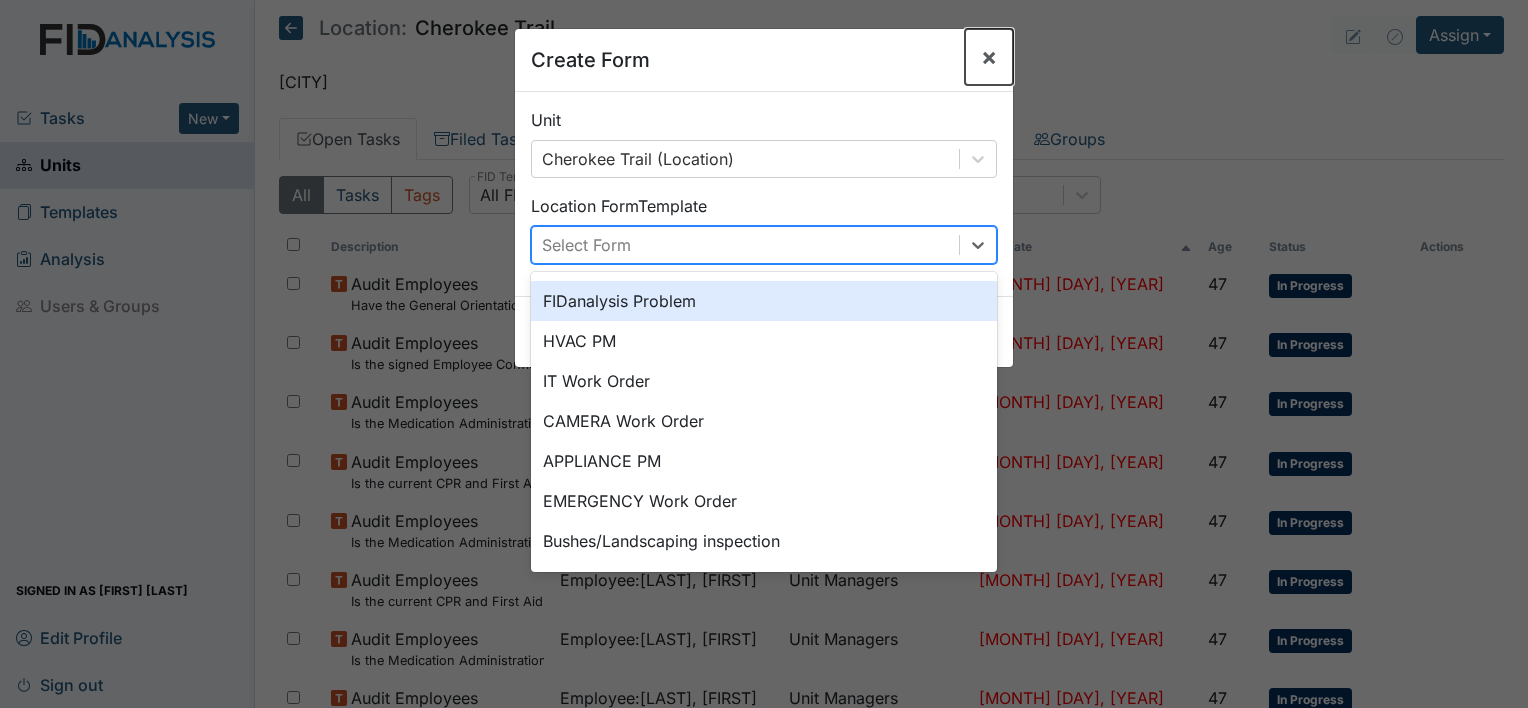 click on "×" at bounding box center [989, 56] 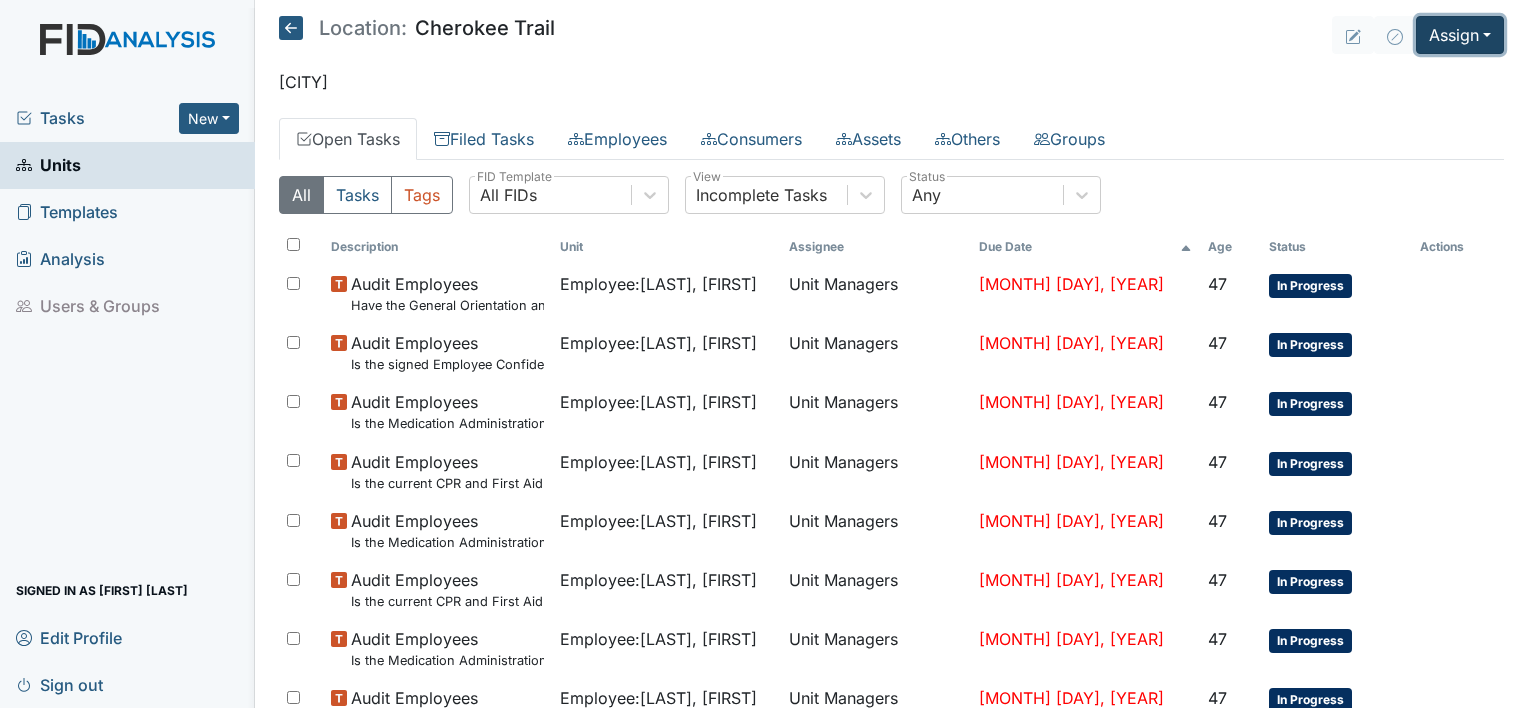 click on "Assign" at bounding box center (1460, 35) 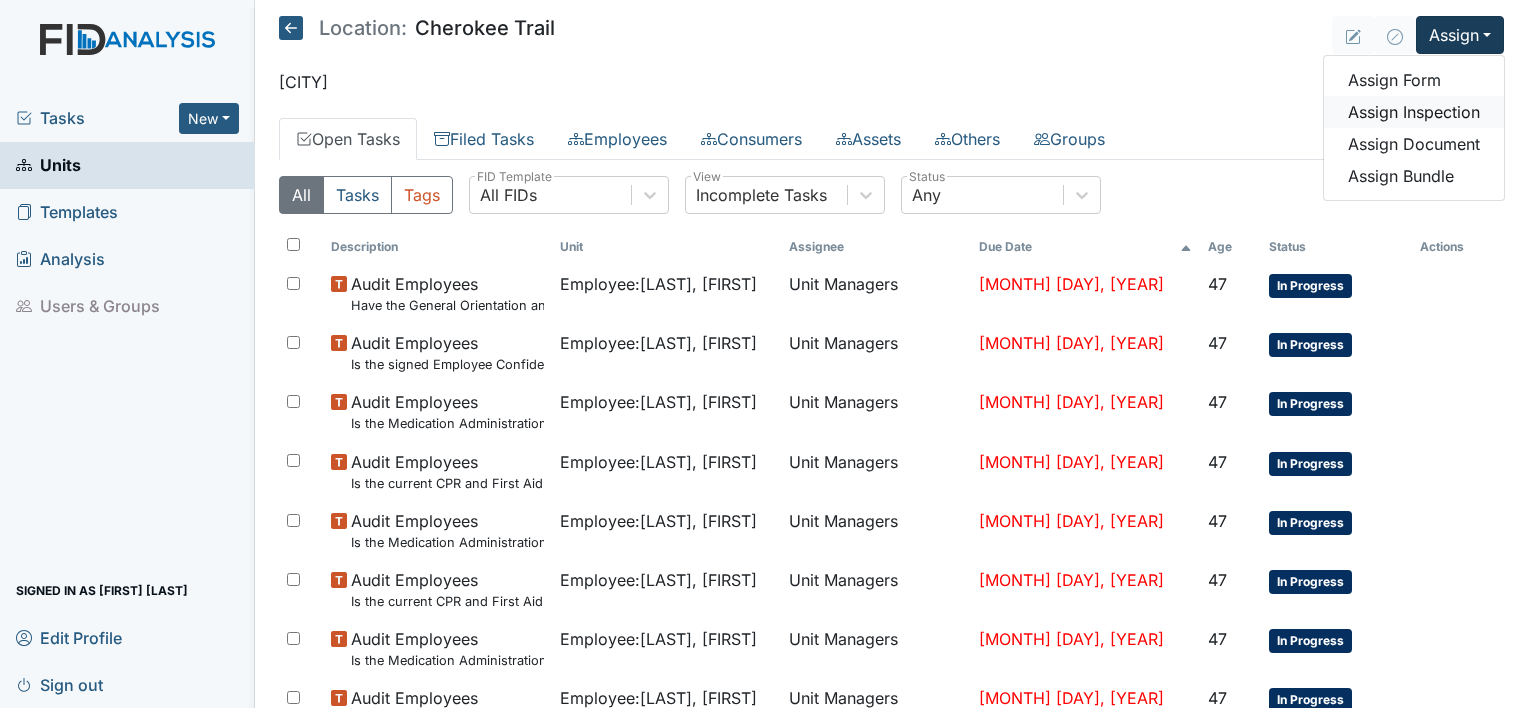 click on "Assign Inspection" at bounding box center [1414, 112] 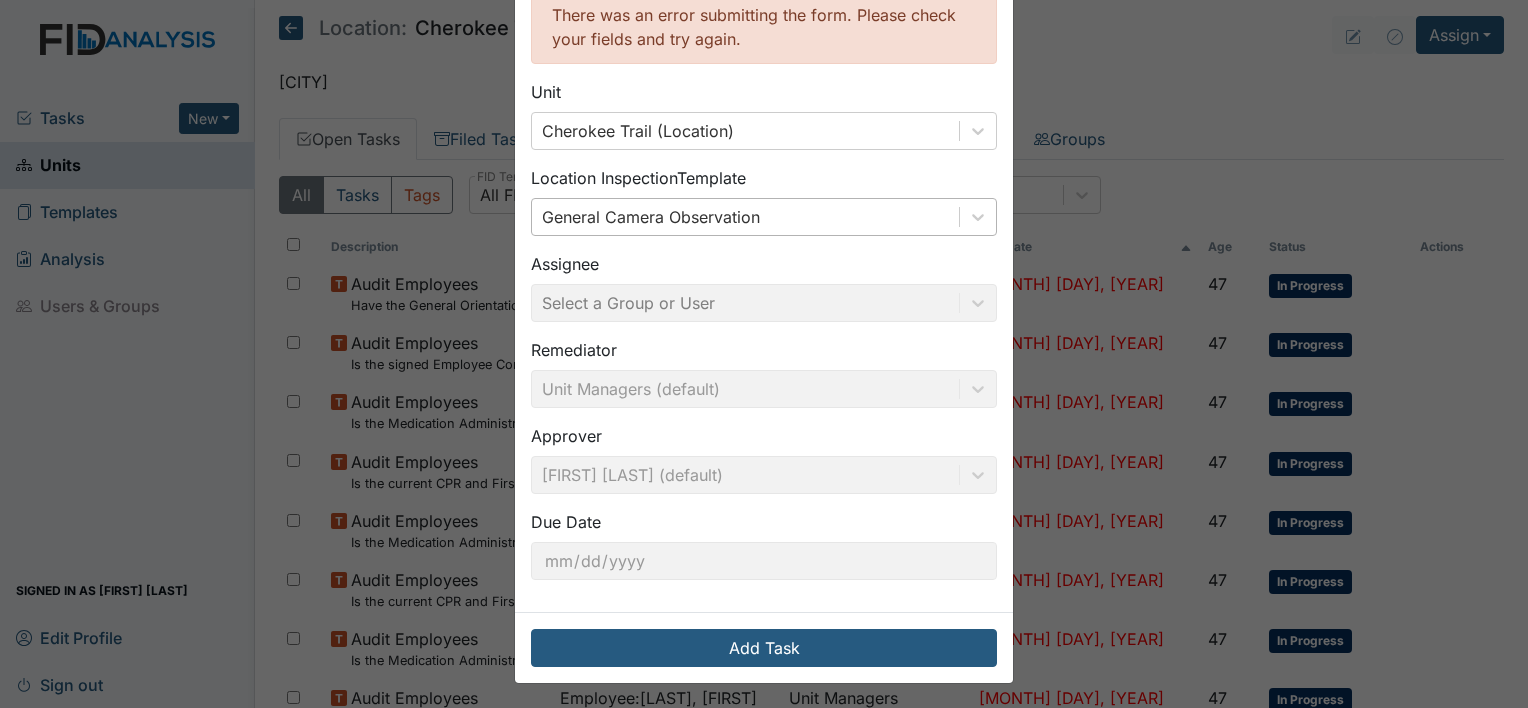 scroll, scrollTop: 120, scrollLeft: 0, axis: vertical 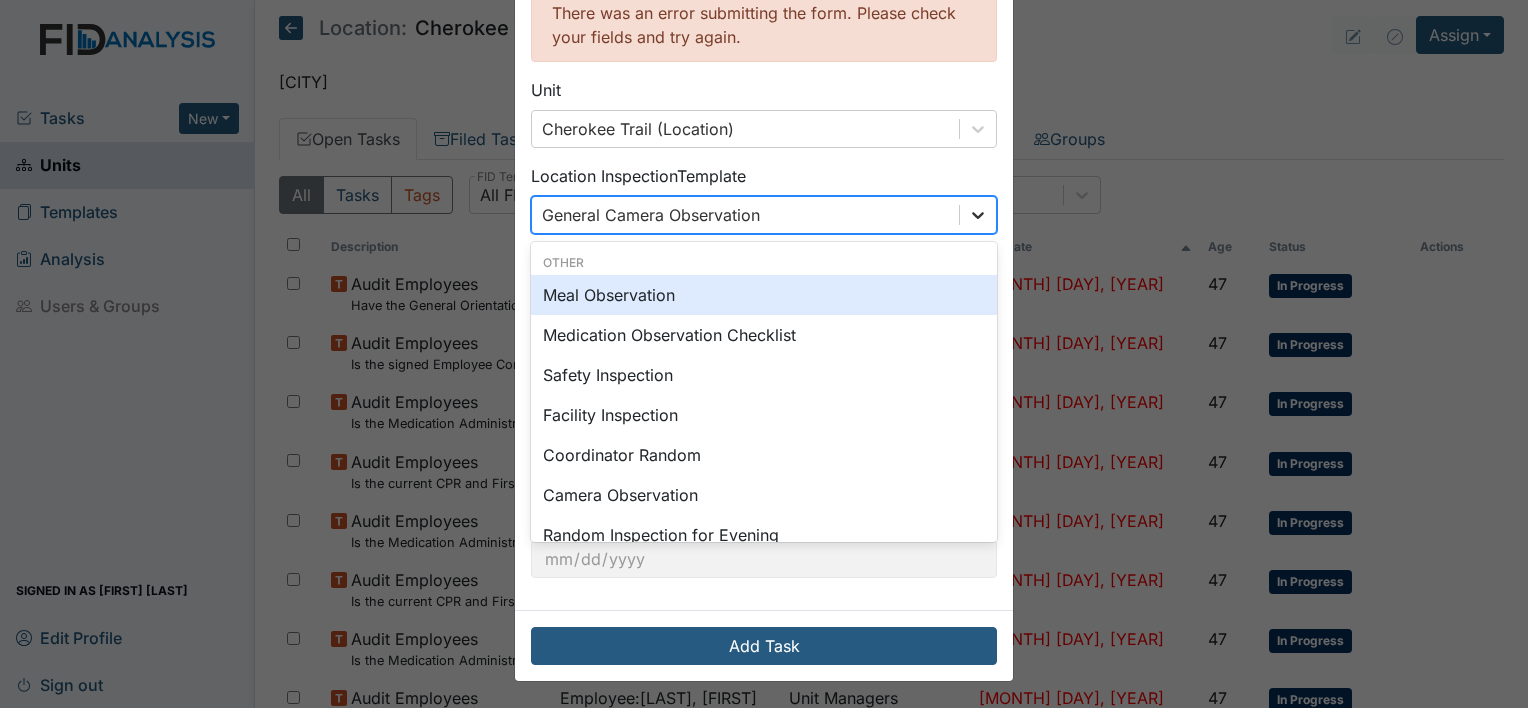 click at bounding box center [978, 215] 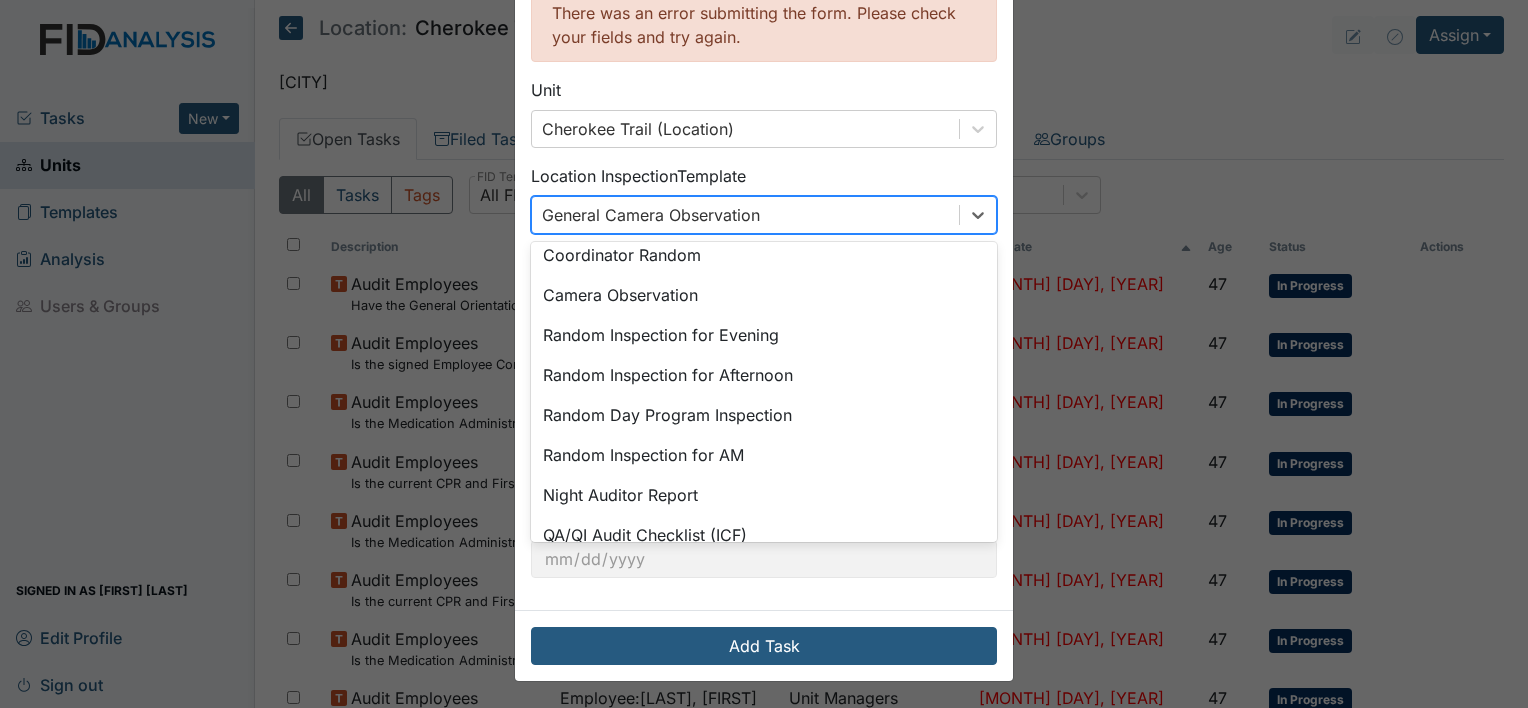 scroll, scrollTop: 344, scrollLeft: 0, axis: vertical 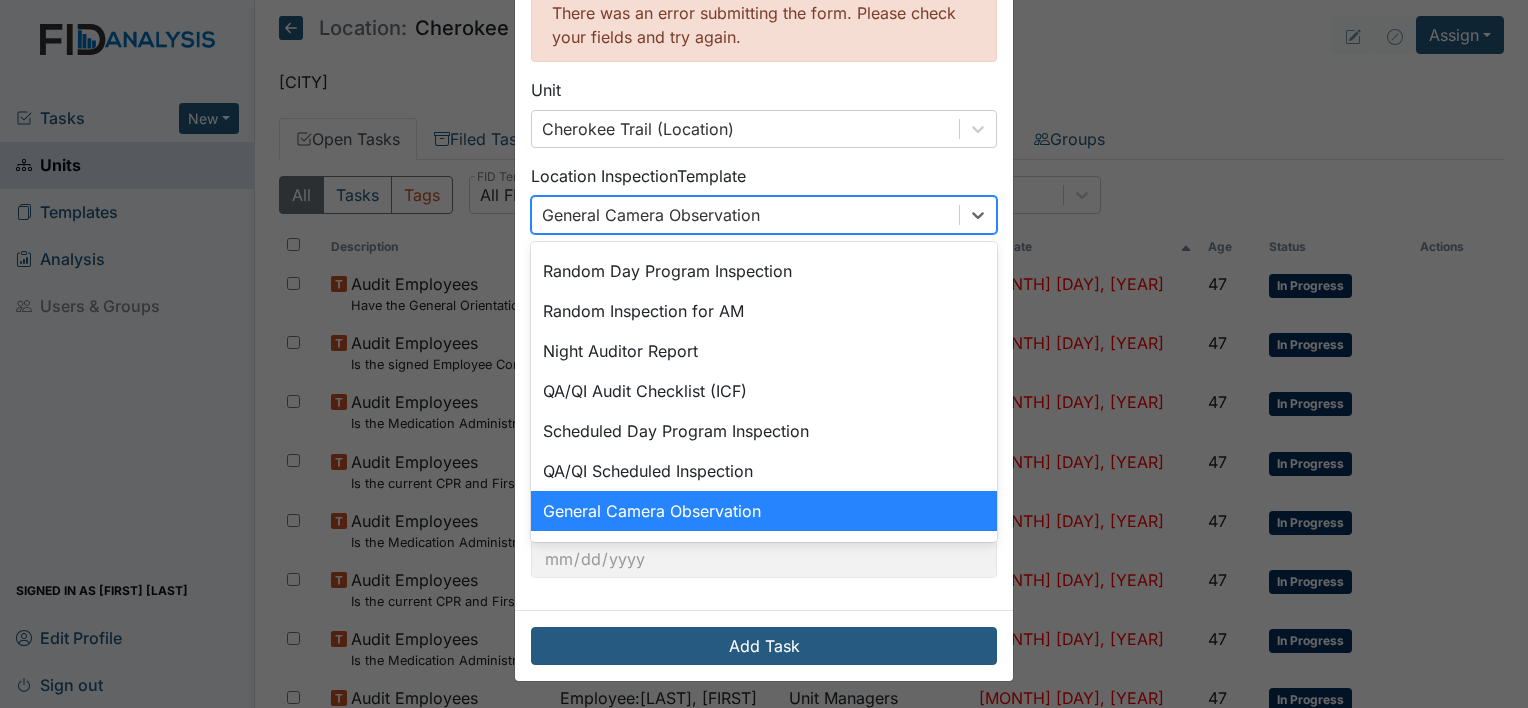 click on "General Camera Observation" at bounding box center (764, 511) 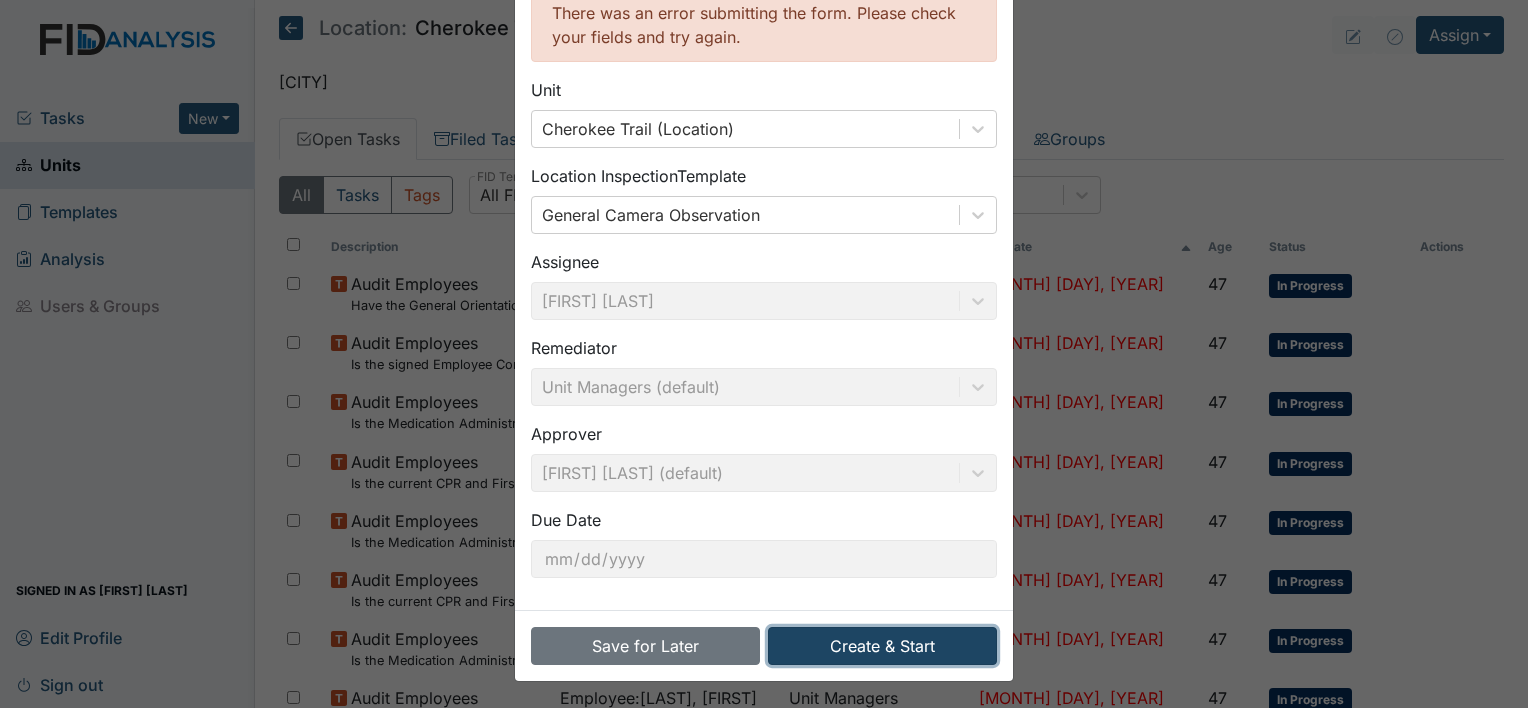 click on "Create & Start" at bounding box center (882, 646) 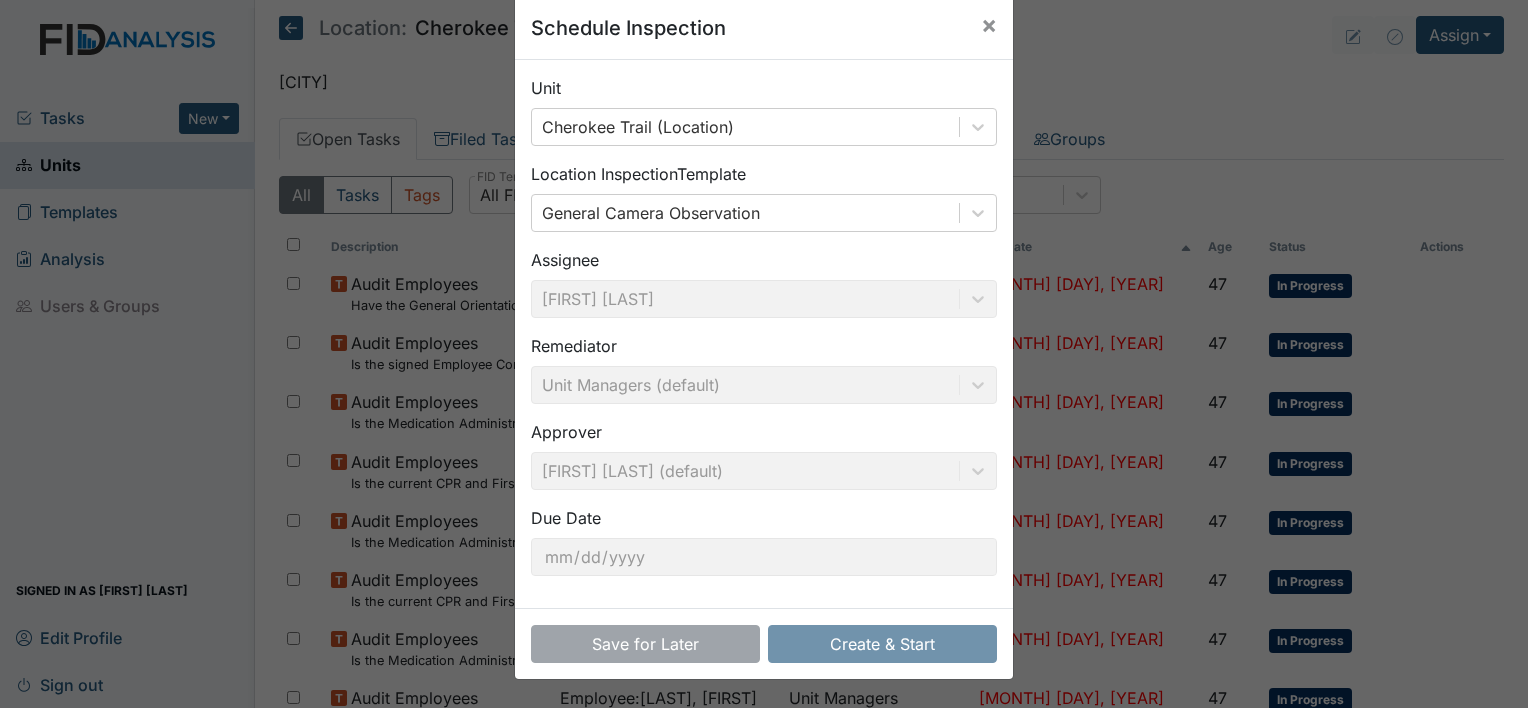 scroll, scrollTop: 31, scrollLeft: 0, axis: vertical 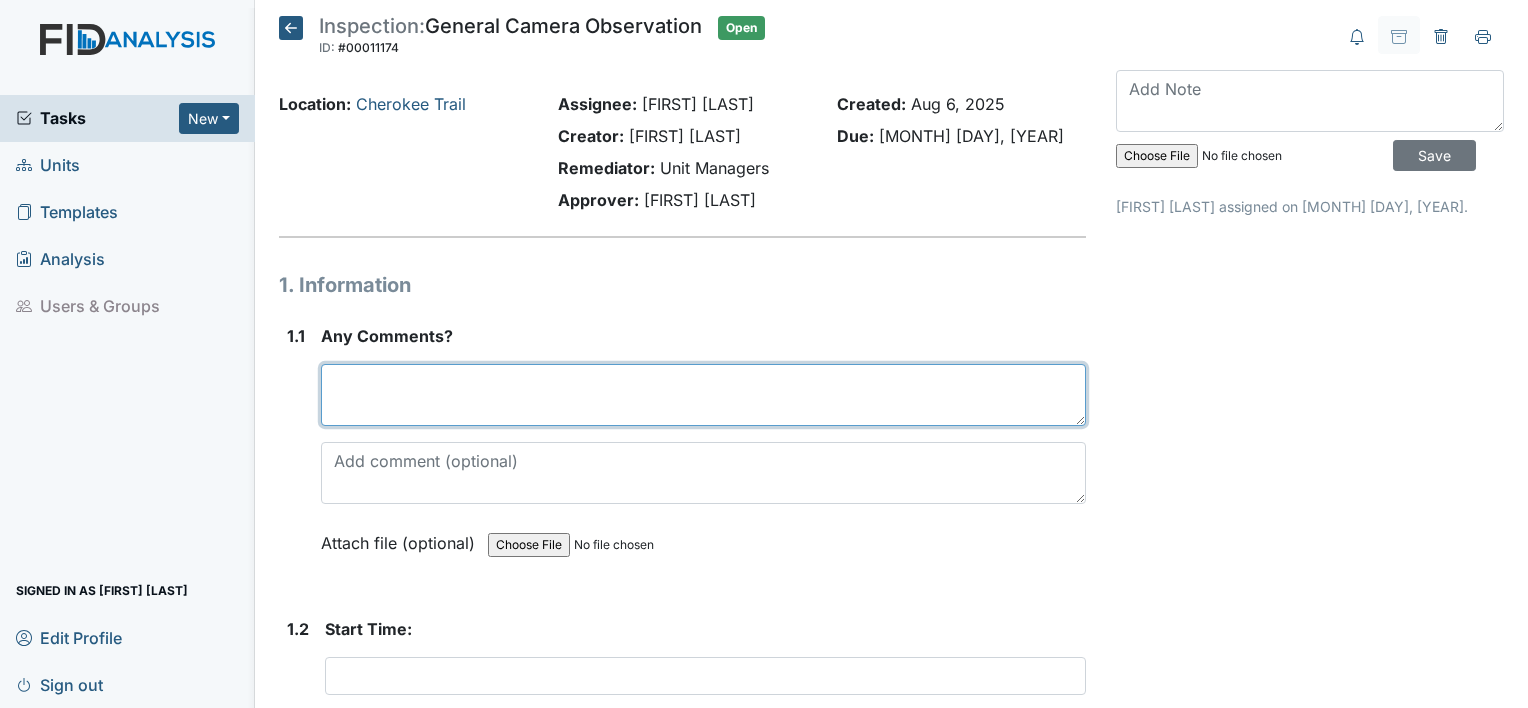 click at bounding box center [703, 395] 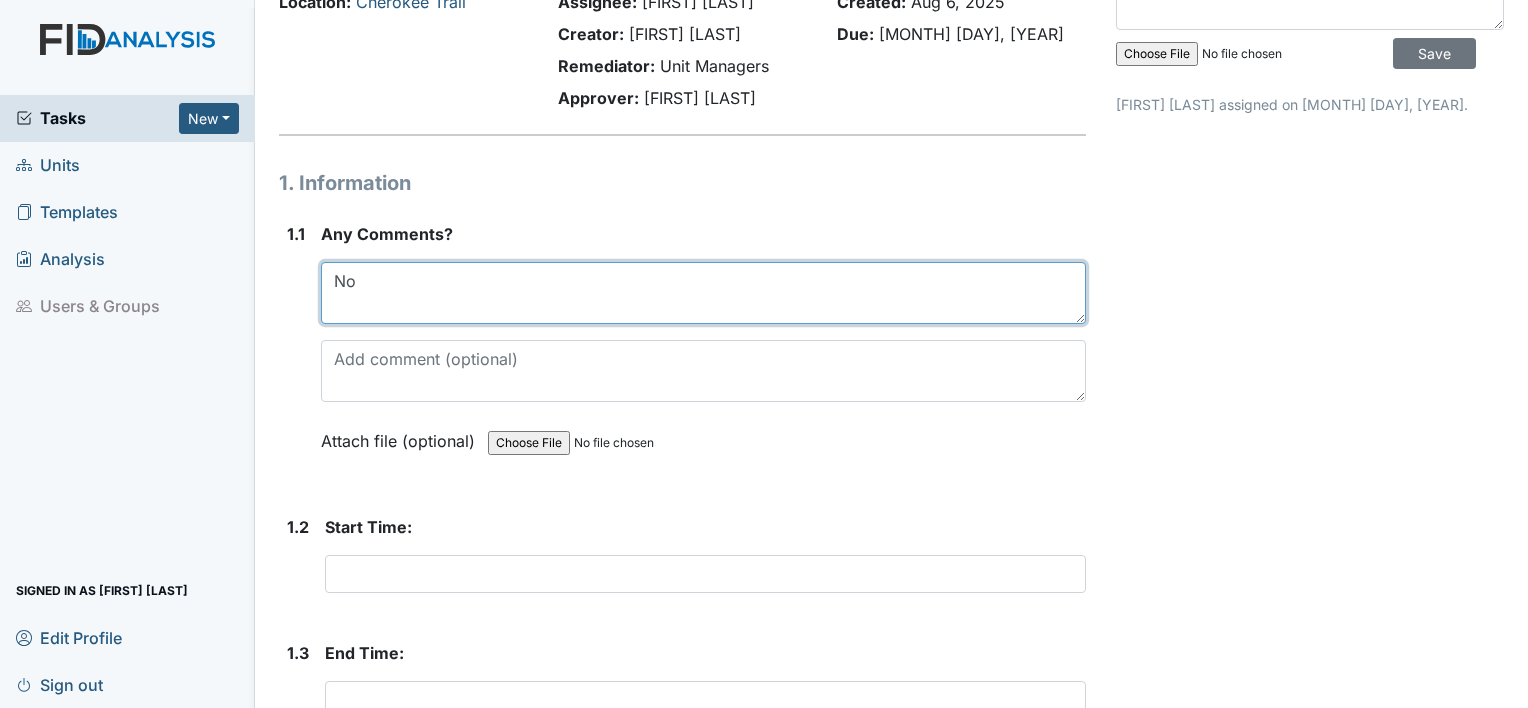 scroll, scrollTop: 400, scrollLeft: 0, axis: vertical 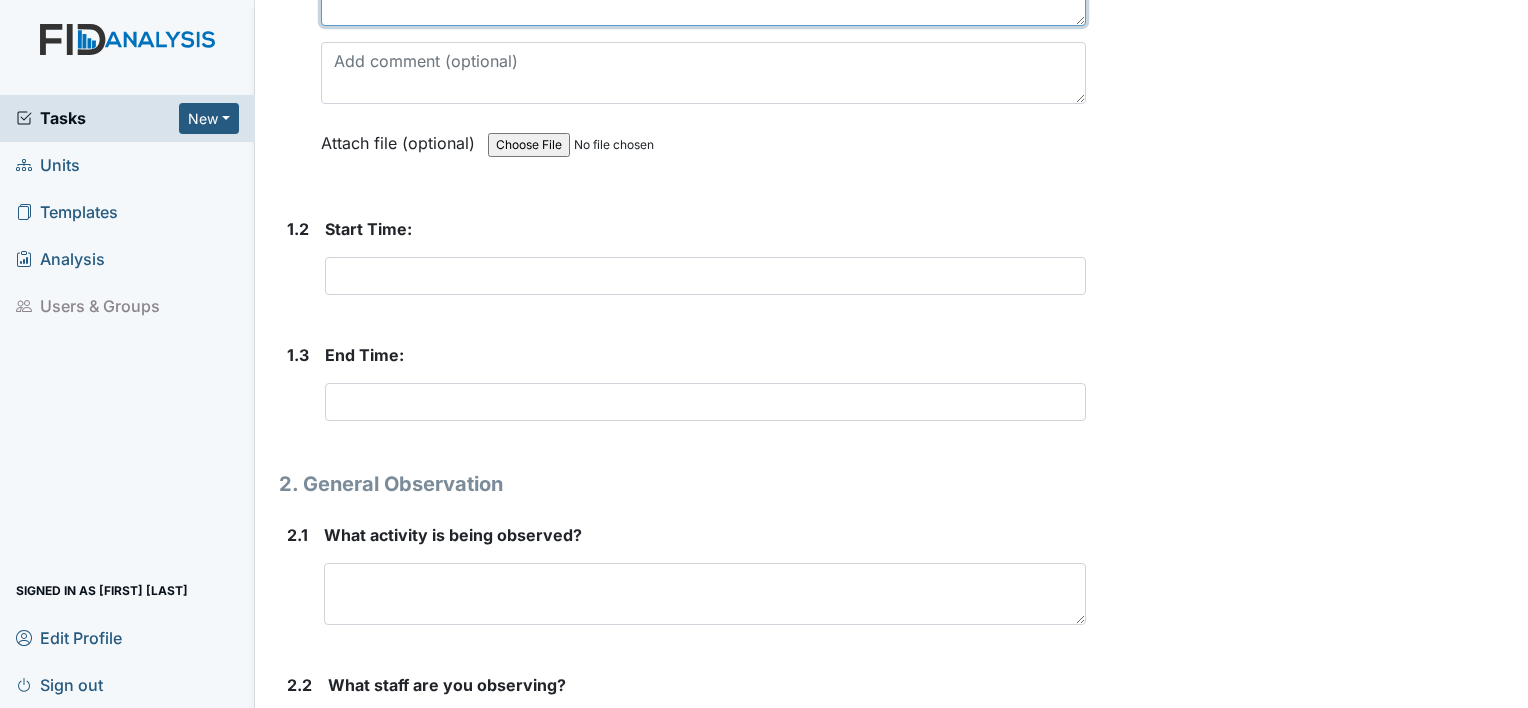 type on "No" 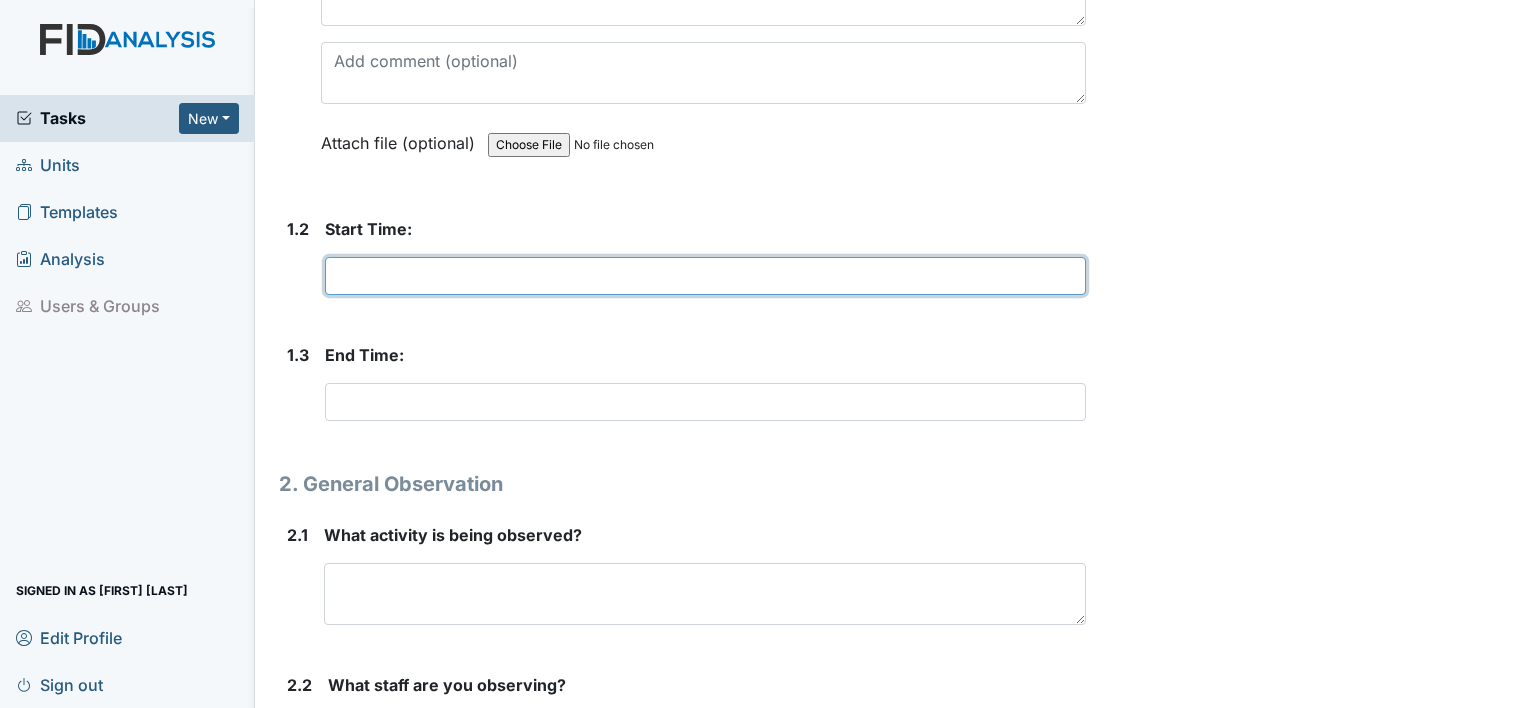 click at bounding box center (705, 276) 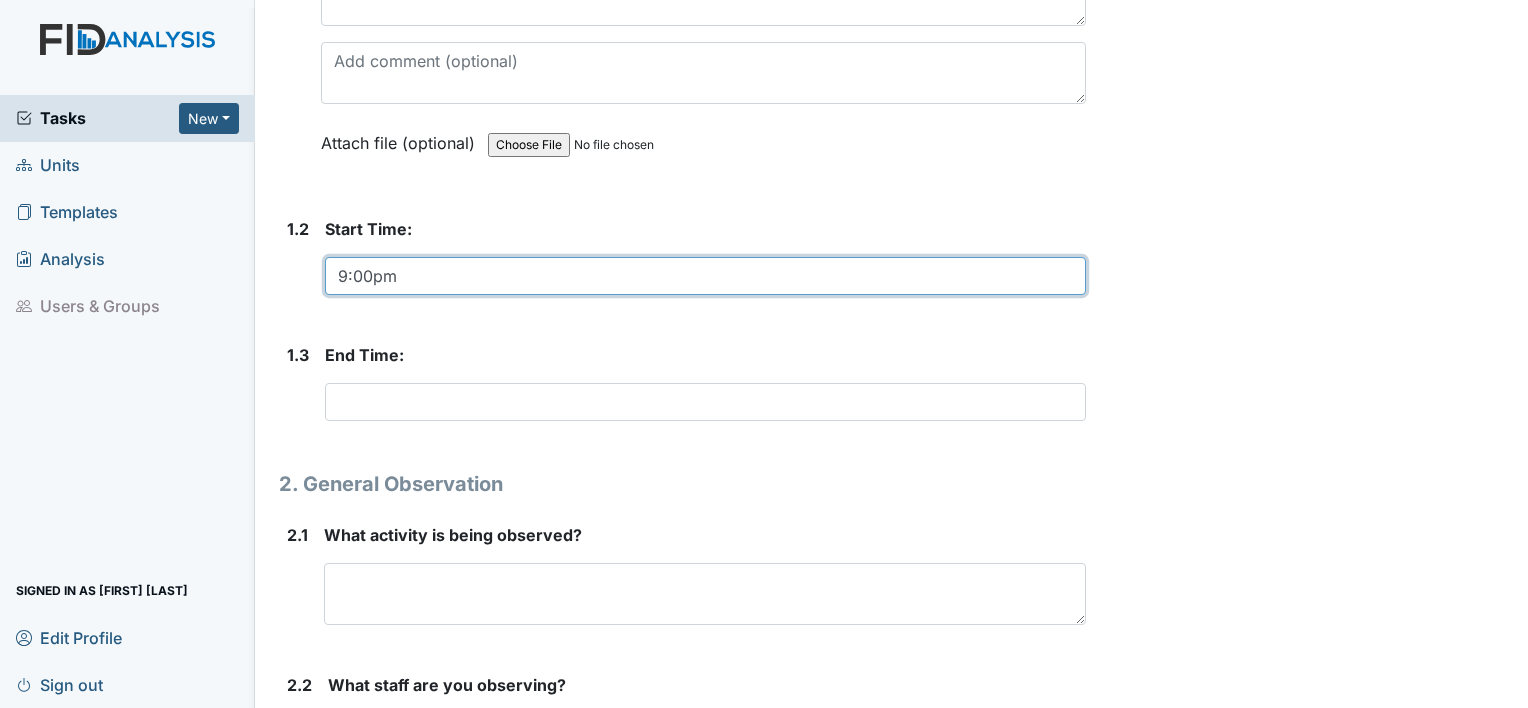 type on "9:00pm" 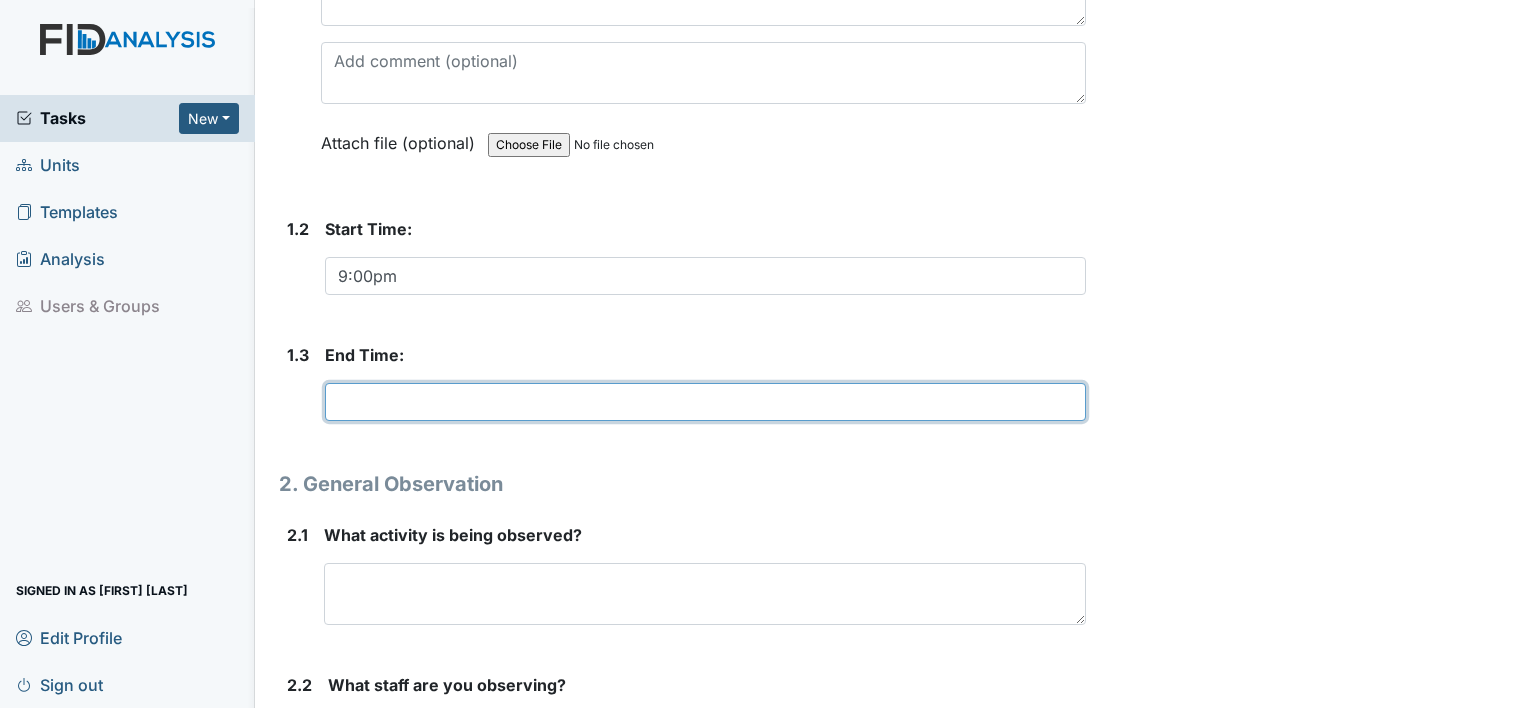 click at bounding box center [705, 402] 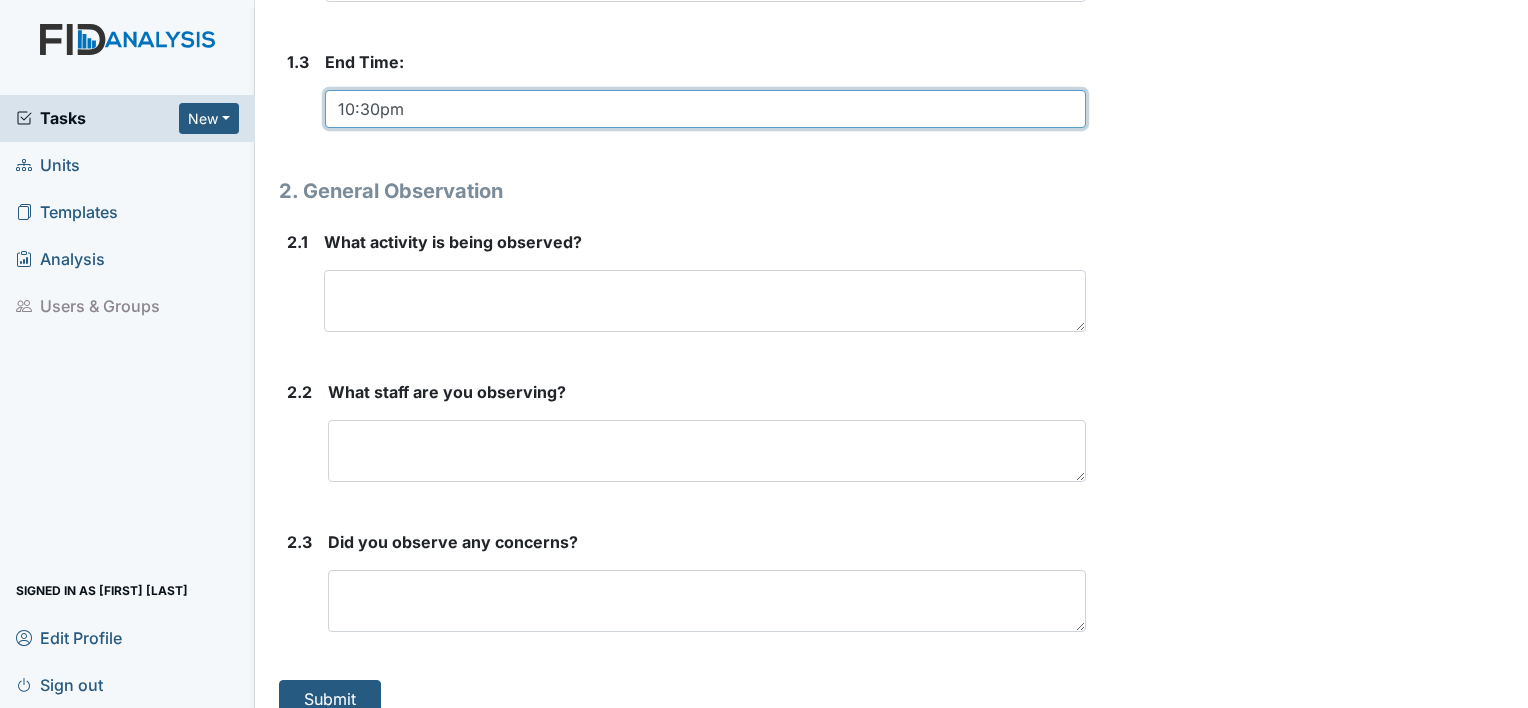 scroll, scrollTop: 716, scrollLeft: 0, axis: vertical 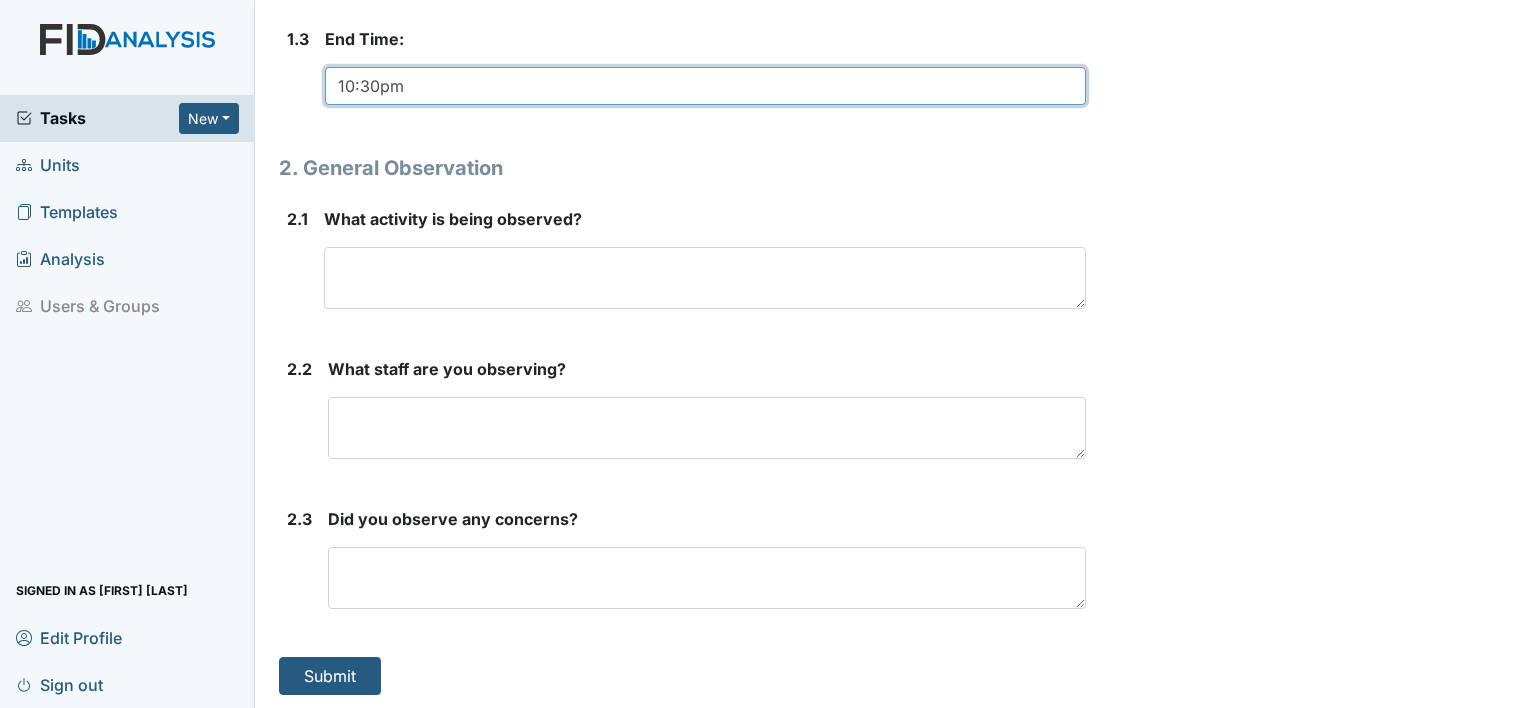 type on "10:30pm" 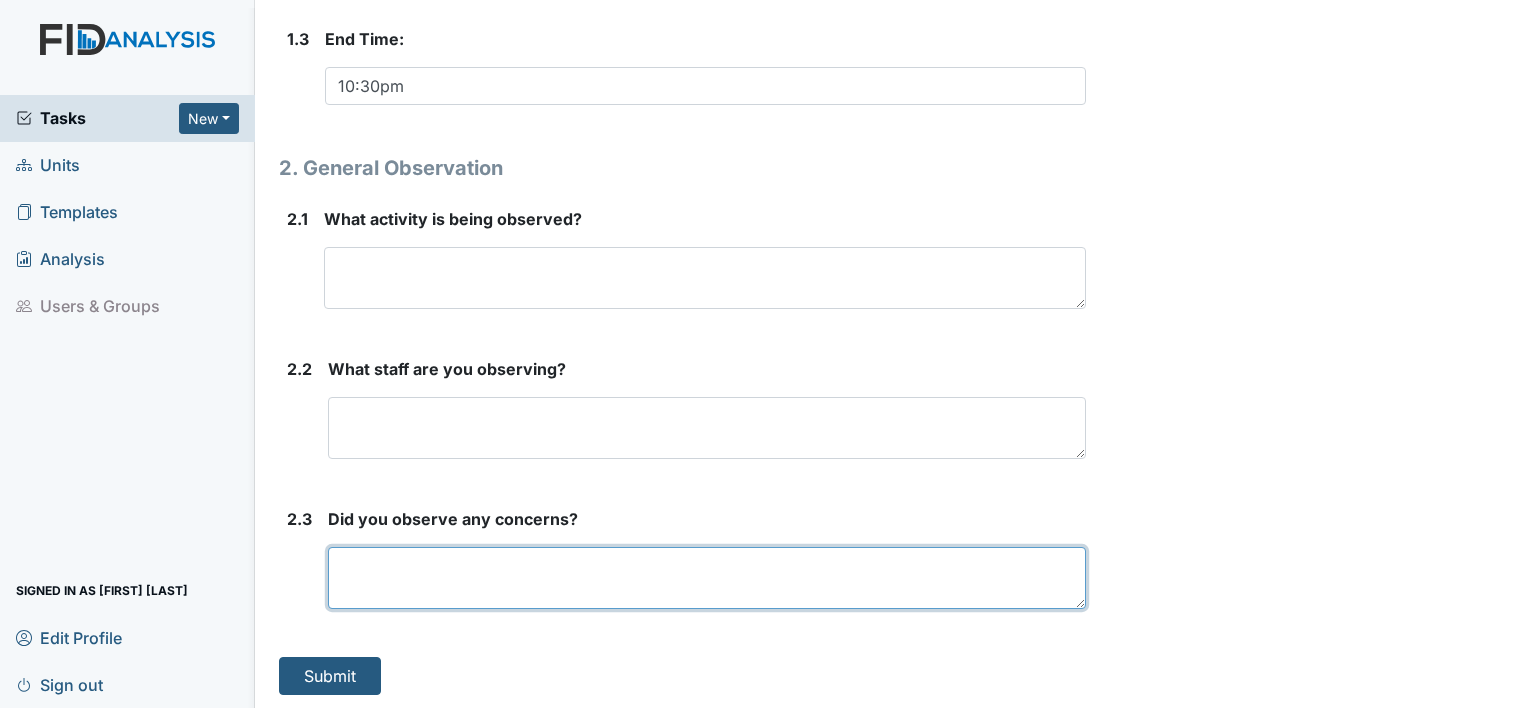 click at bounding box center [707, 578] 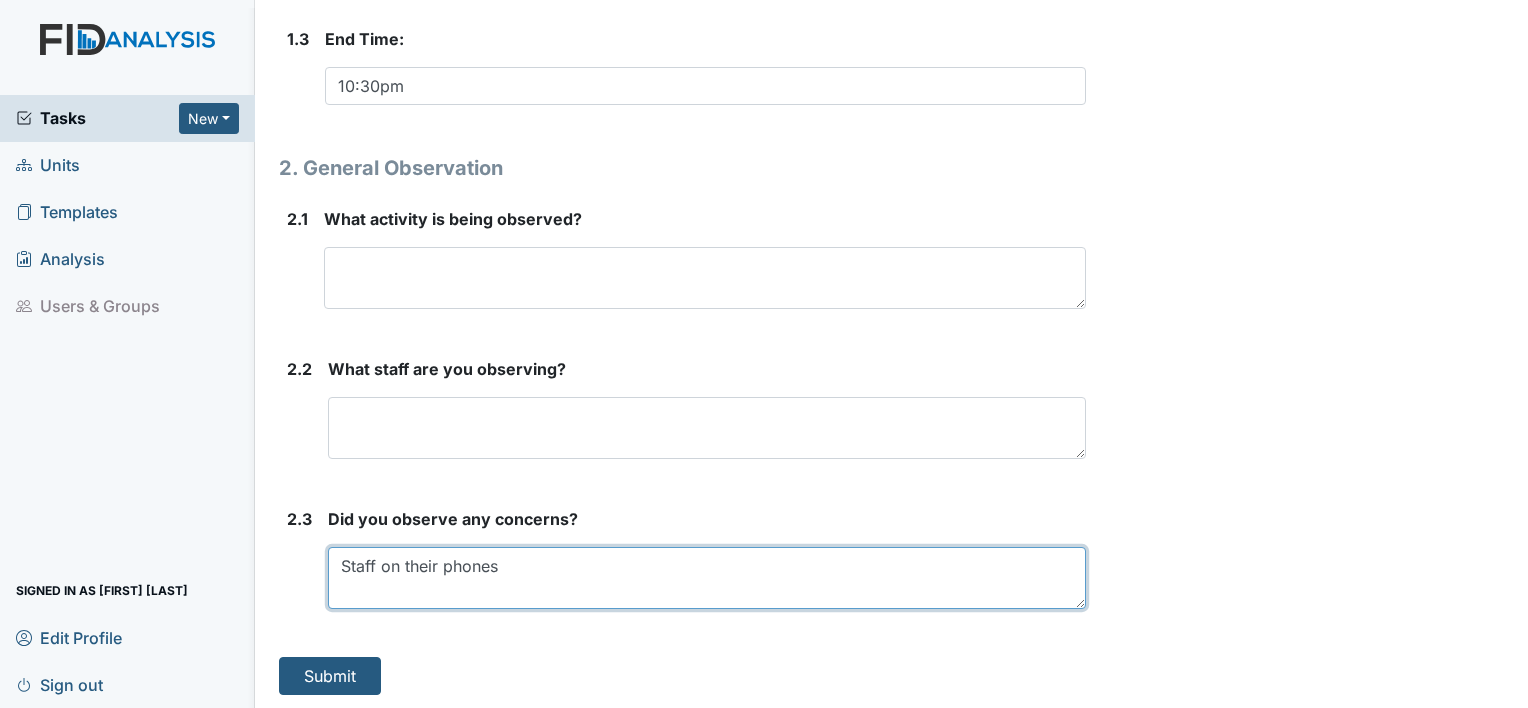 type on "Staff on their phones" 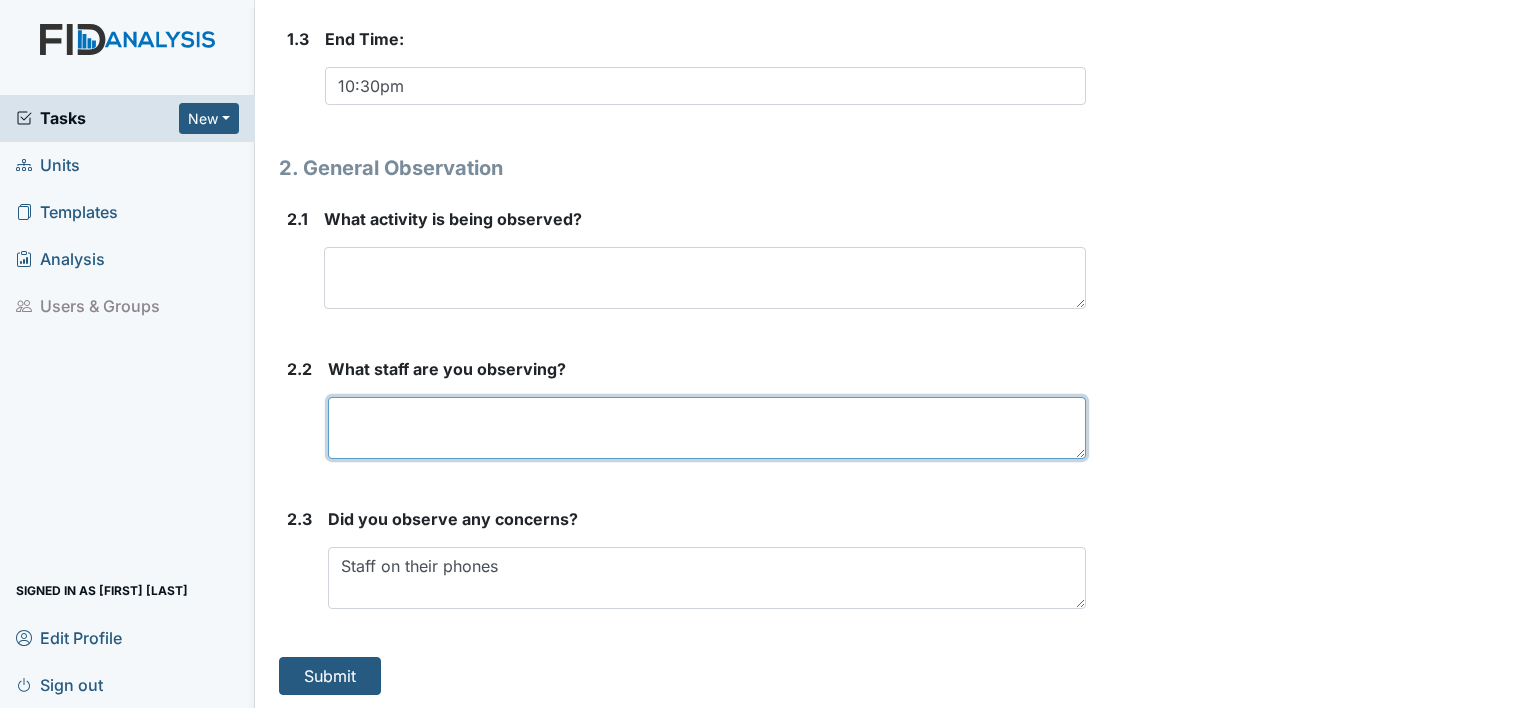 click at bounding box center (707, 428) 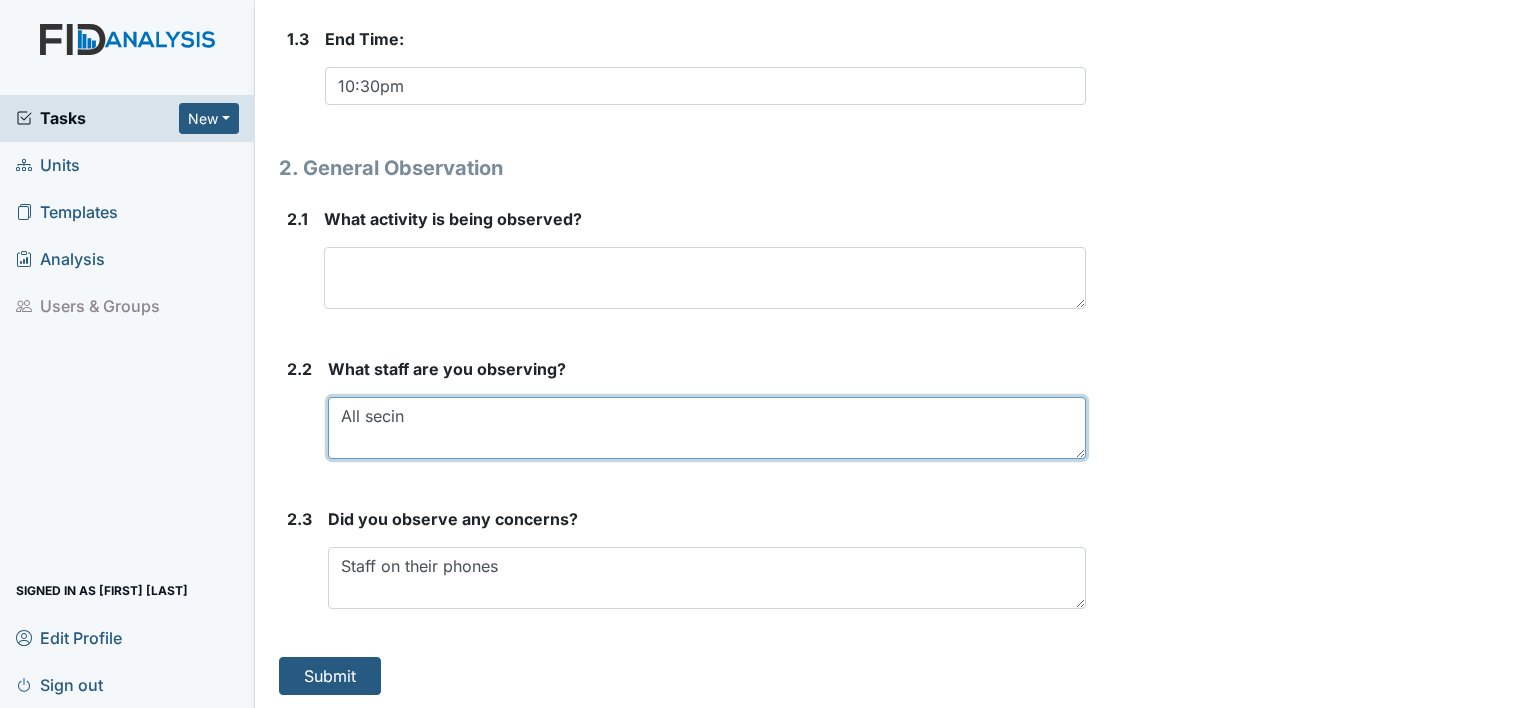 click on "All secin" at bounding box center [707, 428] 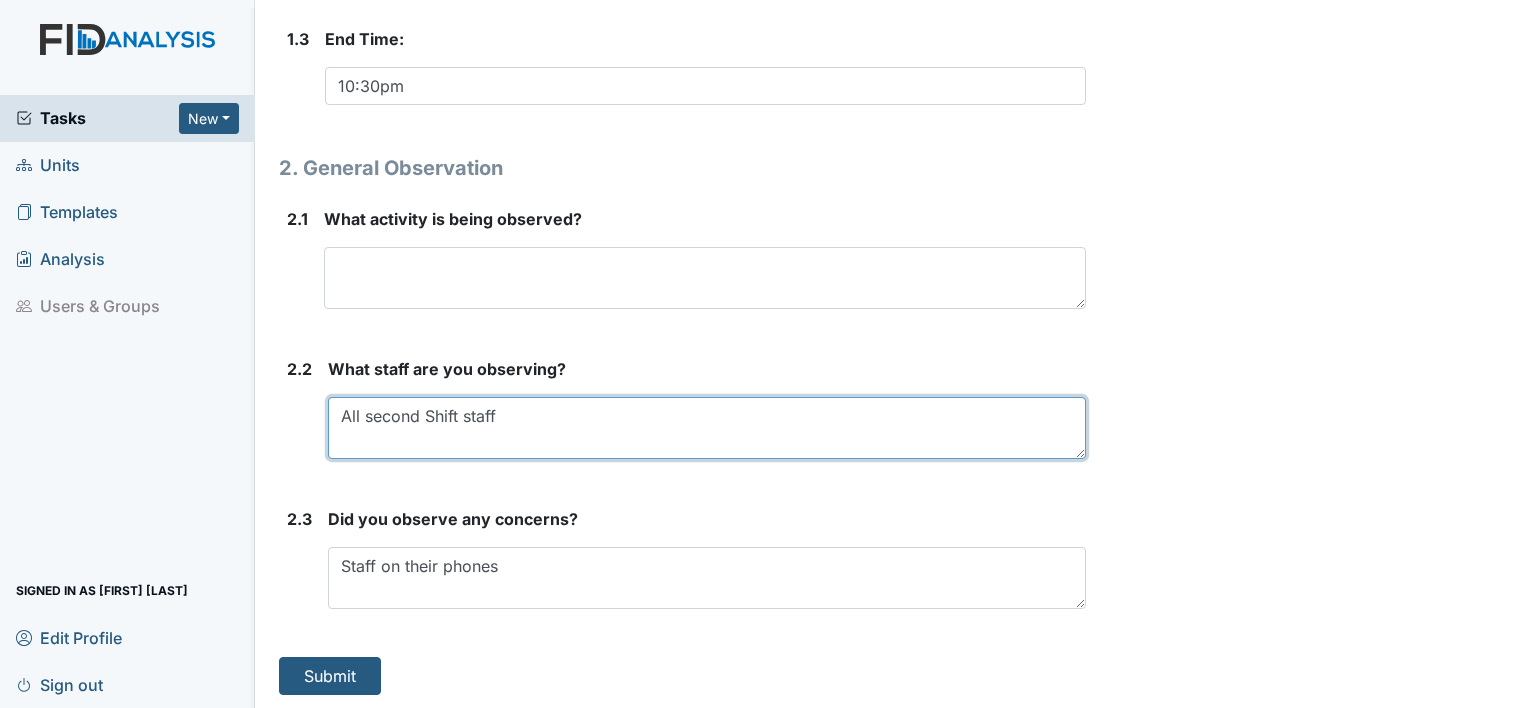 click on "All second Shift staff" at bounding box center [707, 428] 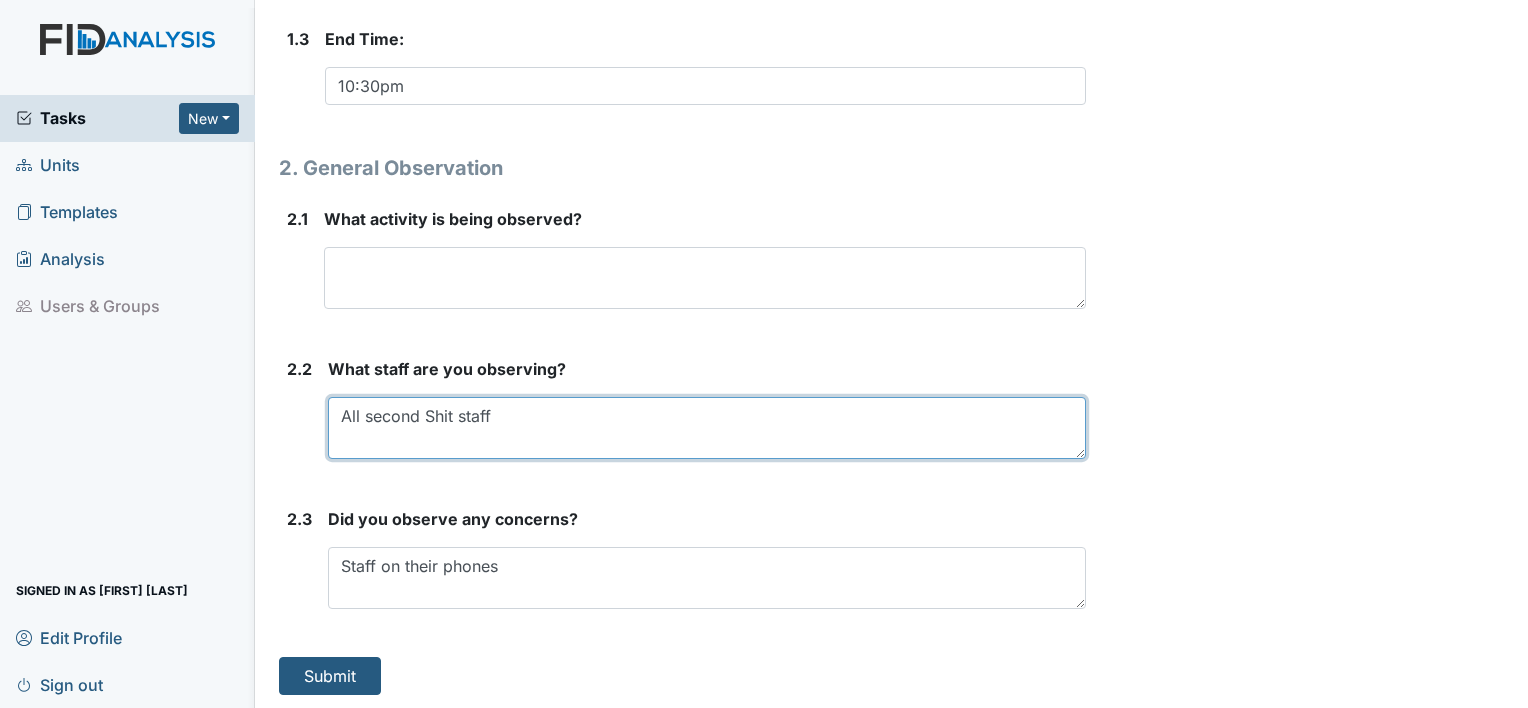 click on "All second Shit staff" at bounding box center [707, 428] 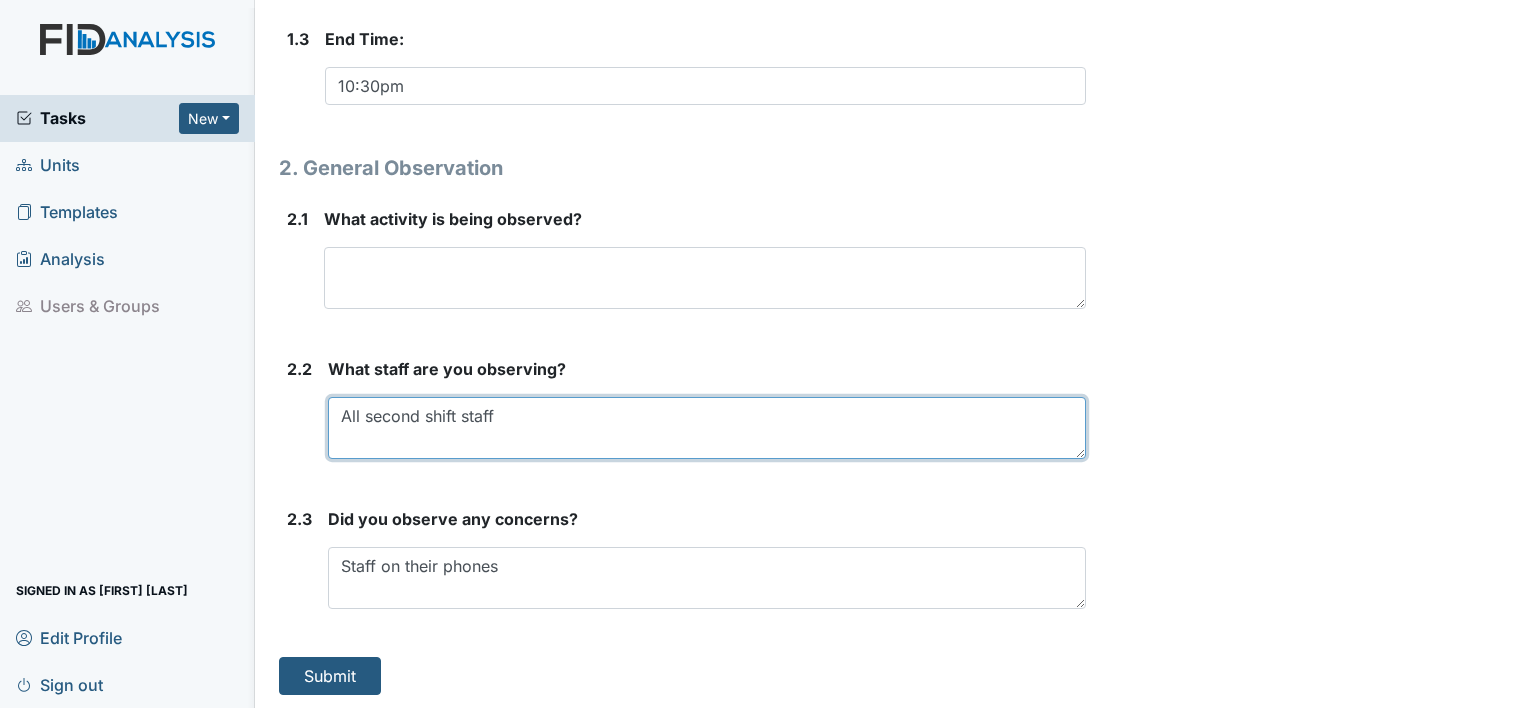 click on "All second shift staff" at bounding box center [707, 428] 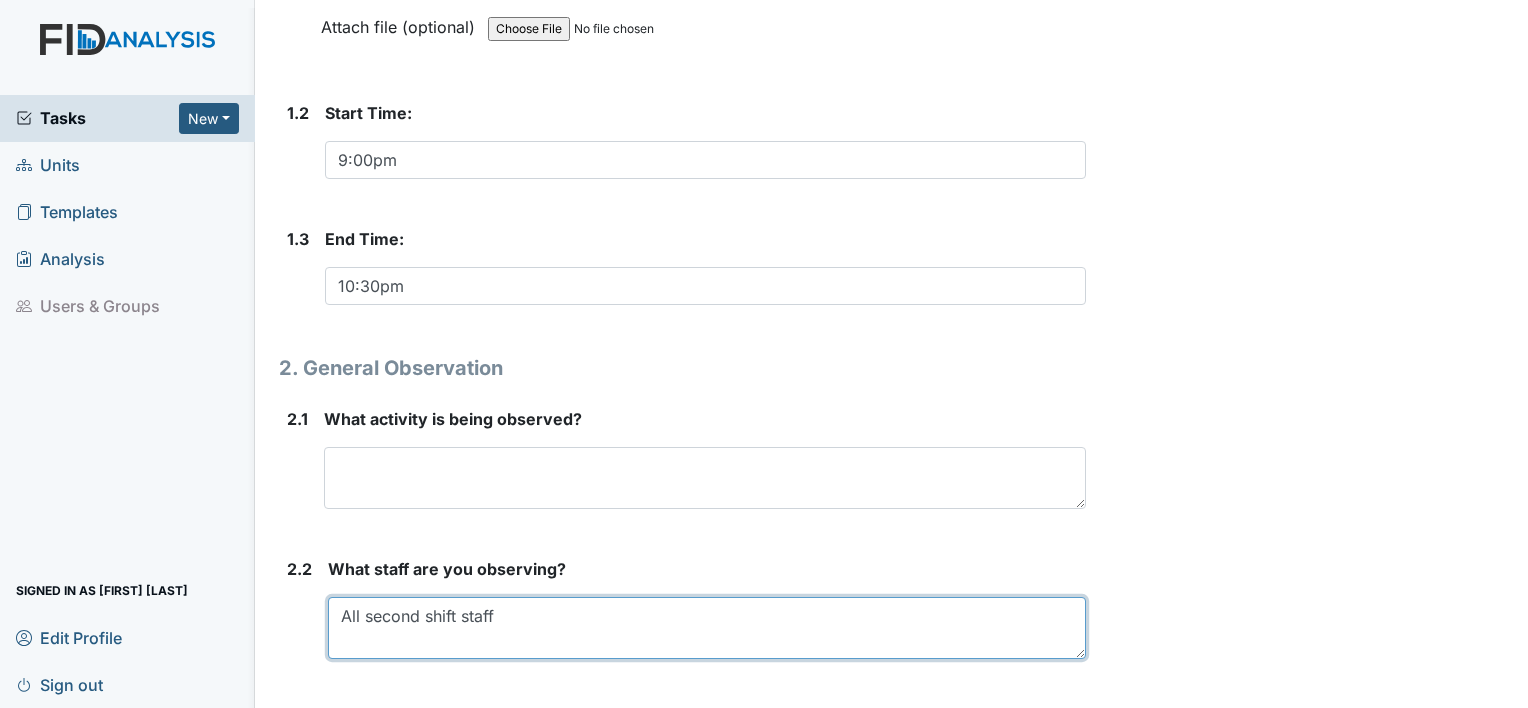 scroll, scrollTop: 716, scrollLeft: 0, axis: vertical 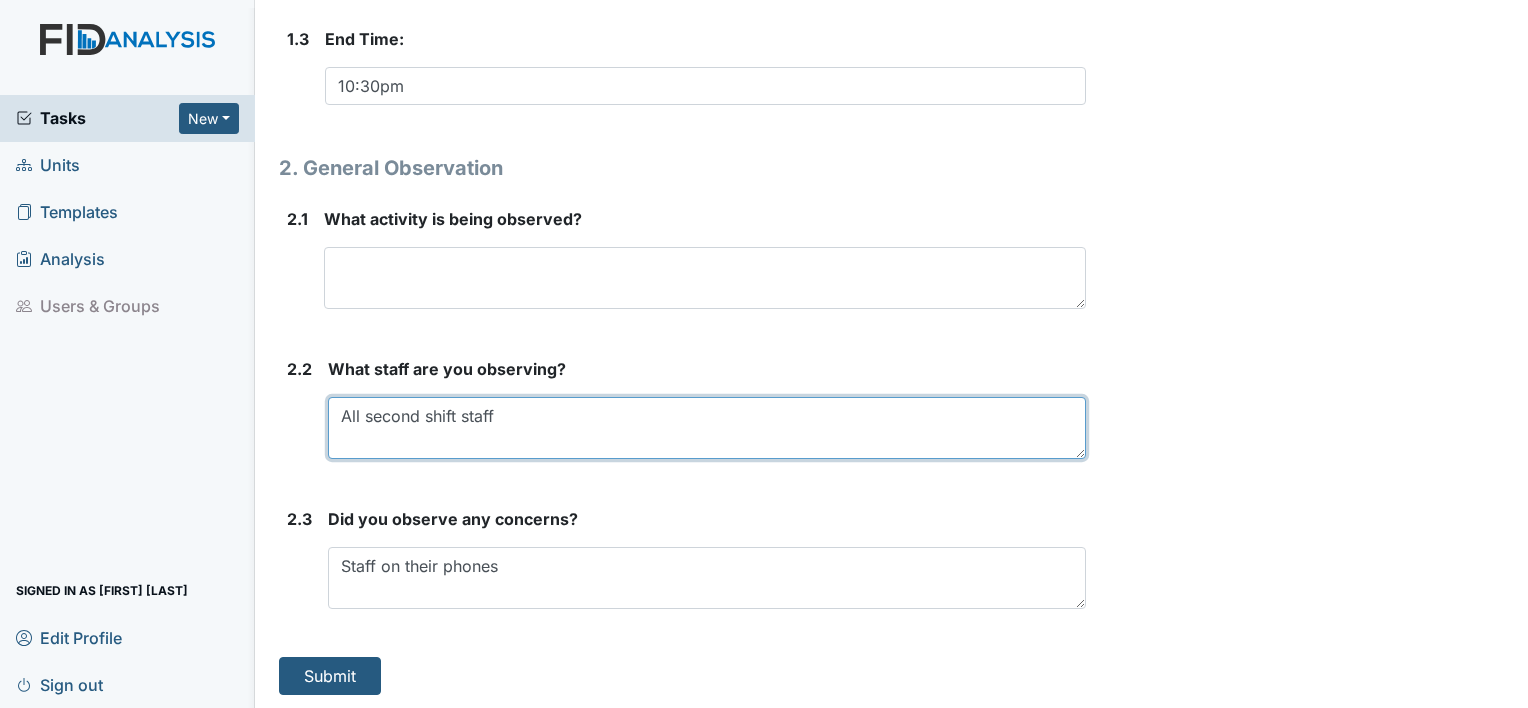type on "All second shift staff" 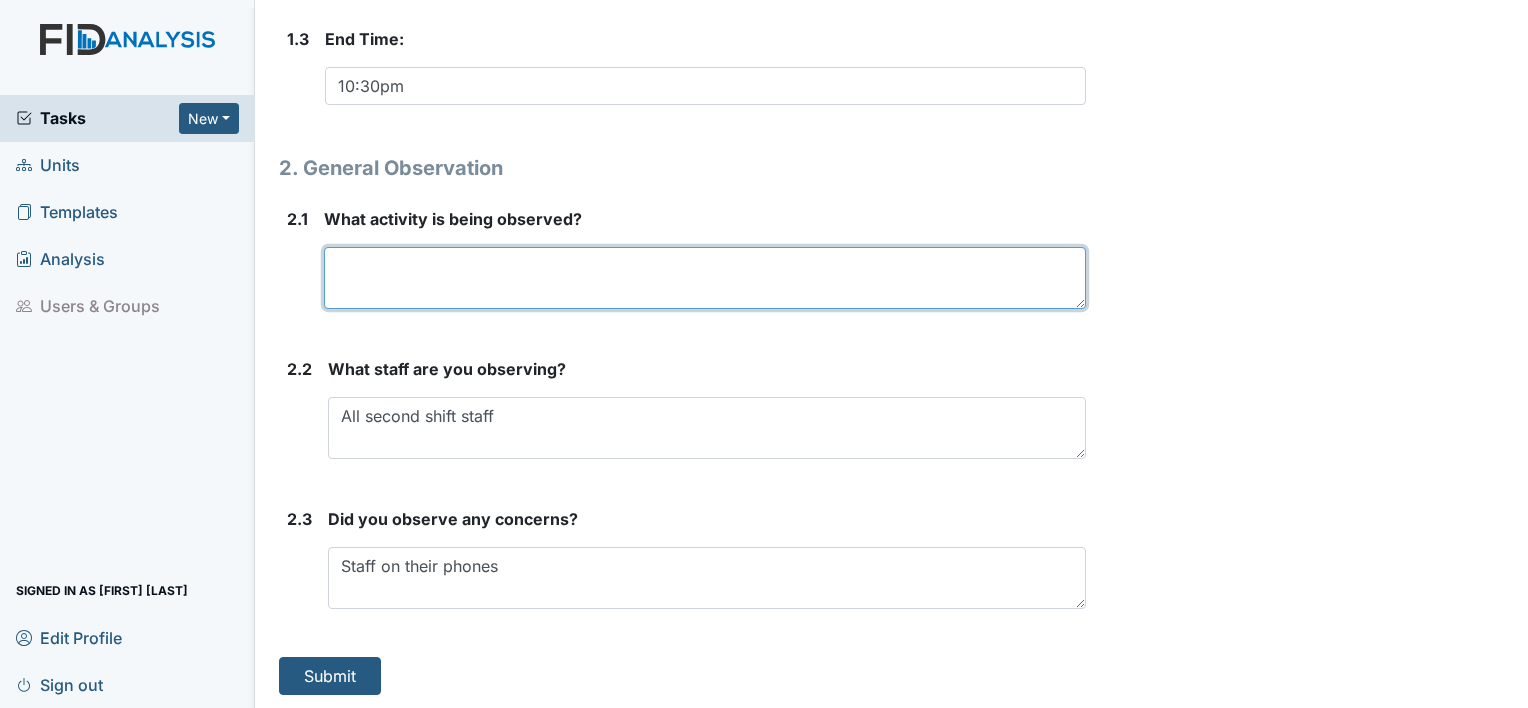 click at bounding box center [705, 278] 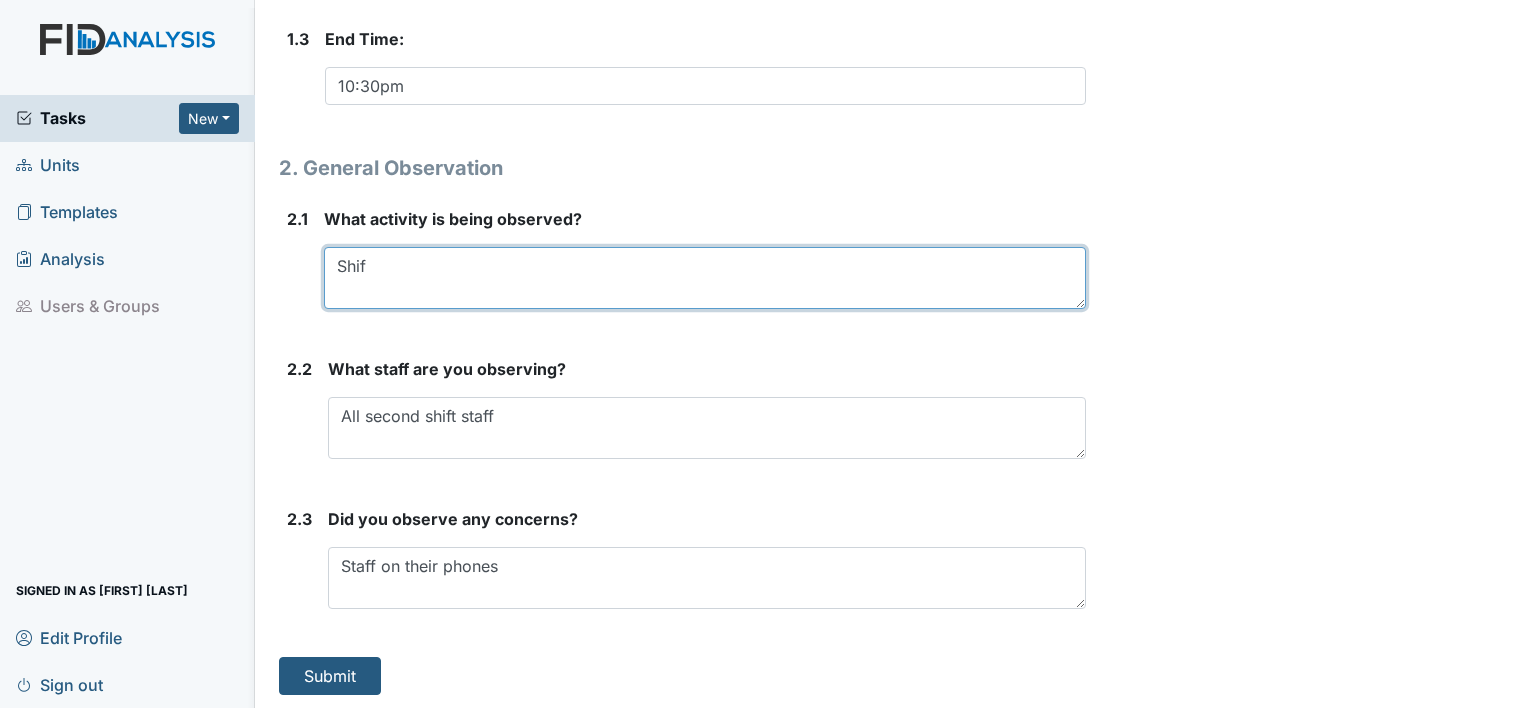 click on "Shif" at bounding box center [705, 278] 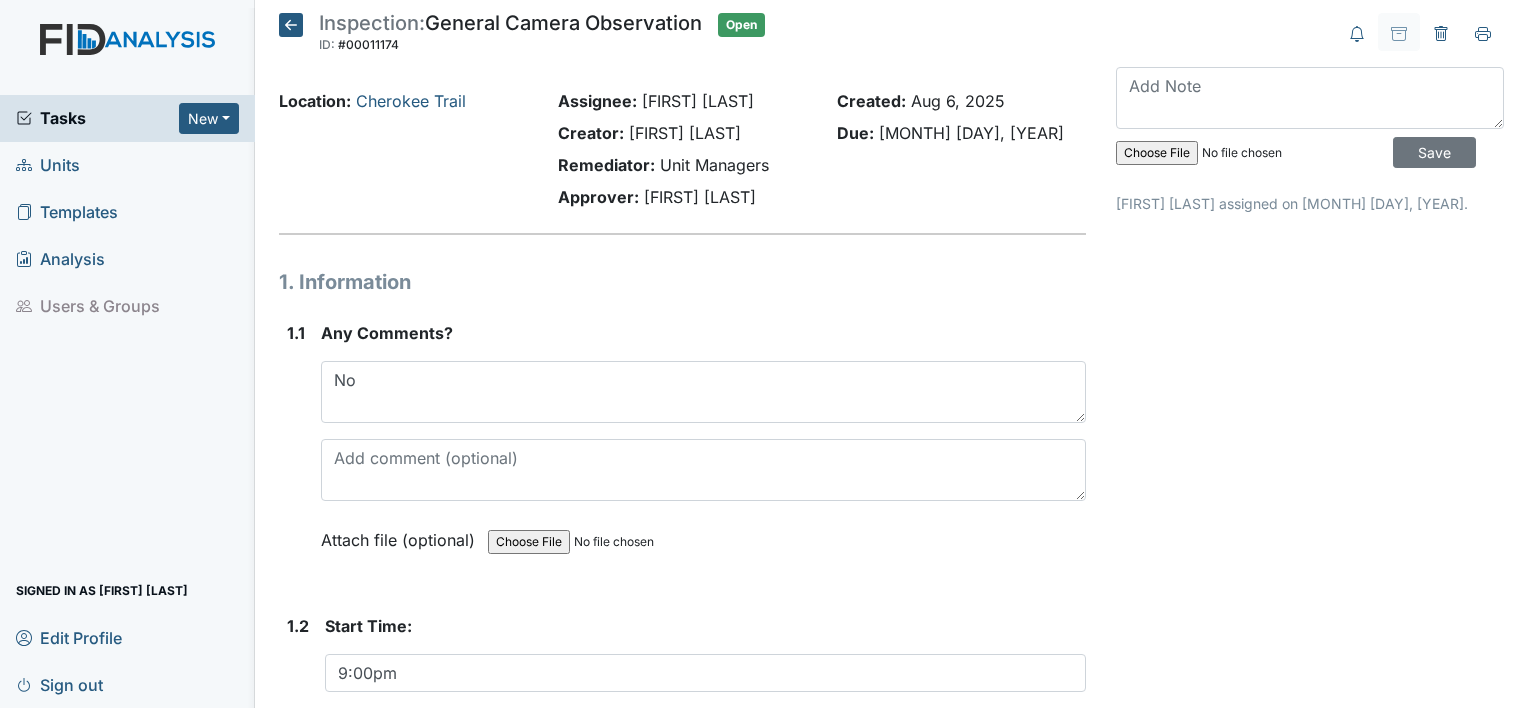 scroll, scrollTop: 0, scrollLeft: 0, axis: both 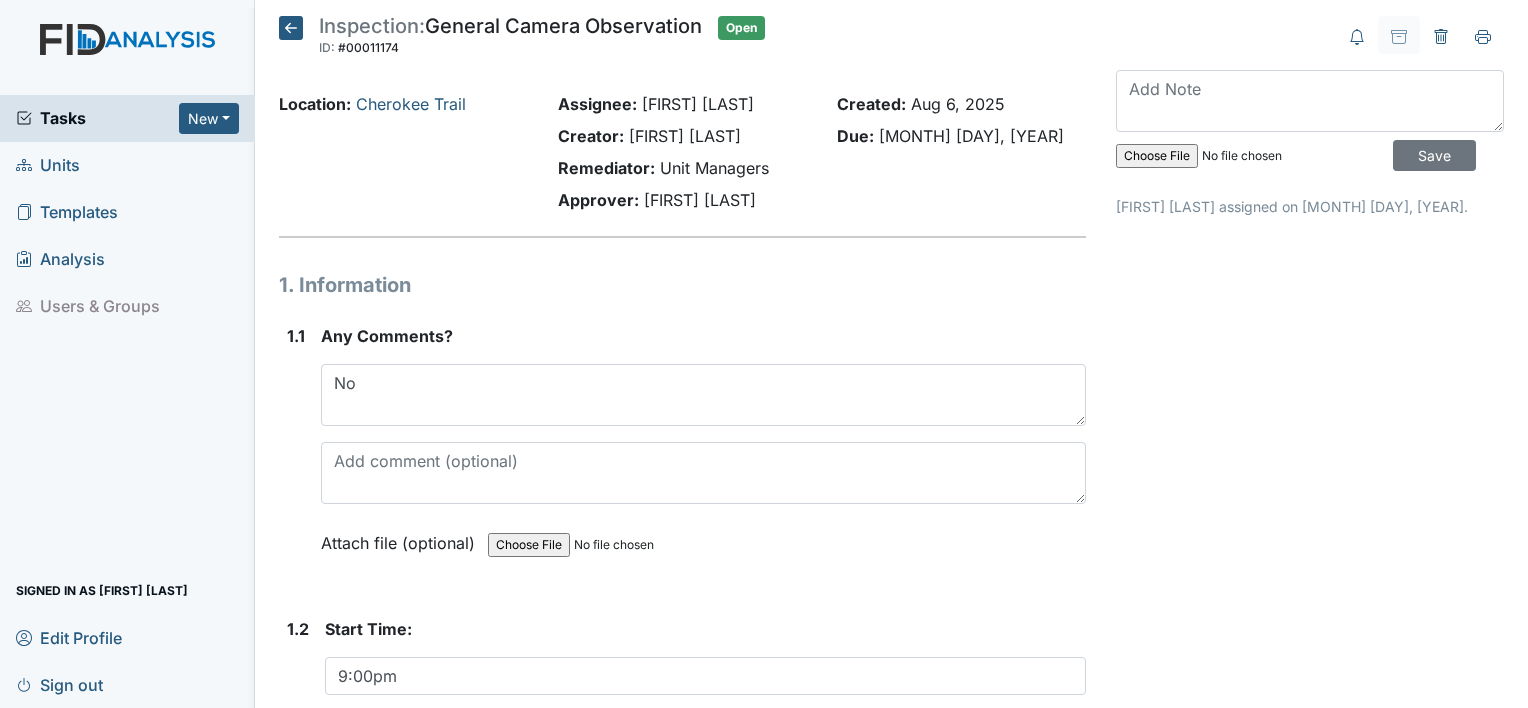 type on "Shift duties" 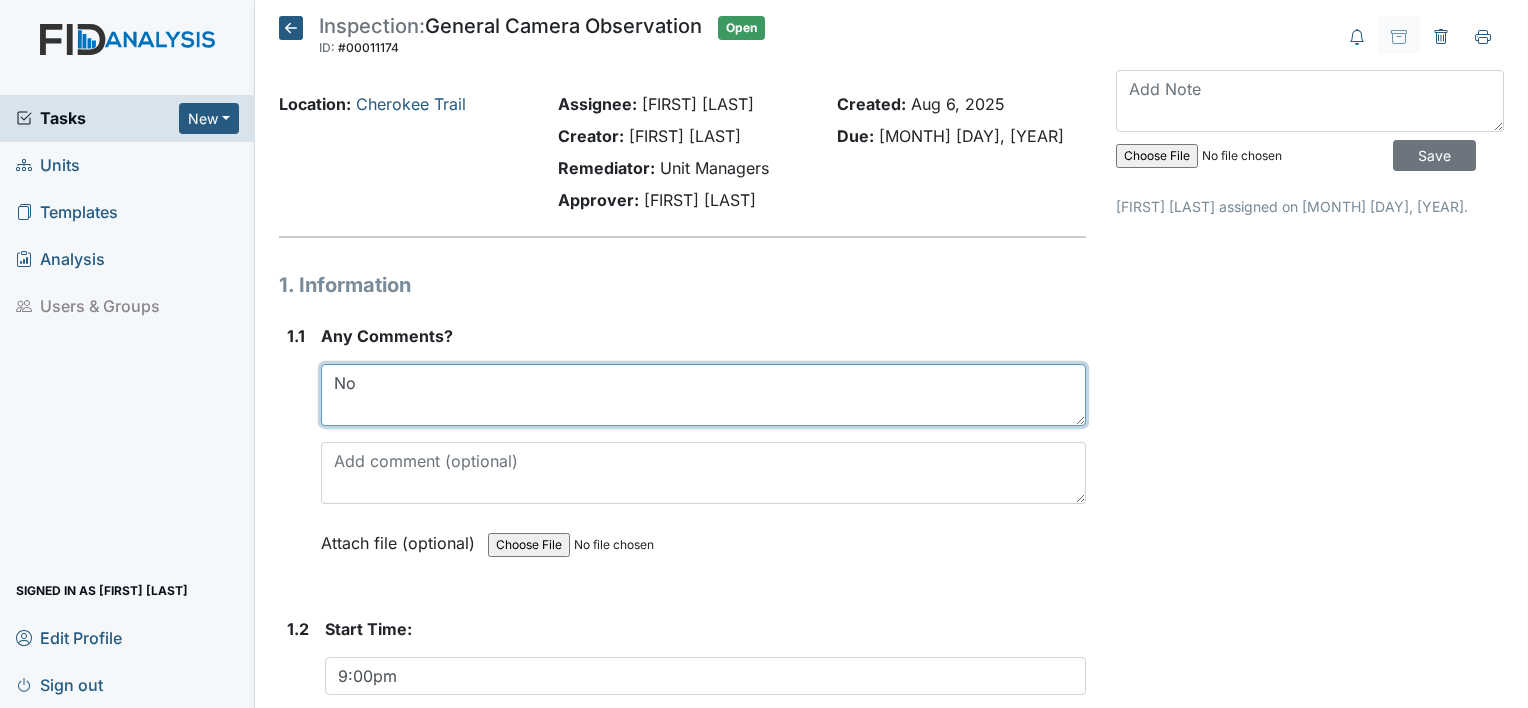 click on "No" at bounding box center [703, 395] 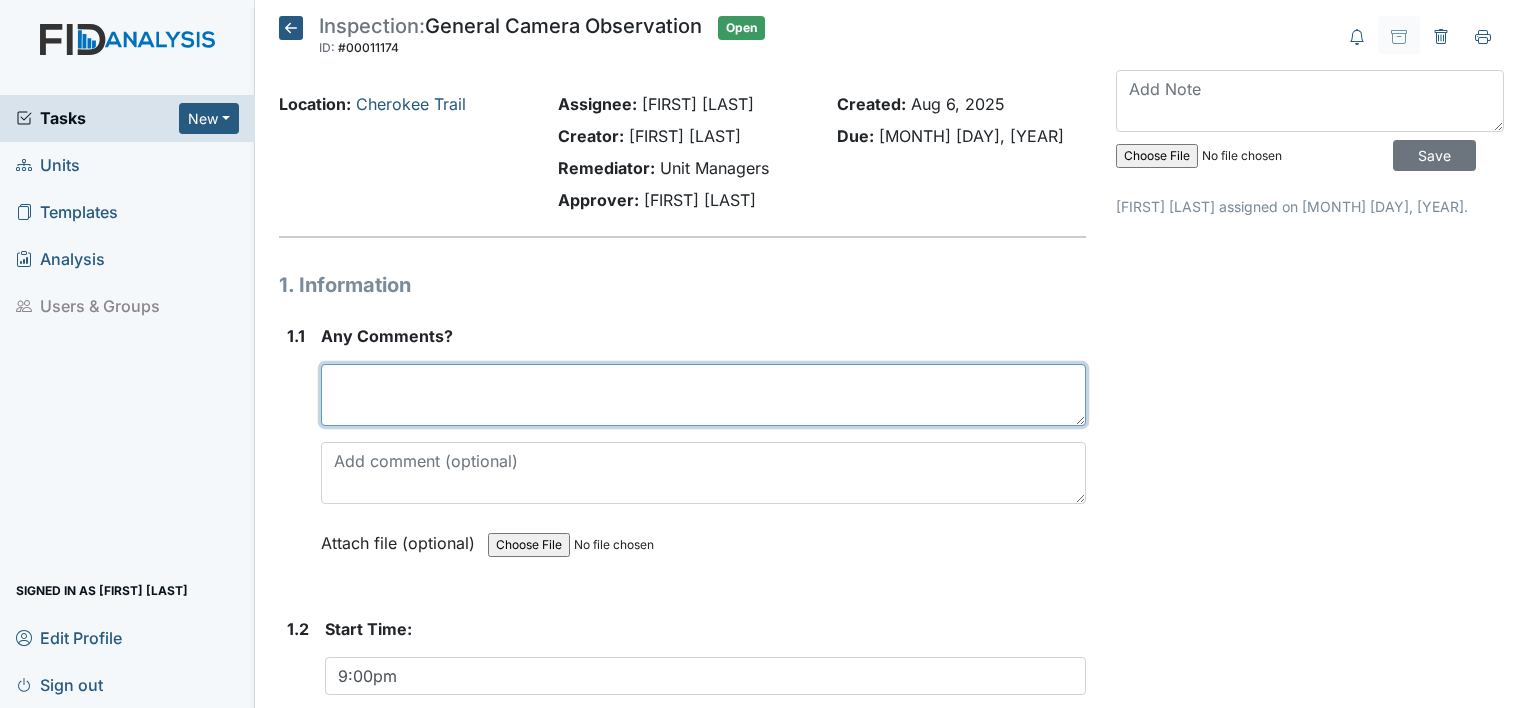 type on "y" 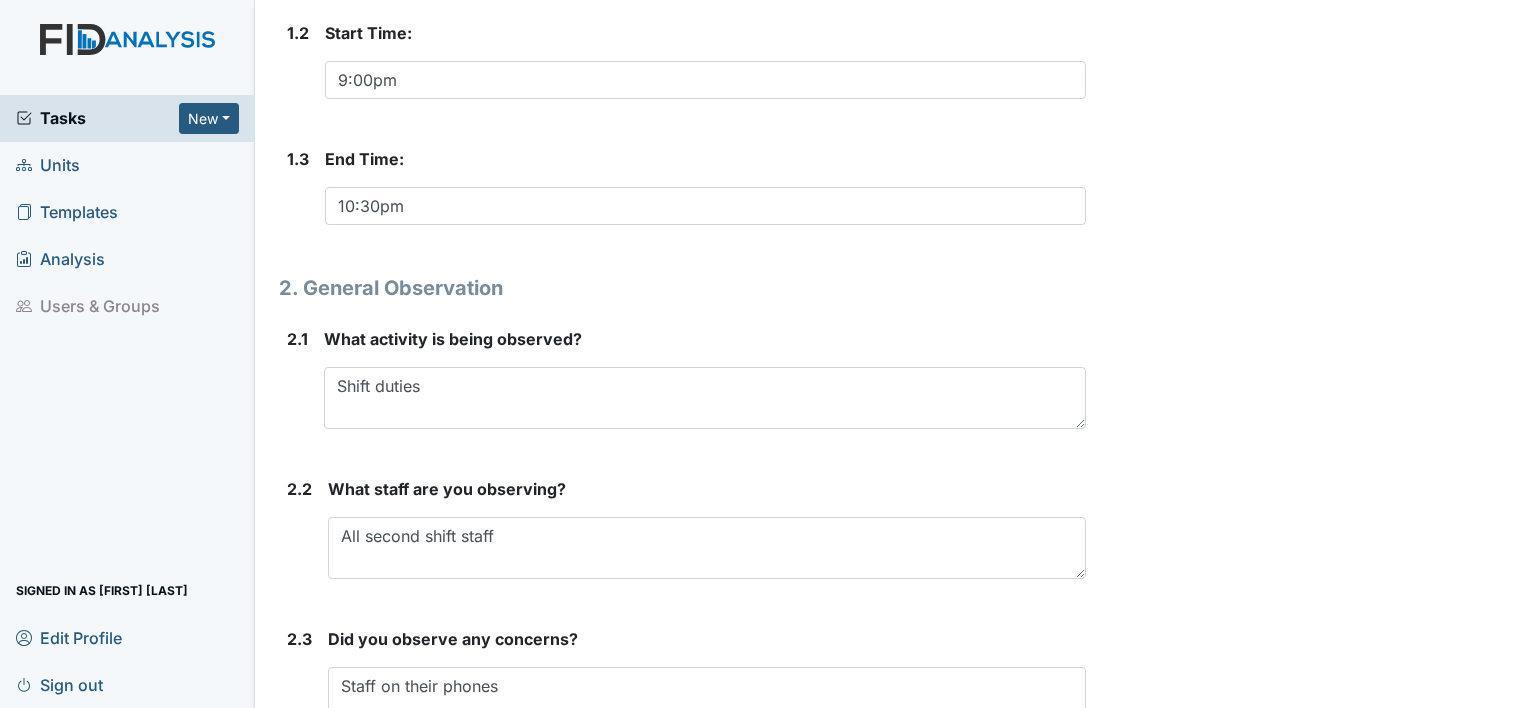 scroll, scrollTop: 716, scrollLeft: 0, axis: vertical 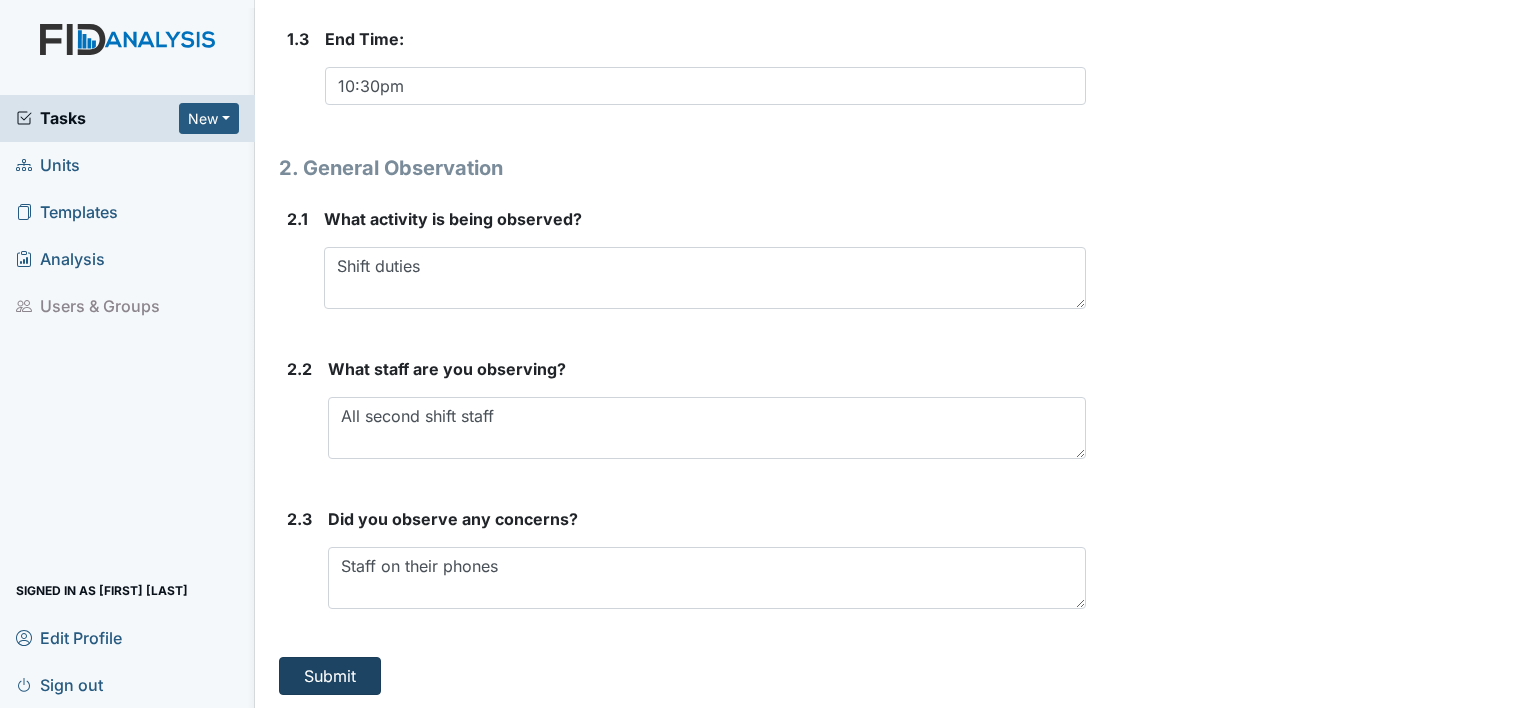 type on "Yes" 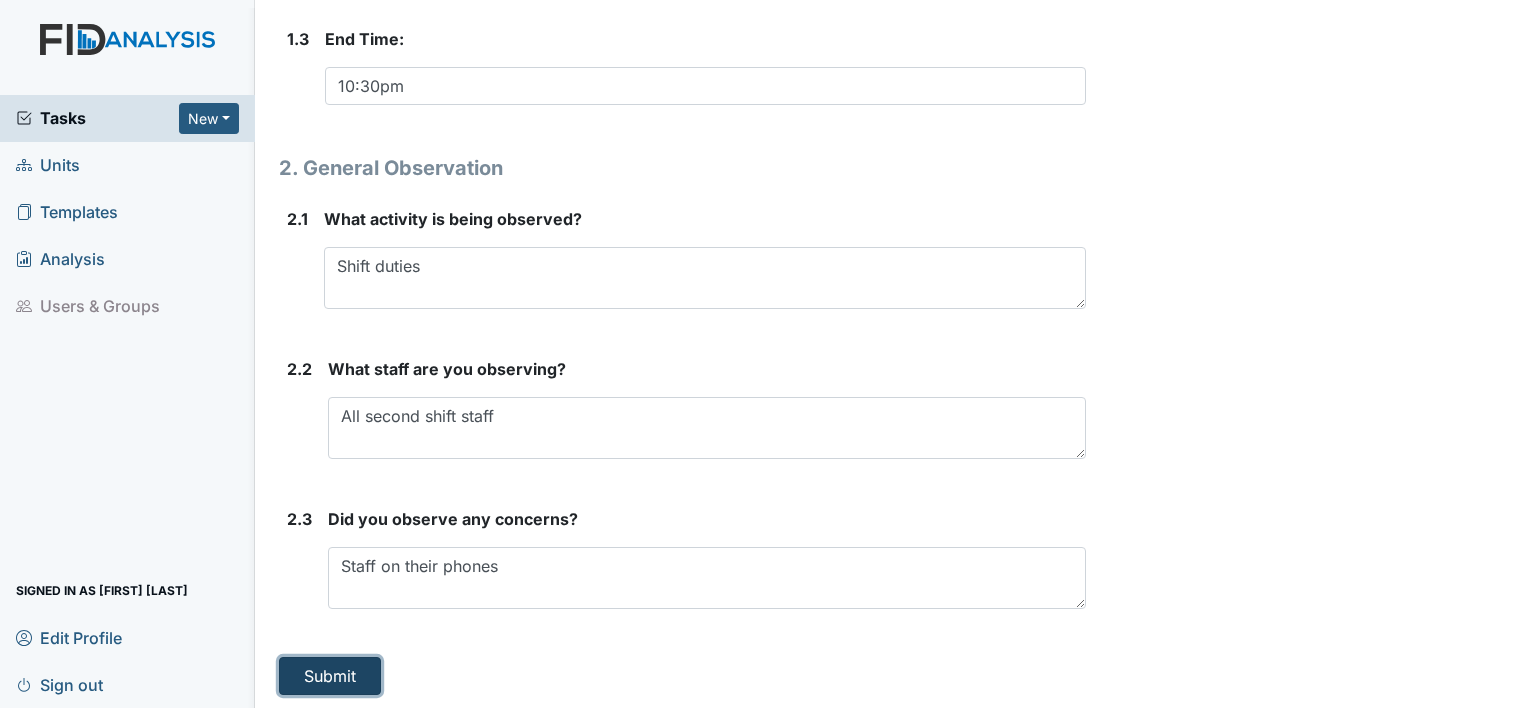click on "Submit" at bounding box center (330, 676) 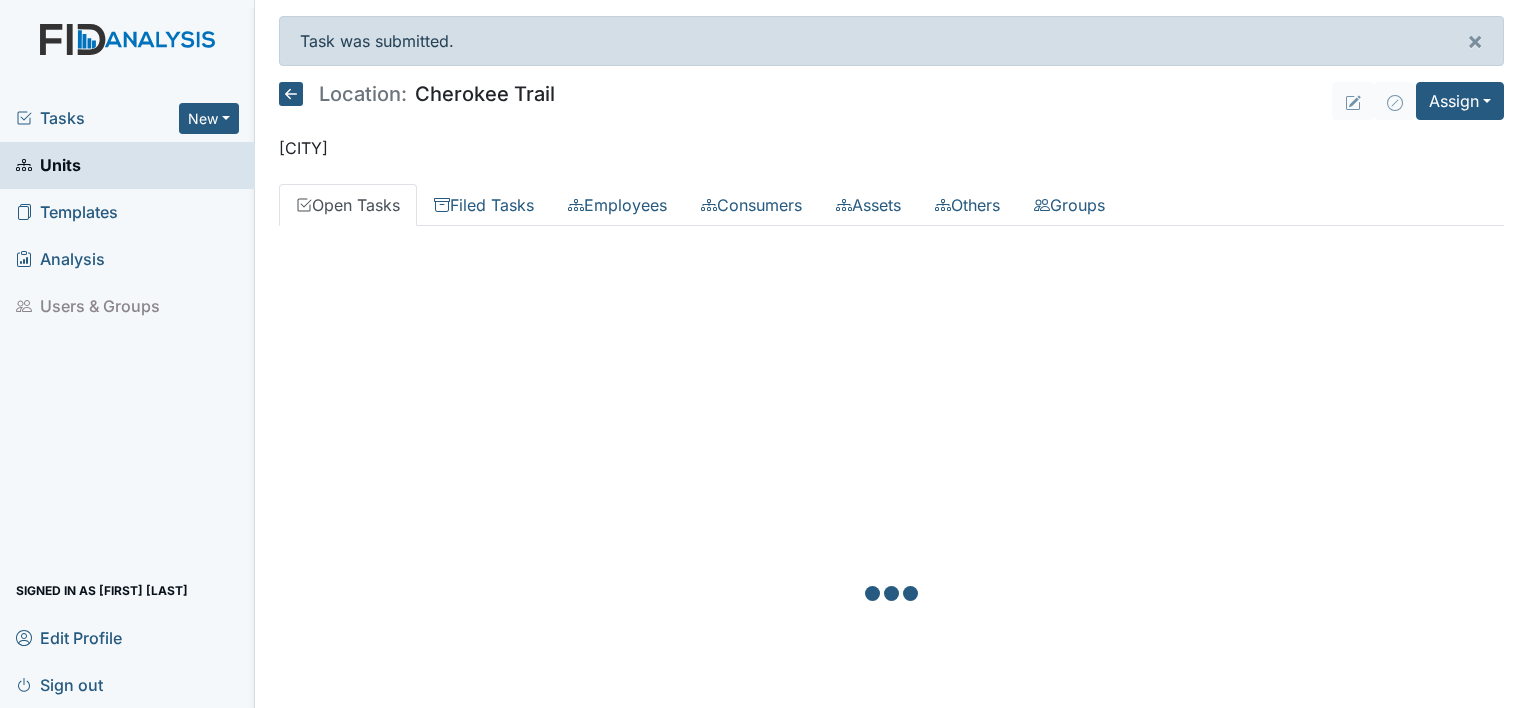scroll, scrollTop: 0, scrollLeft: 0, axis: both 